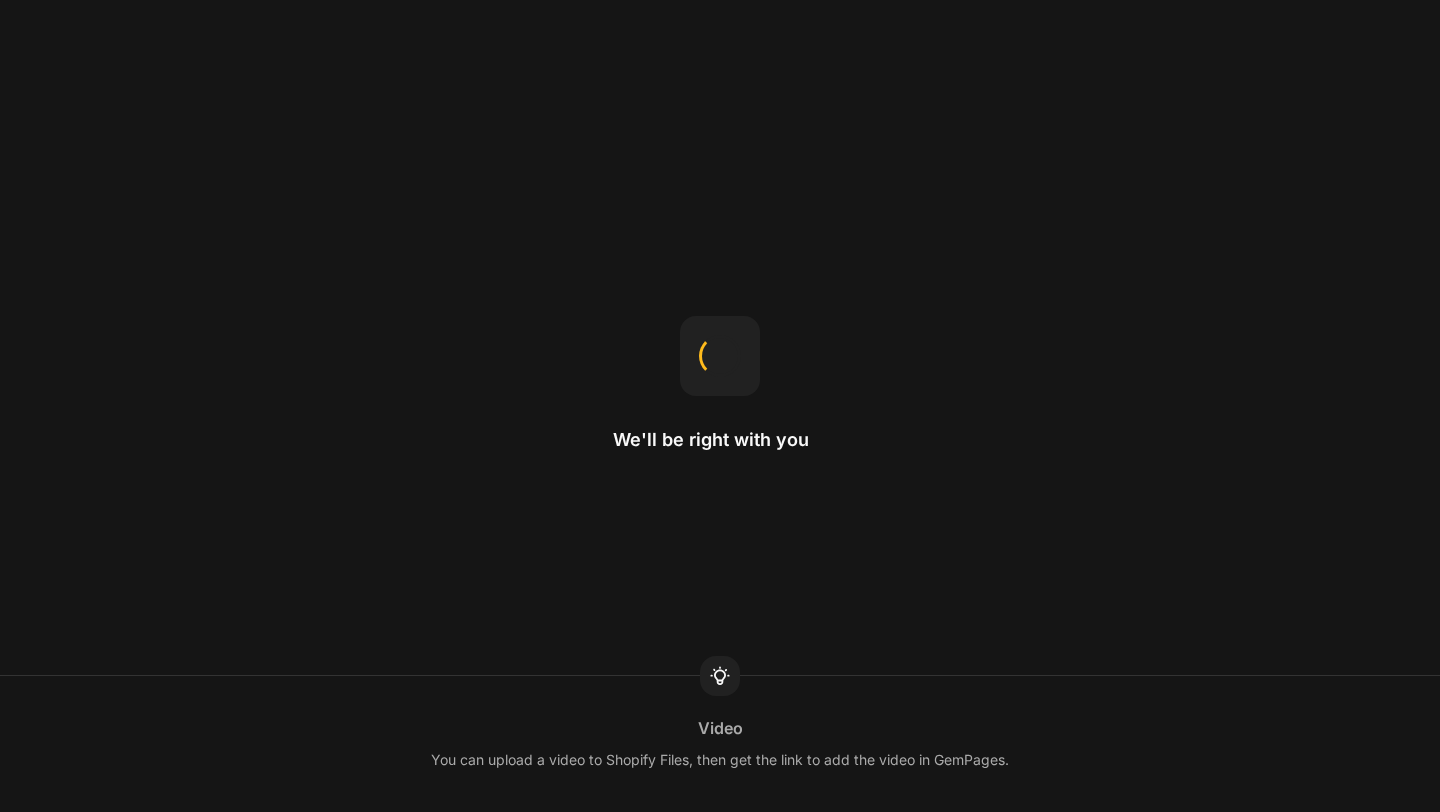 scroll, scrollTop: 0, scrollLeft: 0, axis: both 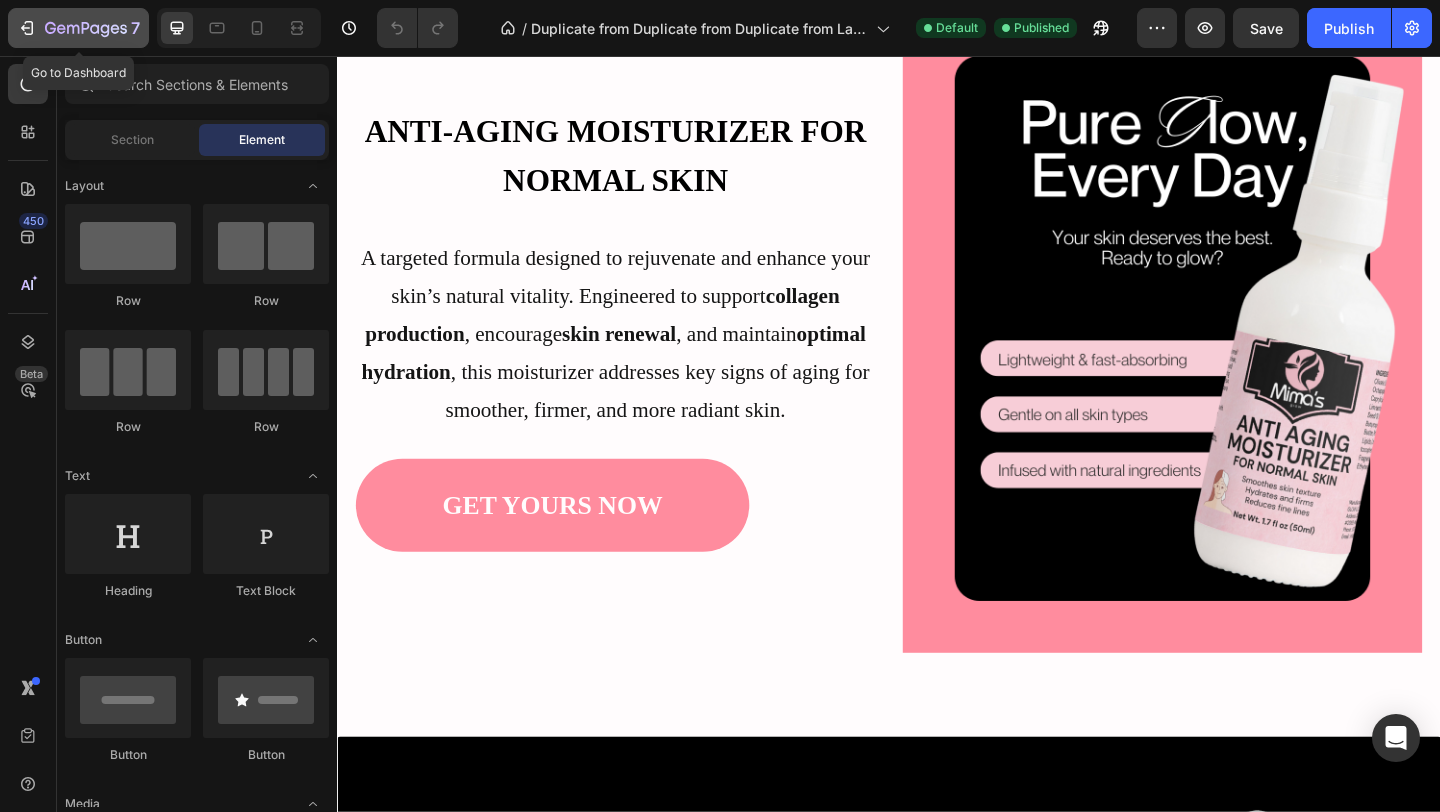 click 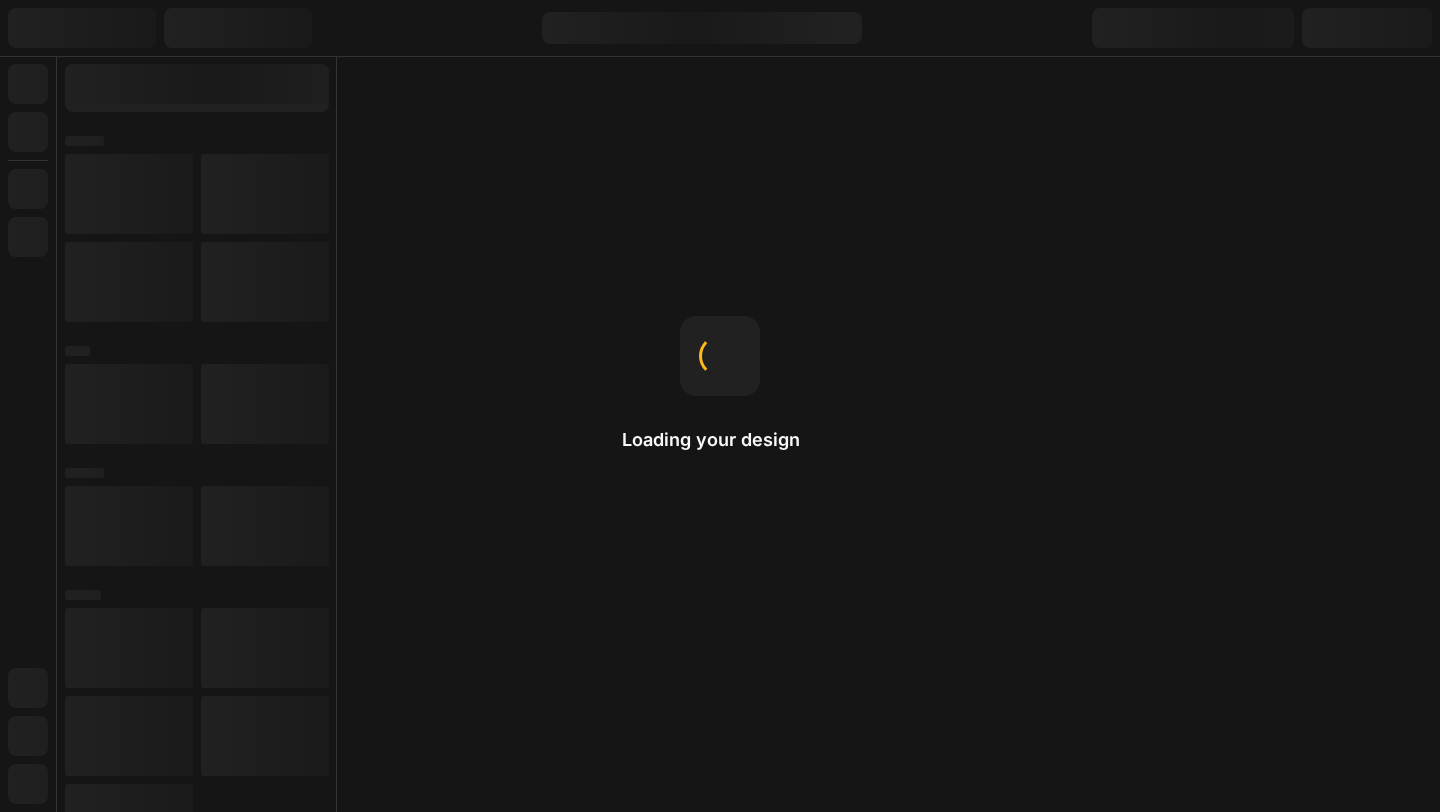 scroll, scrollTop: 0, scrollLeft: 0, axis: both 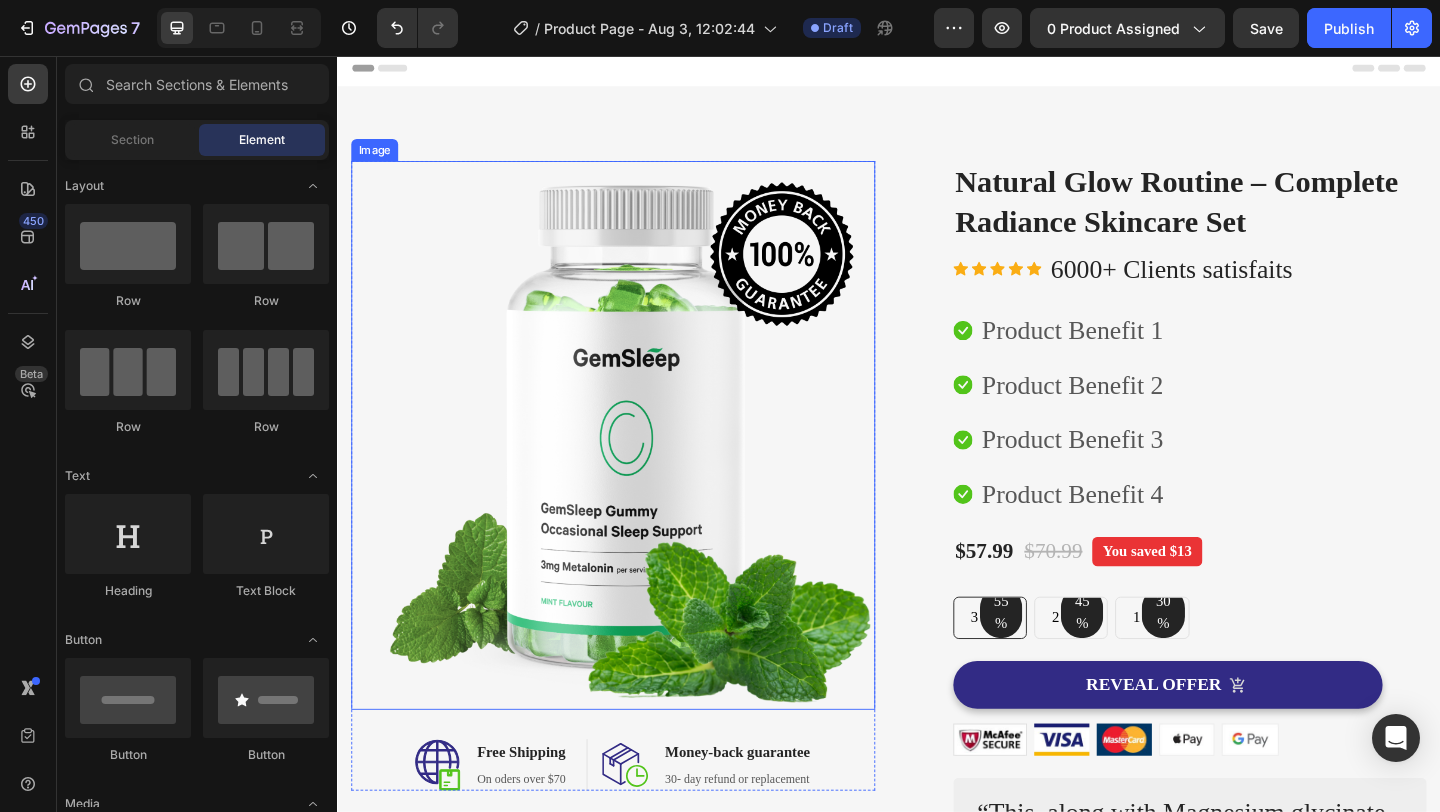 click at bounding box center (637, 468) 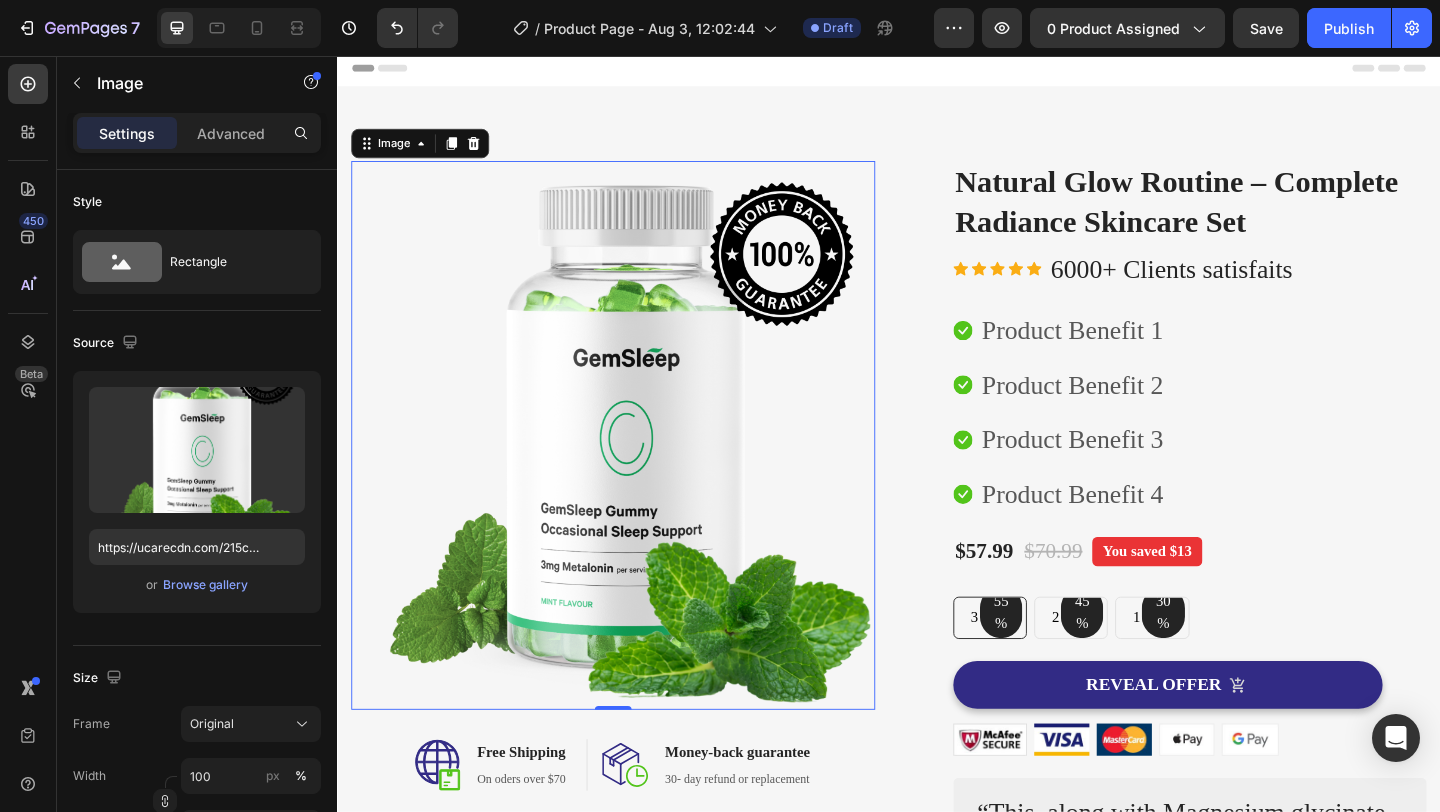 click at bounding box center [637, 468] 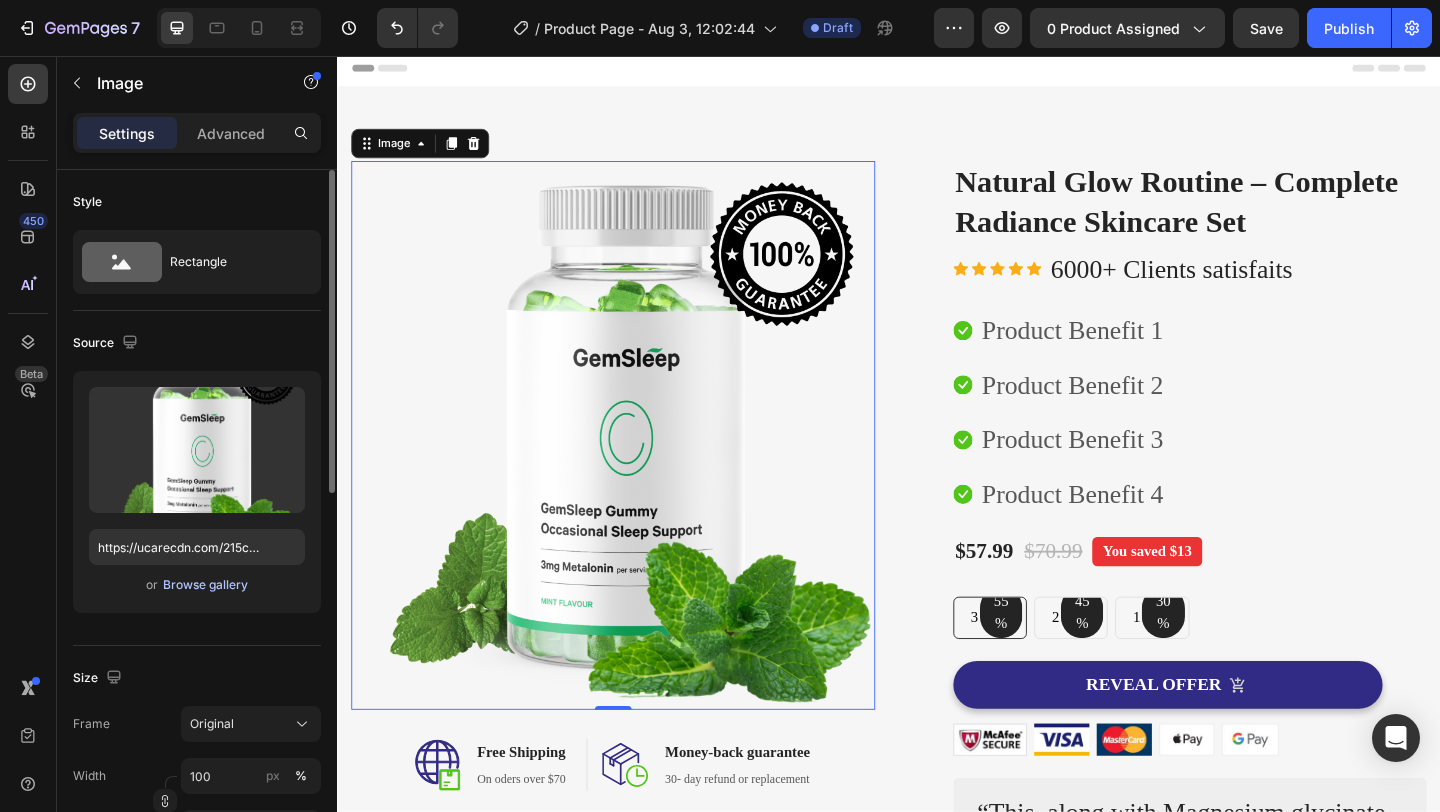 click on "Browse gallery" at bounding box center (205, 585) 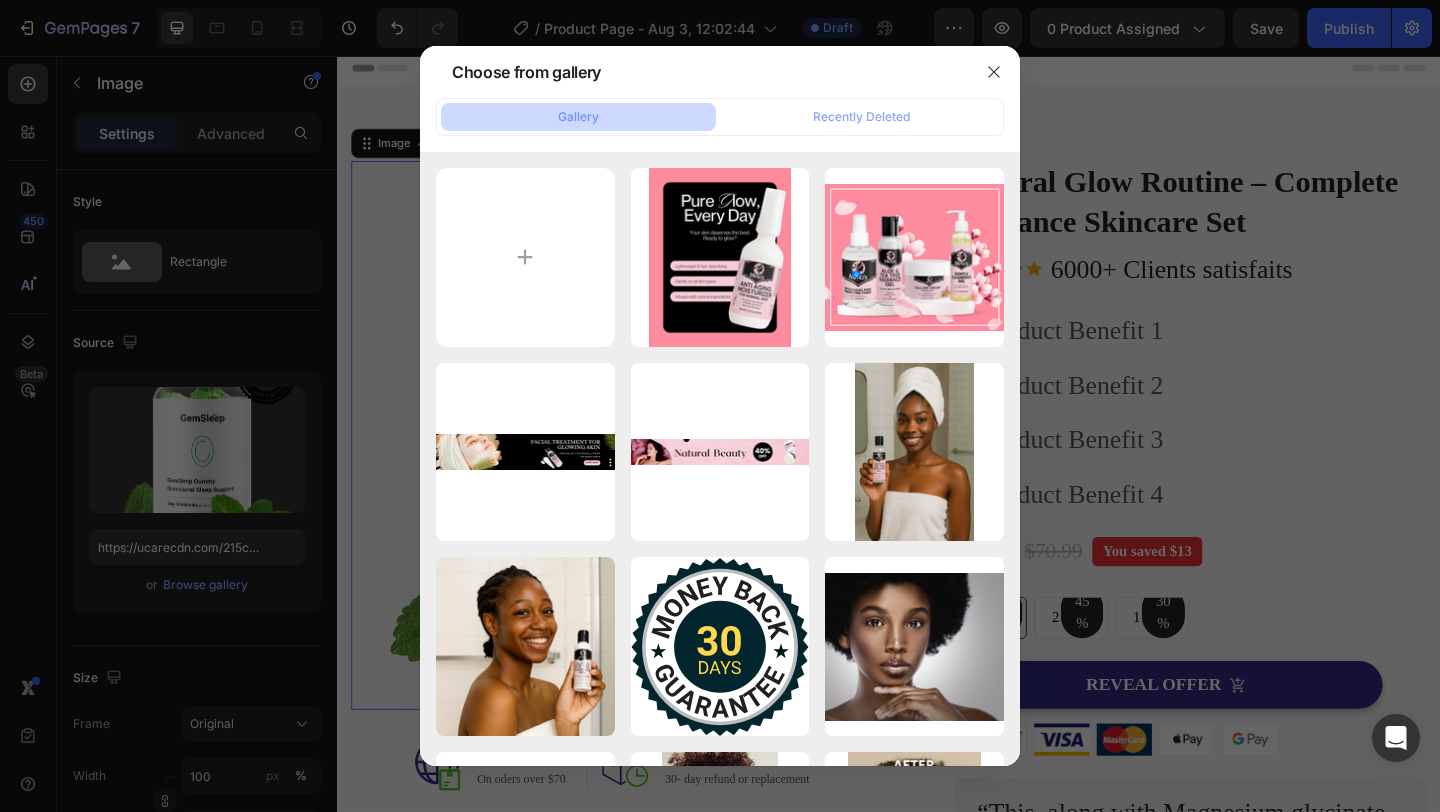 click on "Gallery" 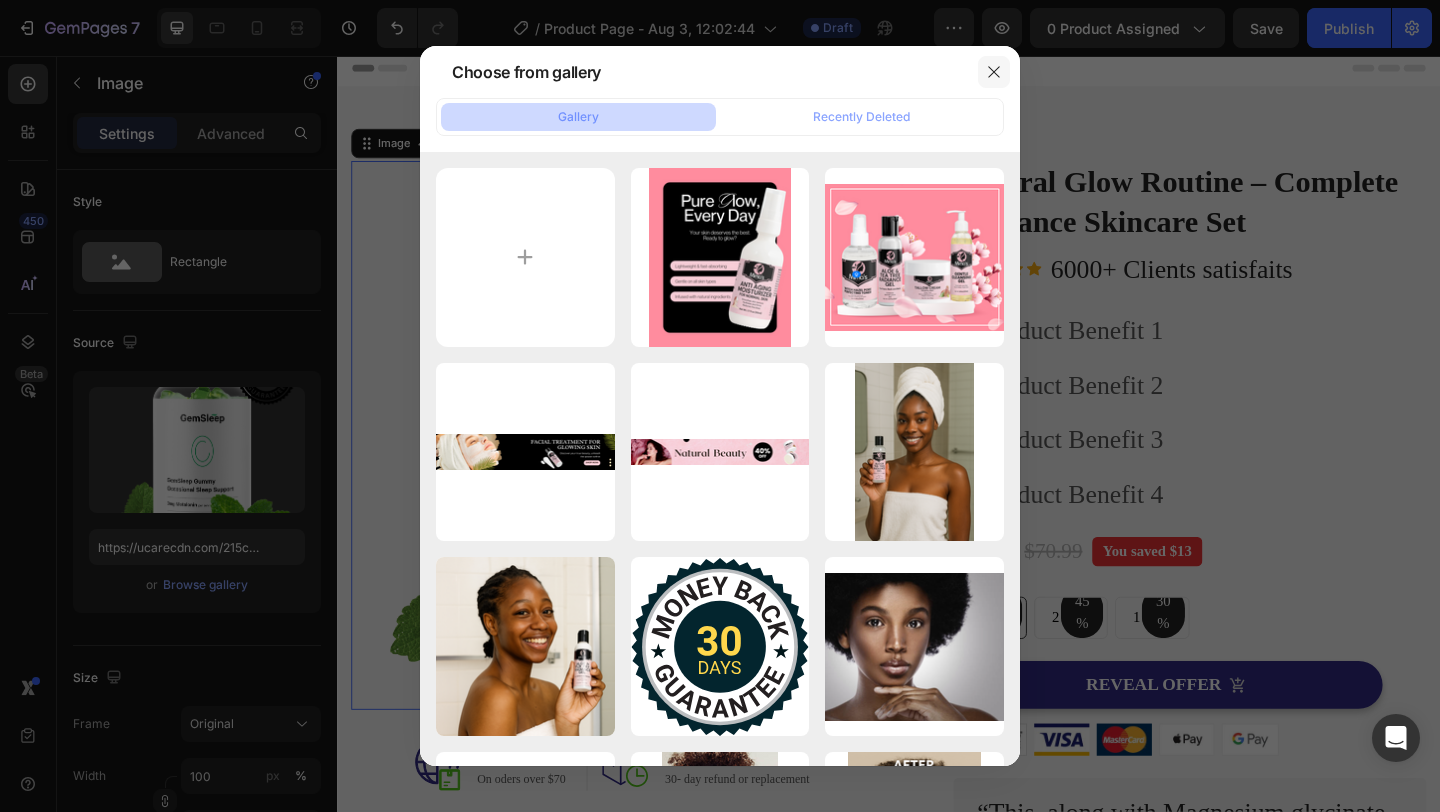 click 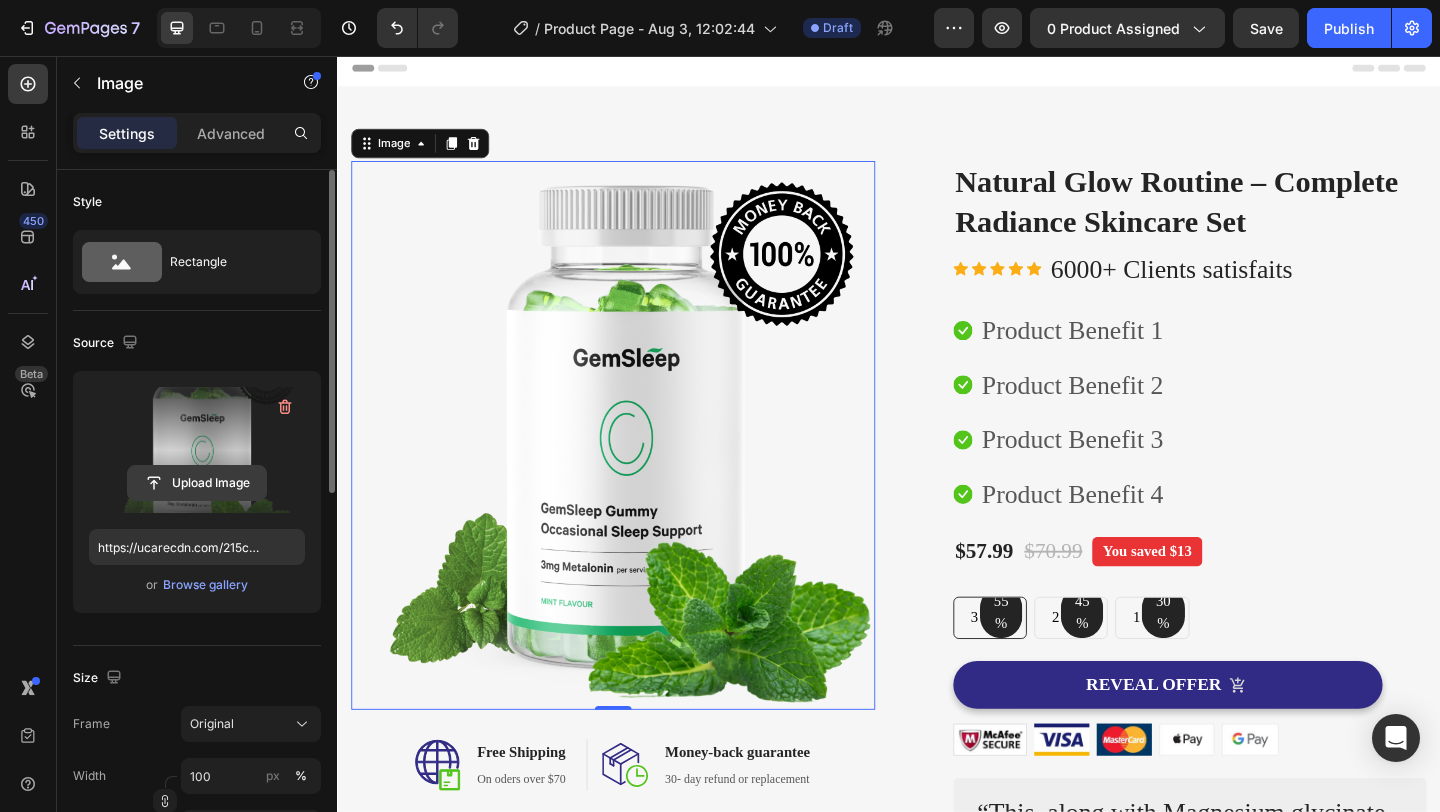 click 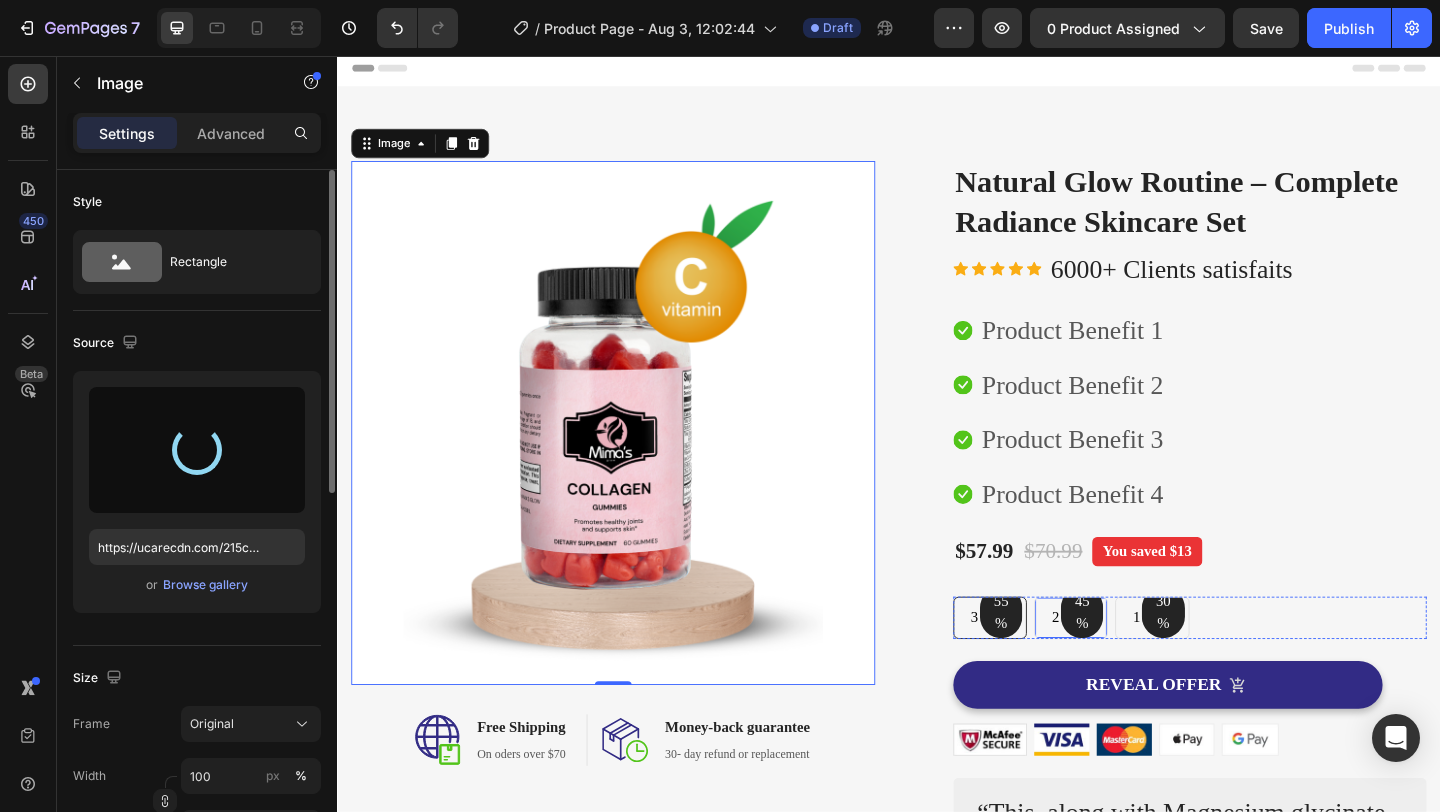 type on "https://cdn.shopify.com/s/files/1/0942/0731/2194/files/gempages_569804696764548320-4431aa1a-cea3-4cb6-9a59-29a373922d2d.png" 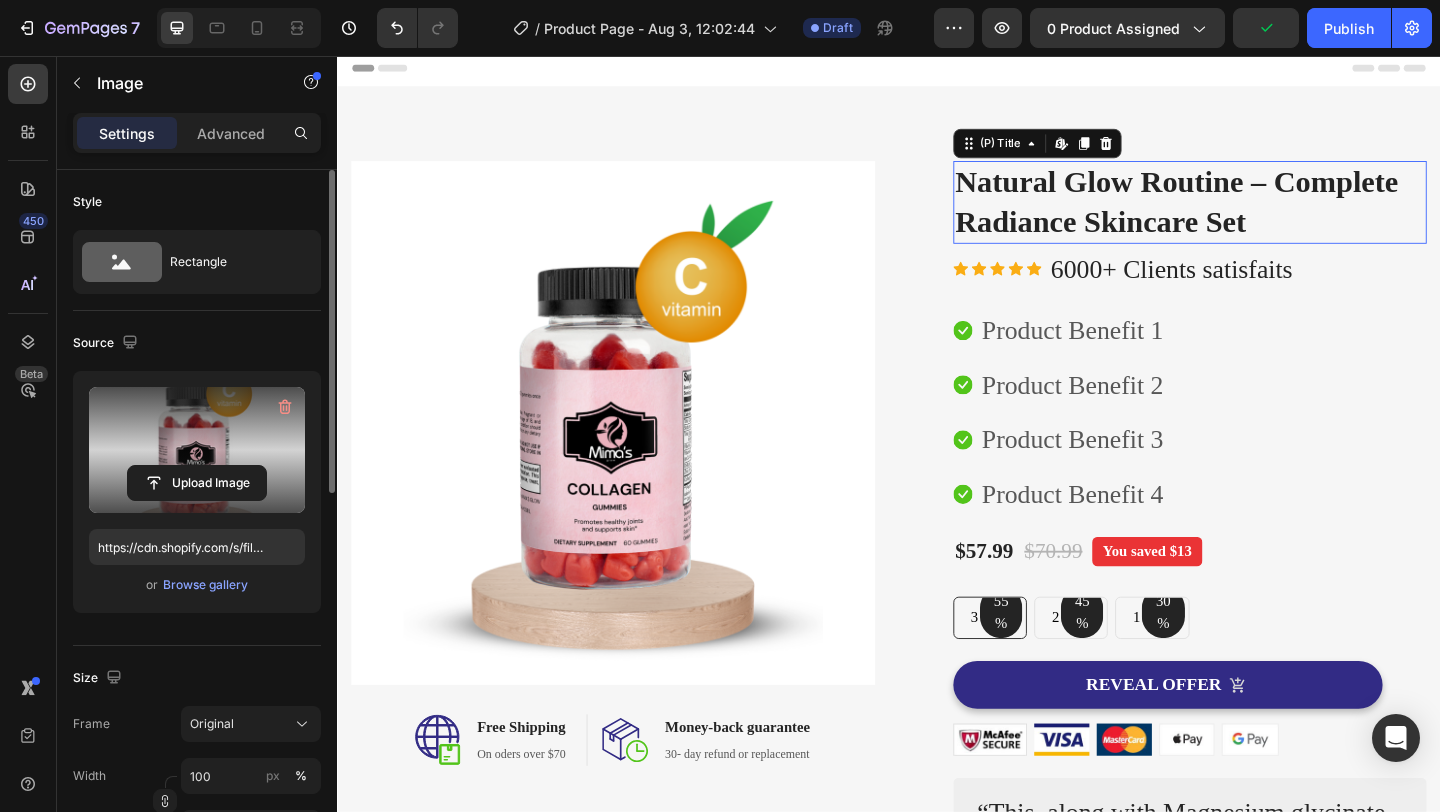 click on "Natural Glow Routine – Complete Radiance Skincare Set" at bounding box center [1264, 215] 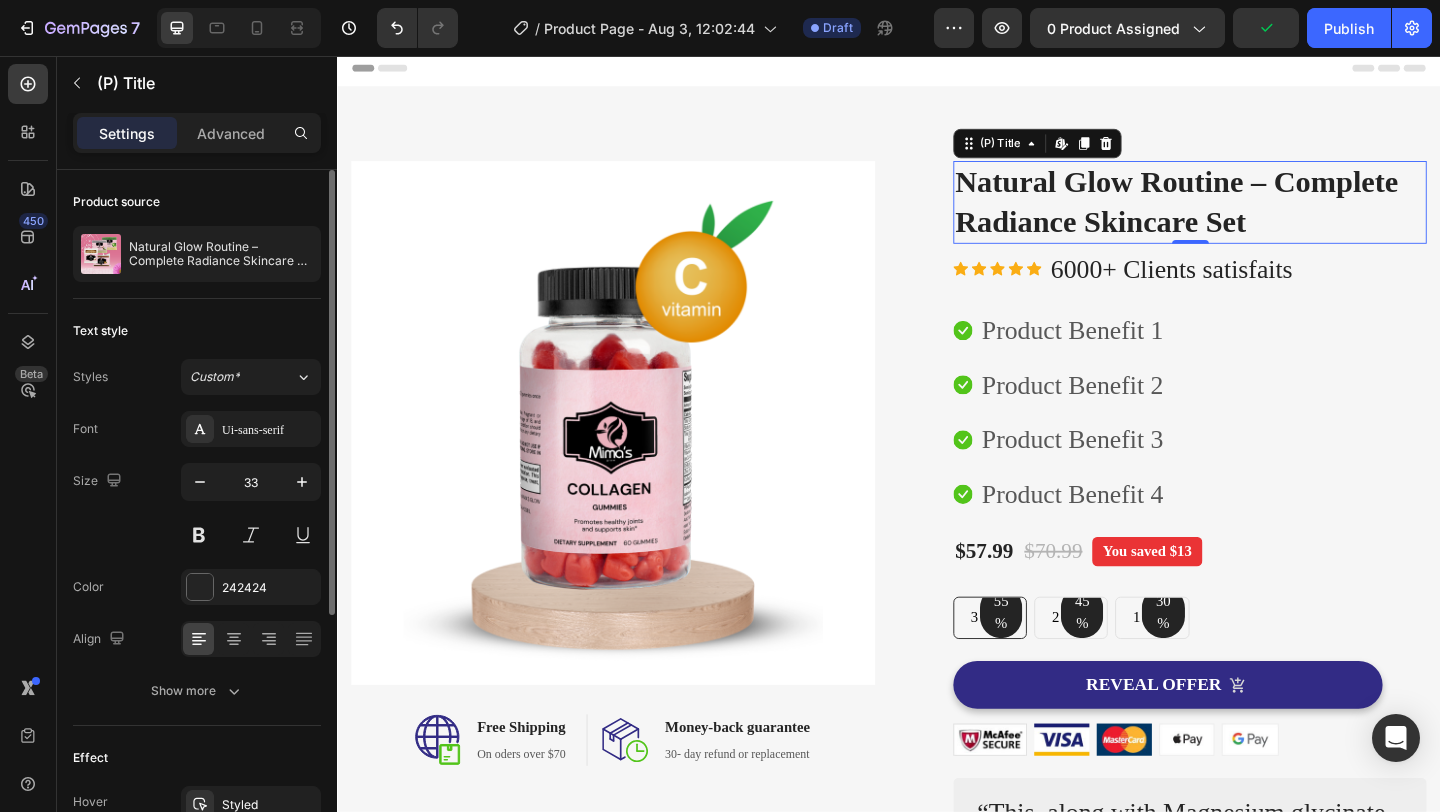 click on "Natural Glow Routine – Complete Radiance Skincare Set" at bounding box center [1264, 215] 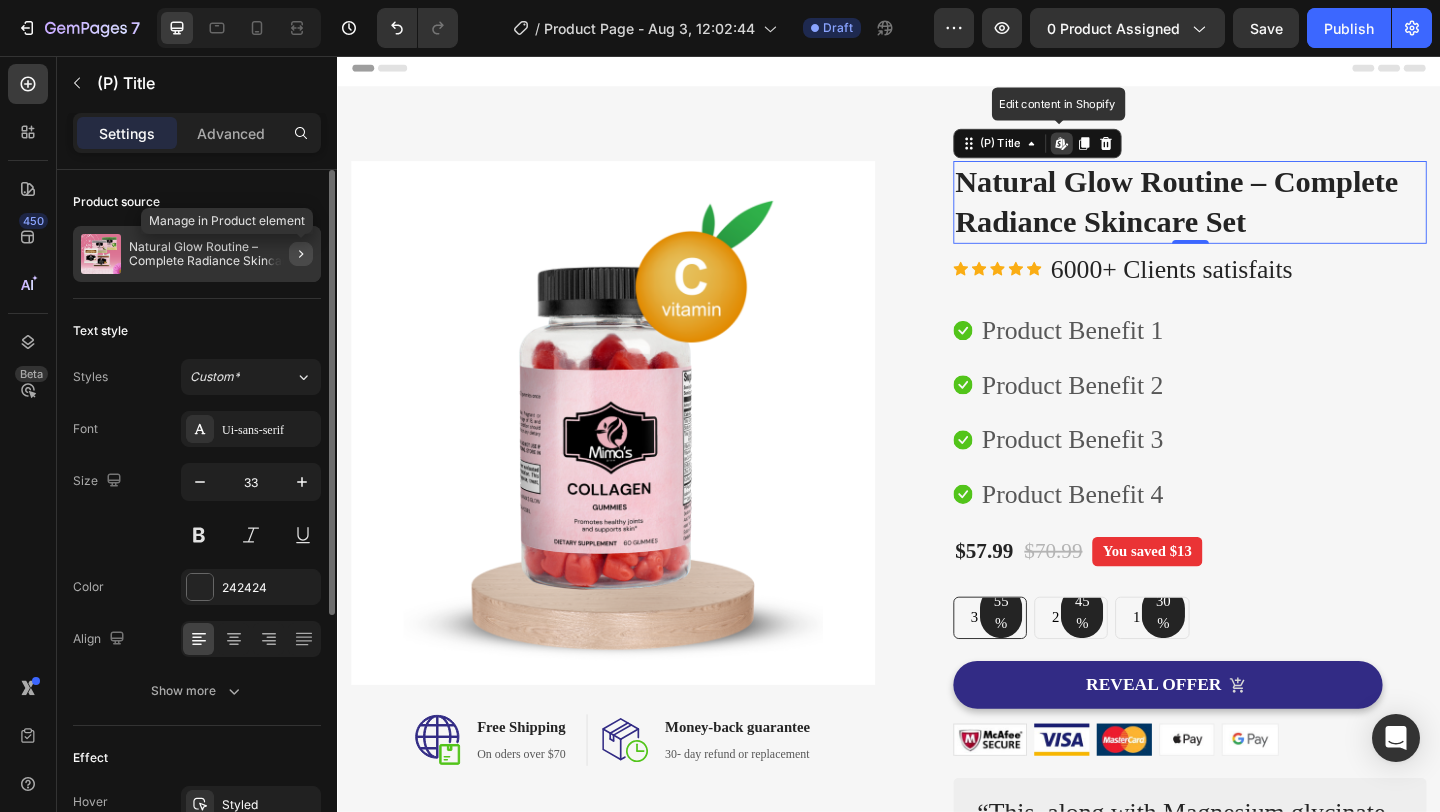 click 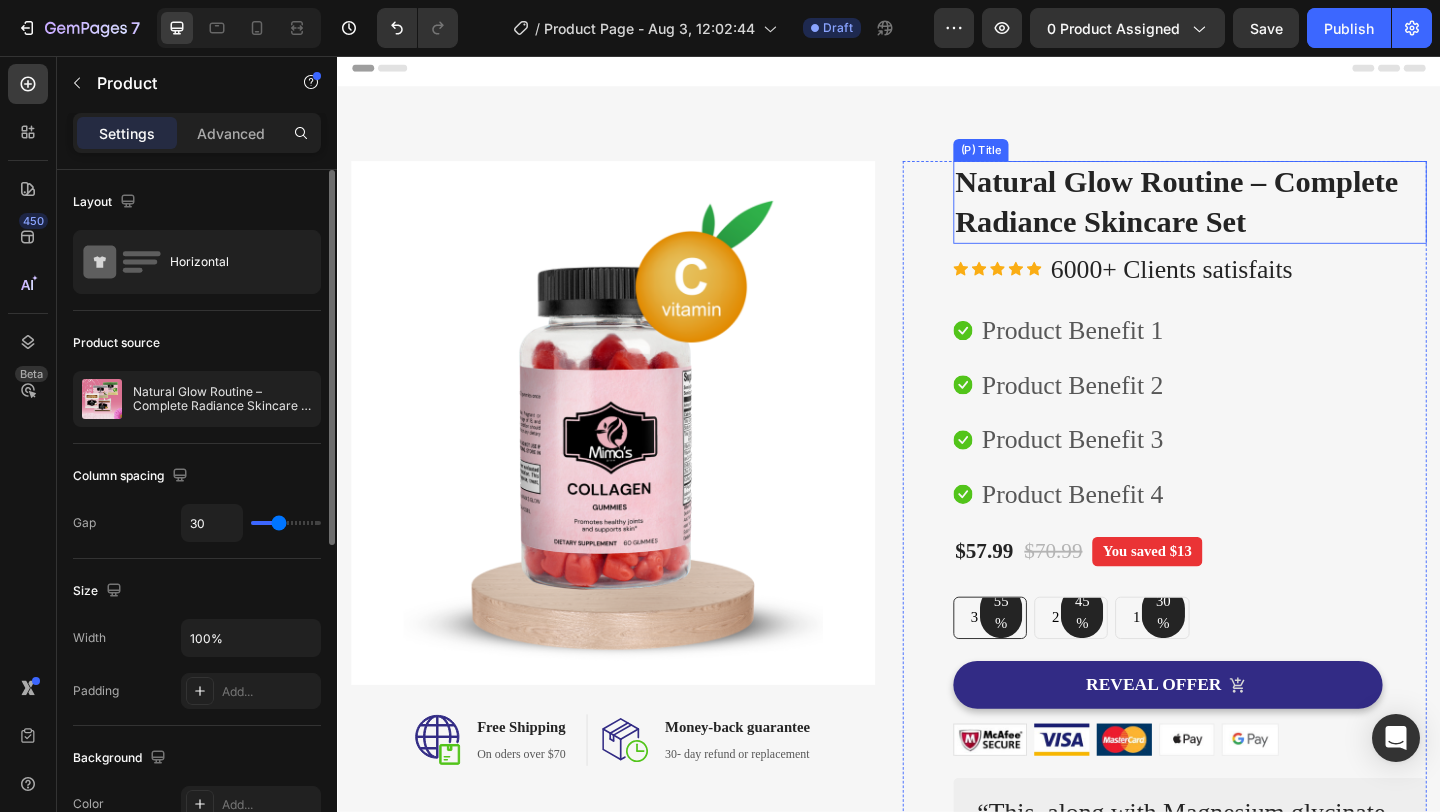 click on "Natural Glow Routine – Complete Radiance Skincare Set" at bounding box center (1264, 215) 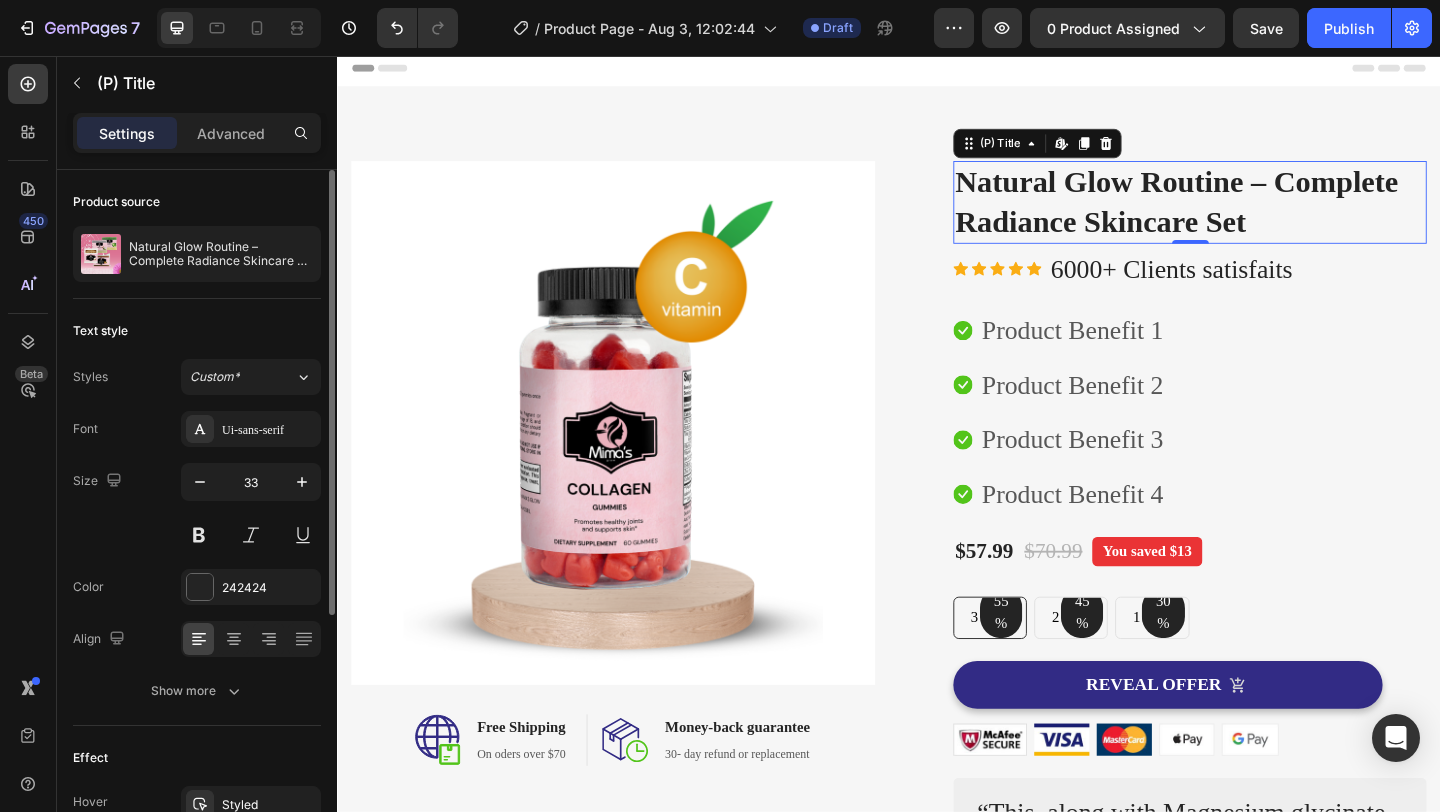 click on "Natural Glow Routine – Complete Radiance Skincare Set" at bounding box center [1264, 215] 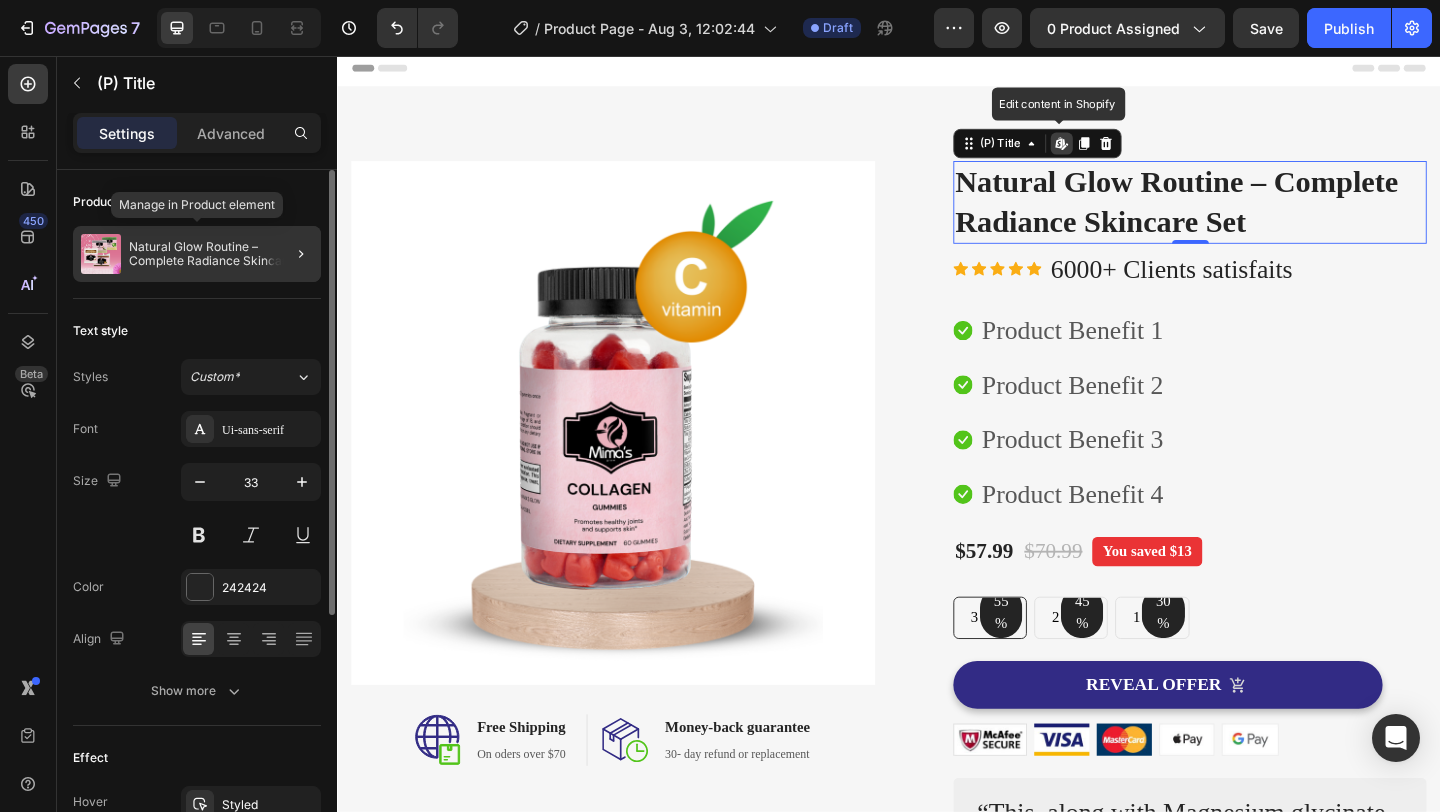 click on "Natural Glow Routine – Complete Radiance Skincare Set" at bounding box center [221, 254] 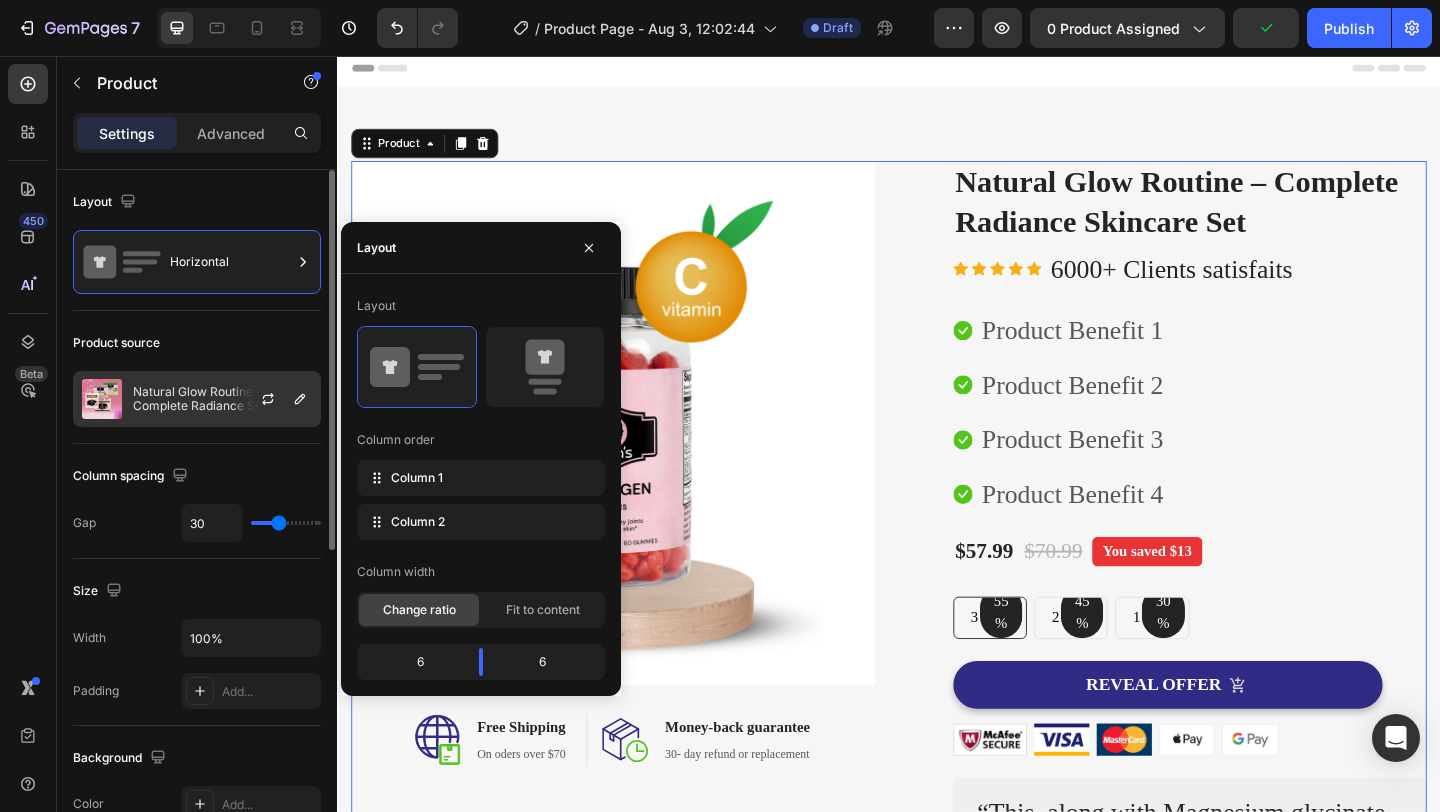 click on "Natural Glow Routine – Complete Radiance Skincare Set" at bounding box center (222, 399) 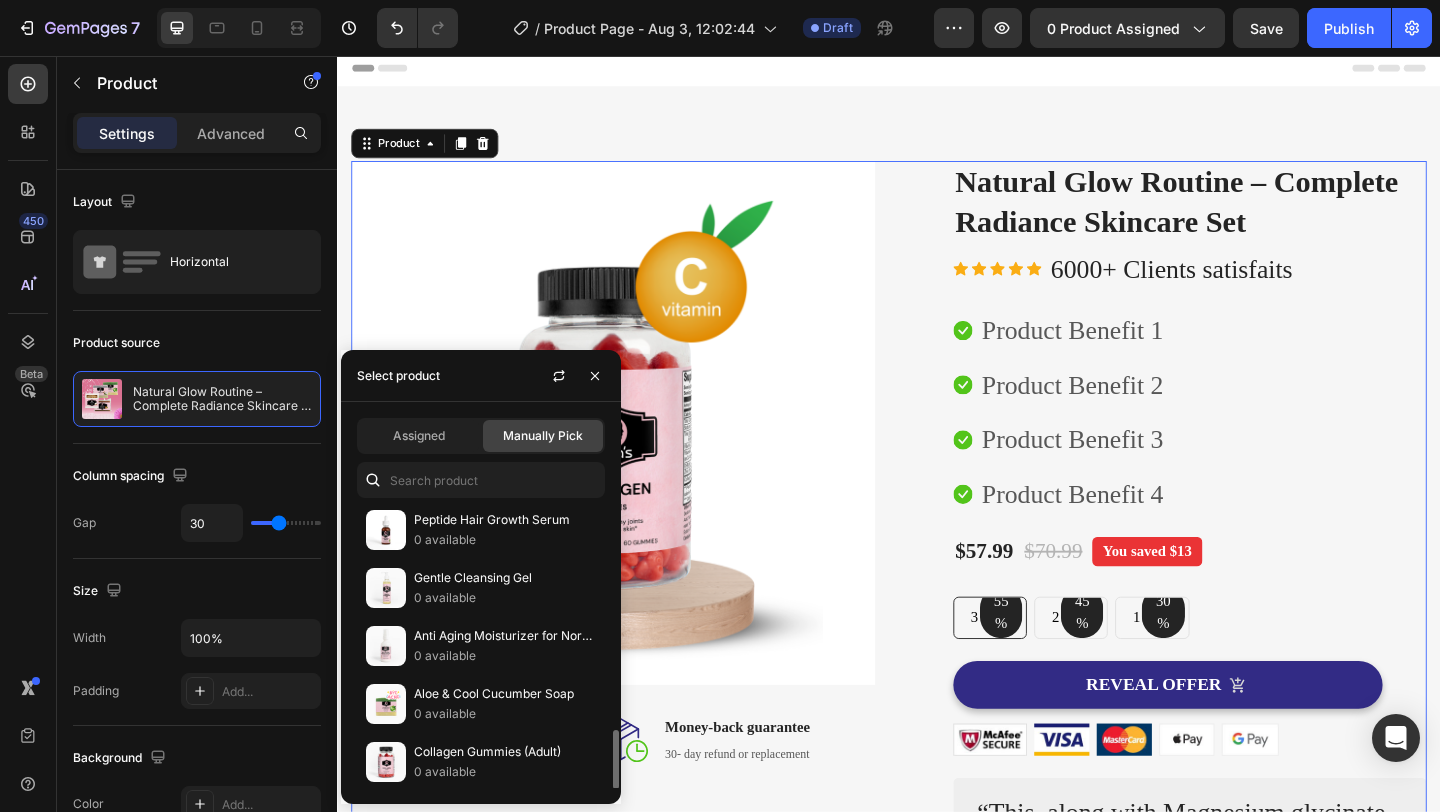 scroll, scrollTop: 1052, scrollLeft: 0, axis: vertical 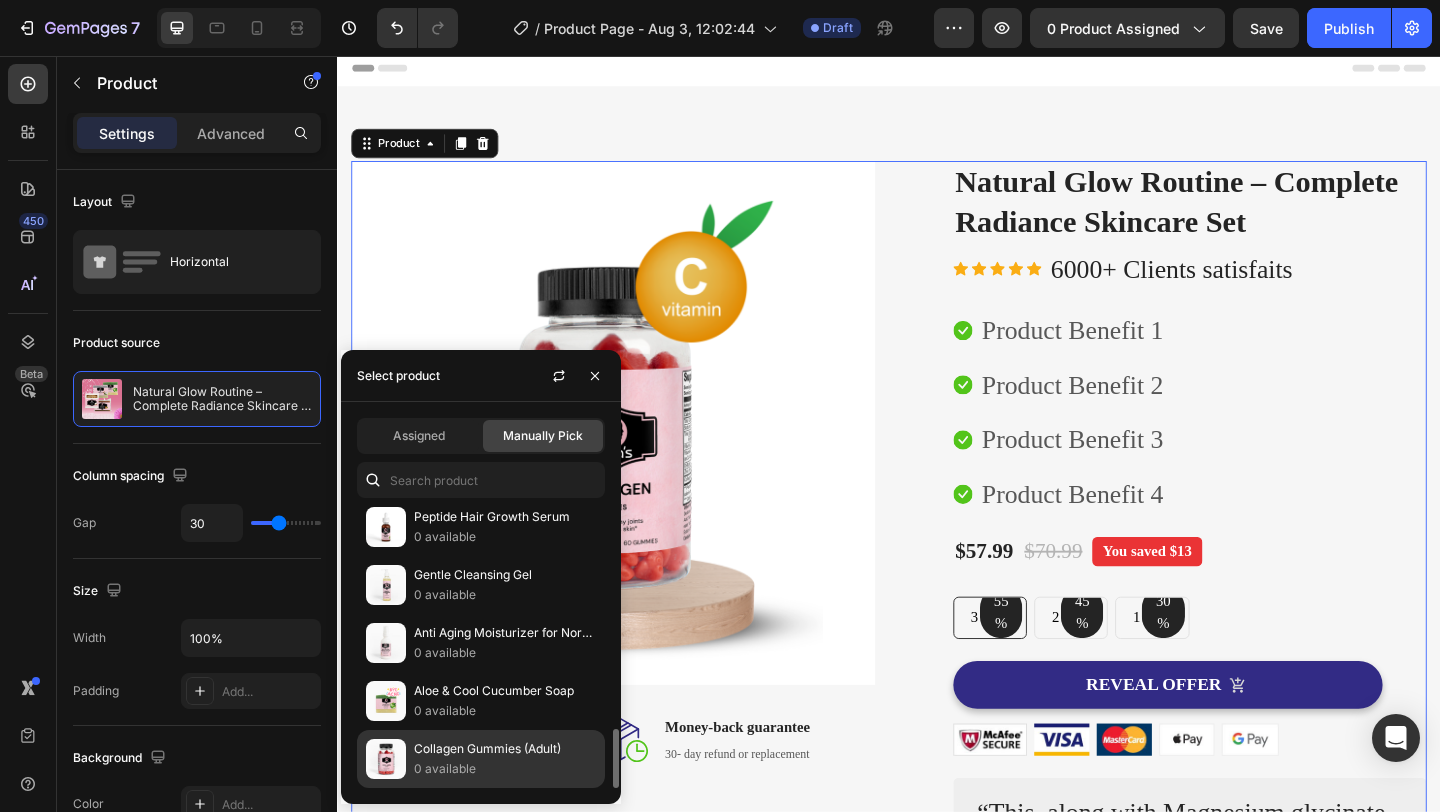 click on "0 available" at bounding box center [505, 769] 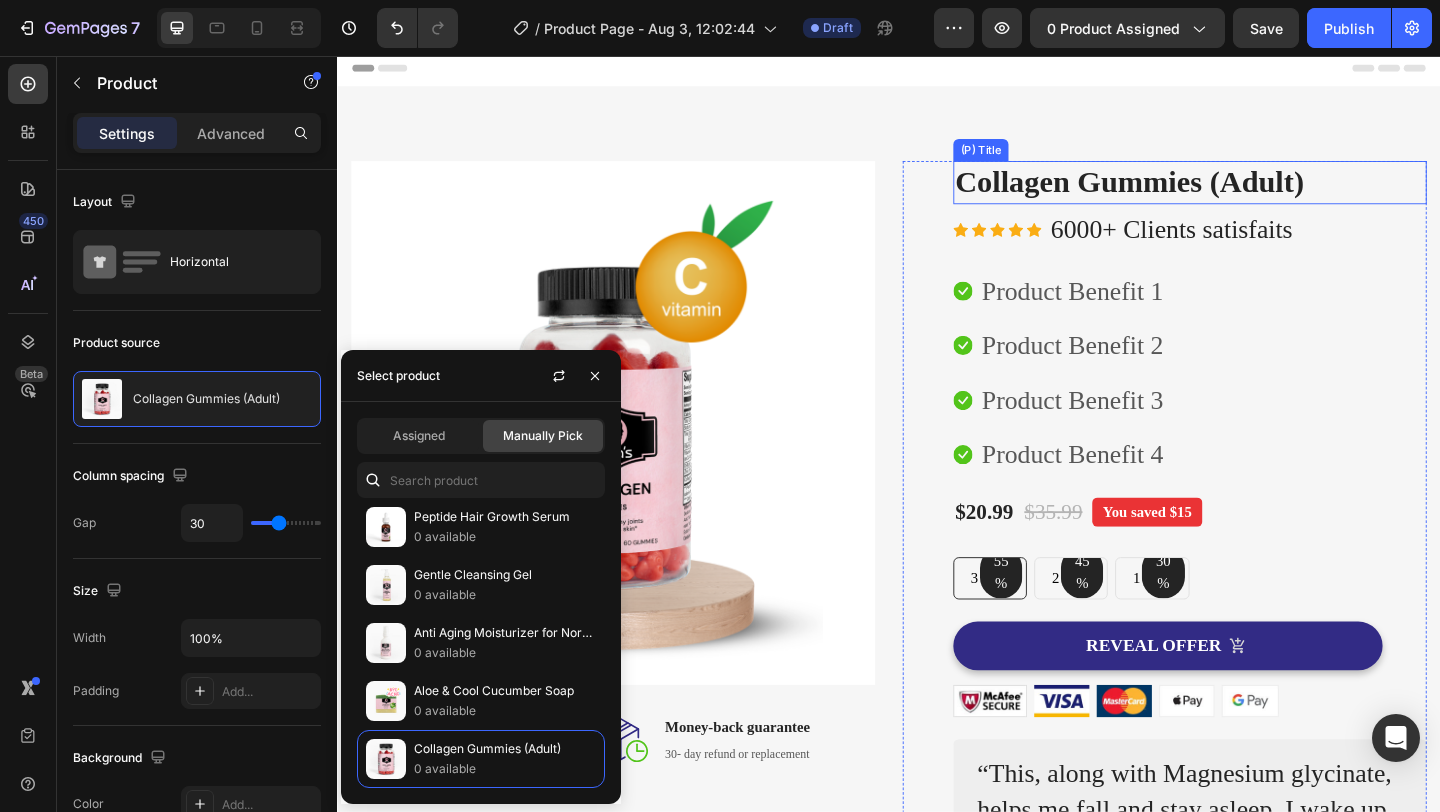 click on "Collagen Gummies (Adult)" at bounding box center (1264, 193) 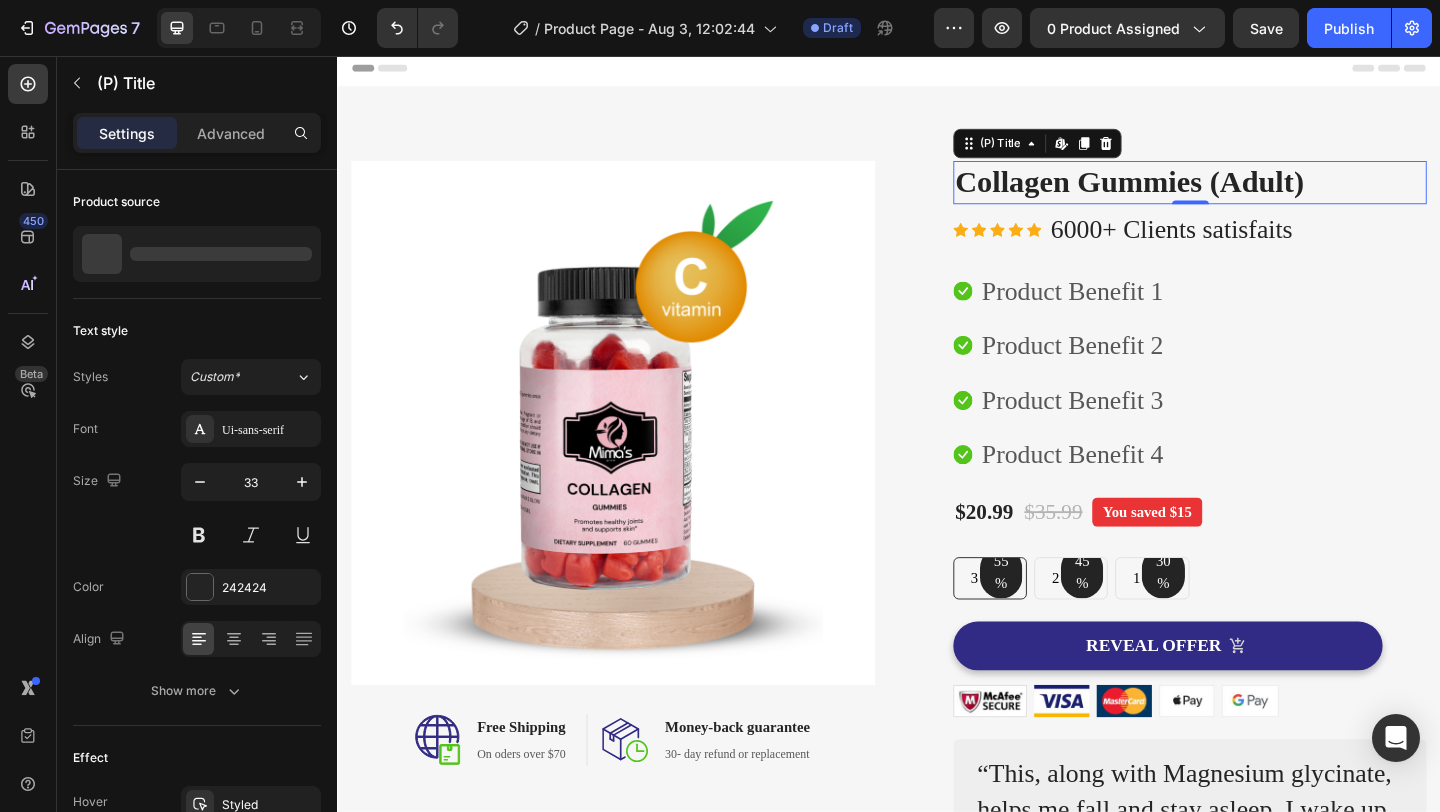 click on "Collagen Gummies (Adult)" at bounding box center (1264, 193) 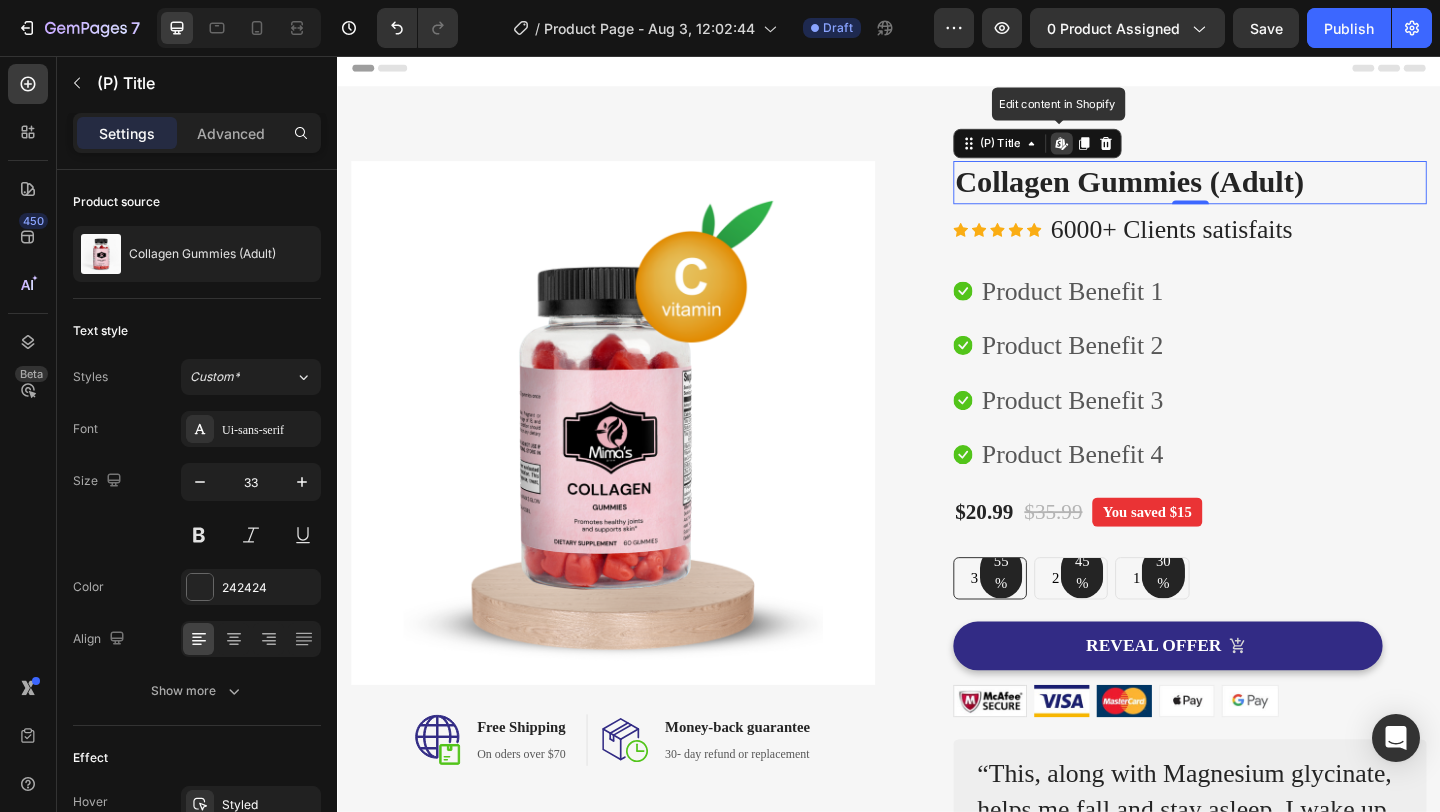 click on "Collagen Gummies (Adult)" at bounding box center [1264, 193] 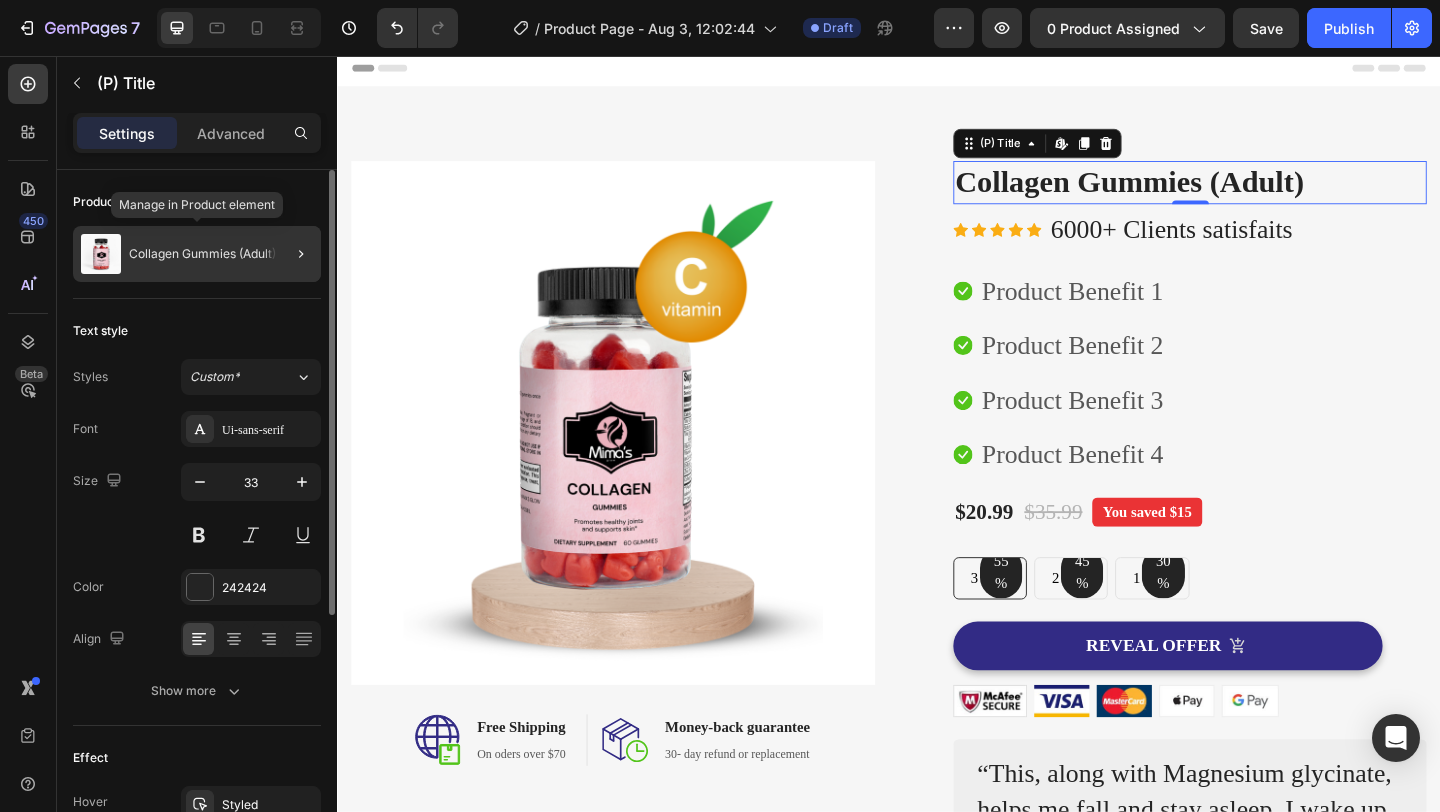 click on "Collagen Gummies (Adult)" at bounding box center [202, 254] 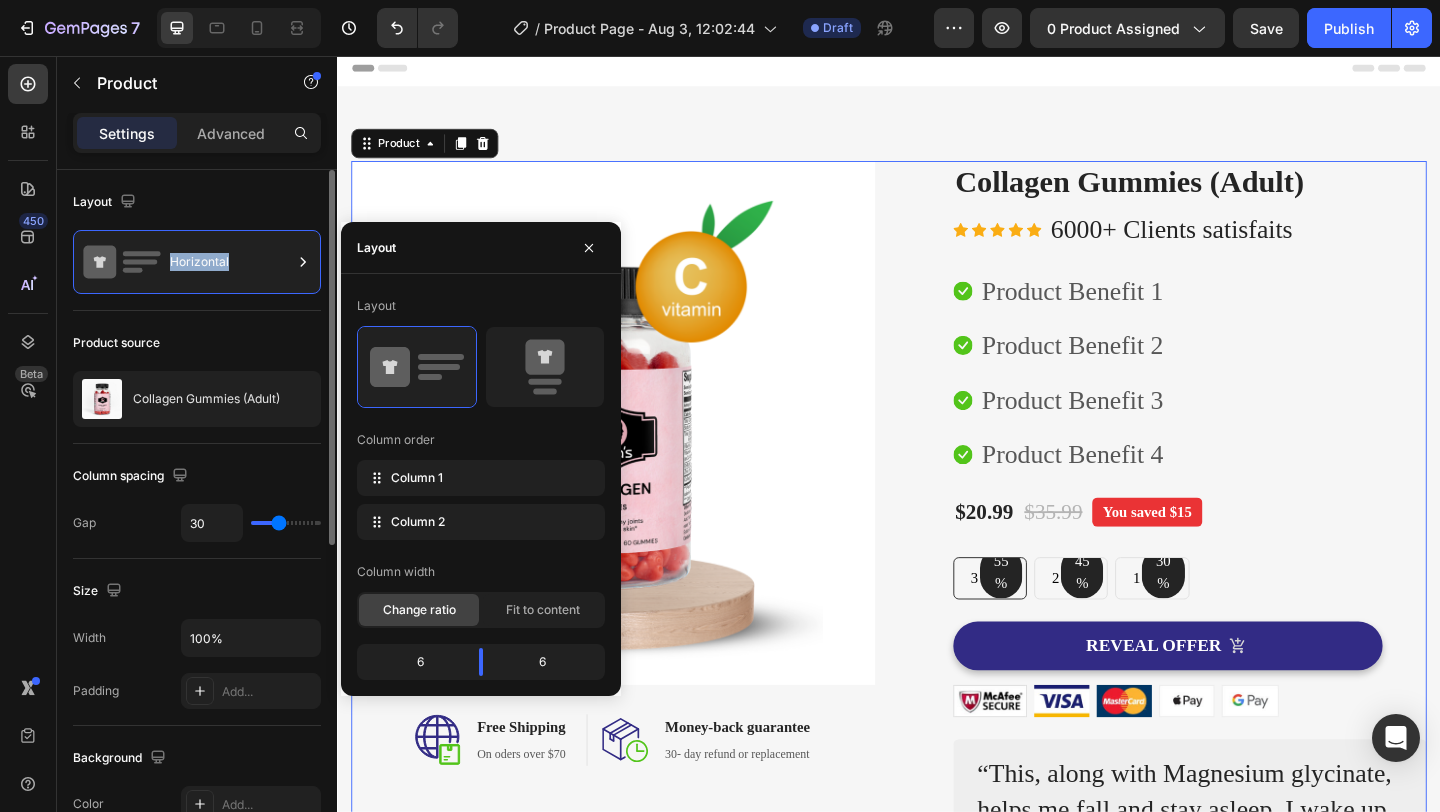 click on "Horizontal" at bounding box center (231, 262) 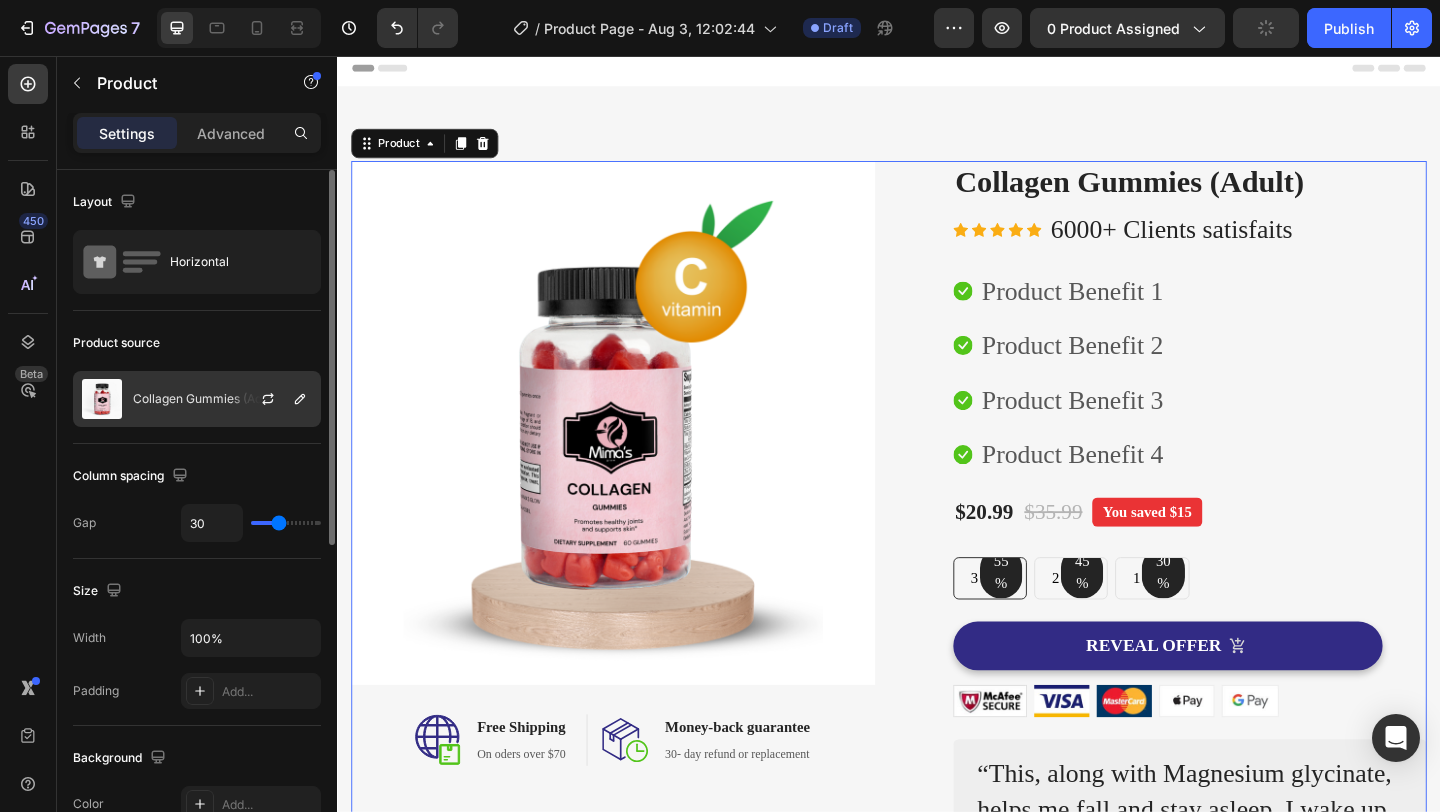click on "Collagen Gummies (Adult)" at bounding box center [206, 399] 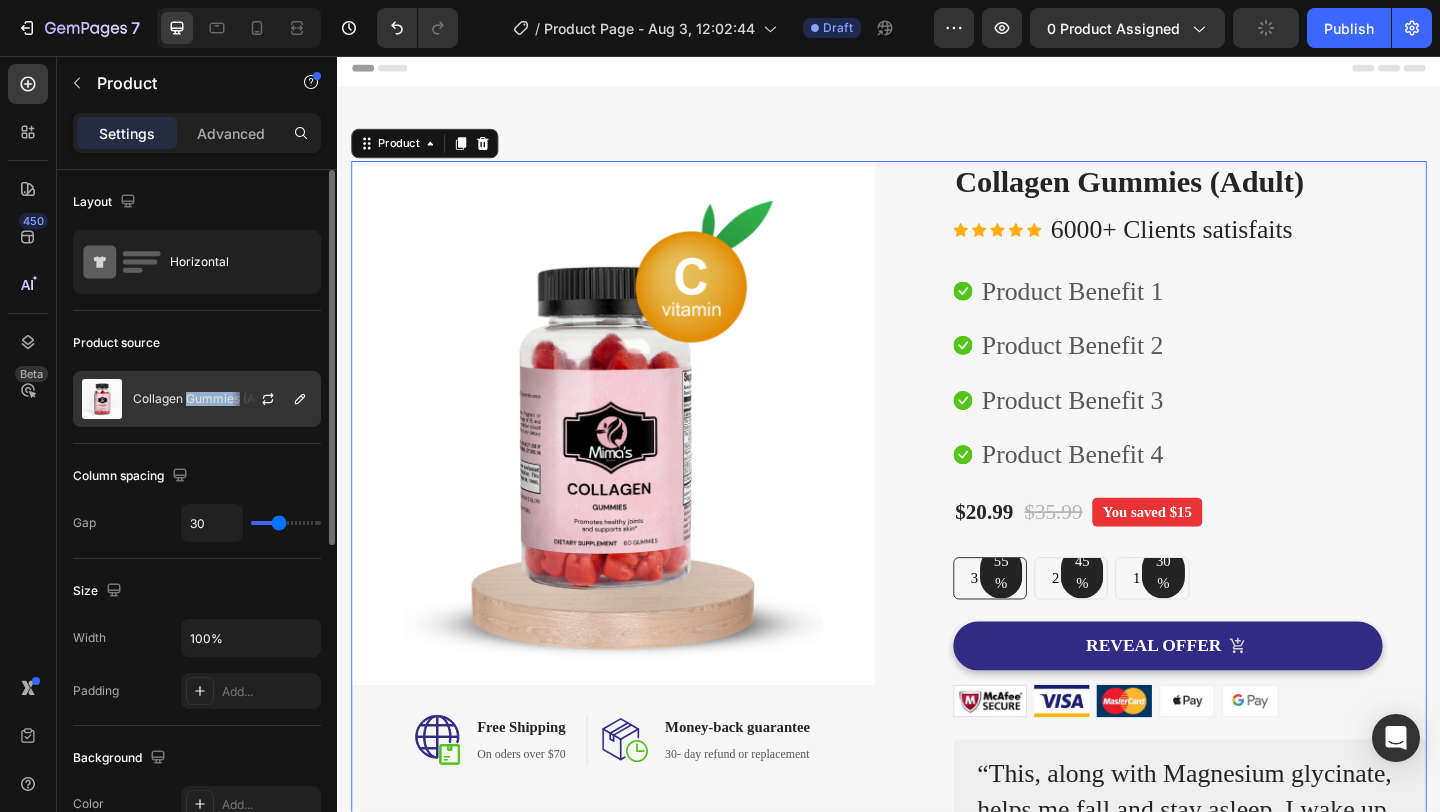 click on "Collagen Gummies (Adult)" at bounding box center [206, 399] 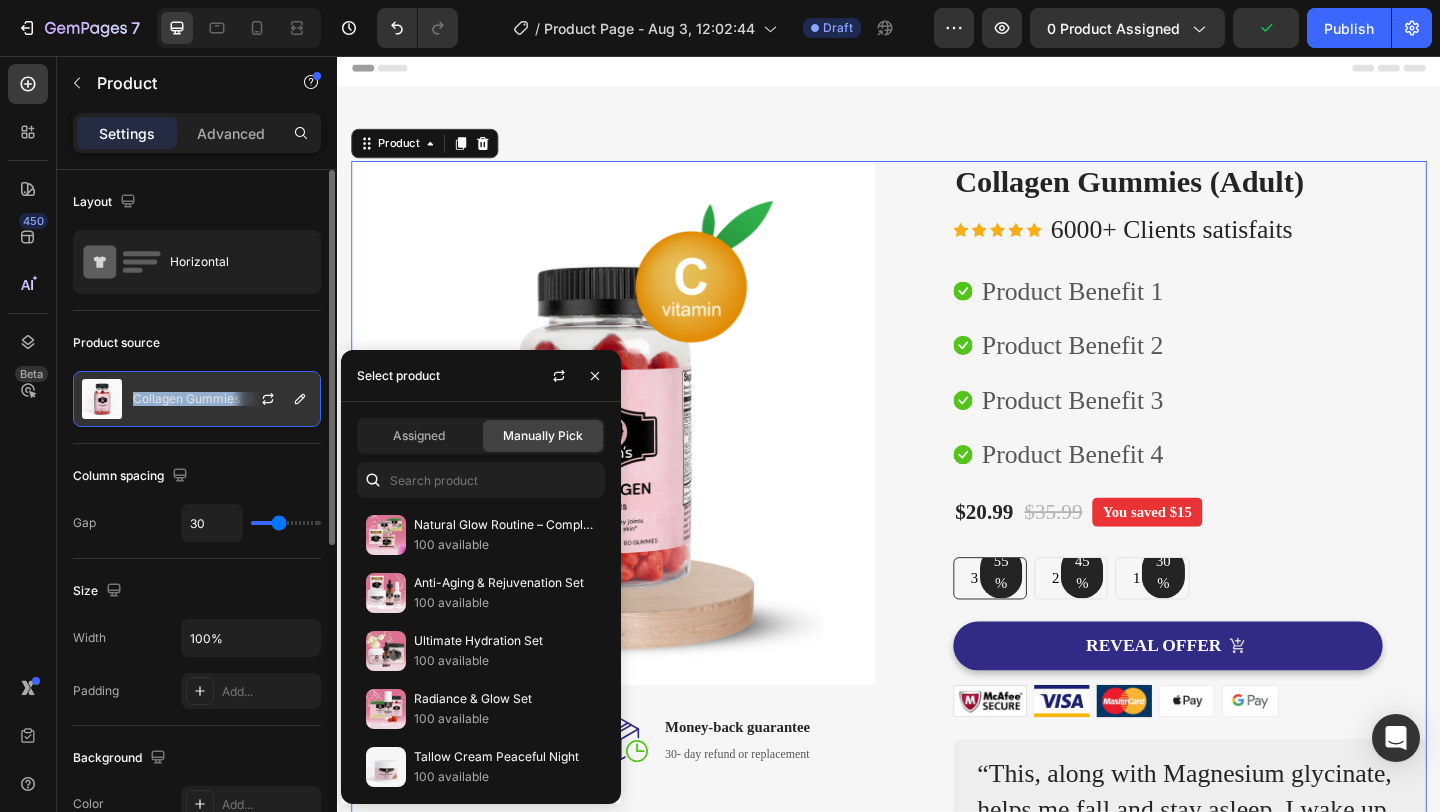 click on "Collagen Gummies (Adult)" at bounding box center [206, 399] 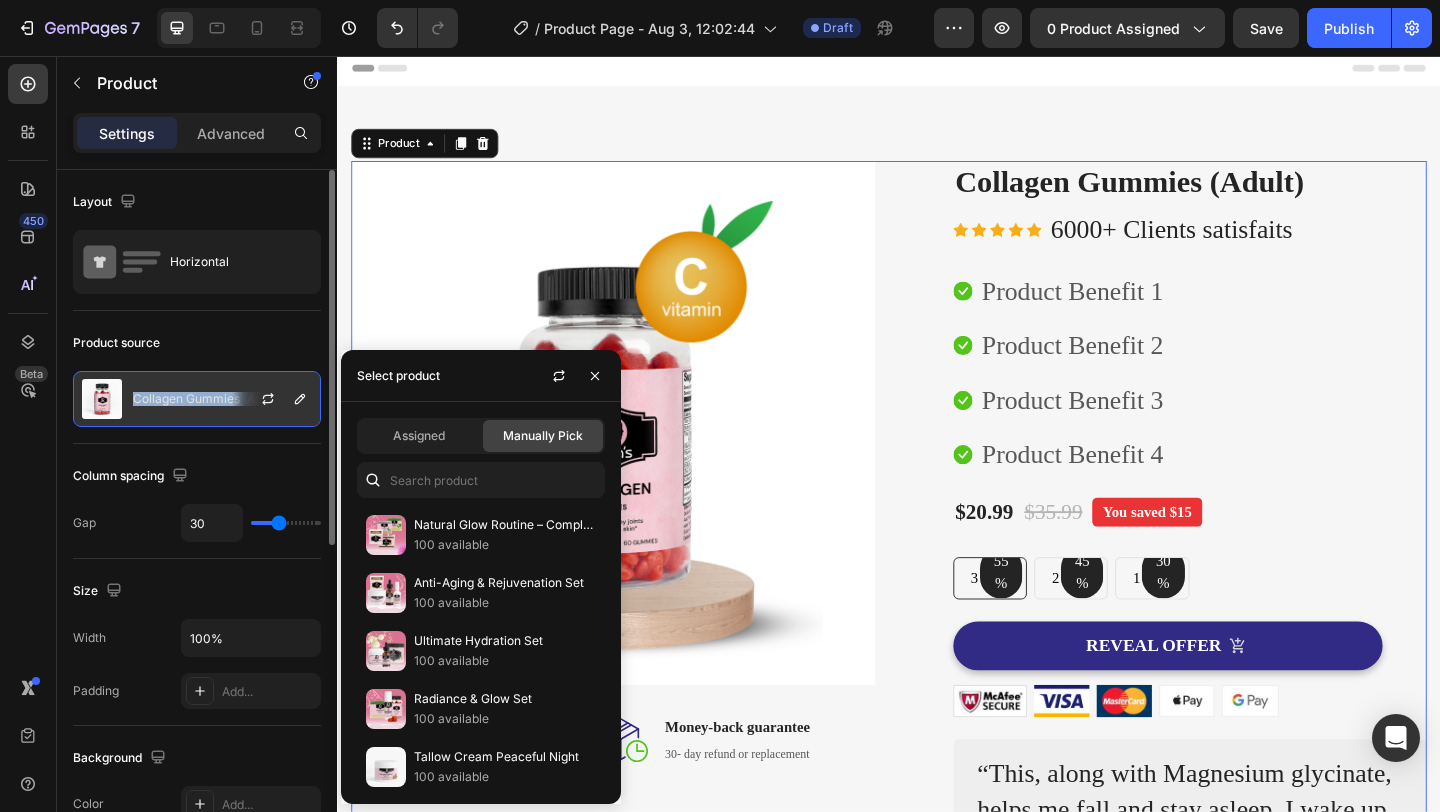 copy on "Collagen Gummies (Adult)" 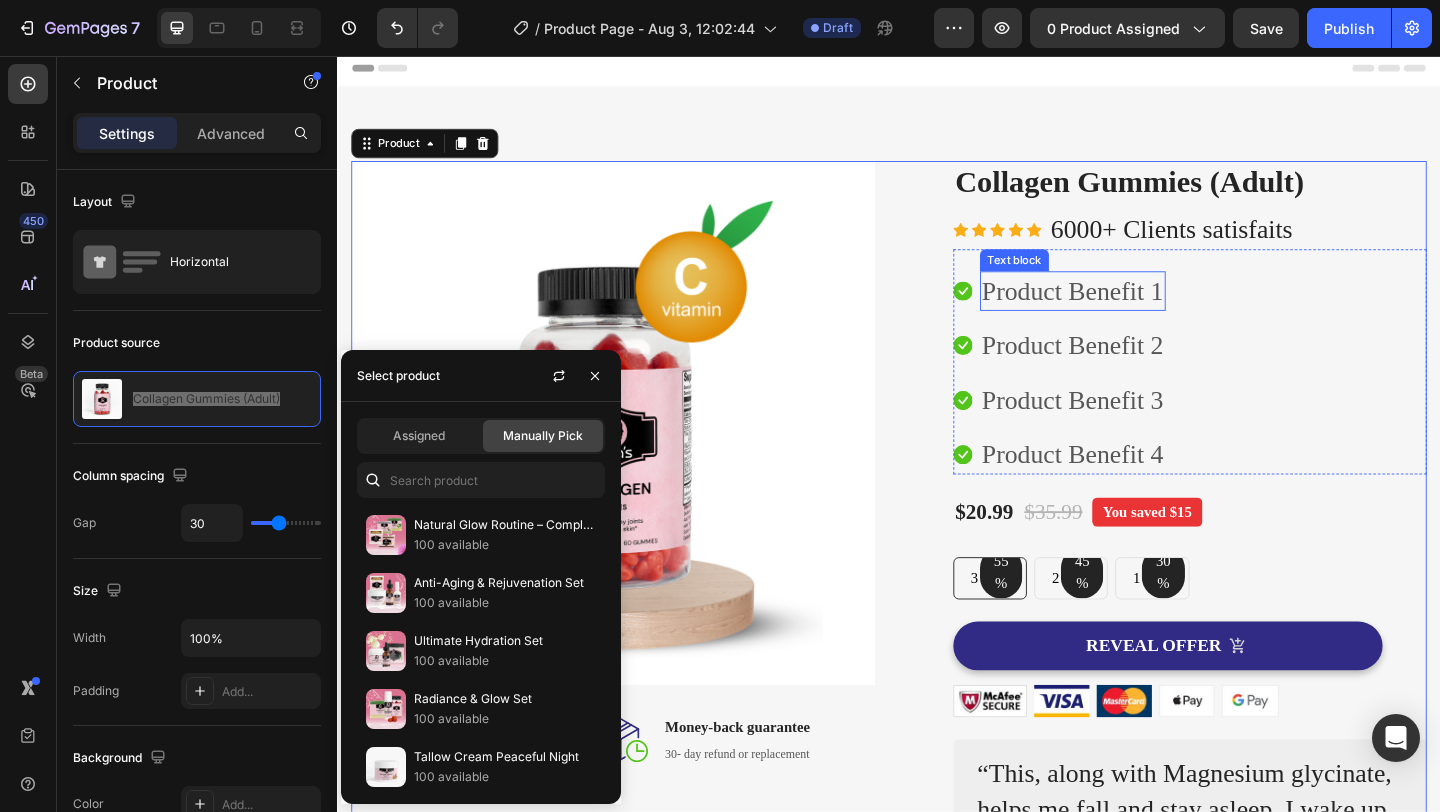 click on "Product Benefit 1" at bounding box center [1137, 311] 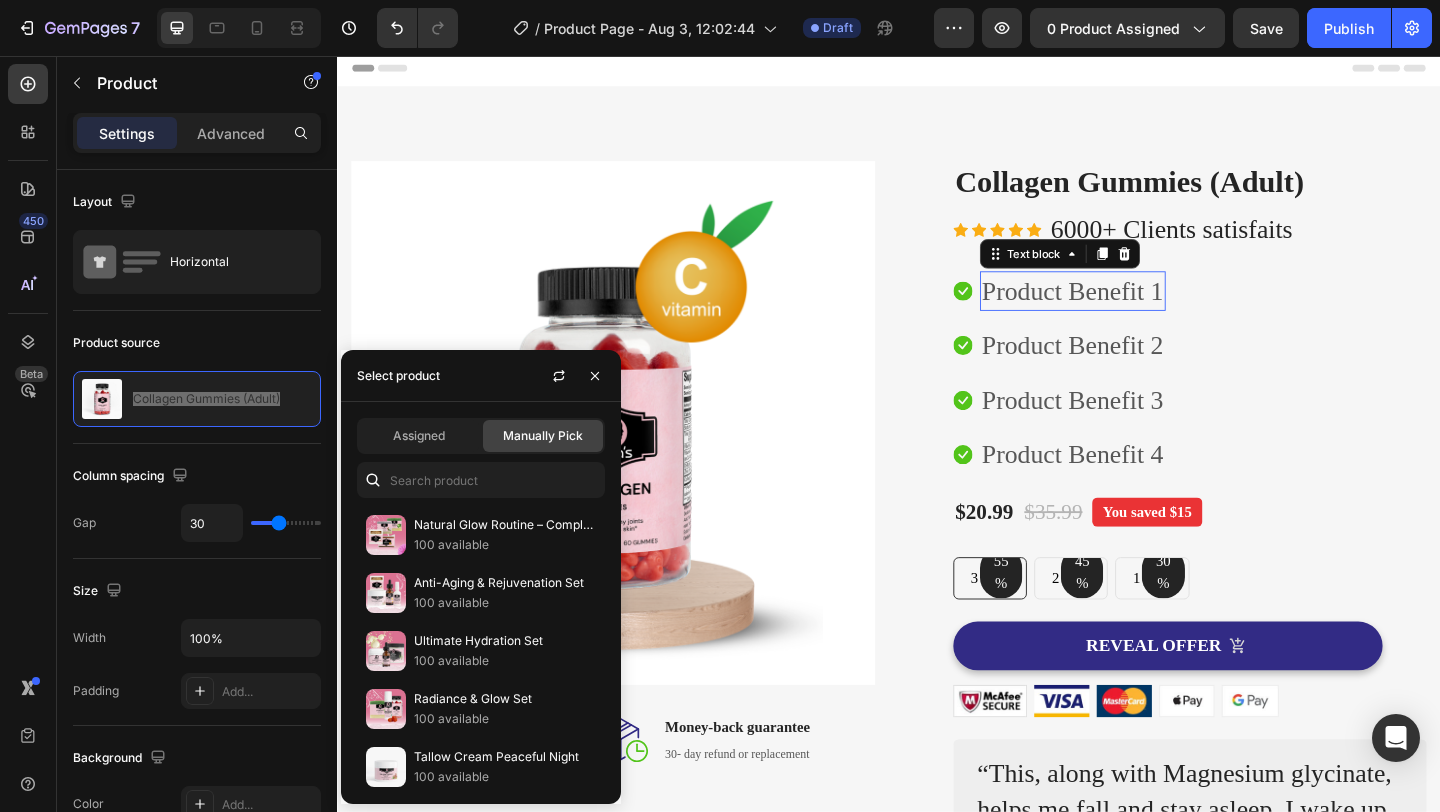 click on "Product Benefit 1" at bounding box center [1137, 311] 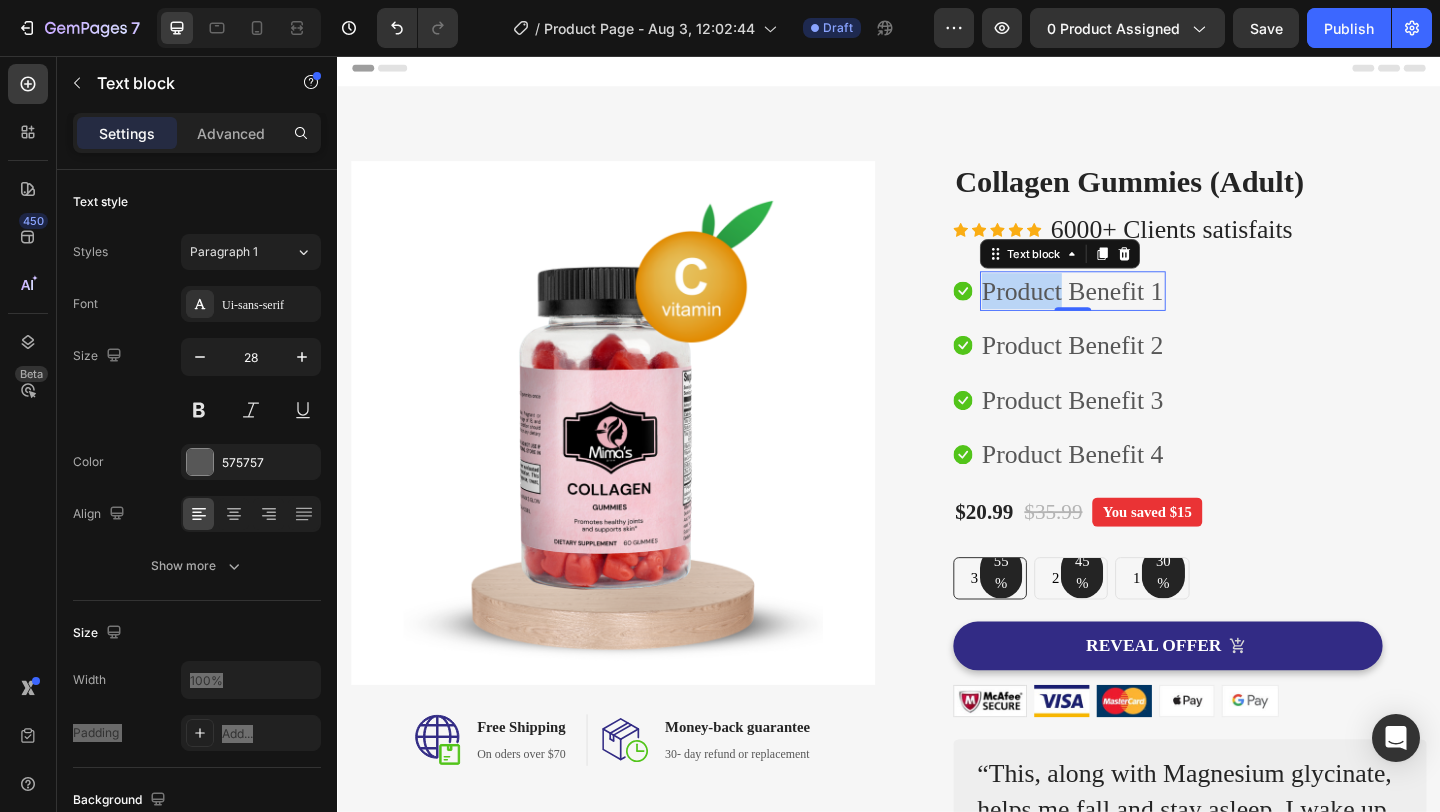 click on "Product Benefit 1" at bounding box center [1137, 311] 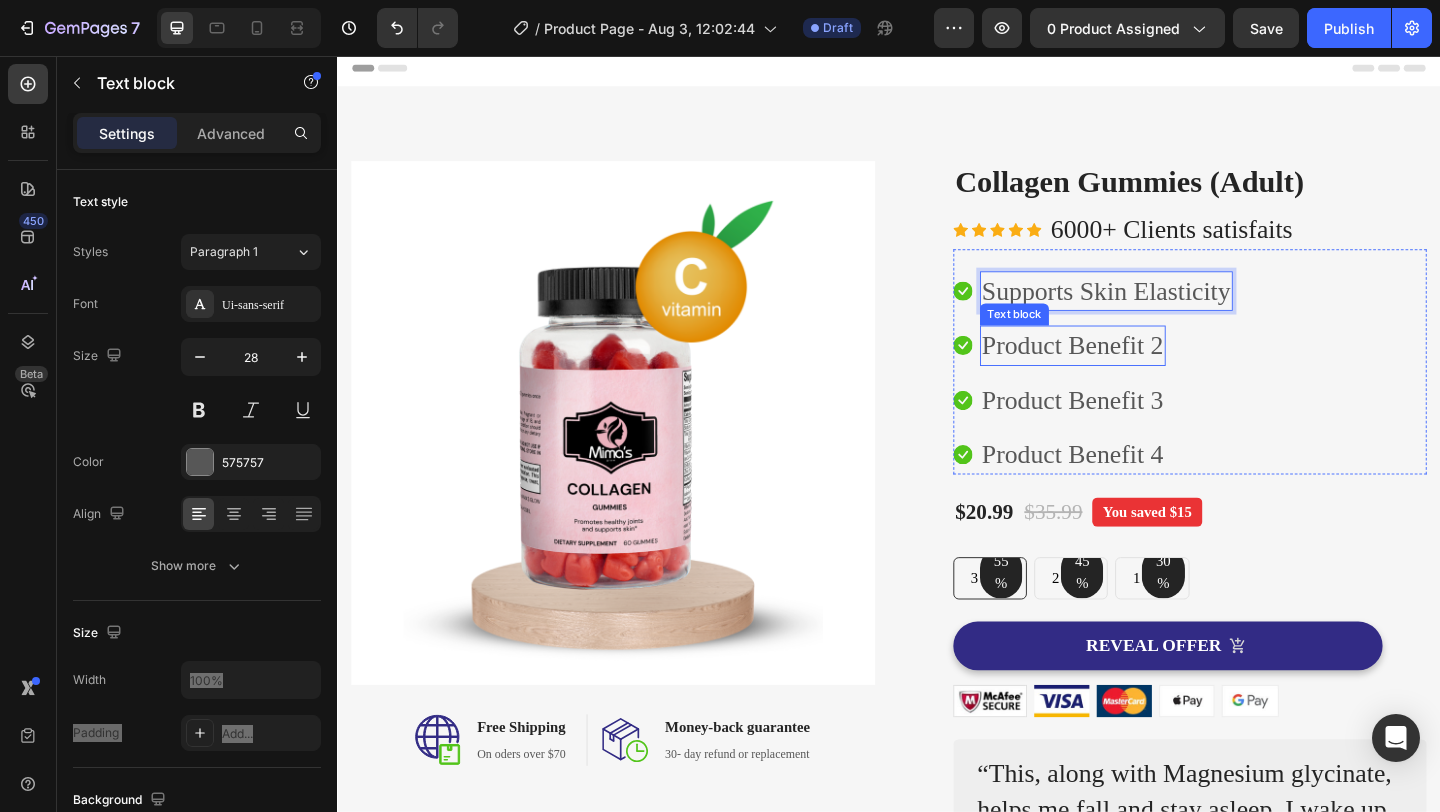 click on "Product Benefit 2" at bounding box center [1137, 370] 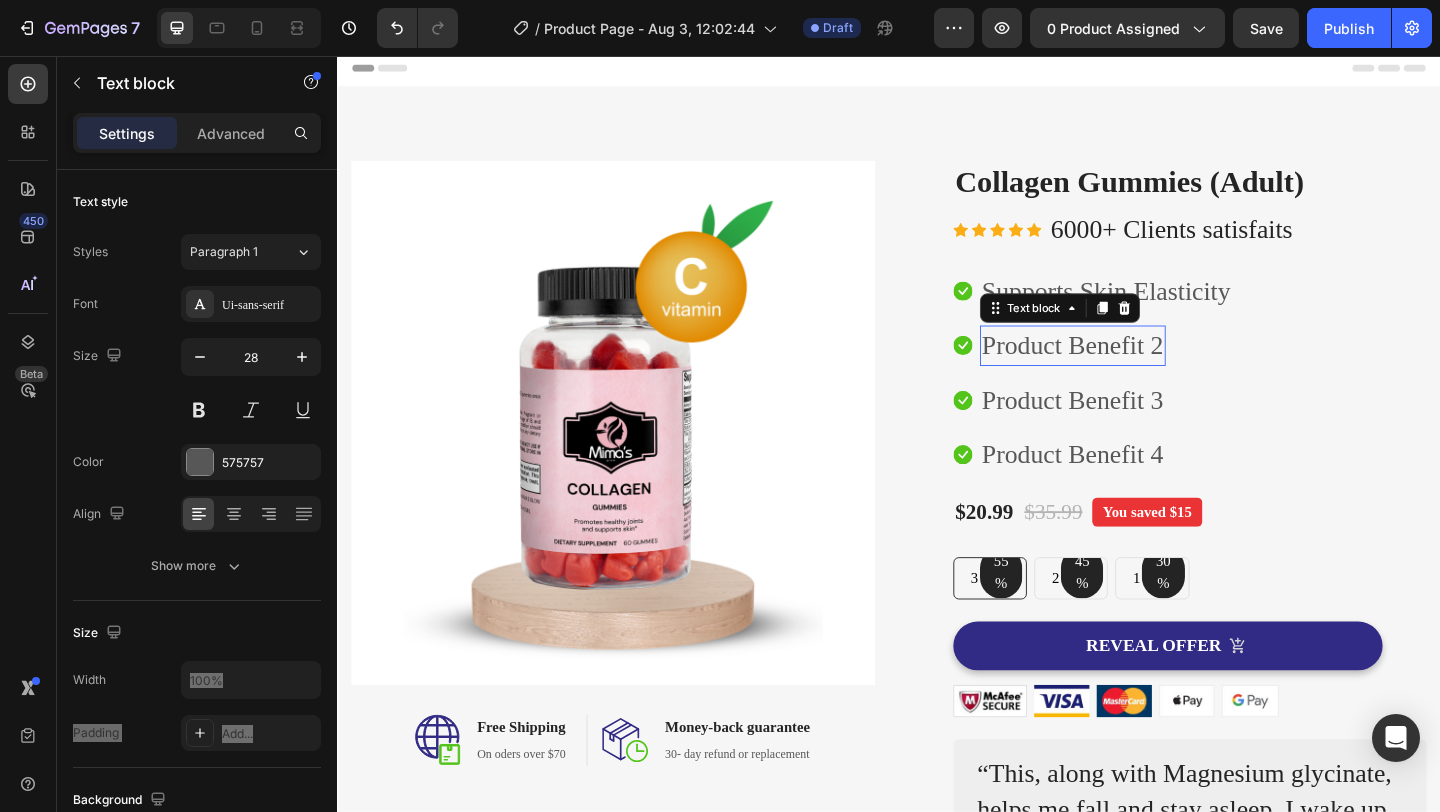 click on "Product Benefit 2" at bounding box center (1137, 370) 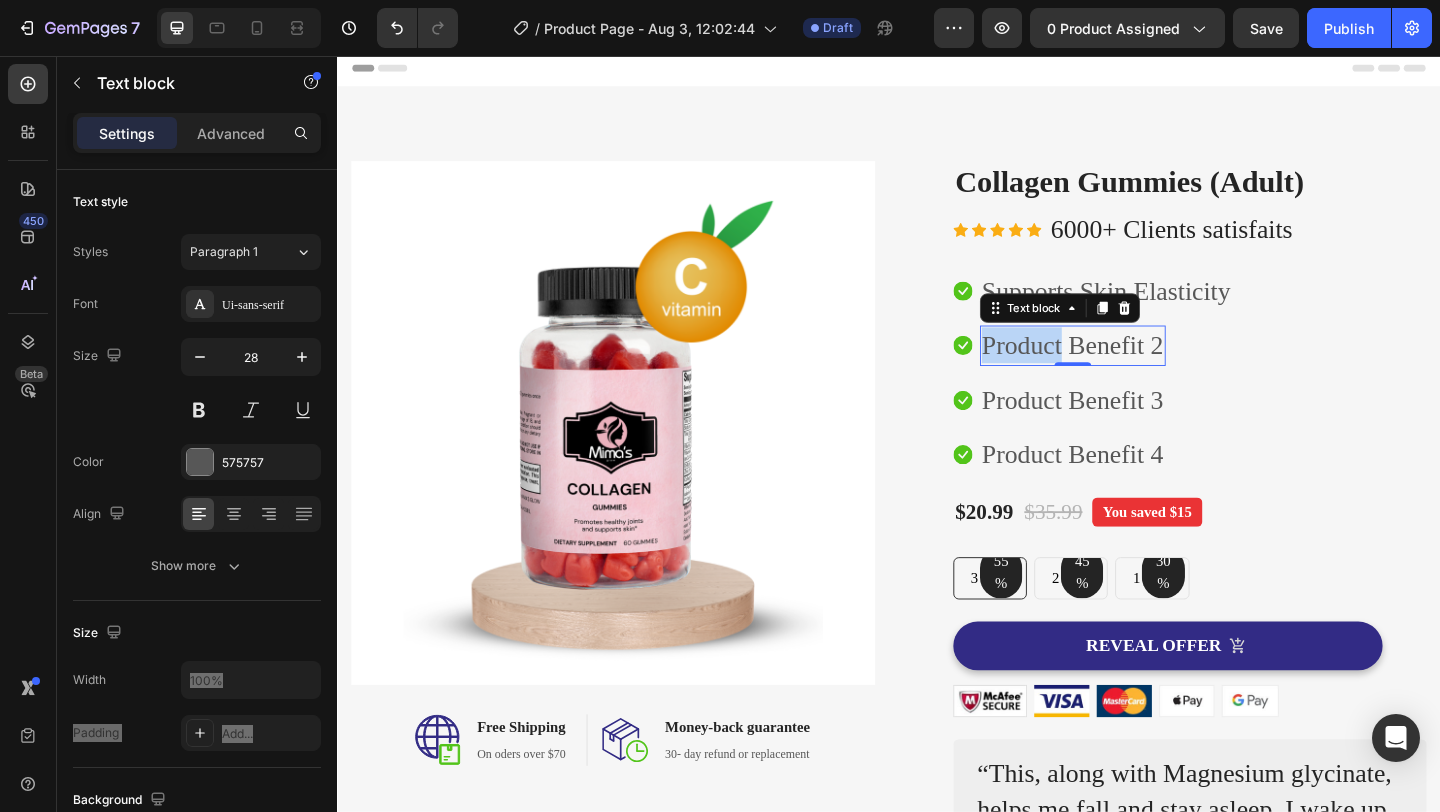 click on "Product Benefit 2" at bounding box center (1137, 370) 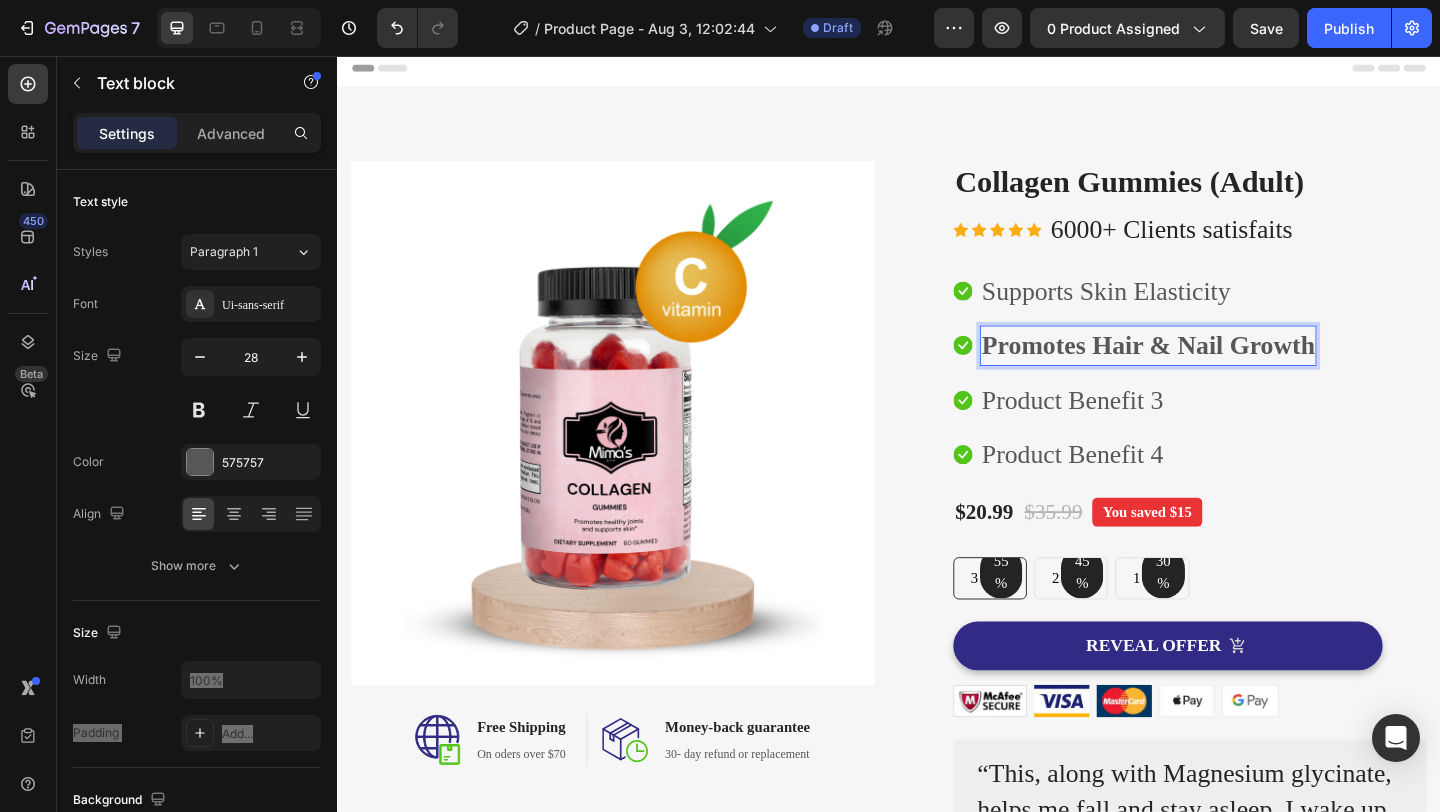 click on "Promotes Hair & Nail Growth" at bounding box center (1219, 370) 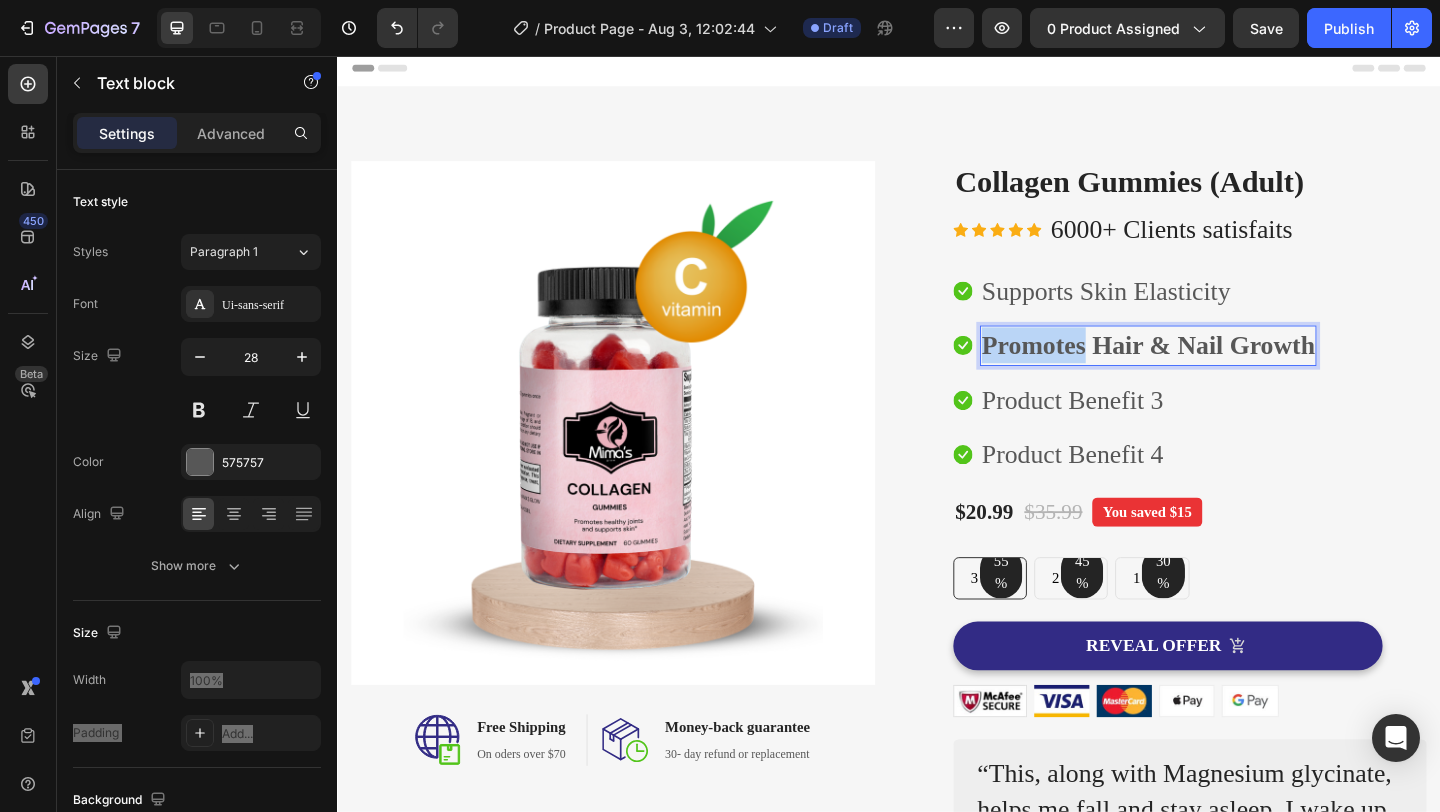 click on "Promotes Hair & Nail Growth" at bounding box center (1219, 370) 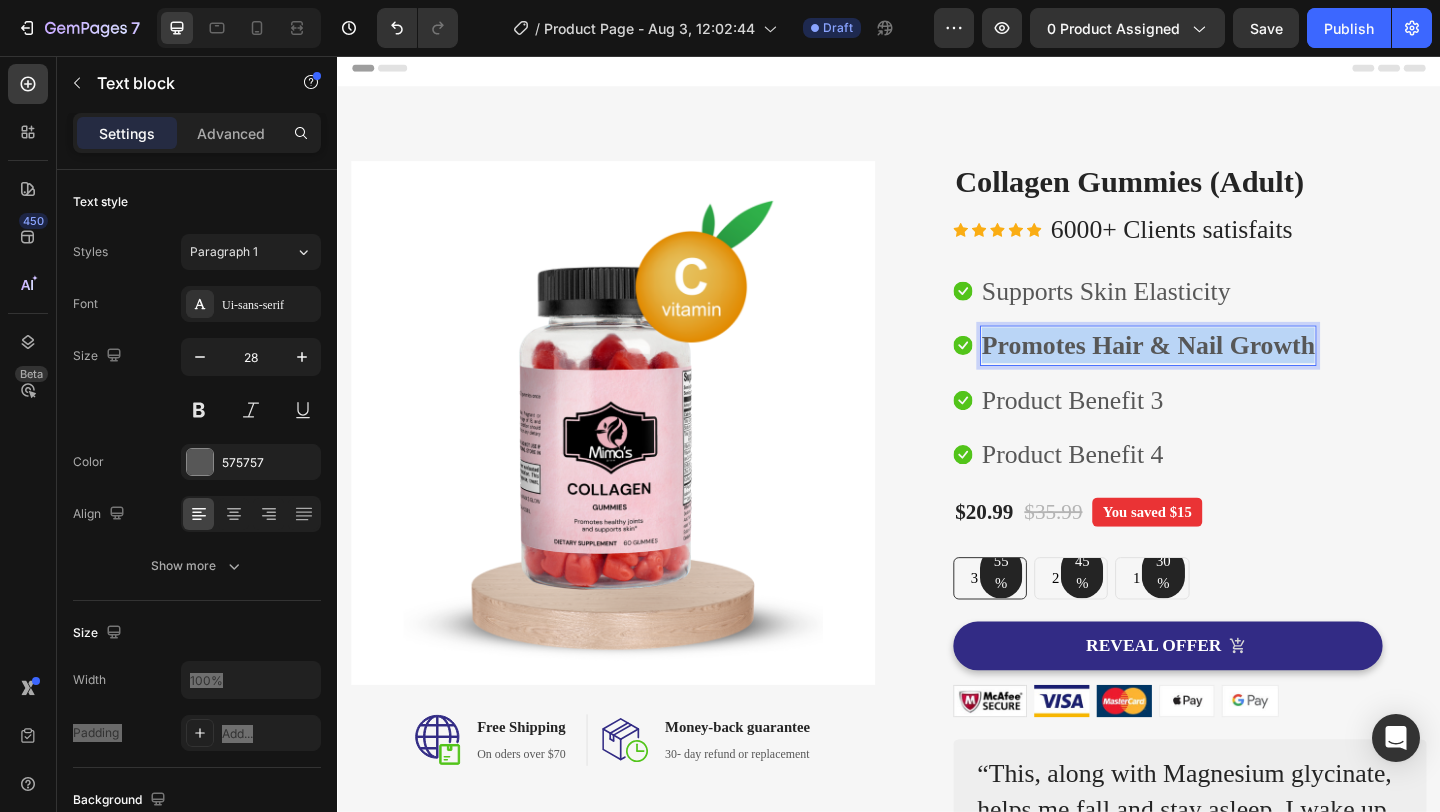 click on "Promotes Hair & Nail Growth" at bounding box center (1219, 370) 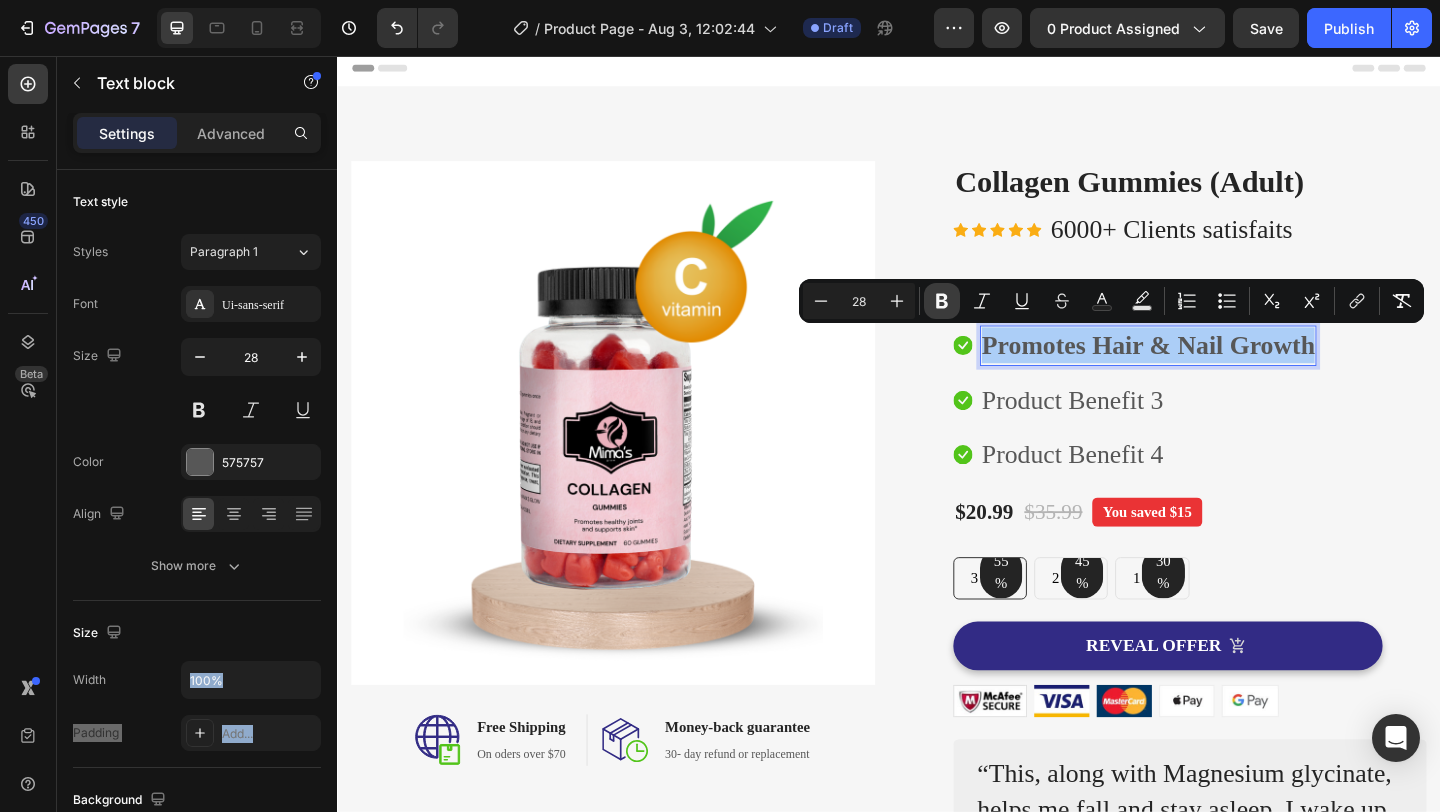 click 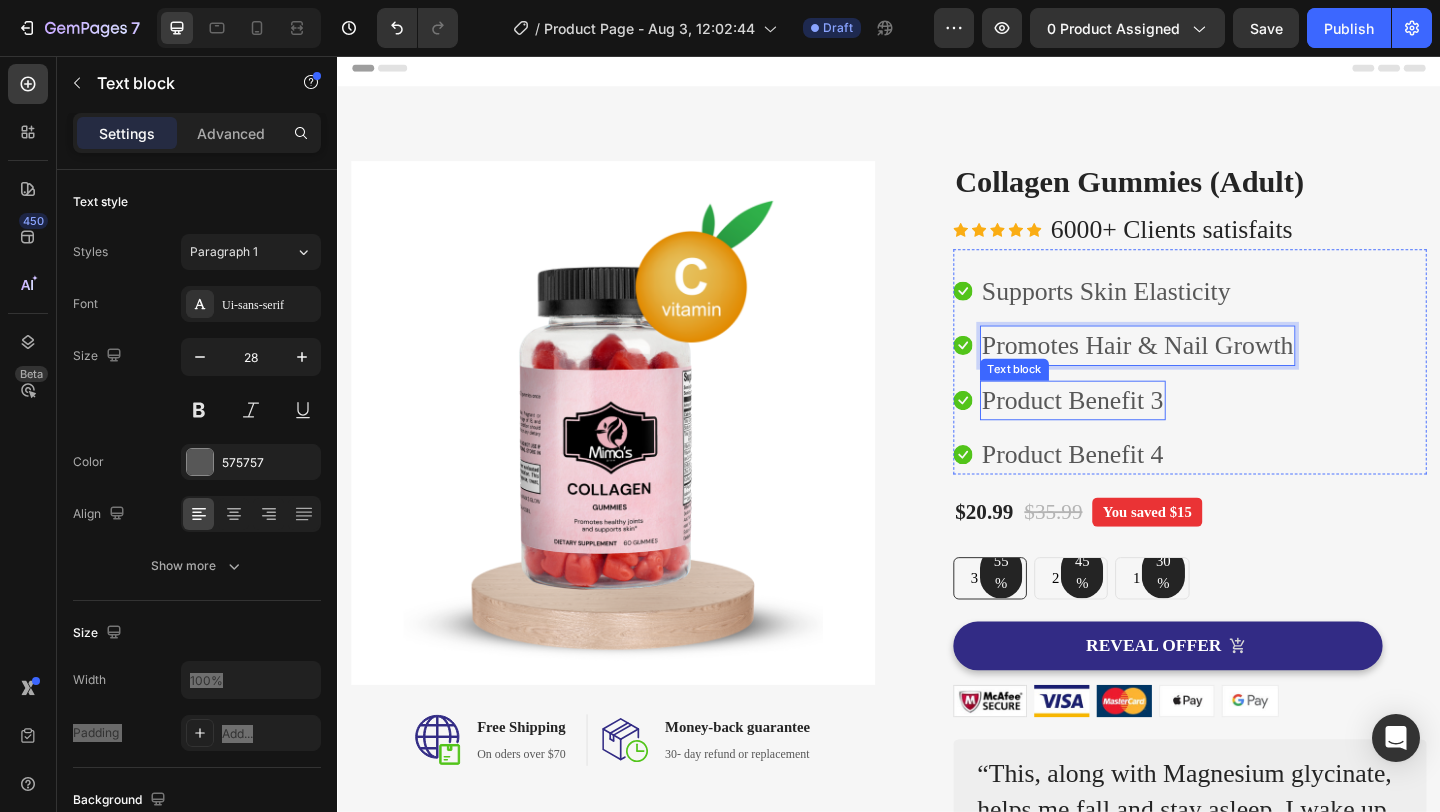 click on "Product Benefit 3" at bounding box center (1137, 430) 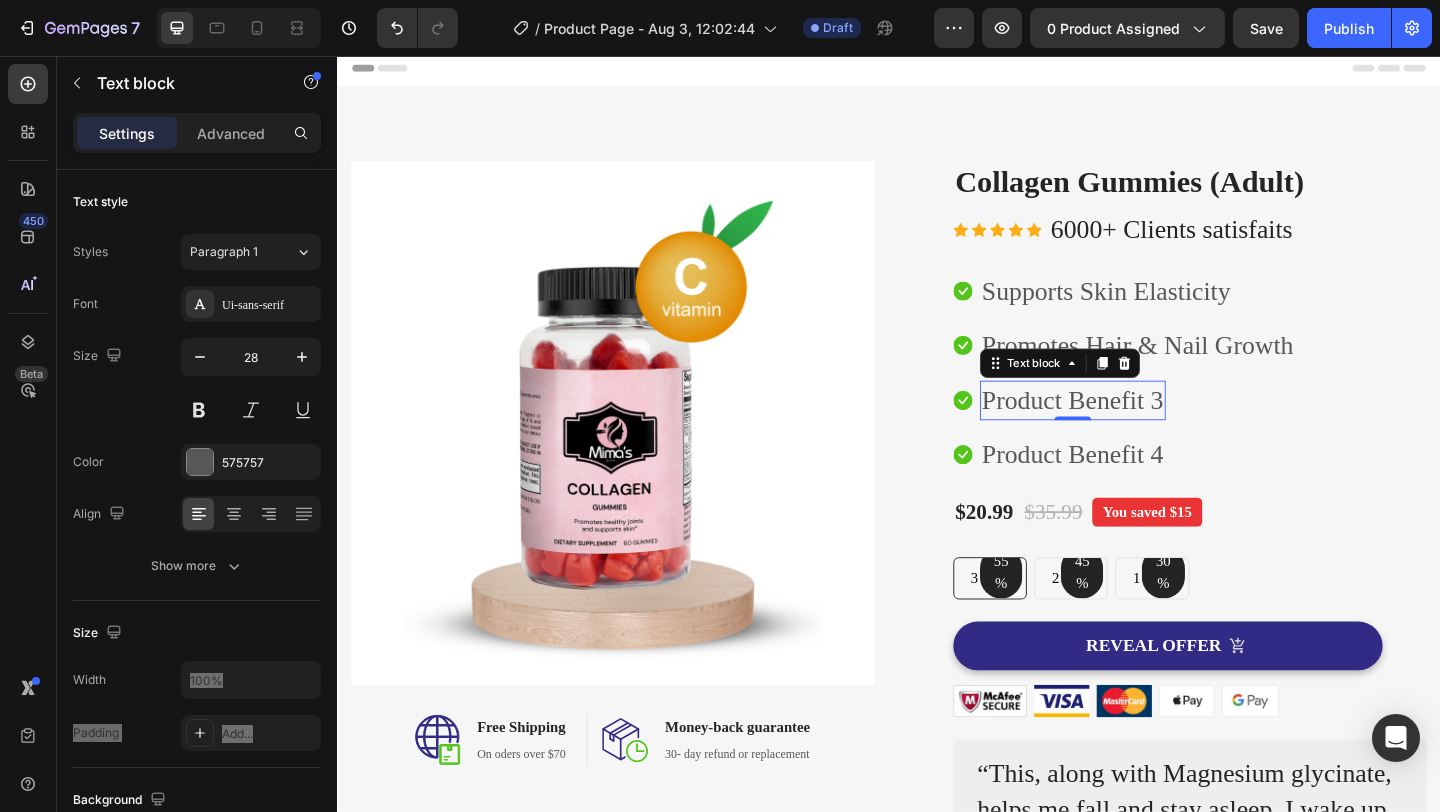 click on "Product Benefit 3" at bounding box center [1137, 430] 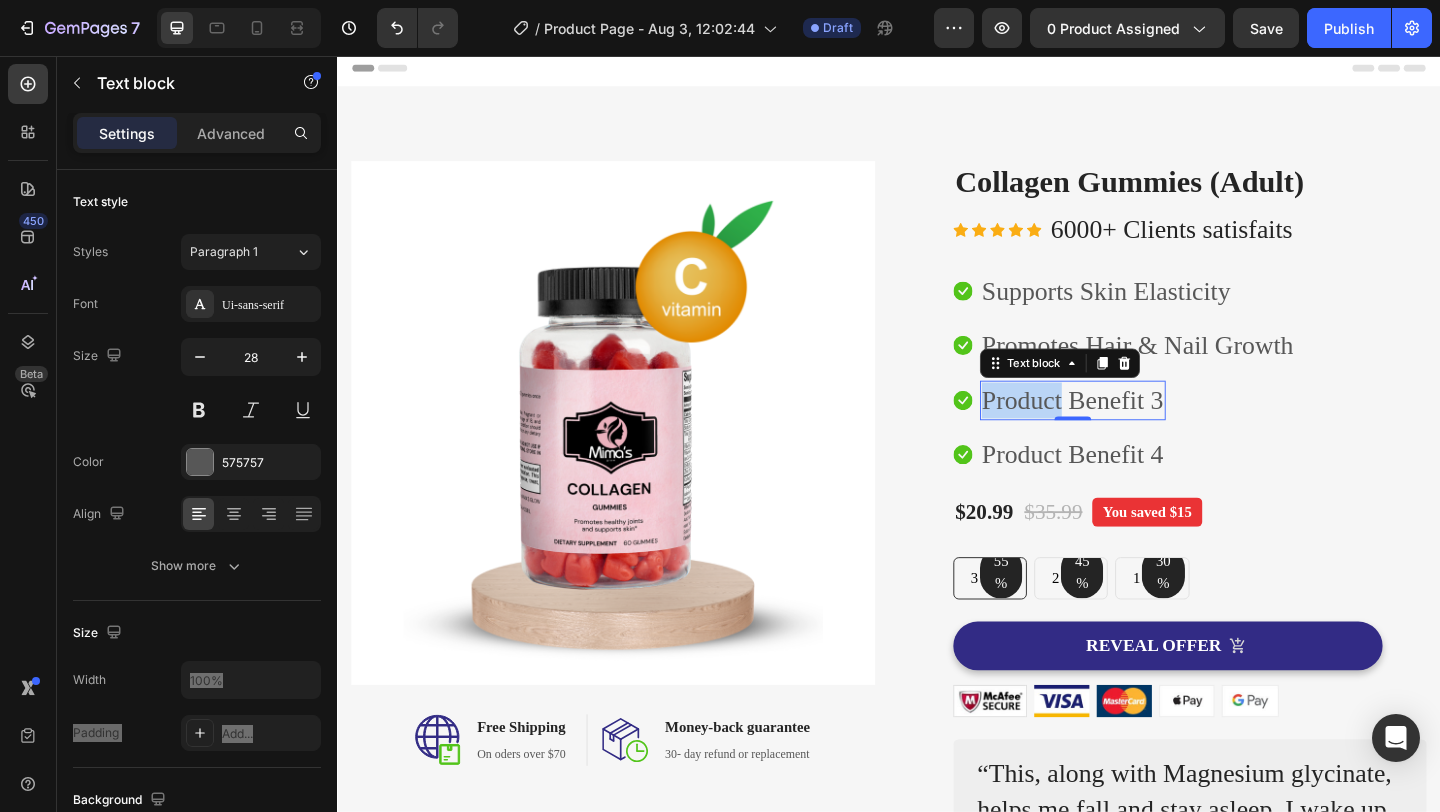 click on "Product Benefit 3" at bounding box center (1137, 430) 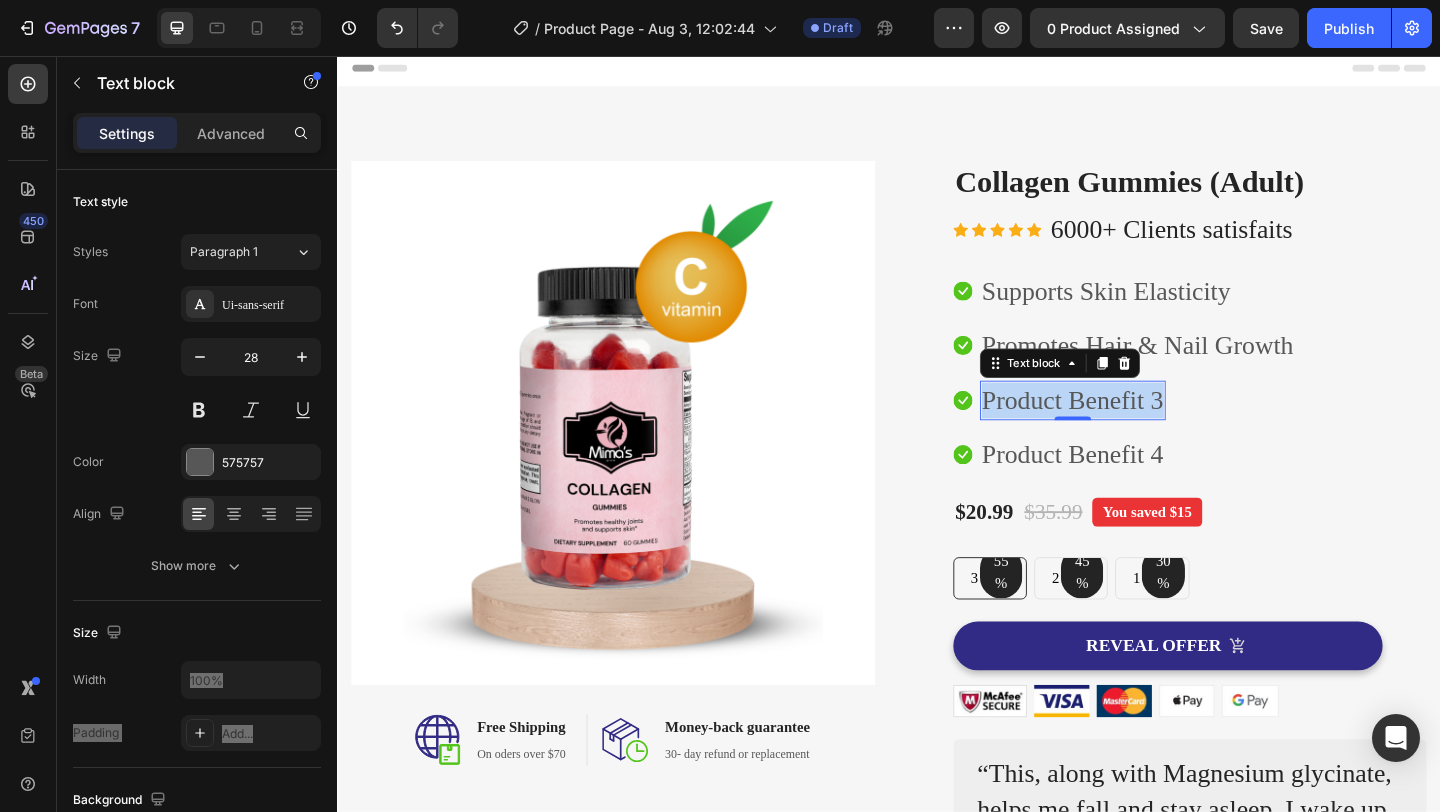 click on "Product Benefit 3" at bounding box center (1137, 430) 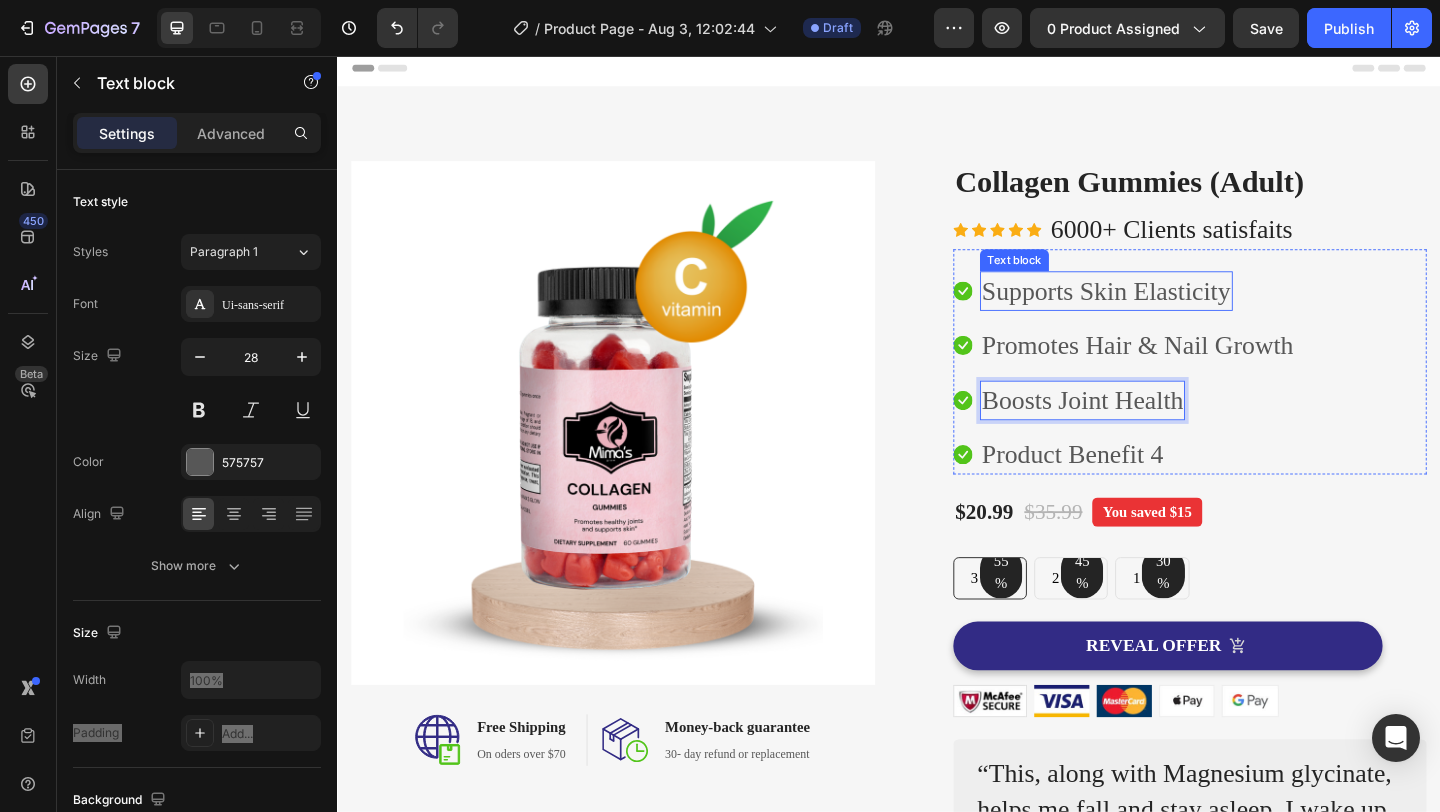 click on "Supports Skin Elasticity" at bounding box center (1173, 311) 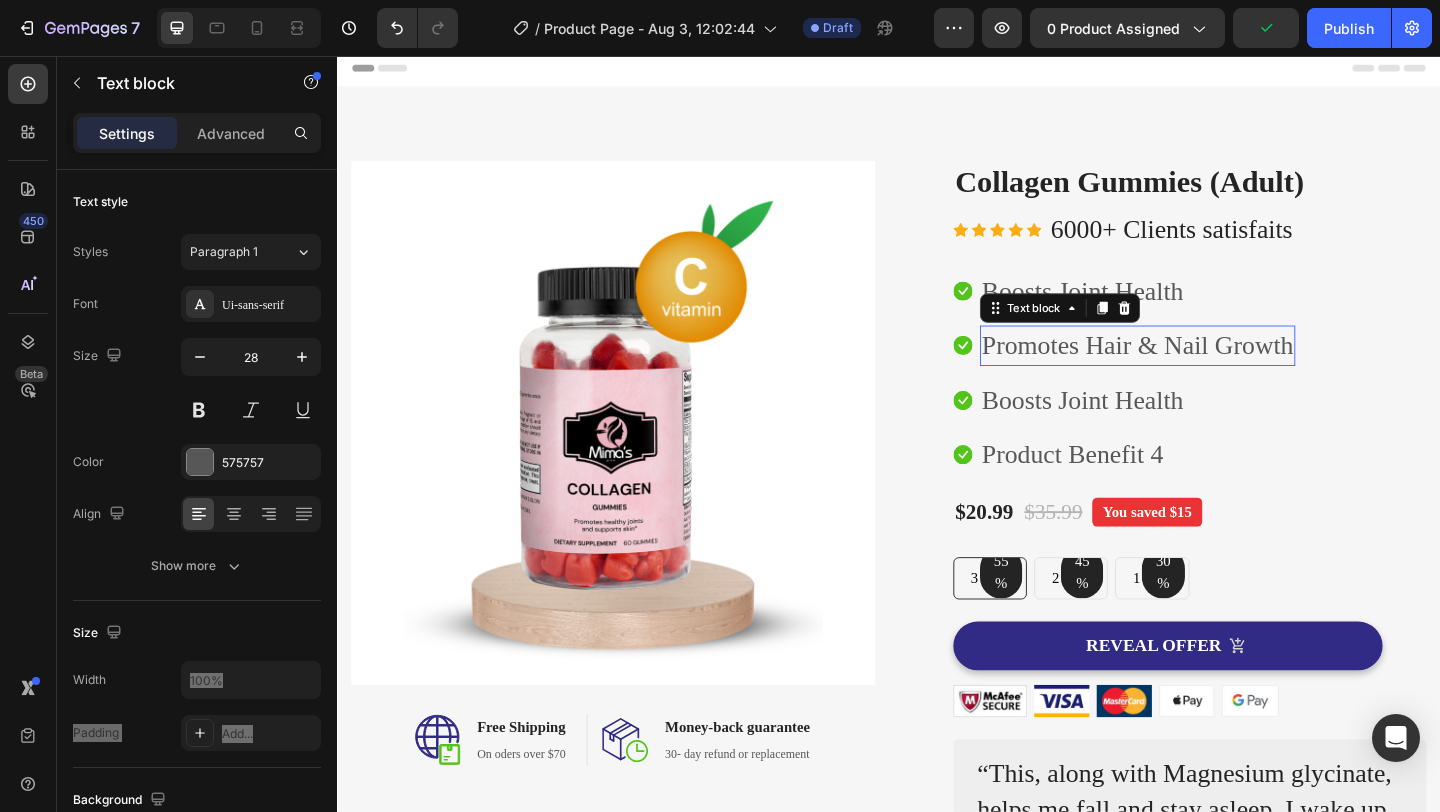 click on "Promotes Hair & Nail Growth" at bounding box center (1207, 370) 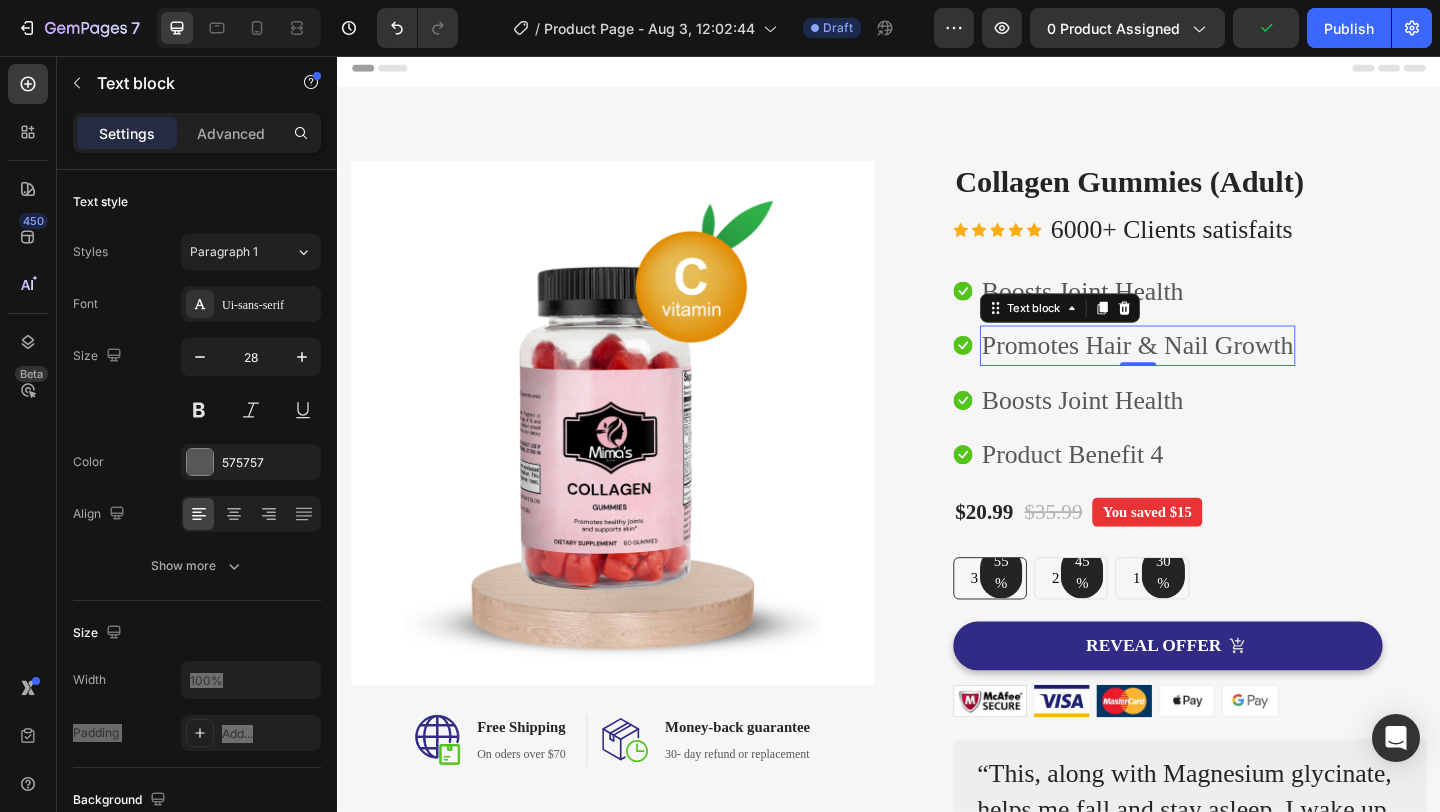 click on "Promotes Hair & Nail Growth" at bounding box center [1207, 370] 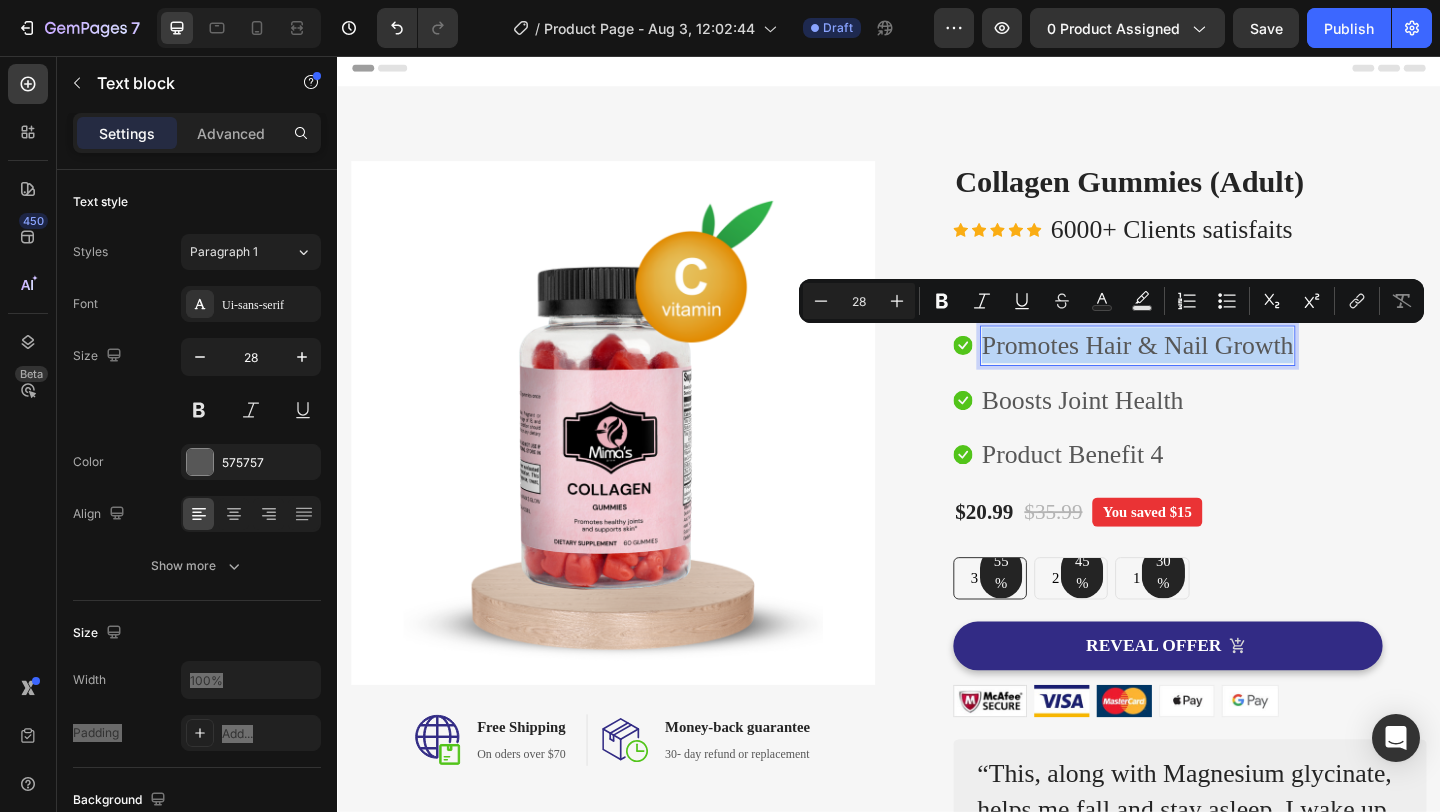 copy on "Promotes Hair & Nail Growth" 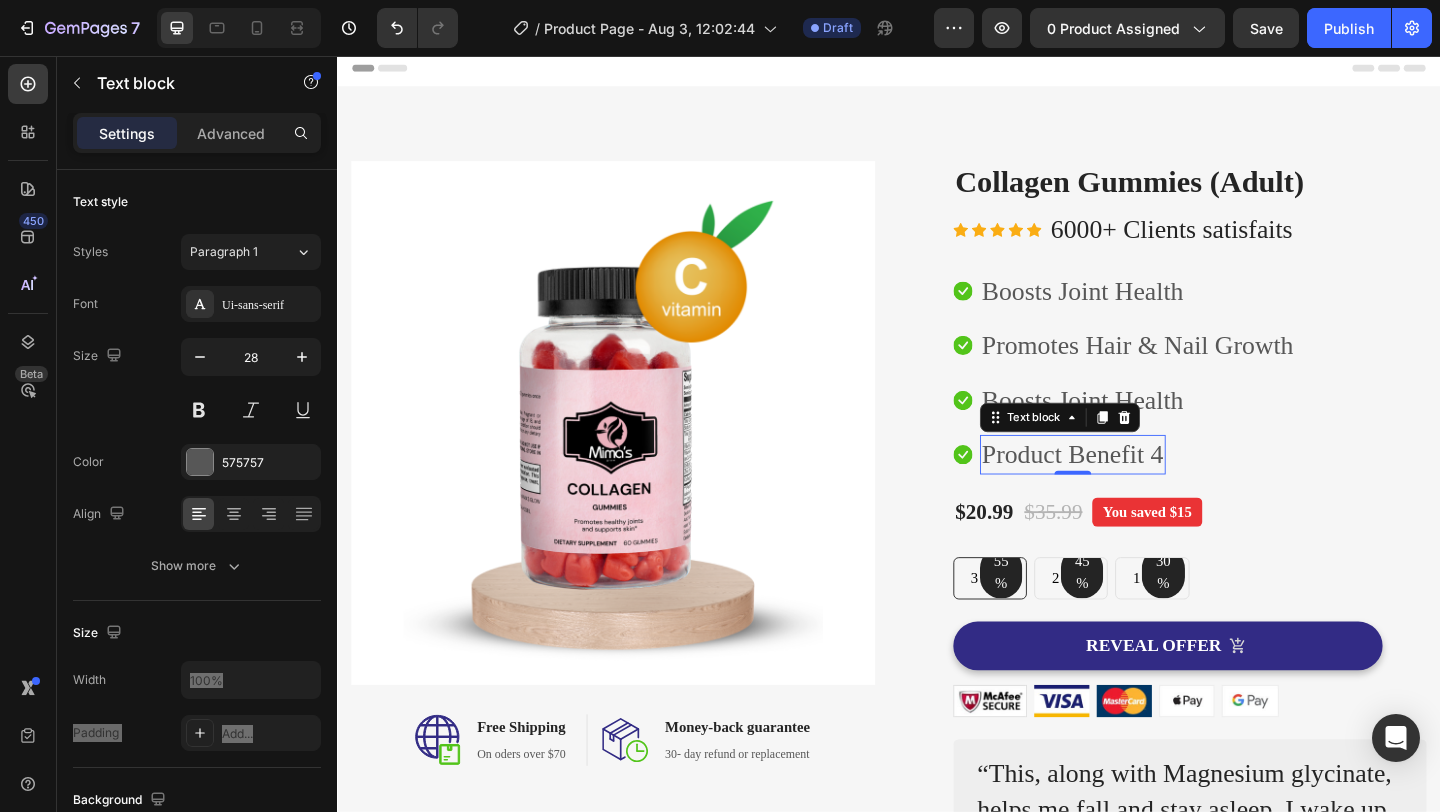 click on "Product Benefit 4" at bounding box center (1137, 489) 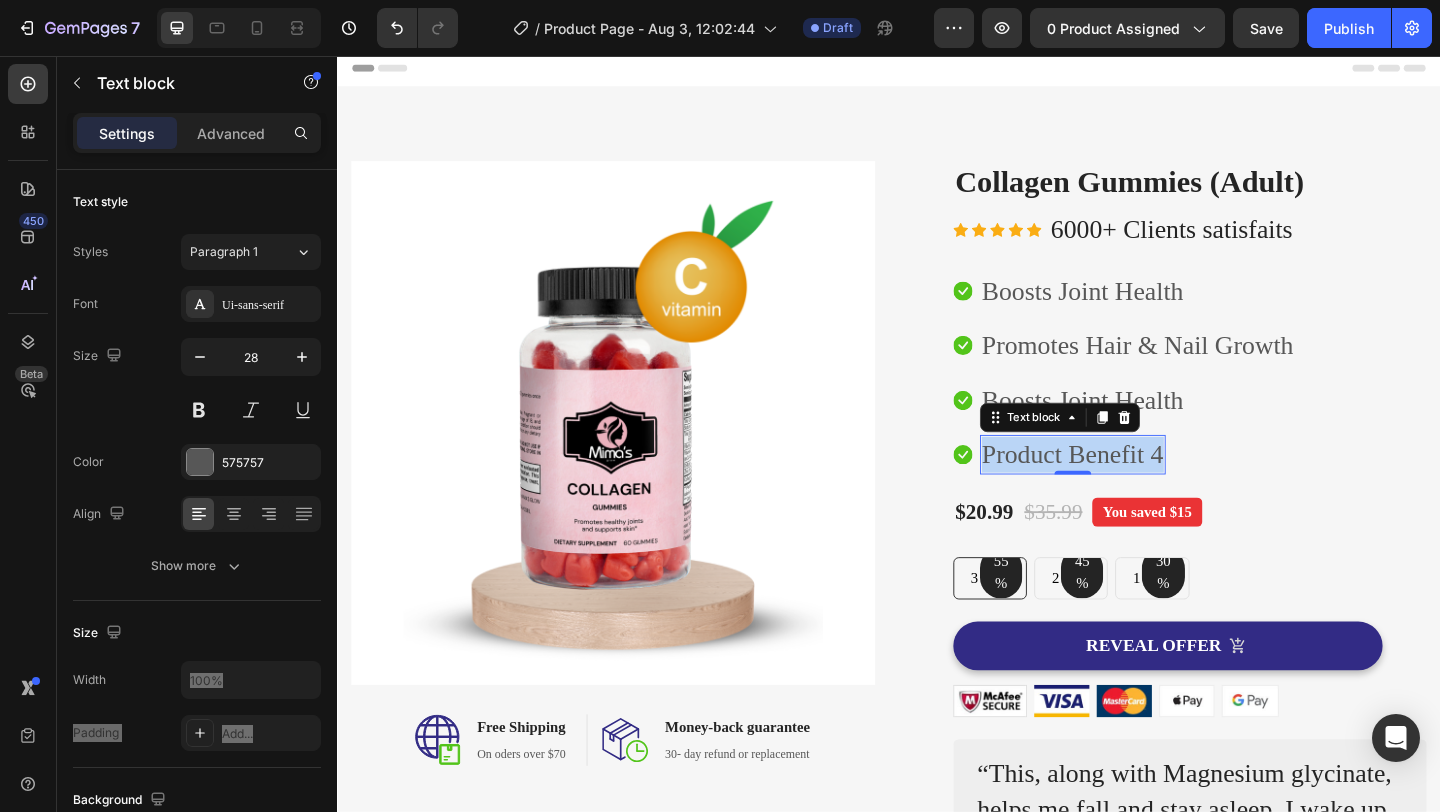 click on "Product Benefit 4" at bounding box center (1137, 489) 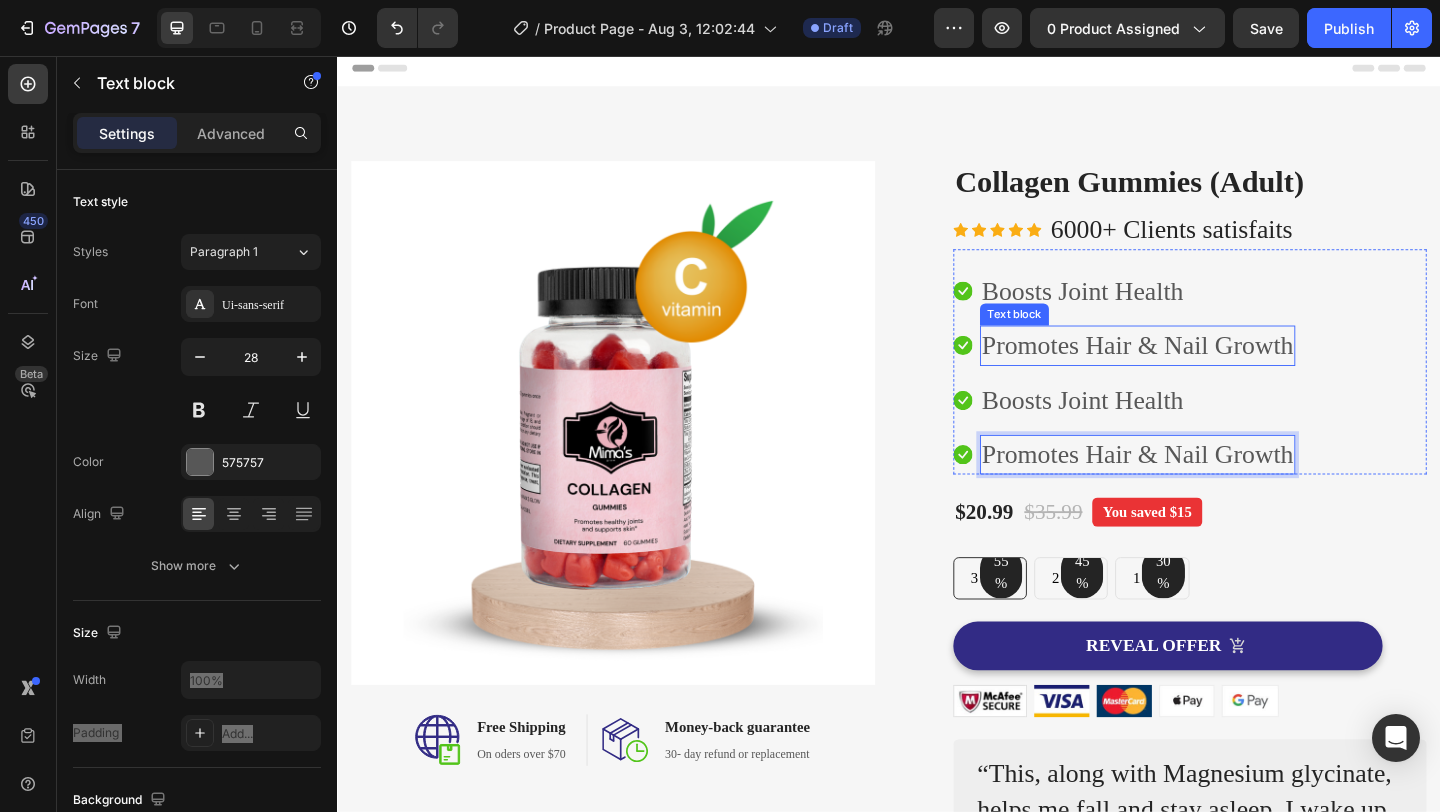 click on "Promotes Hair & Nail Growth" at bounding box center (1207, 370) 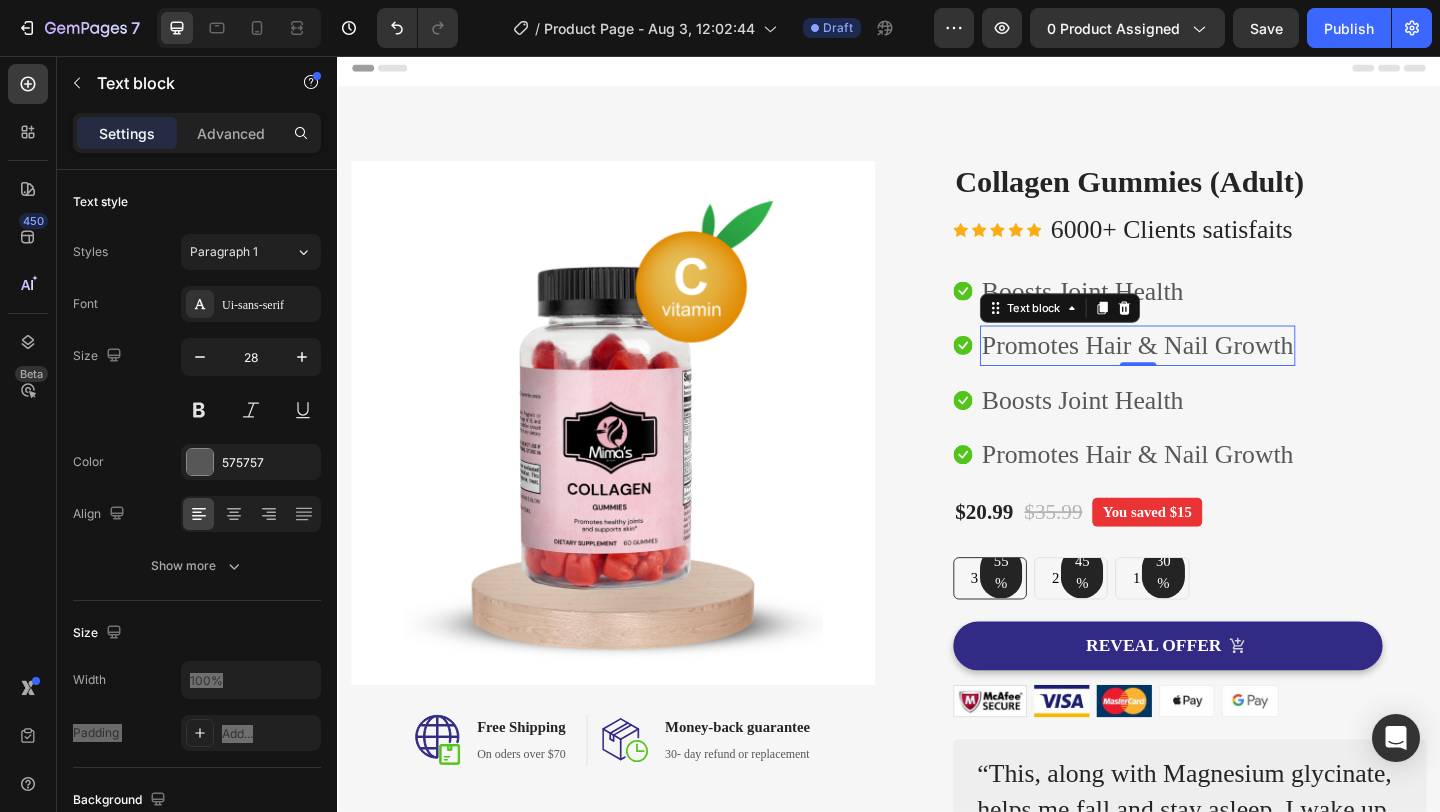 click on "Promotes Hair & Nail Growth" at bounding box center [1207, 370] 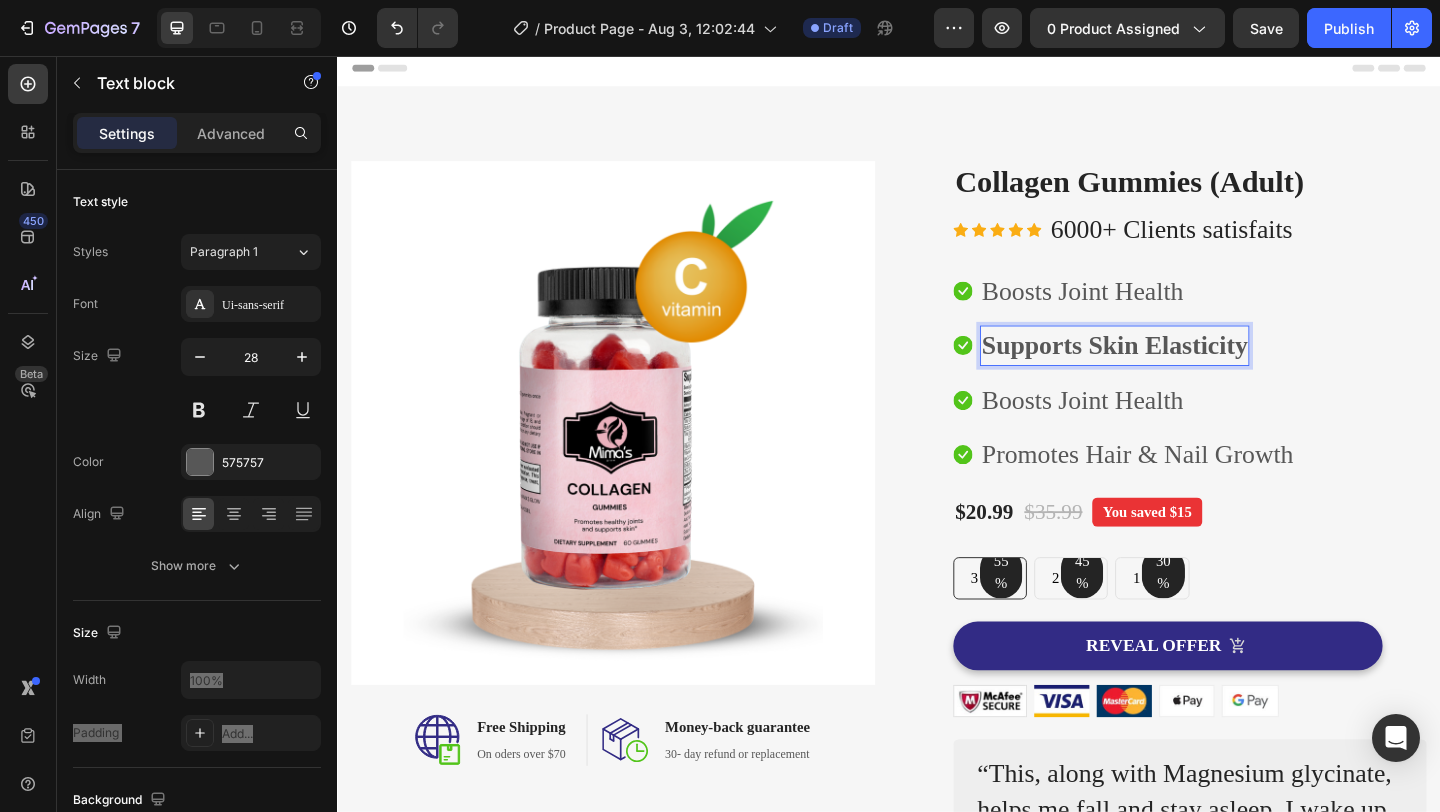 click on "Supports Skin Elasticity" at bounding box center [1182, 370] 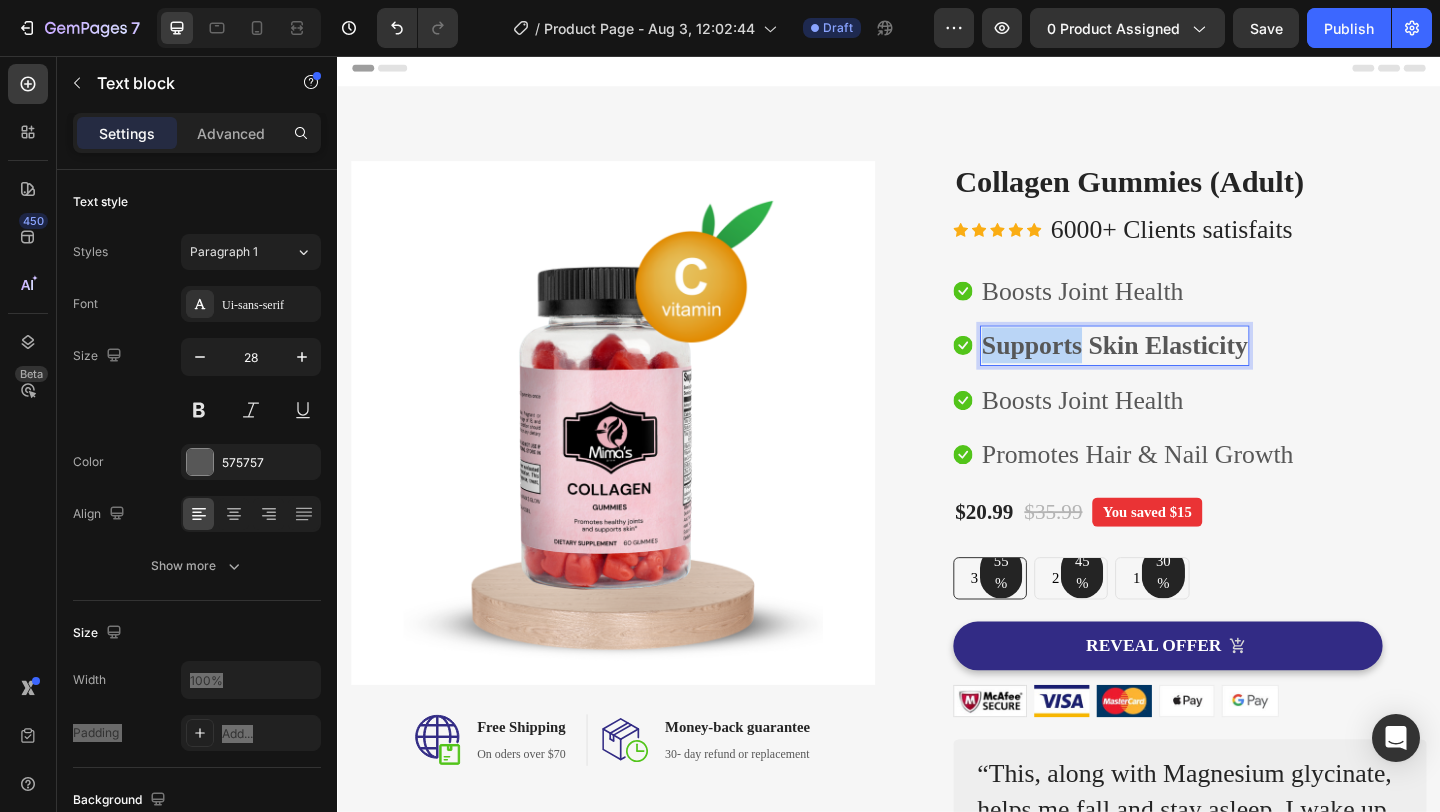 click on "Supports Skin Elasticity" at bounding box center [1182, 370] 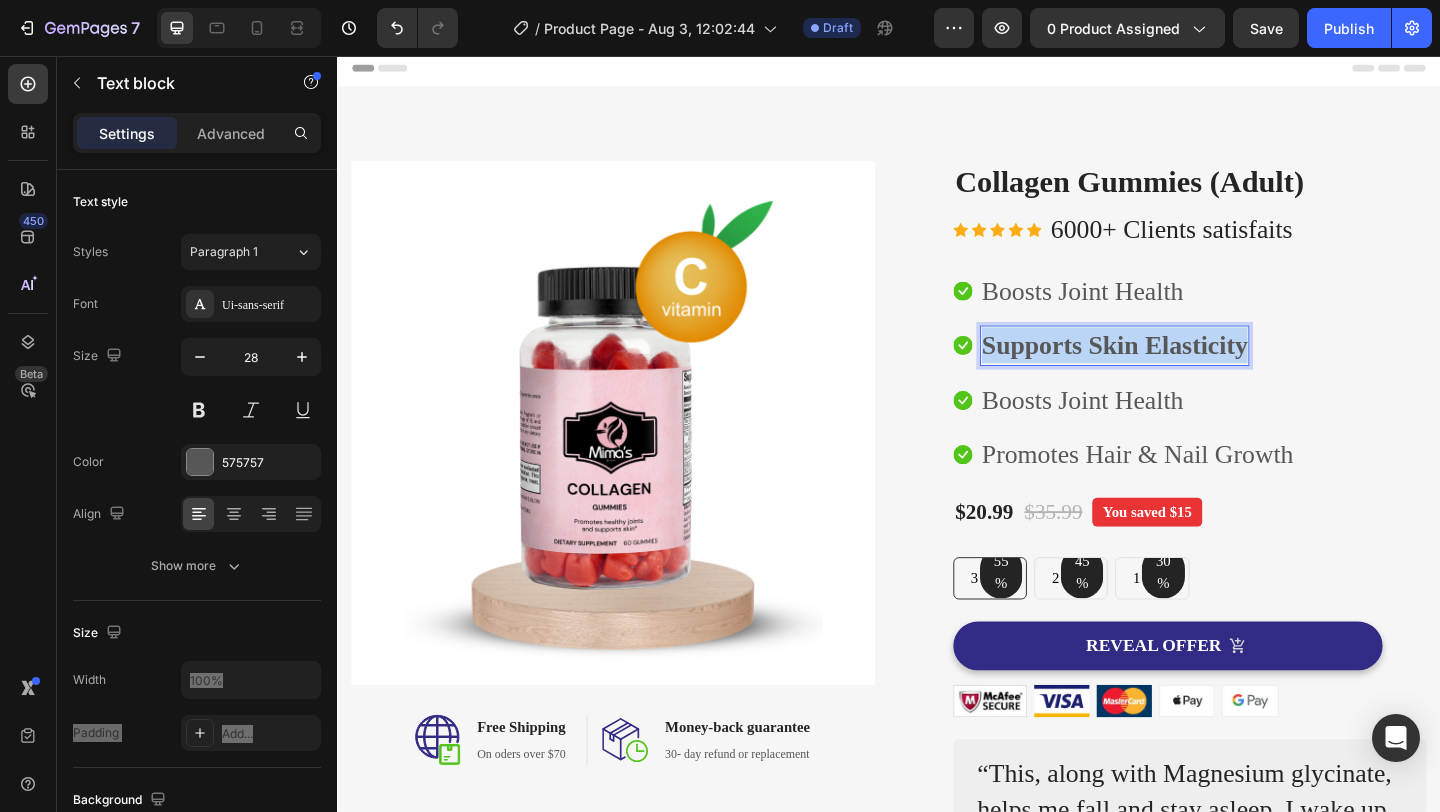 click on "Supports Skin Elasticity" at bounding box center (1182, 370) 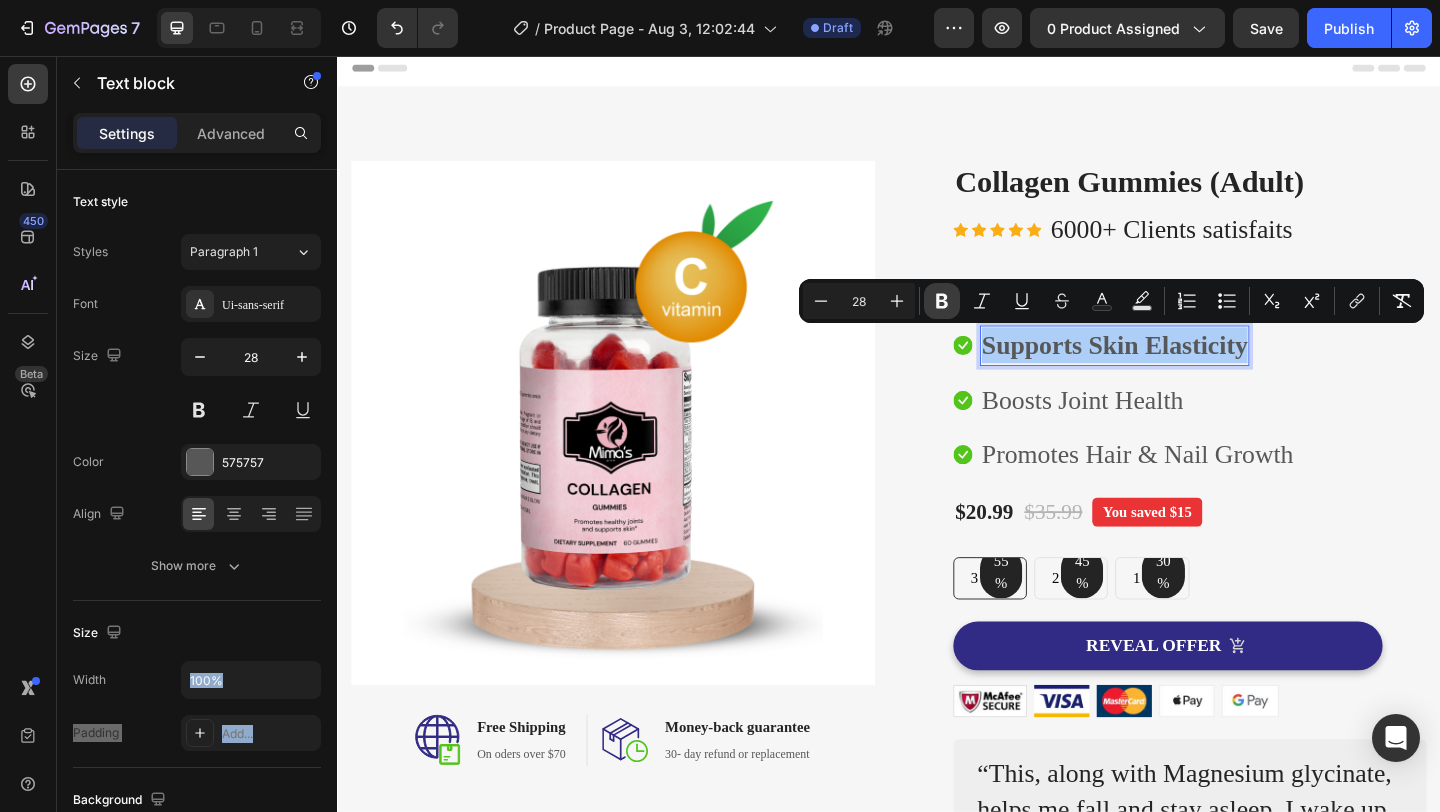 click 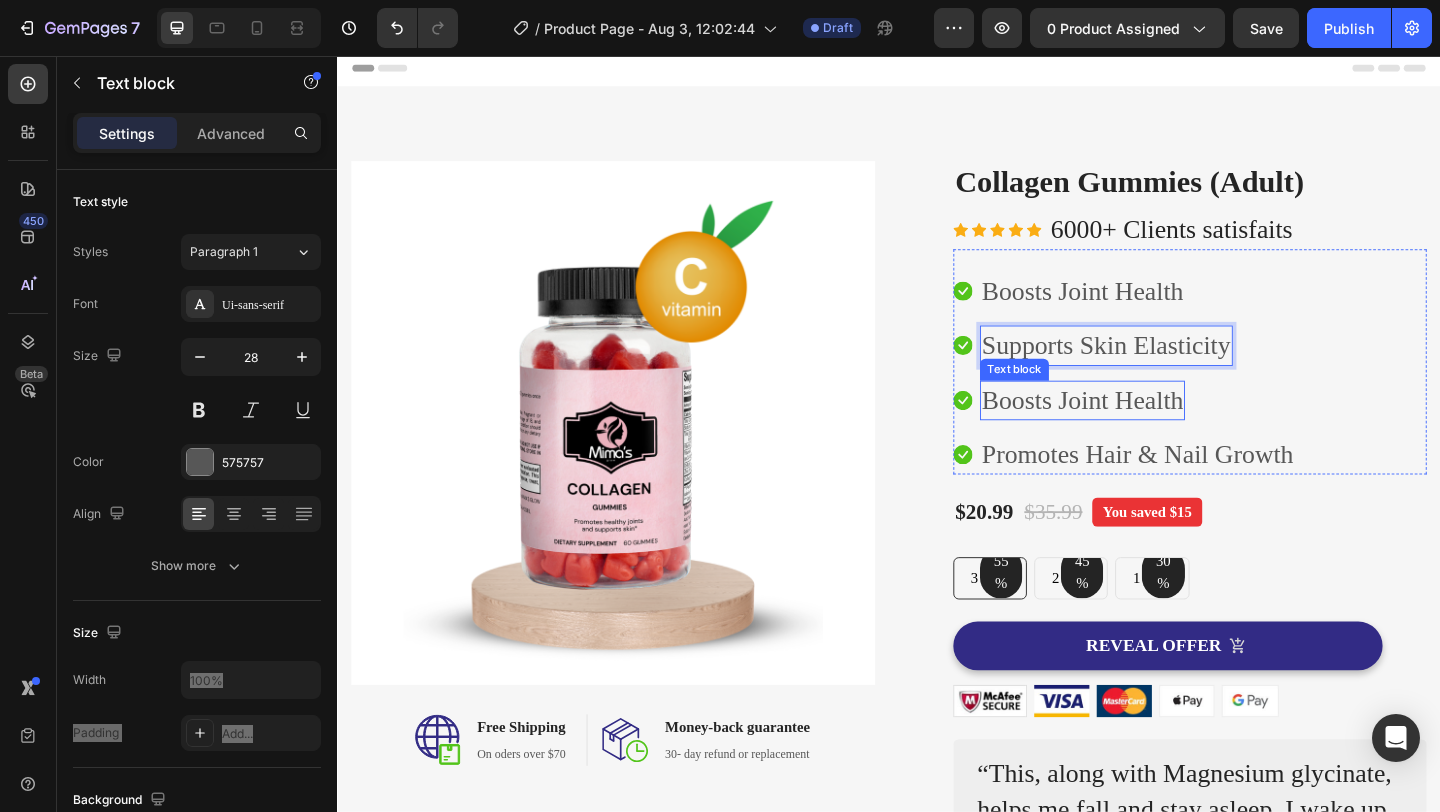 click on "Boosts Joint Health" at bounding box center [1147, 430] 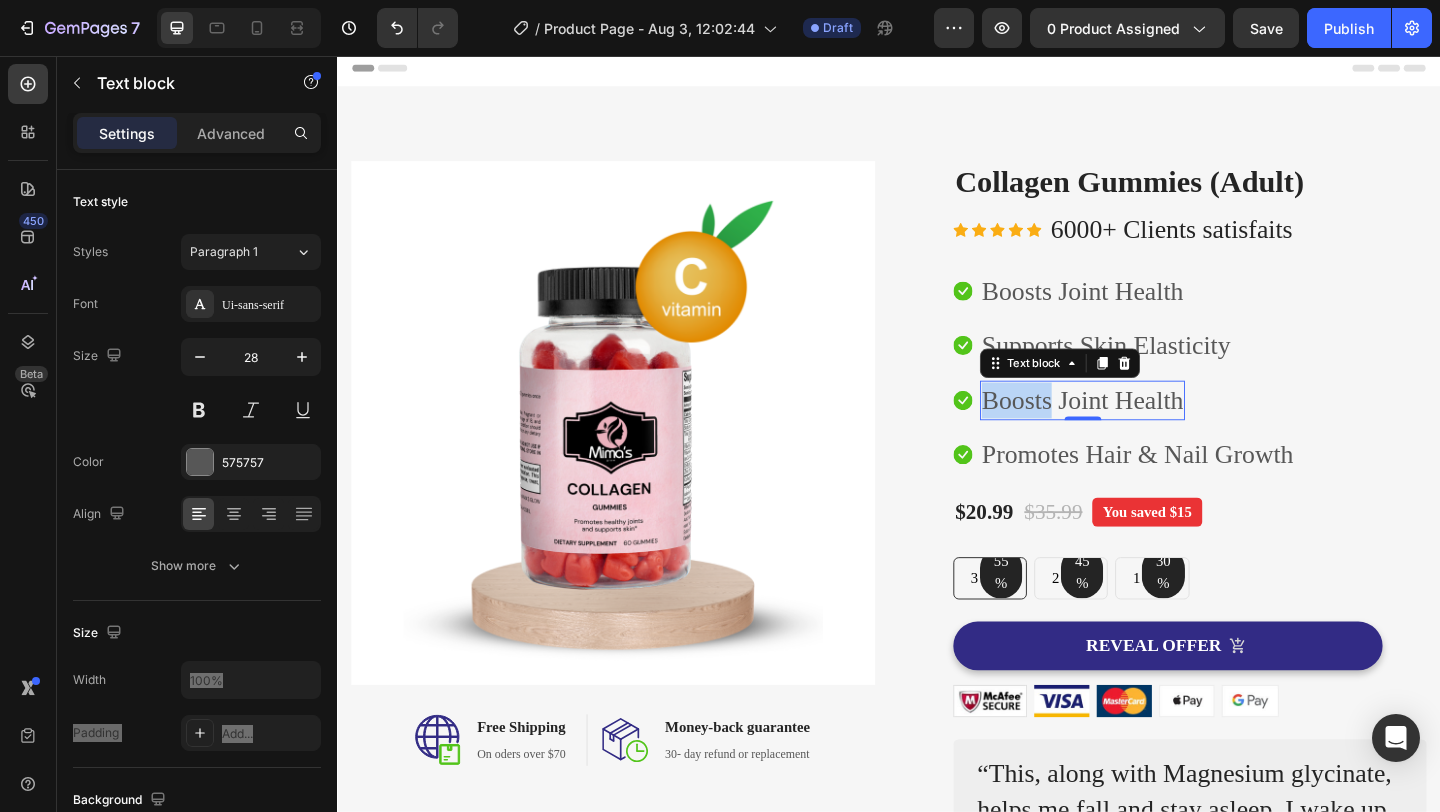 click on "Boosts Joint Health" at bounding box center (1147, 430) 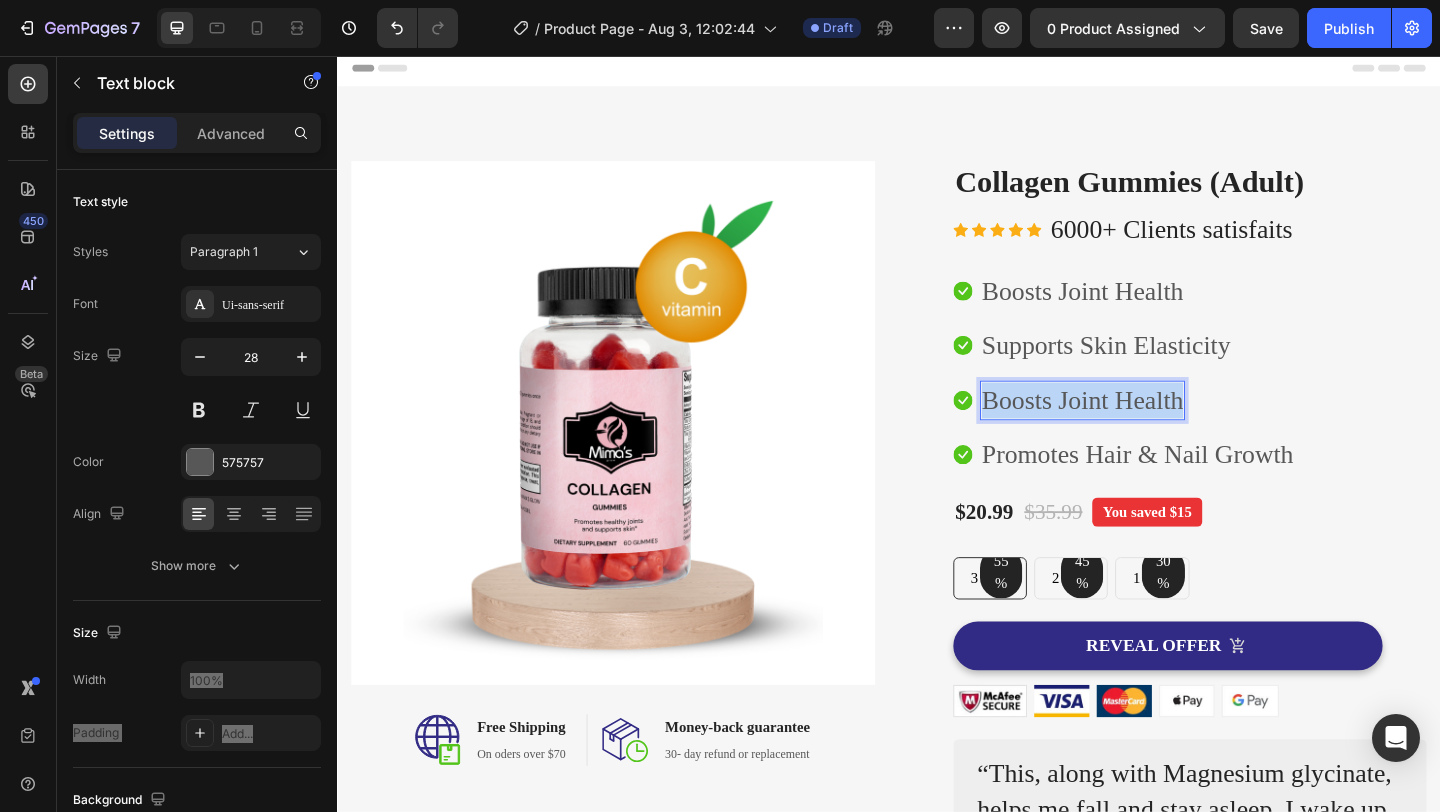 click on "Boosts Joint Health" at bounding box center (1147, 430) 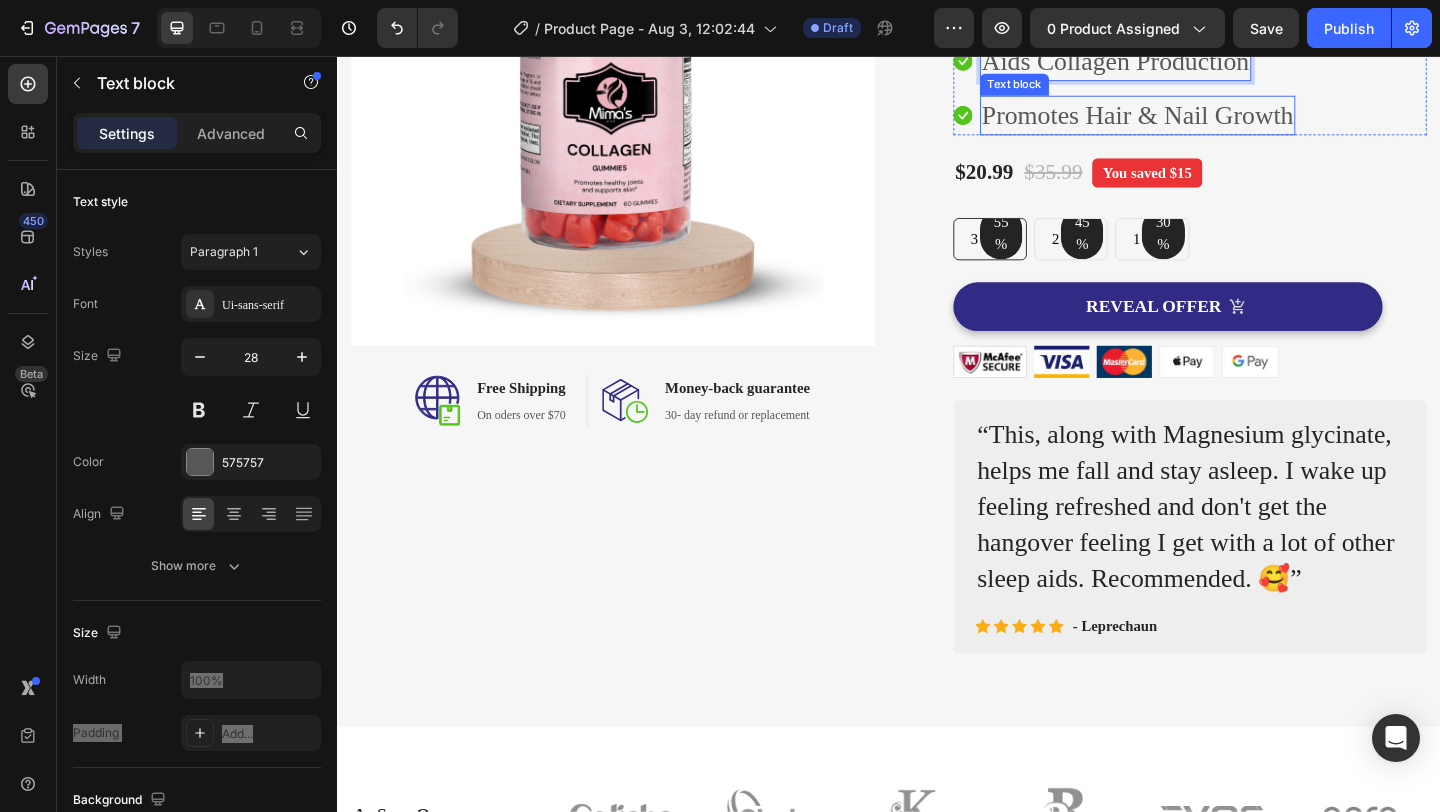 scroll, scrollTop: 416, scrollLeft: 0, axis: vertical 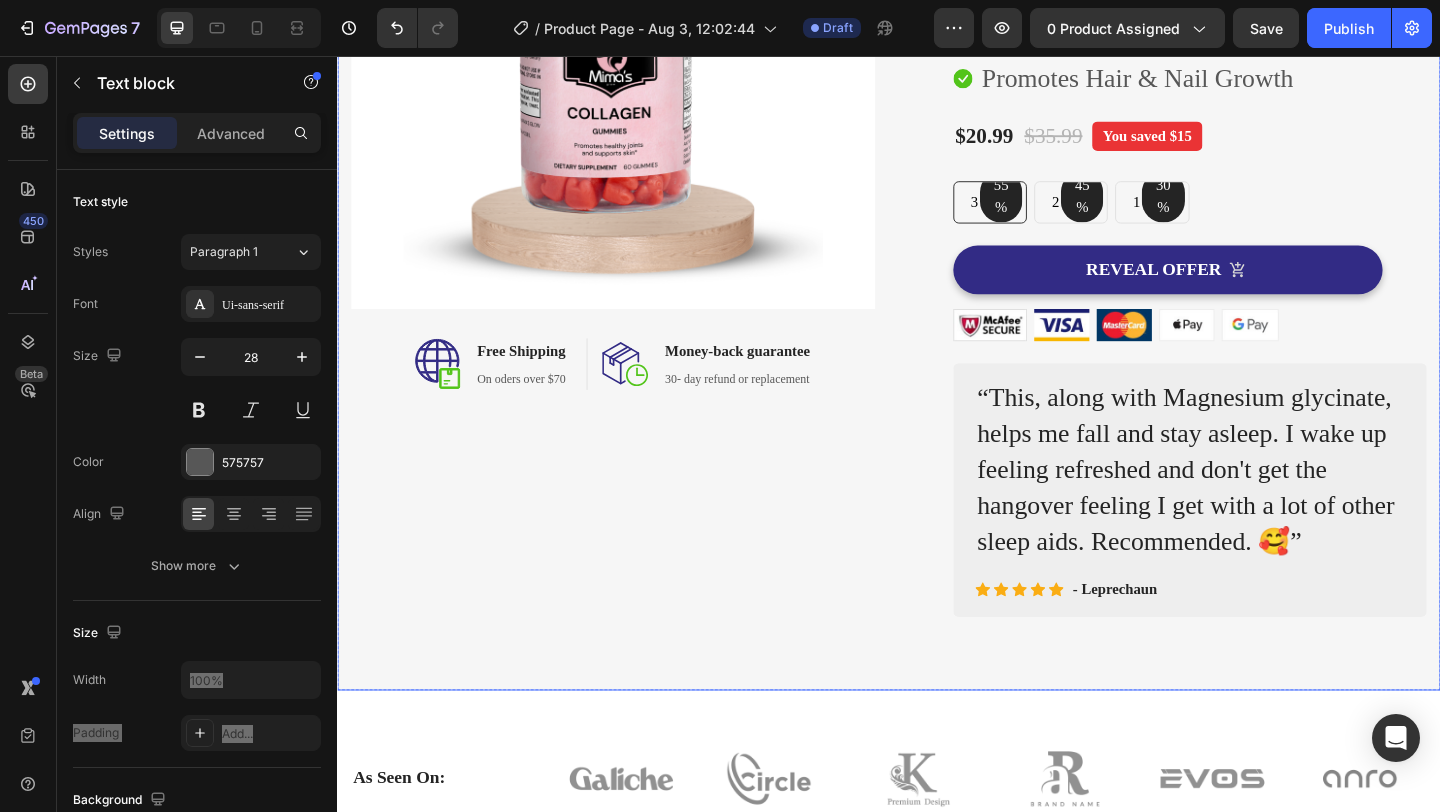 click on "Image Image Free Shipping Heading On oders over $70 Text block Row Image Money-back guarantee Heading 30- day refund or replacement Text block Row Row Row (P) Images & Gallery Collagen Gummies (Adult) (P) Title                Icon                Icon                Icon                Icon                Icon Icon List Hoz 6000+ Clients satisfaits Text block Row
Icon Boosts Joint Health Text block
Icon Supports Skin Elasticity Text block
Icon Aids Collagen Production Text block   0
Icon Promotes Hair & Nail Growth Text block Icon List $20.99 (P) Price (P) Price $35.99 (P) Price (P) Price You saved $15 Product Badge Row 55% Text block Row 3 pack Text block Row 45% Text block Row 2 pack Text block Row 30% Text block Row 1 pack Text block Row Row
Icon Product Benefit 1 Text block
Icon Product Benefit 2 Text block
Icon Product Benefit 3 Text block
Icon Product Benefit 4 Text block Image" at bounding box center [937, 213] 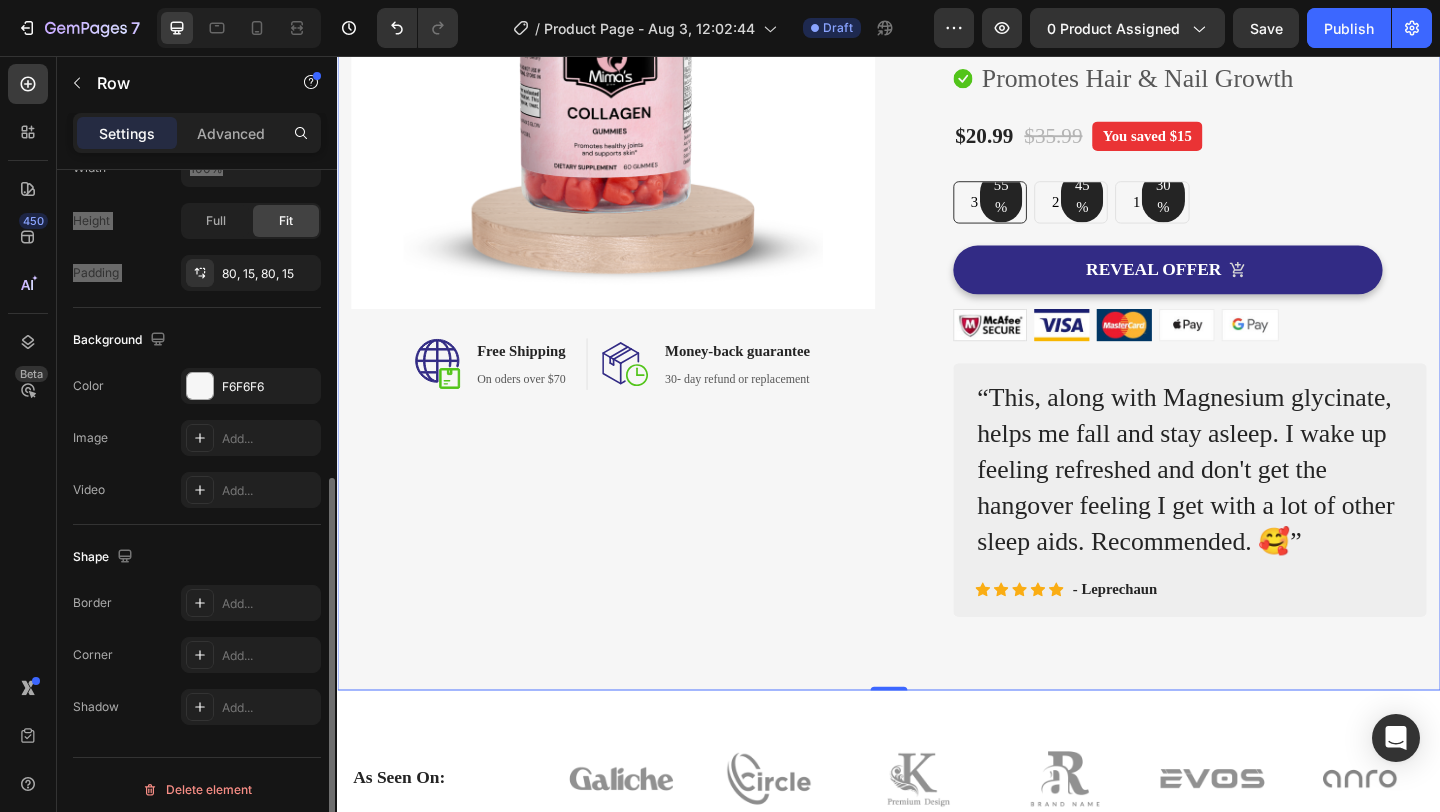 scroll, scrollTop: 521, scrollLeft: 0, axis: vertical 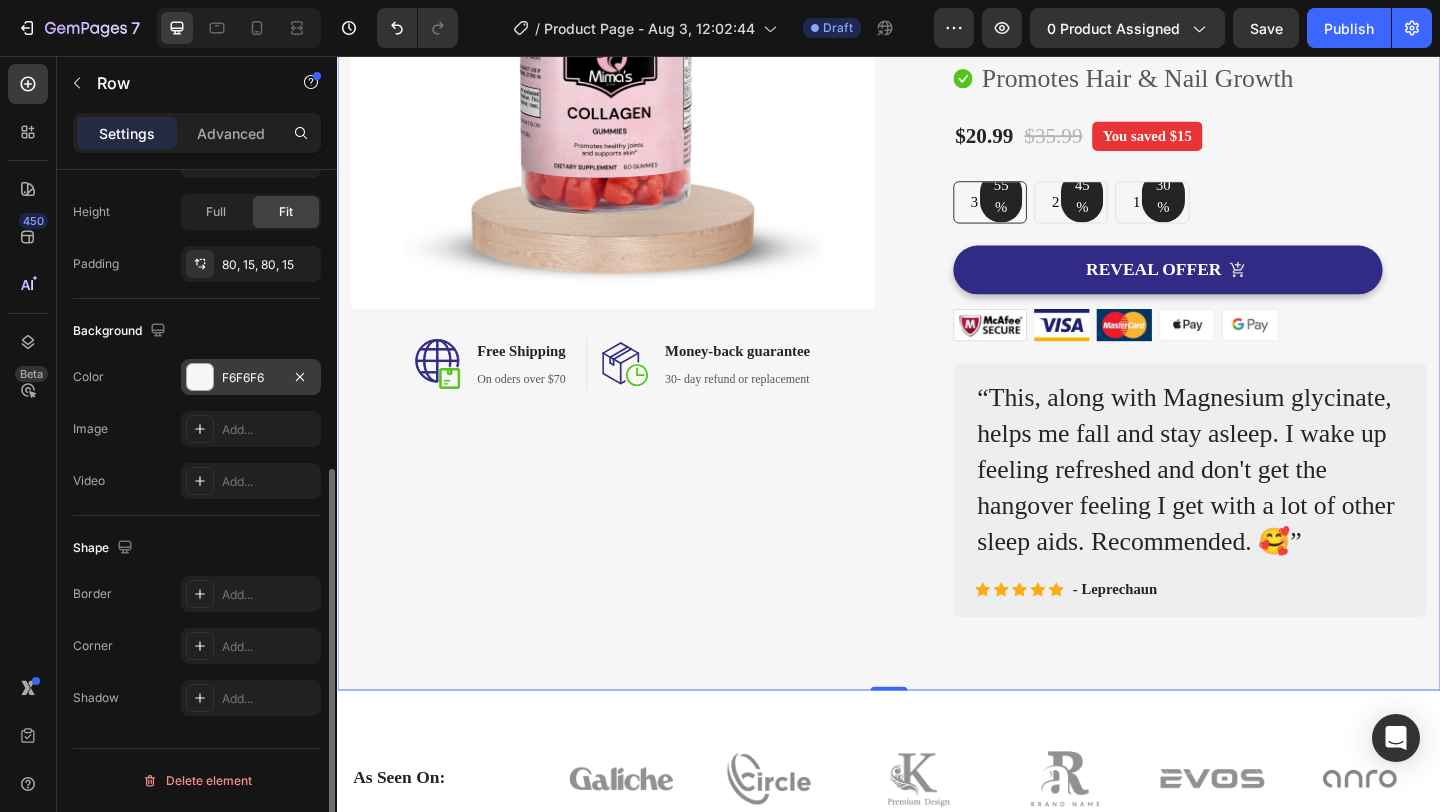 click at bounding box center (200, 377) 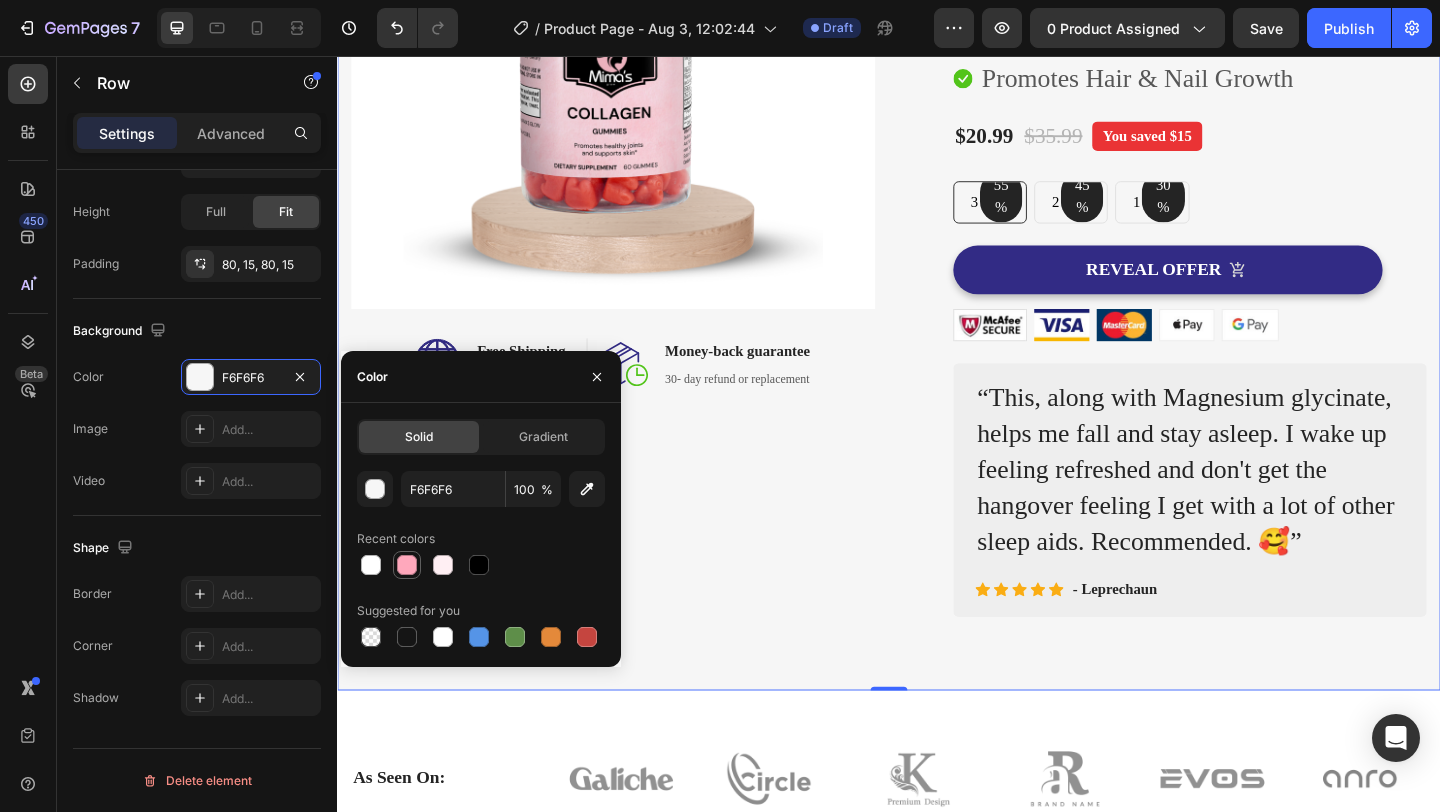click at bounding box center [407, 565] 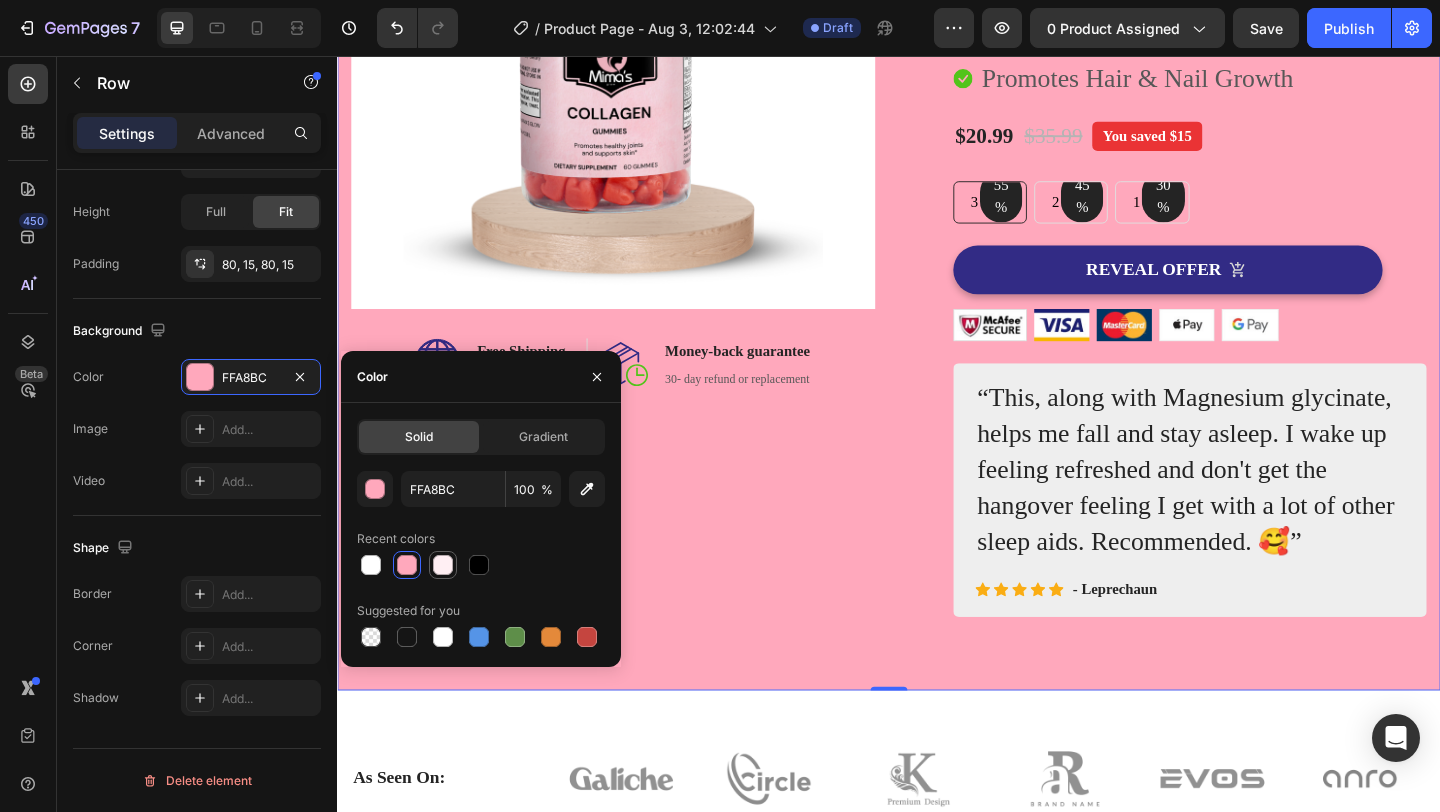 click at bounding box center [443, 565] 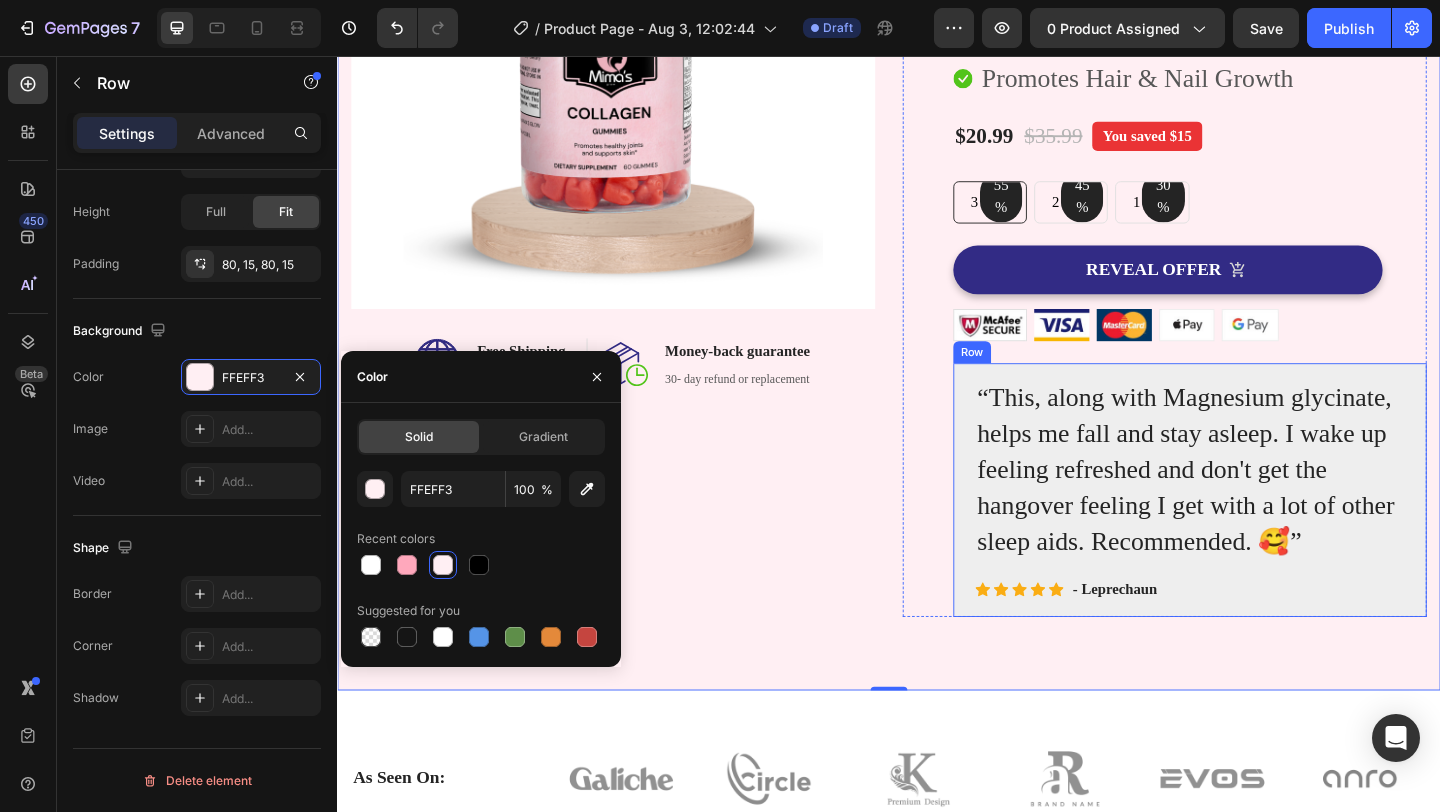 click on "“This, along with Magnesium glycinate, helps me fall and stay asleep. I wake up feeling refreshed and don't get the hangover feeling I get with a lot of other sleep aids. Recommended. 🥰” Text block                Icon                Icon                Icon                Icon                Icon Icon List Hoz - Leprechaun Text block Row Row" at bounding box center [1264, 528] 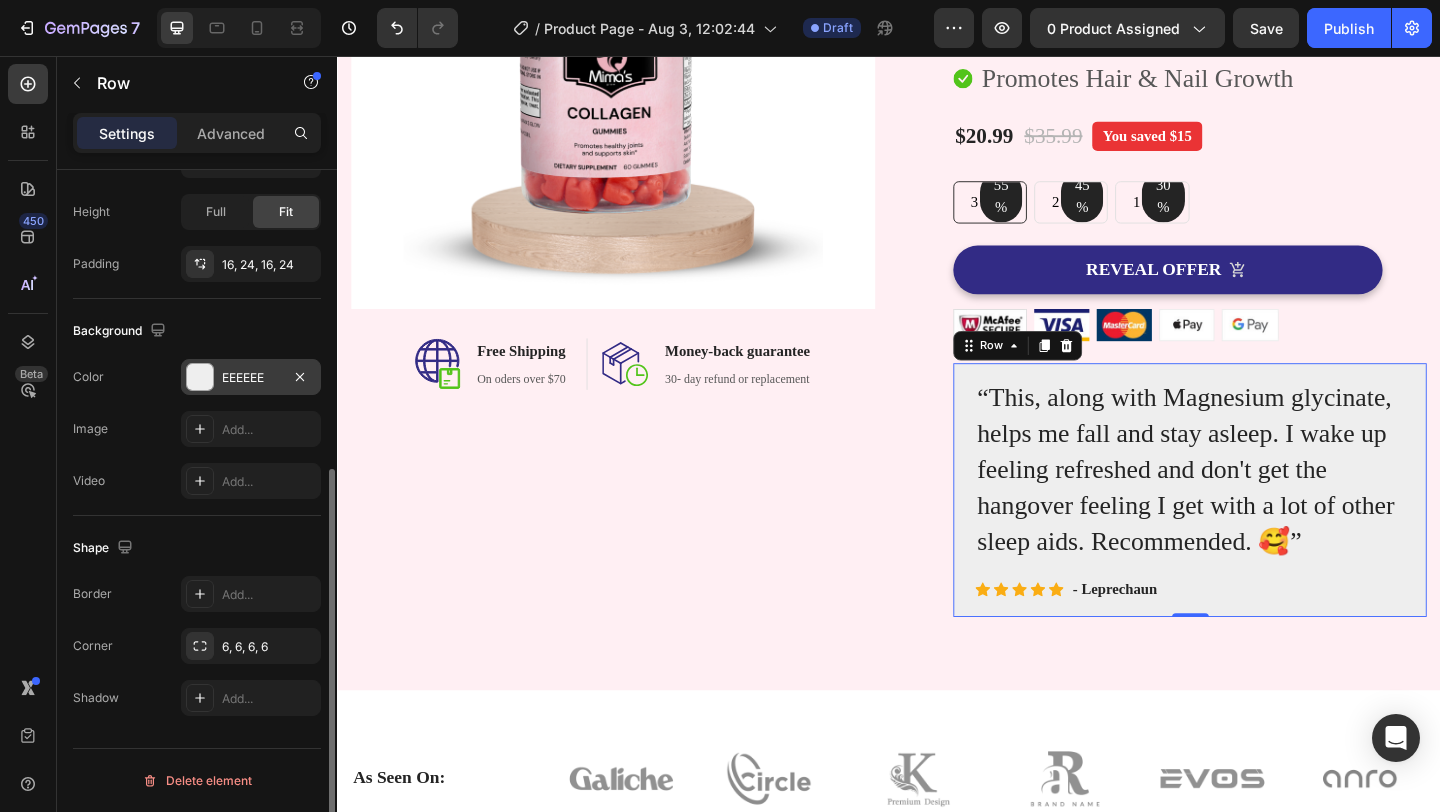 click at bounding box center [200, 377] 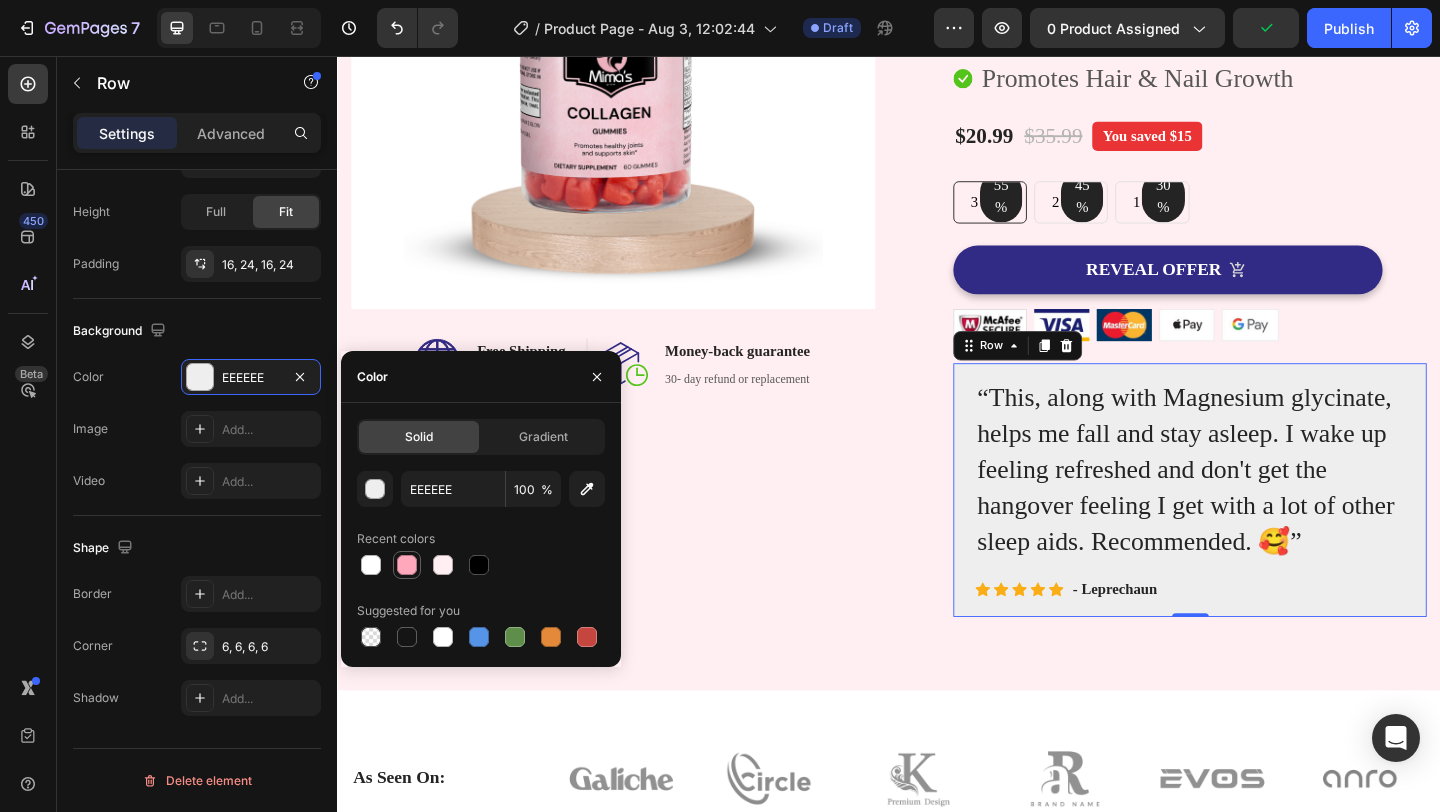 click at bounding box center (407, 565) 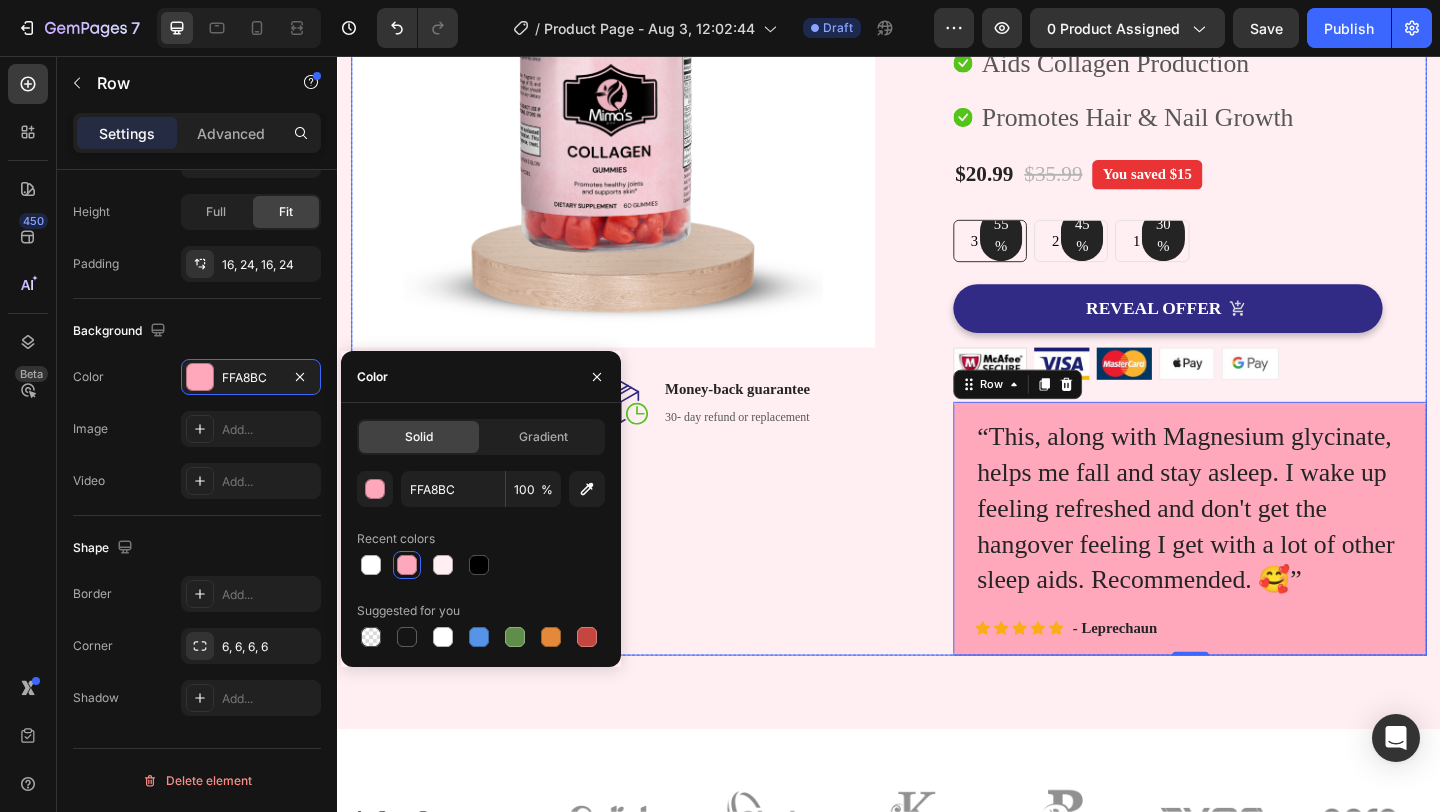 scroll, scrollTop: 384, scrollLeft: 0, axis: vertical 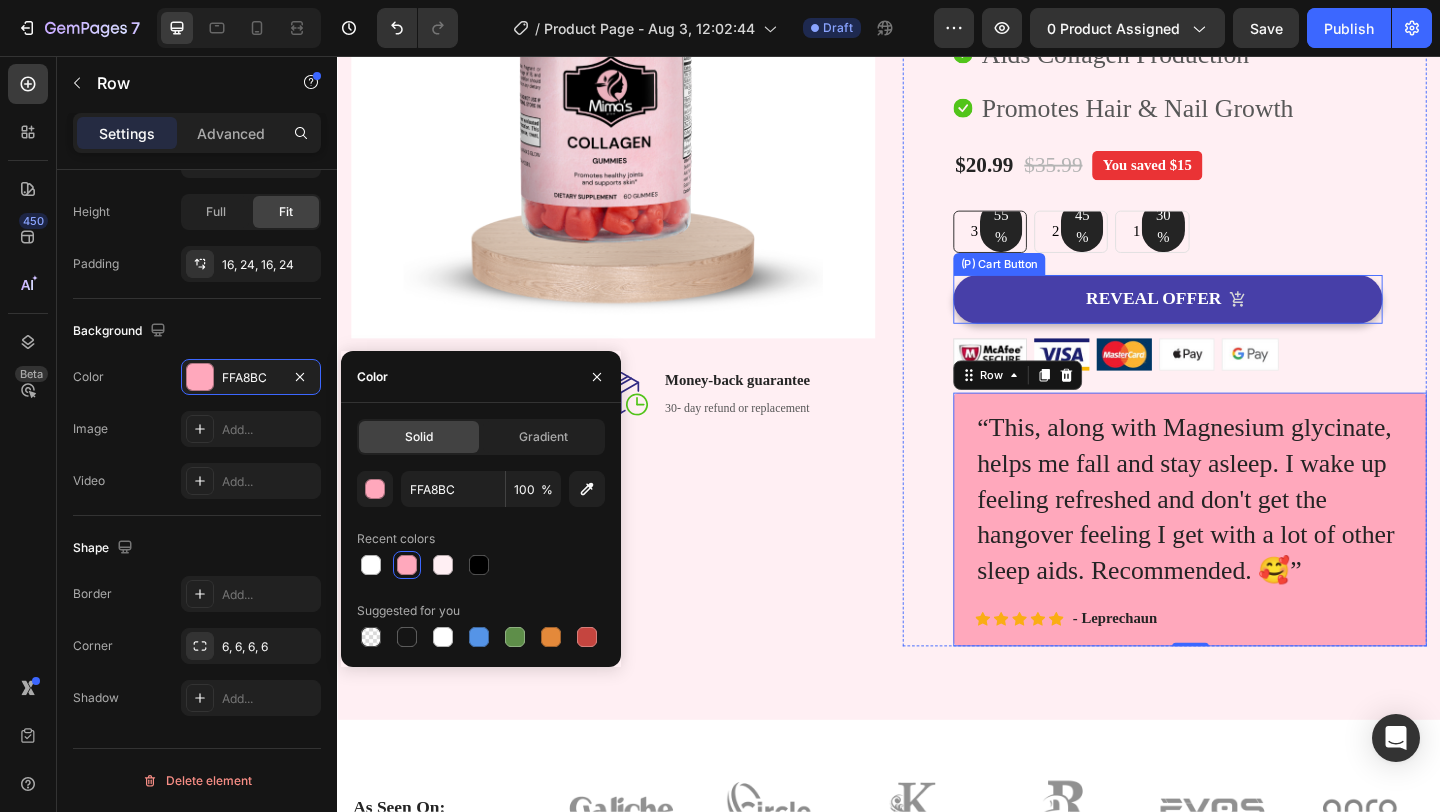 click on "REVEAL OFFER" at bounding box center [1240, 320] 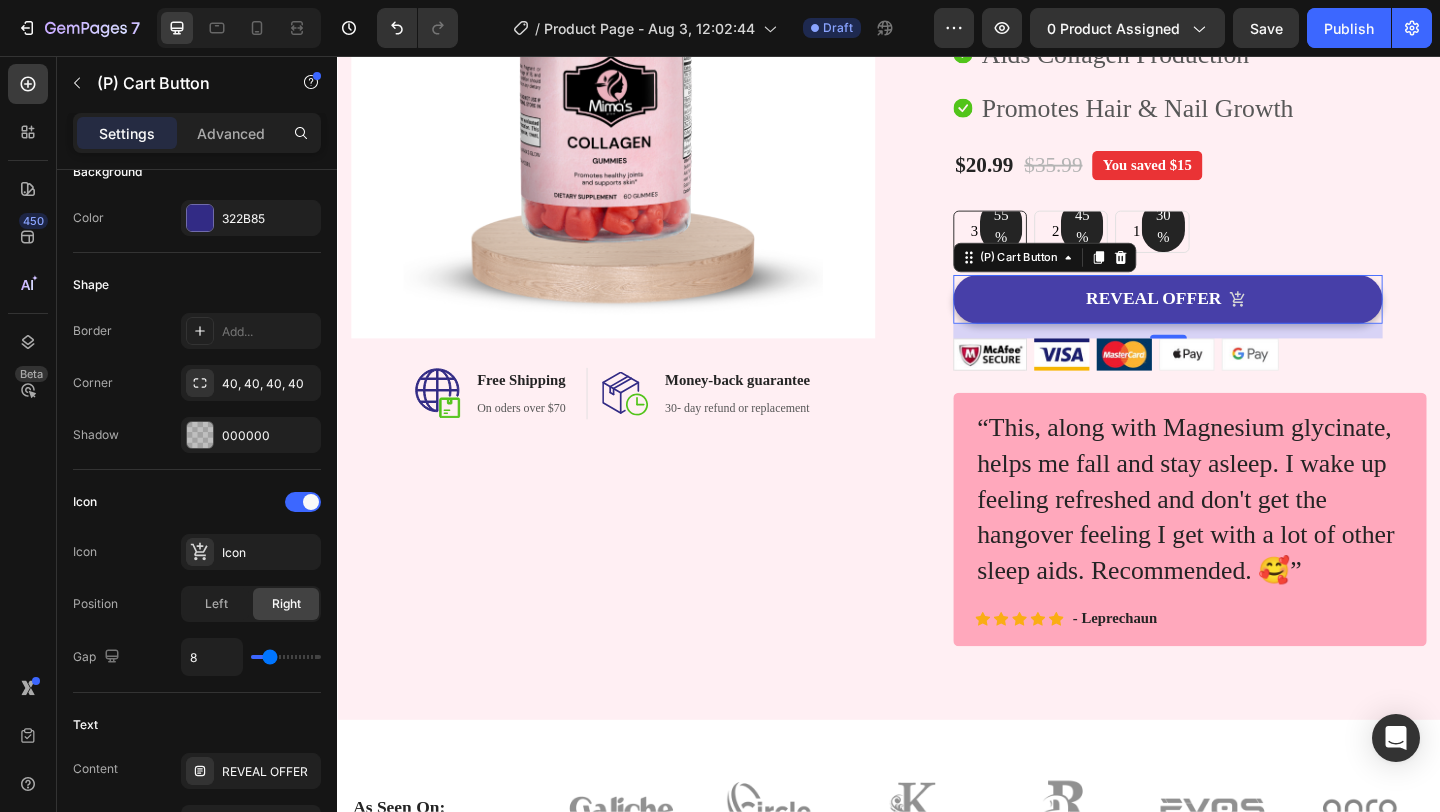 scroll, scrollTop: 0, scrollLeft: 0, axis: both 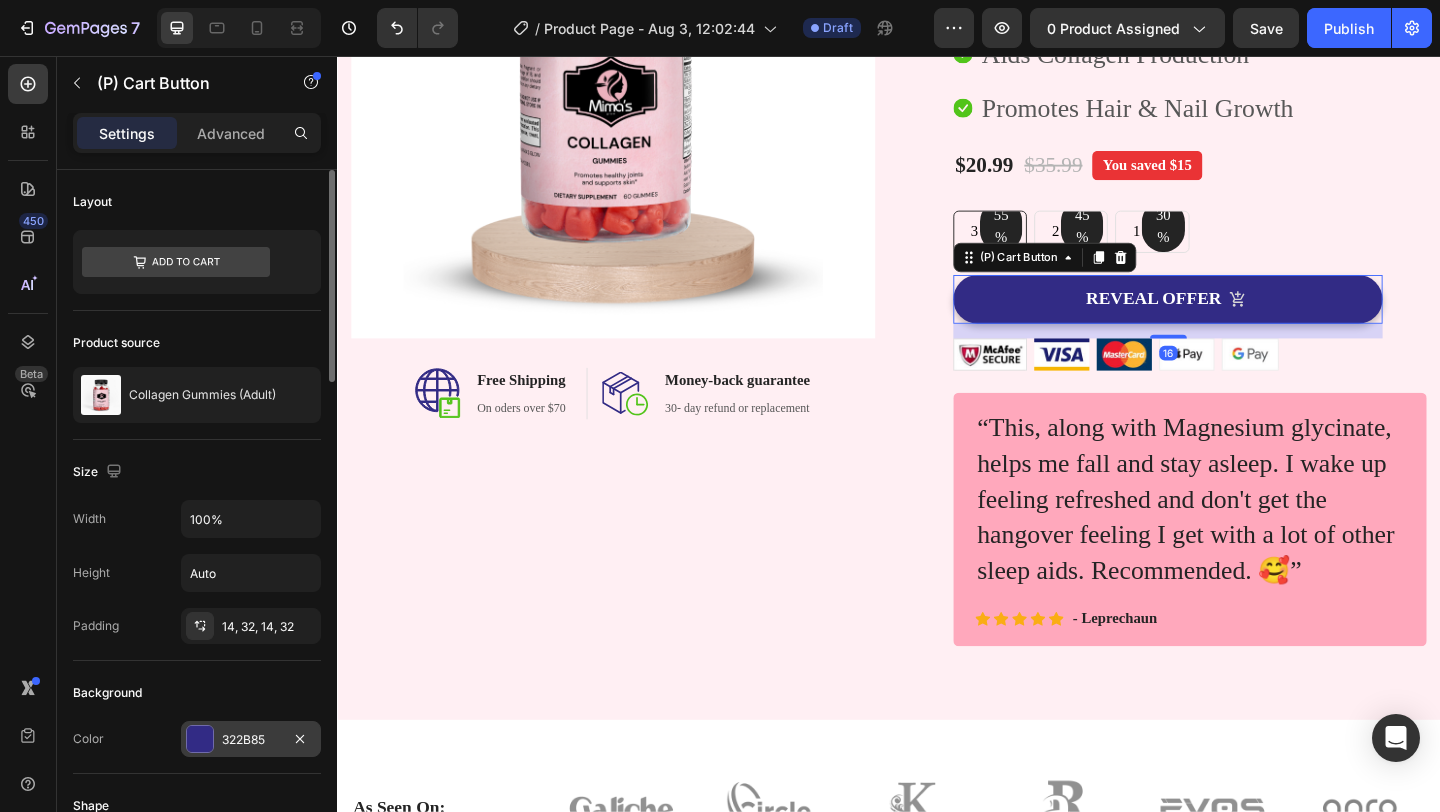 click at bounding box center [200, 739] 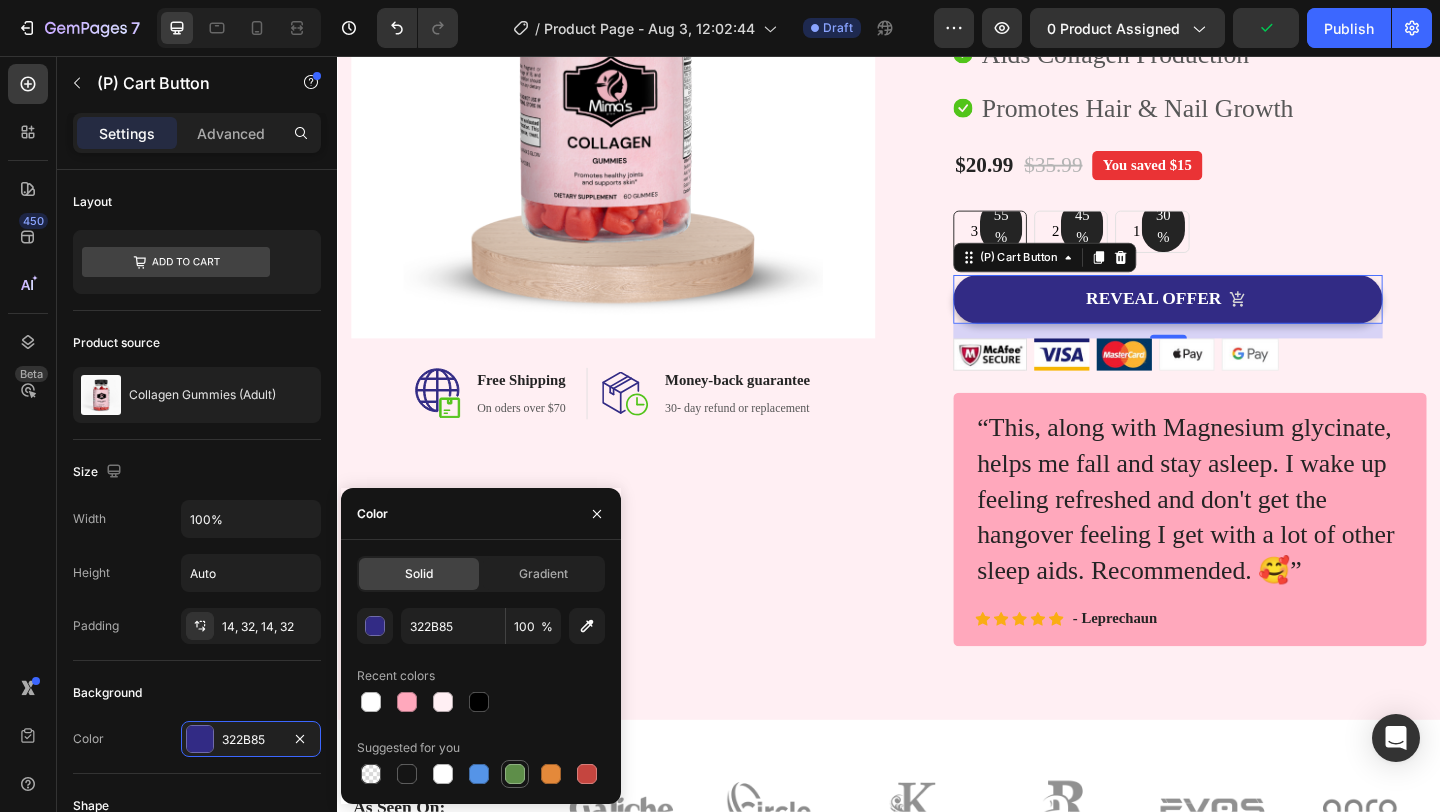 click at bounding box center (515, 774) 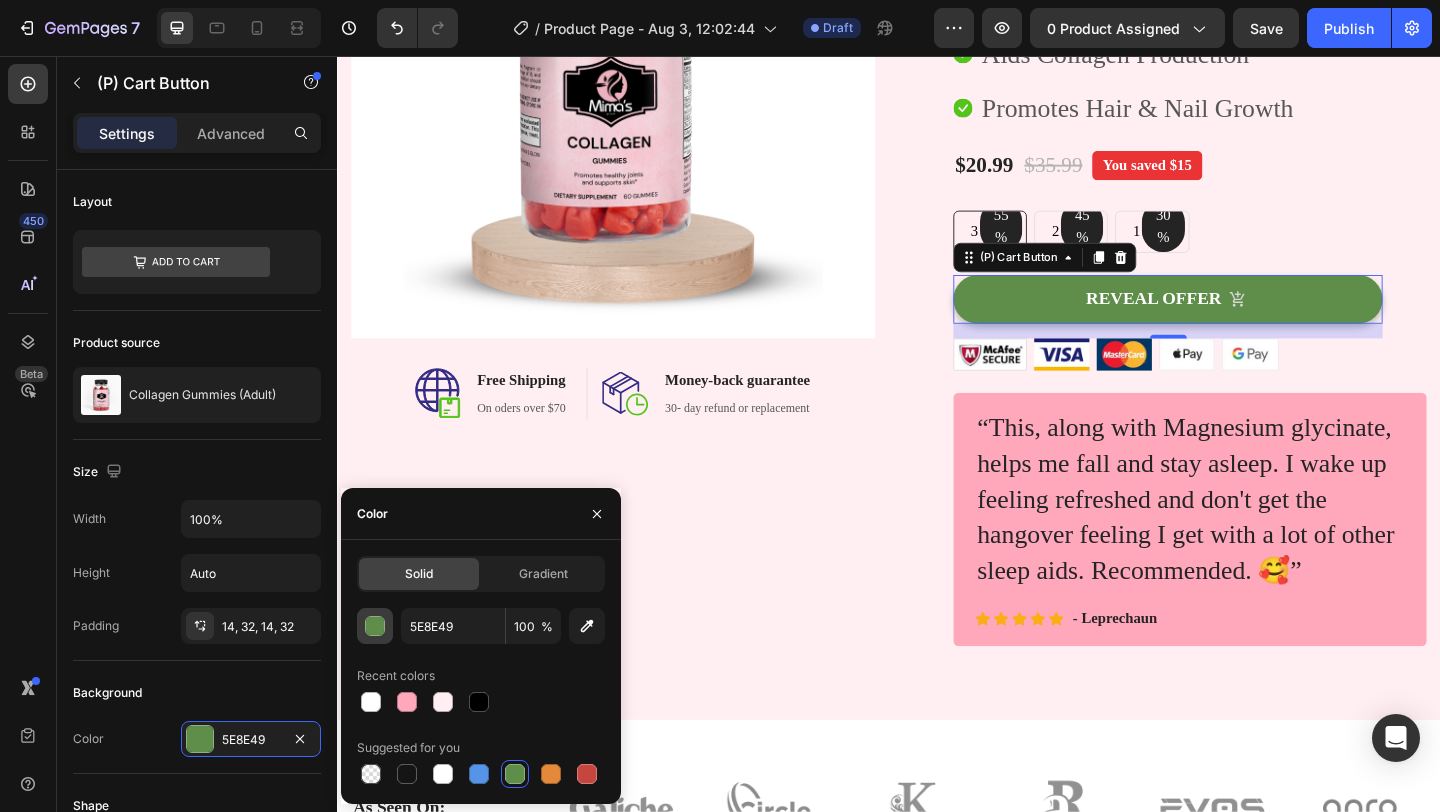 click at bounding box center (376, 627) 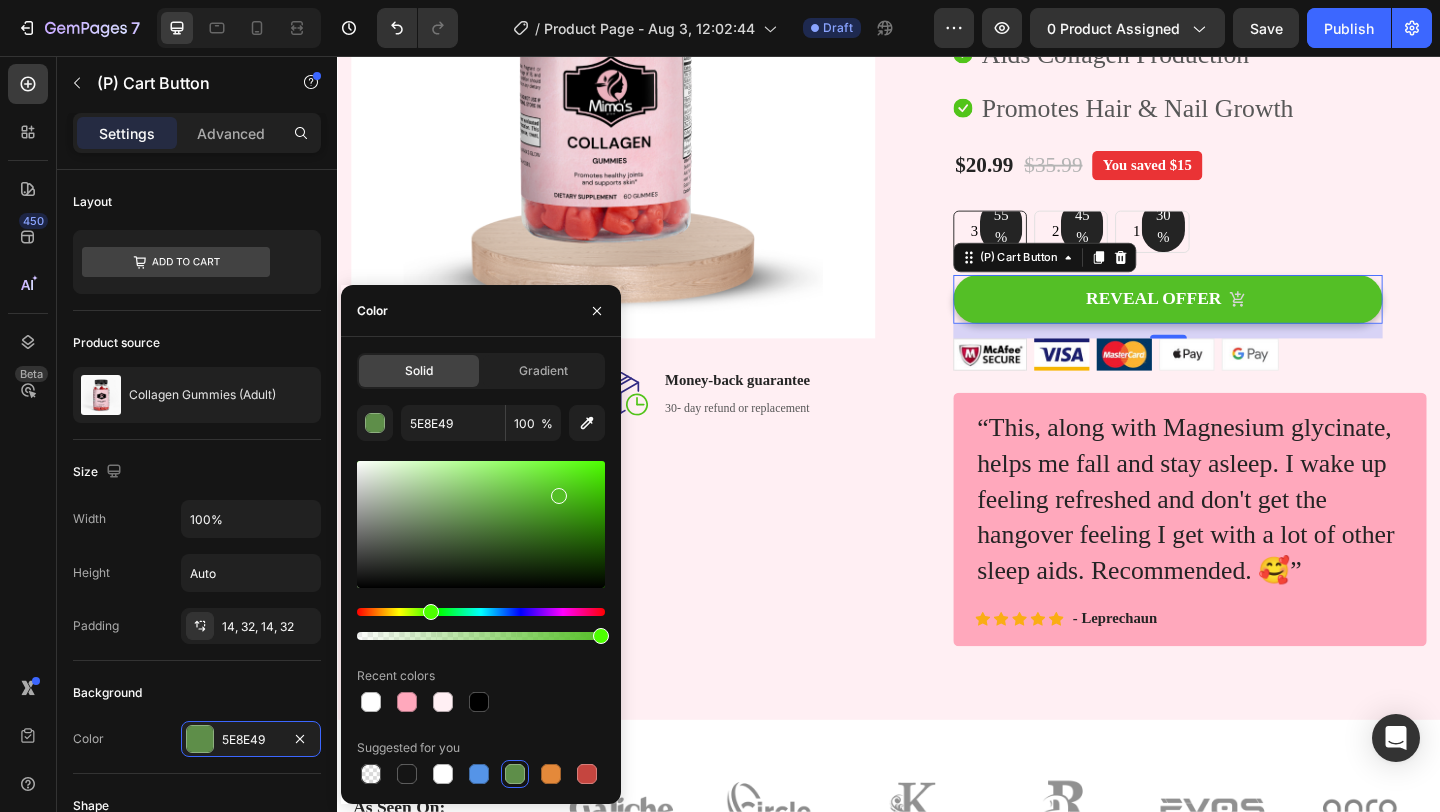 click at bounding box center (481, 524) 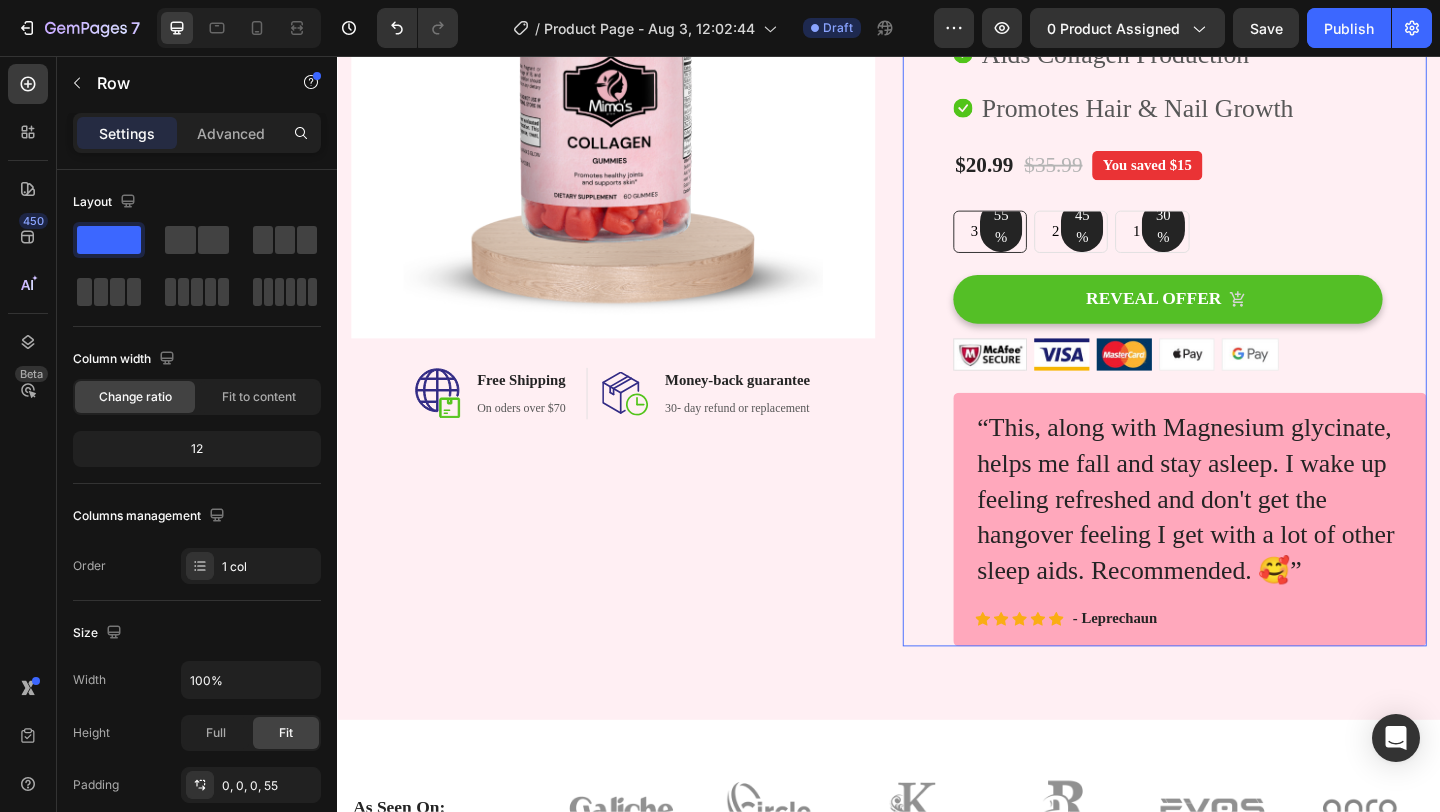 click on "(P) Images & Gallery Collagen Gummies (Adult) (P) Title                Icon                Icon                Icon                Icon                Icon Icon List Hoz 6000+ Clients satisfaits Text block Row
Icon Boosts Joint Health Text block
Icon Supports Skin Elasticity Text block
Icon Aids Collagen Production Text block
Icon Promotes Hair & Nail Growth Text block Icon List $20.99 (P) Price (P) Price $35.99 (P) Price (P) Price You saved $15 Product Badge Row 55% Text block Row 3 pack Text block Row 45% Text block Row 2 pack Text block Row 30% Text block Row 1 pack Text block Row Row
Icon Product Benefit 1 Text block
Icon Product Benefit 2 Text block
Icon Product Benefit 3 Text block
Icon Product Benefit 4 Text block Icon List REVEAL OFFER (P) Cart Button Image Image Image Image Image Row Text block                Icon                Icon                Icon                Icon" at bounding box center [1264, 245] 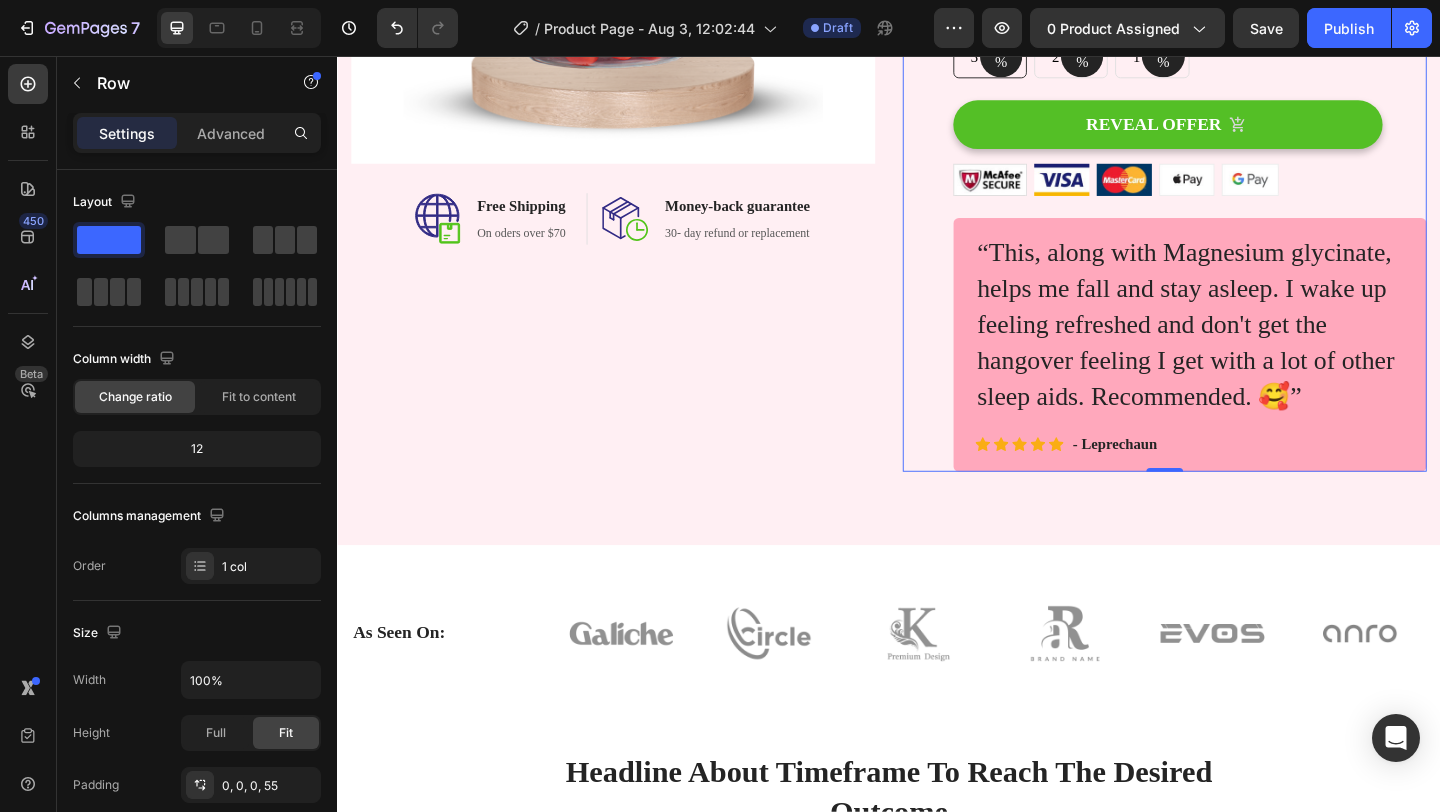 scroll, scrollTop: 565, scrollLeft: 0, axis: vertical 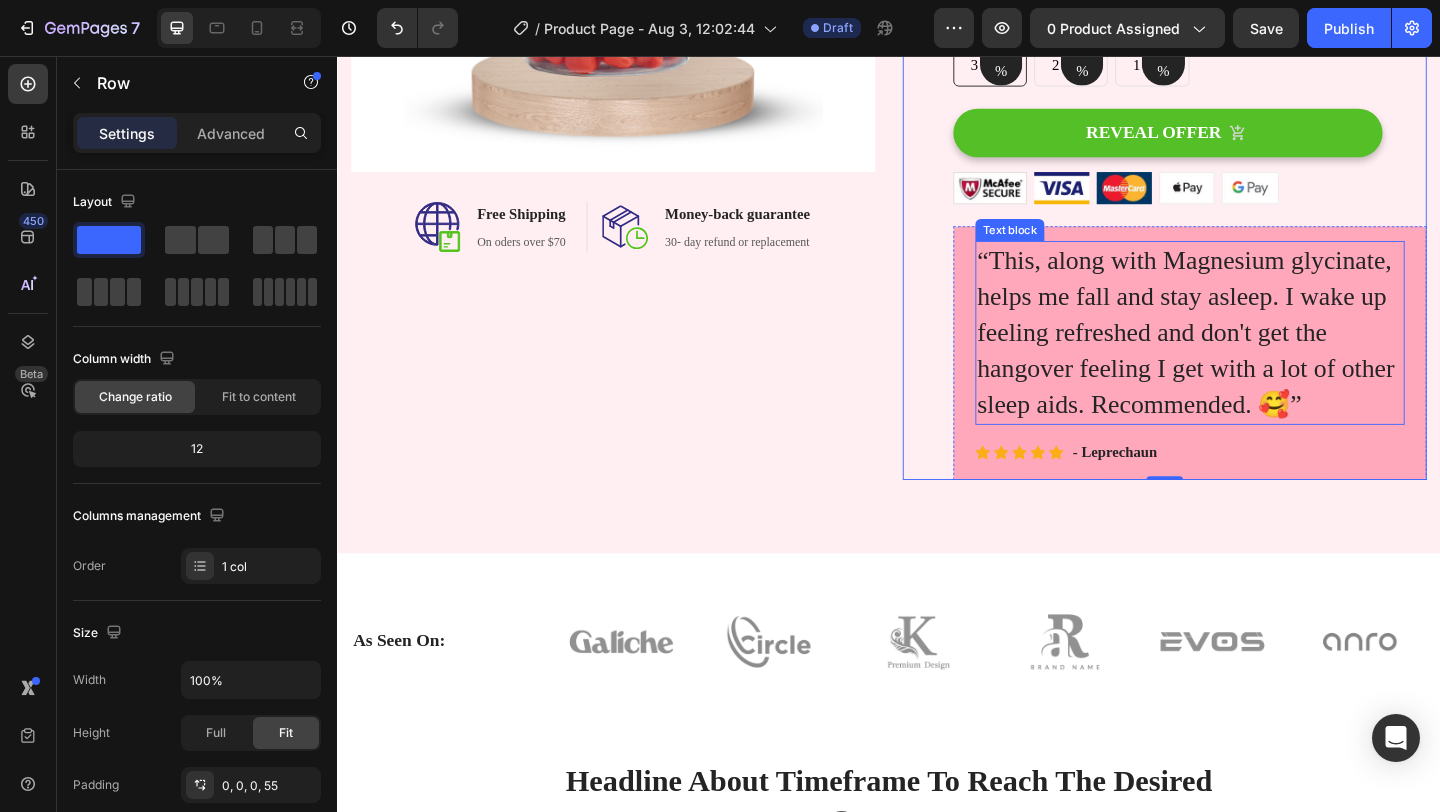 click on "“This, along with Magnesium glycinate, helps me fall and stay asleep. I wake up feeling refreshed and don't get the hangover feeling I get with a lot of other sleep aids. Recommended. 🥰”" at bounding box center [1264, 357] 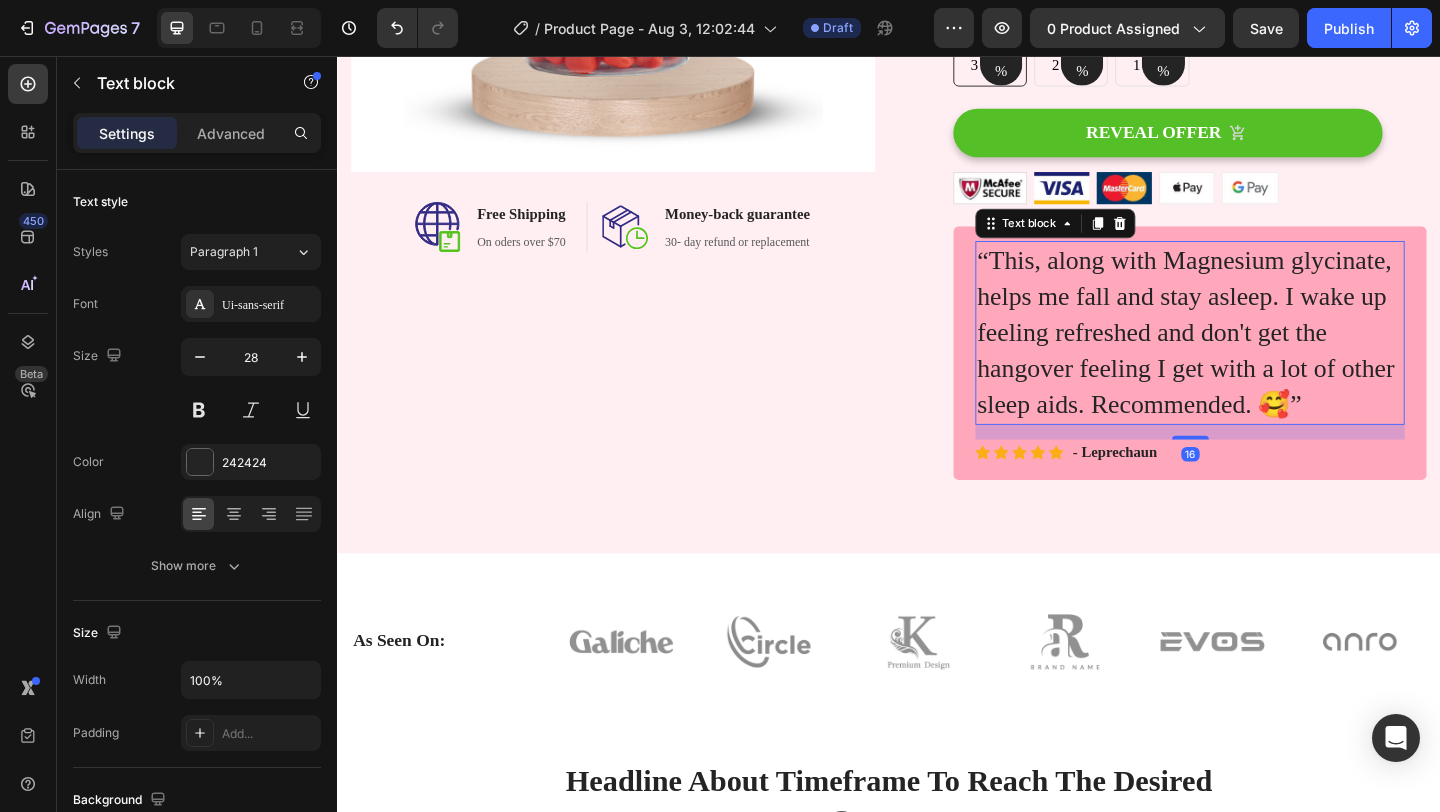 click on "“This, along with Magnesium glycinate, helps me fall and stay asleep. I wake up feeling refreshed and don't get the hangover feeling I get with a lot of other sleep aids. Recommended. 🥰”" at bounding box center (1264, 357) 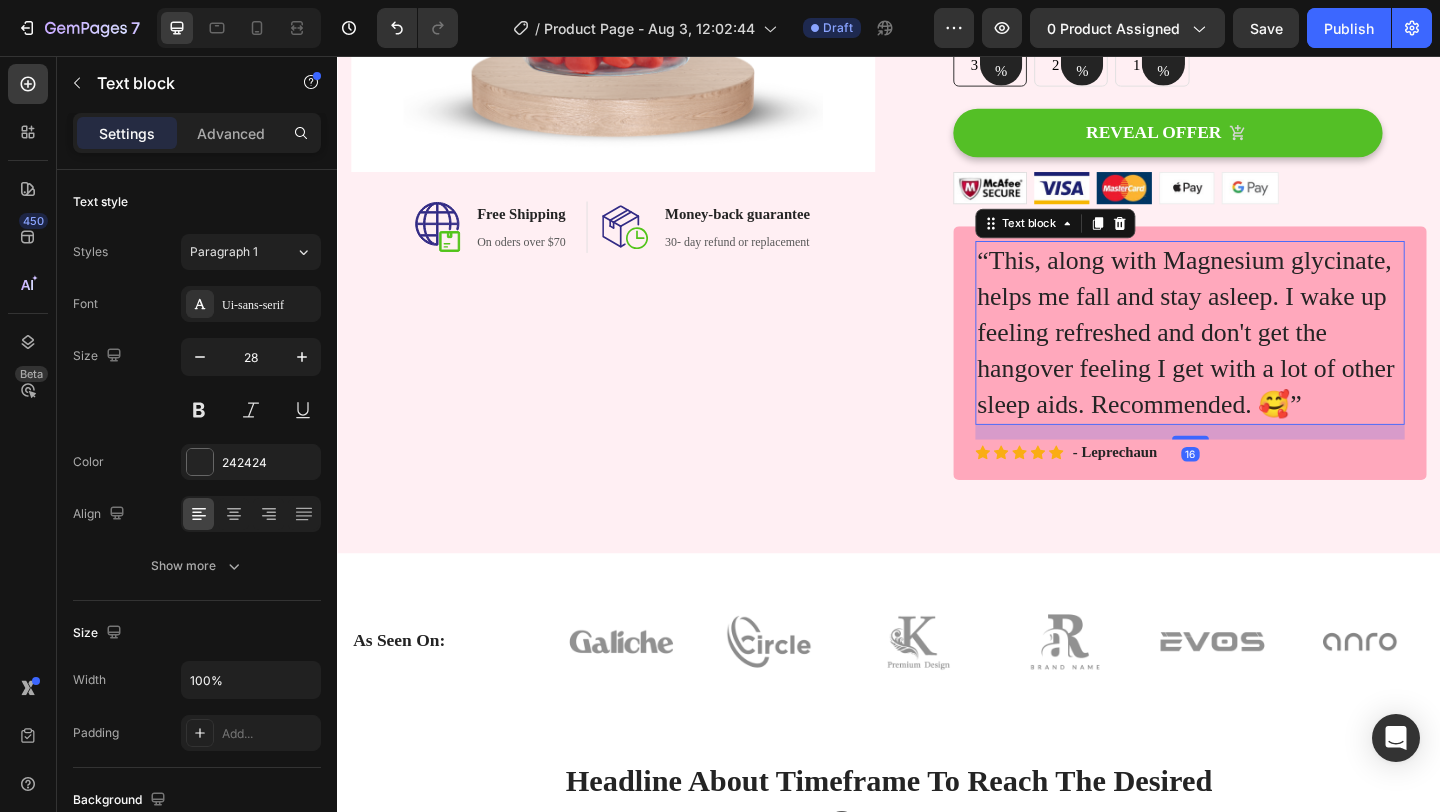 click on "“This, along with Magnesium glycinate, helps me fall and stay asleep. I wake up feeling refreshed and don't get the hangover feeling I get with a lot of other sleep aids. Recommended. 🥰”" at bounding box center [1264, 357] 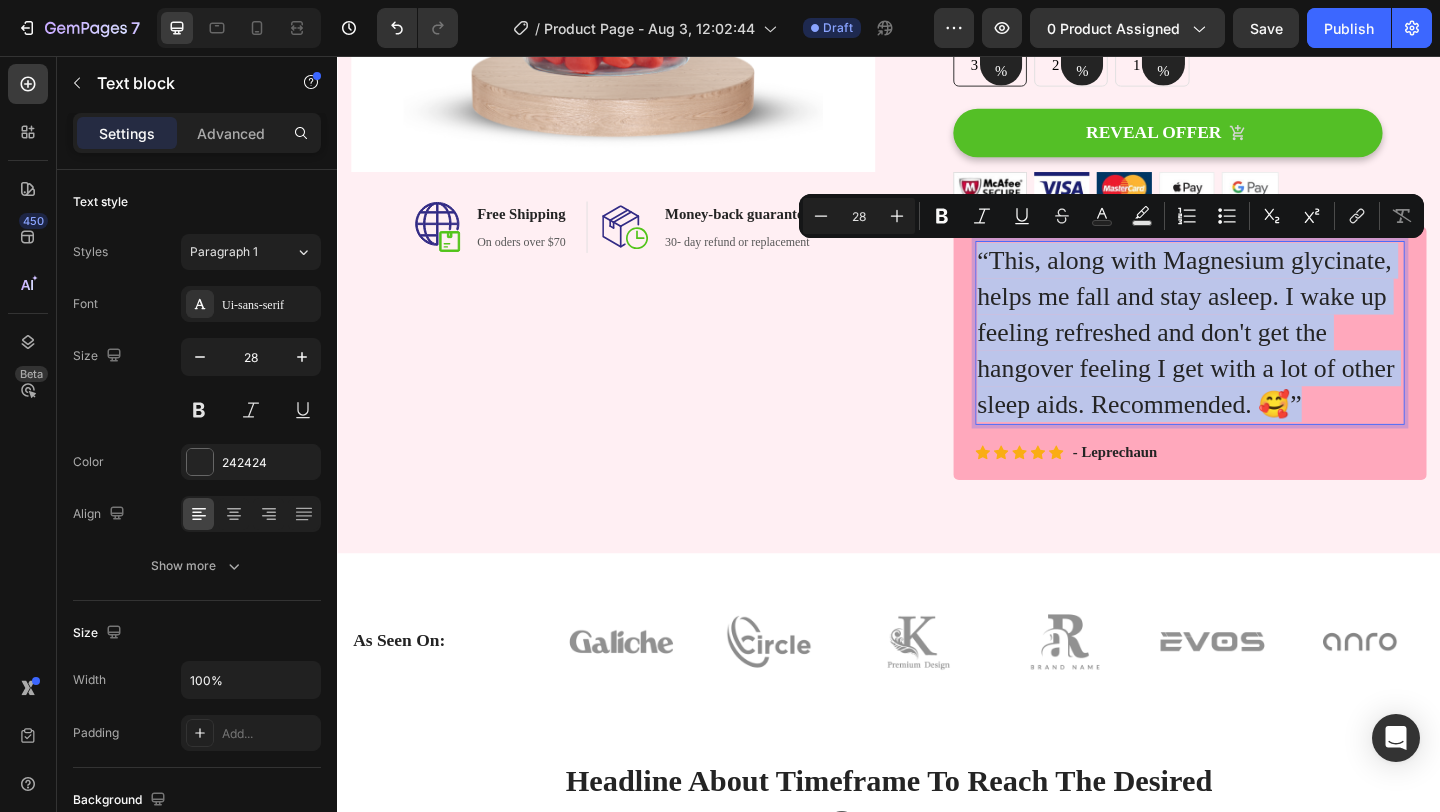 click on "“This, along with Magnesium glycinate, helps me fall and stay asleep. I wake up feeling refreshed and don't get the hangover feeling I get with a lot of other sleep aids. Recommended. 🥰”" at bounding box center (1264, 357) 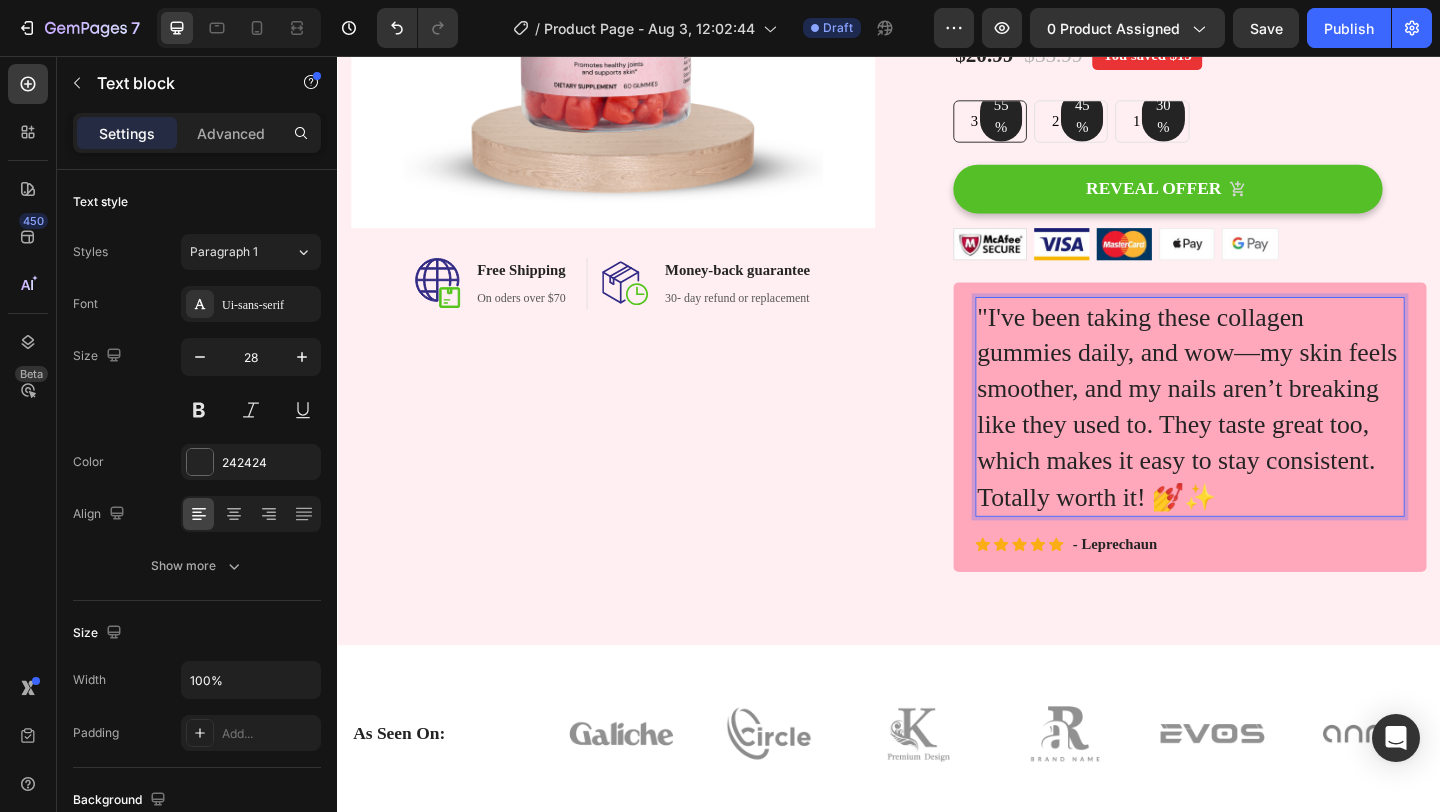 scroll, scrollTop: 397, scrollLeft: 0, axis: vertical 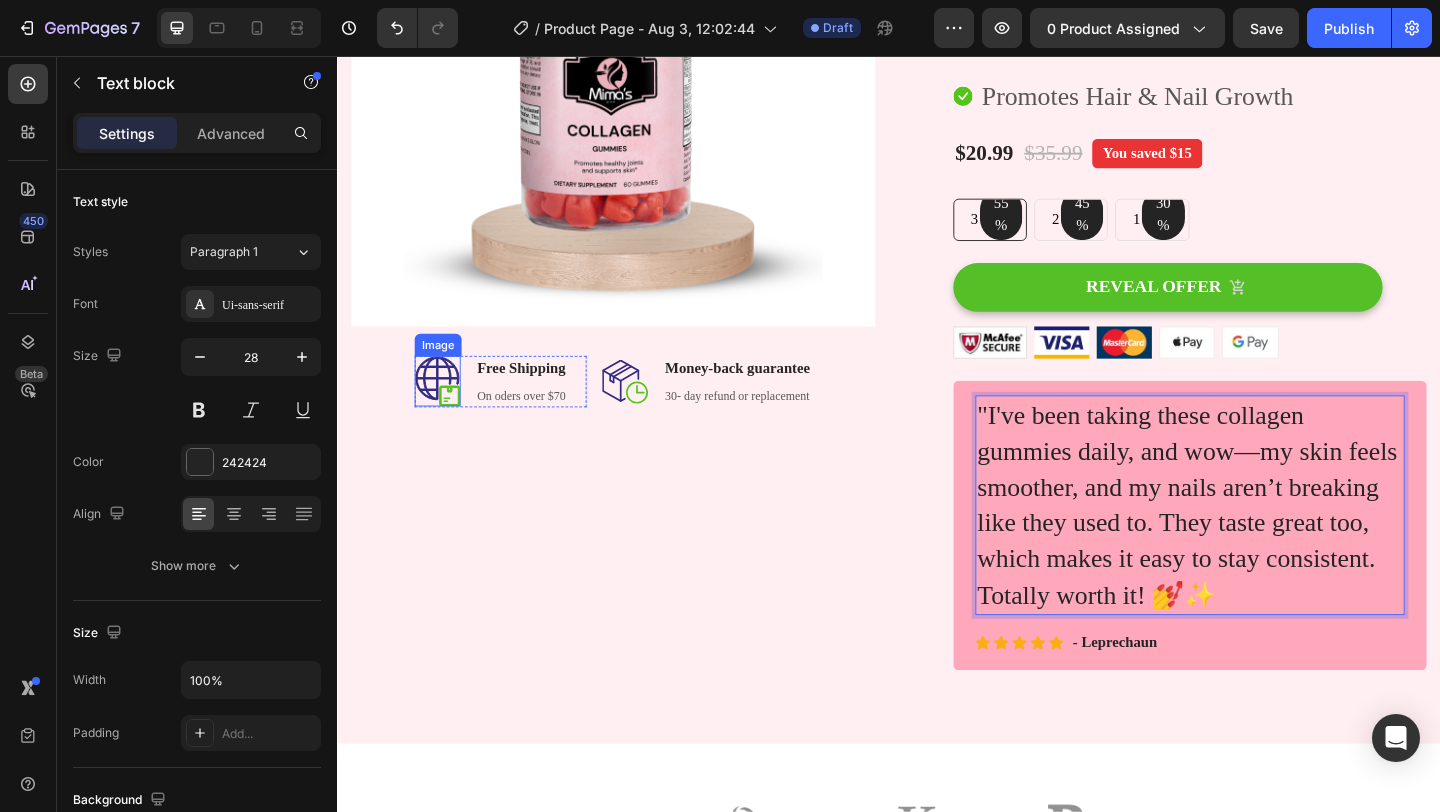 click at bounding box center (446, 409) 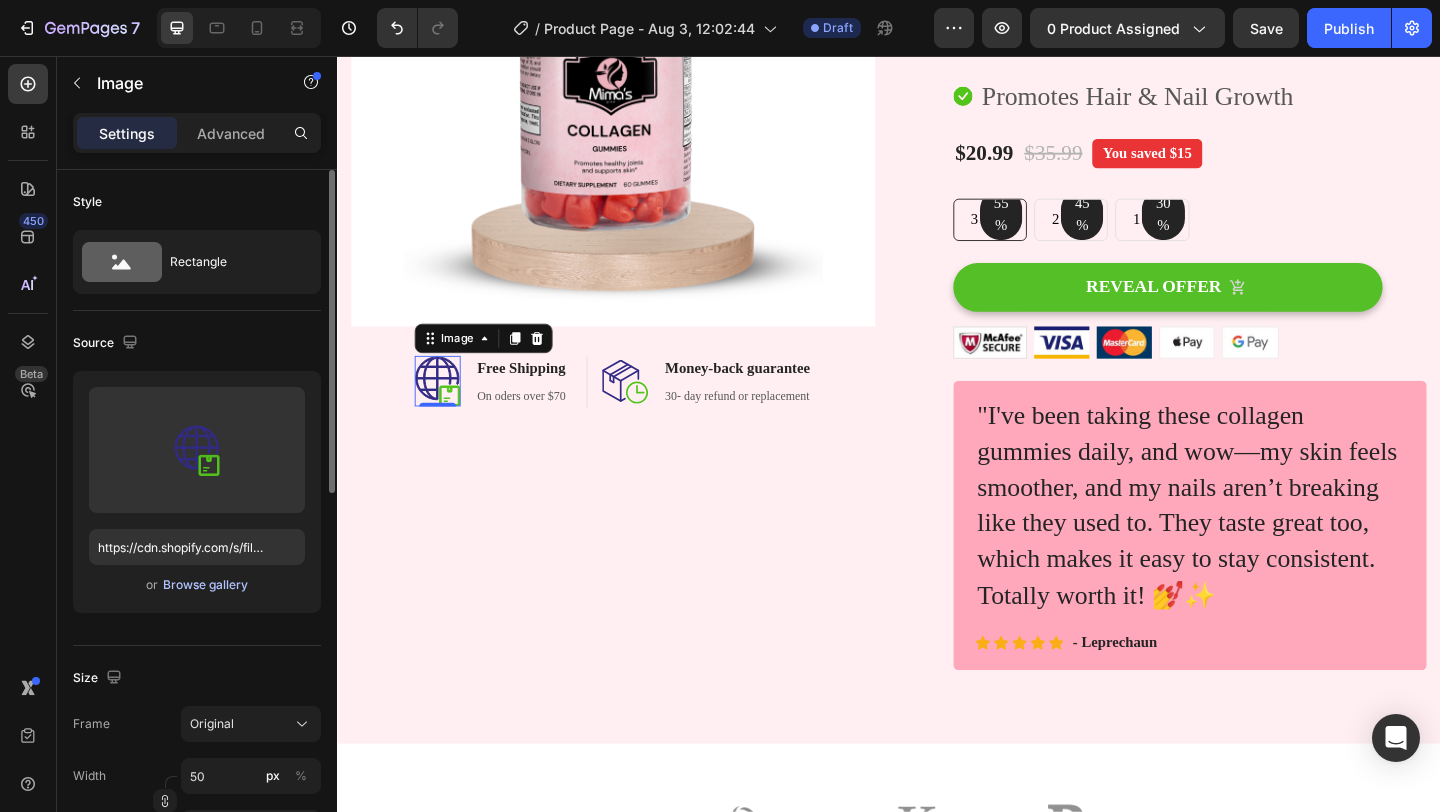 click on "Browse gallery" at bounding box center [205, 585] 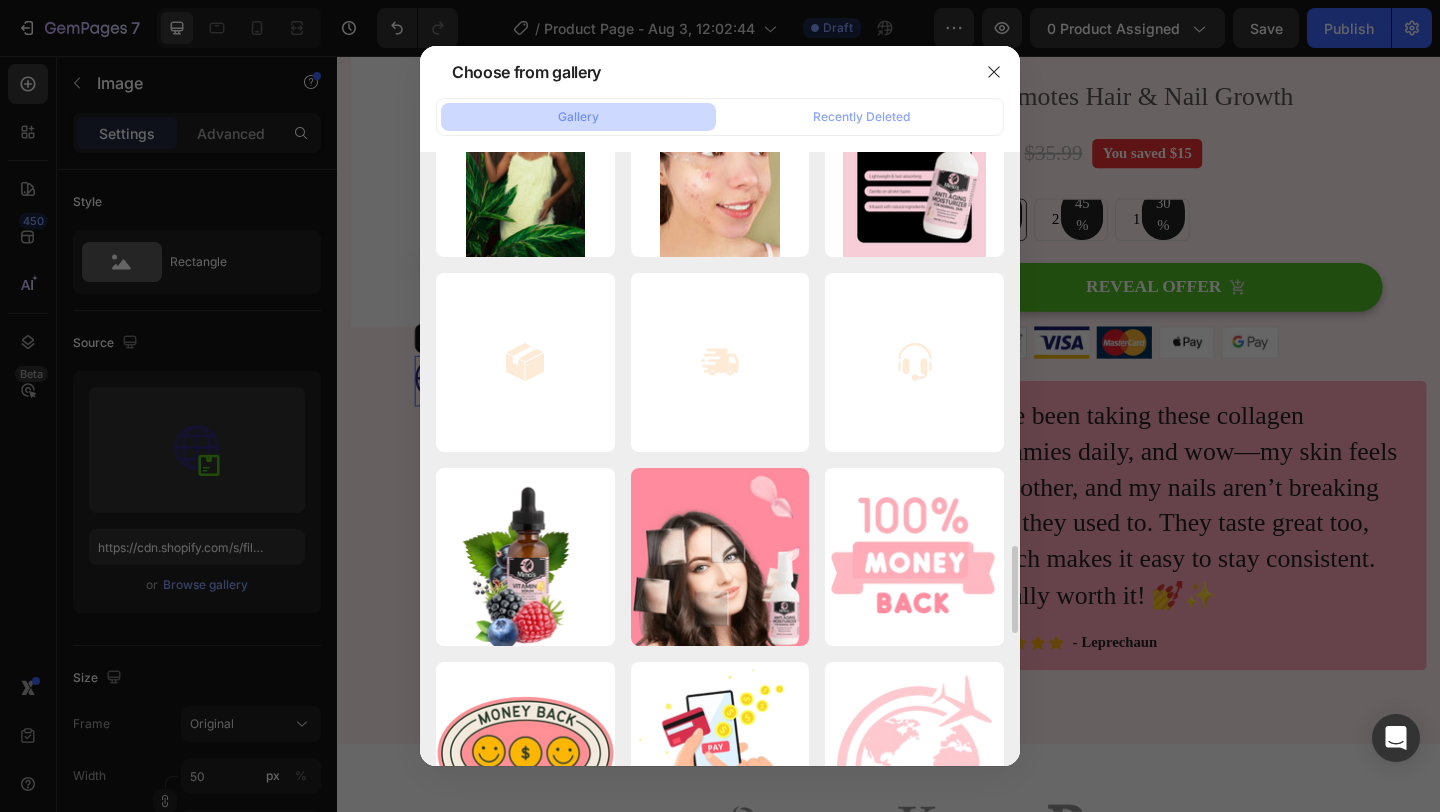 scroll, scrollTop: 2818, scrollLeft: 0, axis: vertical 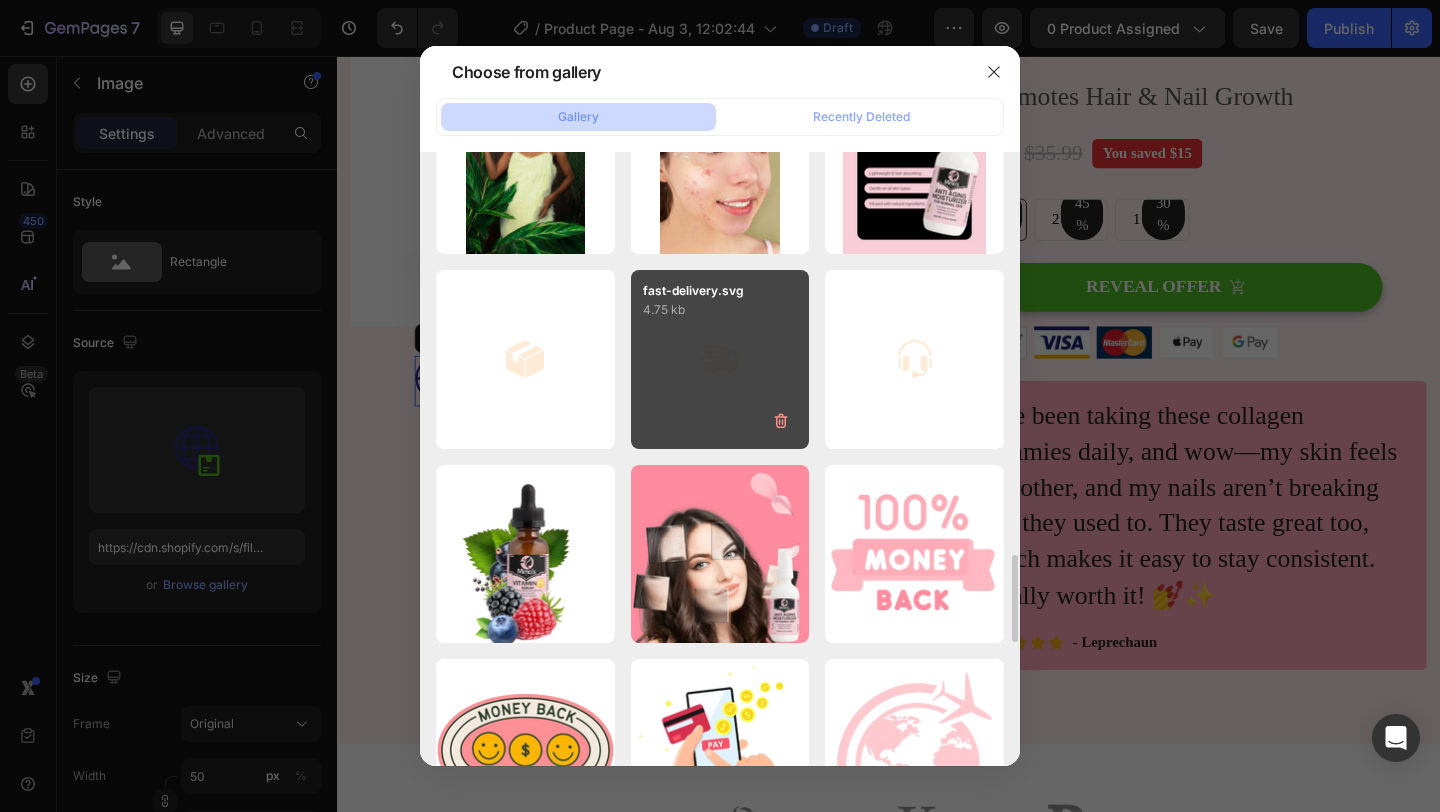 click on "fast-delivery.svg 4.75 kb" at bounding box center (720, 359) 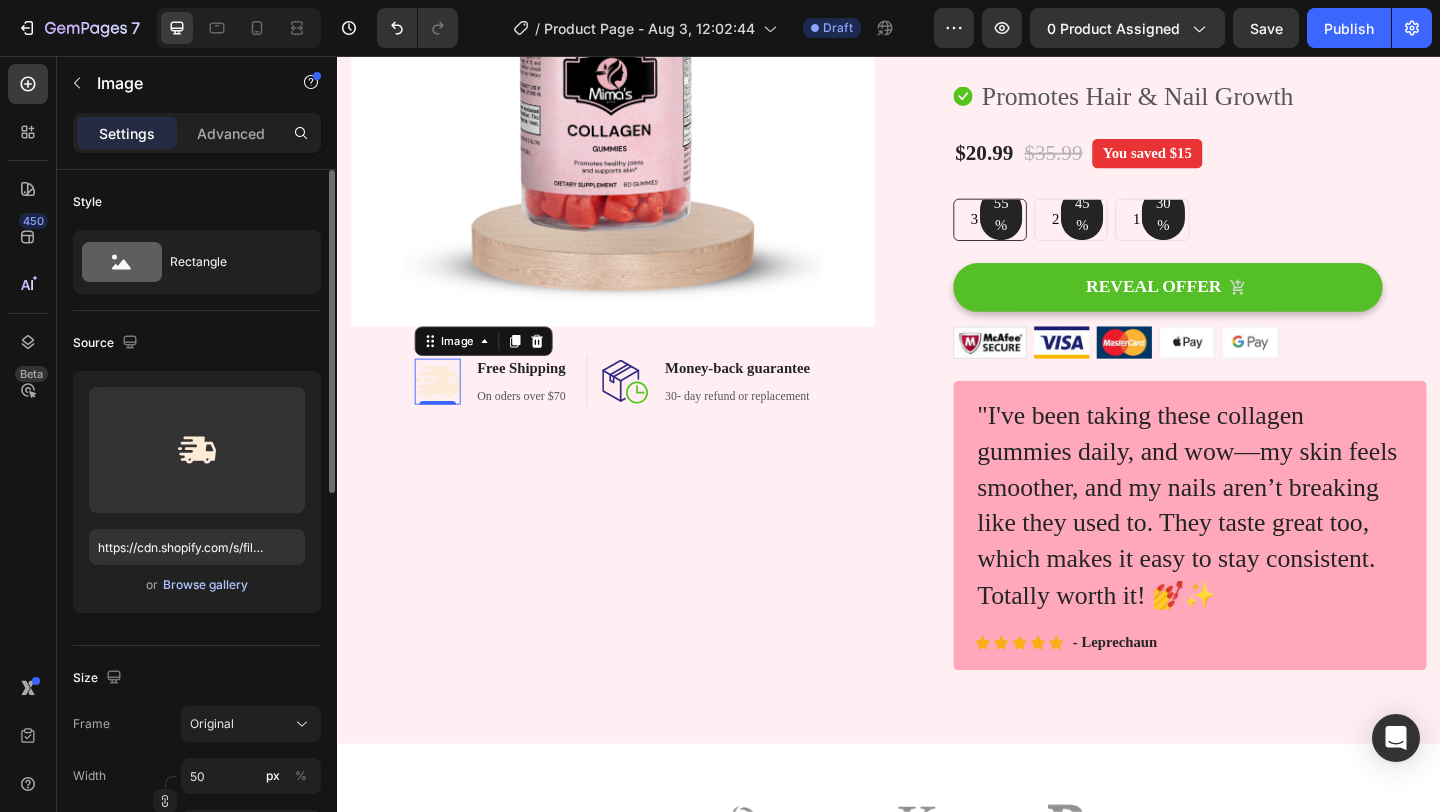click on "Browse gallery" at bounding box center [205, 585] 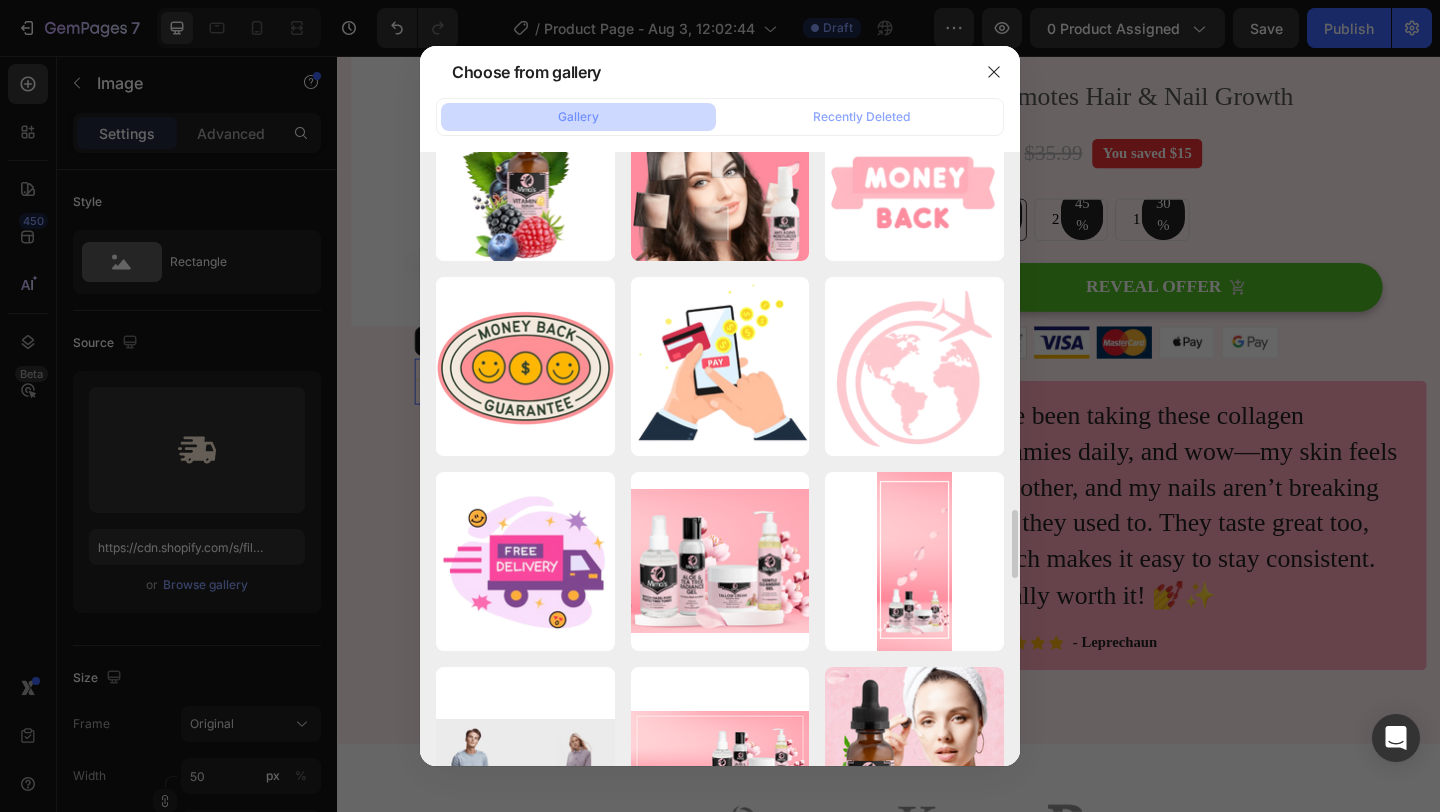 scroll, scrollTop: 3216, scrollLeft: 0, axis: vertical 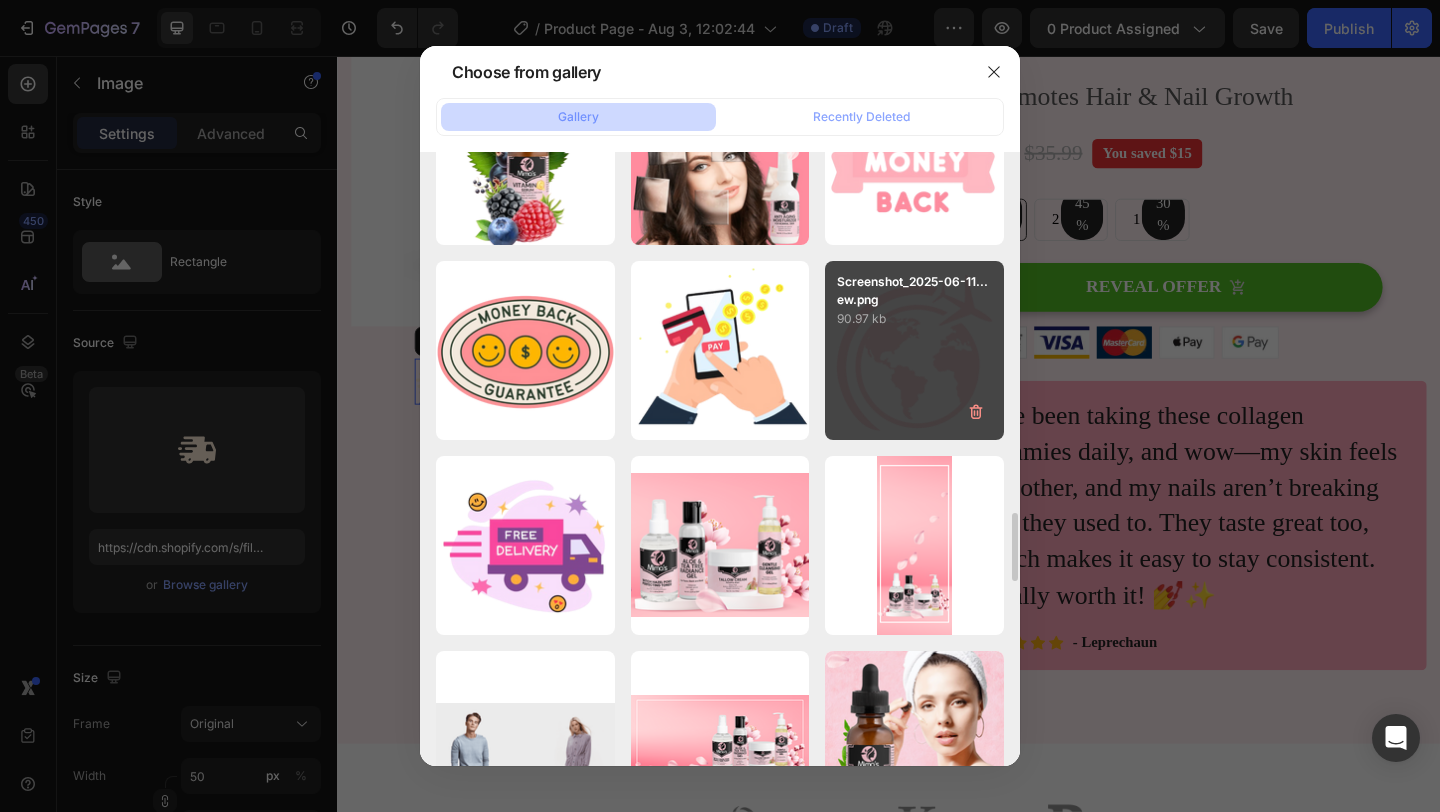 click on "Screenshot_2025-06-11...ew.png 90.97 kb" at bounding box center [914, 350] 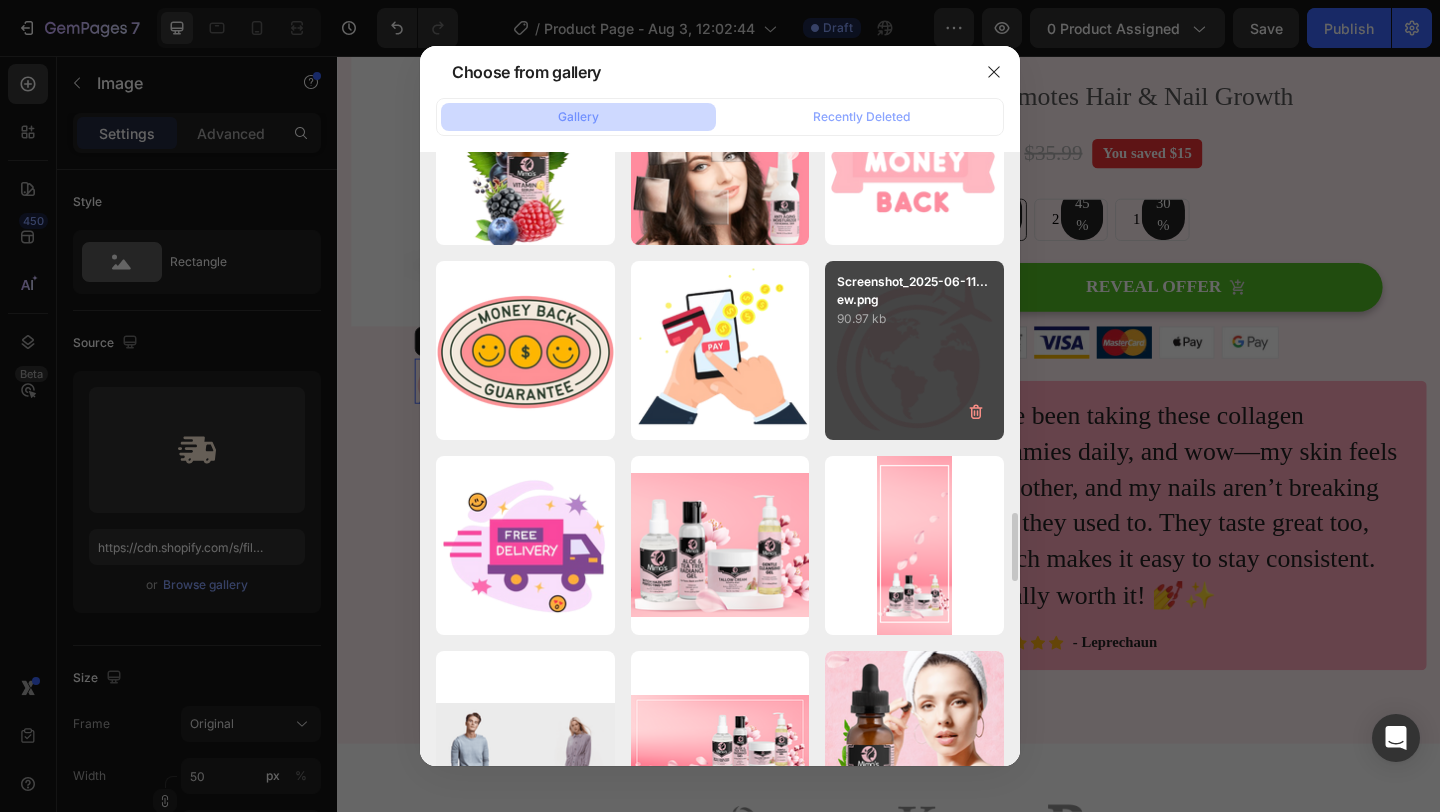 type on "https://cdn.shopify.com/s/files/1/0942/0731/2194/files/gempages_569804696764548320-41a82ebd-d375-4d05-a5d9-6c9e30abfe80.png" 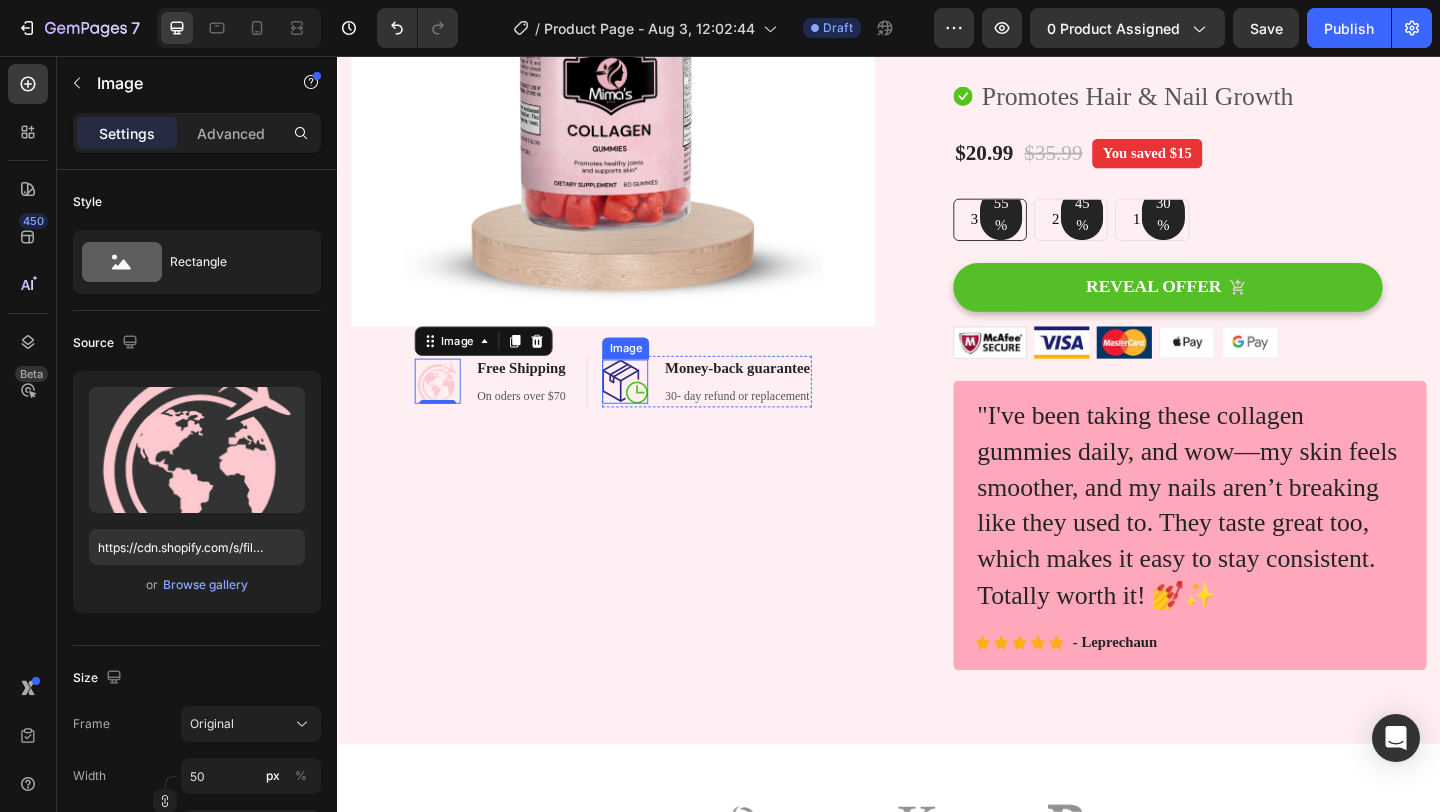click at bounding box center [650, 410] 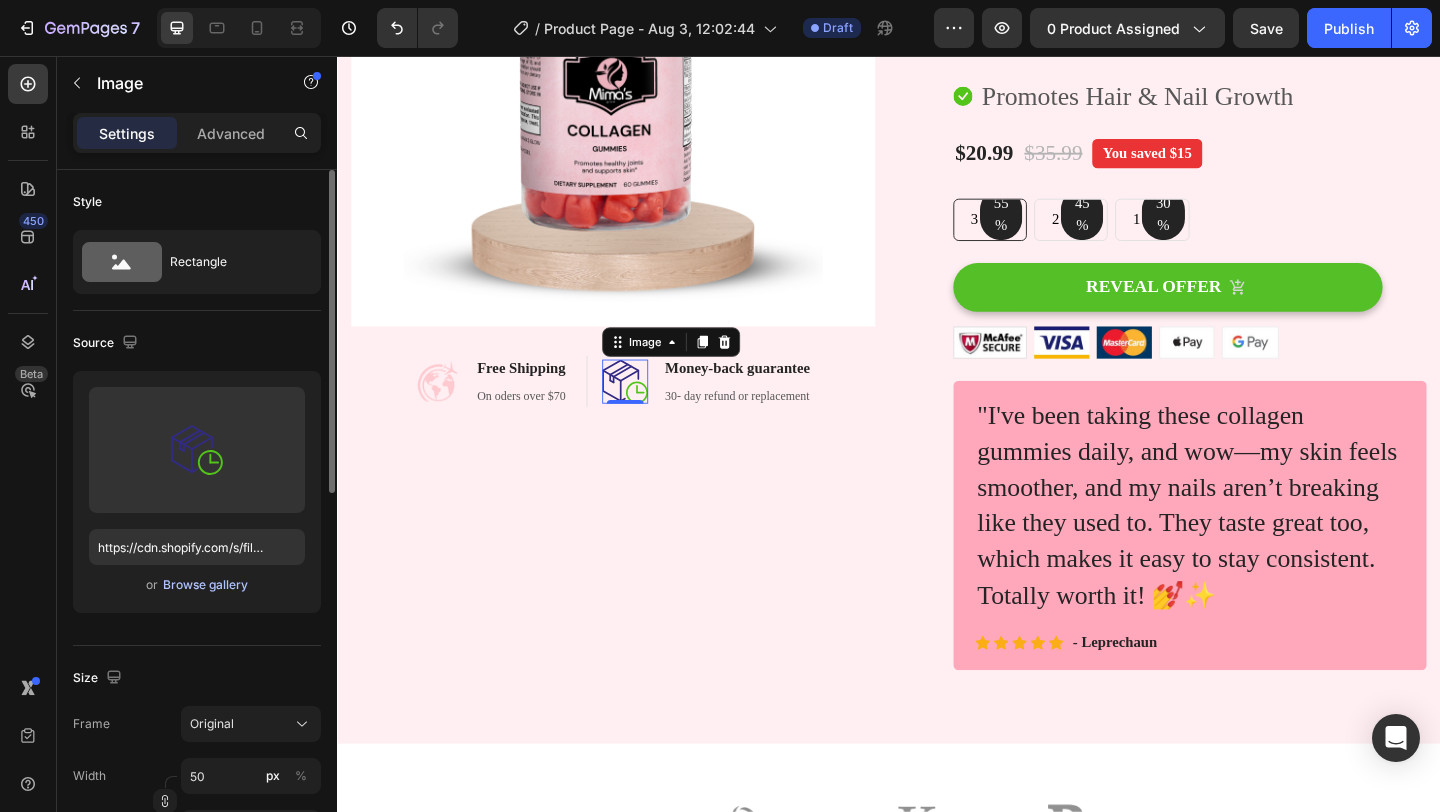click on "Browse gallery" at bounding box center (205, 585) 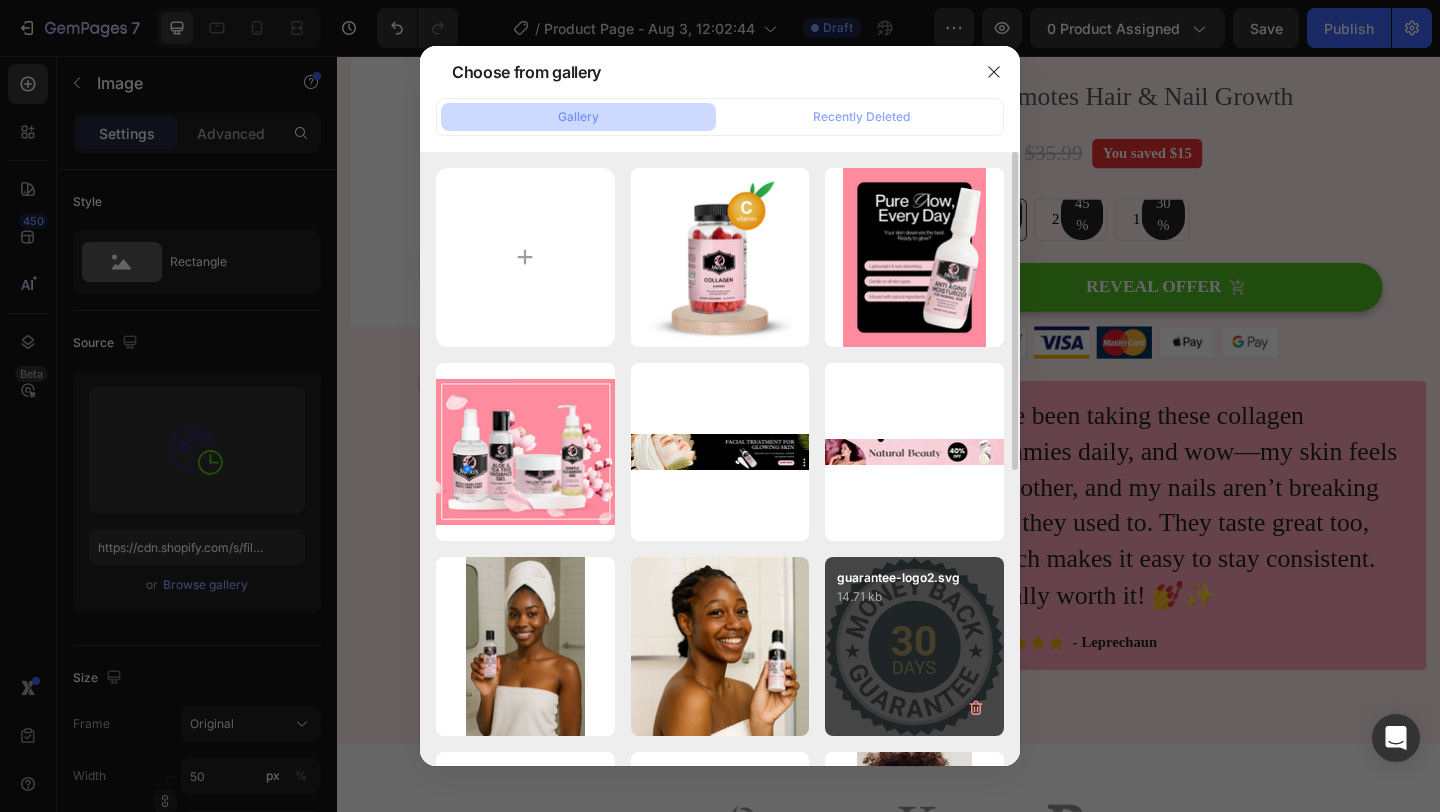 click on "guarantee-logo2.svg 14.71 kb" at bounding box center (914, 646) 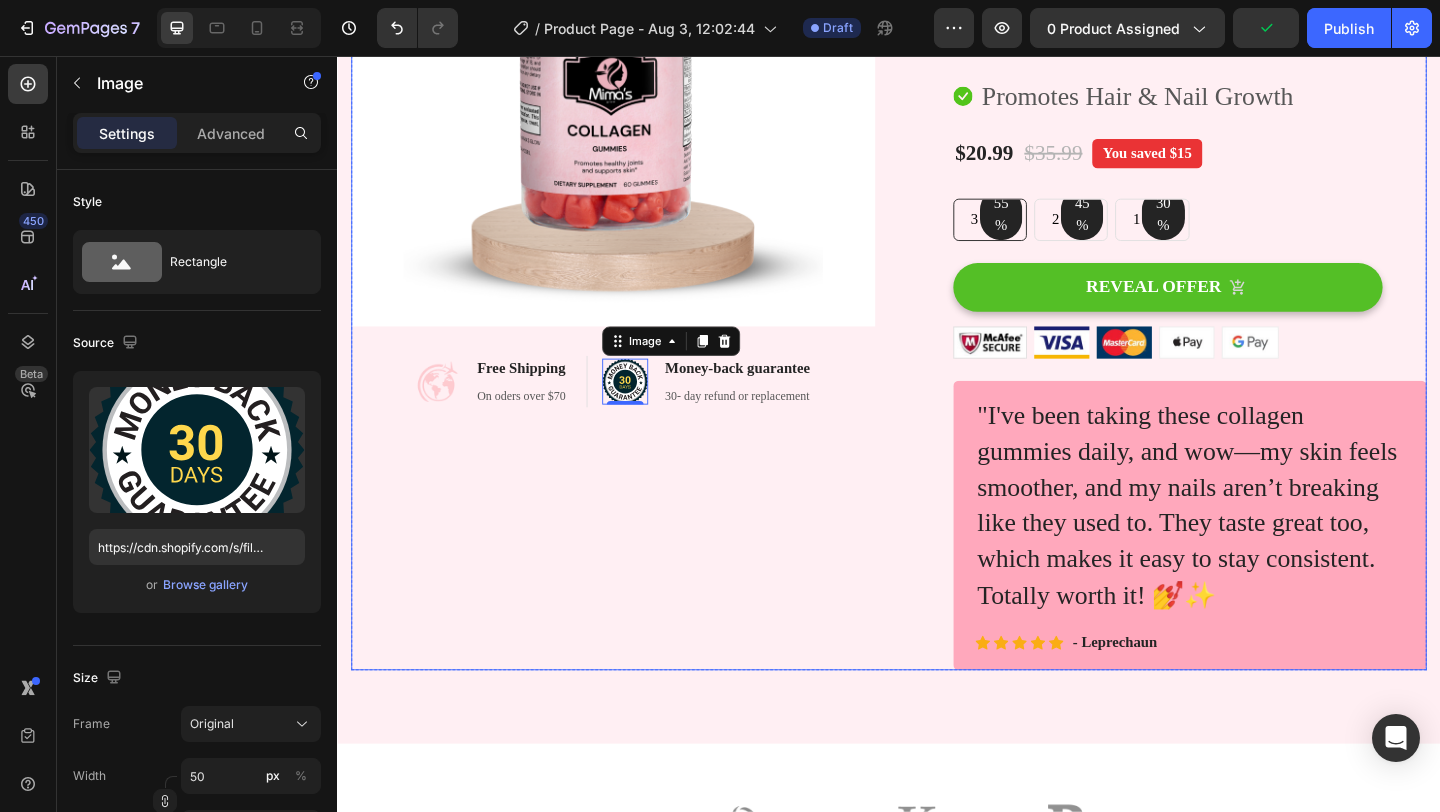 click on "Image Image Free Shipping Heading On oders over $70 Text block Row Image   0 Money-back guarantee Heading 30- day refund or replacement Text block Row Row Row" at bounding box center (637, 252) 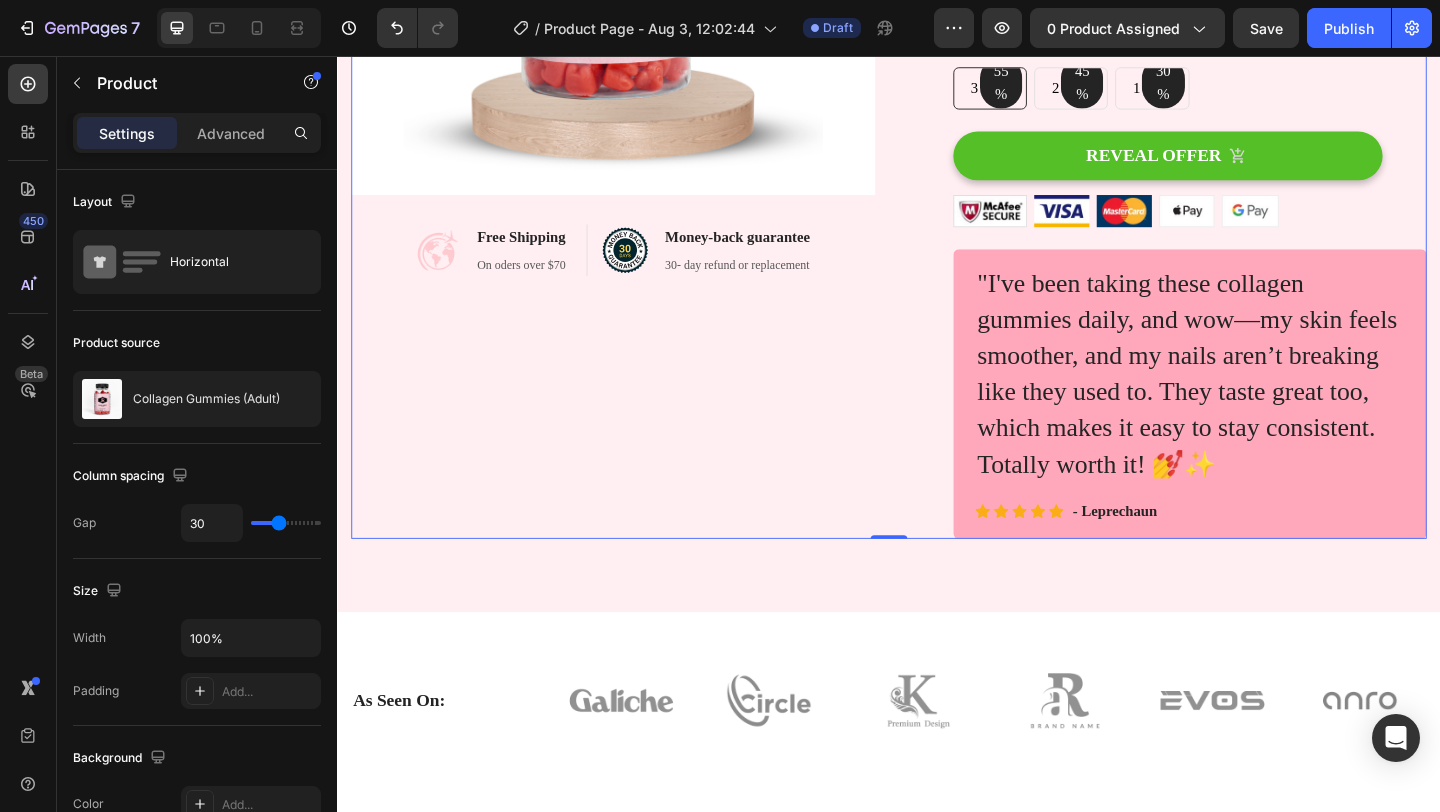 scroll, scrollTop: 347, scrollLeft: 0, axis: vertical 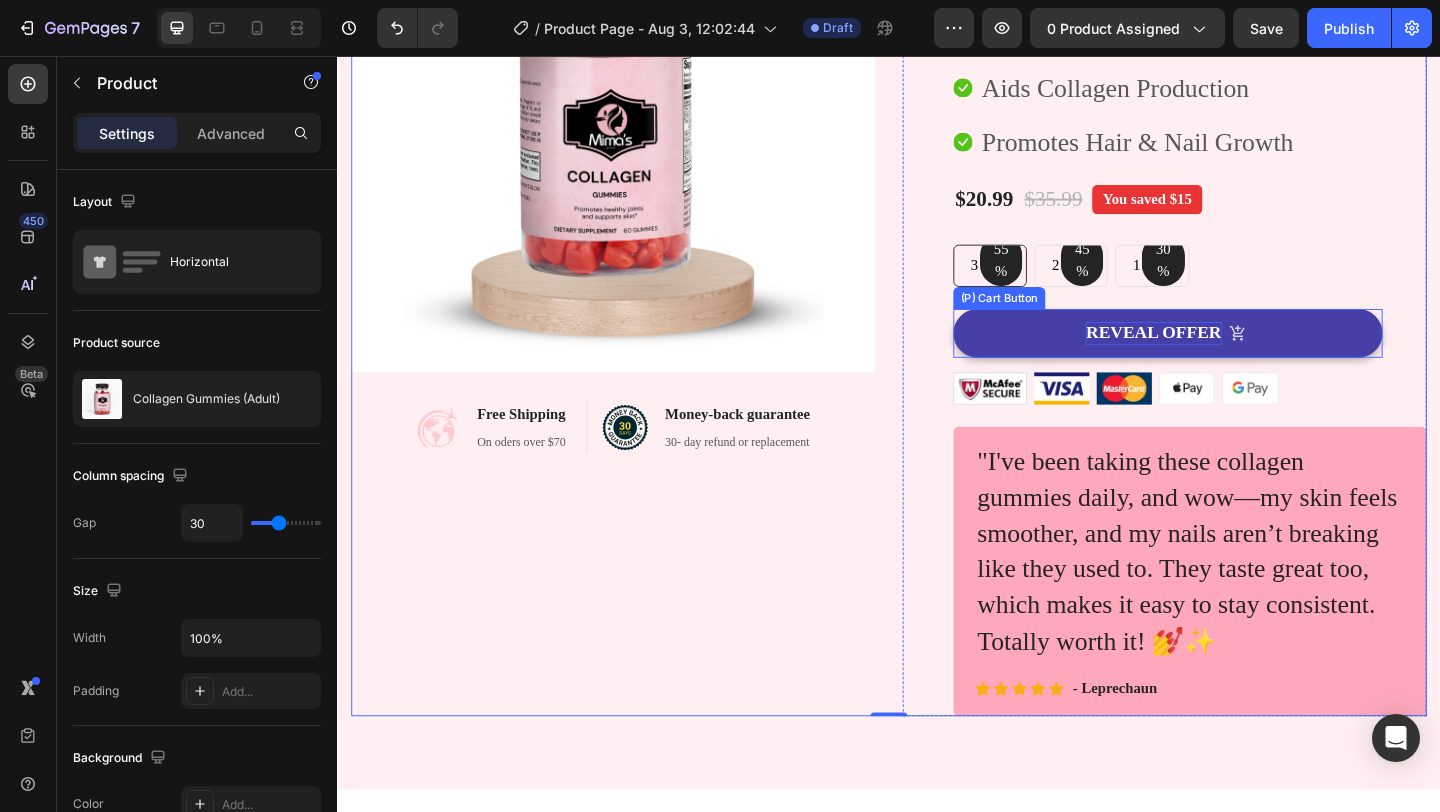 click on "REVEAL OFFER" at bounding box center (1224, 357) 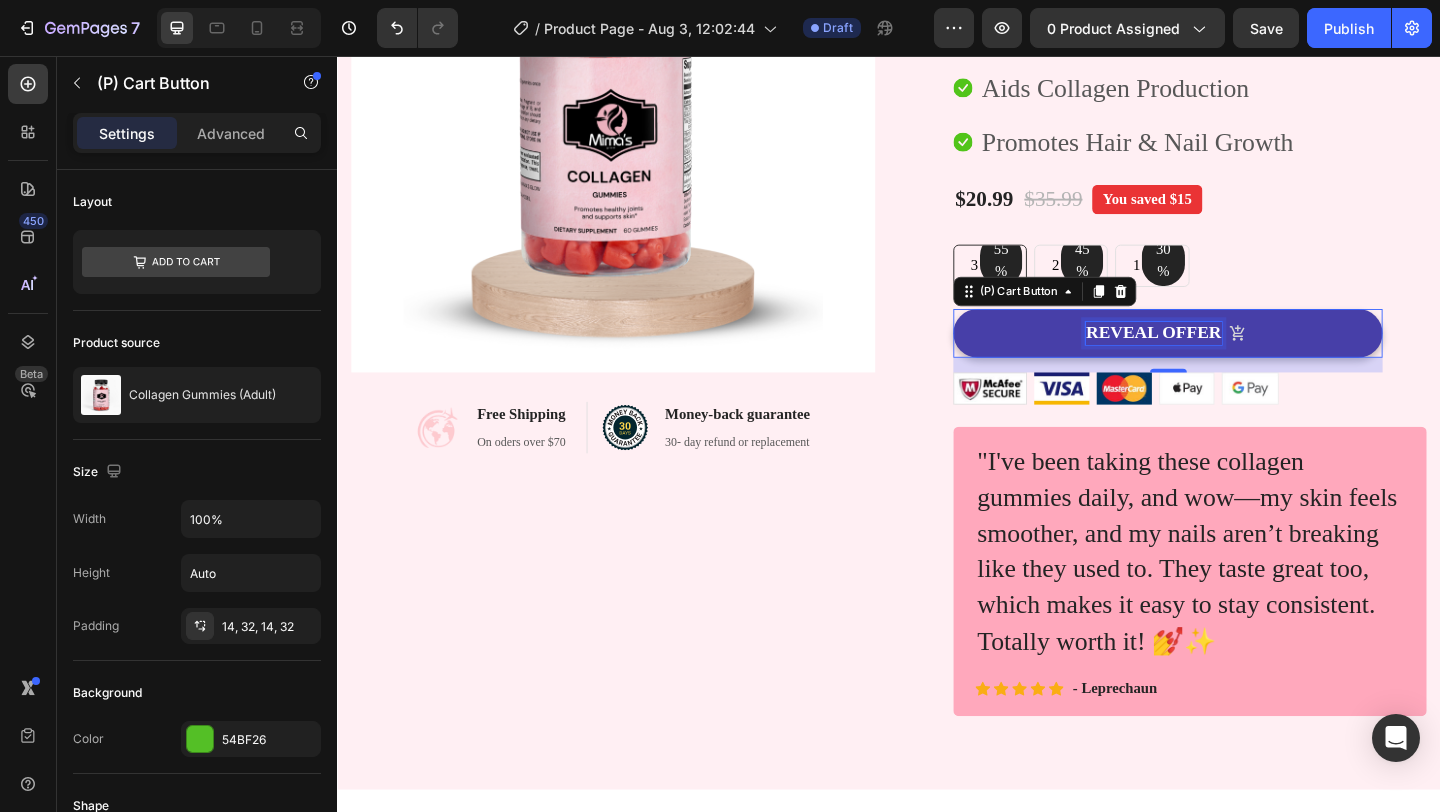 click on "REVEAL OFFER" at bounding box center (1224, 357) 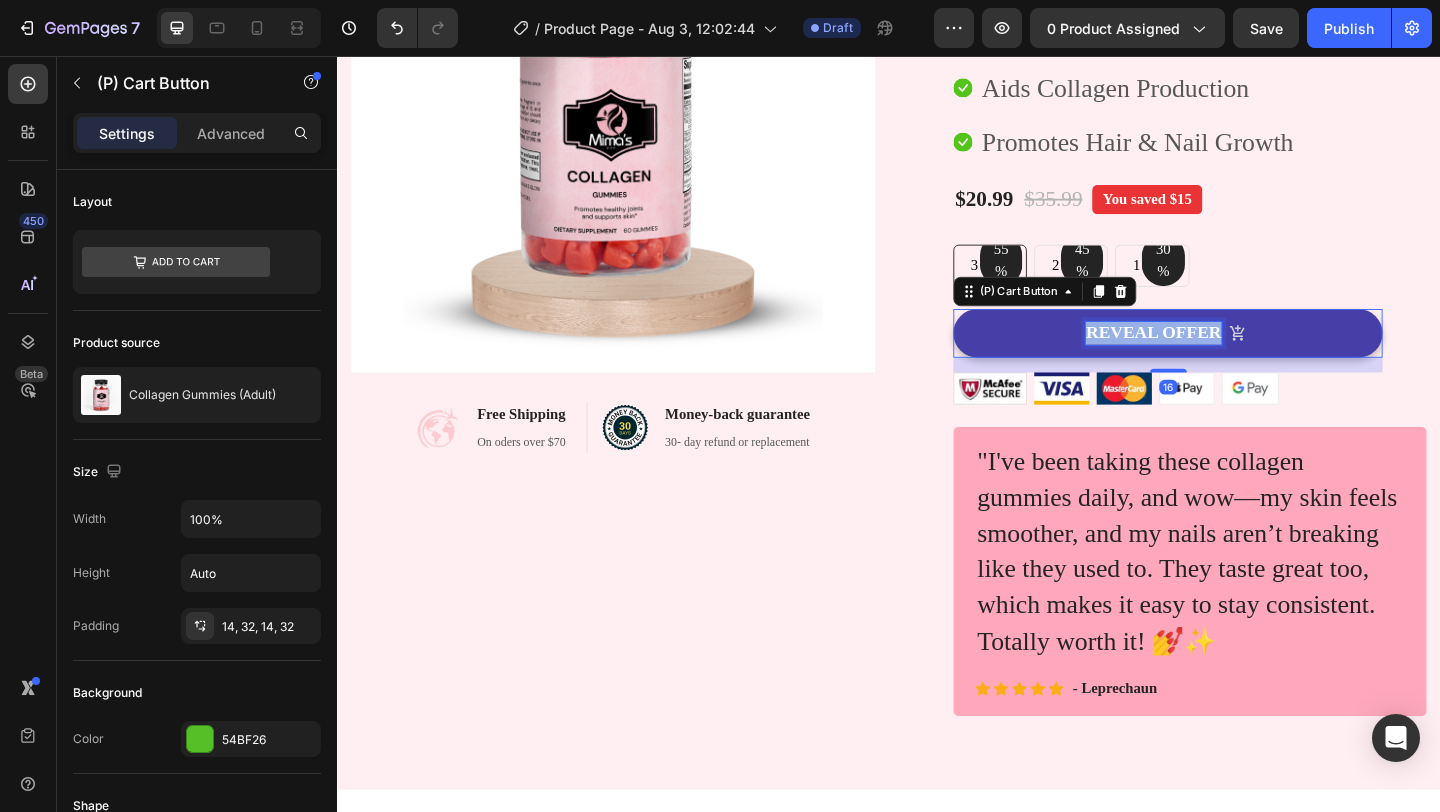 click on "REVEAL OFFER" at bounding box center (1224, 357) 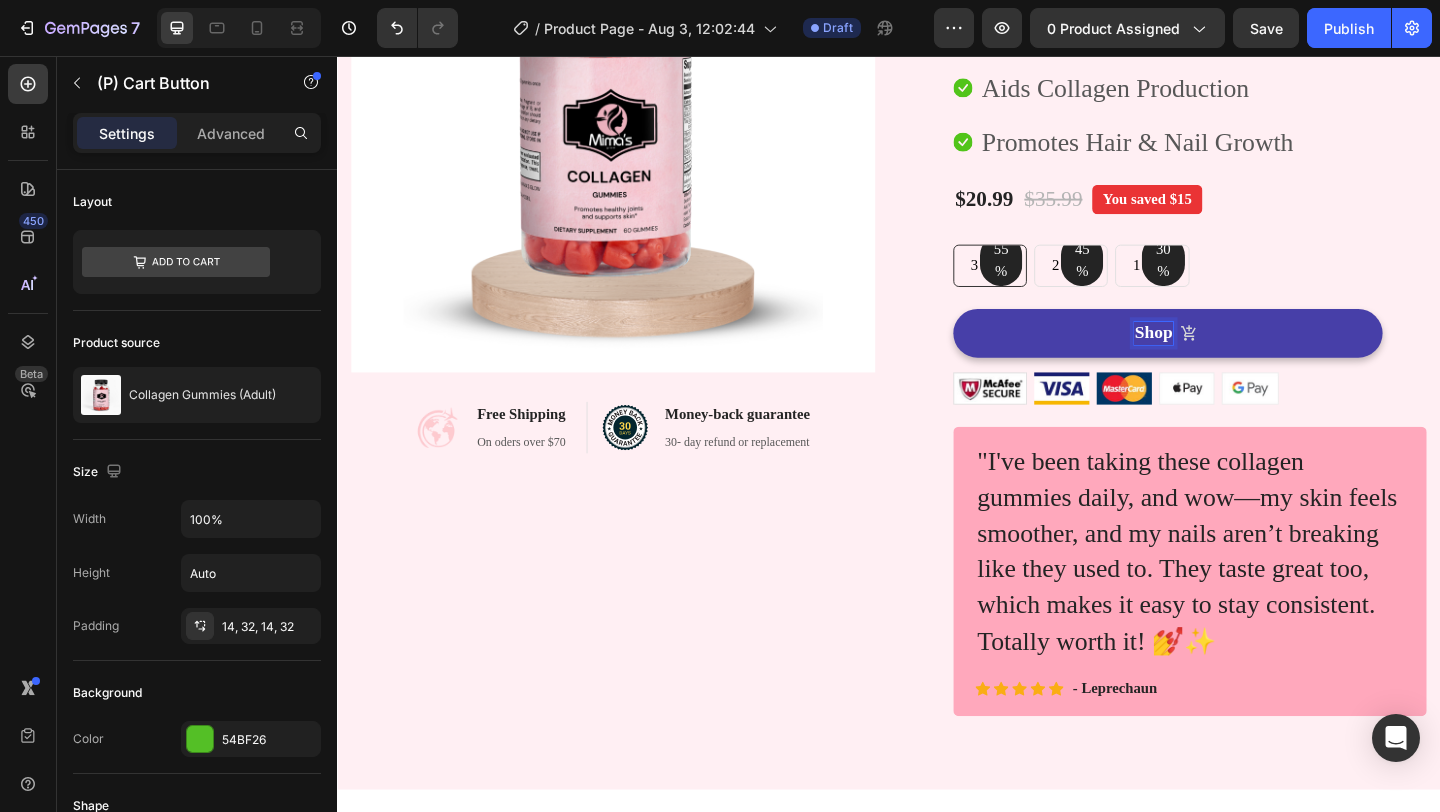 click on "Shop" at bounding box center [1240, 357] 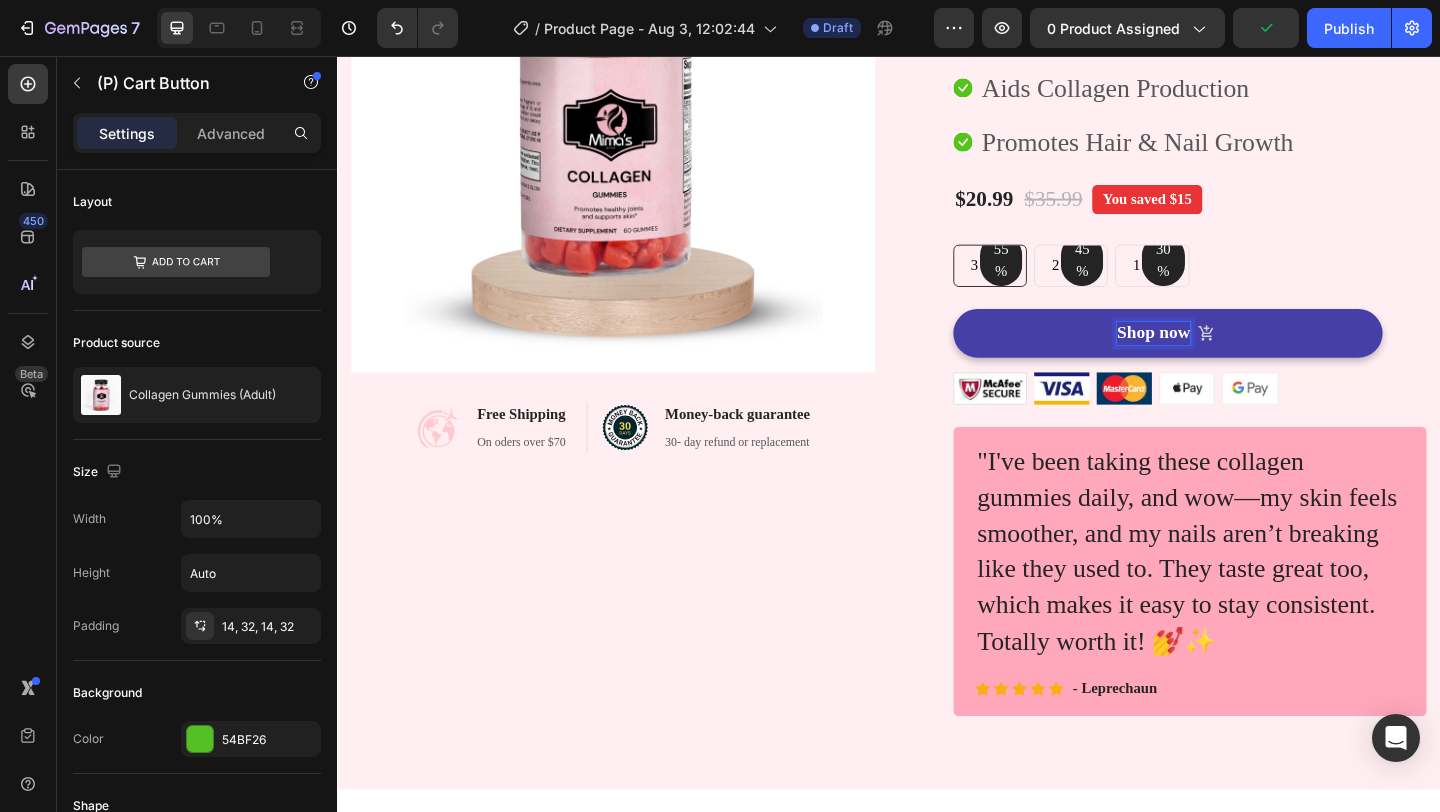 click on "Shop now" at bounding box center (1225, 357) 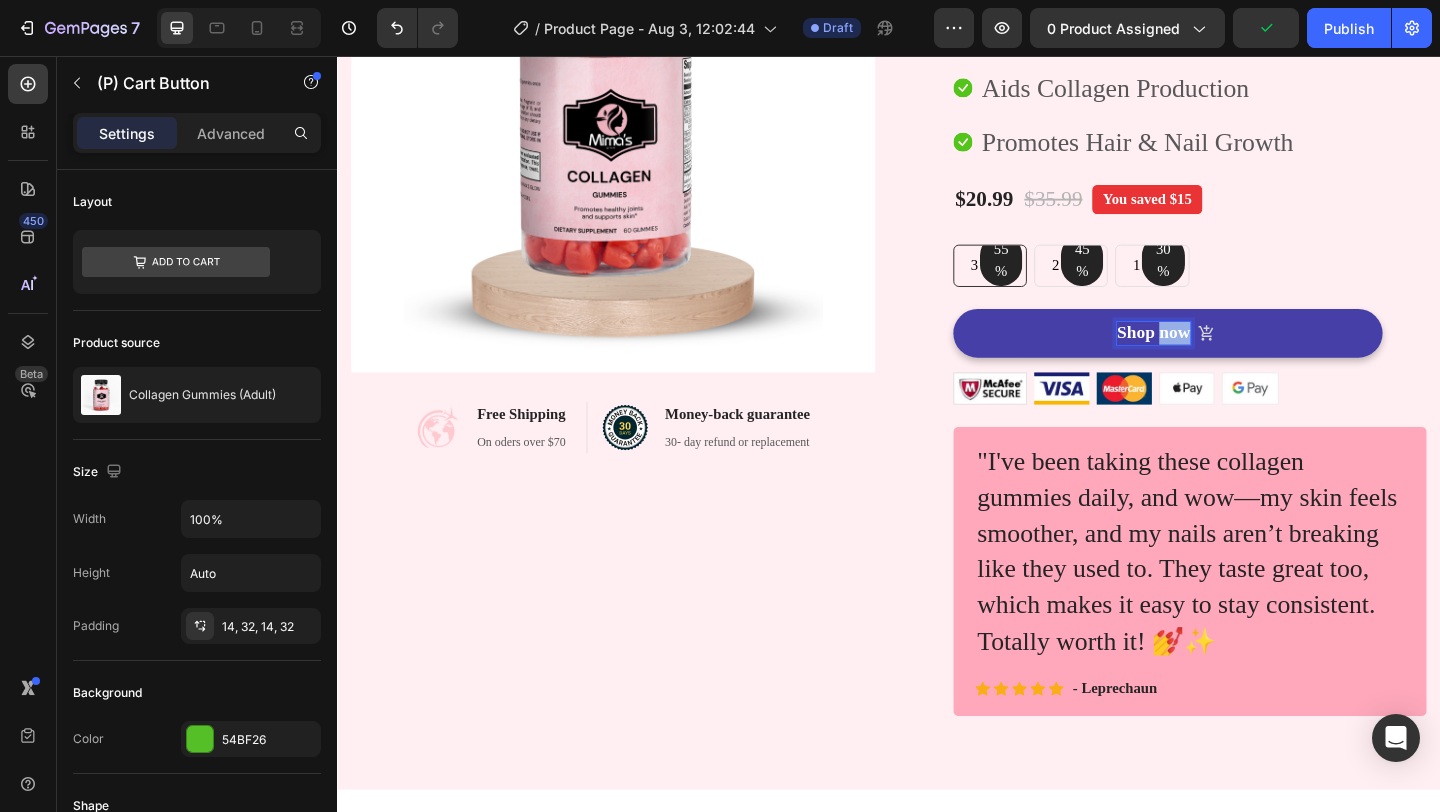 click on "Shop now" at bounding box center (1225, 357) 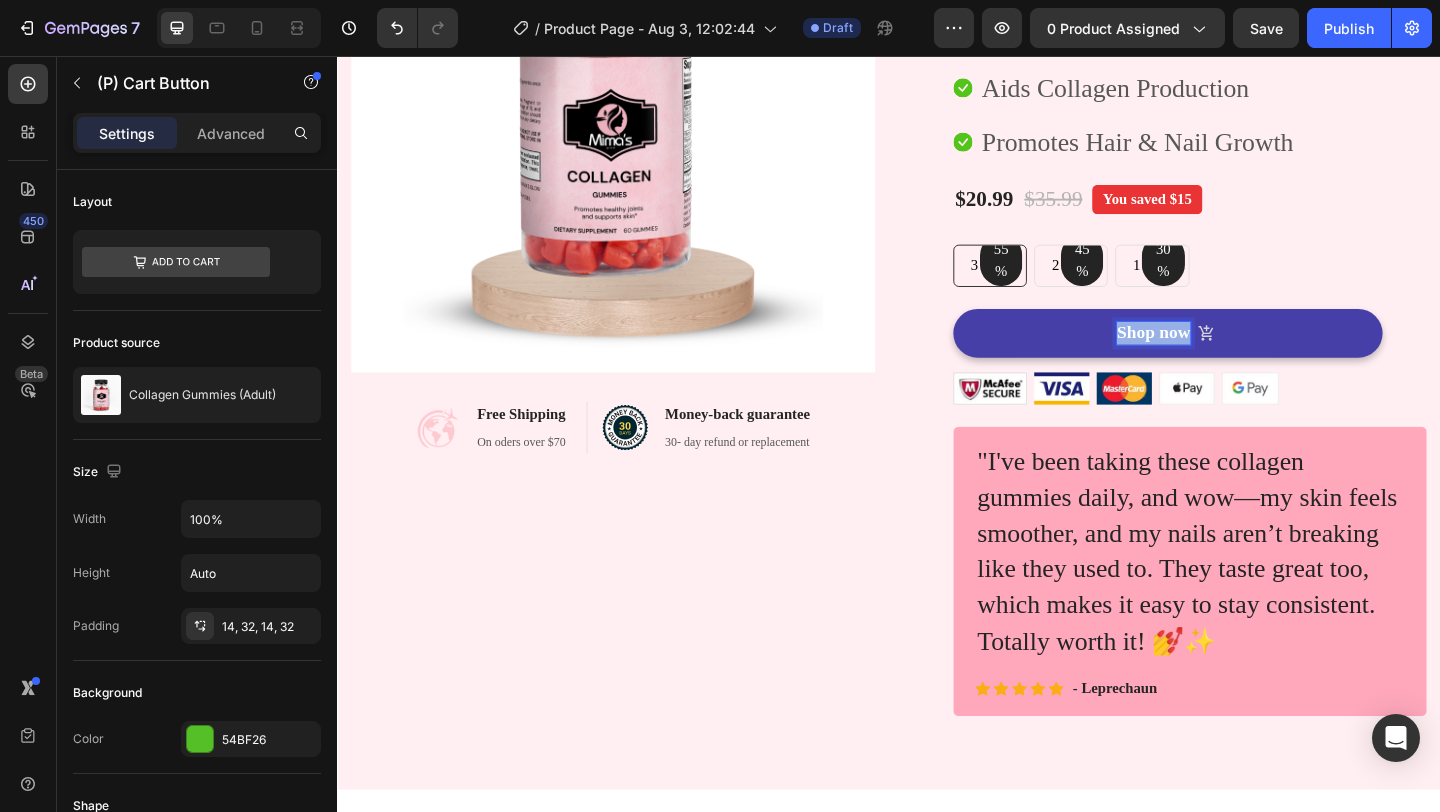click on "Shop now" at bounding box center (1225, 357) 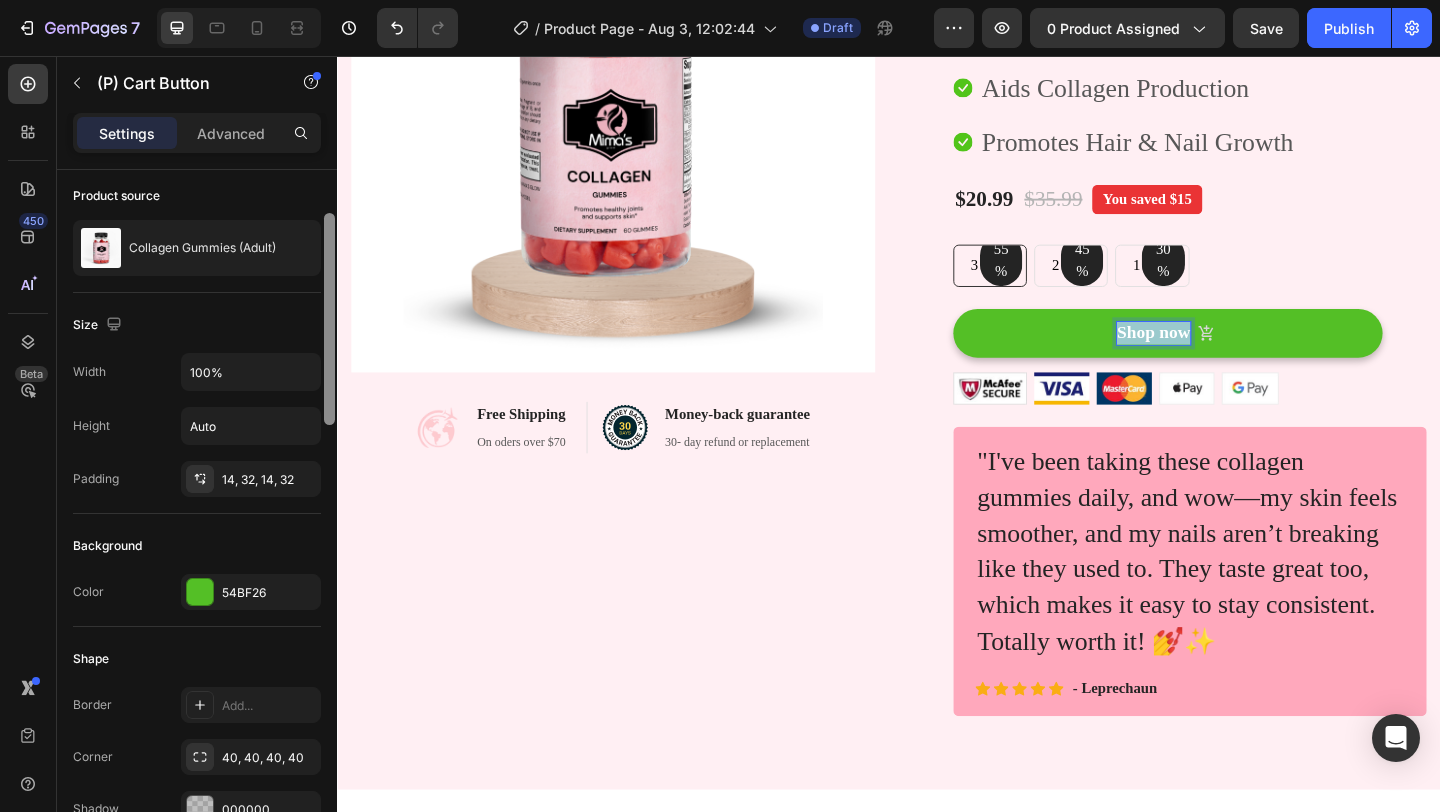 scroll, scrollTop: 0, scrollLeft: 0, axis: both 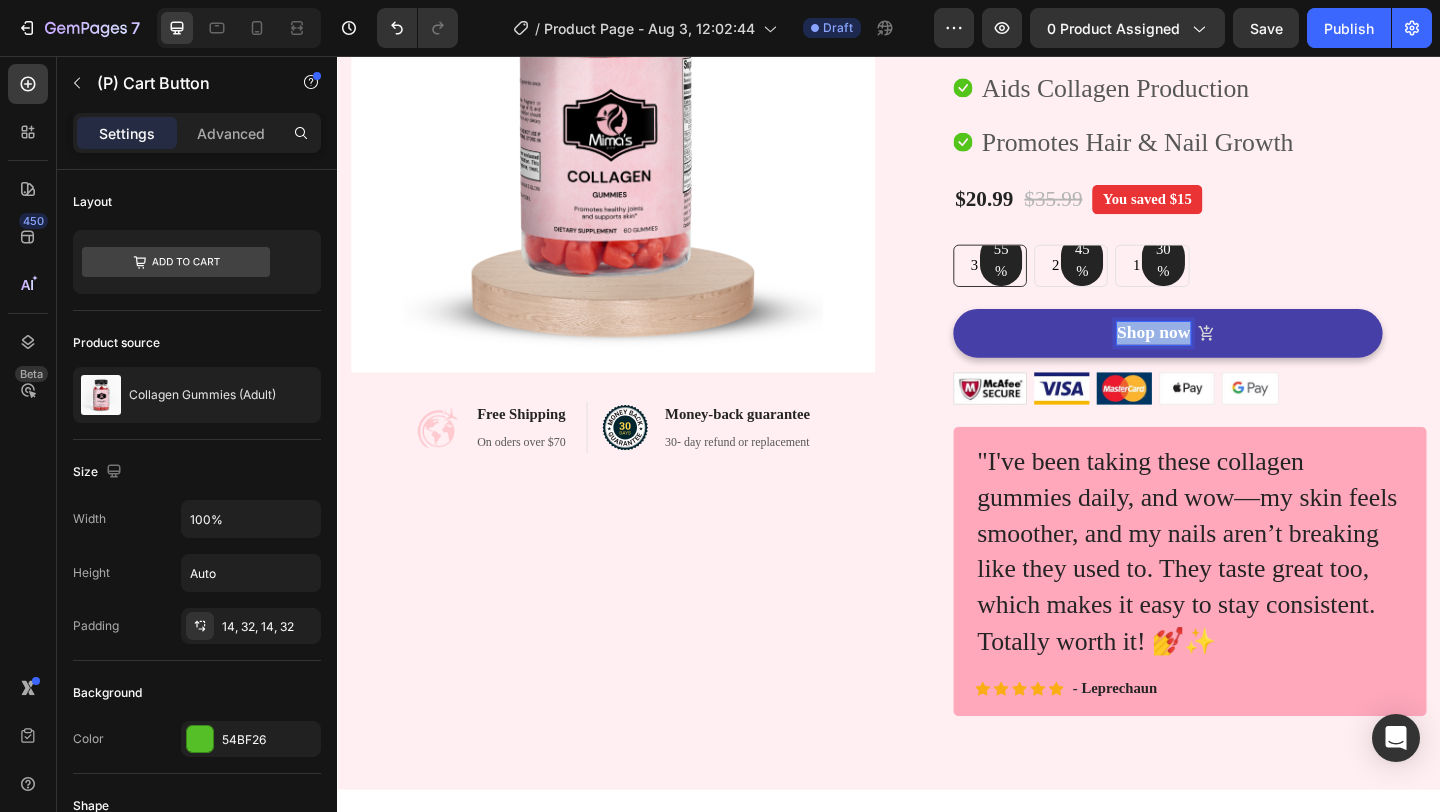 click on "Shop now" at bounding box center (1225, 357) 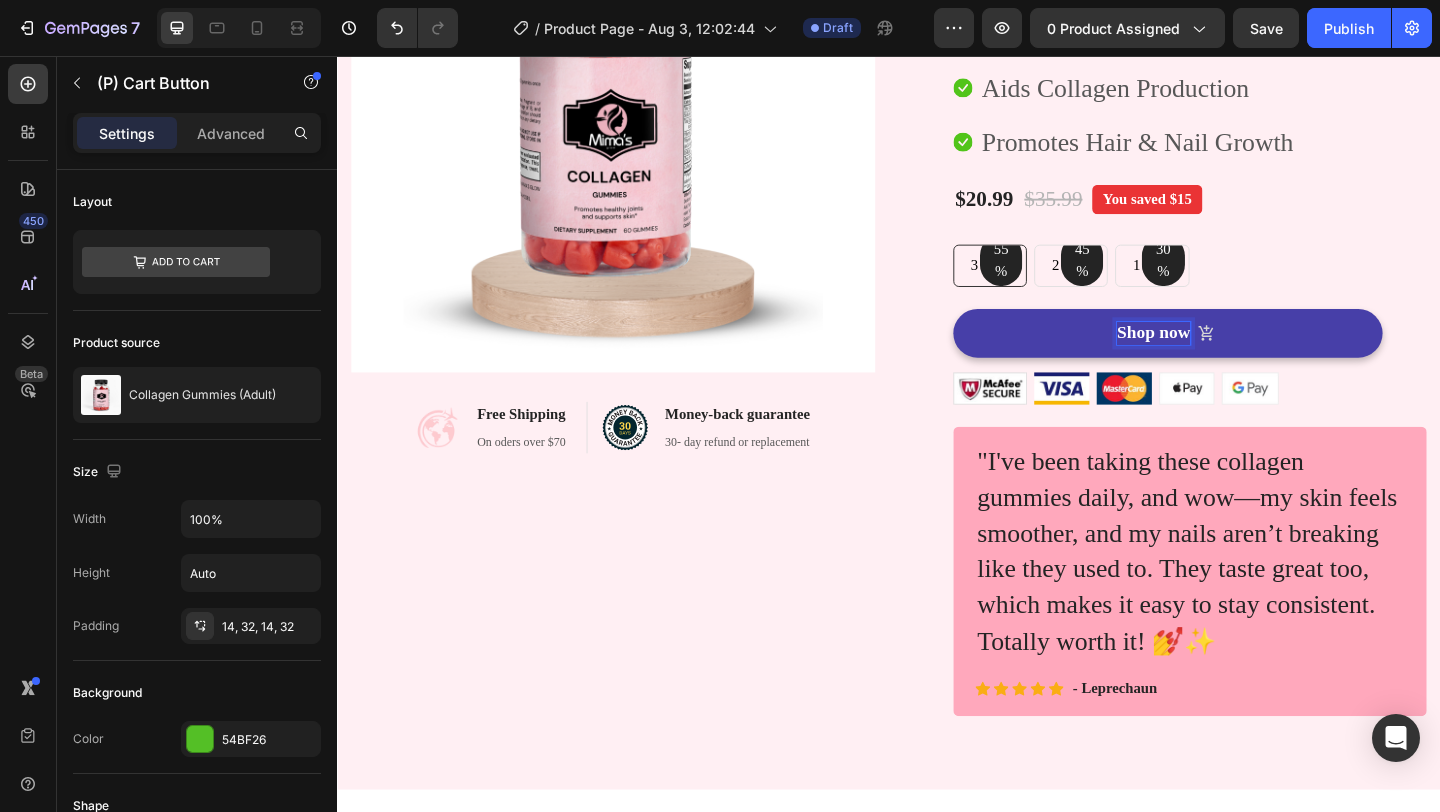 click on "Shop now" at bounding box center (1225, 357) 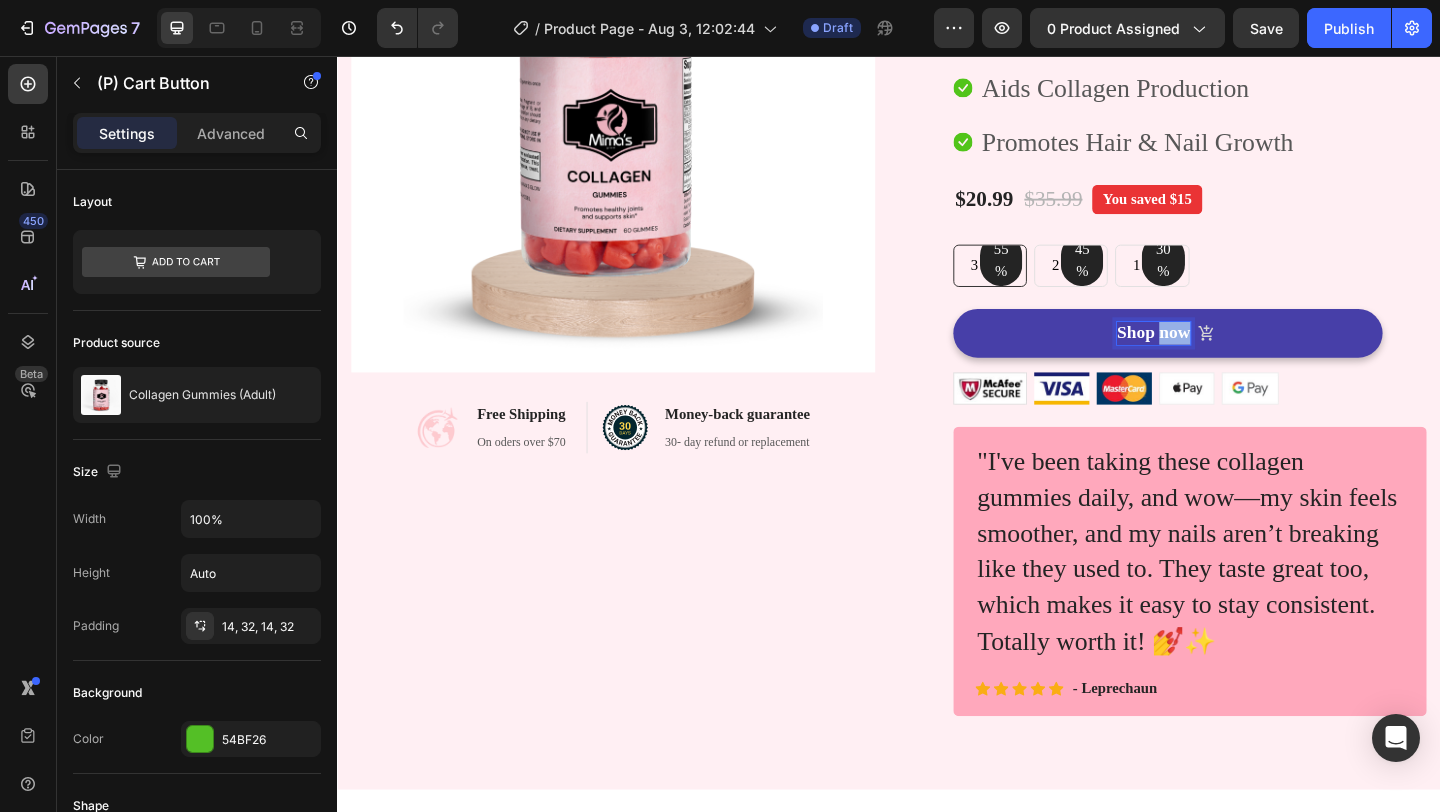 click on "Shop now" at bounding box center [1225, 357] 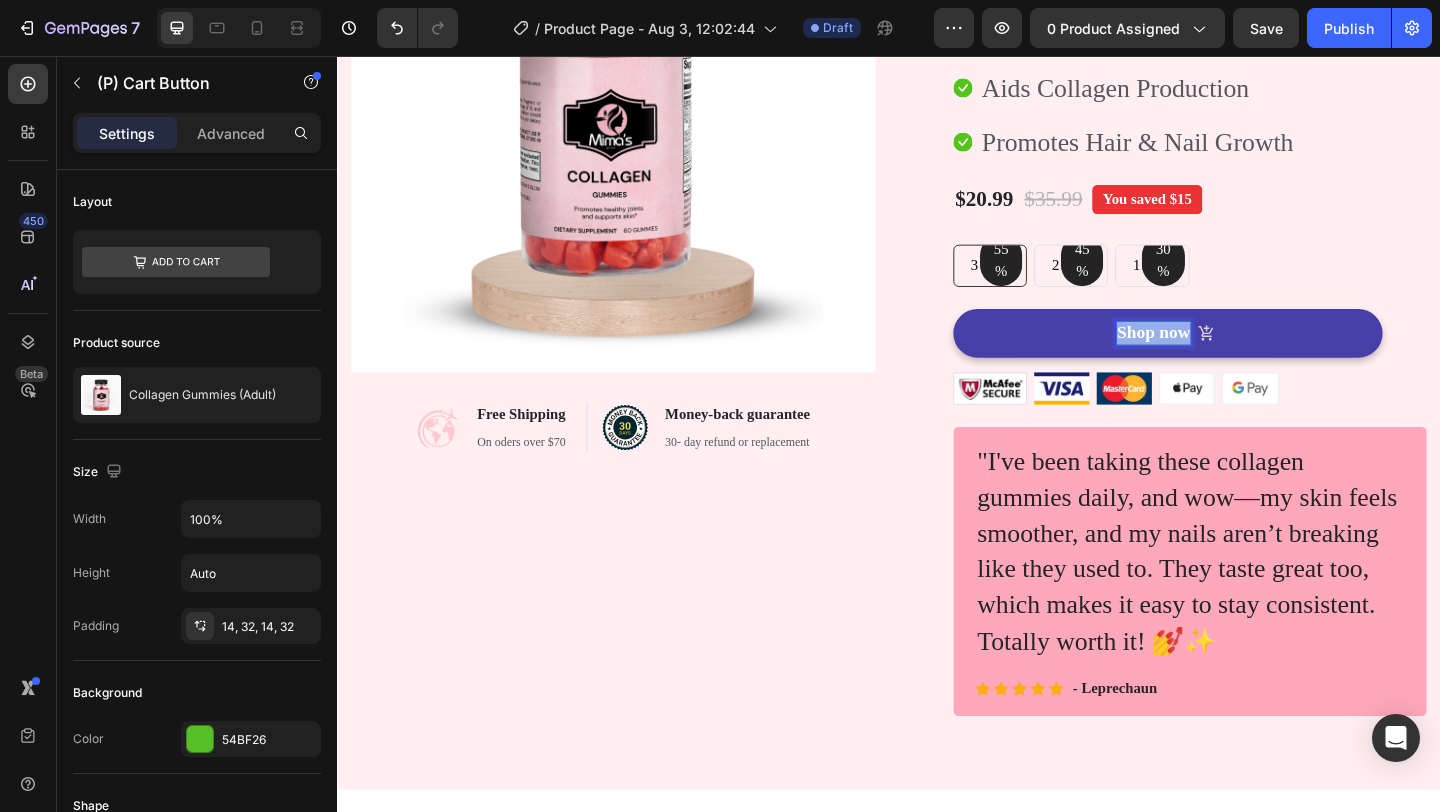 click on "Shop now" at bounding box center (1225, 357) 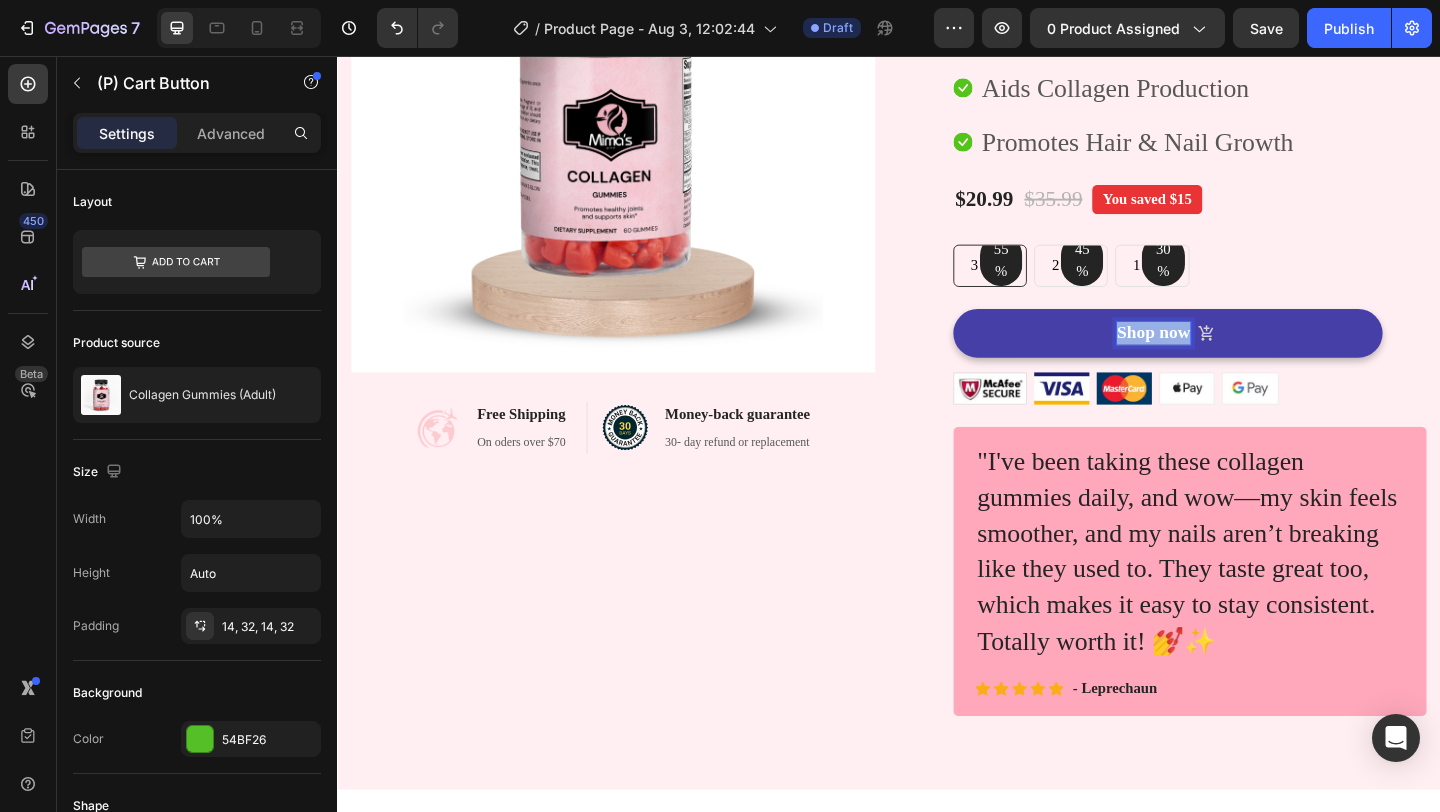 click on "Shop now" at bounding box center (1225, 357) 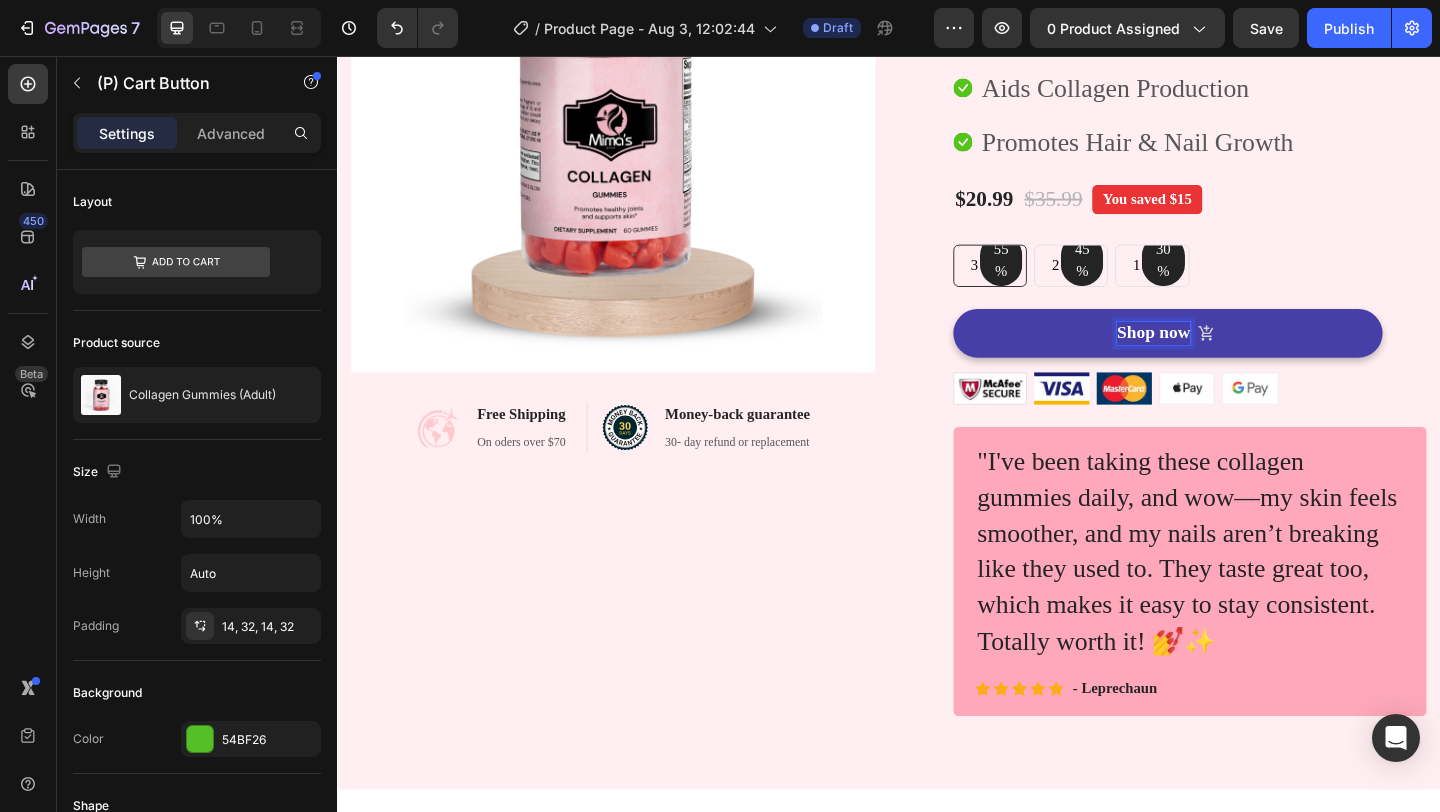 click on "Shop now" at bounding box center [1225, 357] 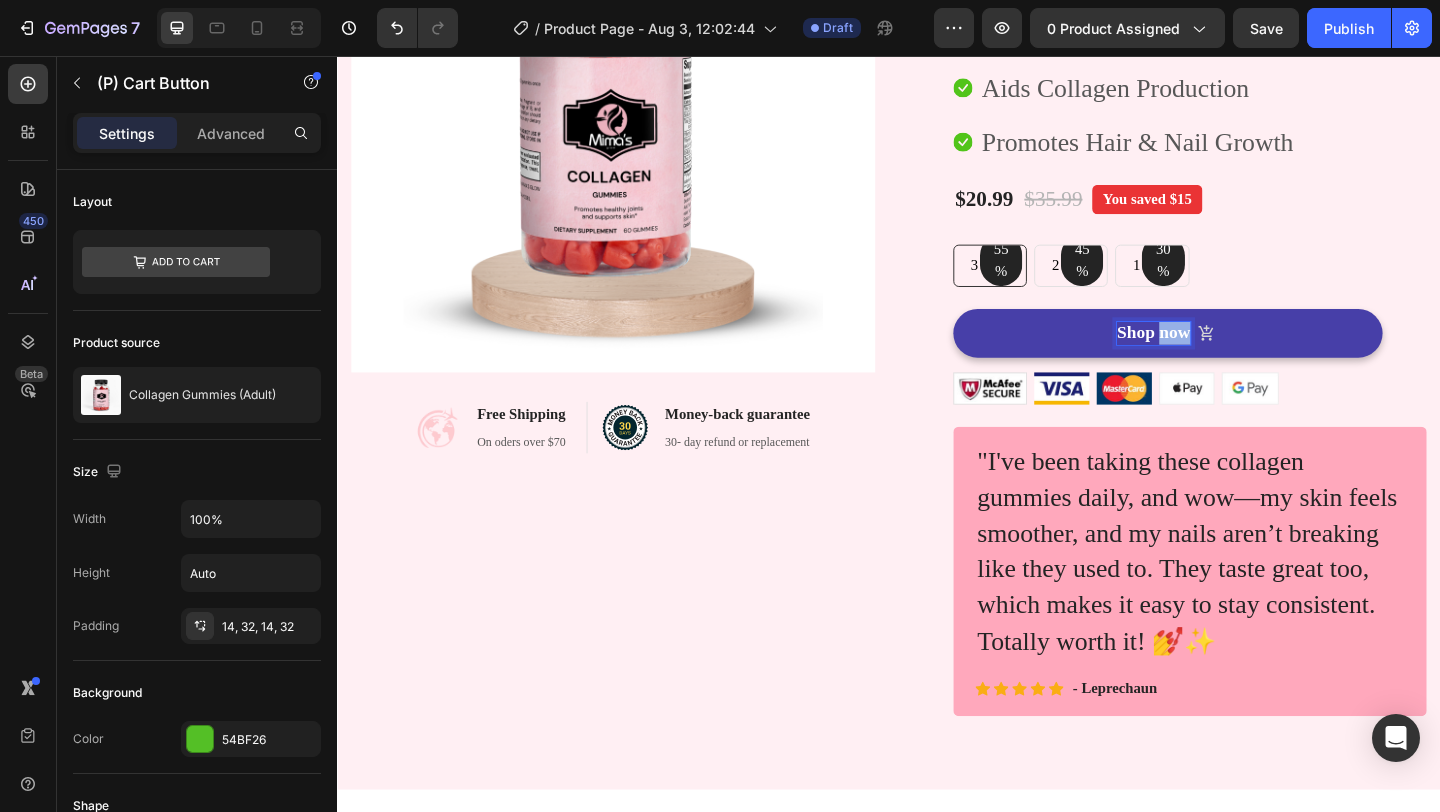 click on "Shop now" at bounding box center (1225, 357) 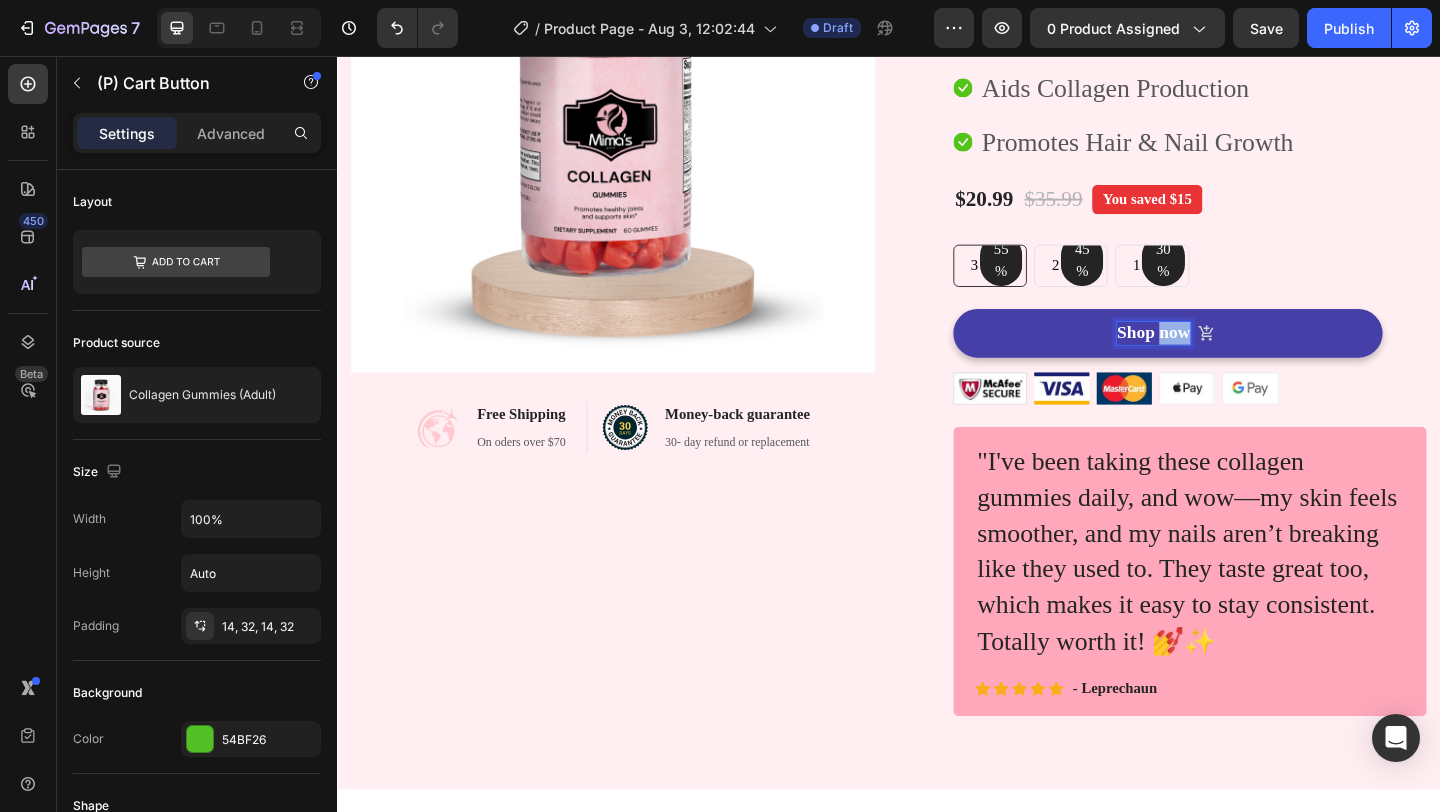 click on "Shop now" at bounding box center (1225, 357) 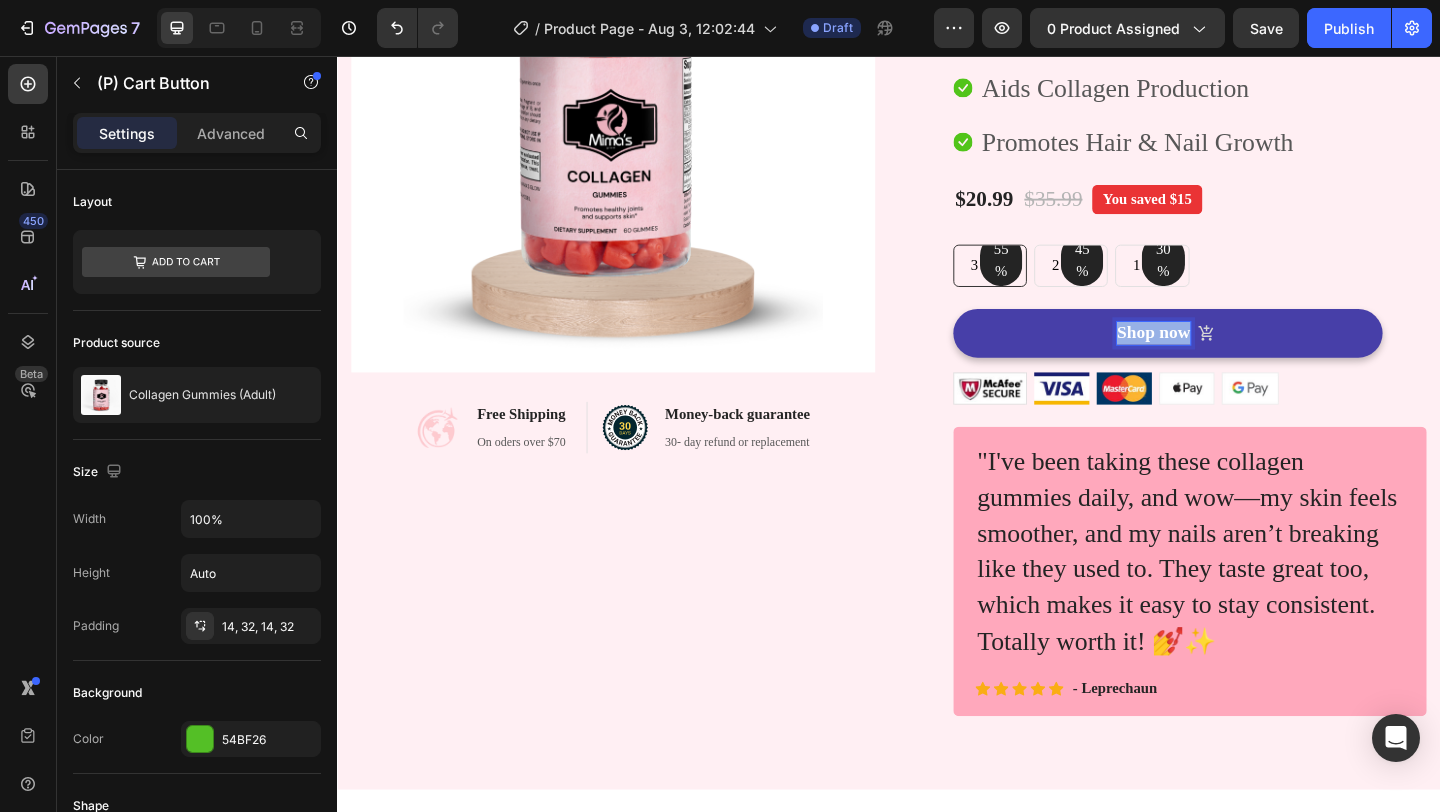 click on "Shop now" at bounding box center (1225, 357) 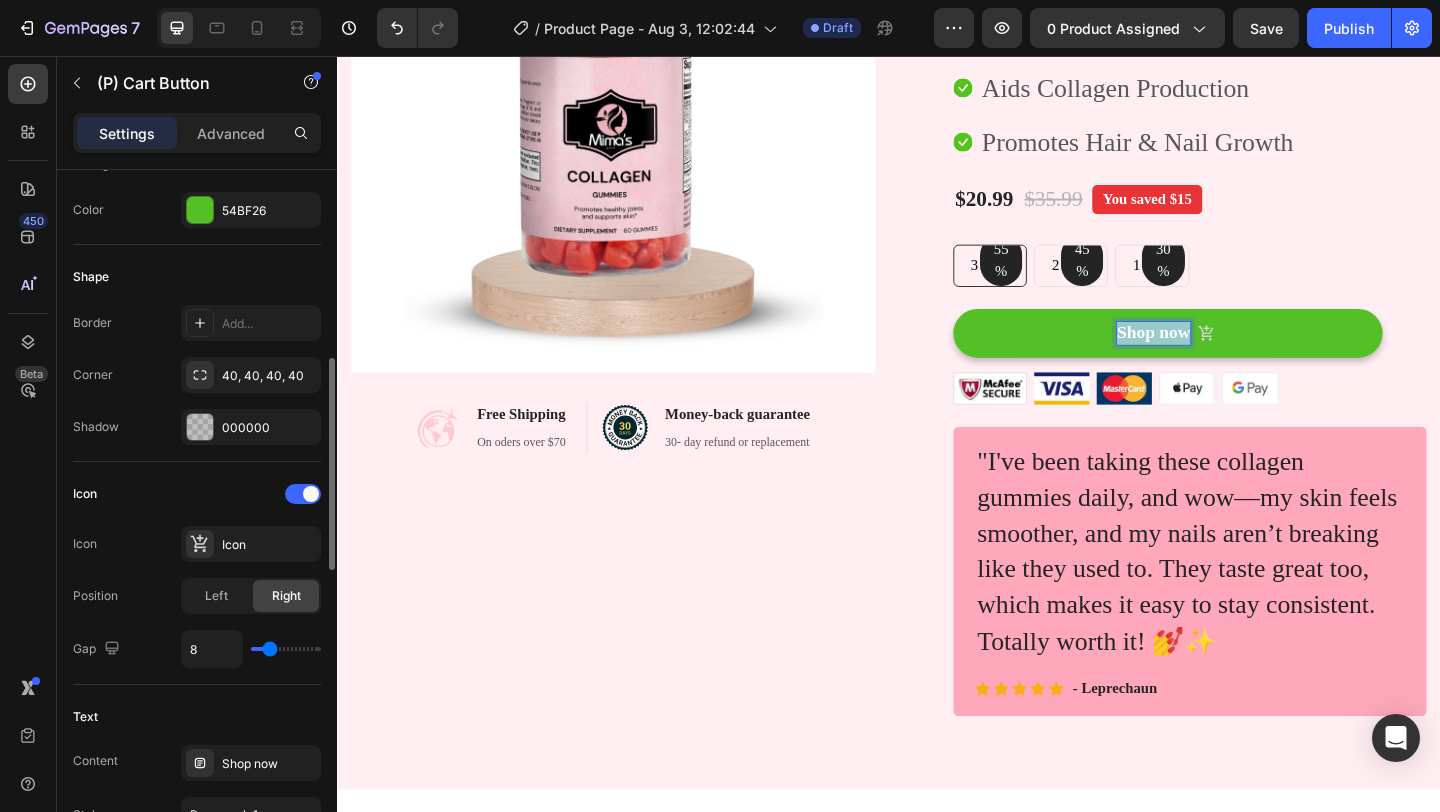 scroll, scrollTop: 554, scrollLeft: 0, axis: vertical 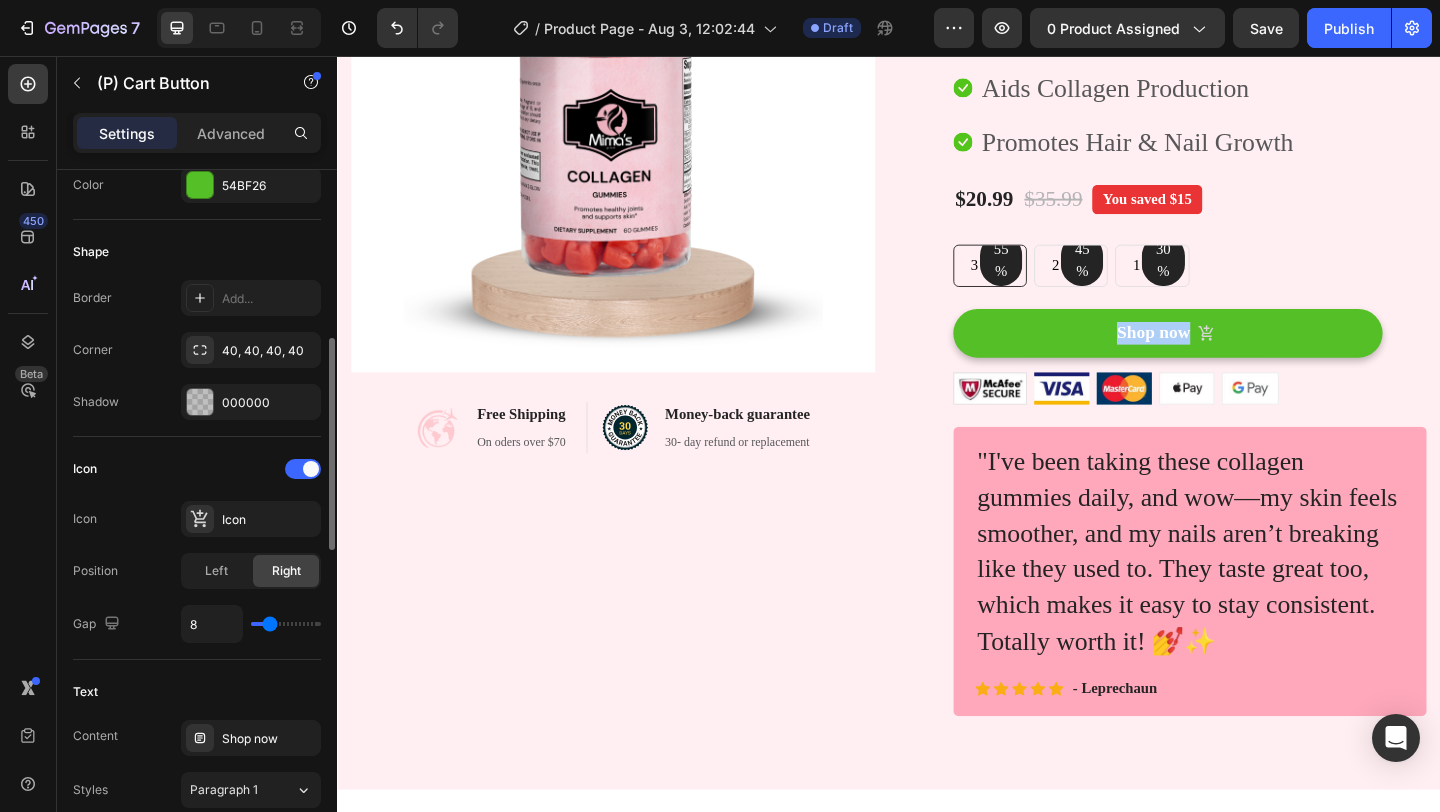 type on "9" 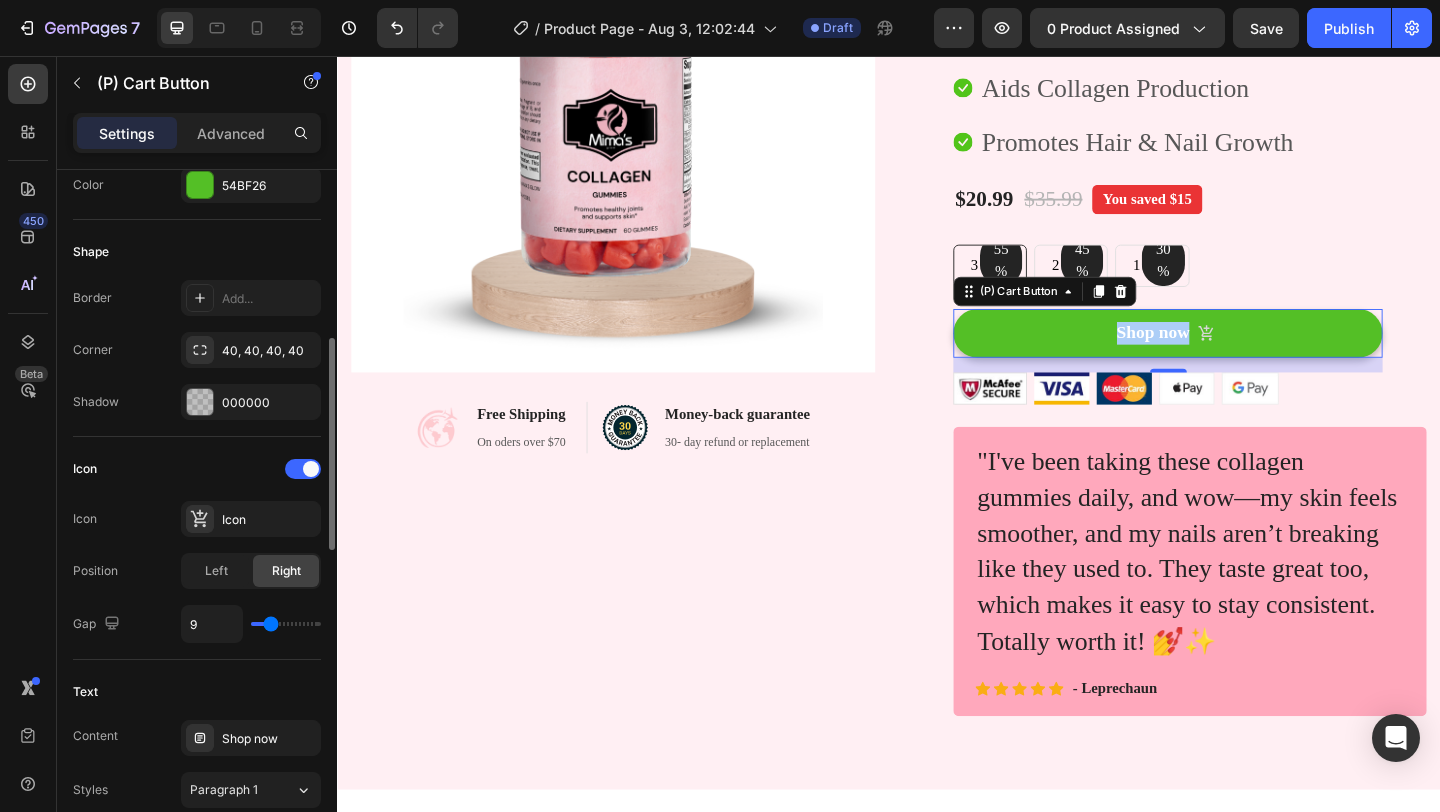 type on "10" 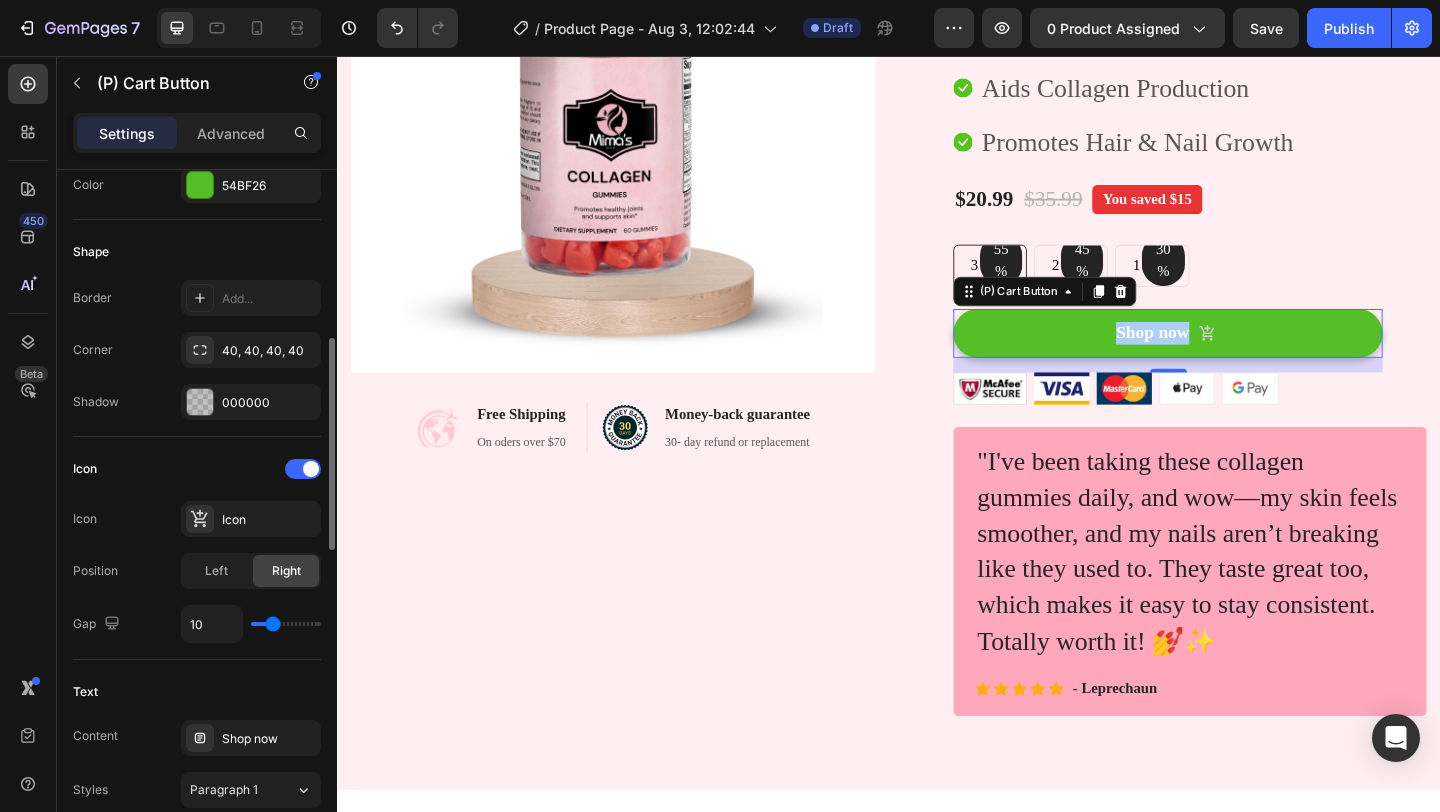 type on "11" 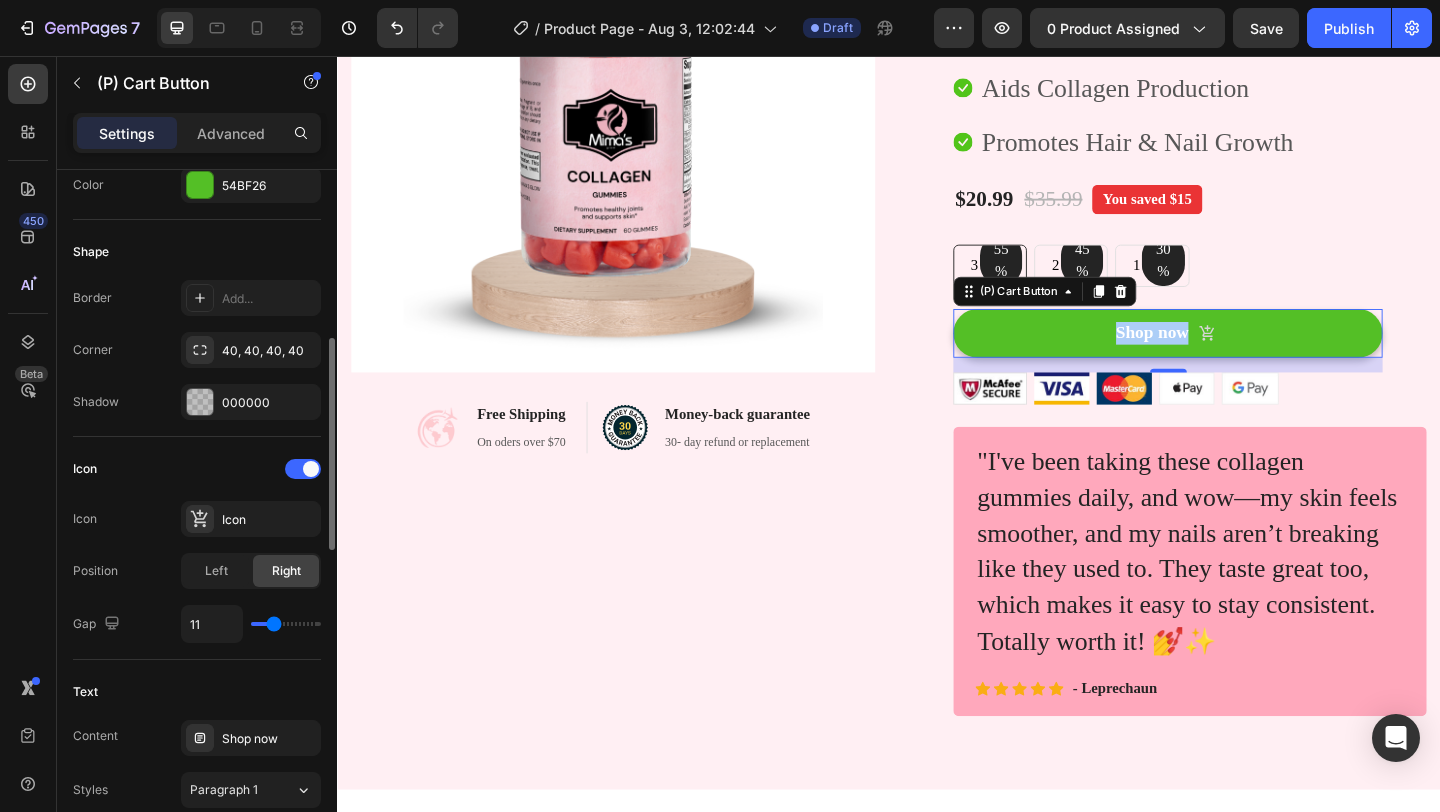 type on "12" 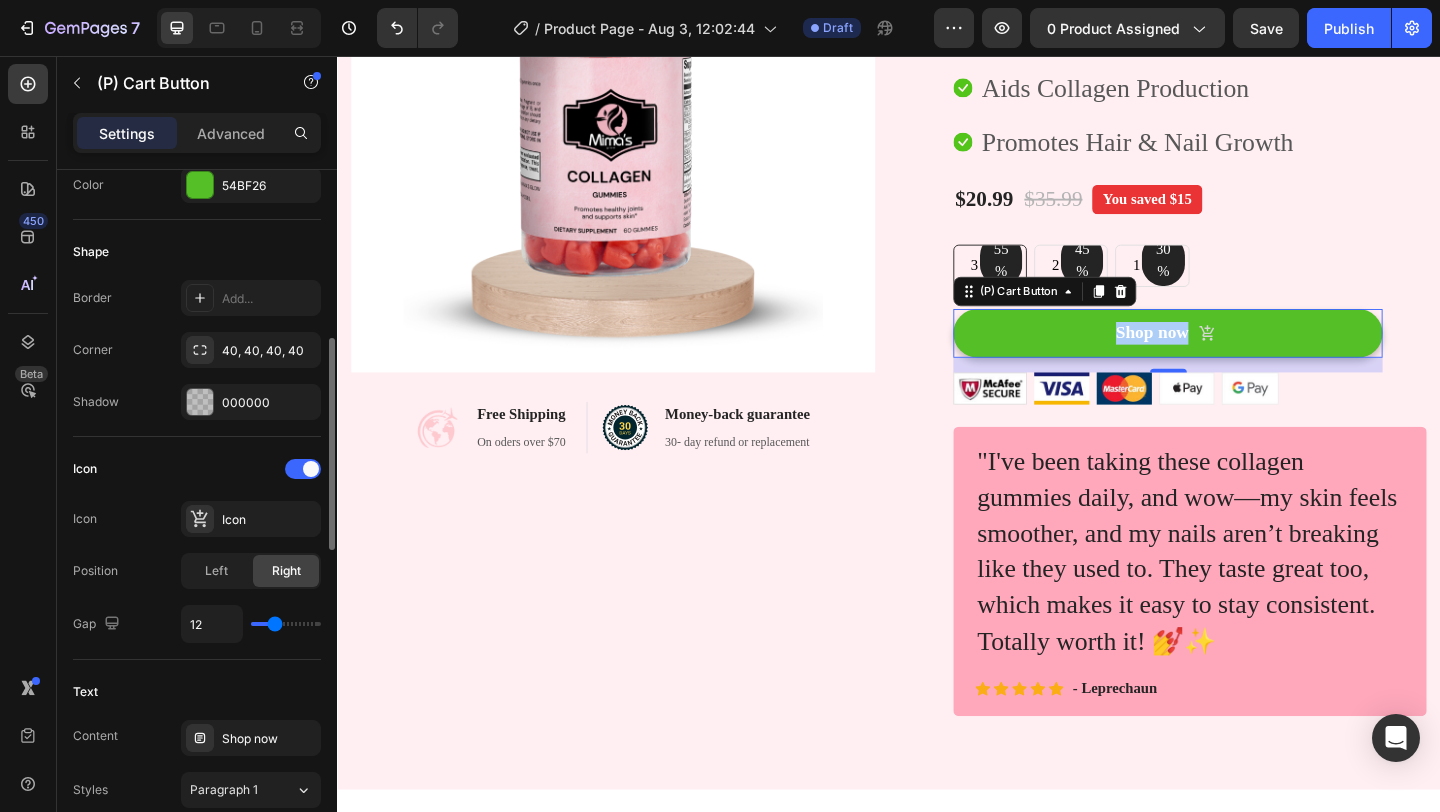 type on "13" 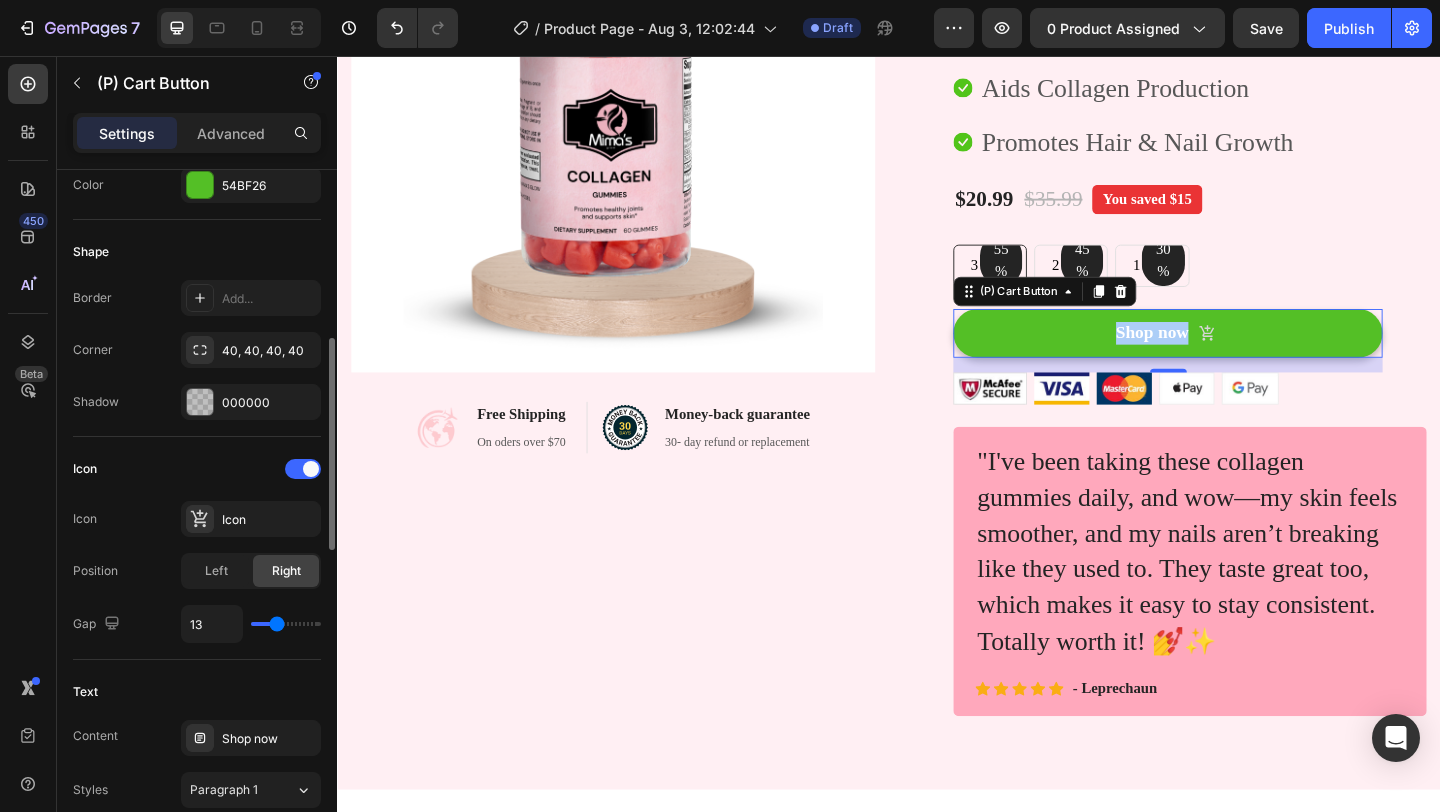 type on "14" 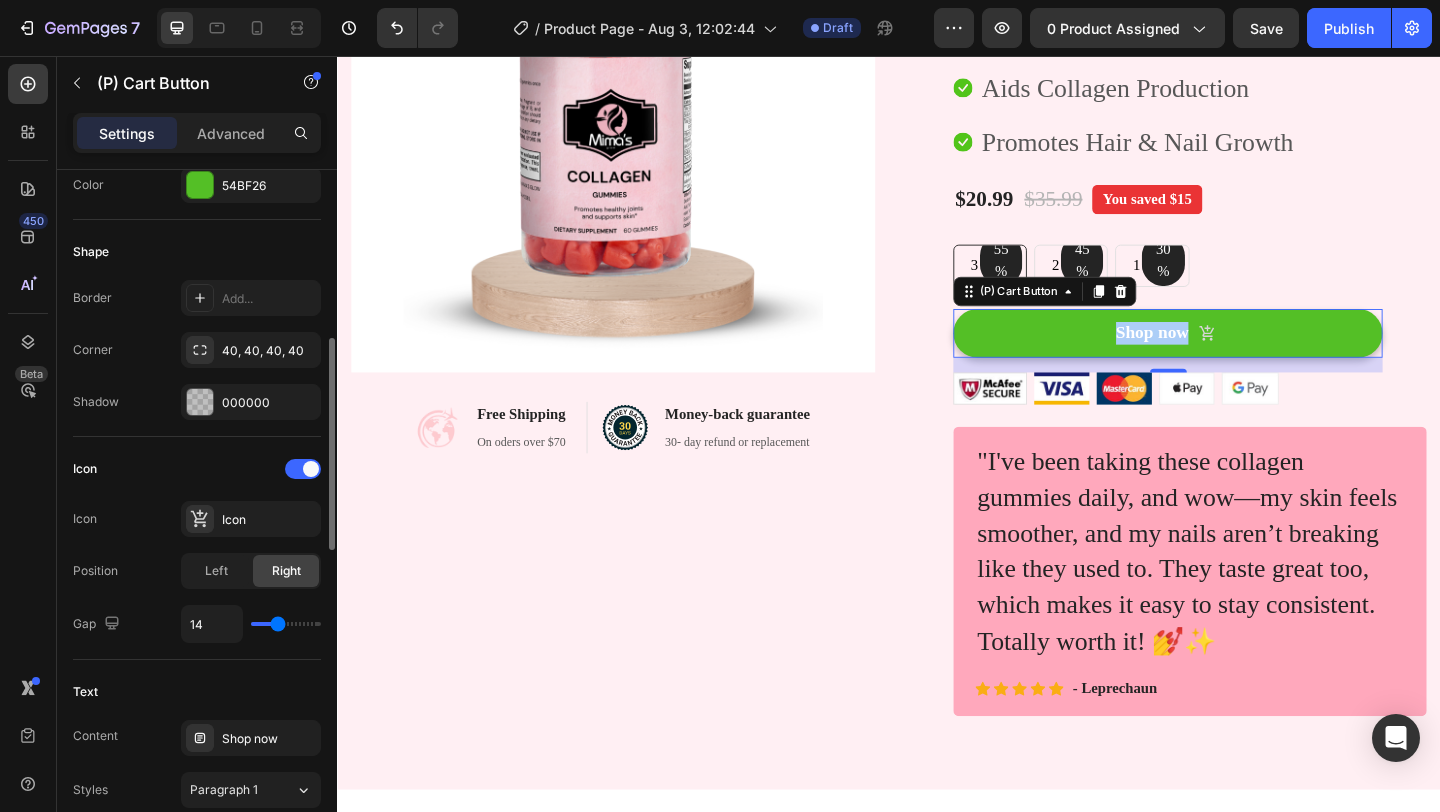 type on "15" 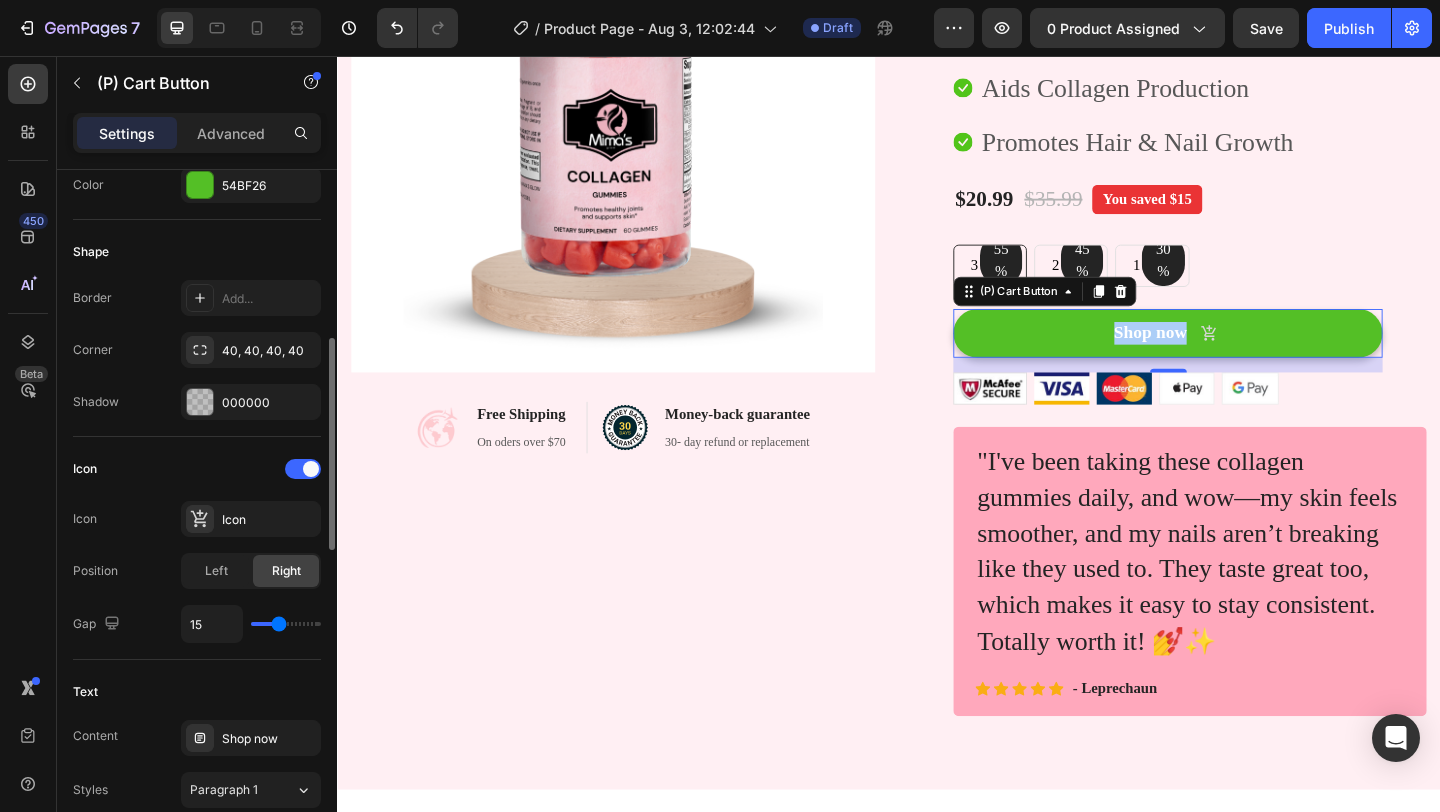 type on "16" 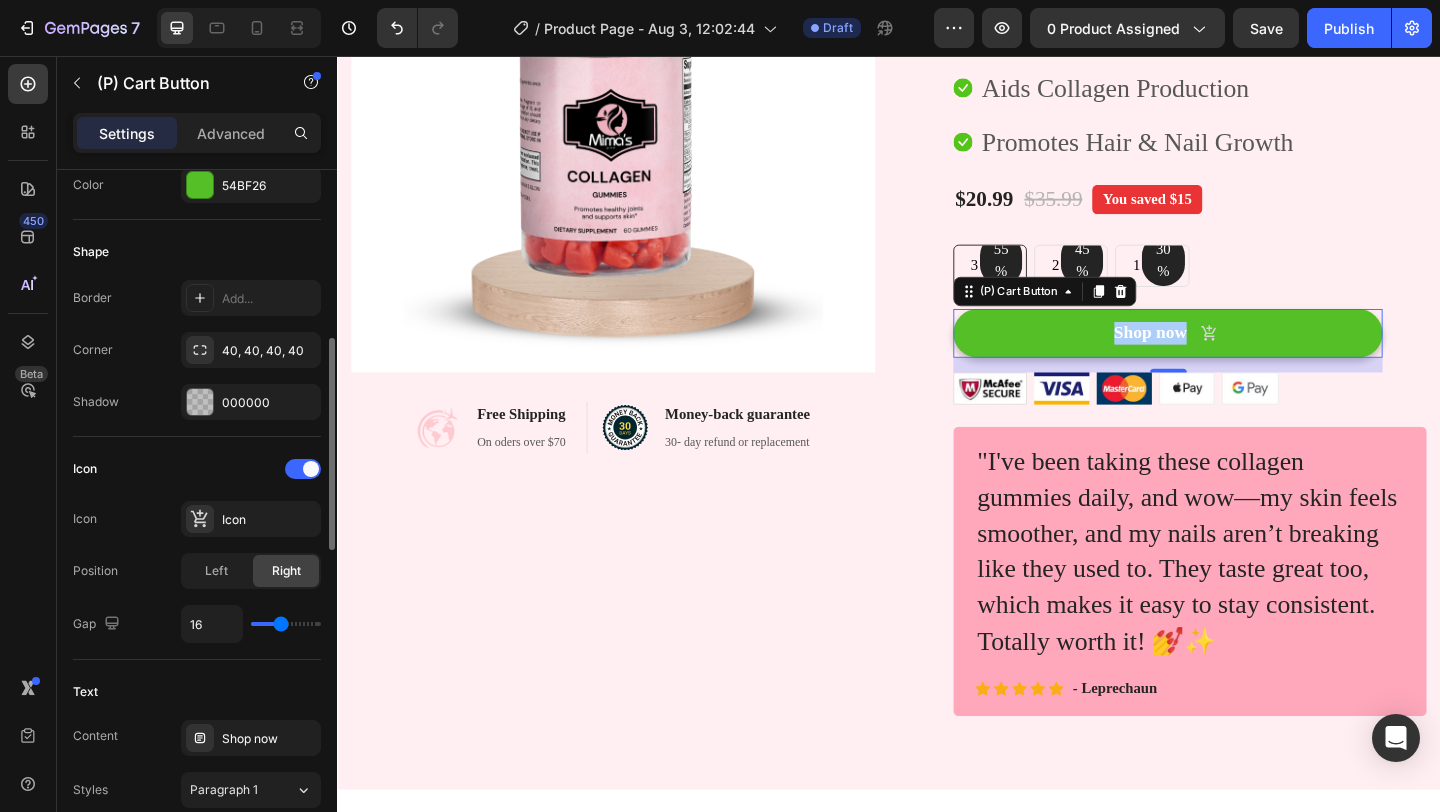 type on "17" 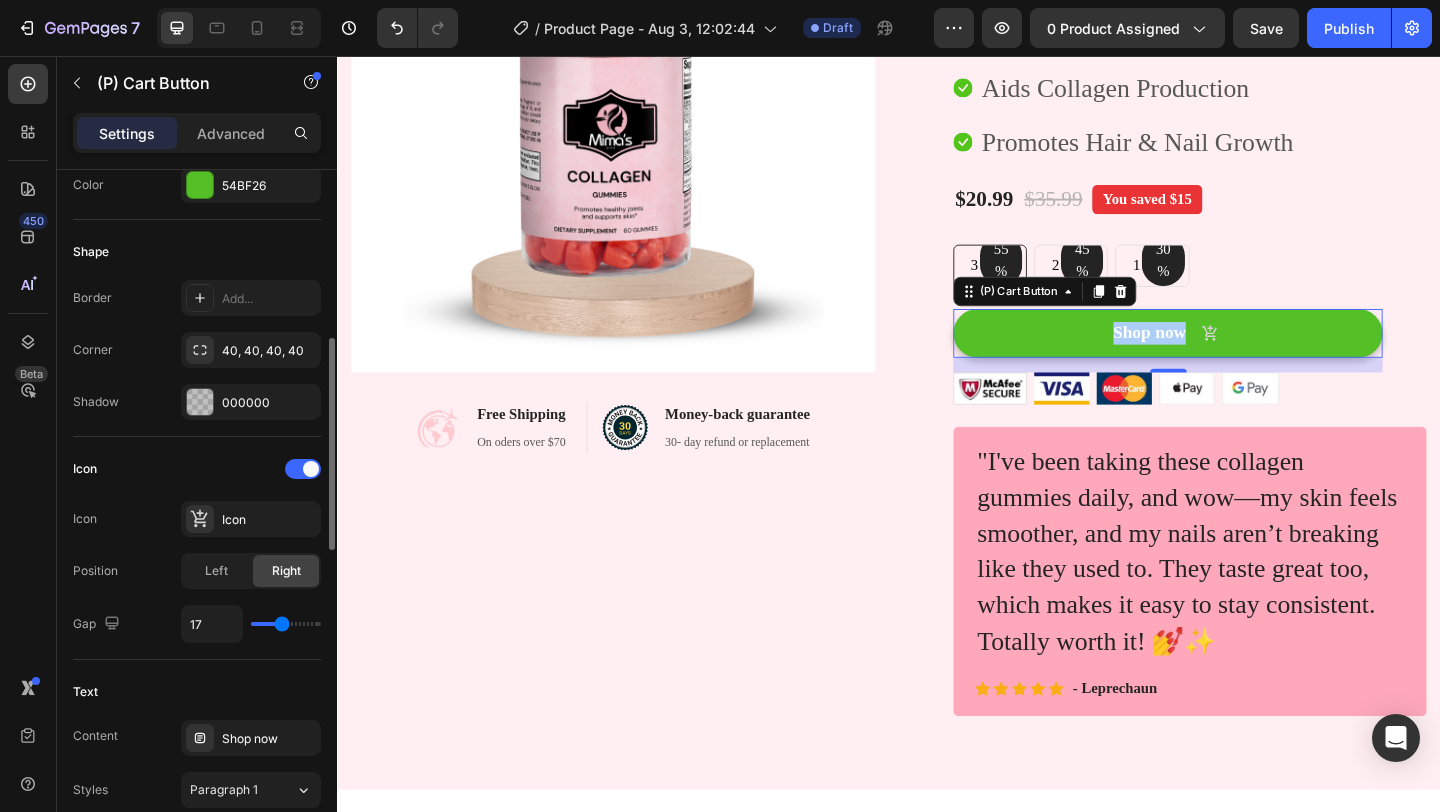 type on "18" 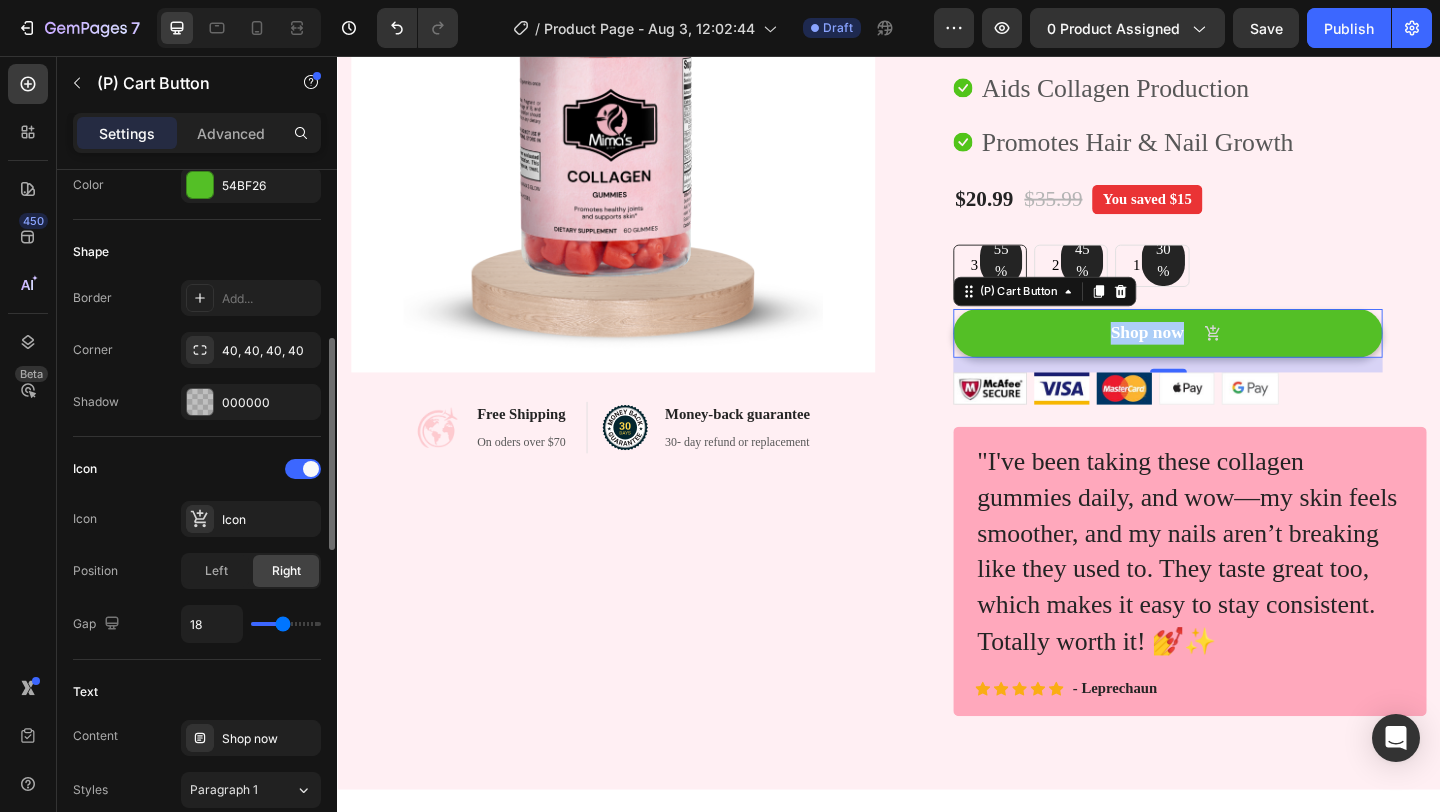type on "23" 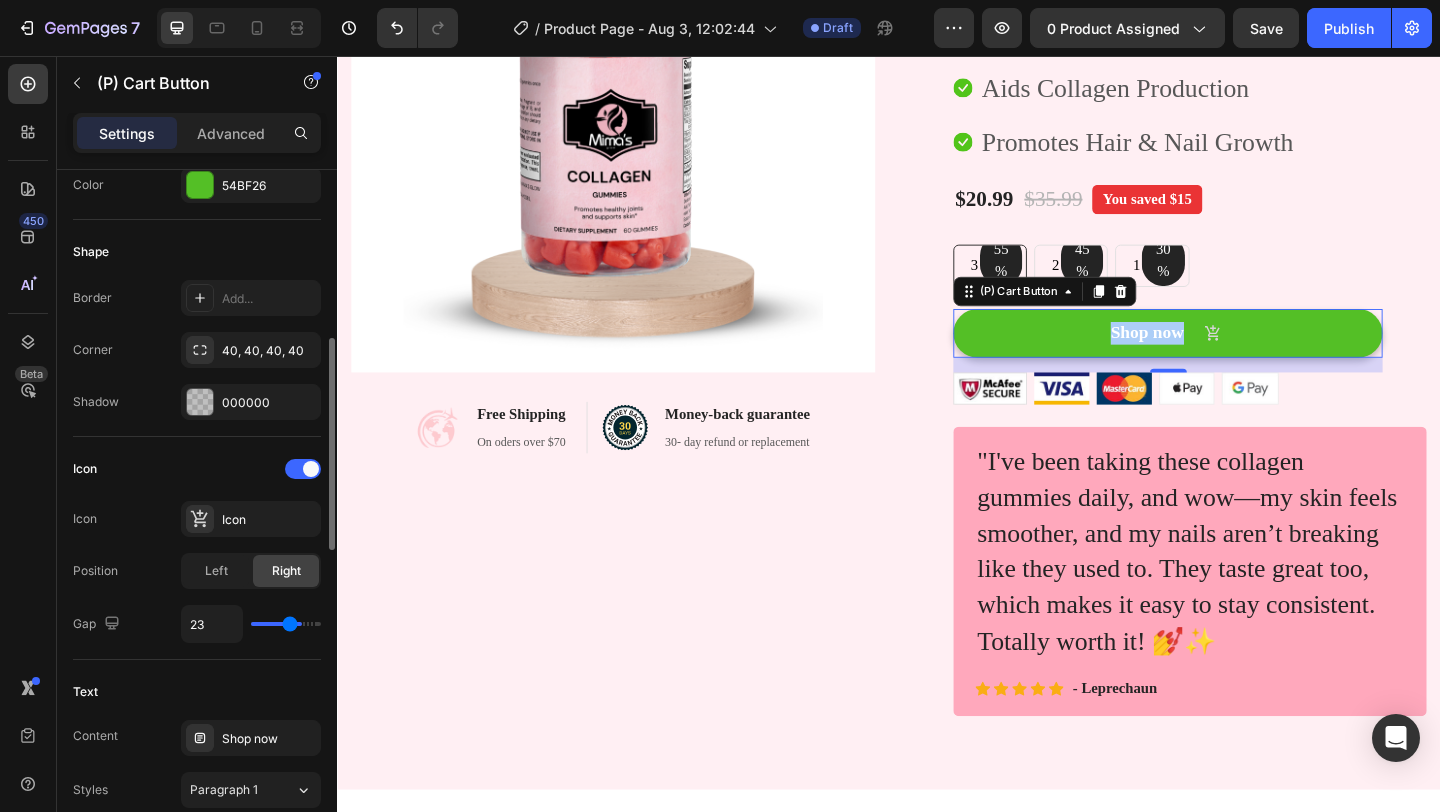 type on "30" 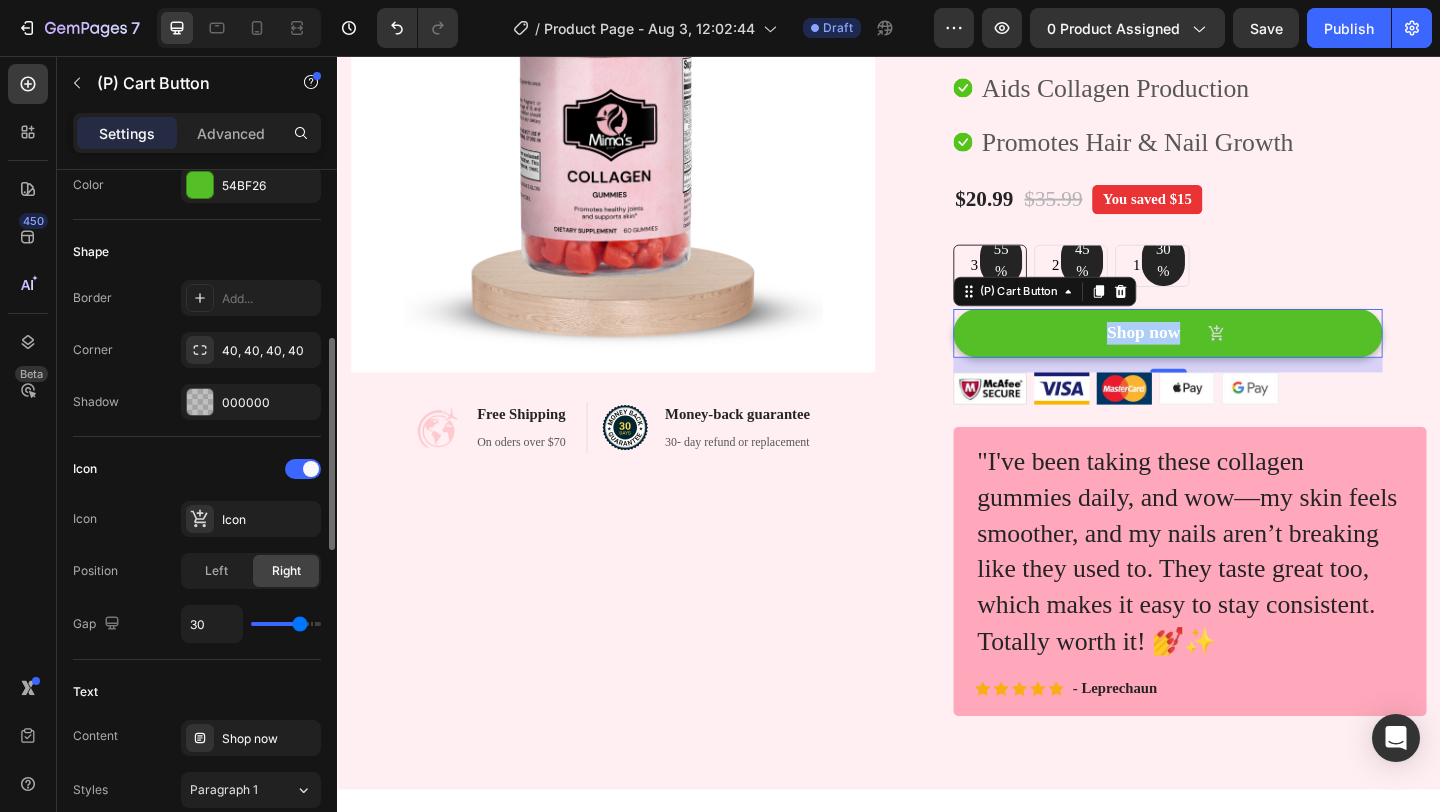 type on "32" 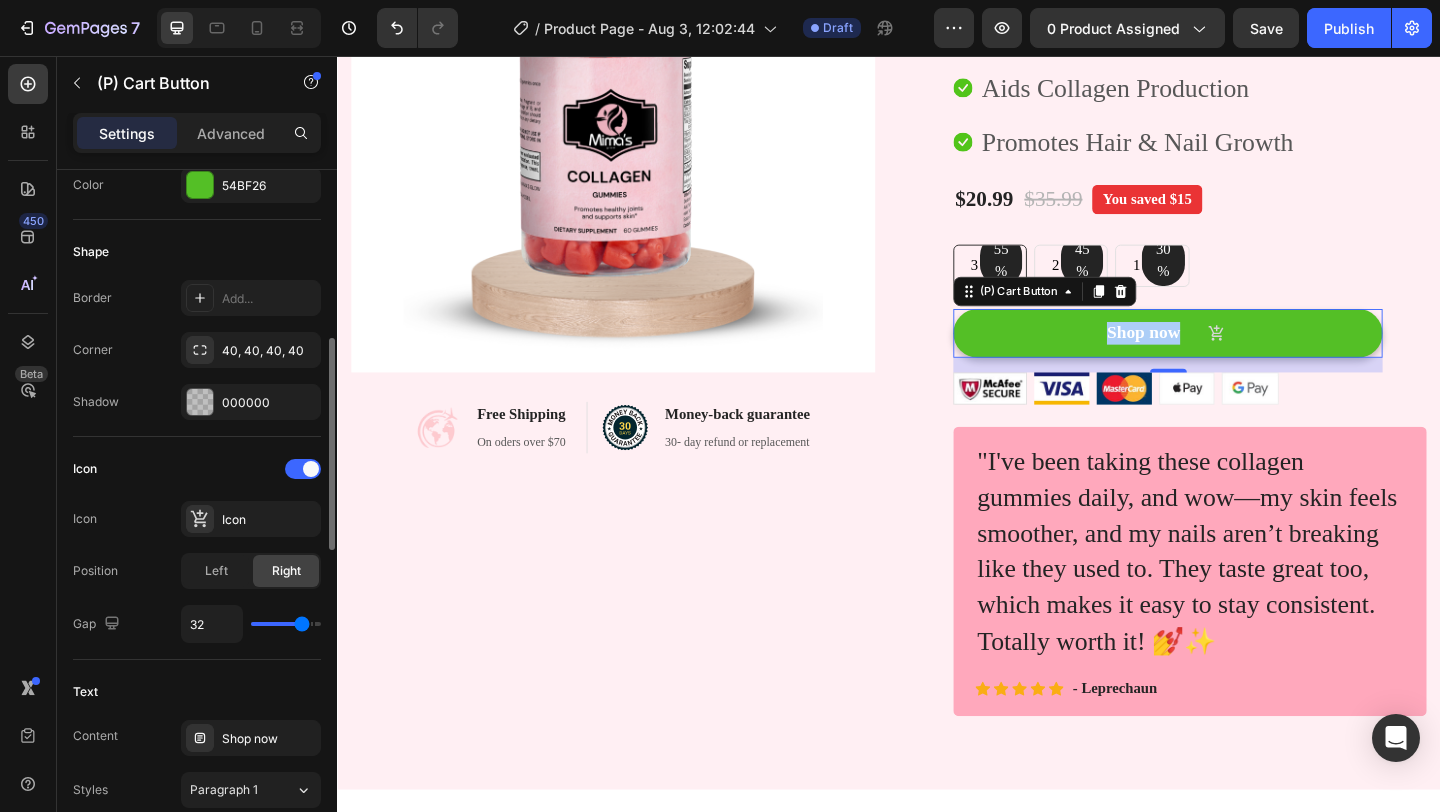 type on "33" 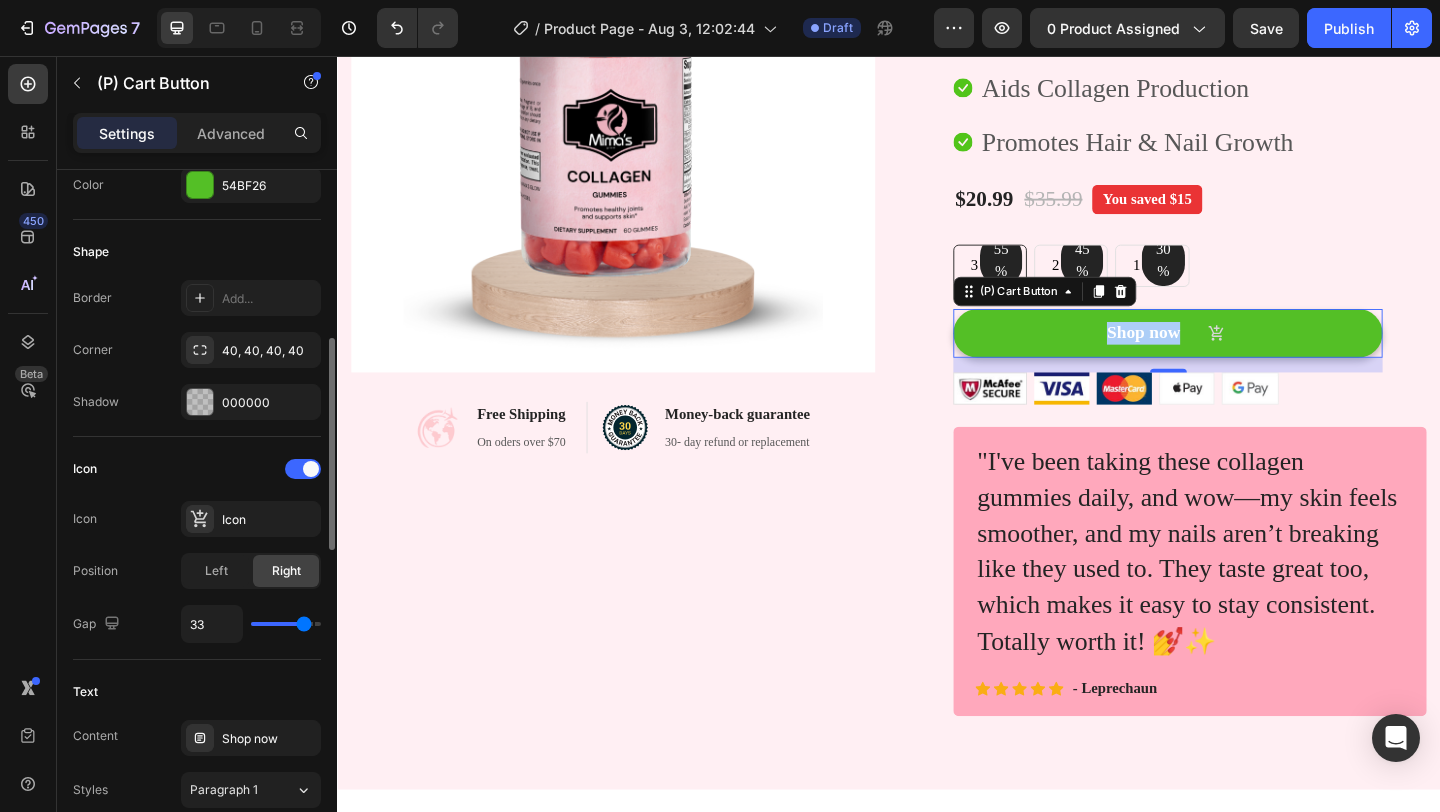 type on "34" 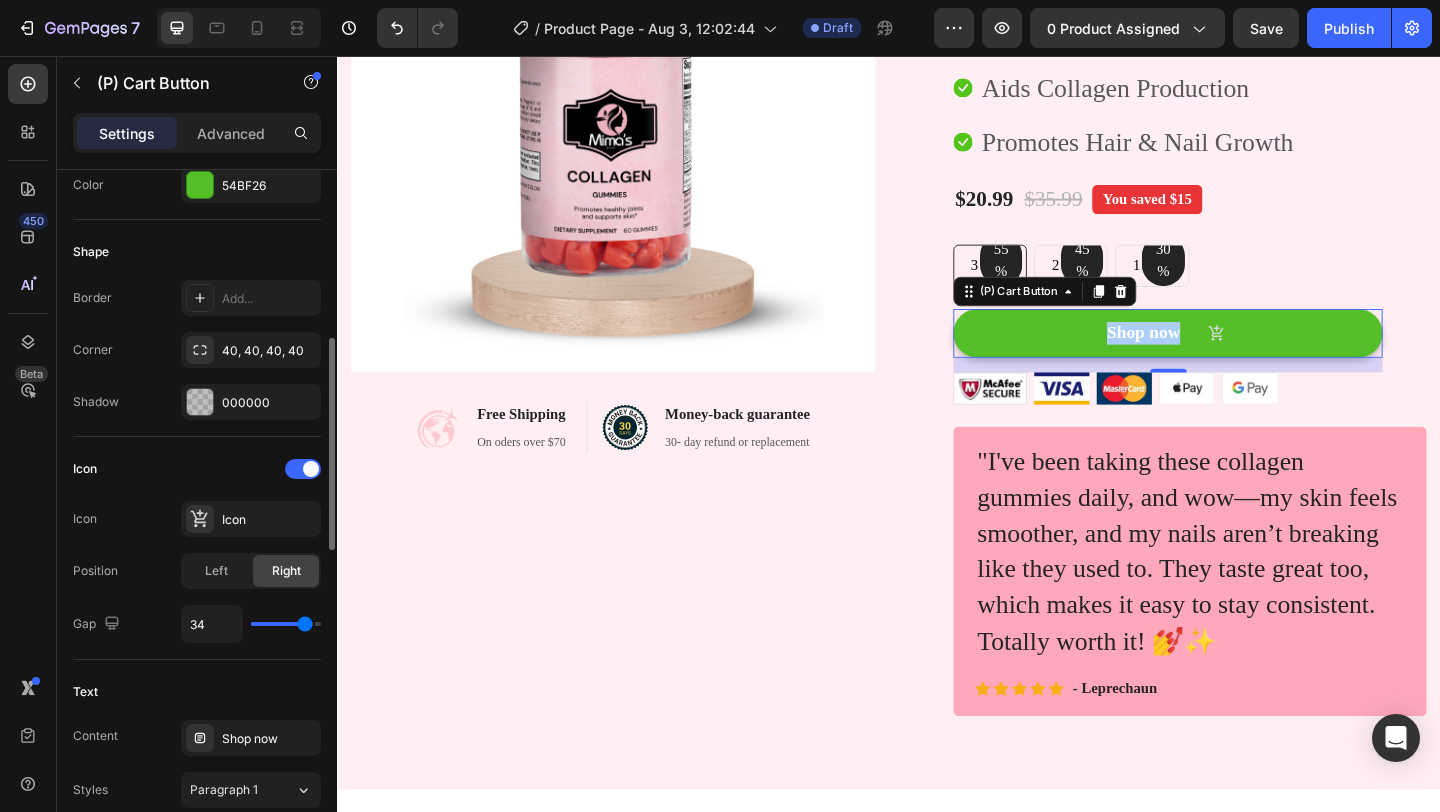 type on "35" 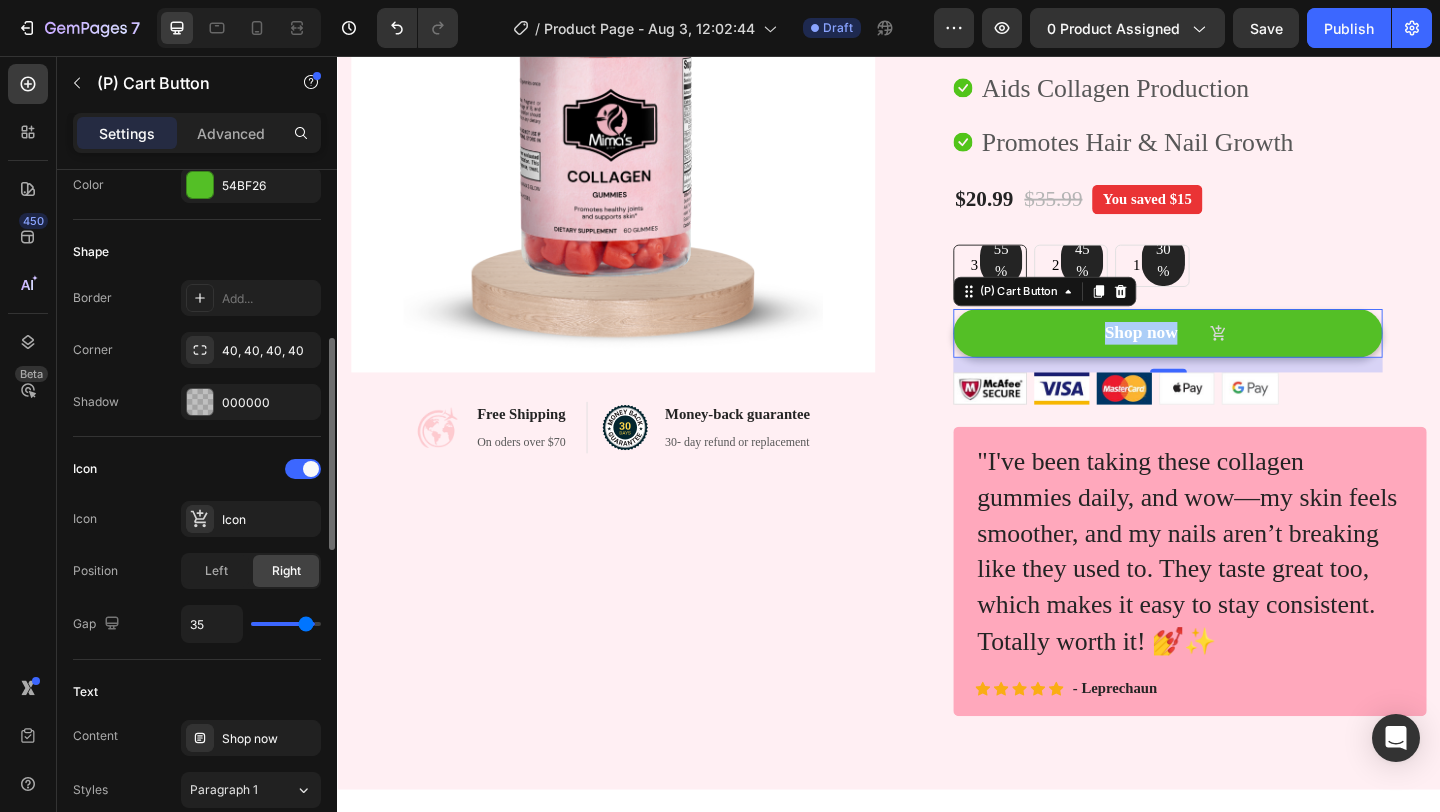type on "36" 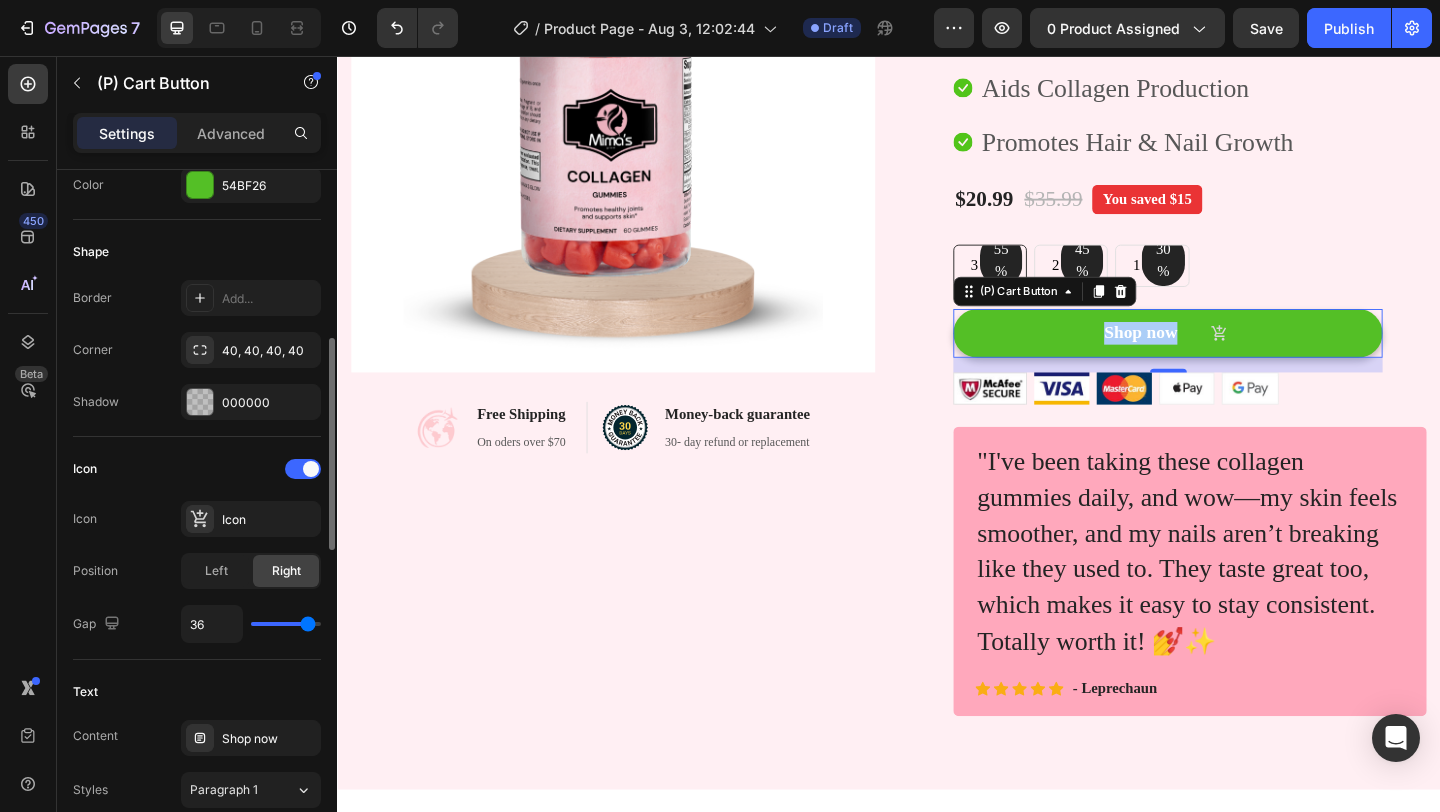 type on "34" 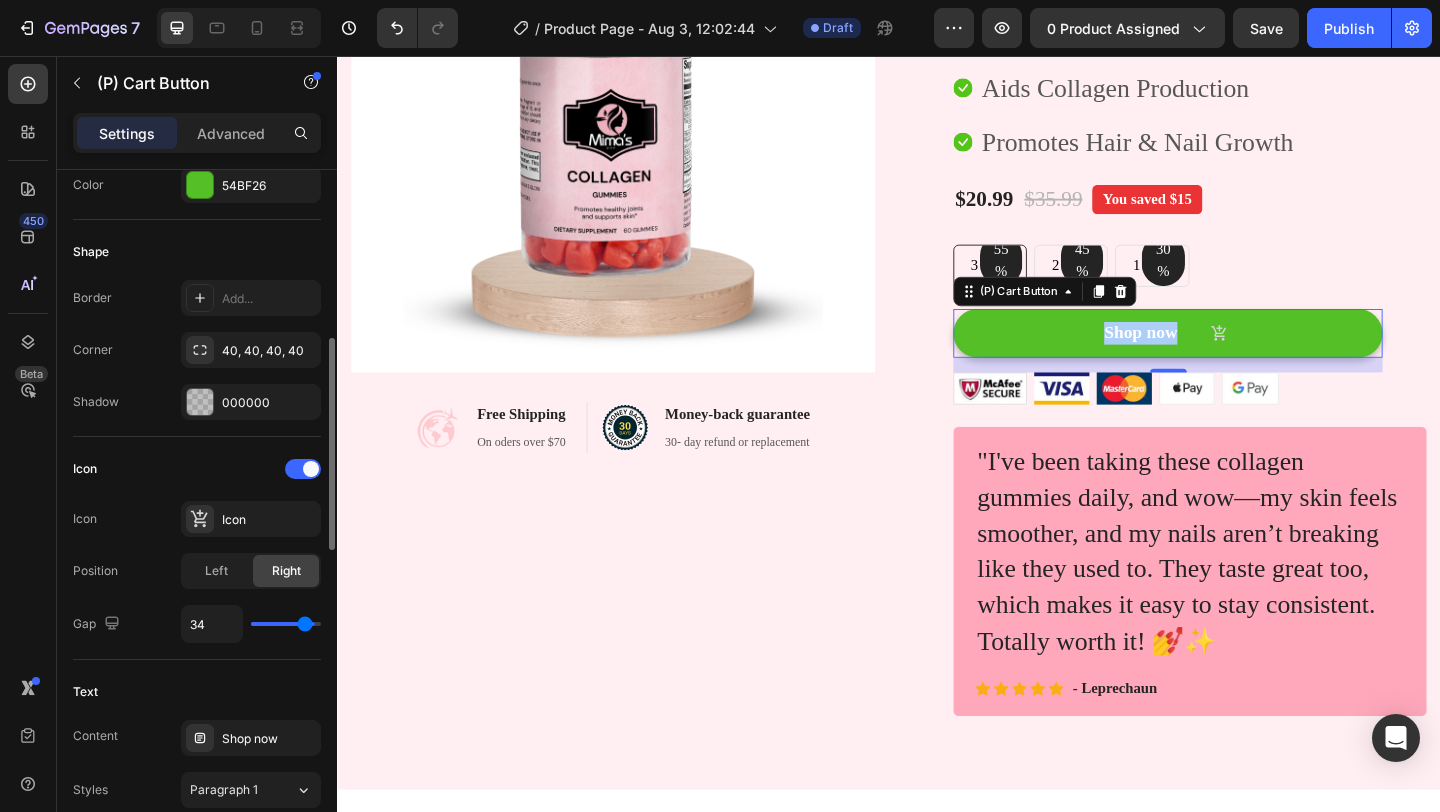 type on "22" 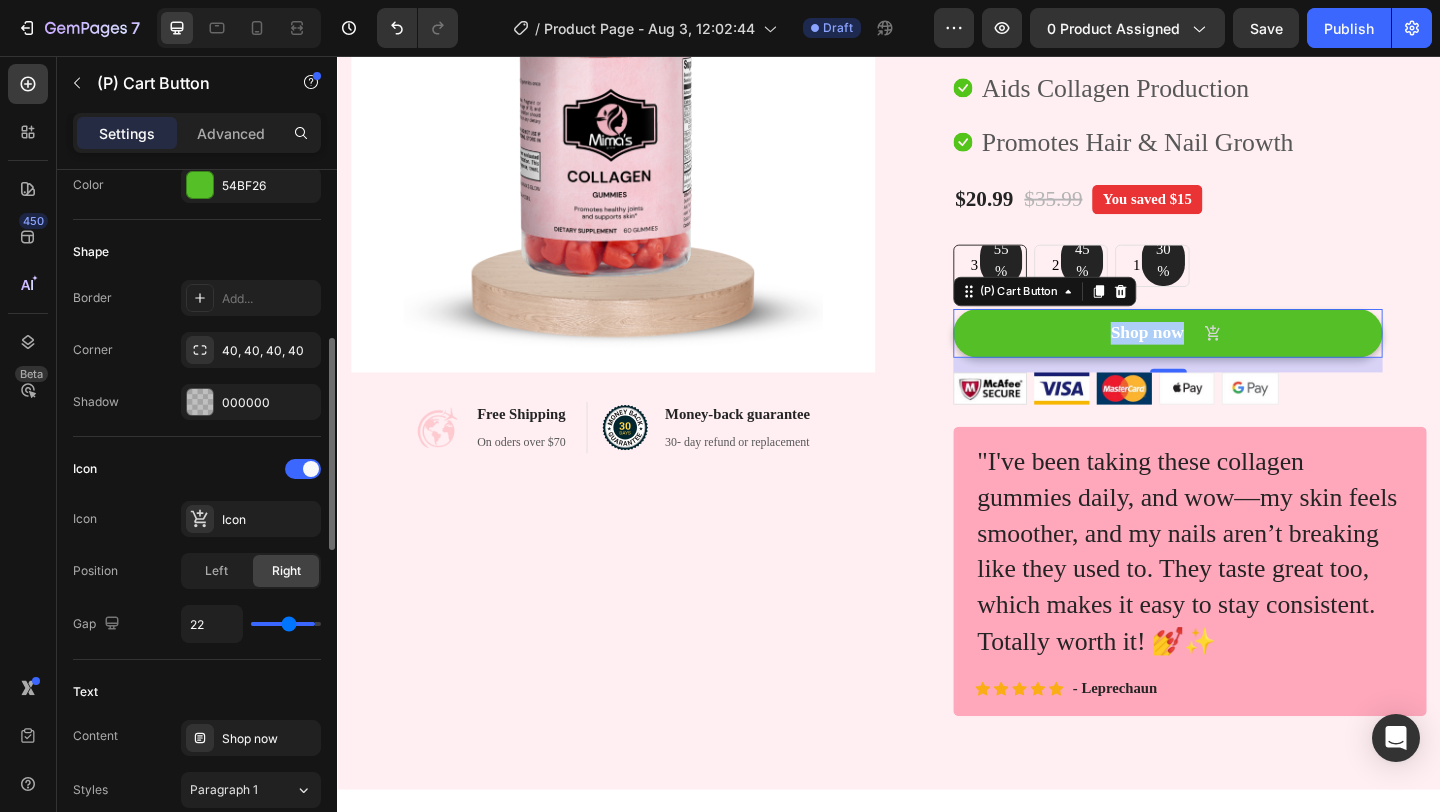 type on "19" 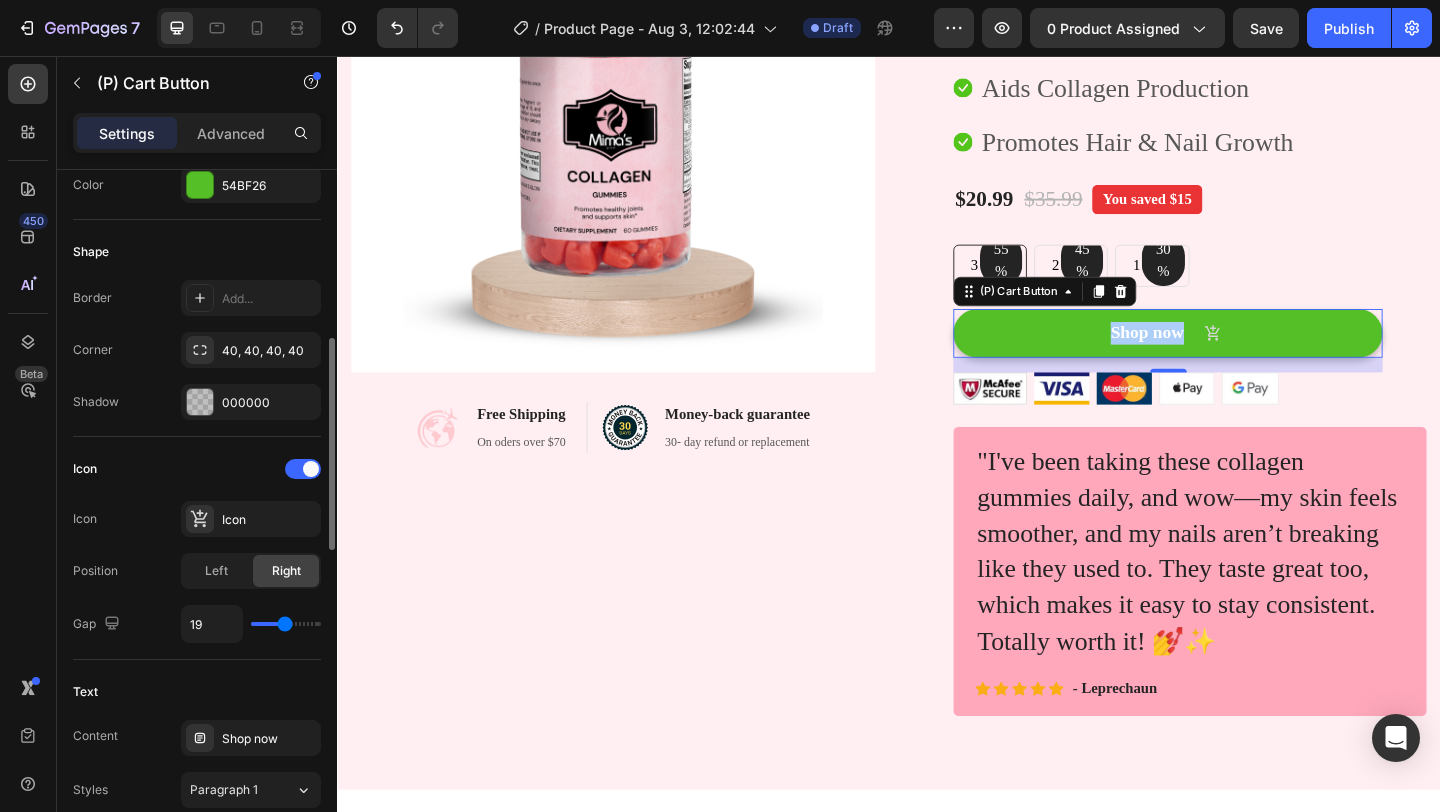type on "18" 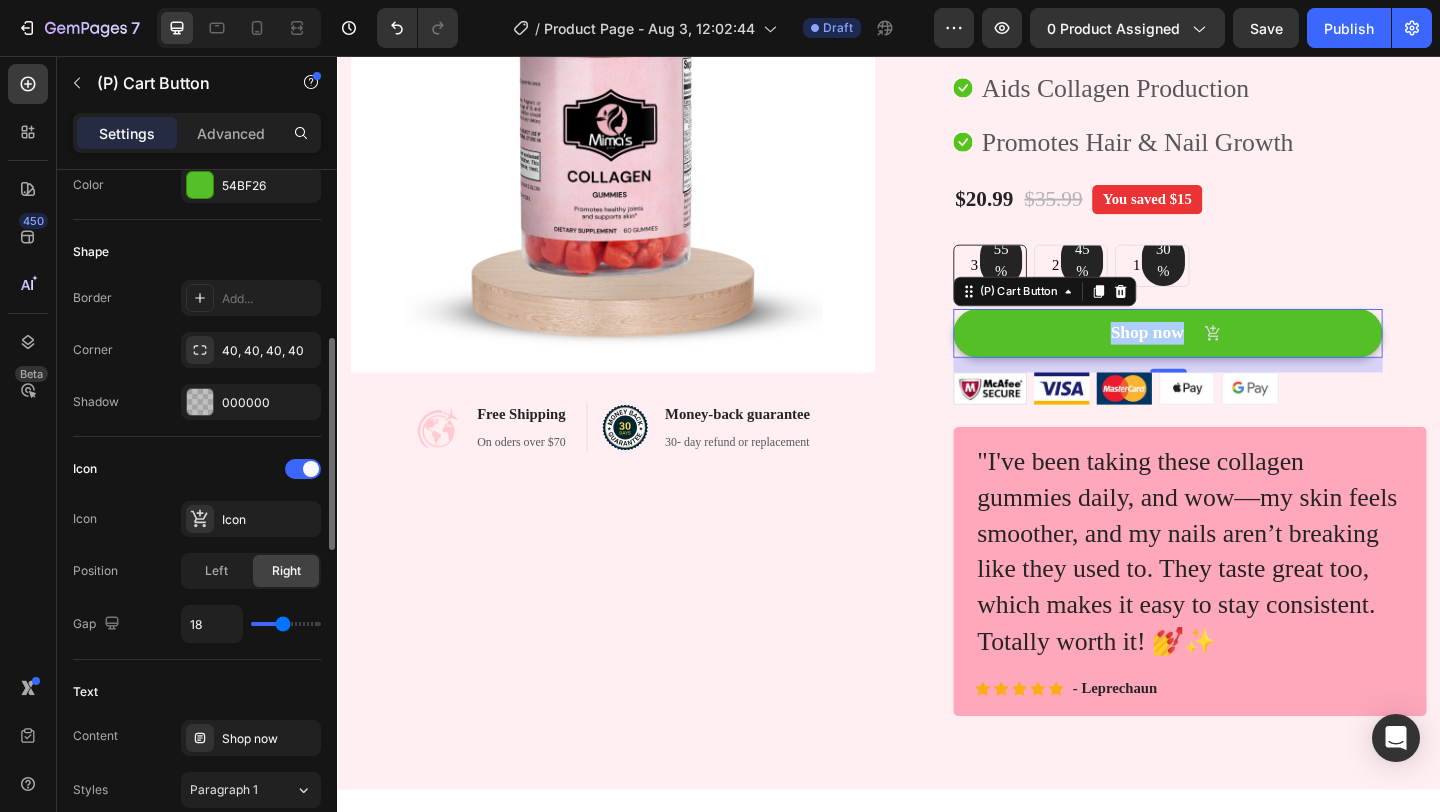 type on "16" 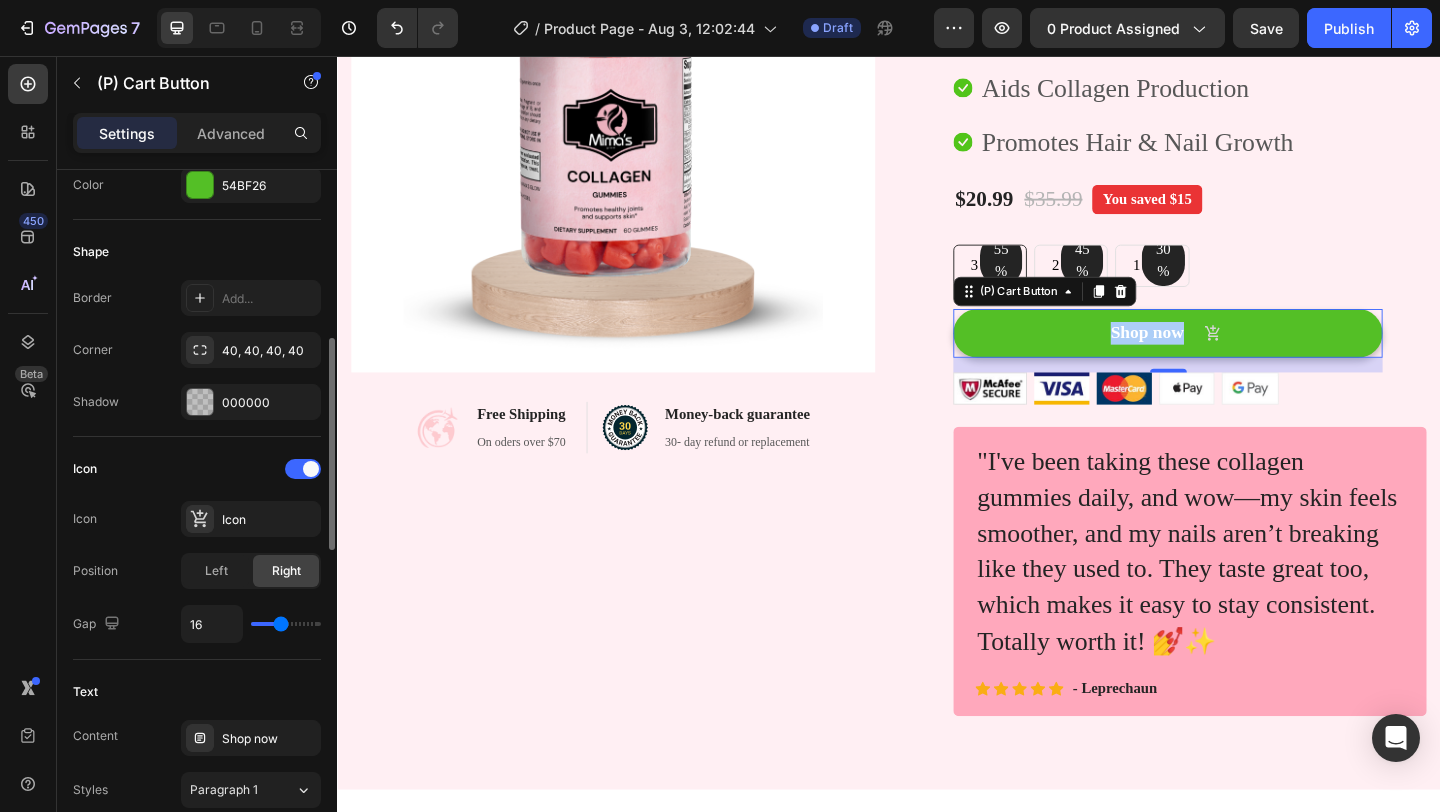type on "15" 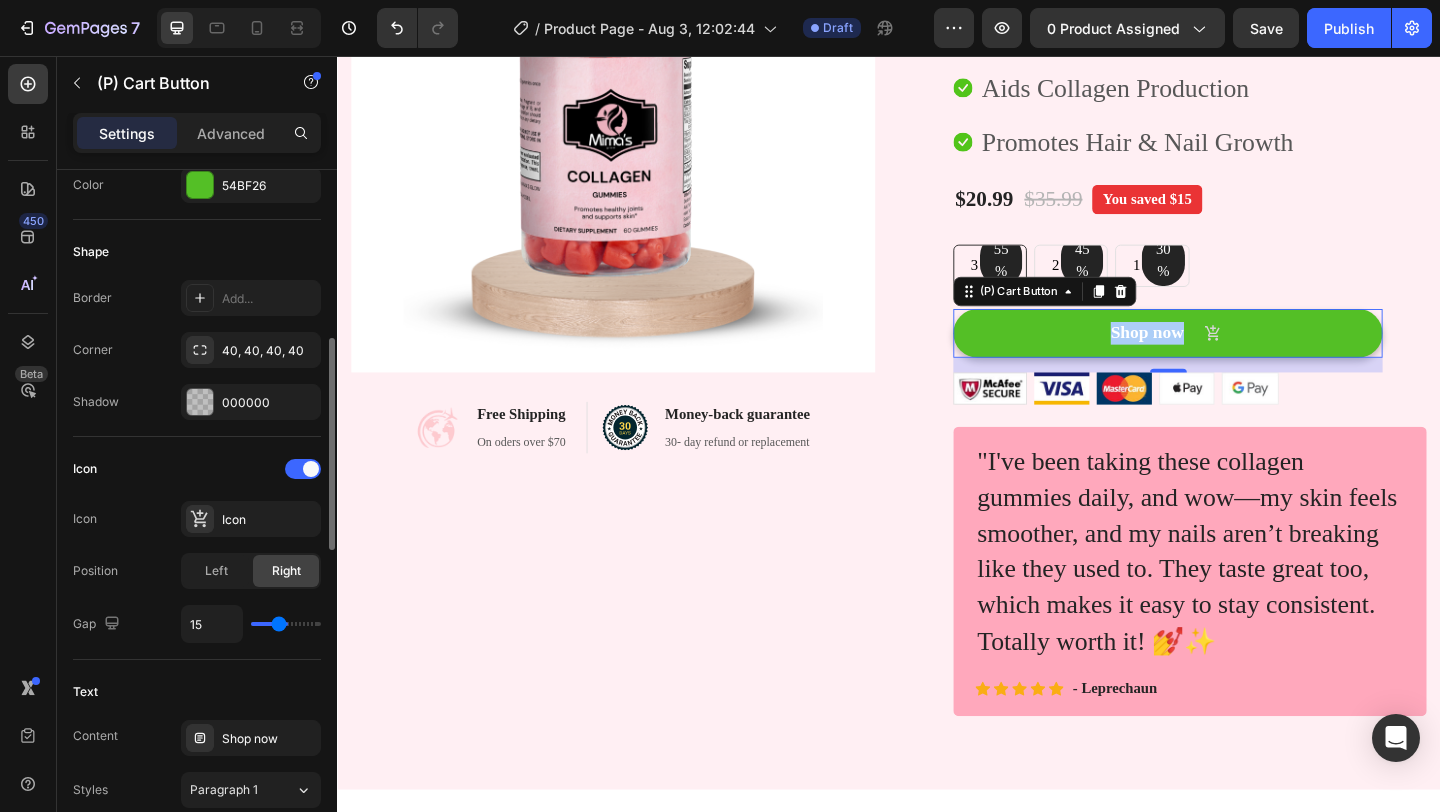 type on "14" 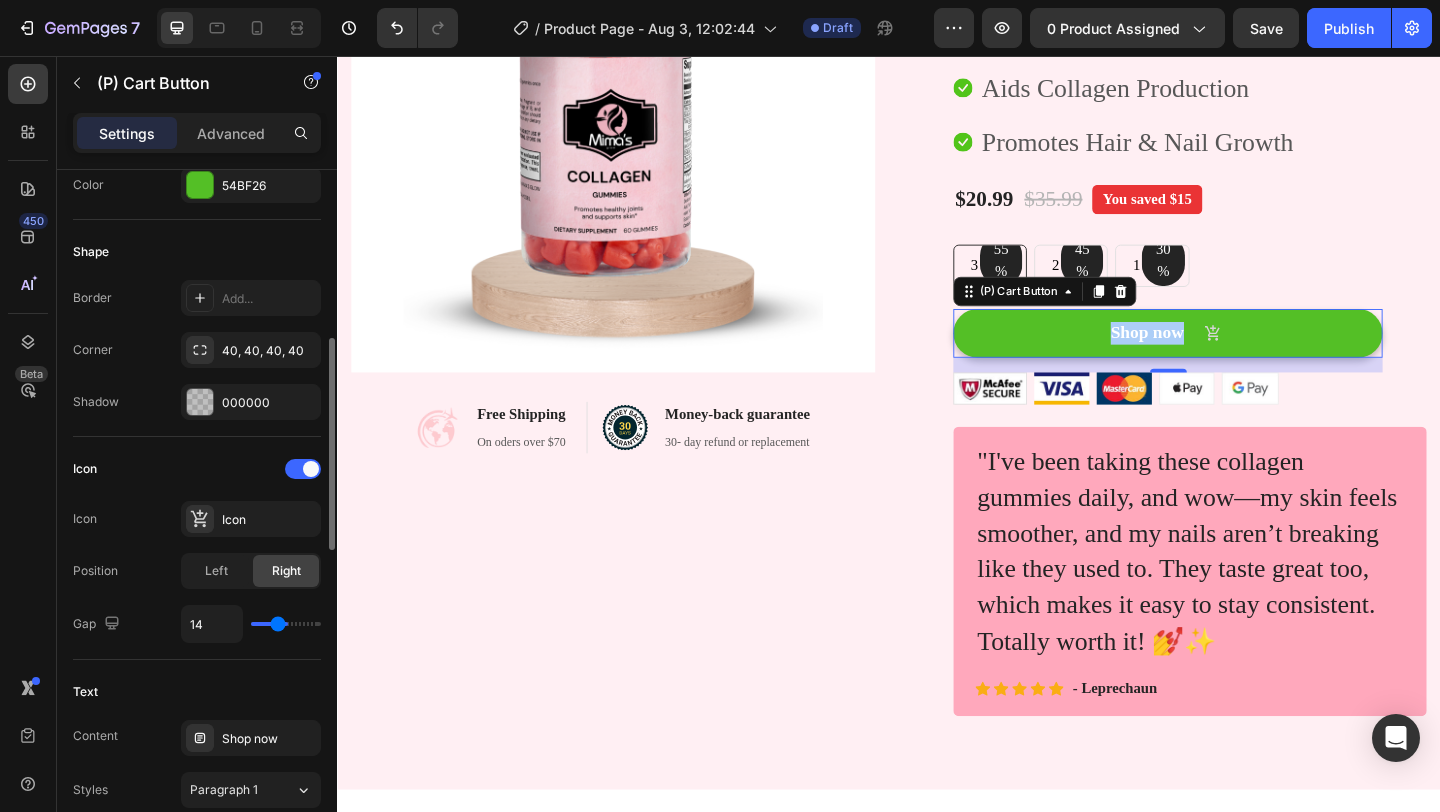 type on "12" 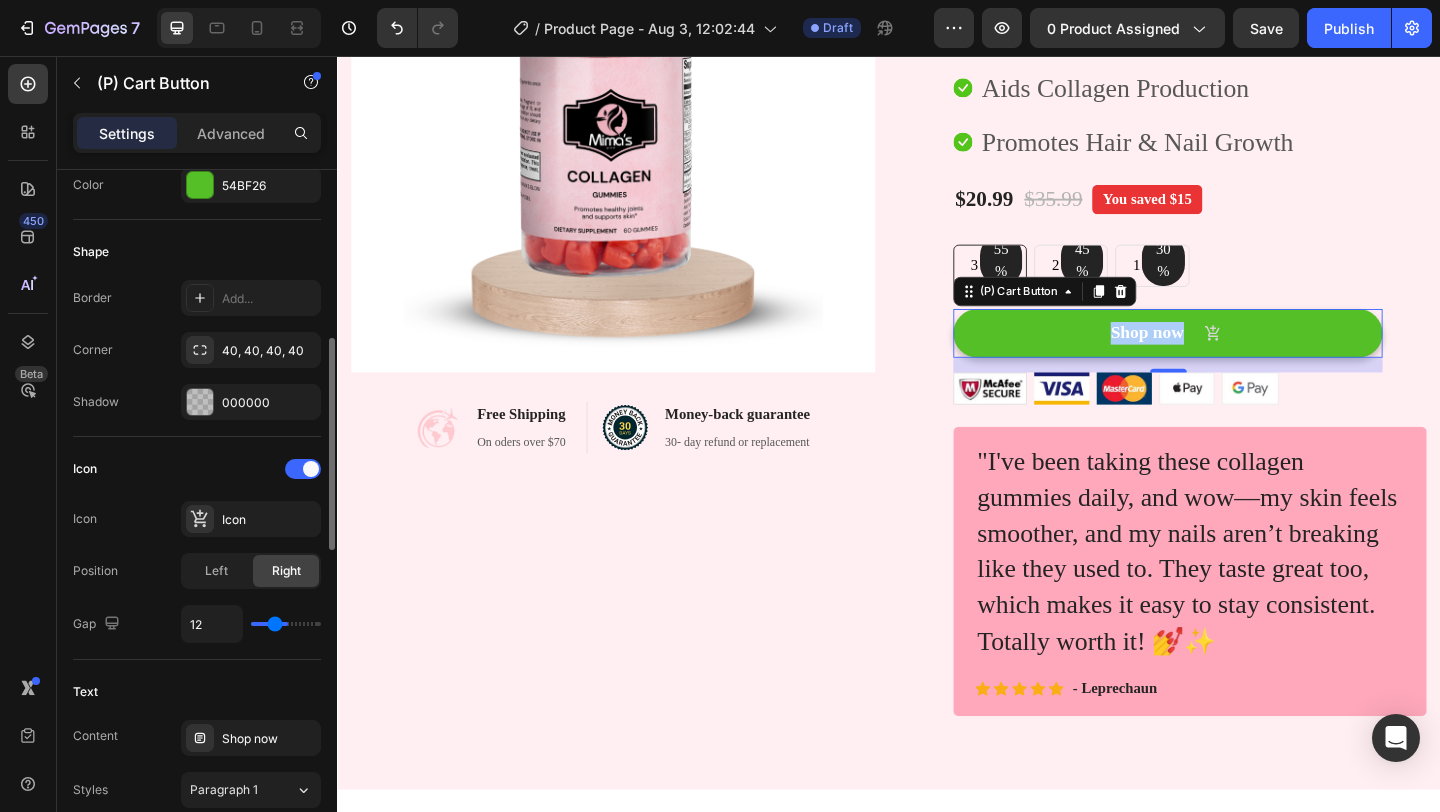 type on "10" 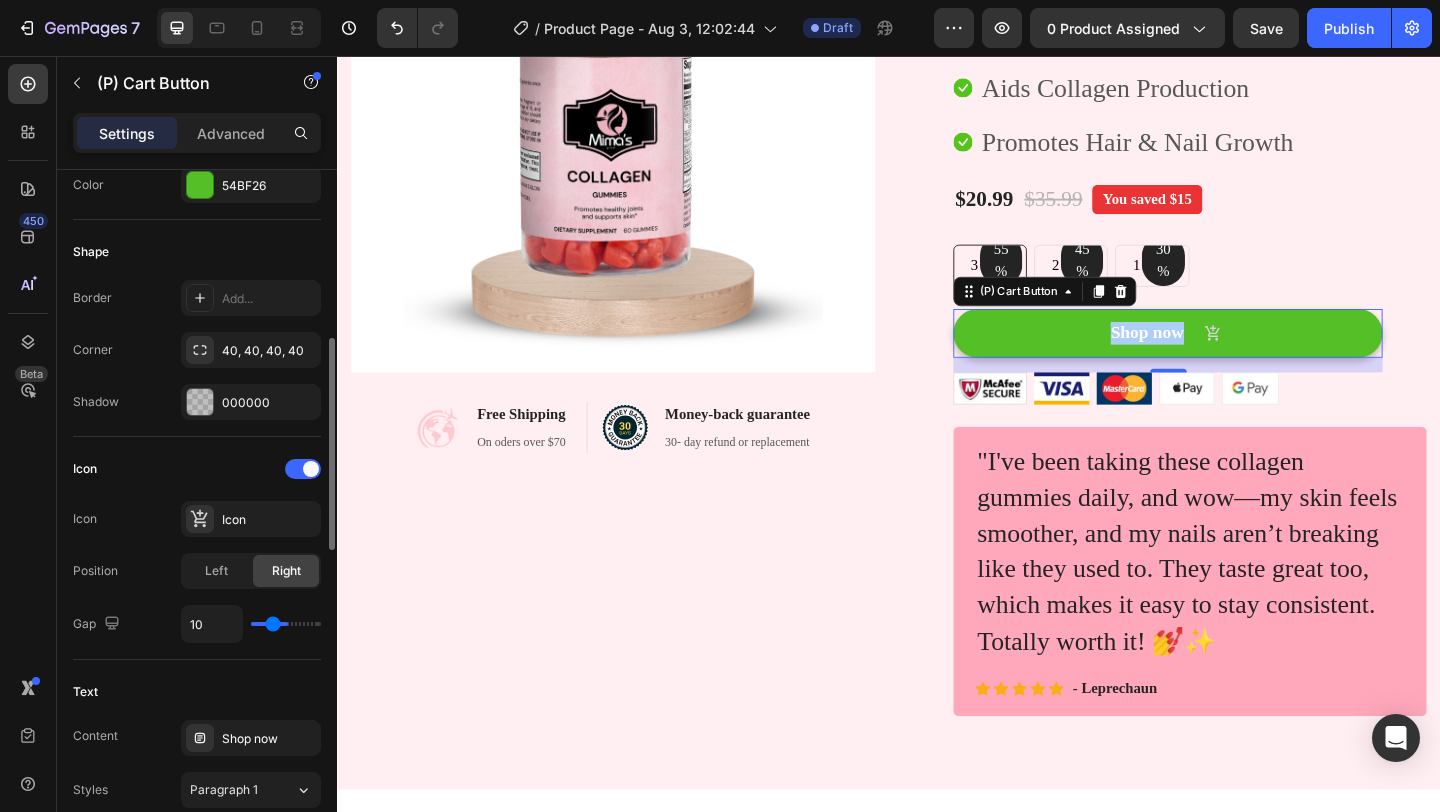 type on "8" 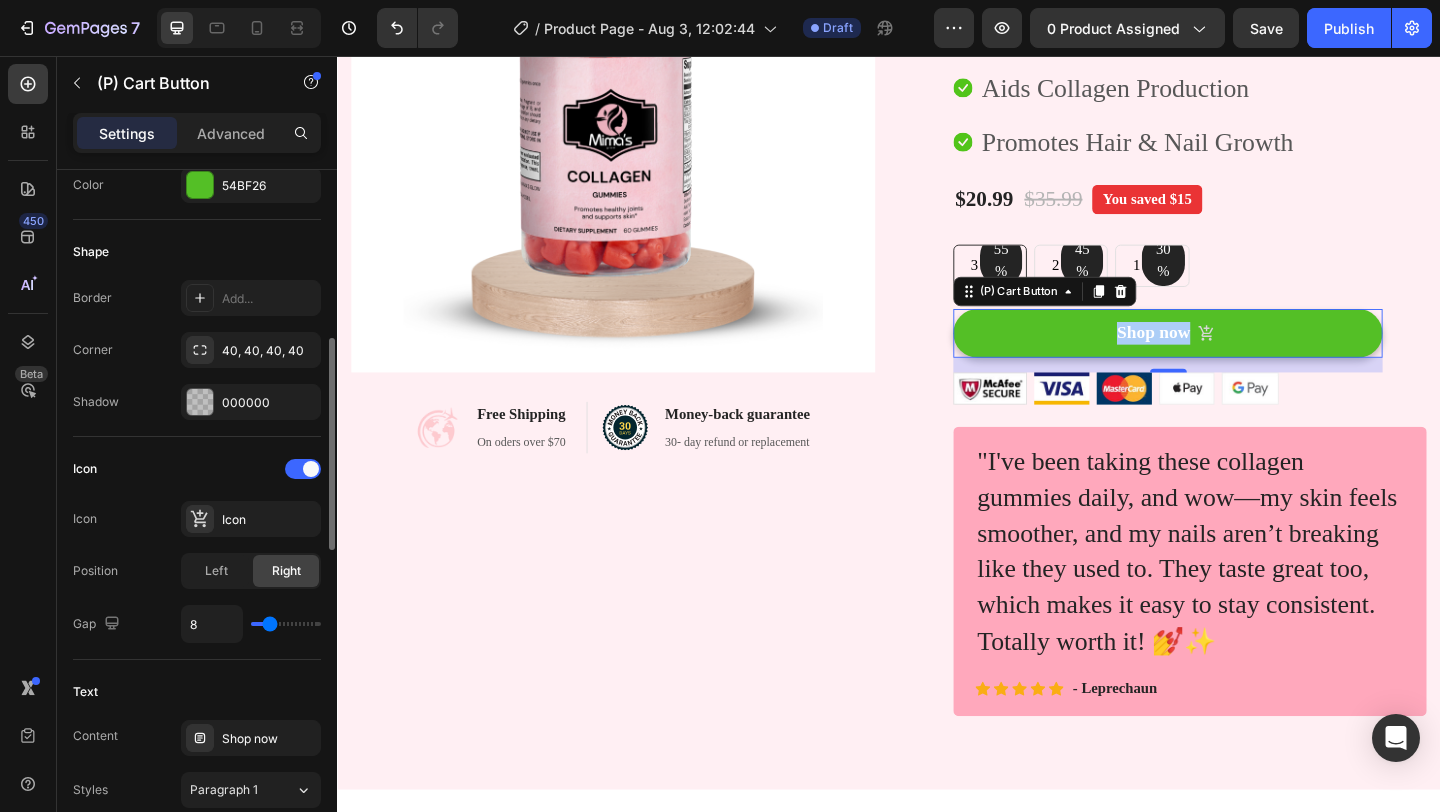 type on "7" 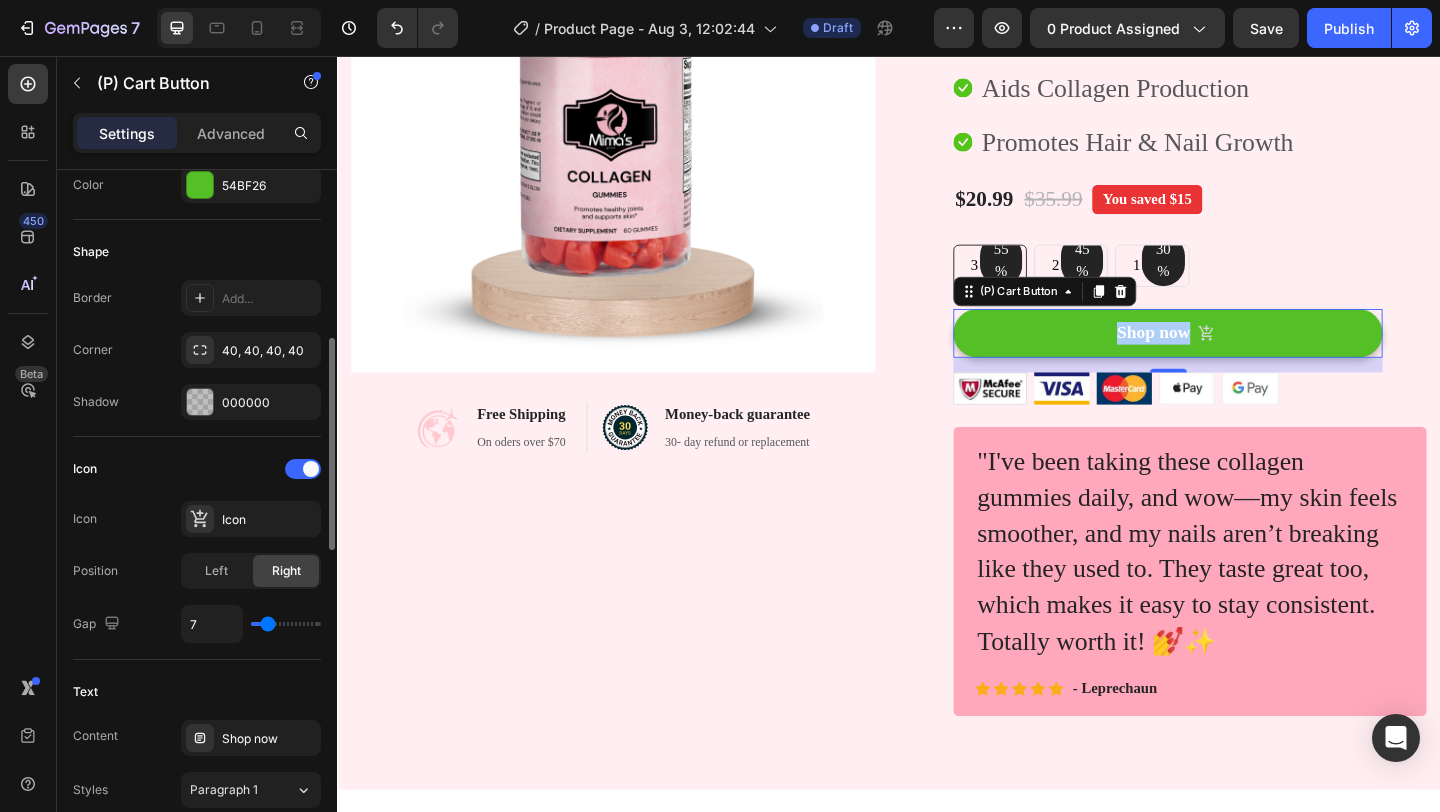 type on "6" 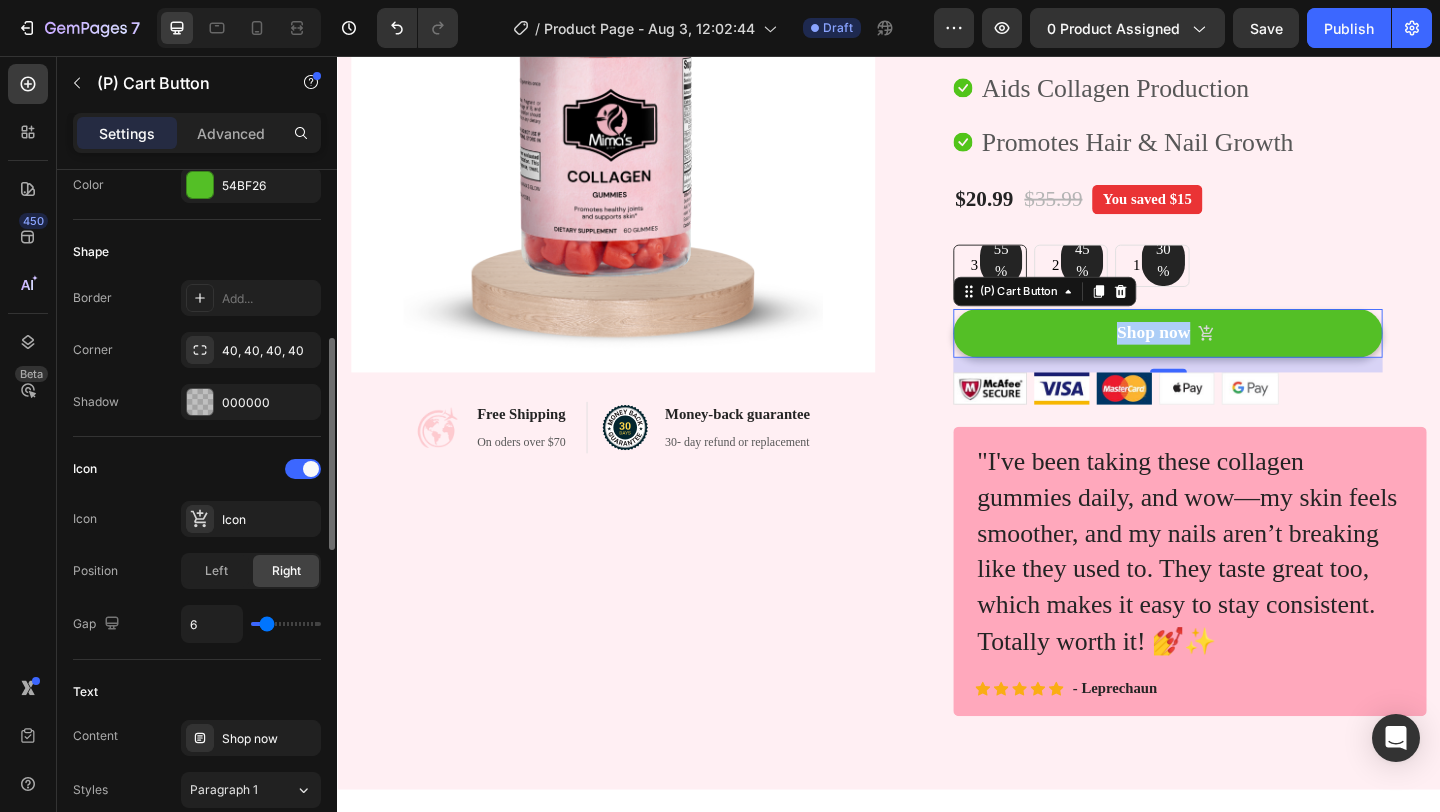 type on "5" 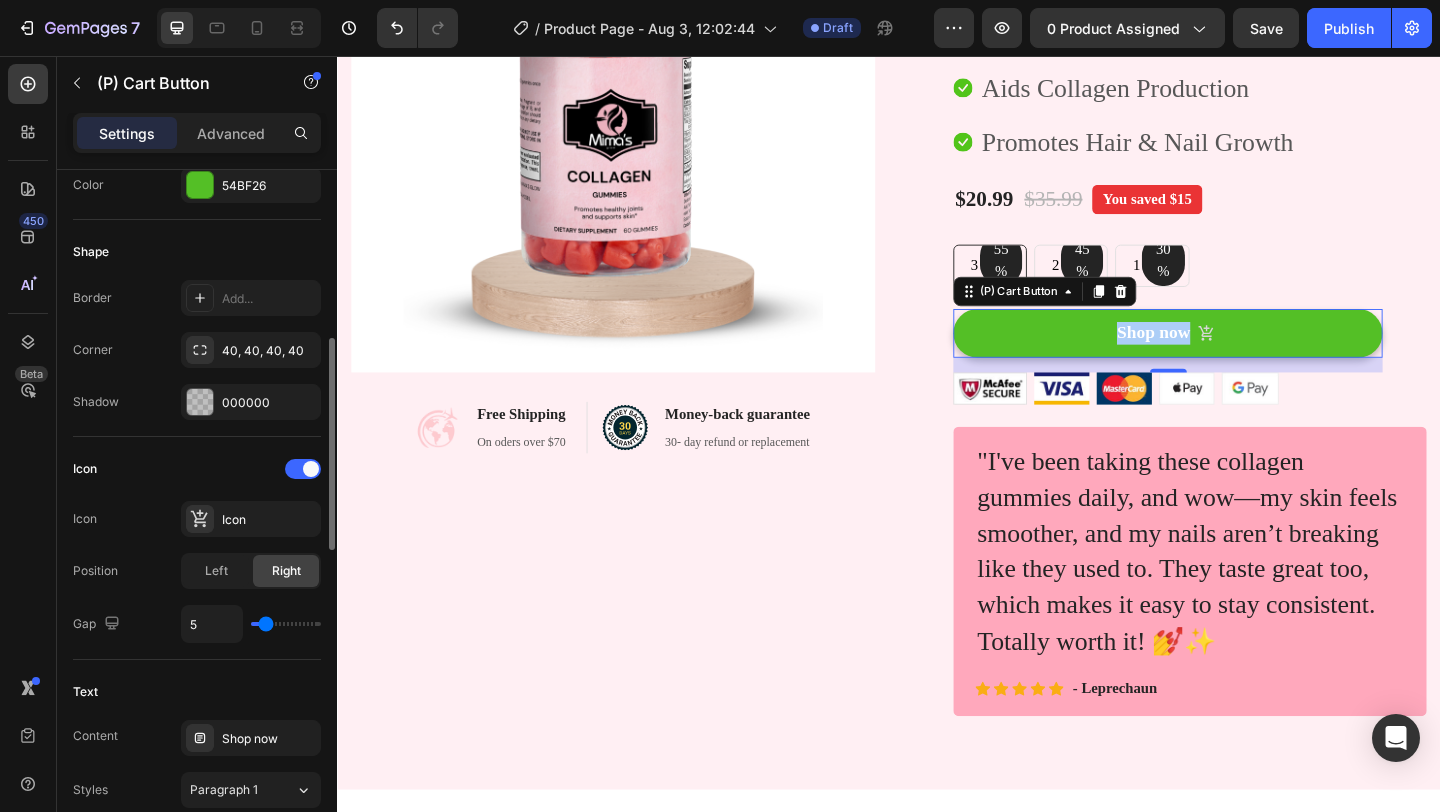 type on "4" 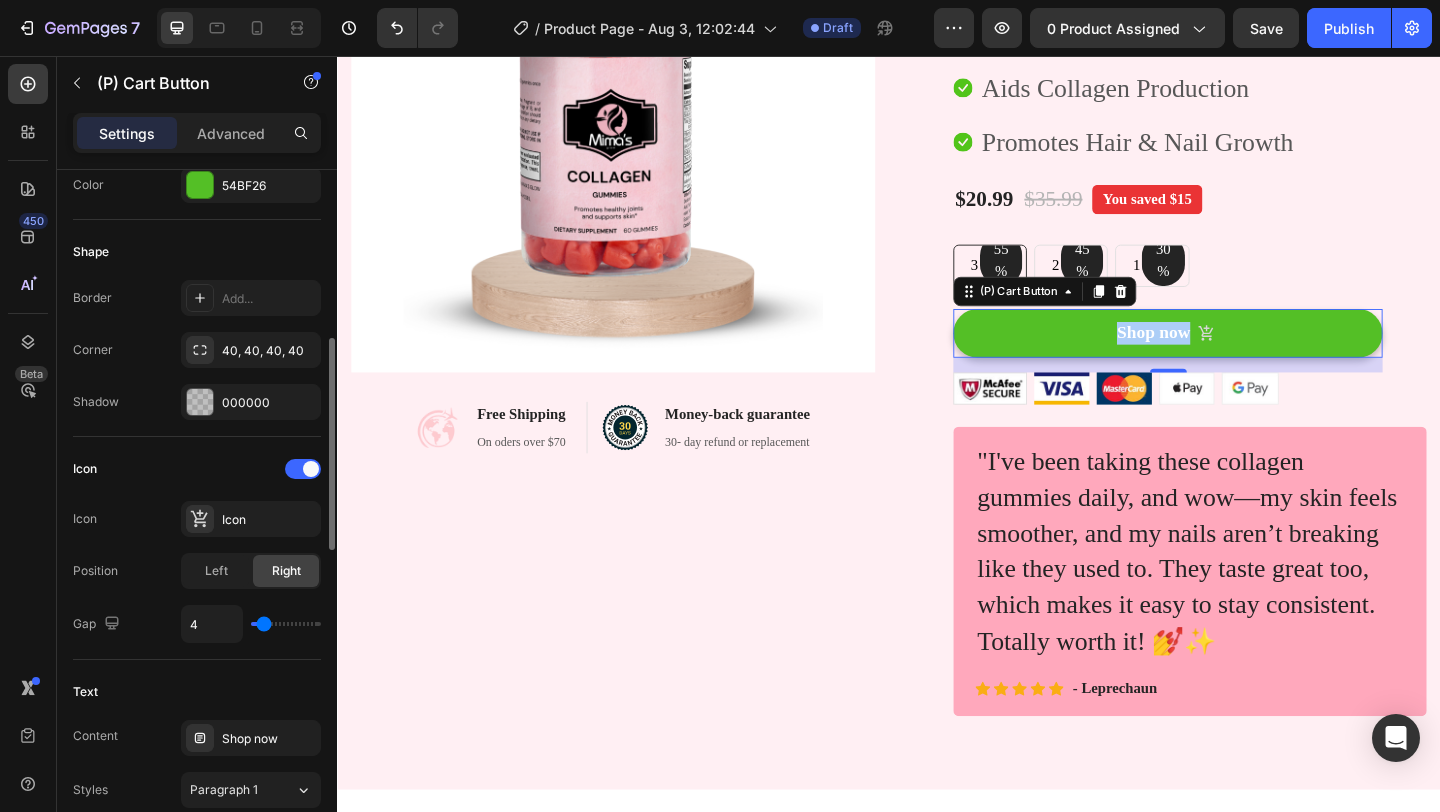 type on "3" 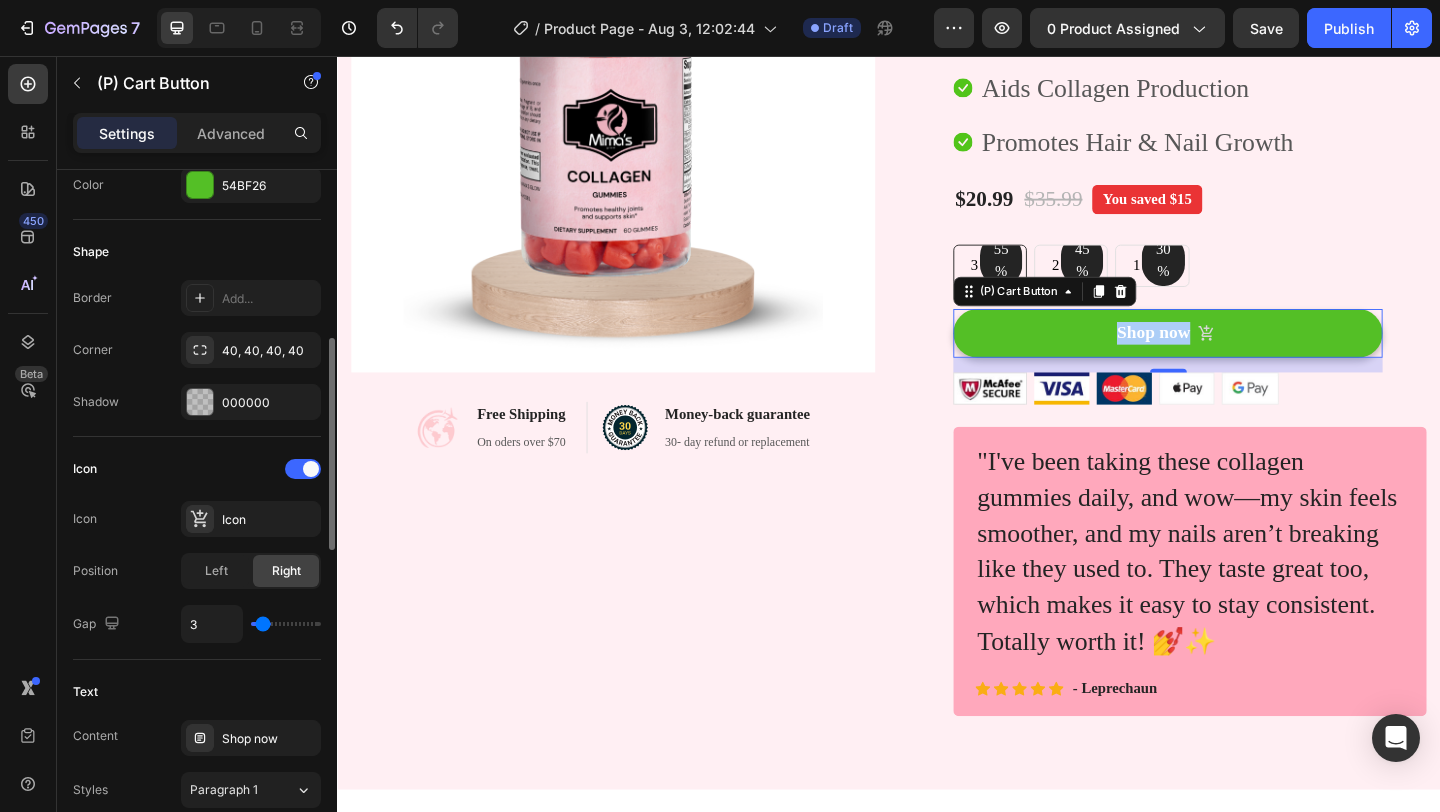 type on "2" 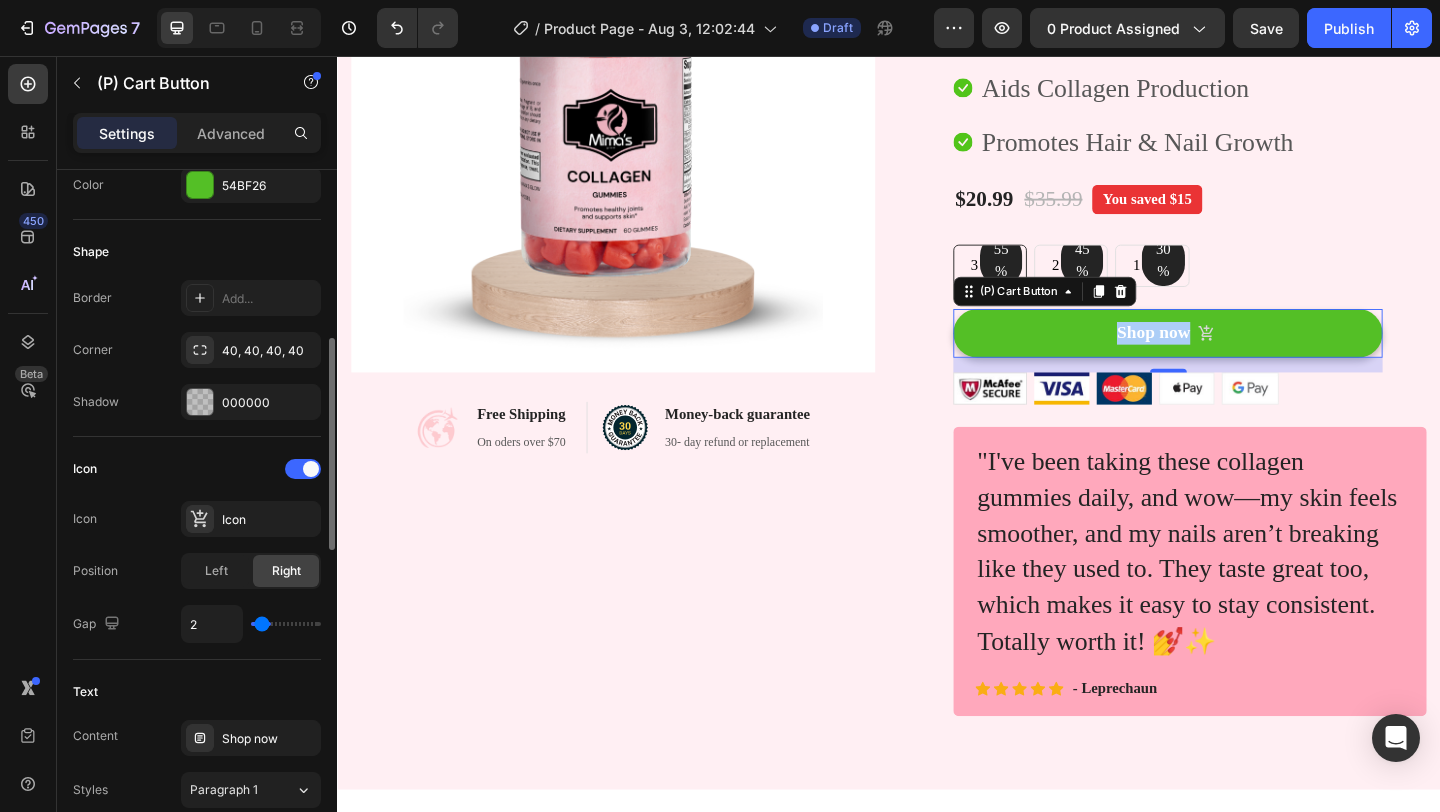 type on "1" 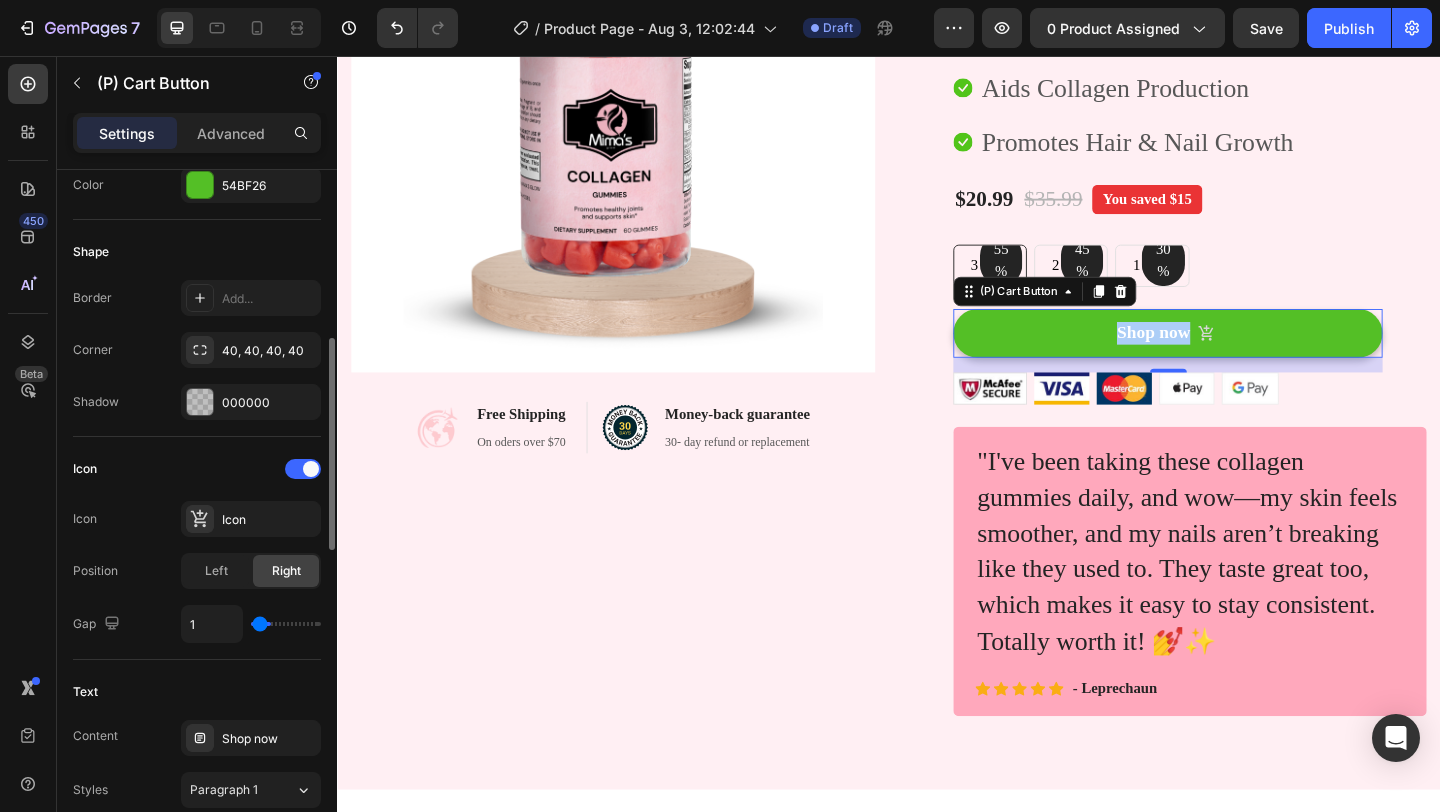 type on "0" 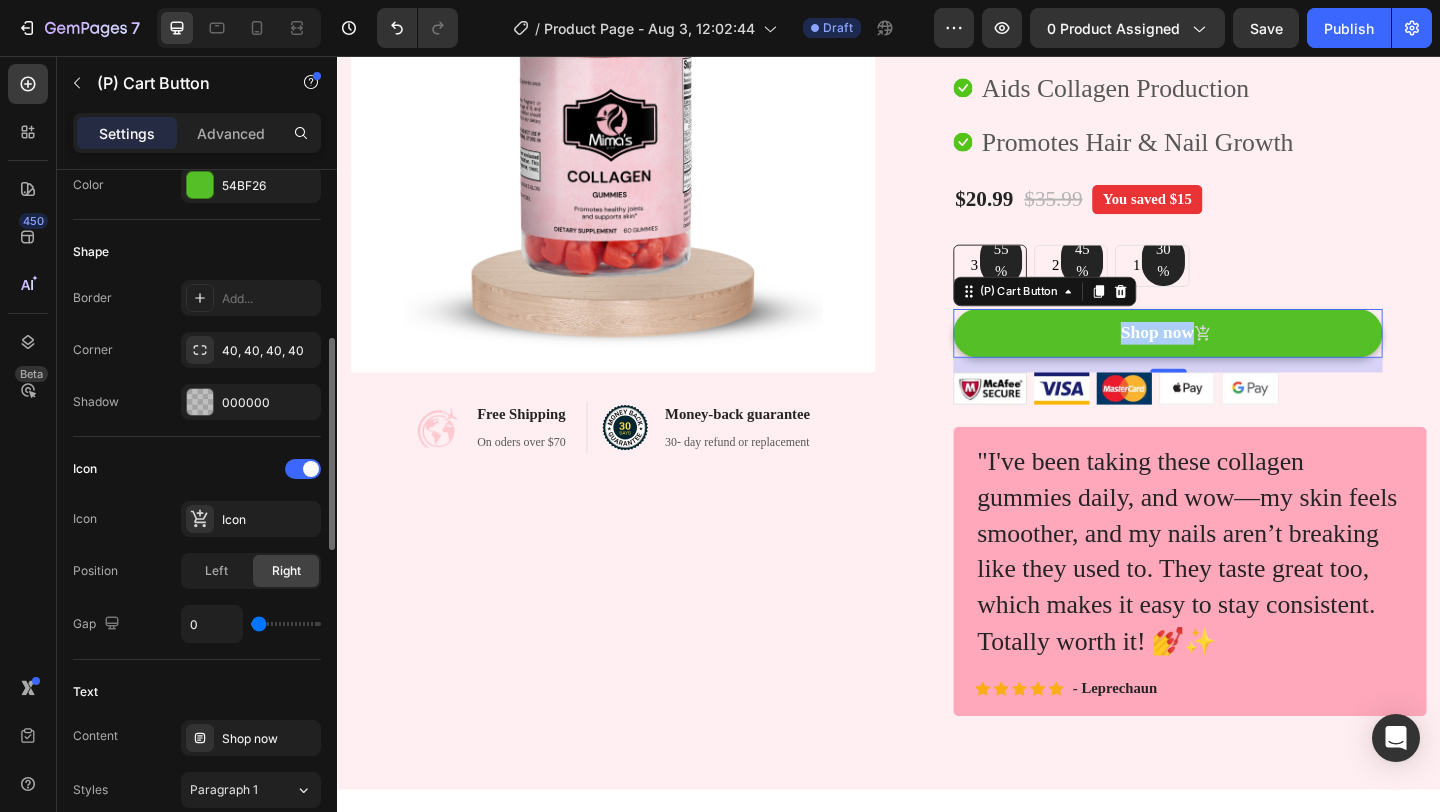 type on "1" 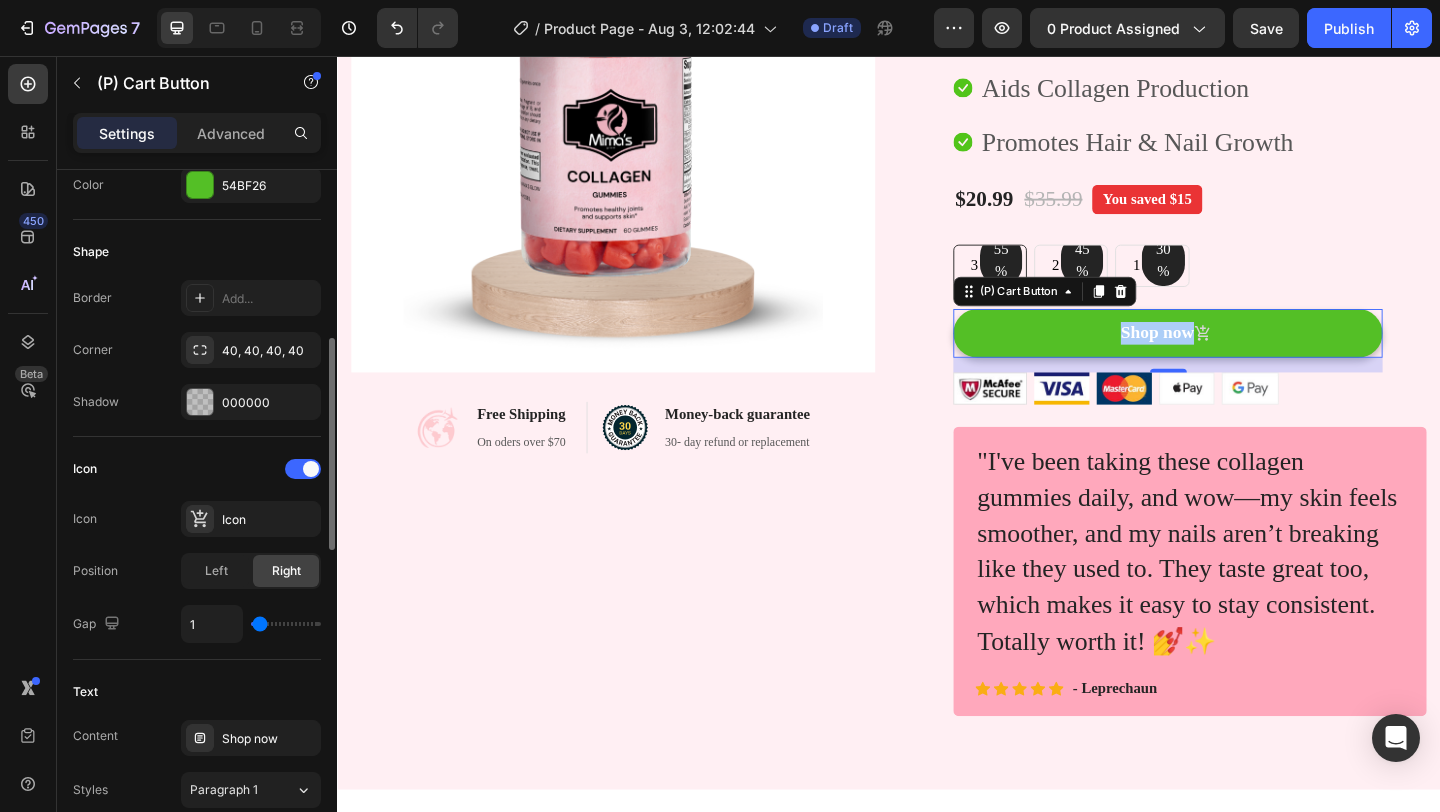 type on "6" 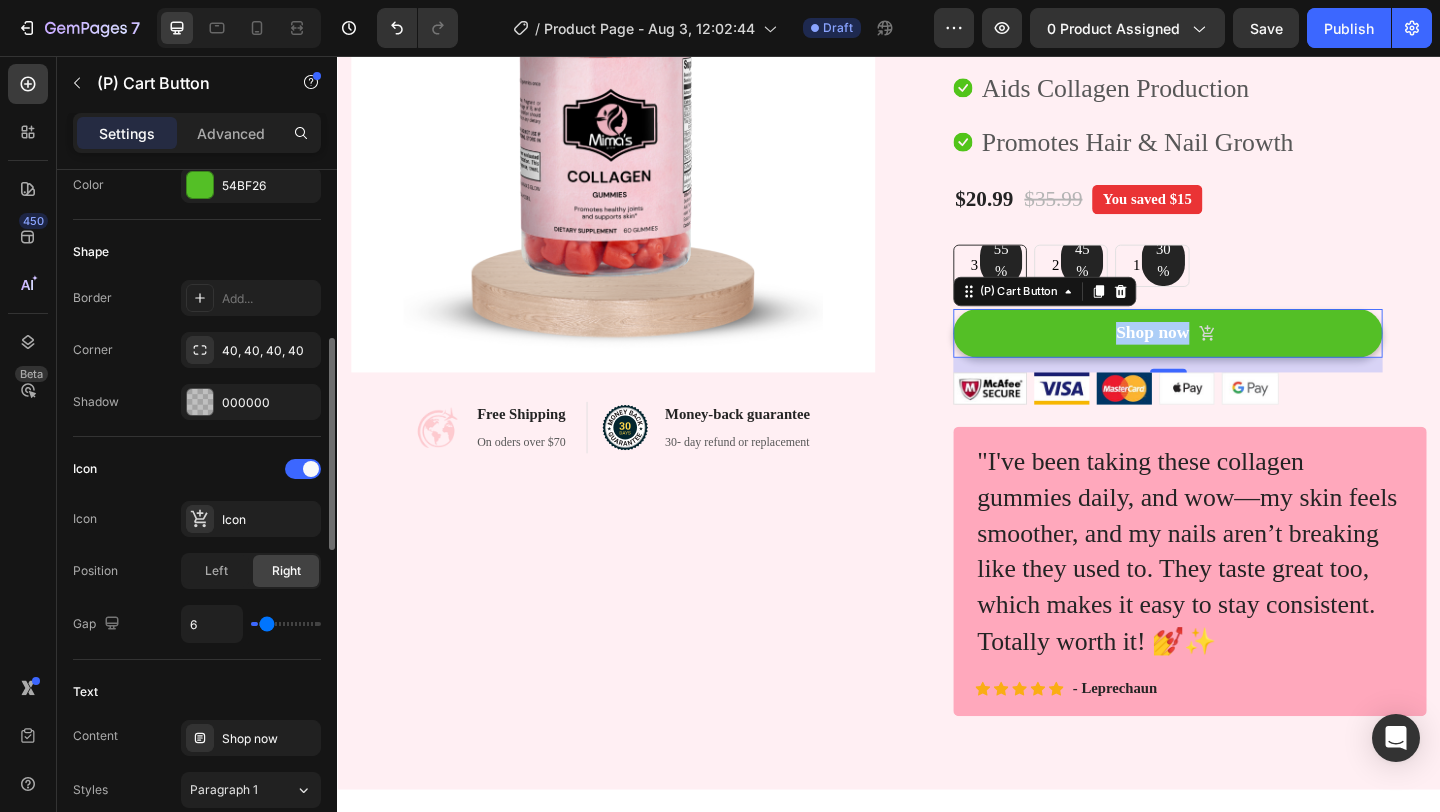 type on "10" 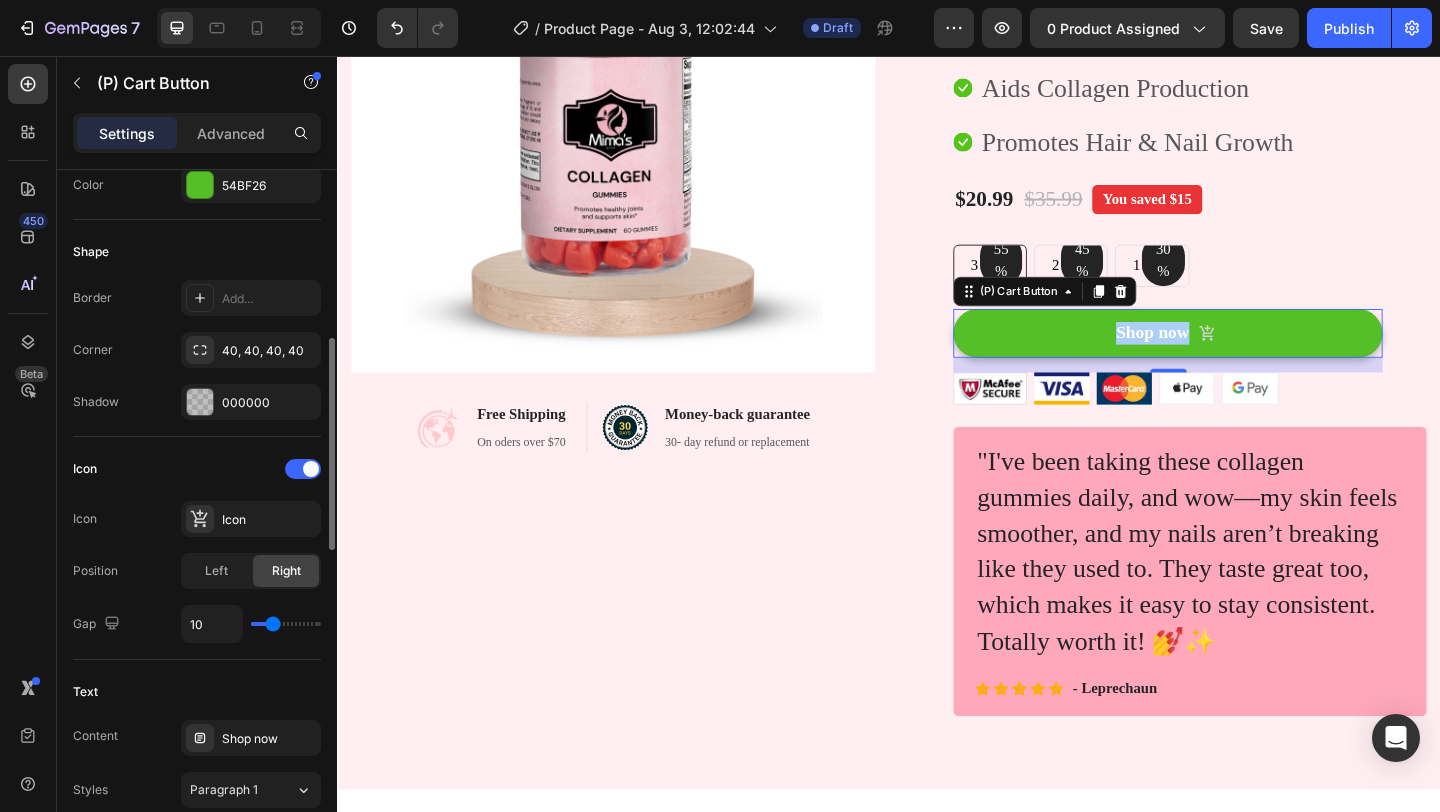 type on "12" 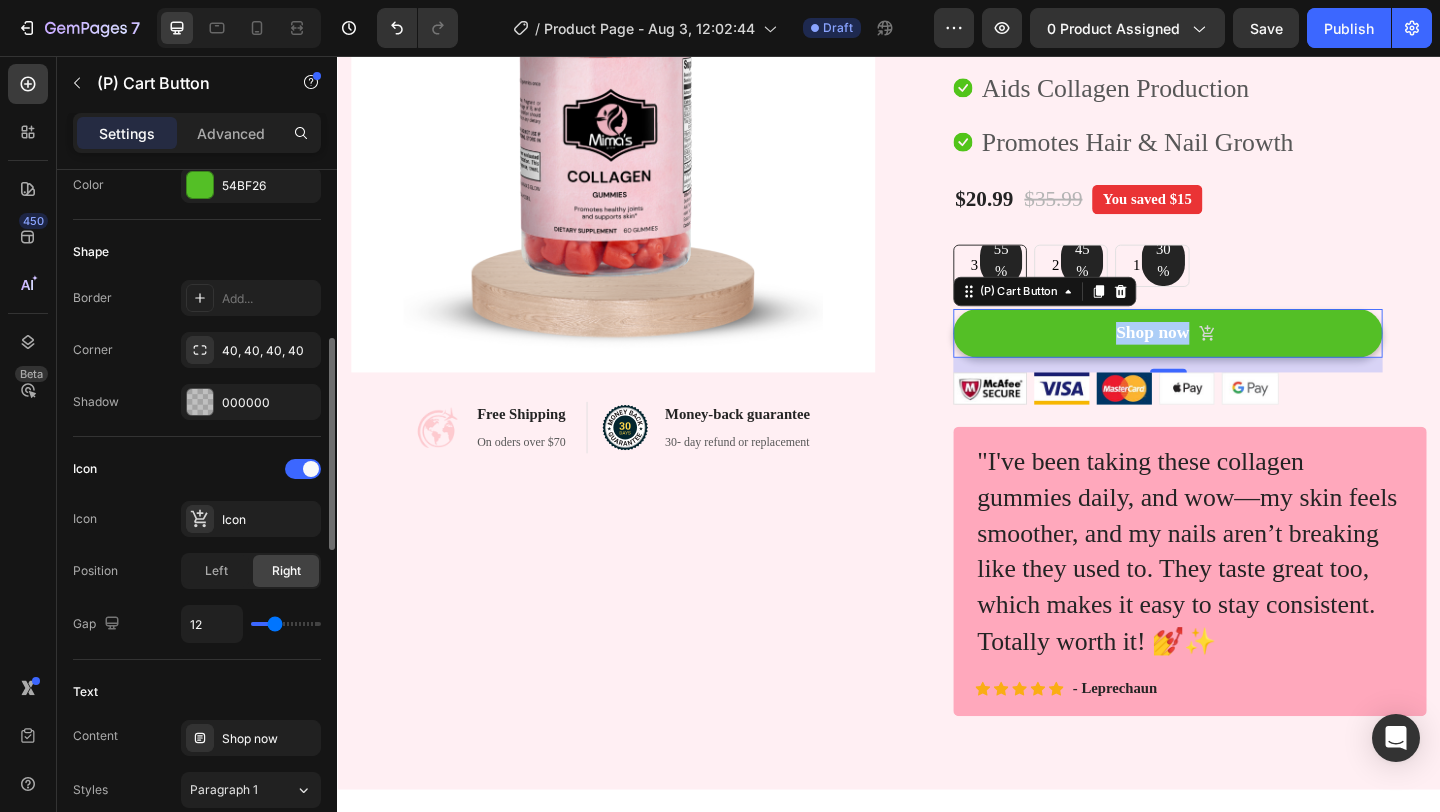 type on "14" 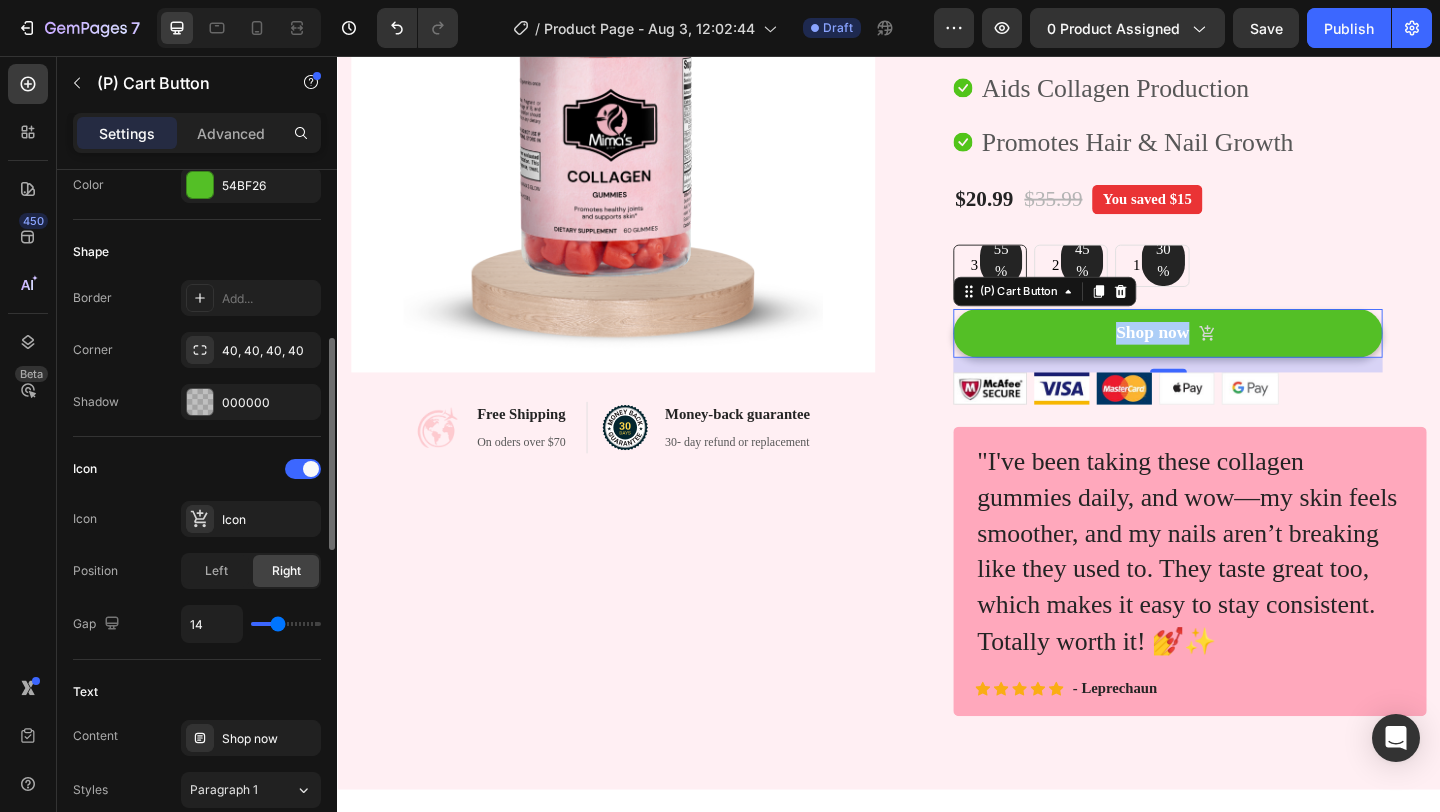 type on "15" 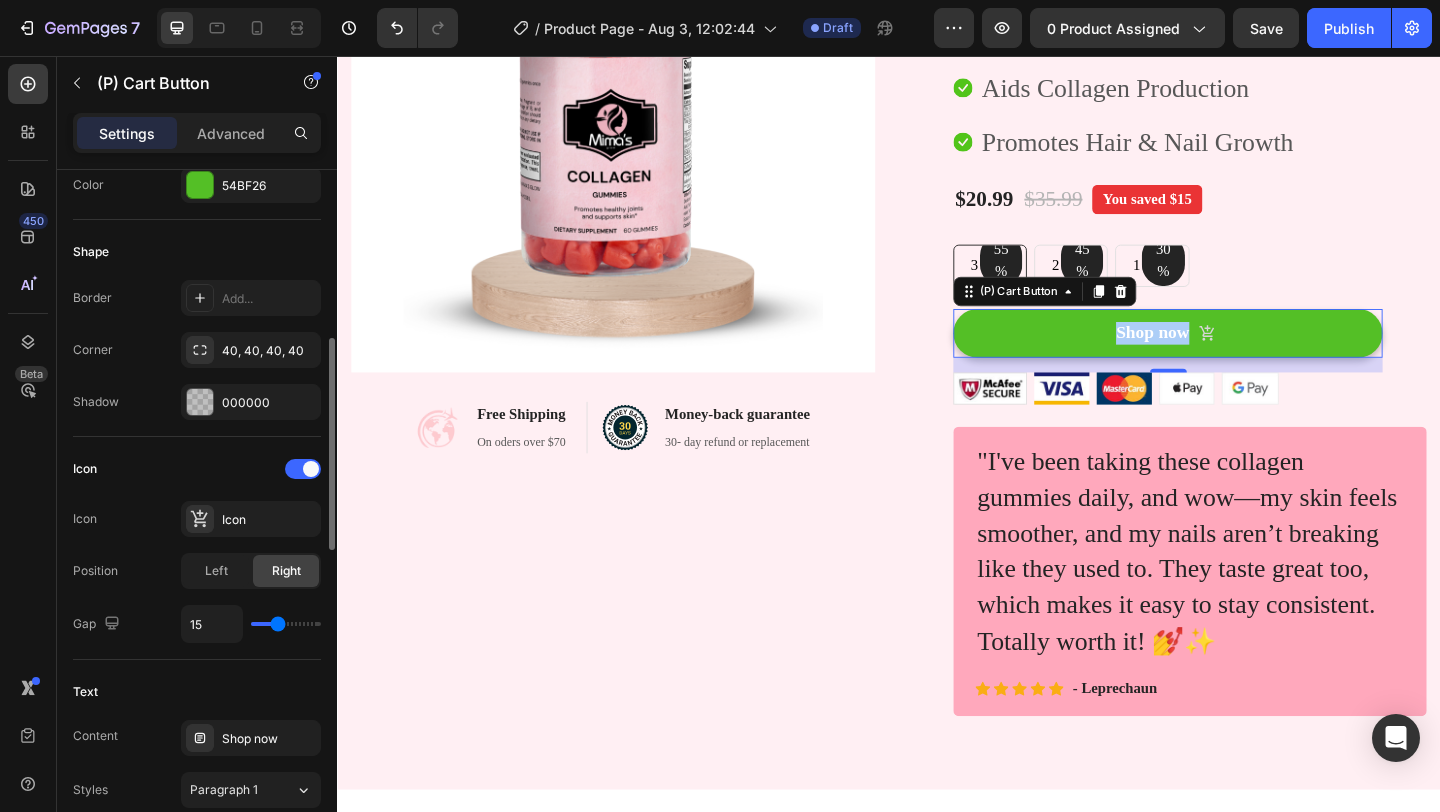 type on "15" 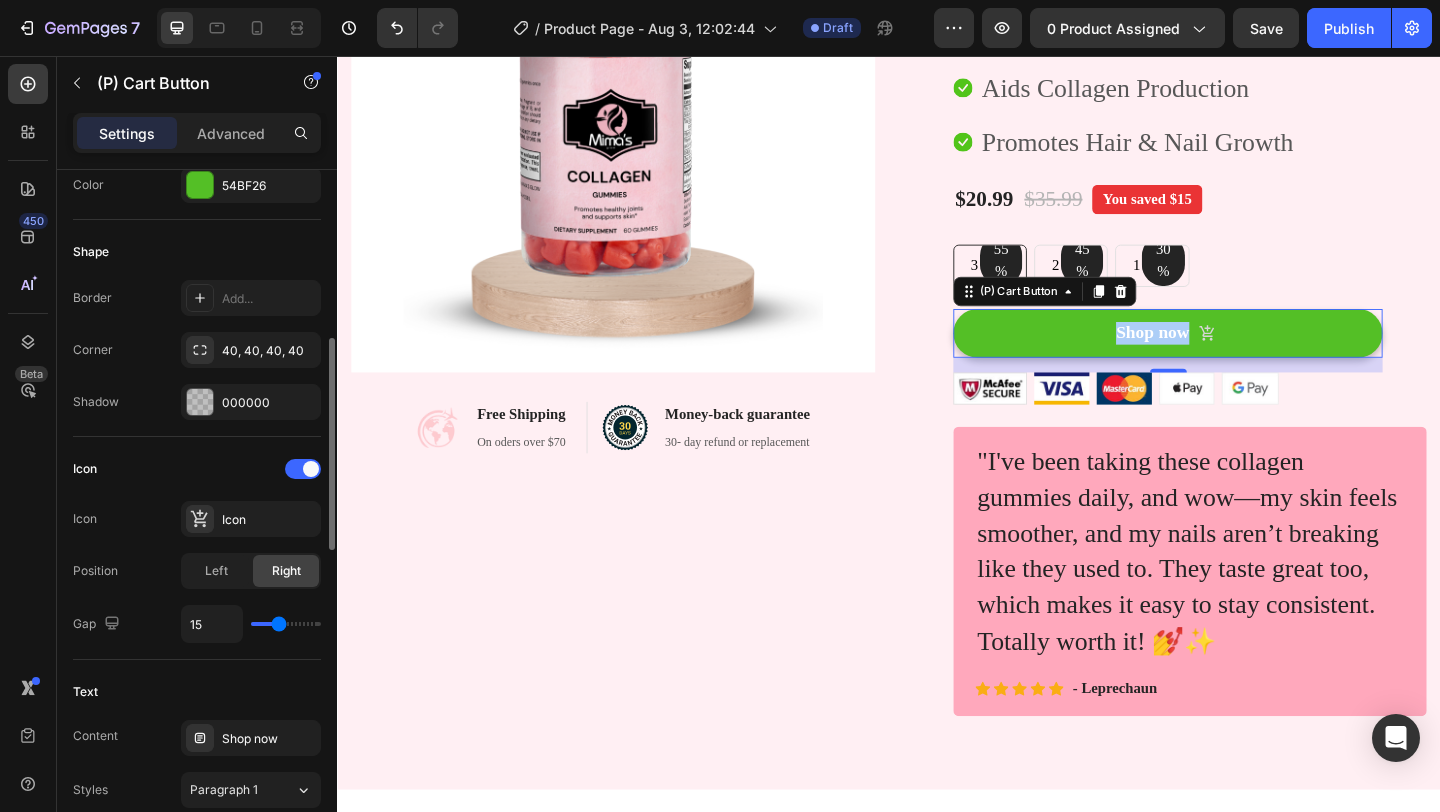 type on "17" 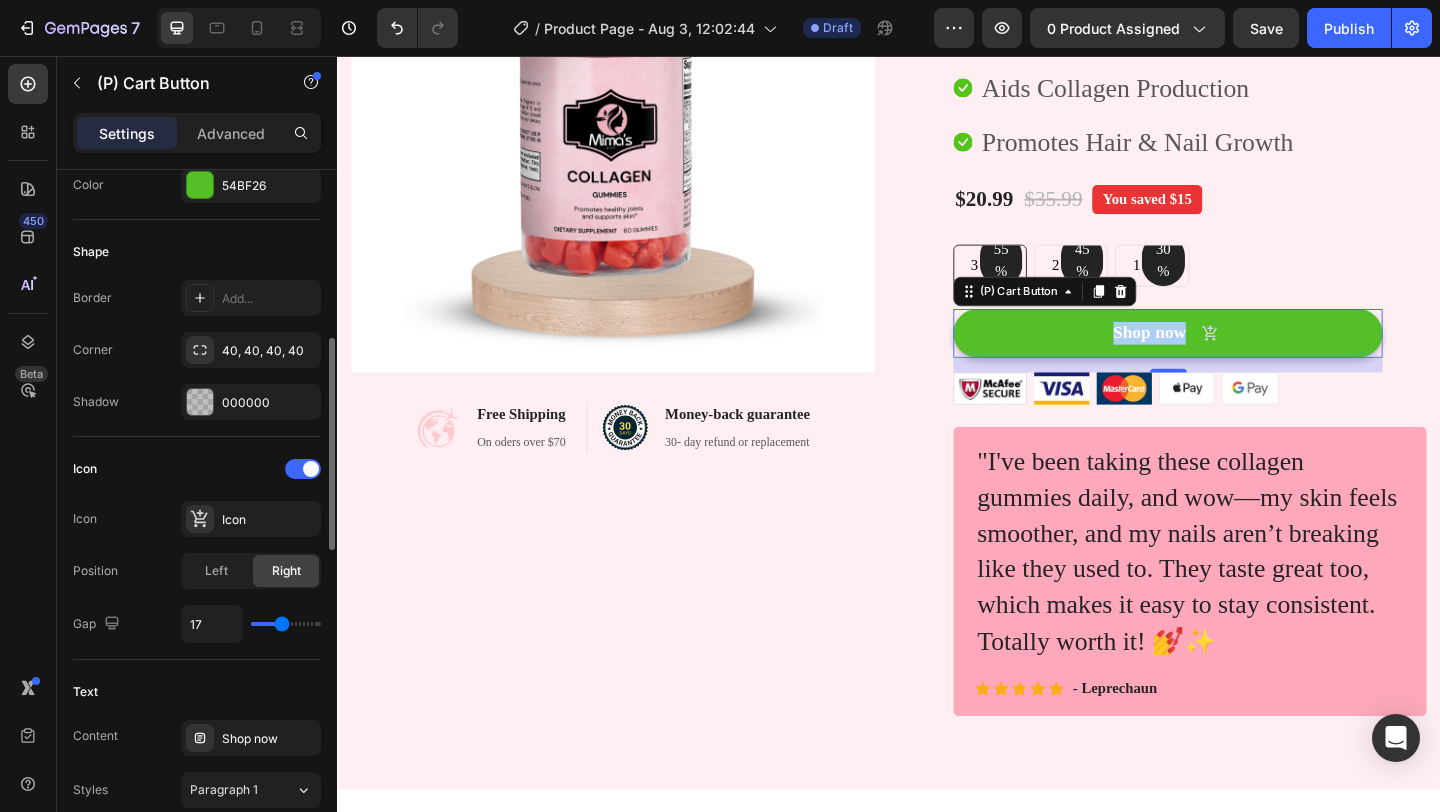 type on "18" 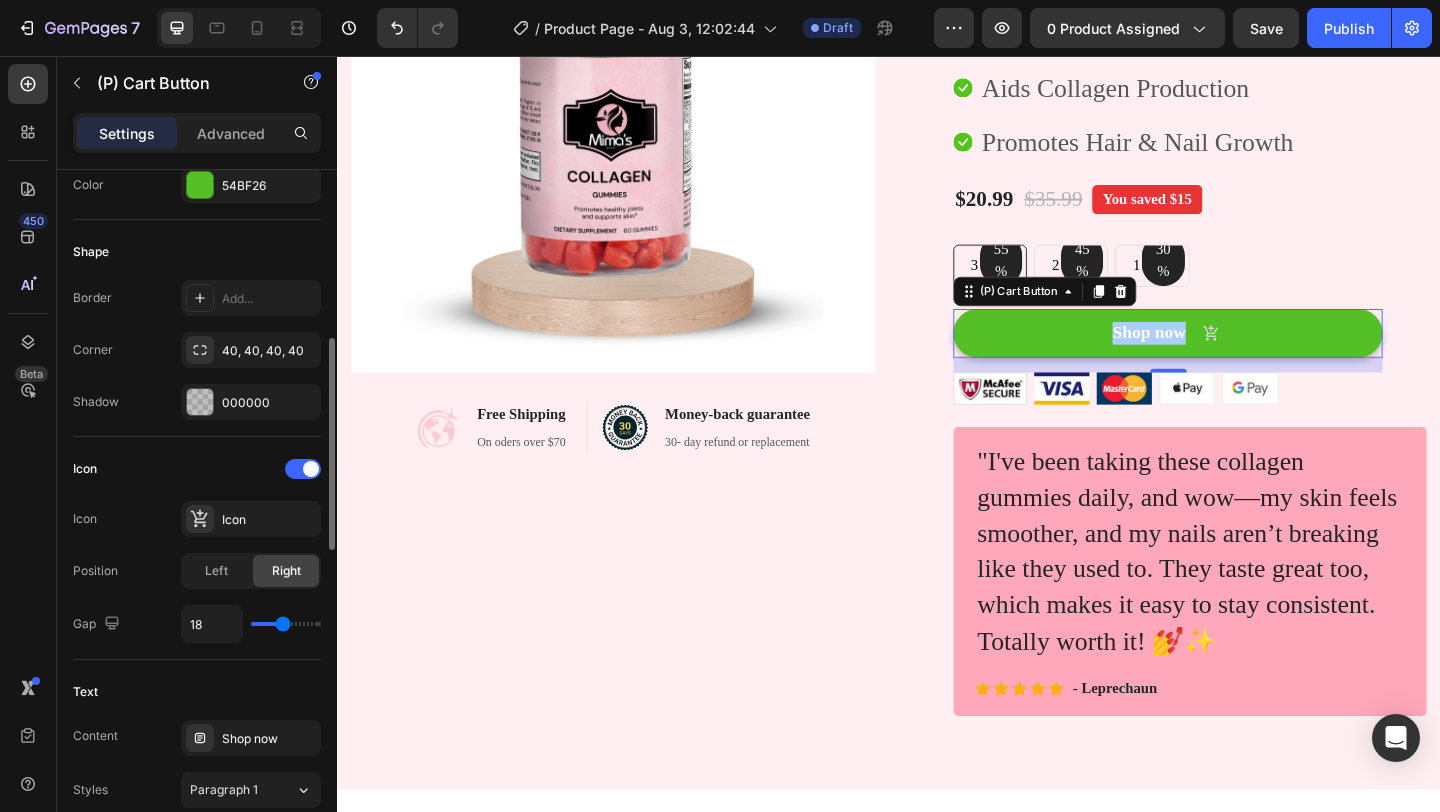 type on "17" 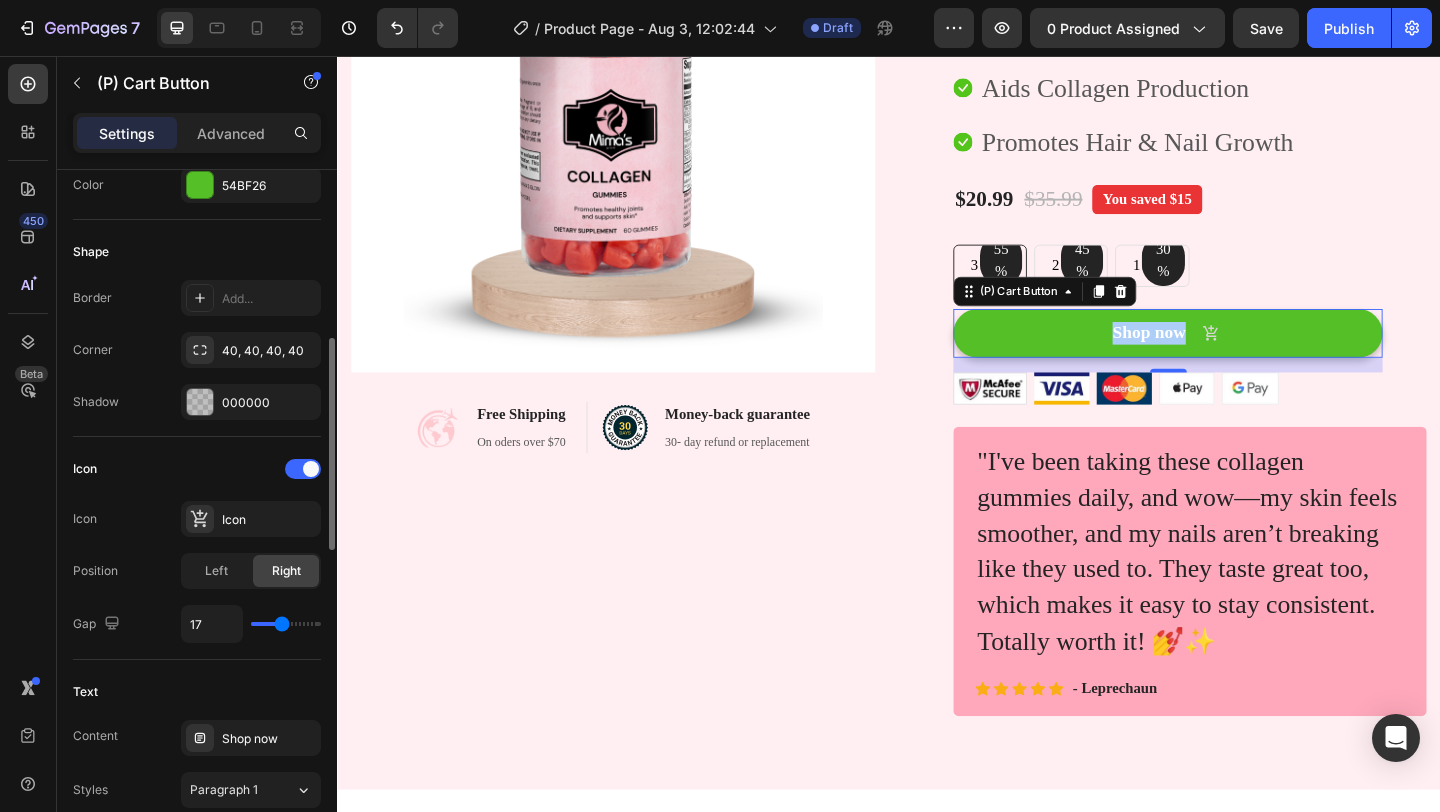 type on "16" 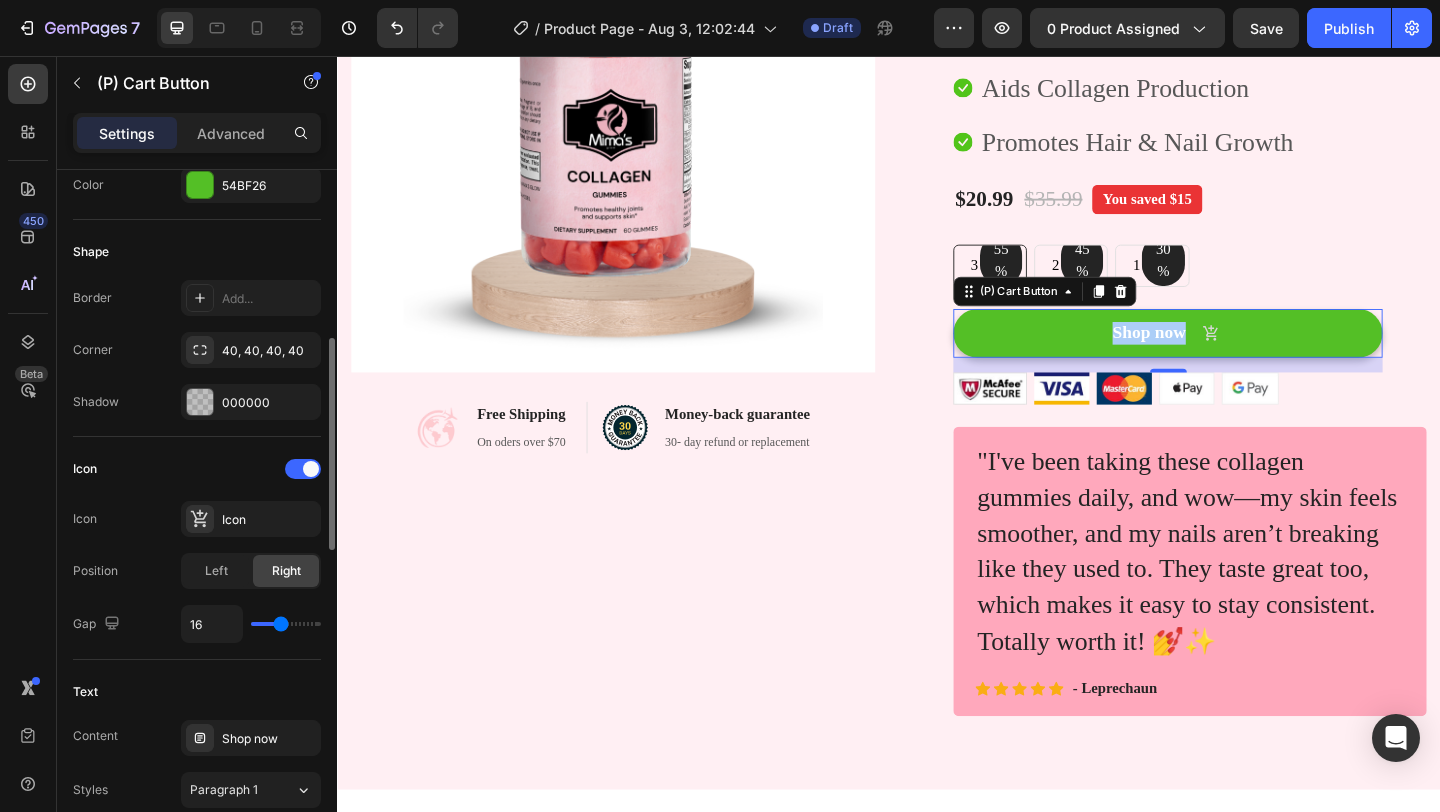 type on "15" 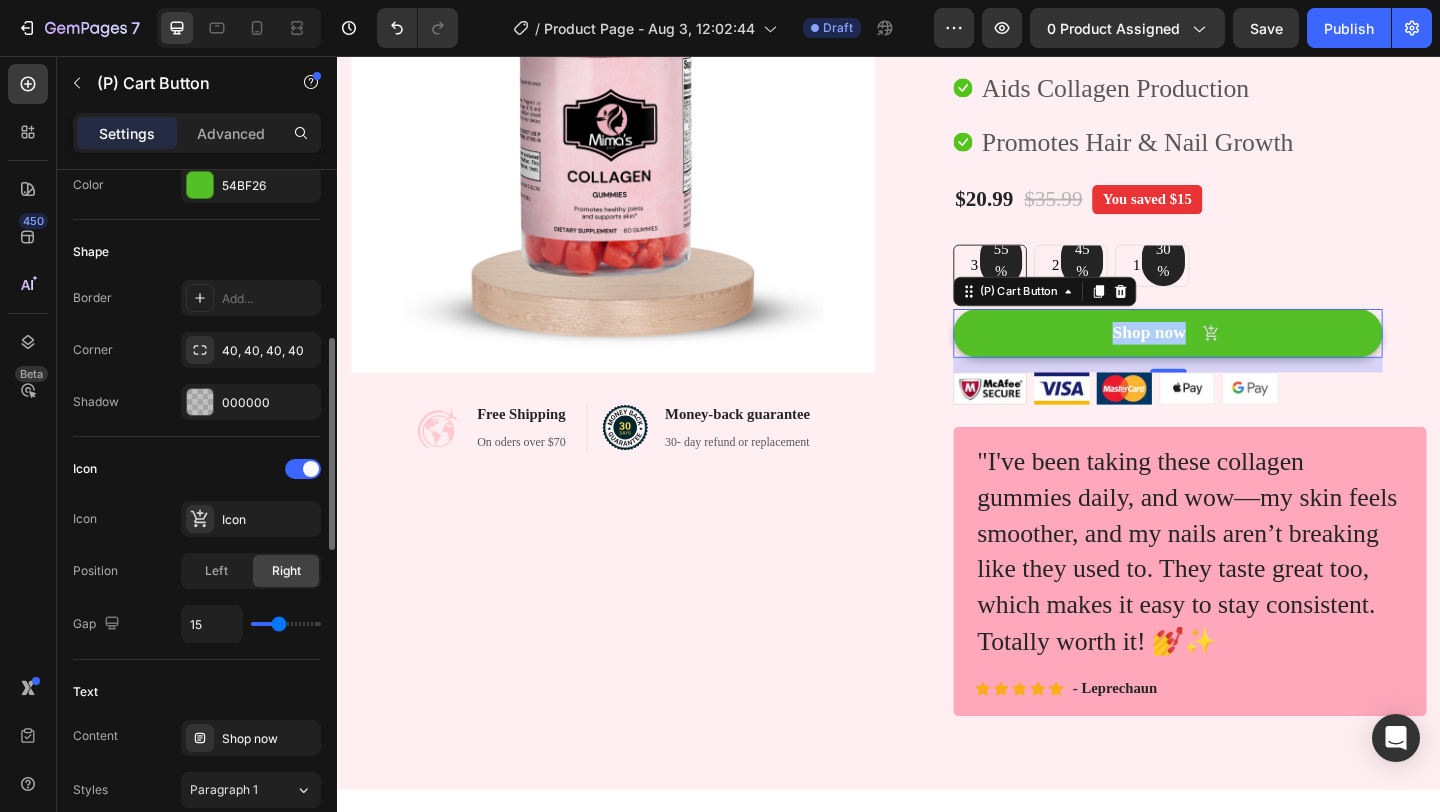 type on "14" 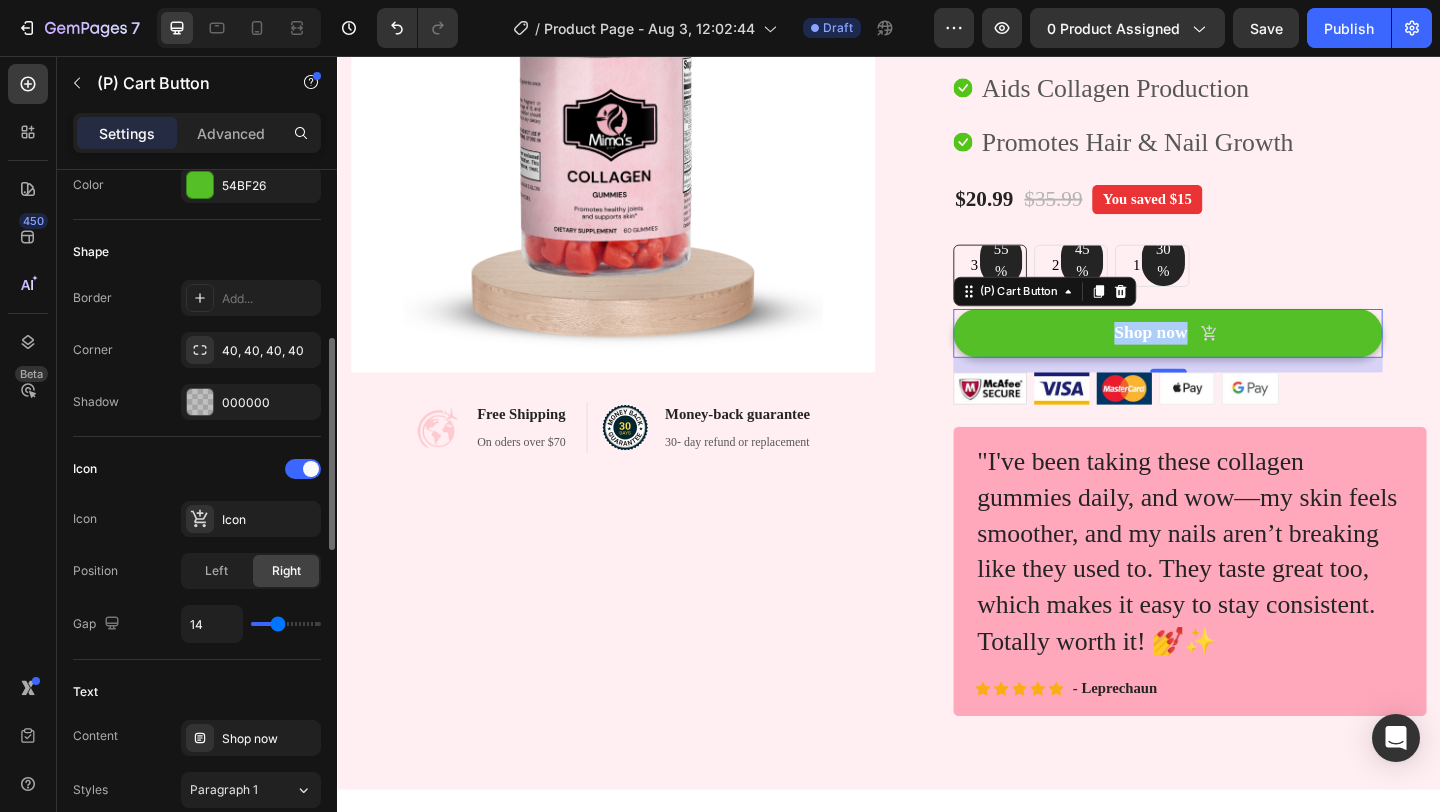 type on "13" 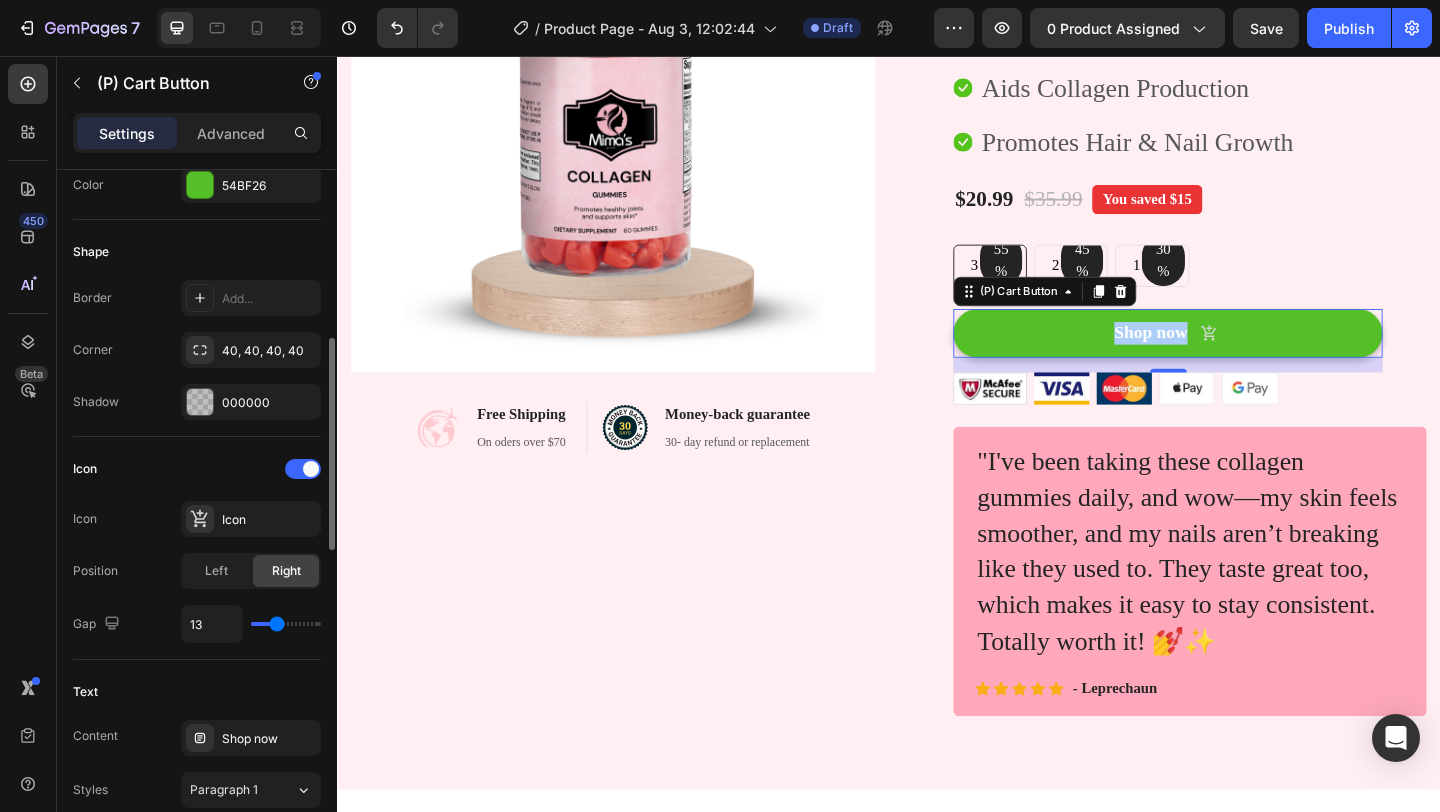 type on "12" 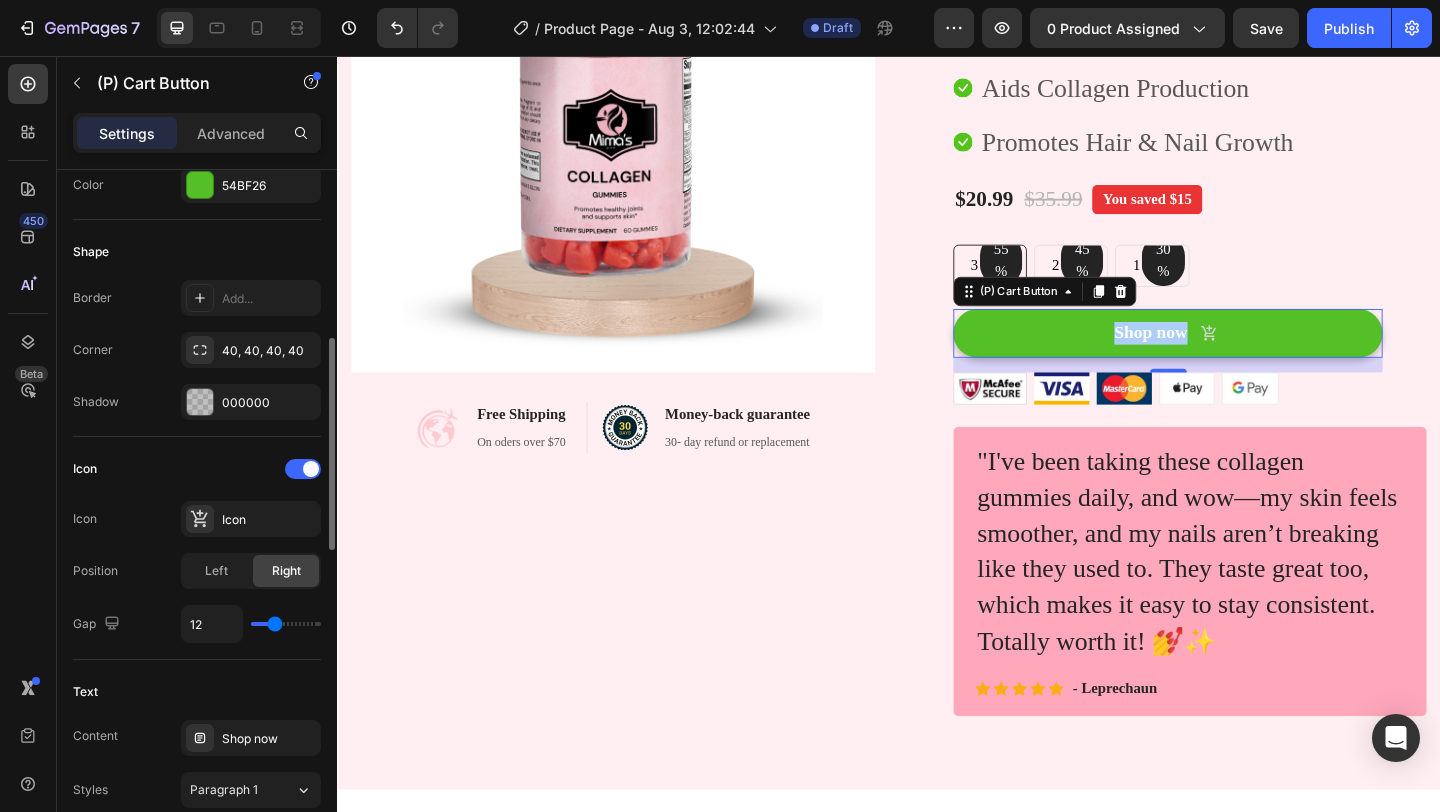 type on "11" 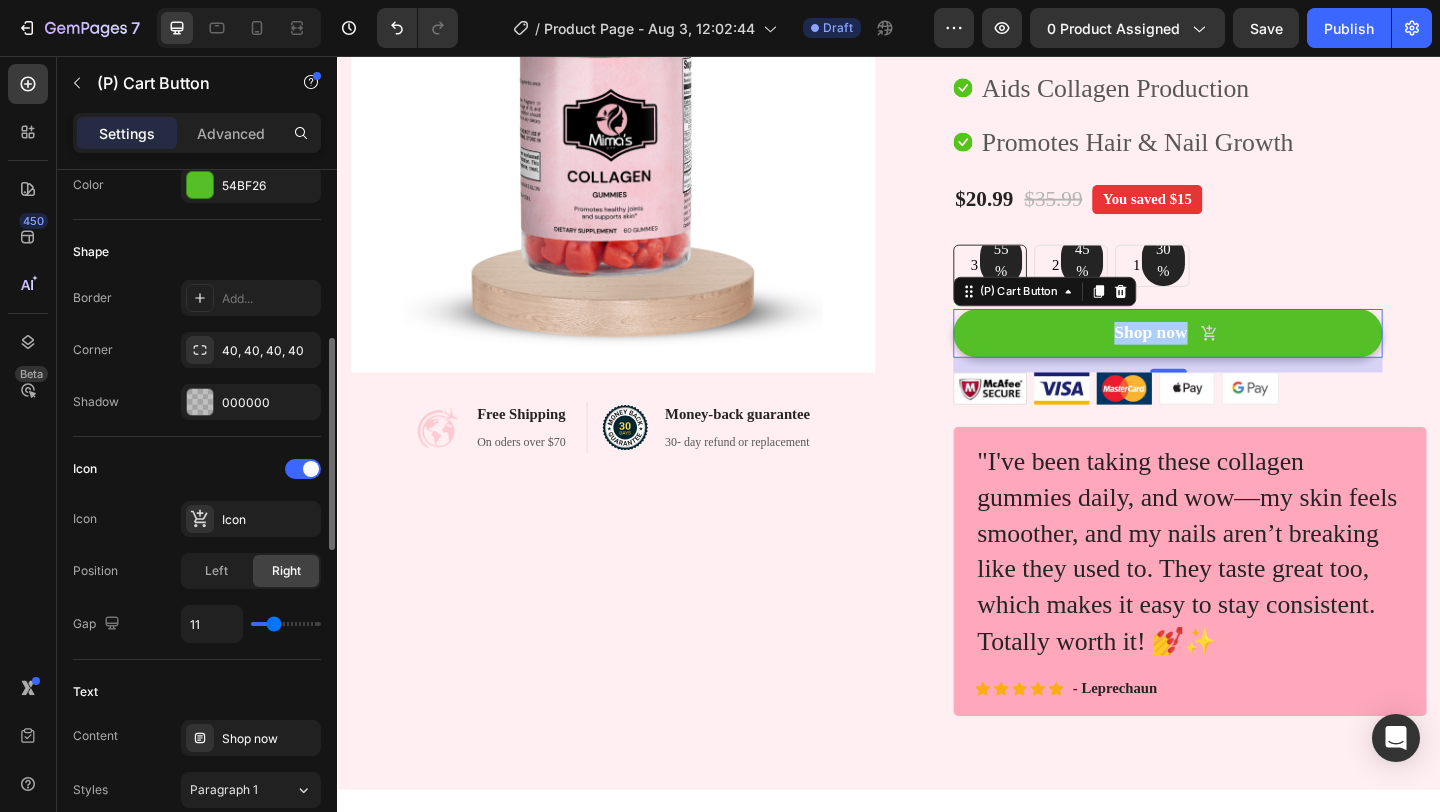 type on "10" 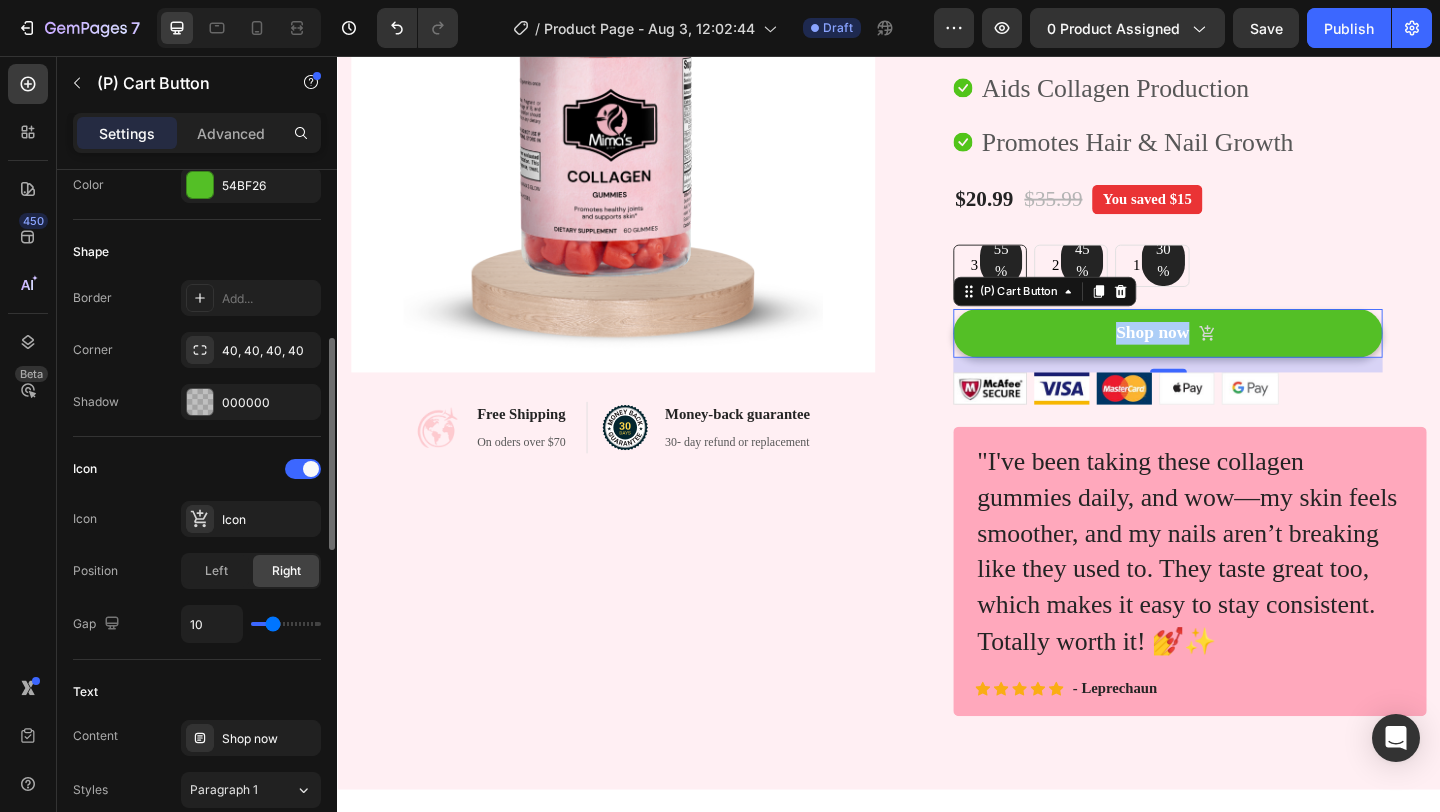 type on "9" 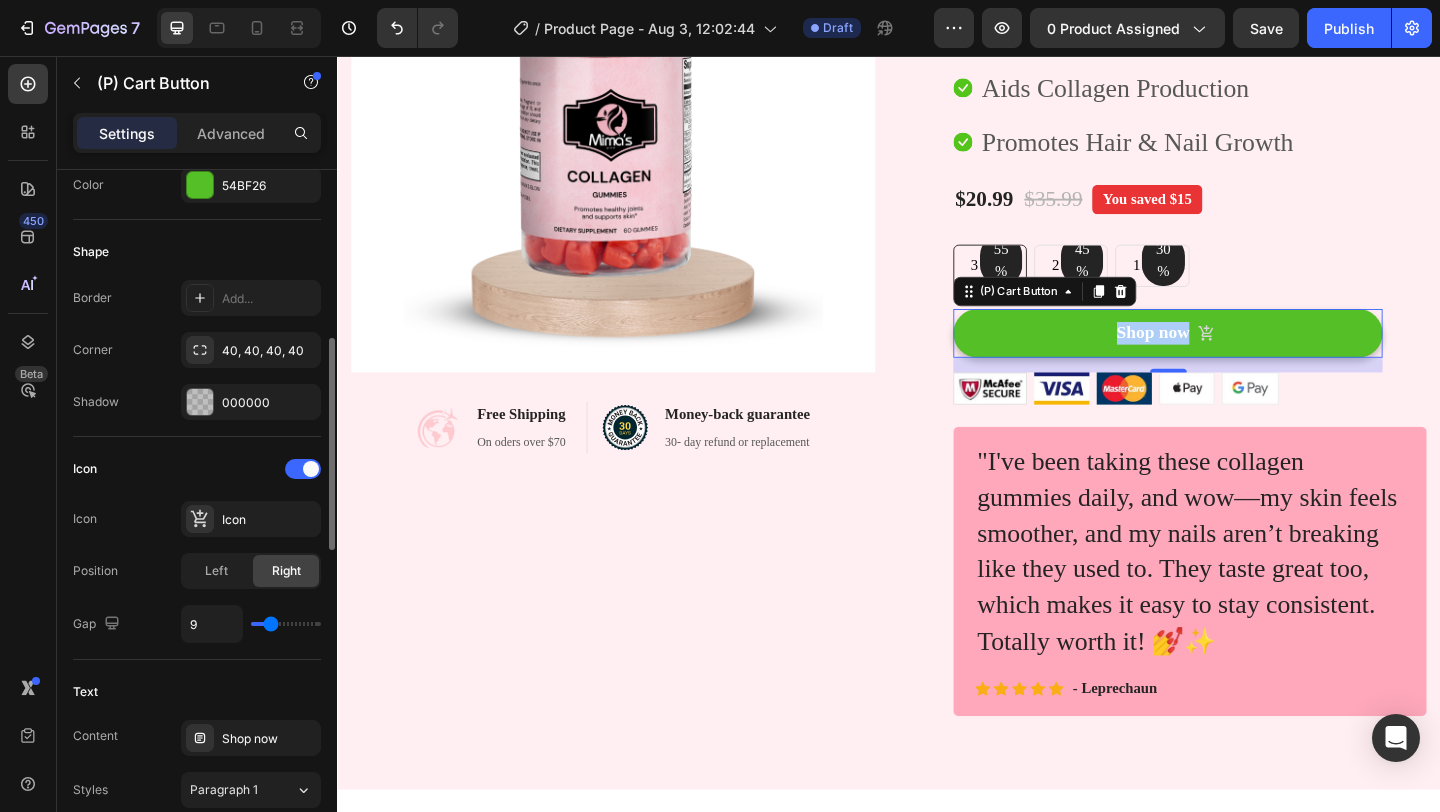 type on "8" 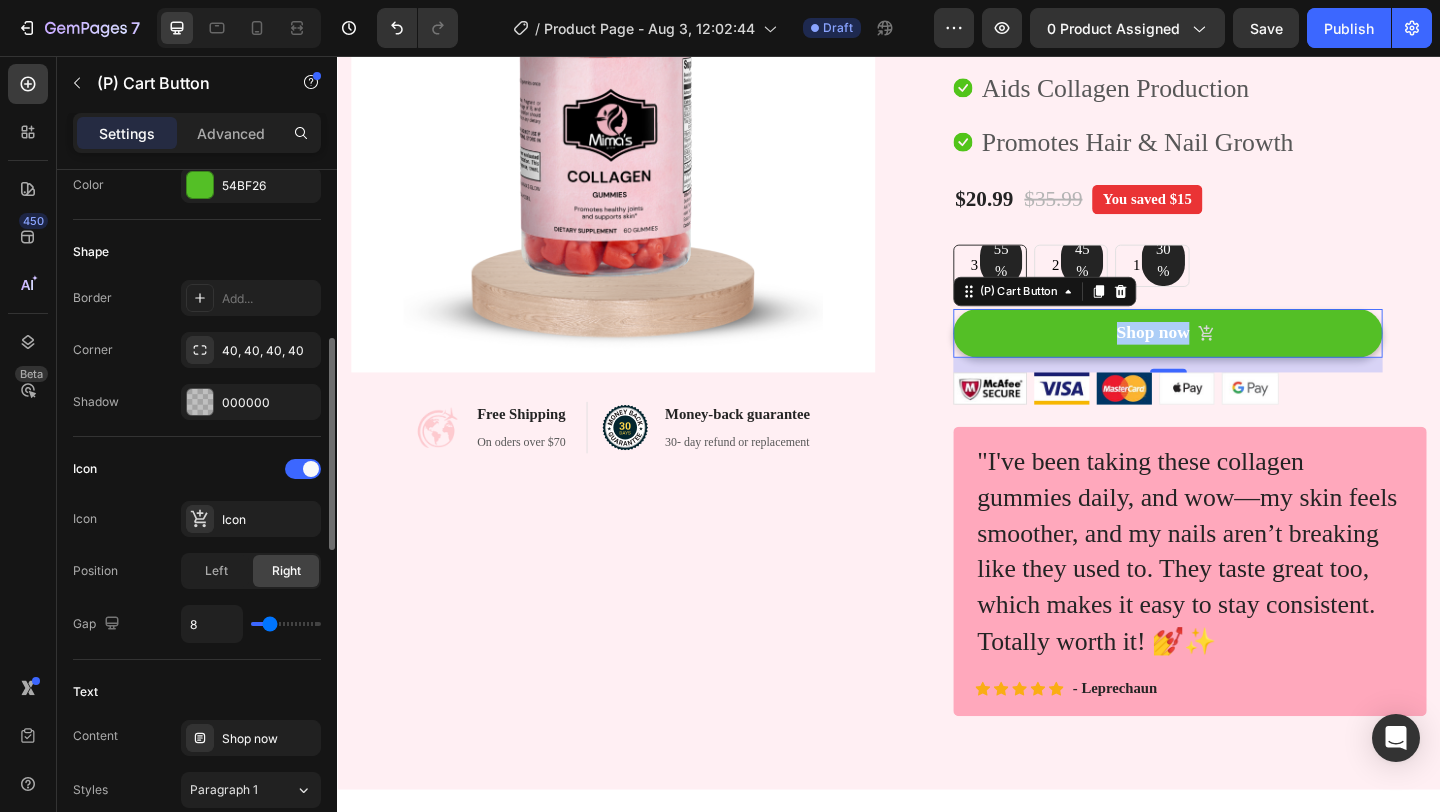 type on "7" 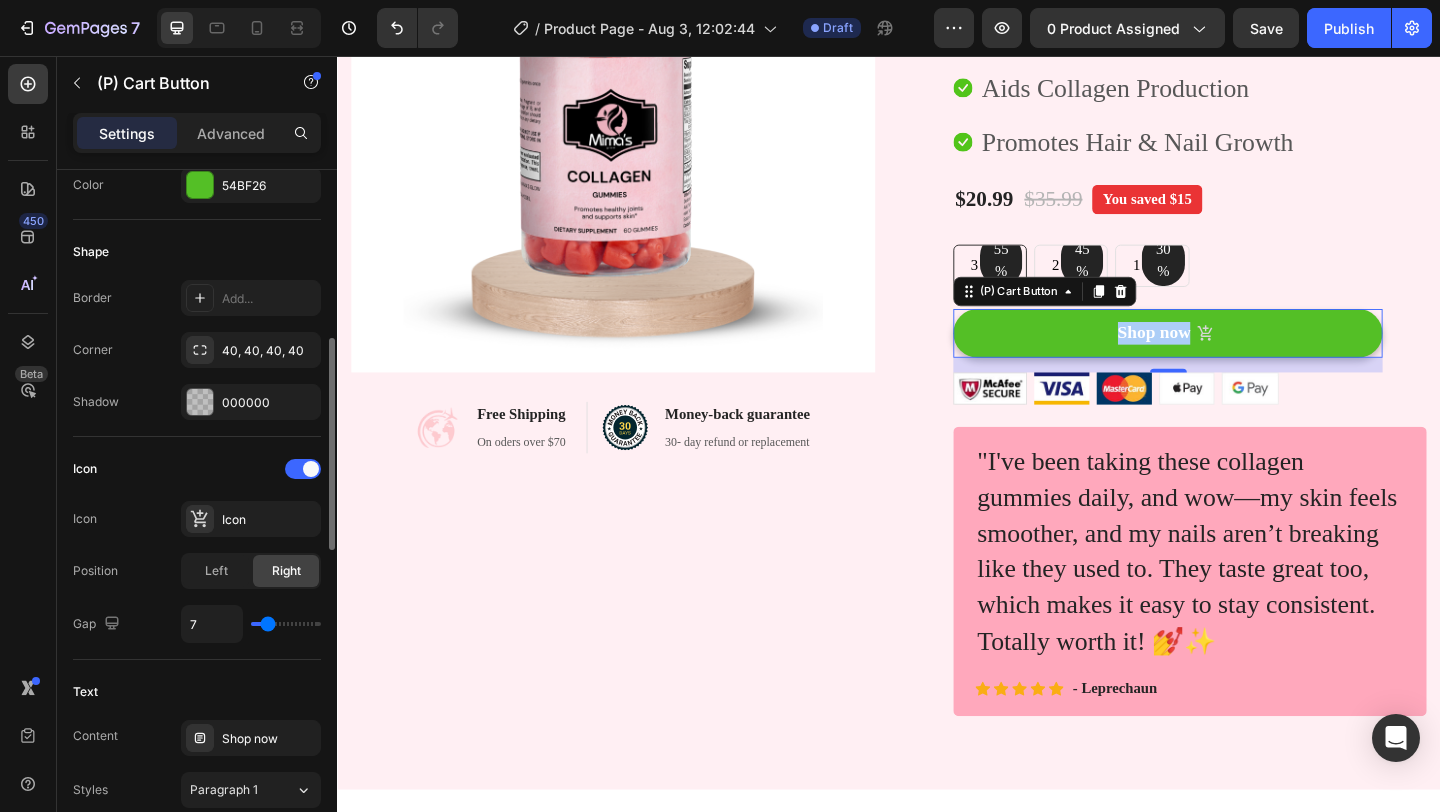 type on "6" 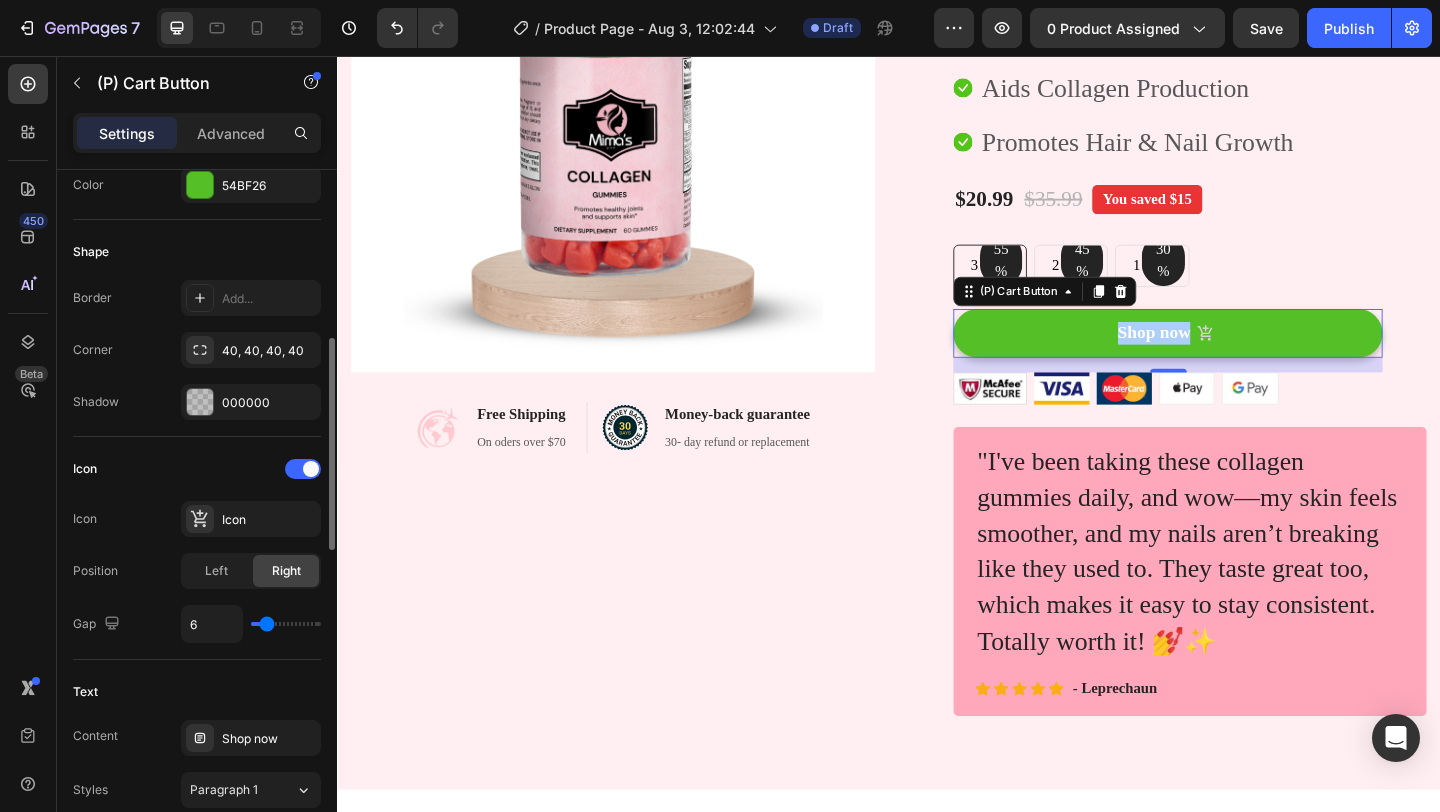 type on "5" 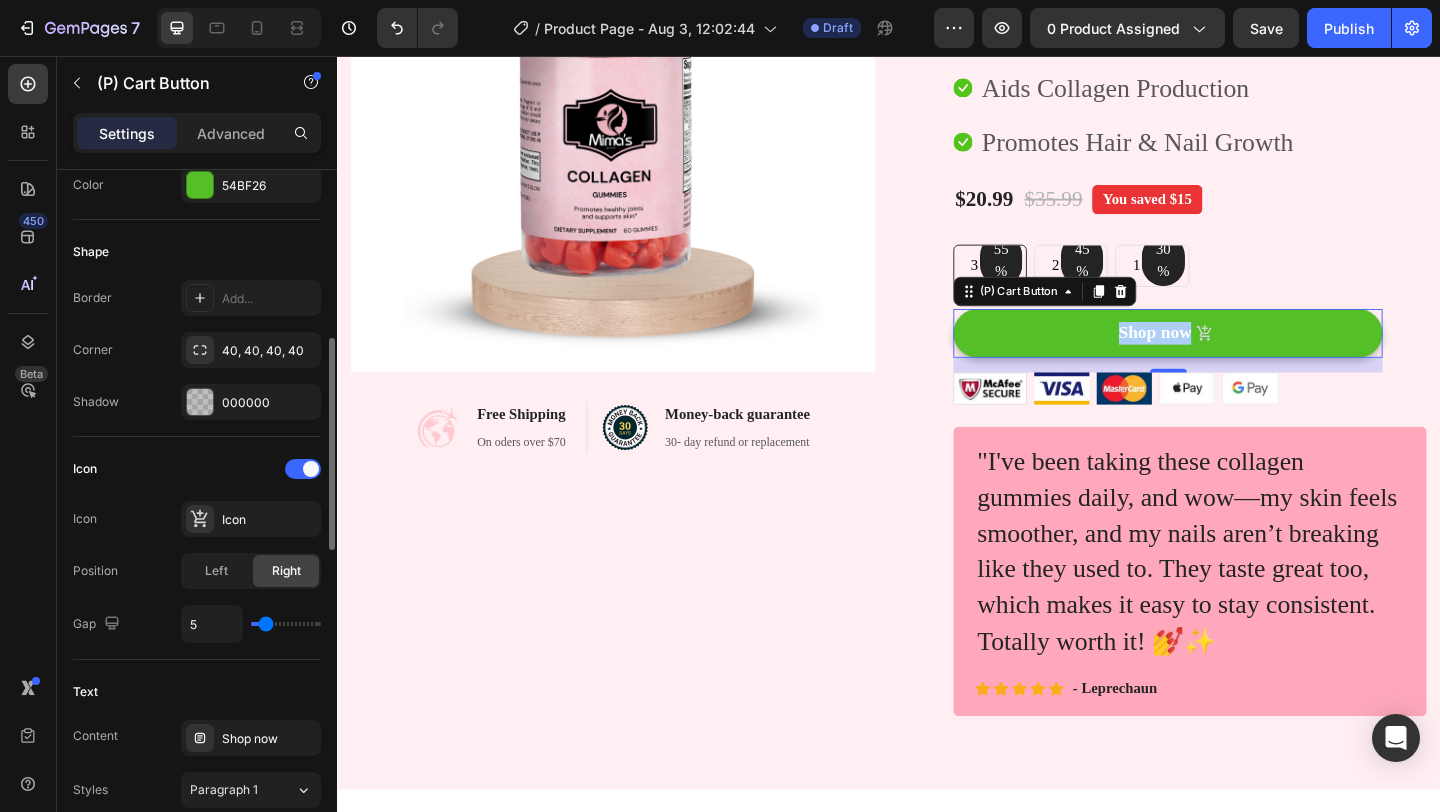 type on "5" 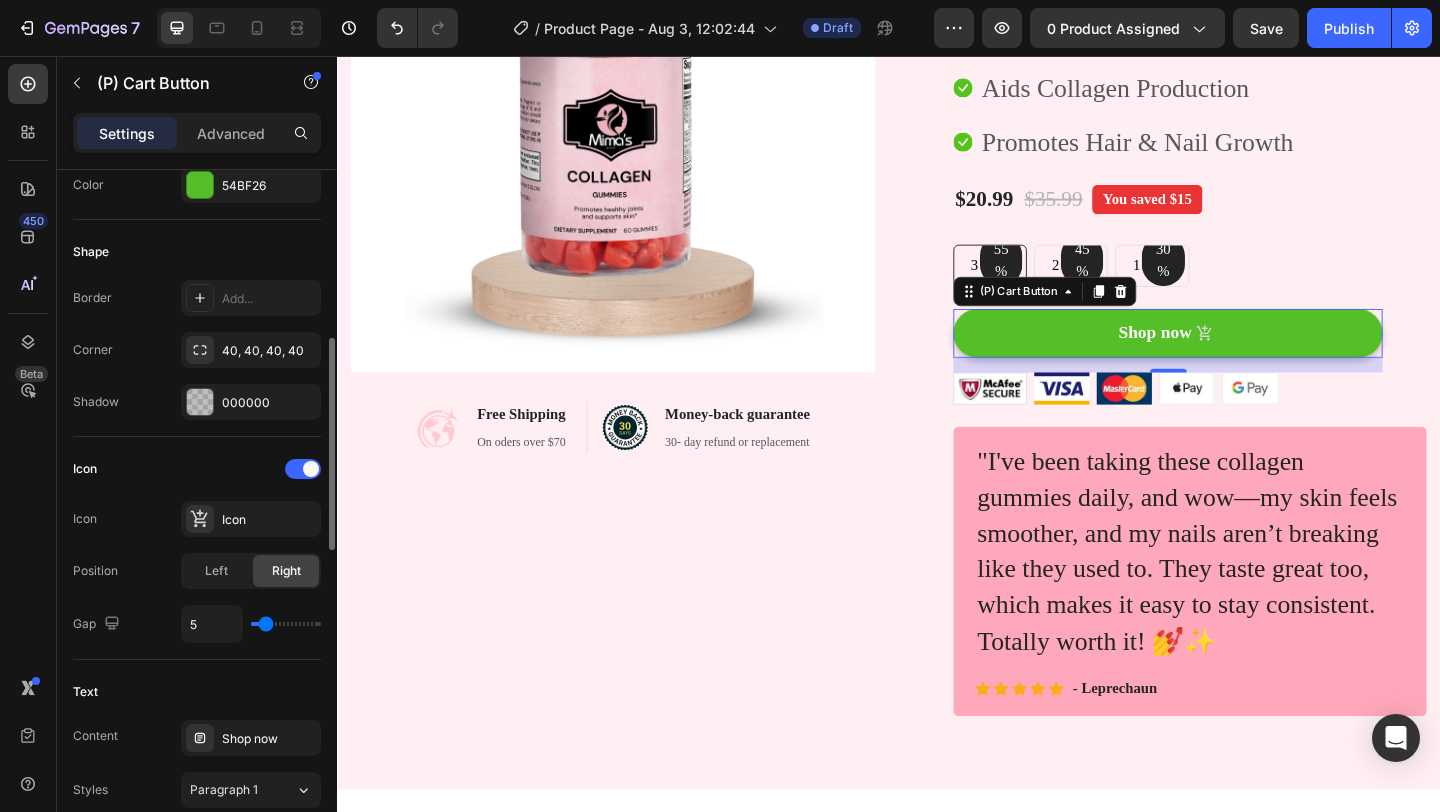 type on "7" 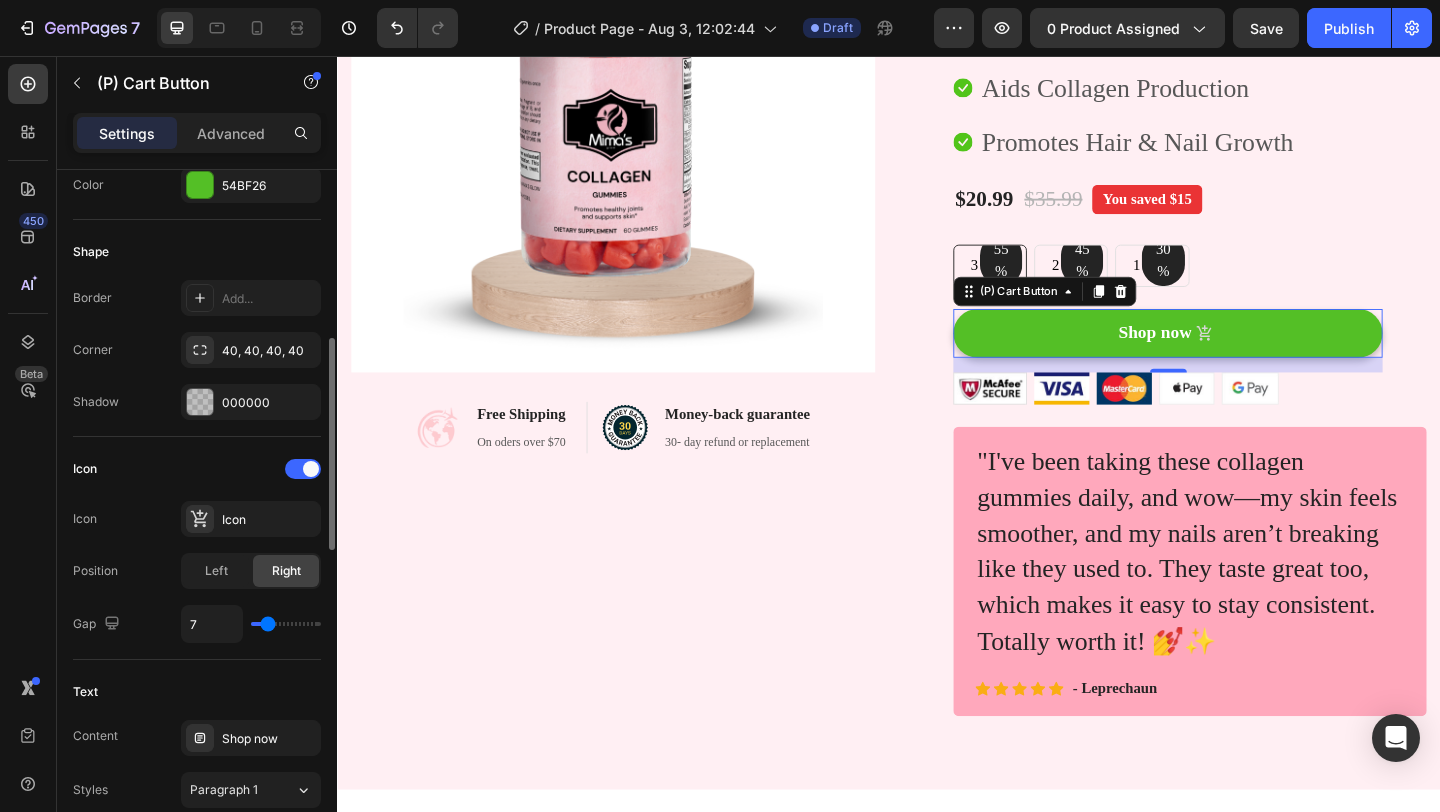 type on "8" 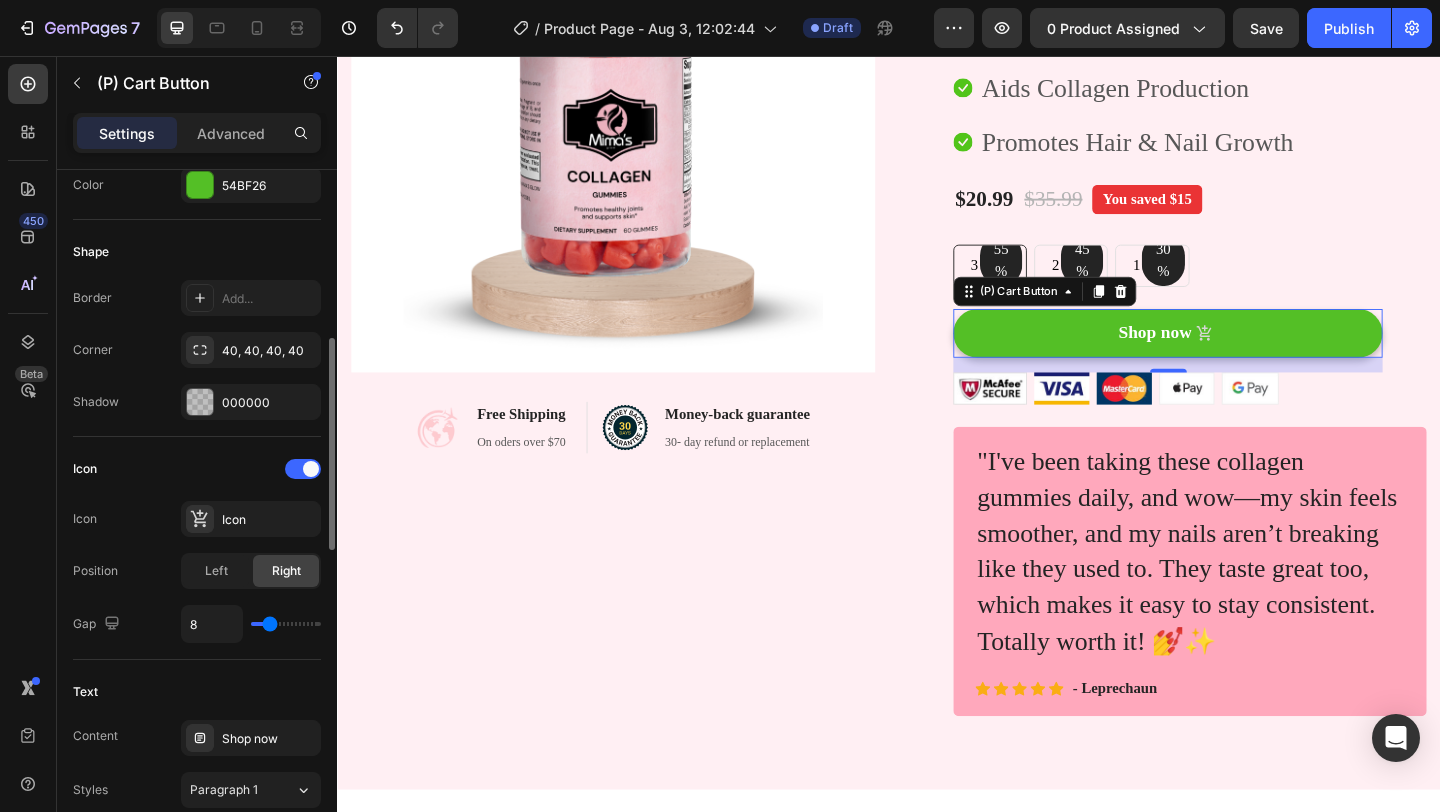 type on "9" 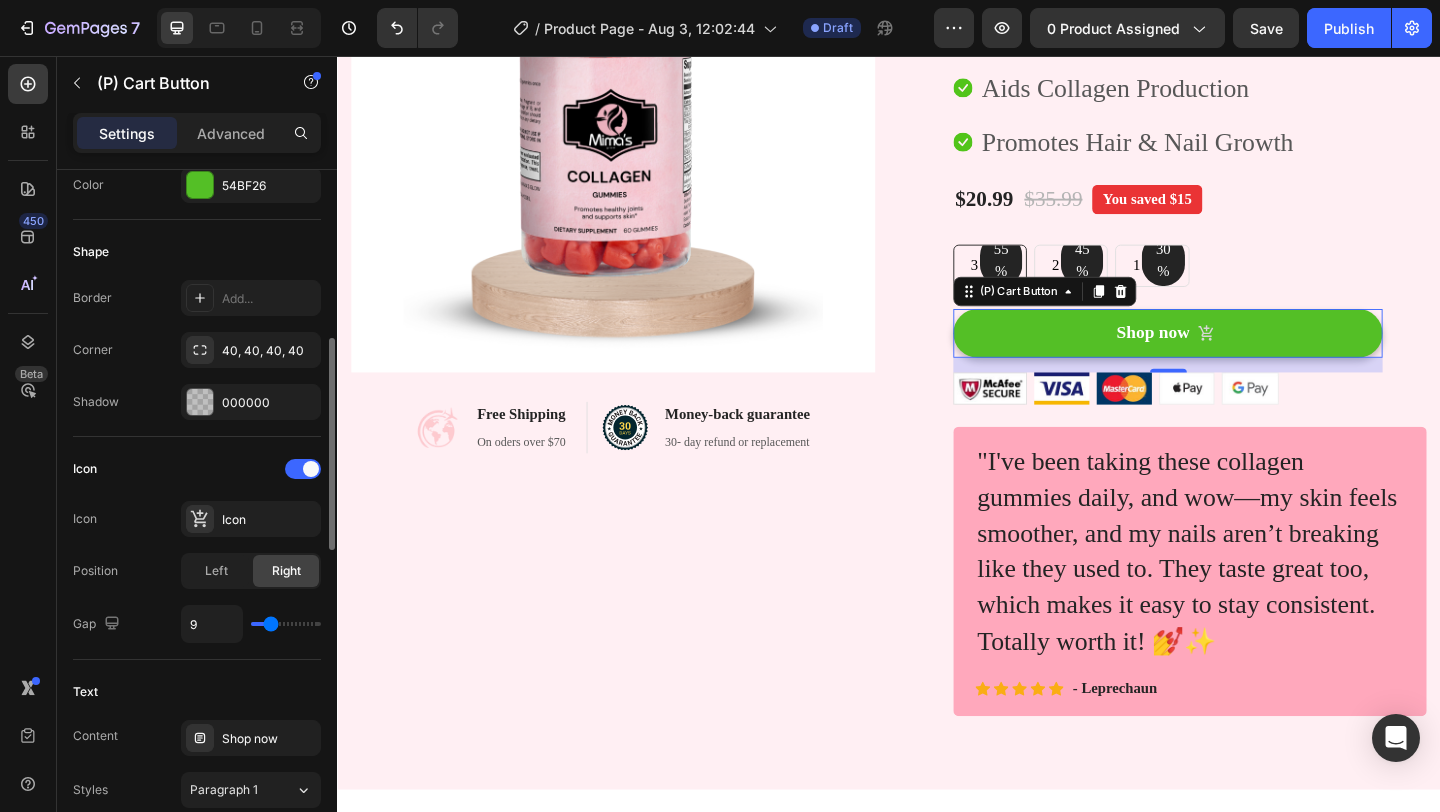 type on "8" 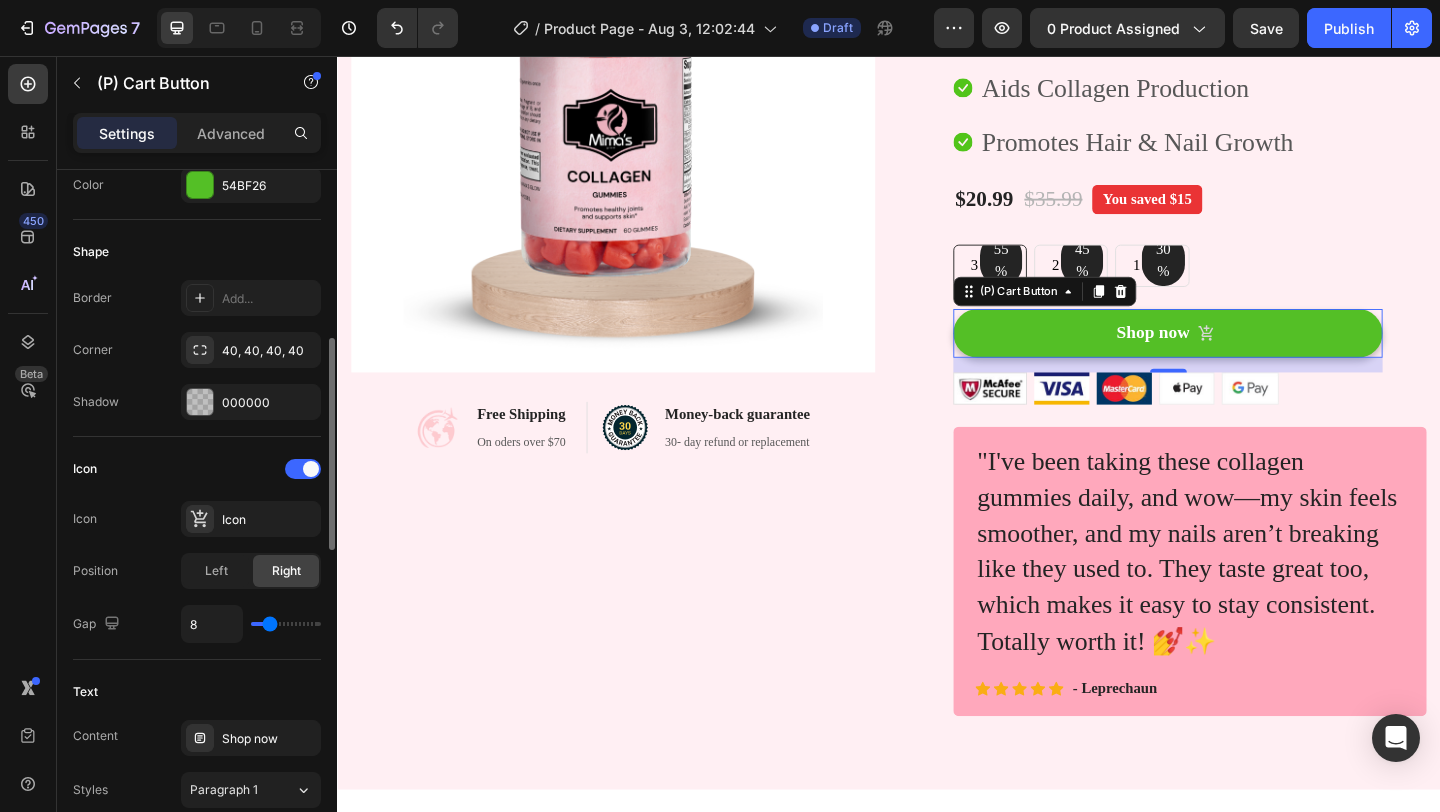 type on "7" 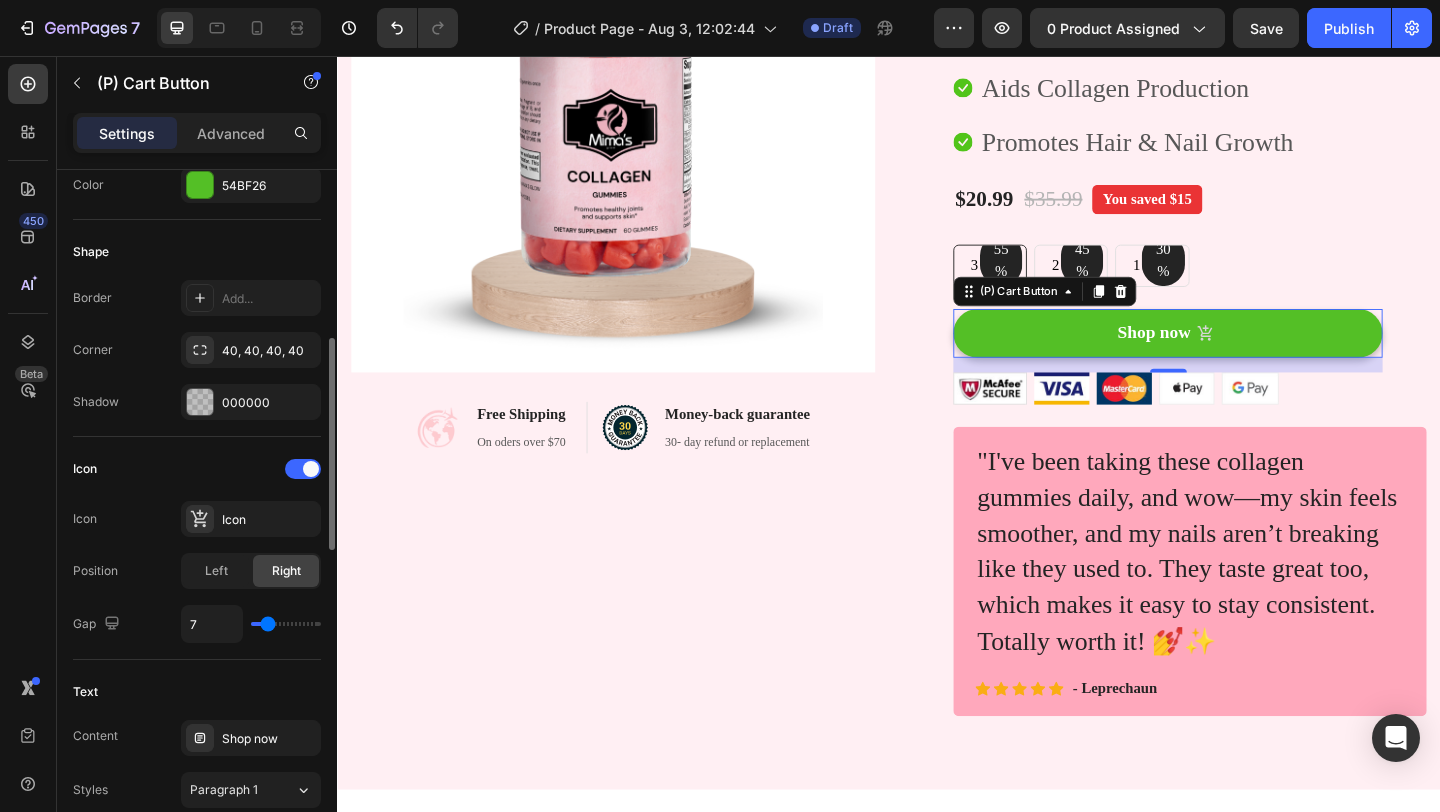 type on "6" 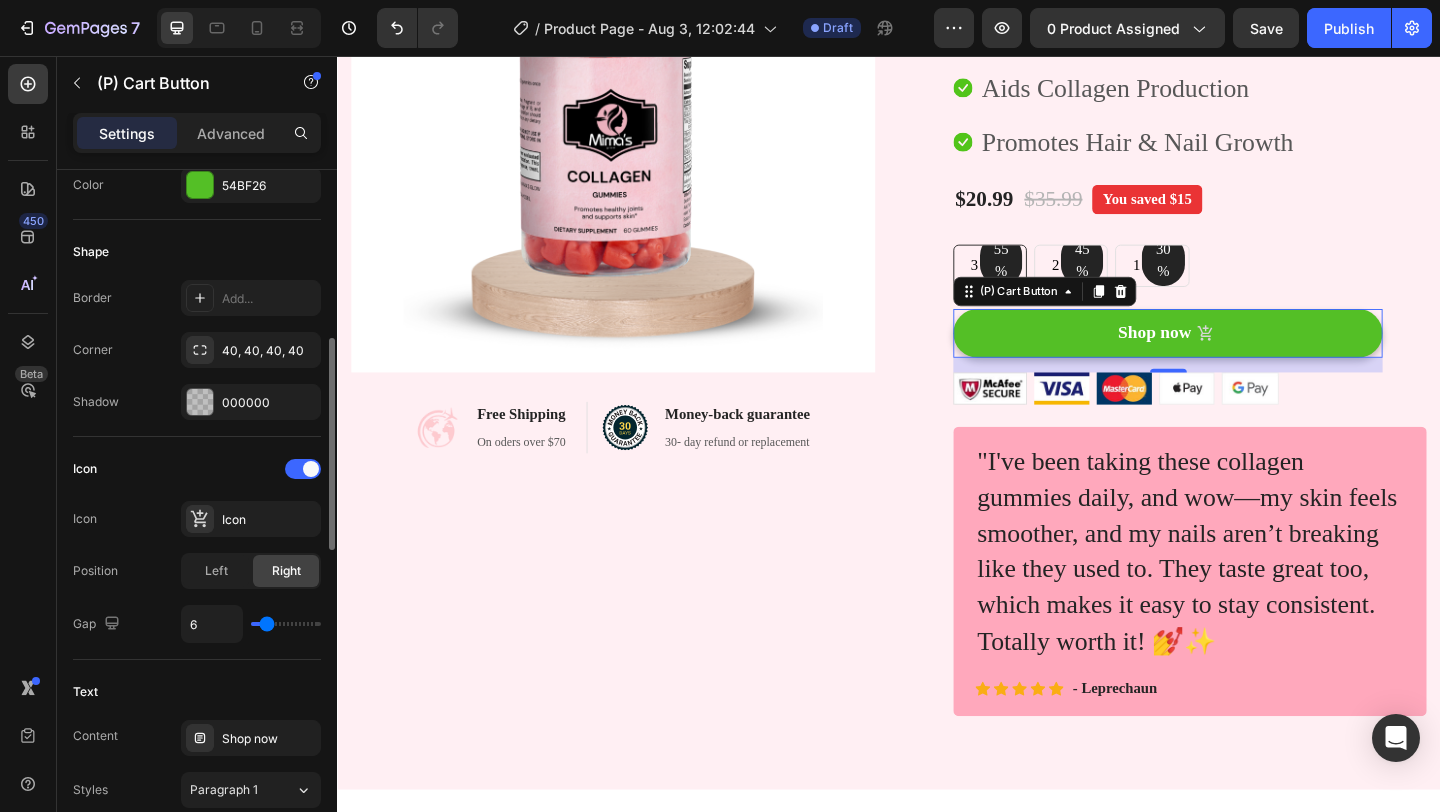 type on "7" 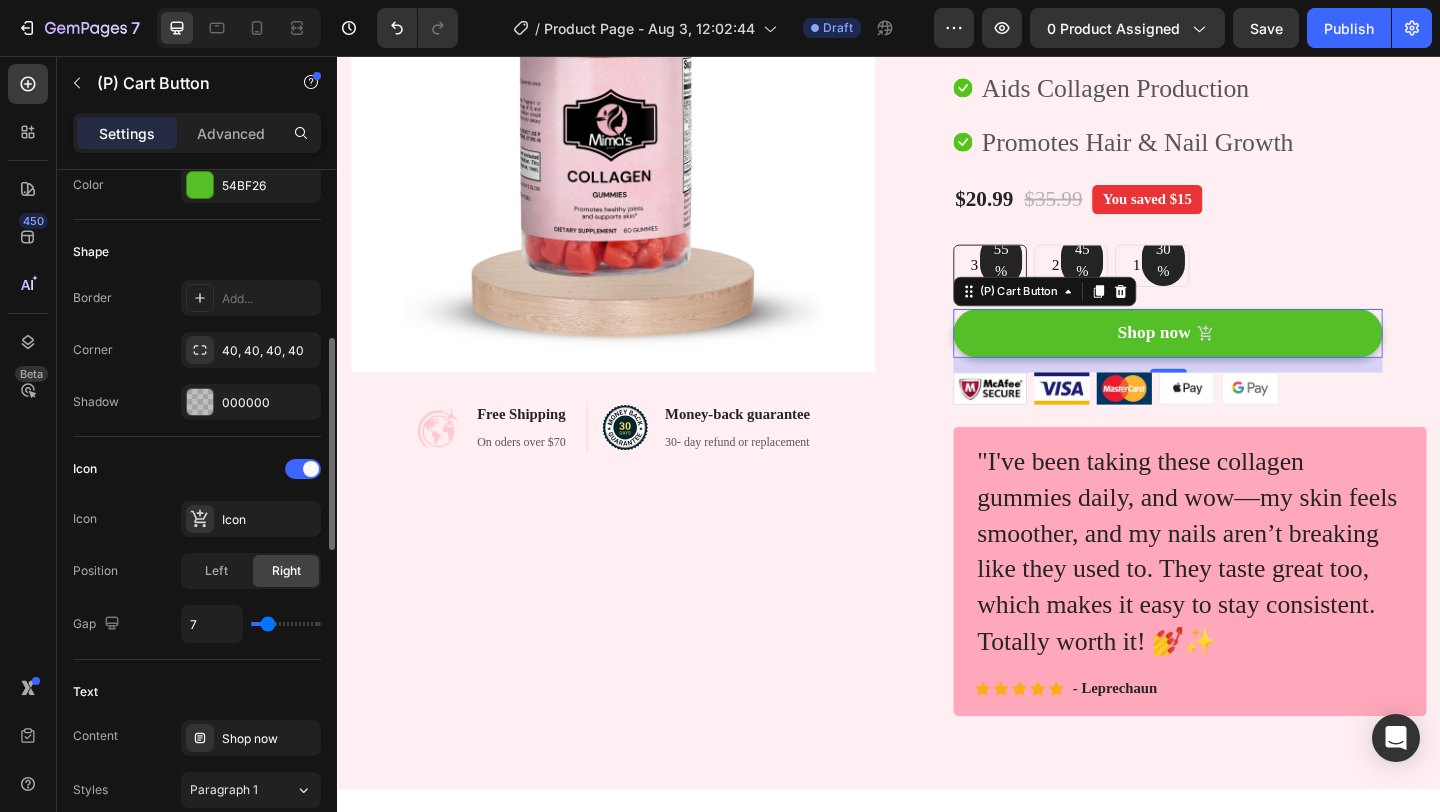 type on "6" 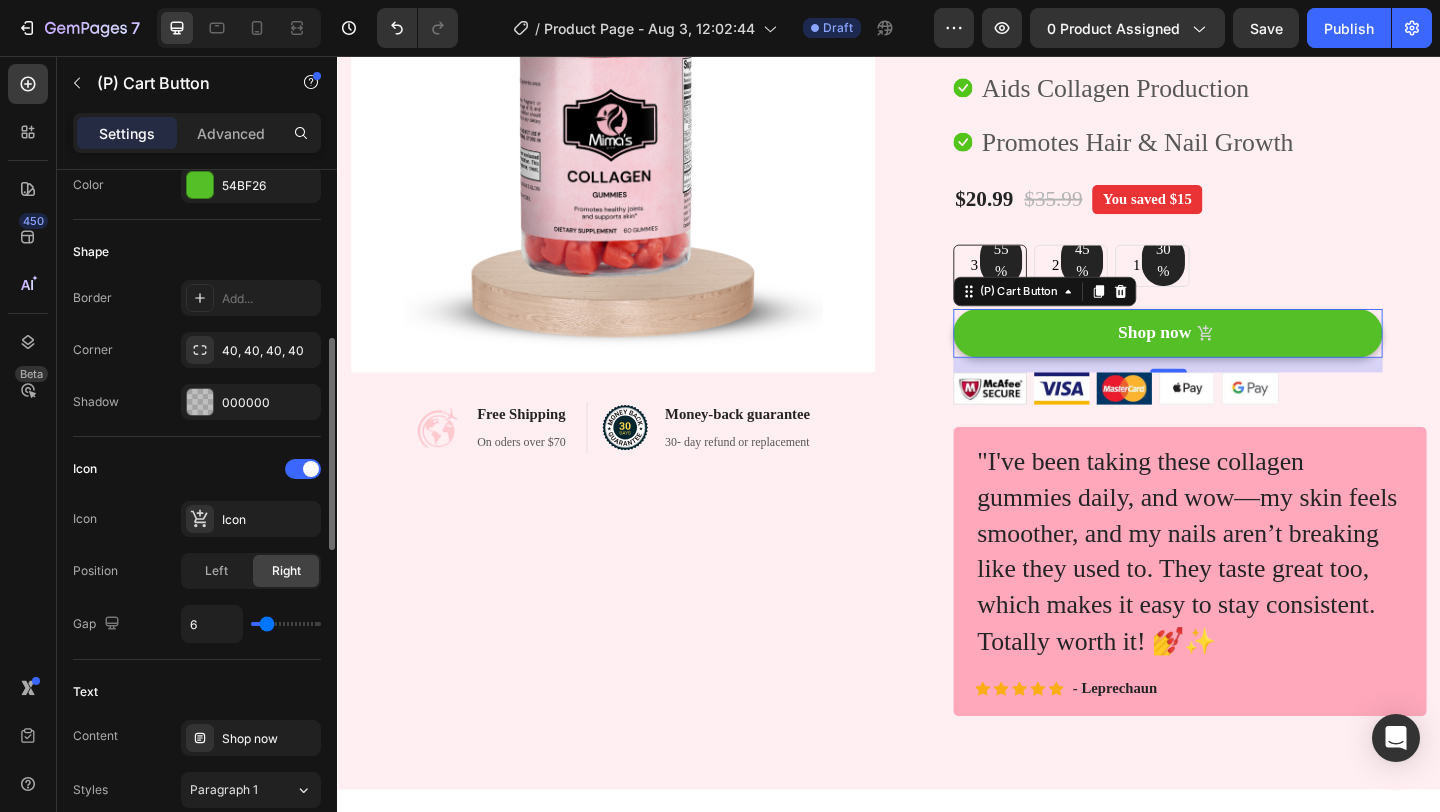 type on "7" 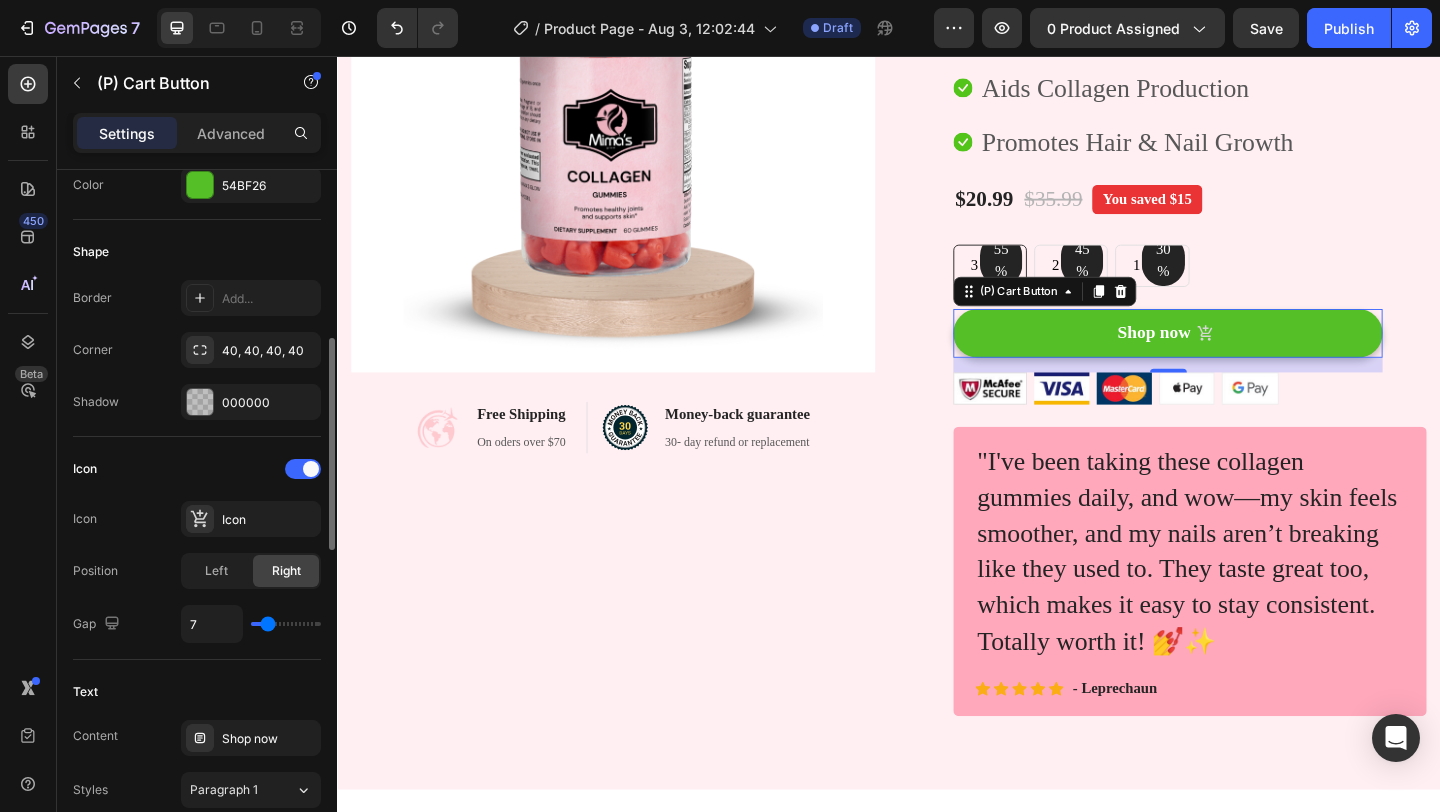type on "8" 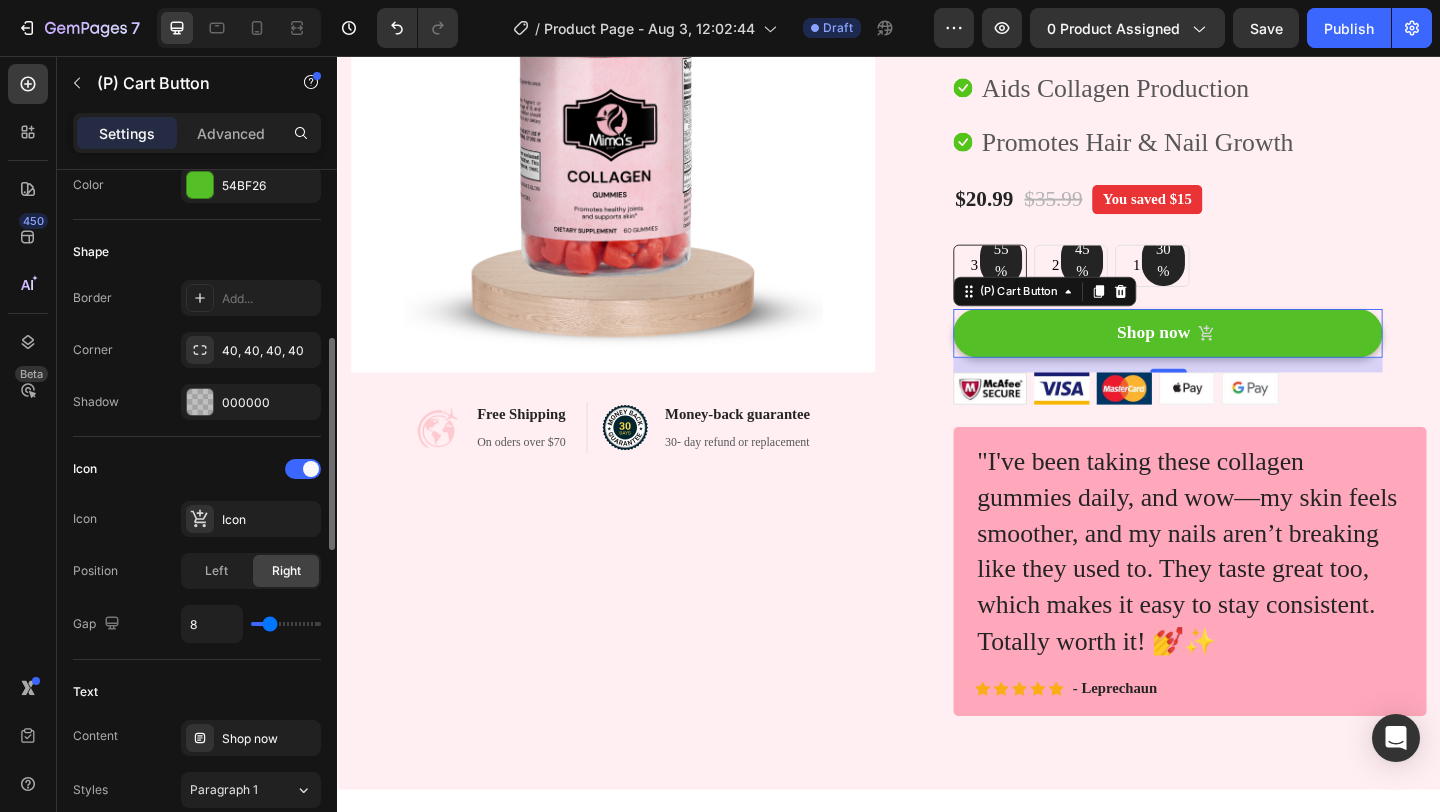 type on "8" 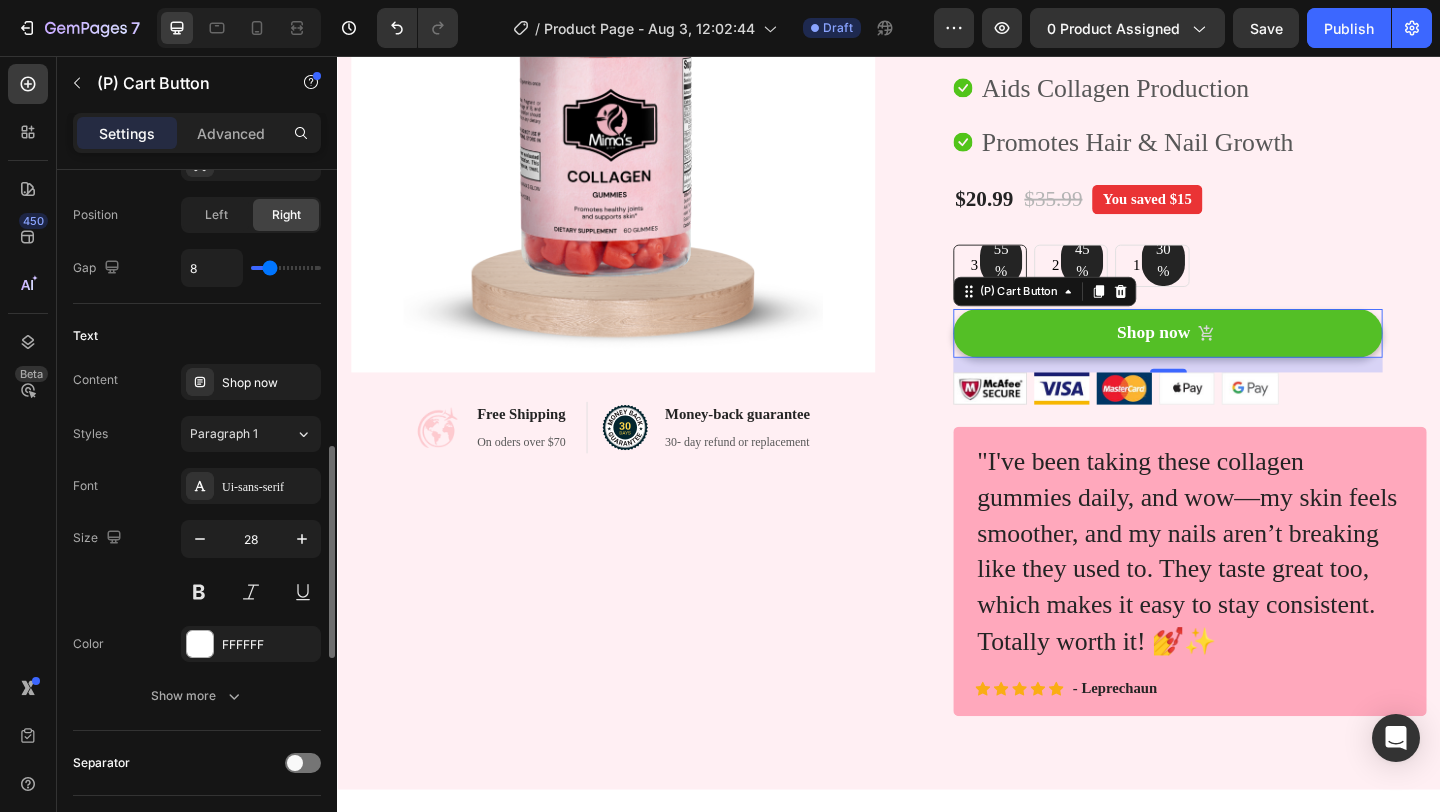scroll, scrollTop: 915, scrollLeft: 0, axis: vertical 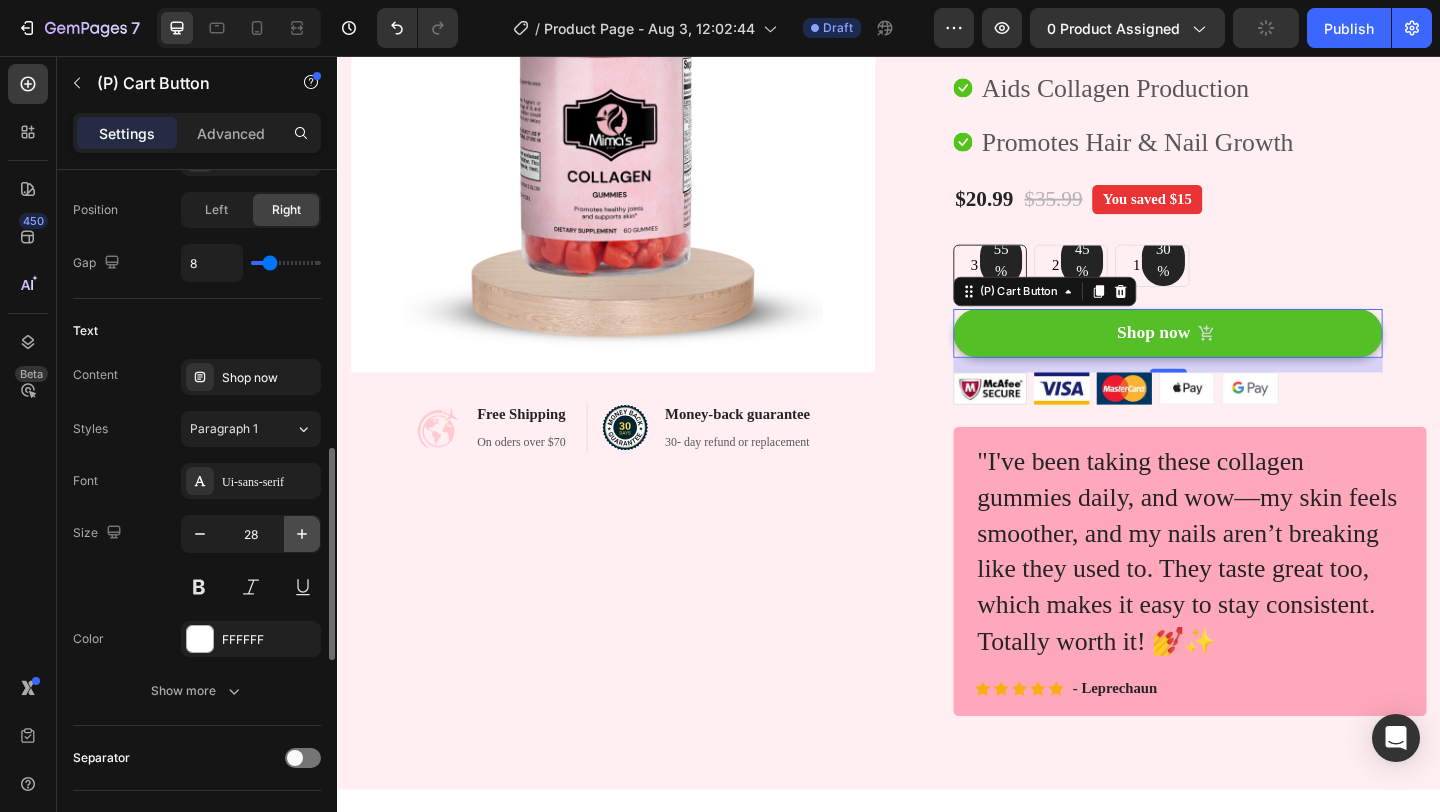 click 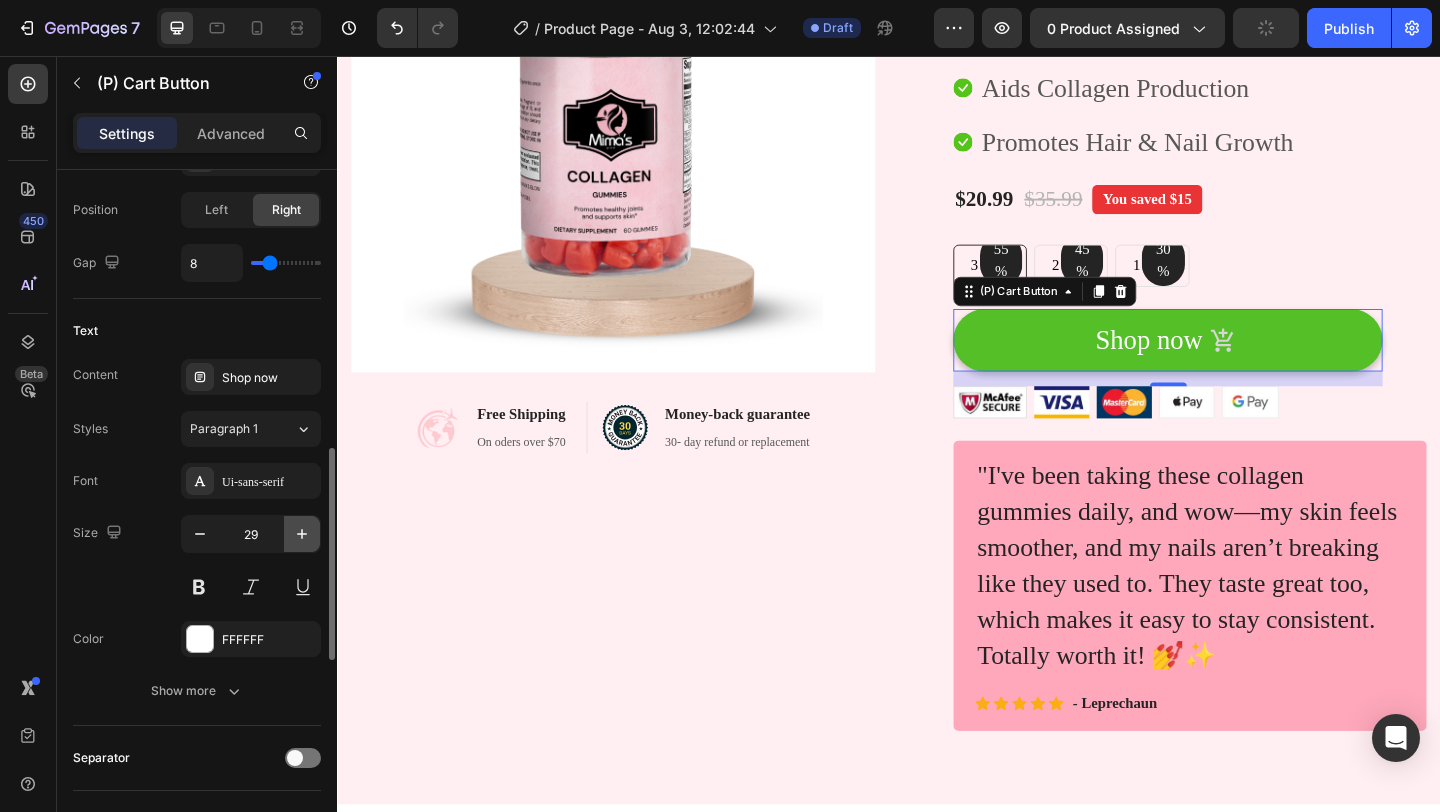 click 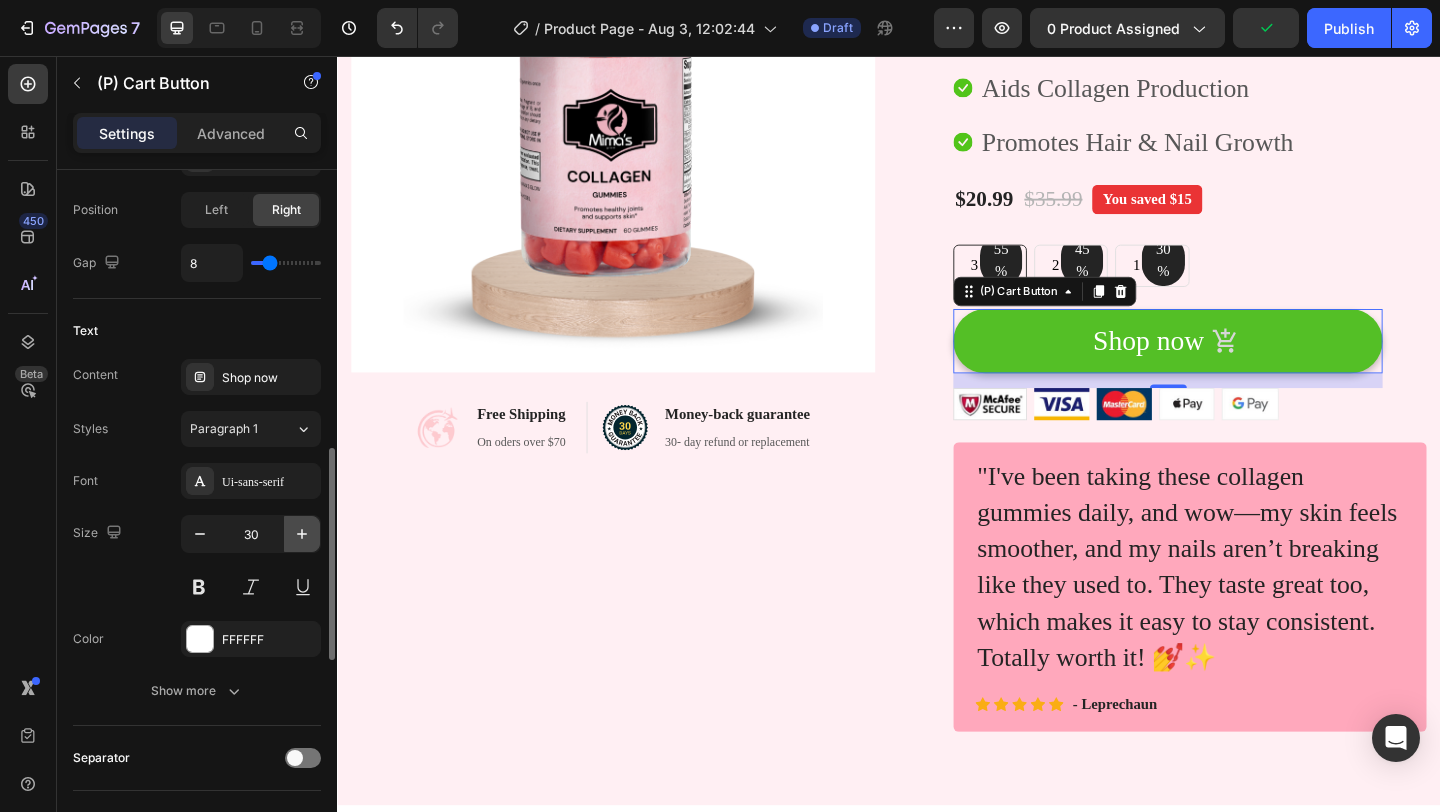 click 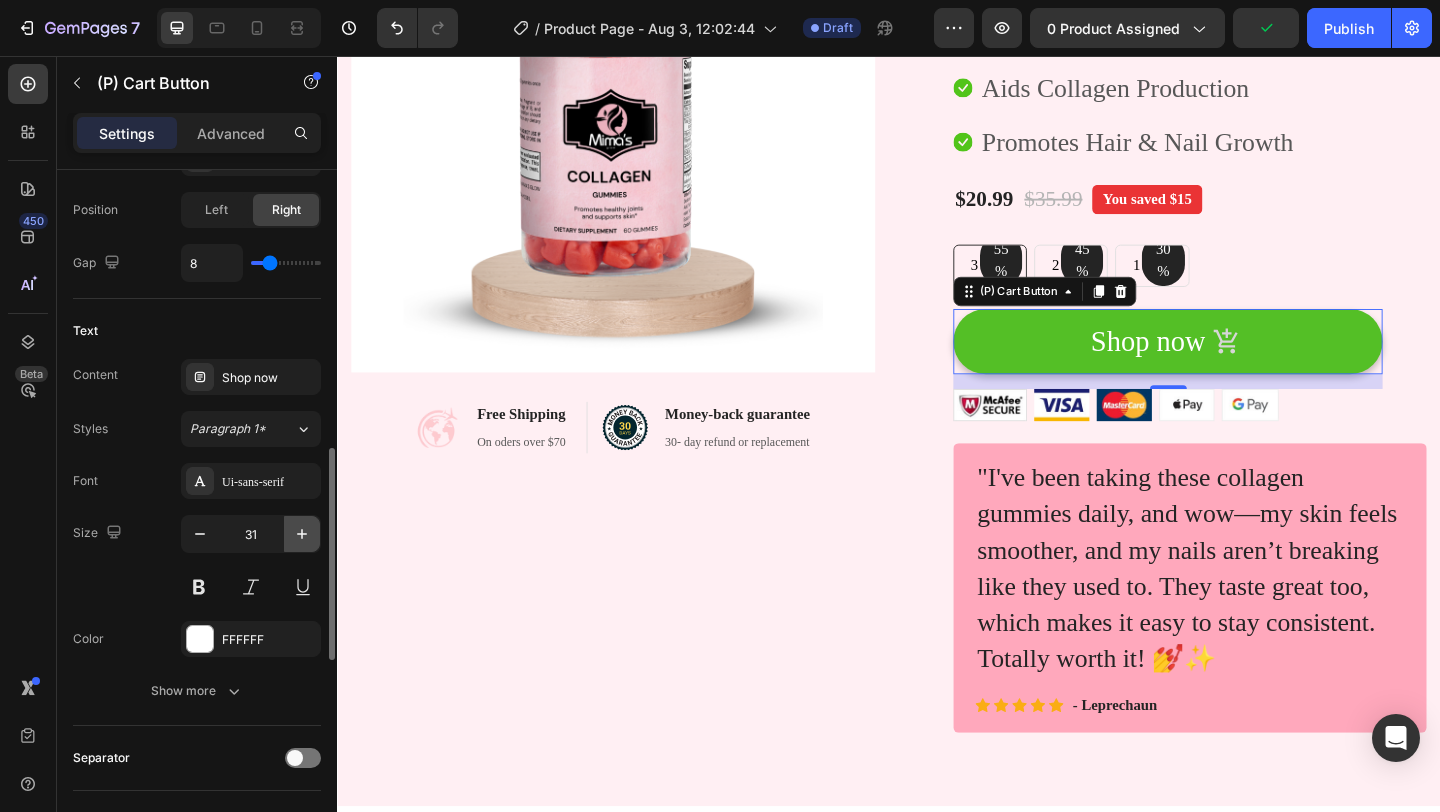 click 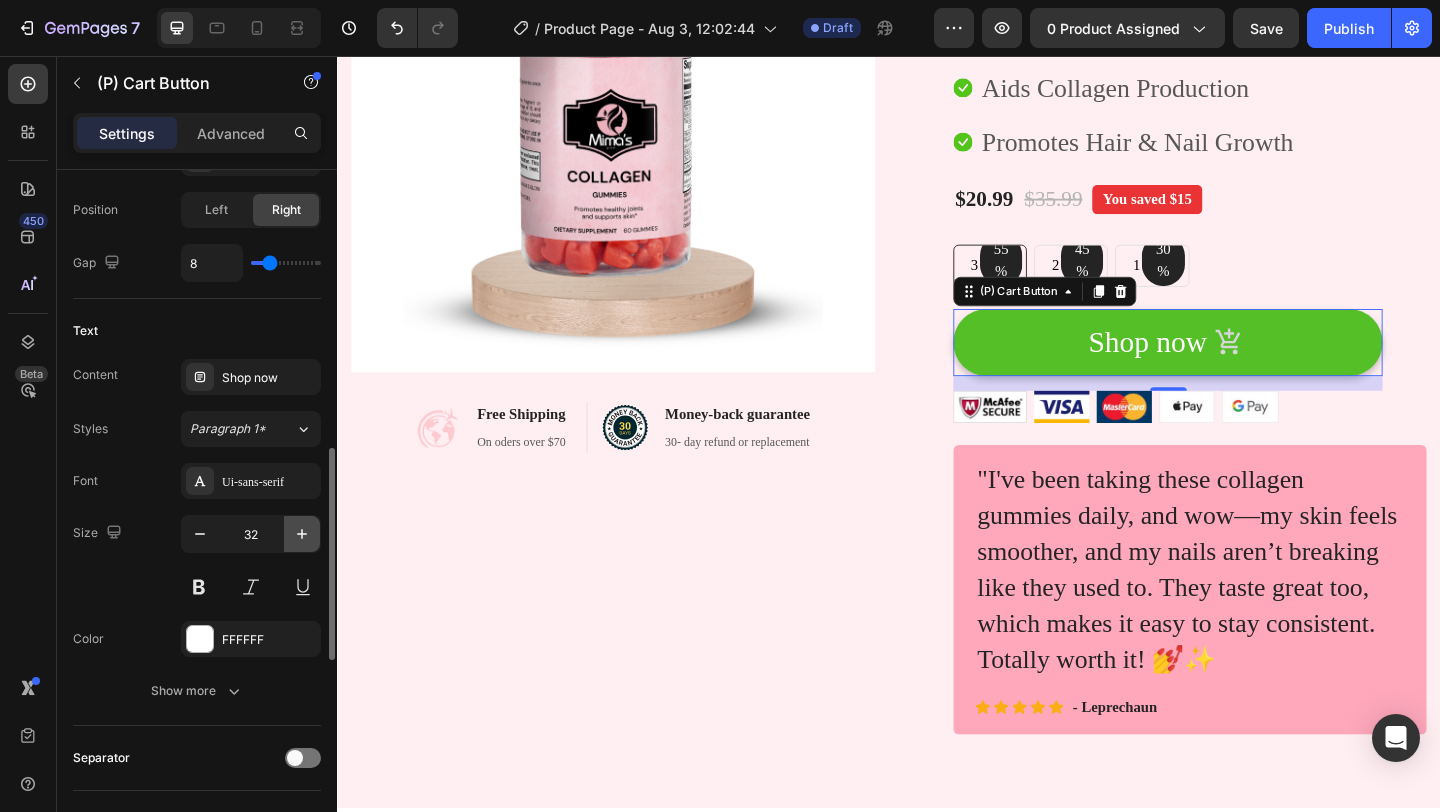 click 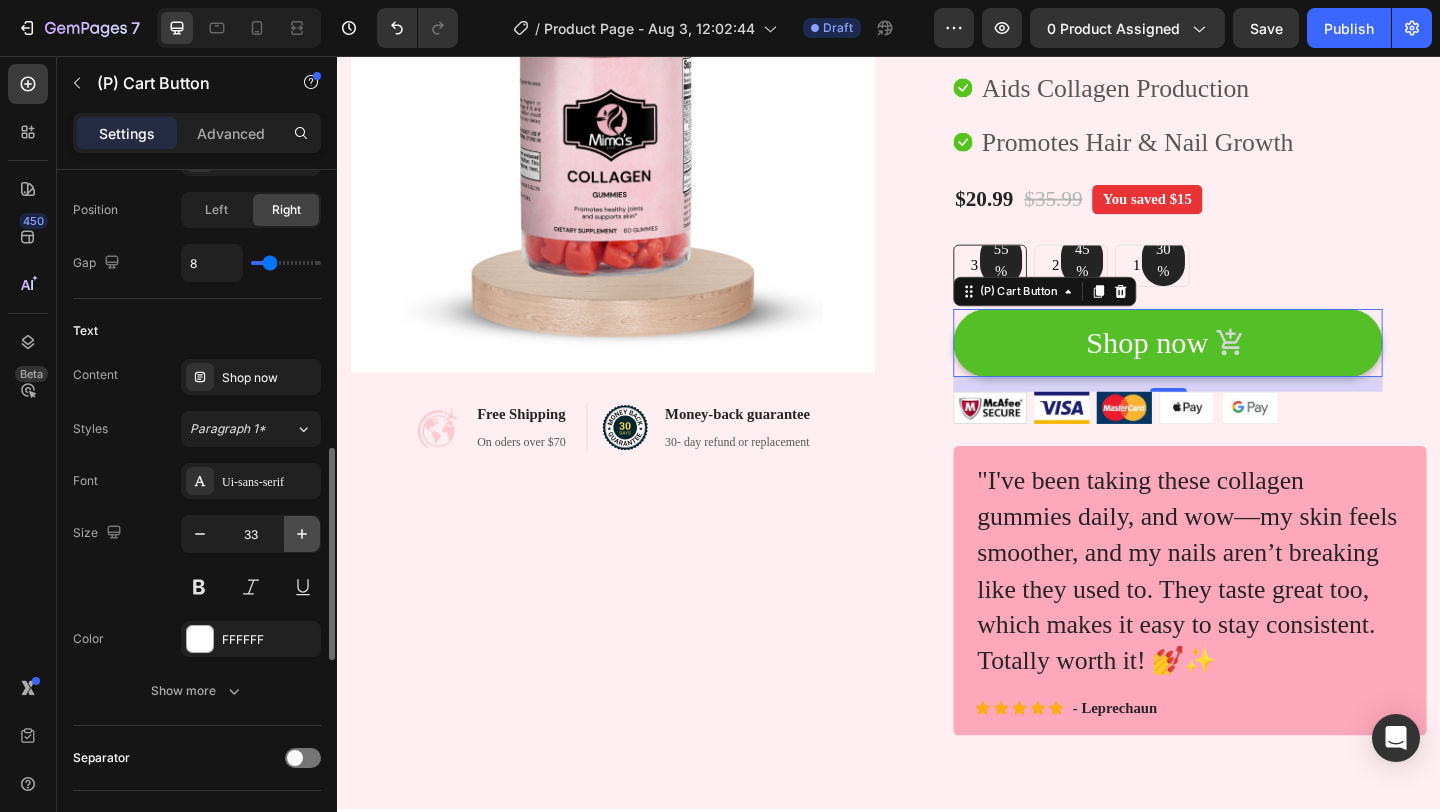 click 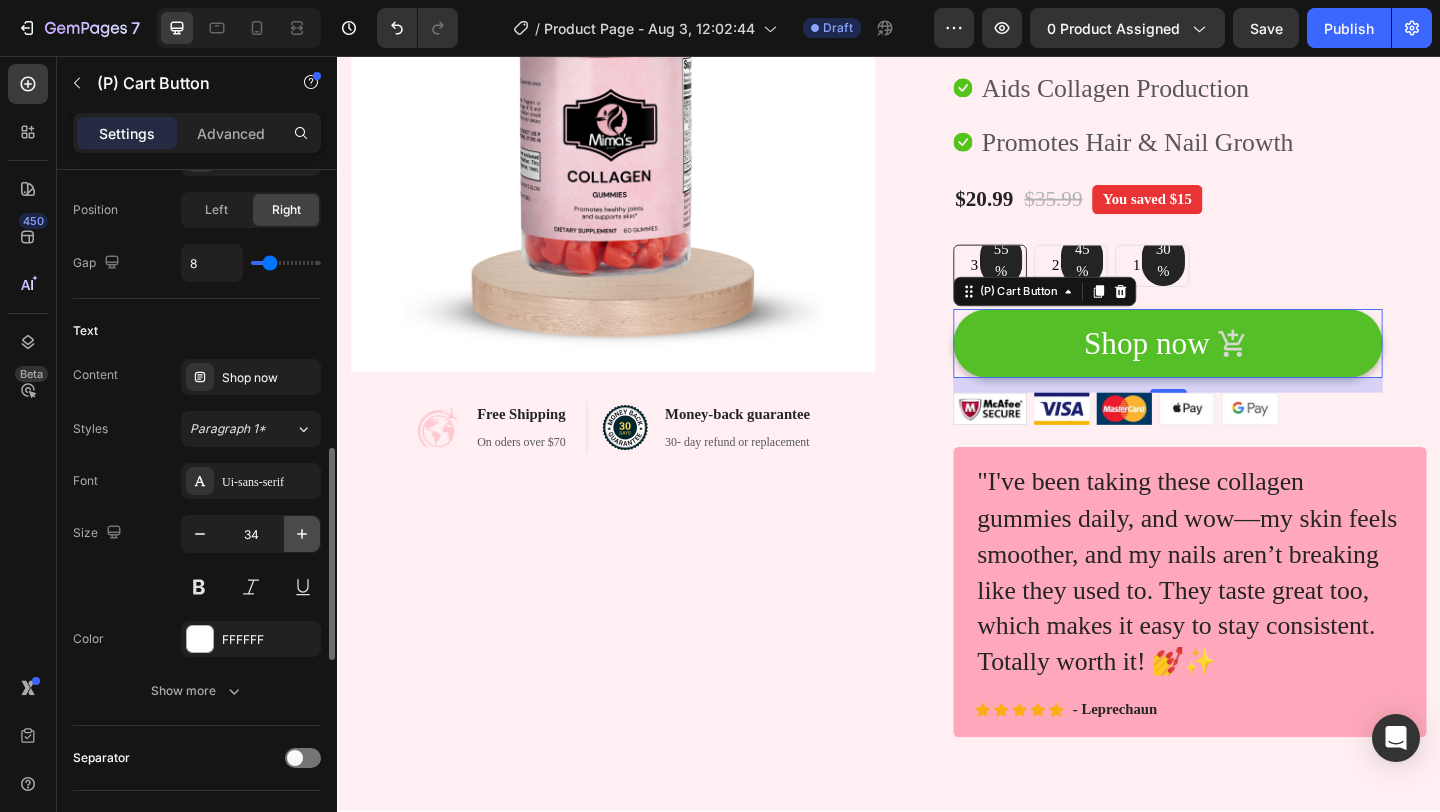 click 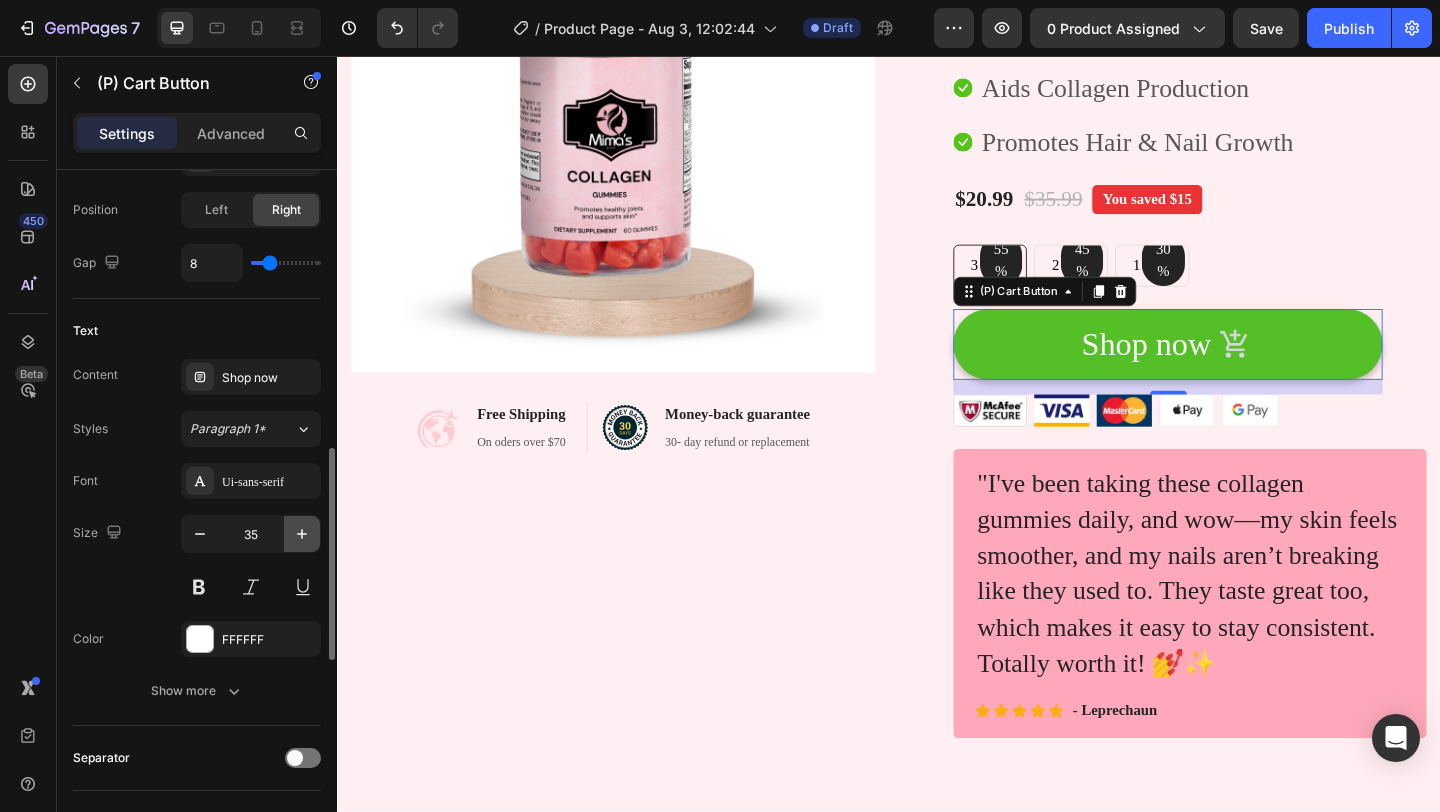 click 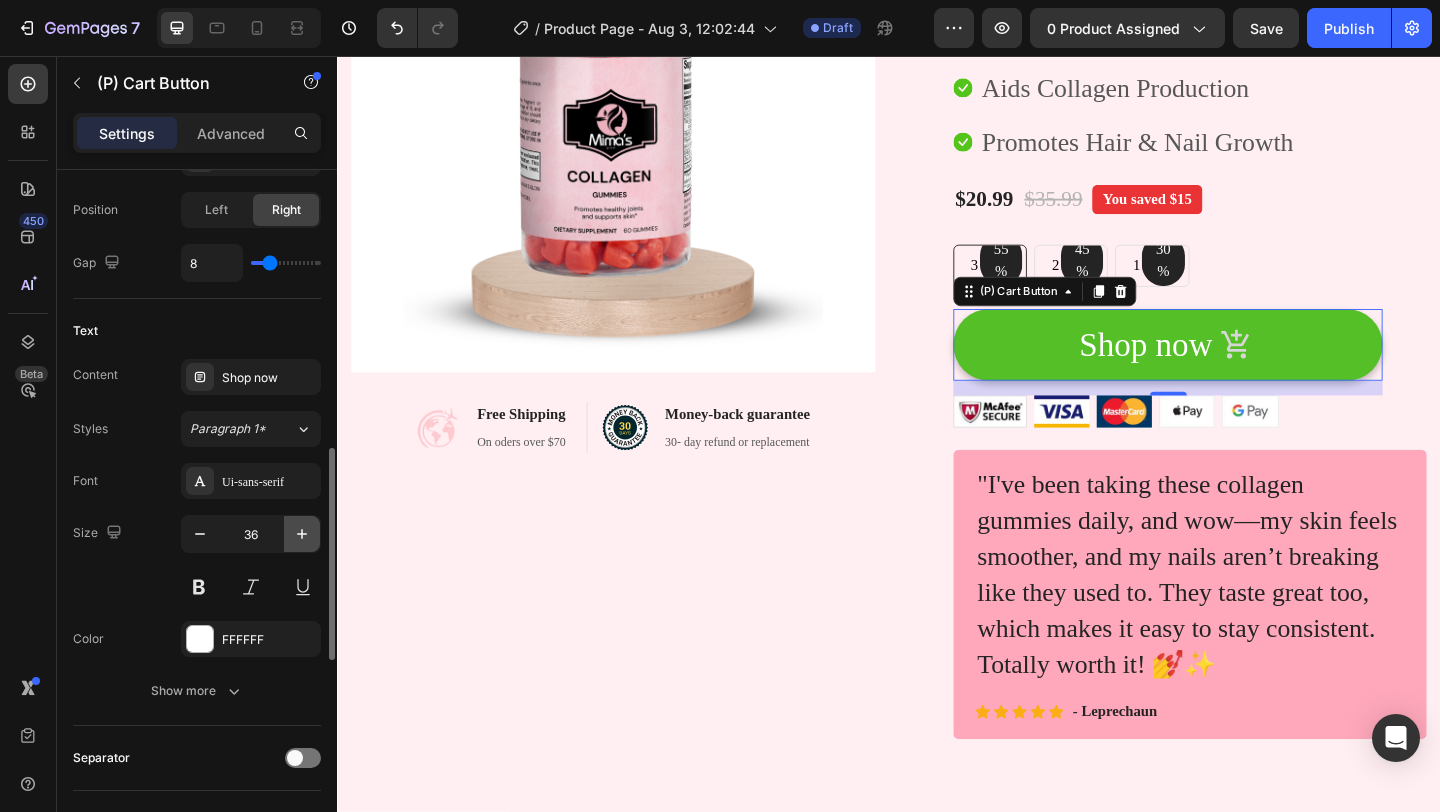 click 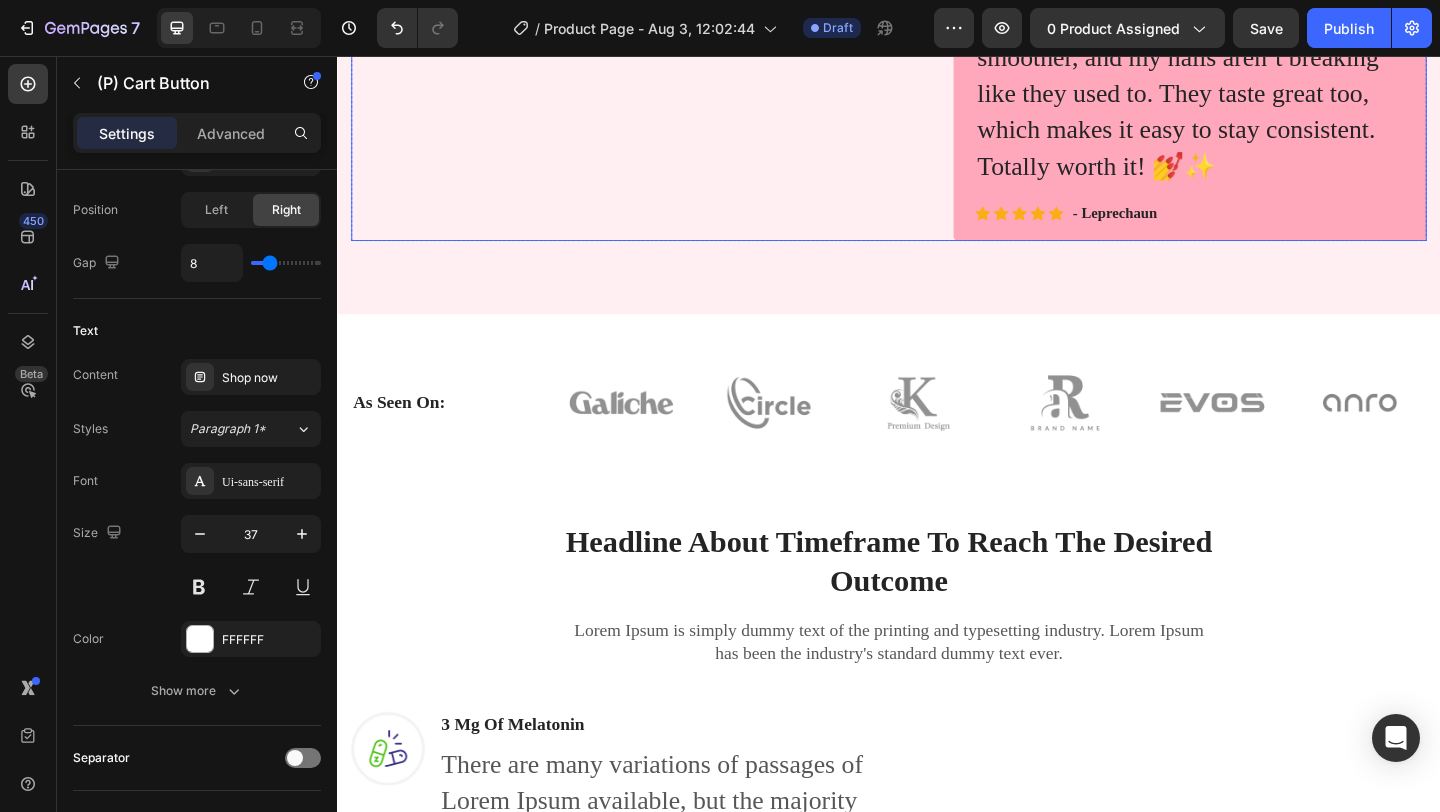 scroll, scrollTop: 953, scrollLeft: 0, axis: vertical 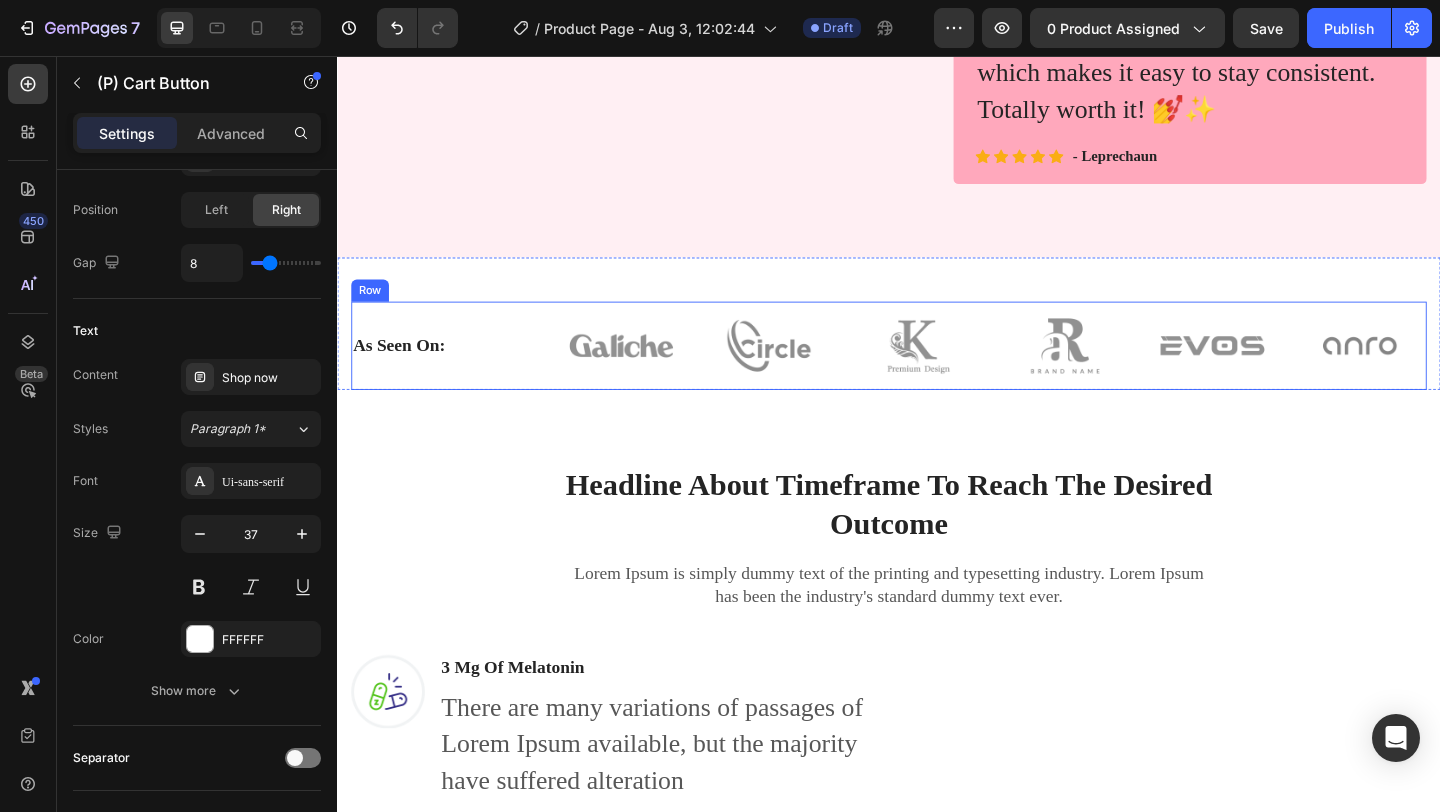 click on "As Seen On: Heading" at bounding box center (447, 371) 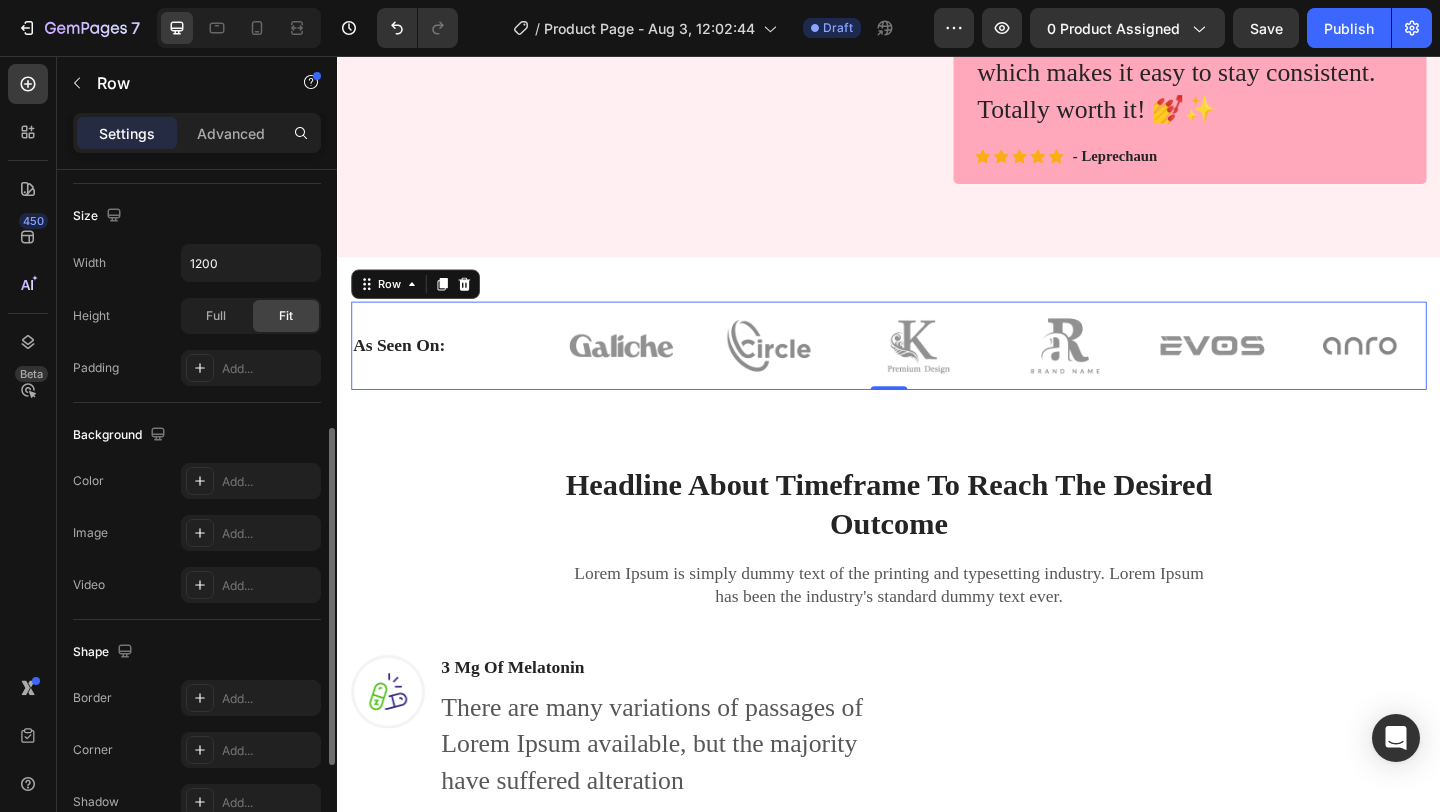 scroll, scrollTop: 538, scrollLeft: 0, axis: vertical 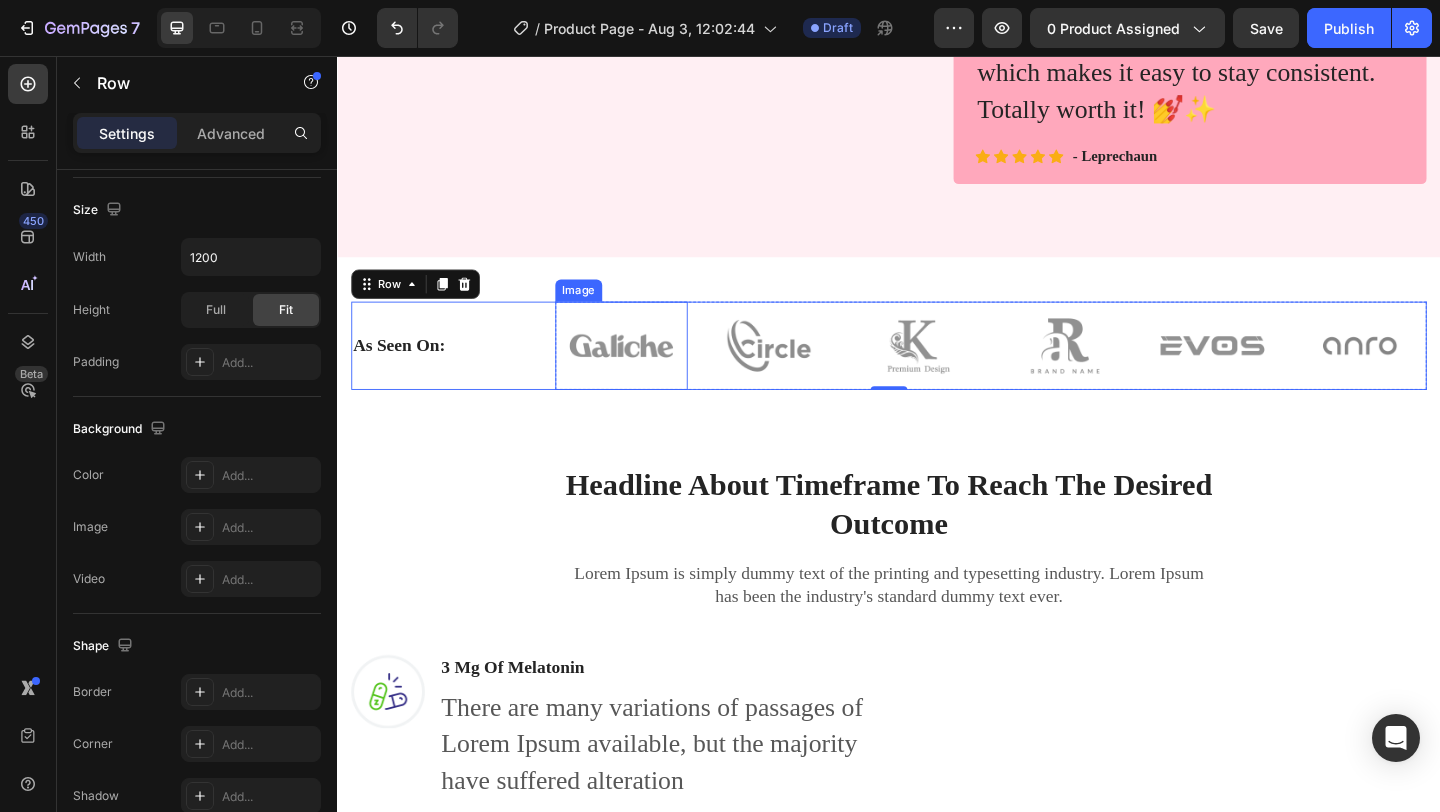 click at bounding box center (646, 371) 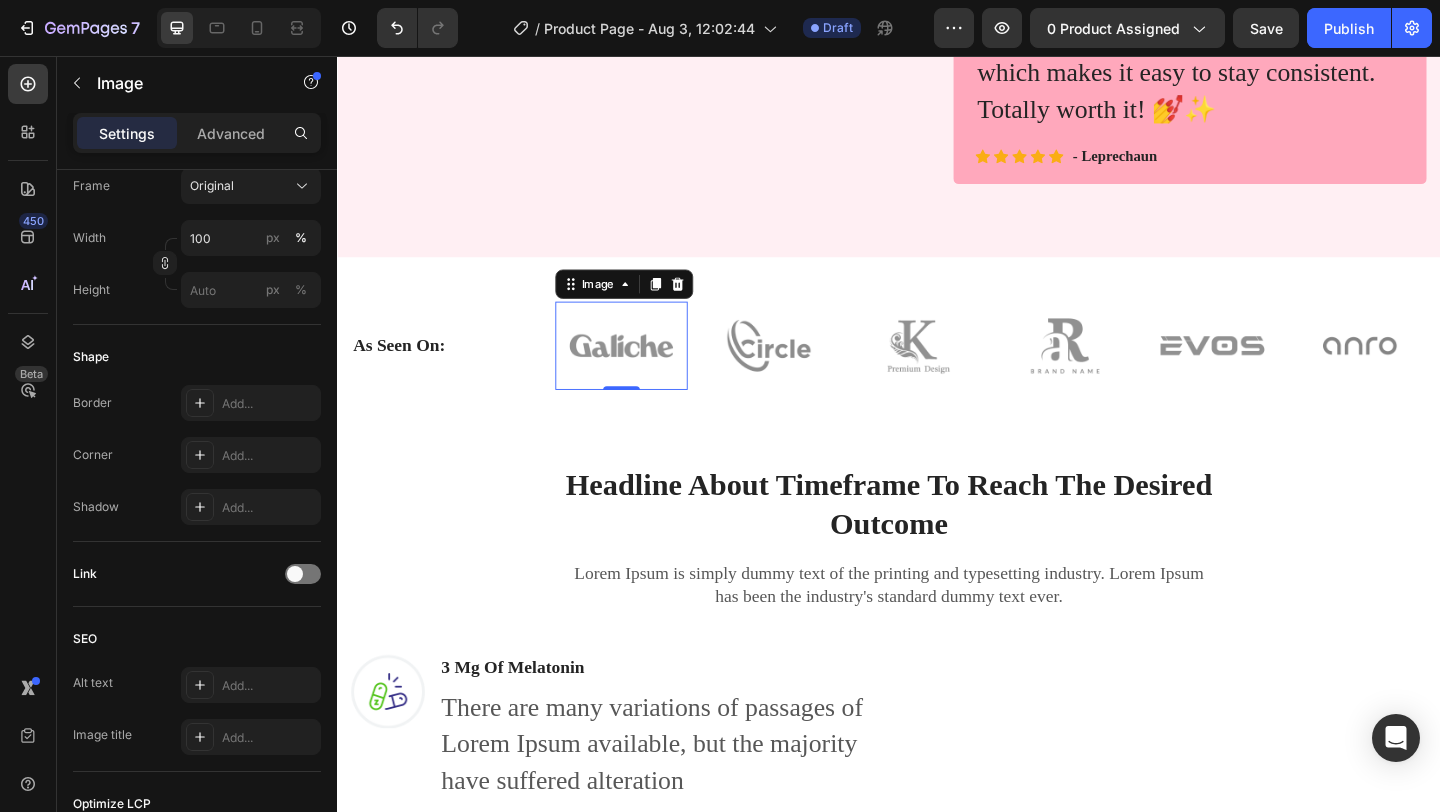 scroll, scrollTop: 0, scrollLeft: 0, axis: both 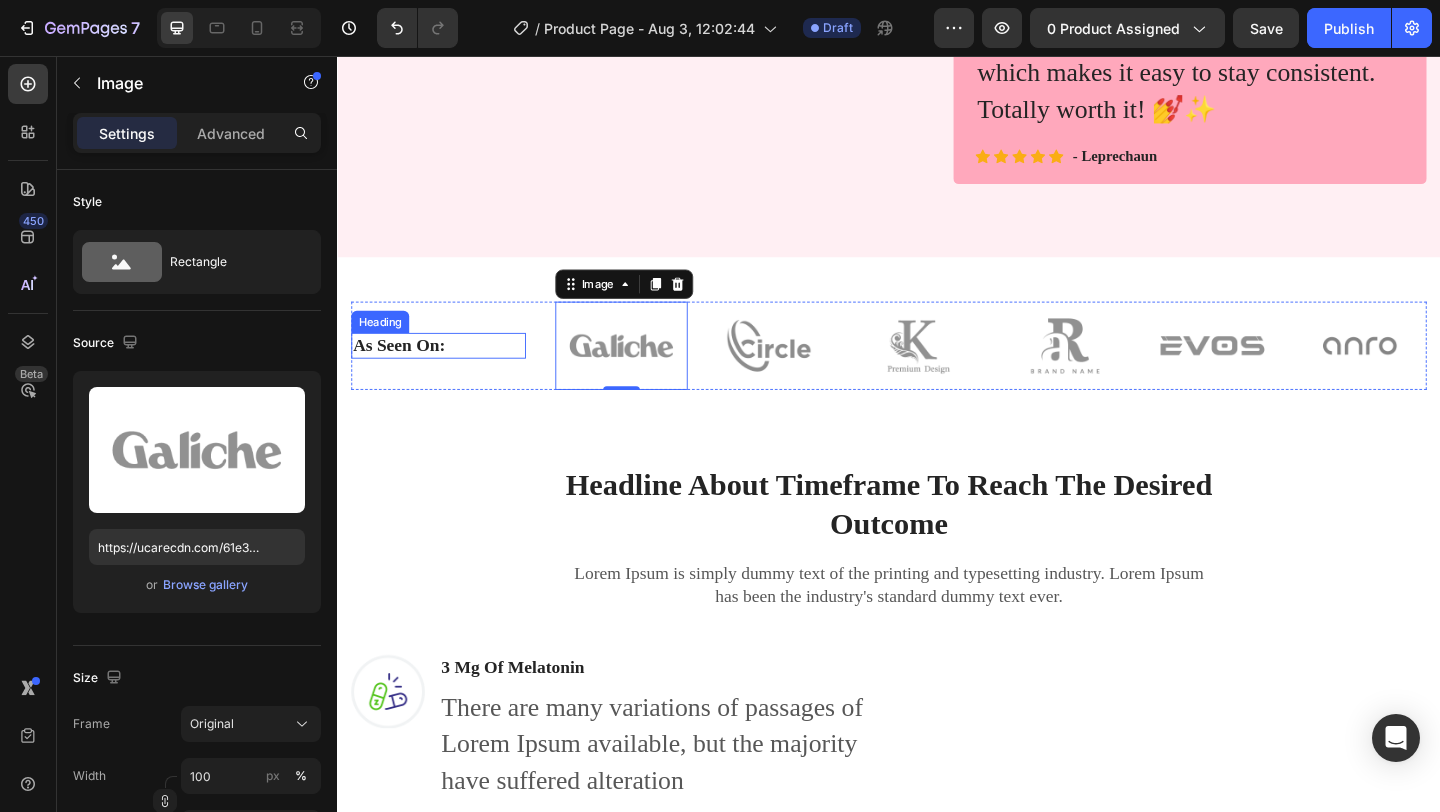 click on "As Seen On:" at bounding box center (447, 371) 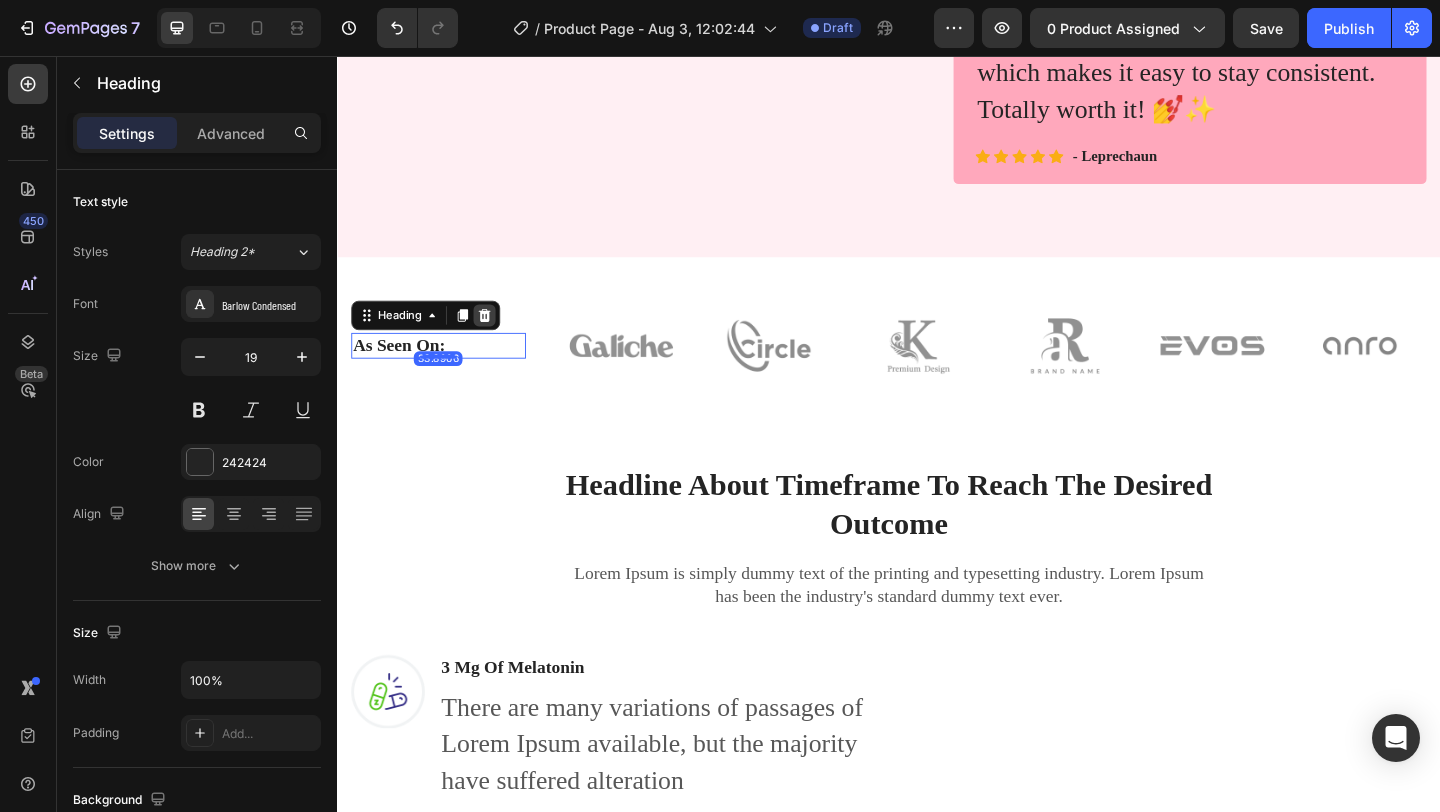 click 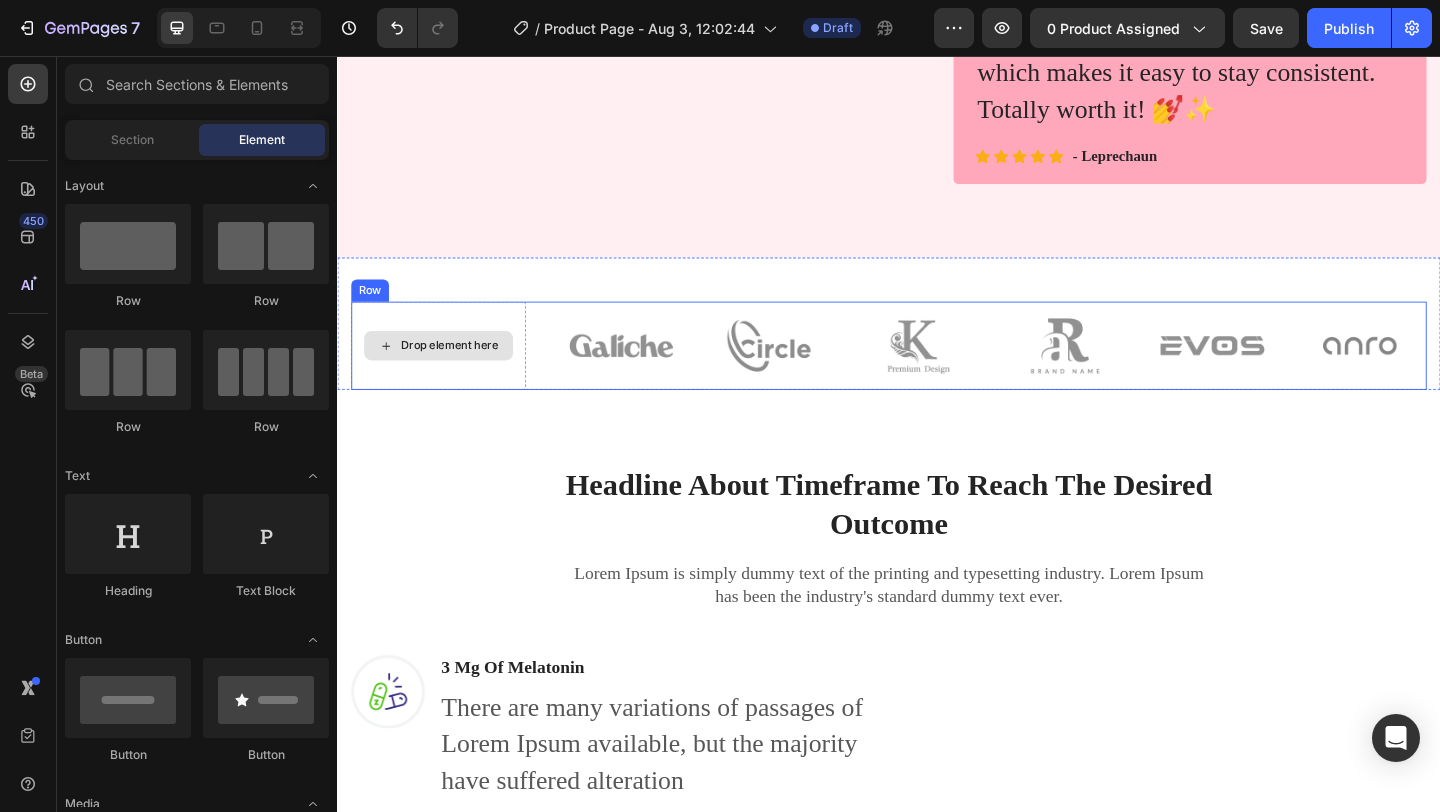 click on "Drop element here" at bounding box center [447, 371] 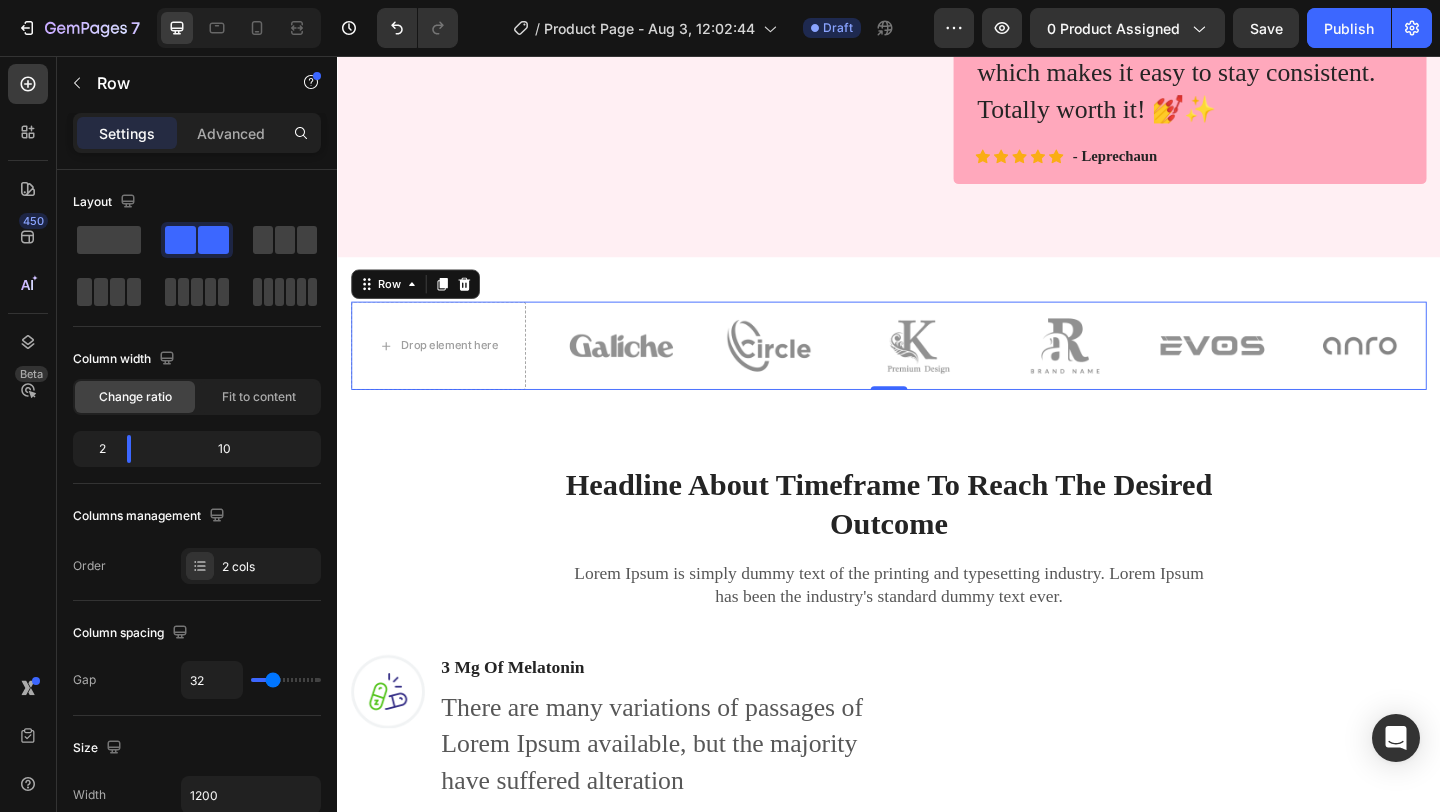 click on "Drop element here Image Image Image Image Image Image Row Row   0" at bounding box center (937, 371) 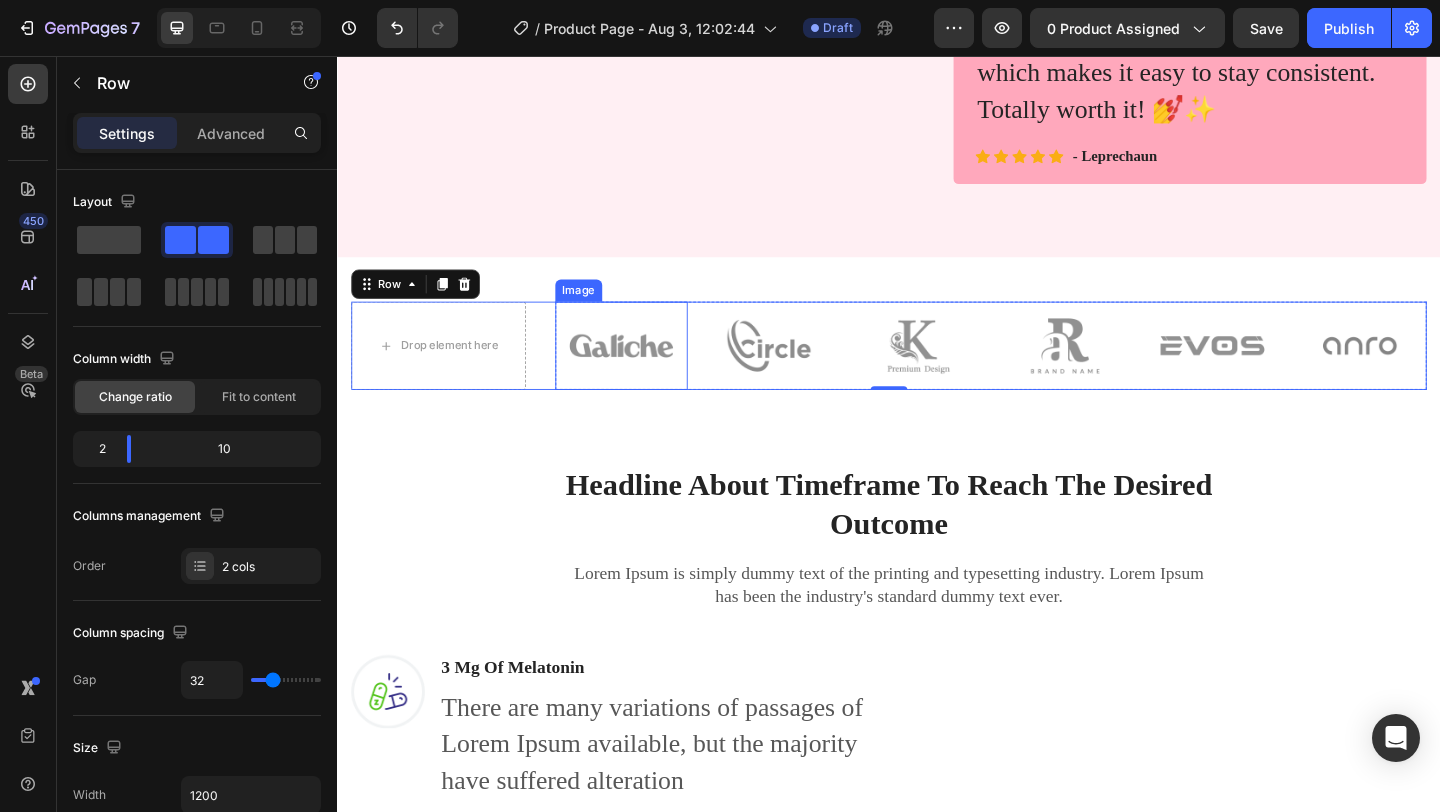 click at bounding box center (646, 371) 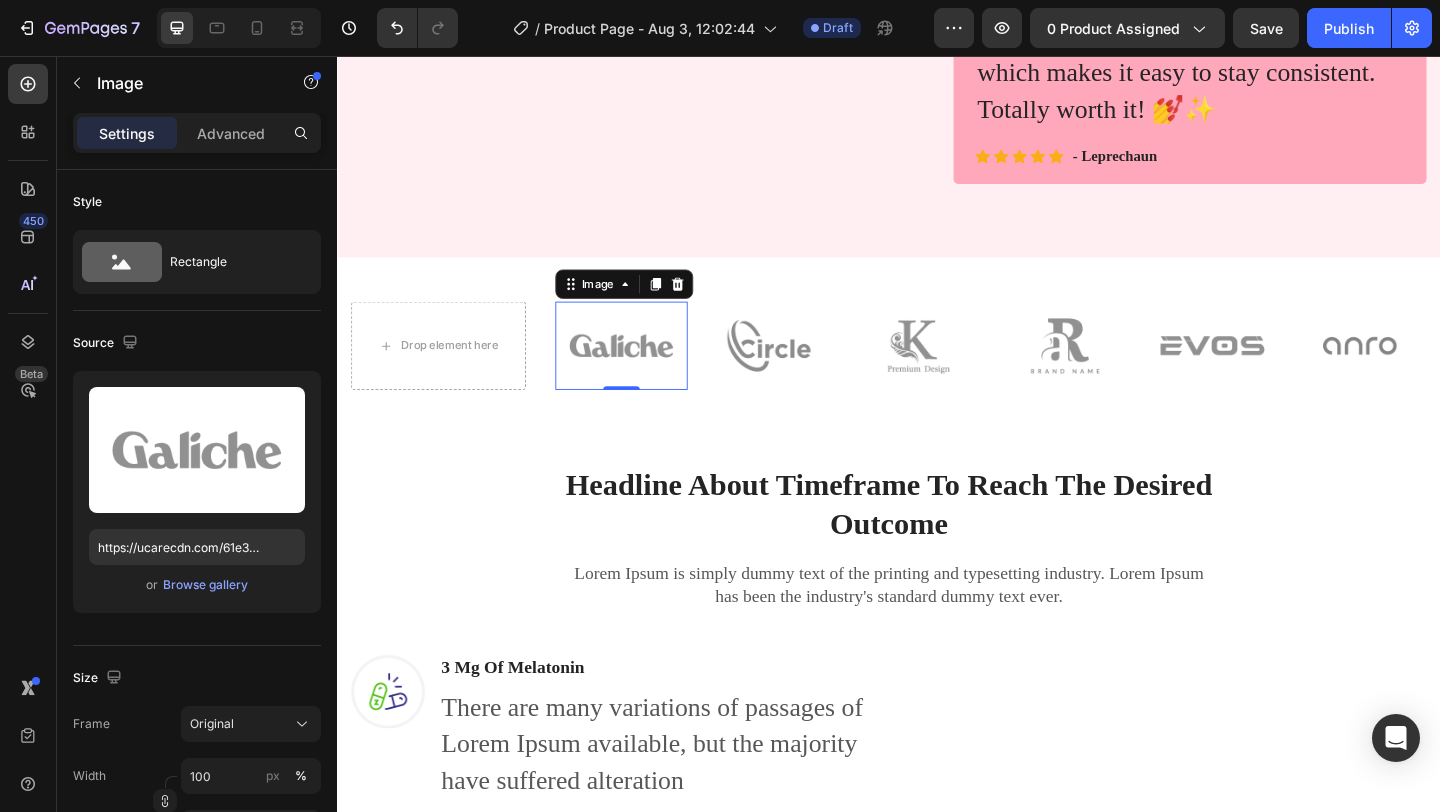 click at bounding box center [646, 371] 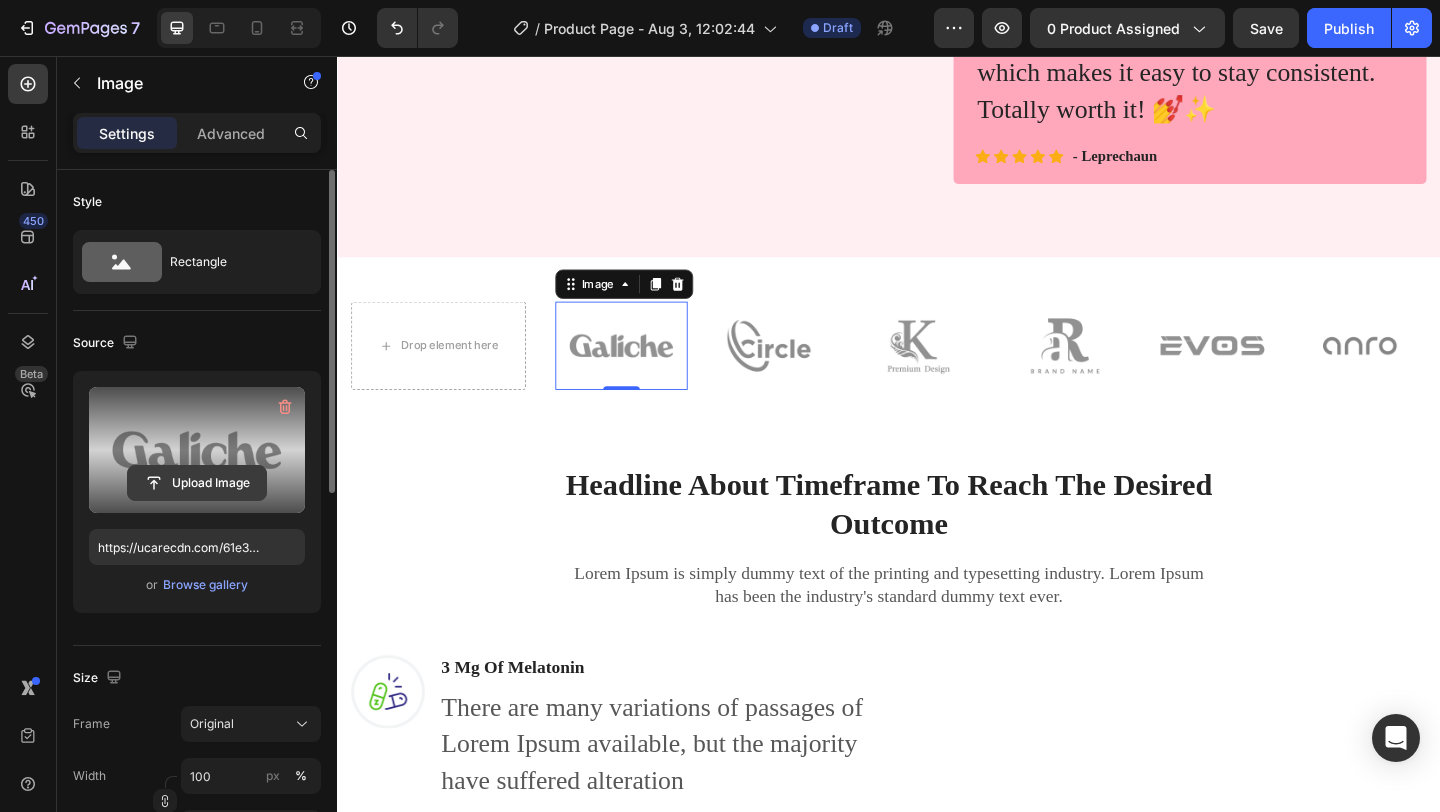 click 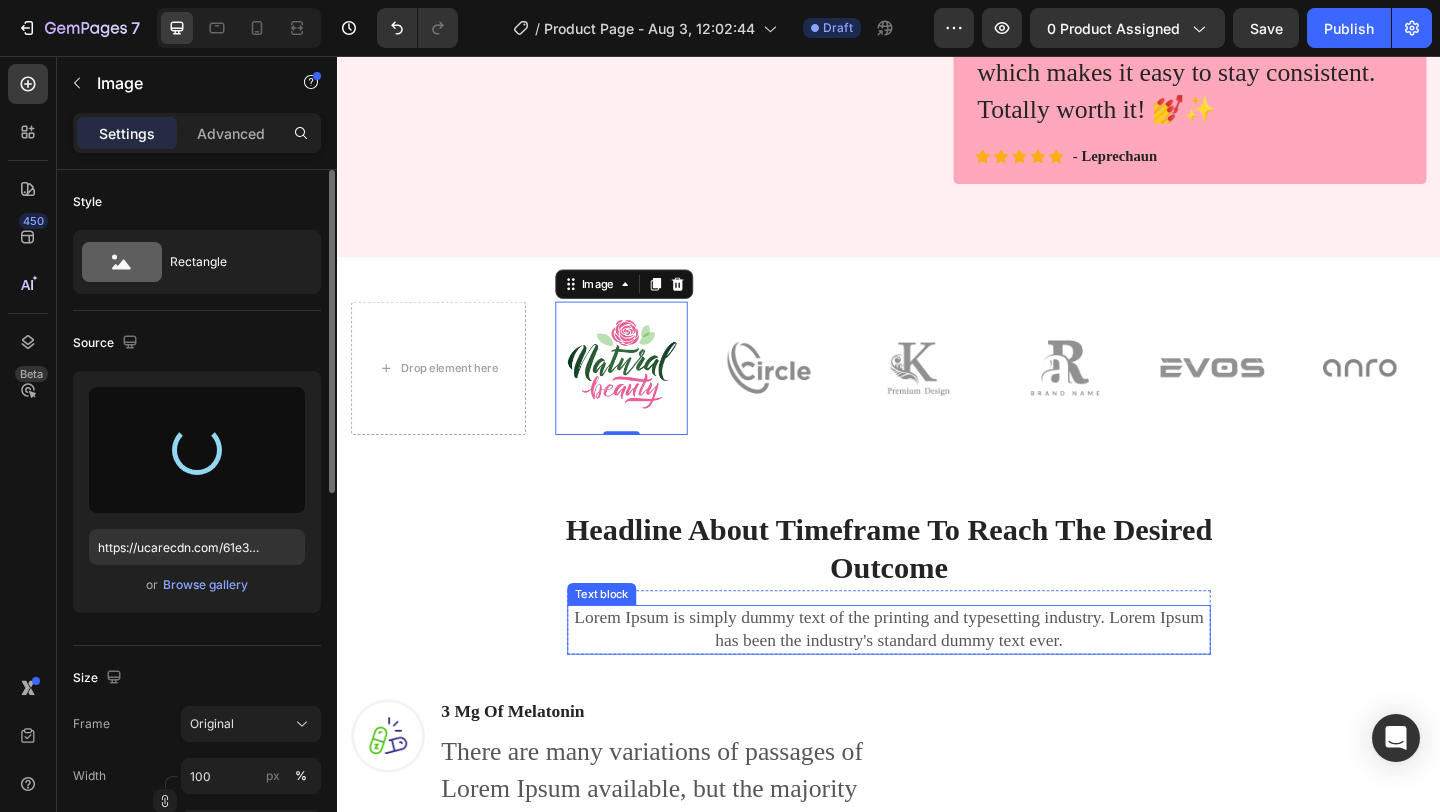 type on "https://cdn.shopify.com/s/files/1/0942/0731/2194/files/gempages_569804696764548320-55bb6734-8fce-4b8e-8f90-a01b0f0577a1.png" 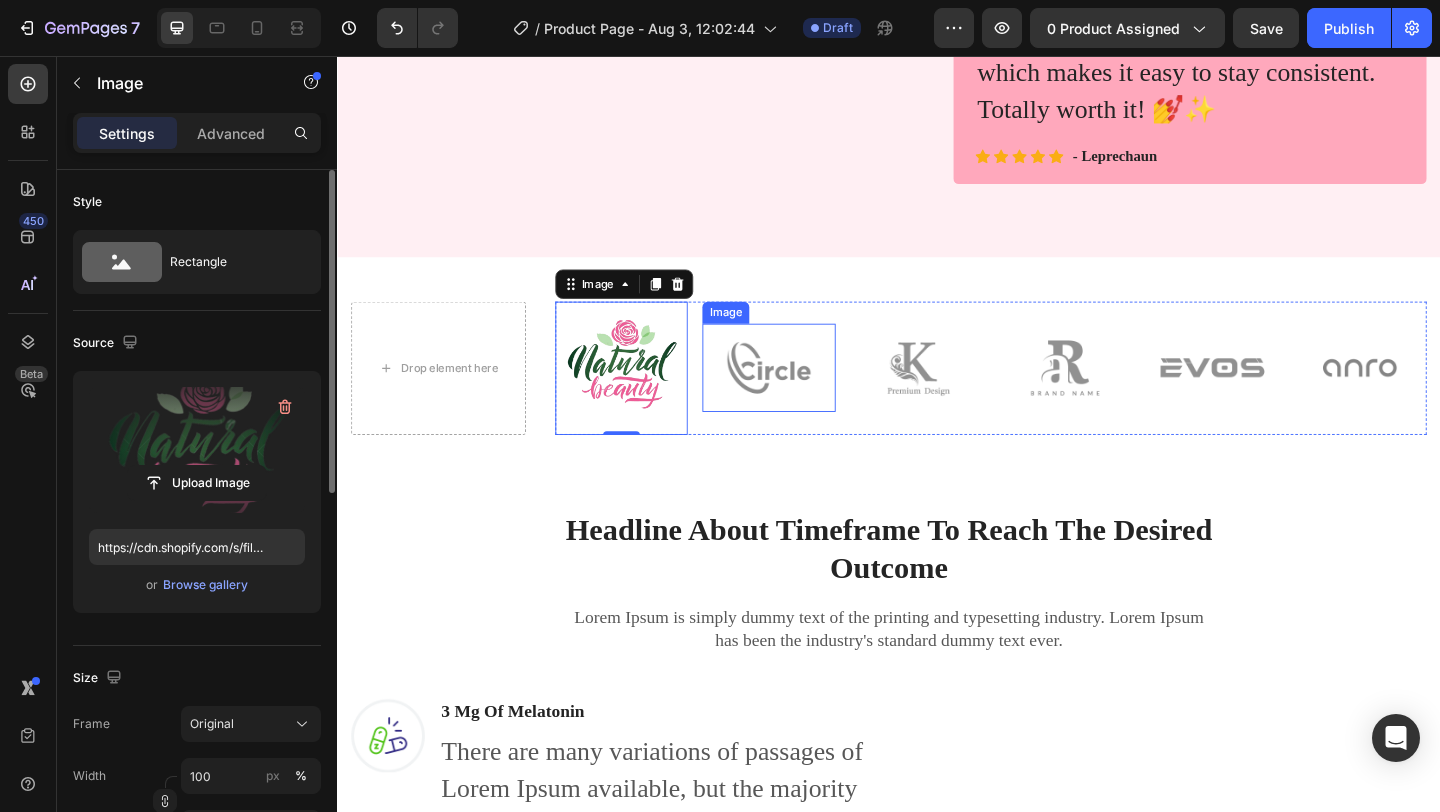 click at bounding box center [806, 395] 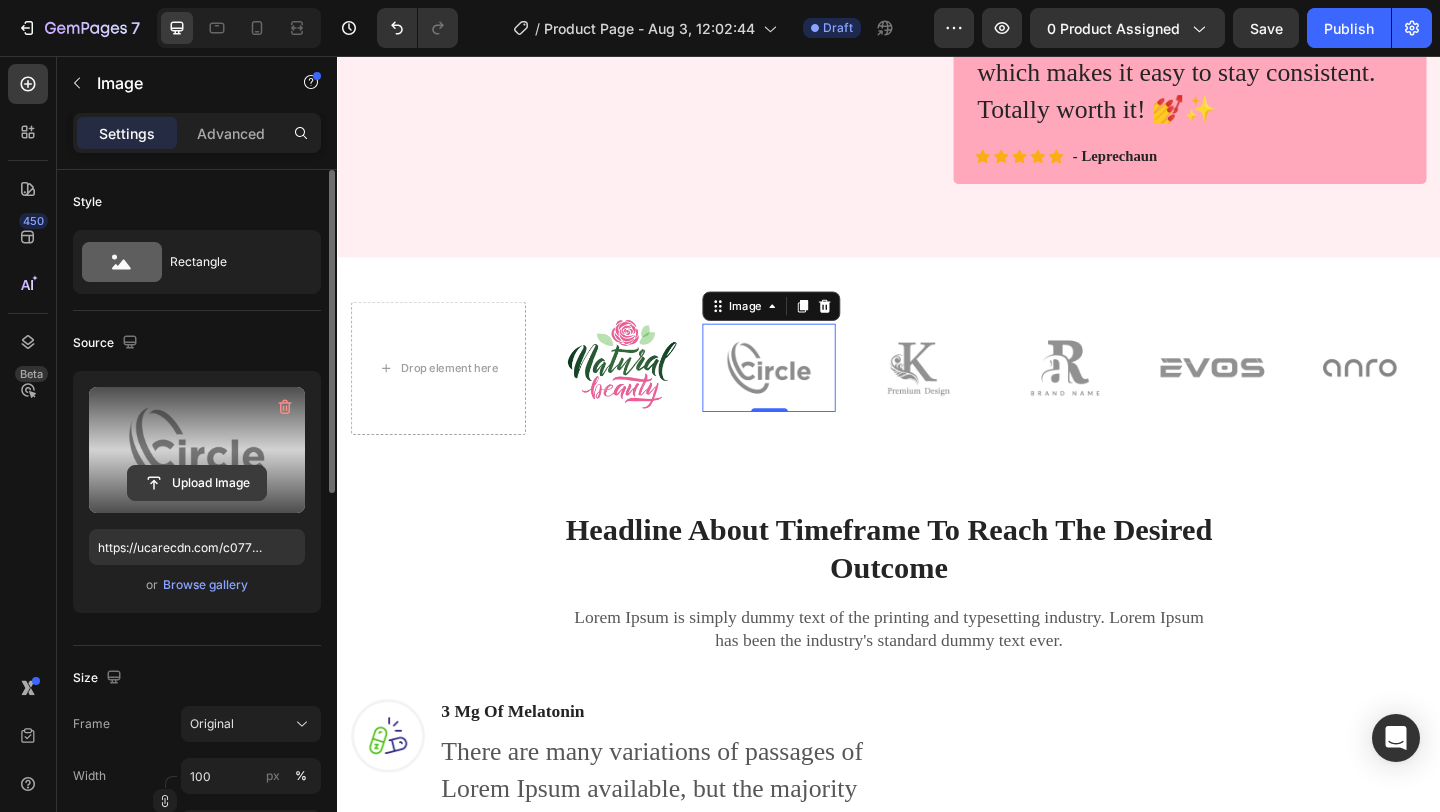 click 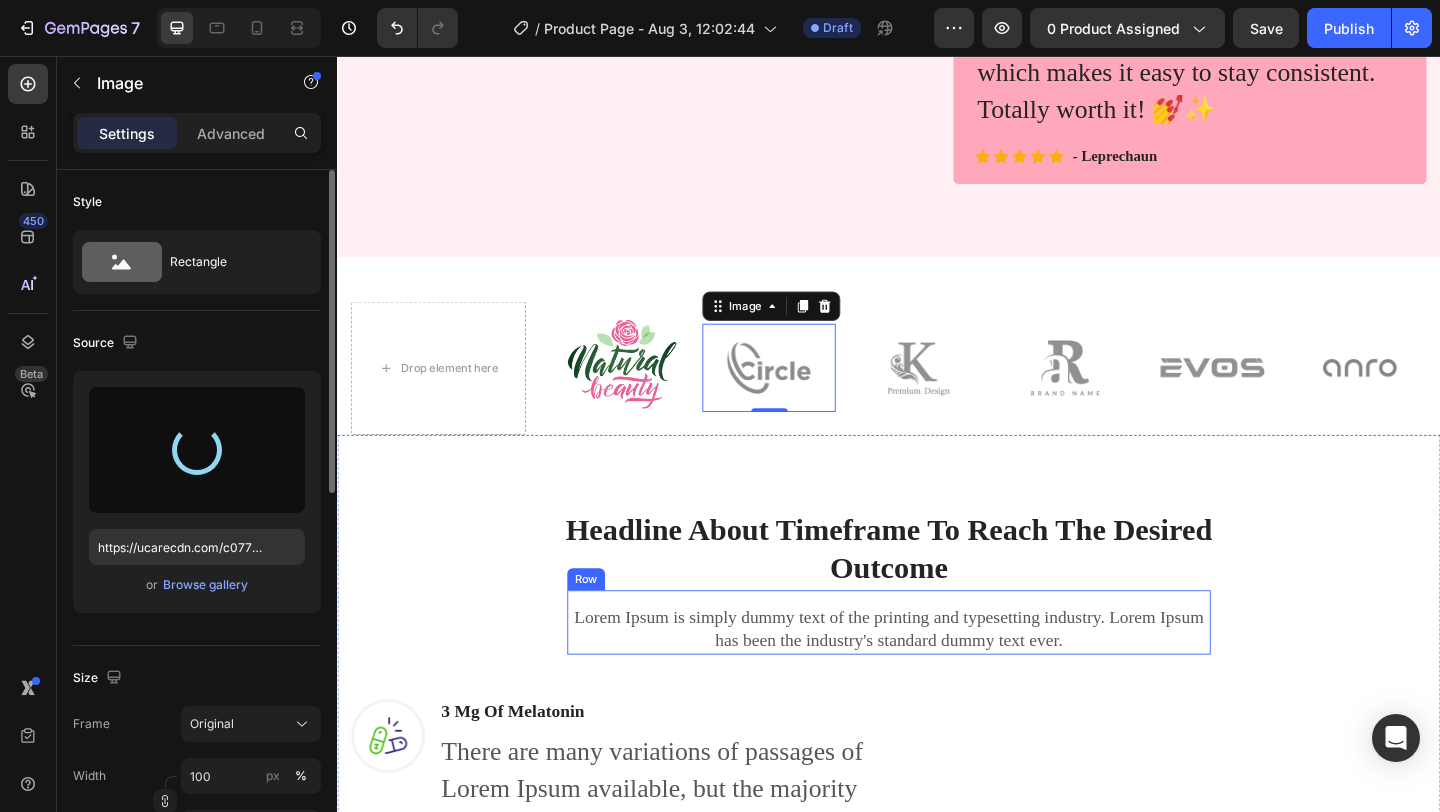 type on "https://cdn.shopify.com/s/files/1/0942/0731/2194/files/gempages_569804696764548320-97476248-a2ba-42bf-8b10-c45427dd599c.png" 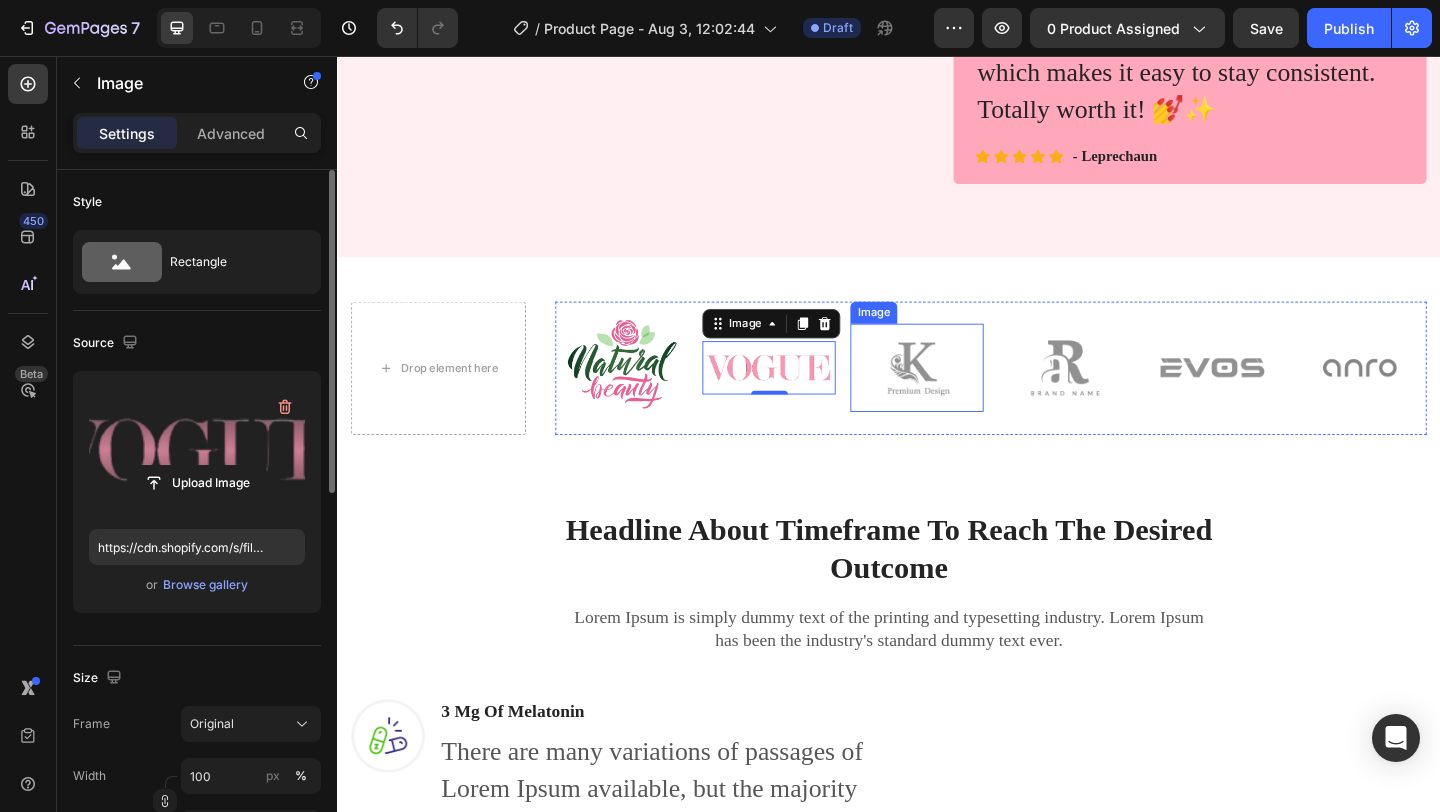 click at bounding box center (967, 395) 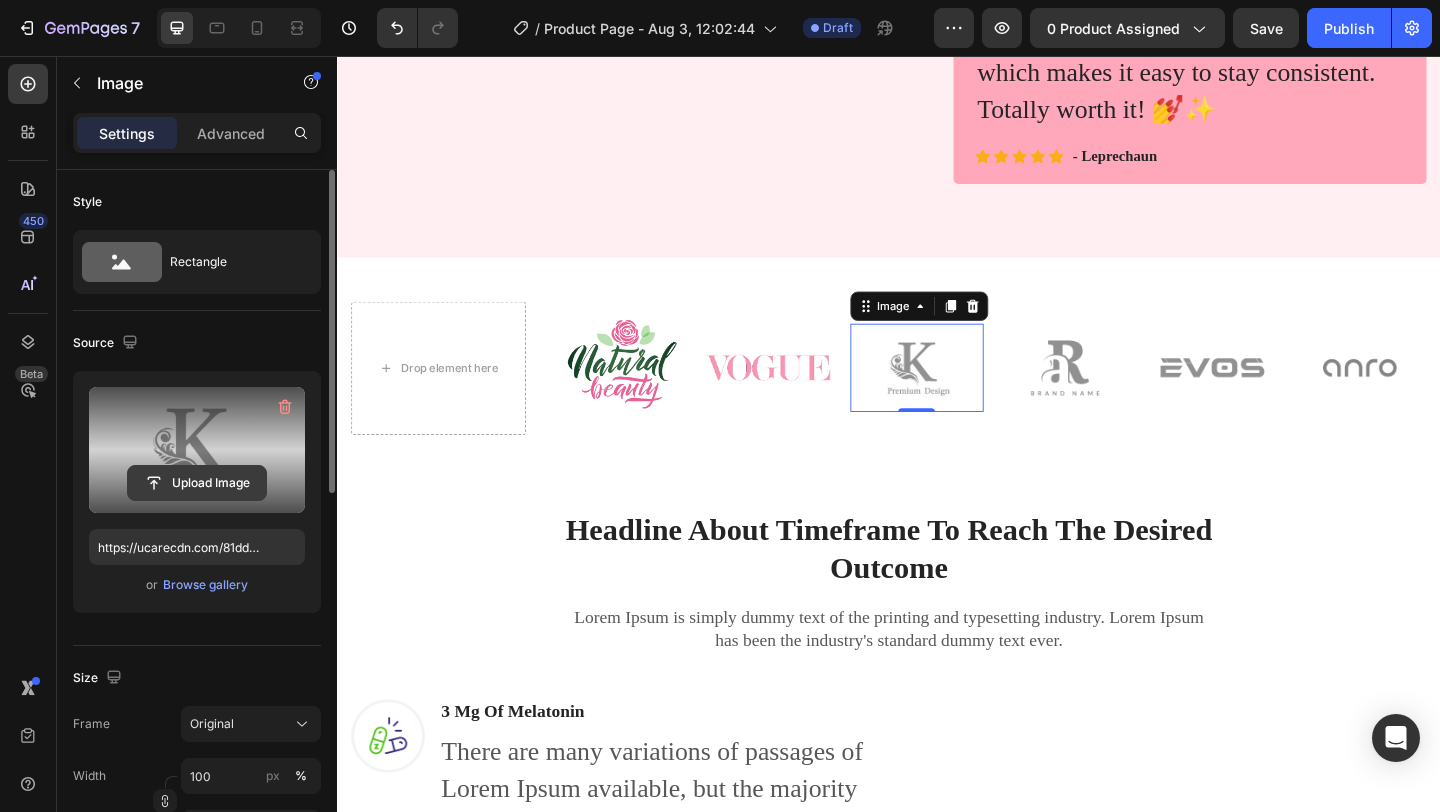 click 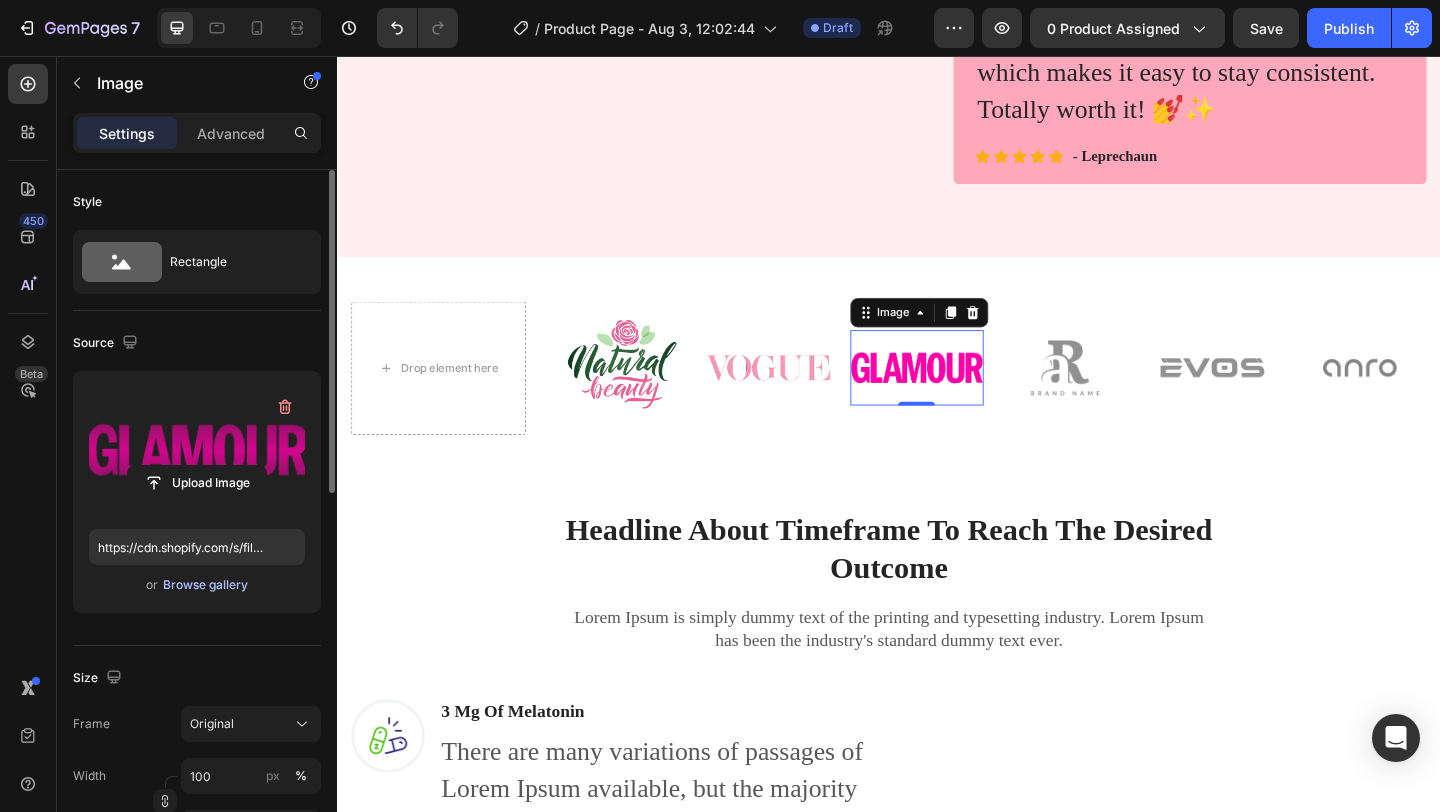 click on "Browse gallery" at bounding box center (205, 585) 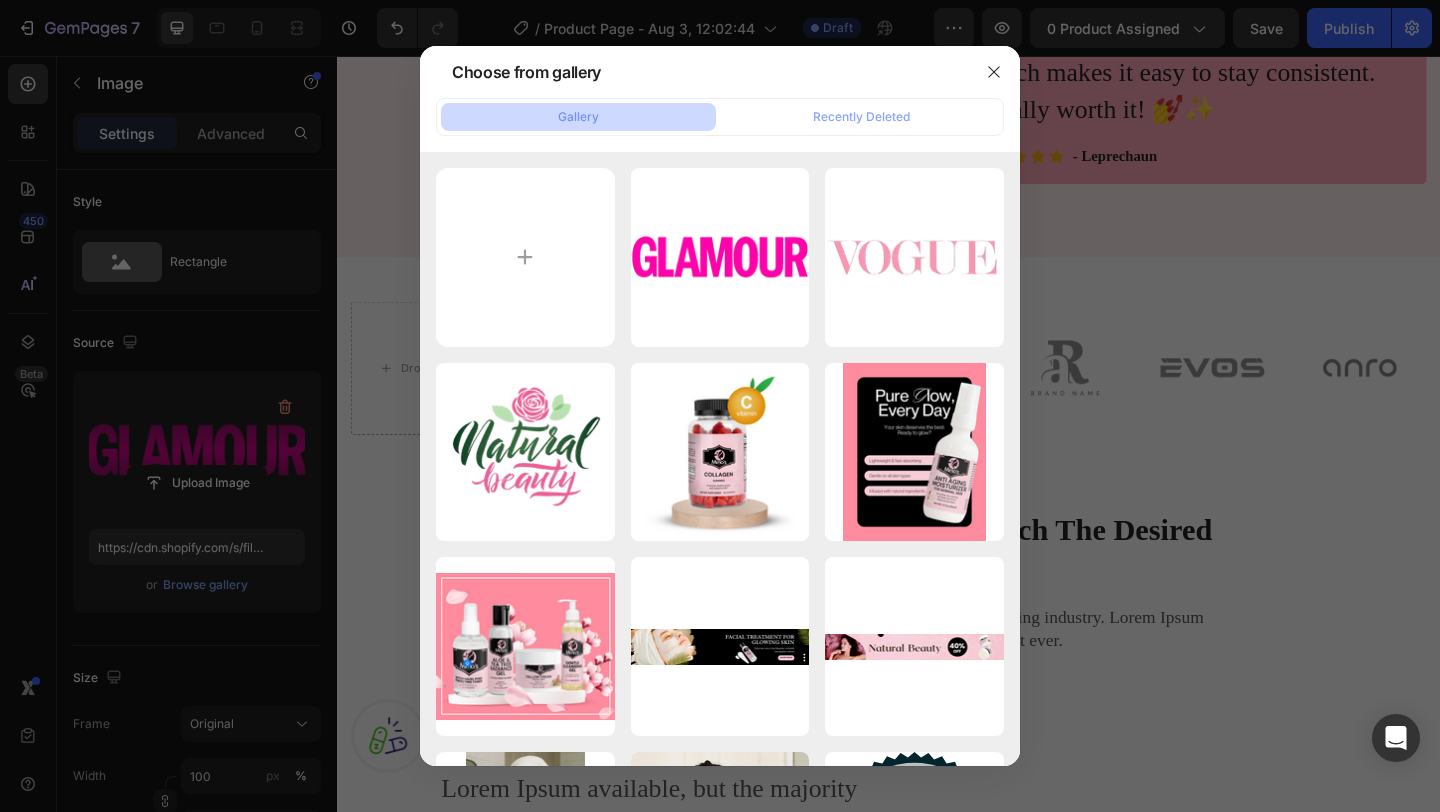 click at bounding box center [720, 406] 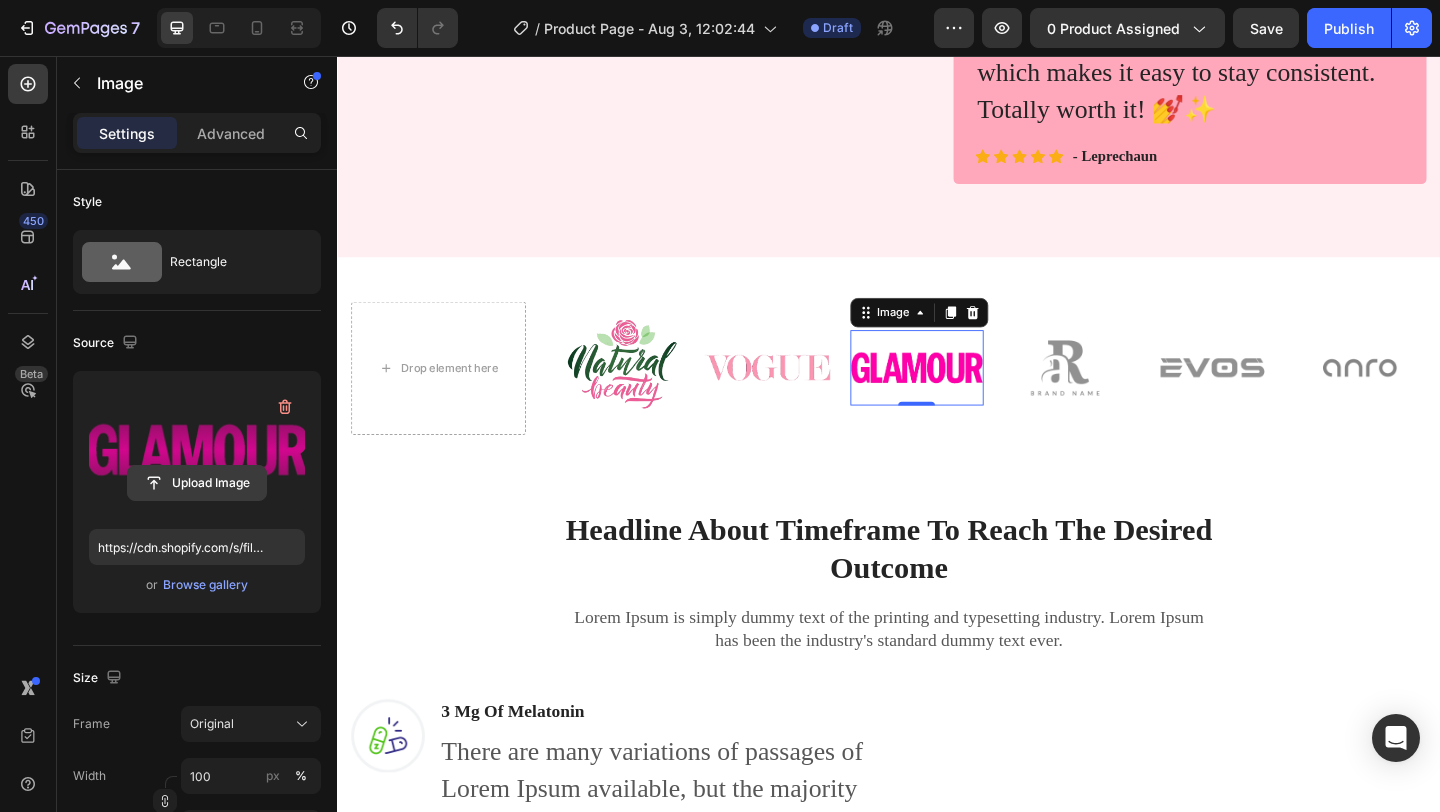click 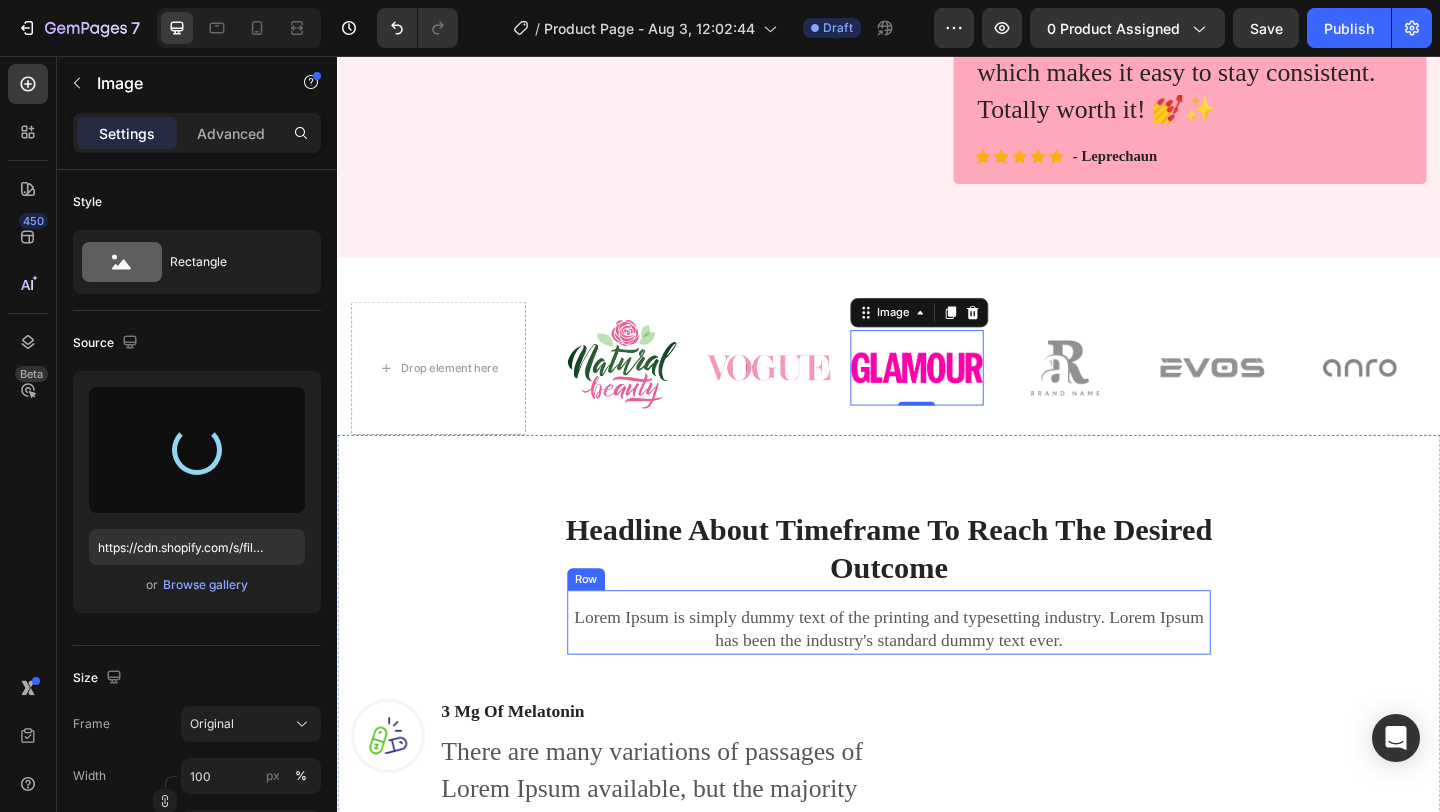type on "https://cdn.shopify.com/s/files/1/0942/0731/2194/files/gempages_569804696764548320-65e65c15-5fc6-40e1-b68c-7b7f80ef81f3.png" 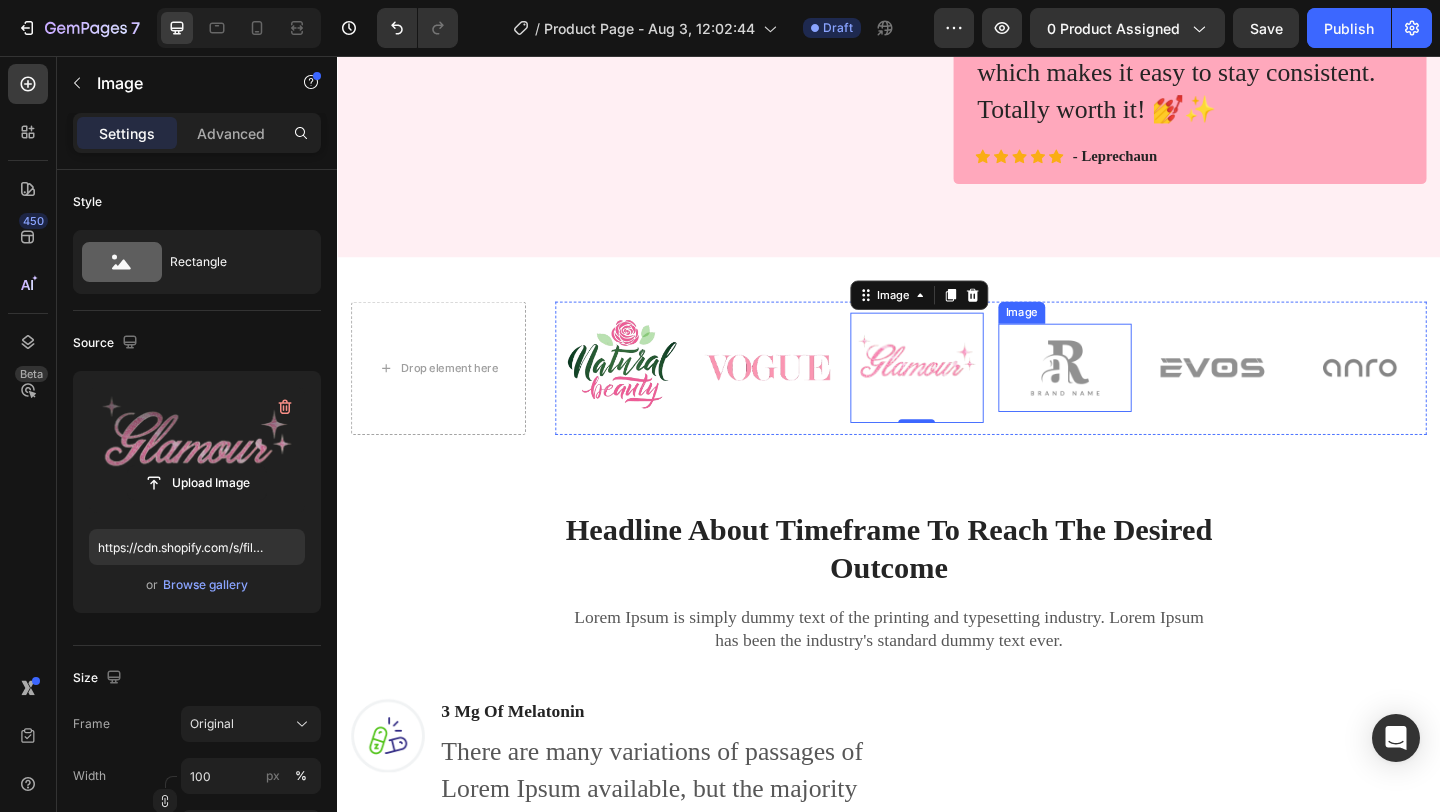 click at bounding box center (1128, 395) 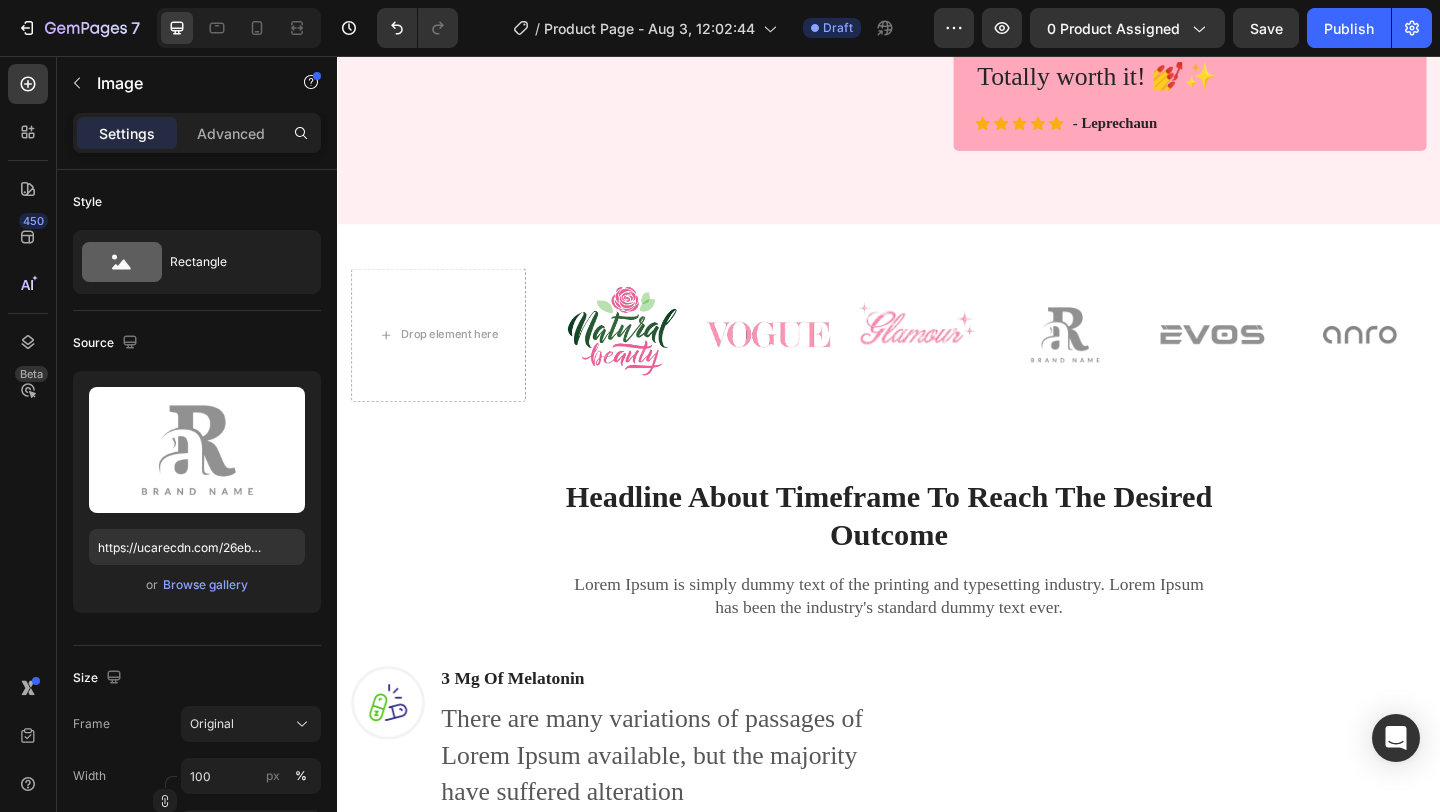 scroll, scrollTop: 991, scrollLeft: 0, axis: vertical 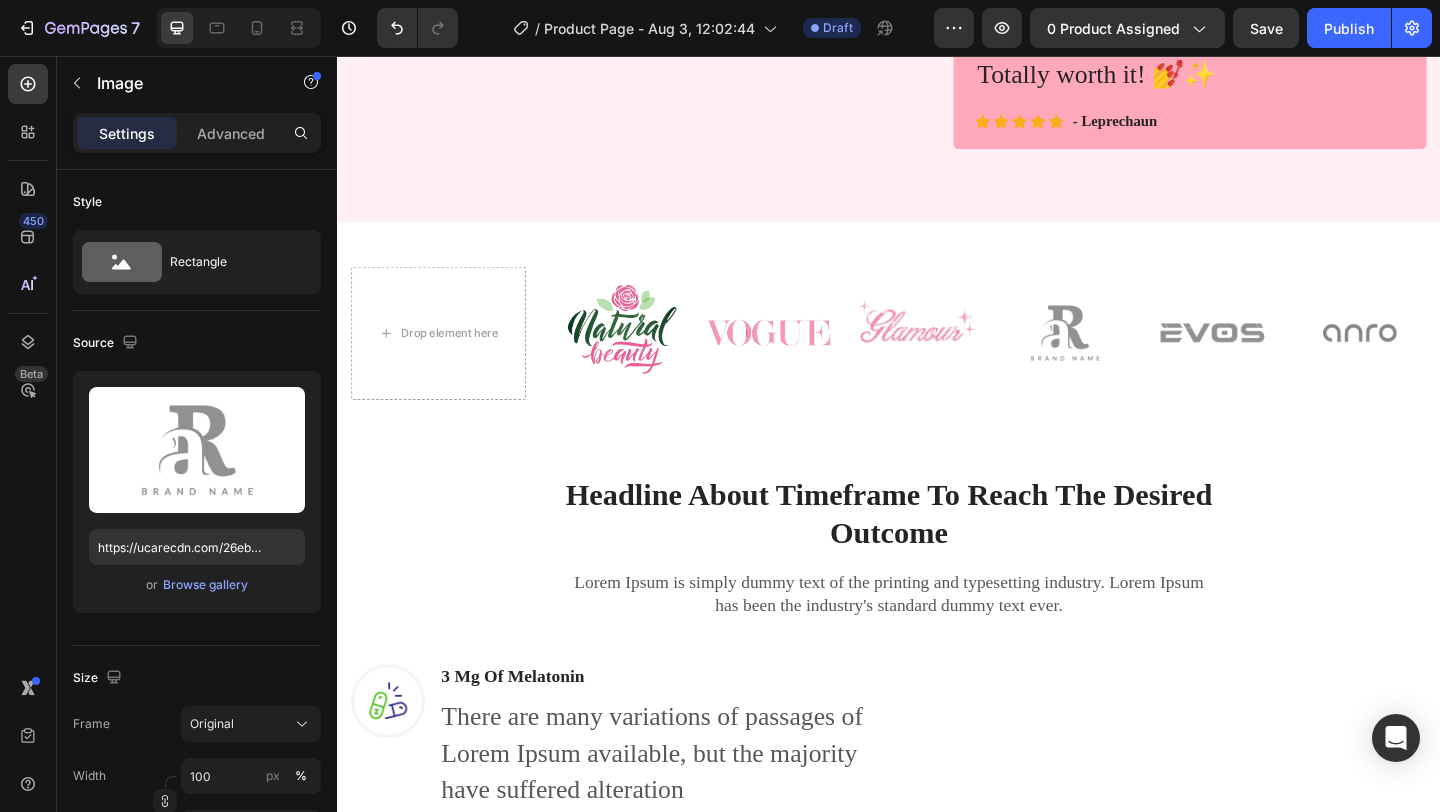 click at bounding box center [1128, 357] 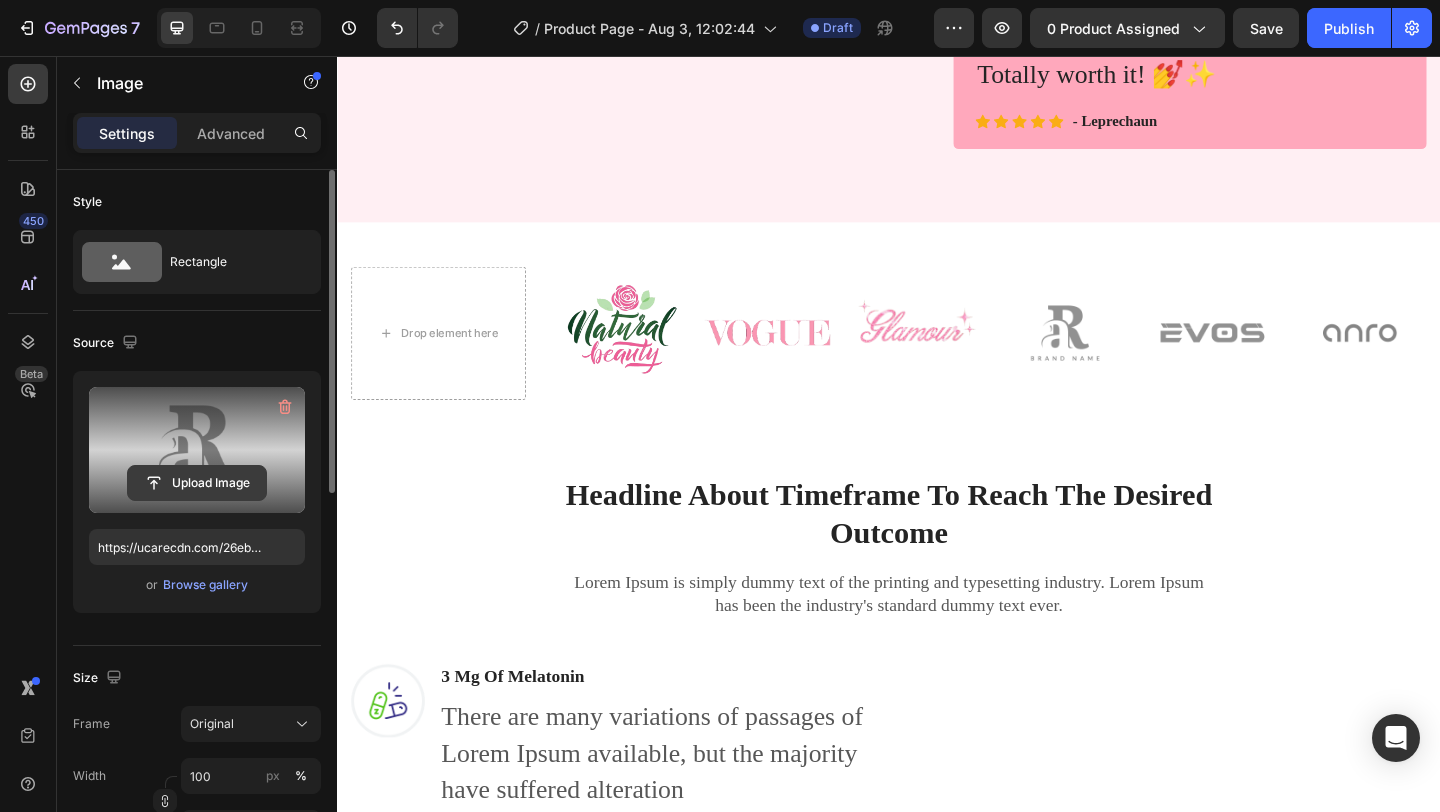 click 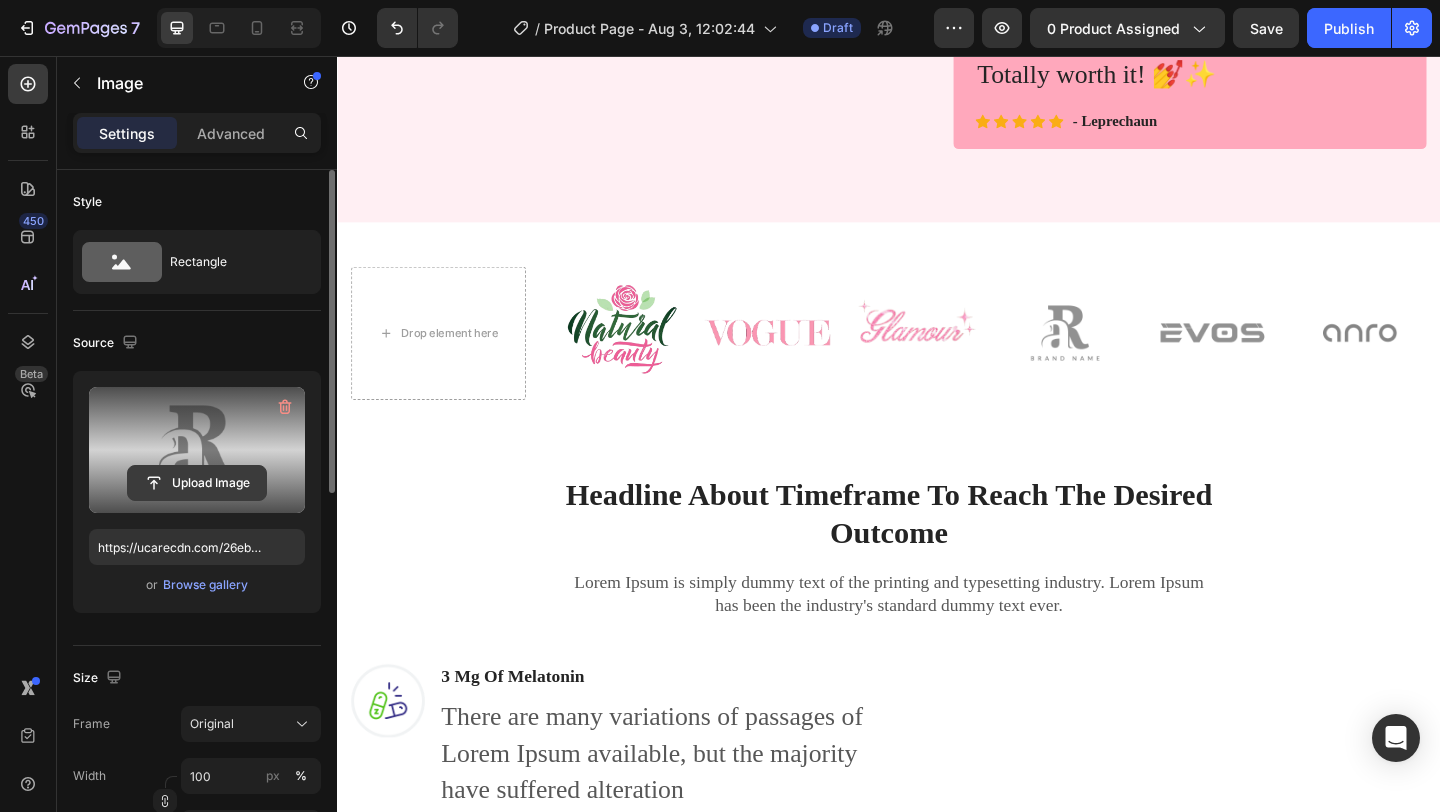 click 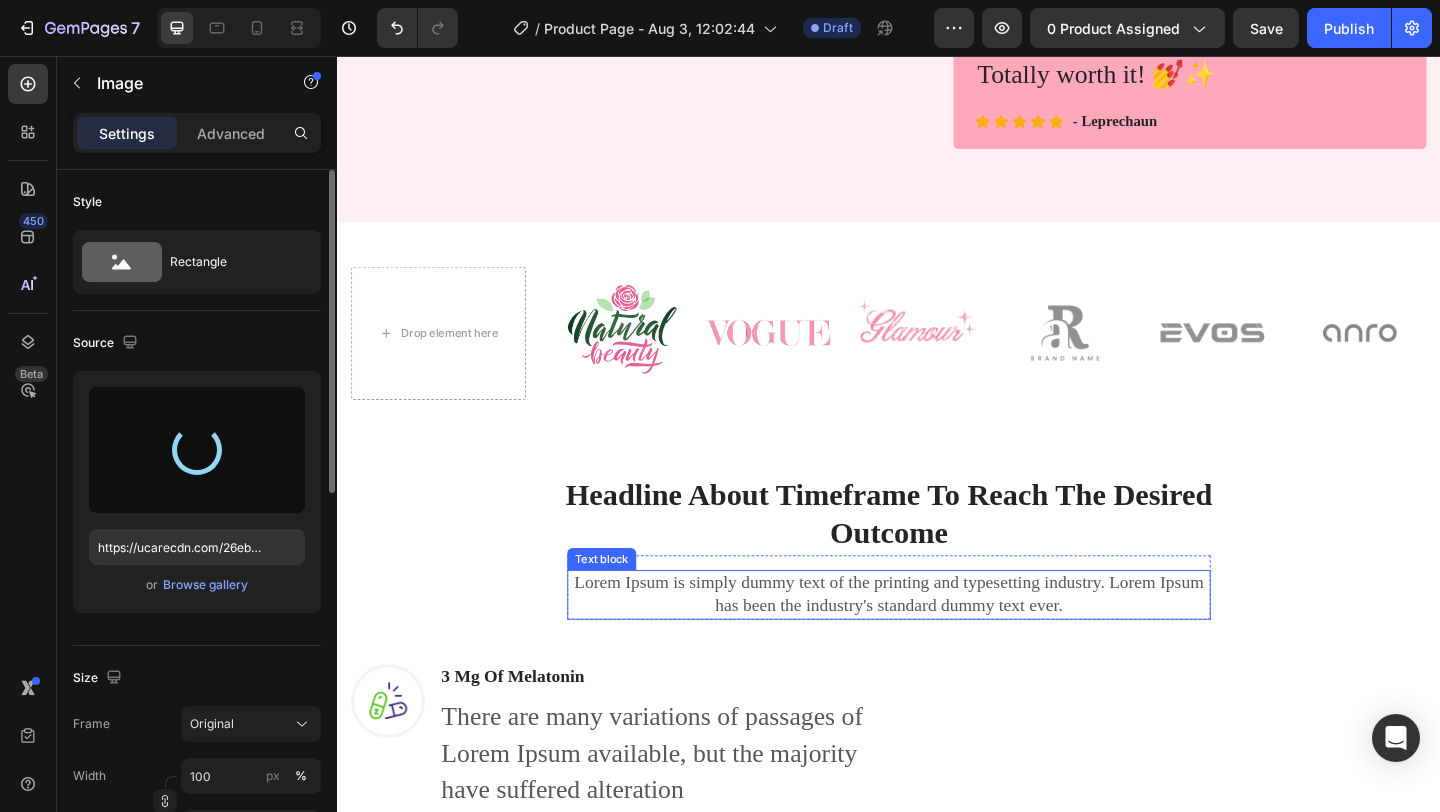 type on "https://cdn.shopify.com/s/files/1/0942/0731/2194/files/gempages_569804696764548320-b95421e6-33aa-4a6b-a0c4-c3cd73585d51.svg" 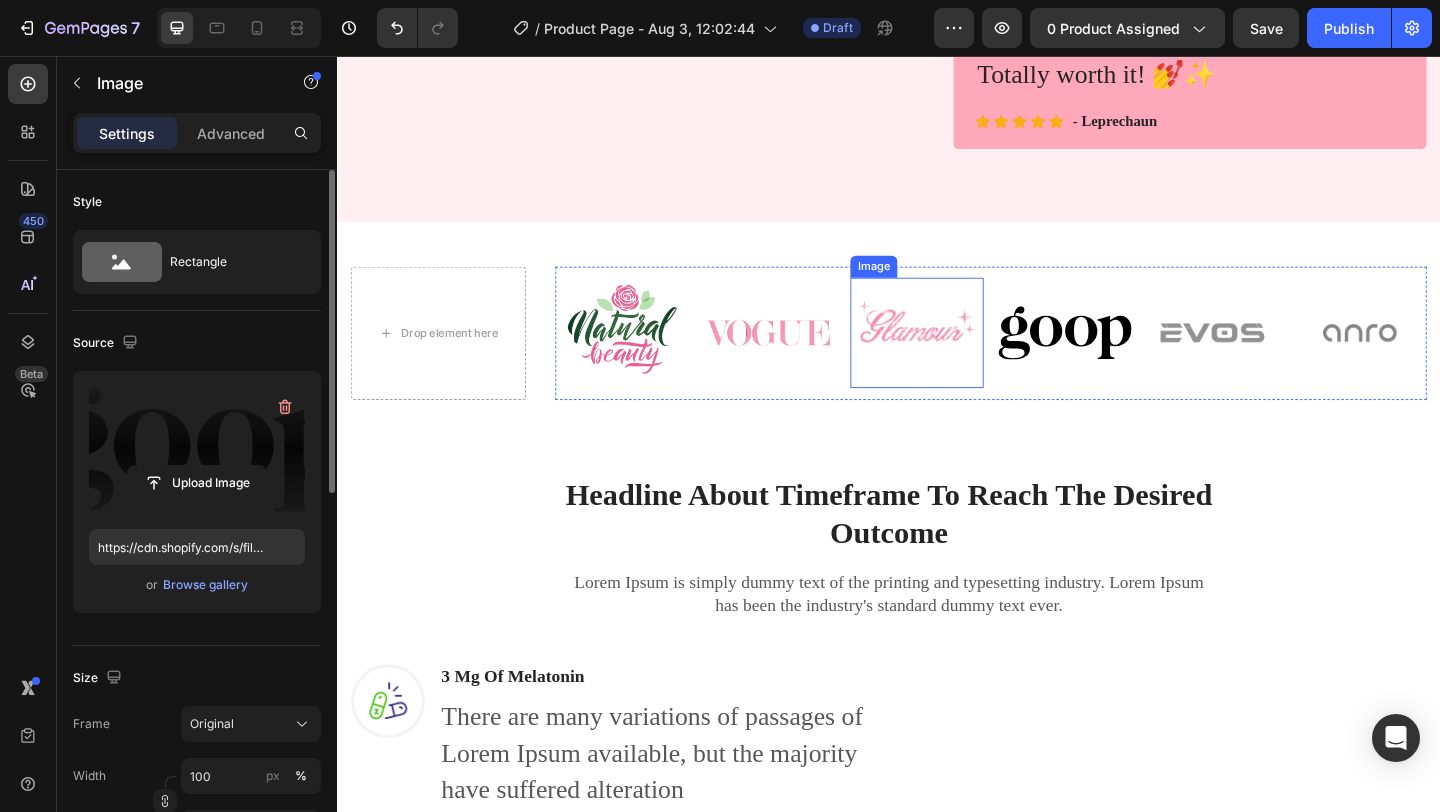 click at bounding box center (967, 357) 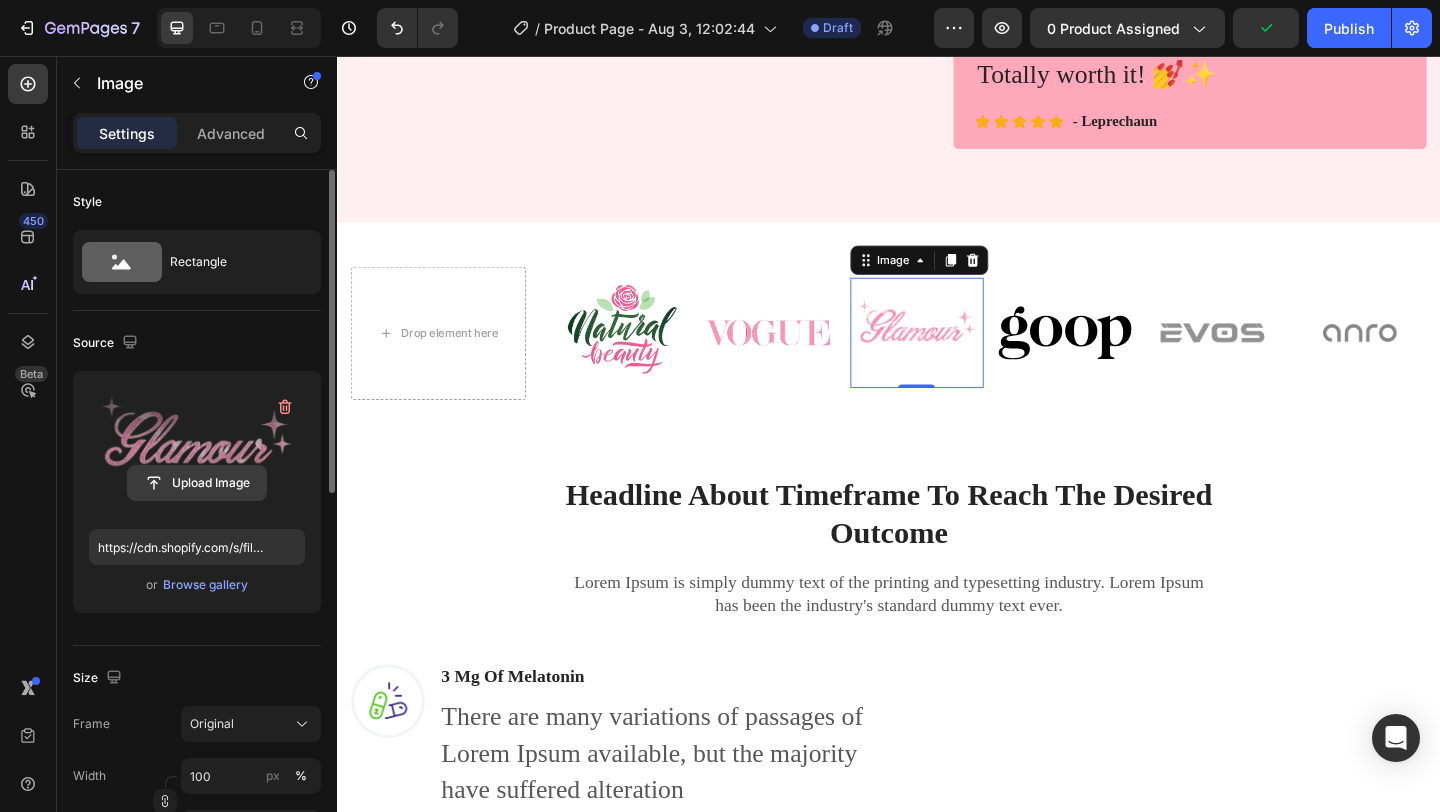 click 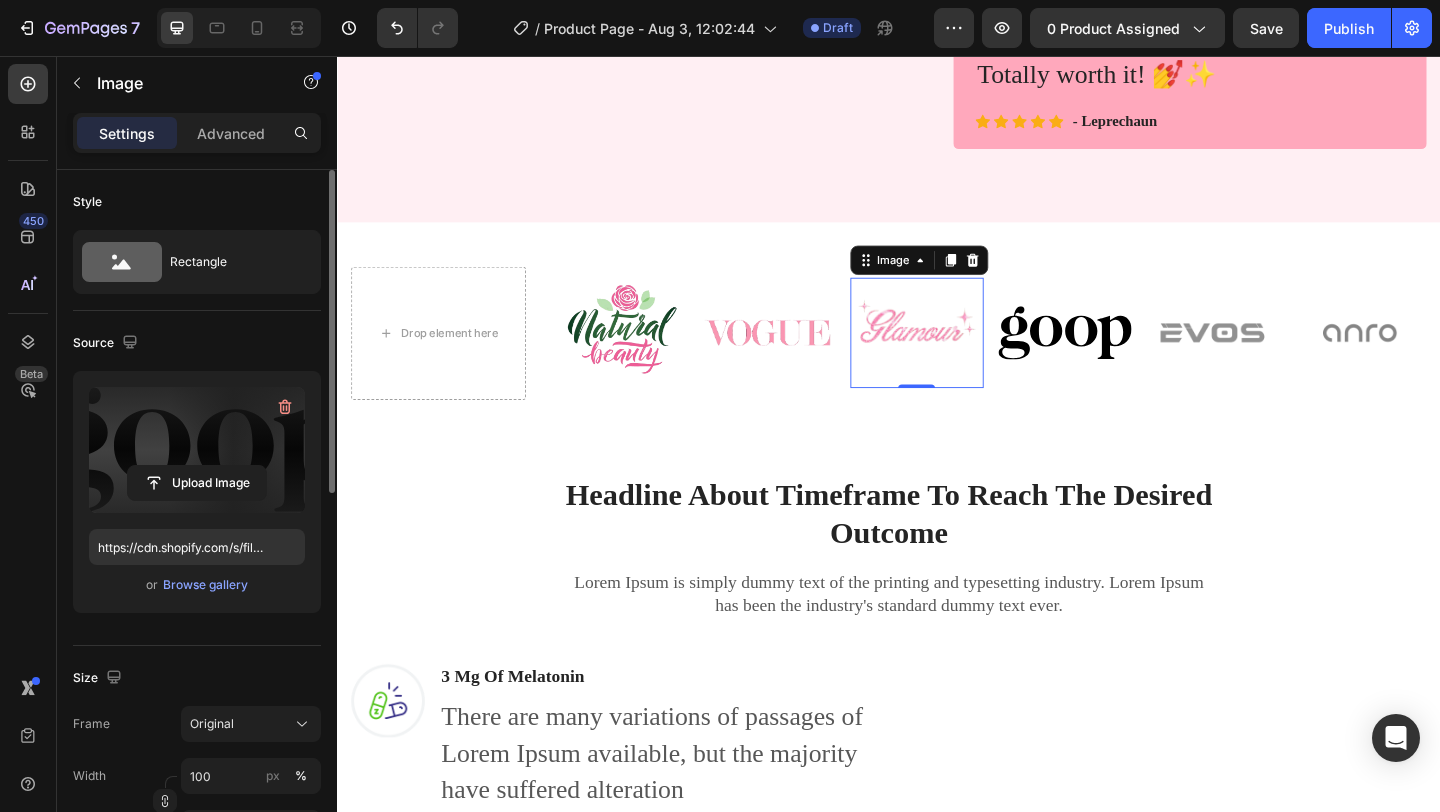type on "https://cdn.shopify.com/s/files/1/0942/0731/2194/files/gempages_569804696764548320-b95421e6-33aa-4a6b-a0c4-c3cd73585d51.svg" 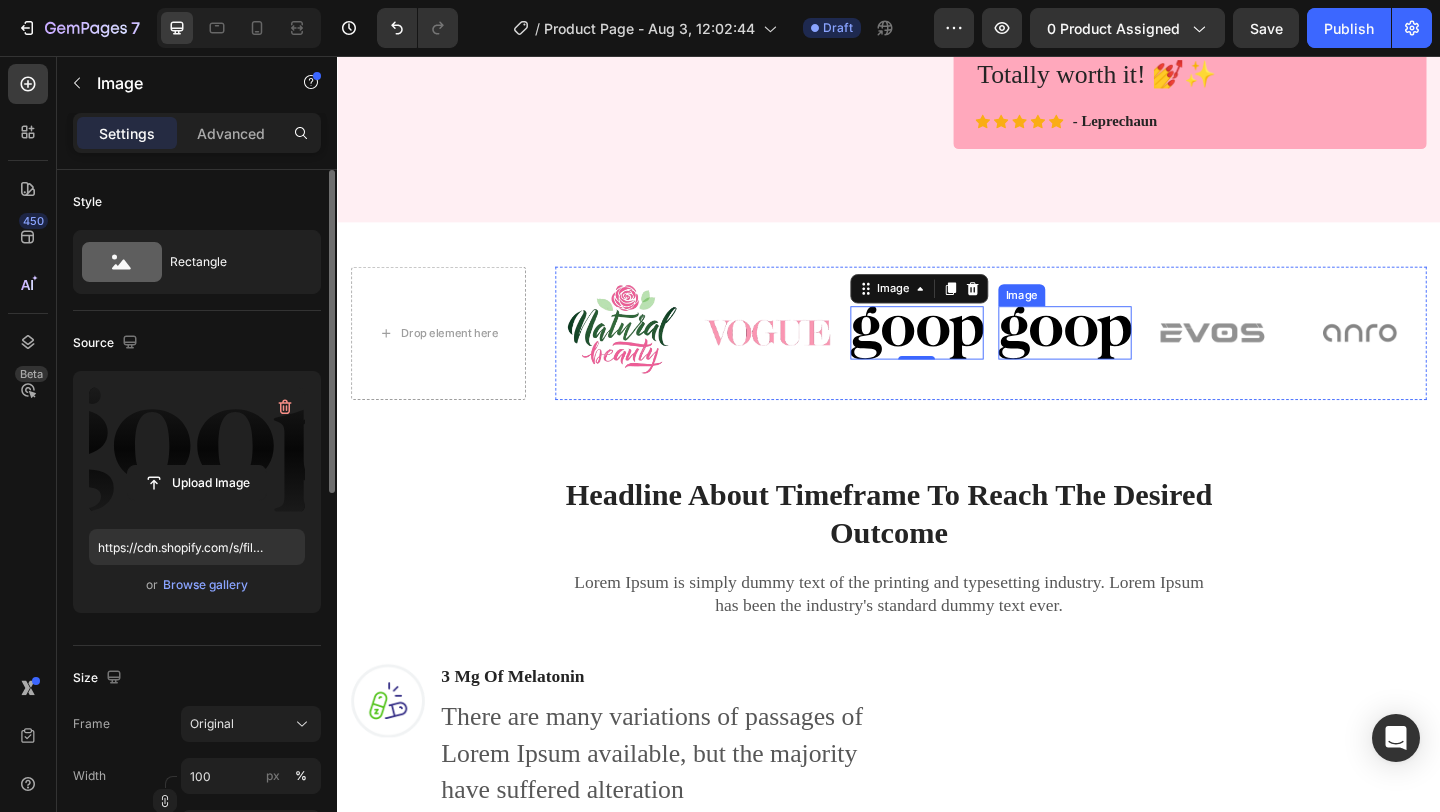 click at bounding box center [1128, 357] 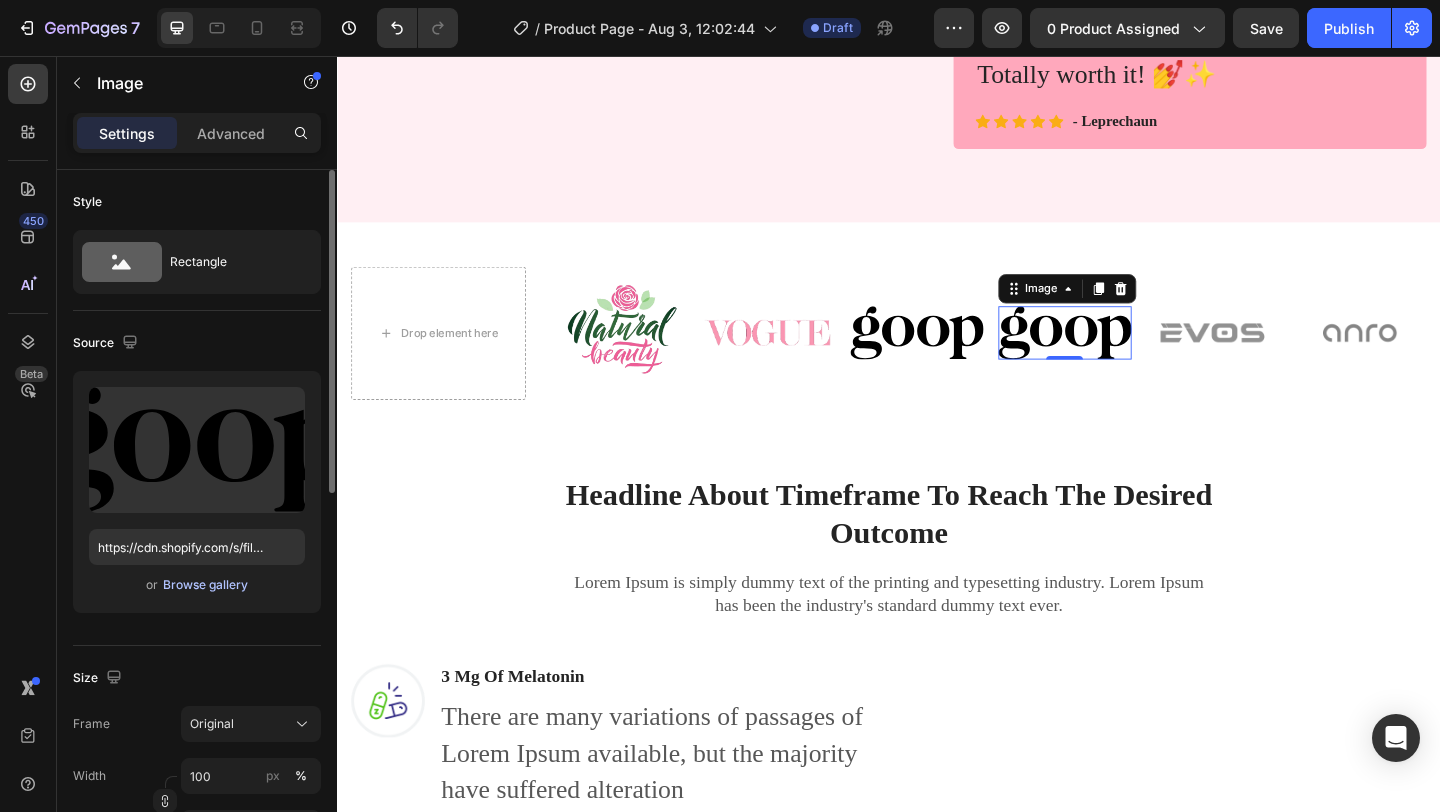 click on "Browse gallery" at bounding box center (205, 585) 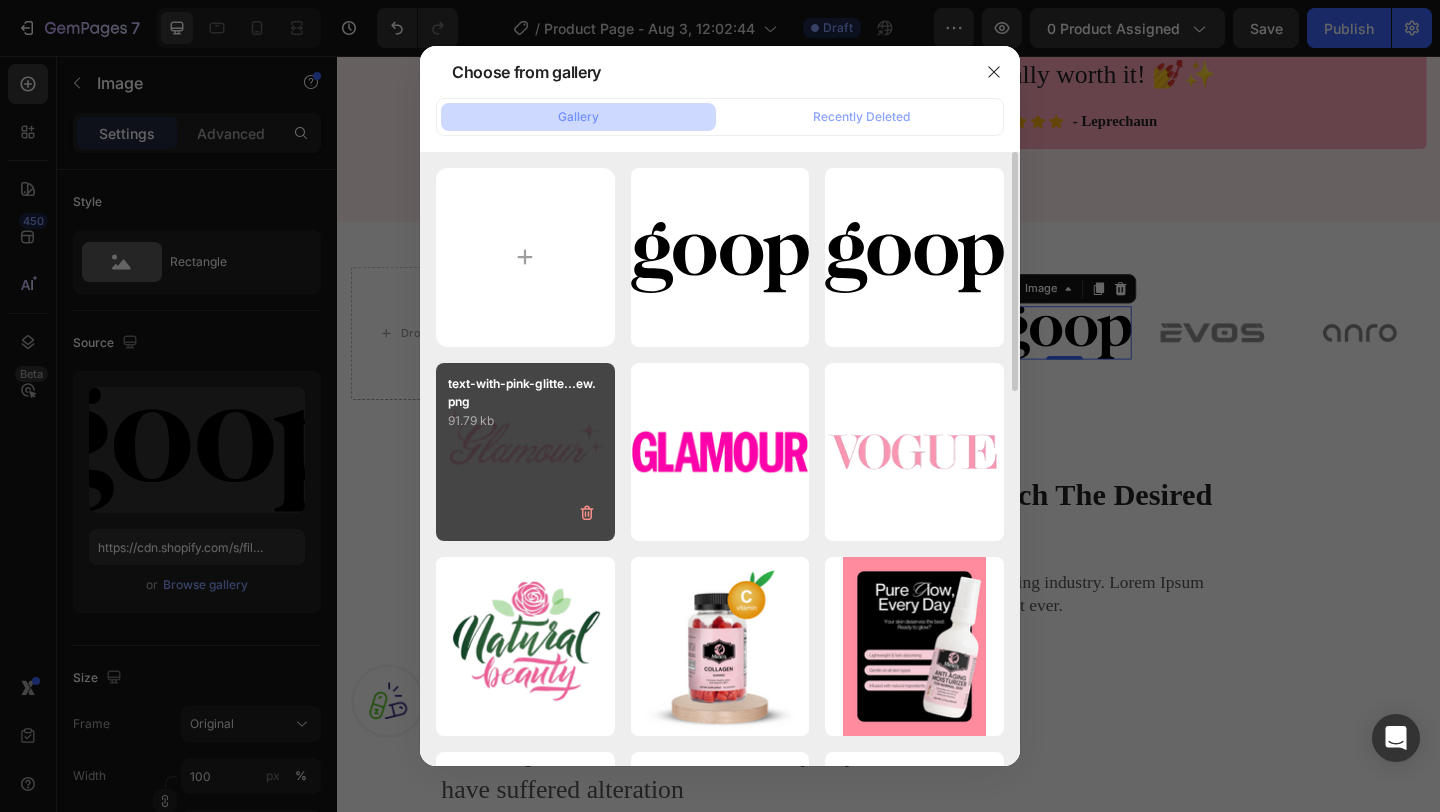click on "text-with-pink-glitte...ew.png 91.79 kb" at bounding box center [525, 452] 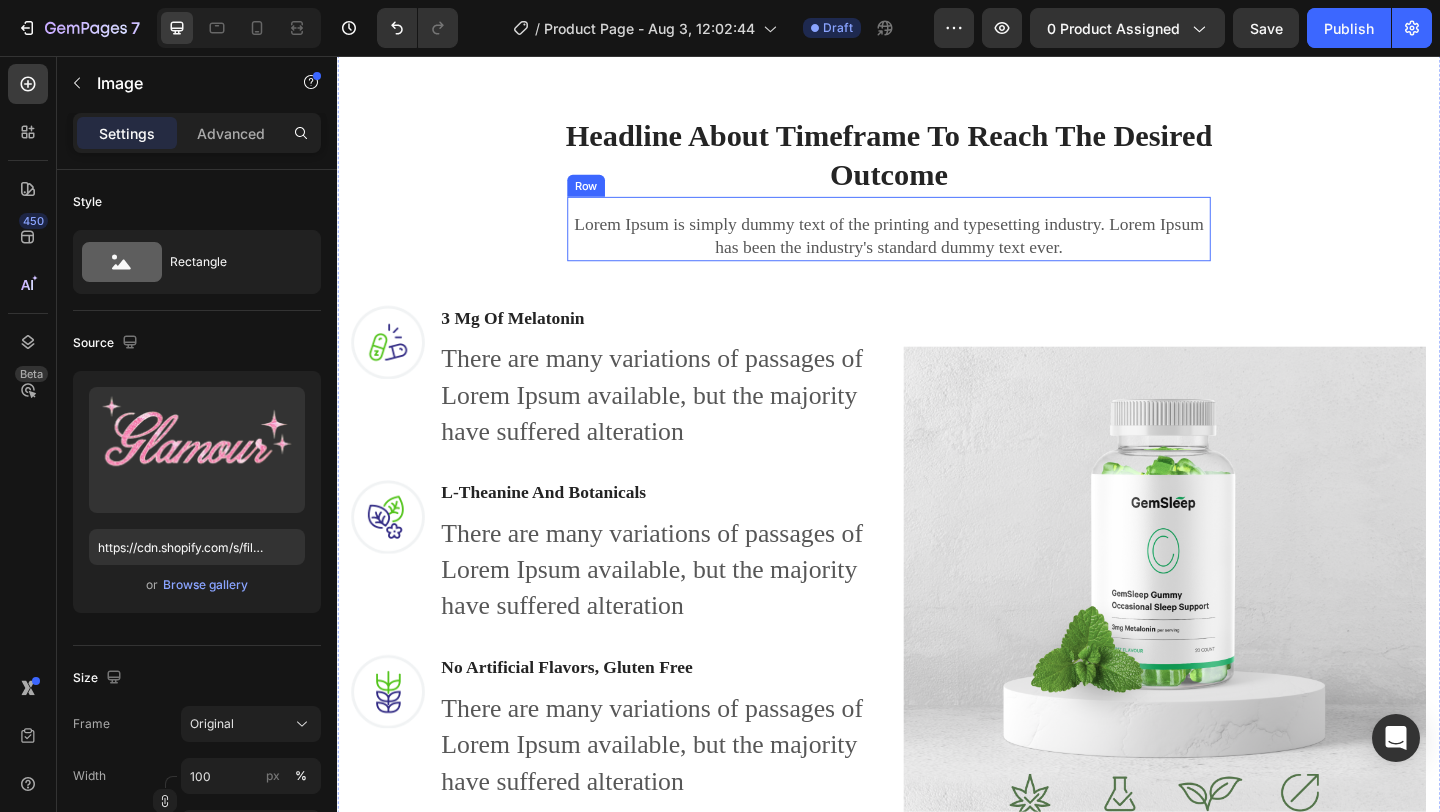 scroll, scrollTop: 1401, scrollLeft: 0, axis: vertical 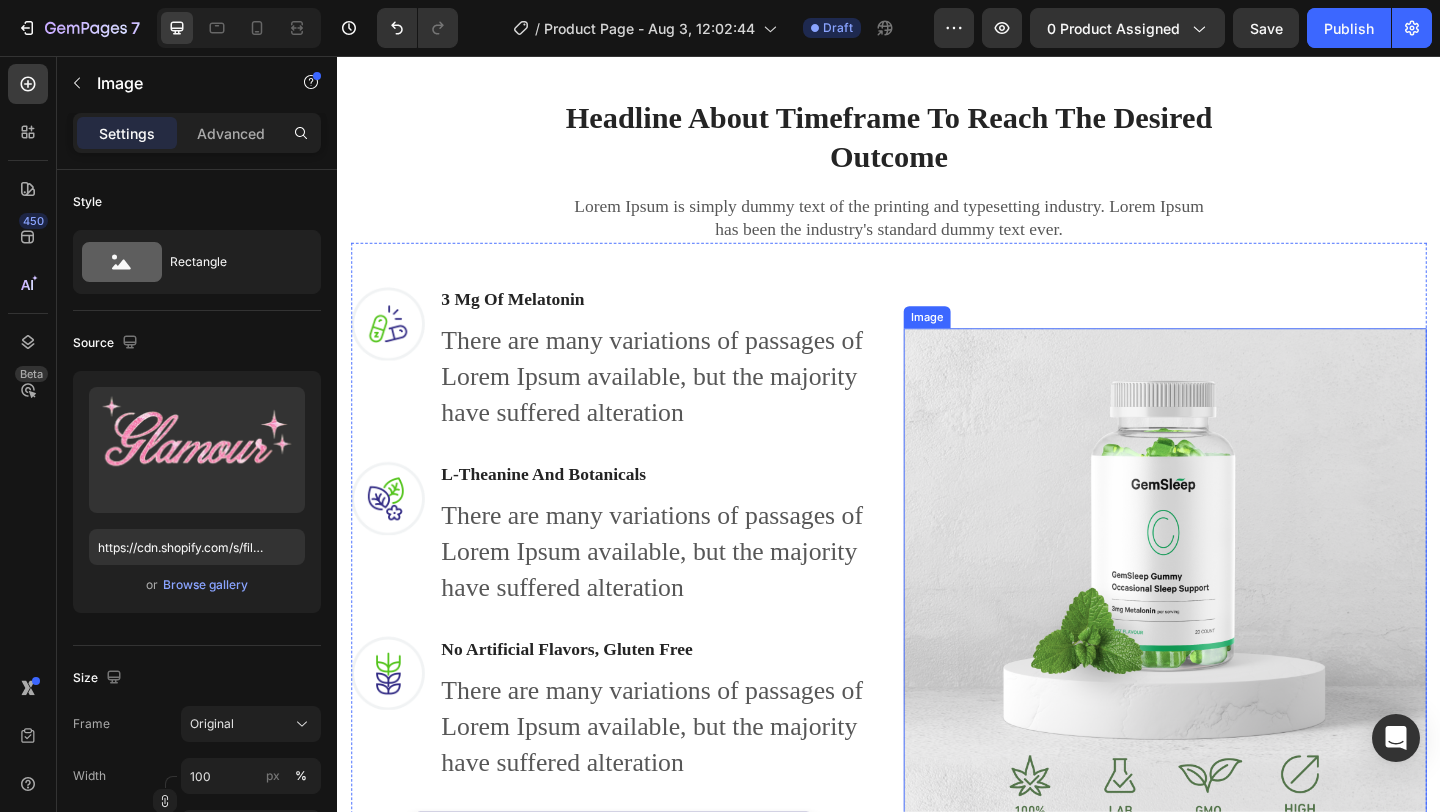 click at bounding box center [1237, 636] 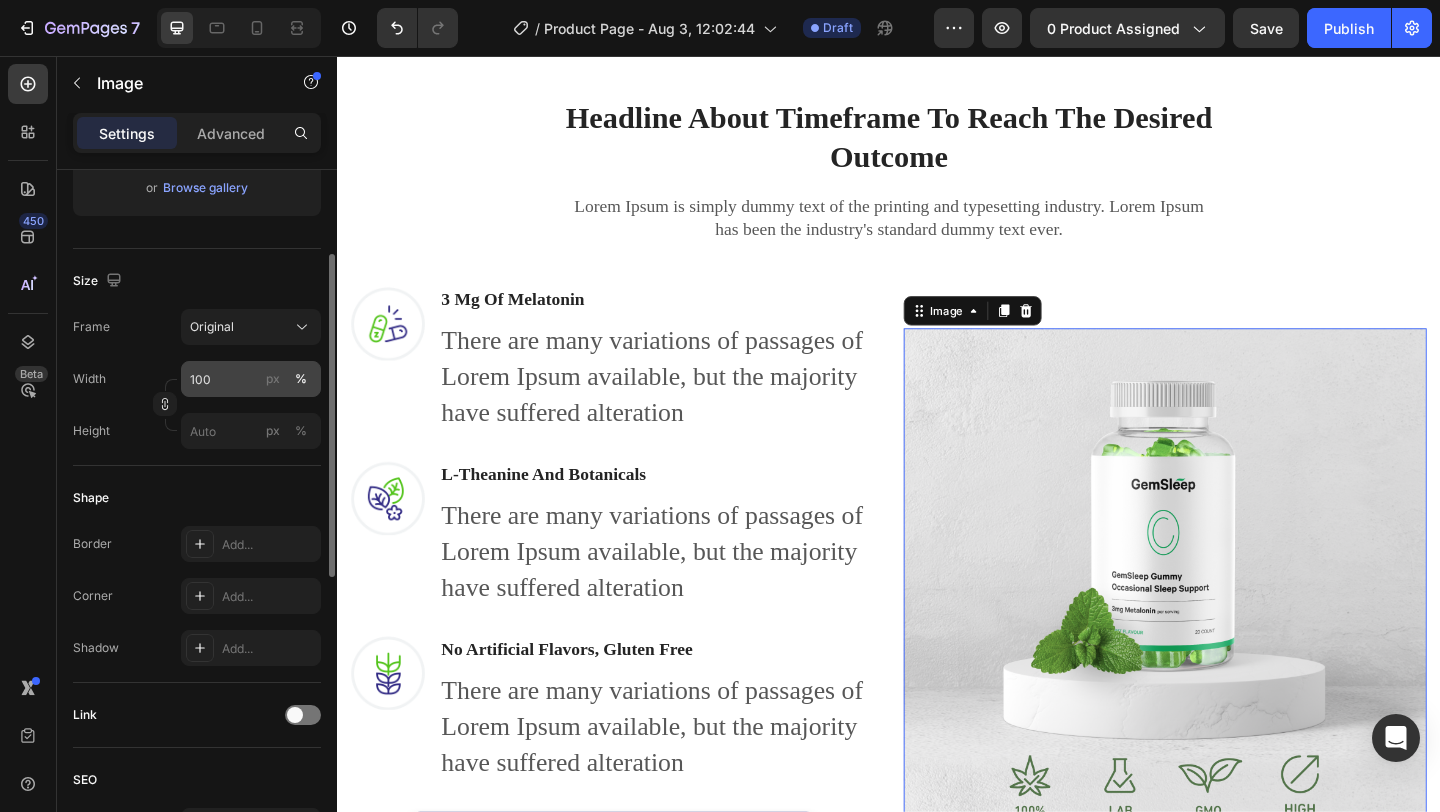 scroll, scrollTop: 426, scrollLeft: 0, axis: vertical 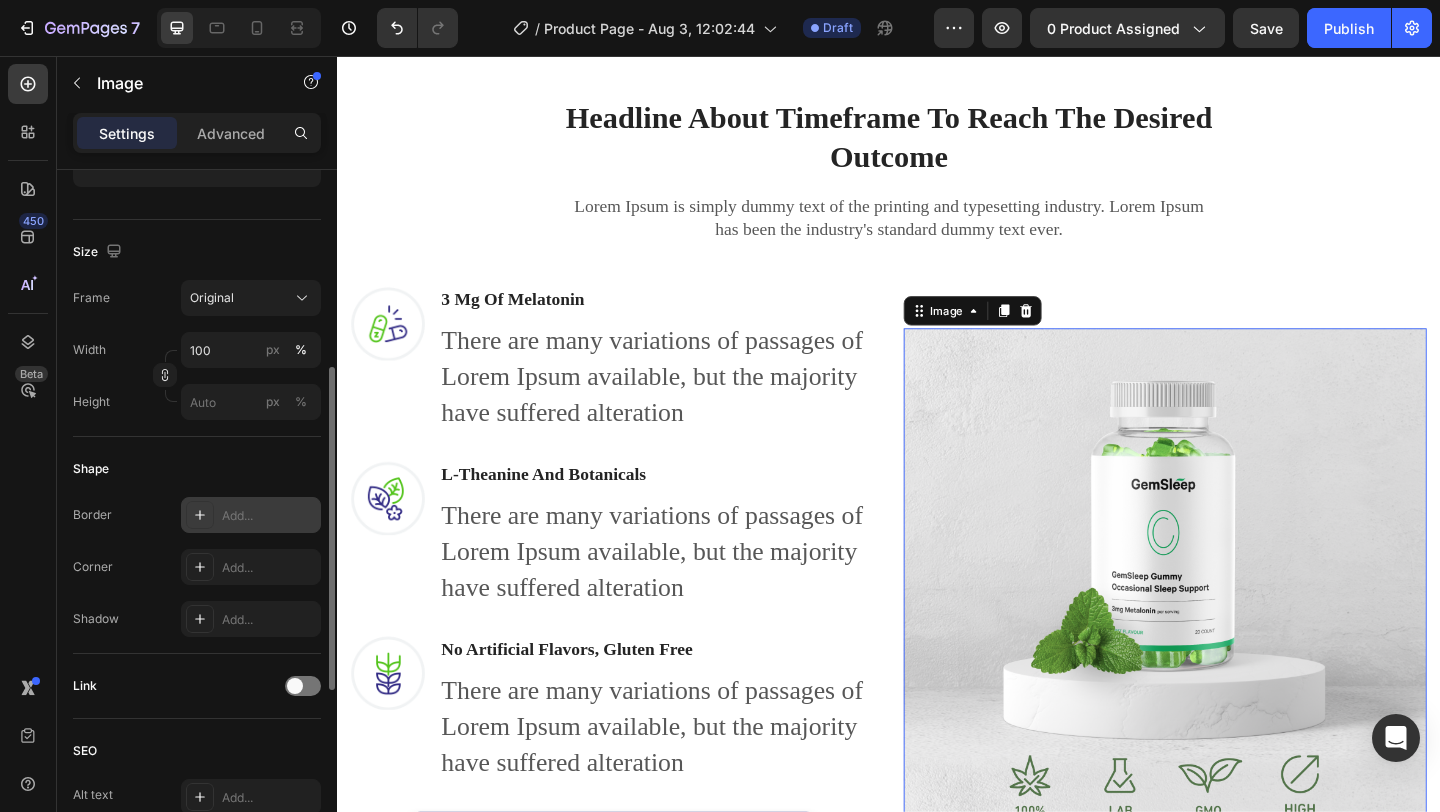 click 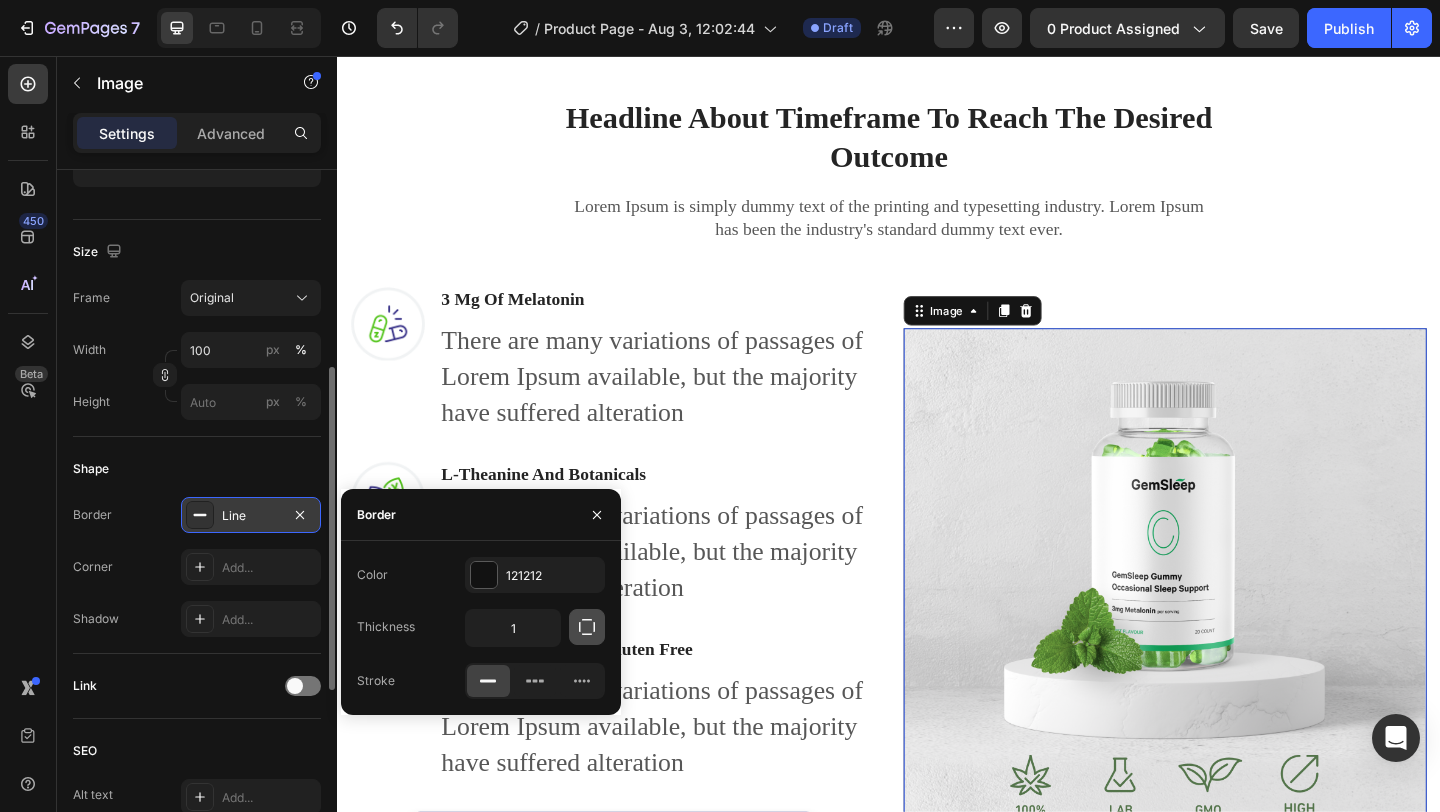 click 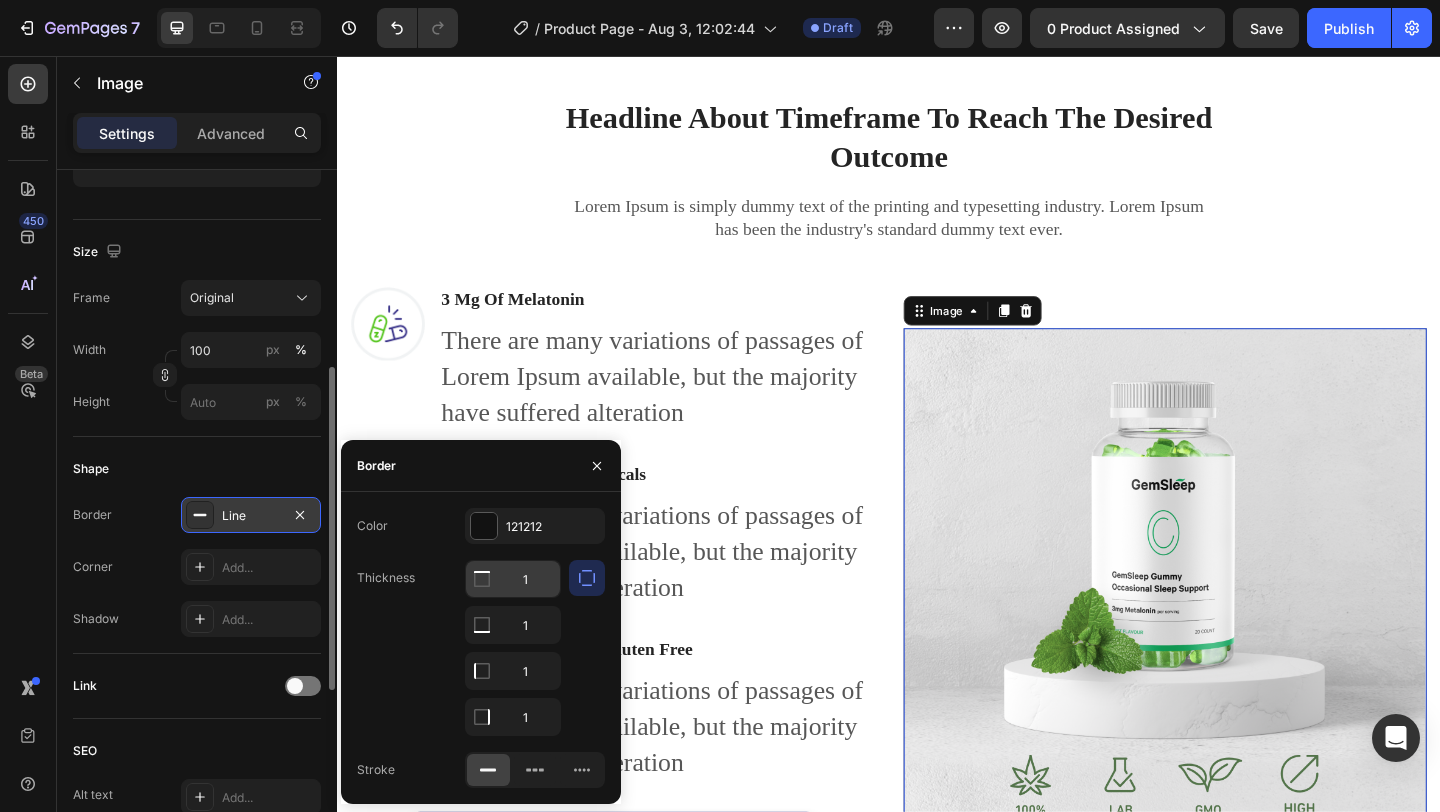click 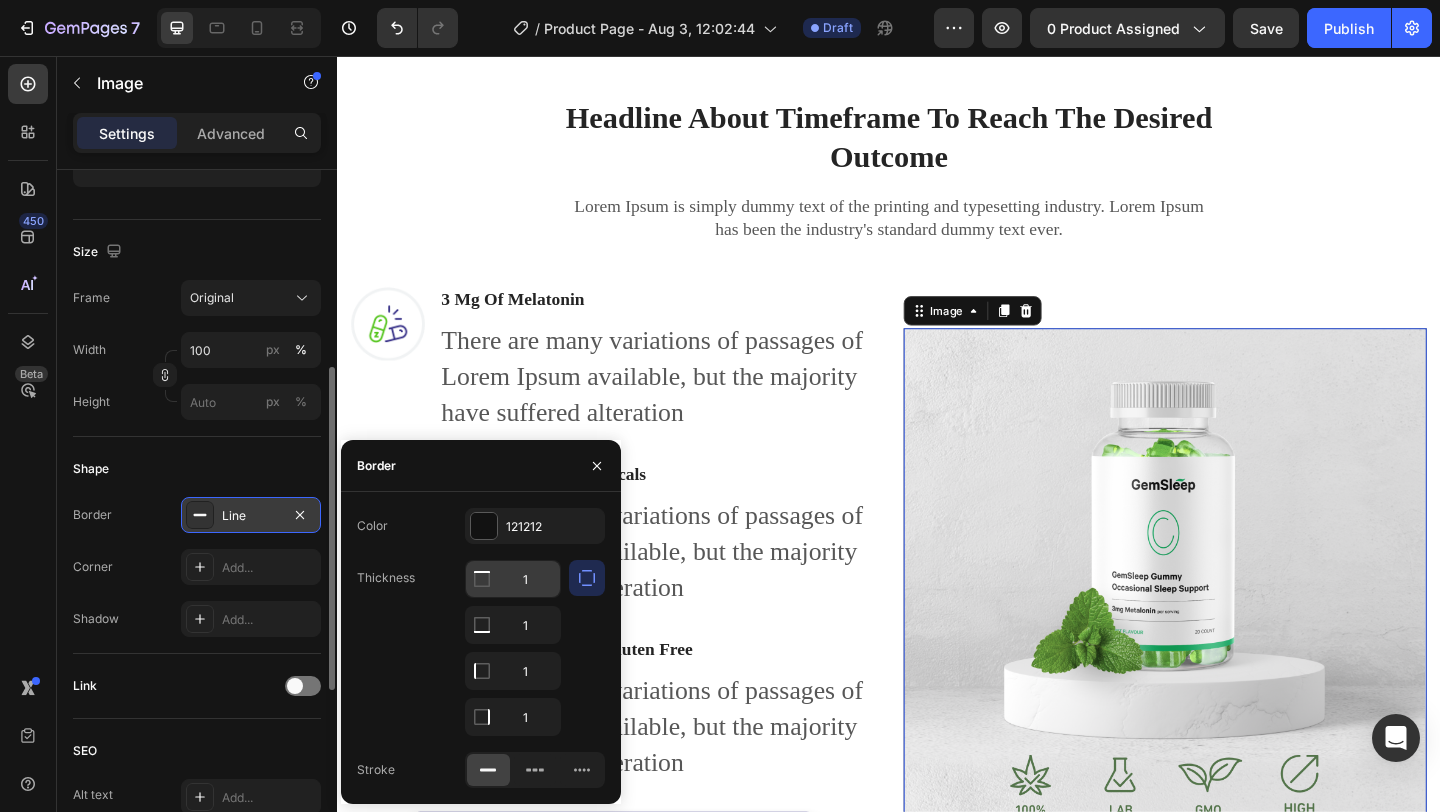 click 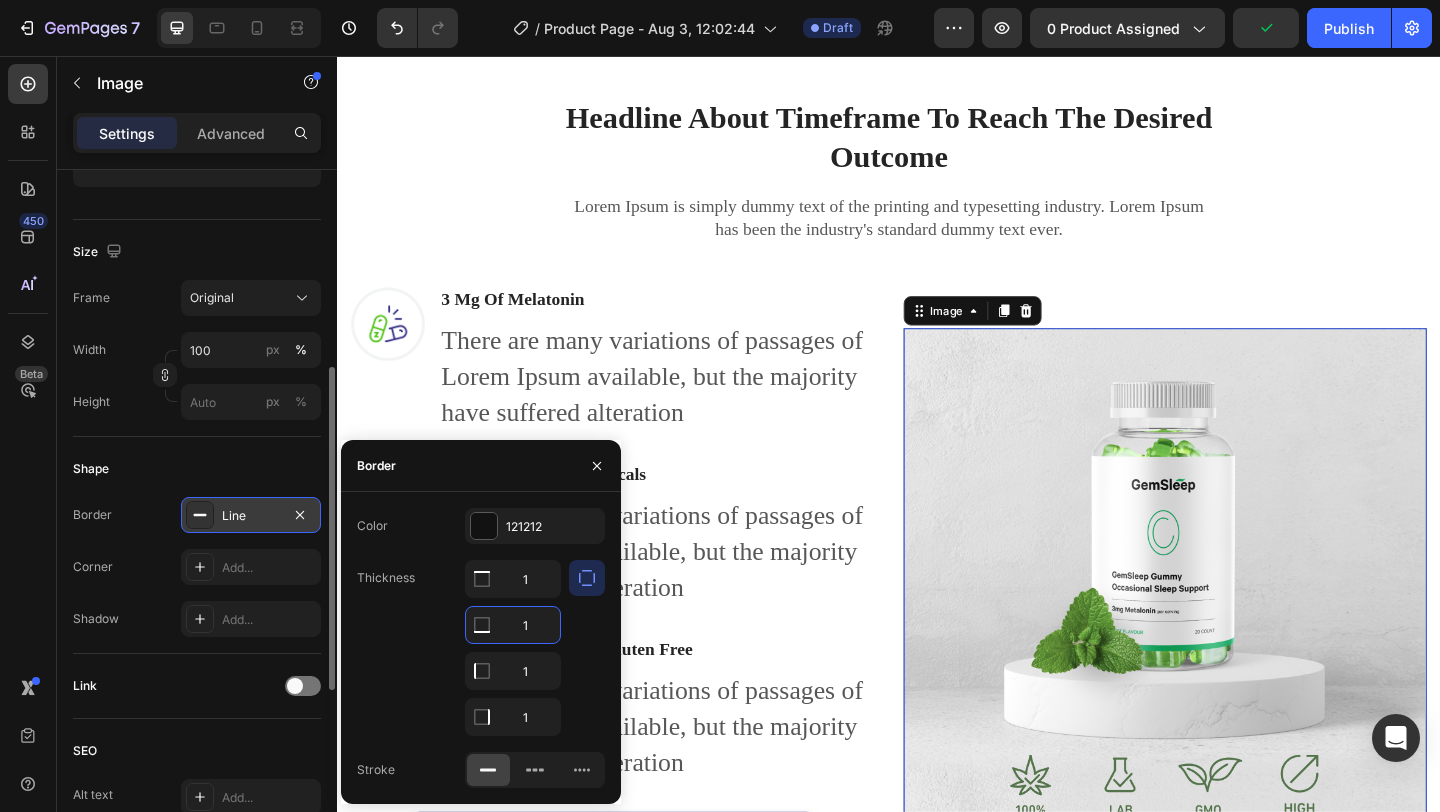 click on "1" at bounding box center (513, 625) 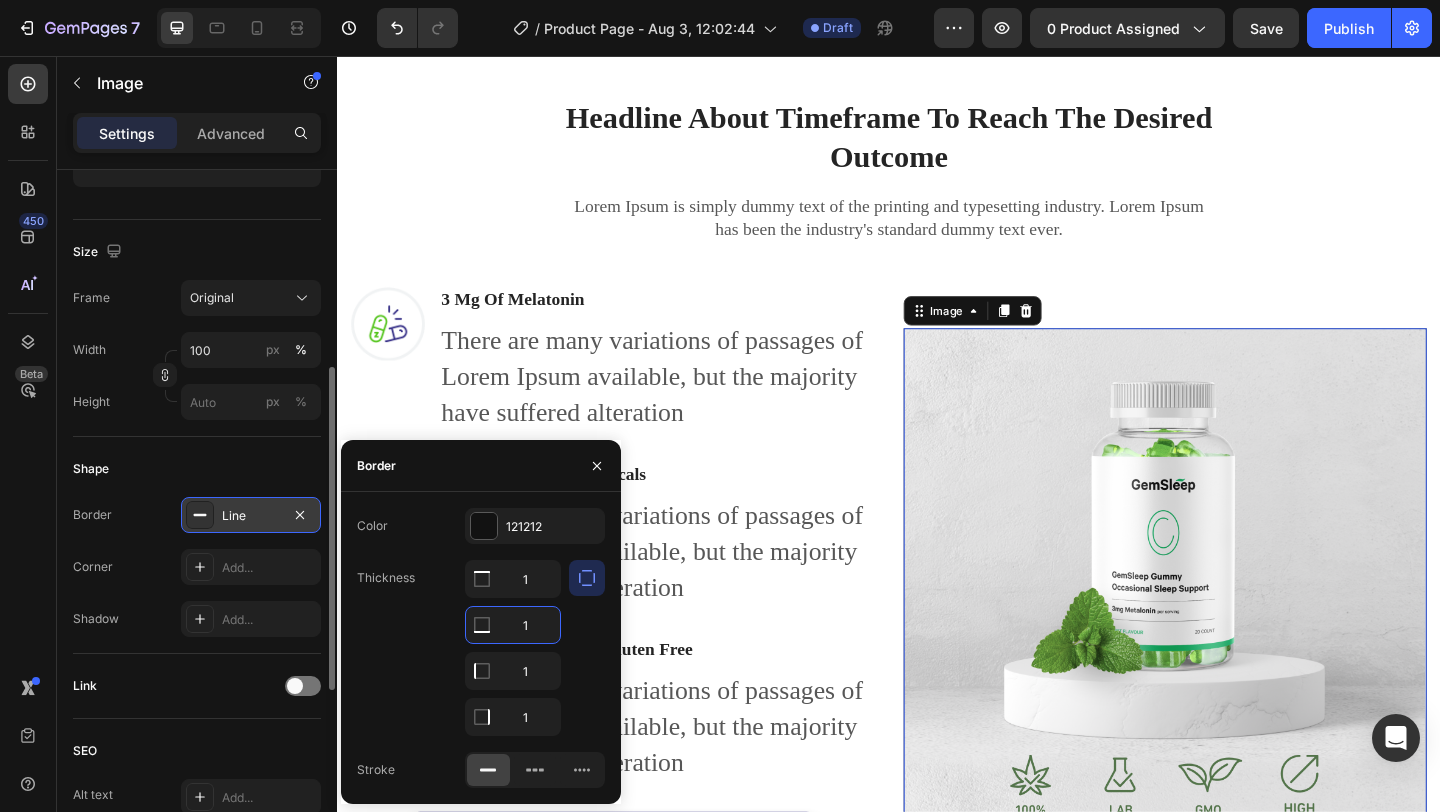 type on "2" 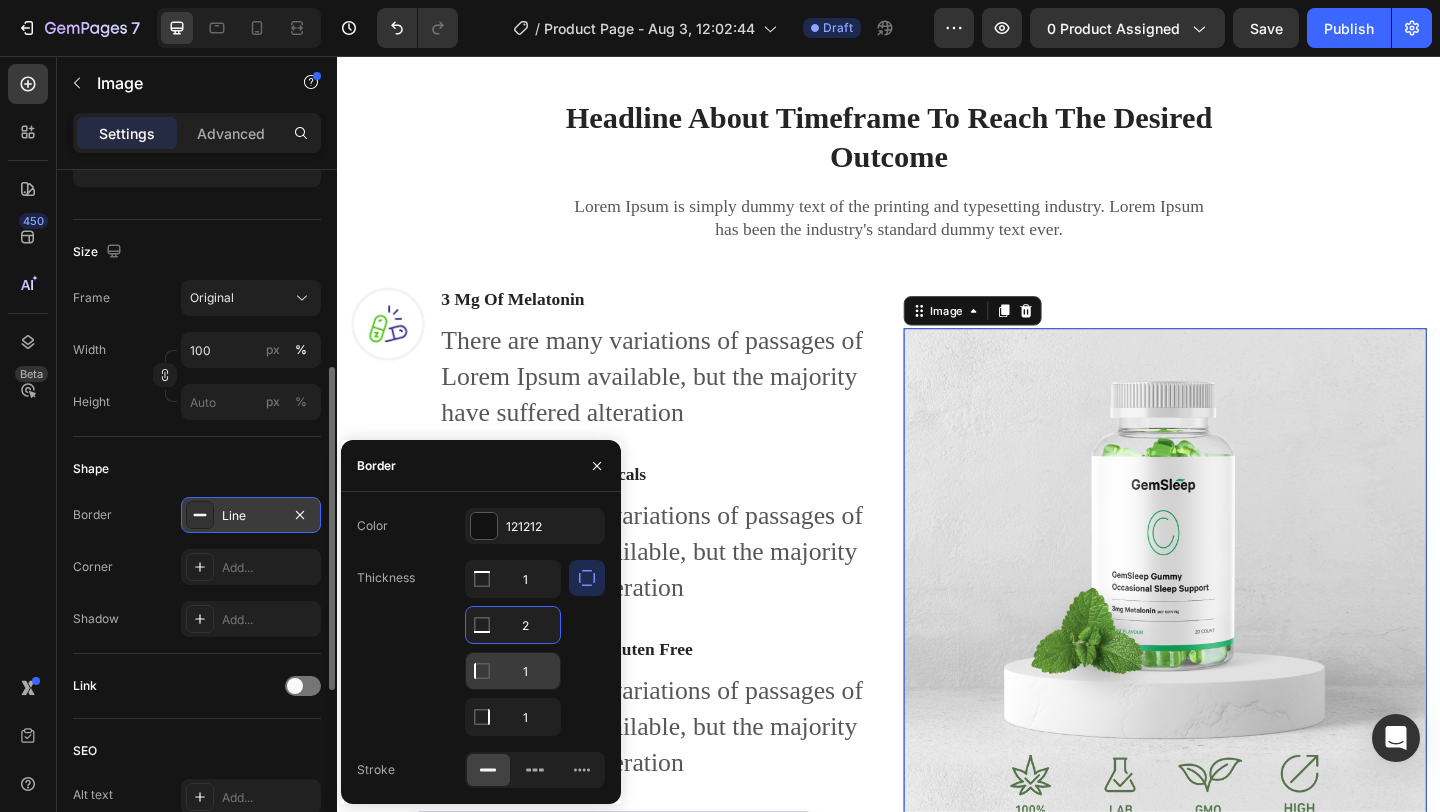 click on "1" at bounding box center [513, 579] 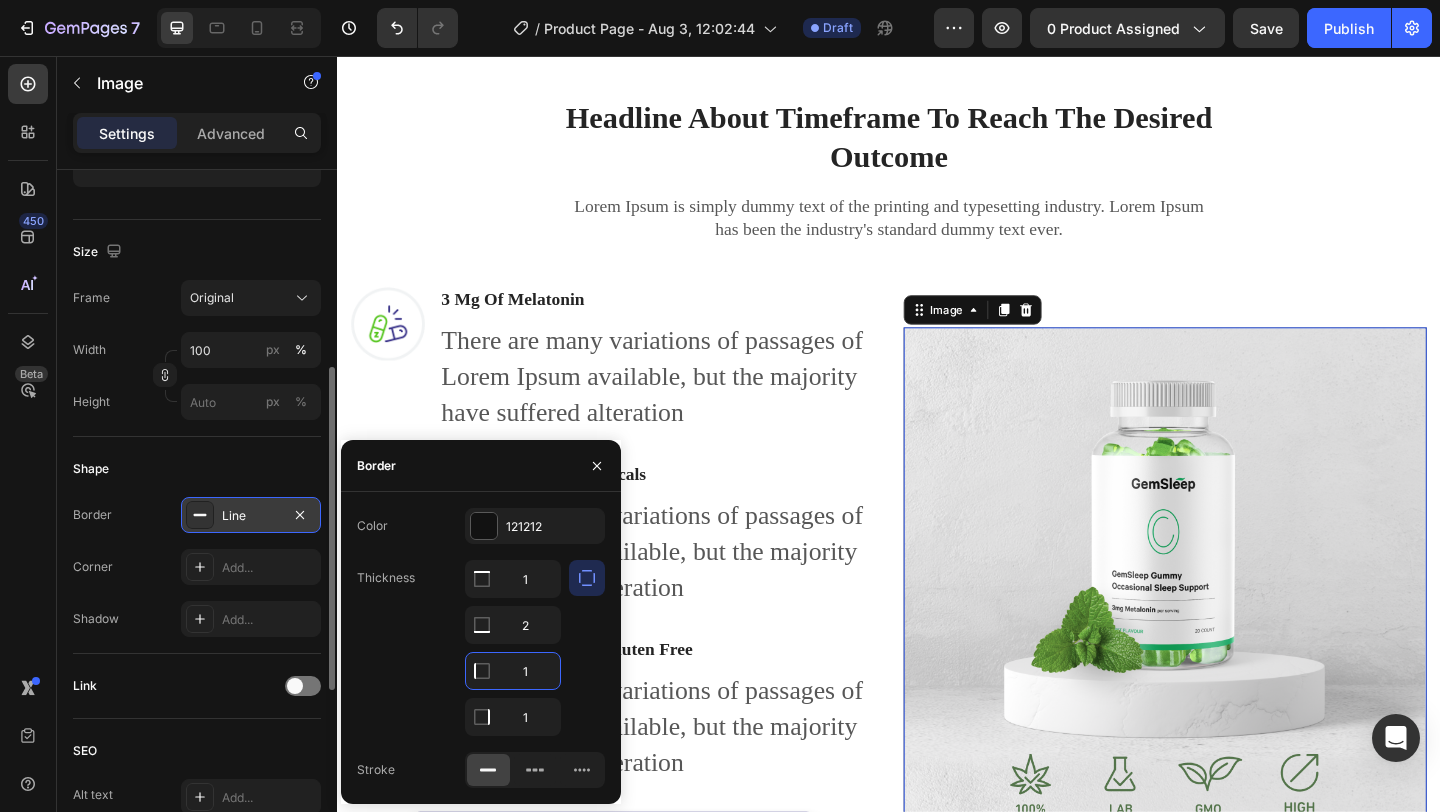type on "2" 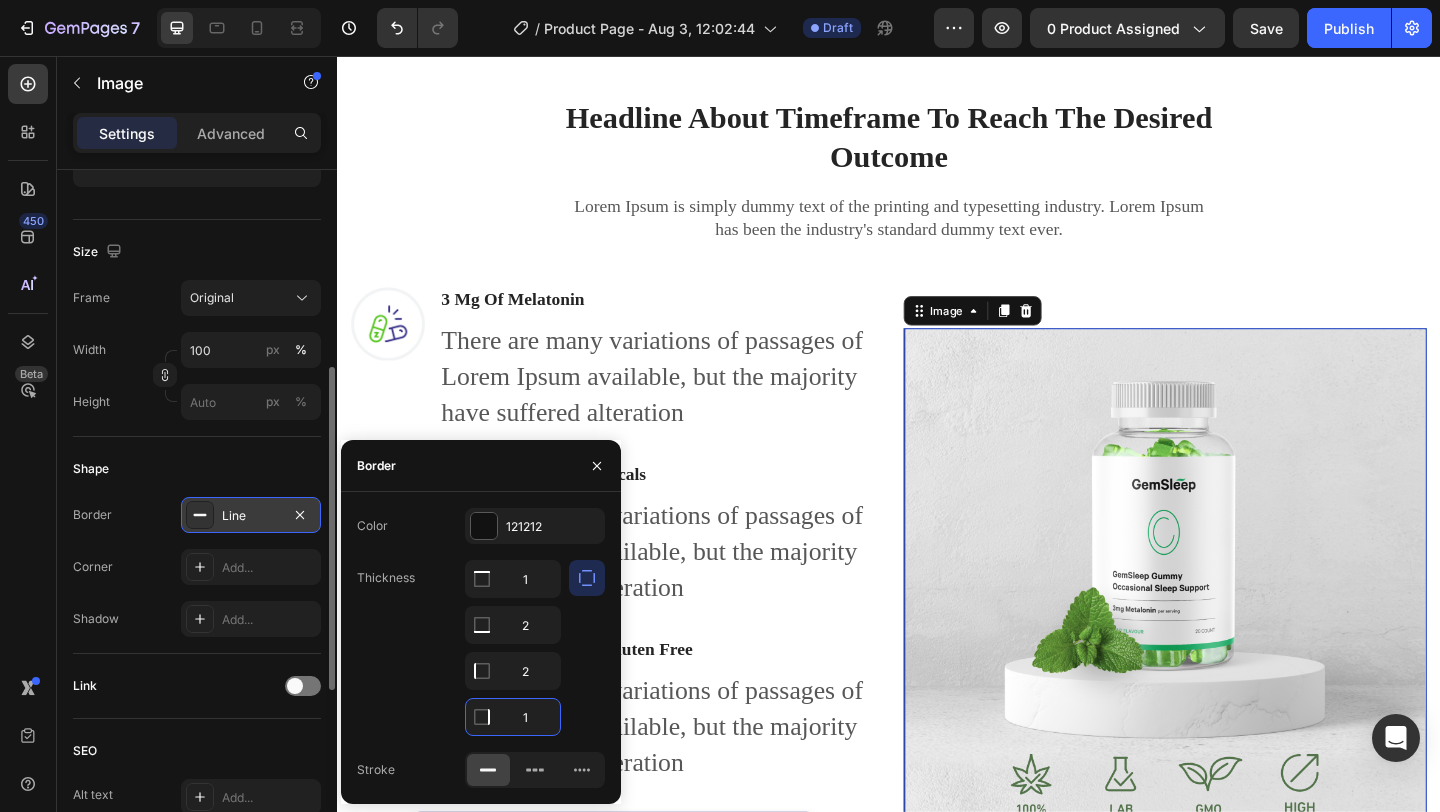 click on "1" at bounding box center (513, 717) 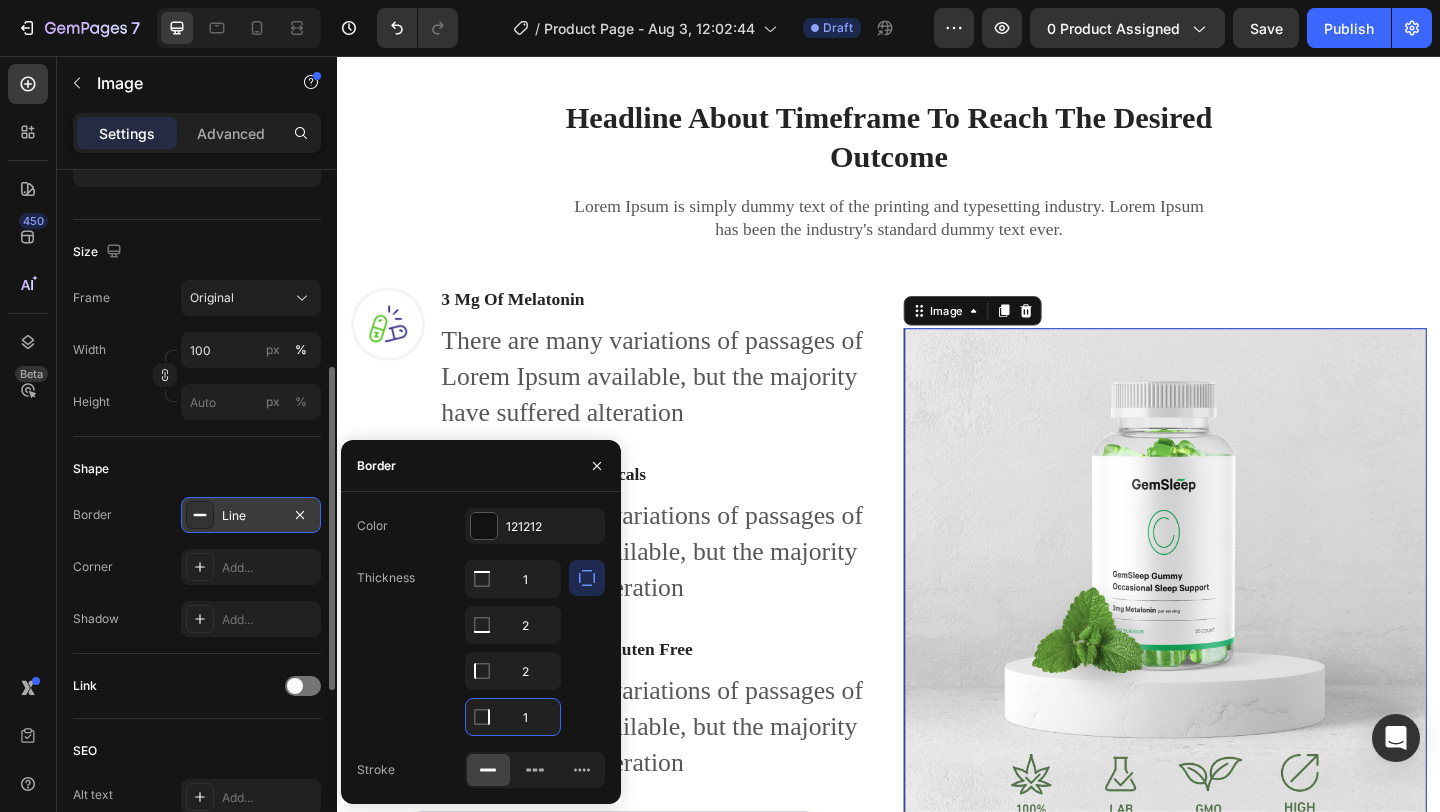type on "2" 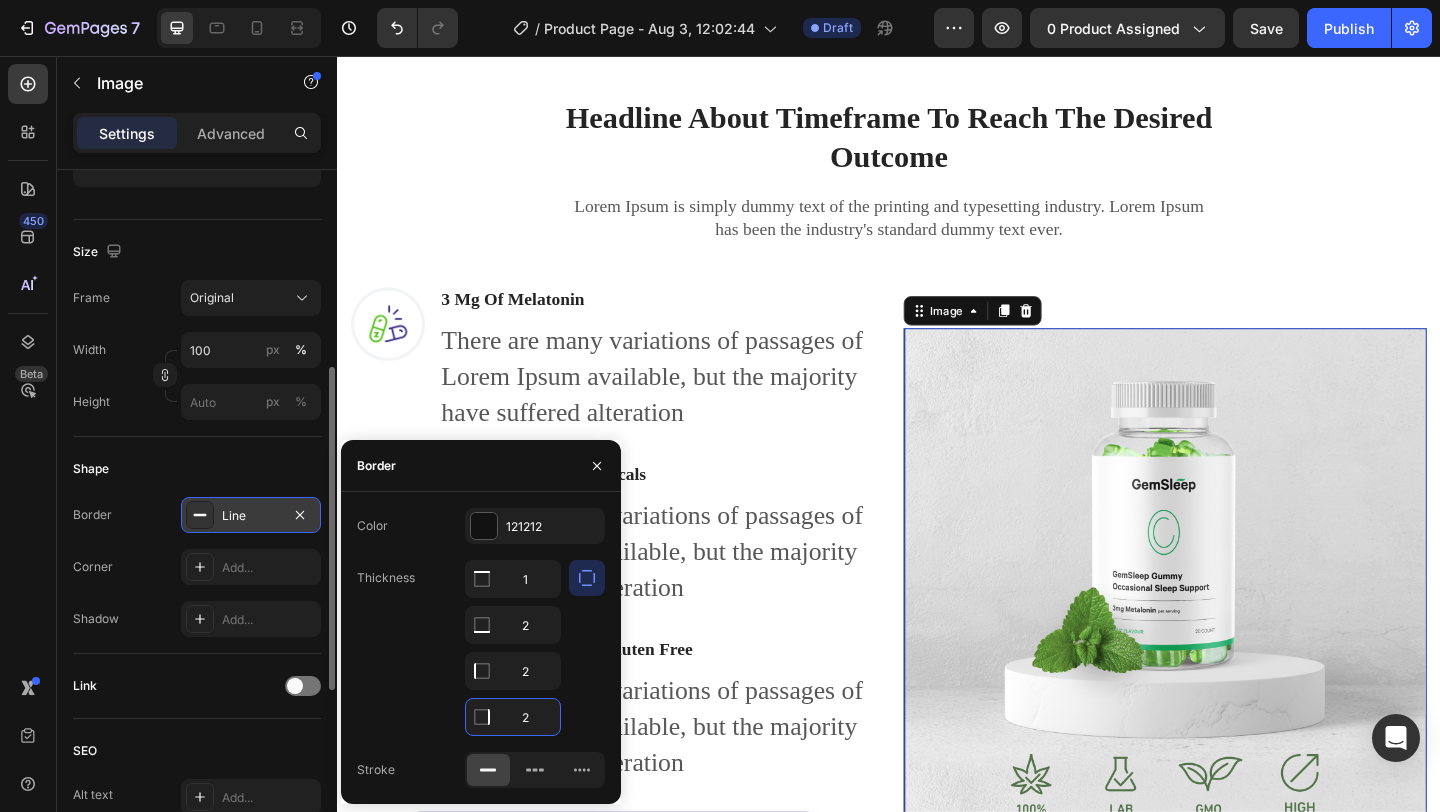 click 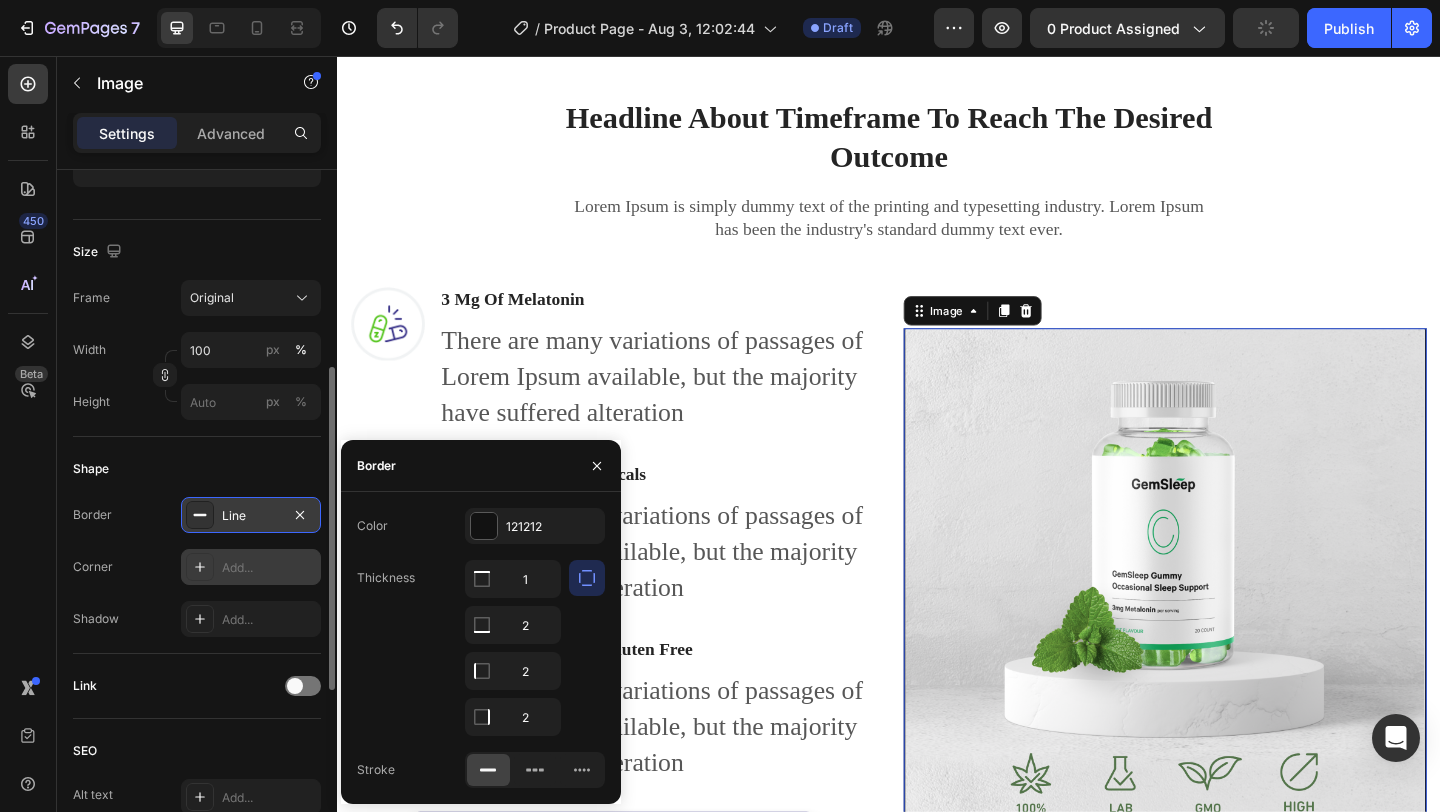click on "Add..." at bounding box center [269, 568] 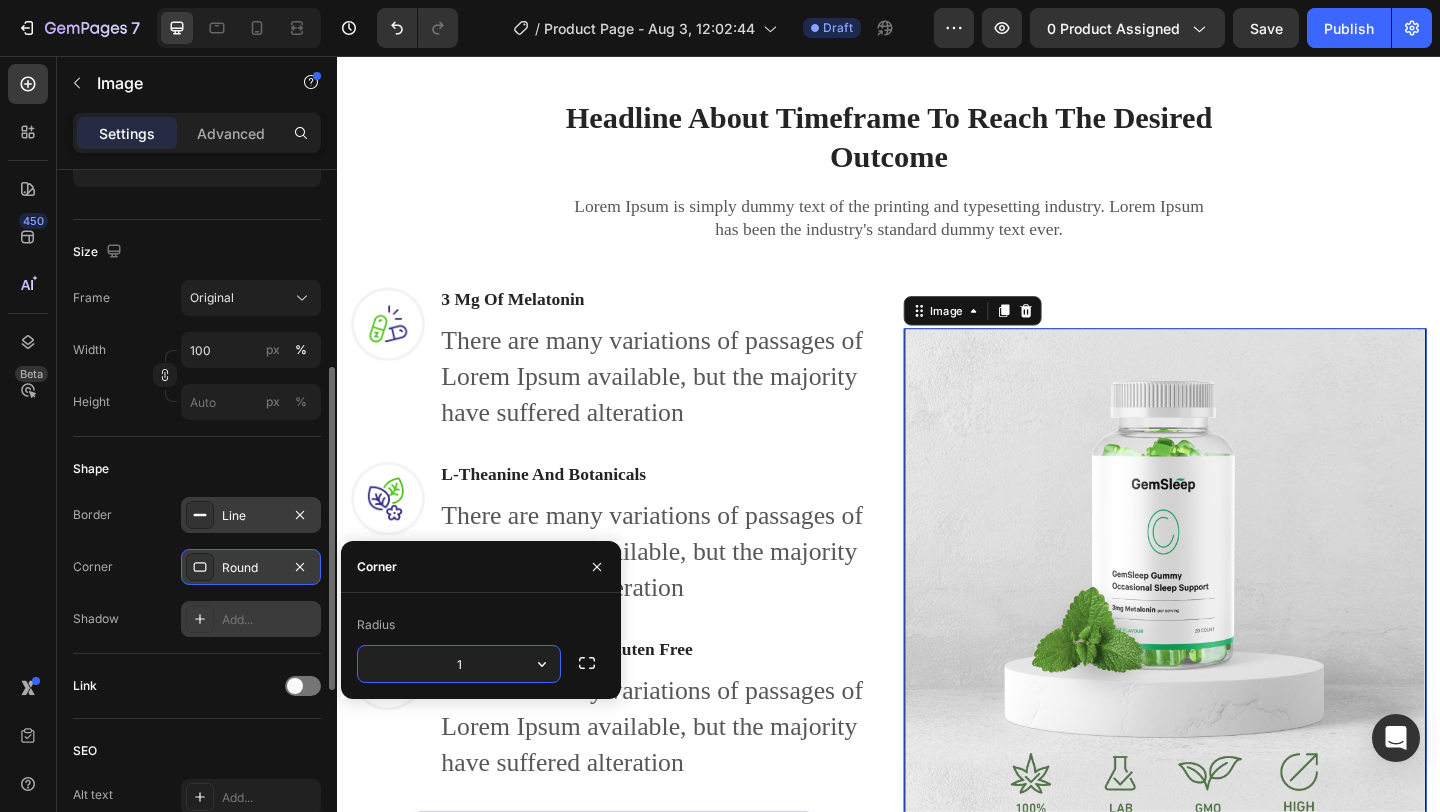 type on "10" 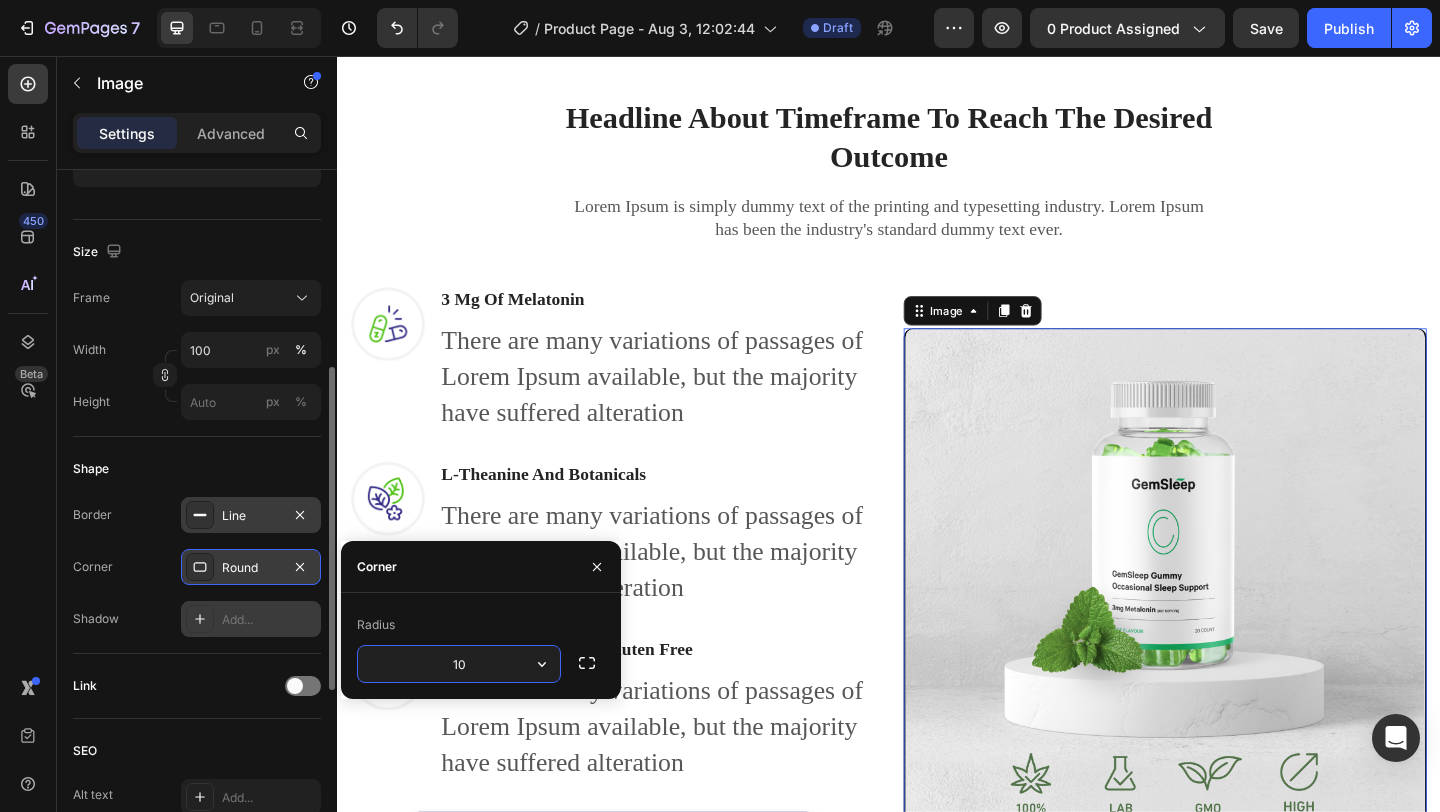 click on "Add..." at bounding box center (251, 619) 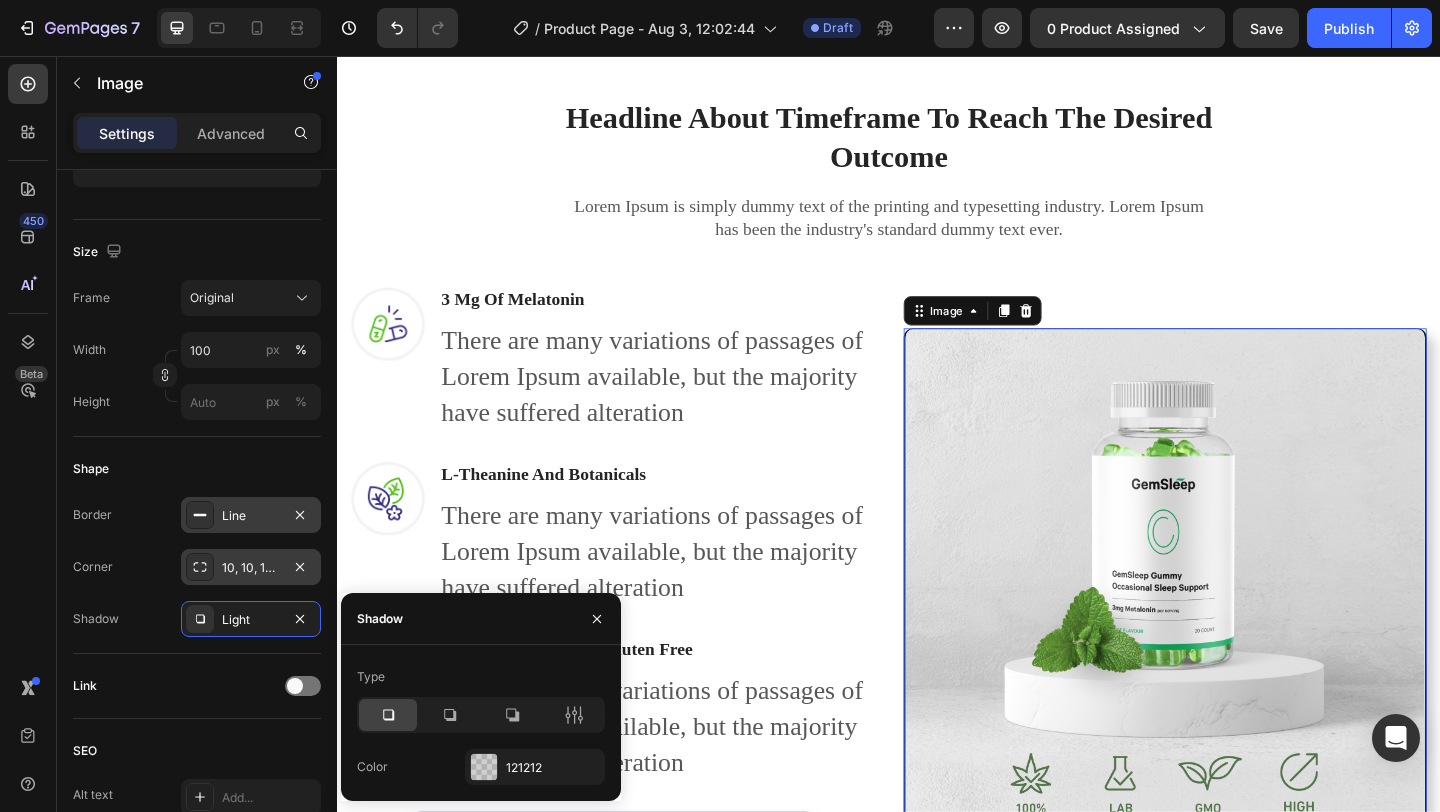 click 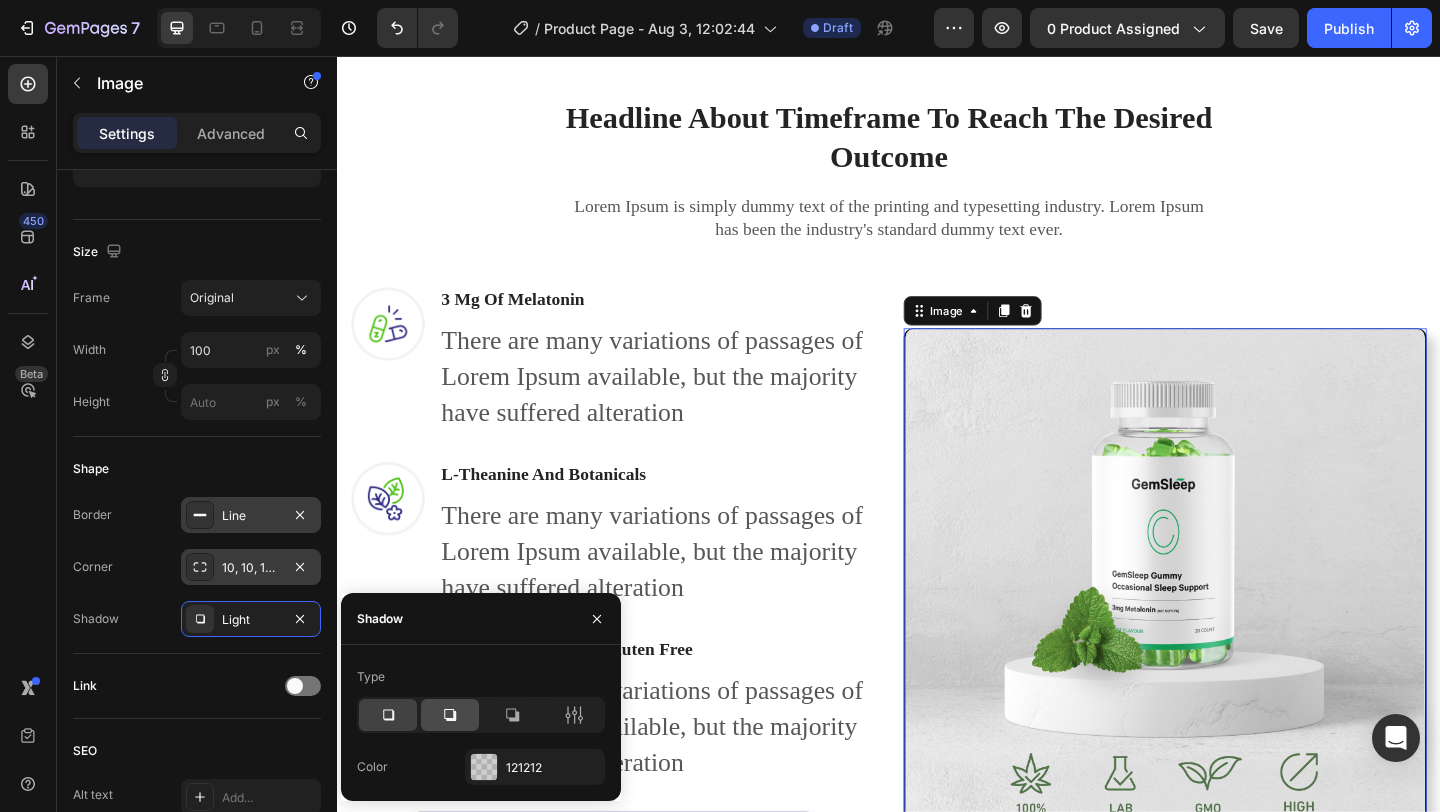 click 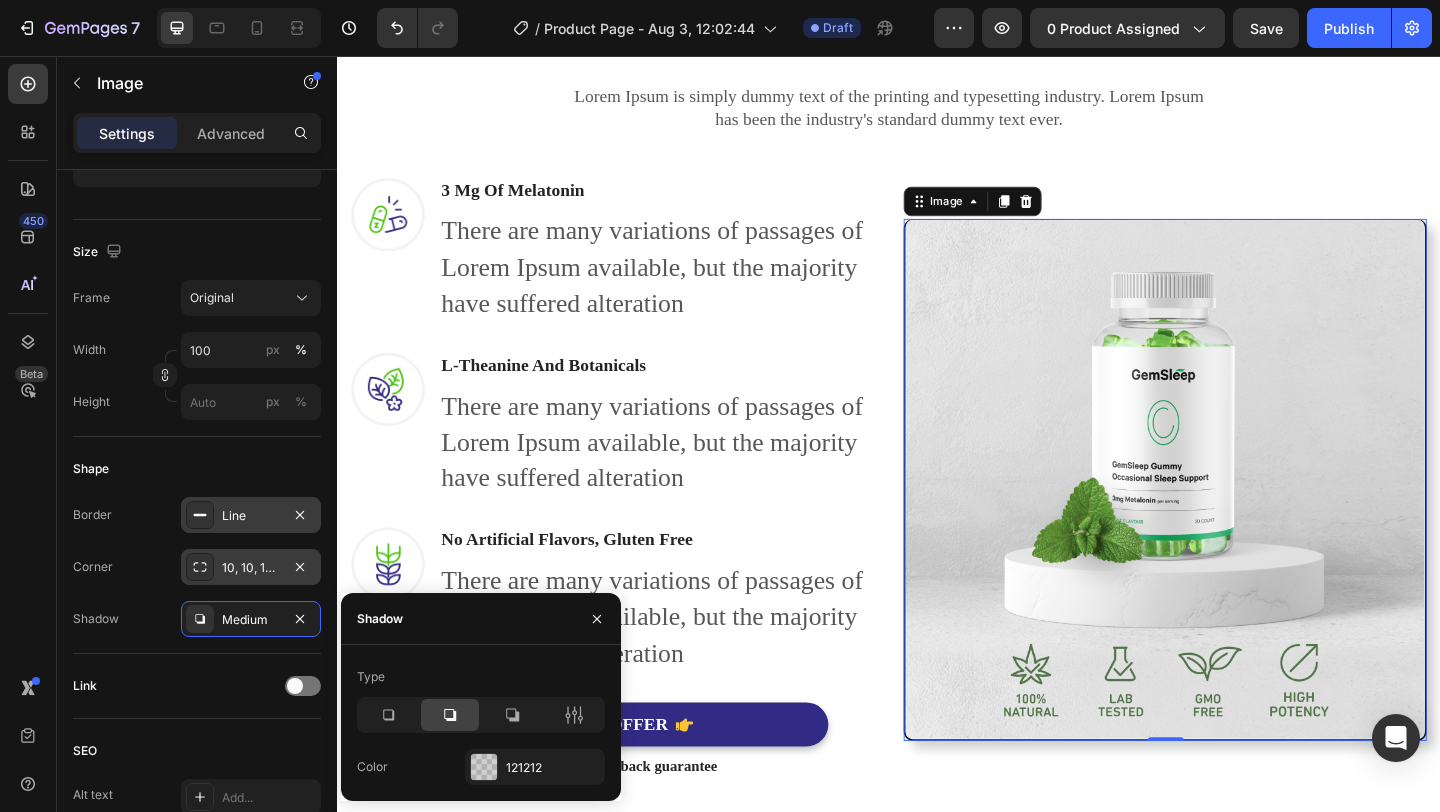 scroll, scrollTop: 1327, scrollLeft: 0, axis: vertical 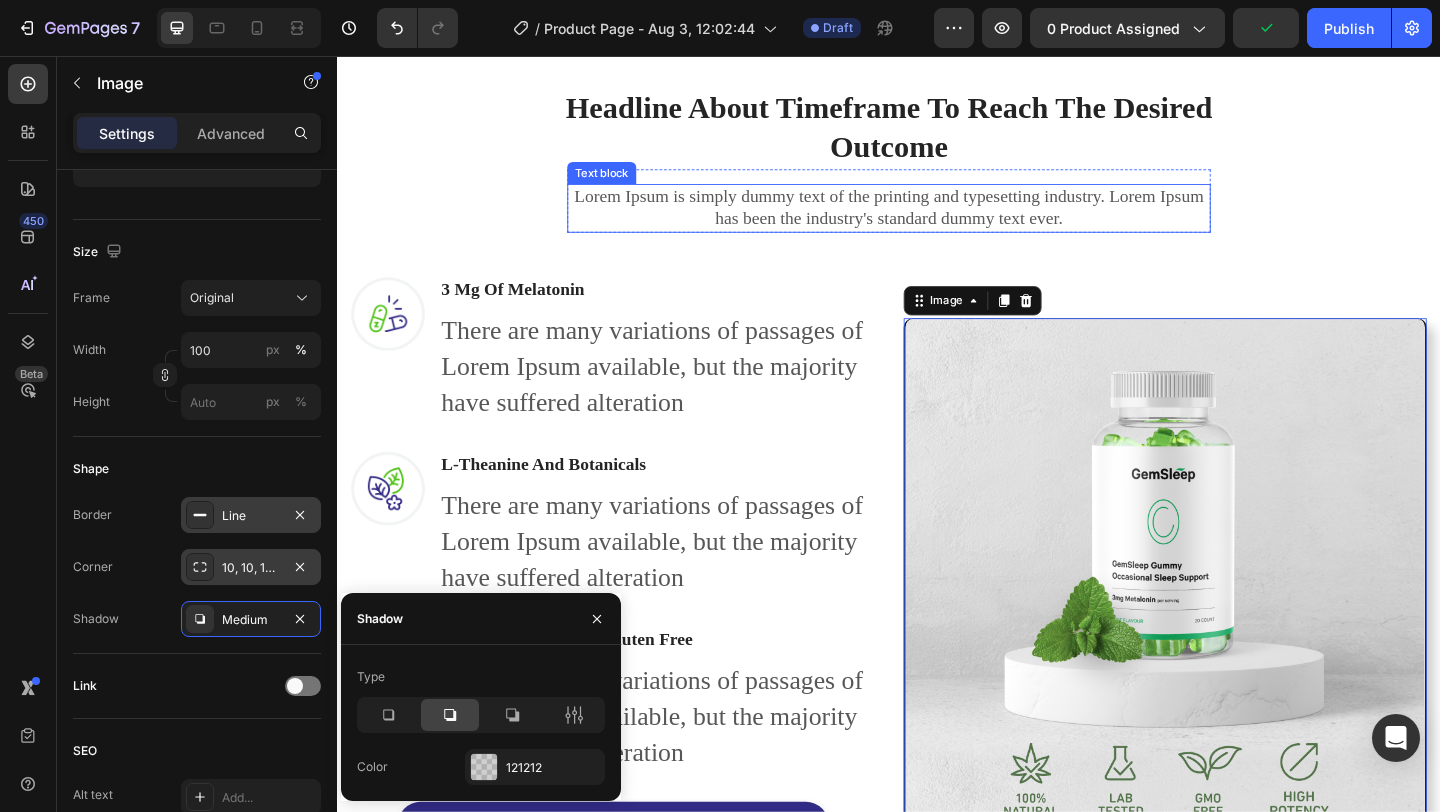 click on "Lorem Ipsum is simply dummy text of the printing and typesetting industry. Lorem Ipsum has been the industry's standard dummy text ever." at bounding box center (937, 221) 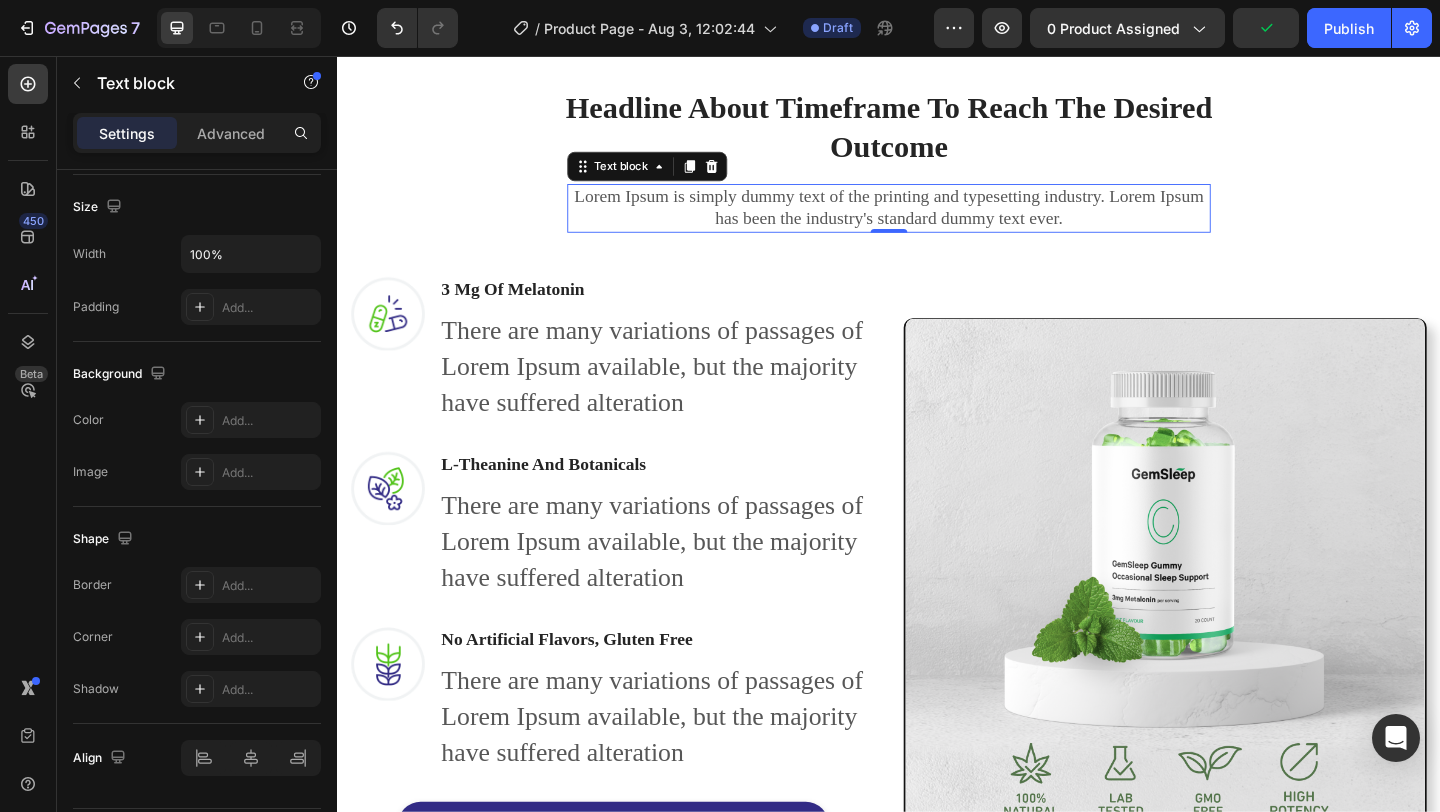scroll, scrollTop: 0, scrollLeft: 0, axis: both 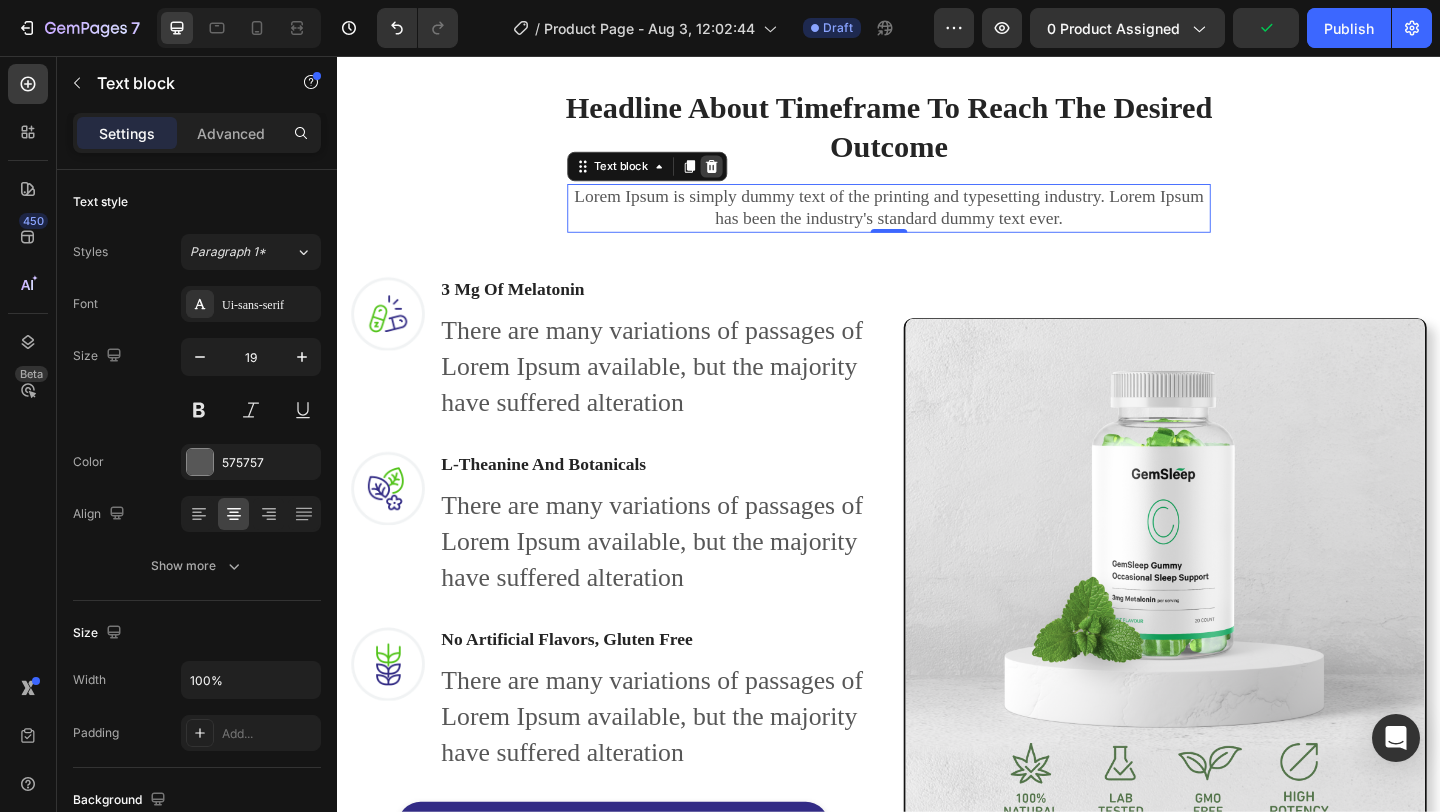 click 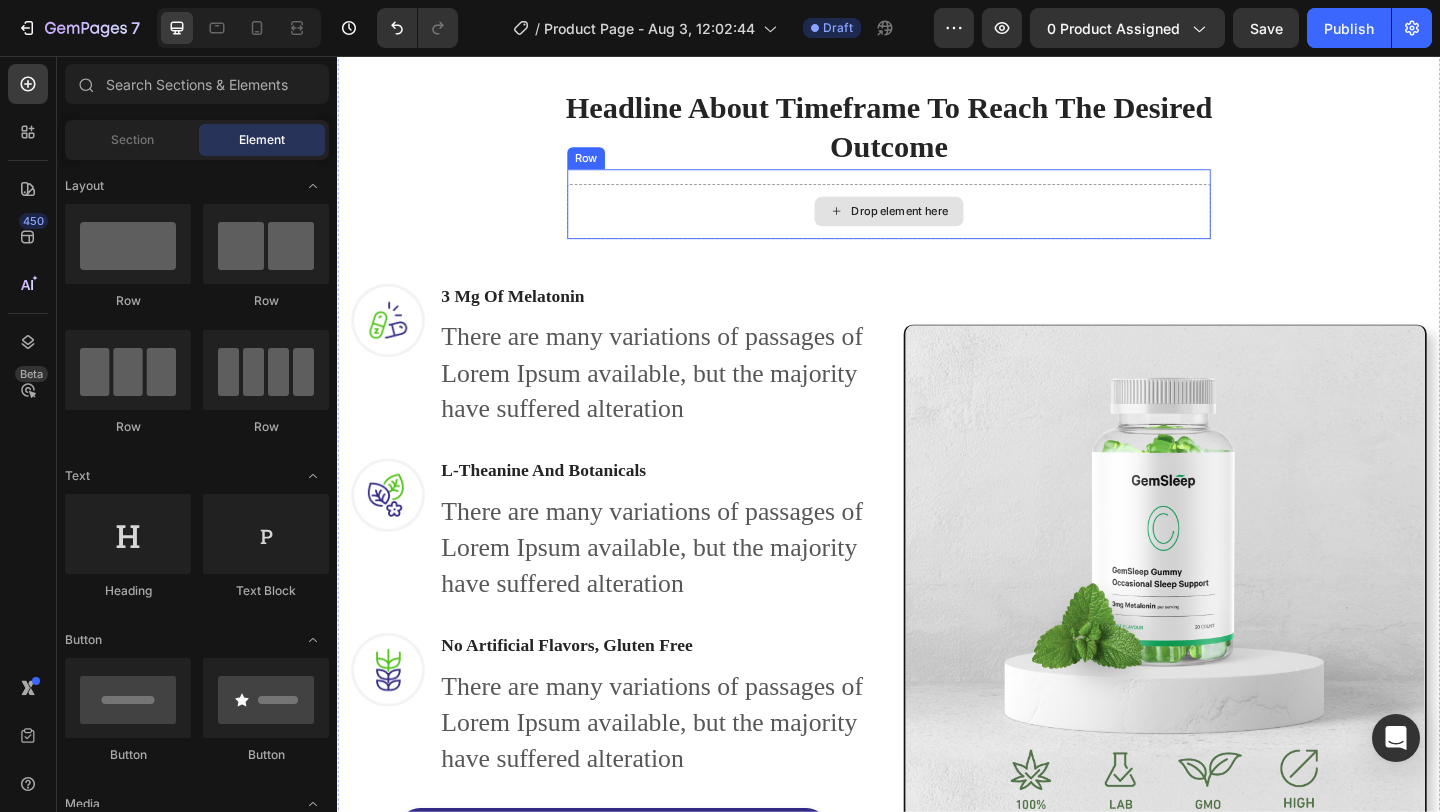 click on "Drop element here" at bounding box center (937, 225) 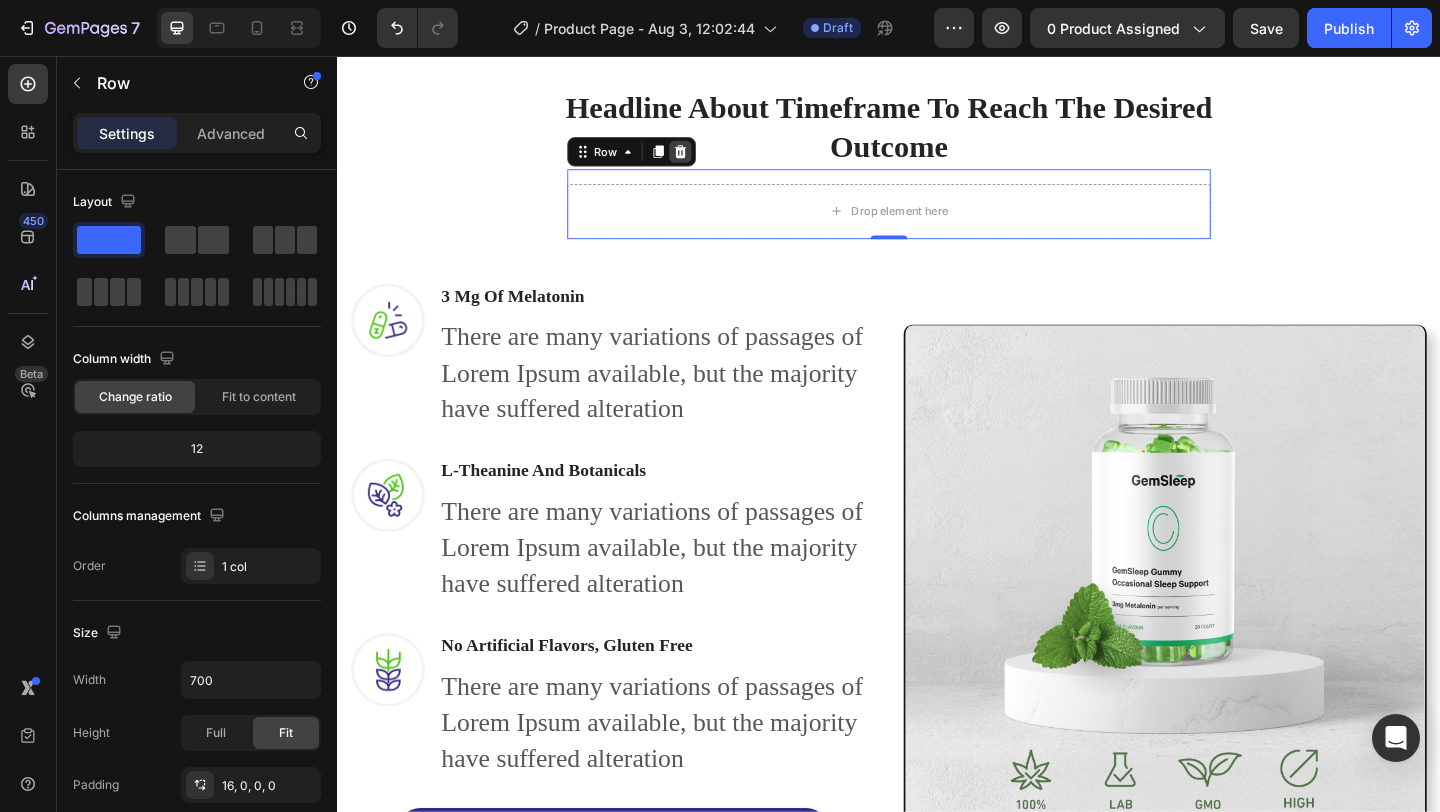 click at bounding box center [710, 160] 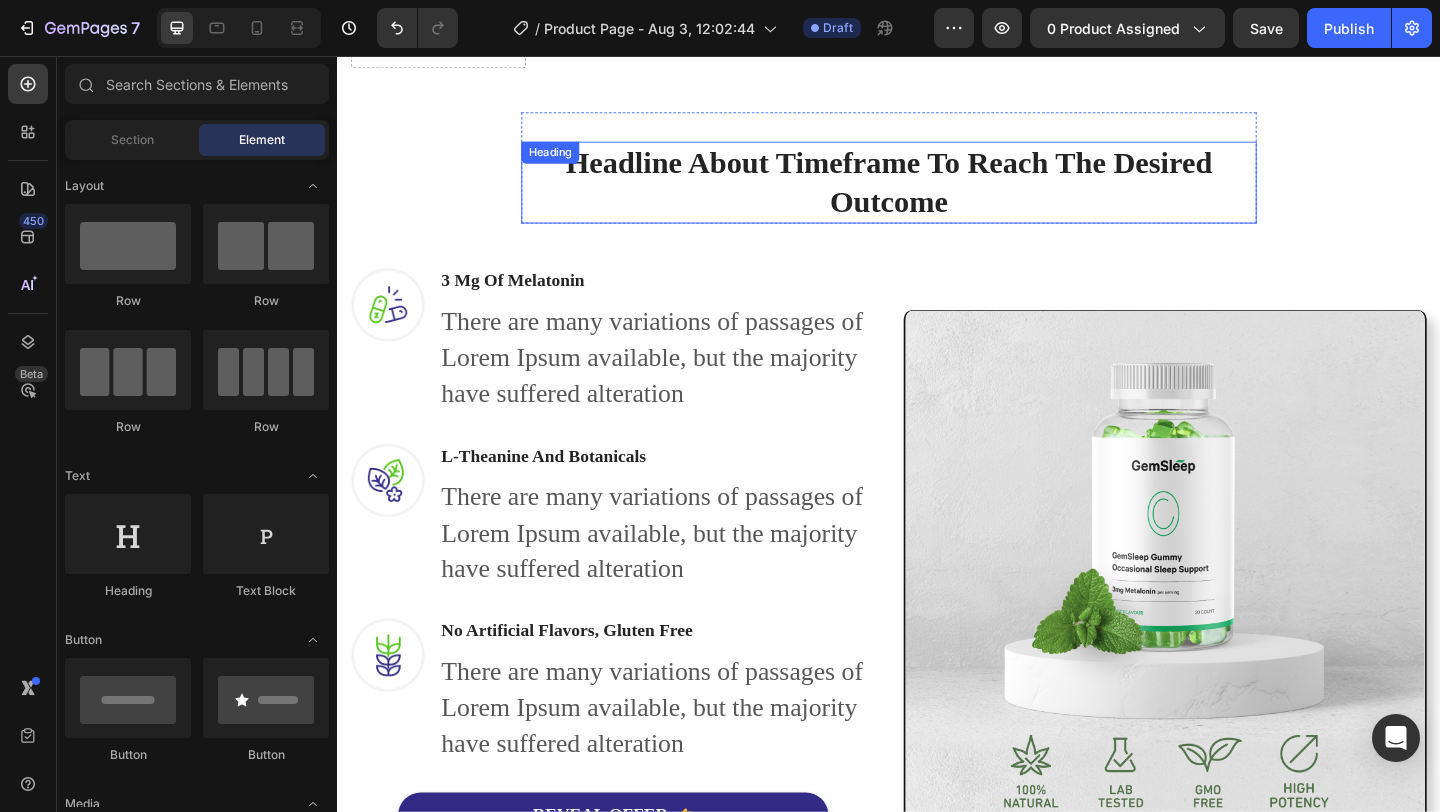 scroll, scrollTop: 1257, scrollLeft: 0, axis: vertical 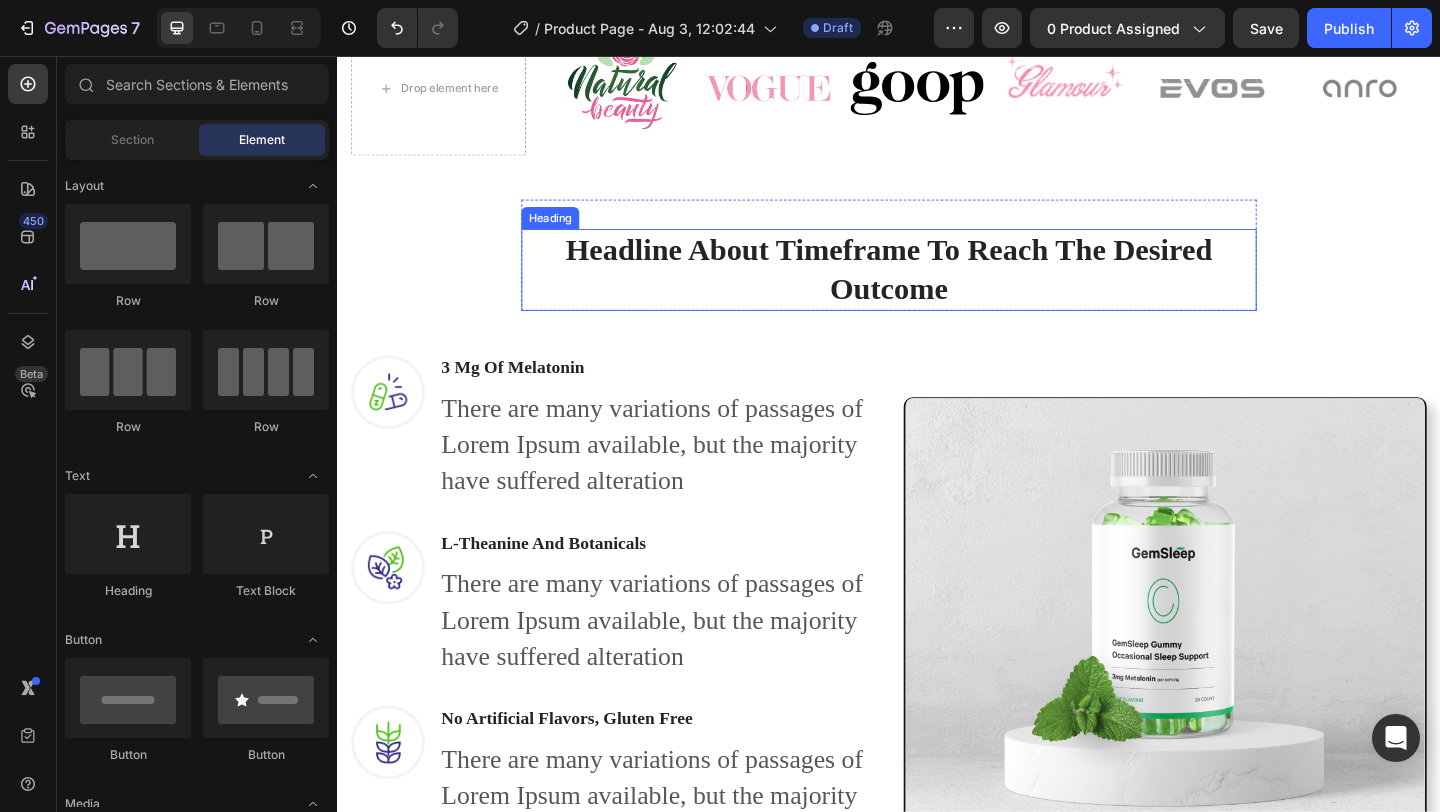 click on "Headline About Timeframe To Reach The Desired Outcome" at bounding box center (937, 289) 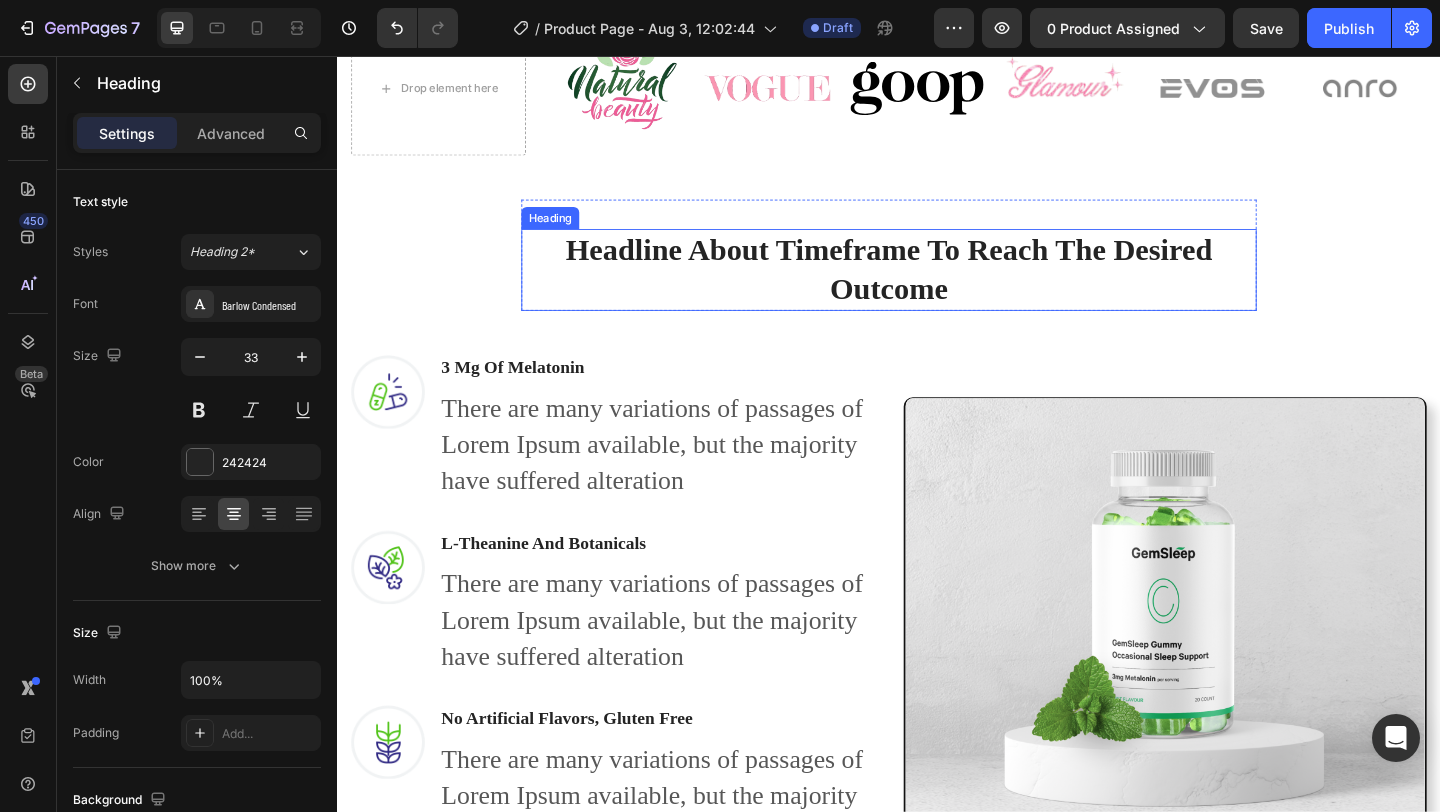 click on "Headline About Timeframe To Reach The Desired Outcome" at bounding box center (937, 289) 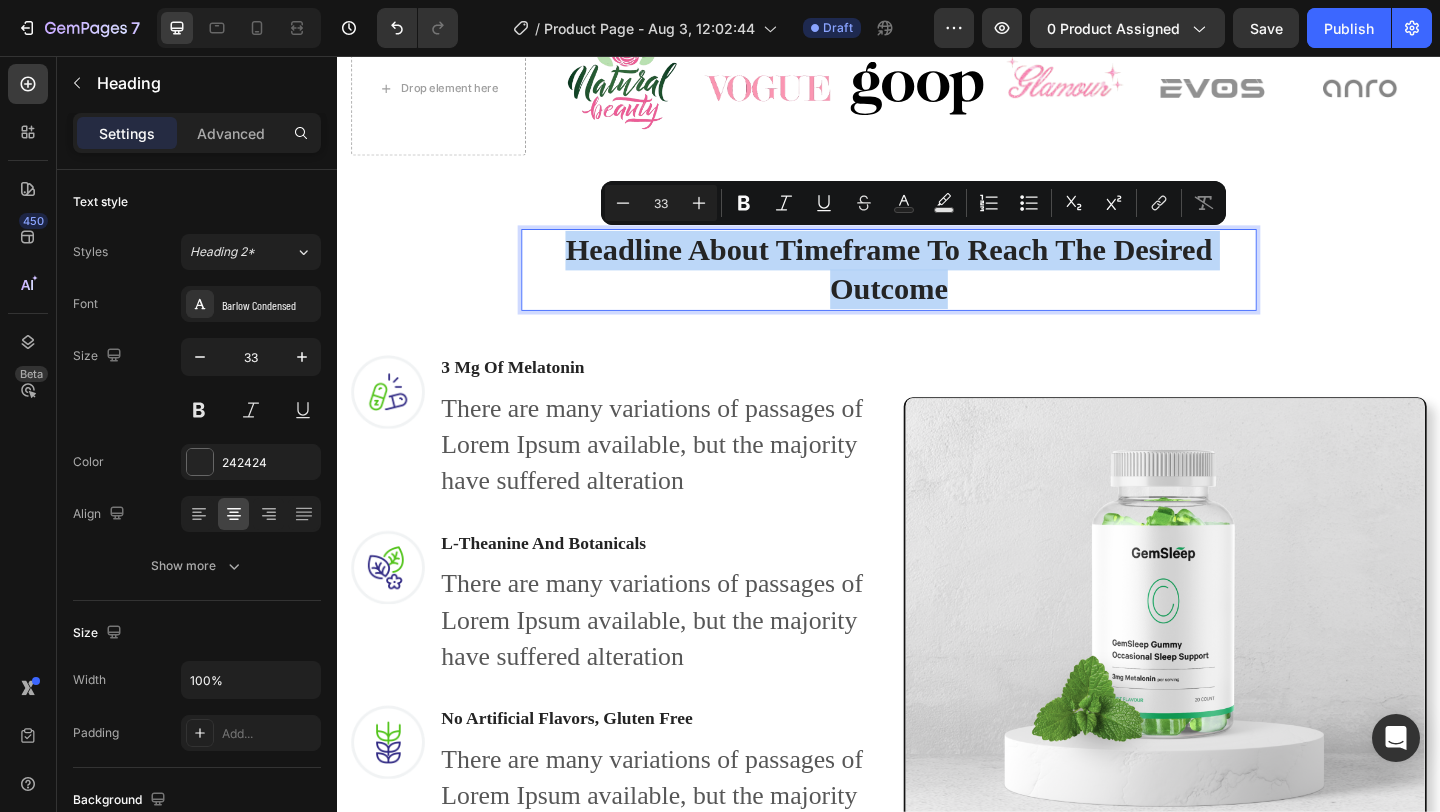 click on "Headline About Timeframe To Reach The Desired Outcome" at bounding box center (937, 289) 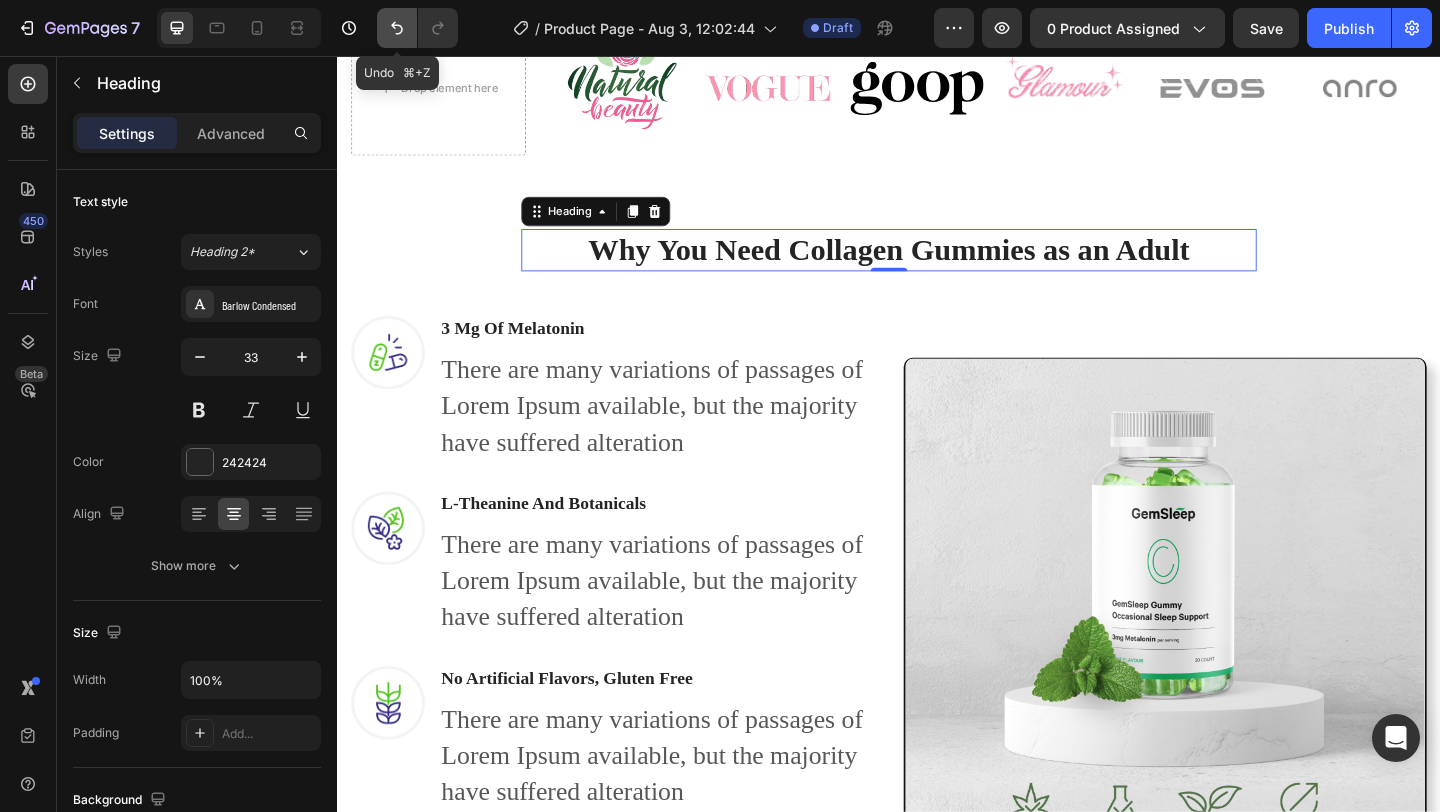 click 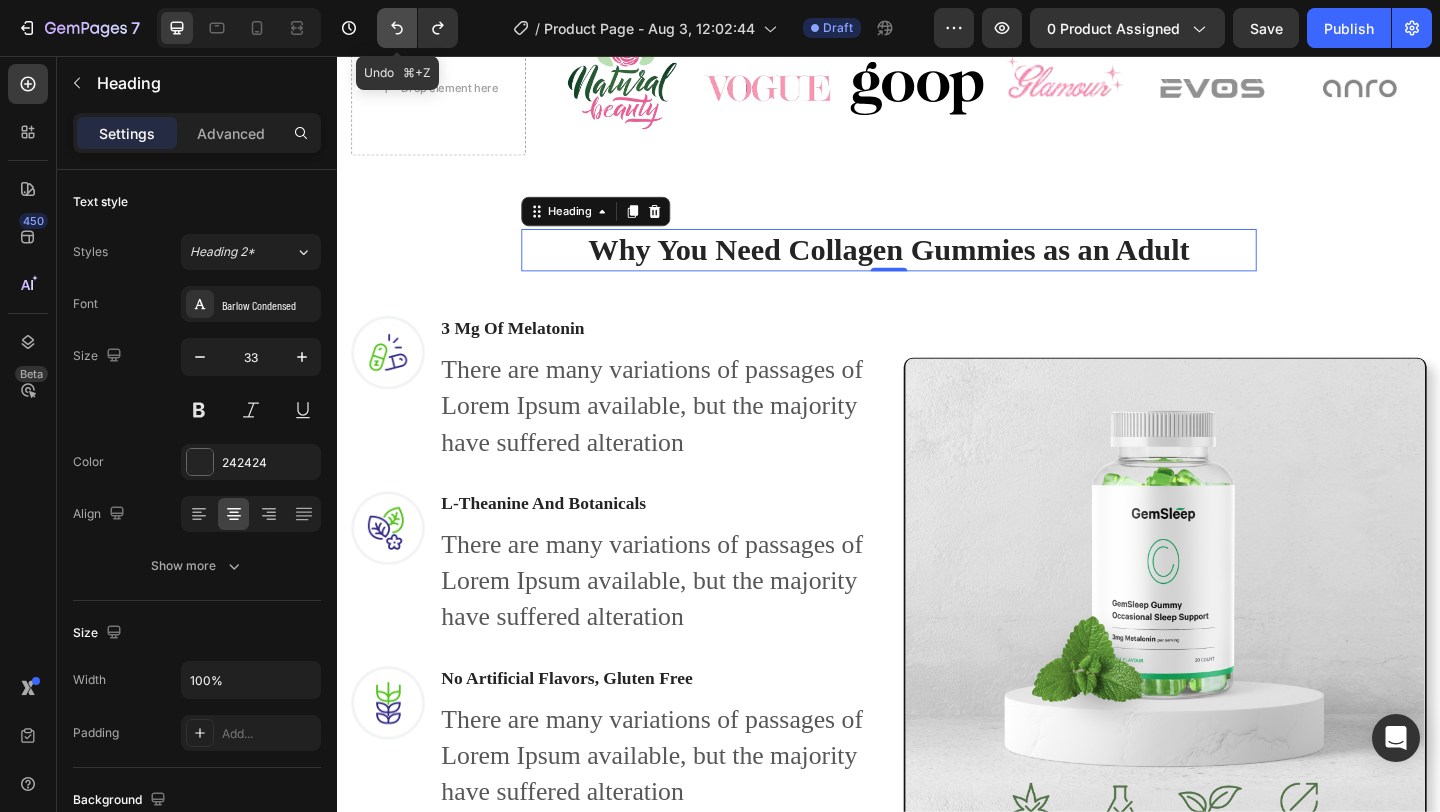 click 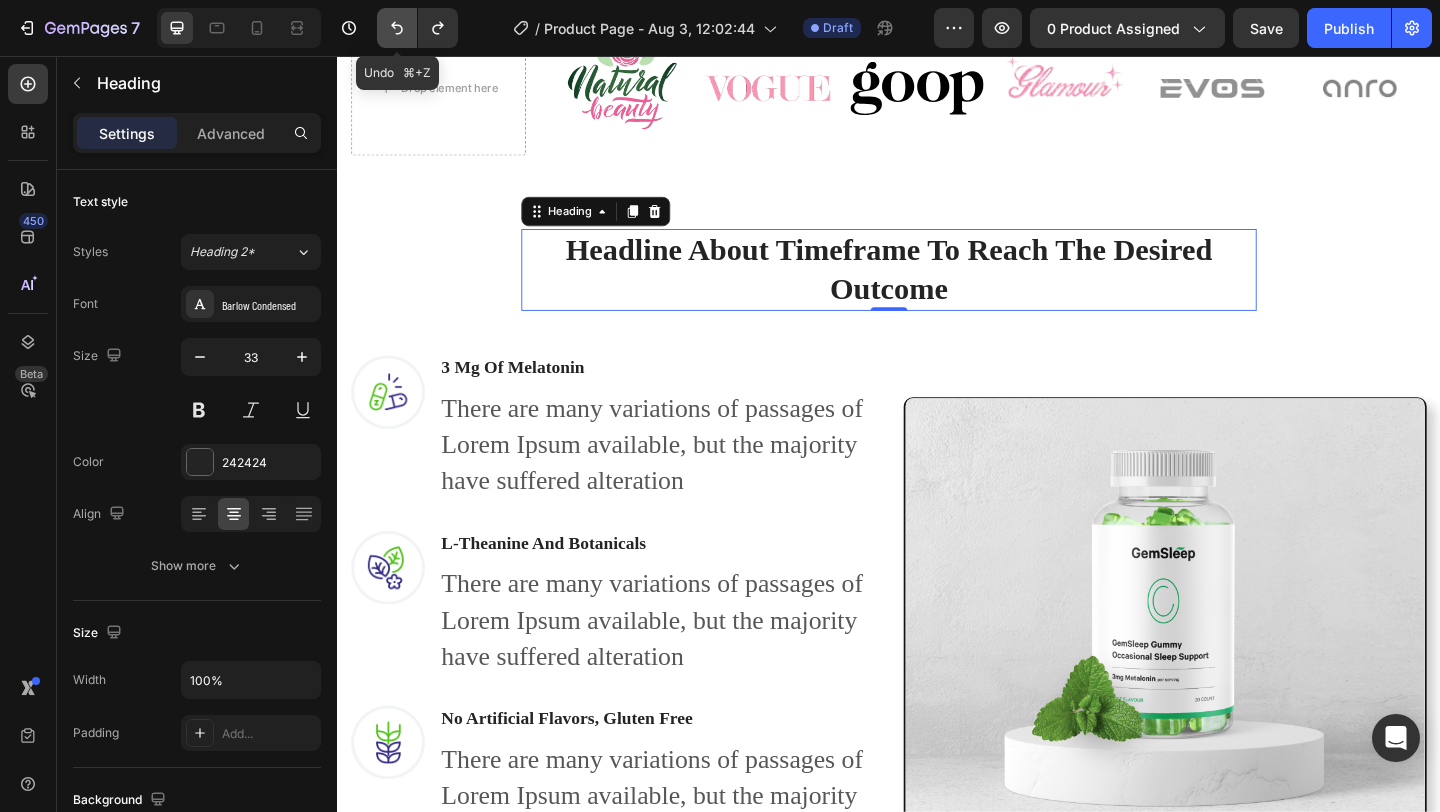 click 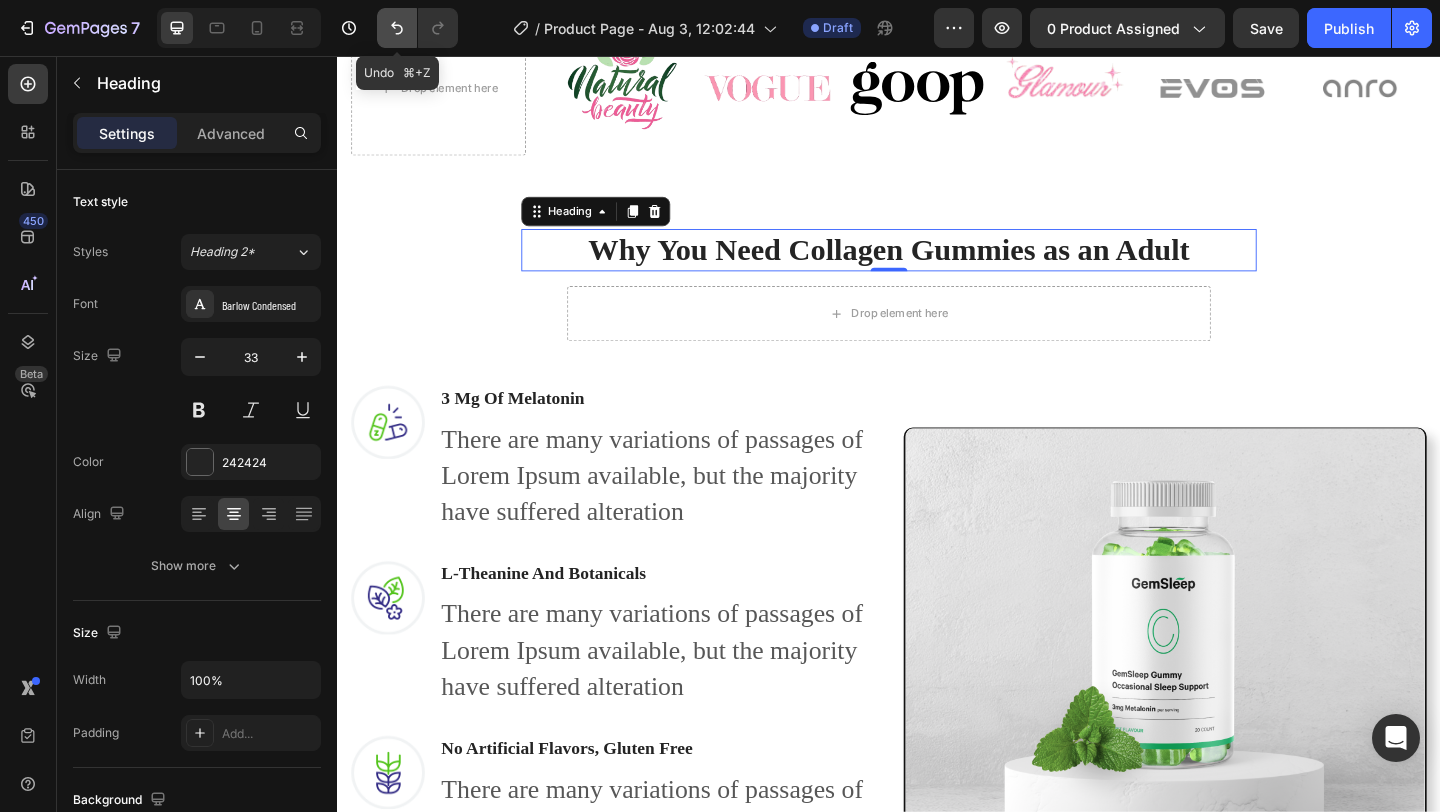 click 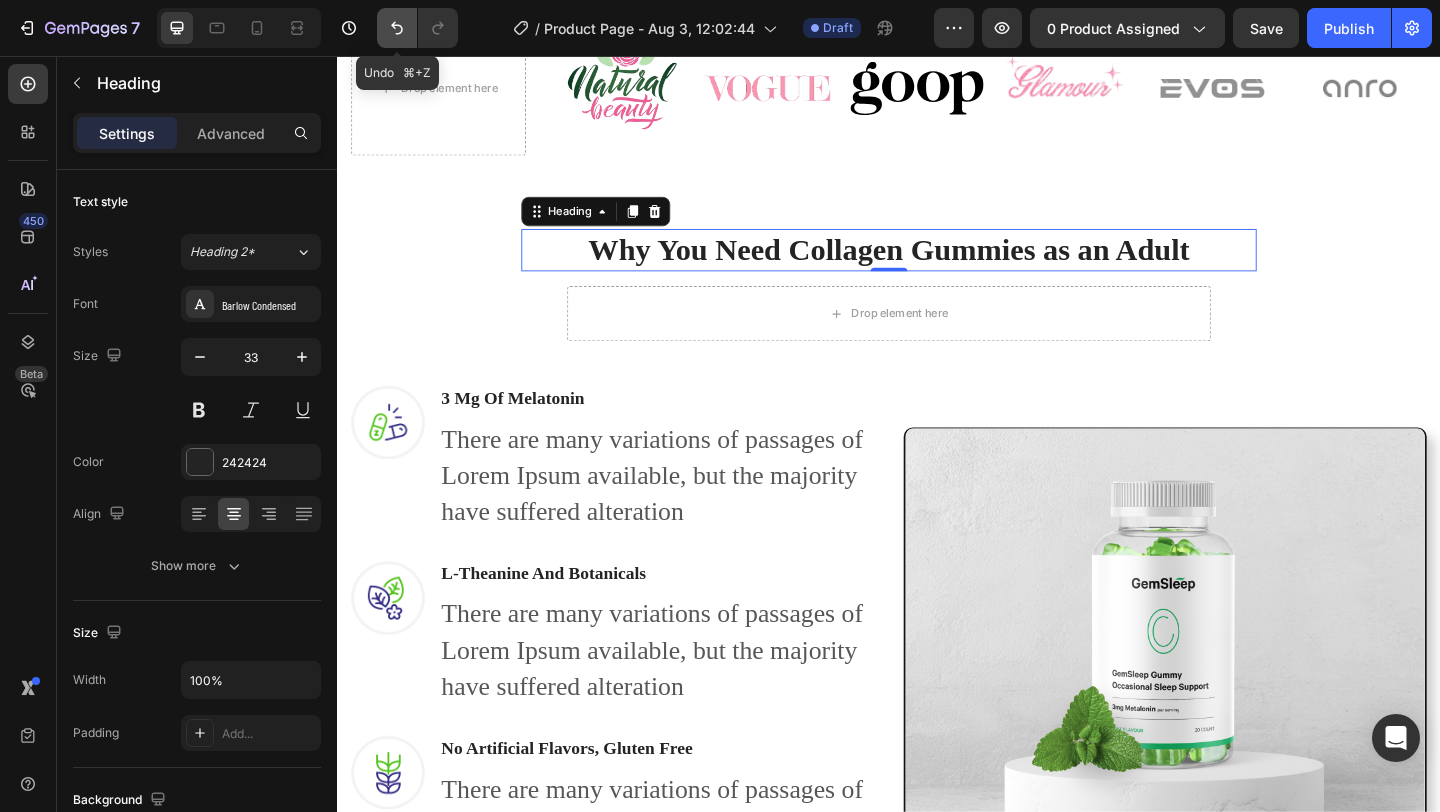 click 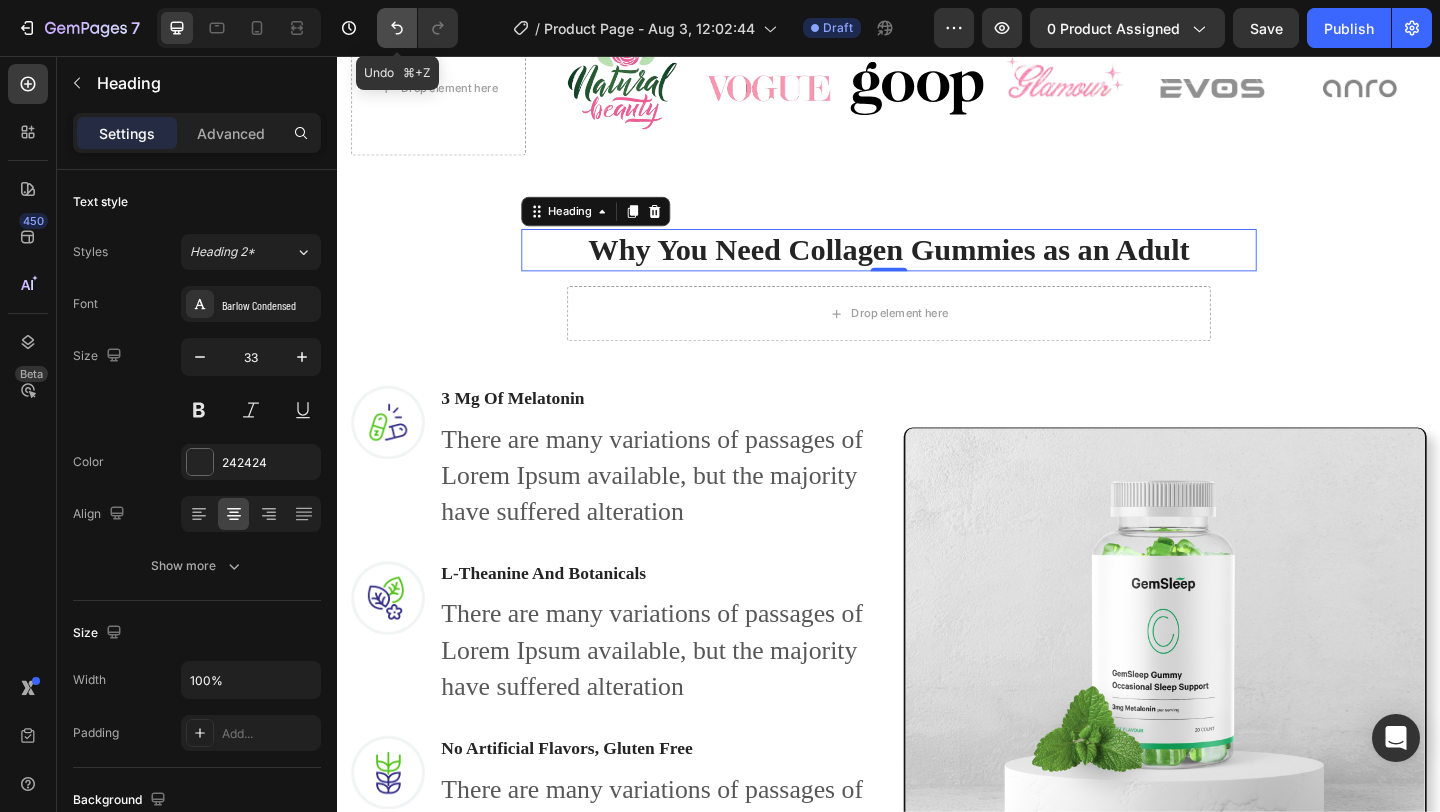 click 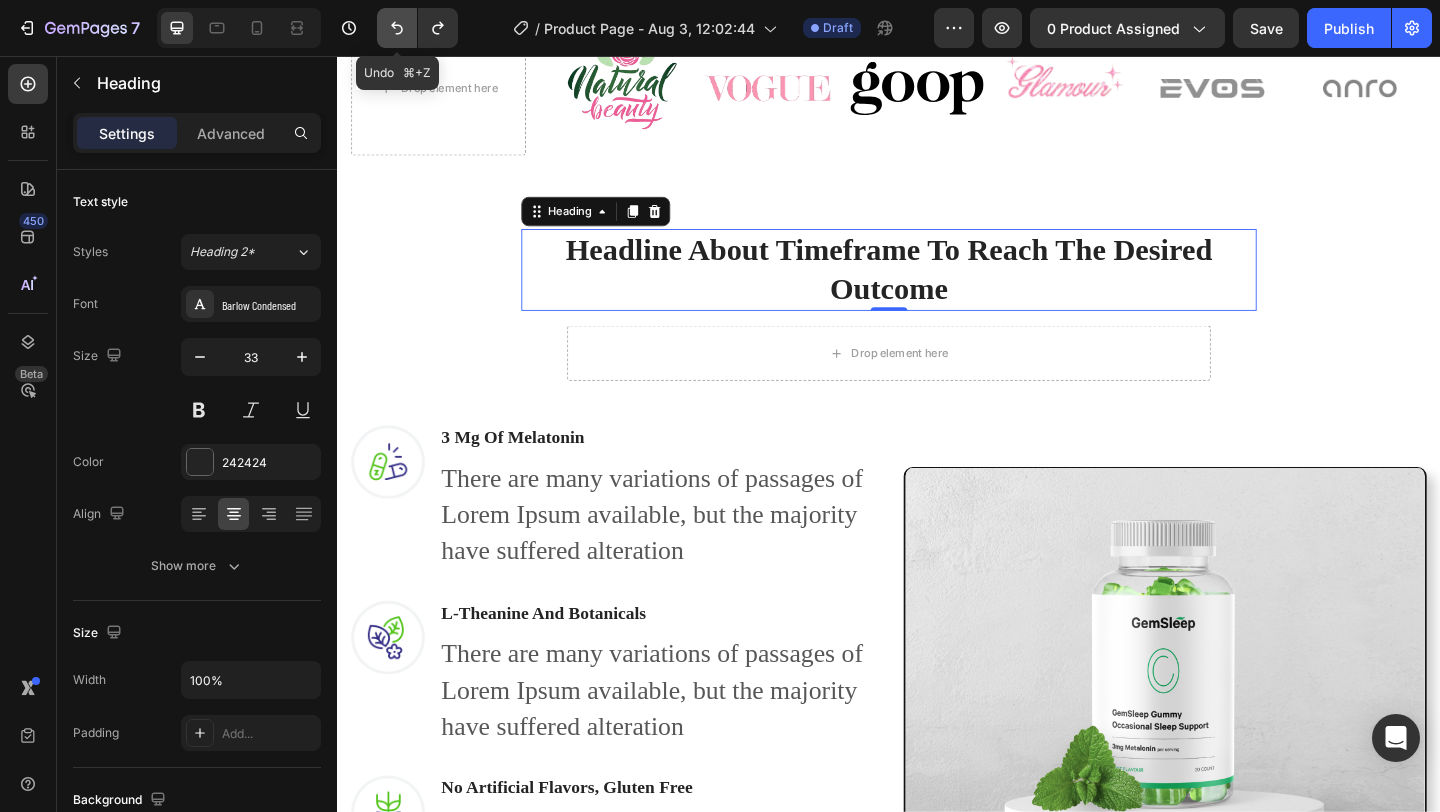 click 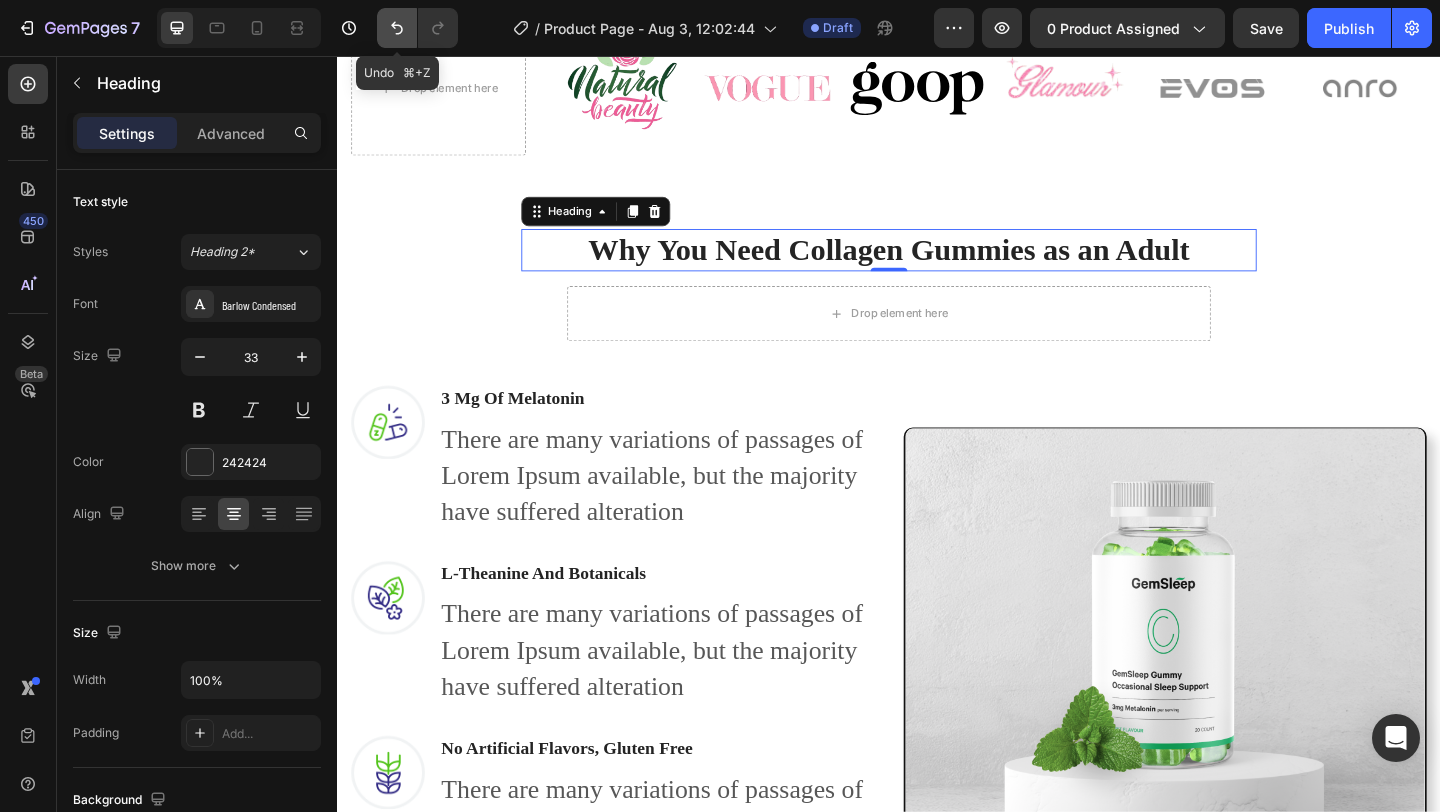 click 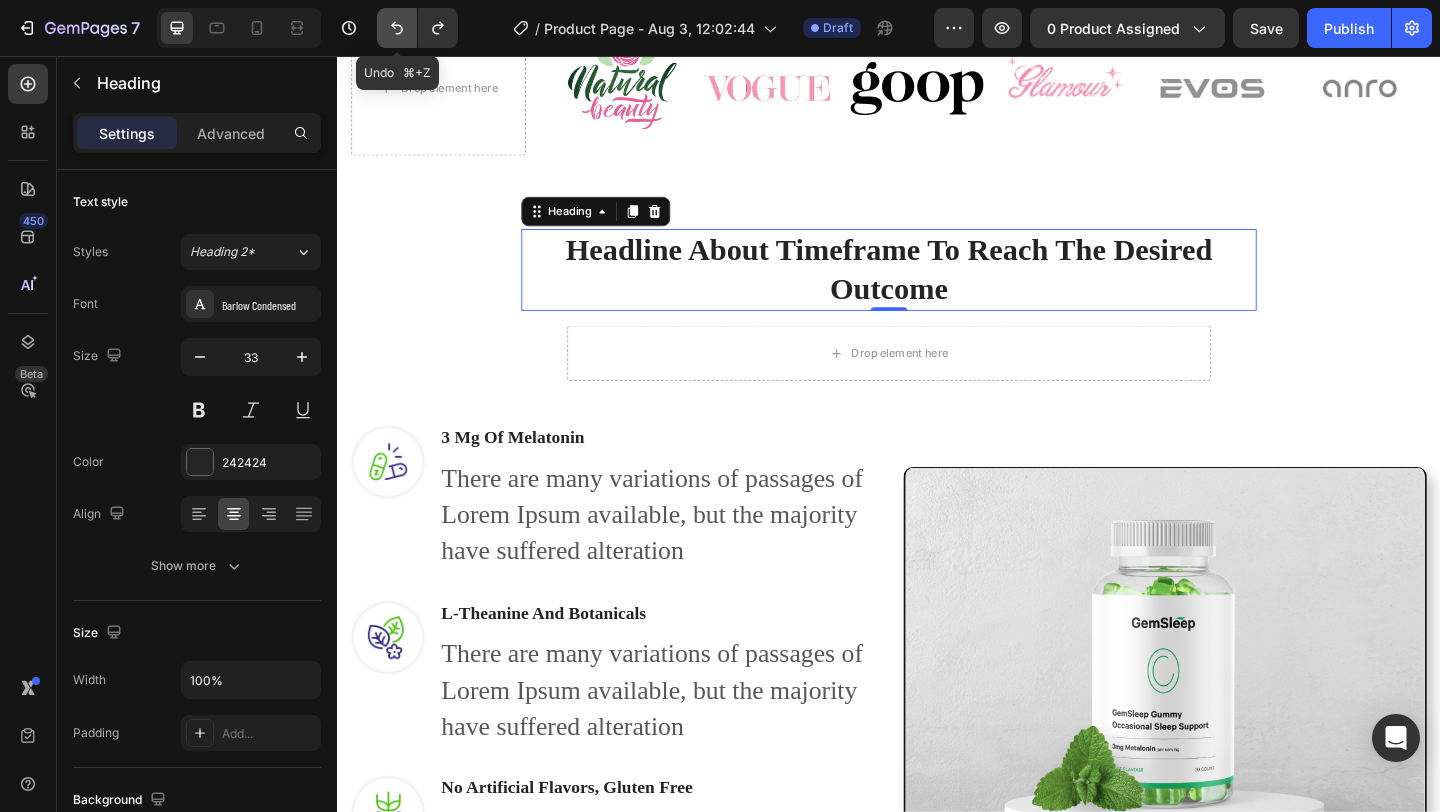 click 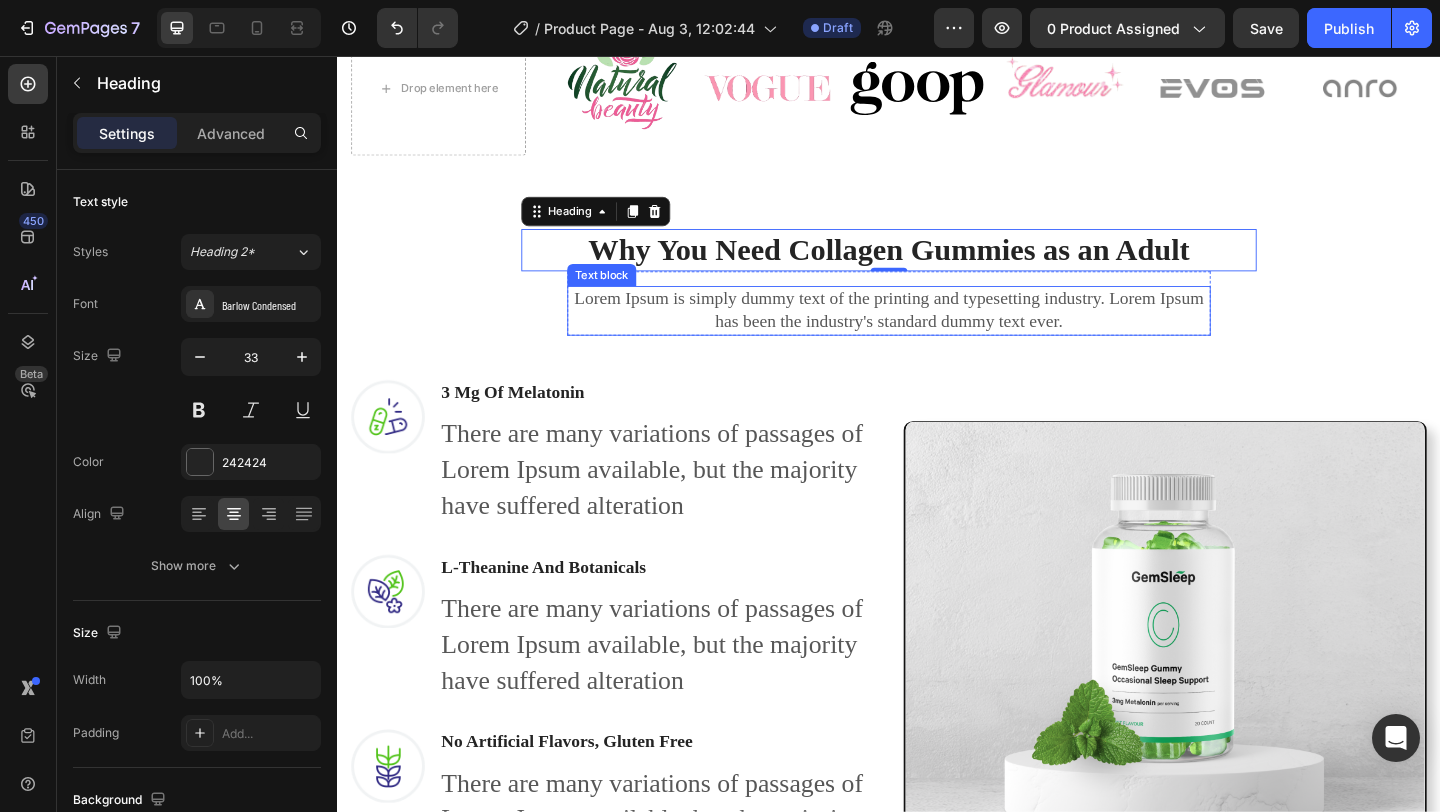 click on "Lorem Ipsum is simply dummy text of the printing and typesetting industry. Lorem Ipsum has been the industry's standard dummy text ever." at bounding box center (937, 332) 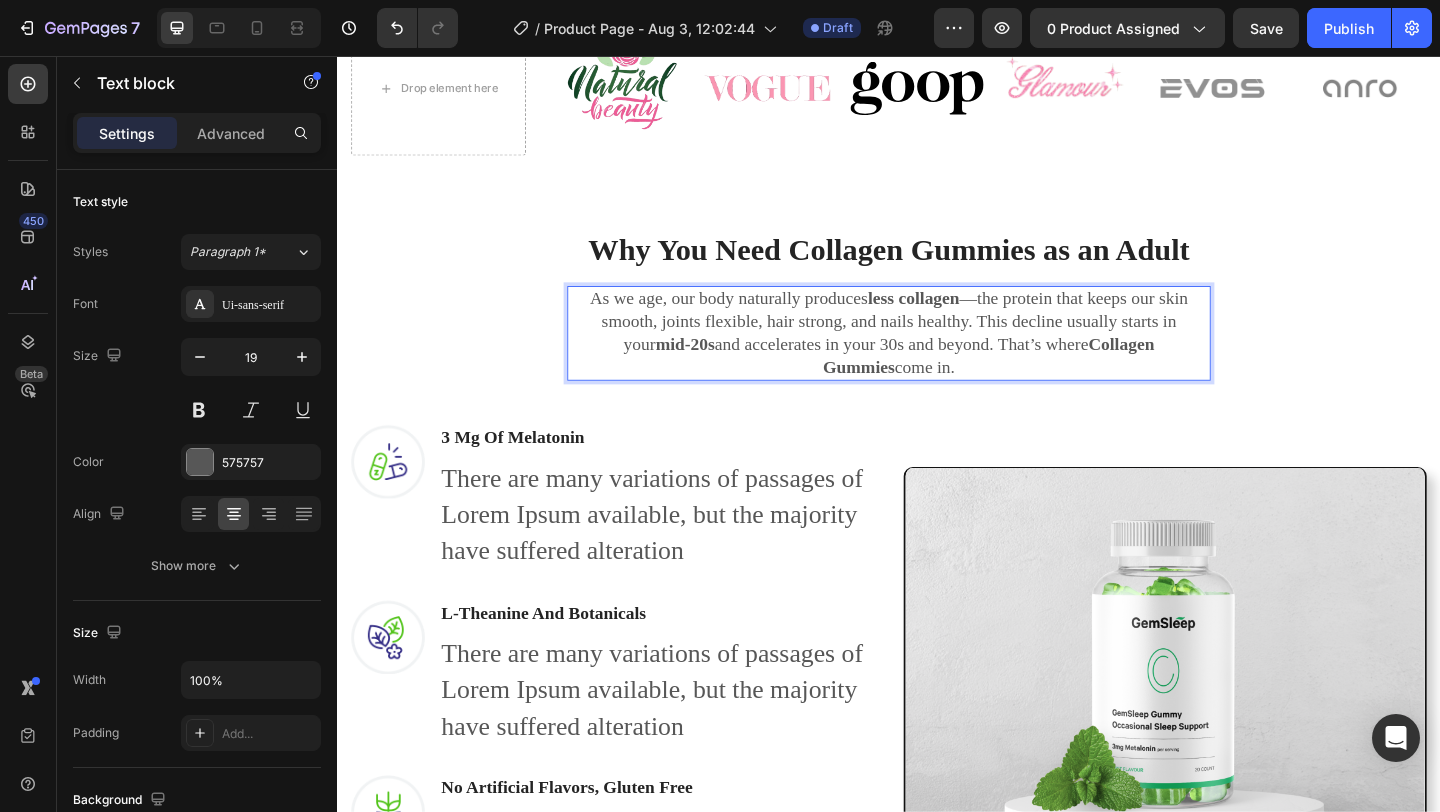 click on "As we age, our body naturally produces  less collagen —the protein that keeps our skin smooth, joints flexible, hair strong, and nails healthy. This decline usually starts in your  mid-20s  and accelerates in your 30s and beyond. That’s where  Collagen Gummies  come in." at bounding box center [937, 357] 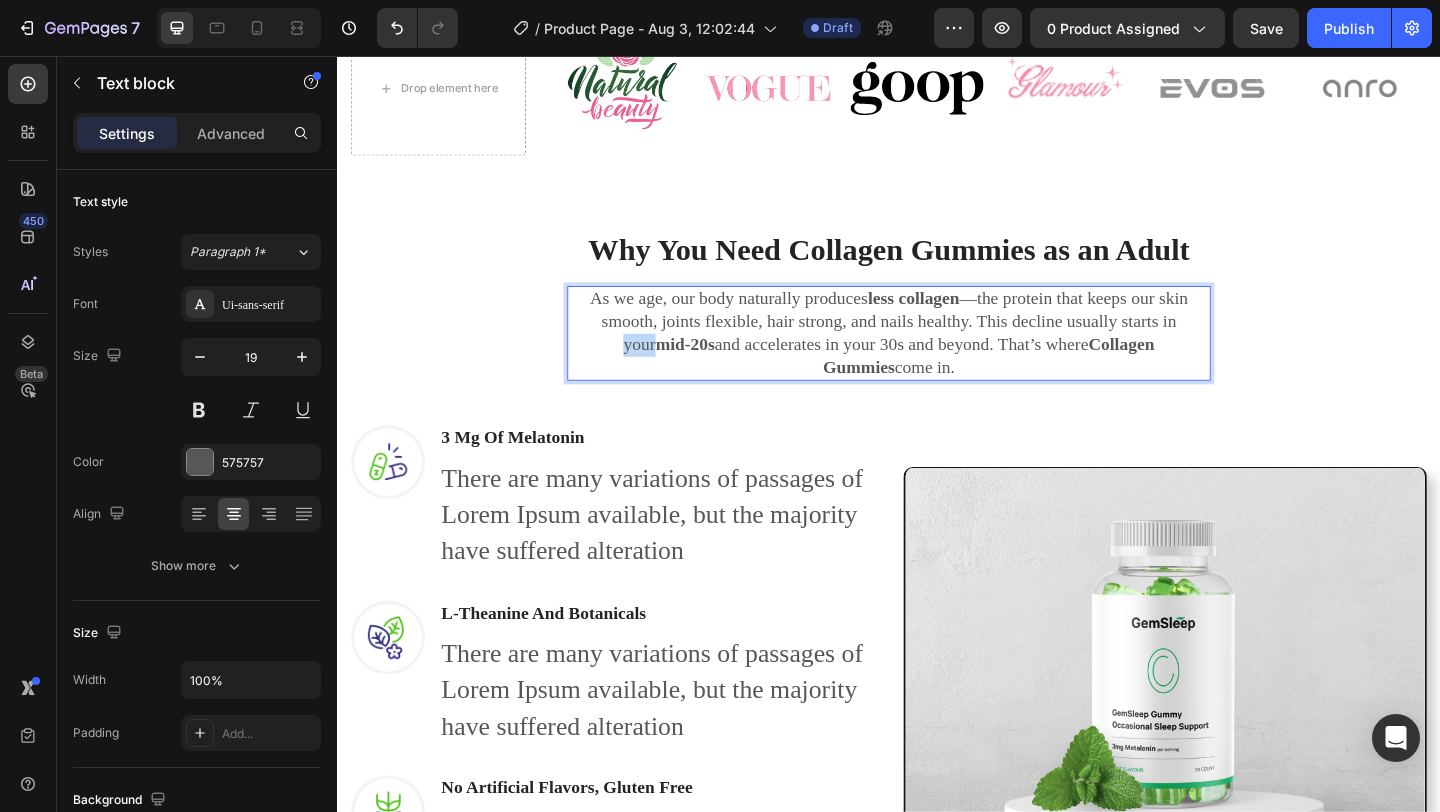 click on "As we age, our body naturally produces  less collagen —the protein that keeps our skin smooth, joints flexible, hair strong, and nails healthy. This decline usually starts in your  mid-20s  and accelerates in your 30s and beyond. That’s where  Collagen Gummies  come in." at bounding box center [937, 357] 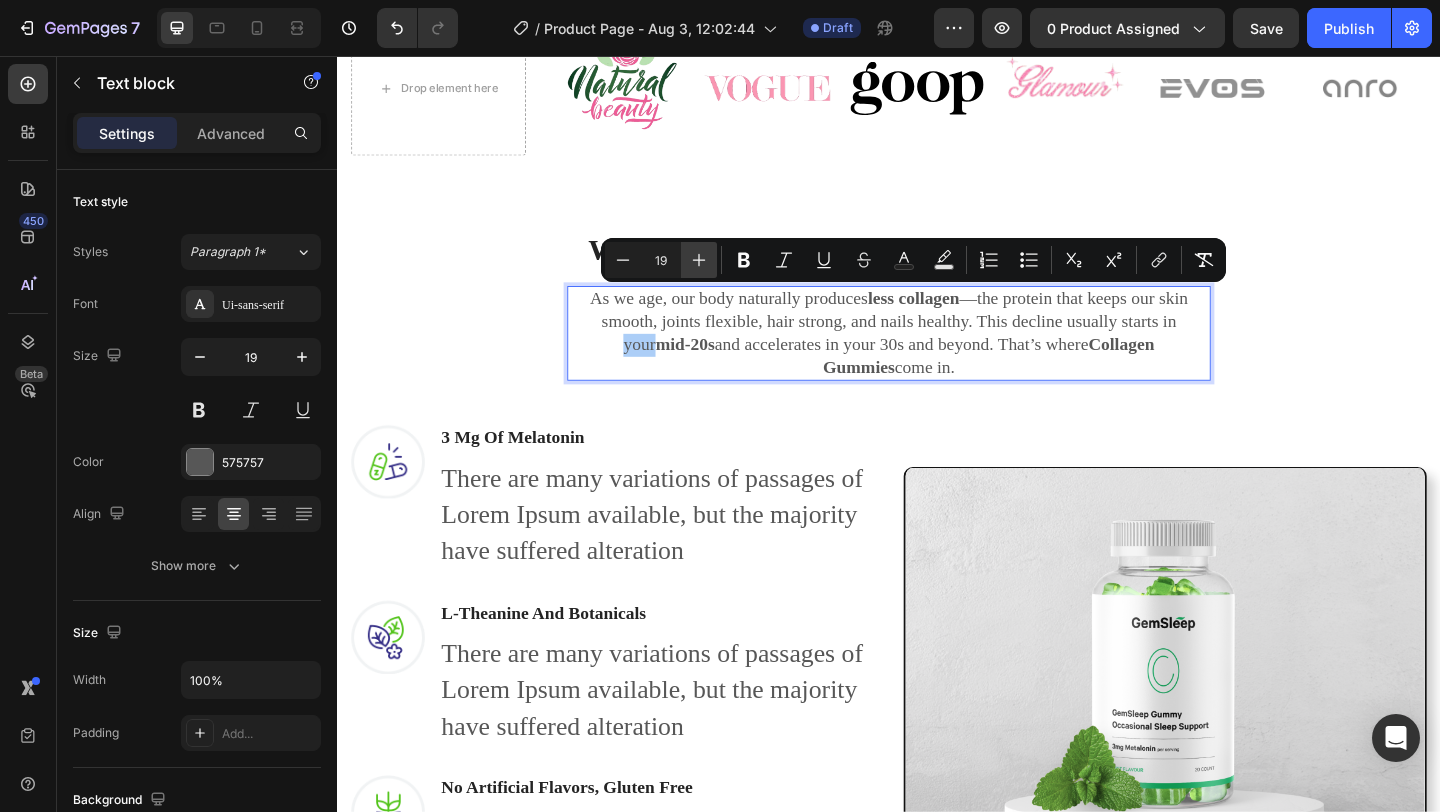 click 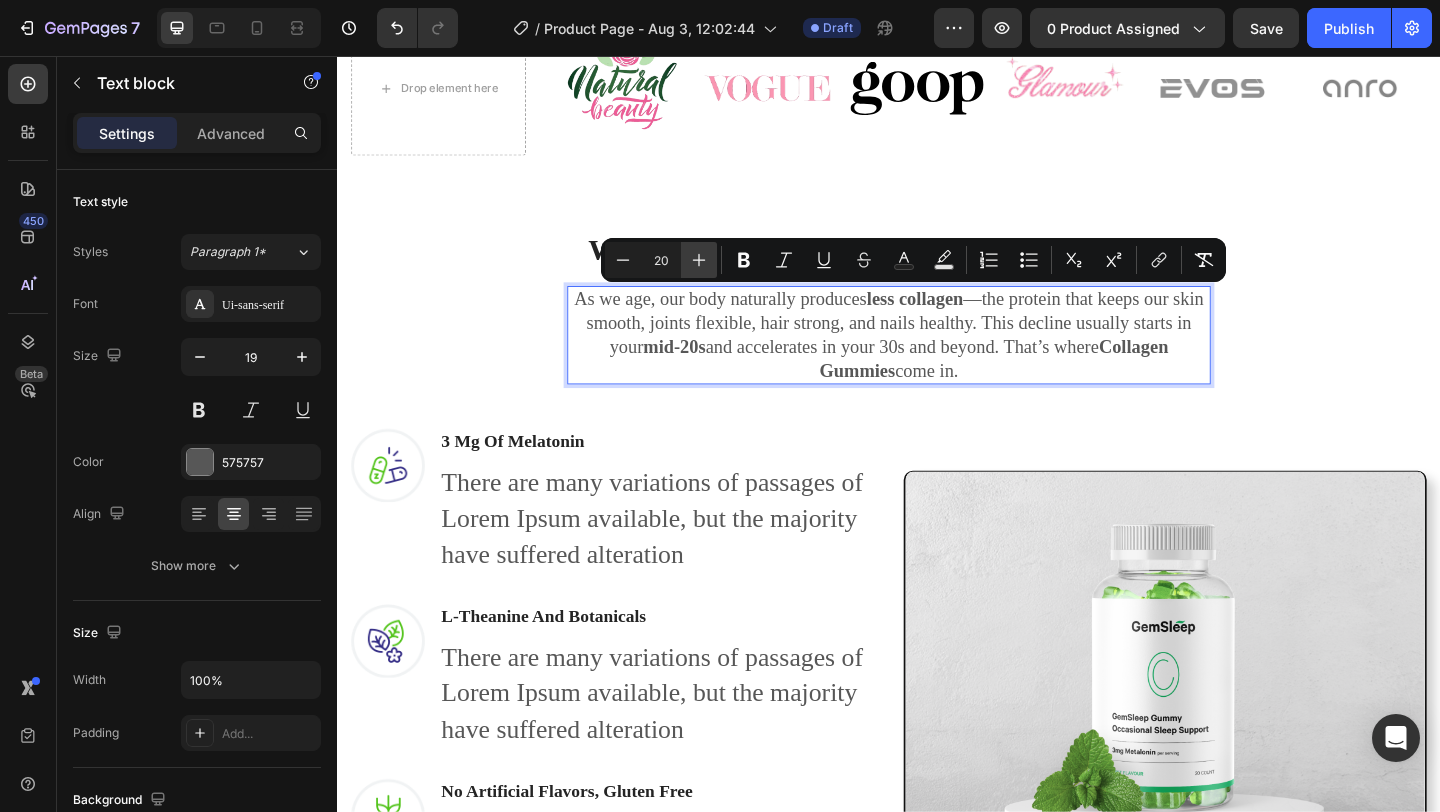 click 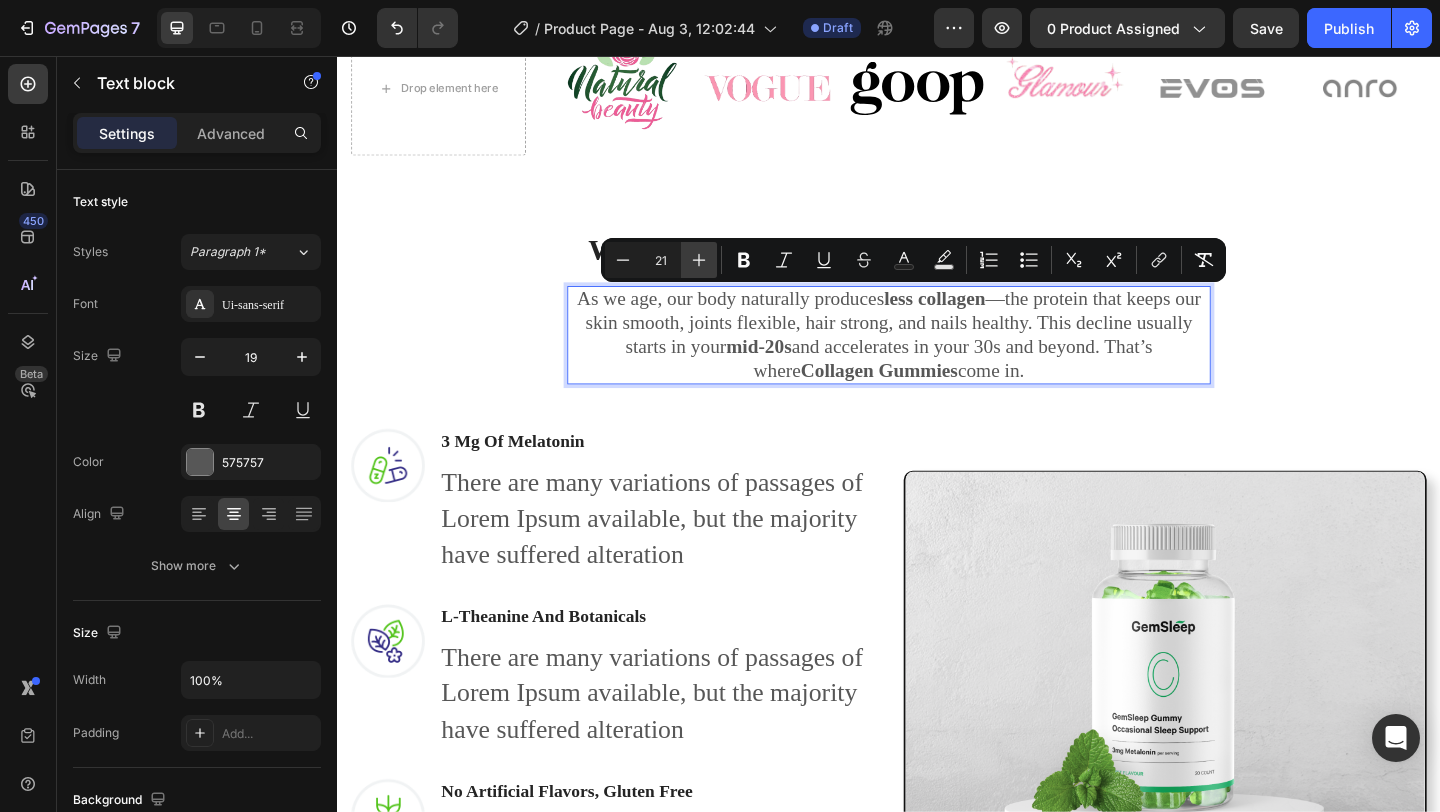 click 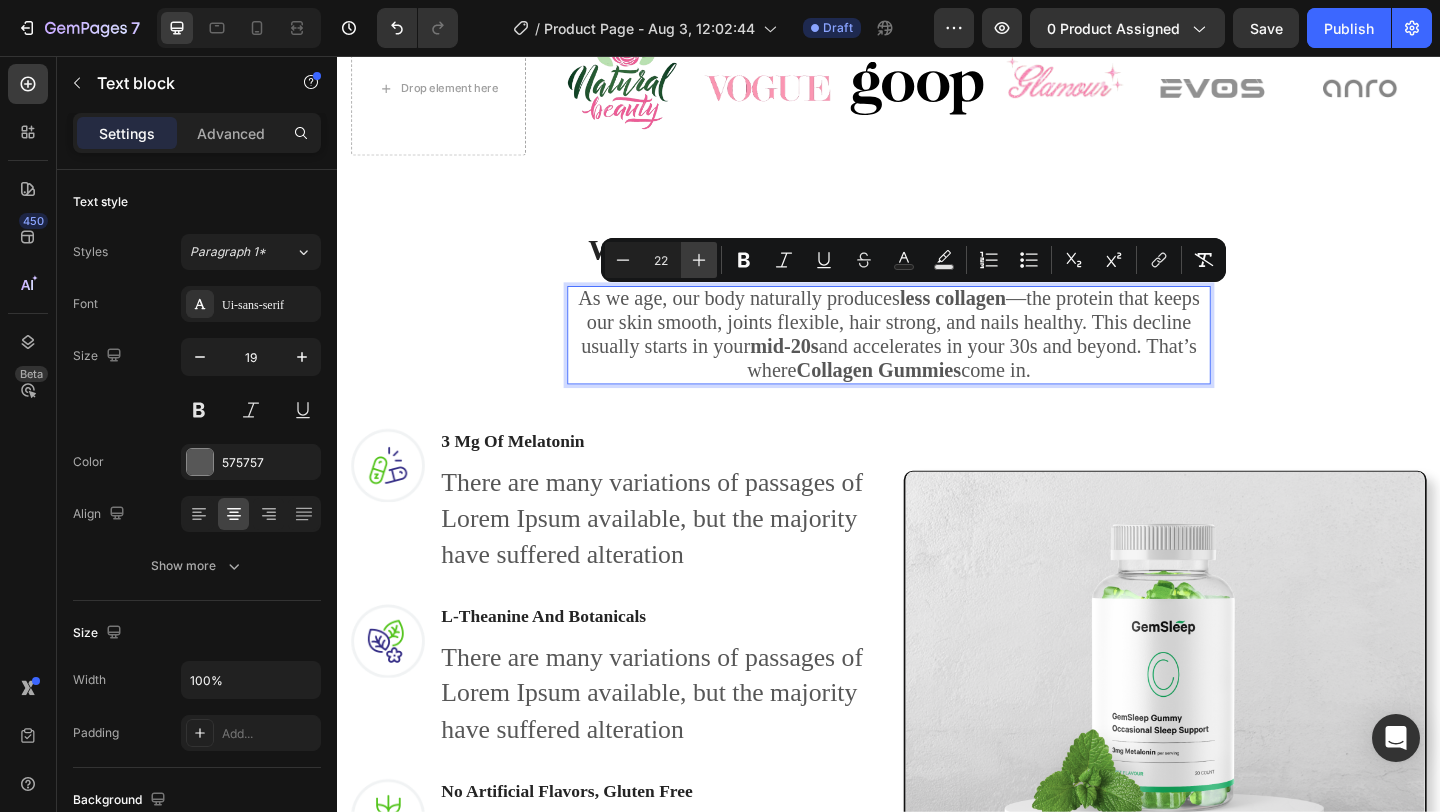 click 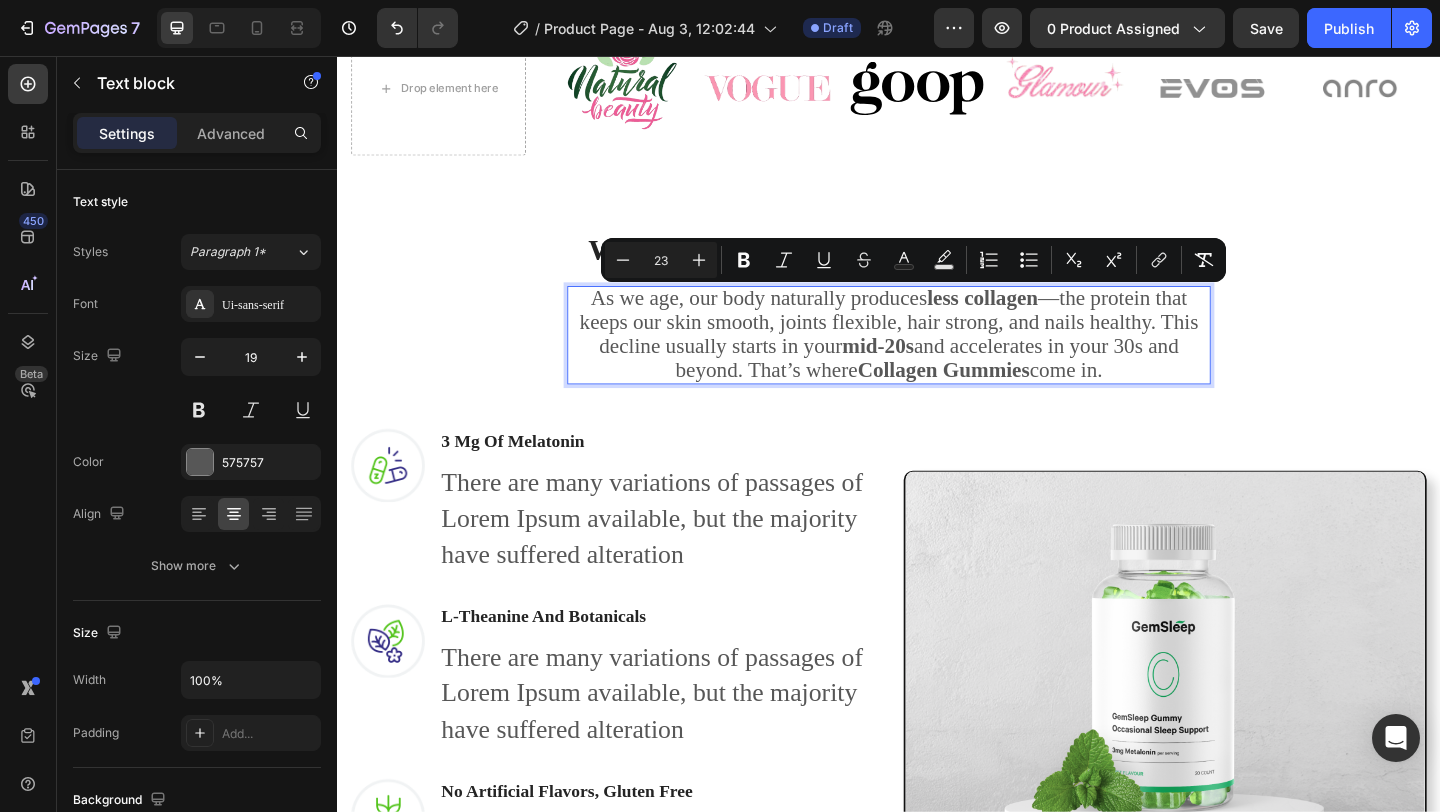 click on "As we age, our body naturally produces  less collagen —the protein that keeps our skin smooth, joints flexible, hair strong, and nails healthy. This decline usually starts in your  mid-20s  and accelerates in your 30s and beyond. That’s where  Collagen Gummies  come in." at bounding box center (936, 358) 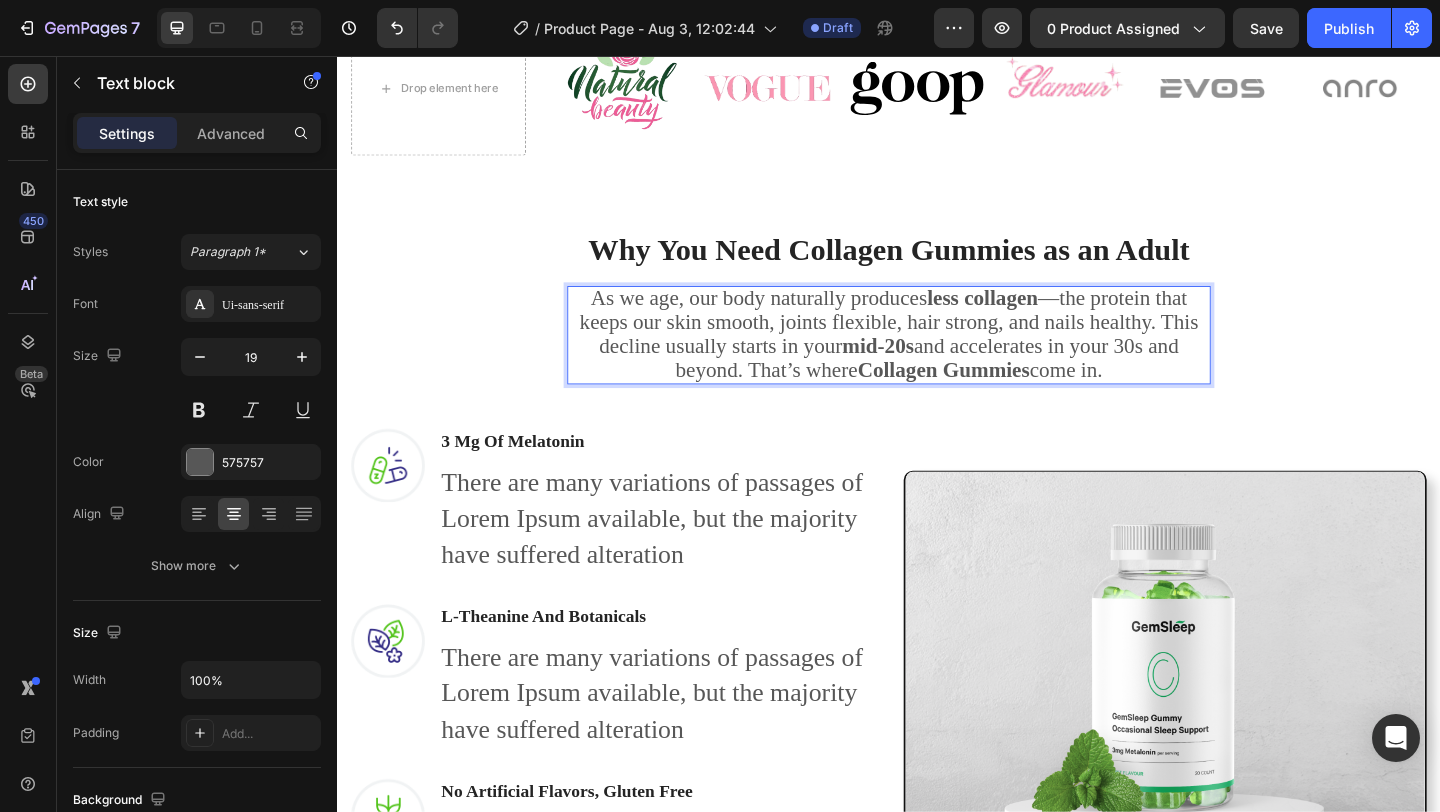 click on "As we age, our body naturally produces  less collagen —the protein that keeps our skin smooth, joints flexible, hair strong, and nails healthy. This decline usually starts in your  mid-20s  and accelerates in your 30s and beyond. That’s where  Collagen Gummies  come in." at bounding box center (936, 358) 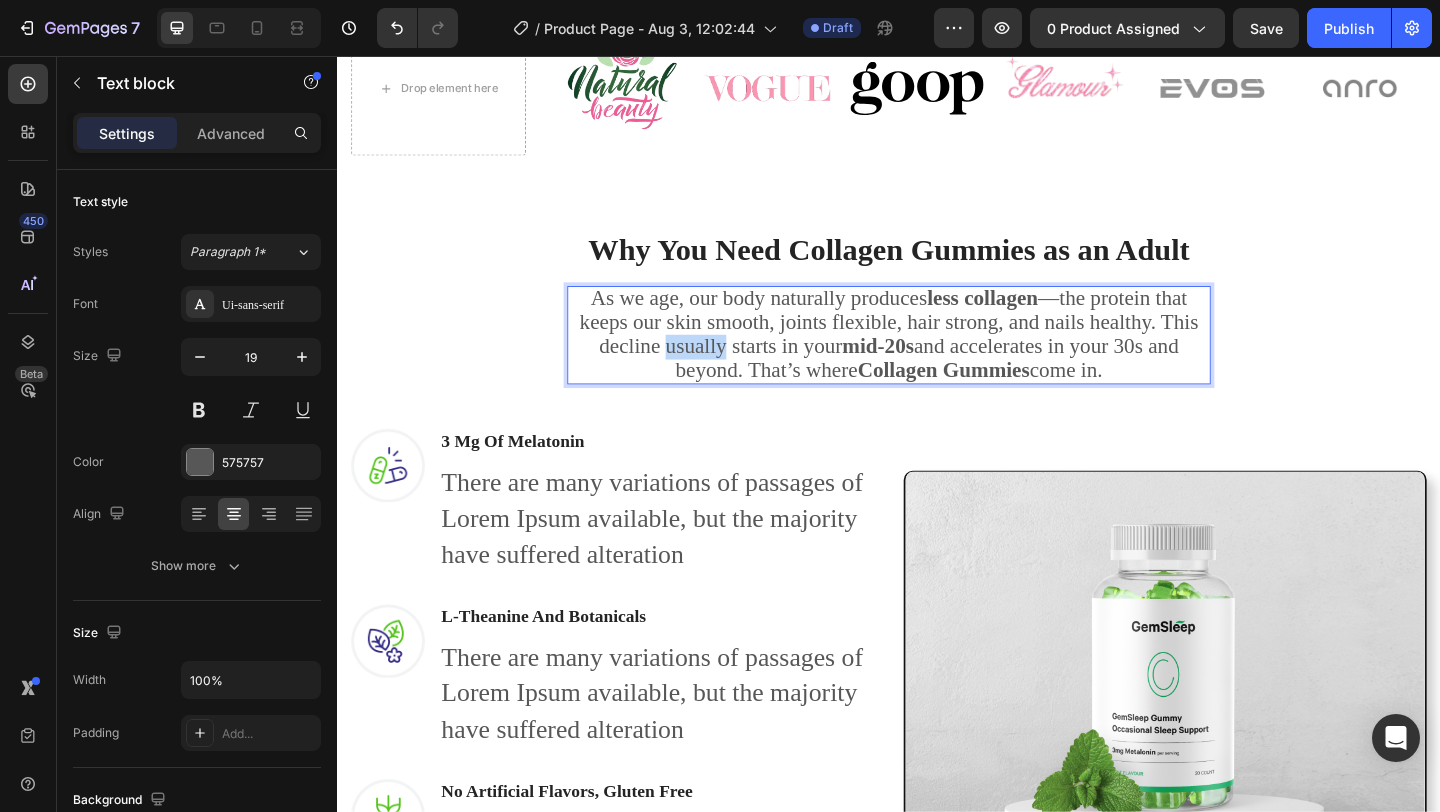 click on "As we age, our body naturally produces  less collagen —the protein that keeps our skin smooth, joints flexible, hair strong, and nails healthy. This decline usually starts in your  mid-20s  and accelerates in your 30s and beyond. That’s where  Collagen Gummies  come in." at bounding box center (936, 358) 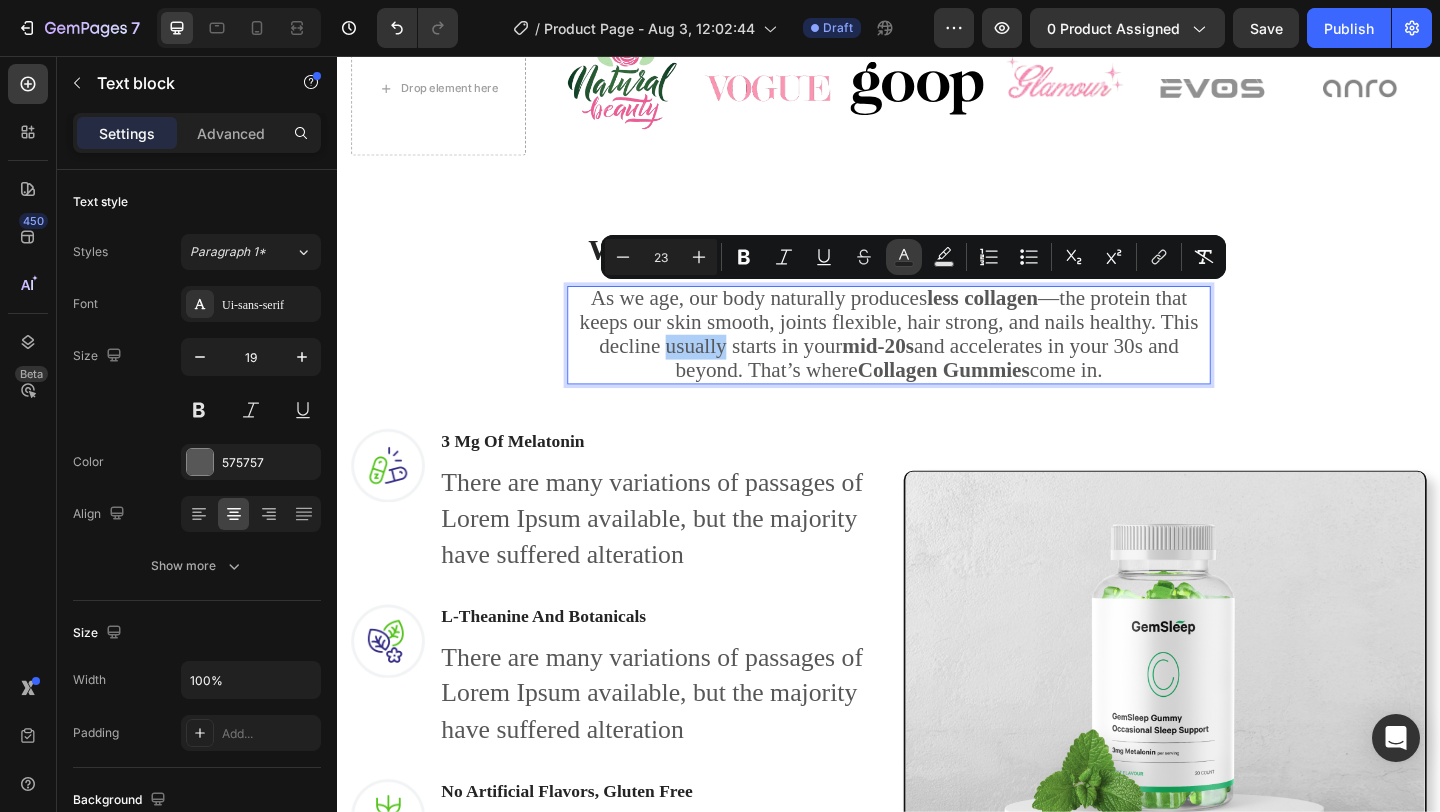 click on "Text Color" at bounding box center [904, 257] 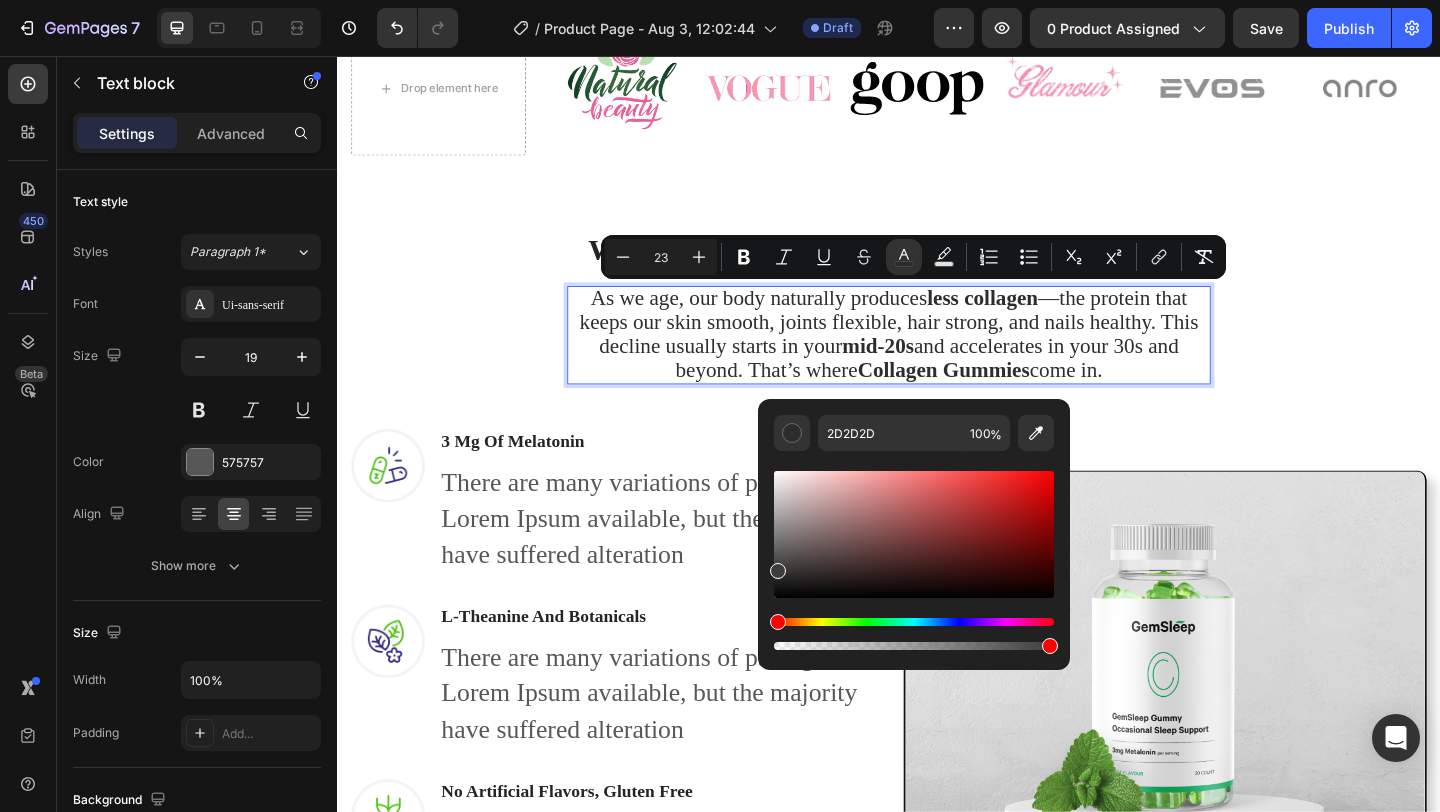type on "3D3D3D" 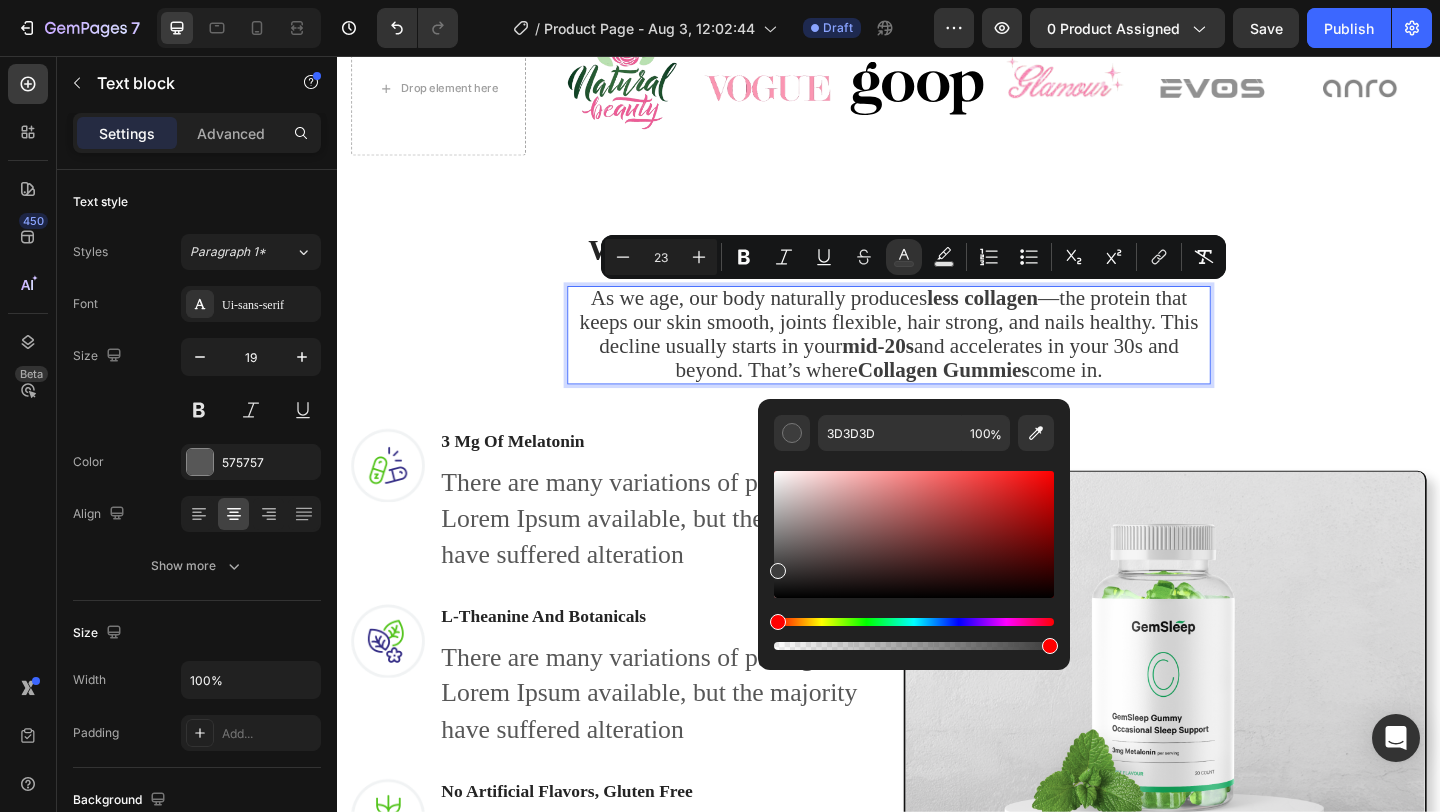 click at bounding box center [778, 571] 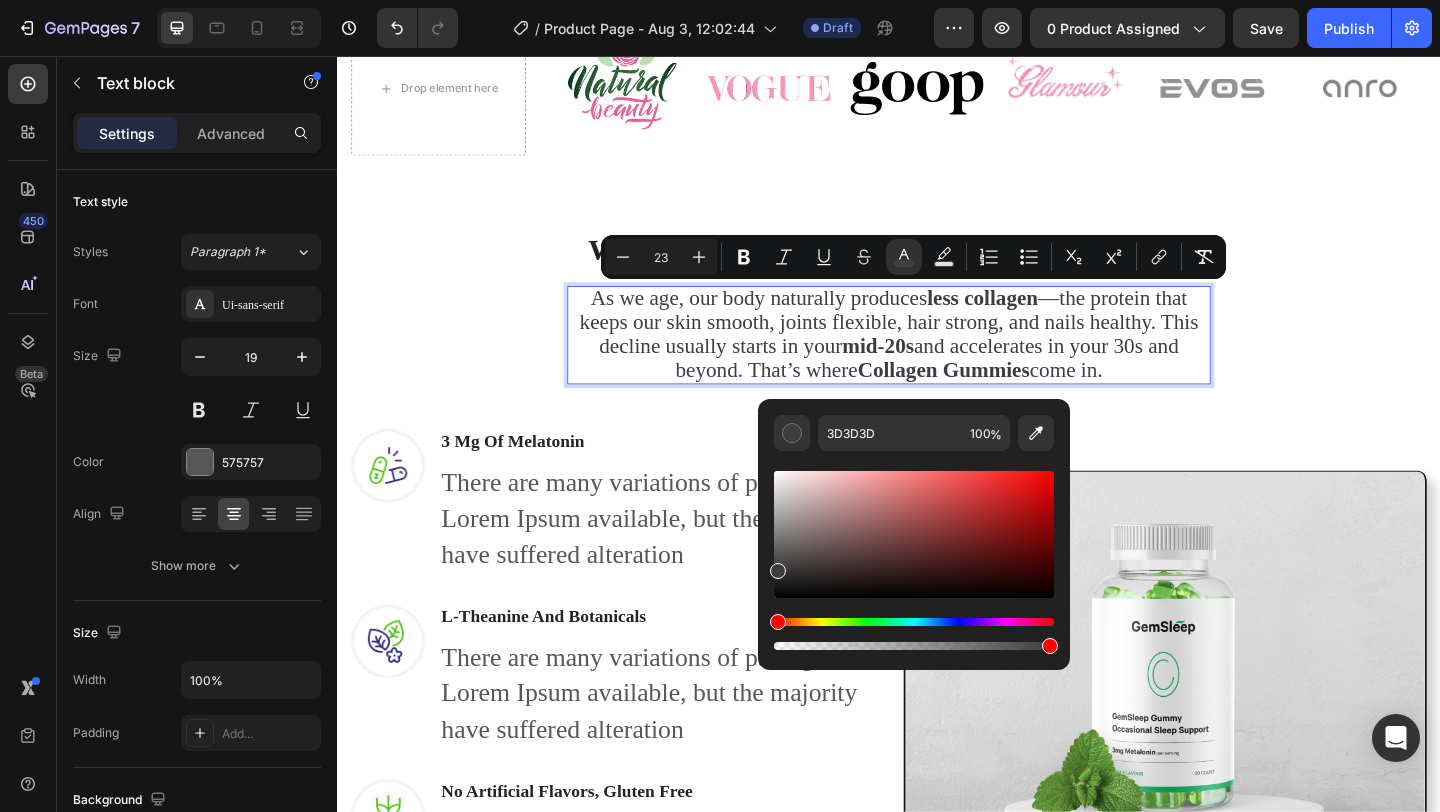 click on "As we age, our body naturally produces  less collagen —the protein that keeps our skin smooth, joints flexible, hair strong, and nails healthy. This decline usually starts in your  mid-20s  and accelerates in your 30s and beyond. That’s where  Collagen Gummies  come in." at bounding box center (937, 359) 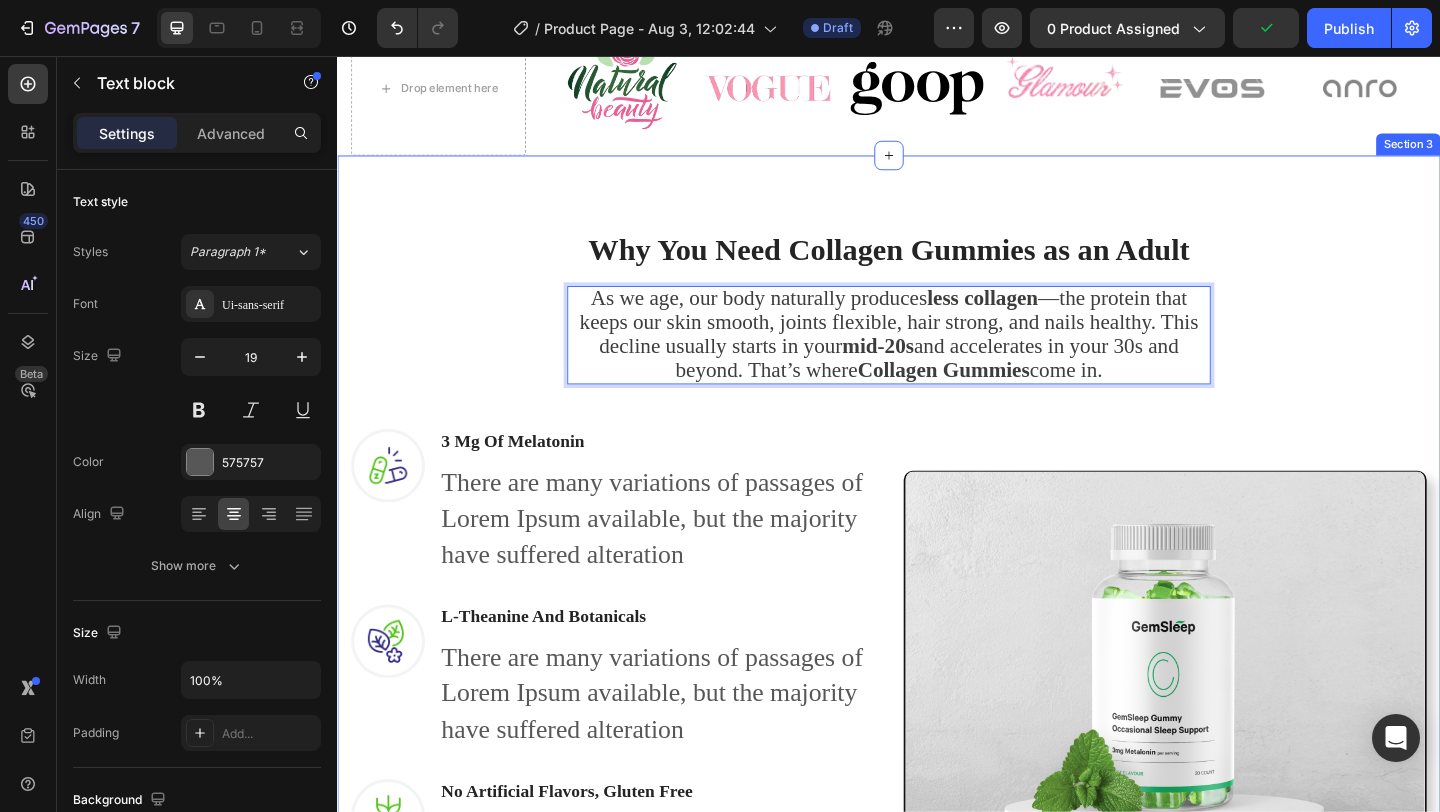 click on "Why You Need Collagen Gummies as an Adult Heading Row As we age, our body naturally produces  less collagen —the protein that keeps our skin smooth, joints flexible, hair strong, and nails healthy. This decline usually starts in your  mid-20s  and accelerates in your 30s and beyond. That’s where  Collagen Gummies  come in. Text block   0 Row Image 3 Mg Of Melatonin Heading There are many variations of passages of Lorem Ipsum available, but the majority have suffered alteration Text block Row Image L-Theanine And Botanicals Heading There are many variations of passages of Lorem Ipsum available, but the majority have suffered alteration Text block Row Image No Artificial Flavors, Gluten Free Heading There are many variations of passages of Lorem Ipsum available, but the majority have suffered alteration Text block Row  	   REVEAL OFFER Button                Icon 30 day money back guarantee Text block Icon List Row Image Row" at bounding box center (937, 666) 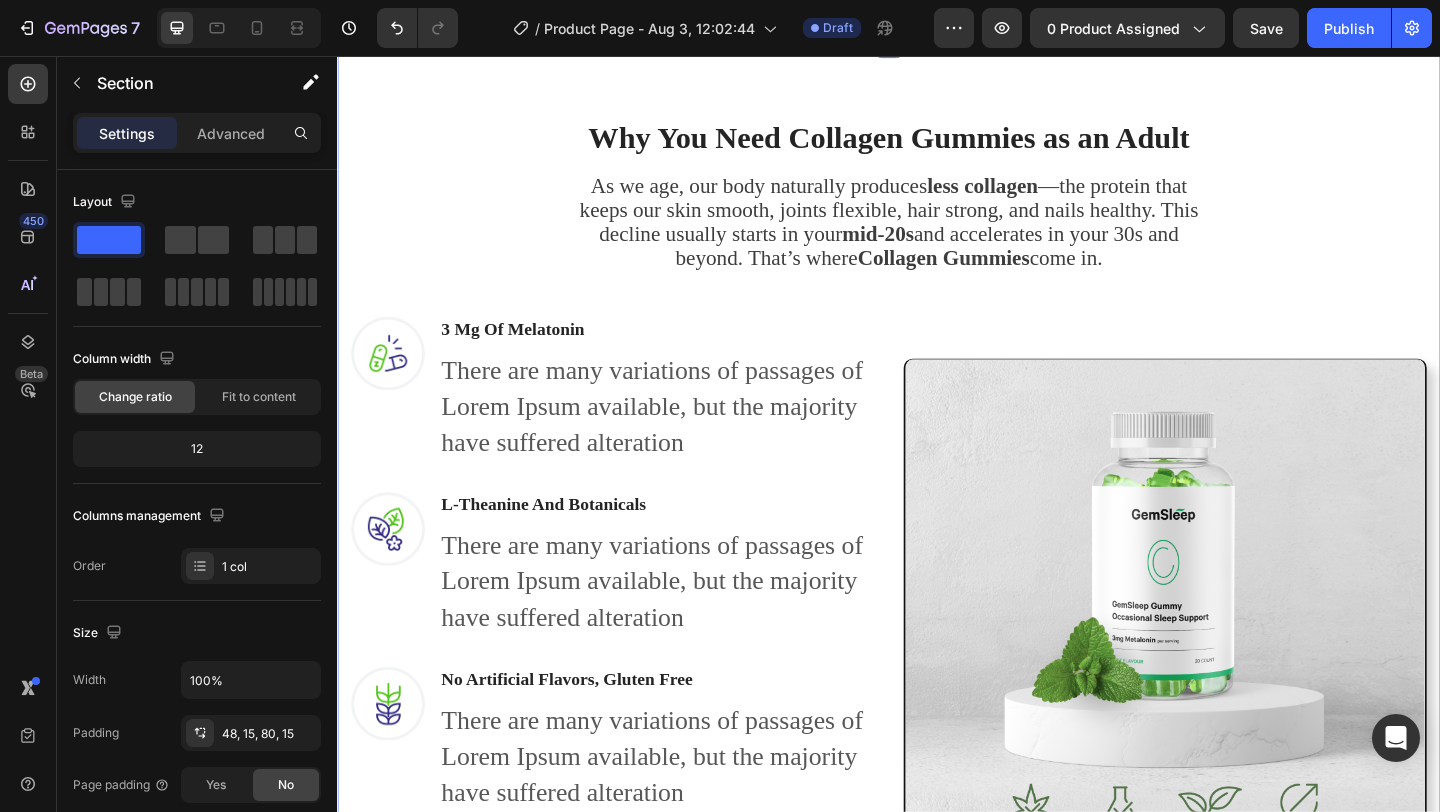 scroll, scrollTop: 1430, scrollLeft: 0, axis: vertical 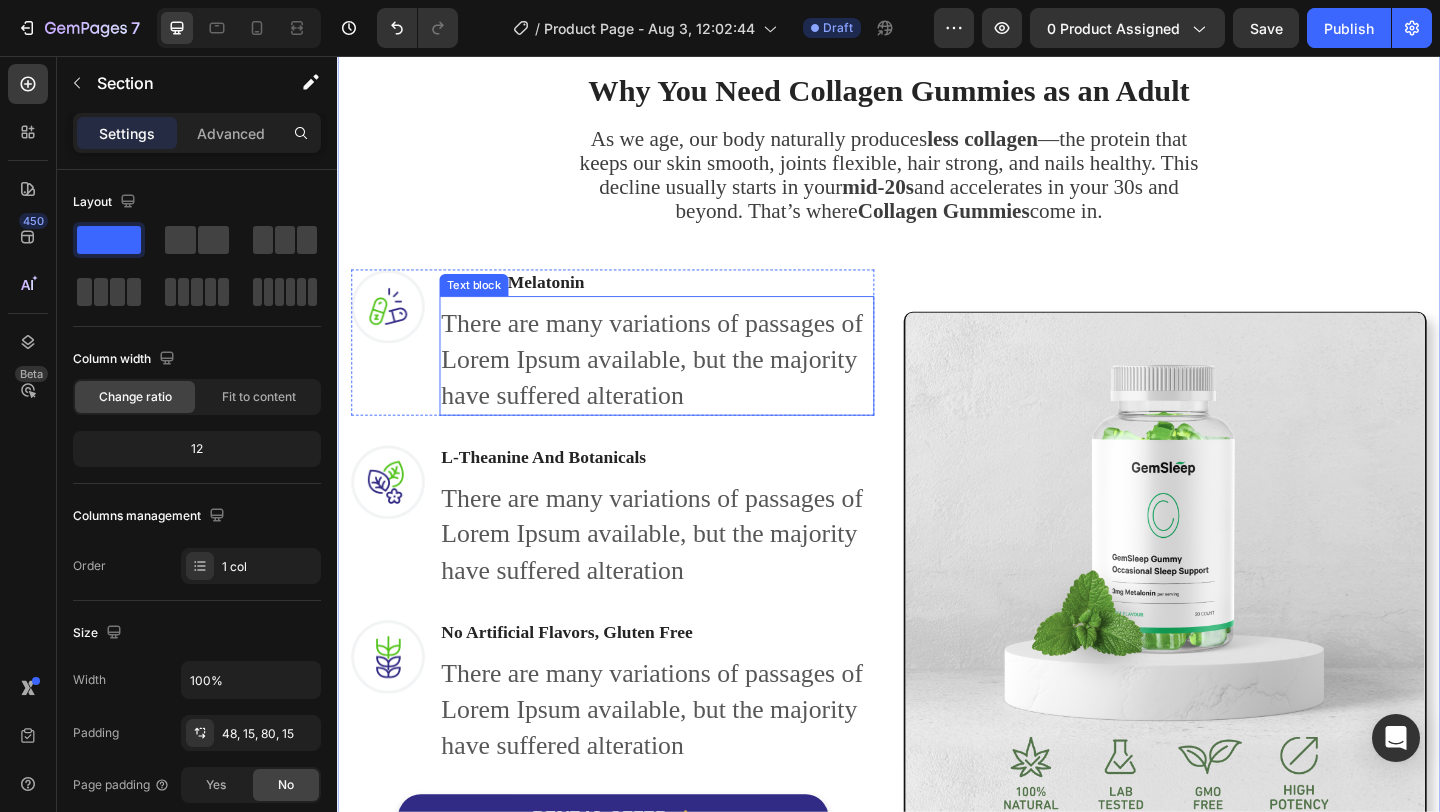 click on "There are many variations of passages of Lorem Ipsum available, but the majority have suffered alteration" at bounding box center (684, 386) 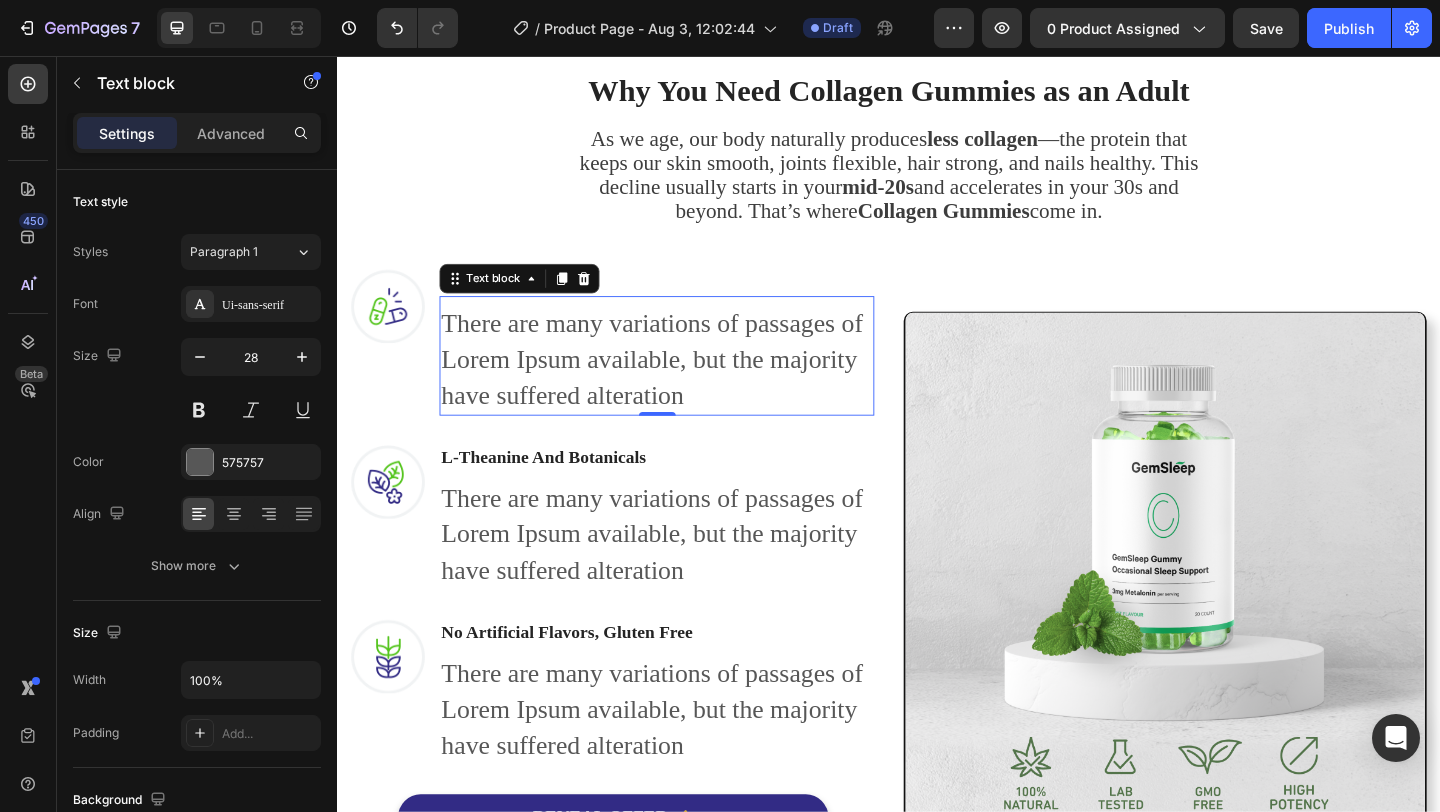 click on "There are many variations of passages of Lorem Ipsum available, but the majority have suffered alteration" at bounding box center [684, 386] 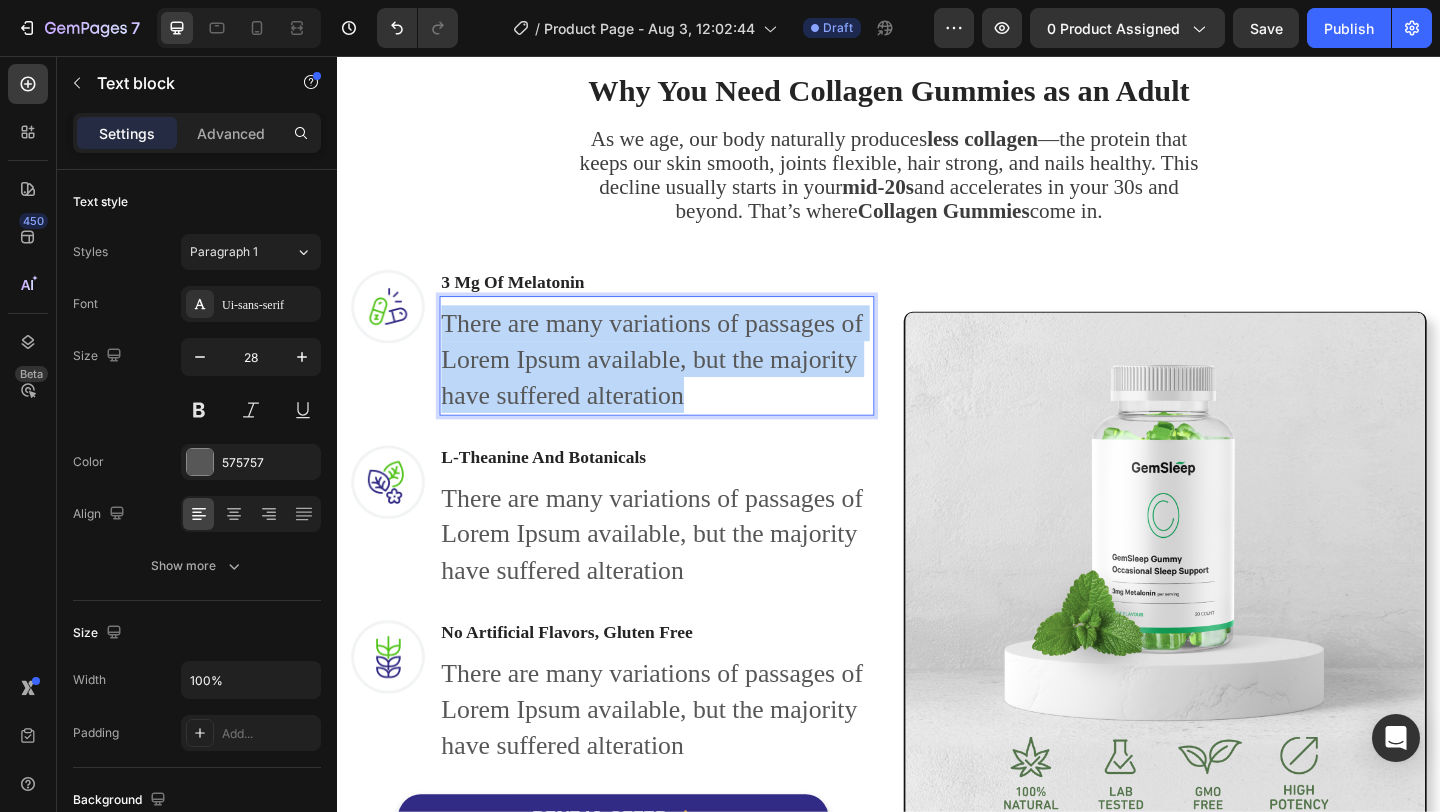 click on "There are many variations of passages of Lorem Ipsum available, but the majority have suffered alteration" at bounding box center [684, 386] 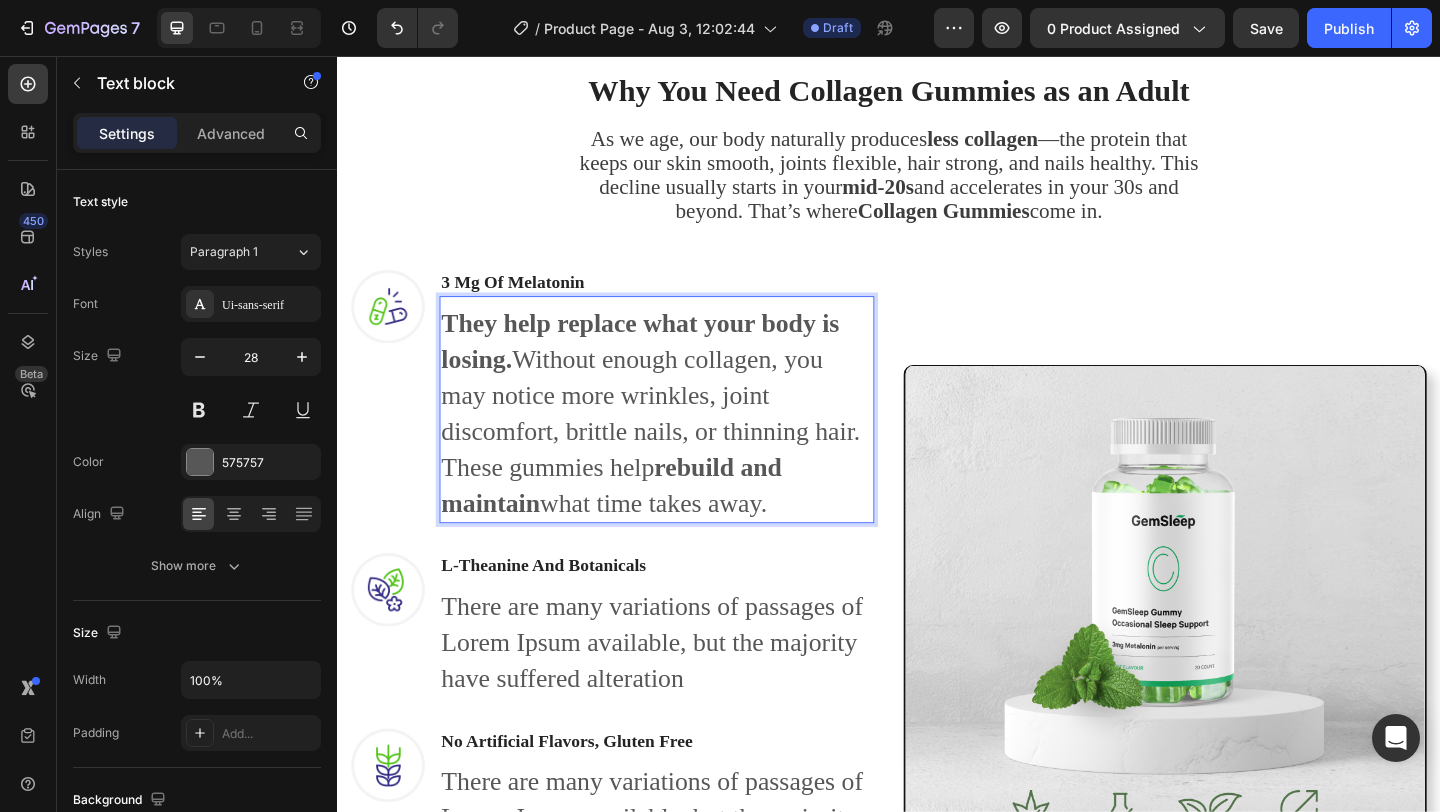 click on "They help replace what your body is losing." at bounding box center (666, 366) 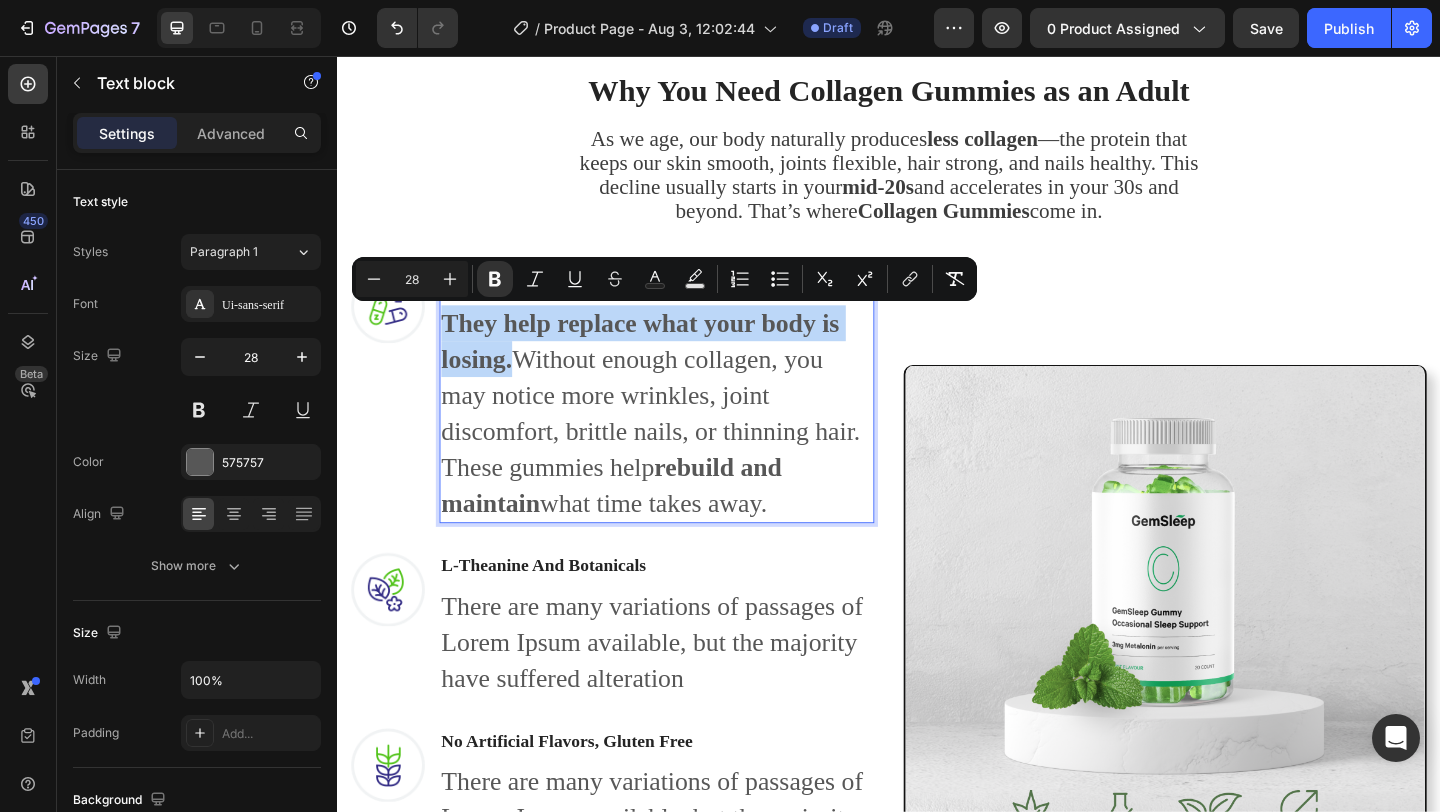 drag, startPoint x: 452, startPoint y: 334, endPoint x: 529, endPoint y: 393, distance: 97.00516 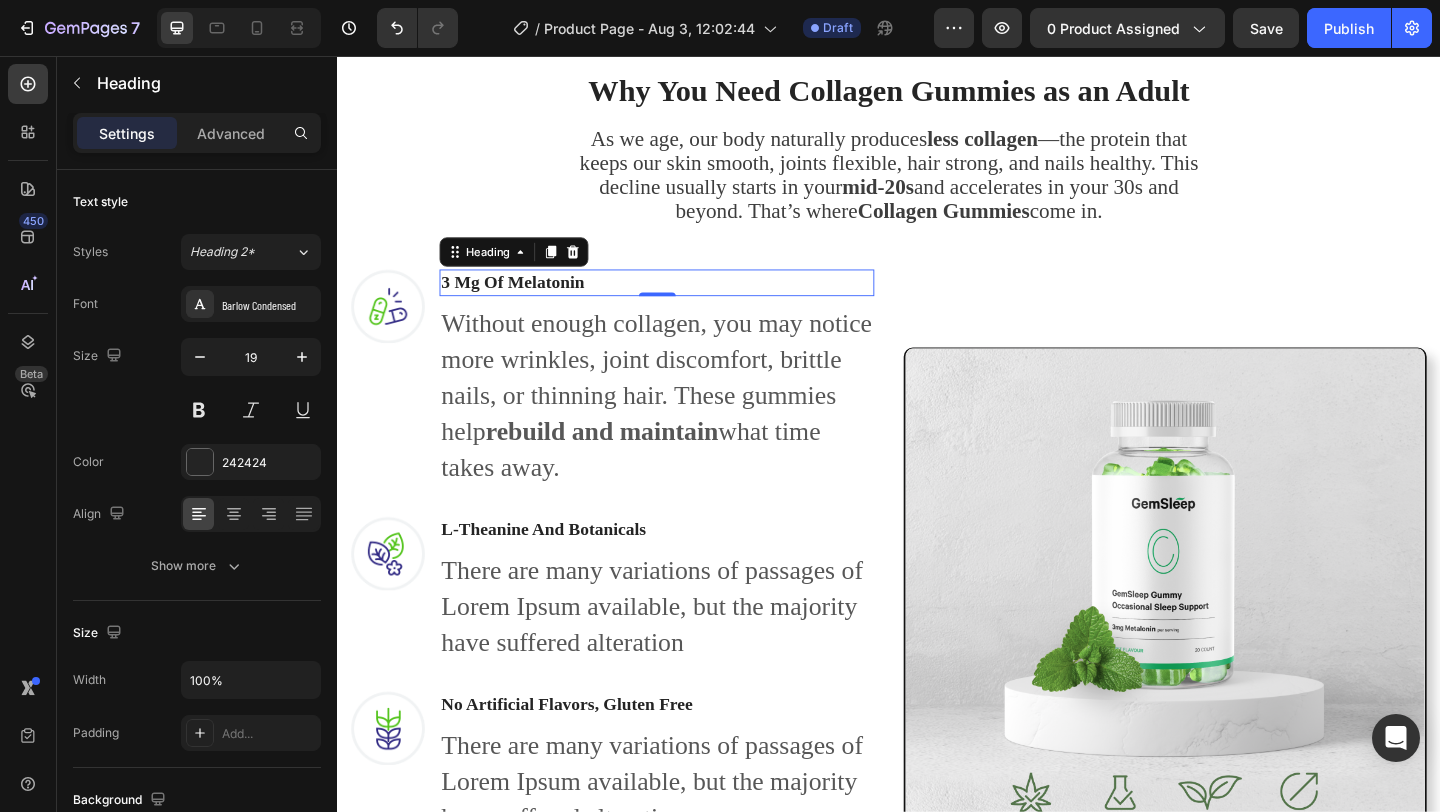 click on "3 Mg Of Melatonin" at bounding box center (684, 302) 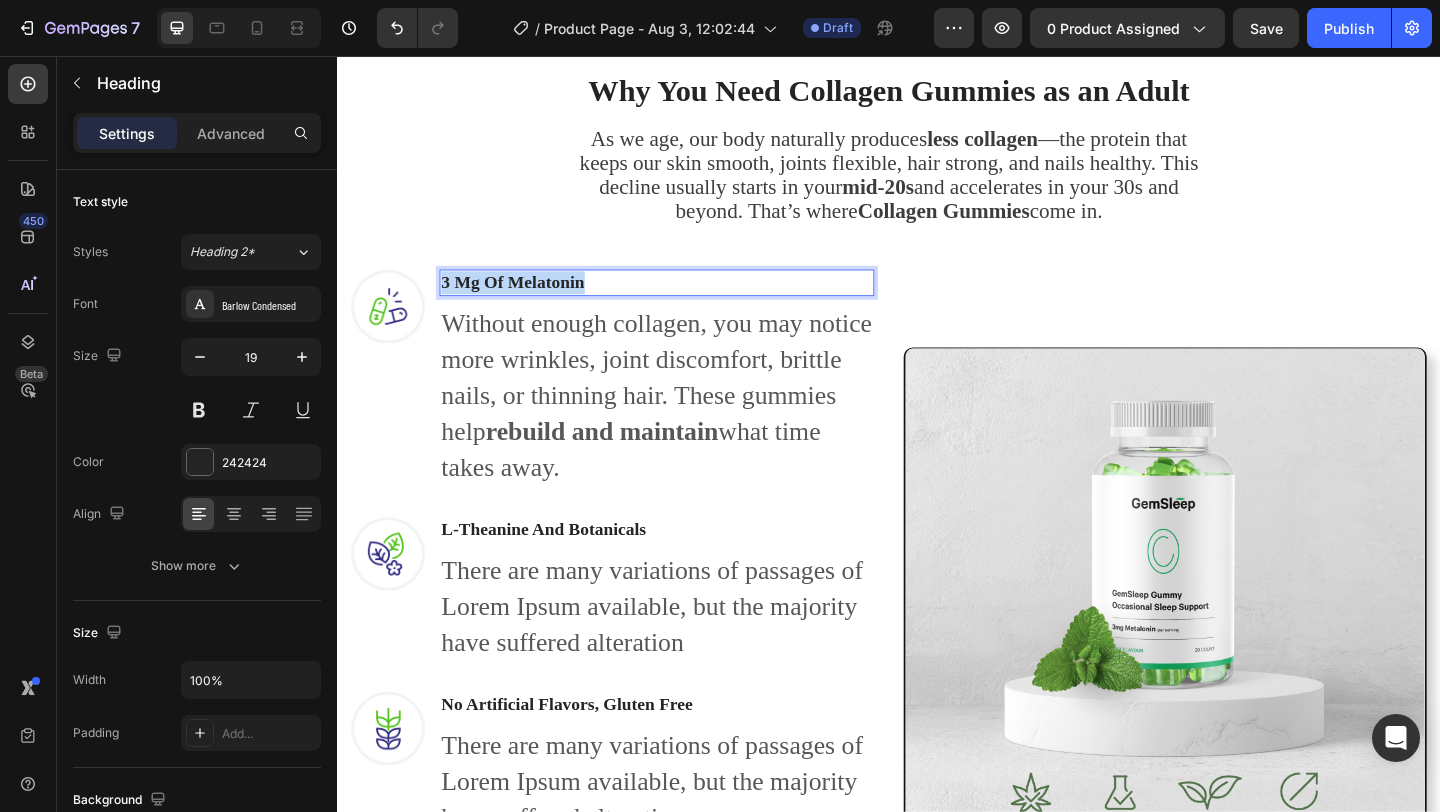click on "3 Mg Of Melatonin" at bounding box center (684, 302) 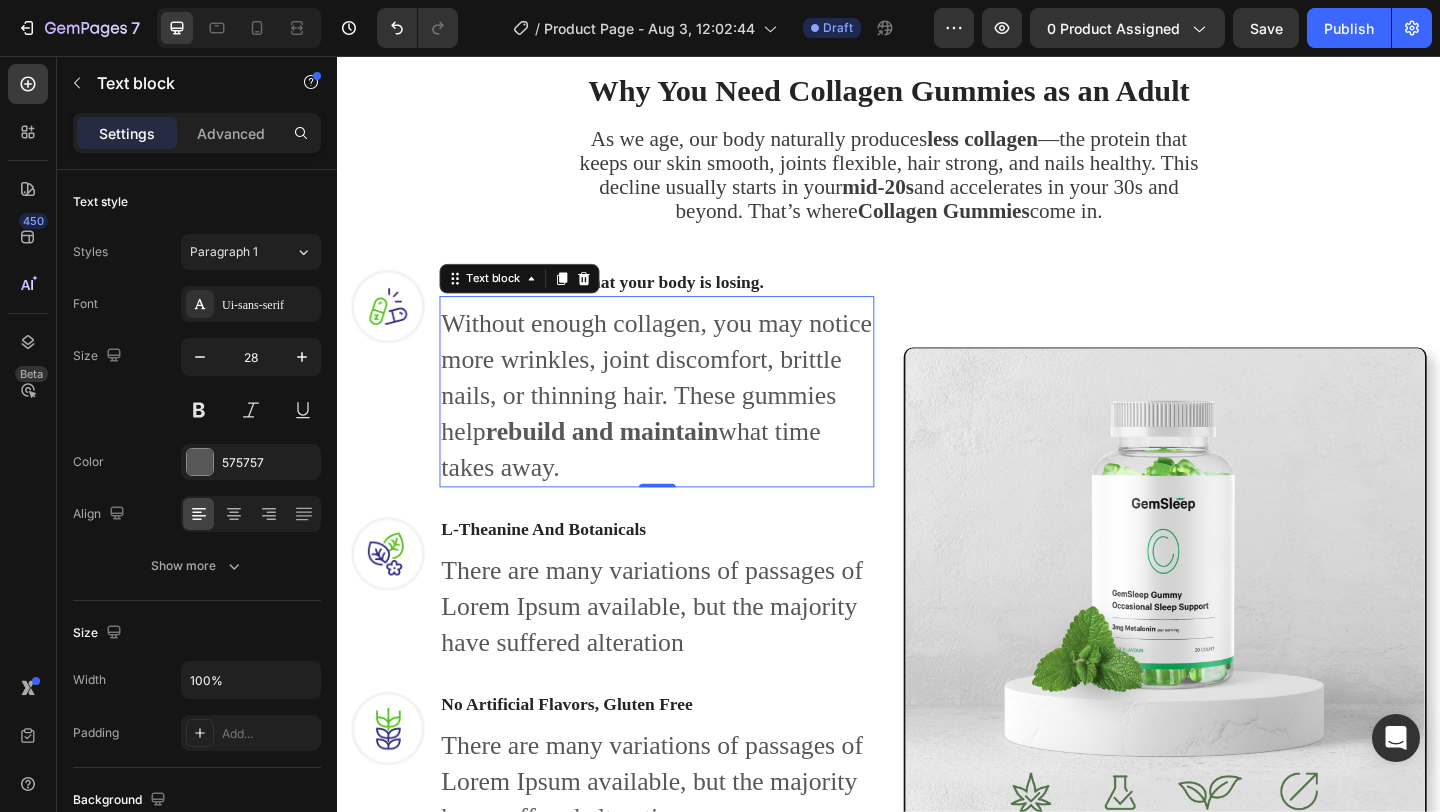 click on "Without enough collagen, you may notice more wrinkles, joint discomfort, brittle nails, or thinning hair. These gummies help  rebuild and maintain  what time takes away." at bounding box center (684, 425) 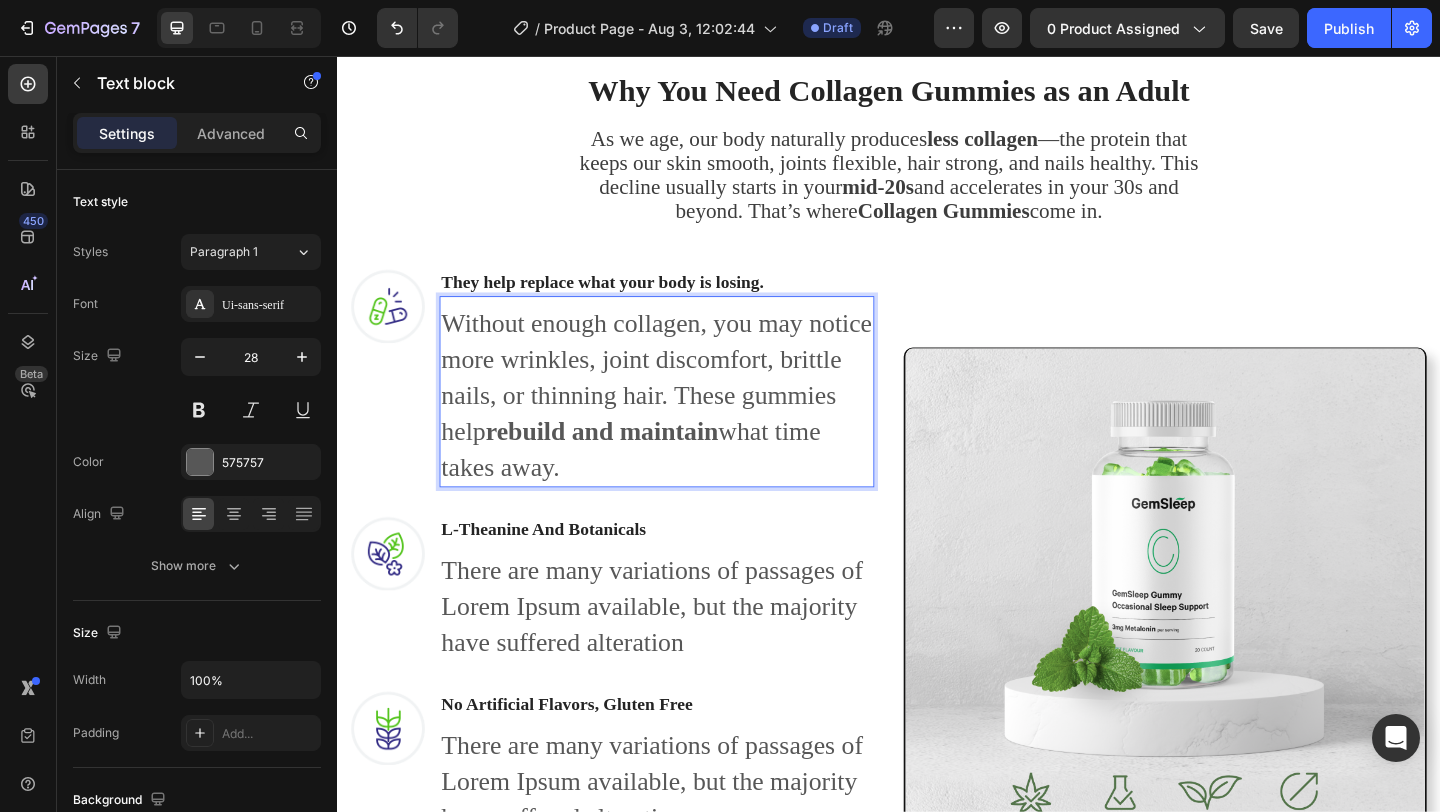 click on "Without enough collagen, you may notice more wrinkles, joint discomfort, brittle nails, or thinning hair. These gummies help  rebuild and maintain  what time takes away." at bounding box center (684, 425) 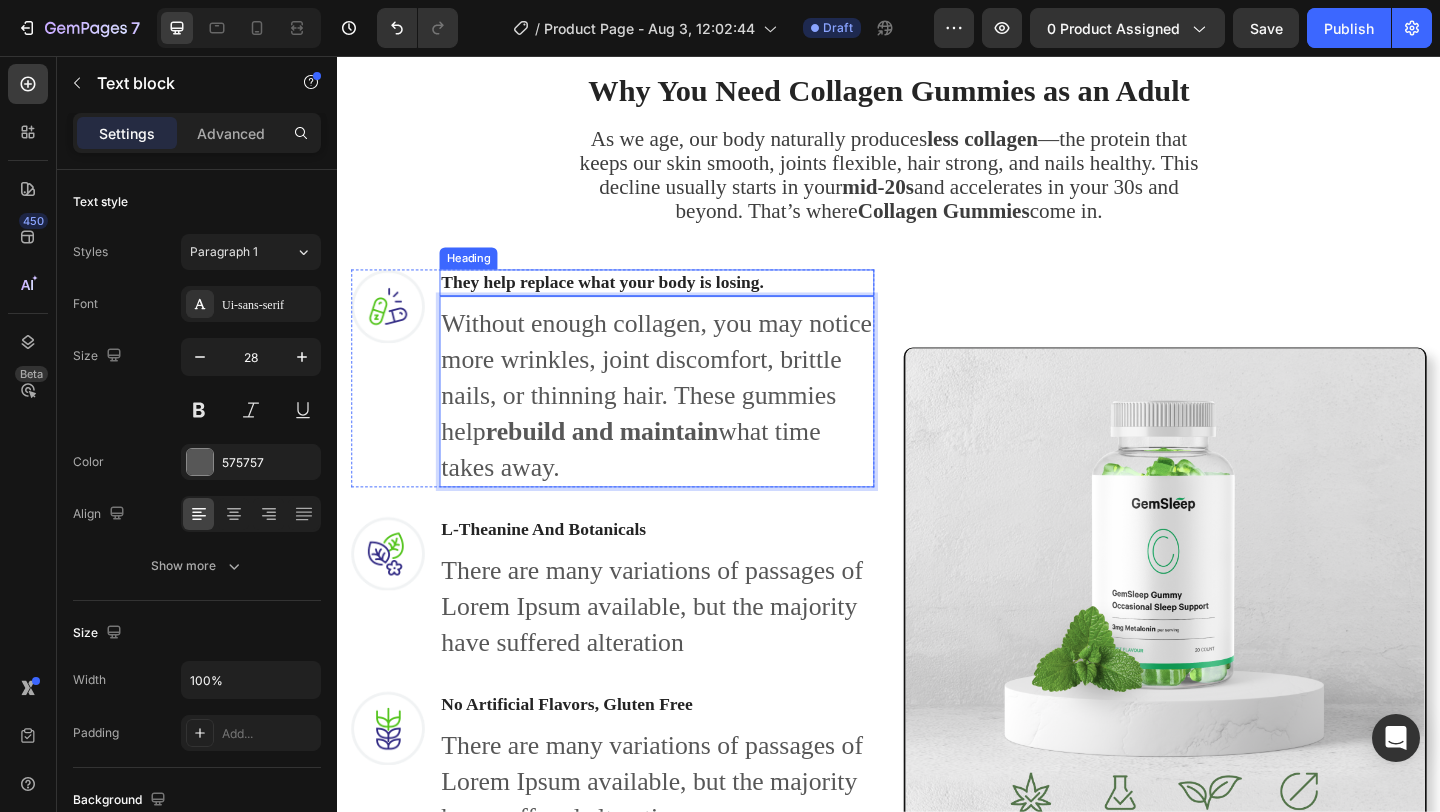 click on "They help replace what your body is losing." at bounding box center (625, 301) 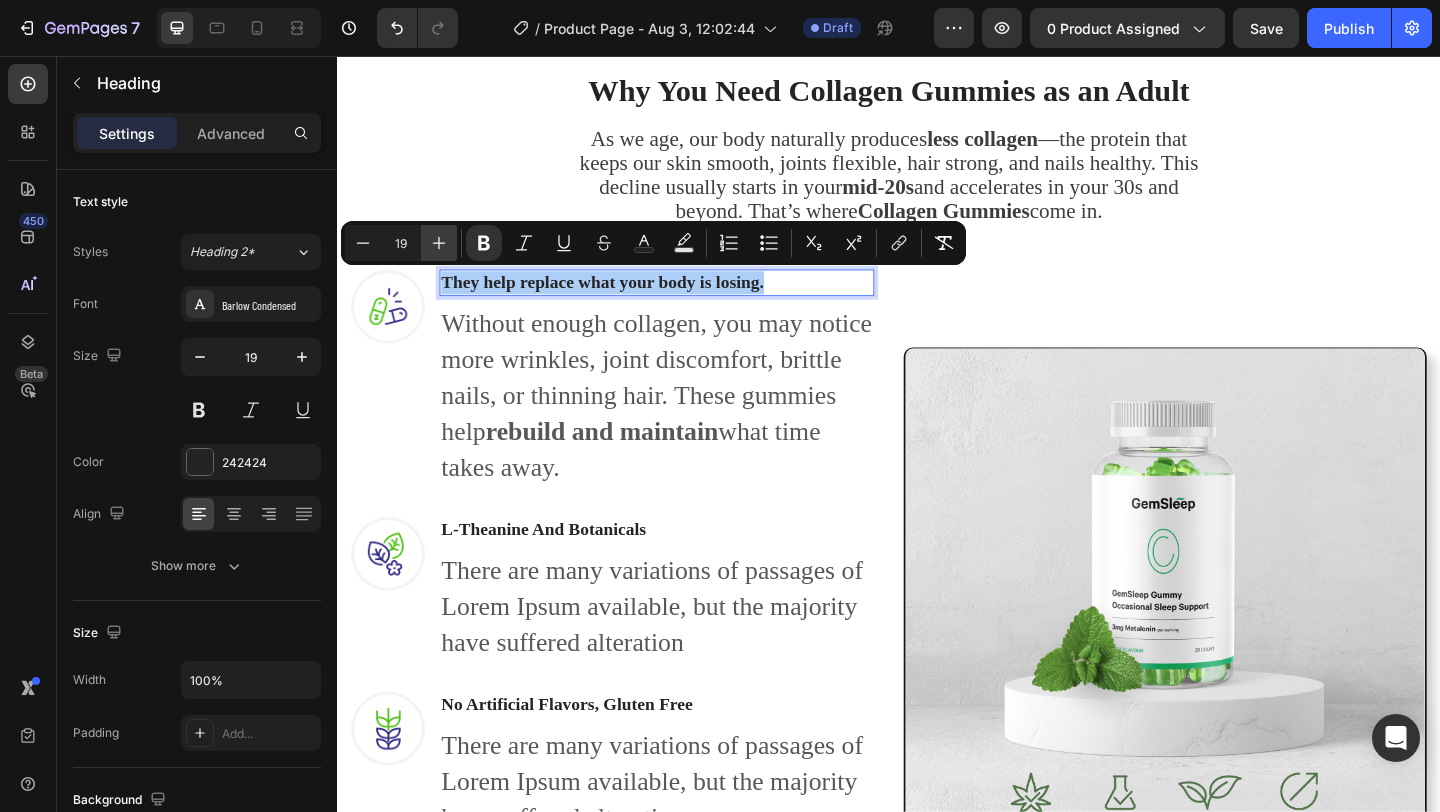click on "Plus" at bounding box center [439, 243] 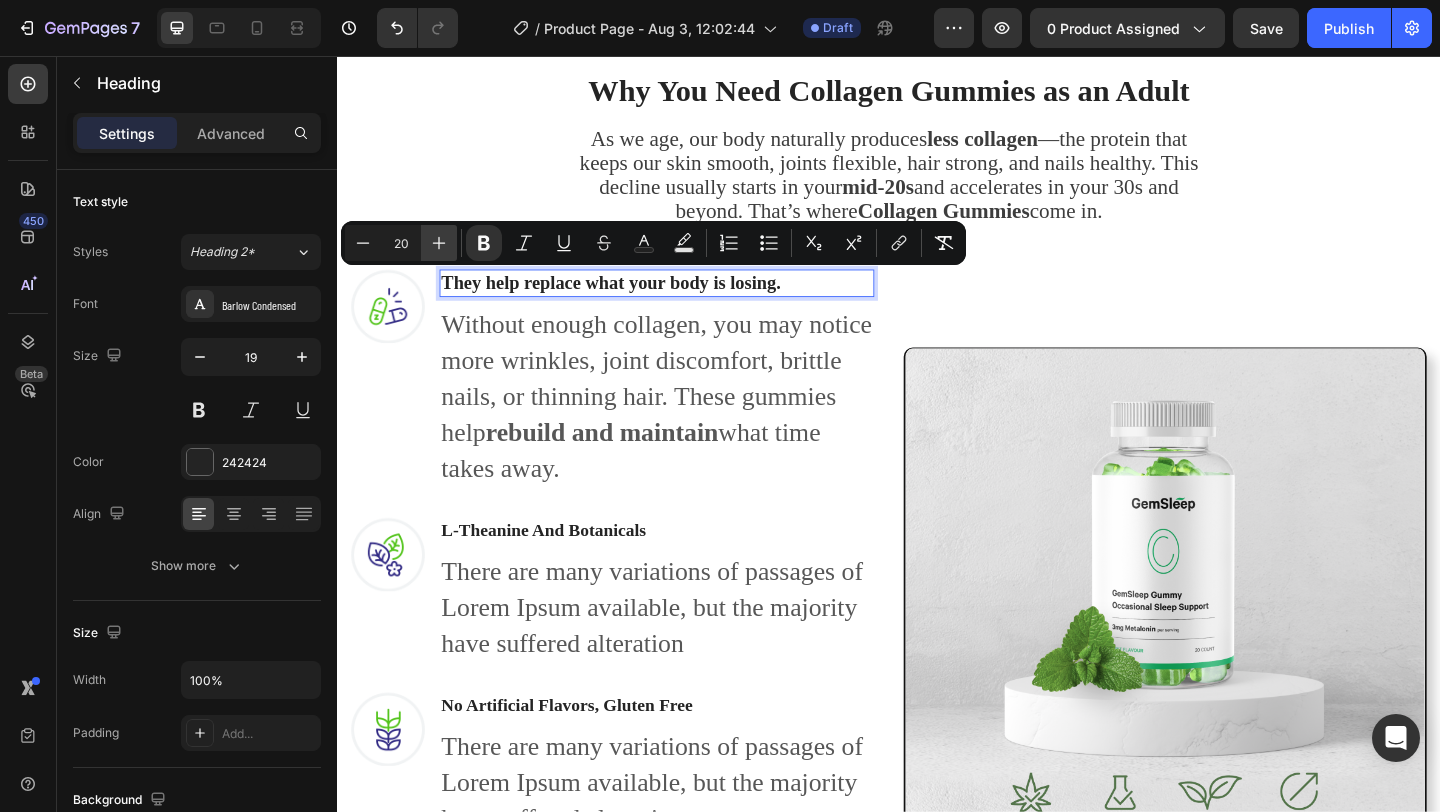 click on "Plus" at bounding box center (439, 243) 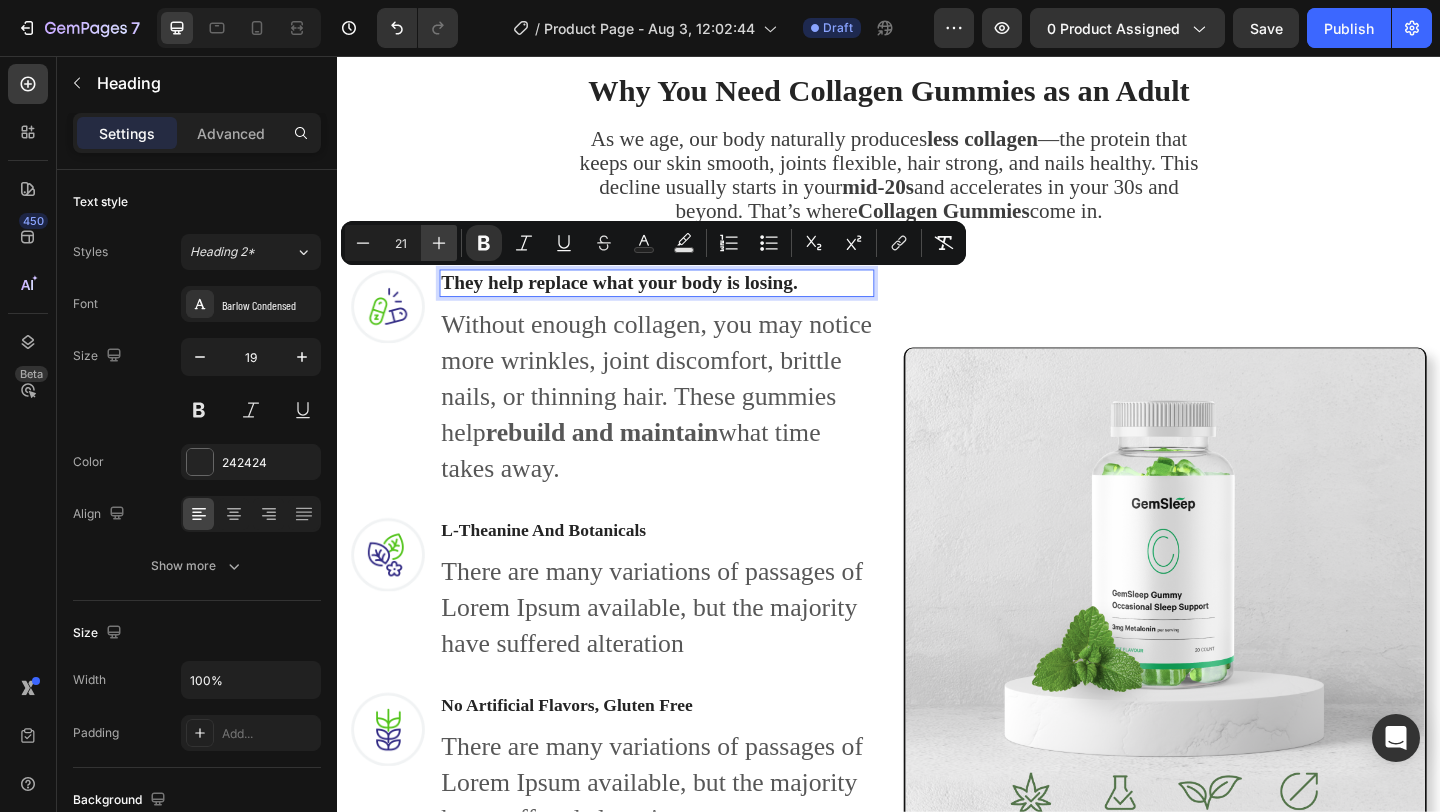 click on "Plus" at bounding box center (439, 243) 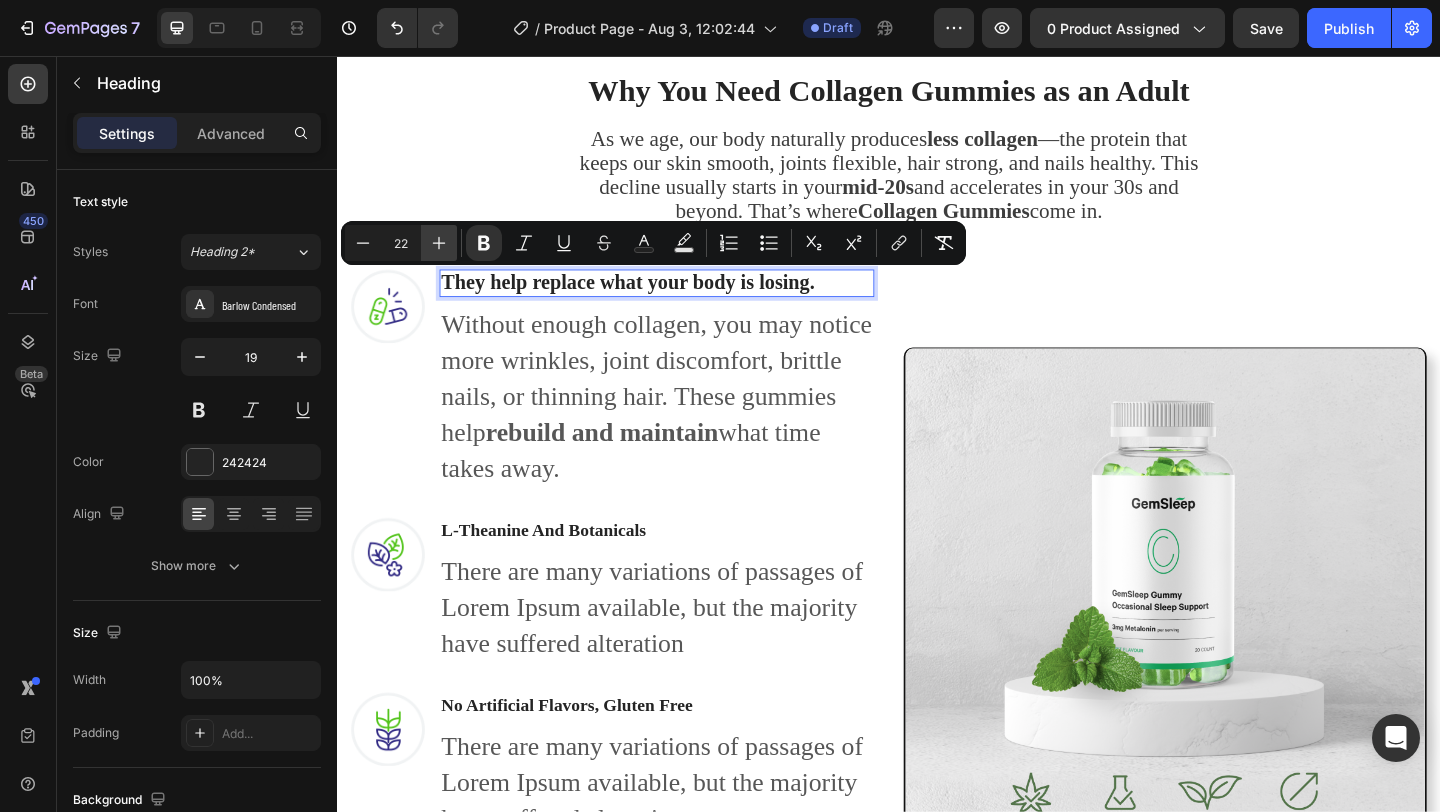 click on "Plus" at bounding box center [439, 243] 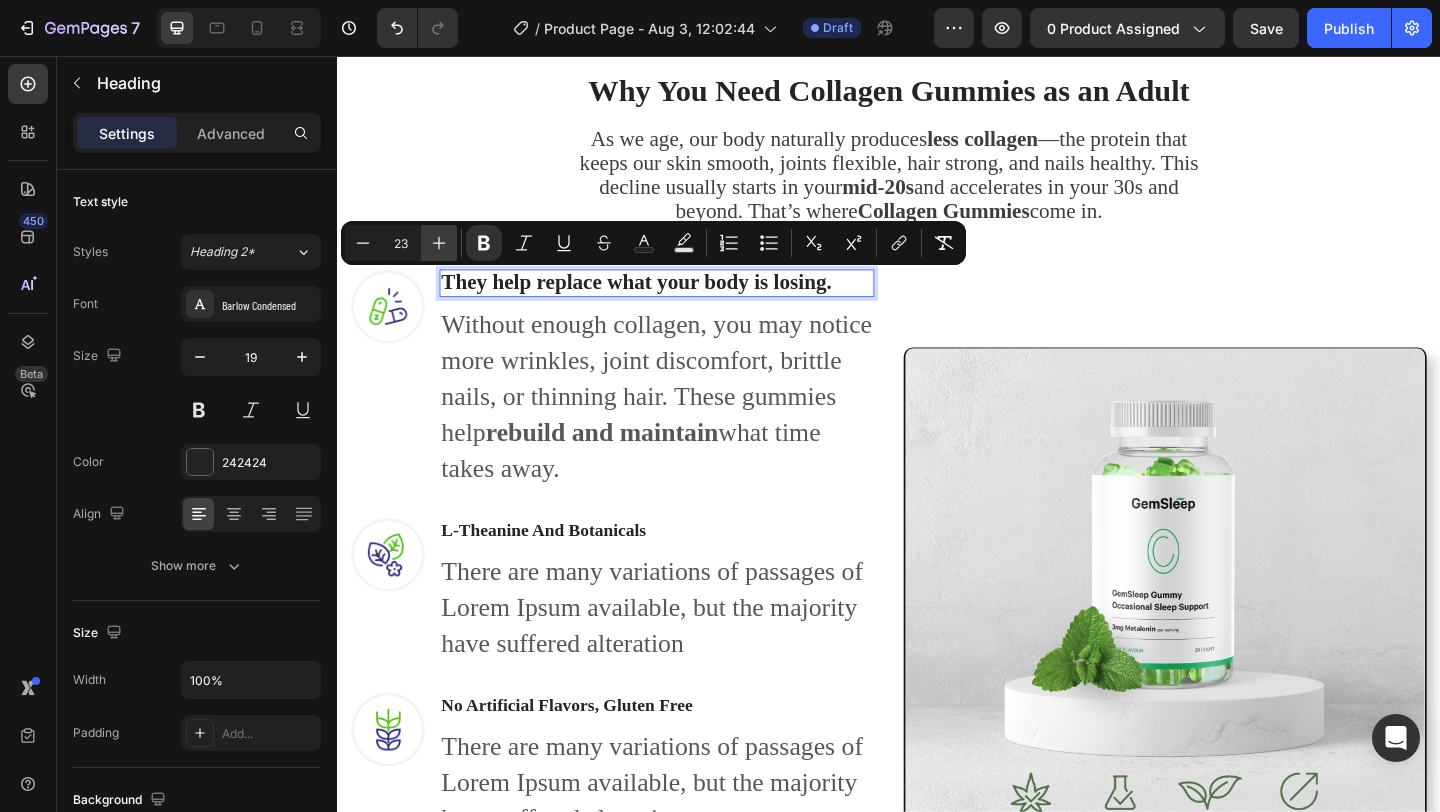 click on "Plus" at bounding box center (439, 243) 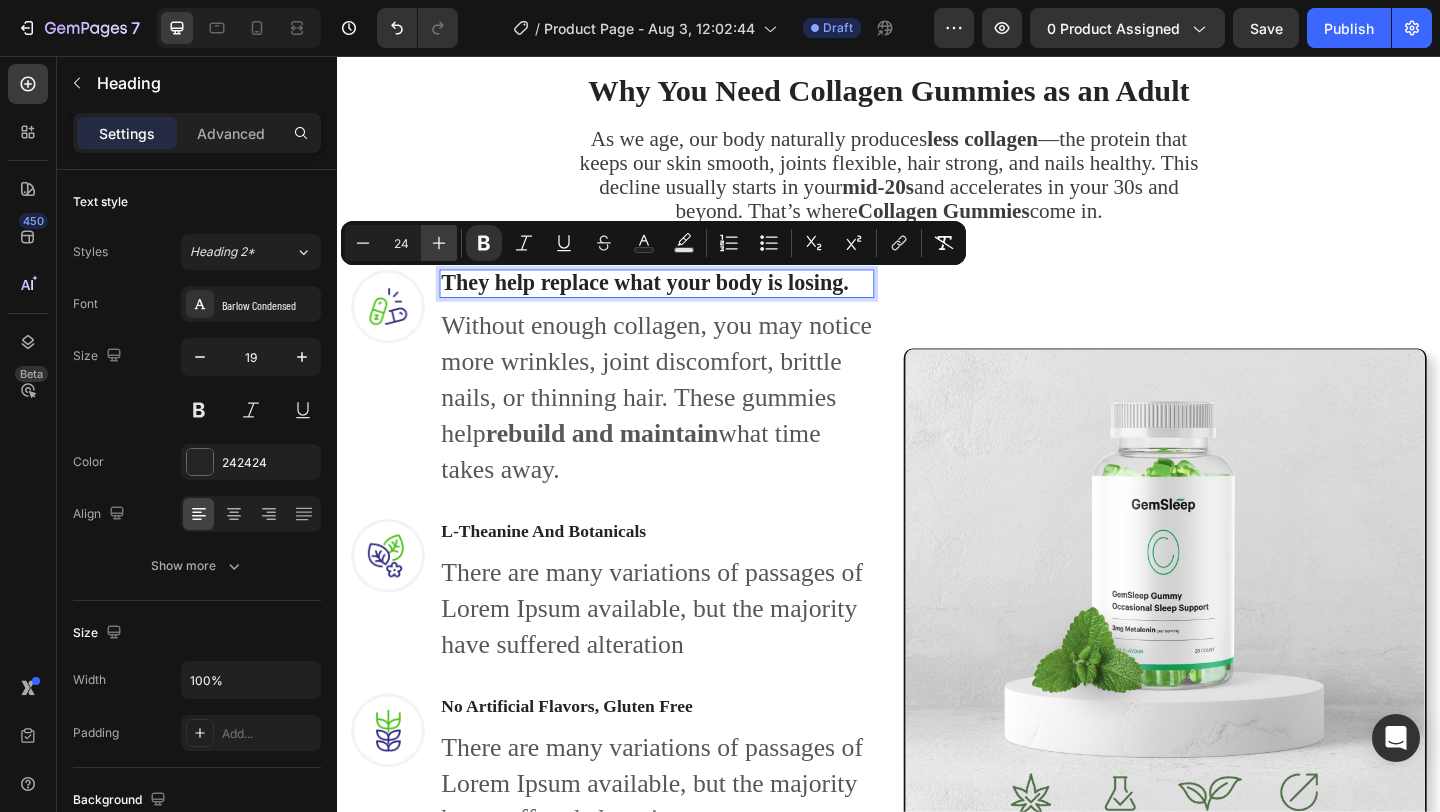 click on "Plus" at bounding box center (439, 243) 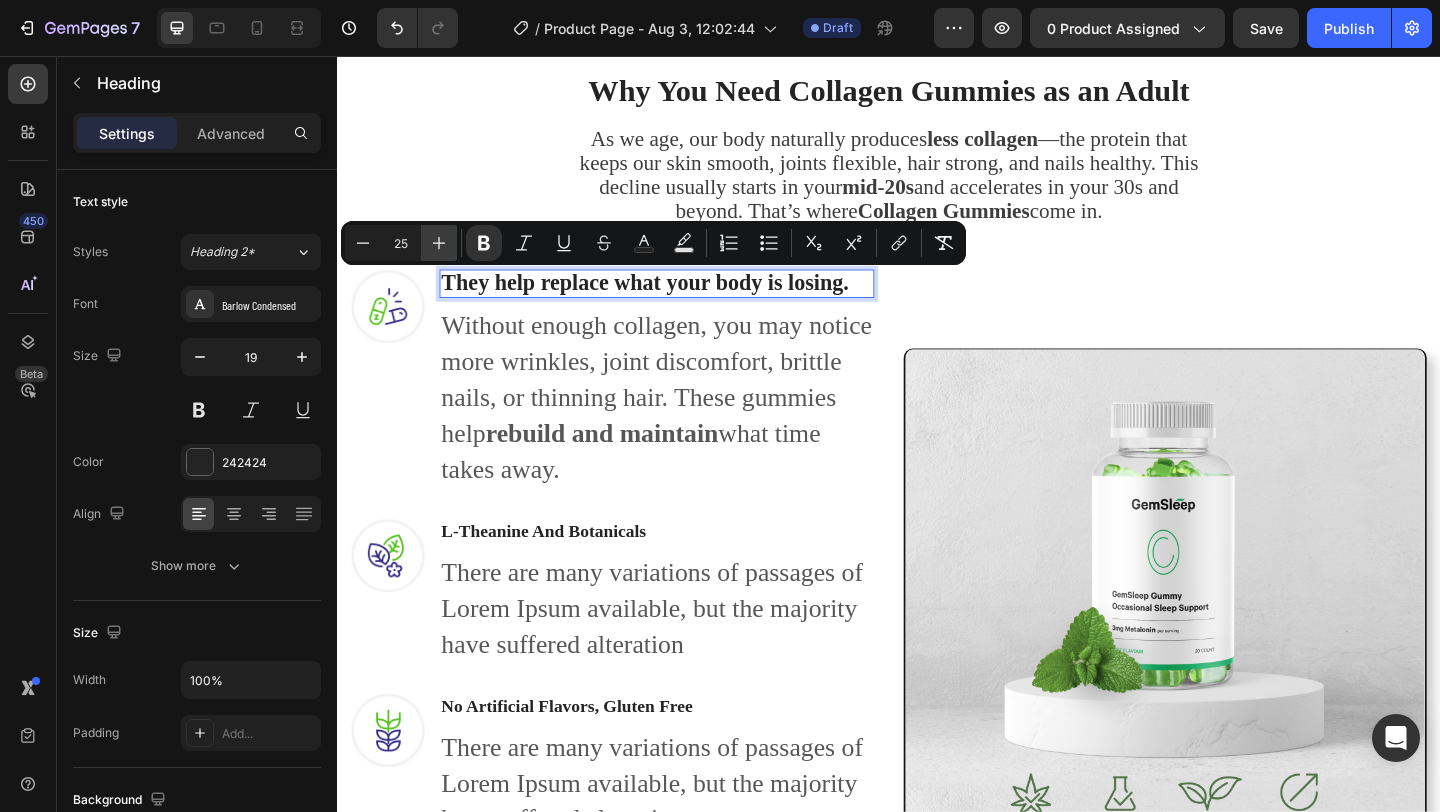 click on "Plus" at bounding box center (439, 243) 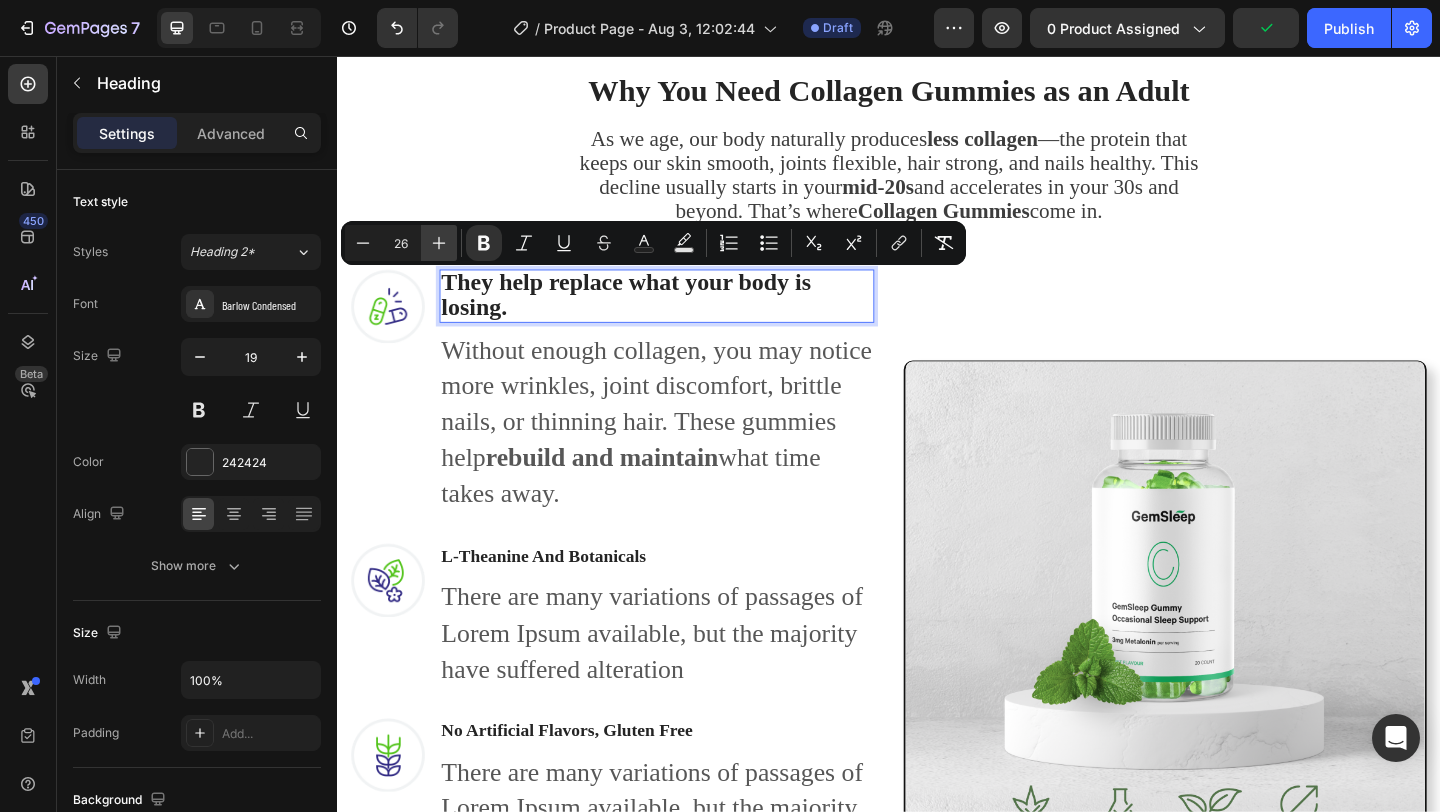 click on "Plus" at bounding box center [439, 243] 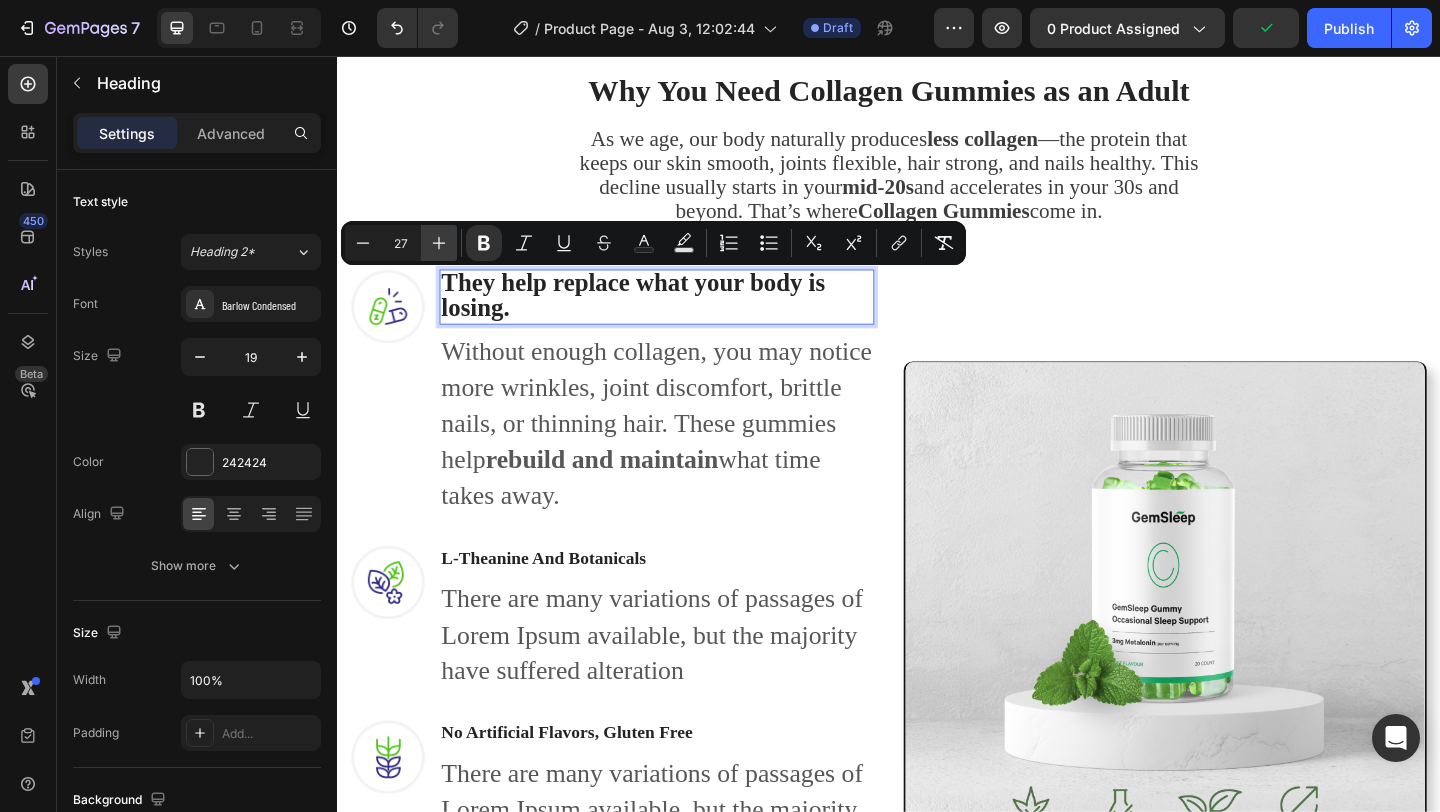 click on "Plus" at bounding box center [439, 243] 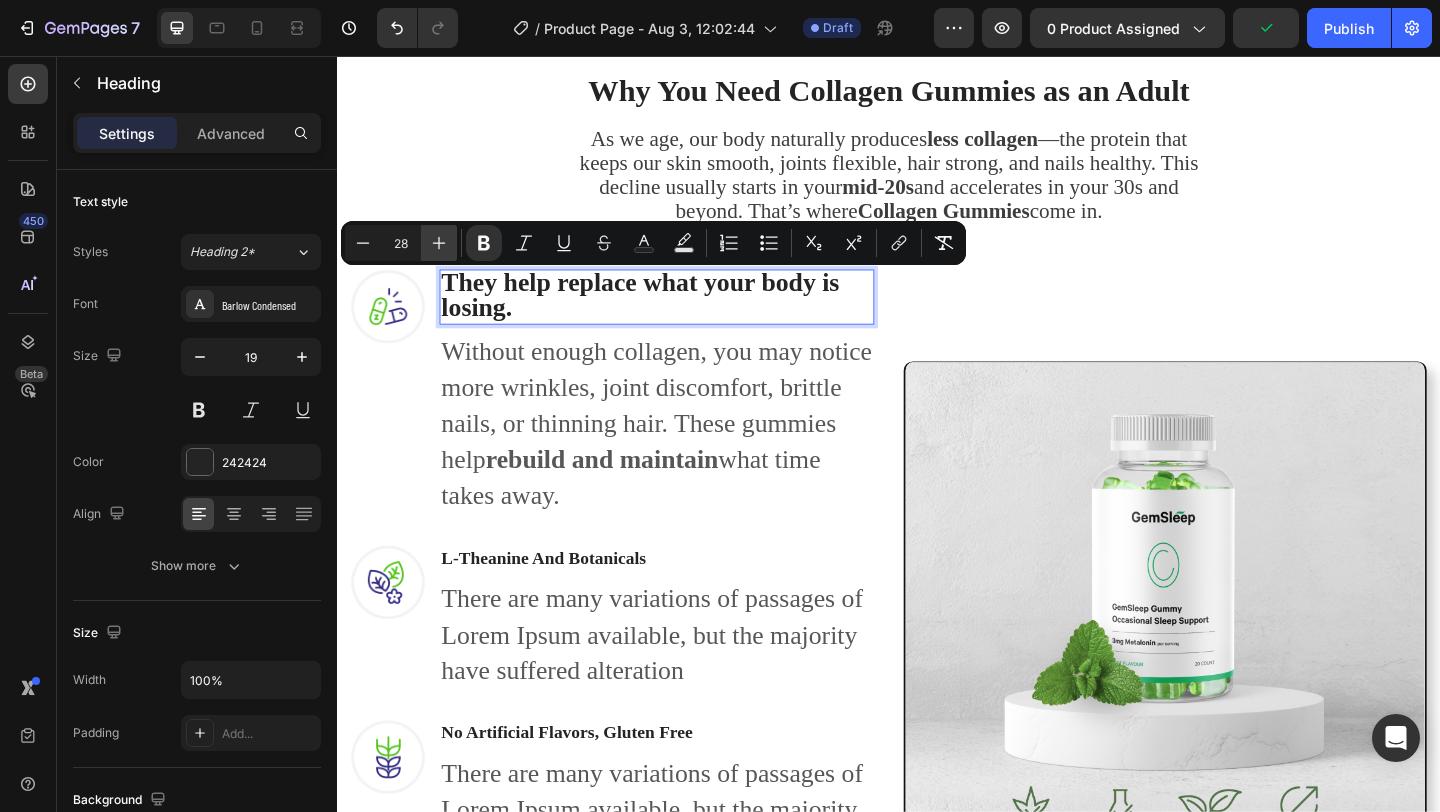 click on "Plus" at bounding box center [439, 243] 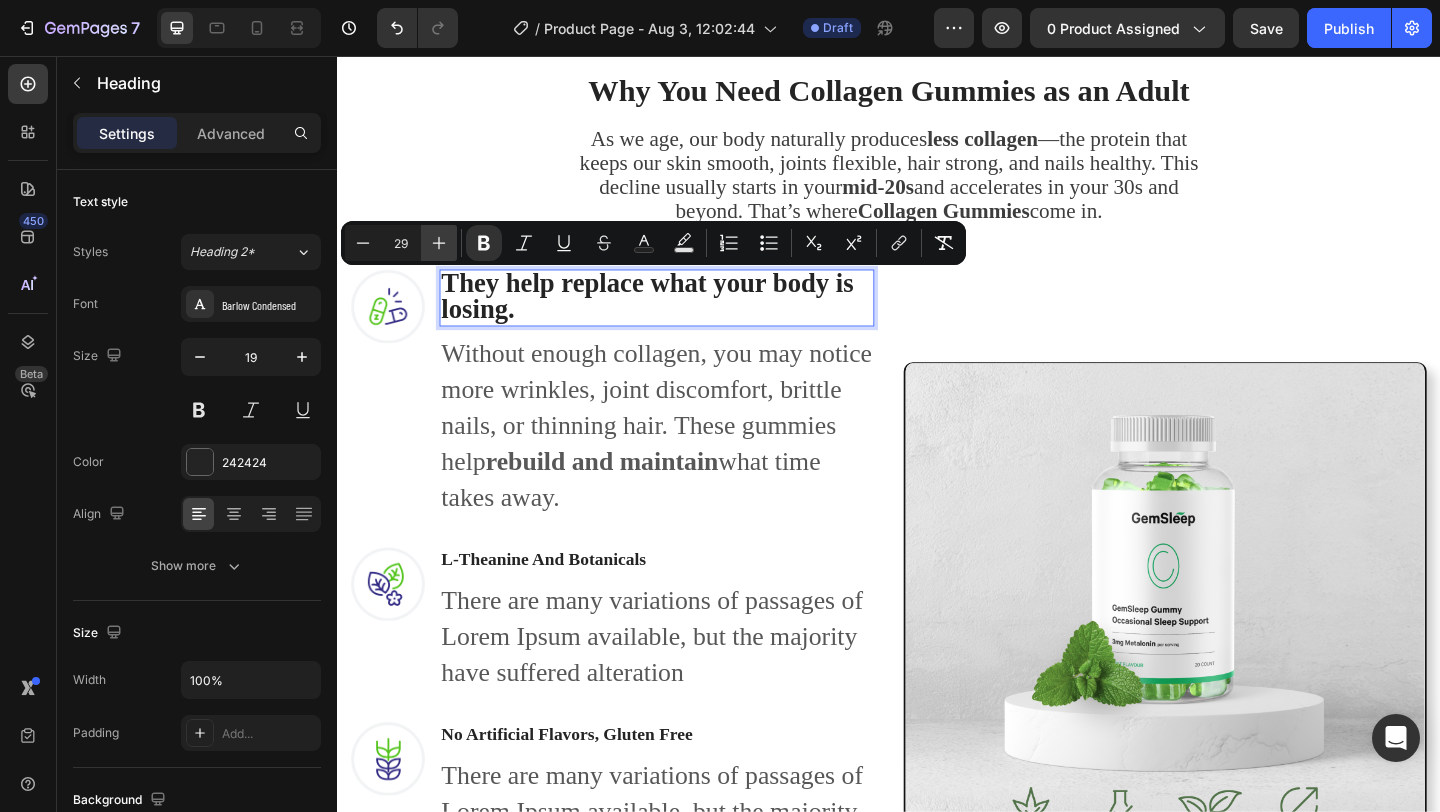 click on "Plus" at bounding box center [439, 243] 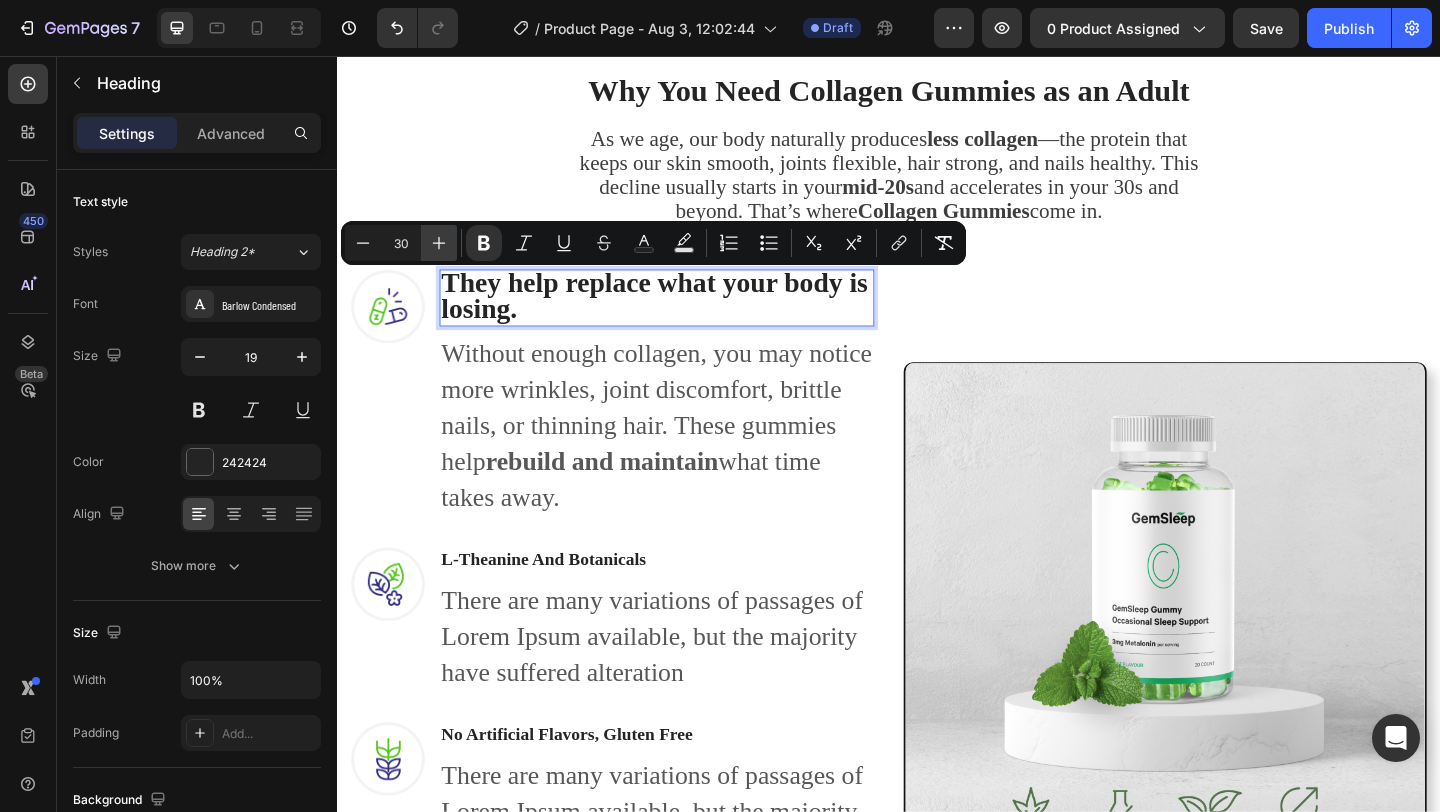 click on "Plus" at bounding box center [439, 243] 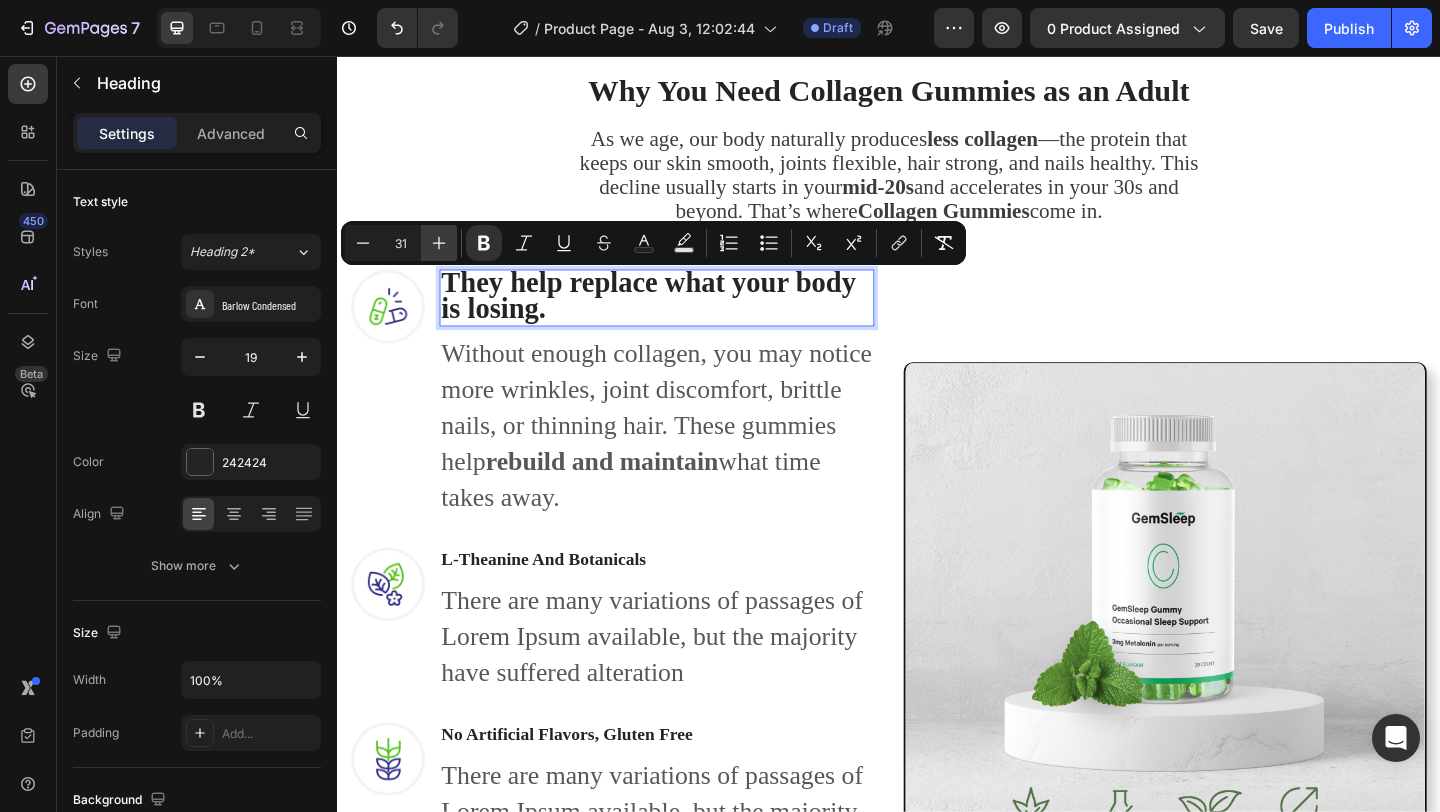 click on "Plus" at bounding box center [439, 243] 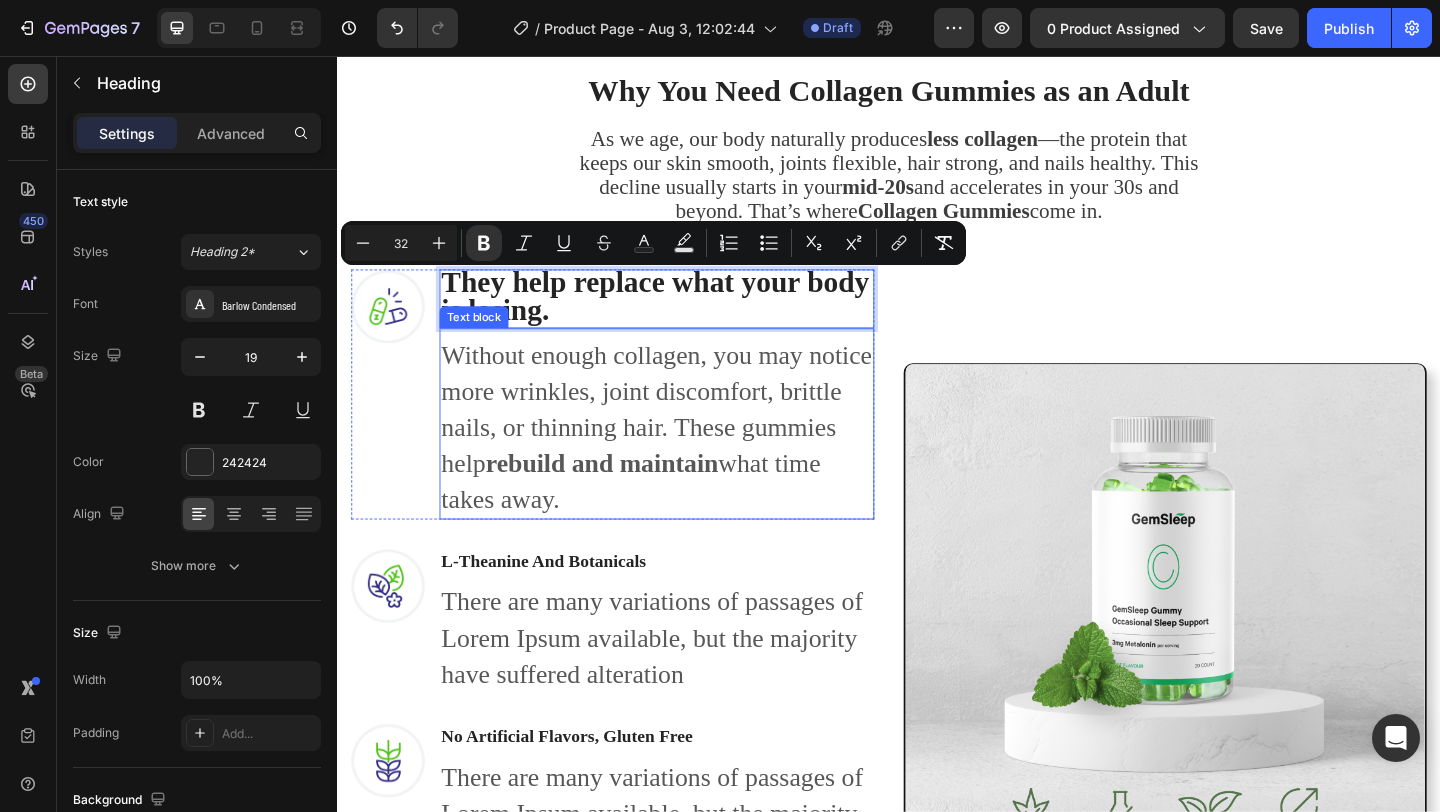 click on "Without enough collagen, you may notice more wrinkles, joint discomfort, brittle nails, or thinning hair. These gummies help  rebuild and maintain  what time takes away." at bounding box center (684, 460) 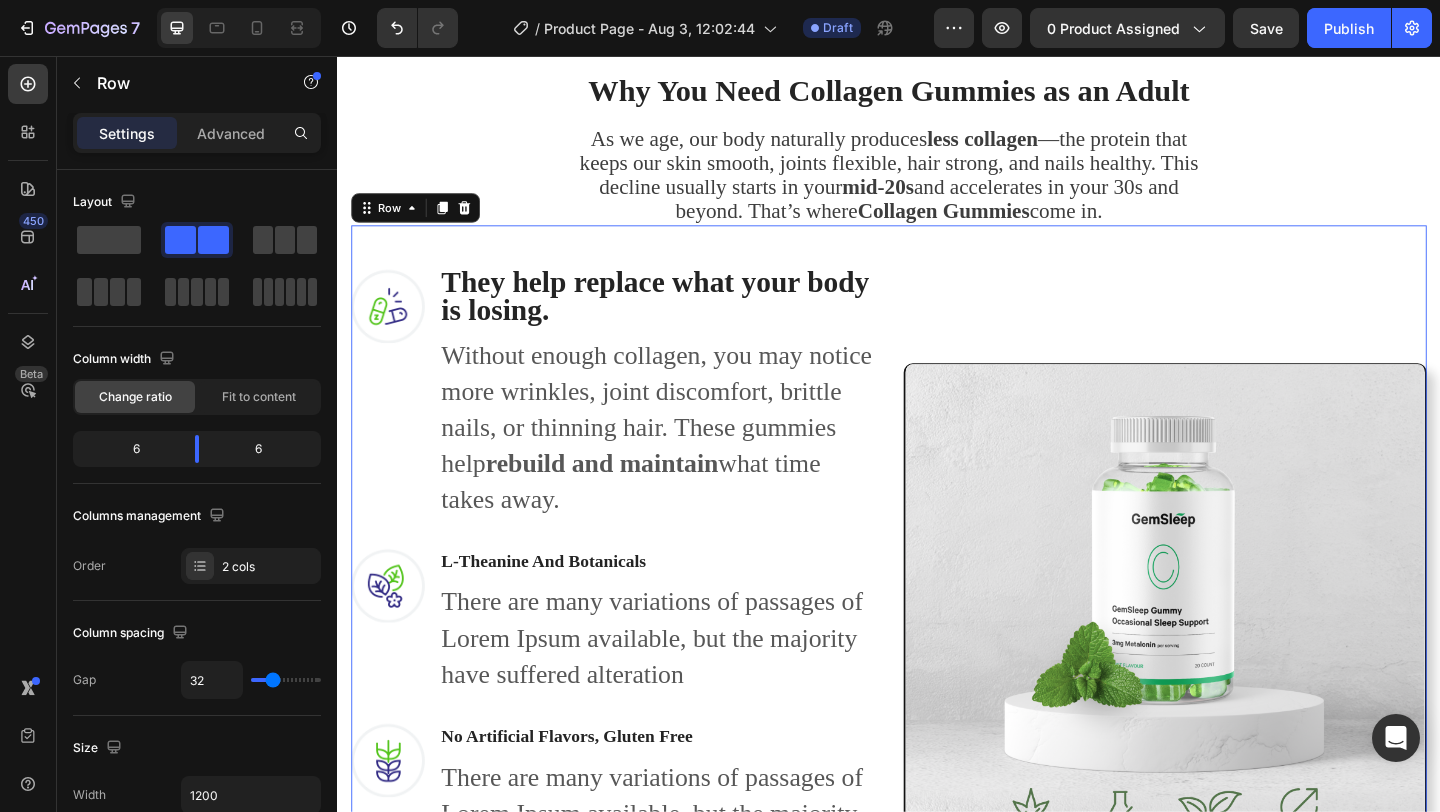 click on "Image" at bounding box center (1237, 674) 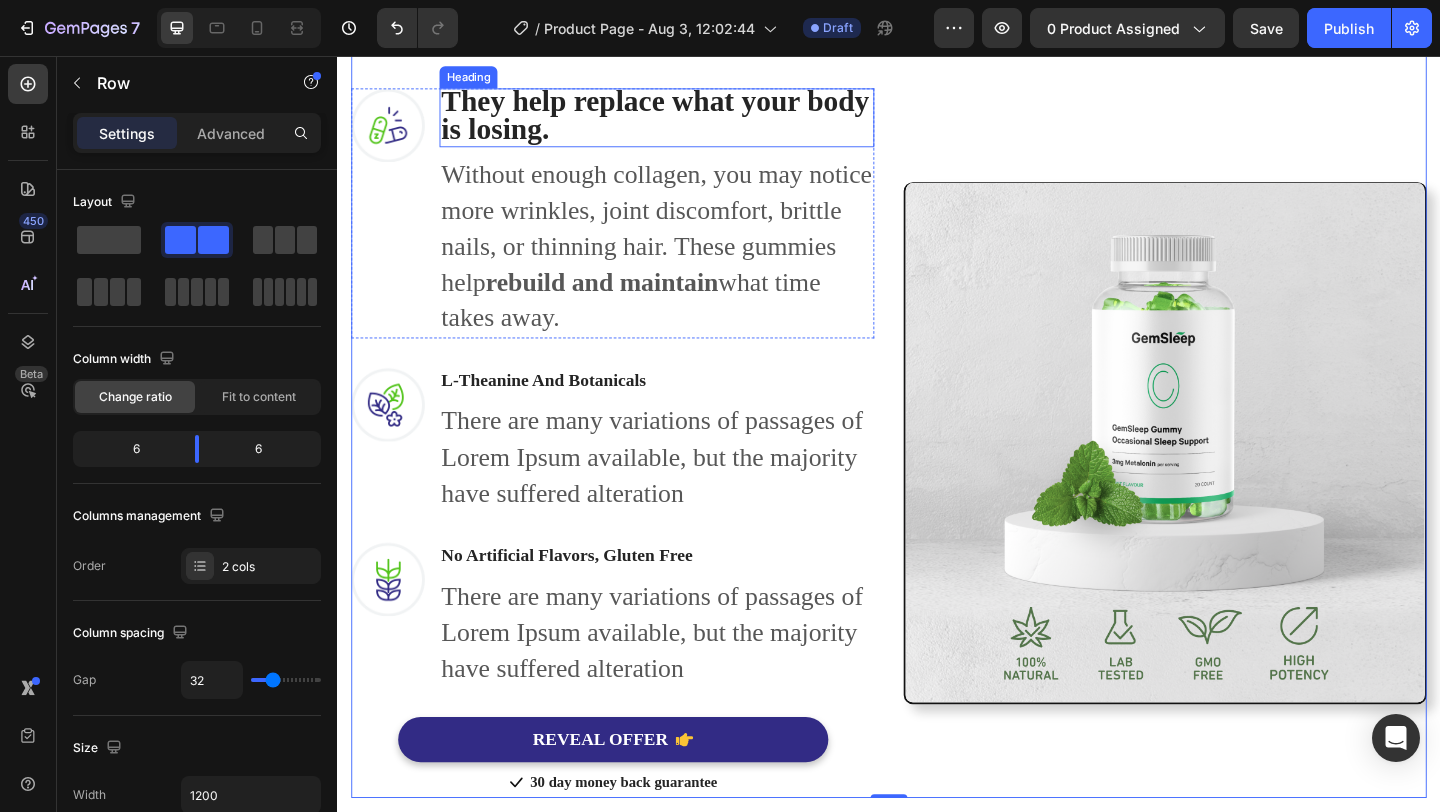scroll, scrollTop: 1626, scrollLeft: 0, axis: vertical 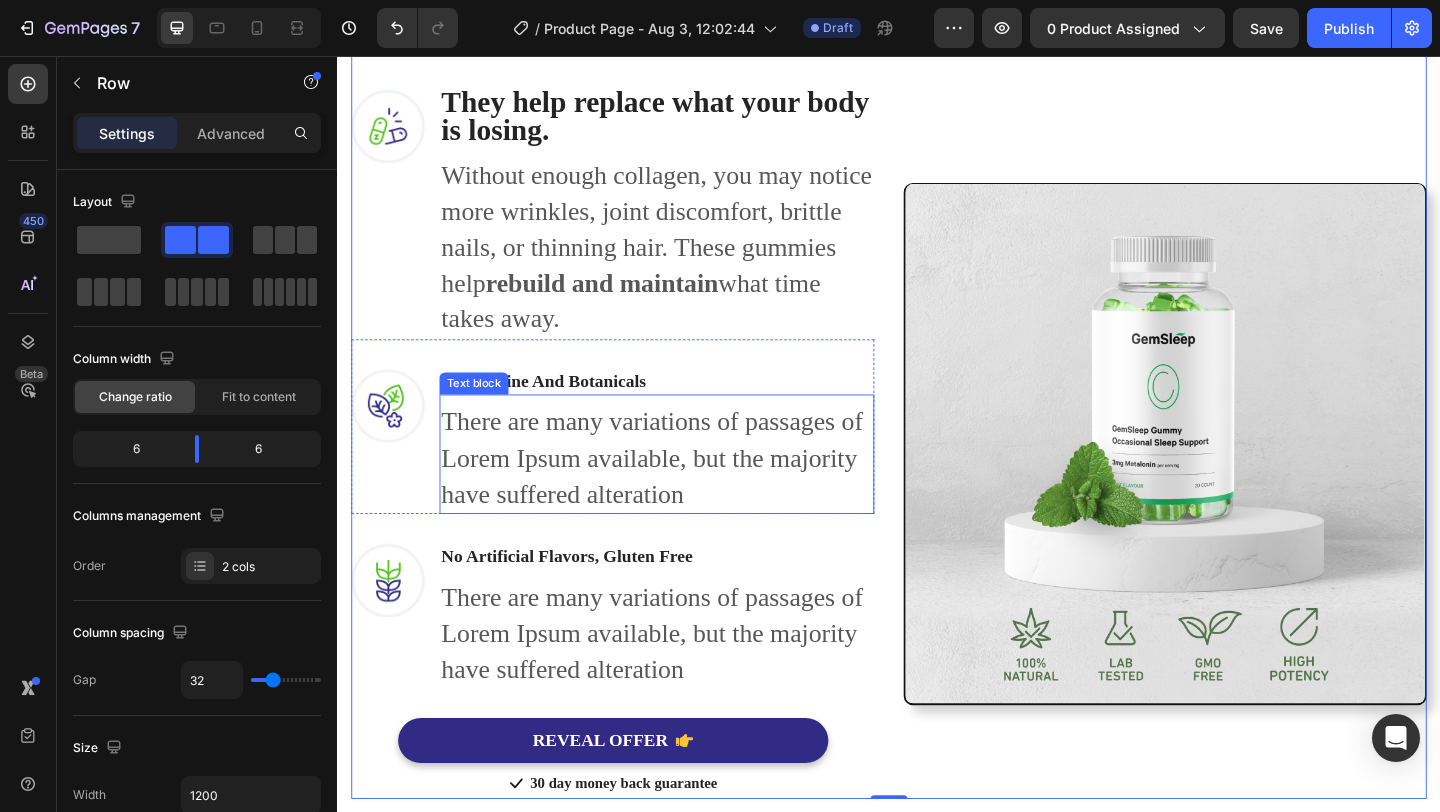 click on "There are many variations of passages of Lorem Ipsum available, but the majority have suffered alteration" at bounding box center (684, 493) 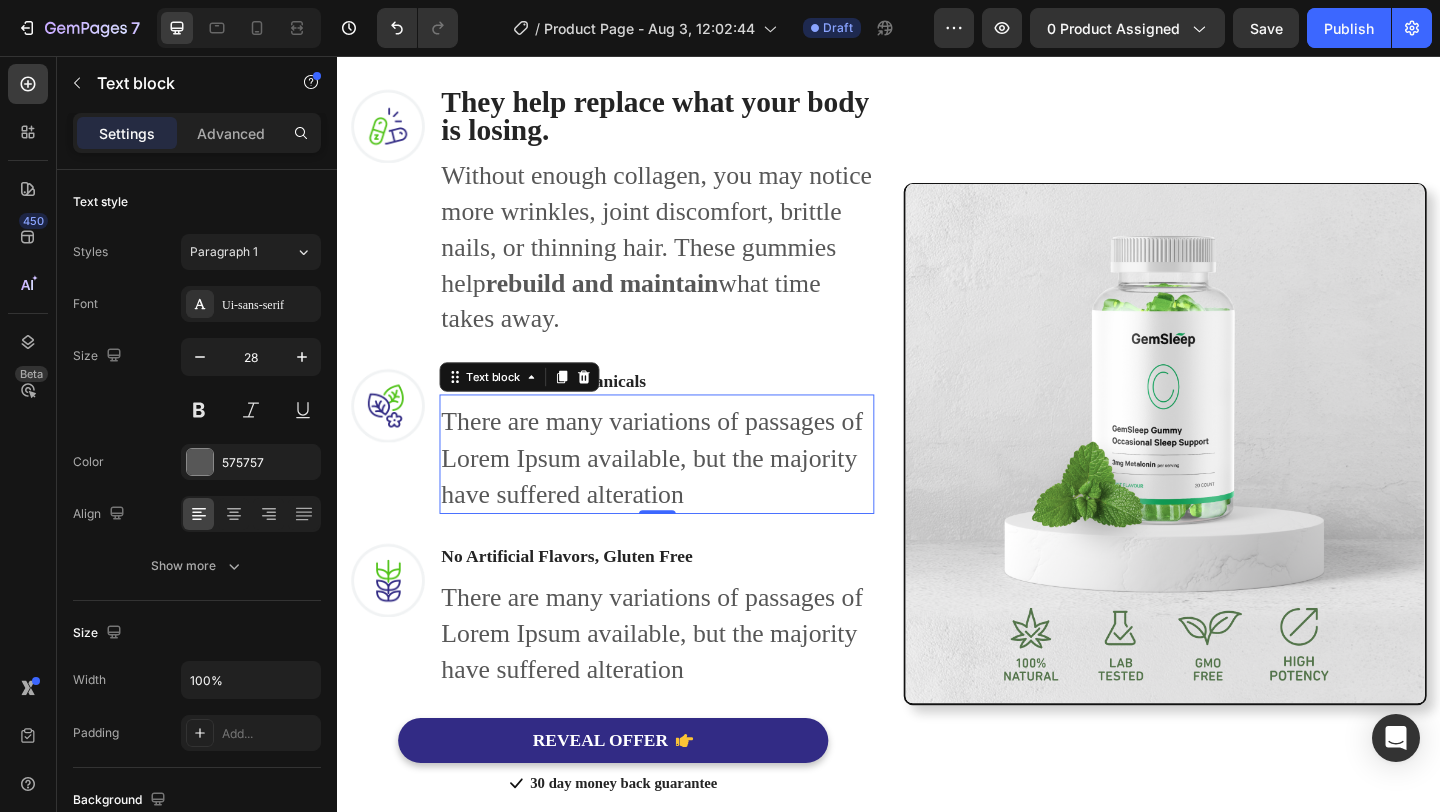 click on "There are many variations of passages of Lorem Ipsum available, but the majority have suffered alteration" at bounding box center [684, 493] 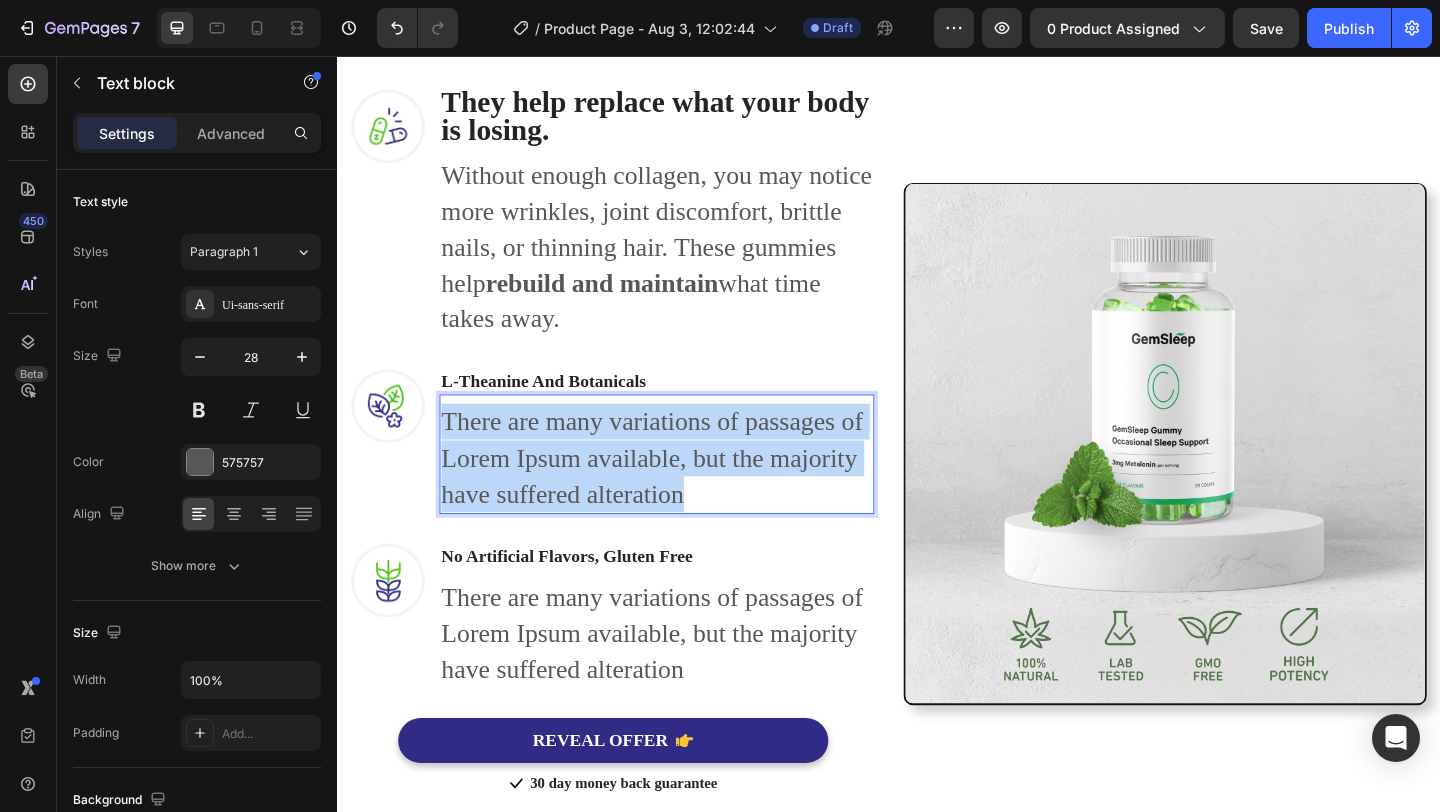 click on "There are many variations of passages of Lorem Ipsum available, but the majority have suffered alteration" at bounding box center [684, 493] 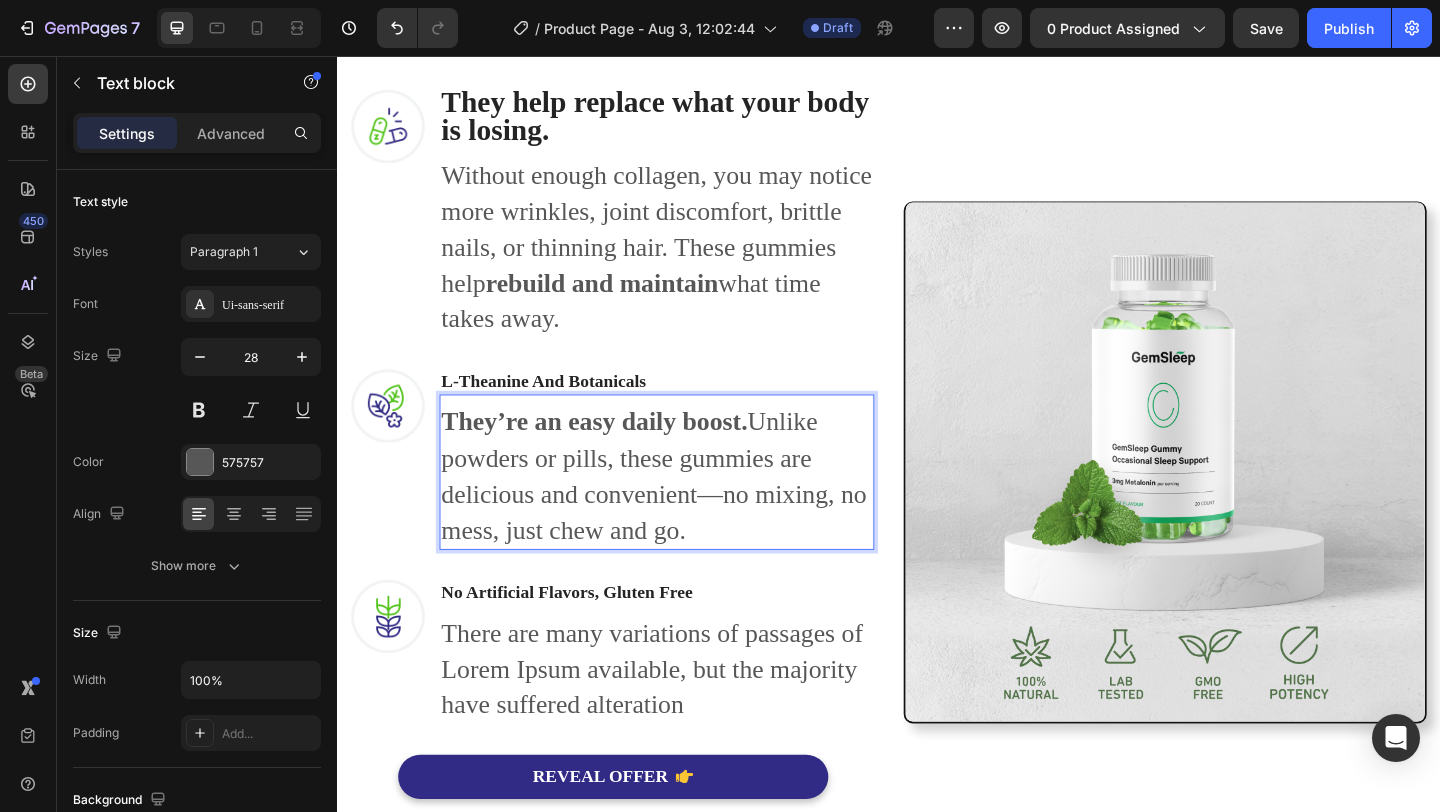 click on "They’re an easy daily boost." at bounding box center [616, 453] 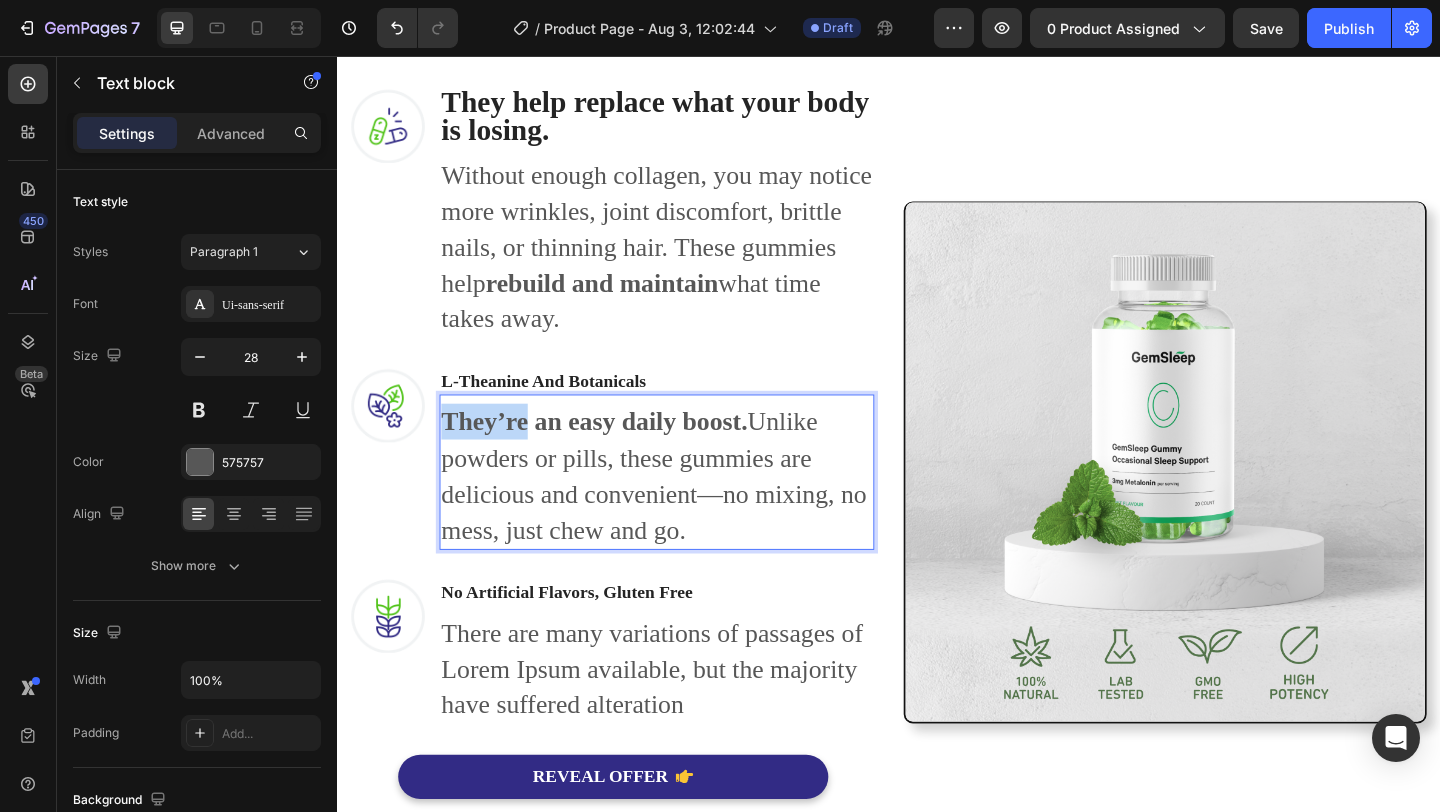click on "They’re an easy daily boost." at bounding box center [616, 453] 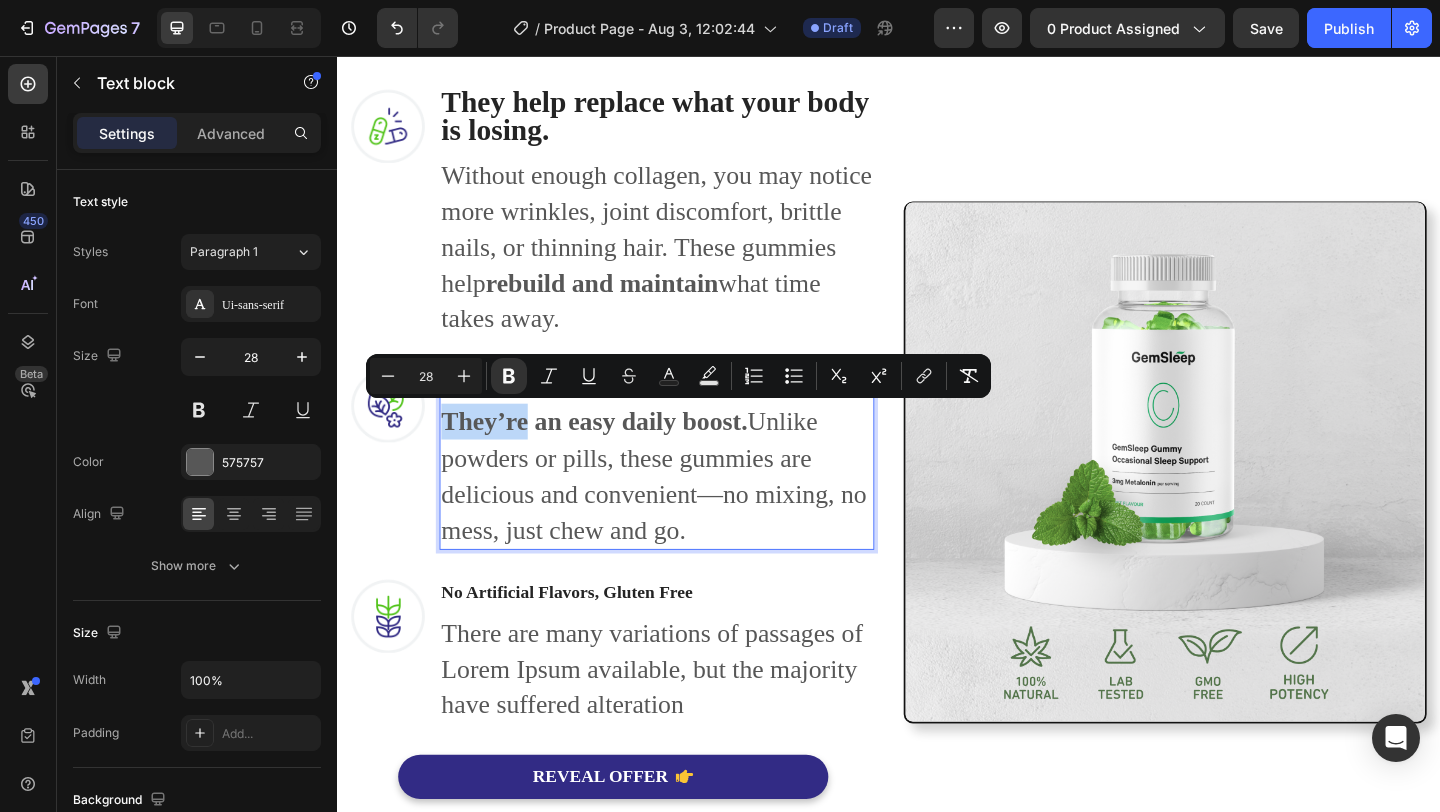 click on "They’re an easy daily boost." at bounding box center (616, 453) 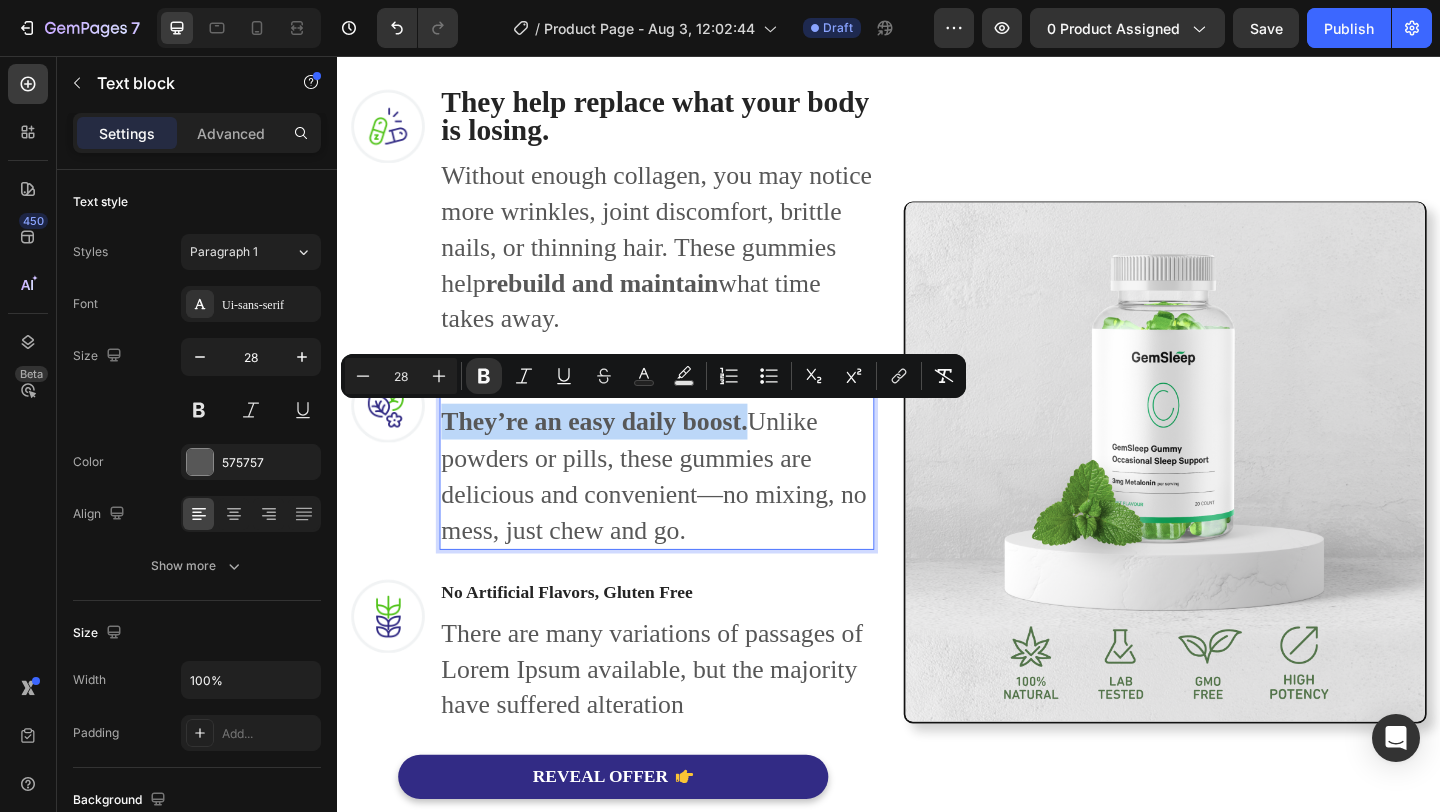 drag, startPoint x: 455, startPoint y: 450, endPoint x: 780, endPoint y: 453, distance: 325.01385 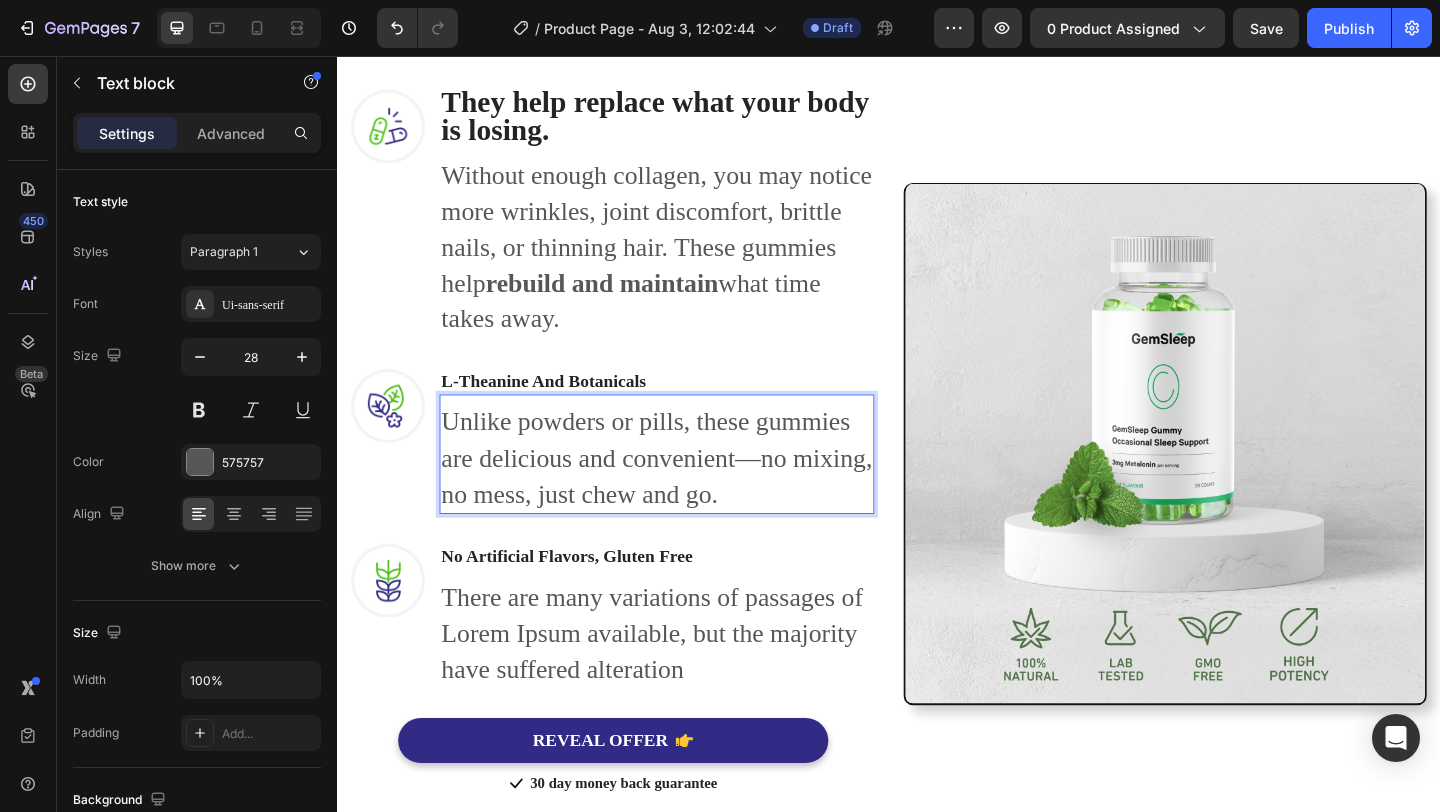 click on "Unlike powders or pills, these gummies are delicious and convenient—no mixing, no mess, just chew and go." at bounding box center (684, 493) 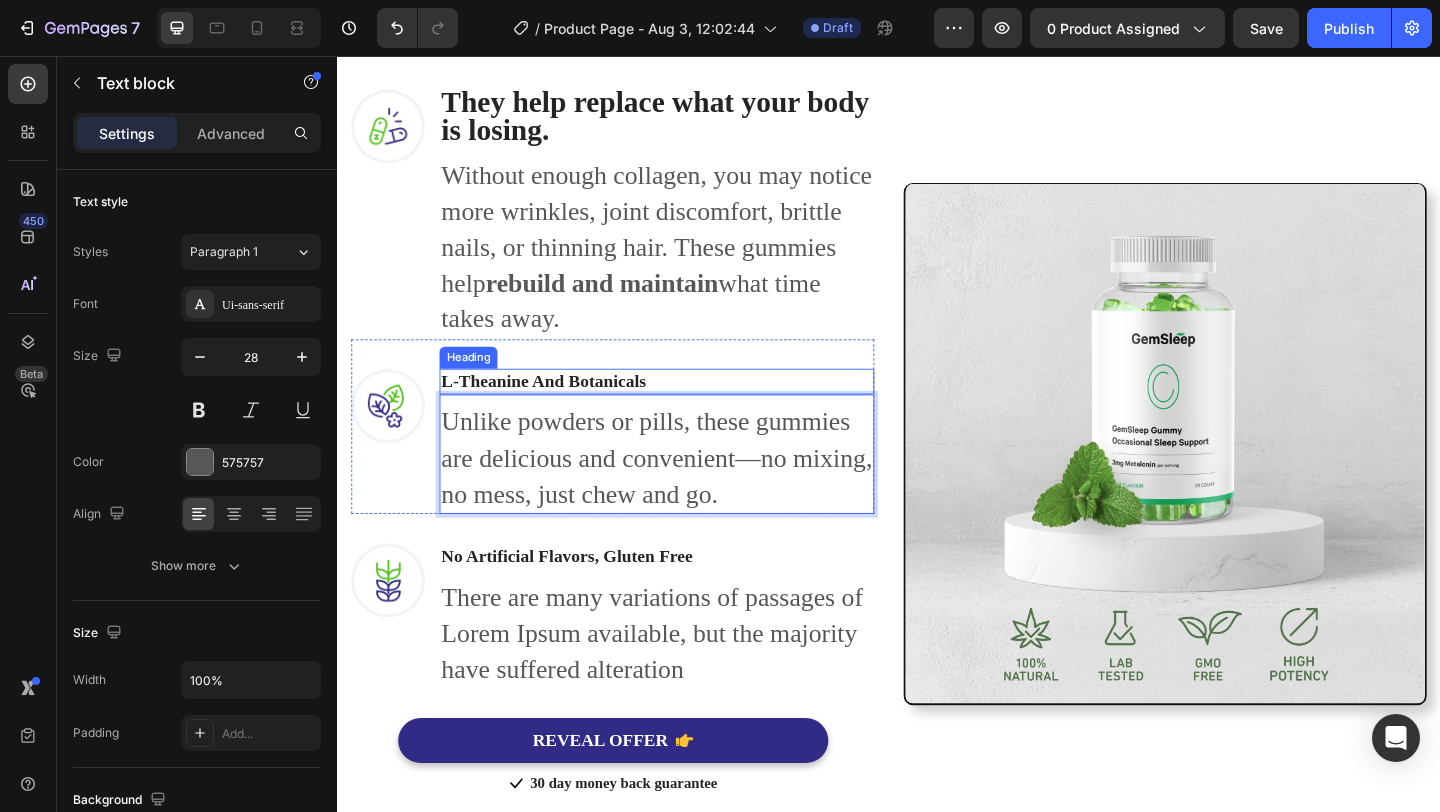 click on "L-Theanine And Botanicals" at bounding box center [684, 410] 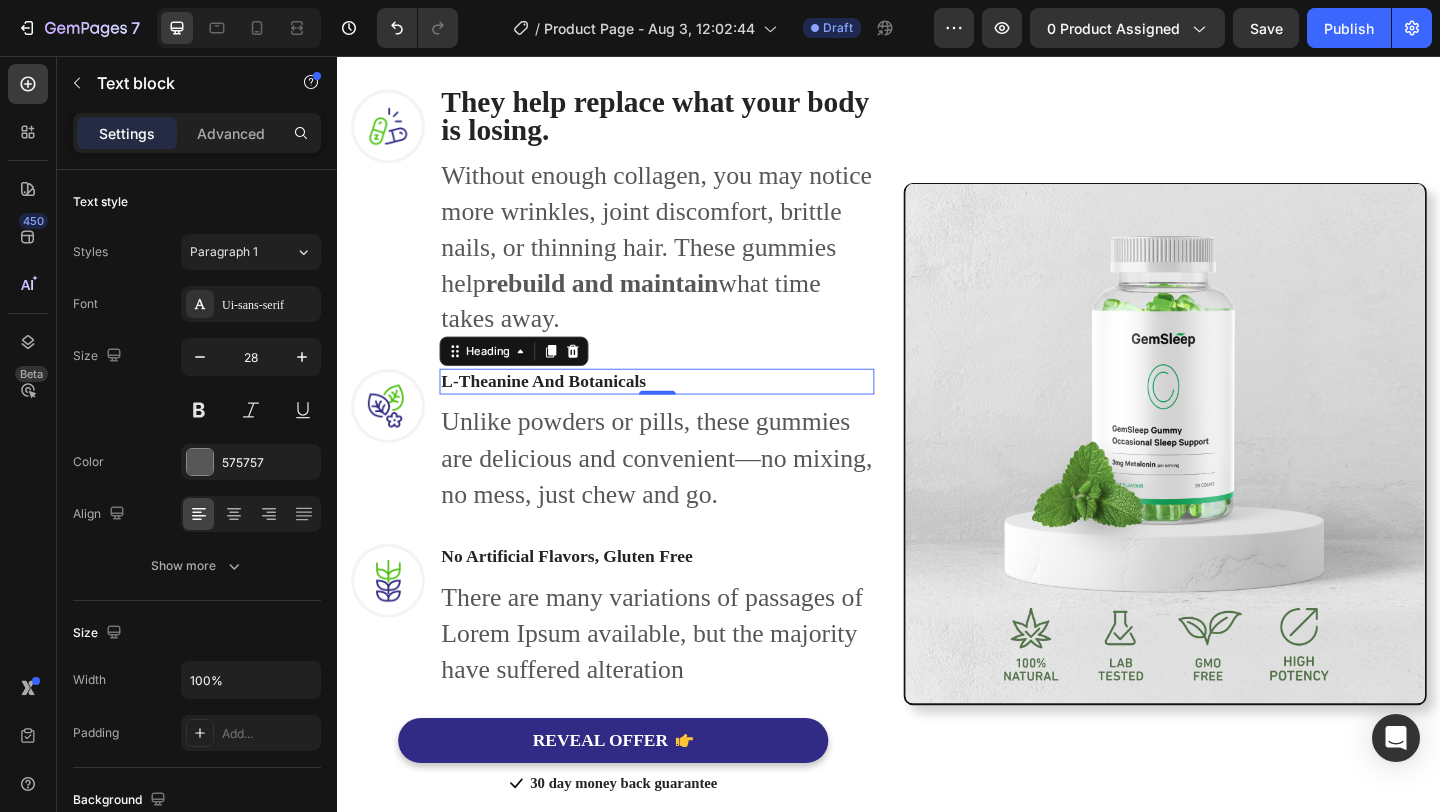 click on "L-Theanine And Botanicals" at bounding box center (684, 410) 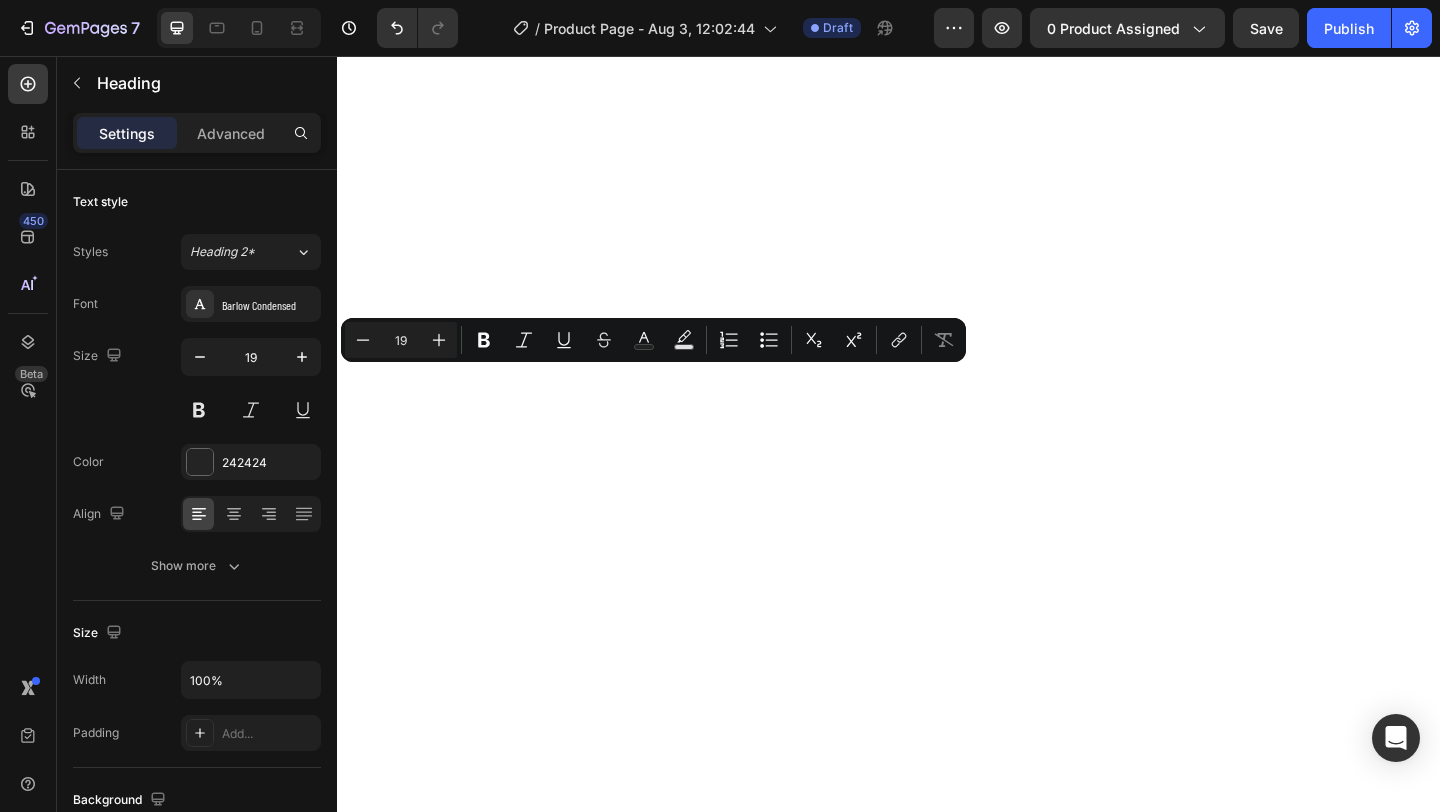 scroll, scrollTop: 0, scrollLeft: 0, axis: both 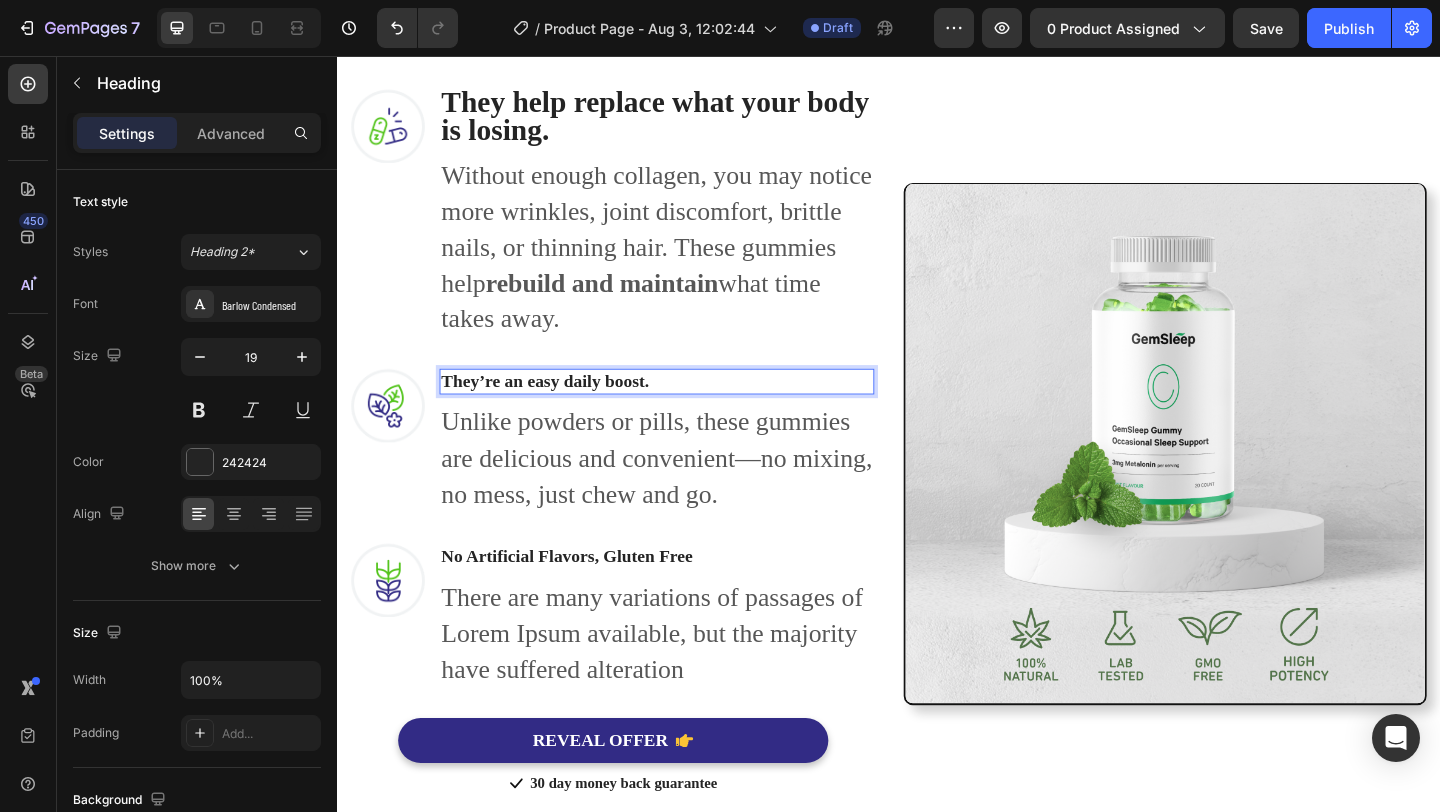 click on "They’re an easy daily boost." at bounding box center (563, 409) 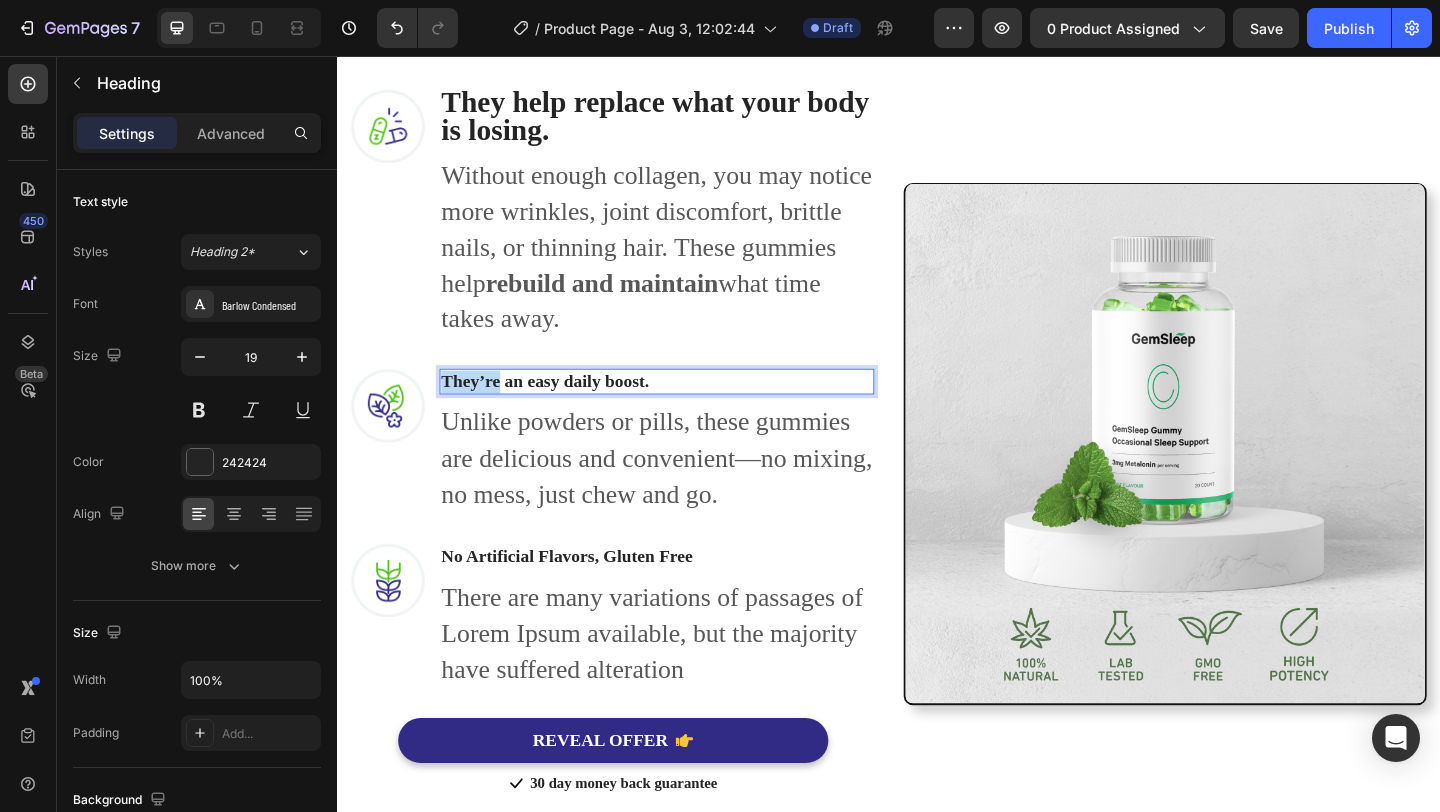 click on "They’re an easy daily boost." at bounding box center (563, 409) 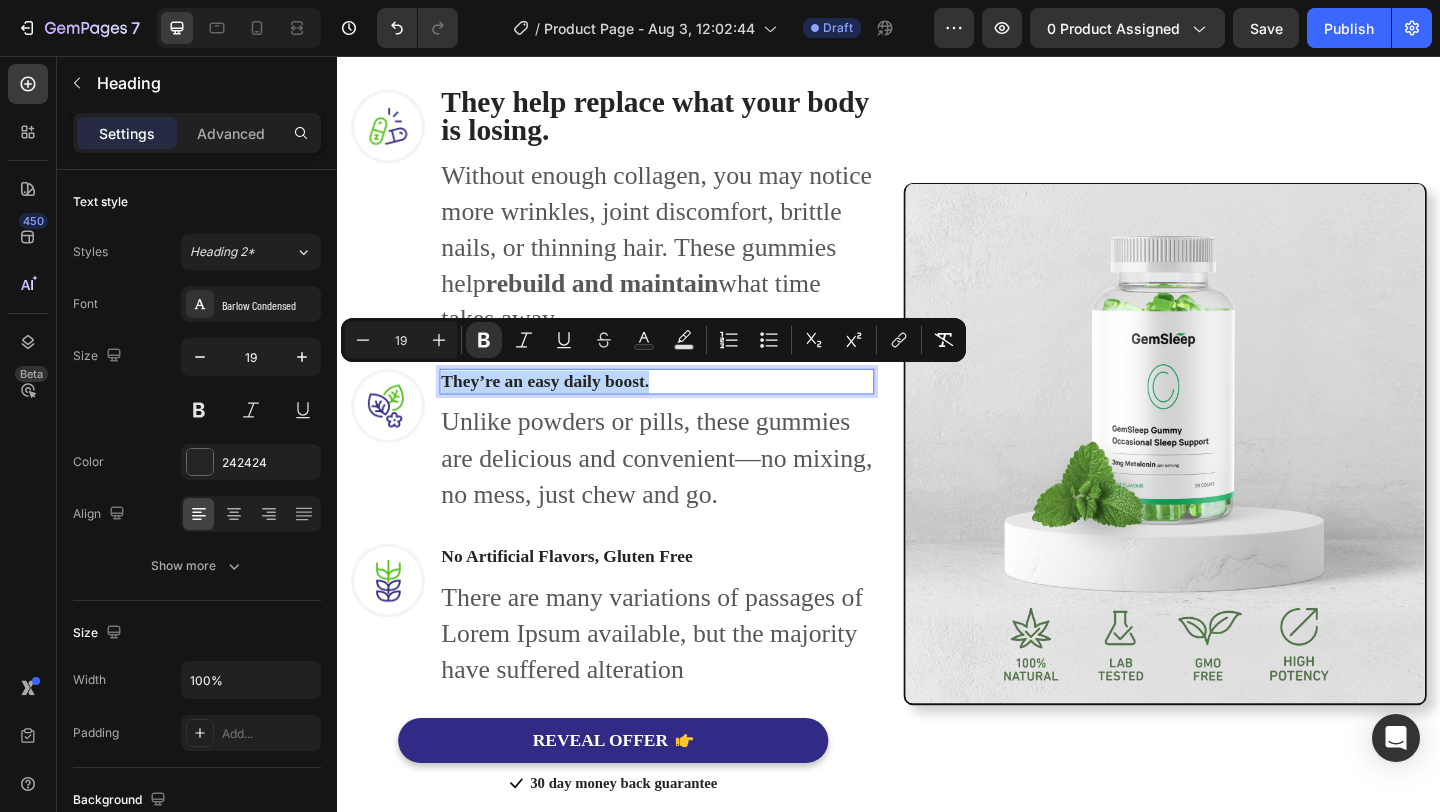 click on "They’re an easy daily boost." at bounding box center (563, 409) 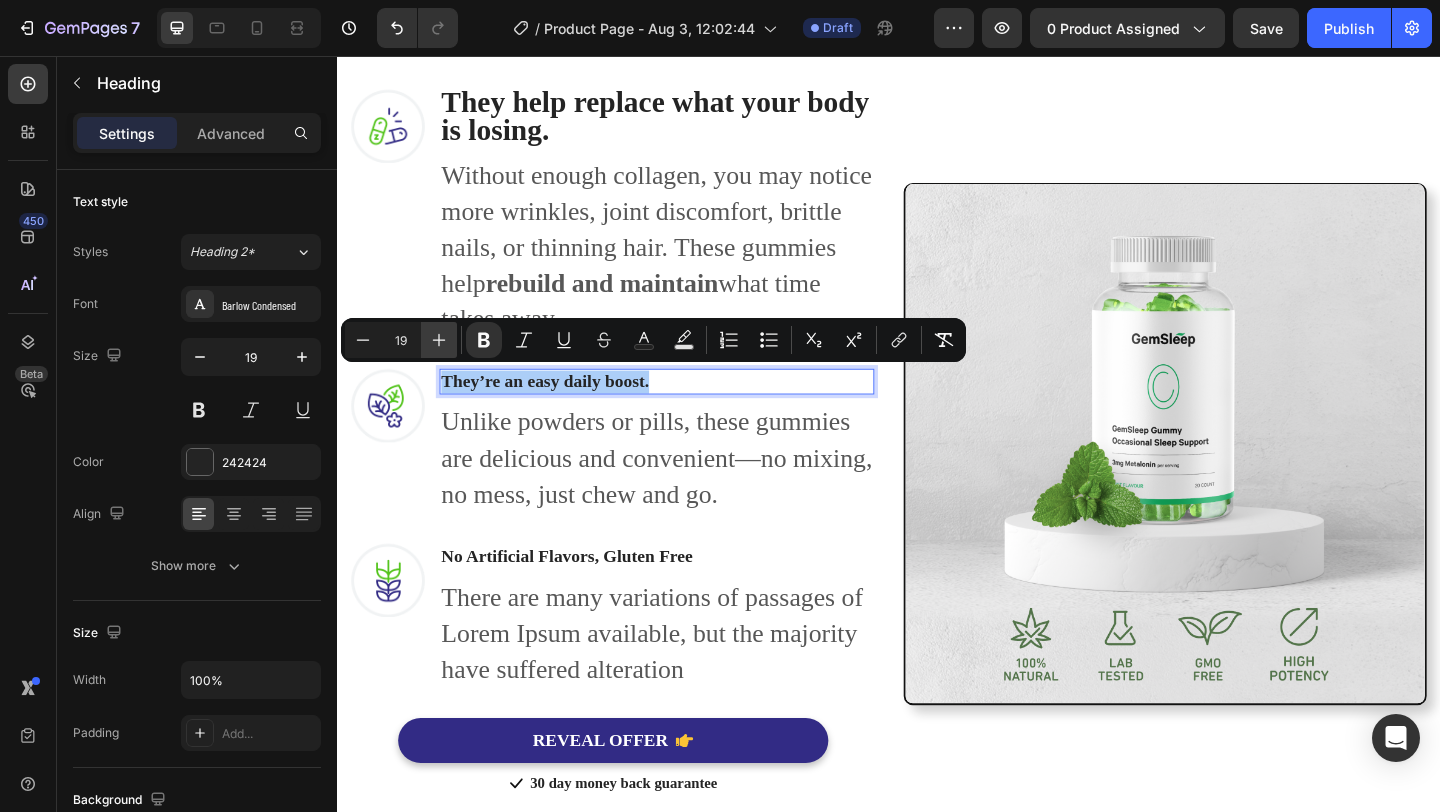 click 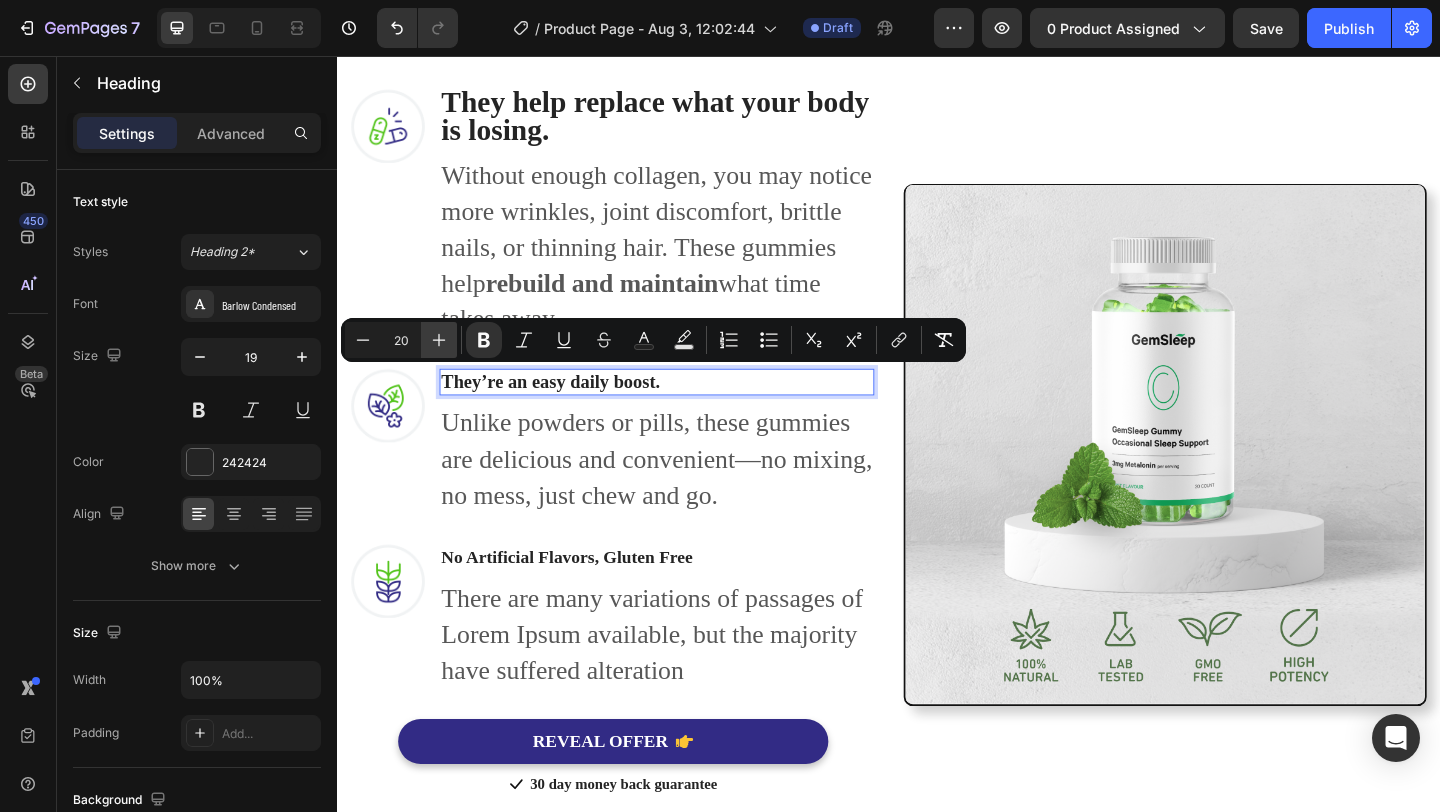 click 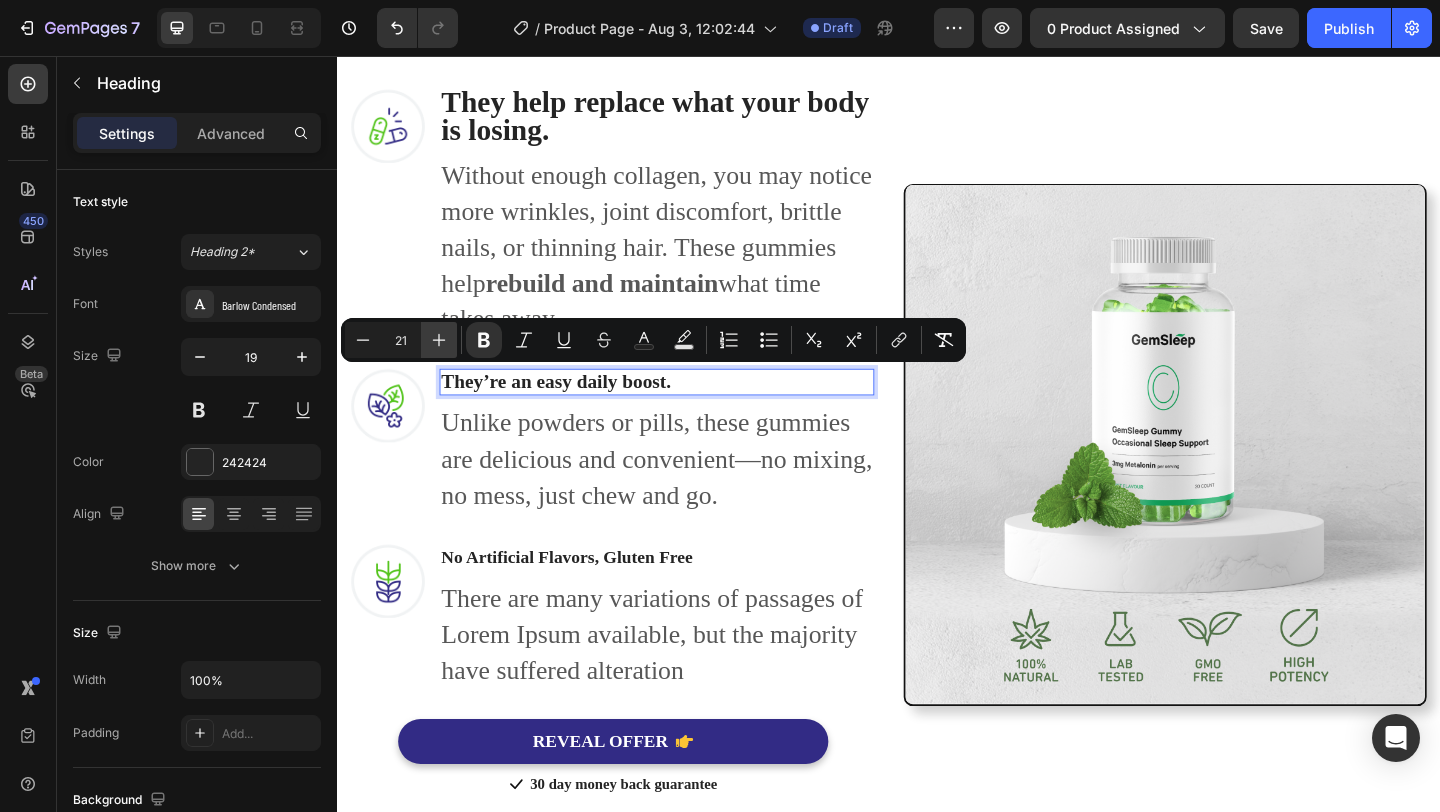 click 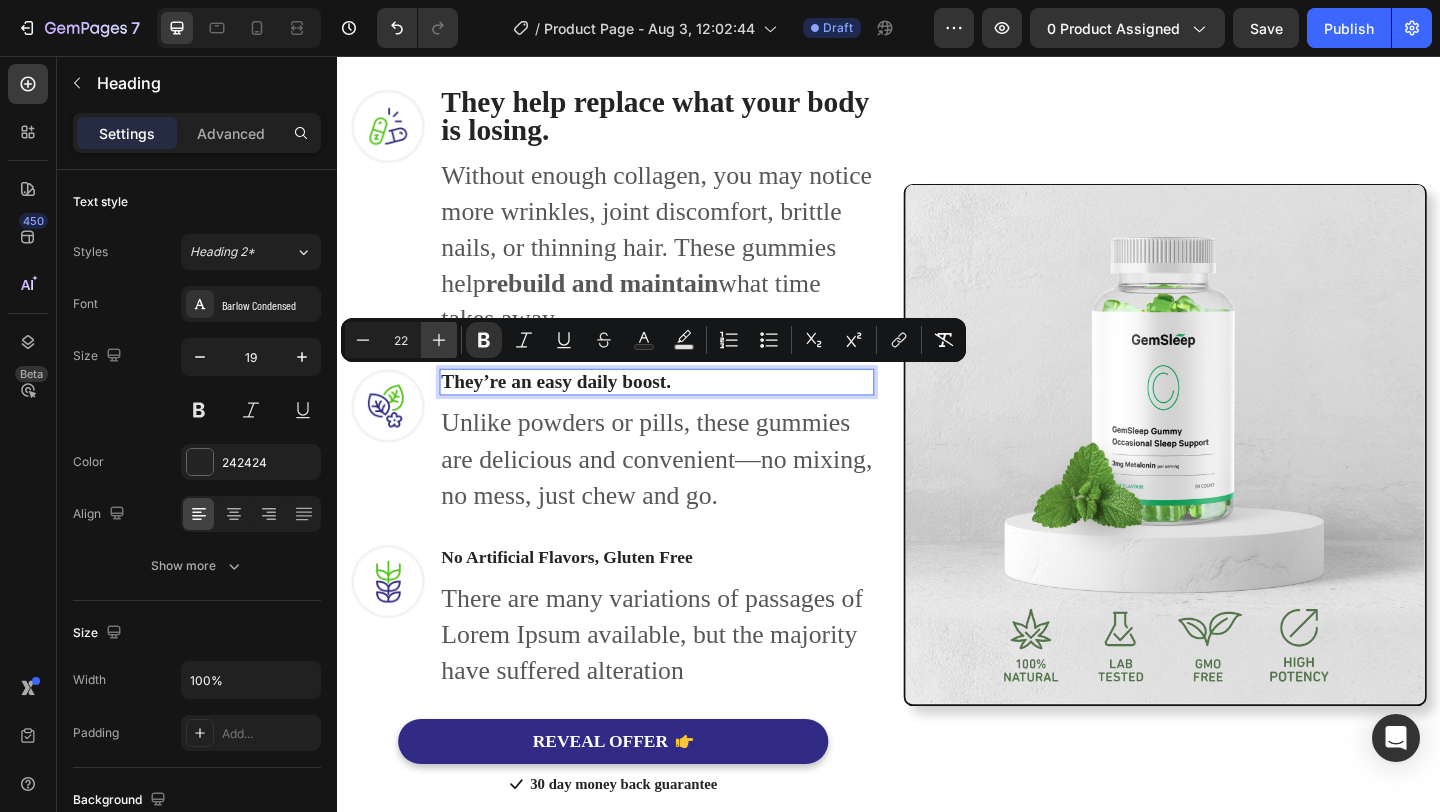 click 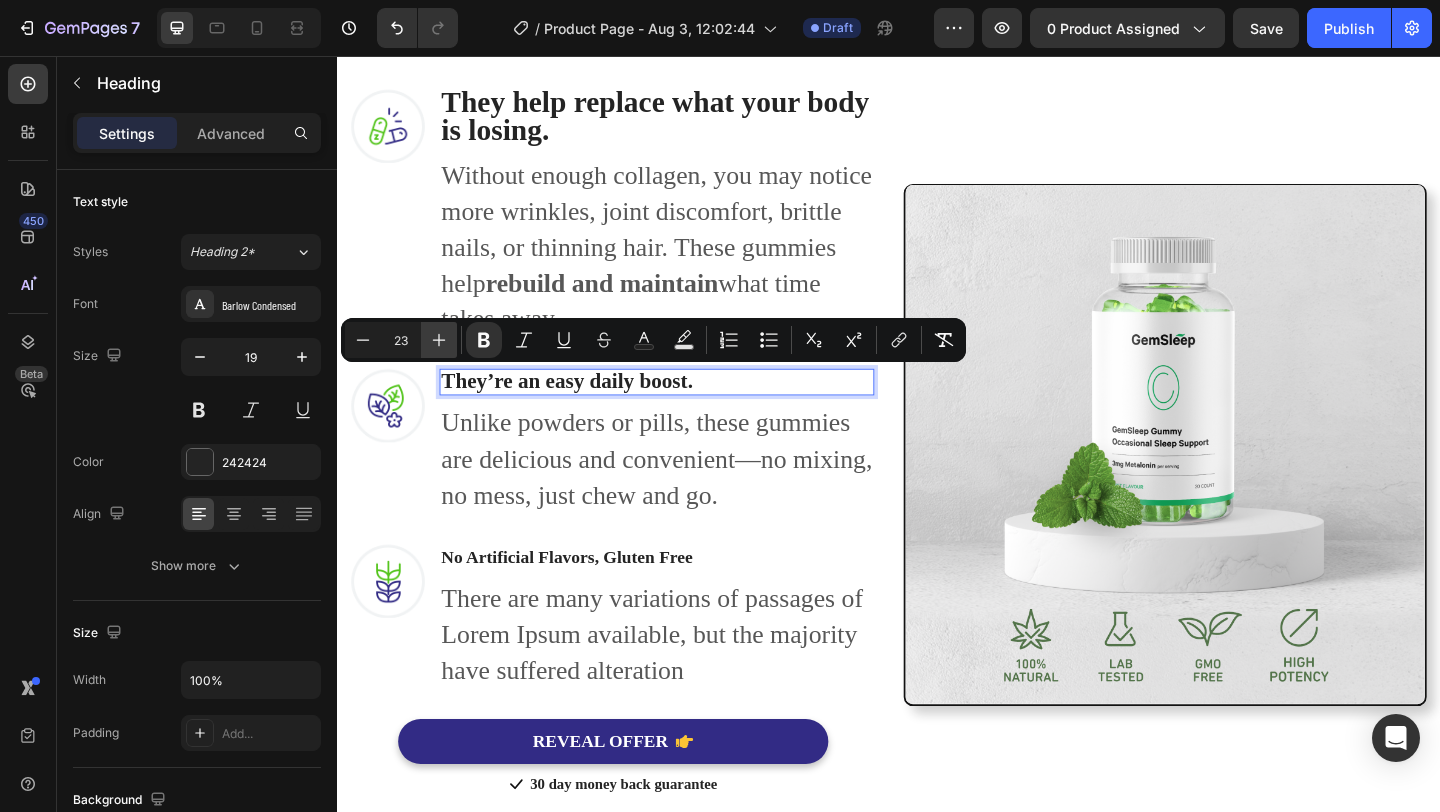 click 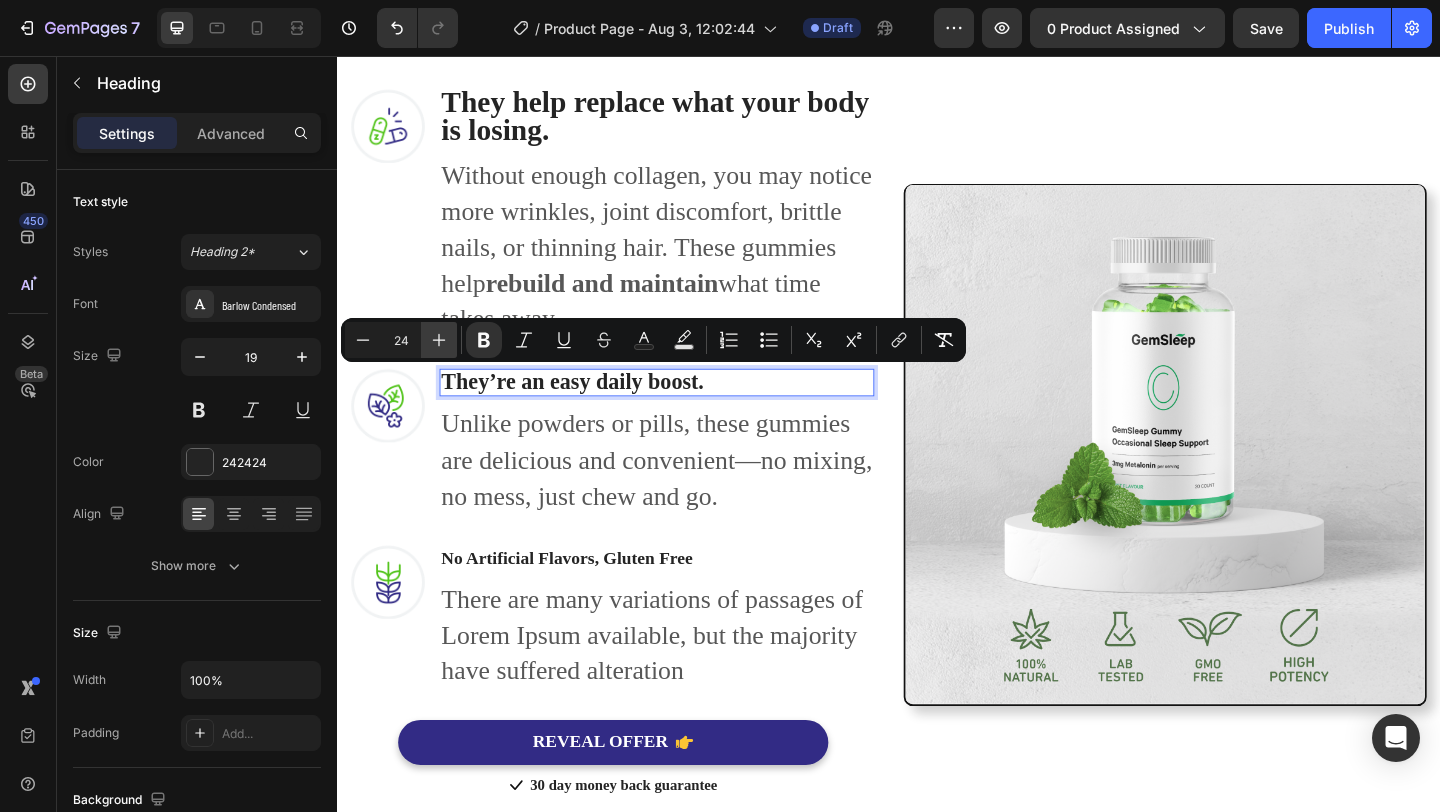 click 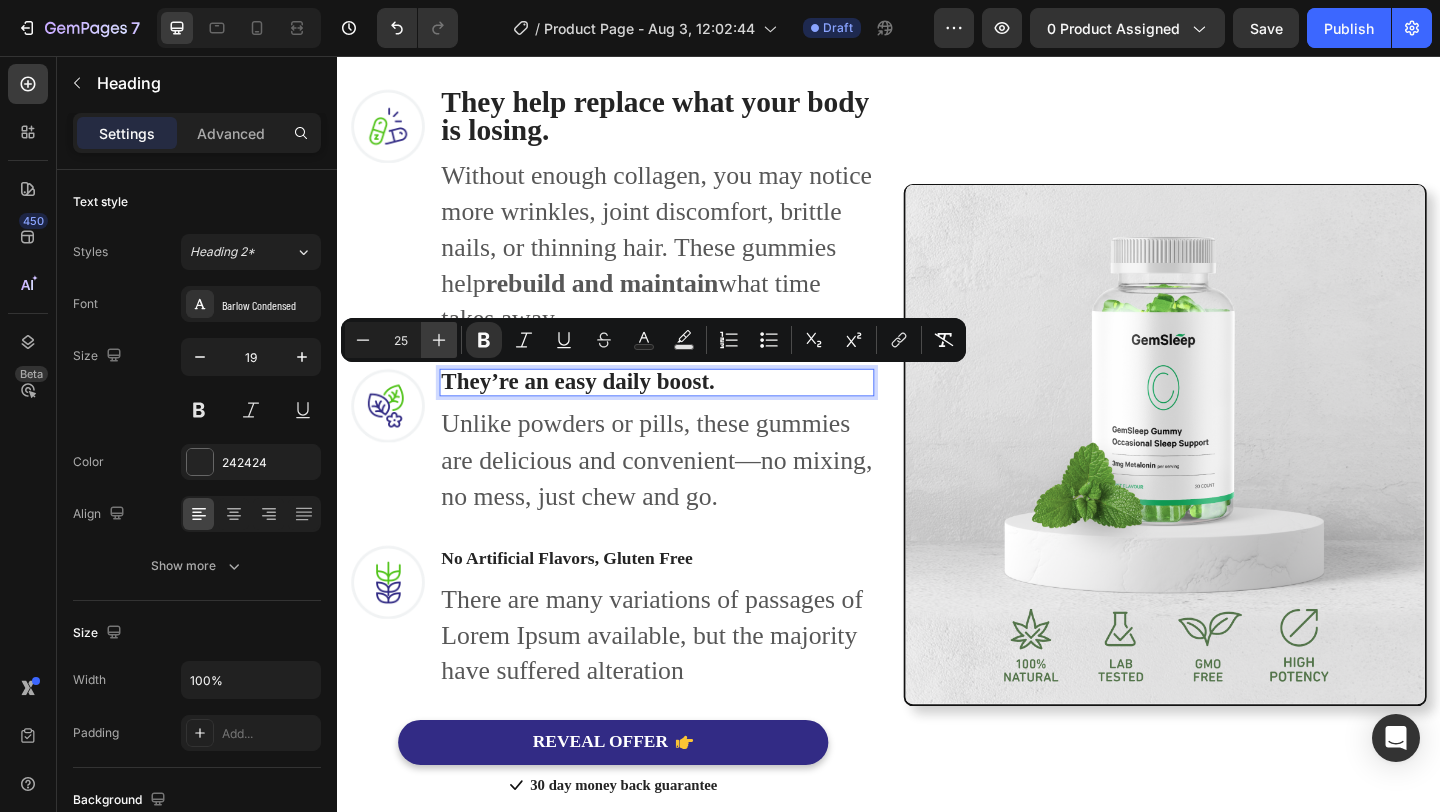 click 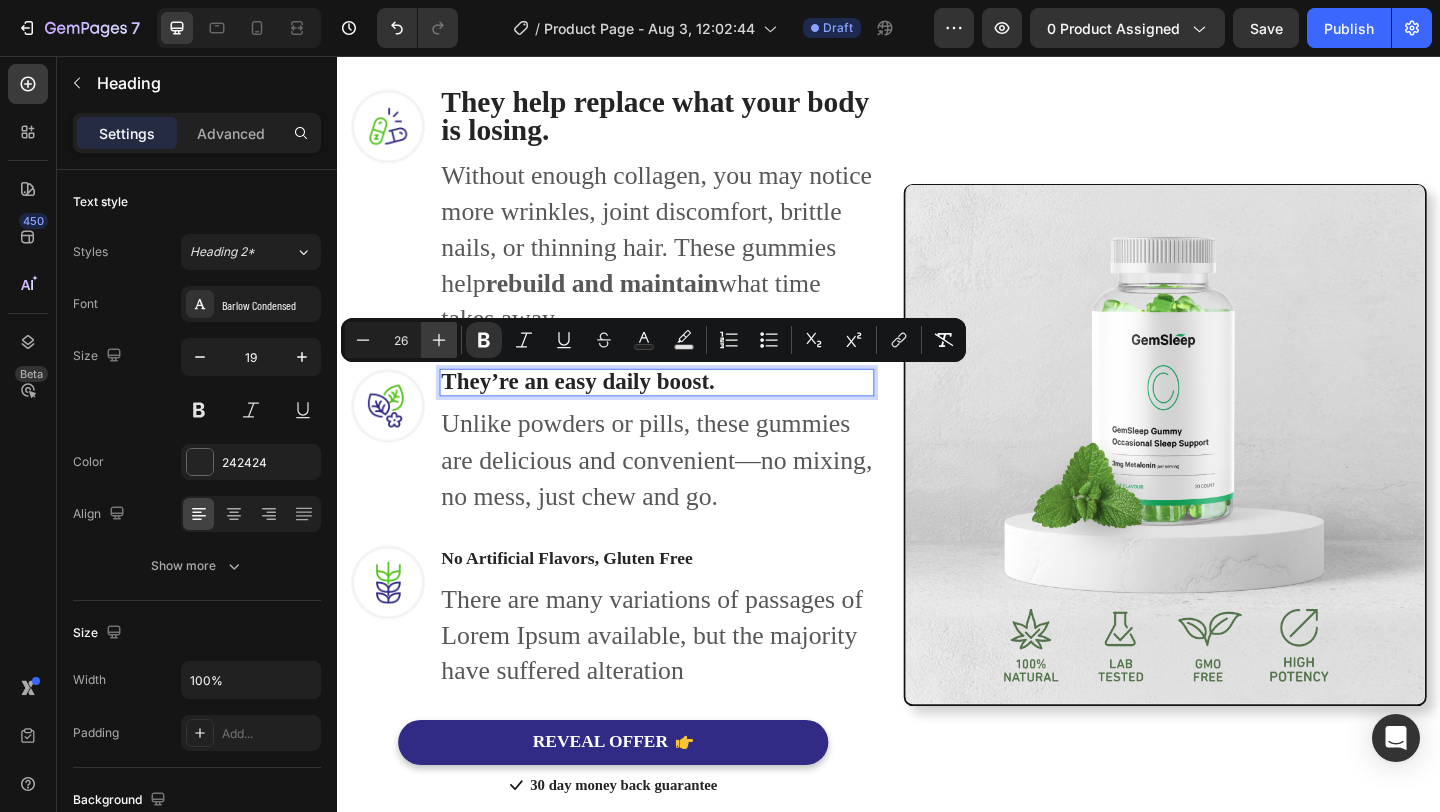 click 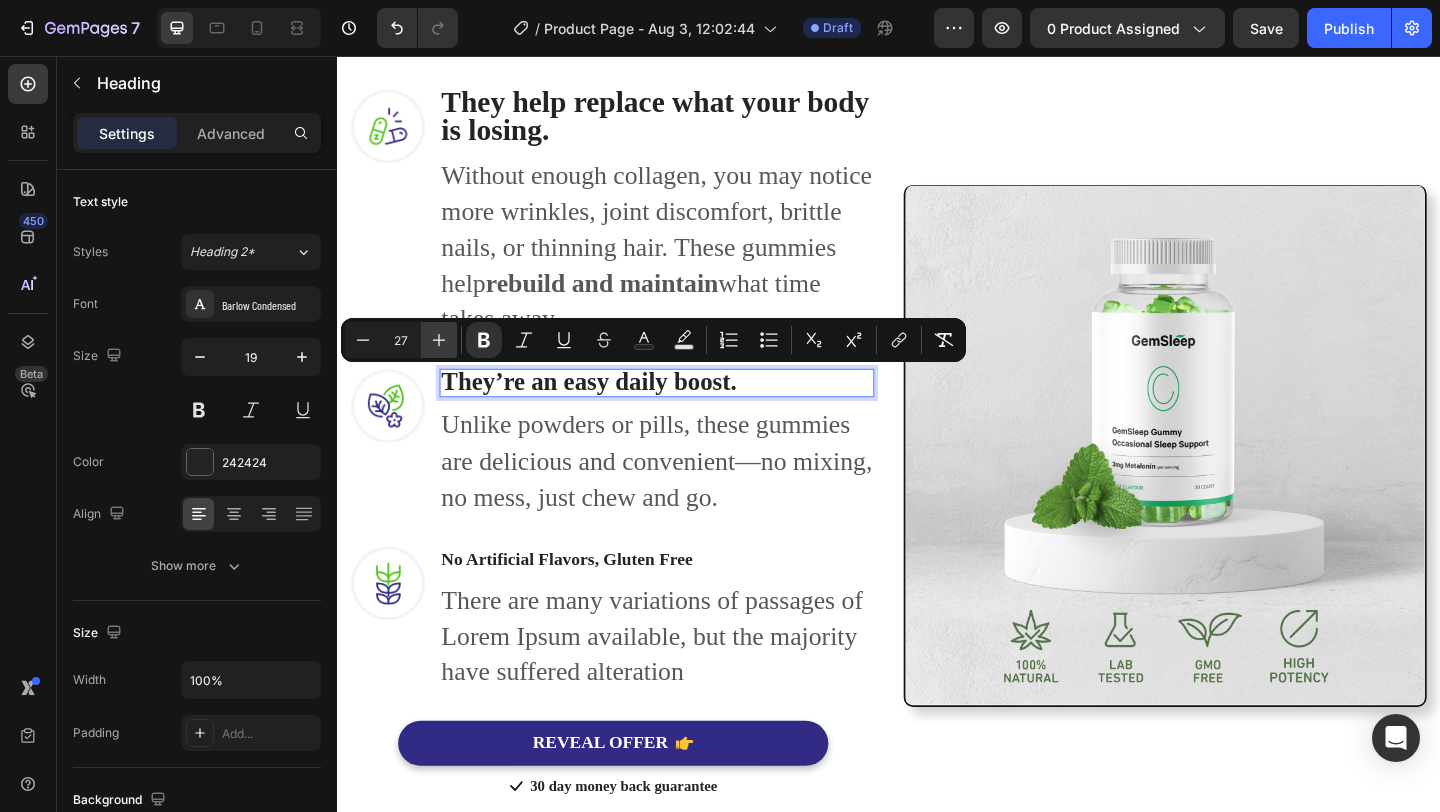 click 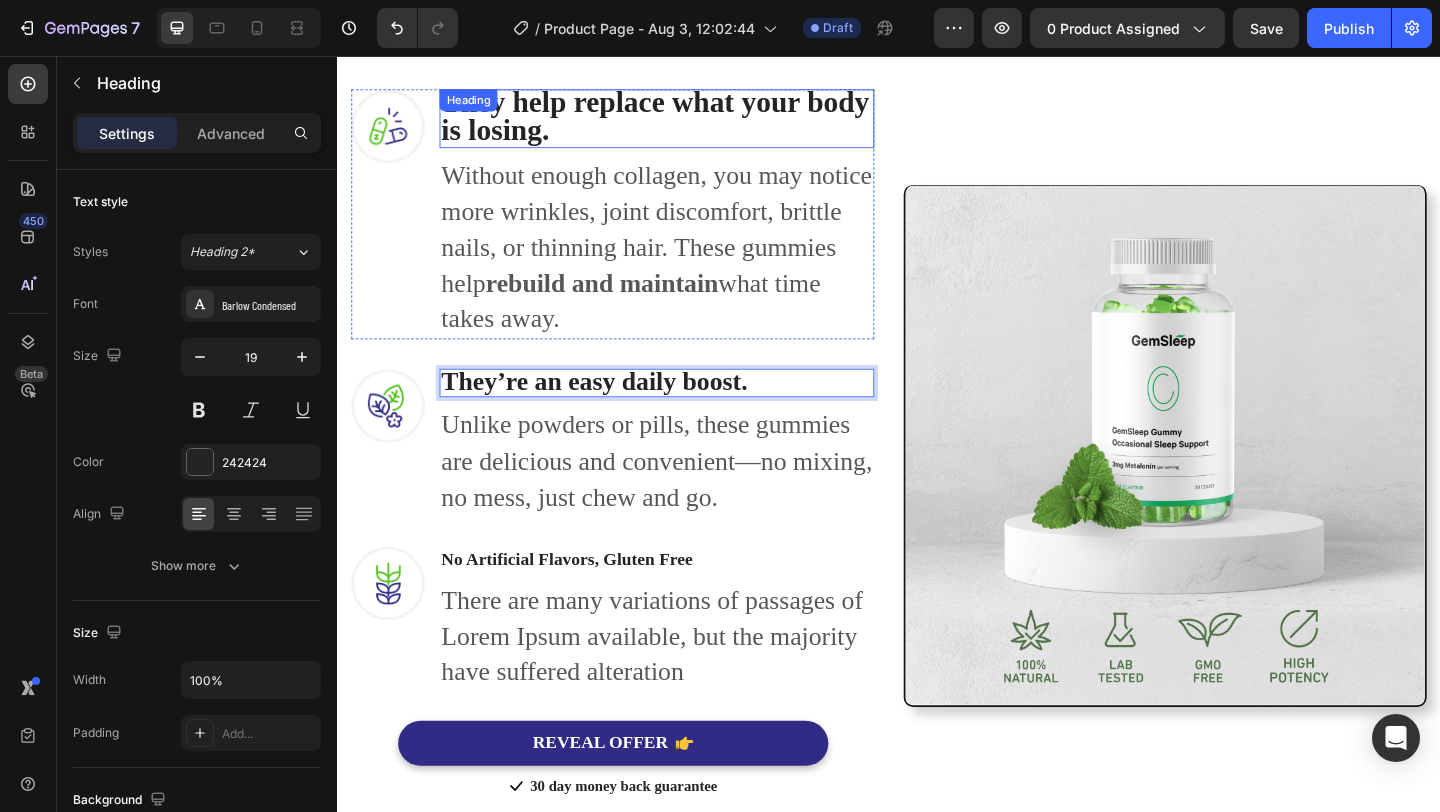 click on "⁠⁠⁠⁠⁠⁠⁠ They help replace what your body is losing. Heading" at bounding box center (684, 123) 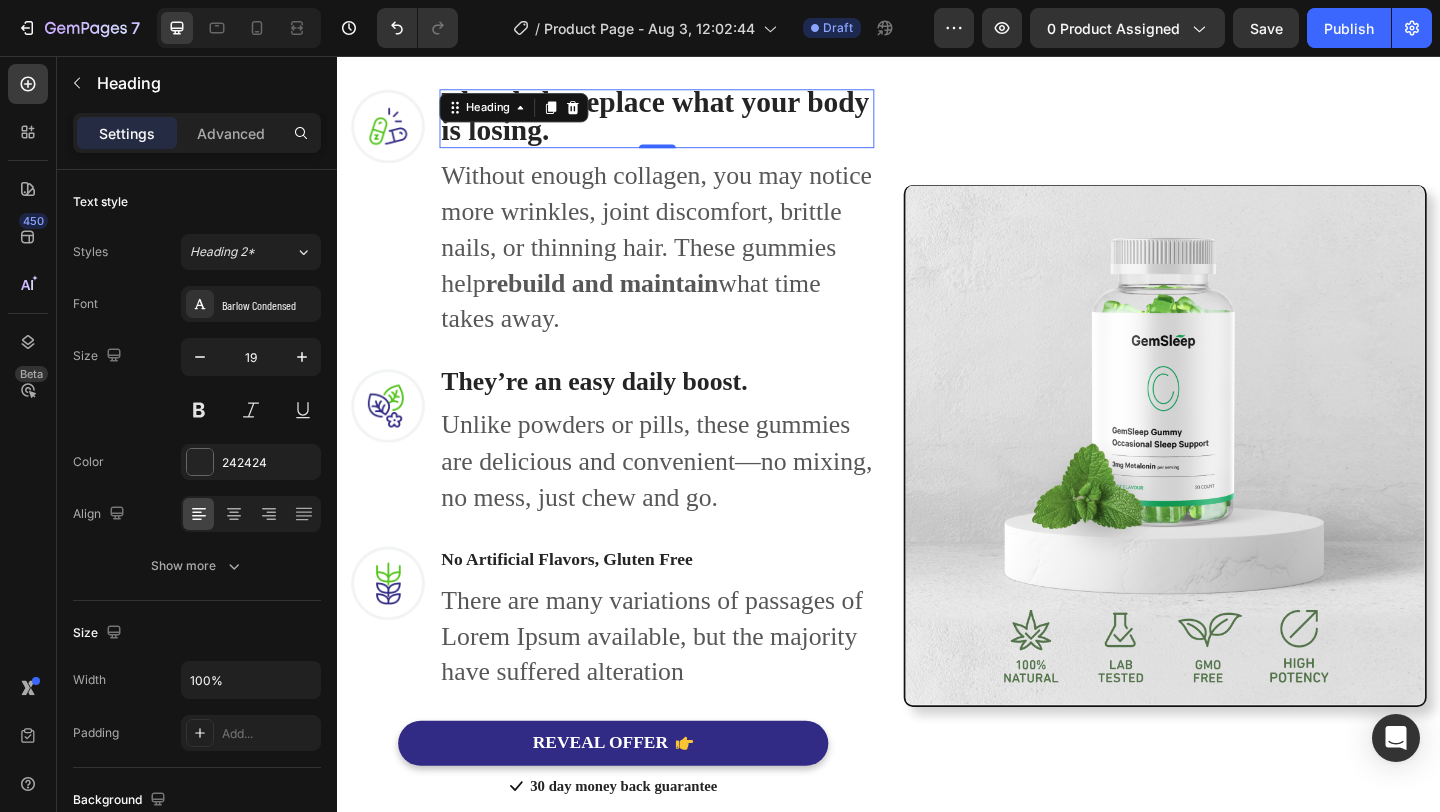 click 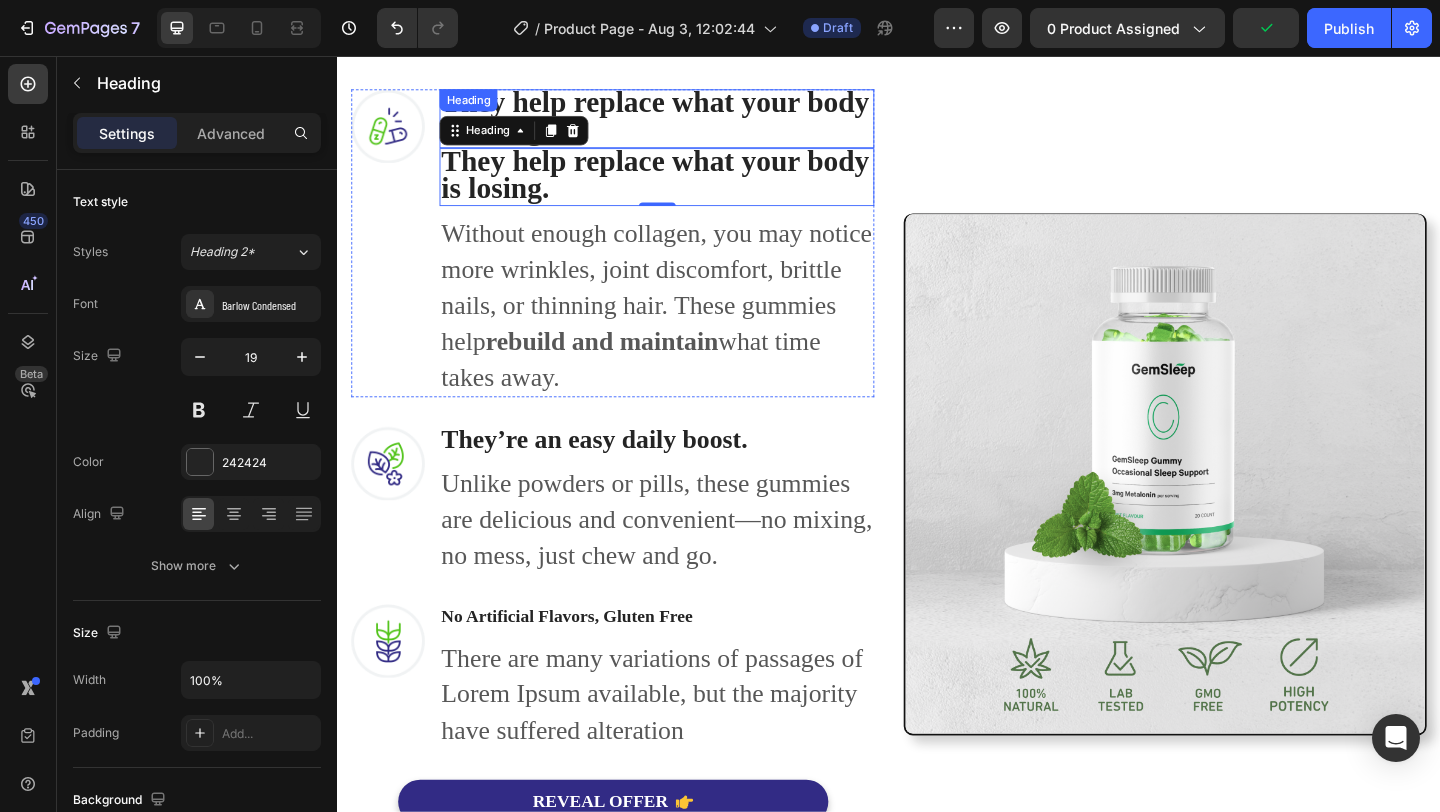 click on "They help replace what your body is losing." at bounding box center (683, 121) 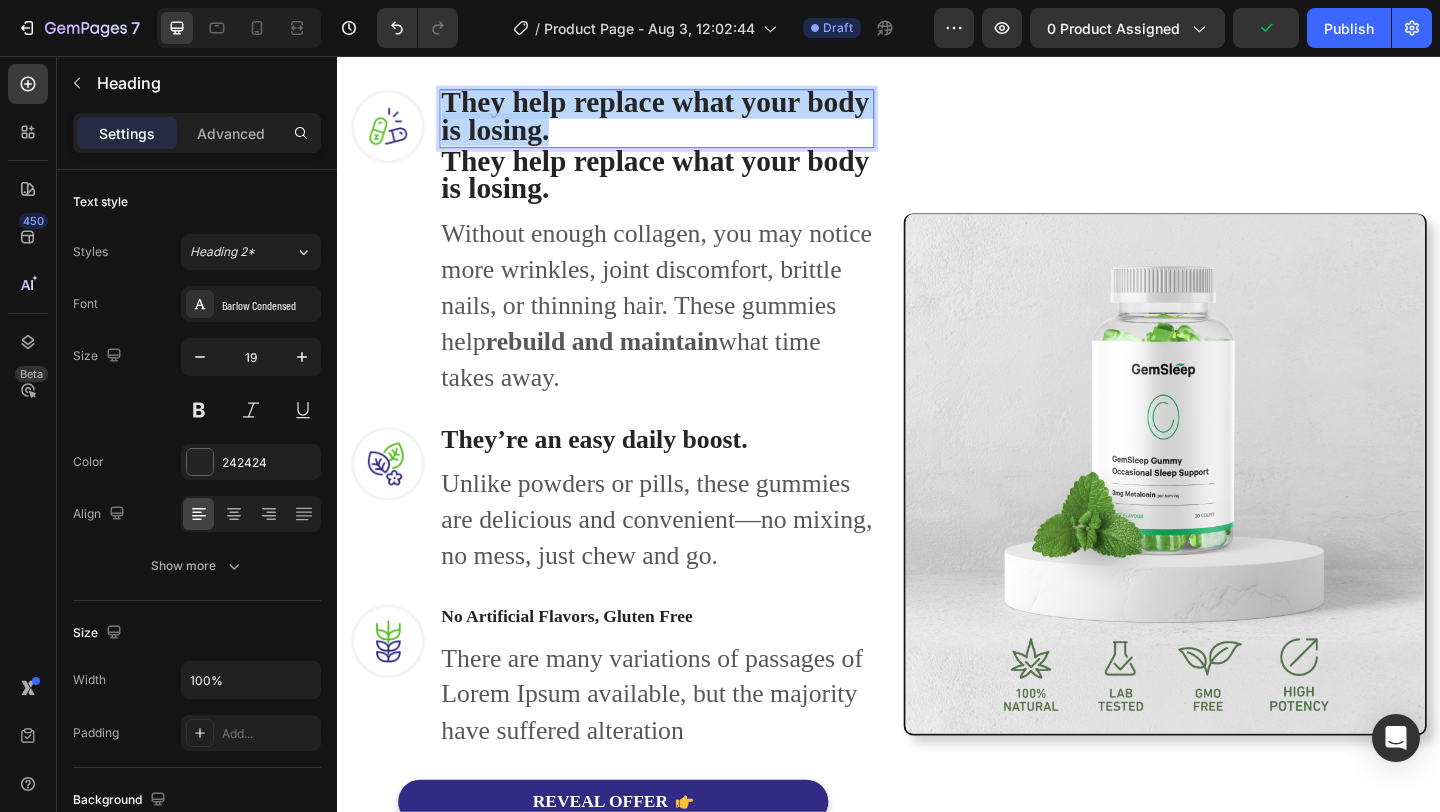 click on "They help replace what your body is losing." at bounding box center (683, 121) 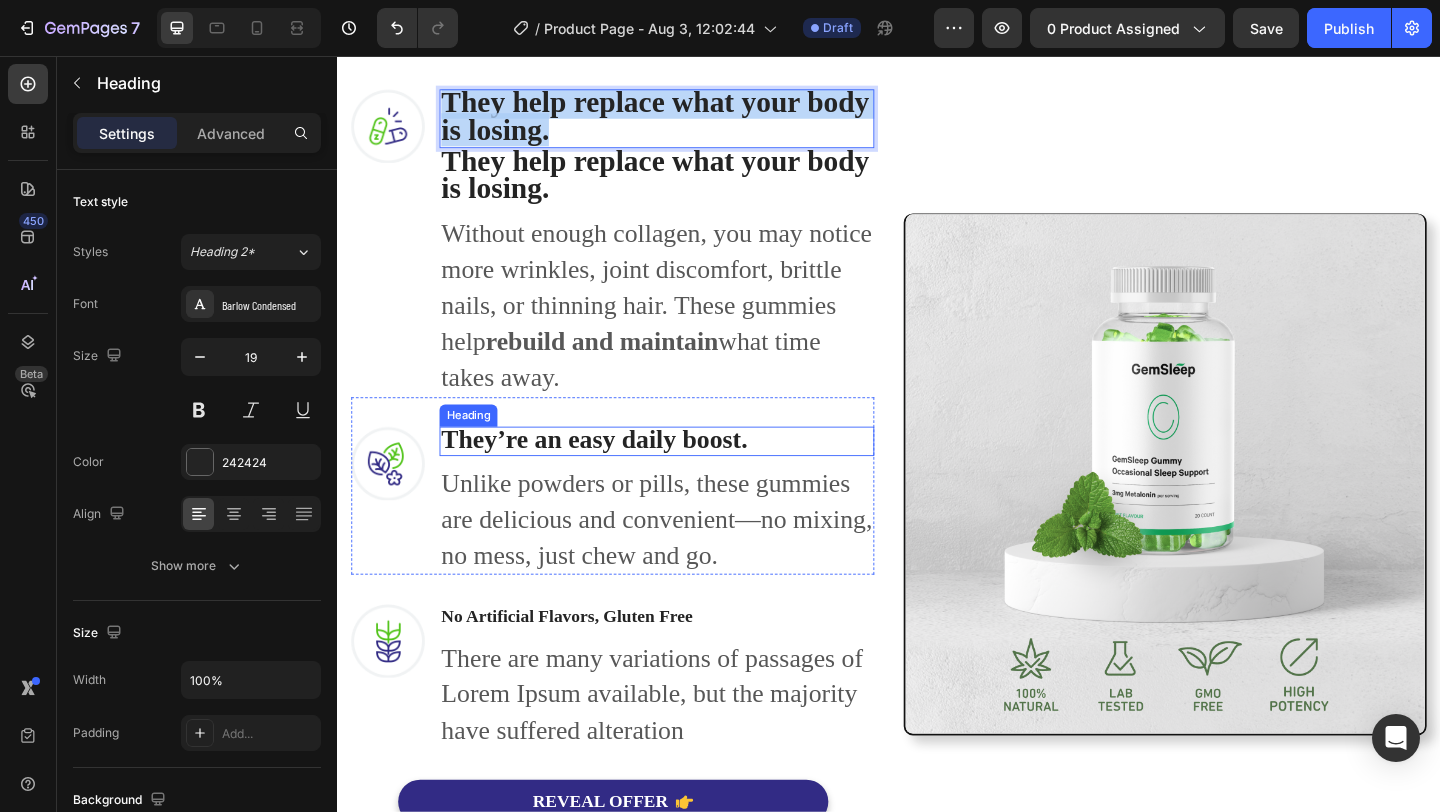 click on "They’re an easy daily boost." at bounding box center [616, 472] 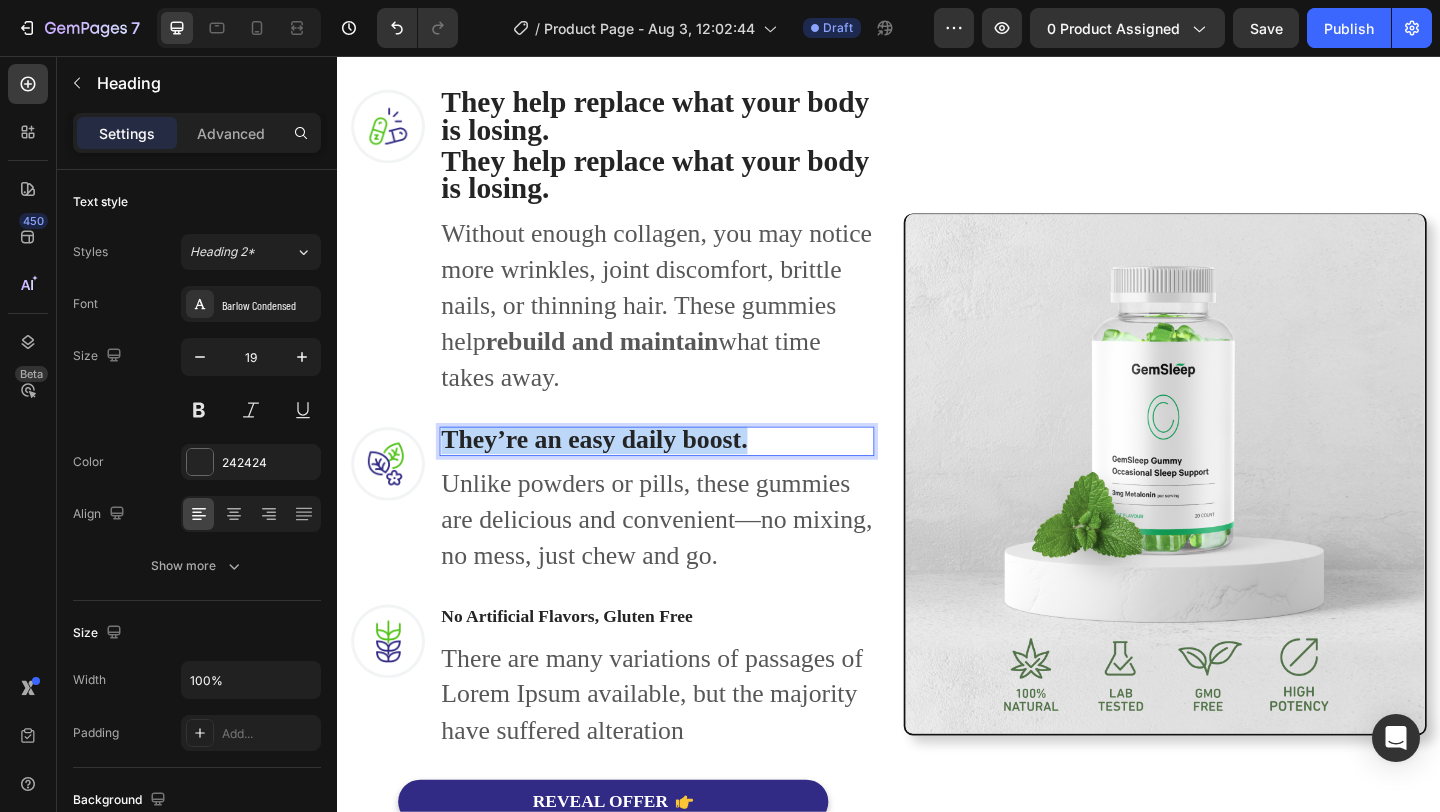 click on "They’re an easy daily boost." at bounding box center [616, 472] 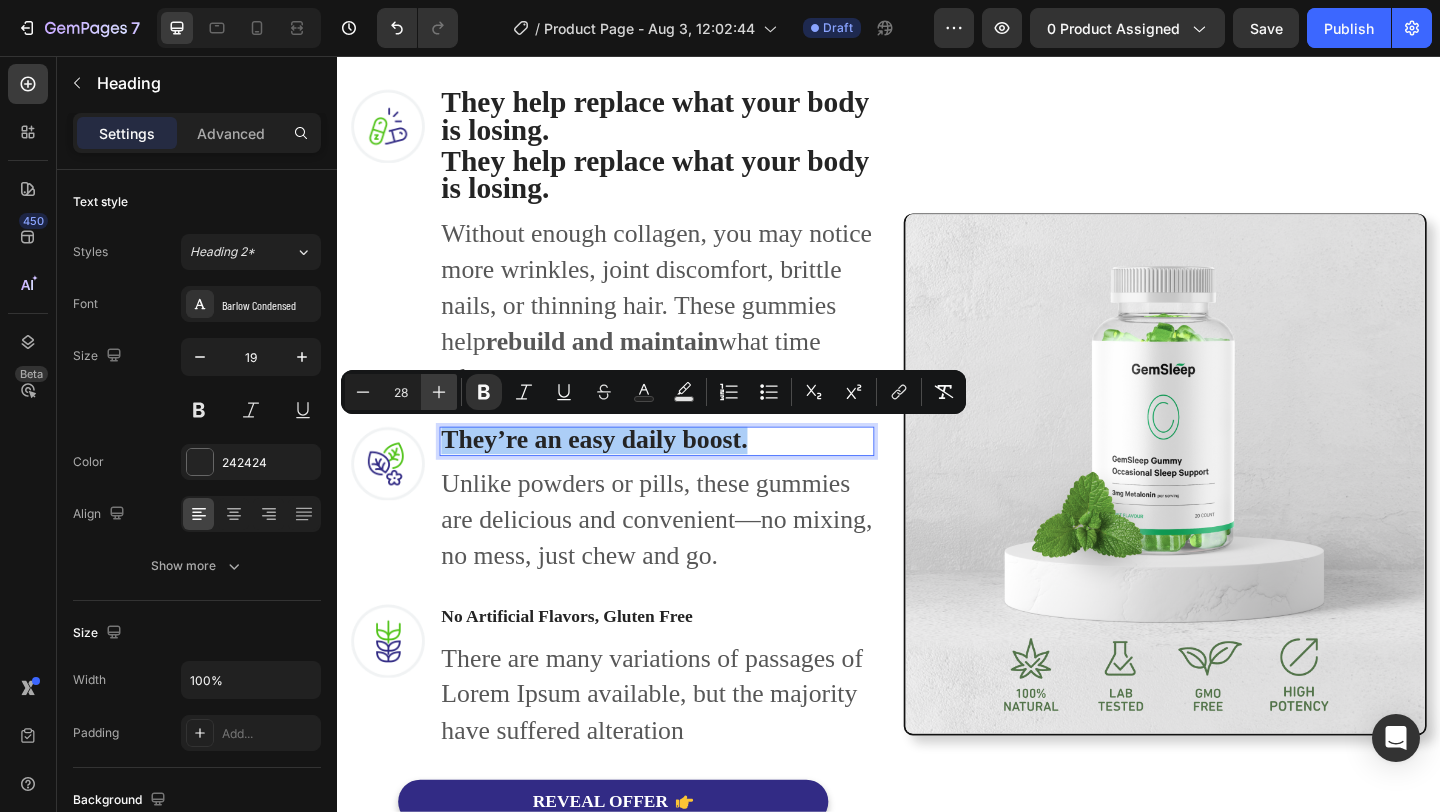 click 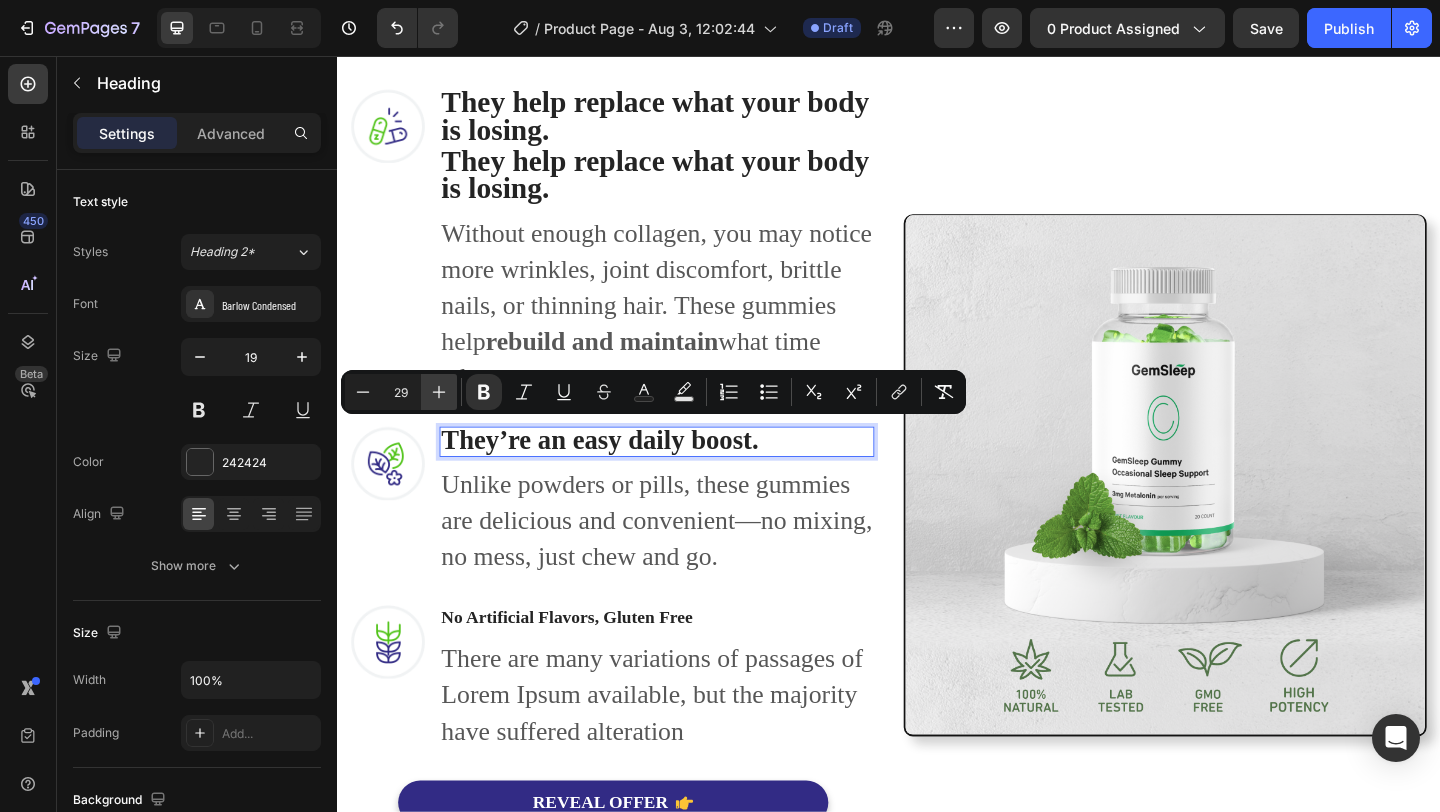 click 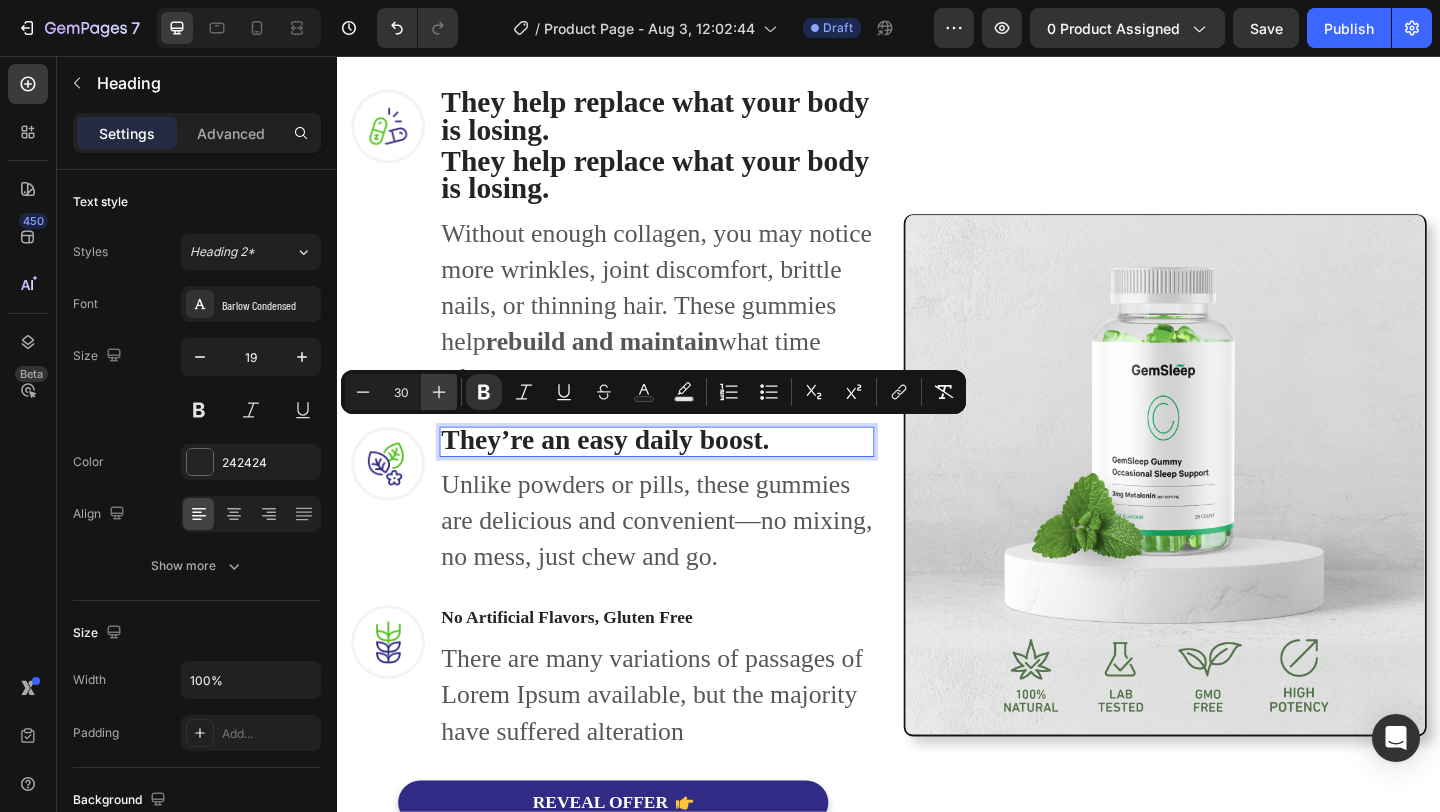 click 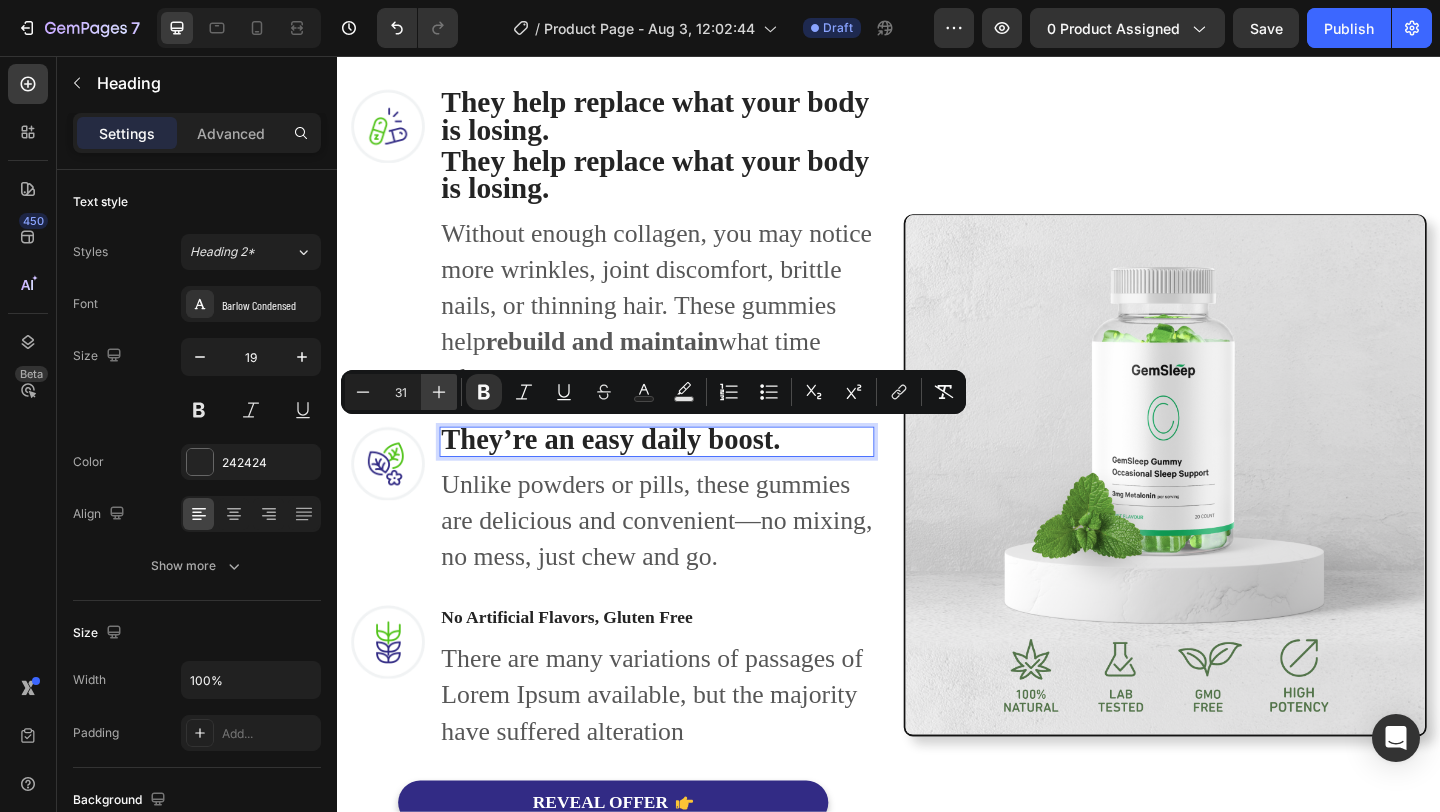 click 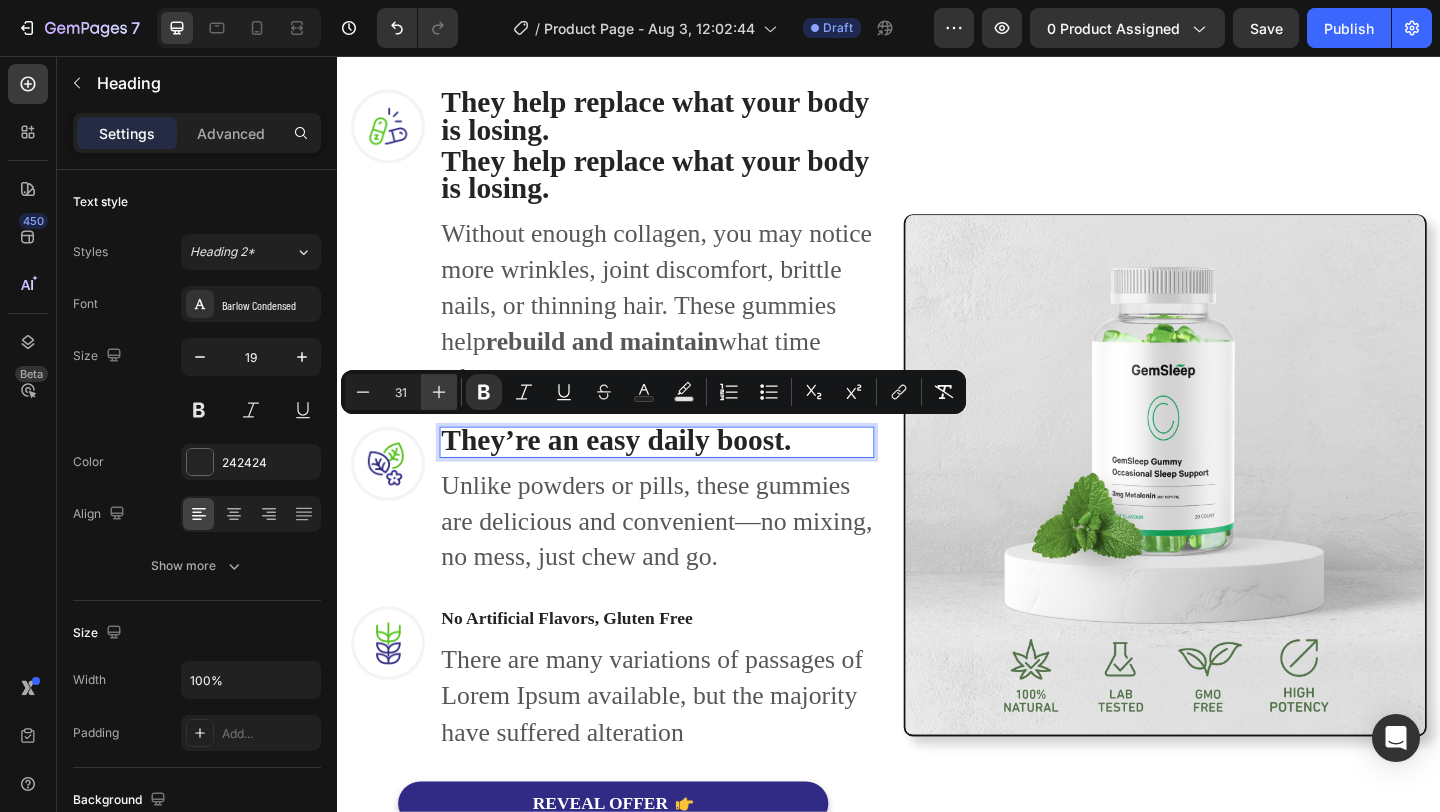 type on "32" 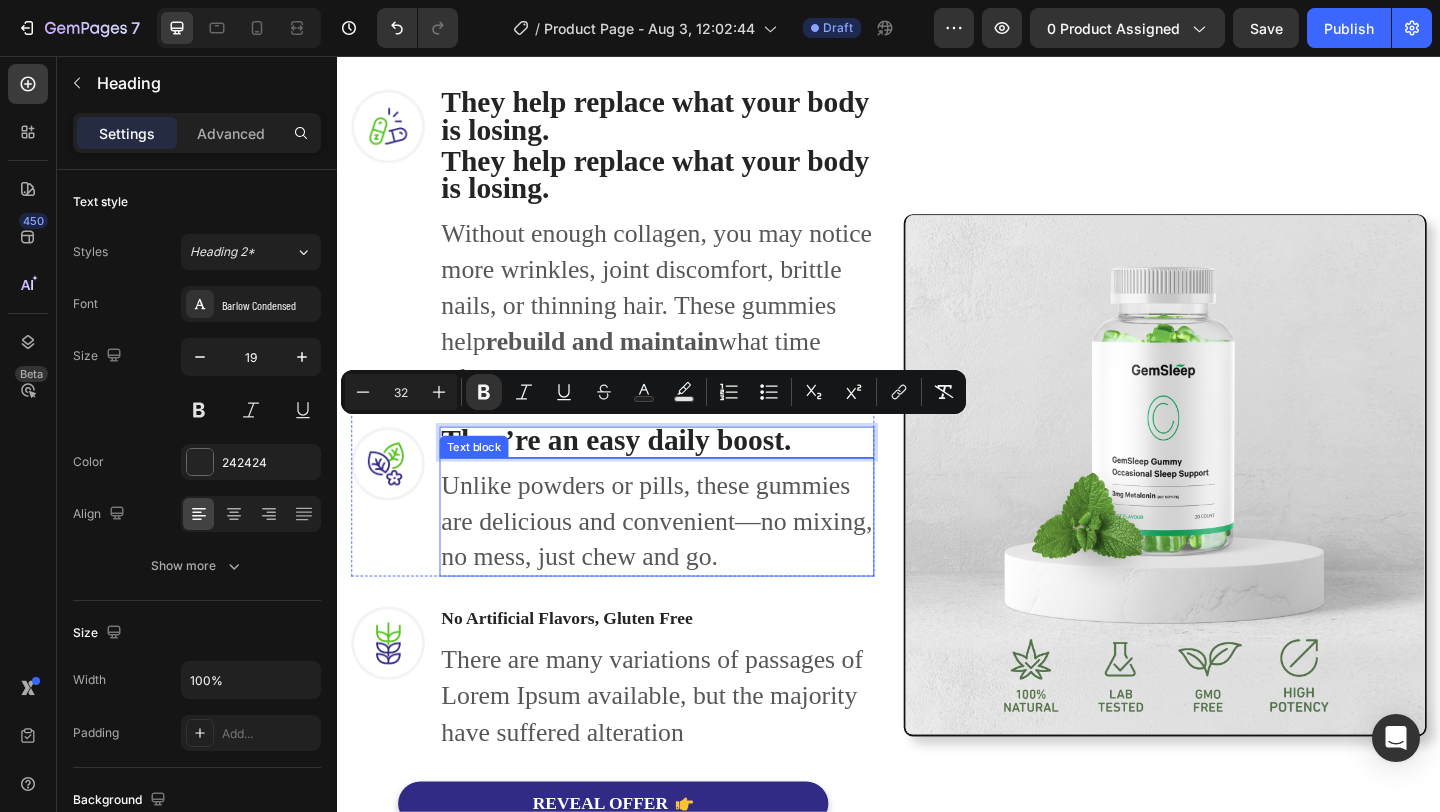 click on "Unlike powders or pills, these gummies are delicious and convenient—no mixing, no mess, just chew and go." at bounding box center (684, 562) 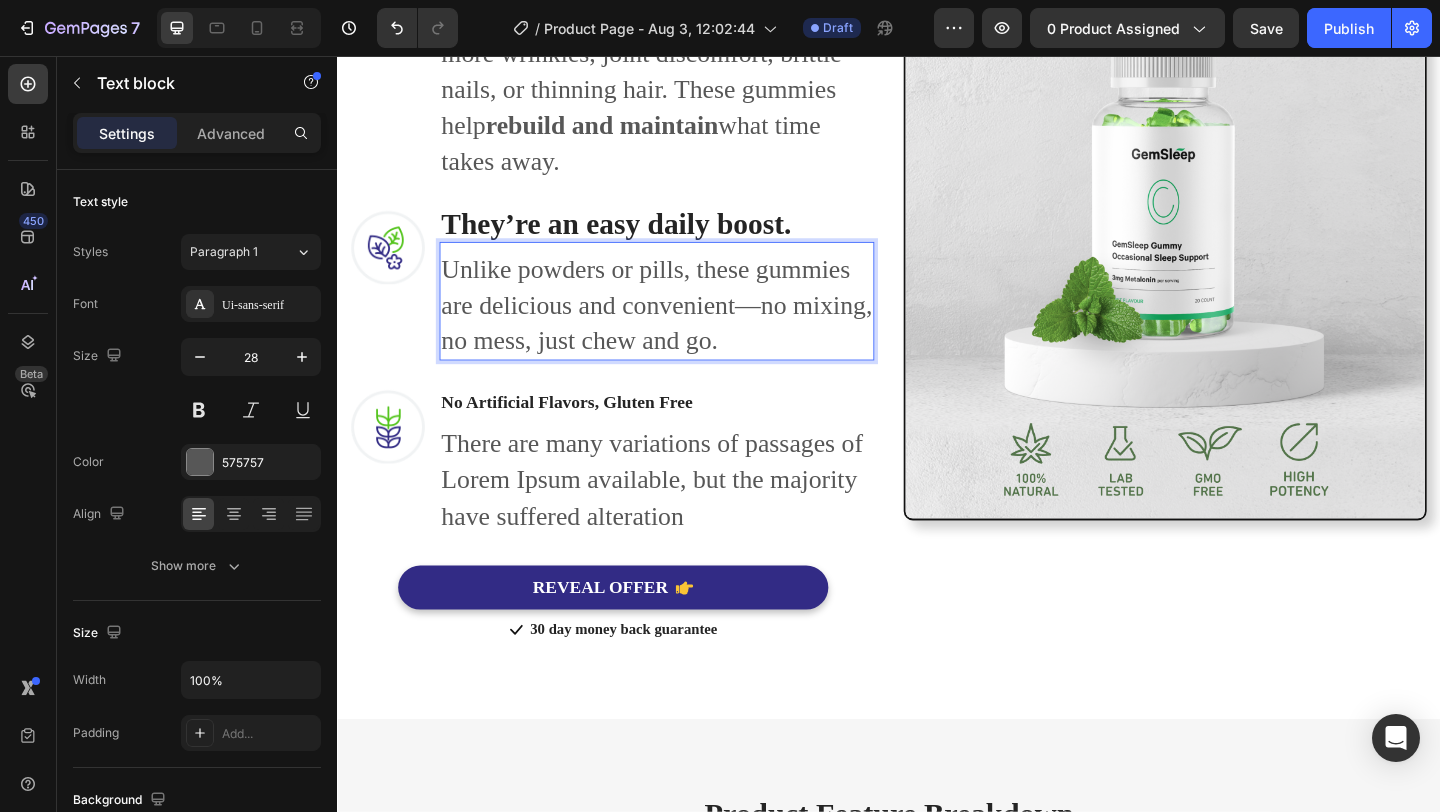scroll, scrollTop: 1887, scrollLeft: 0, axis: vertical 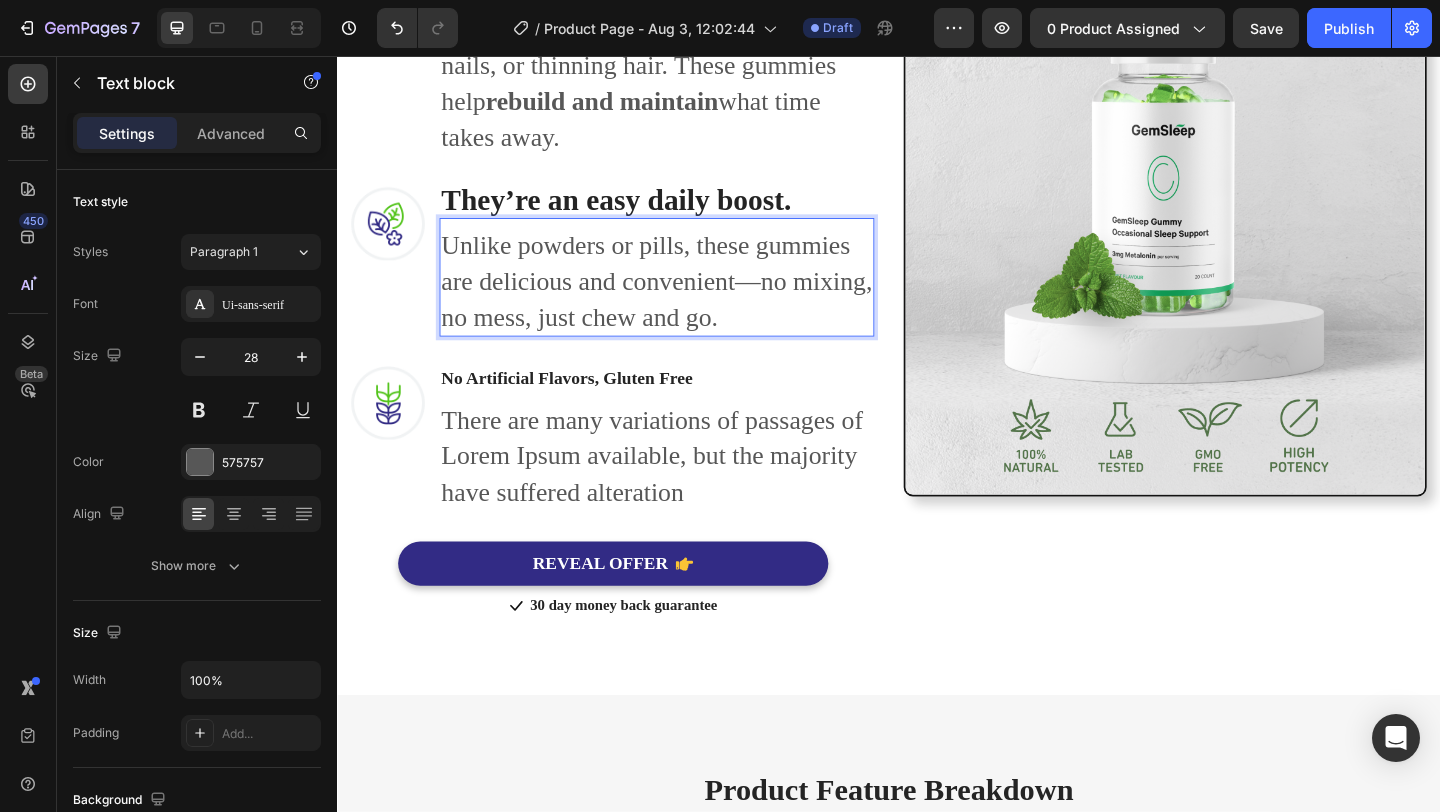 click on "Unlike powders or pills, these gummies are delicious and convenient—no mixing, no mess, just chew and go." at bounding box center (684, 301) 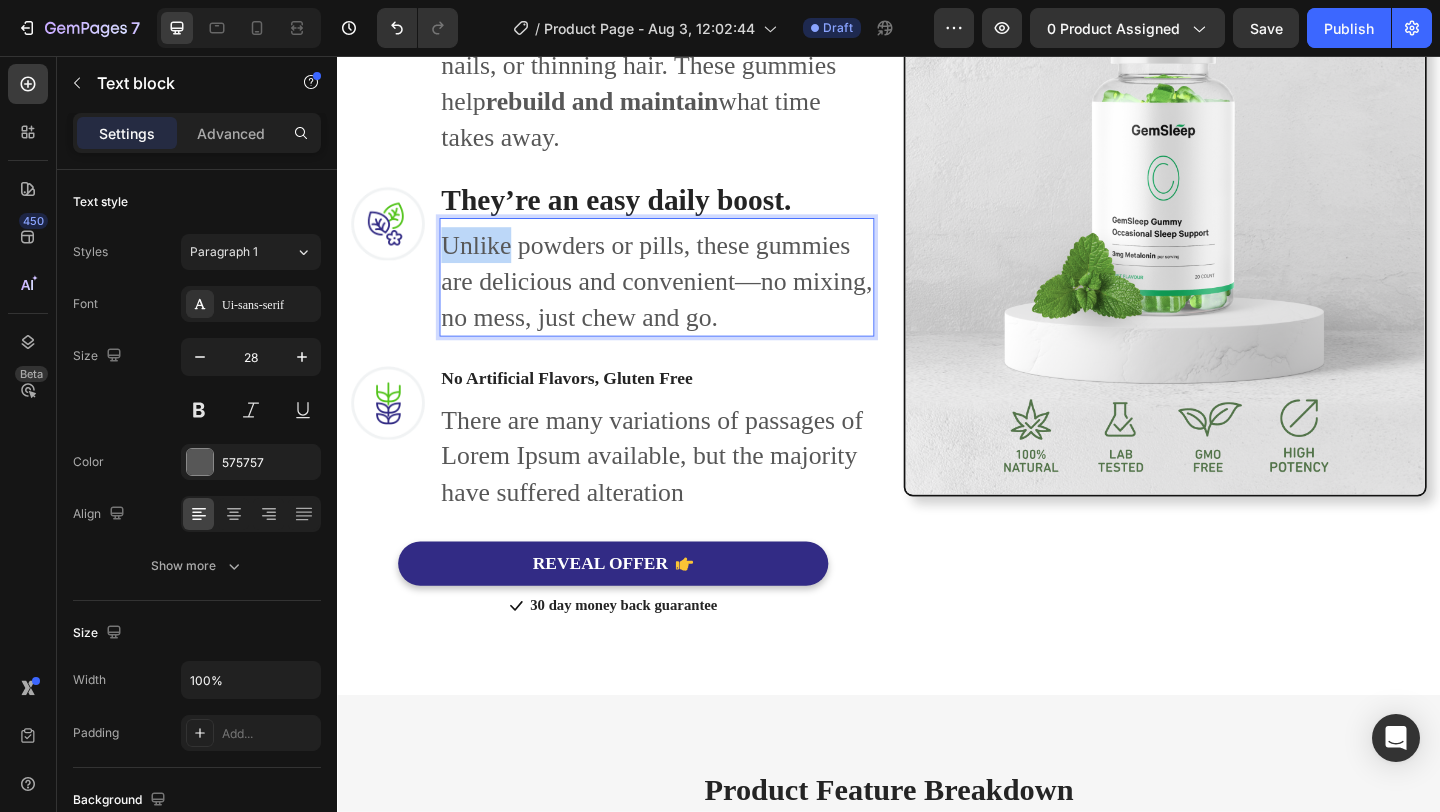 click on "Unlike powders or pills, these gummies are delicious and convenient—no mixing, no mess, just chew and go." at bounding box center [684, 301] 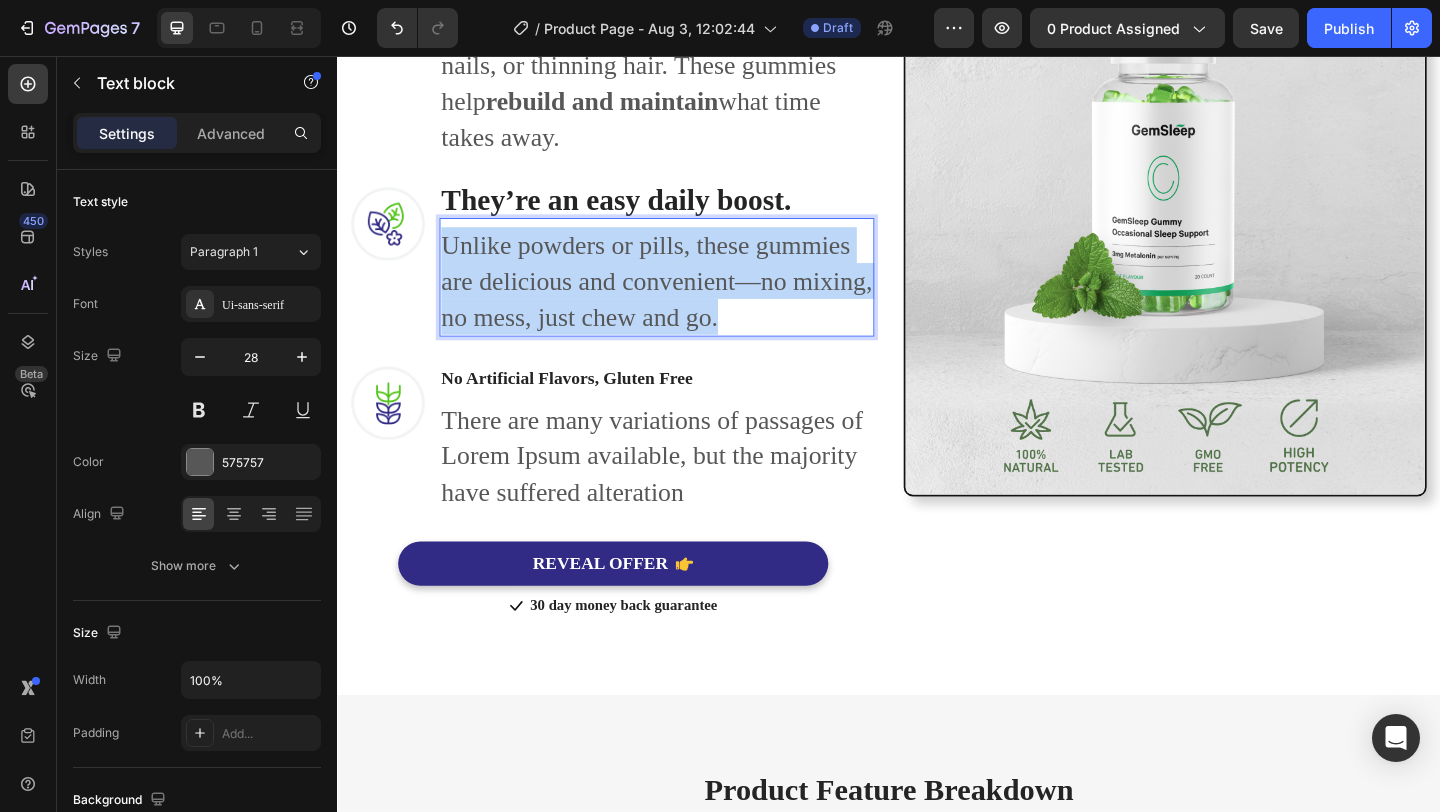 click on "Unlike powders or pills, these gummies are delicious and convenient—no mixing, no mess, just chew and go." at bounding box center [684, 301] 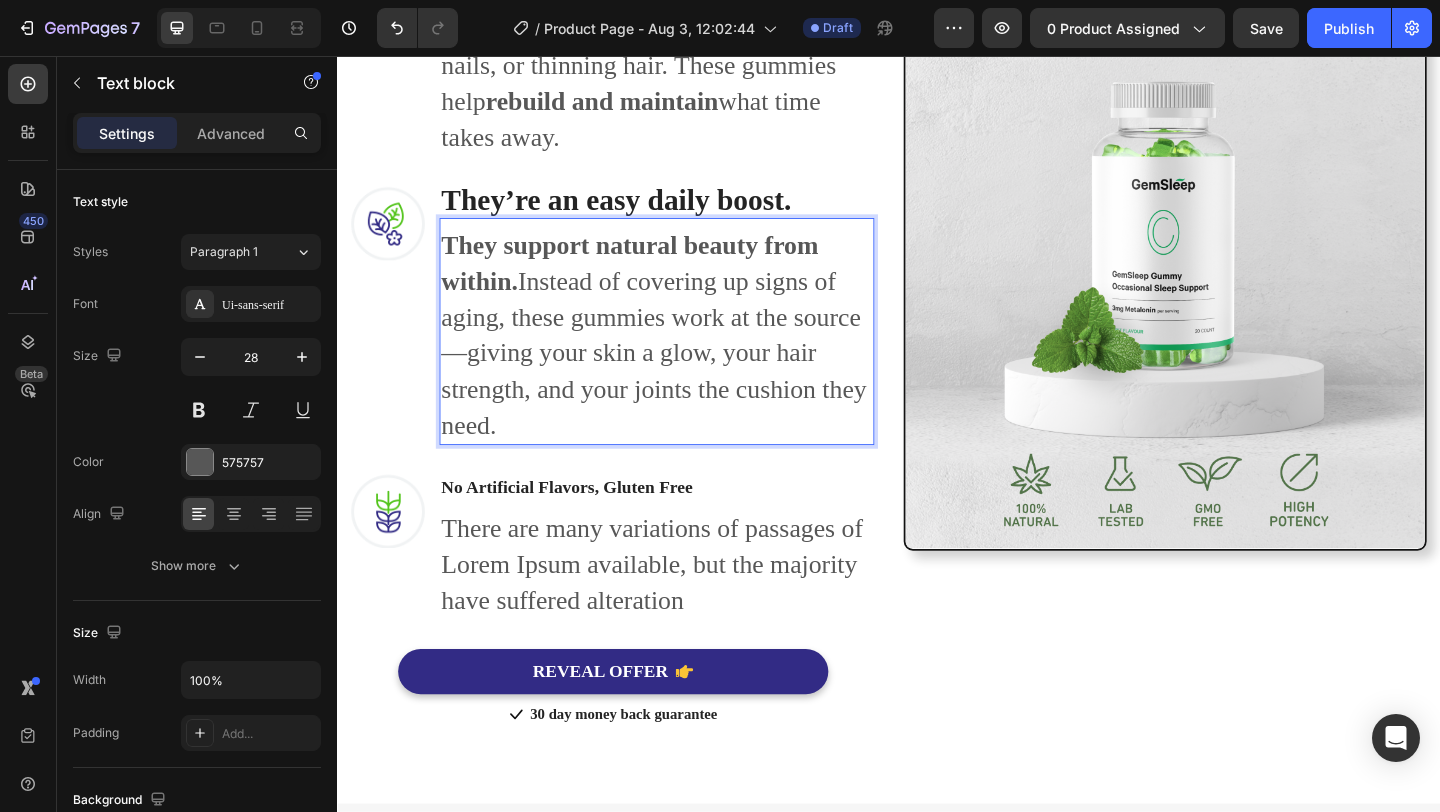 click on "They support natural beauty from within." at bounding box center [655, 281] 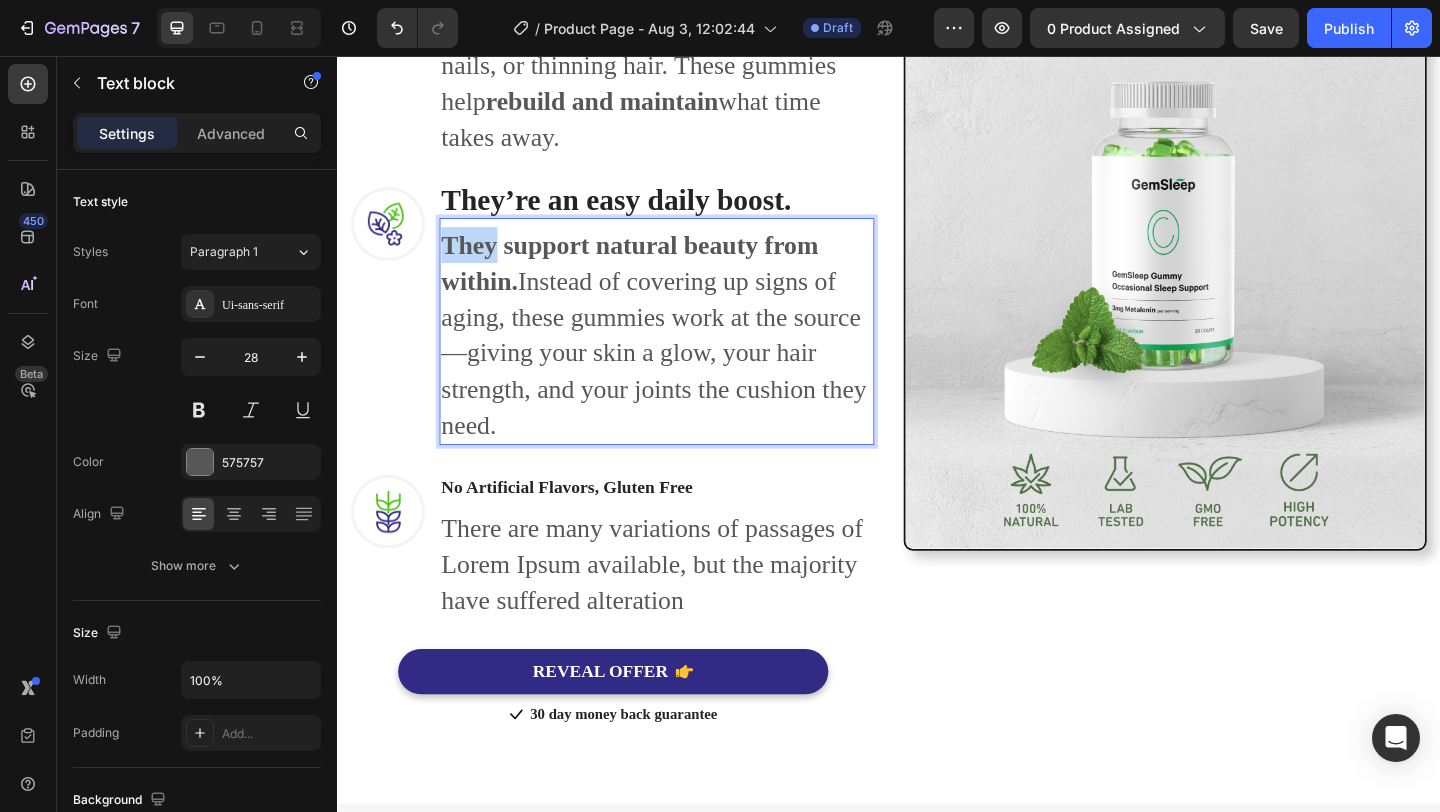 click on "They support natural beauty from within." at bounding box center (655, 281) 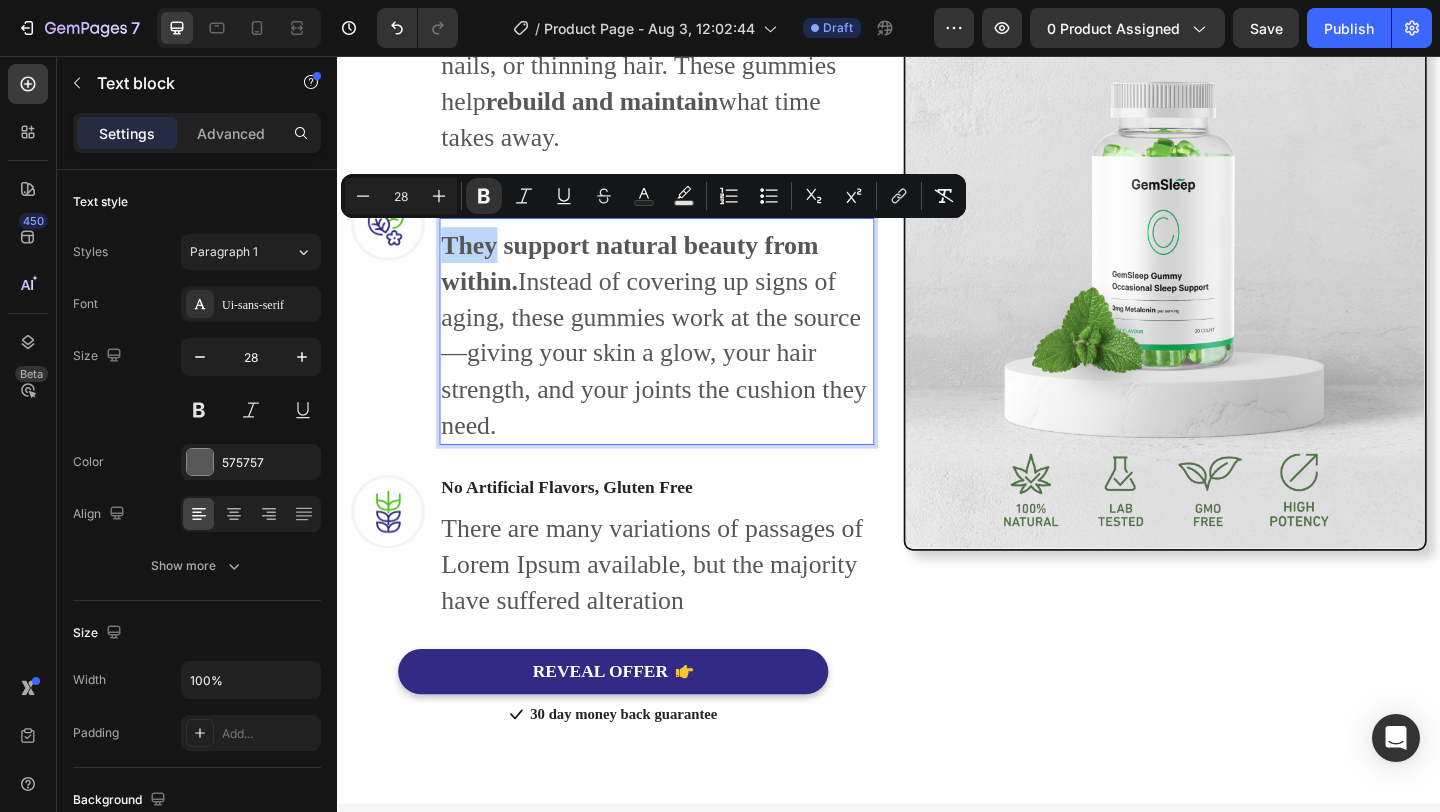 click on "They support natural beauty from within." at bounding box center [655, 281] 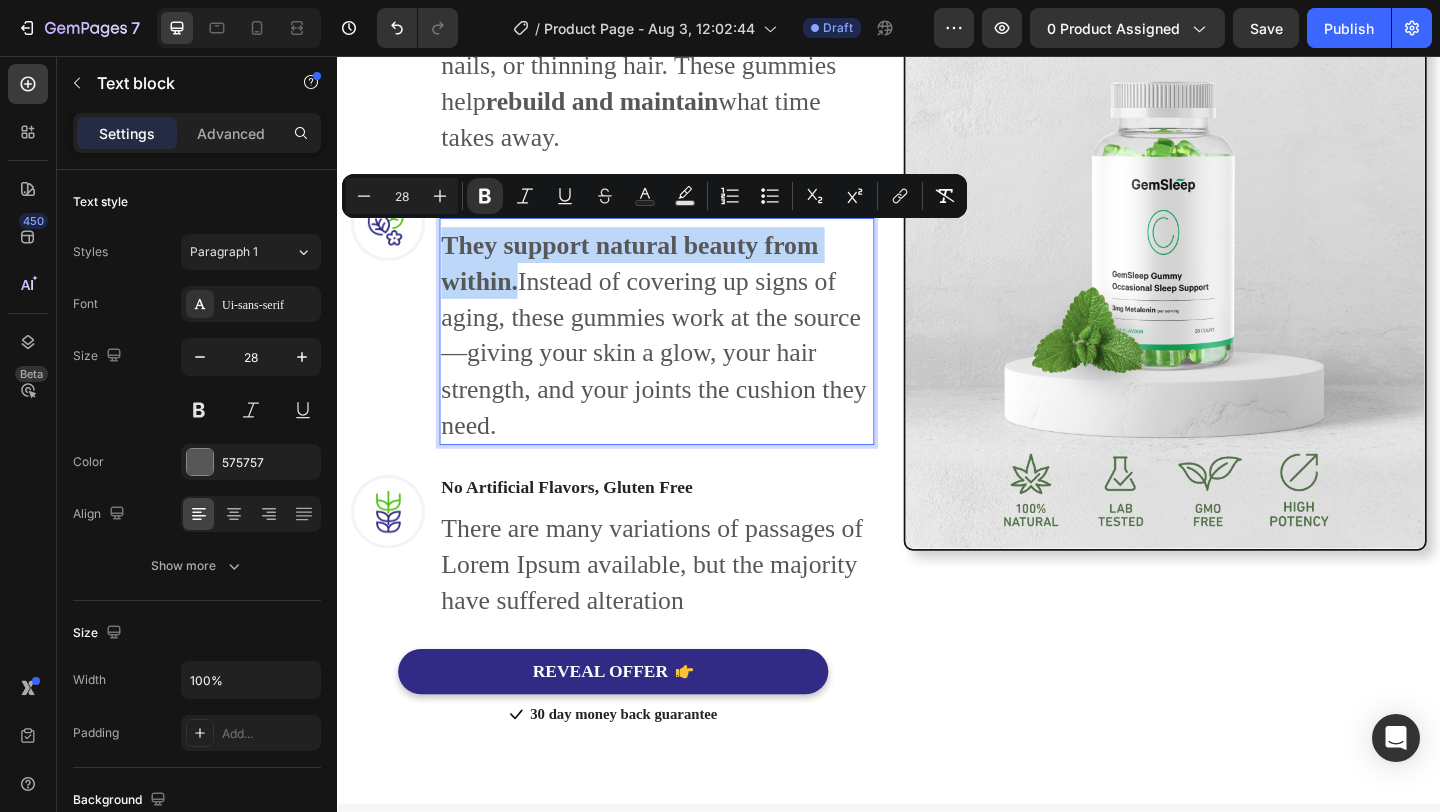 drag, startPoint x: 453, startPoint y: 248, endPoint x: 533, endPoint y: 303, distance: 97.082436 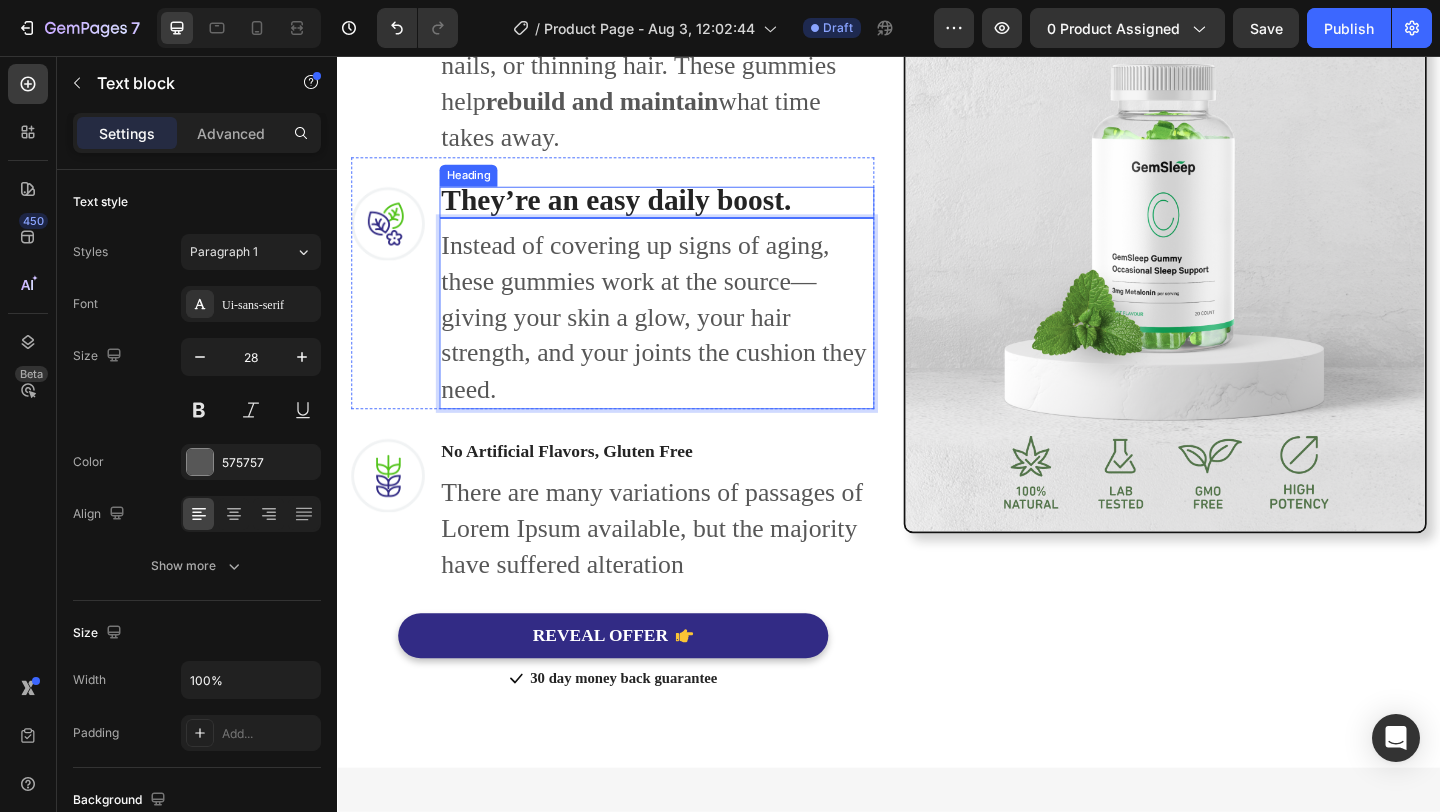 click on "They’re an easy daily boost." at bounding box center (640, 212) 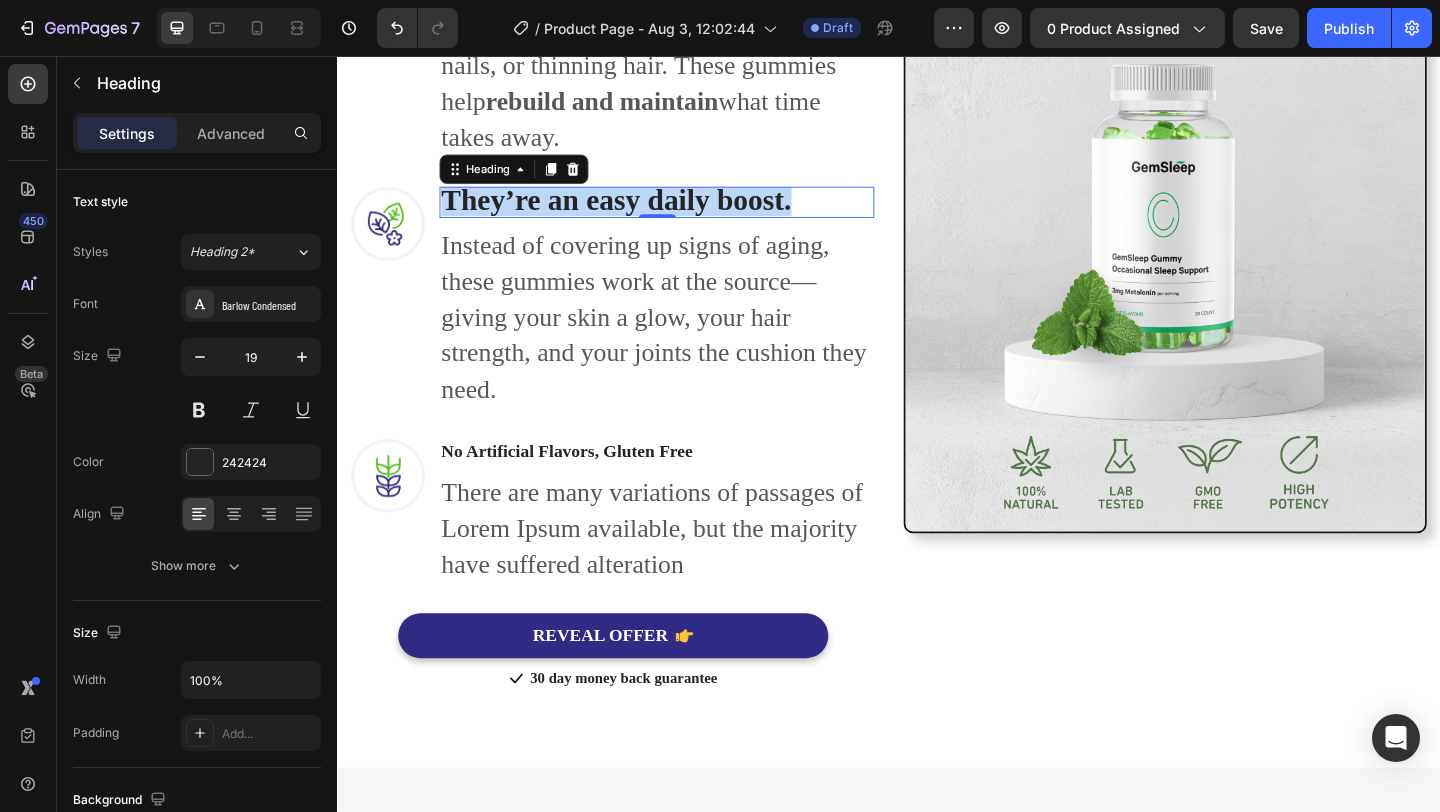 click on "They’re an easy daily boost." at bounding box center [640, 212] 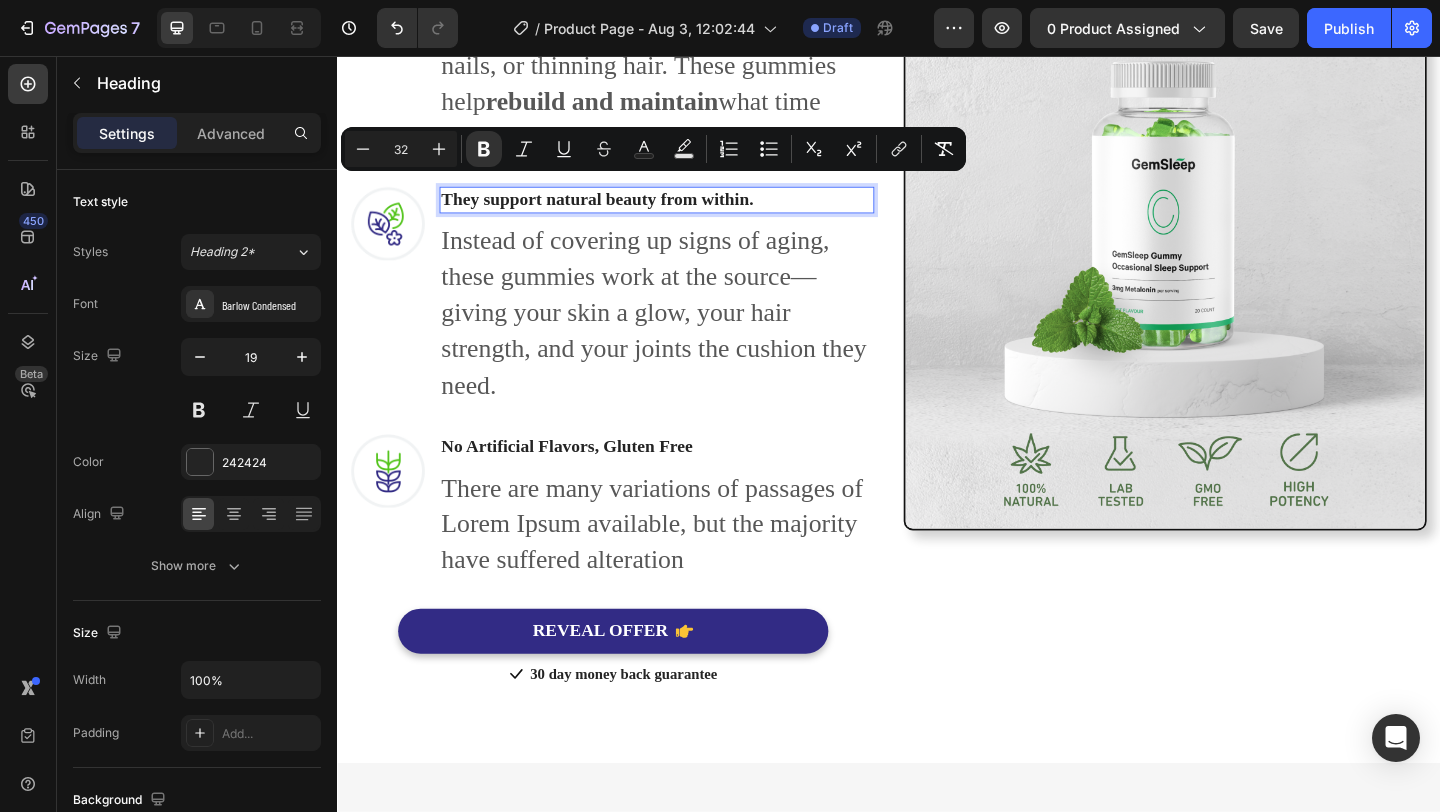 type on "19" 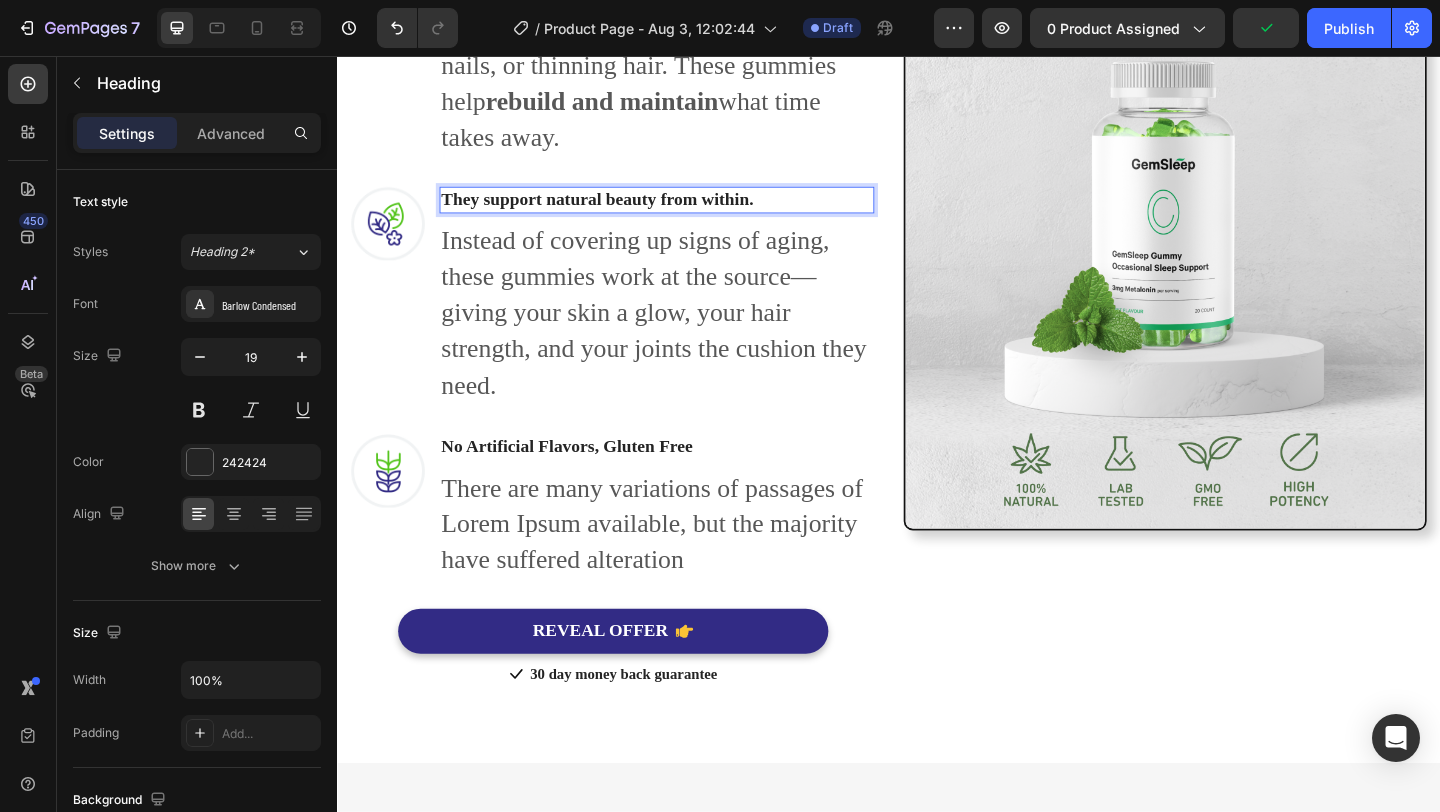 click on "They support natural beauty from within." at bounding box center [620, 211] 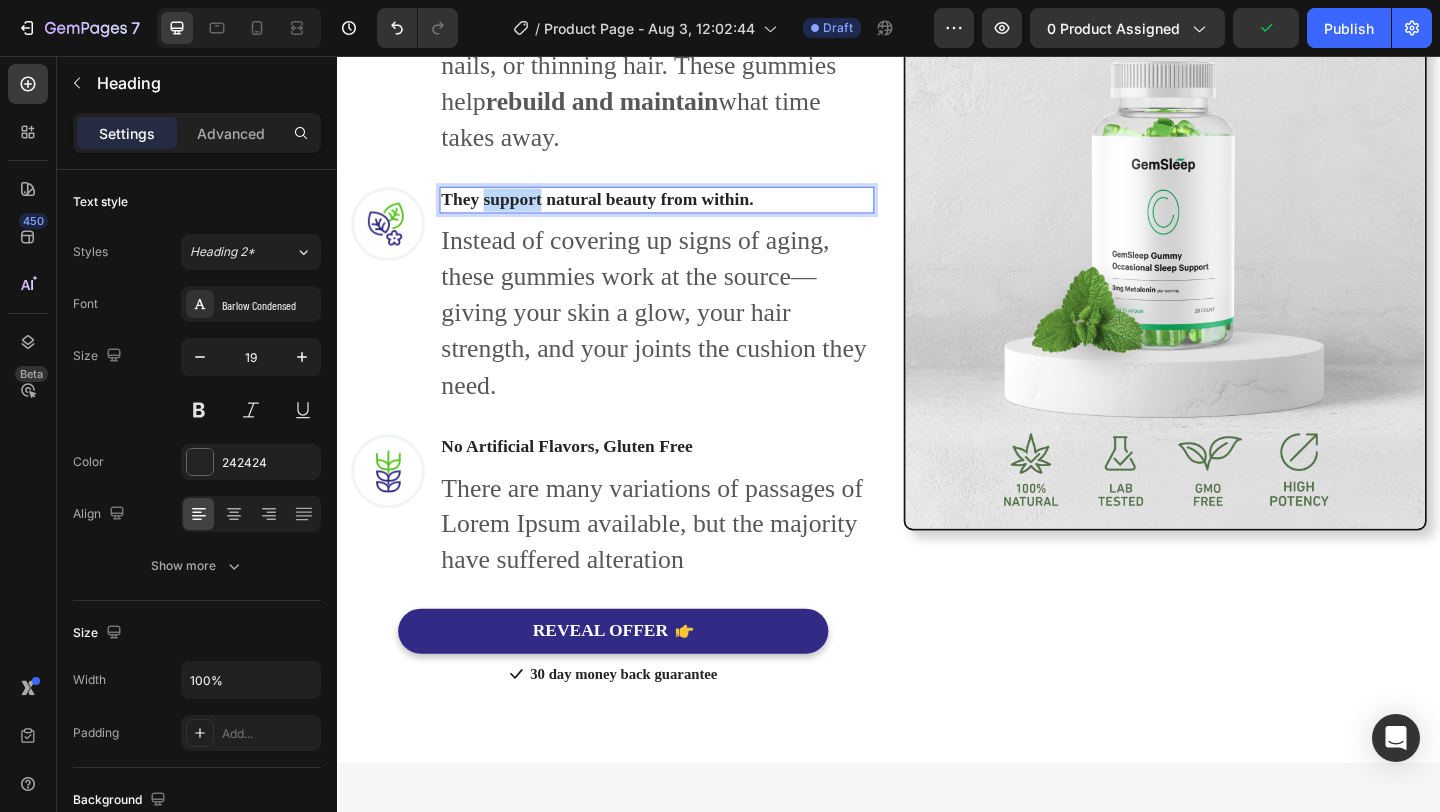 click on "They support natural beauty from within." at bounding box center [620, 211] 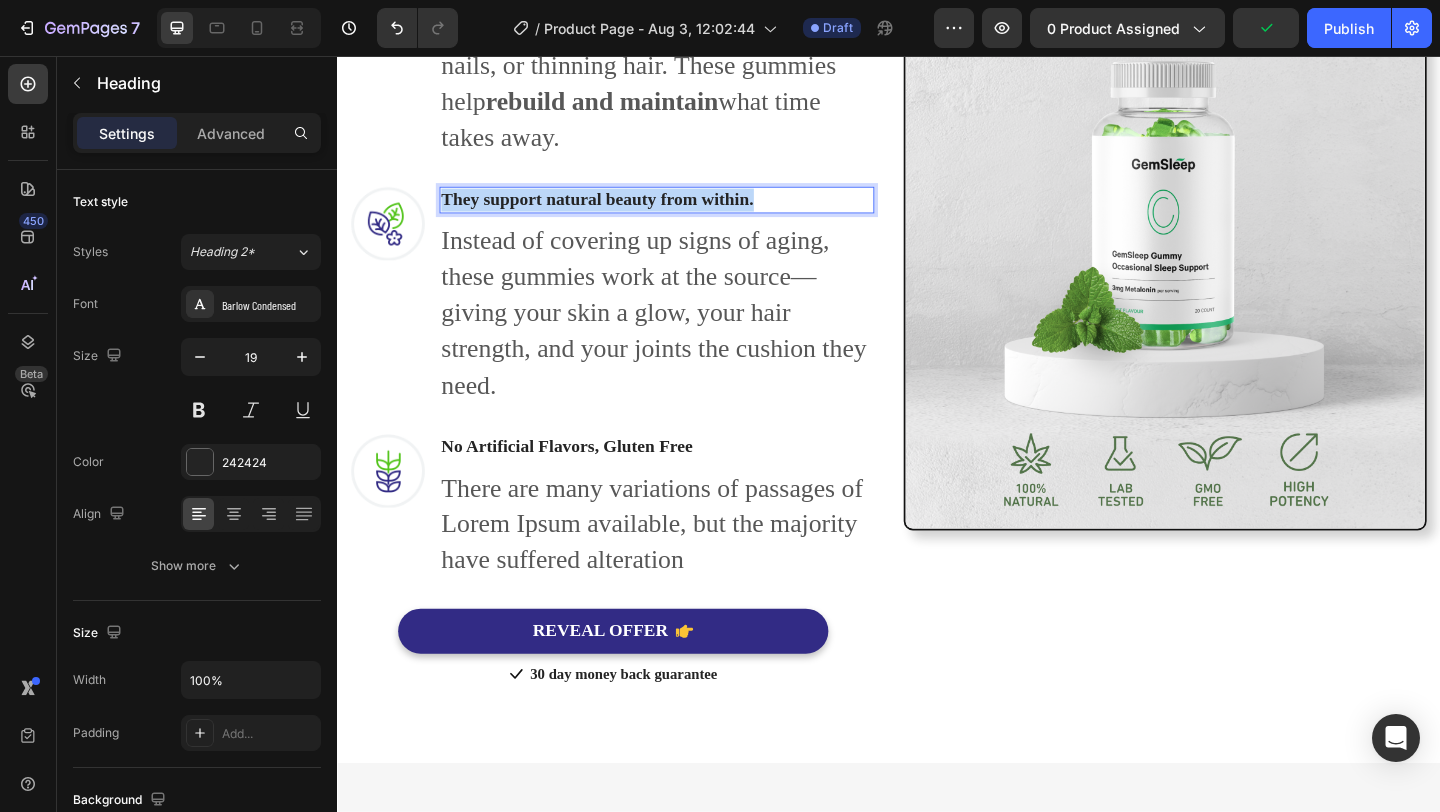 click on "They support natural beauty from within." at bounding box center [620, 211] 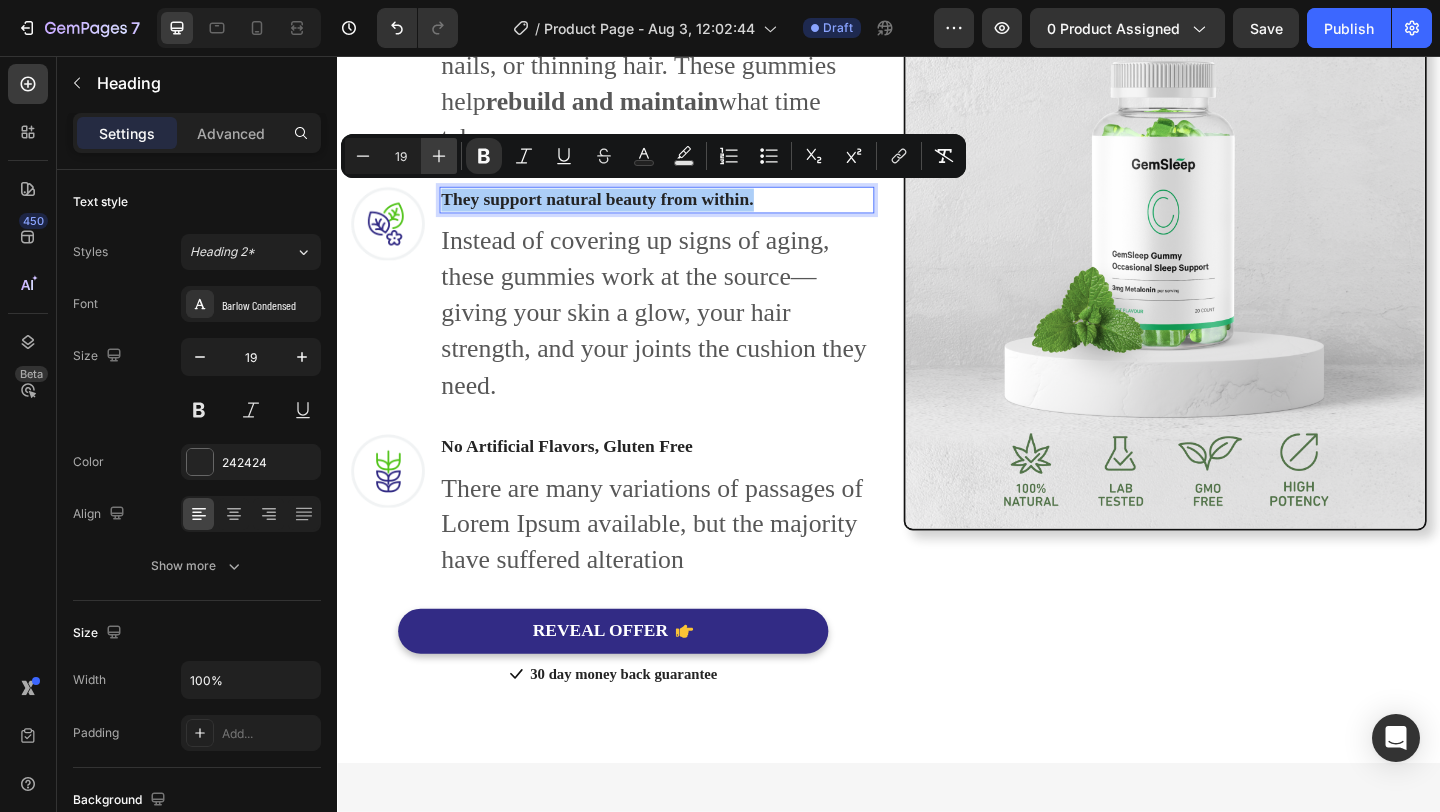 click 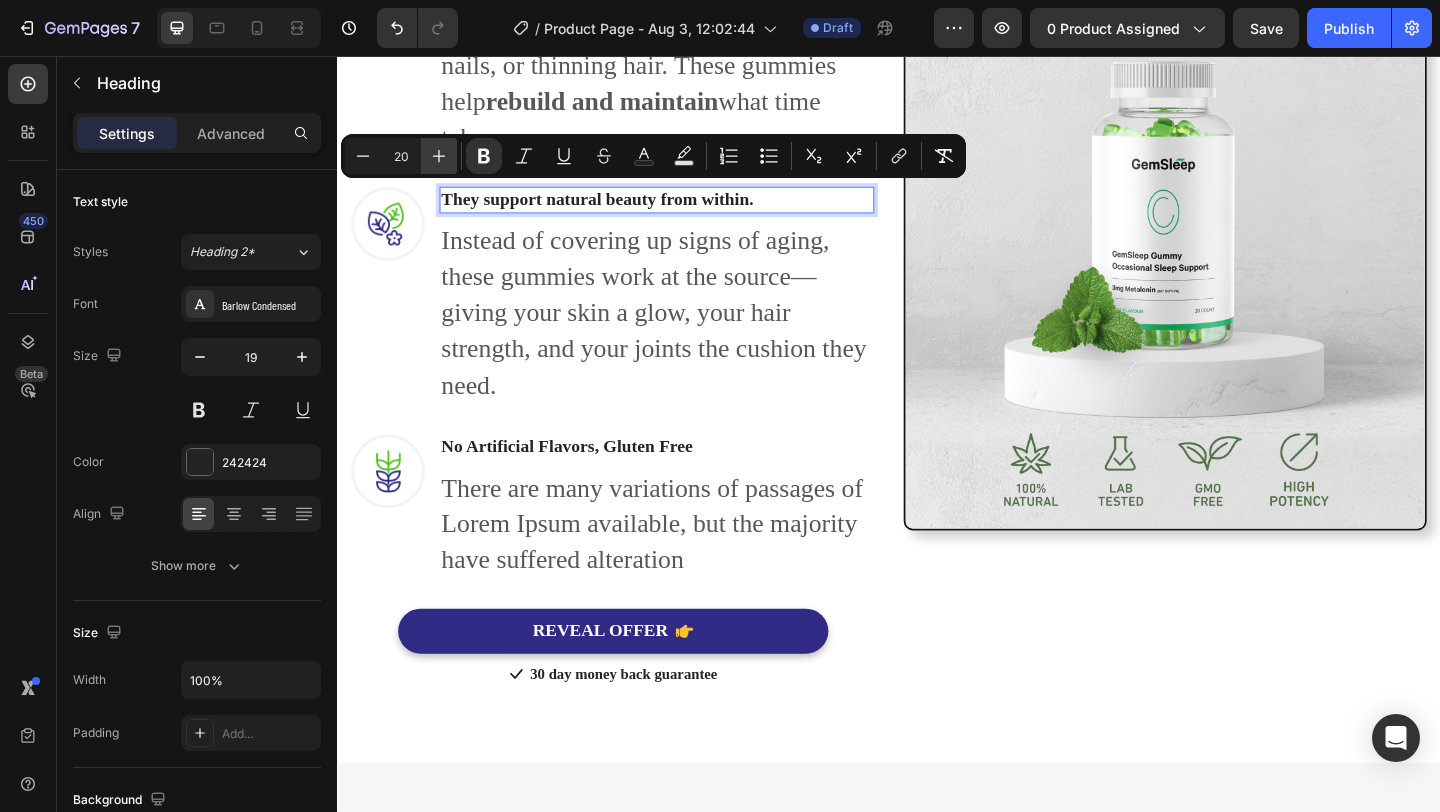 click 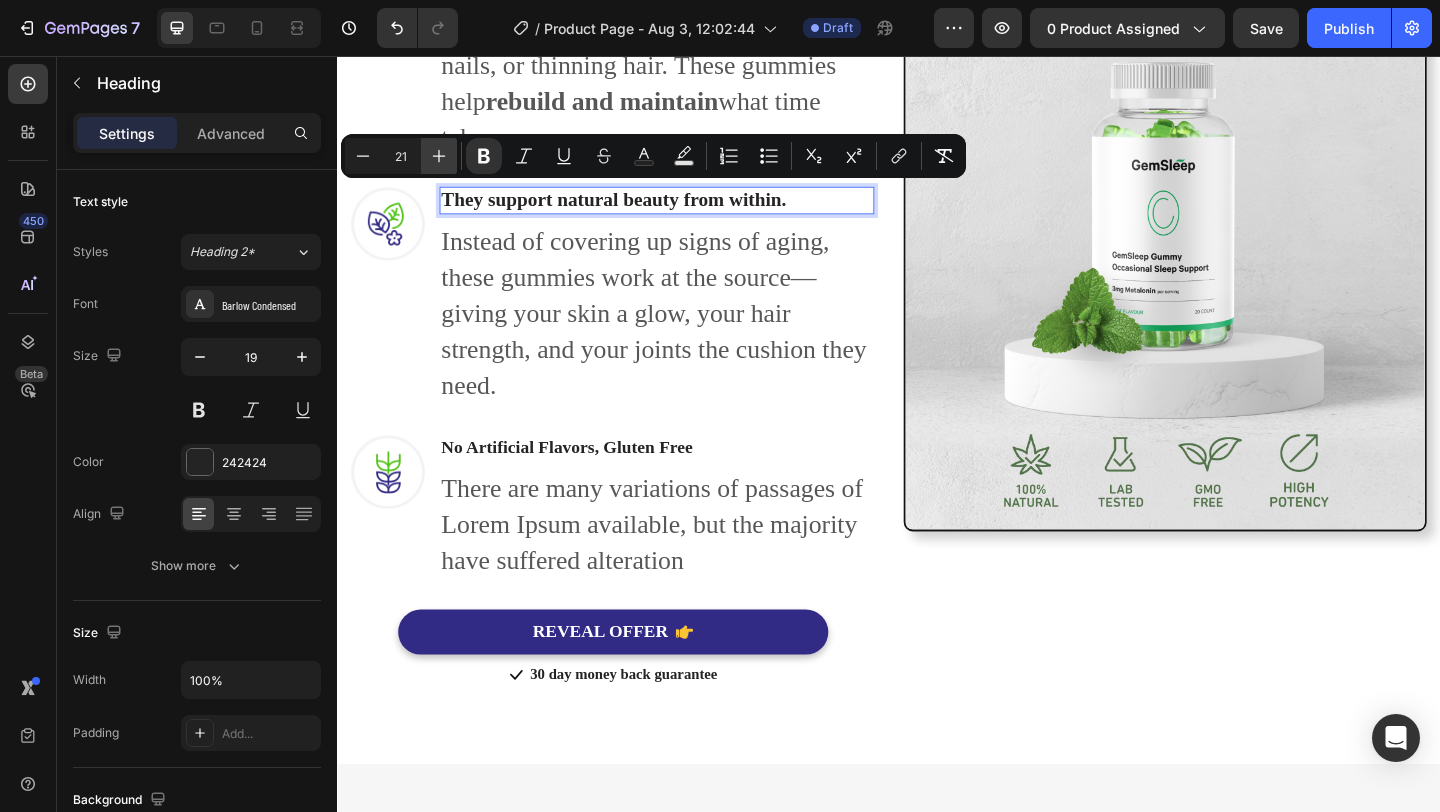 click 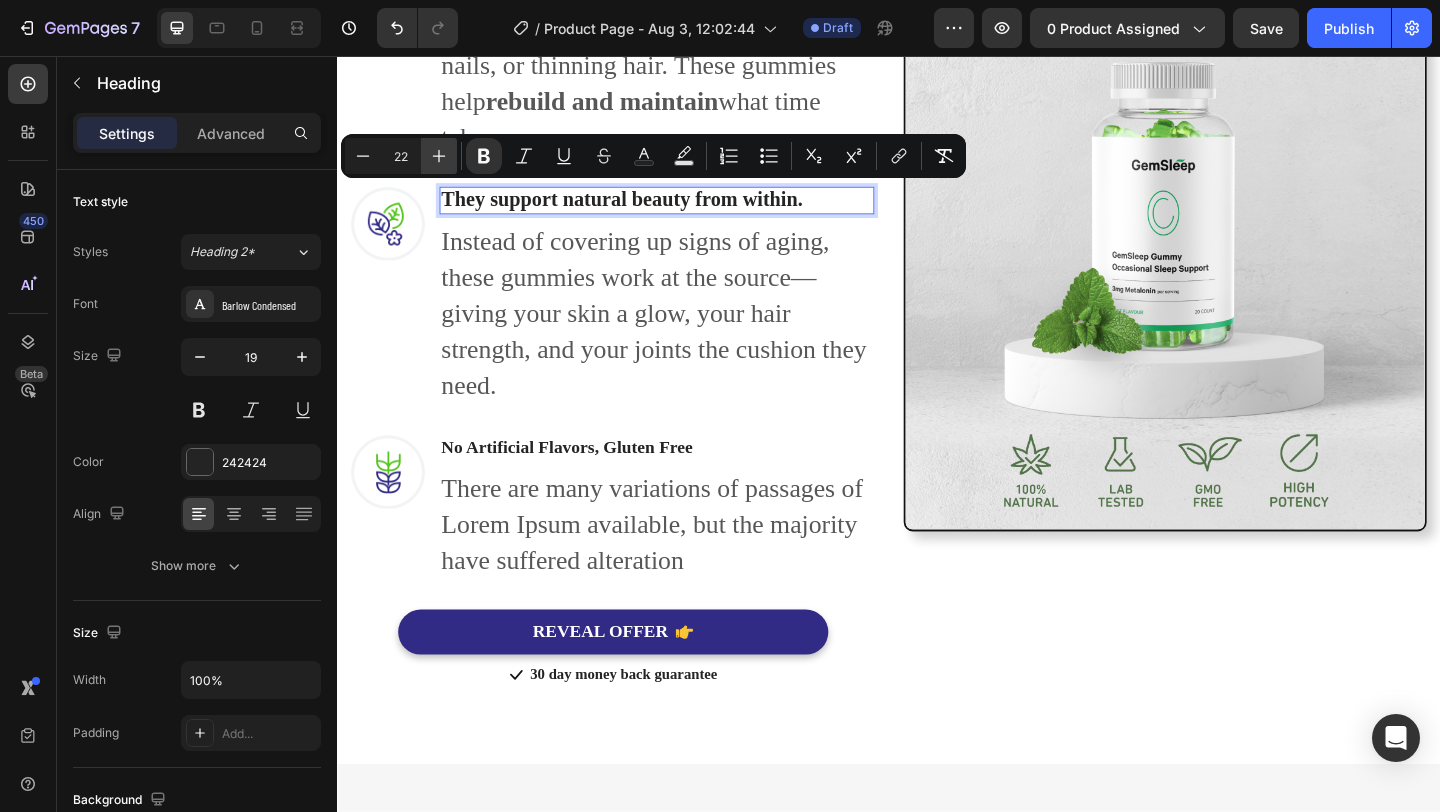click 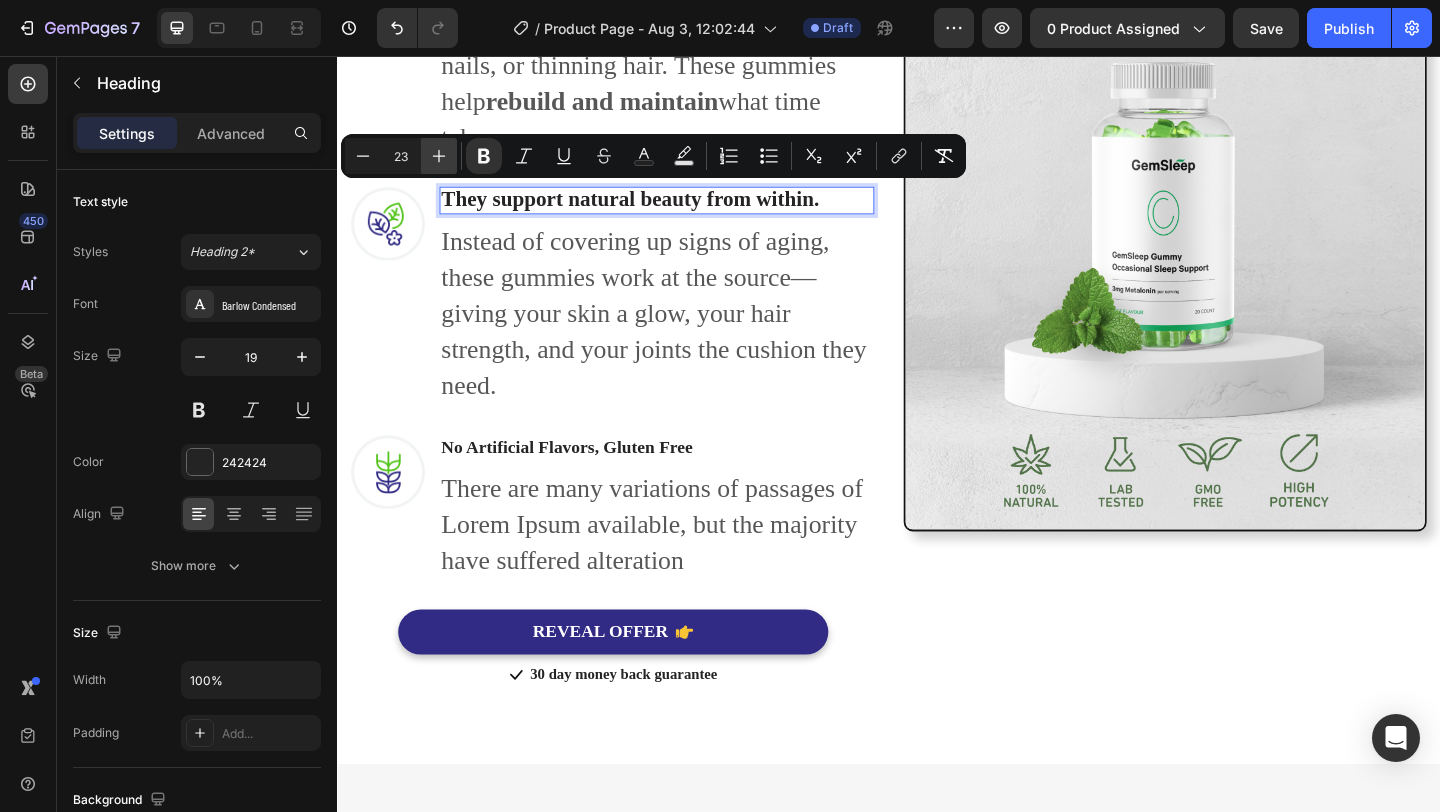 click 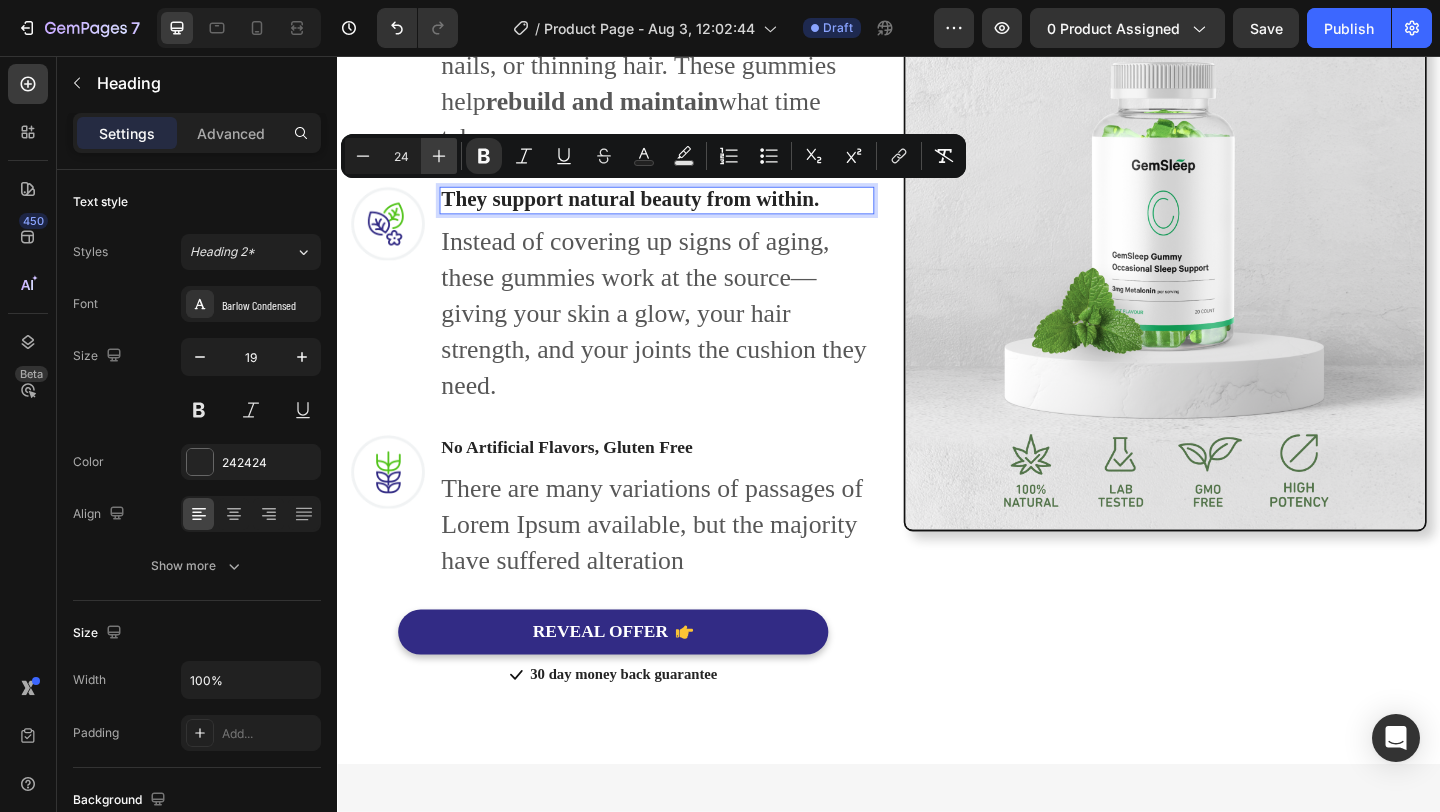click 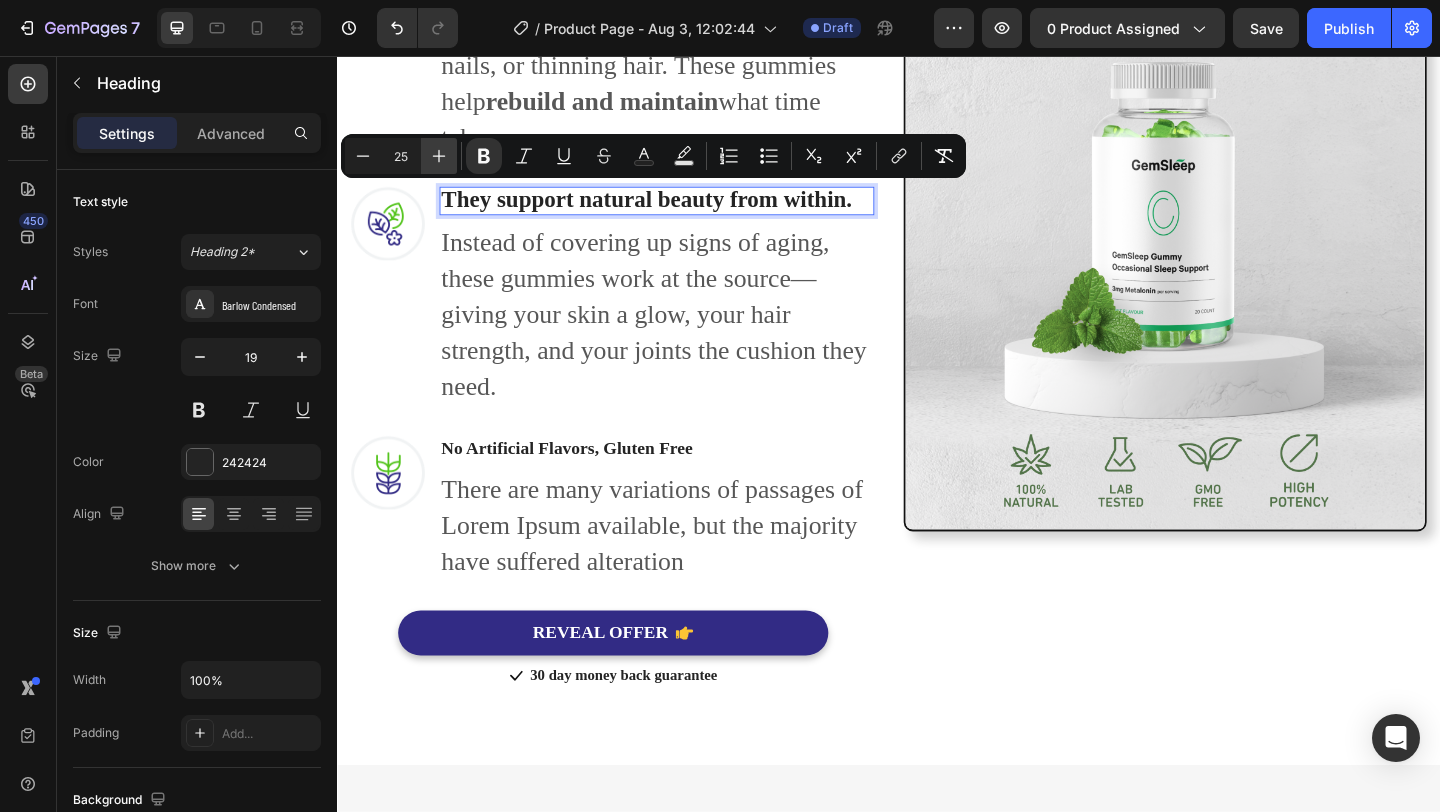 click 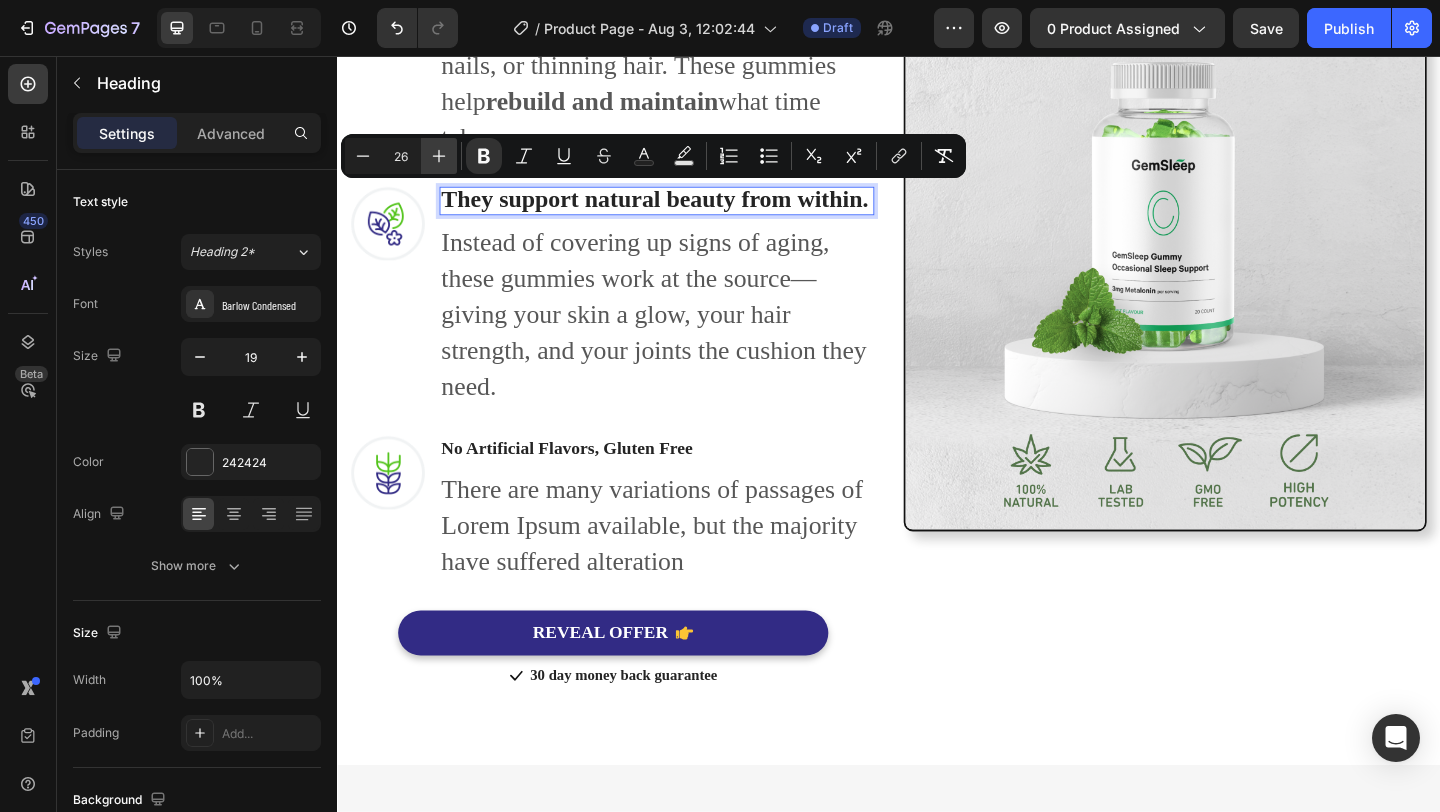 click 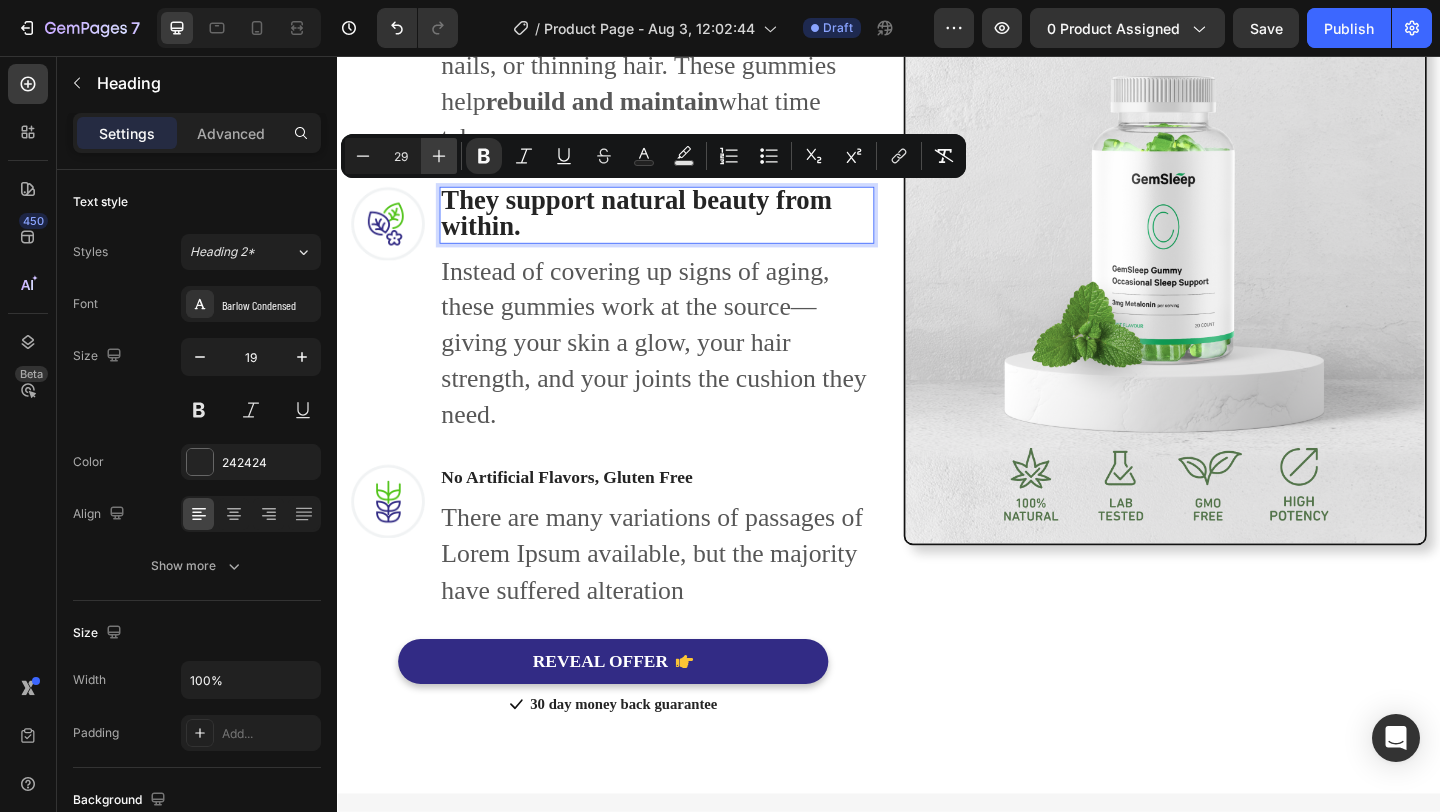 click 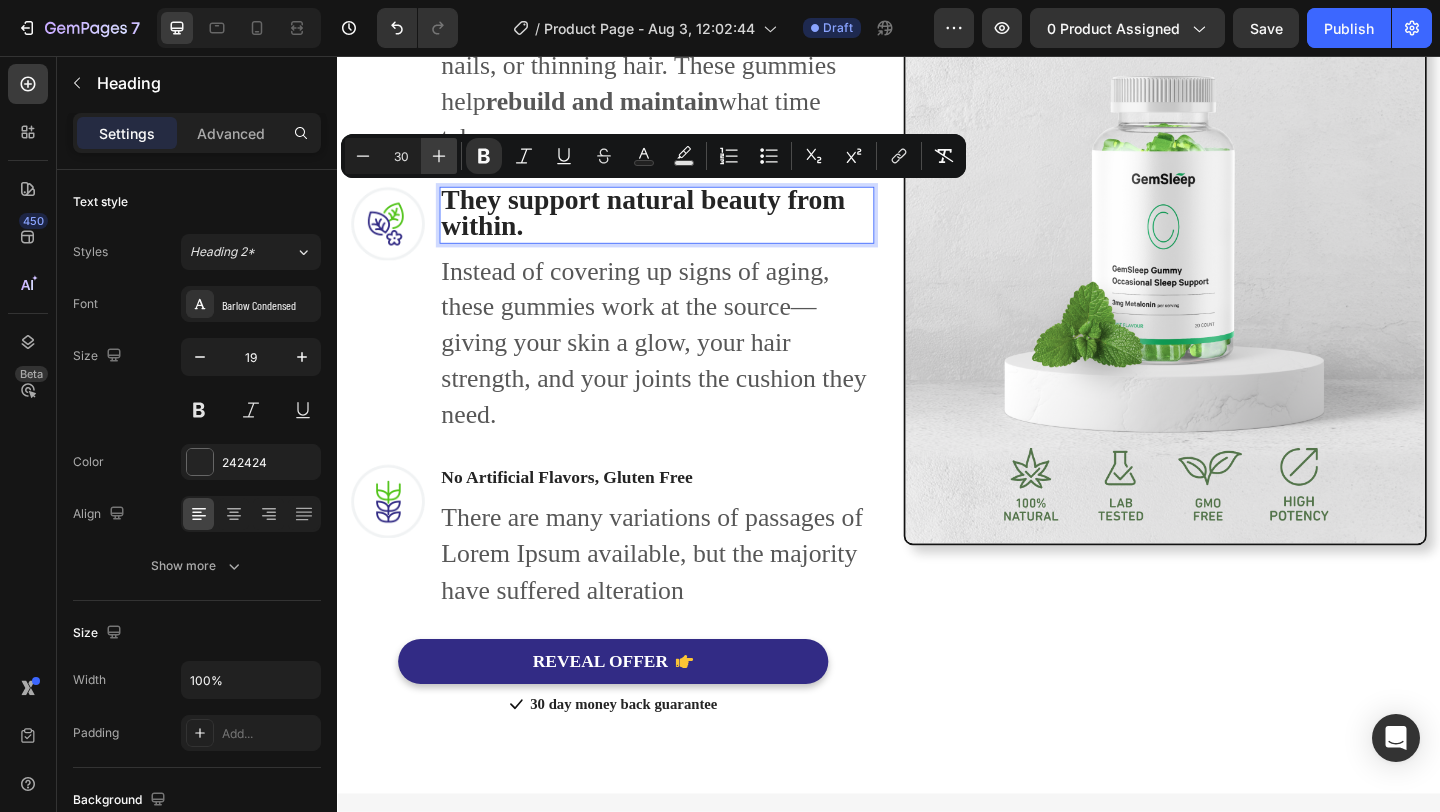 click 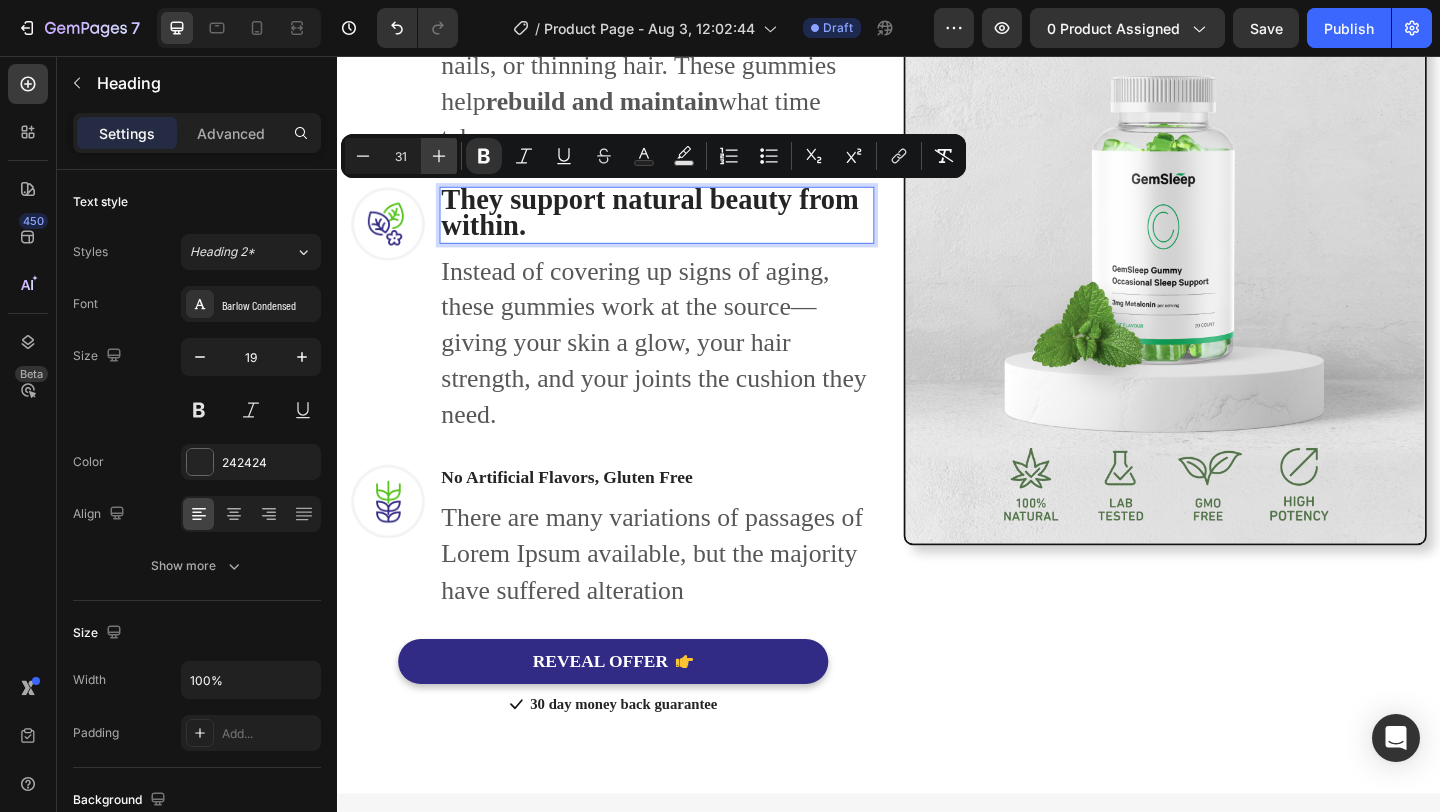 click 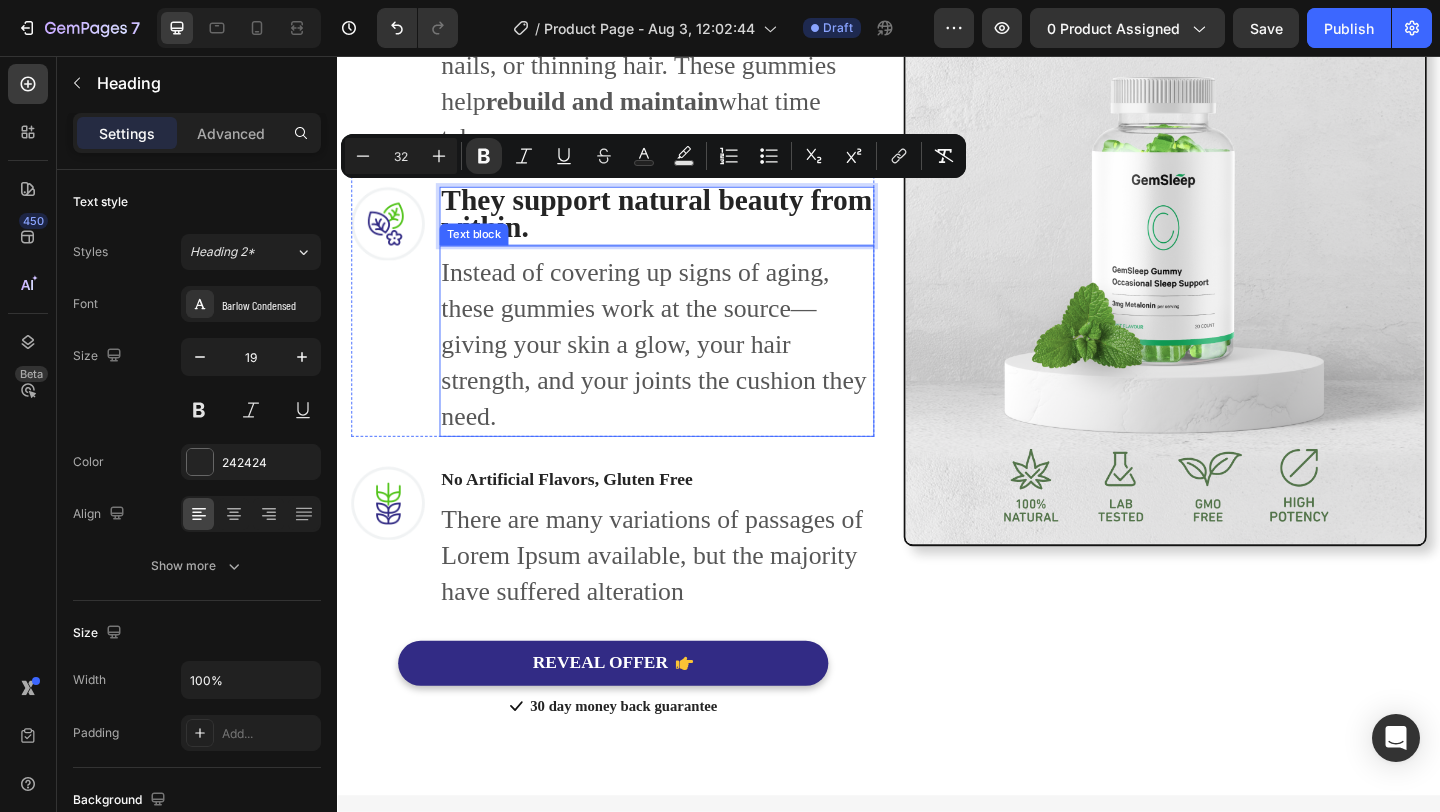 click on "Instead of covering up signs of aging, these gummies work at the source—giving your skin a glow, your hair strength, and your joints the cushion they need." at bounding box center (684, 370) 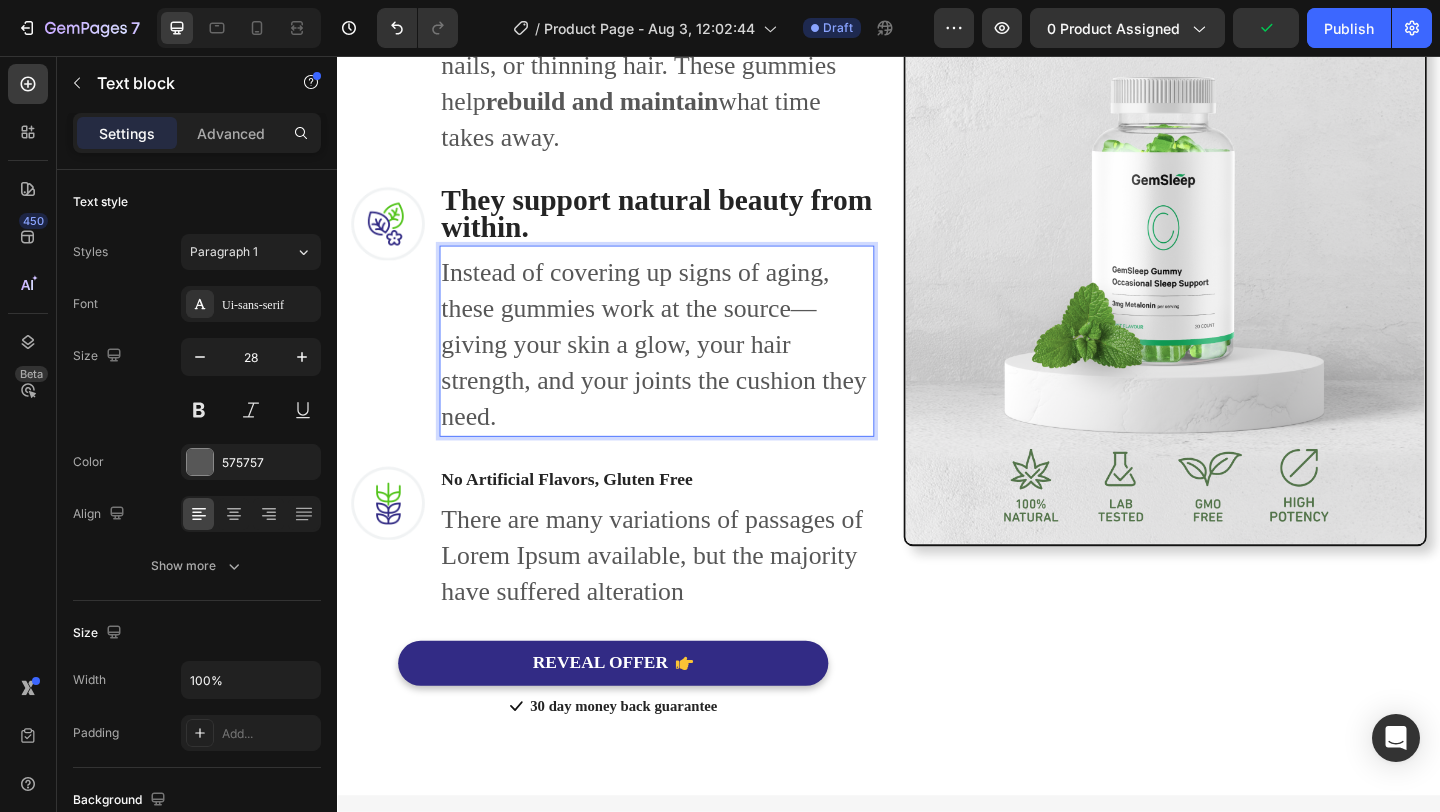click on "Instead of covering up signs of aging, these gummies work at the source—giving your skin a glow, your hair strength, and your joints the cushion they need." at bounding box center (684, 370) 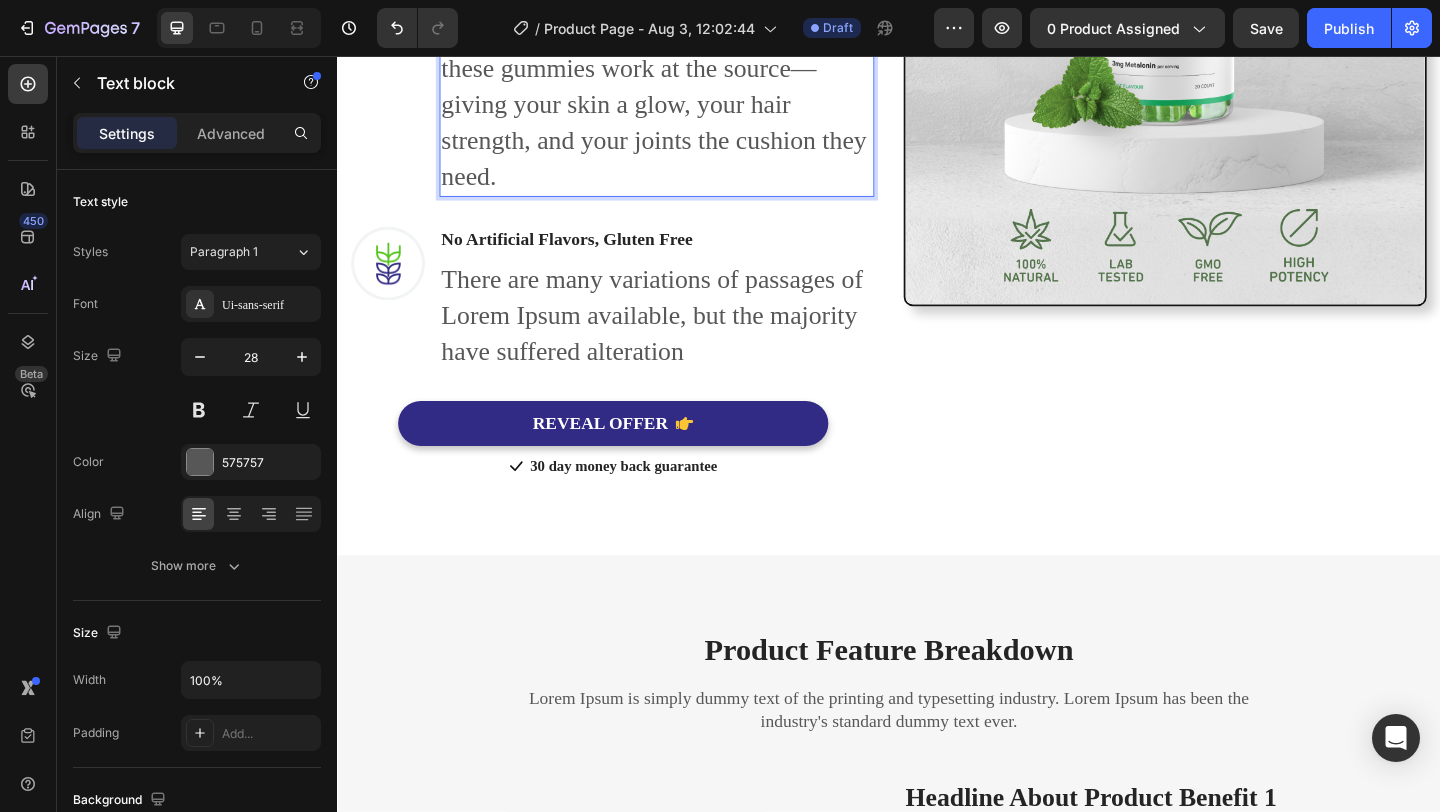 scroll, scrollTop: 2113, scrollLeft: 0, axis: vertical 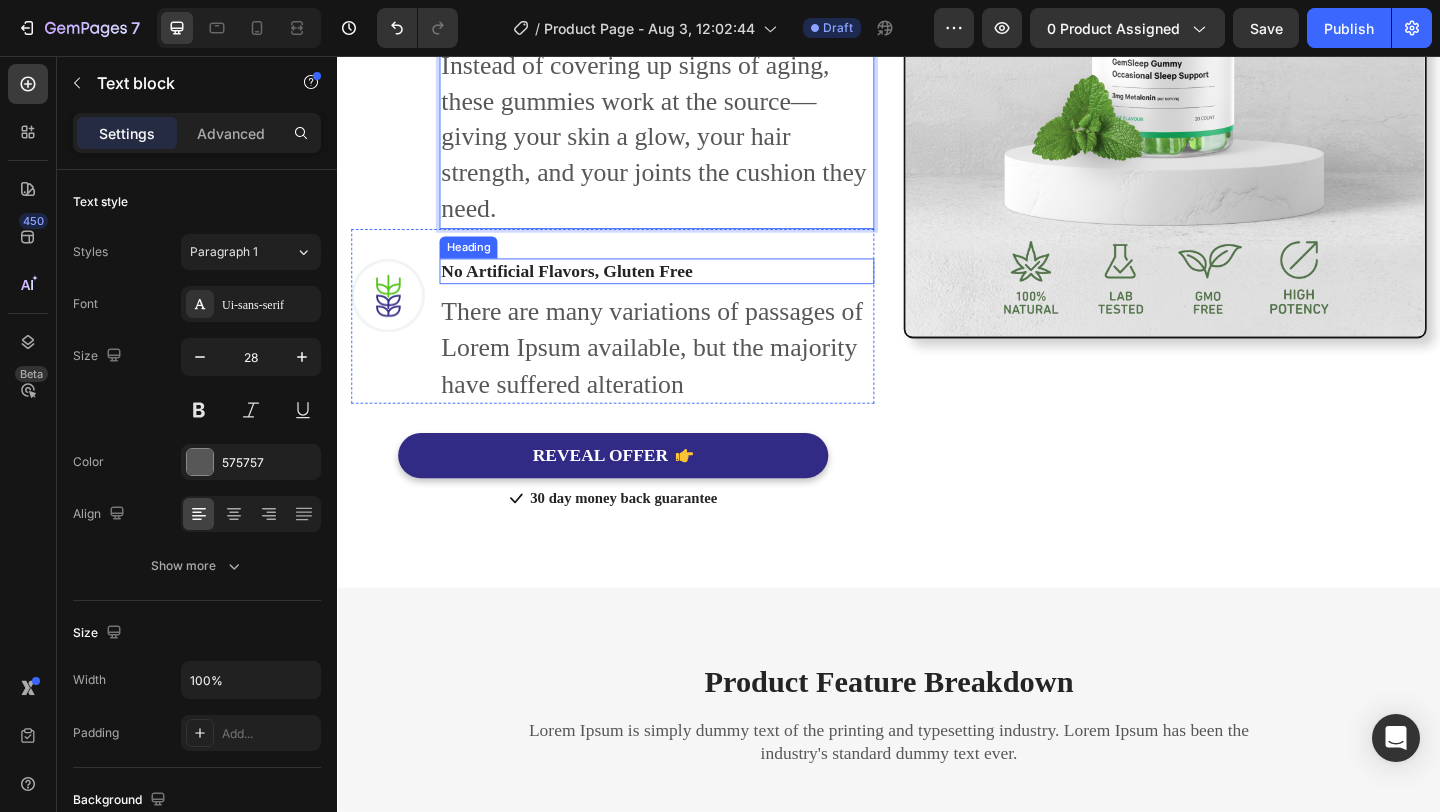 click on "No Artificial Flavors, Gluten Free" at bounding box center (684, 290) 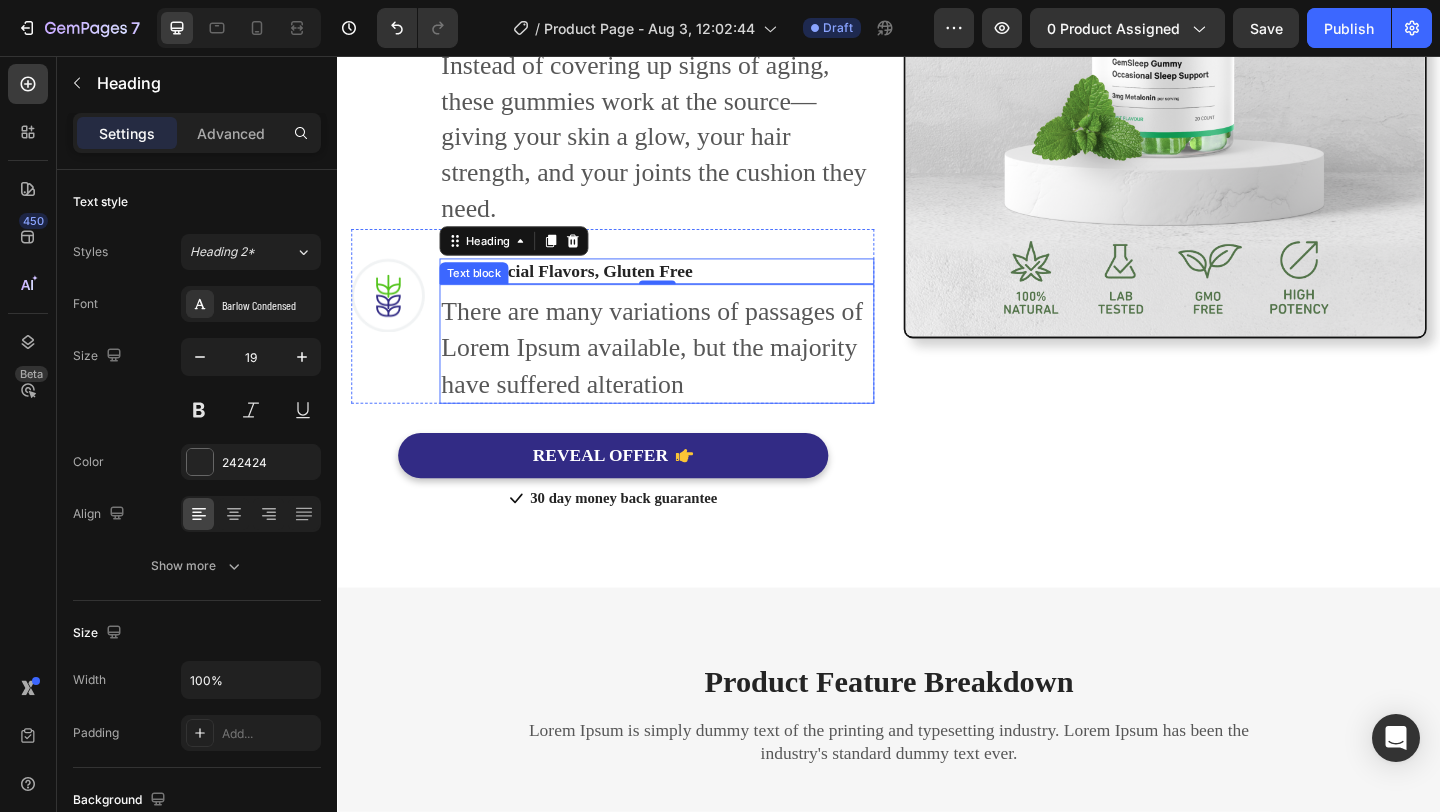 click on "There are many variations of passages of Lorem Ipsum available, but the majority have suffered alteration" at bounding box center [684, 373] 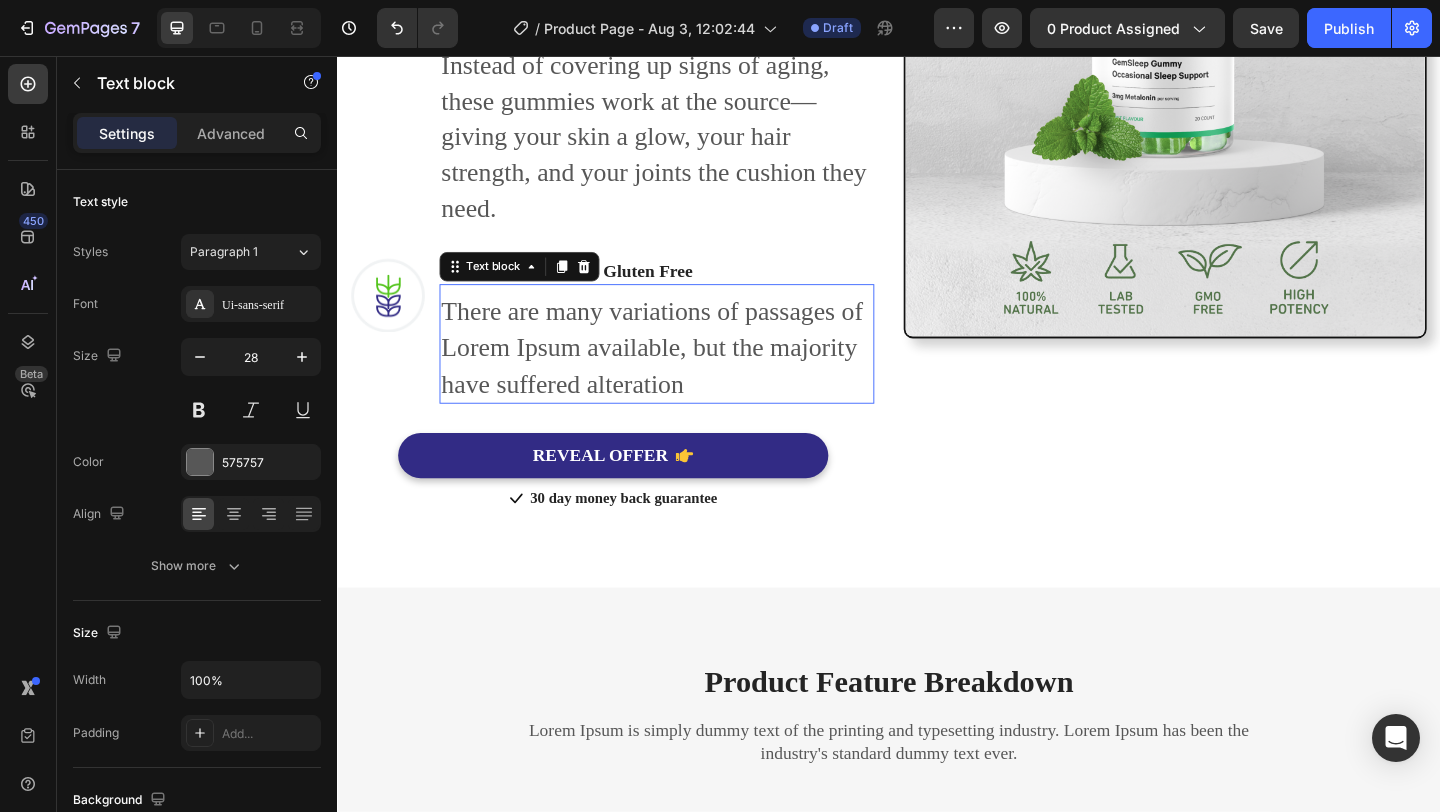 click on "There are many variations of passages of Lorem Ipsum available, but the majority have suffered alteration" at bounding box center [684, 373] 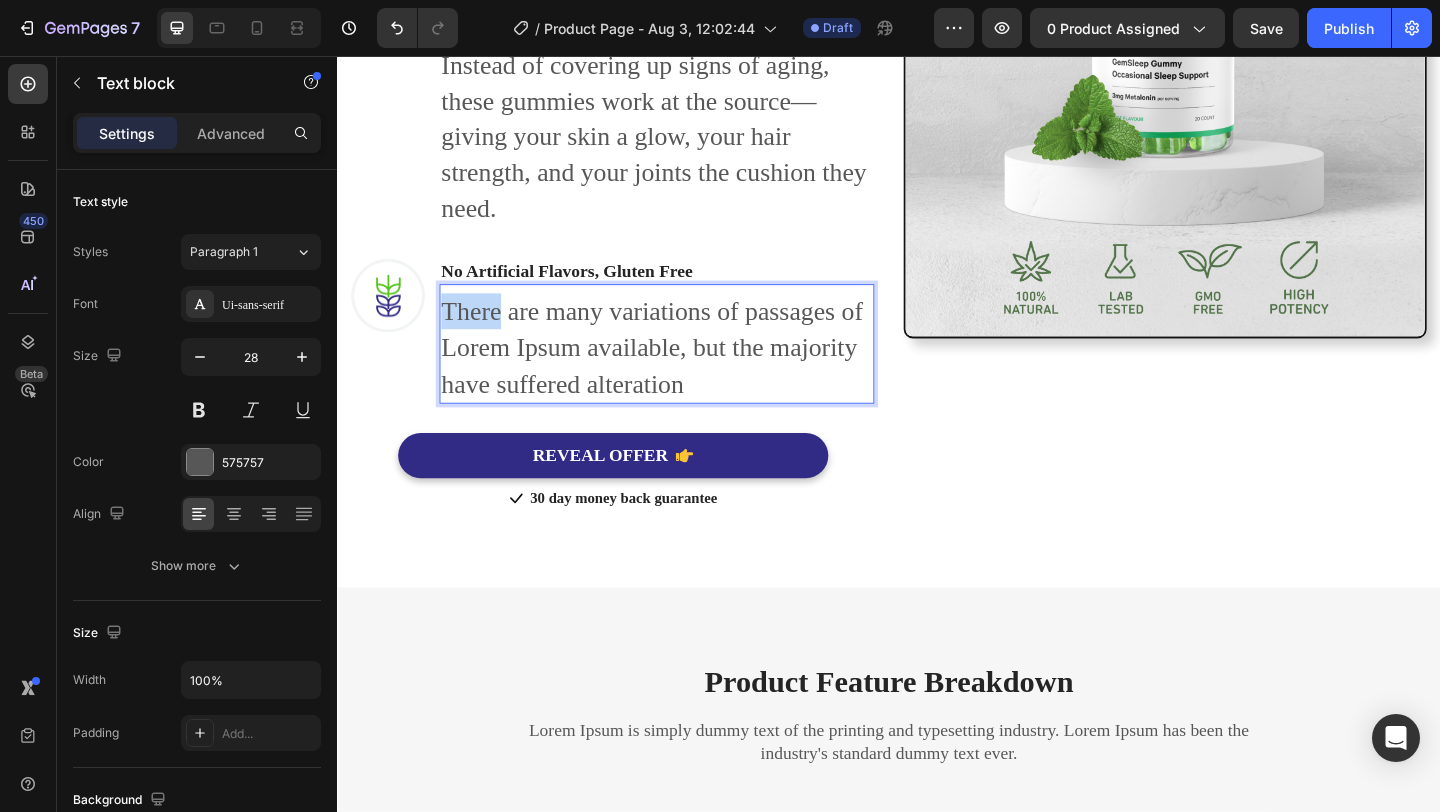click on "There are many variations of passages of Lorem Ipsum available, but the majority have suffered alteration" at bounding box center [684, 373] 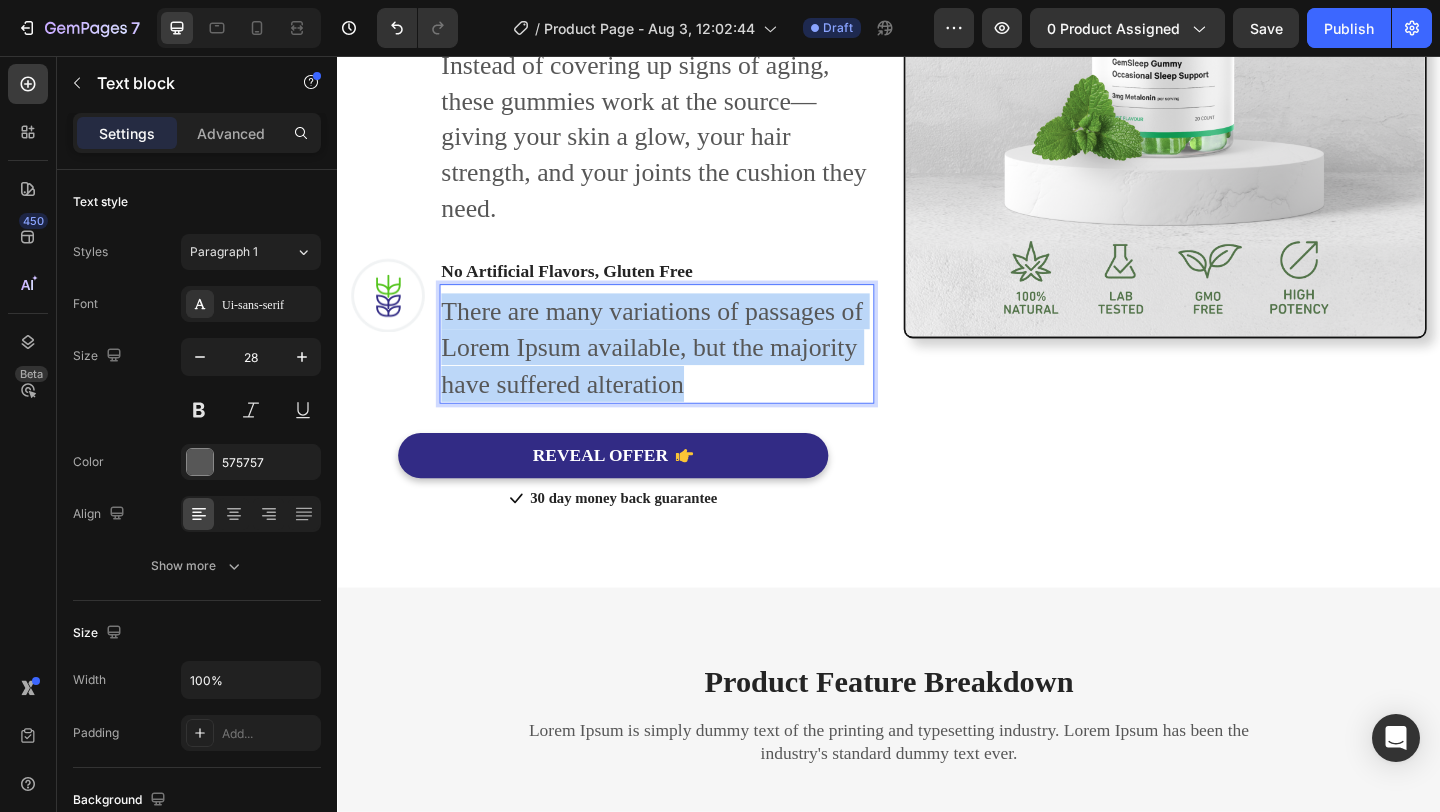 click on "There are many variations of passages of Lorem Ipsum available, but the majority have suffered alteration" at bounding box center [684, 373] 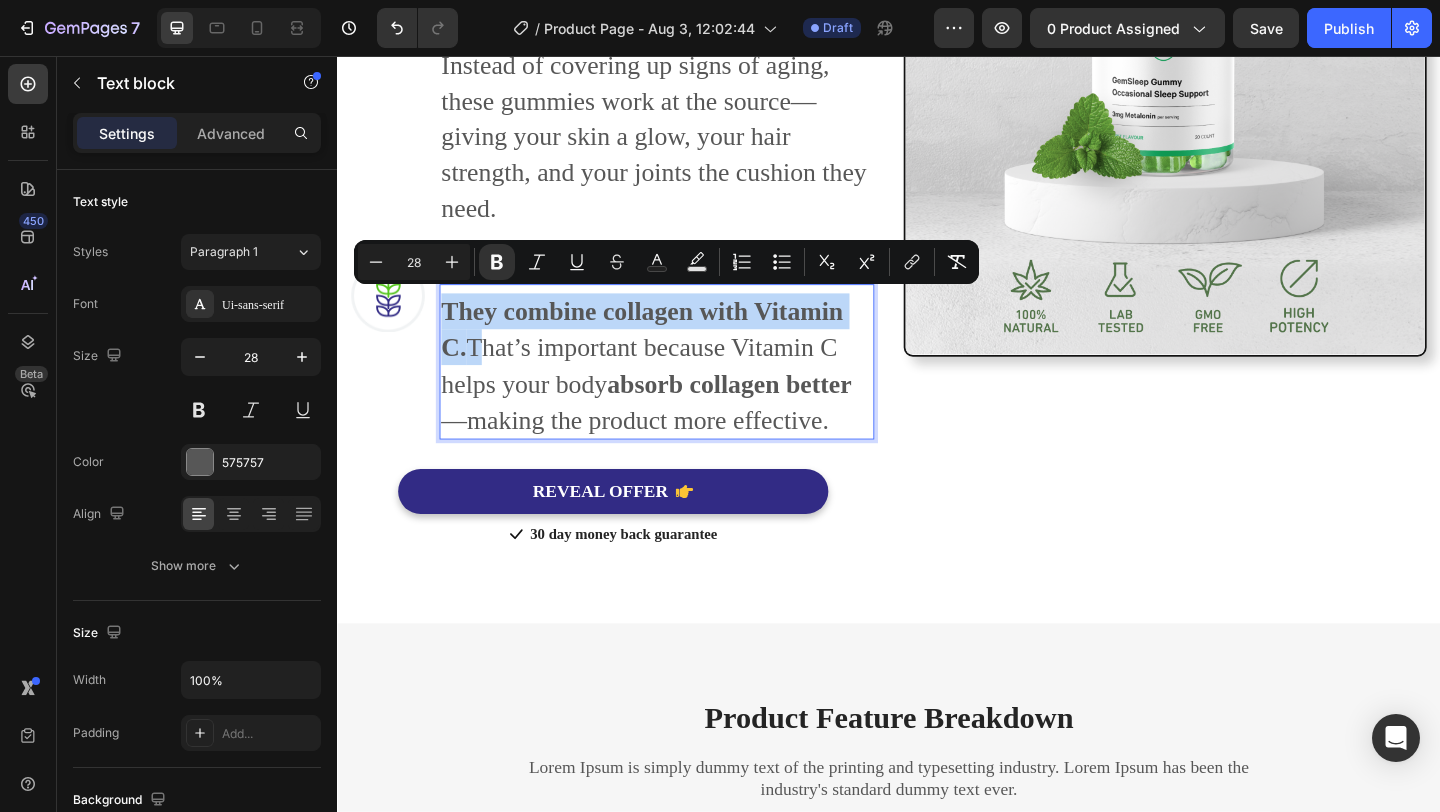 drag, startPoint x: 458, startPoint y: 328, endPoint x: 478, endPoint y: 366, distance: 42.941822 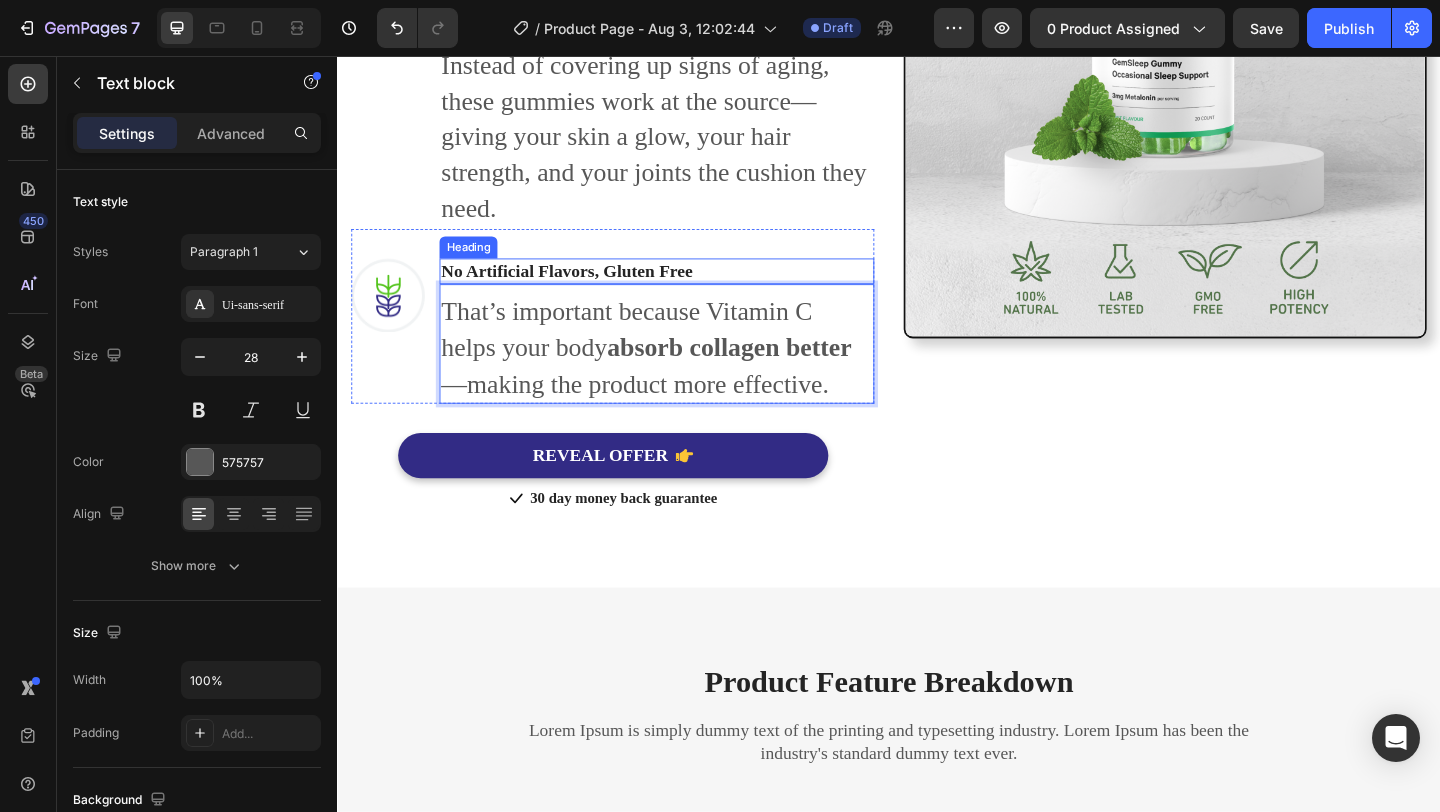click on "No Artificial Flavors, Gluten Free" at bounding box center (684, 290) 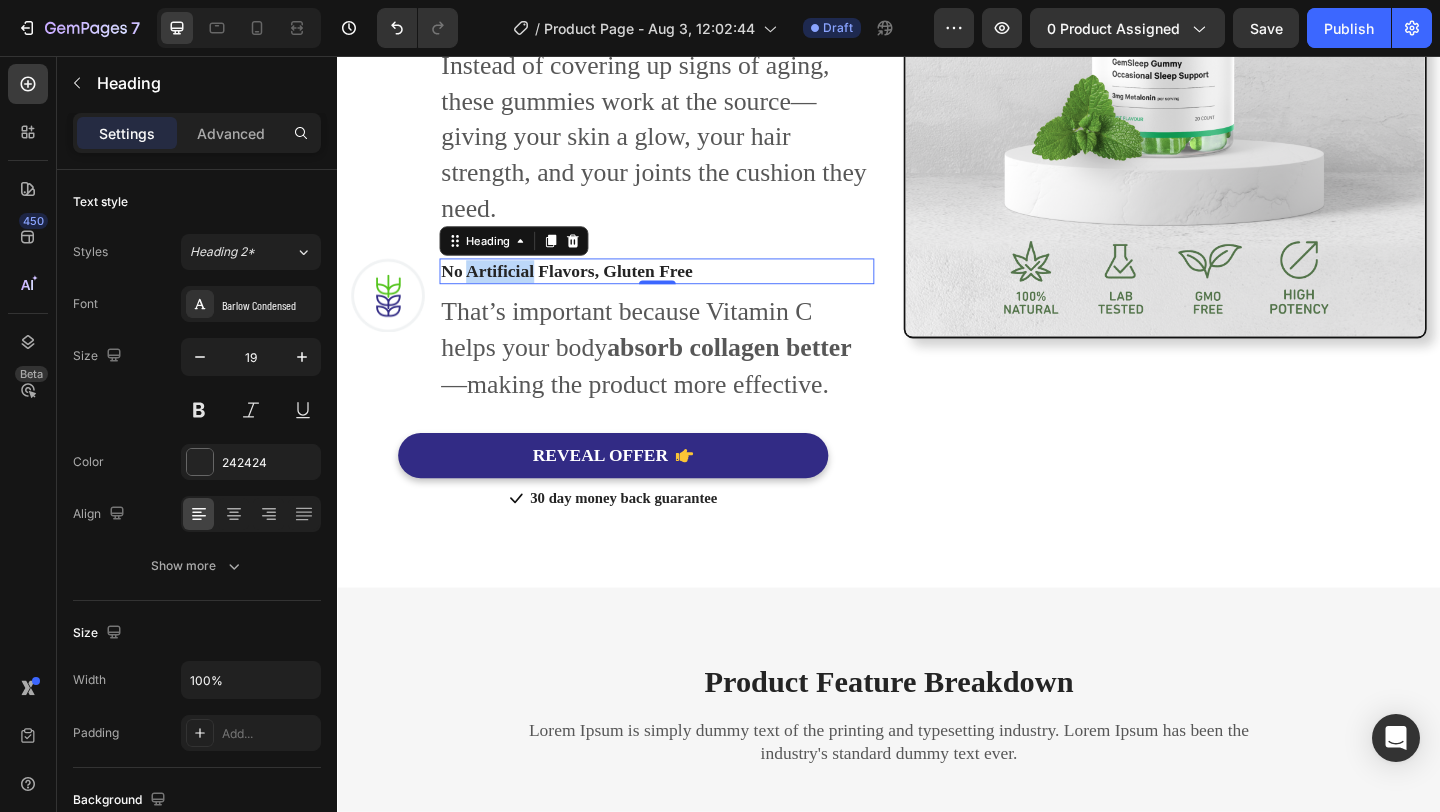 click on "No Artificial Flavors, Gluten Free" at bounding box center [684, 290] 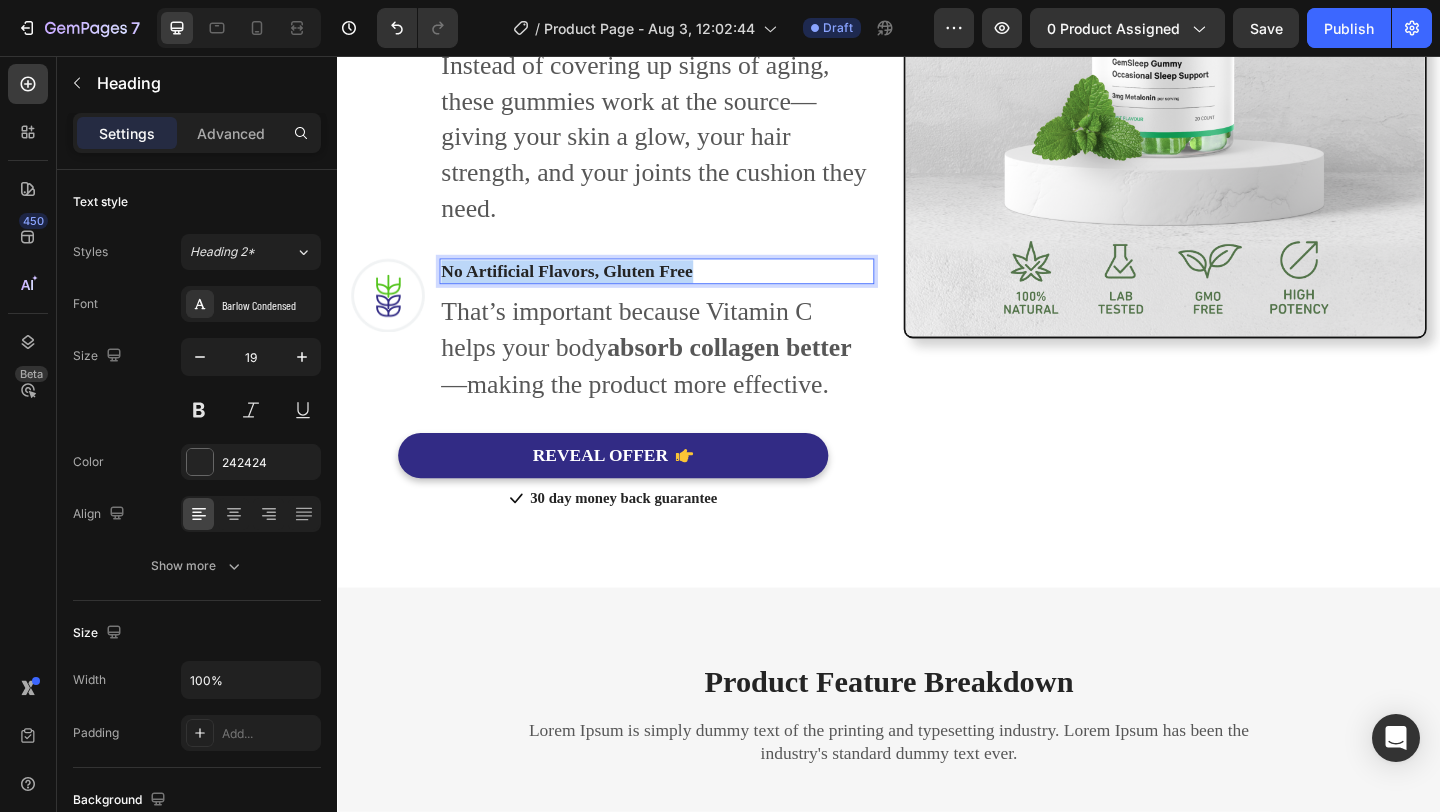 click on "No Artificial Flavors, Gluten Free" at bounding box center [684, 290] 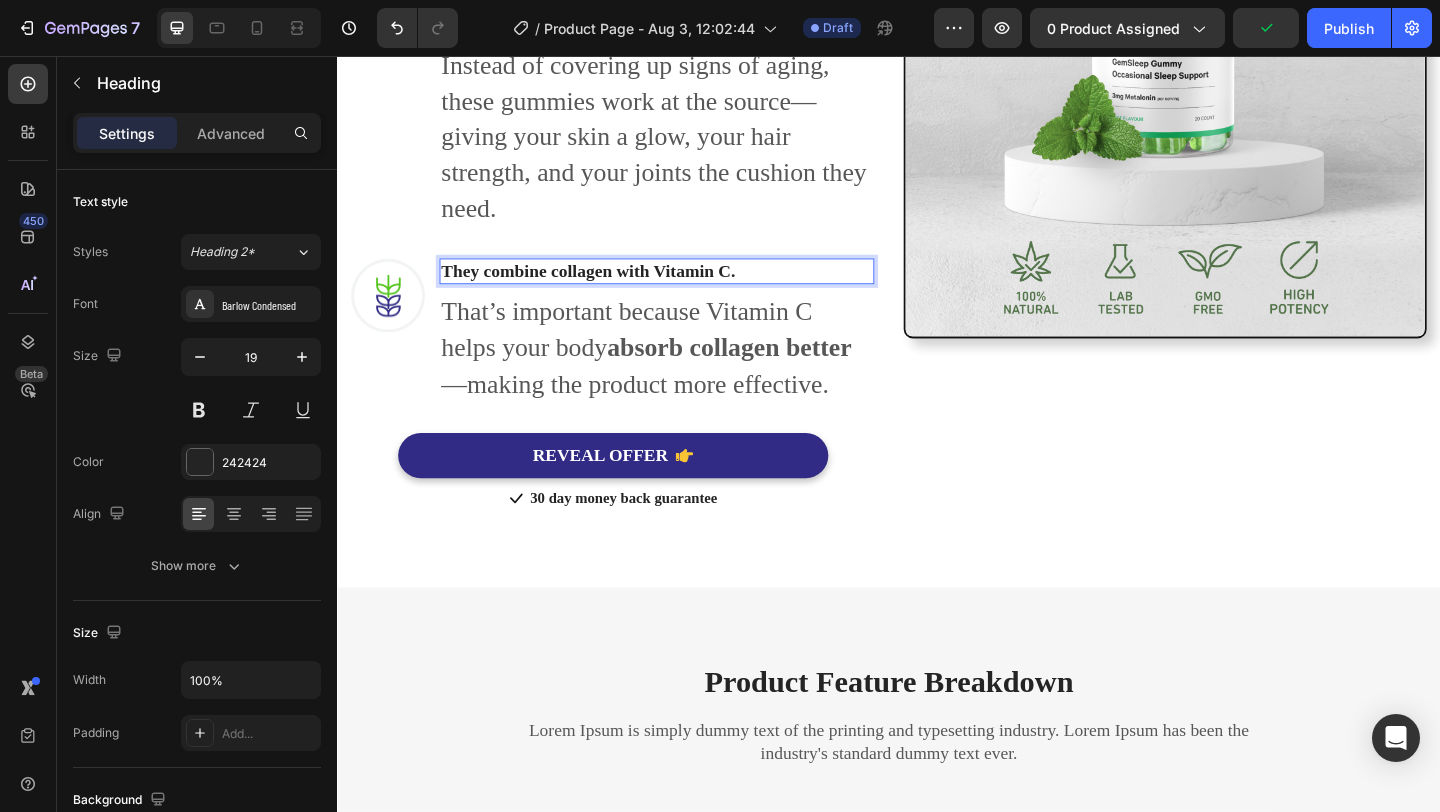 click on "They combine collagen with Vitamin C." at bounding box center [610, 289] 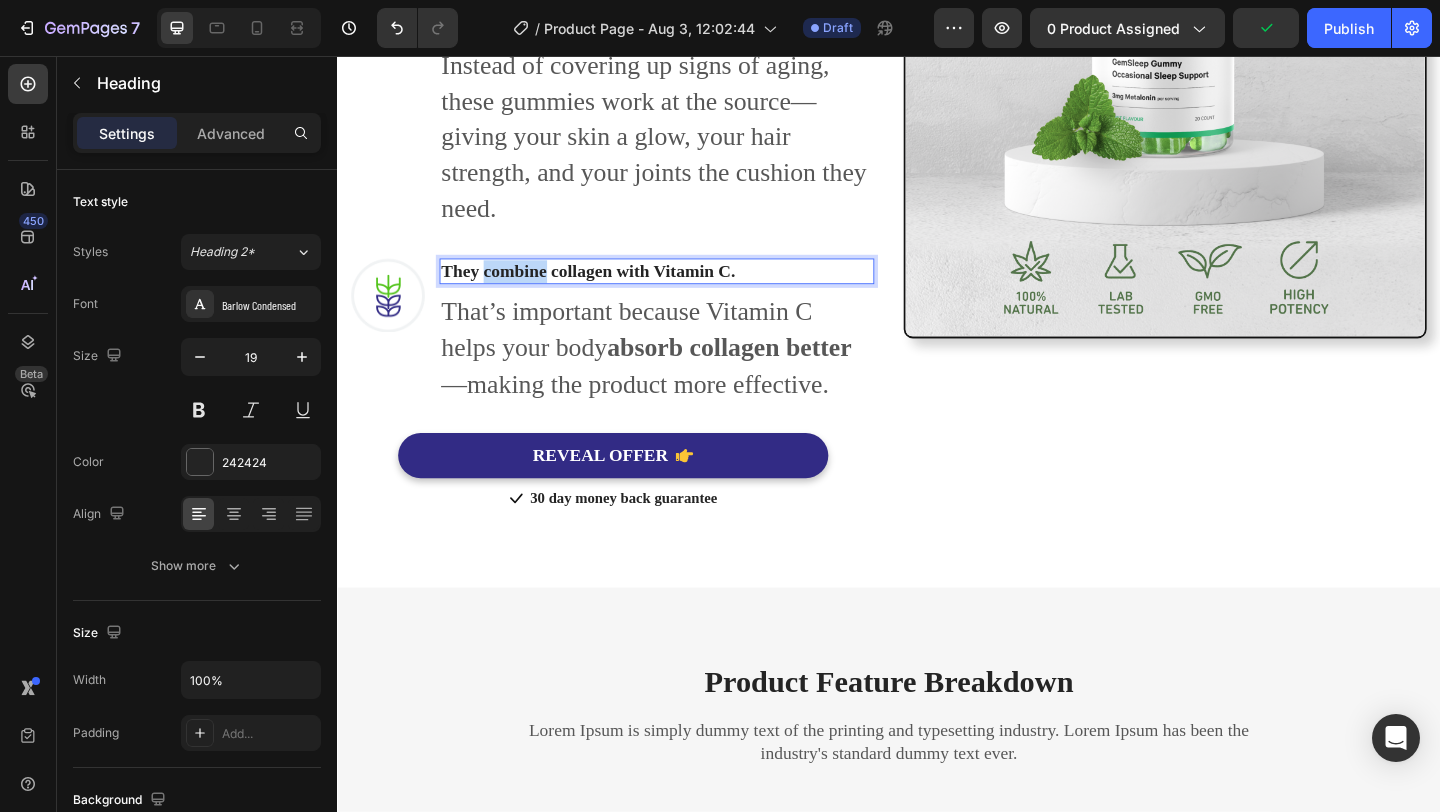 click on "They combine collagen with Vitamin C." at bounding box center [610, 289] 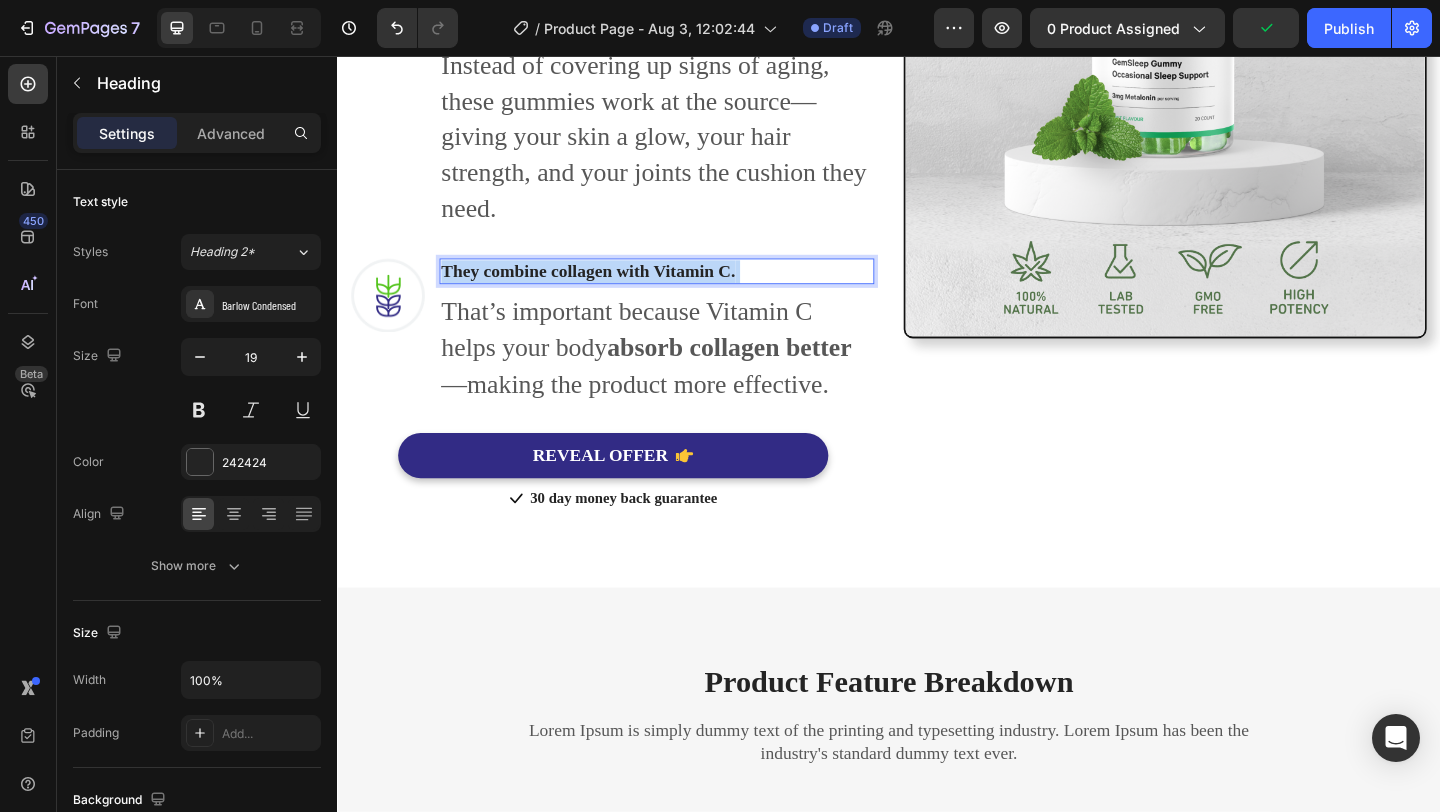 click on "They combine collagen with Vitamin C." at bounding box center [610, 289] 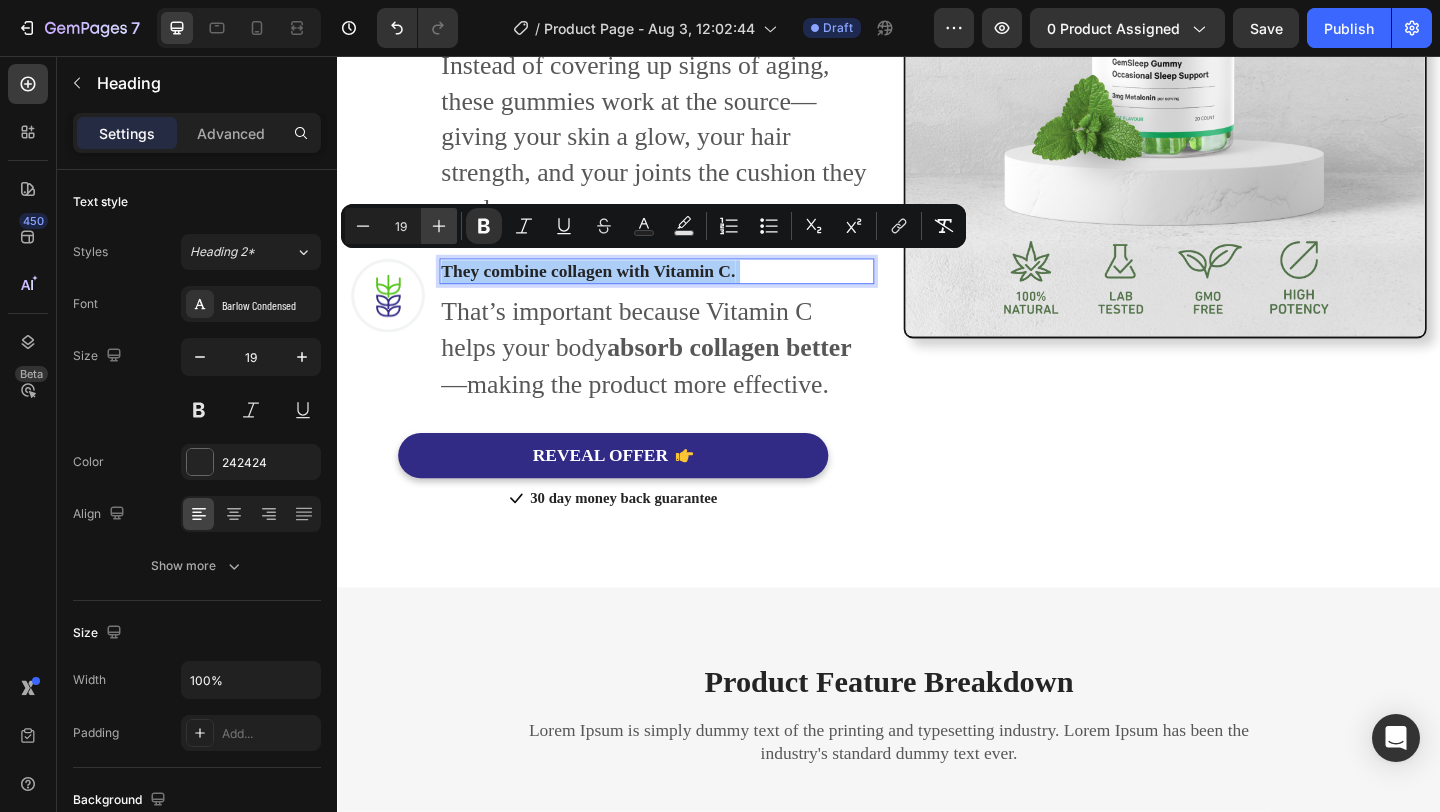 click 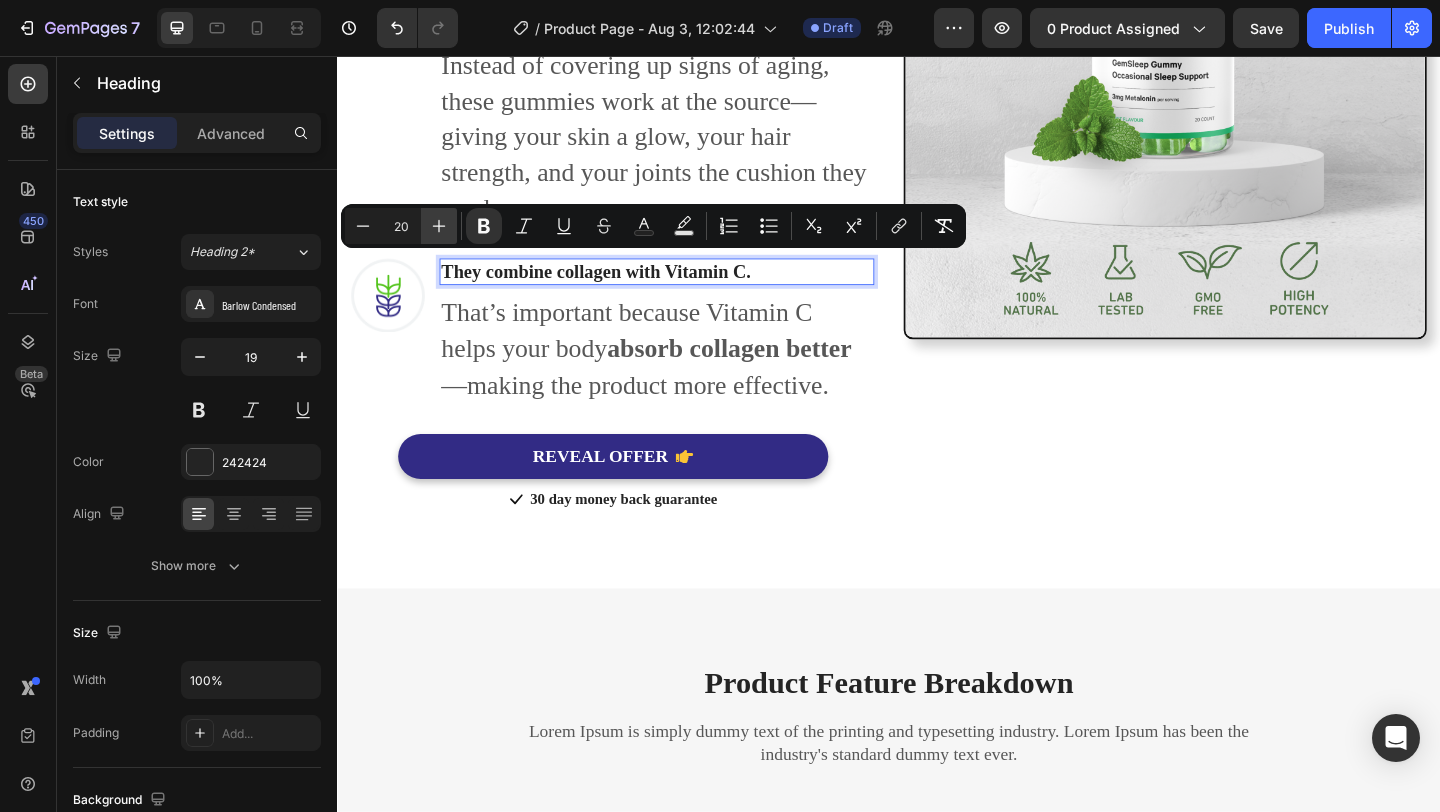 click 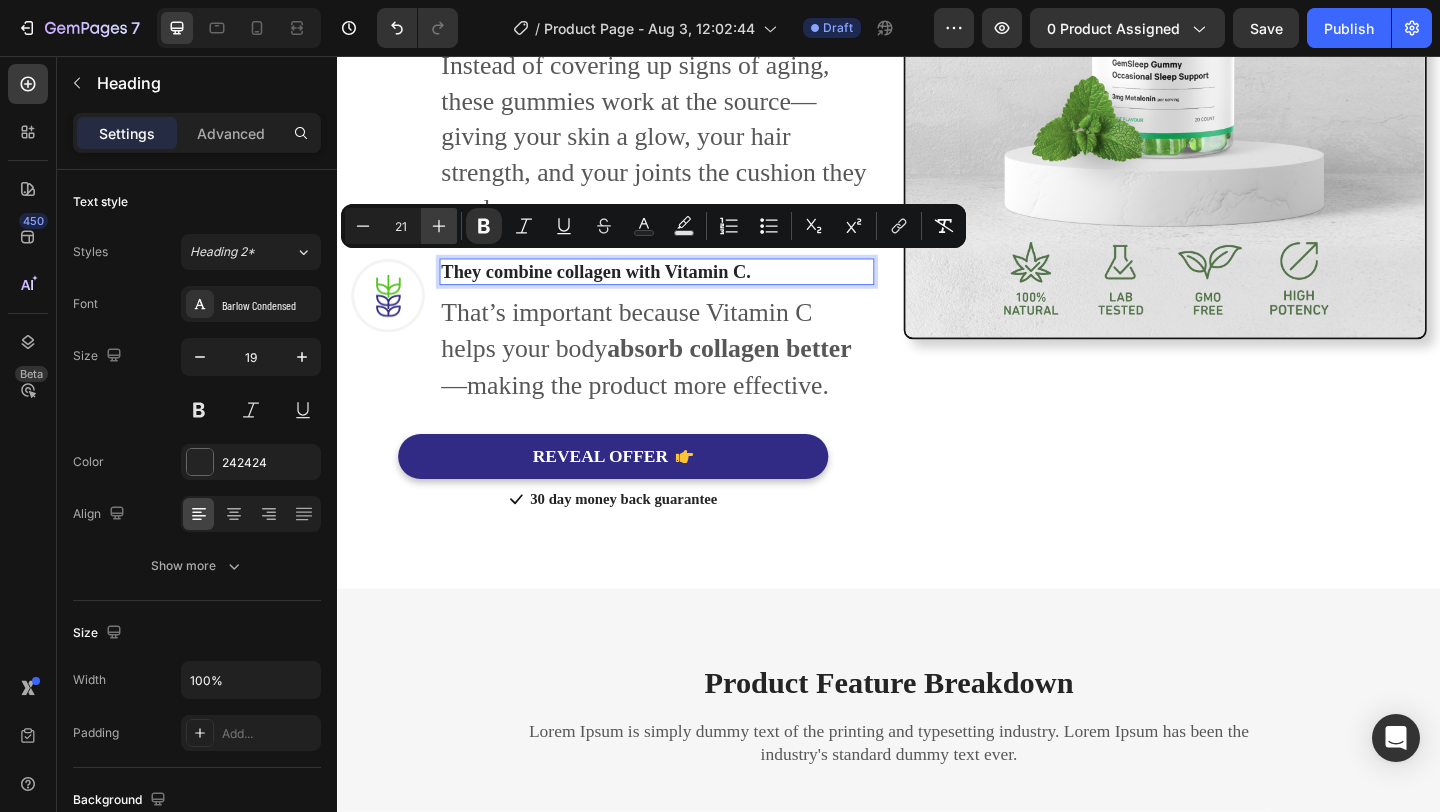 click 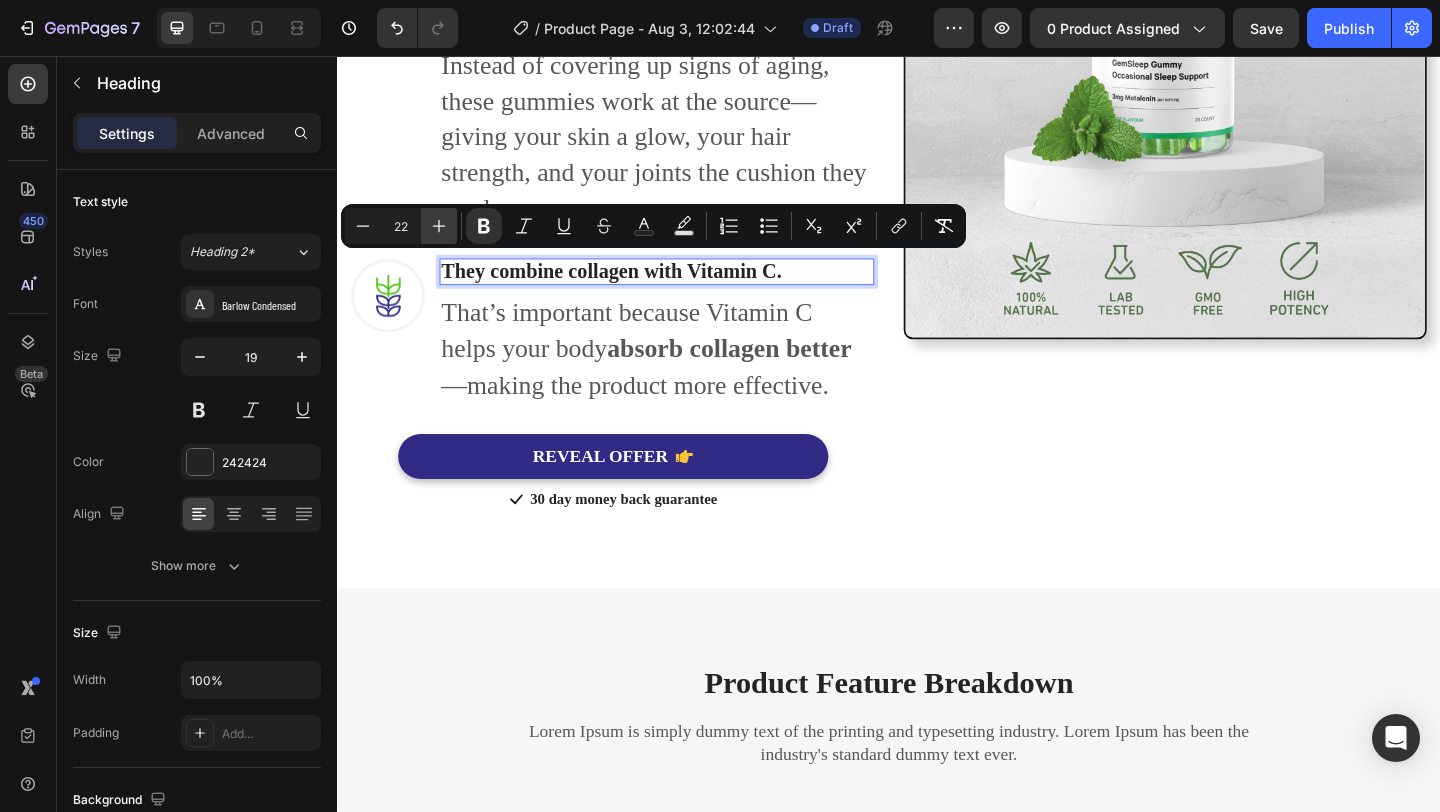 click 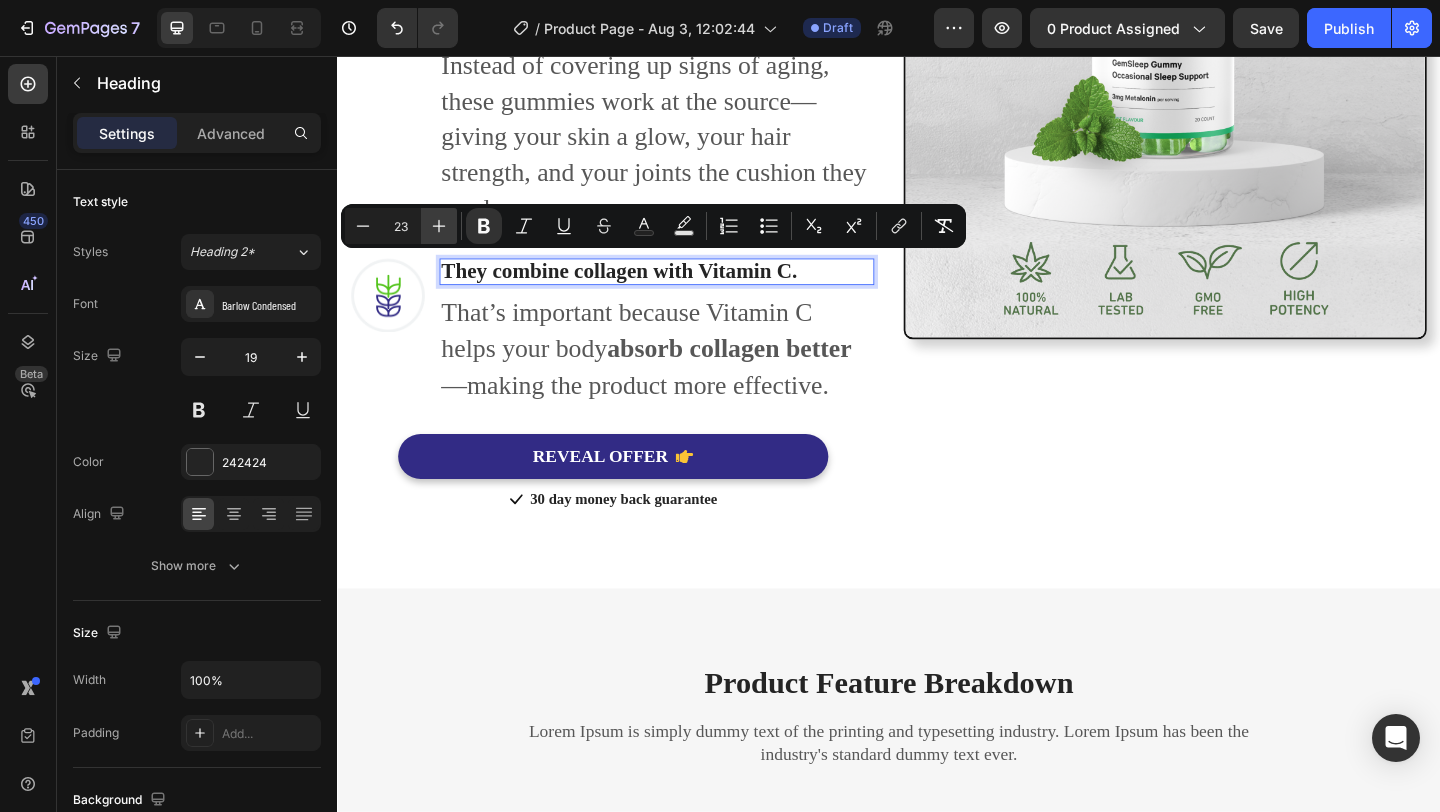 click 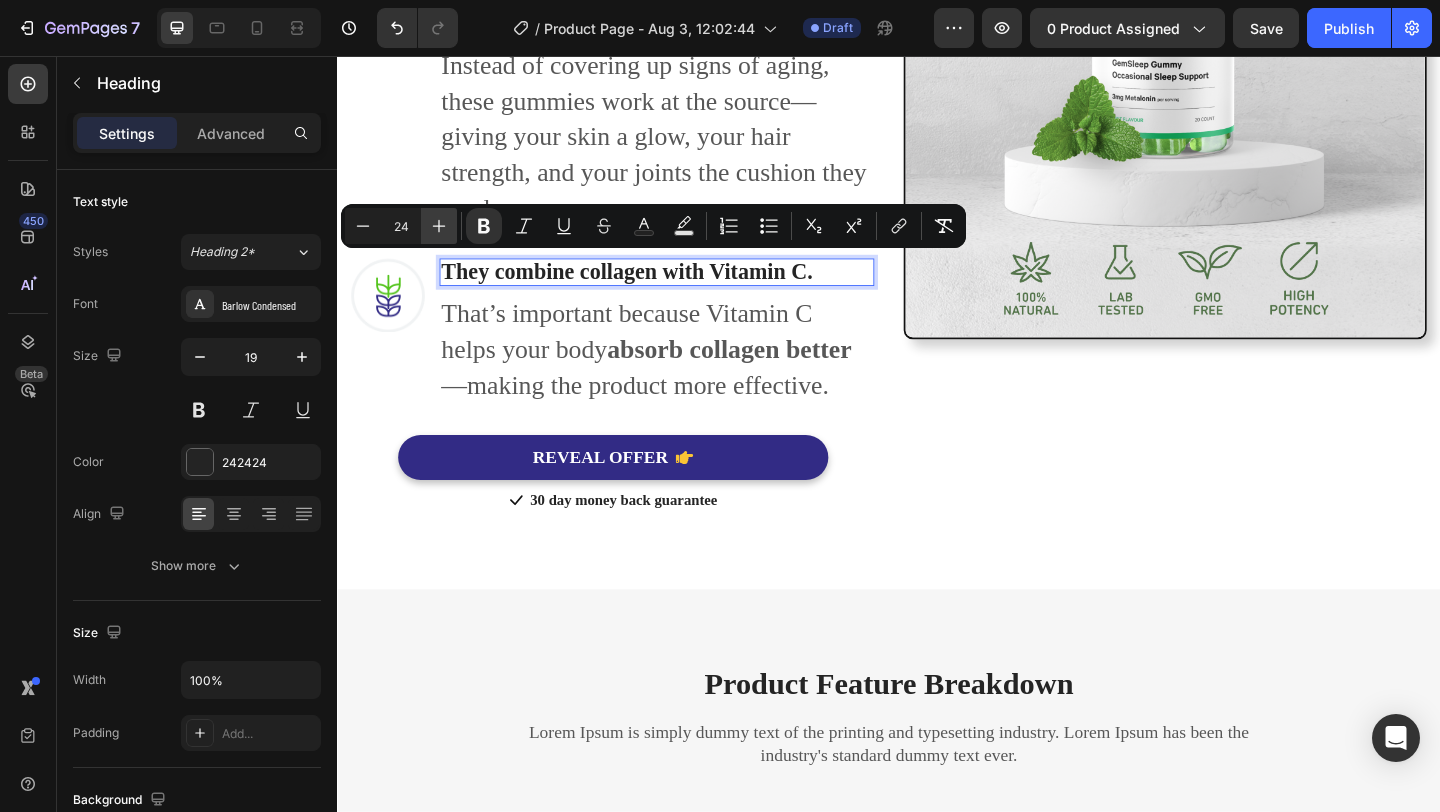 click 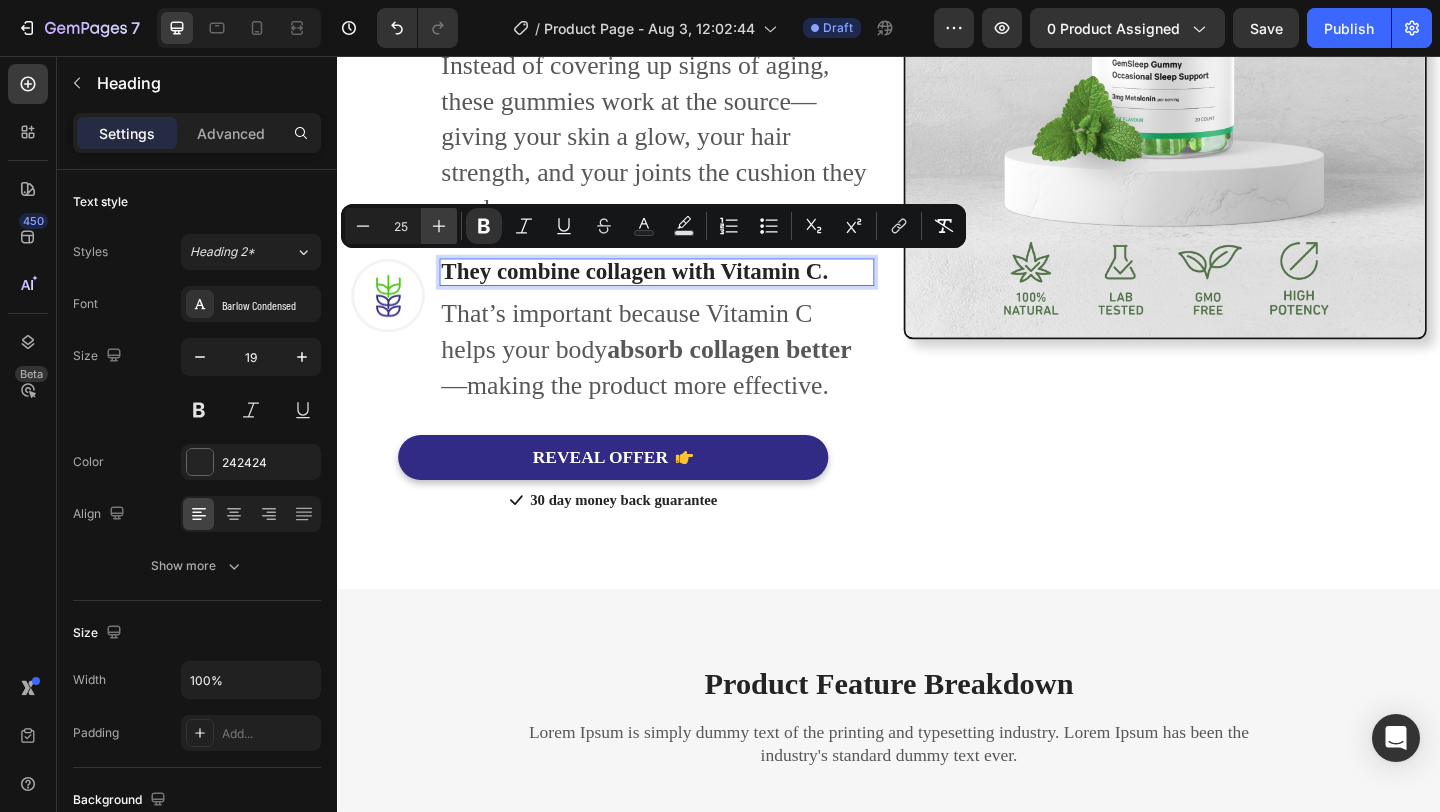 click 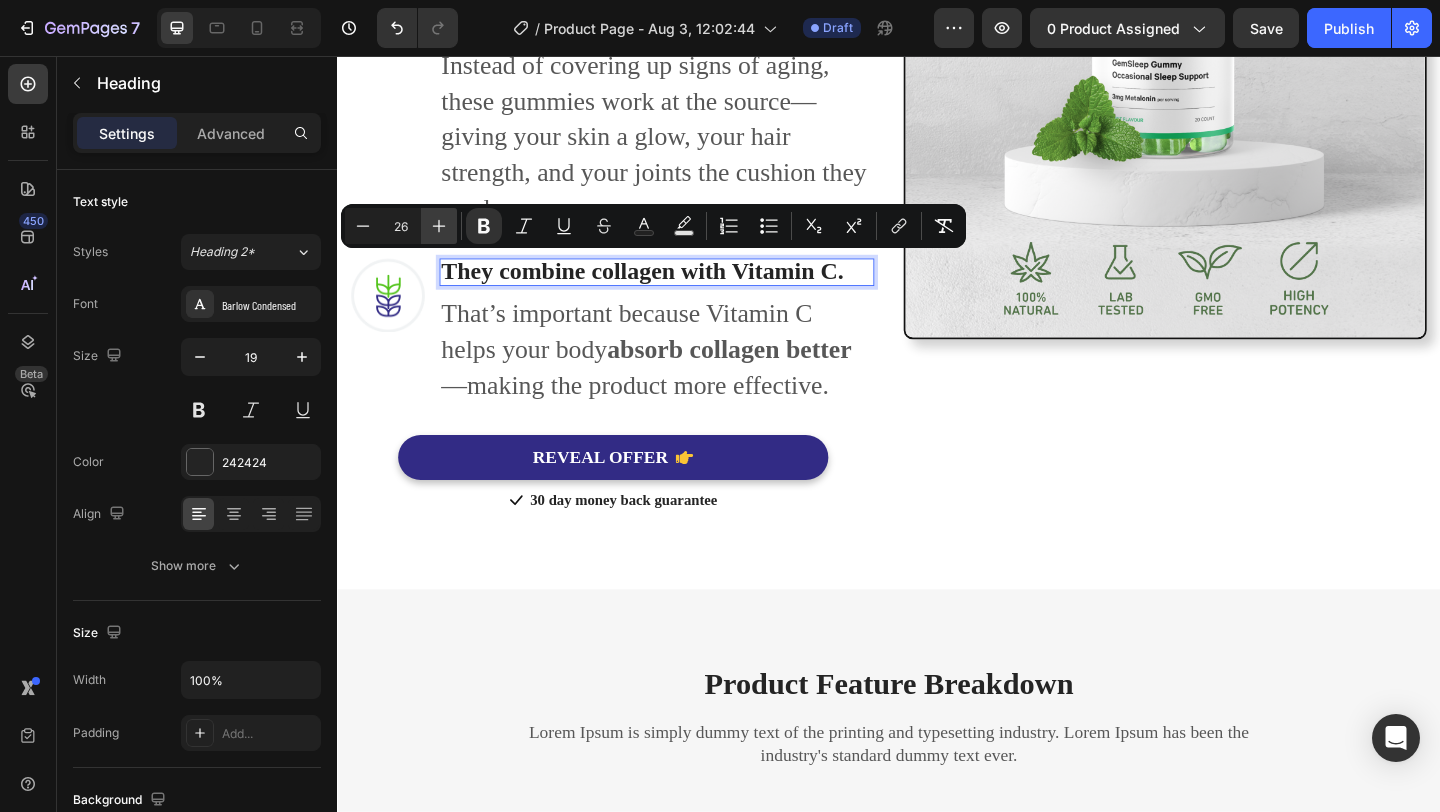click 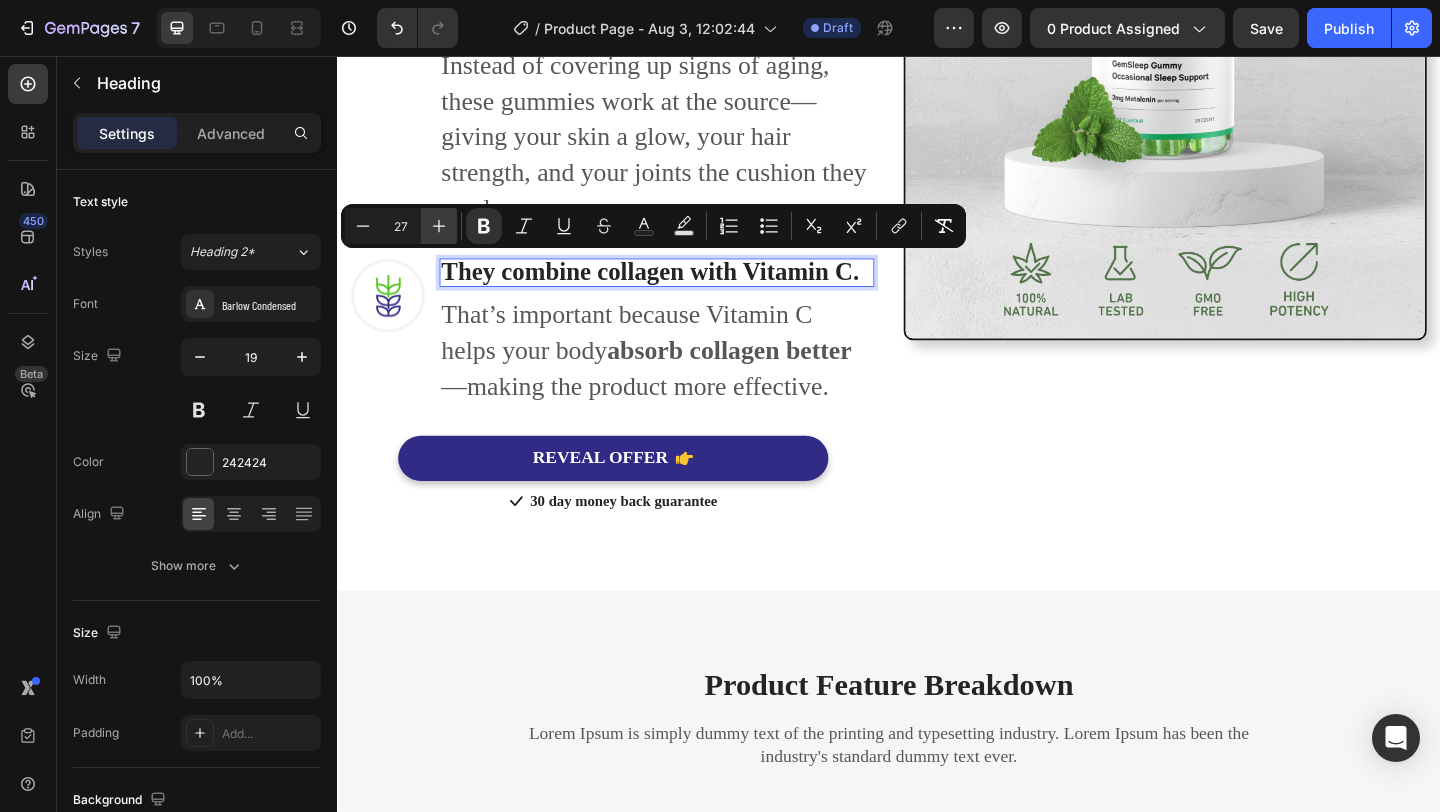 click 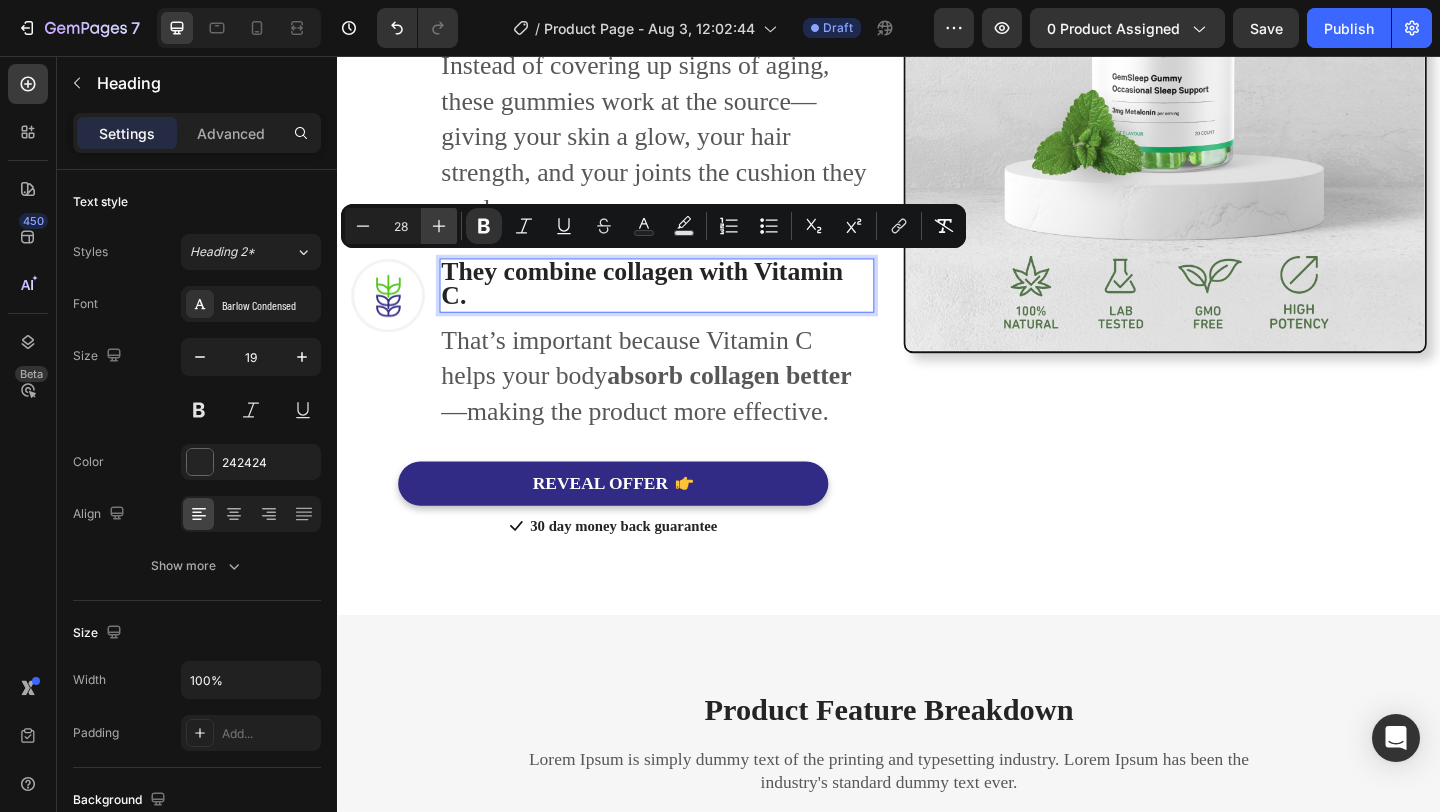 click 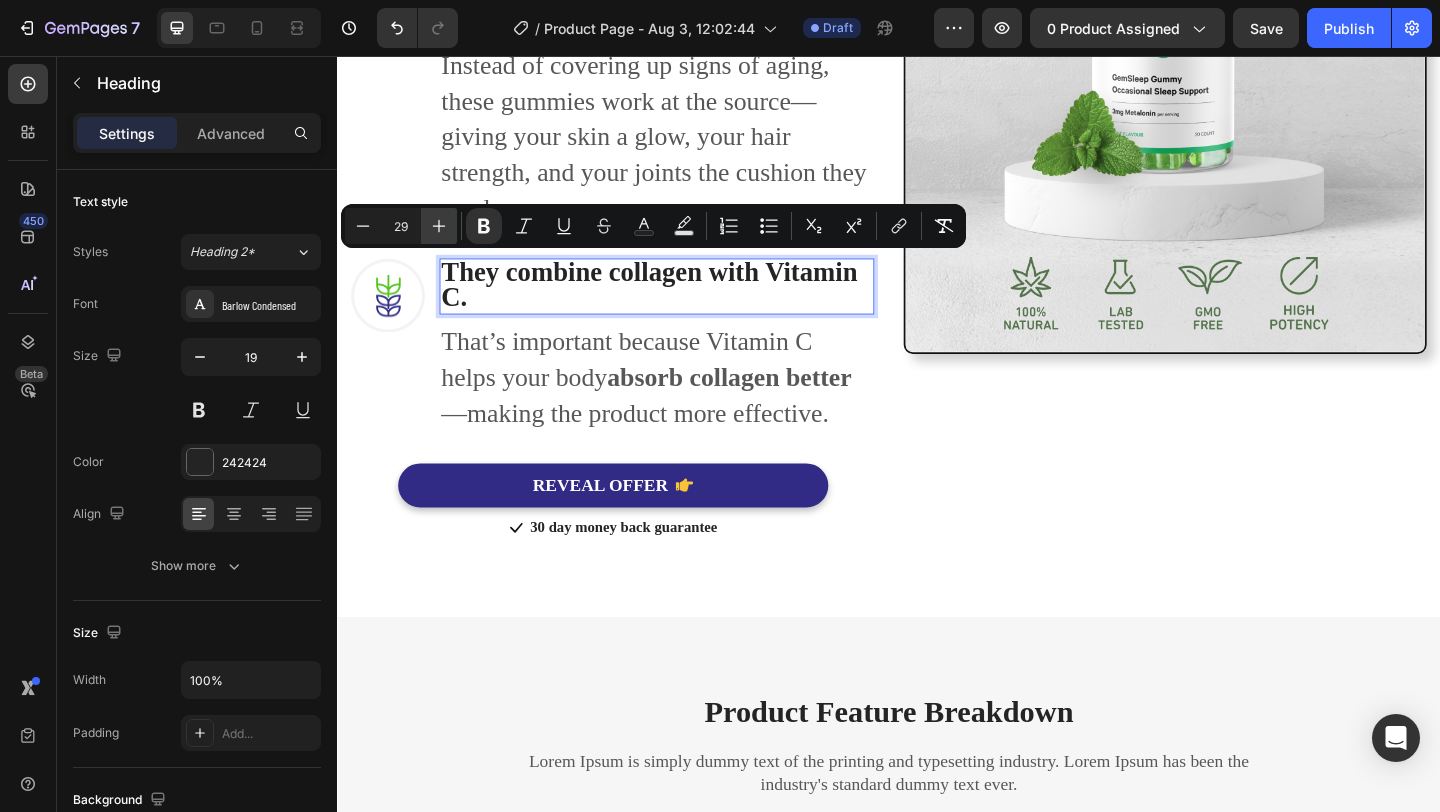 click 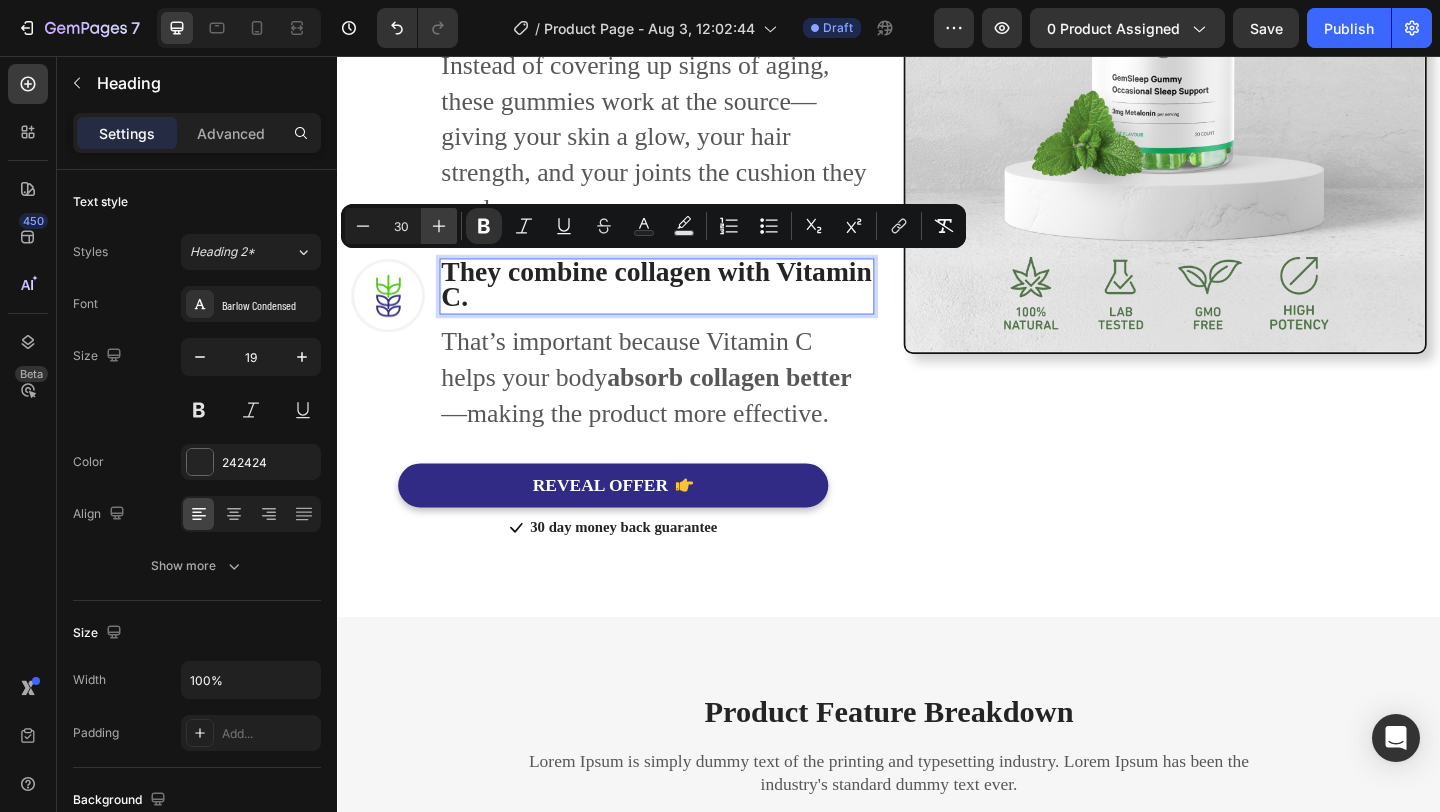 click 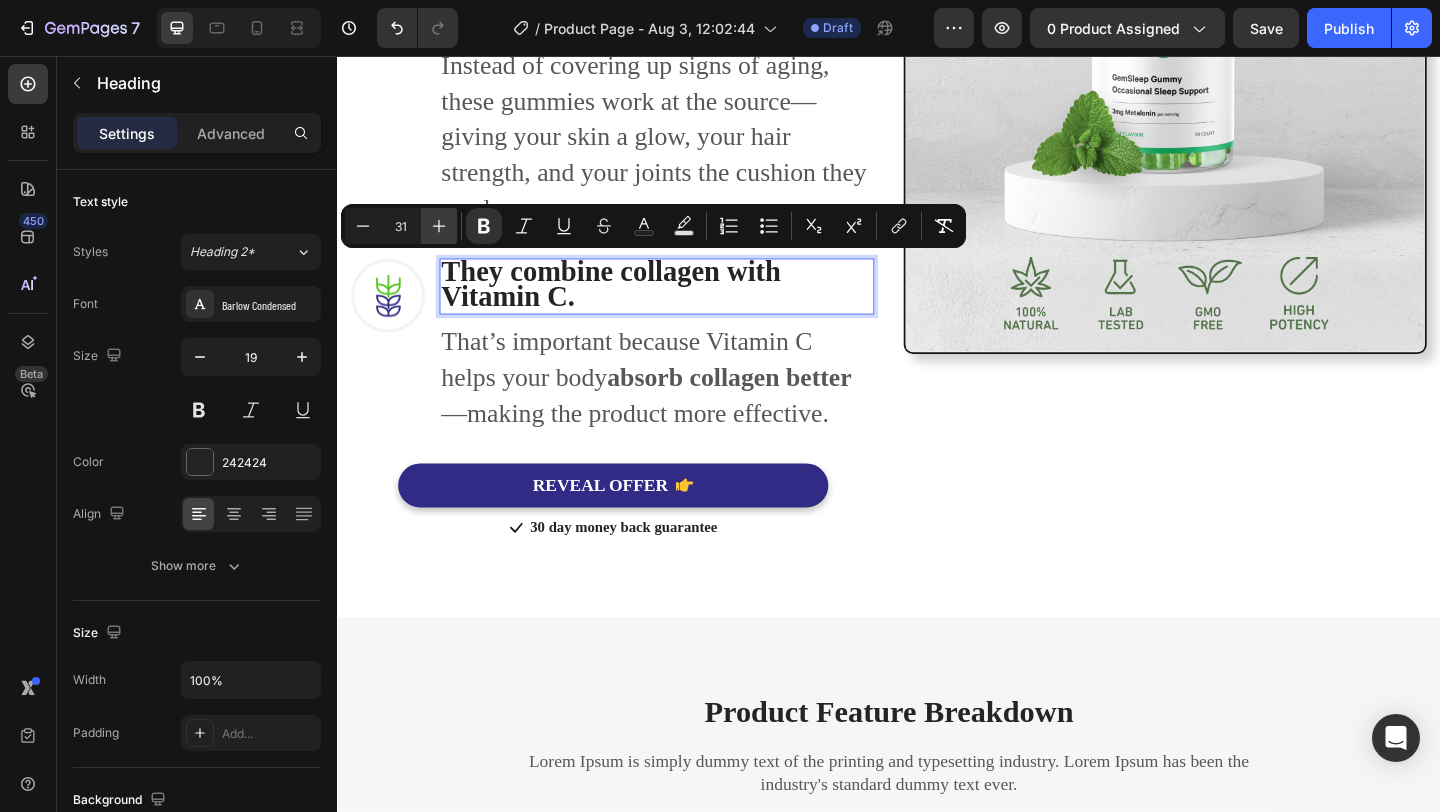 click 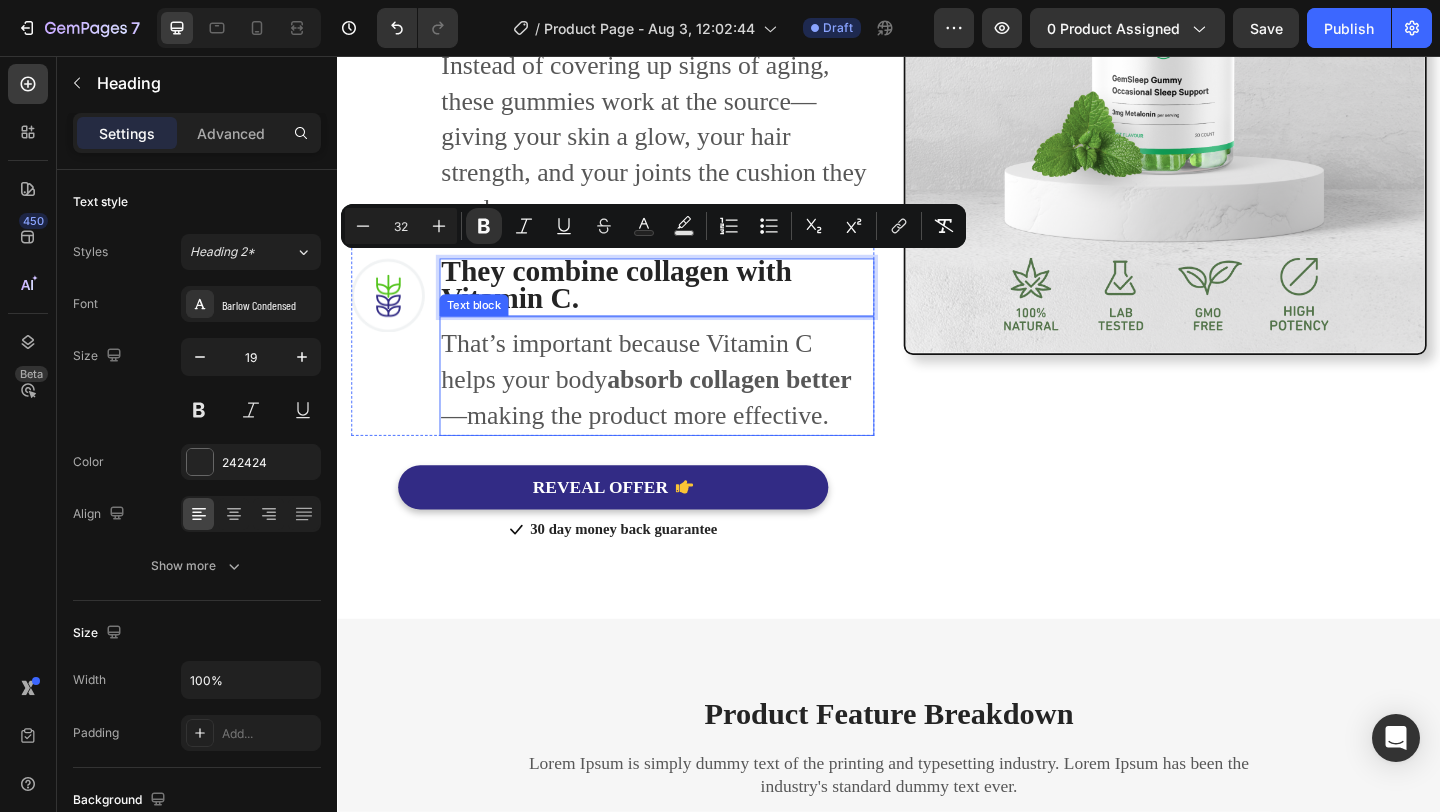 click on "absorb collagen better" at bounding box center (763, 407) 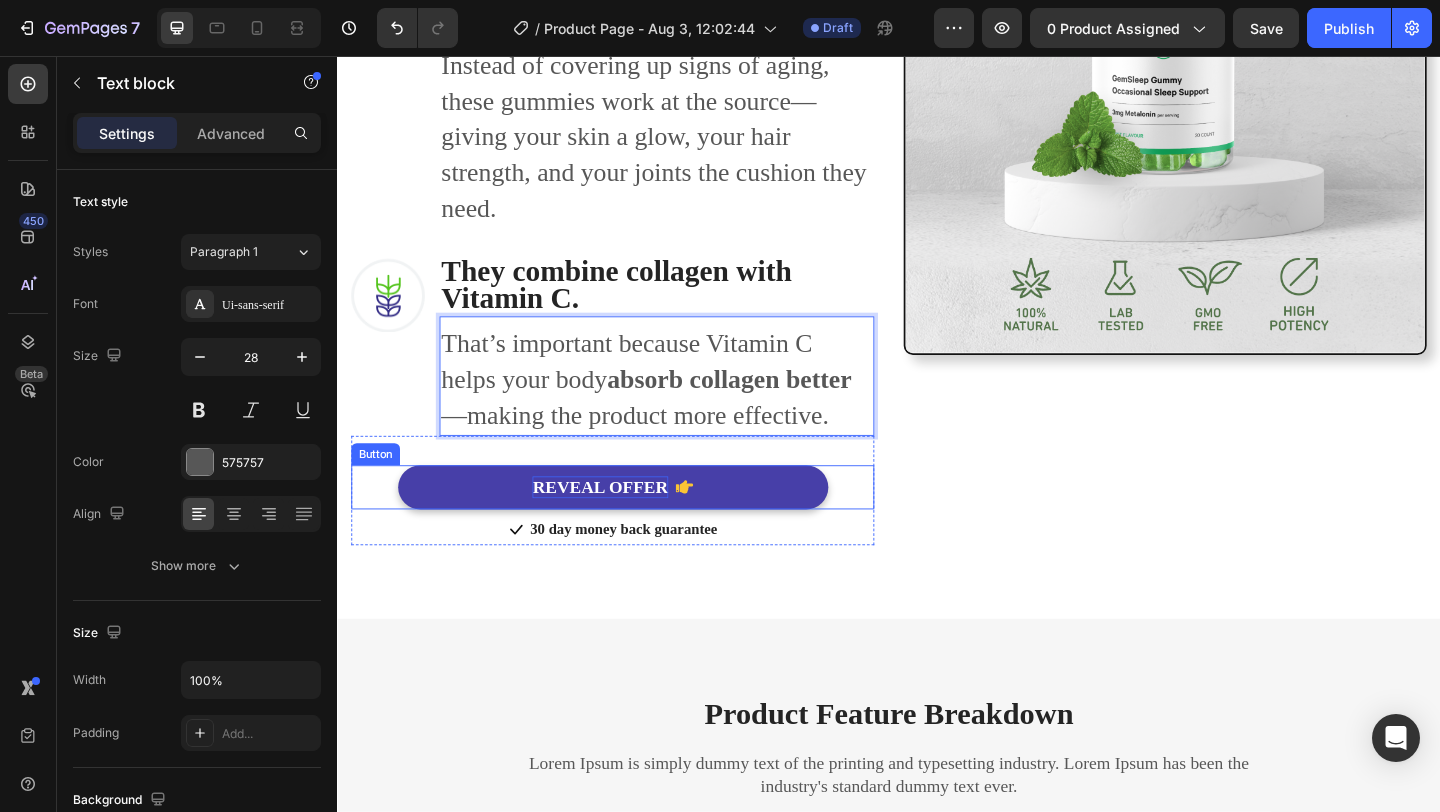 click on "REVEAL OFFER" at bounding box center [622, 525] 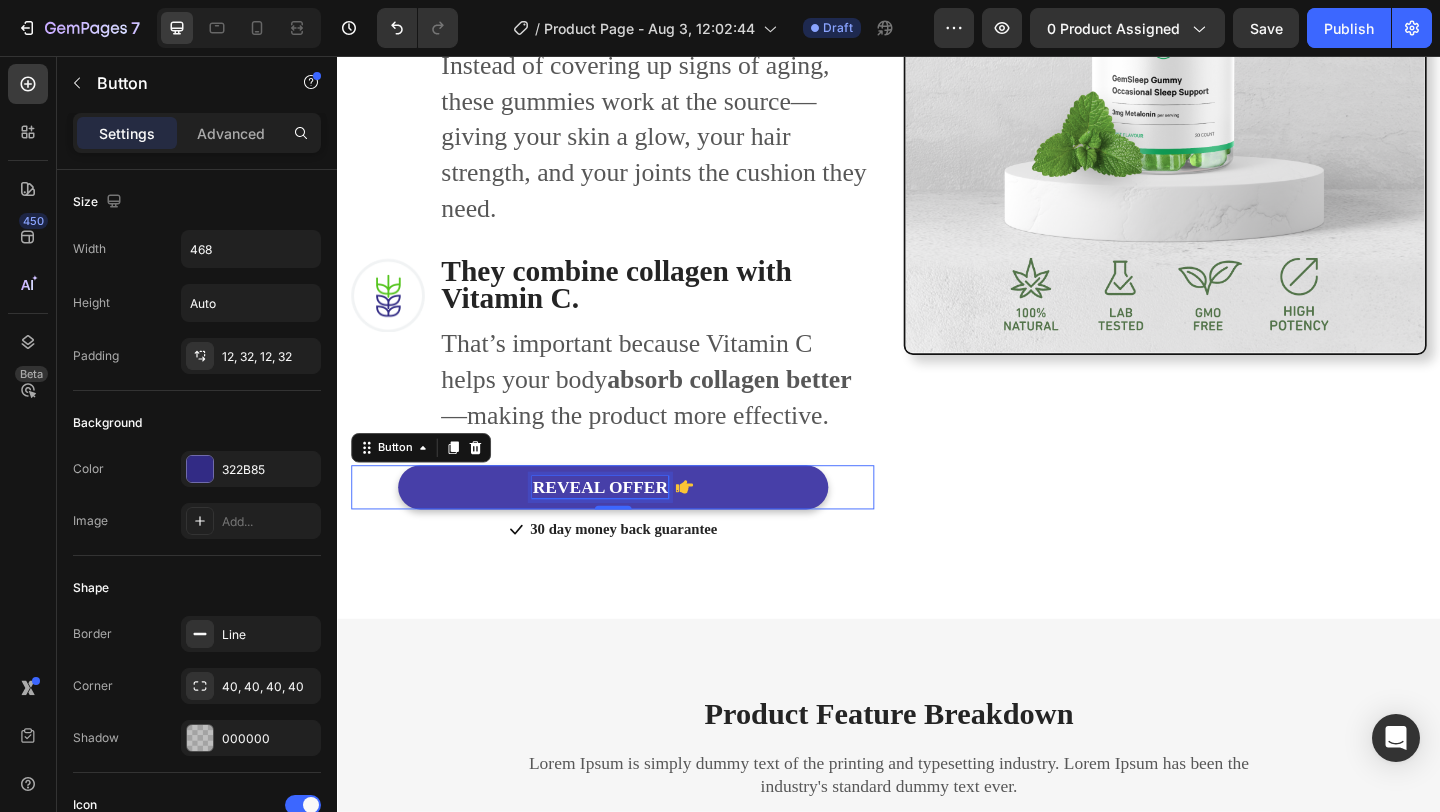 click on "REVEAL OFFER" at bounding box center (622, 525) 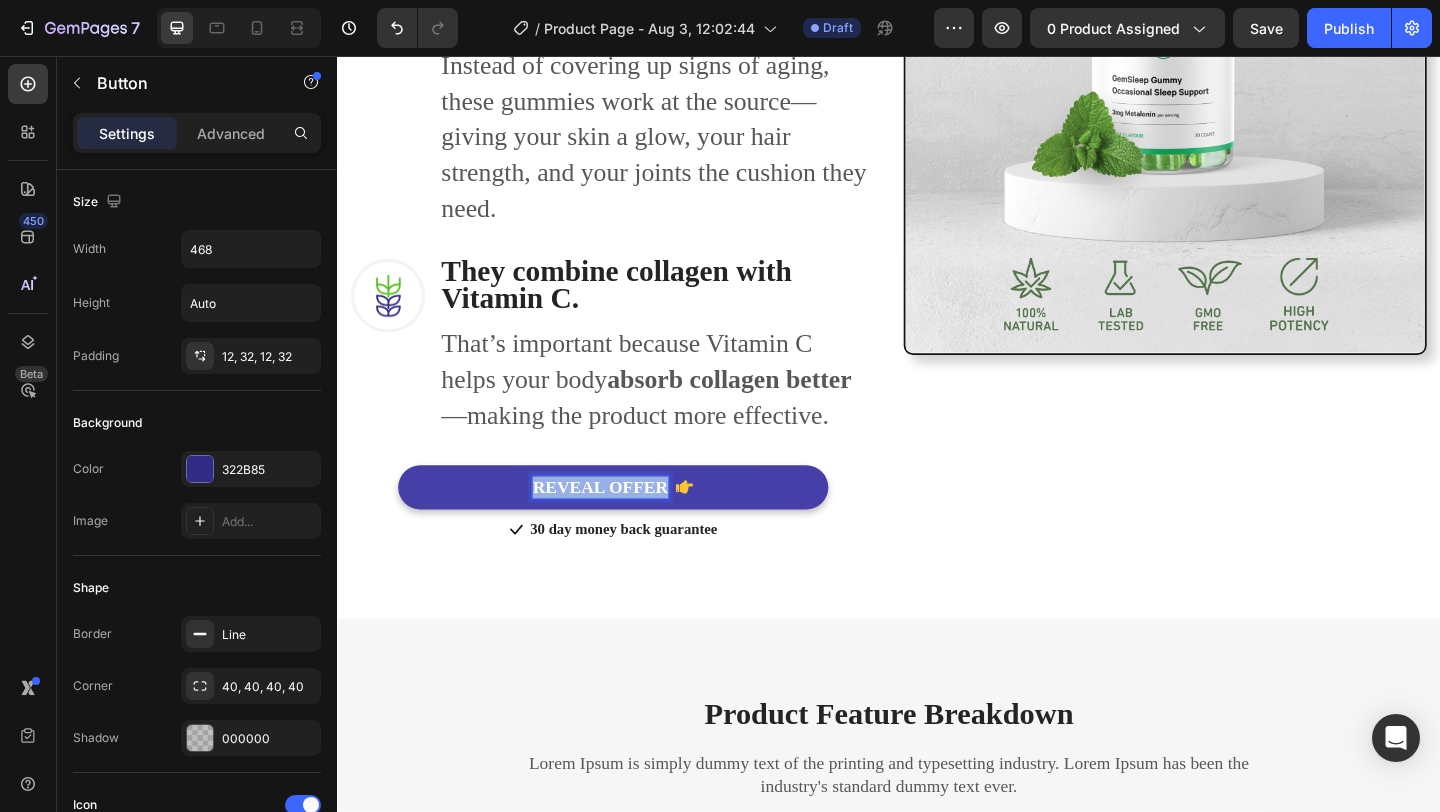 click on "REVEAL OFFER" at bounding box center [622, 525] 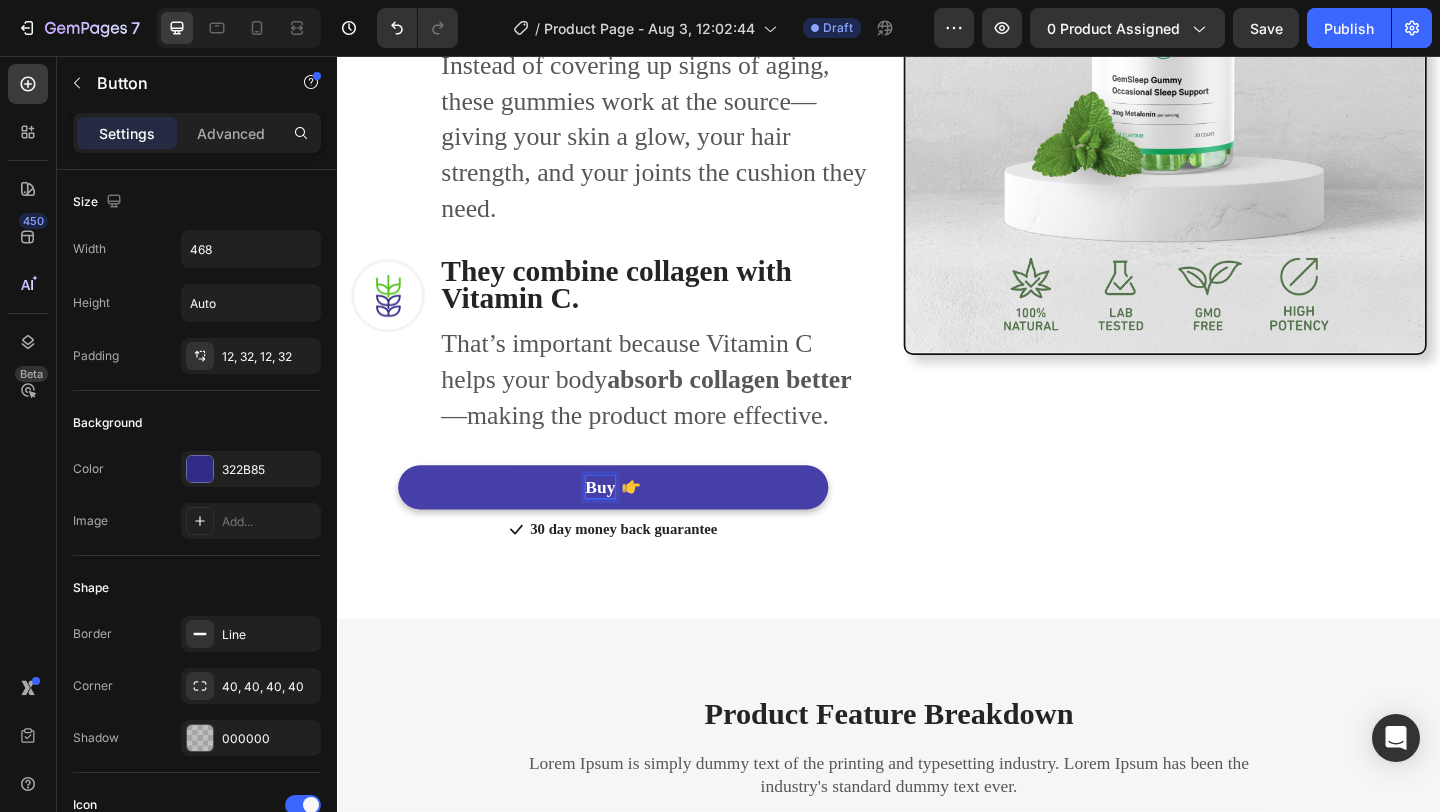 click on "Buy" at bounding box center (637, 525) 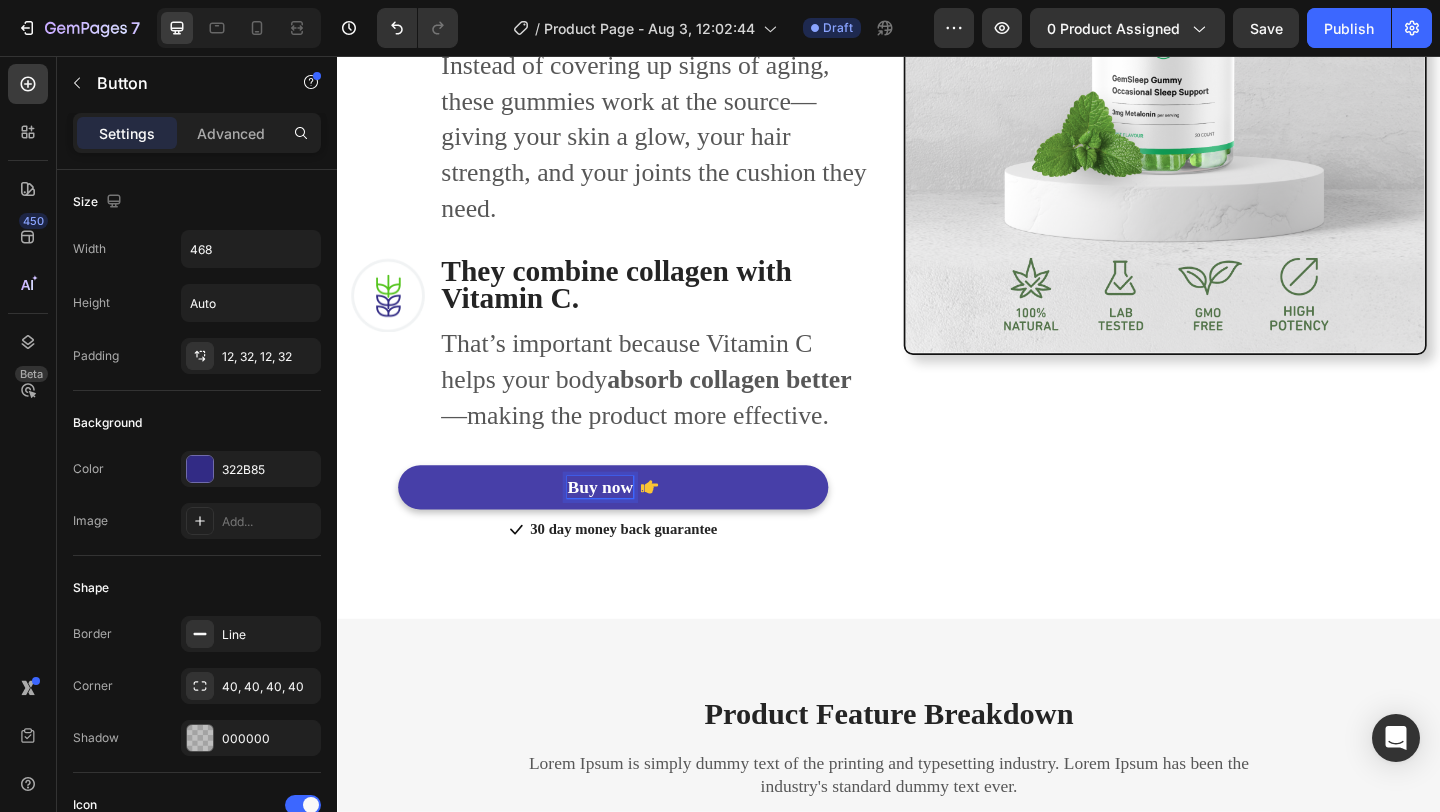 click on "Buy now" at bounding box center [622, 525] 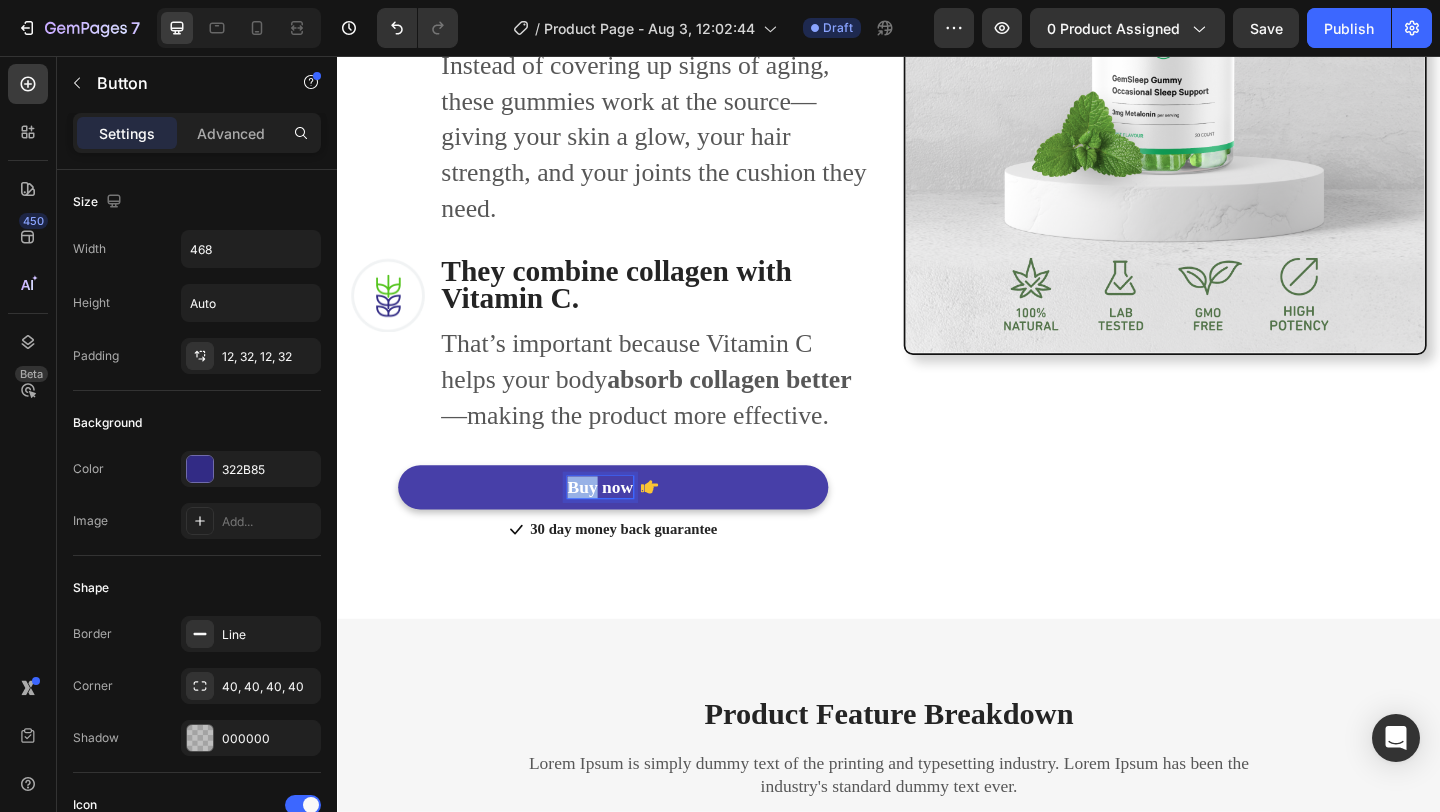 click on "Buy now" at bounding box center [622, 525] 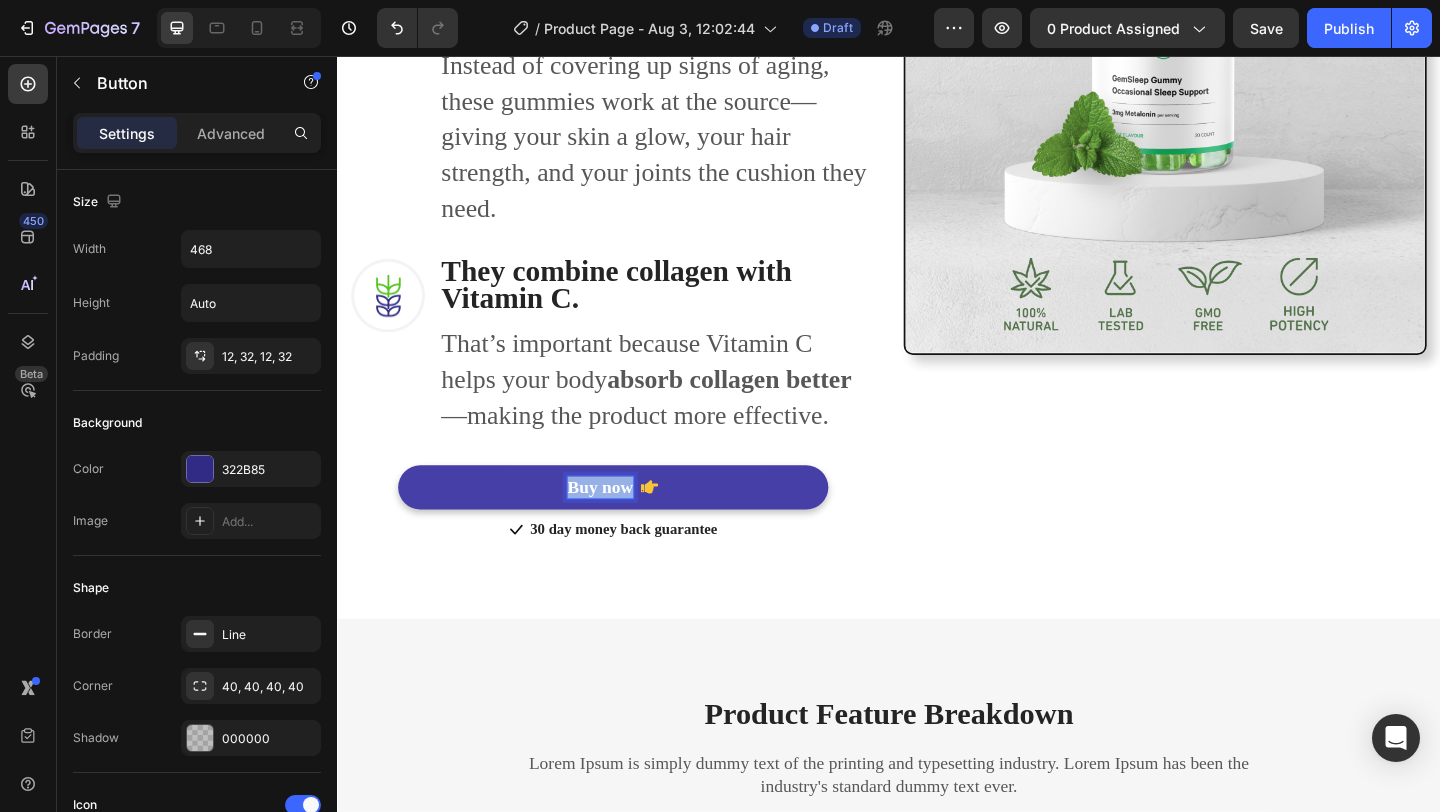 click on "Buy now" at bounding box center [622, 525] 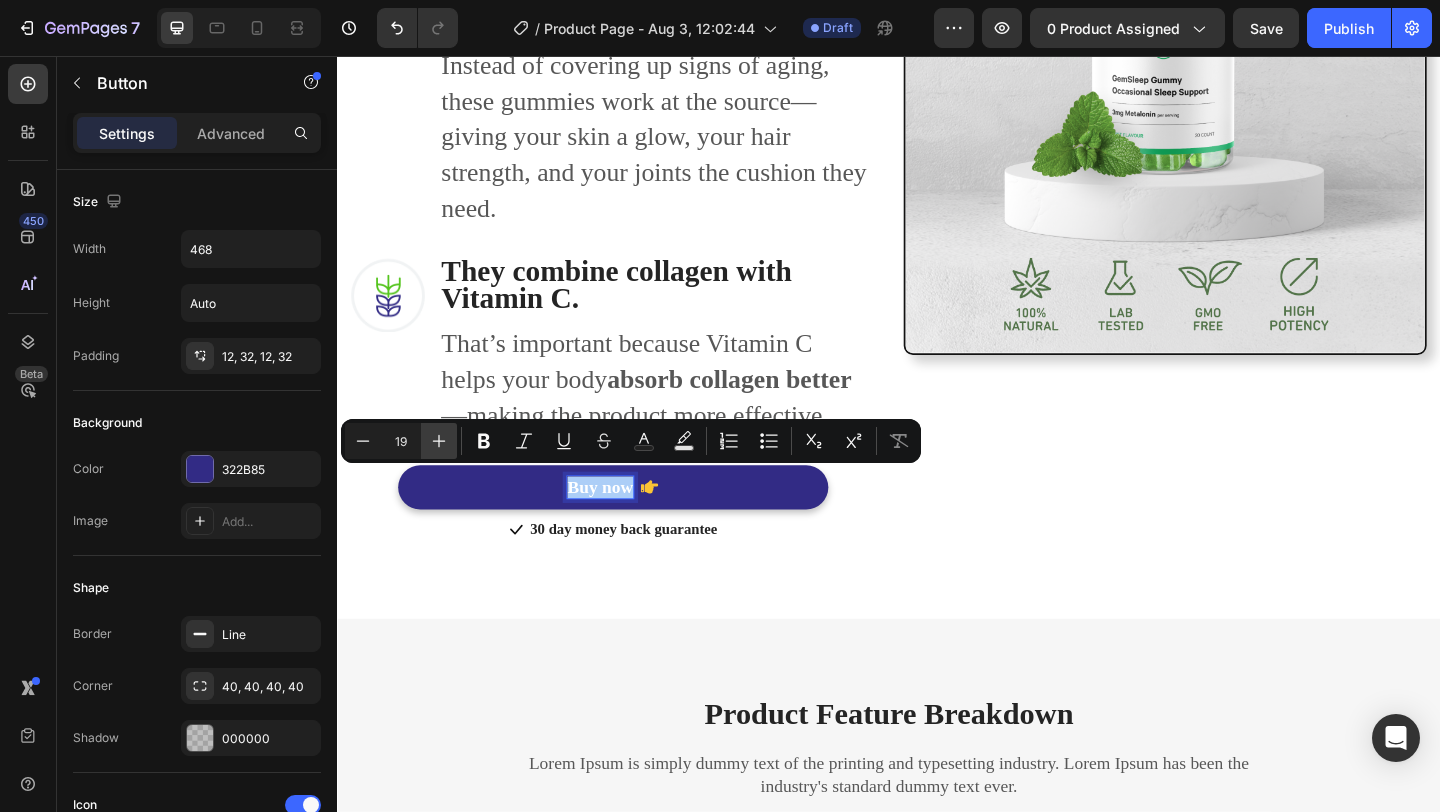 click 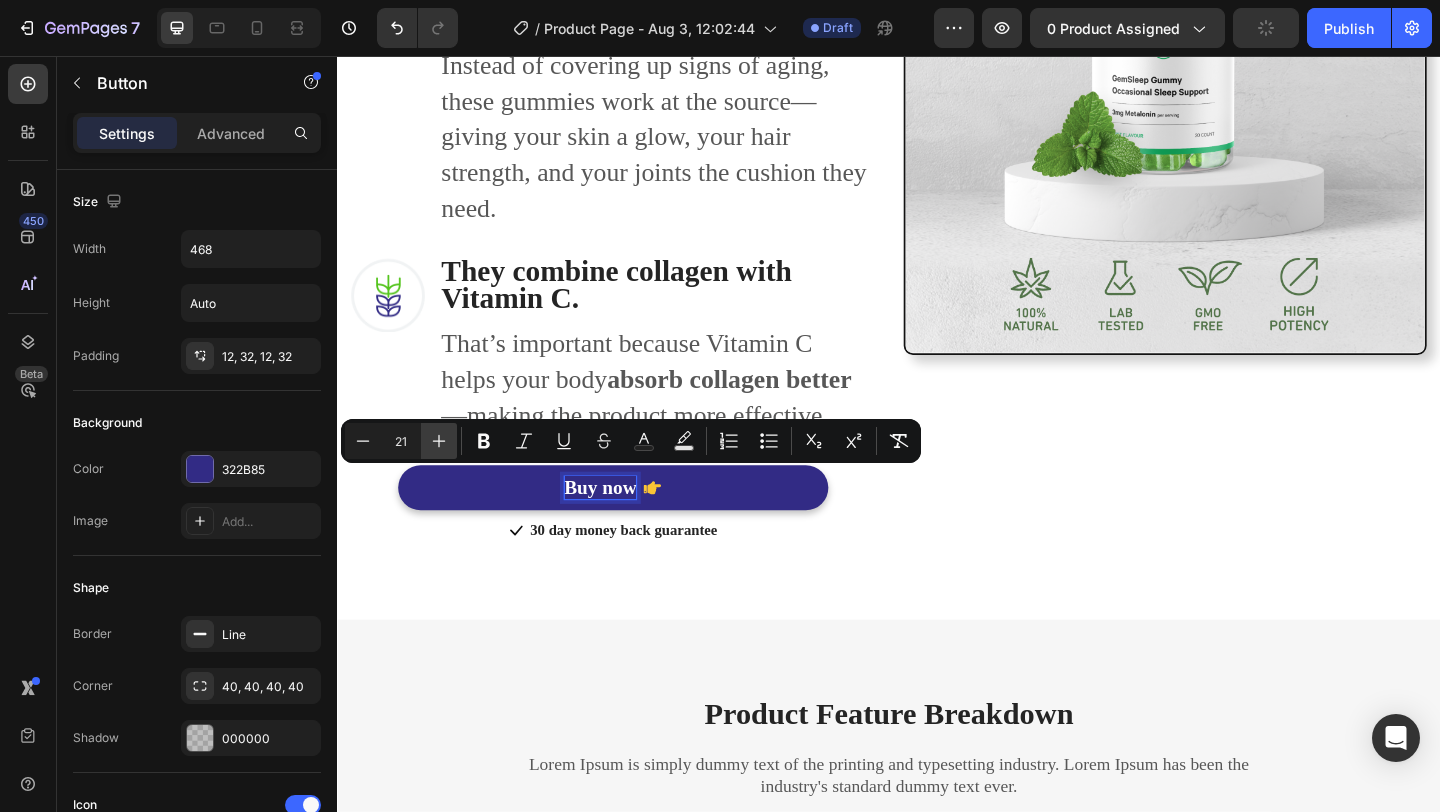 click 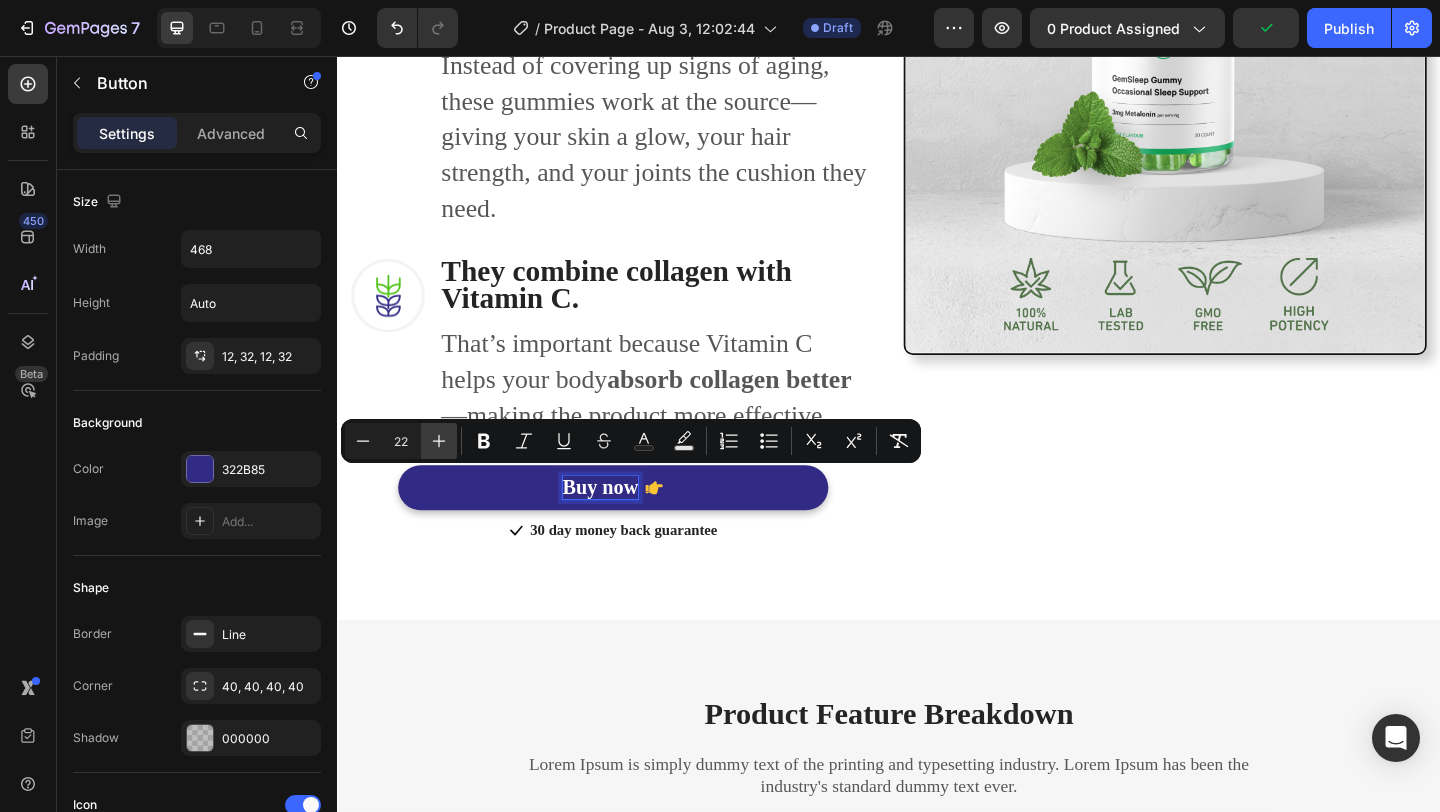 click 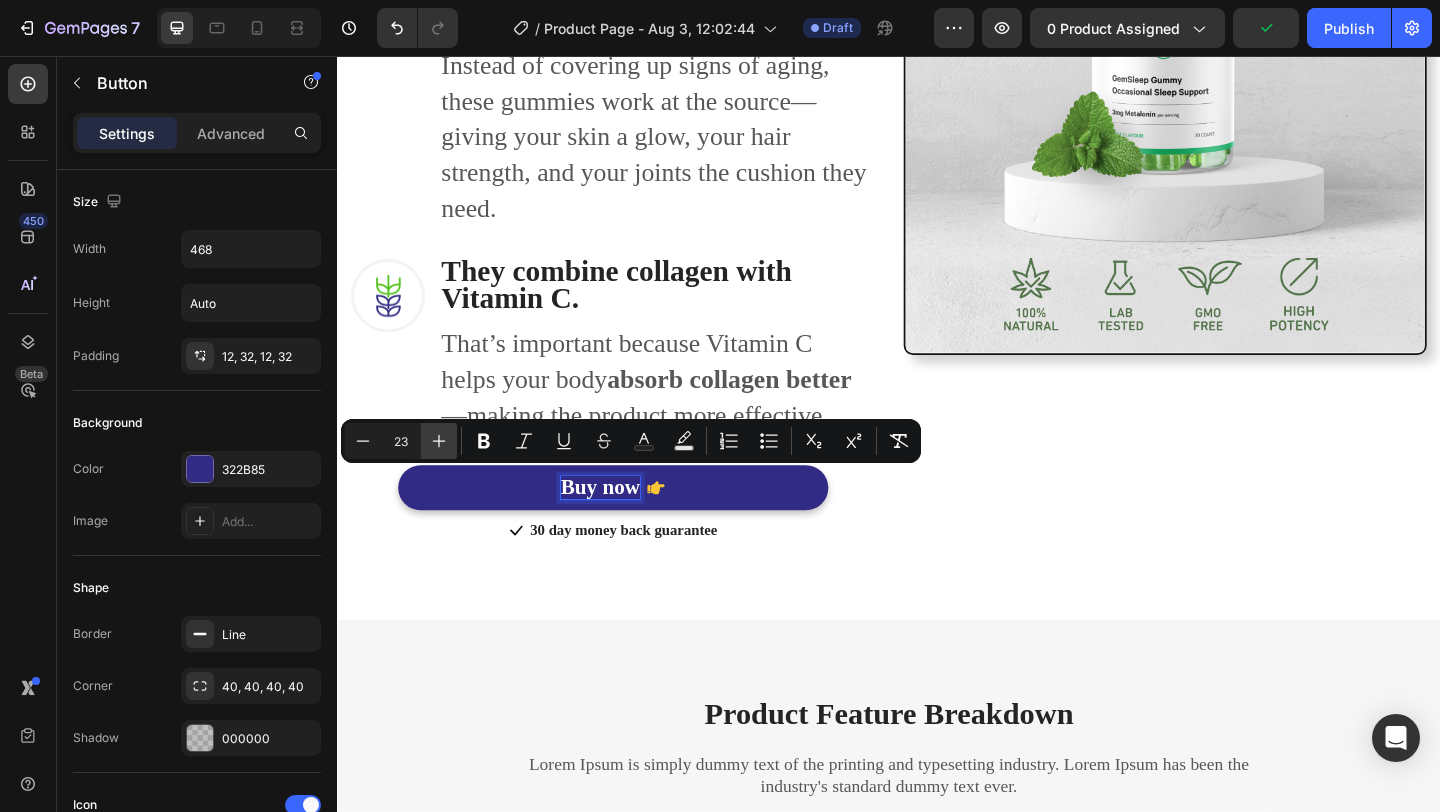 click 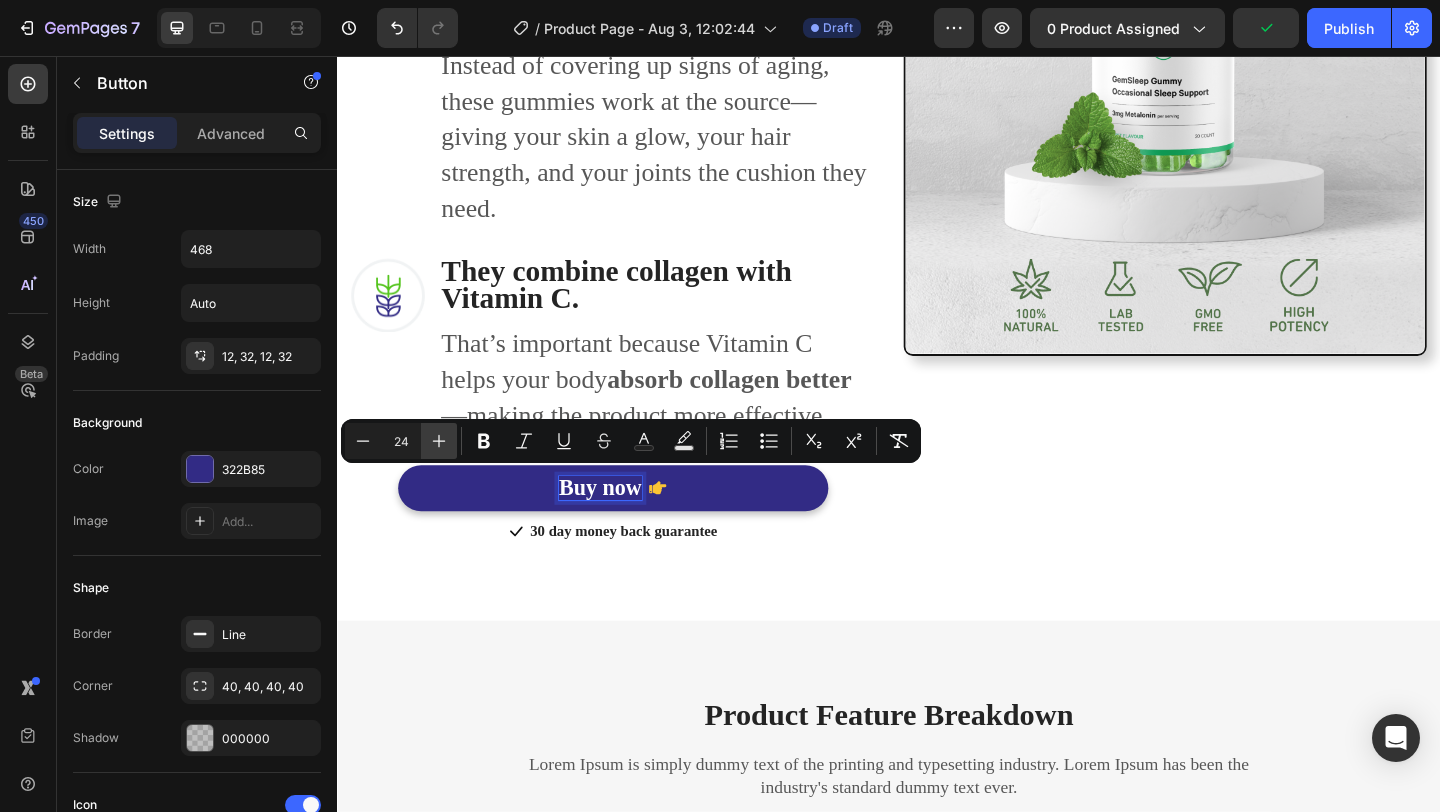 click 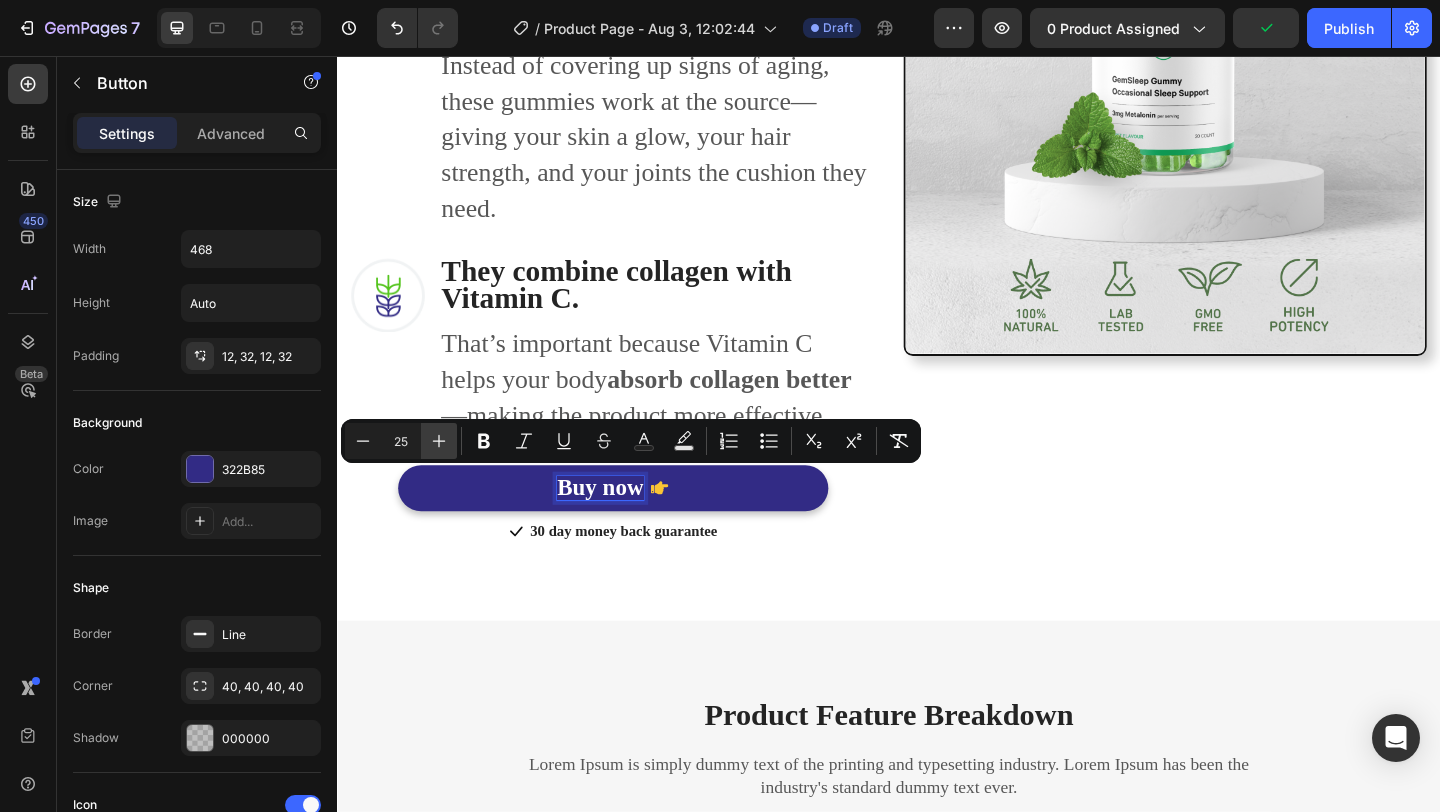 click 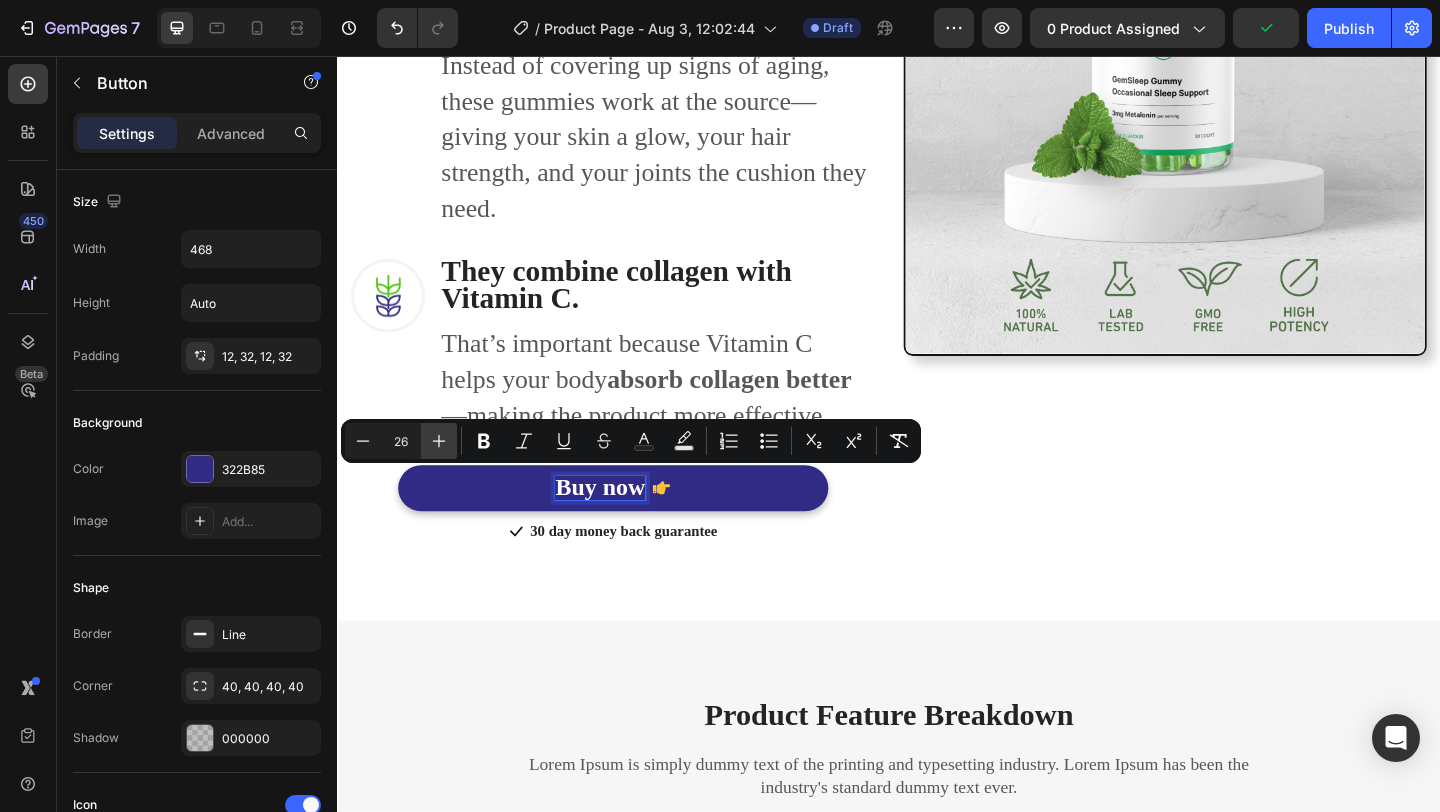 click 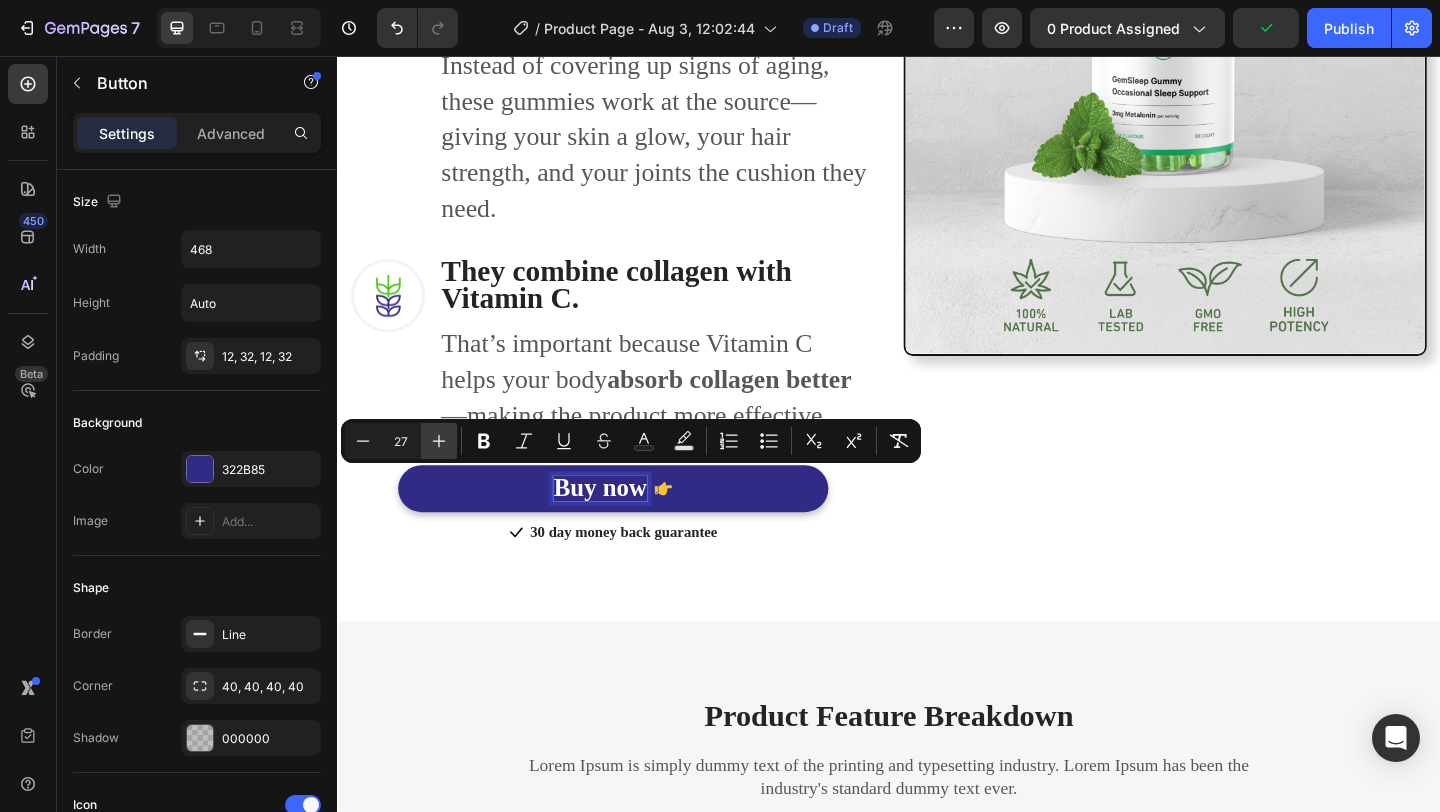 click 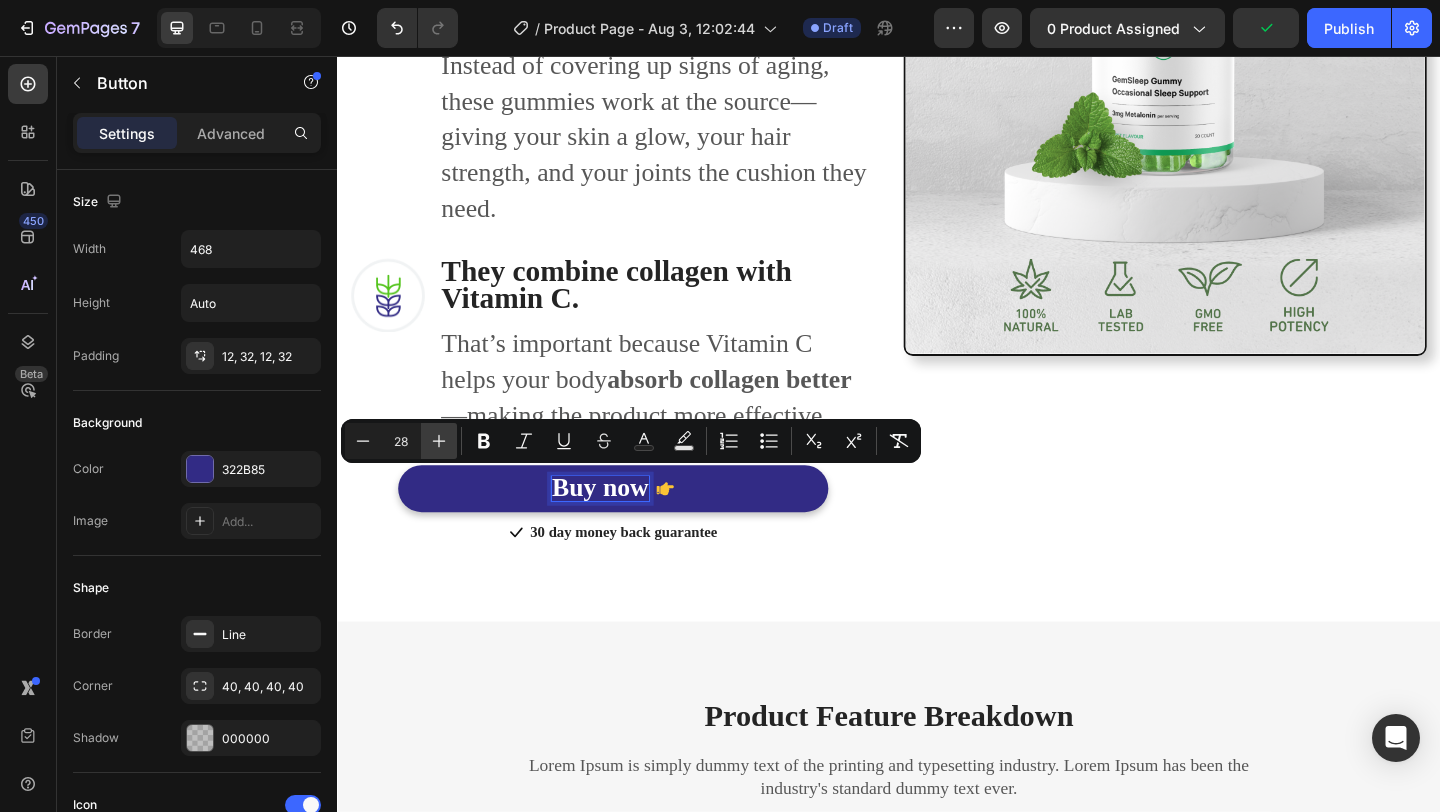 click 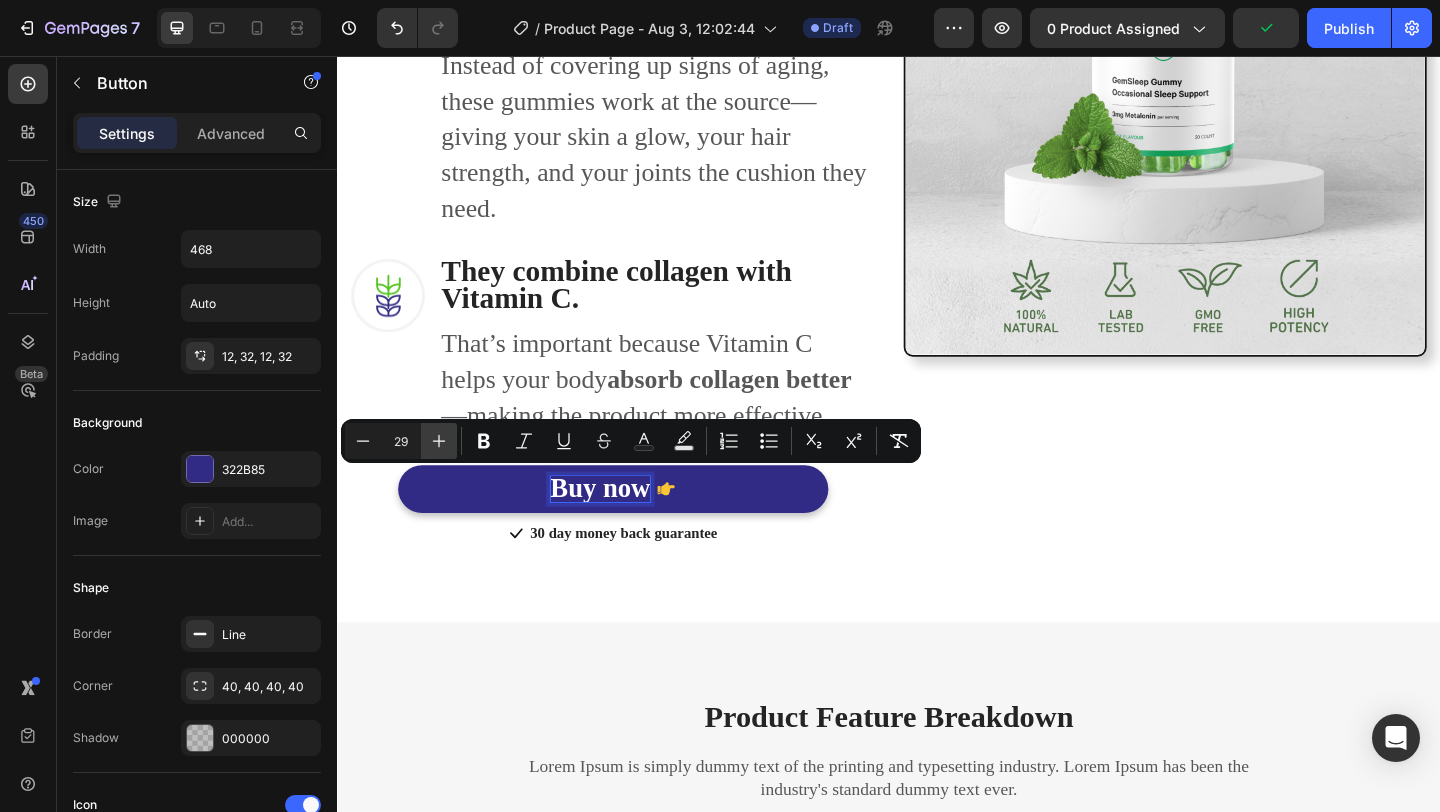click 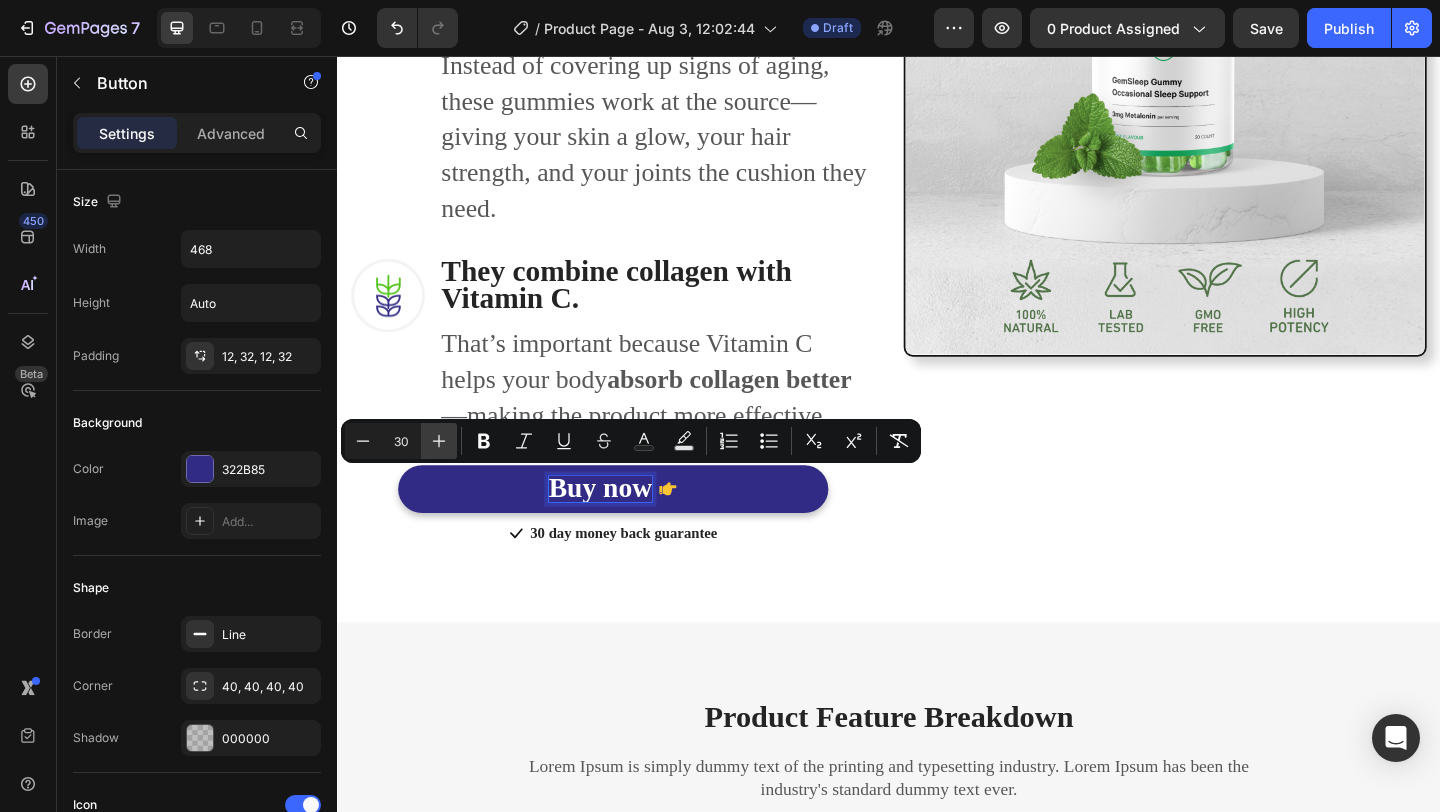 click 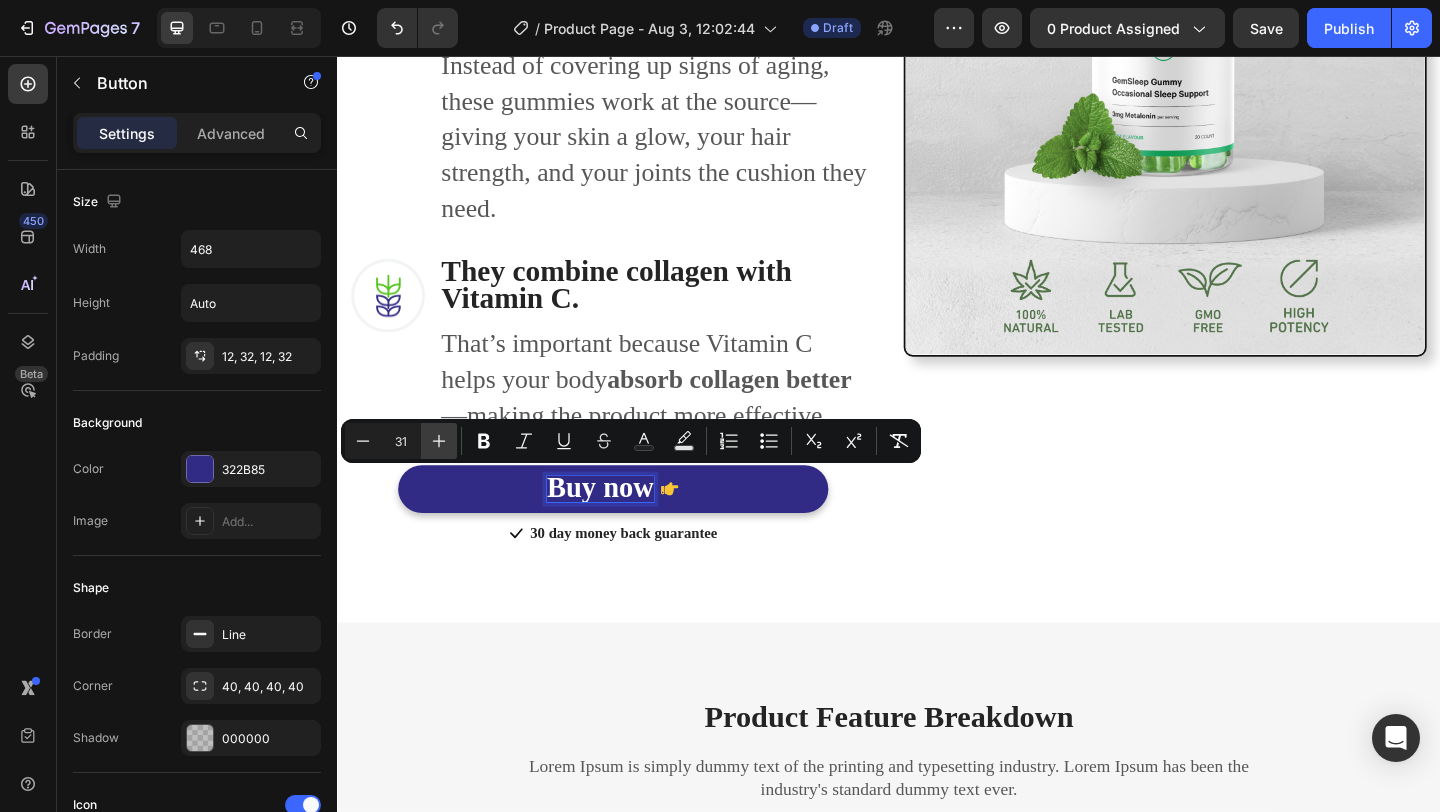 click 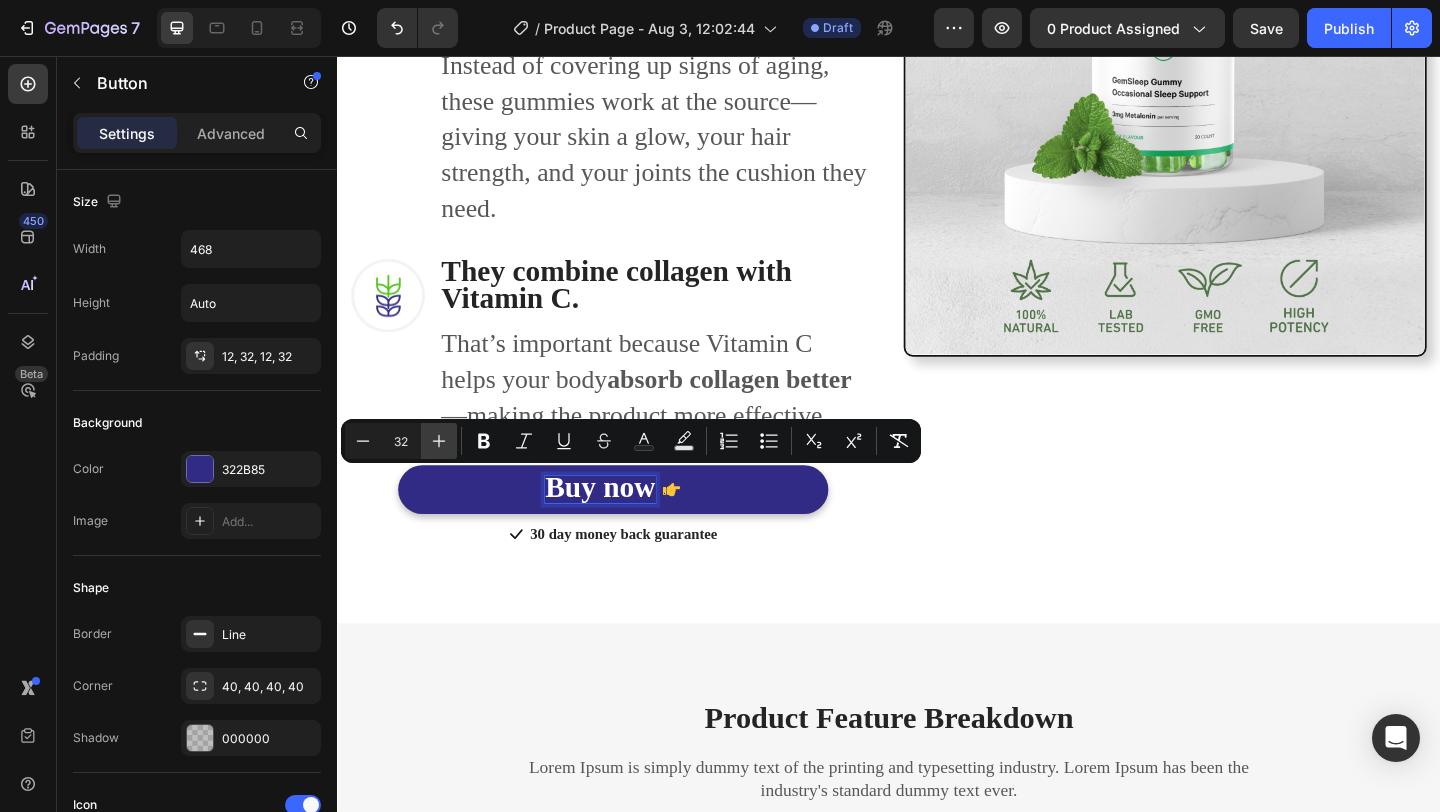 click 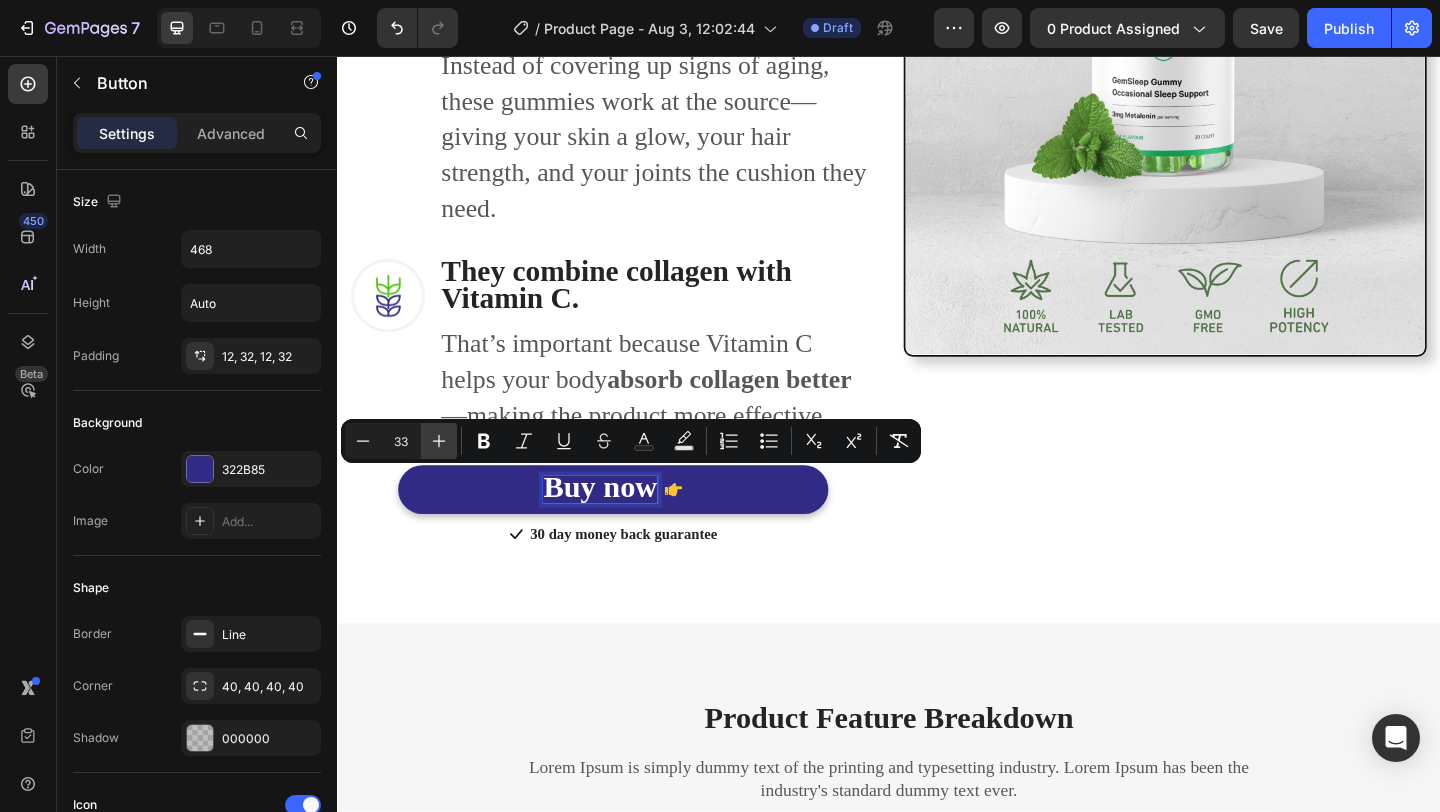 click 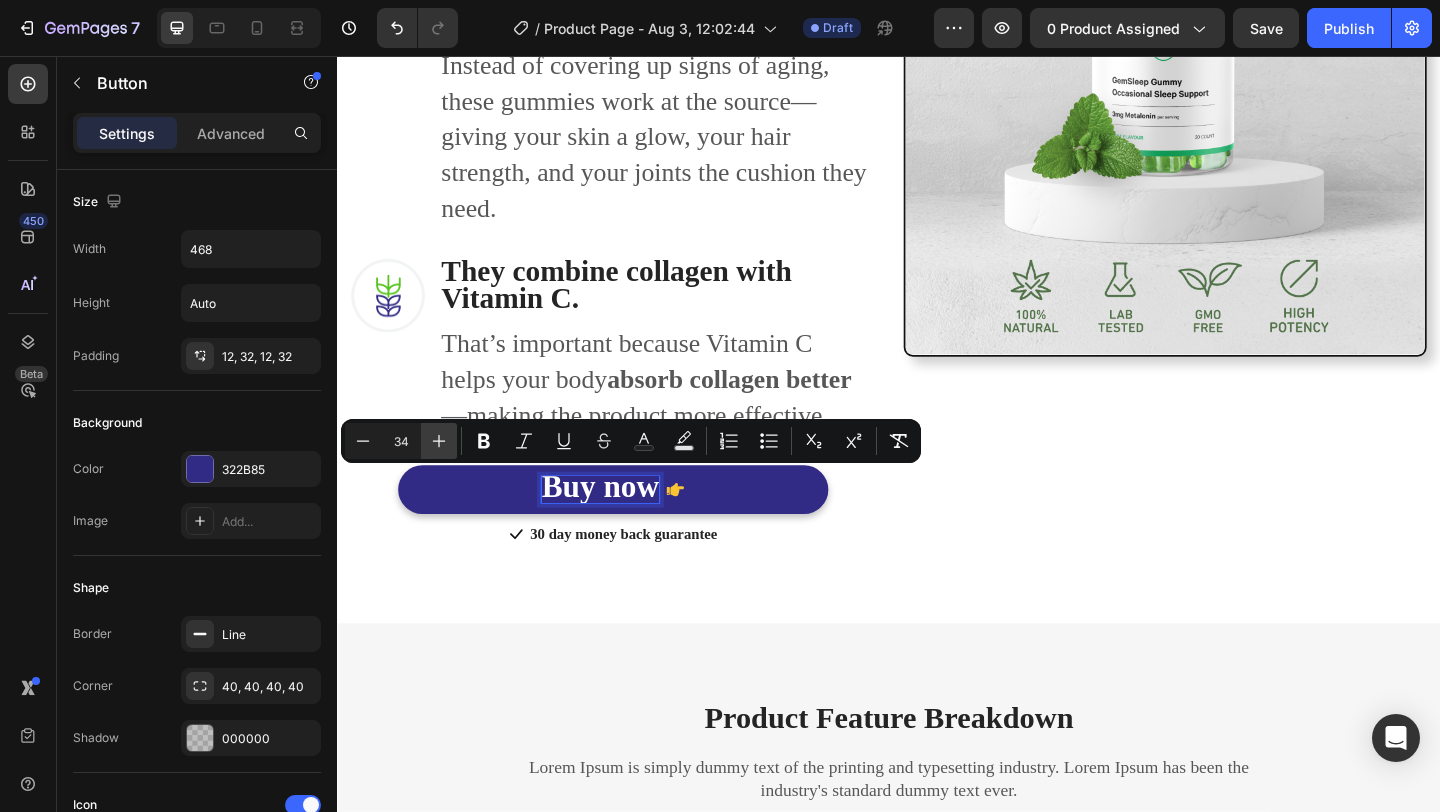 click 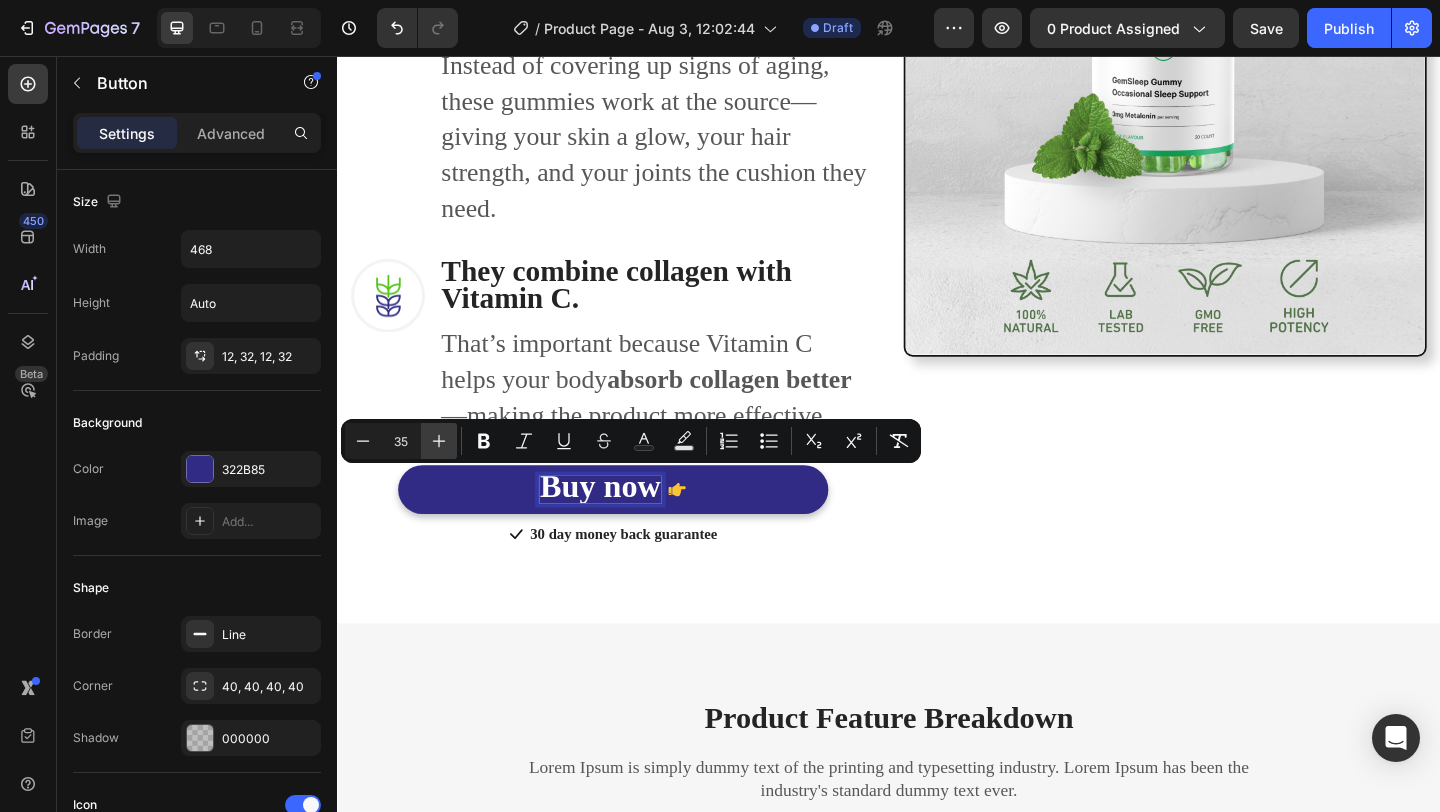 click 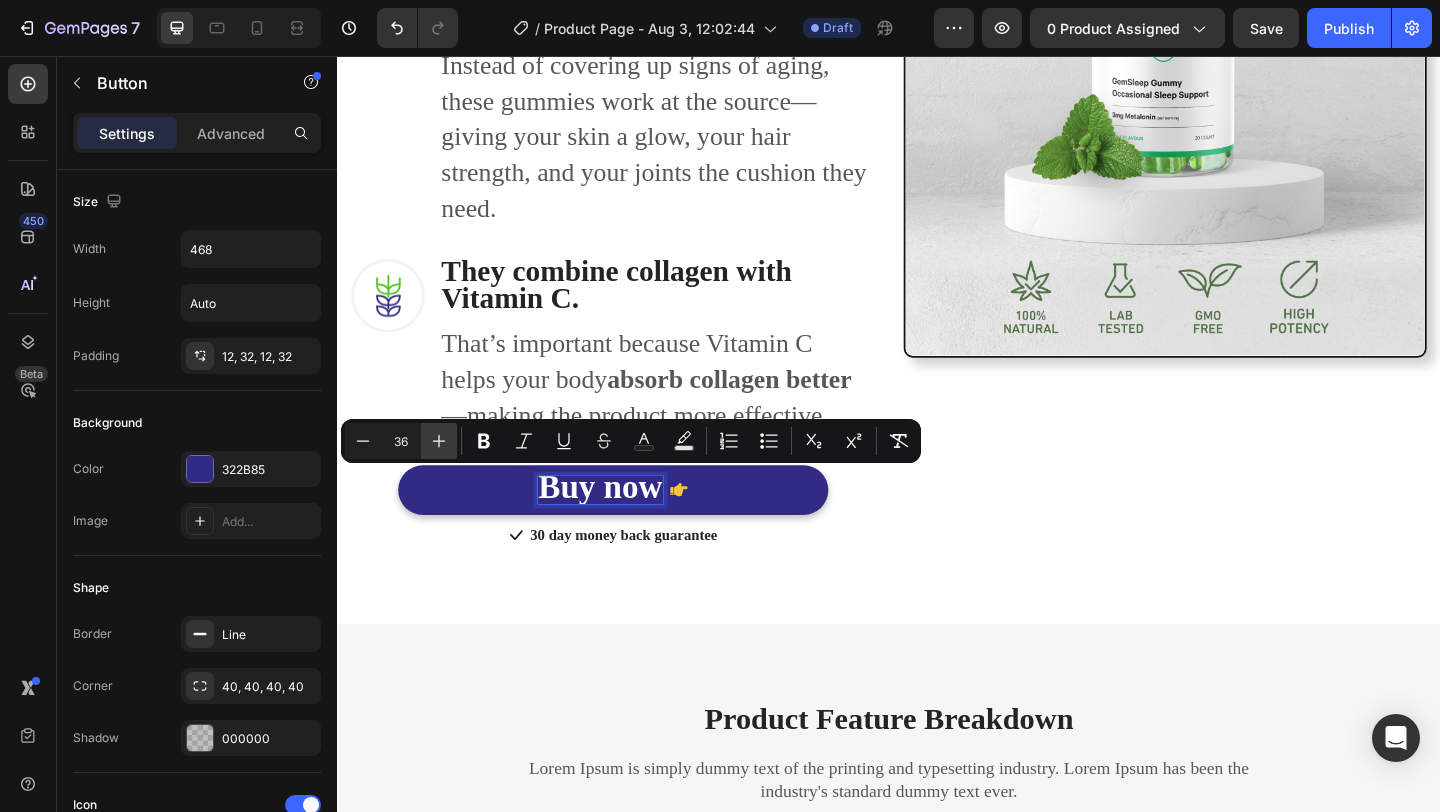 click 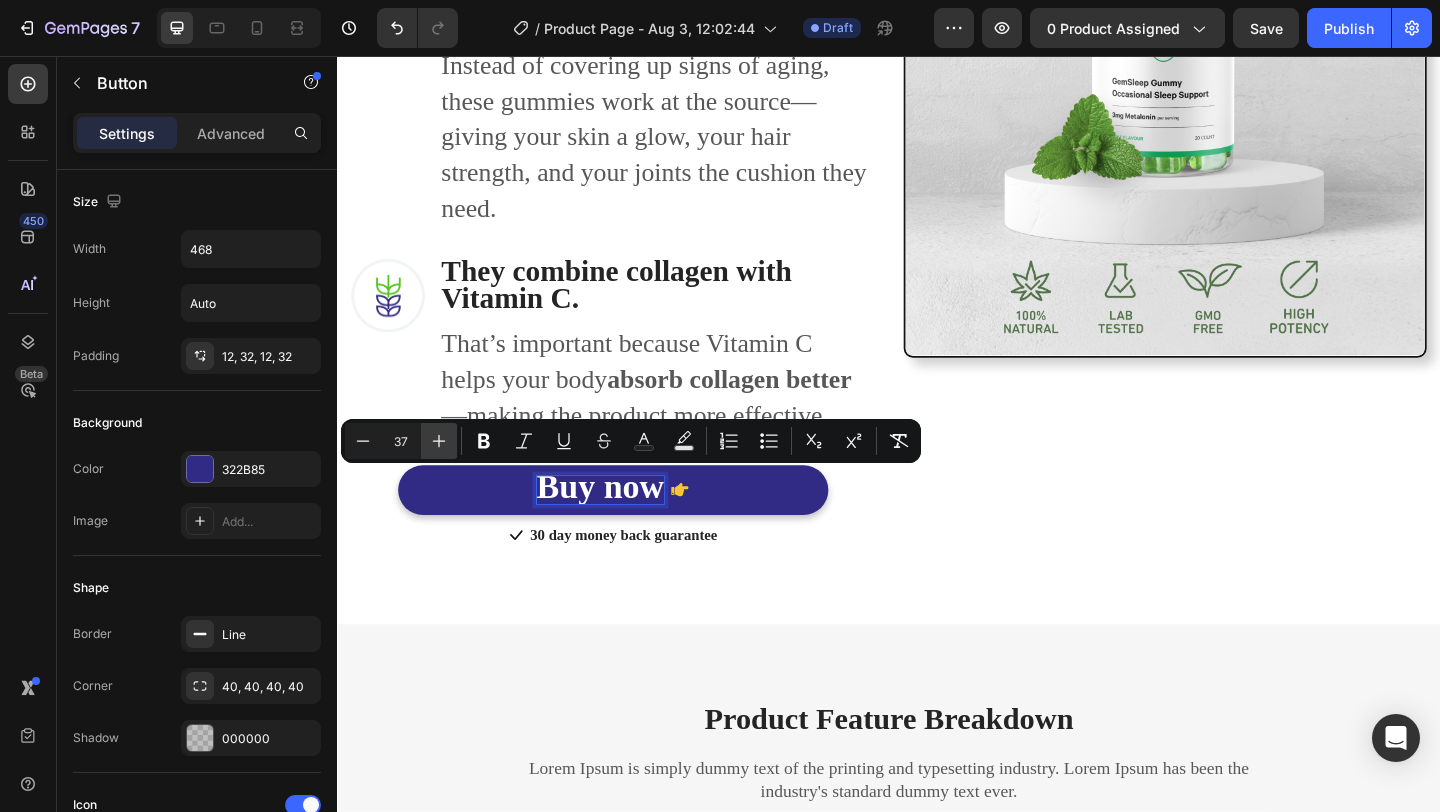 click 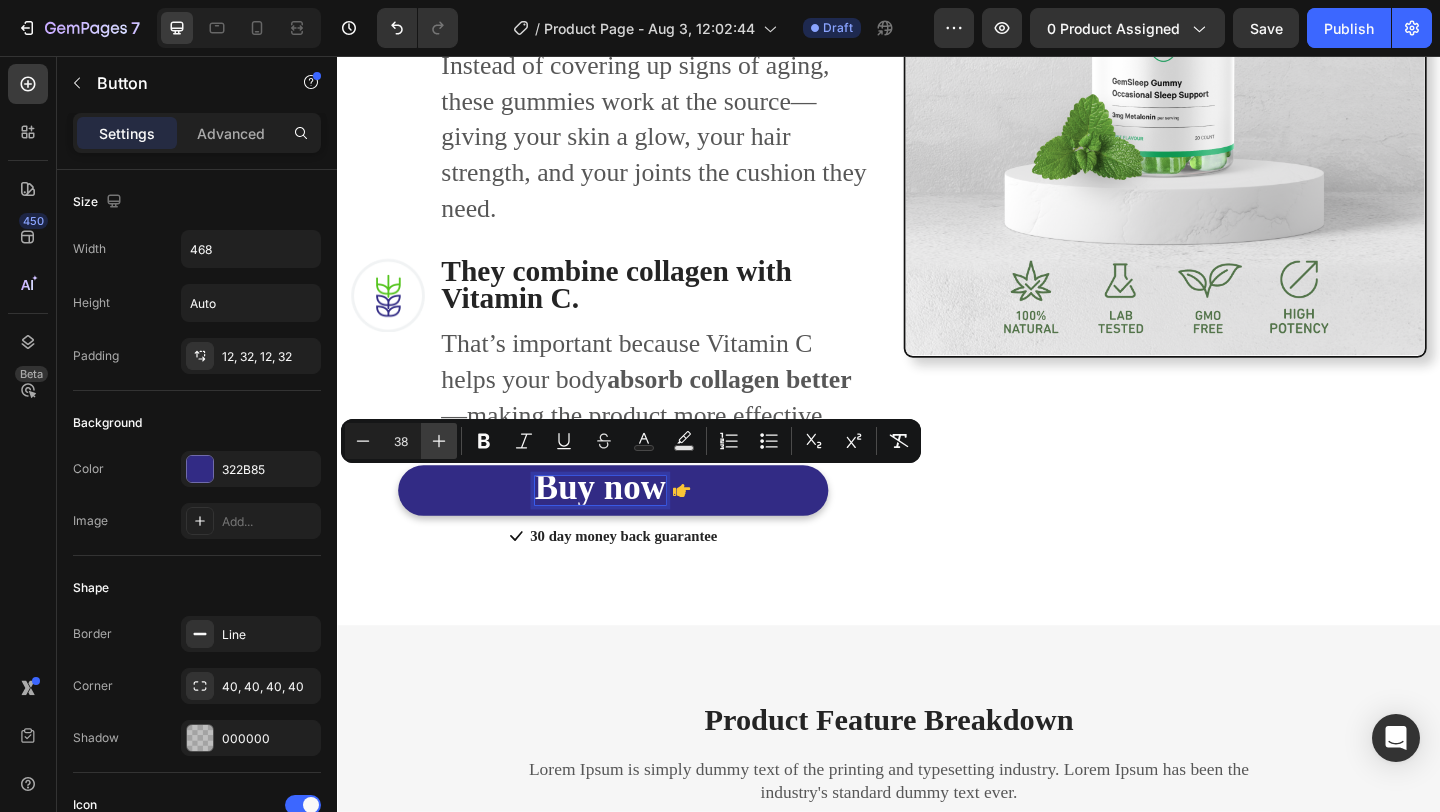 click 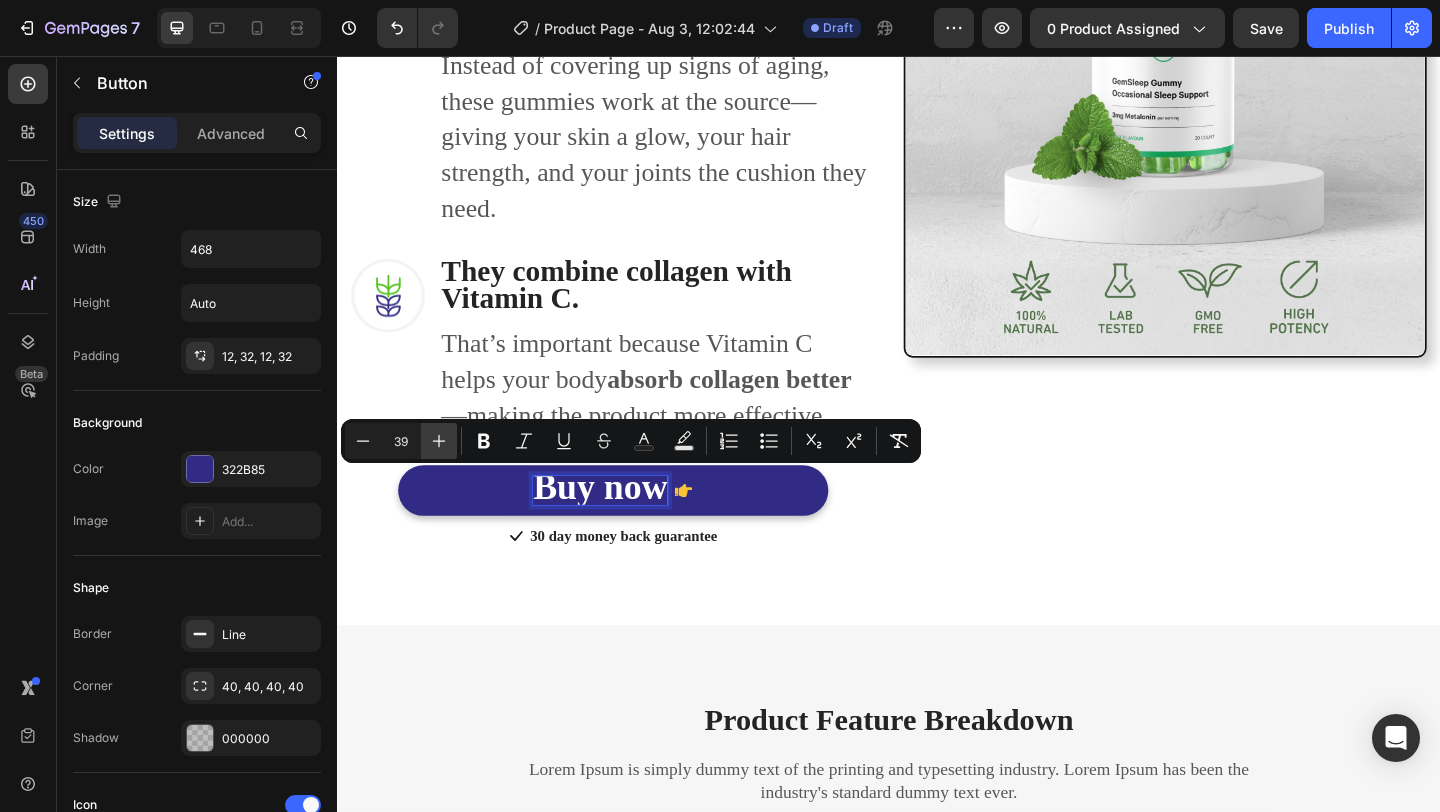 click 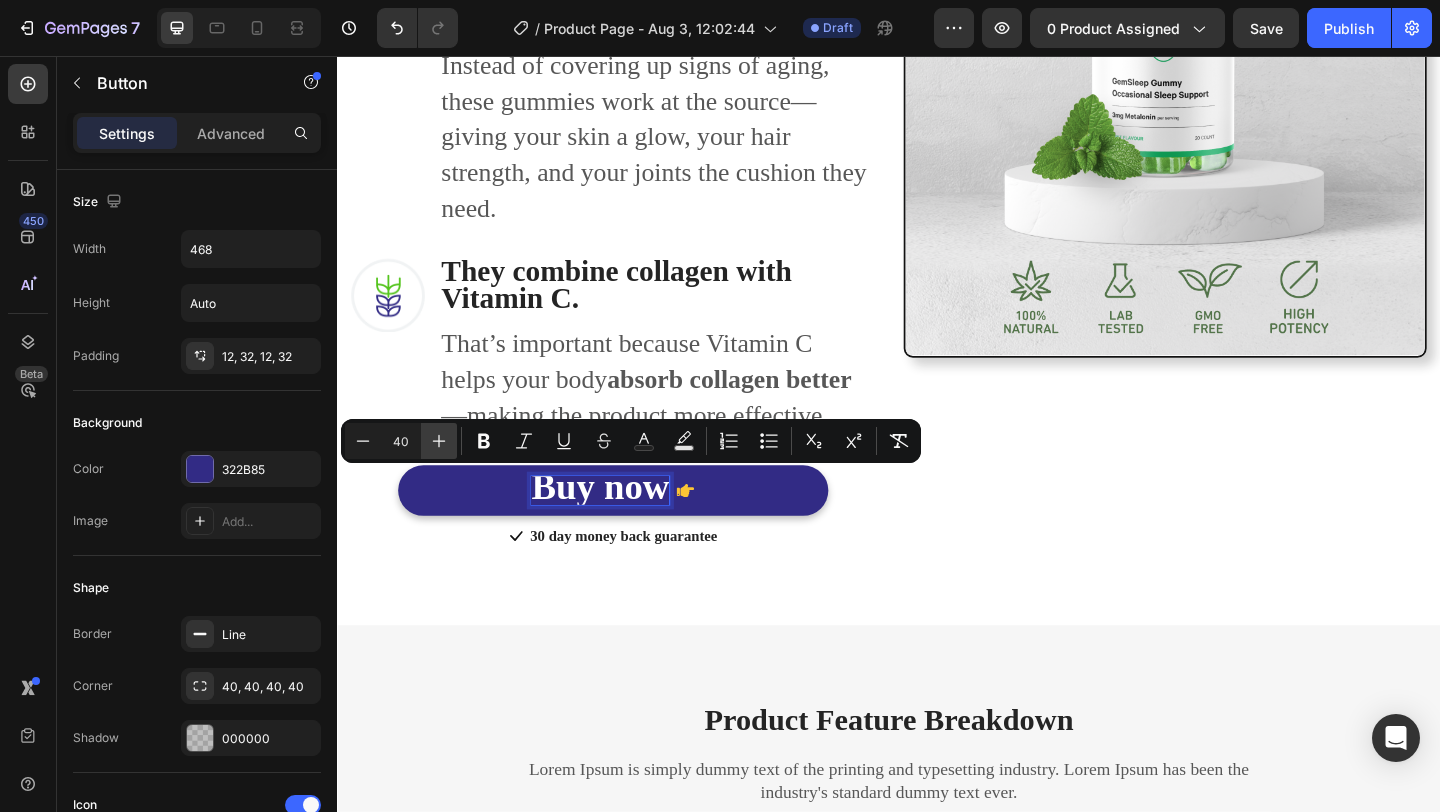 click 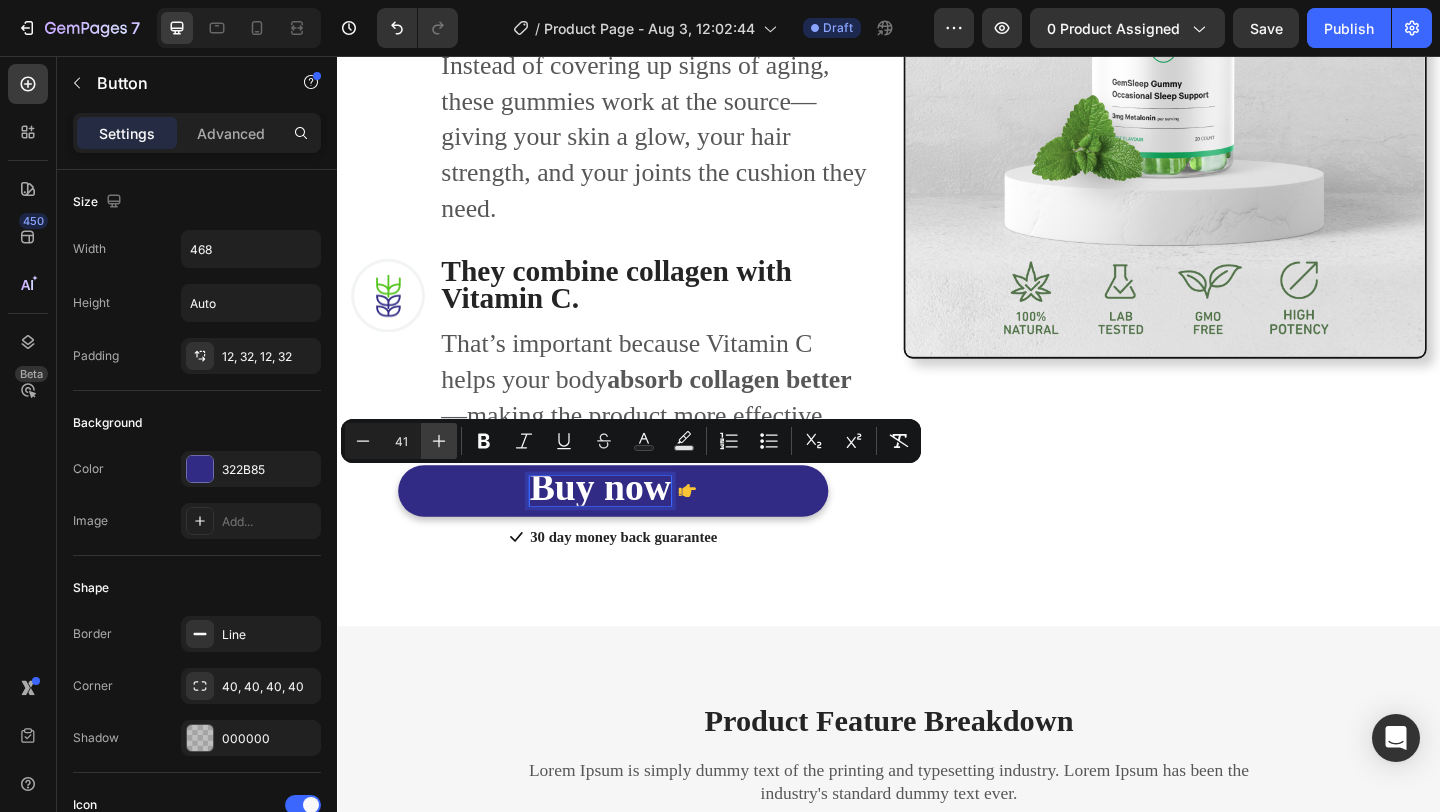 click 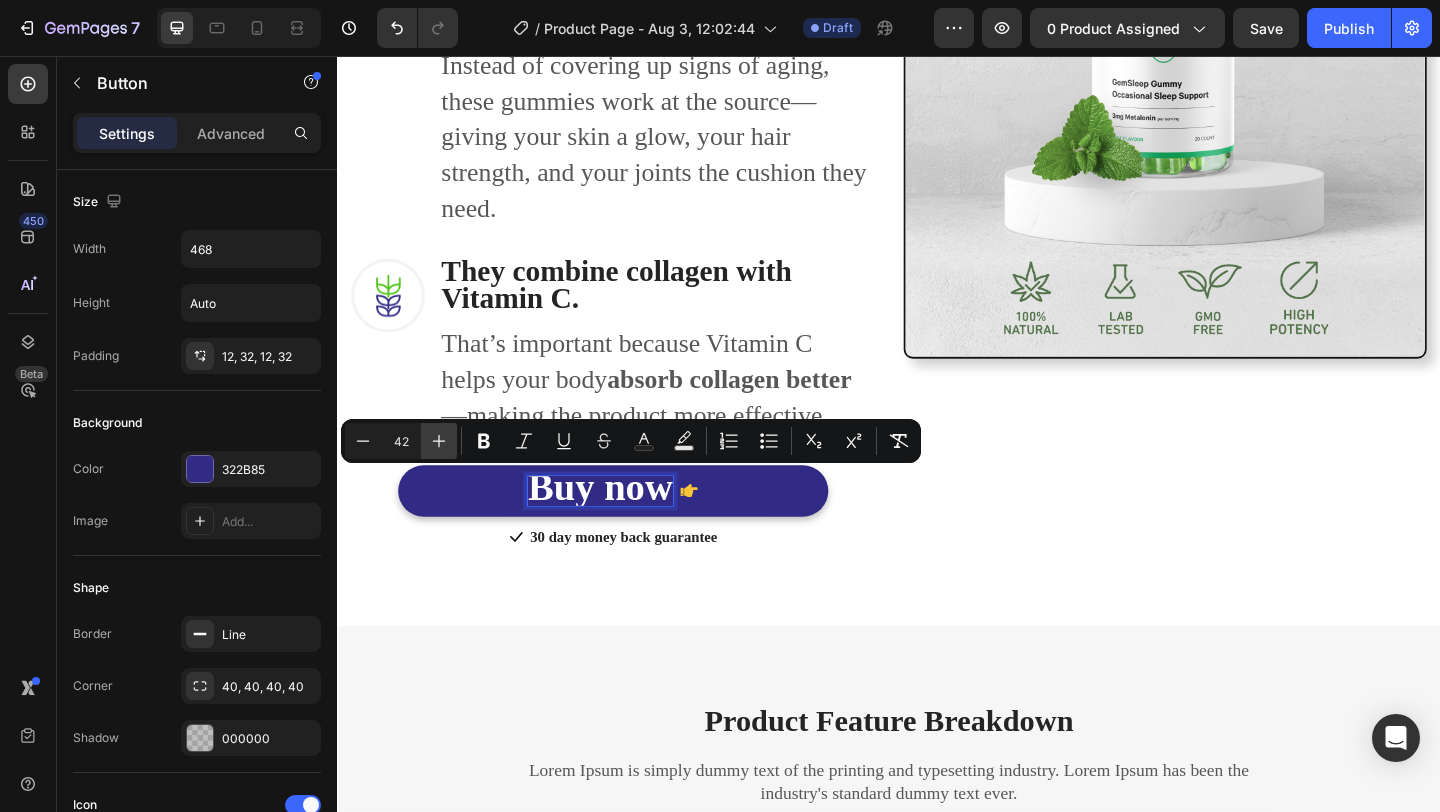 click 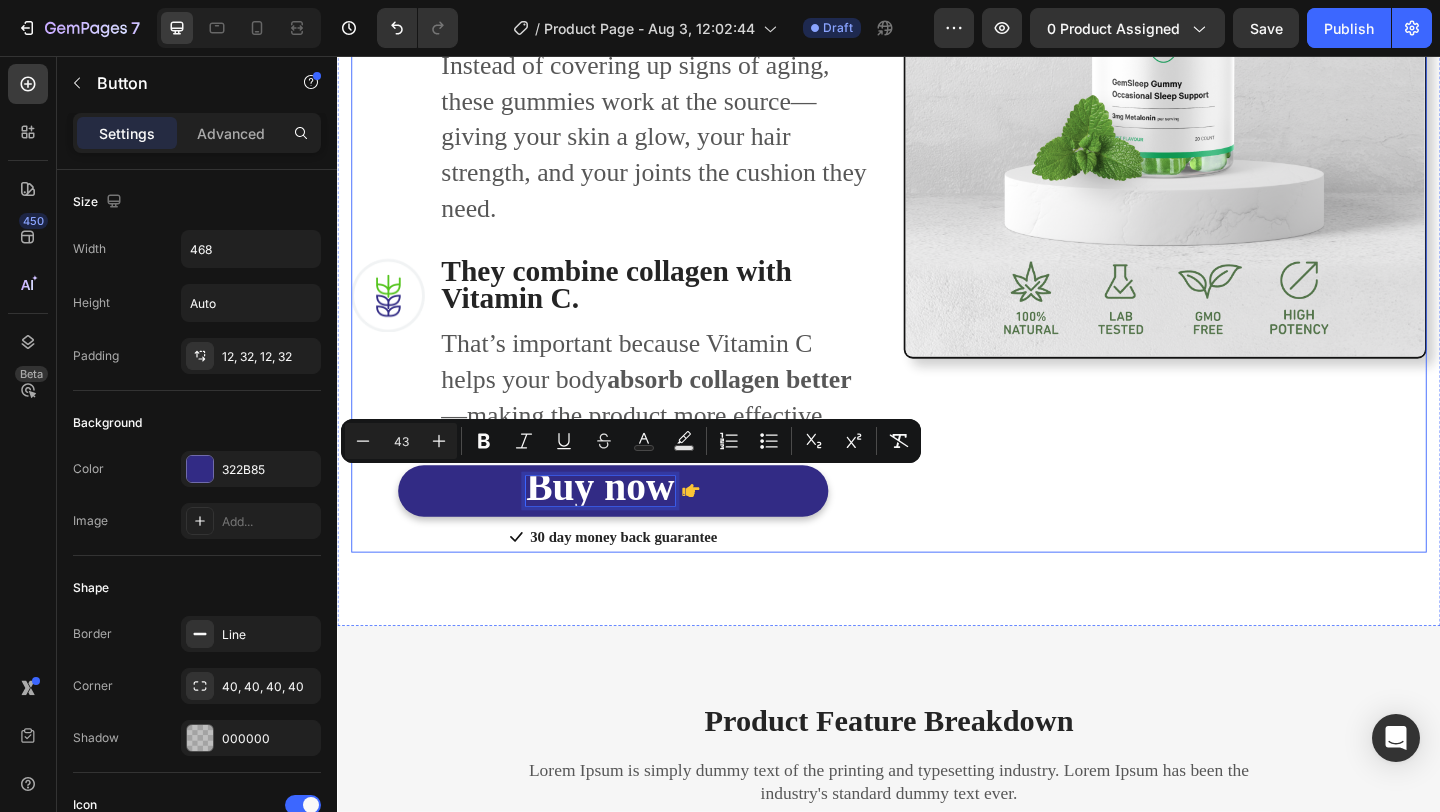 click on "Image" at bounding box center [1237, 100] 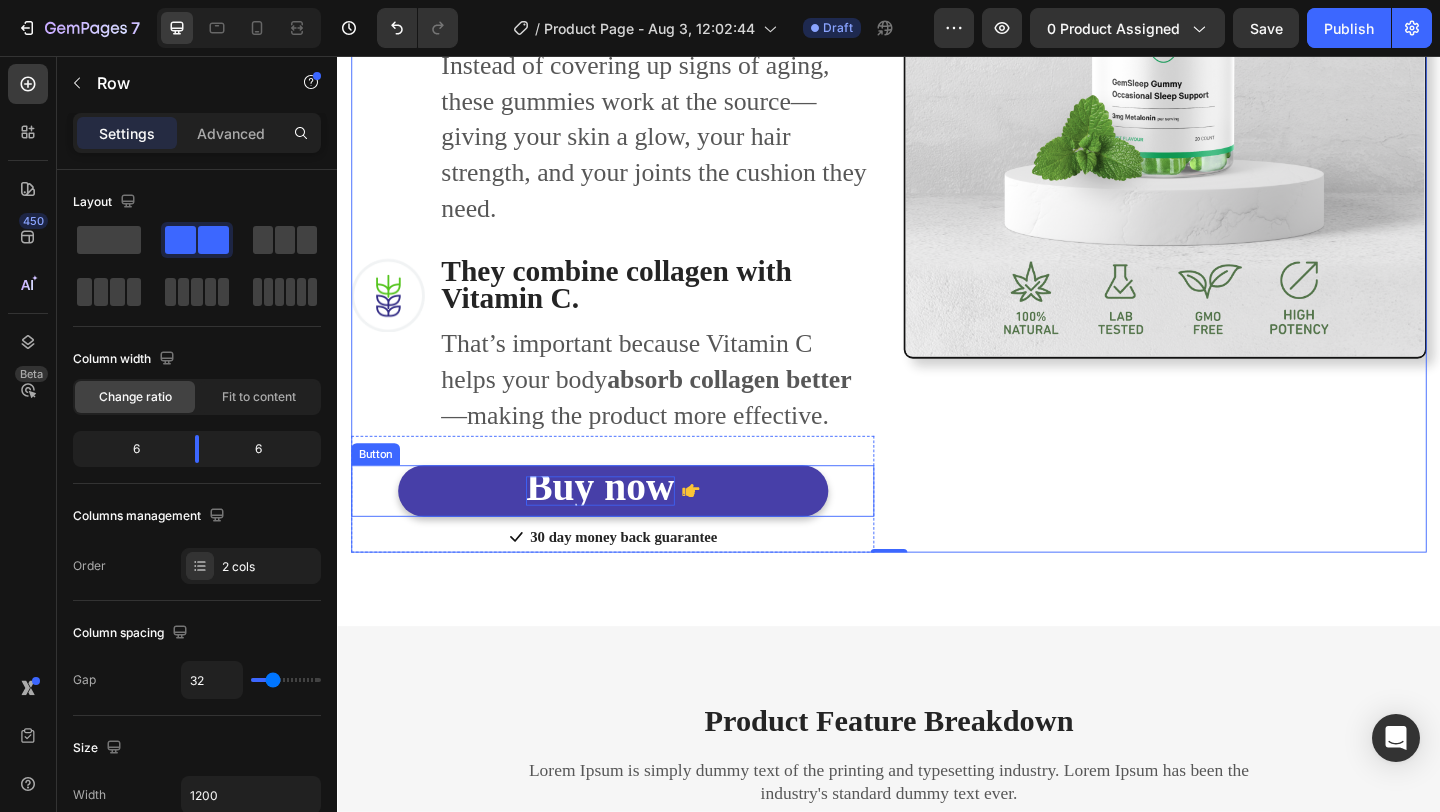 click on "Buy now" at bounding box center (622, 524) 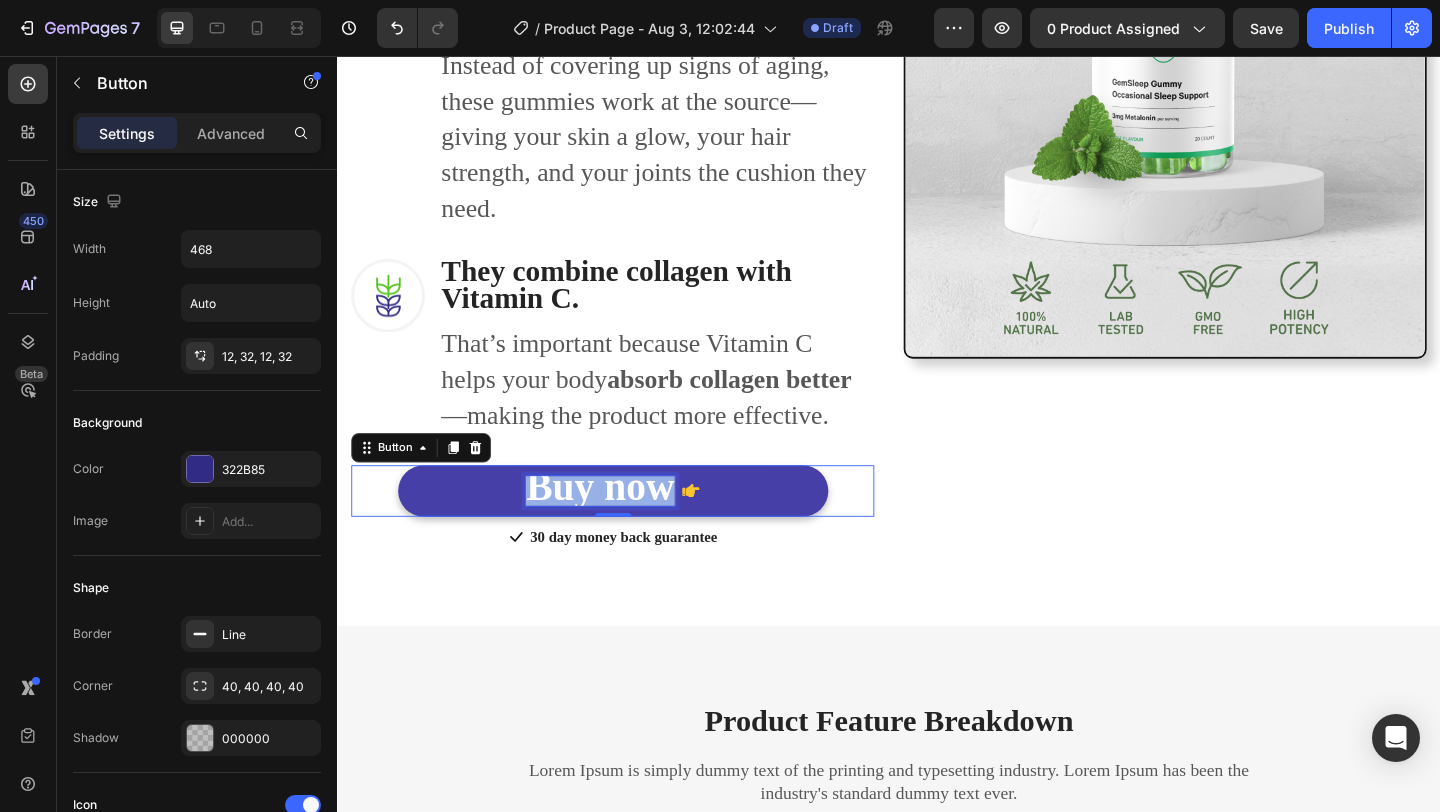 click on "Buy now" at bounding box center [622, 524] 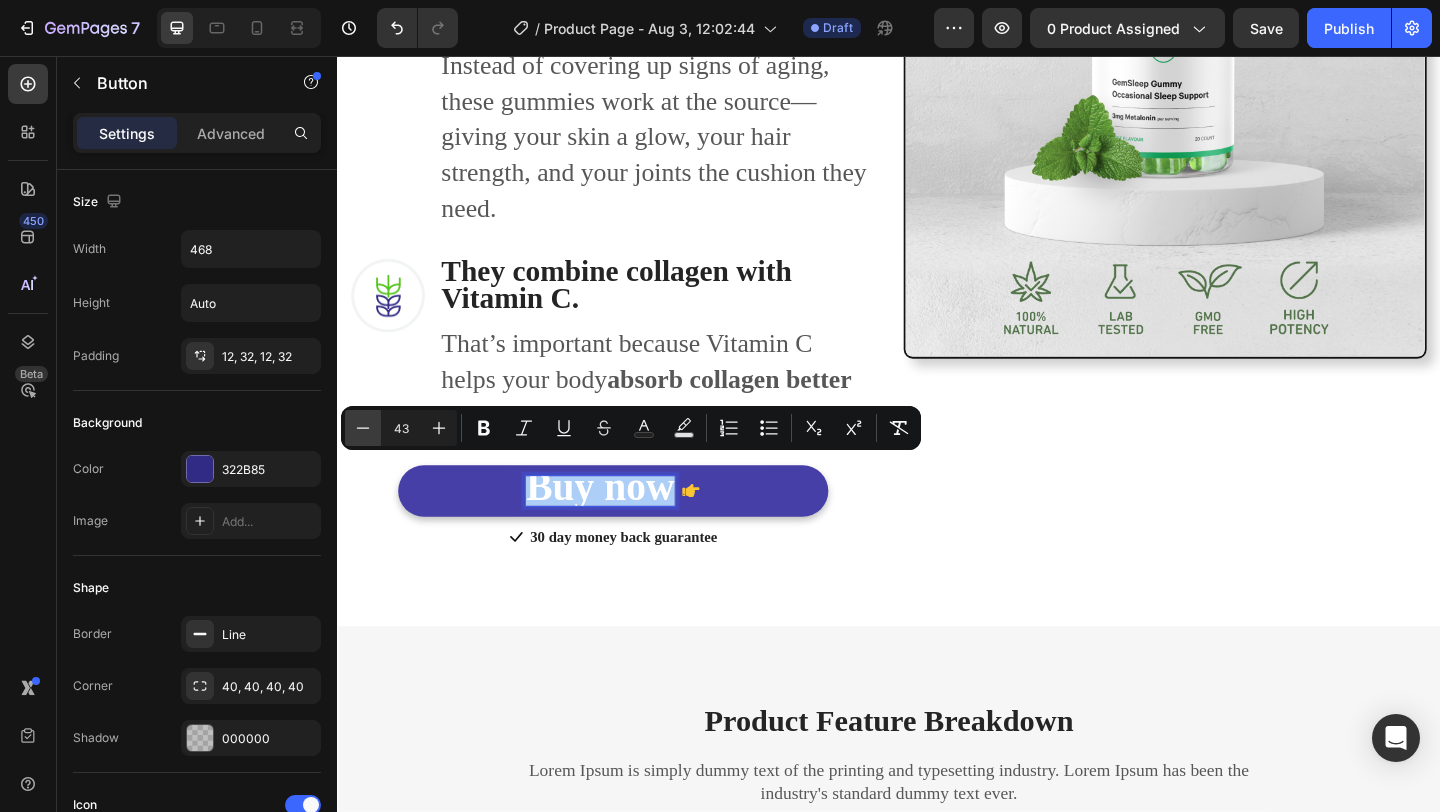 click 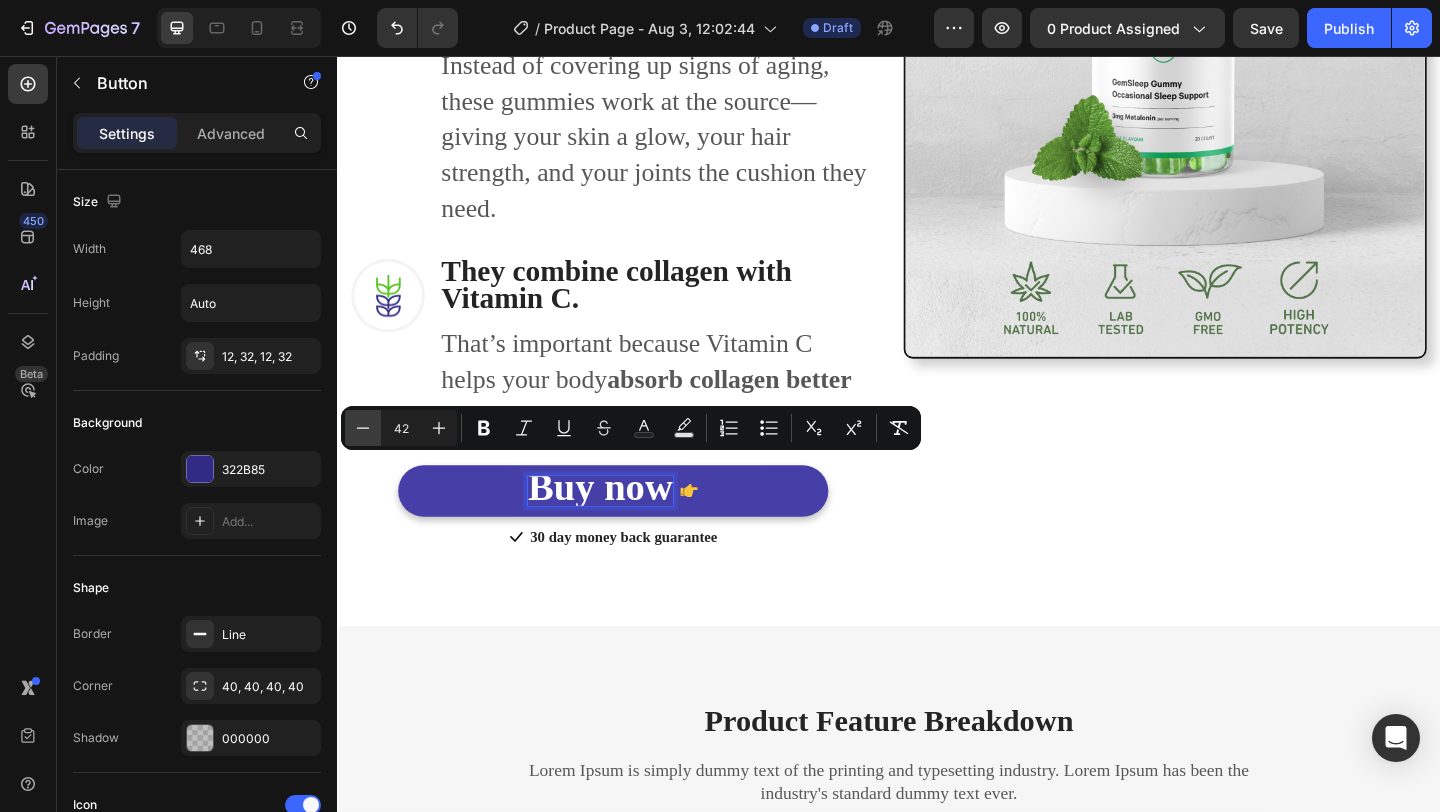click 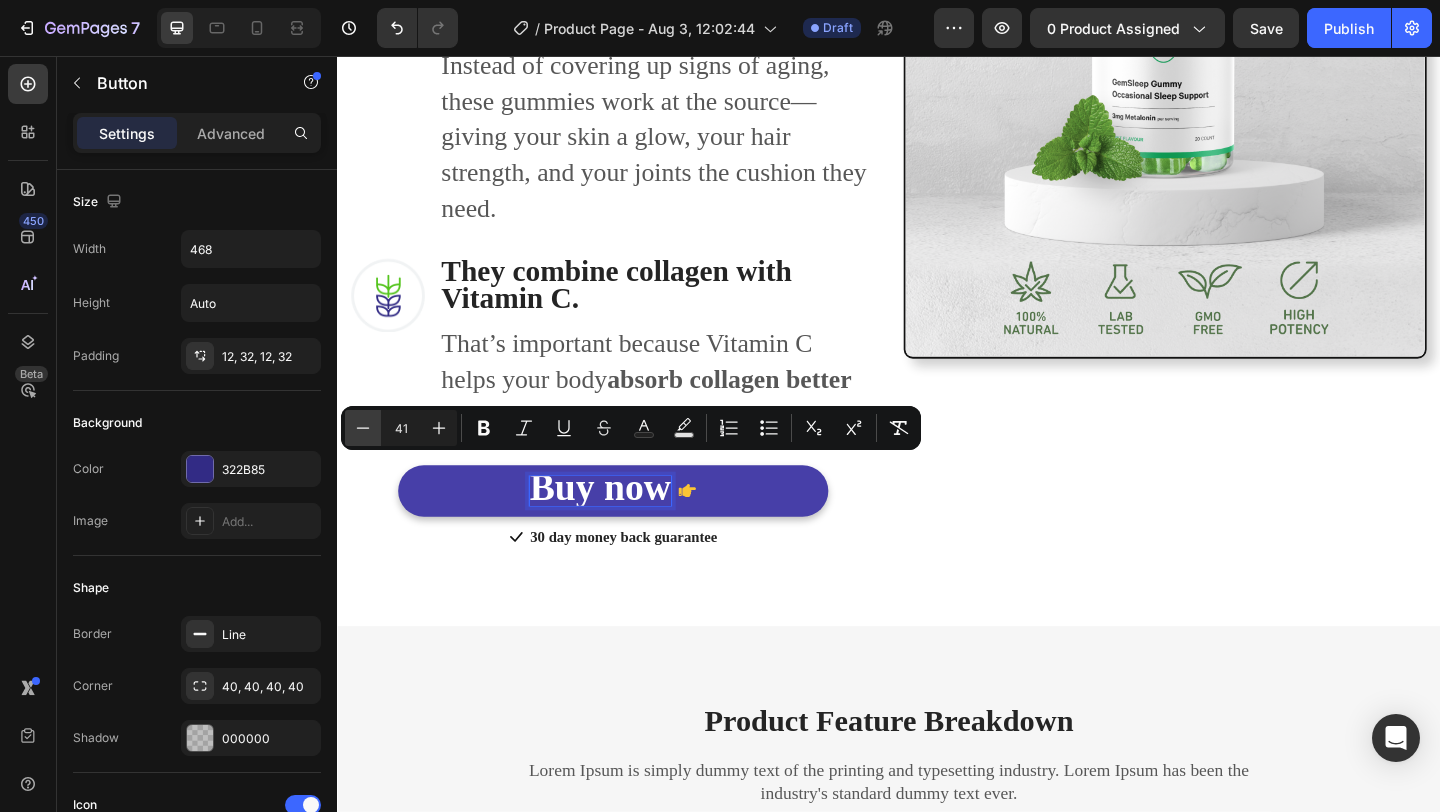 click 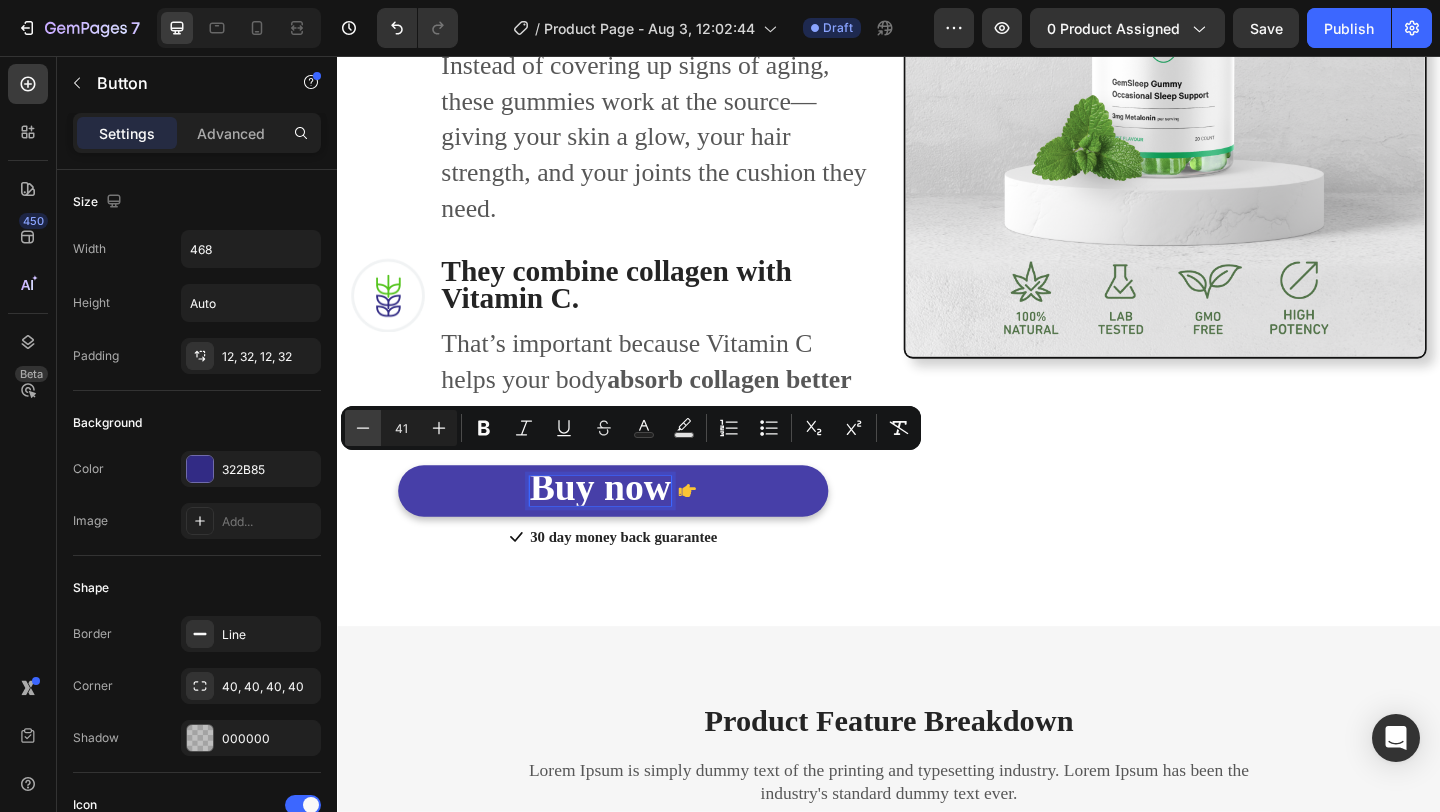 click 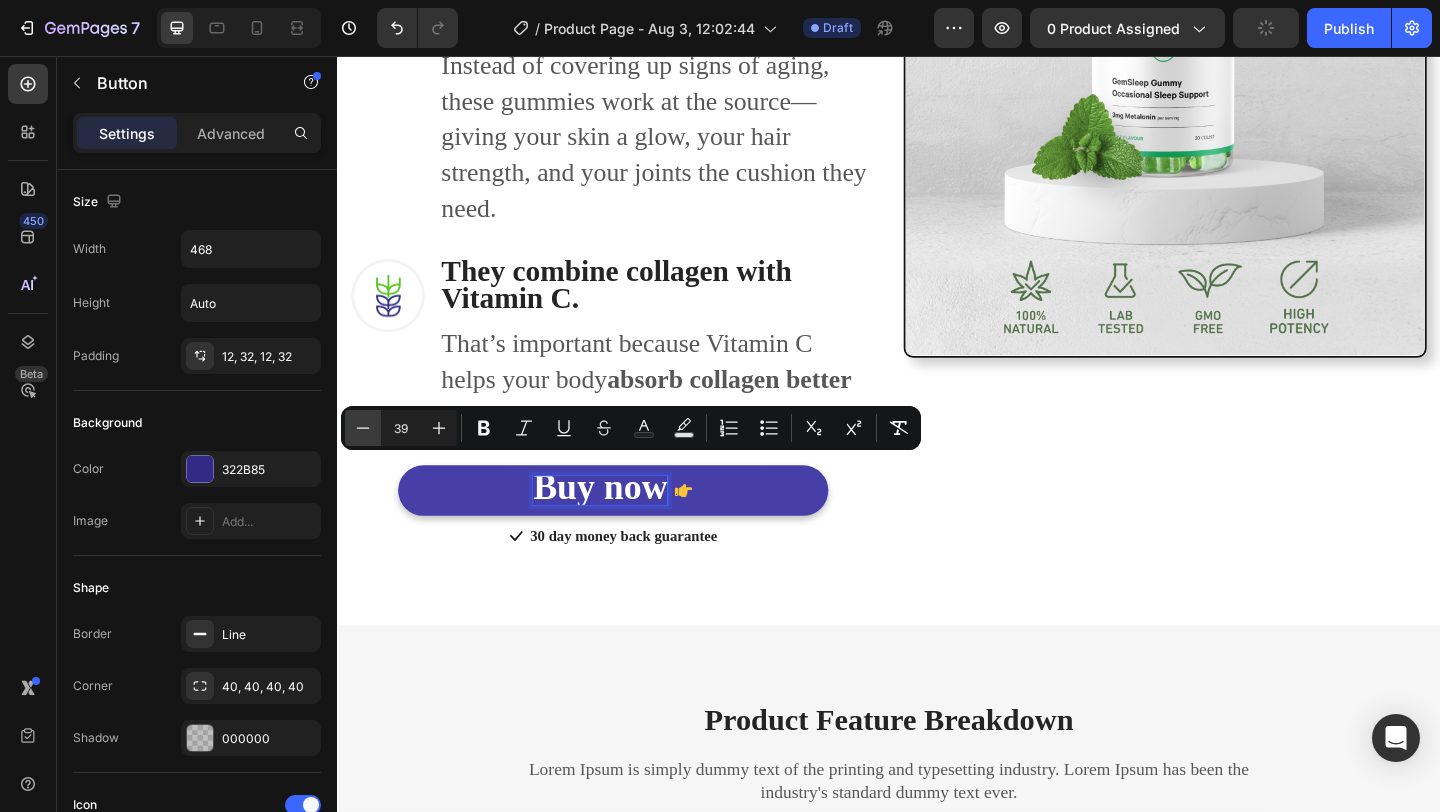click 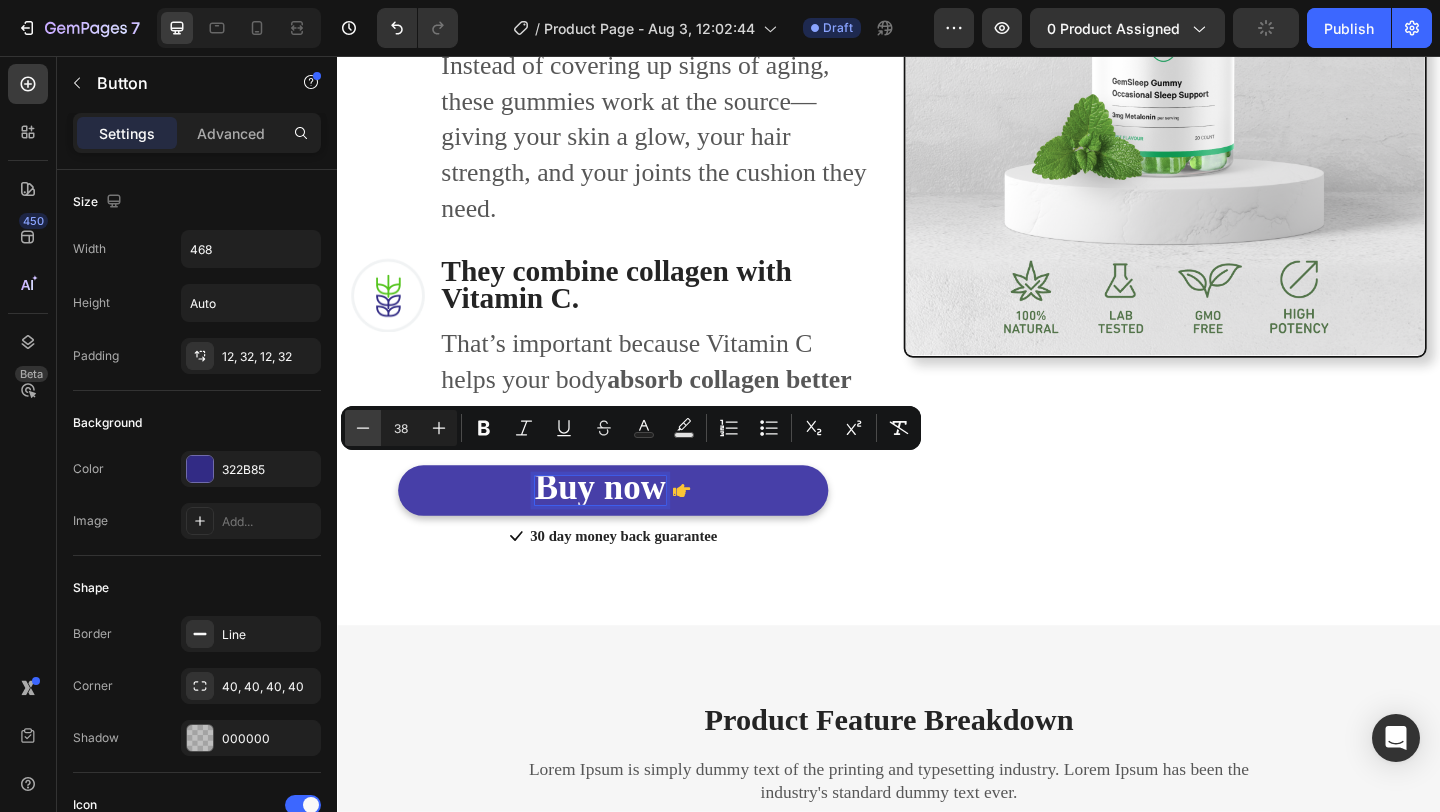 click 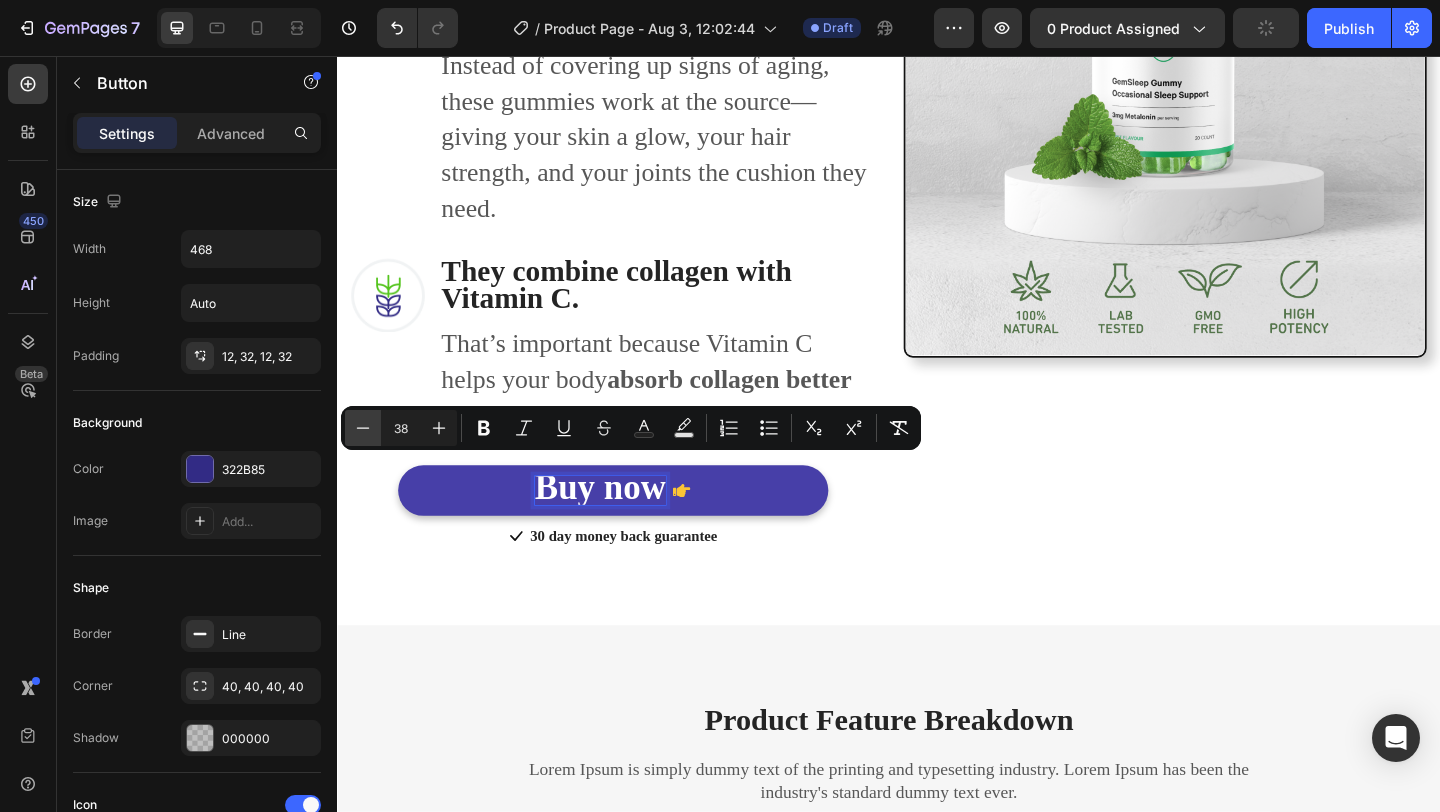 type on "37" 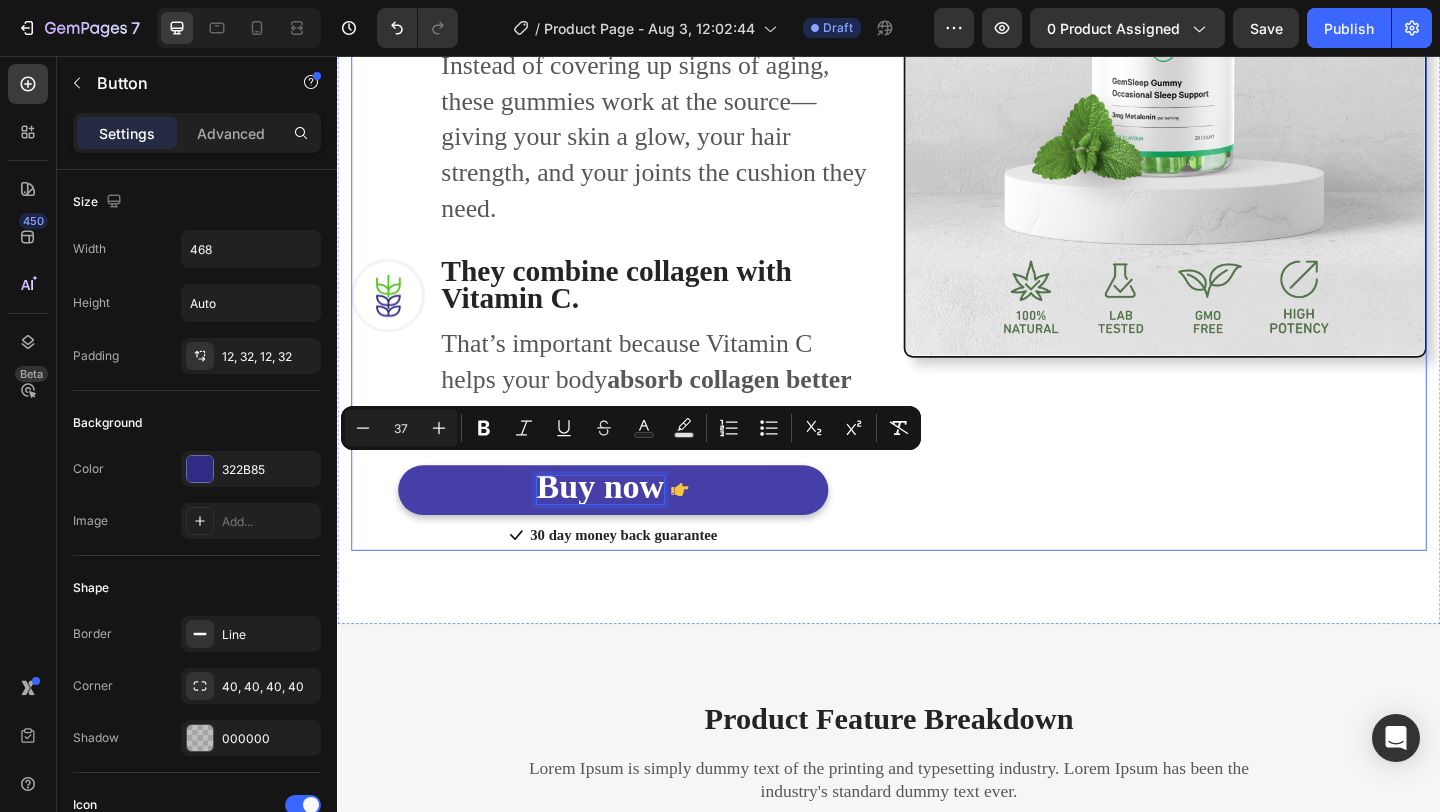 click on "Image" at bounding box center [1237, 99] 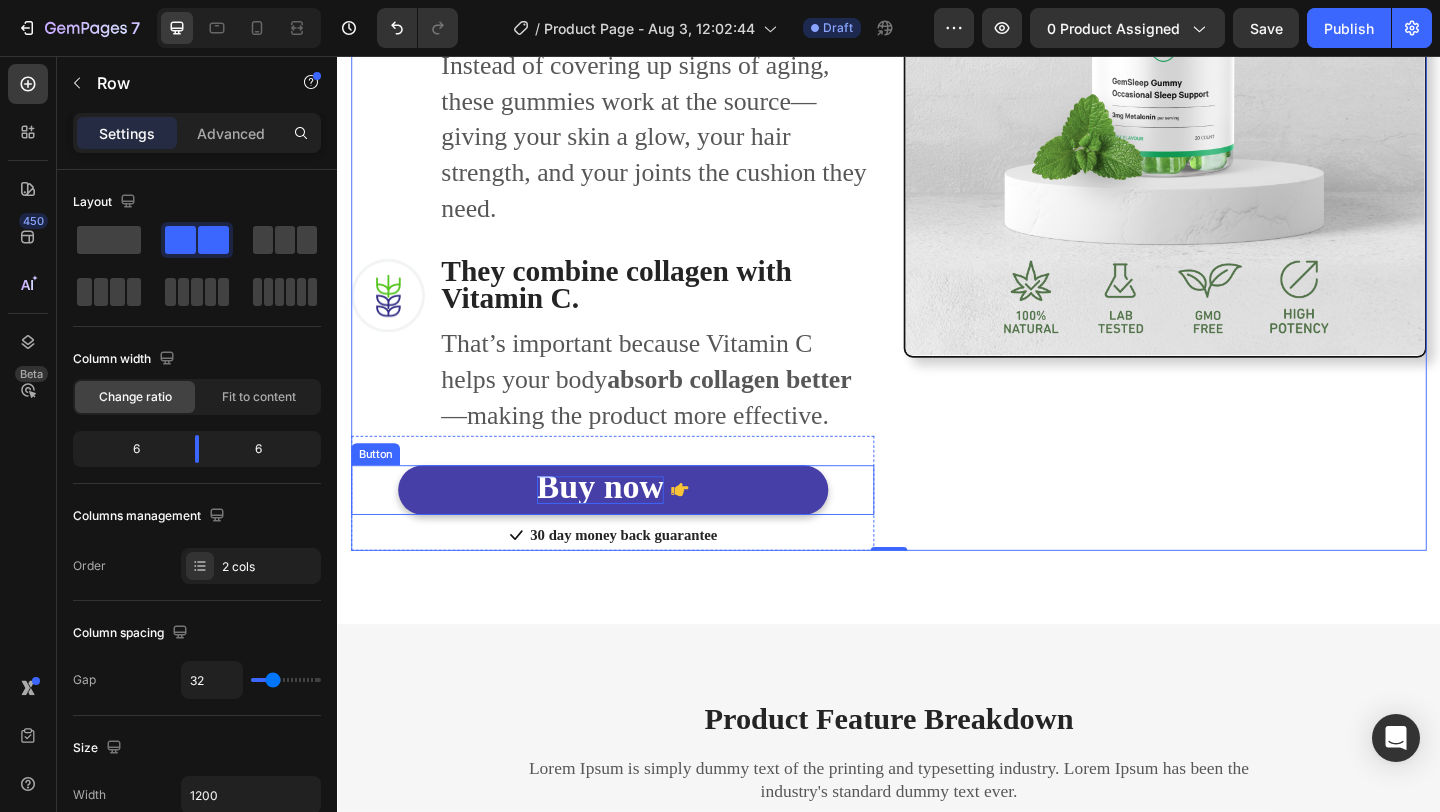 click on "Buy now" at bounding box center (623, 524) 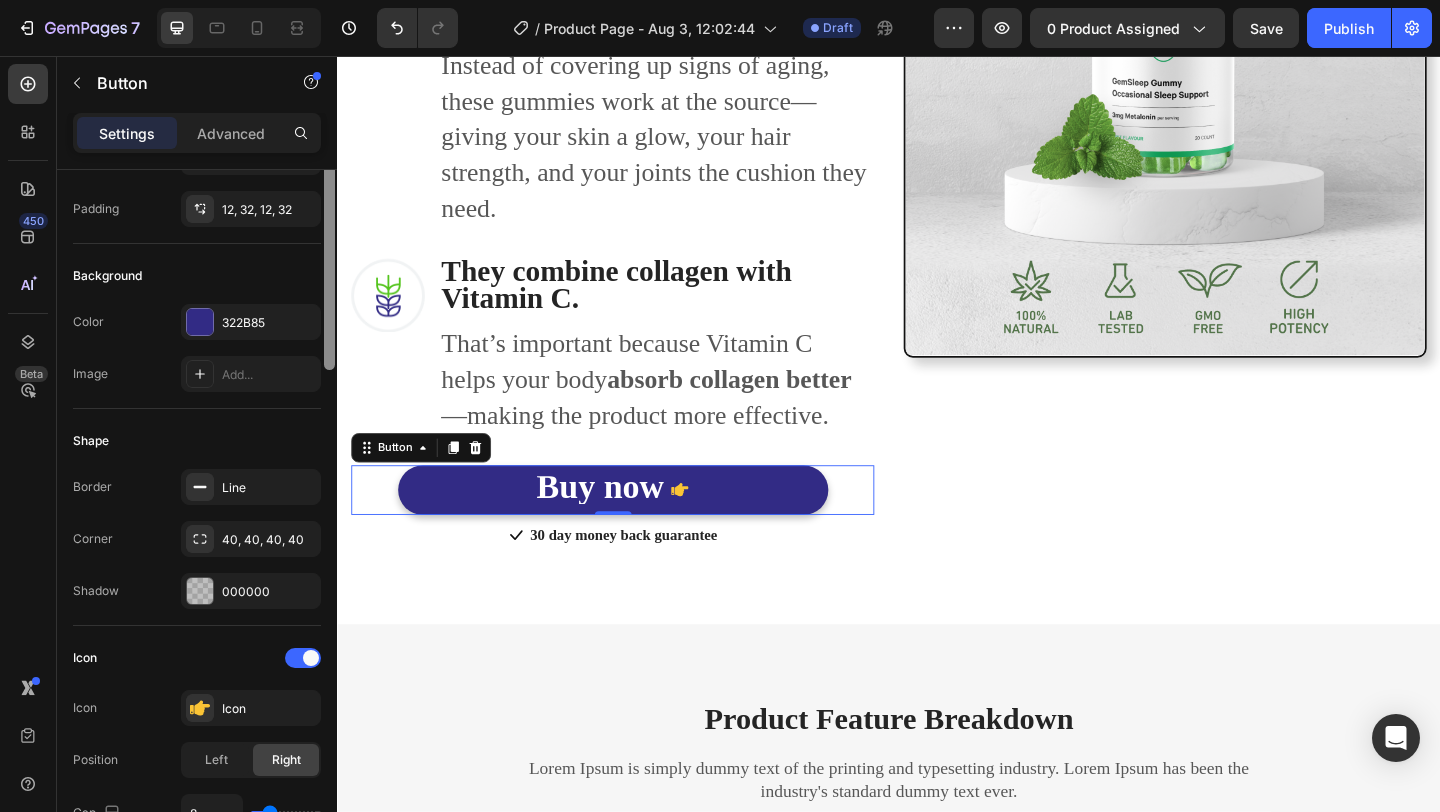 scroll, scrollTop: 0, scrollLeft: 0, axis: both 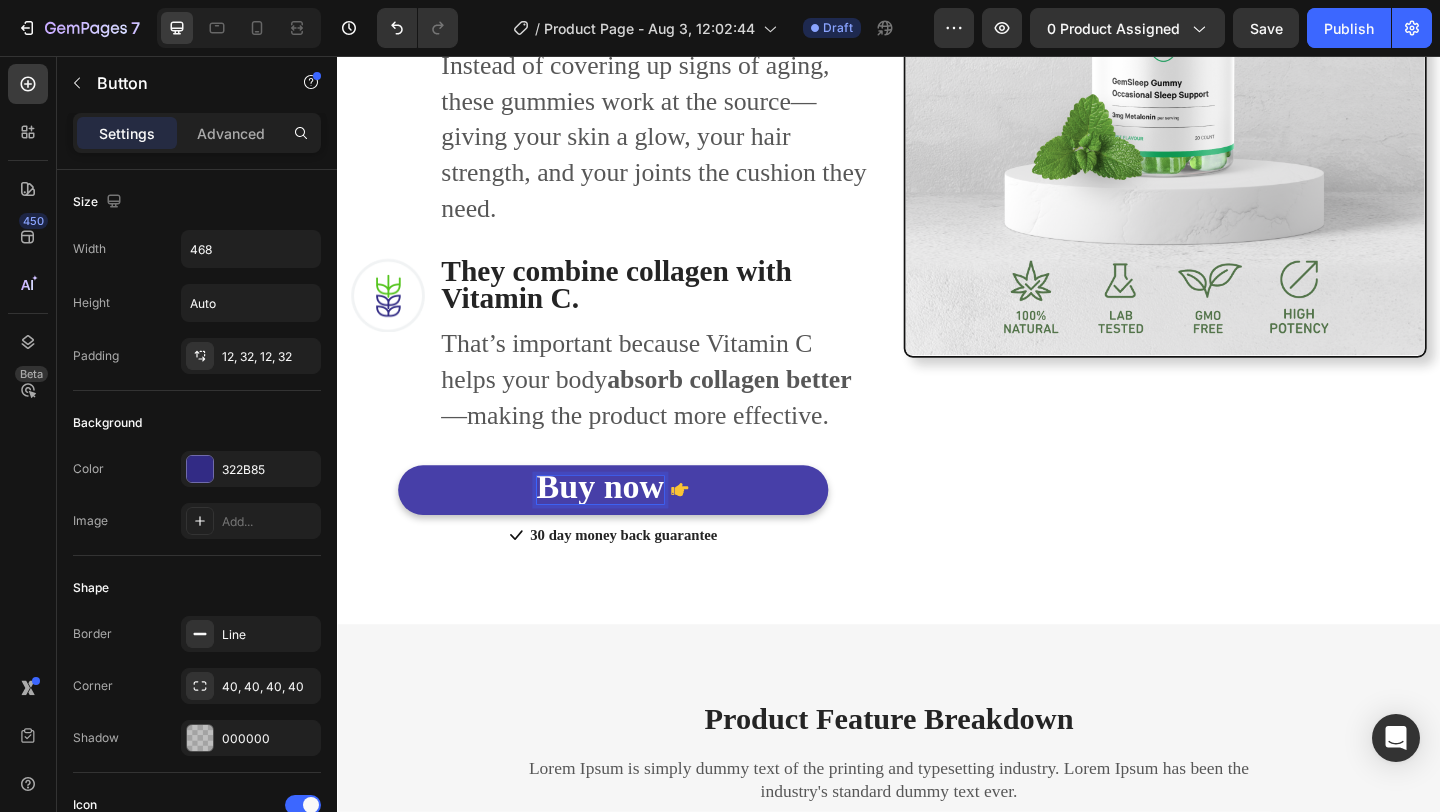 click on "Buy now" at bounding box center (623, 524) 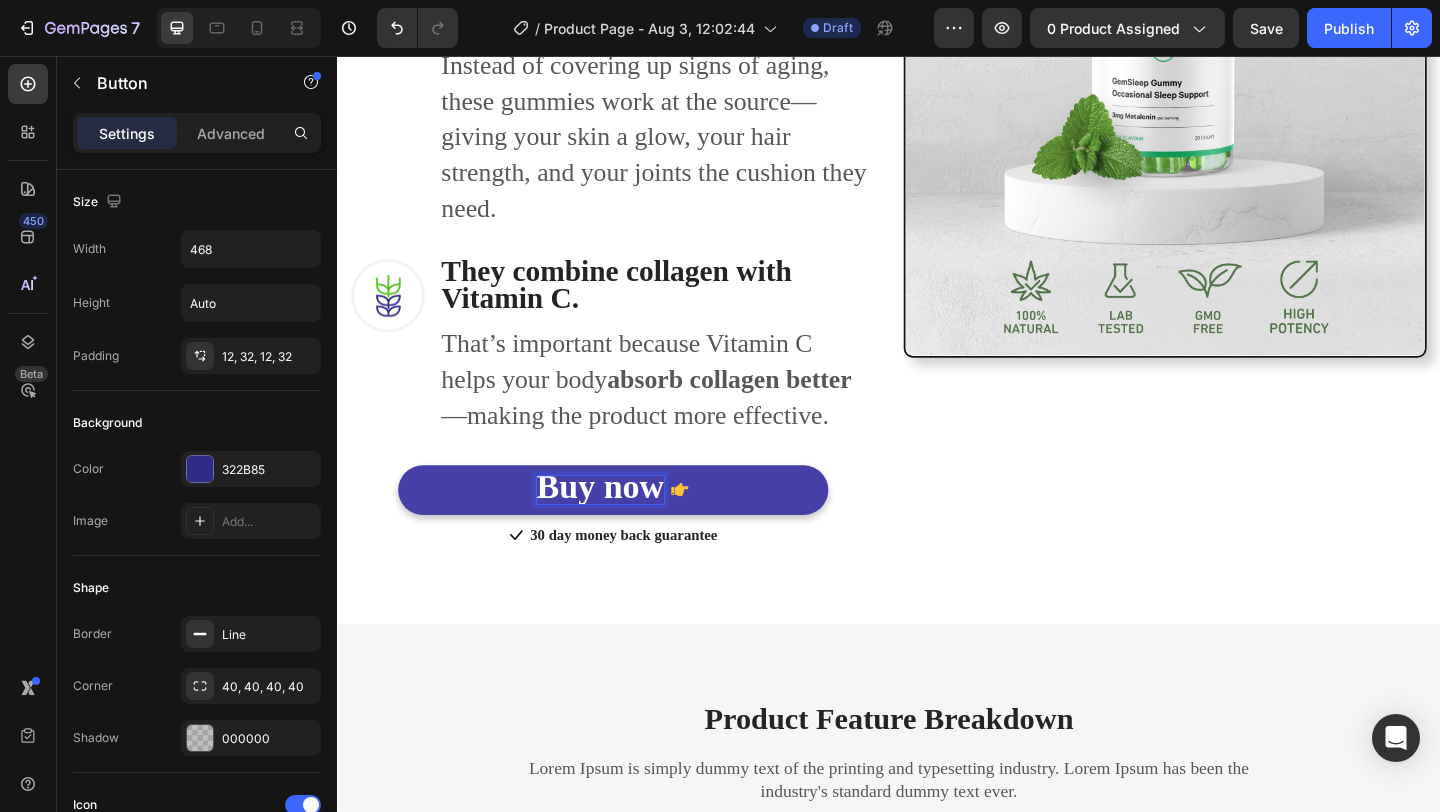 click on "Buy now" at bounding box center [623, 524] 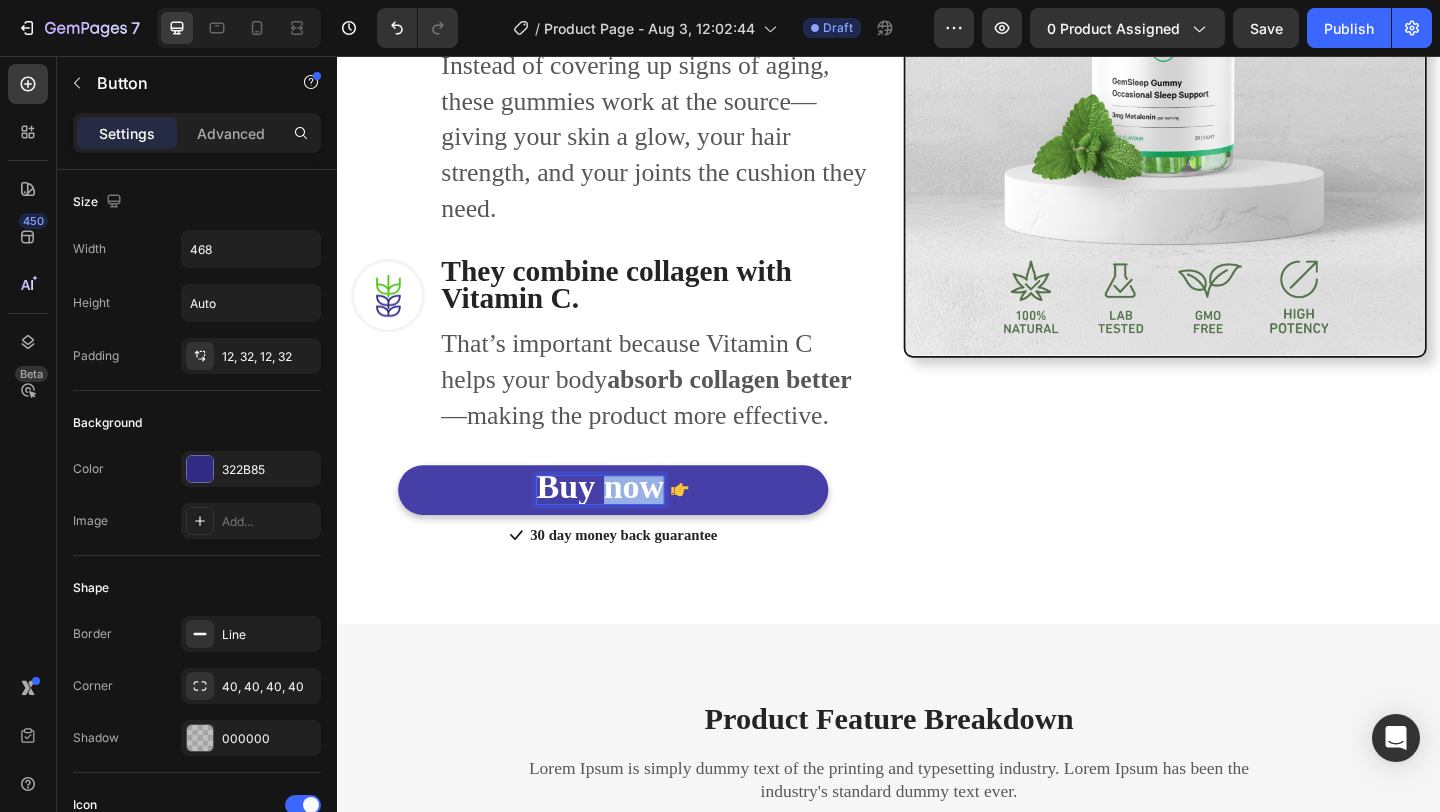 click on "Buy now" at bounding box center [623, 524] 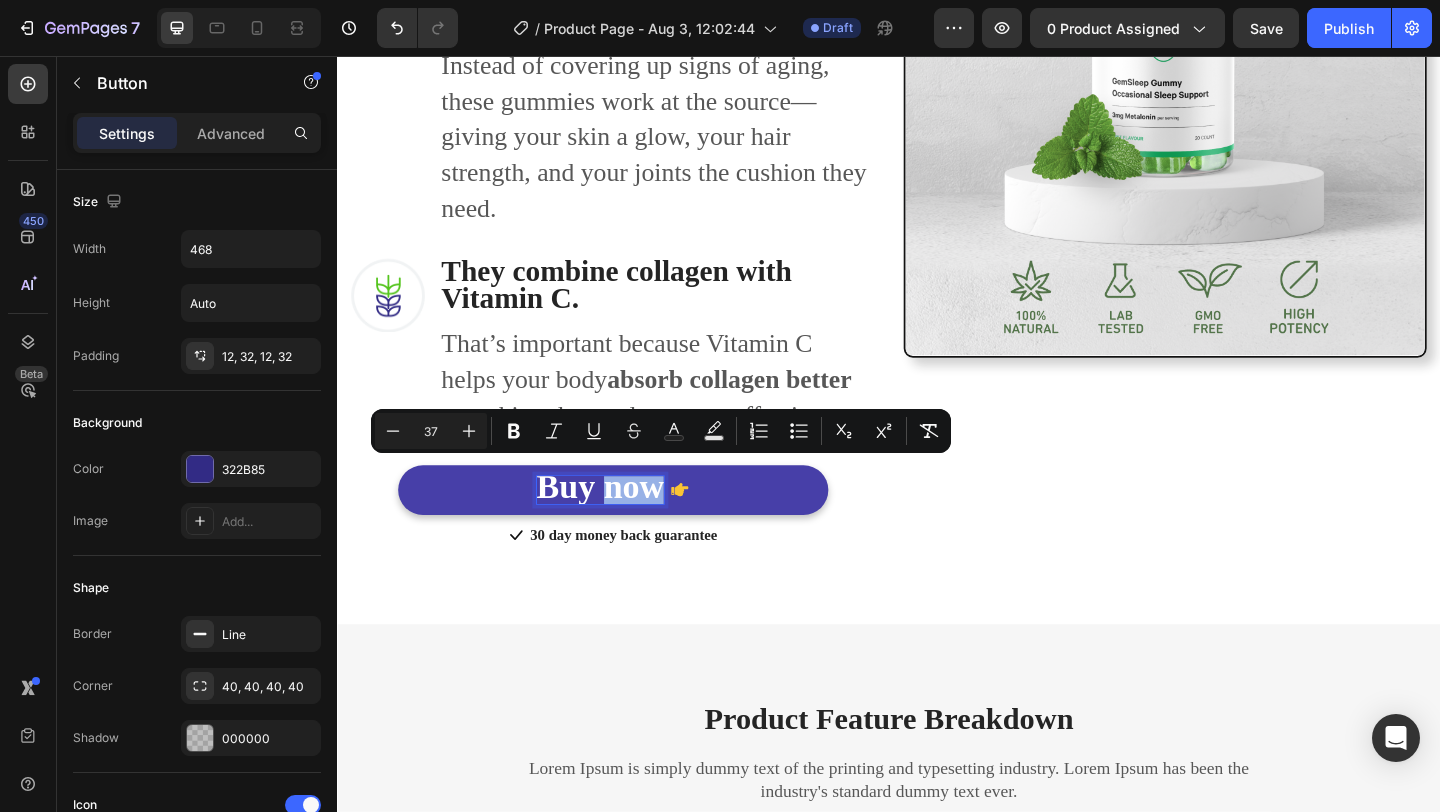 click on "Buy now" at bounding box center (623, 524) 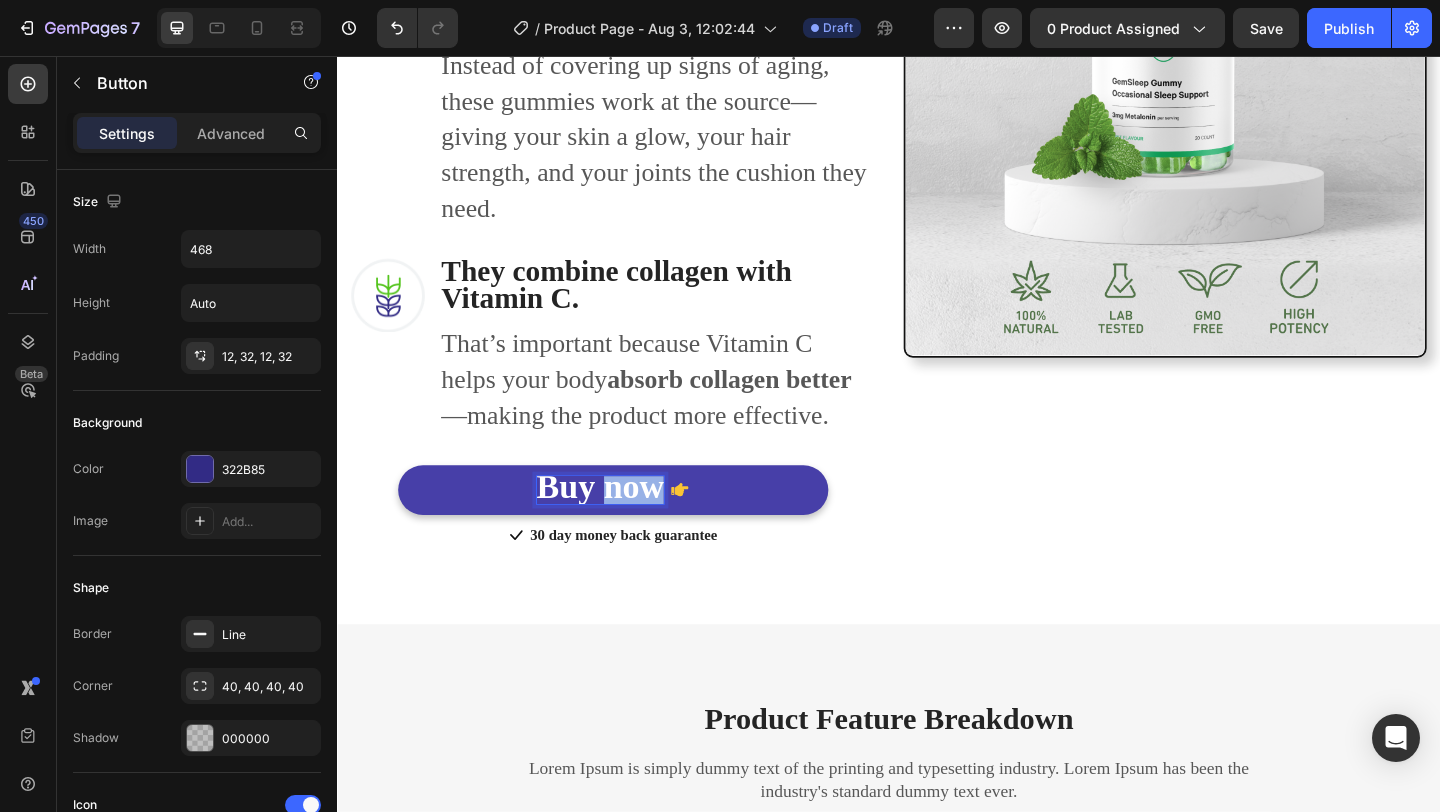 click on "Buy now" at bounding box center (623, 524) 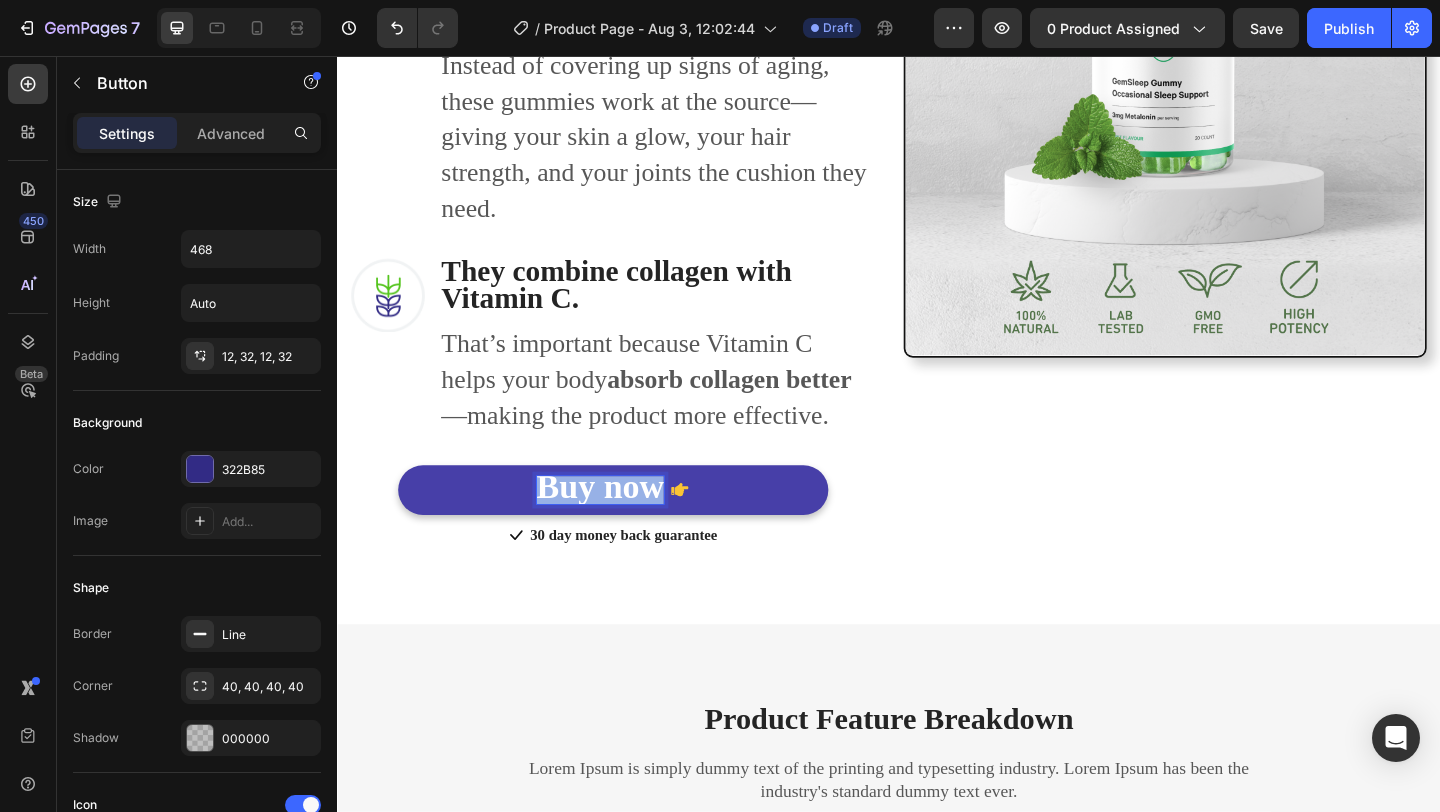 click on "Buy now" at bounding box center [623, 524] 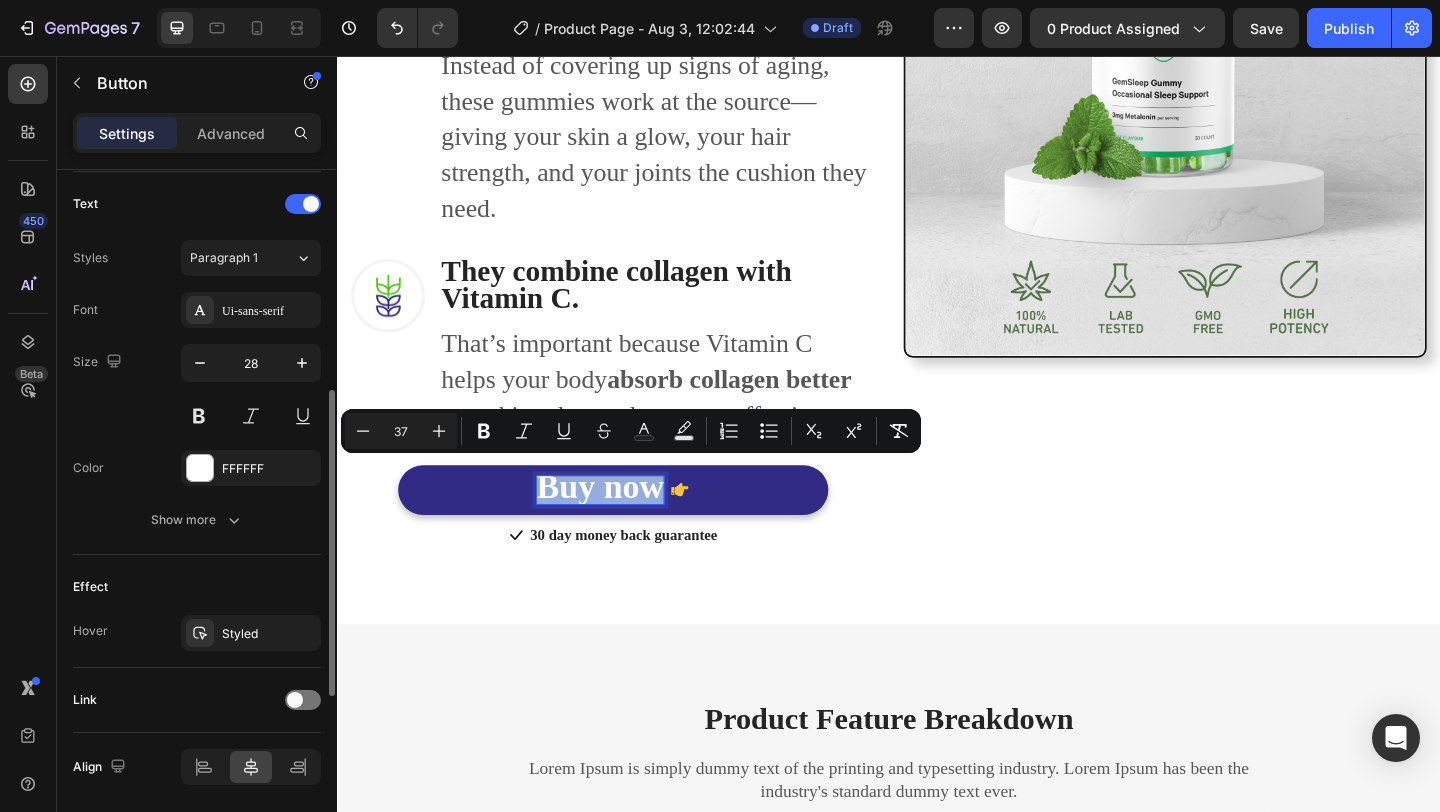scroll, scrollTop: 893, scrollLeft: 0, axis: vertical 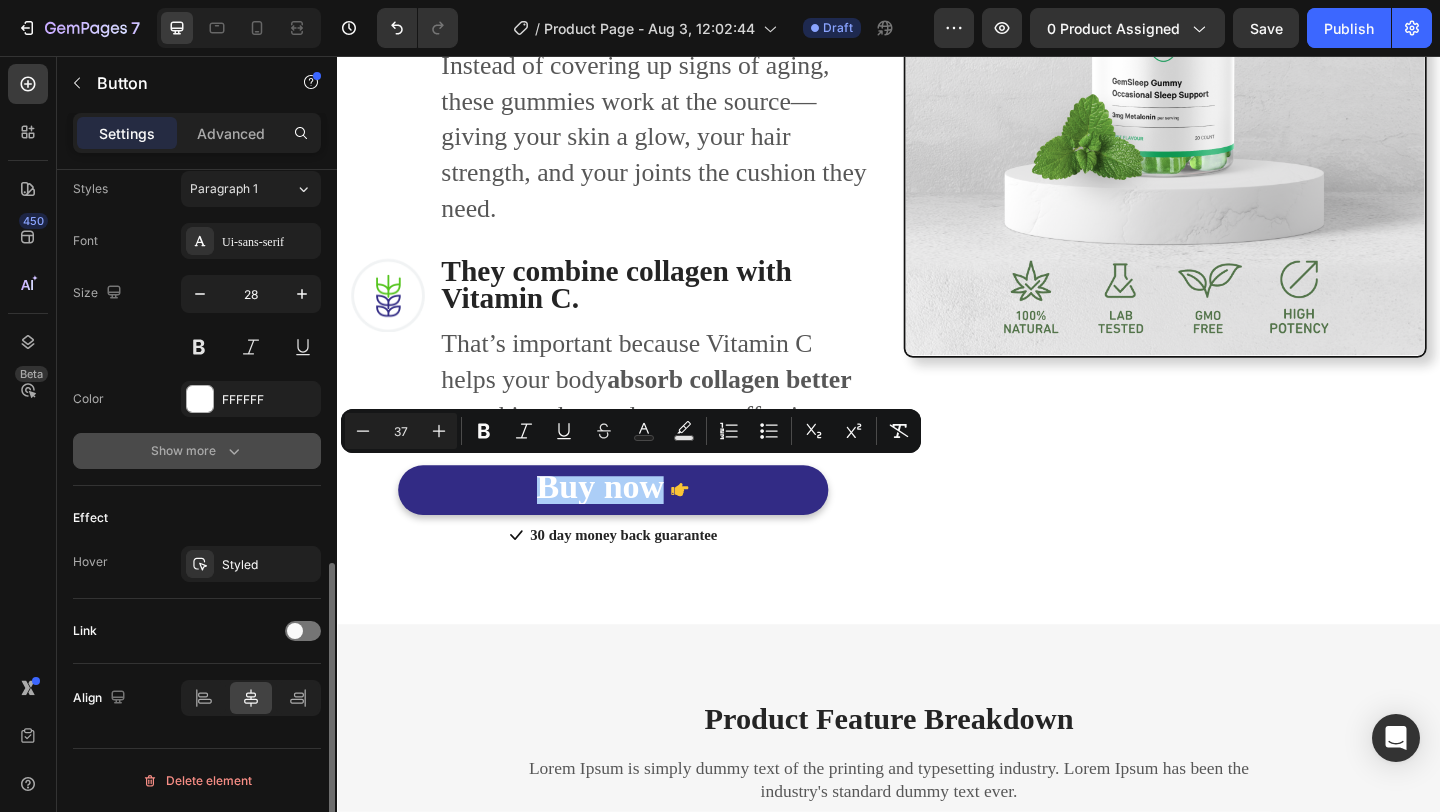 click on "Show more" at bounding box center (197, 451) 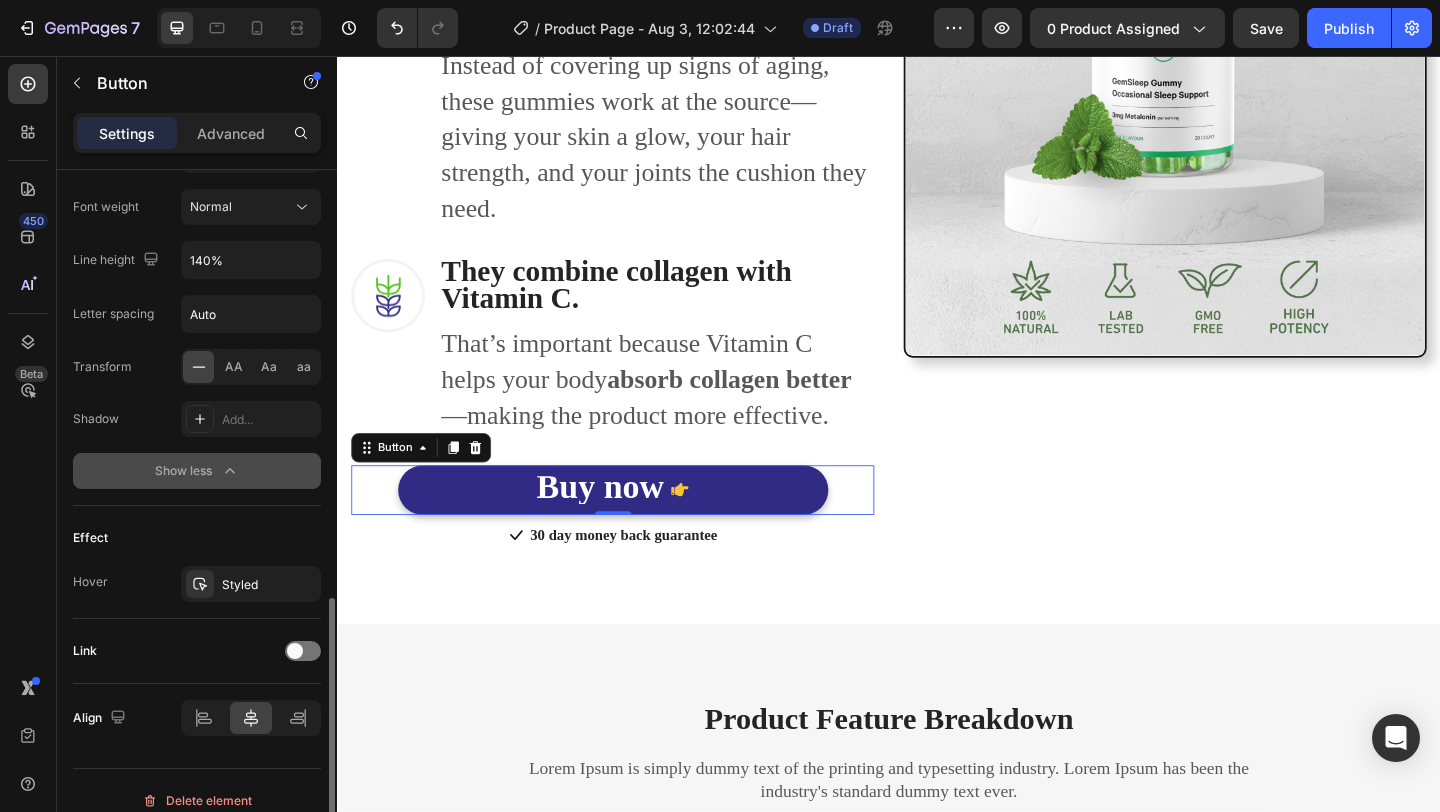 scroll, scrollTop: 1157, scrollLeft: 0, axis: vertical 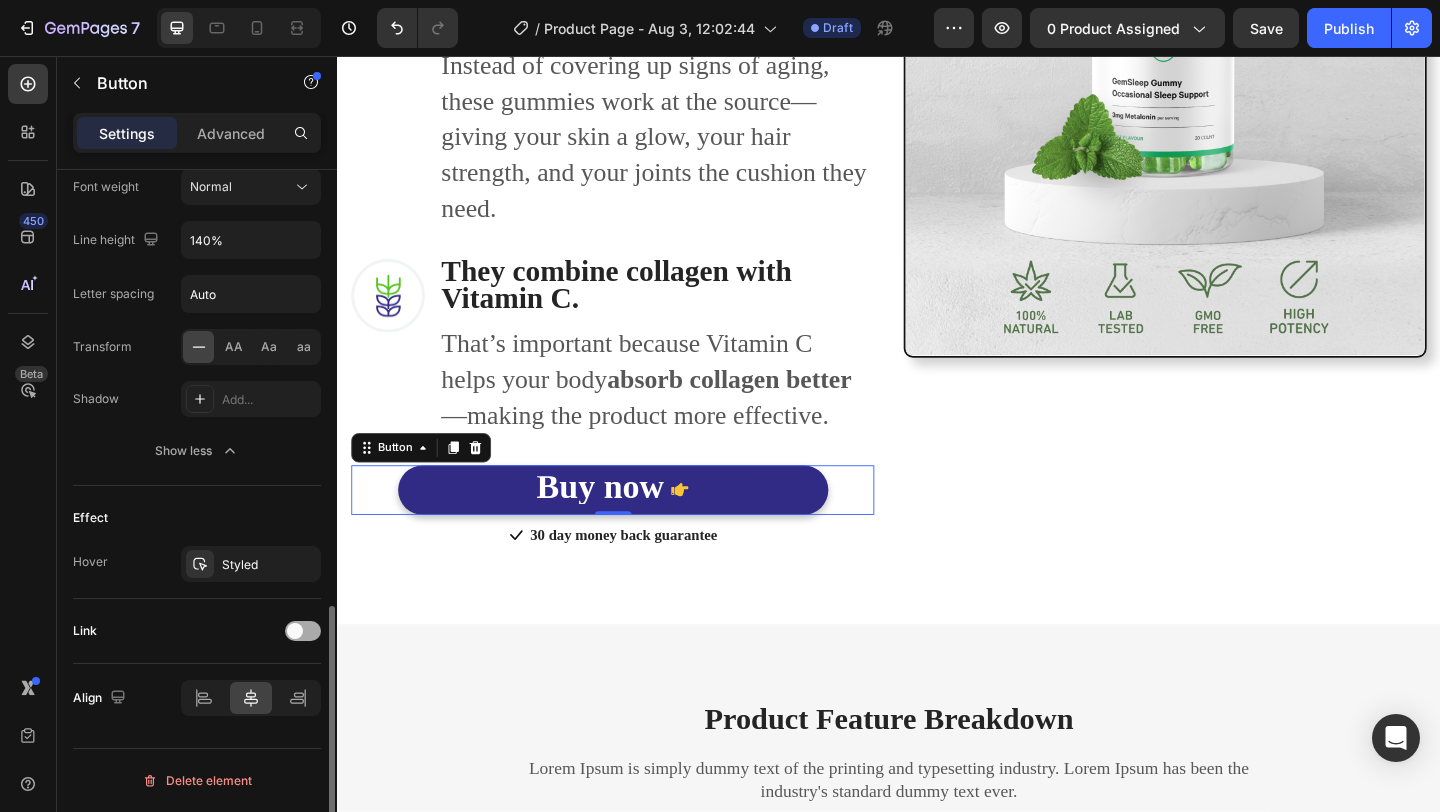 click at bounding box center [303, 631] 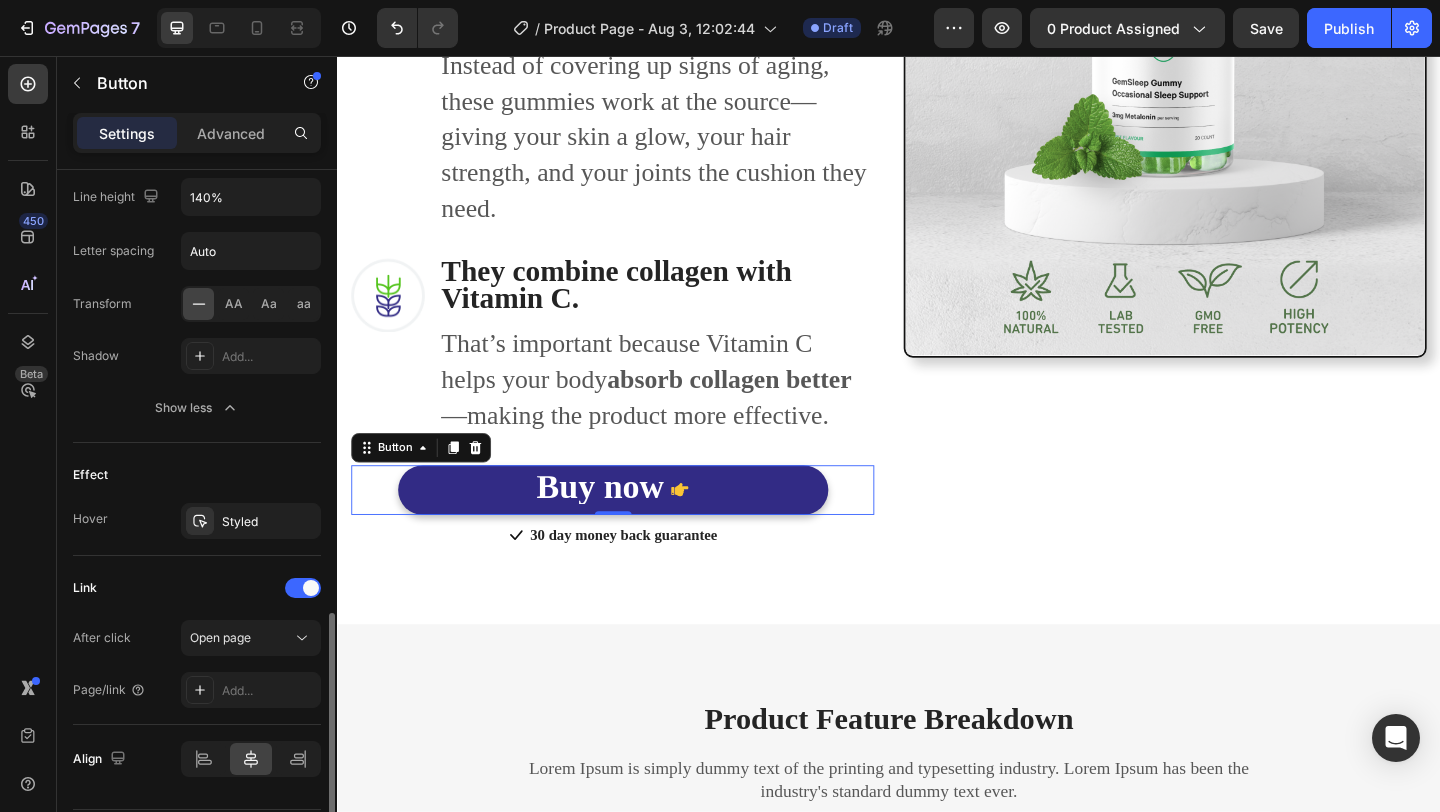 scroll, scrollTop: 1261, scrollLeft: 0, axis: vertical 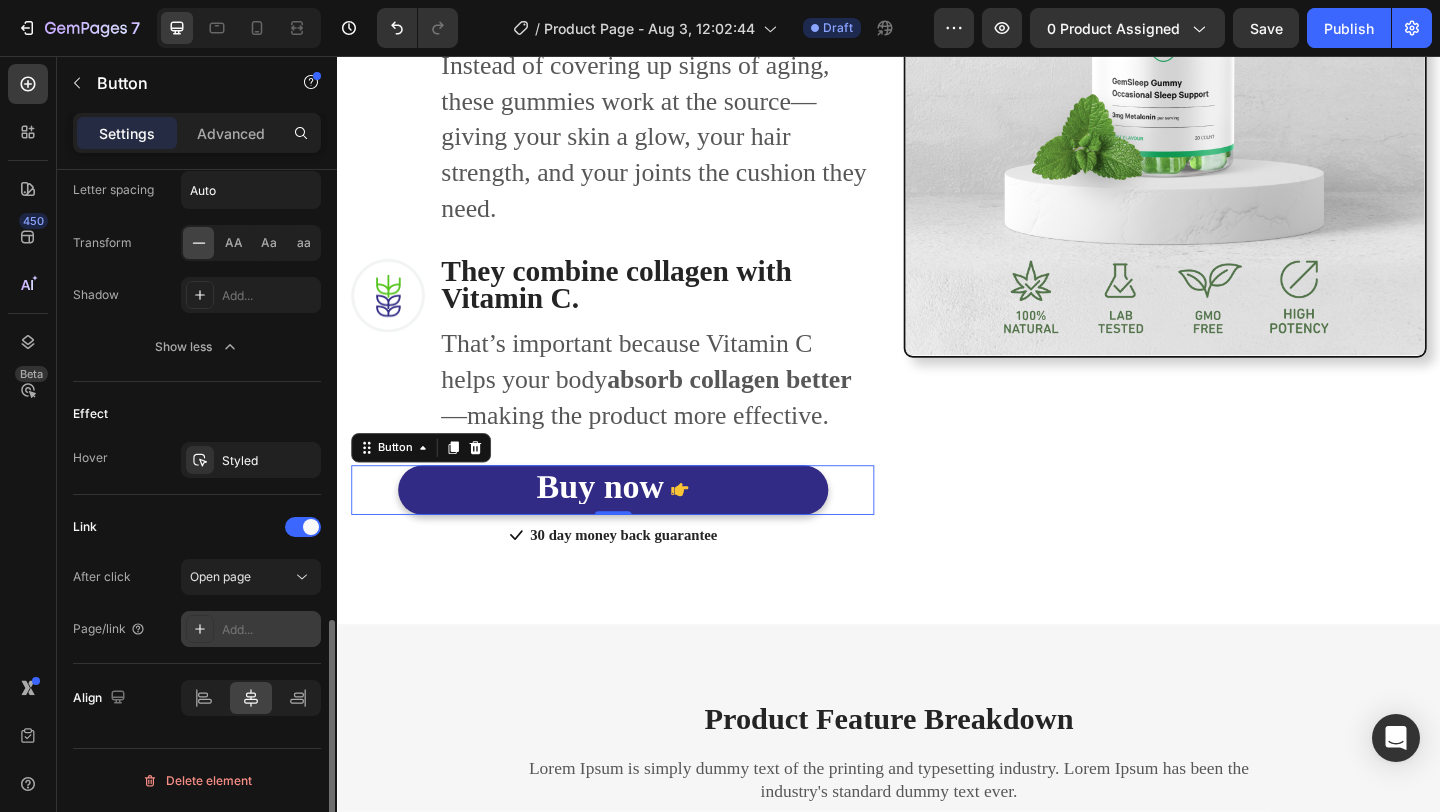 click 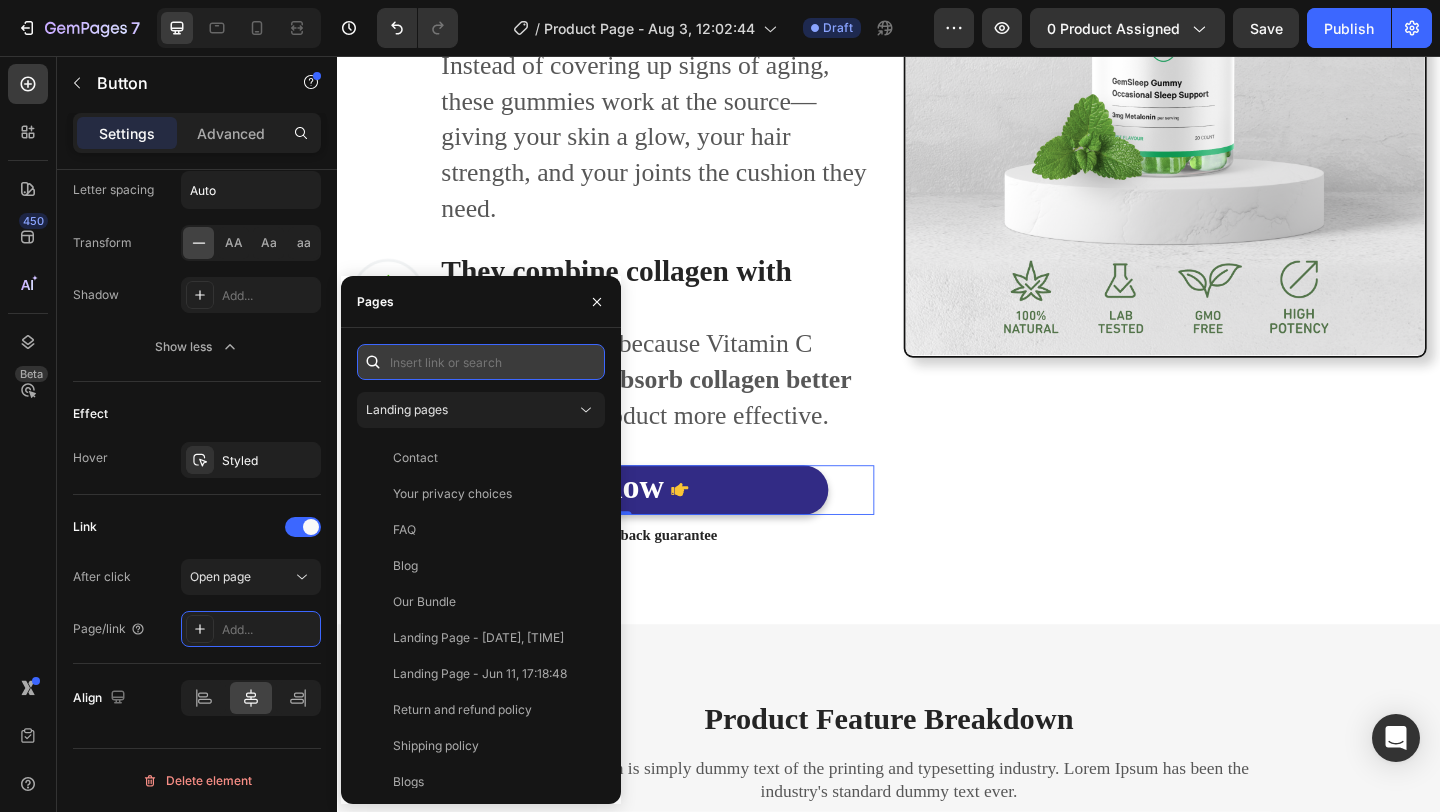 click at bounding box center (481, 362) 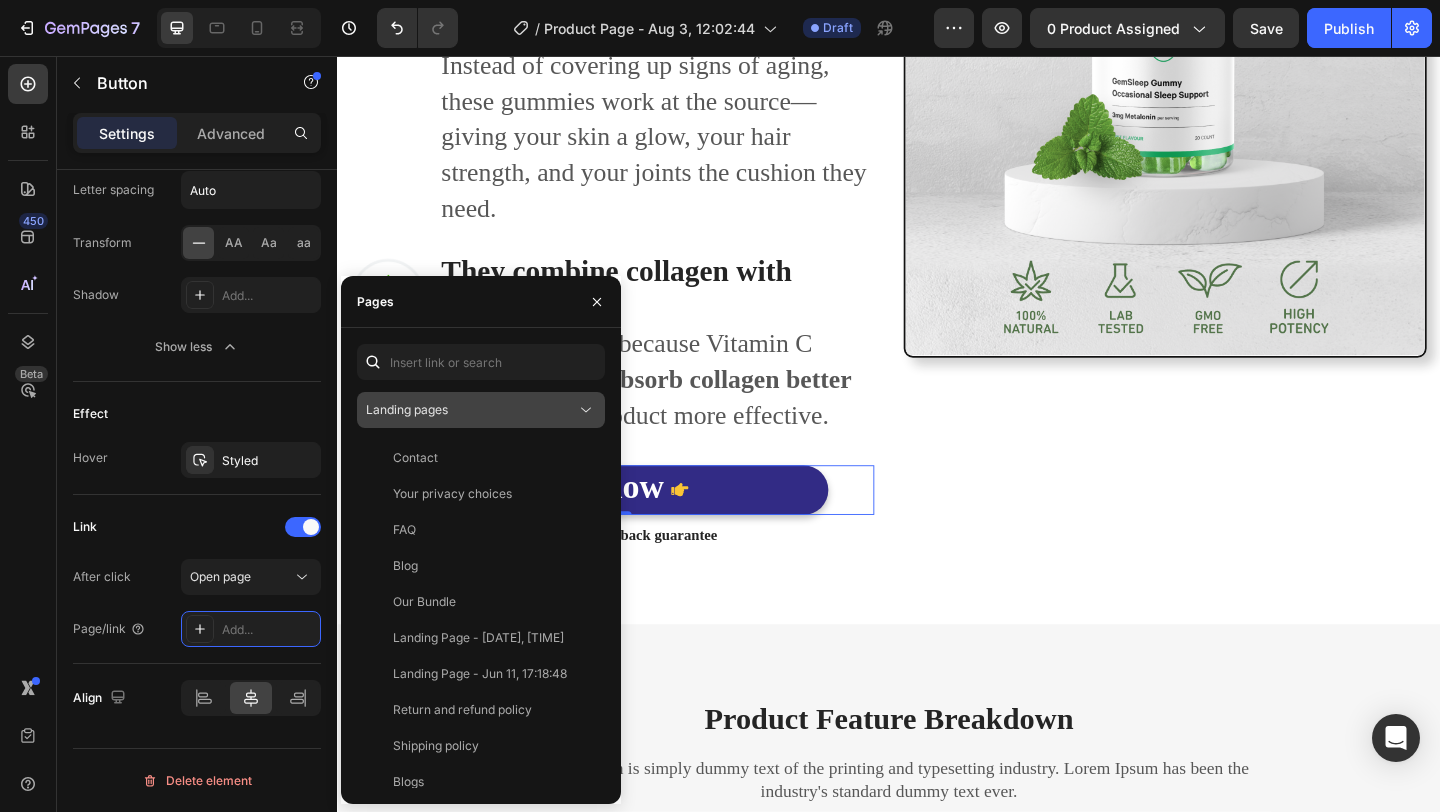 click on "Landing pages" at bounding box center [471, 410] 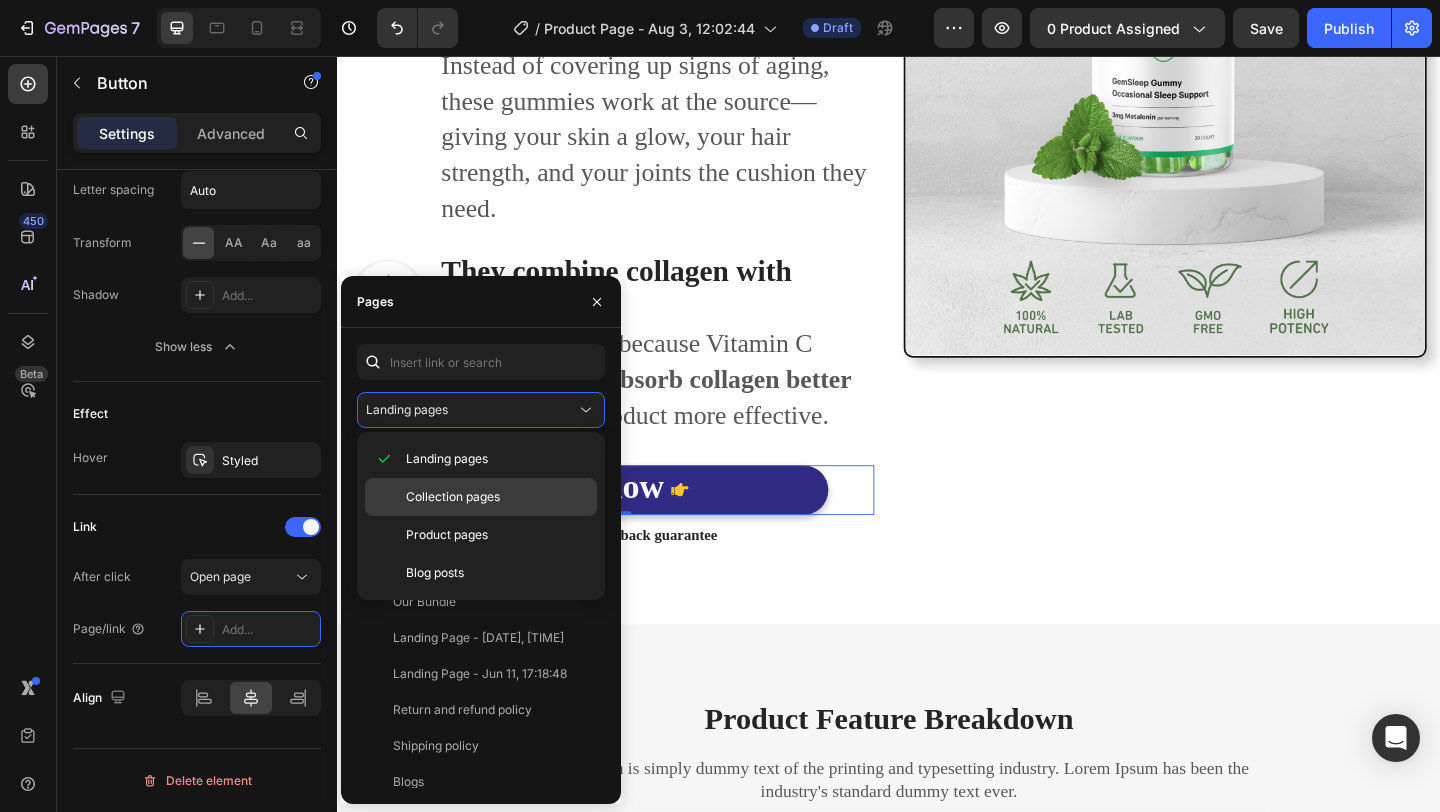 click on "Collection pages" at bounding box center [453, 497] 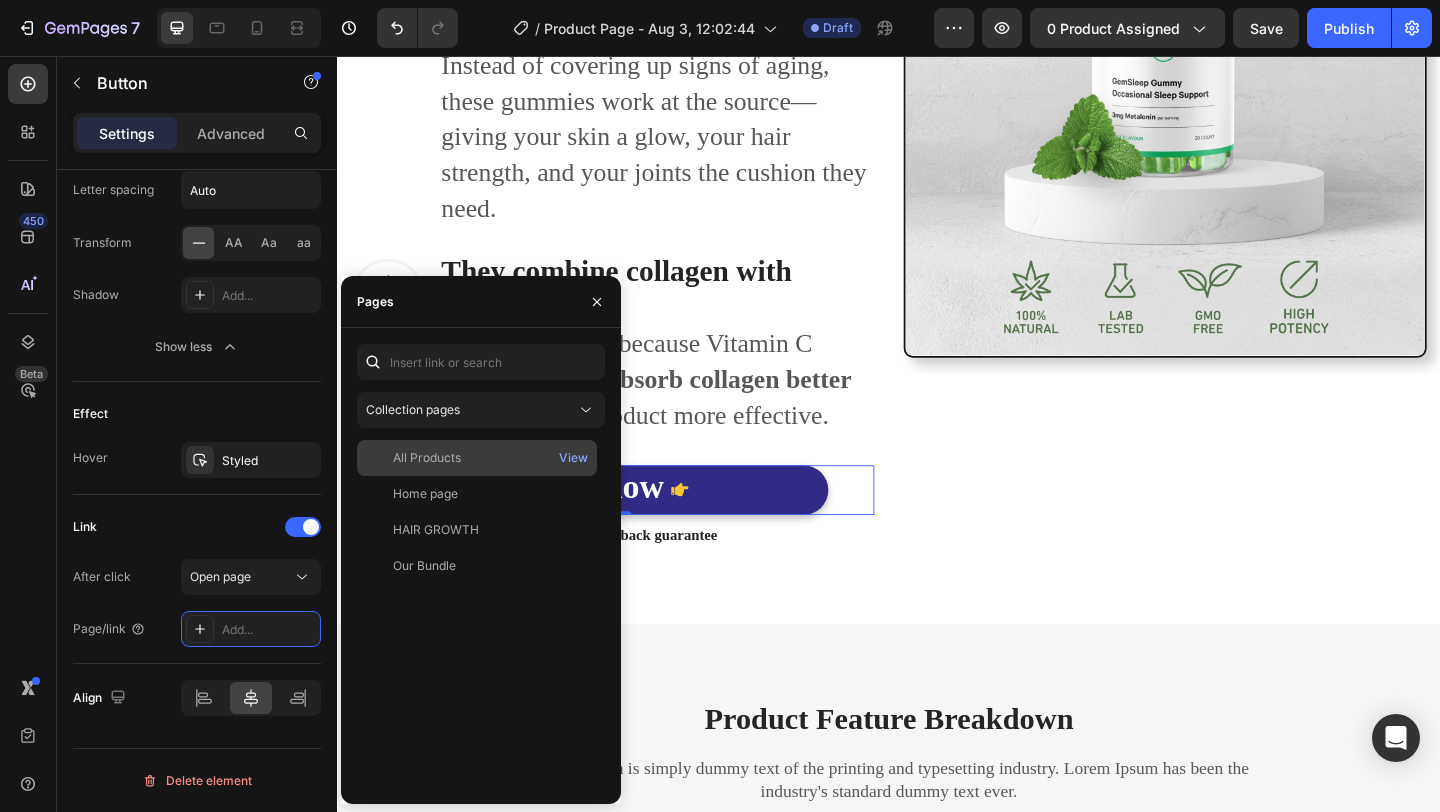 click on "All Products" 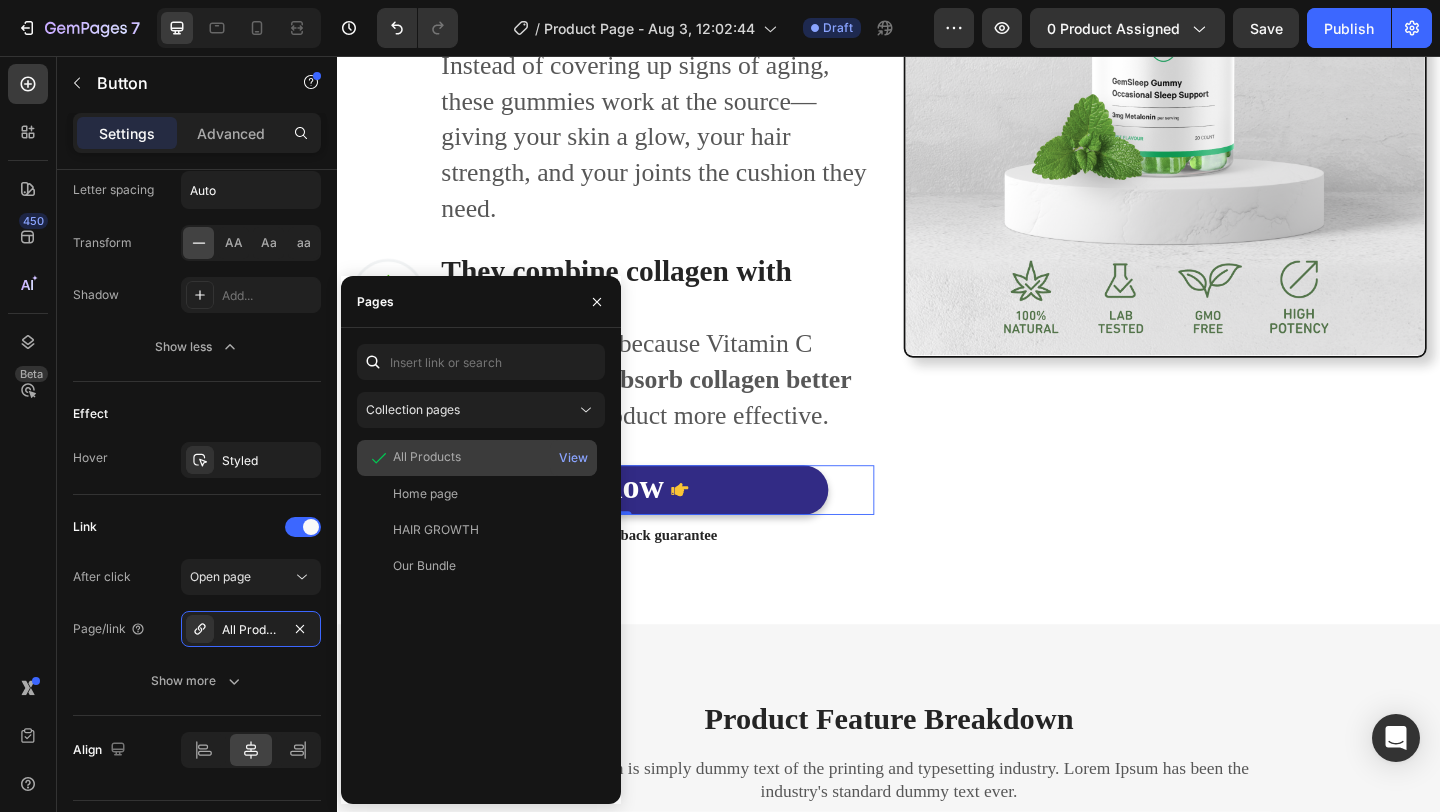 click on "All Products" 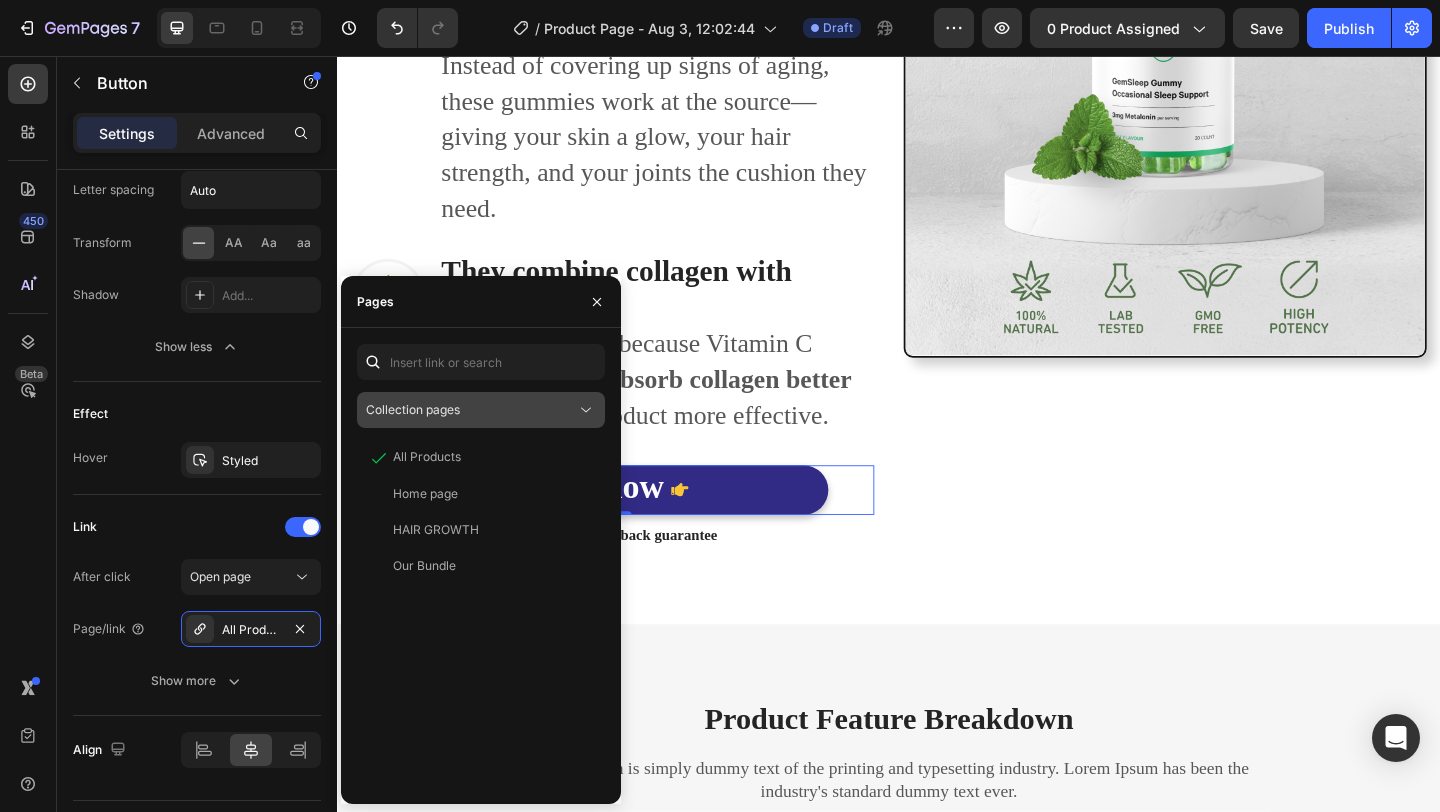 click on "Collection pages" at bounding box center (413, 409) 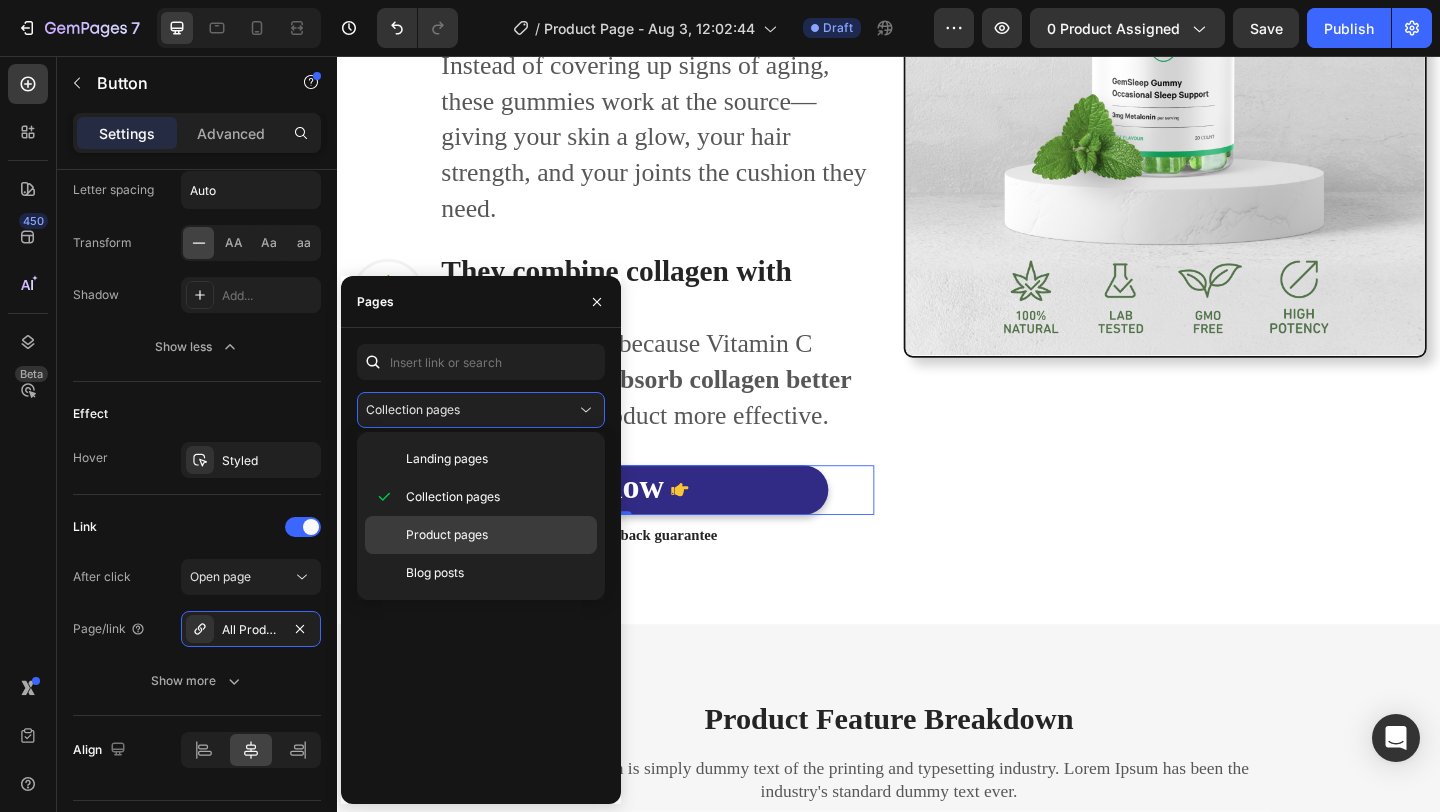 click on "Product pages" at bounding box center [447, 535] 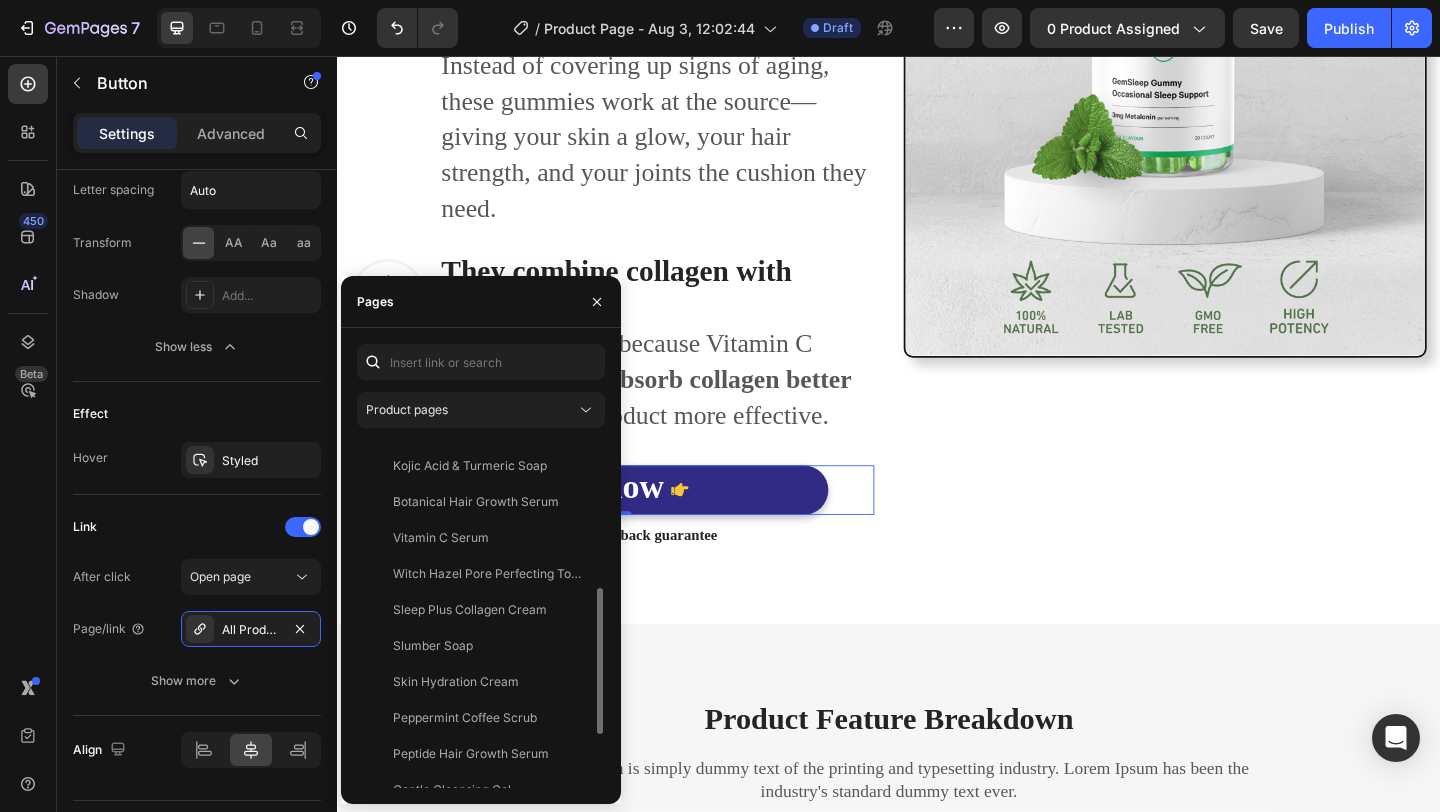scroll, scrollTop: 480, scrollLeft: 0, axis: vertical 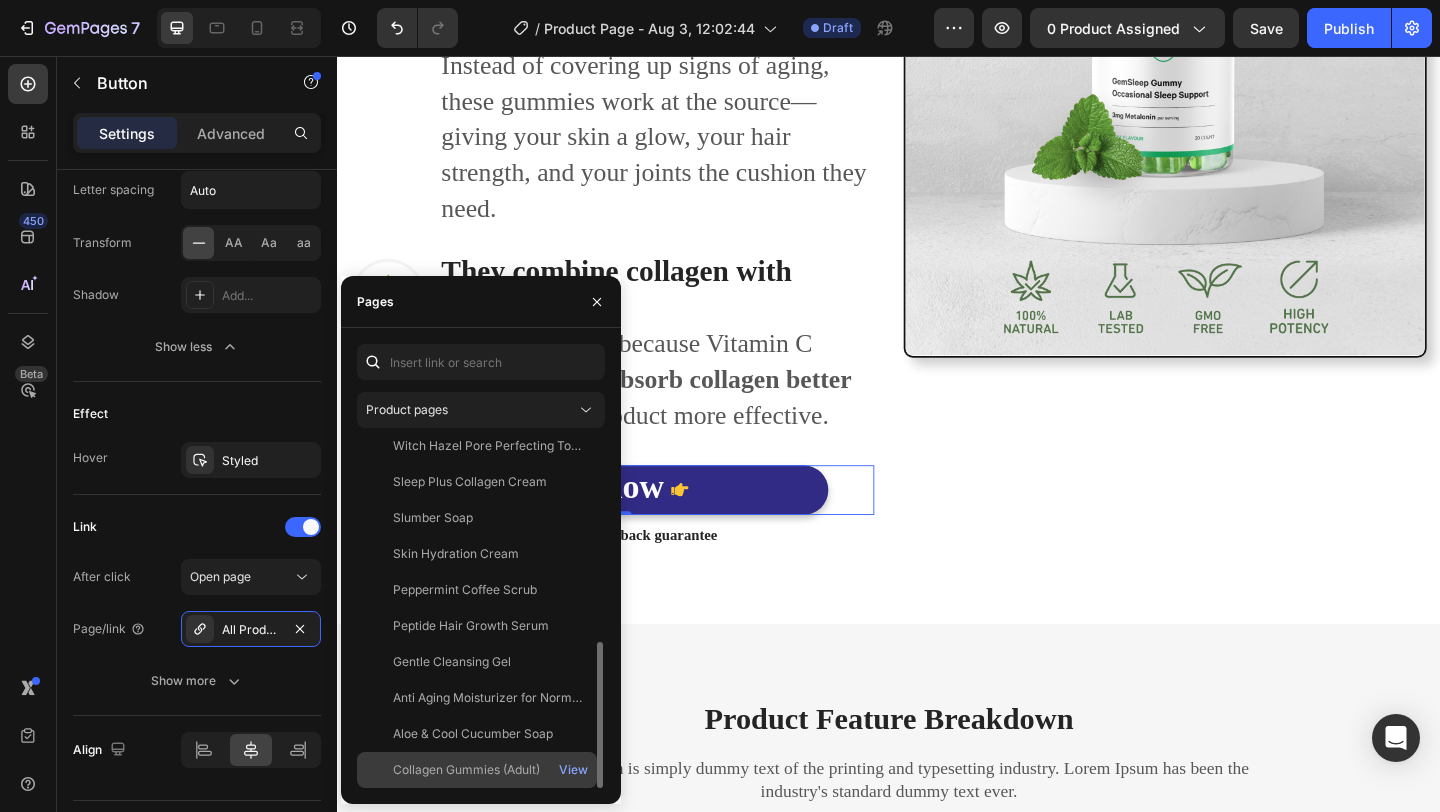 click on "Collagen Gummies (Adult)" 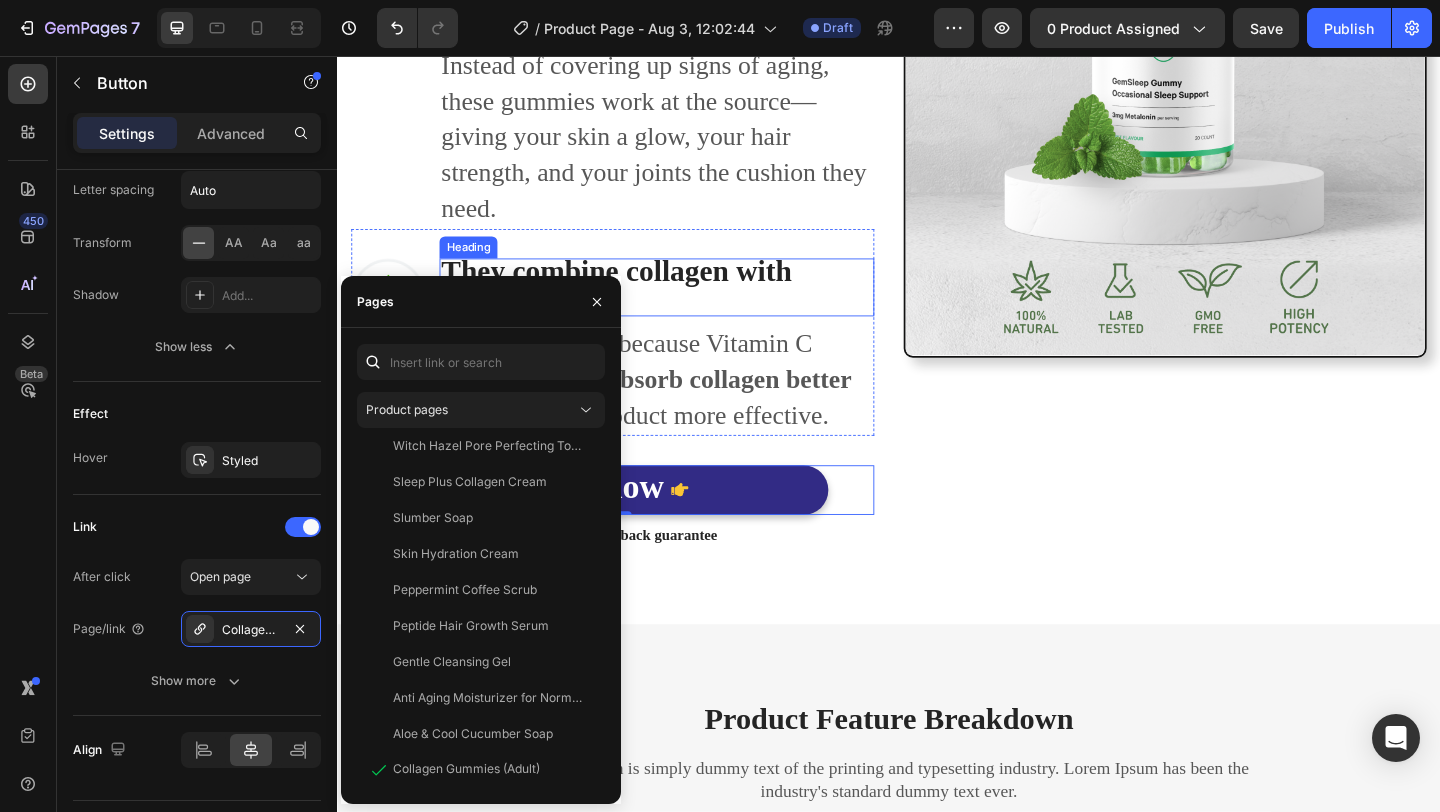 click on "⁠⁠⁠⁠⁠⁠⁠ They combine collagen with Vitamin C." at bounding box center (684, 307) 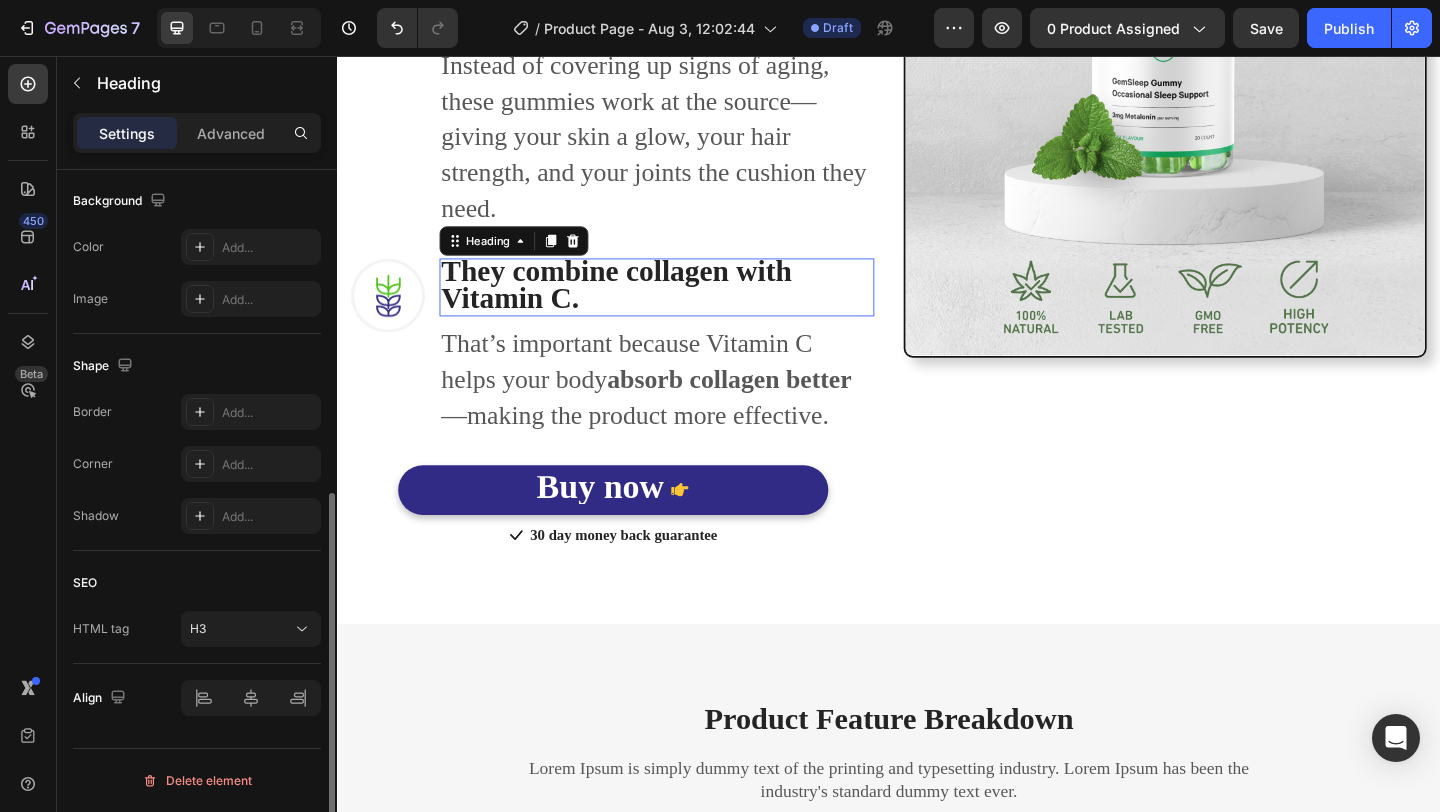 scroll, scrollTop: 0, scrollLeft: 0, axis: both 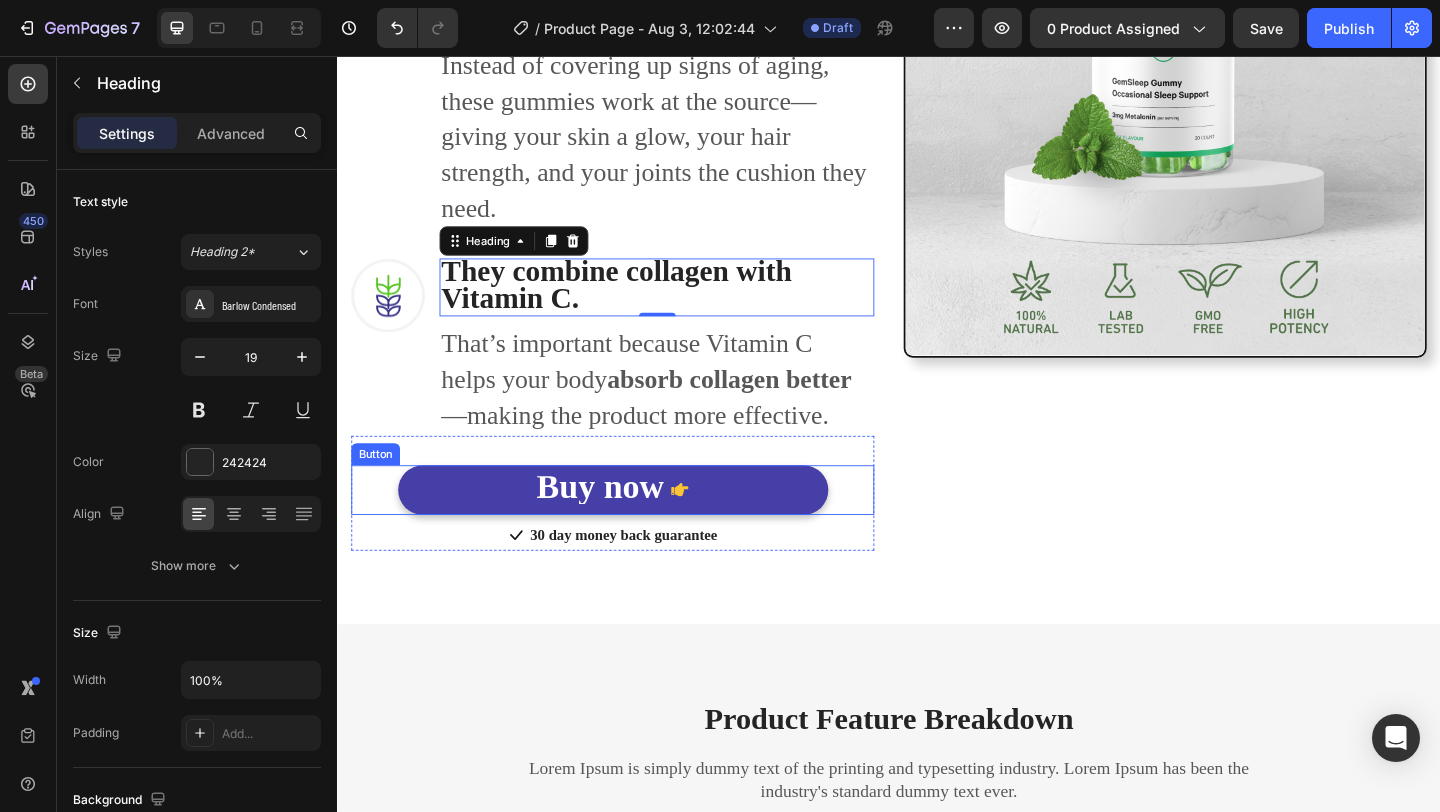 click on "Buy now" at bounding box center (637, 528) 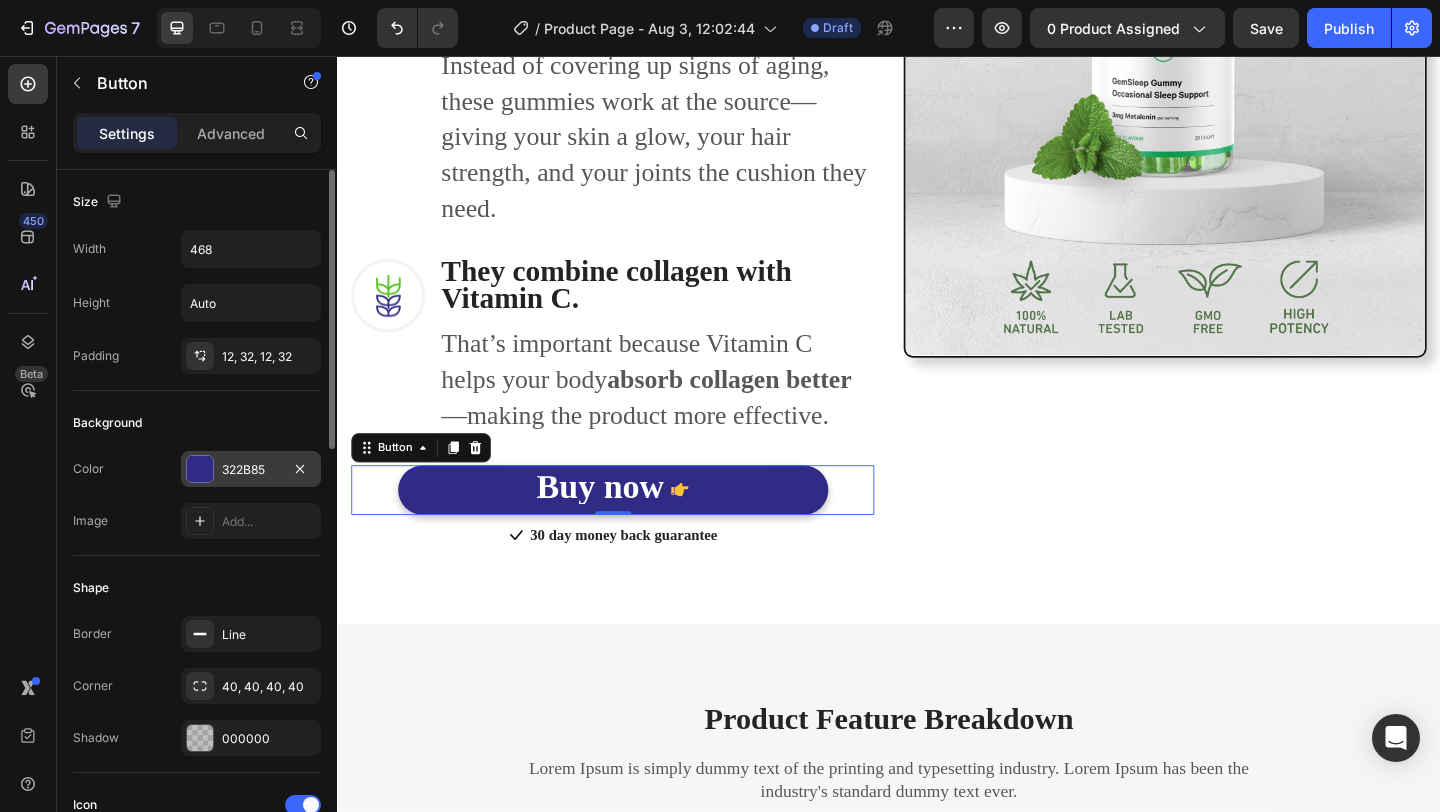 click at bounding box center [200, 469] 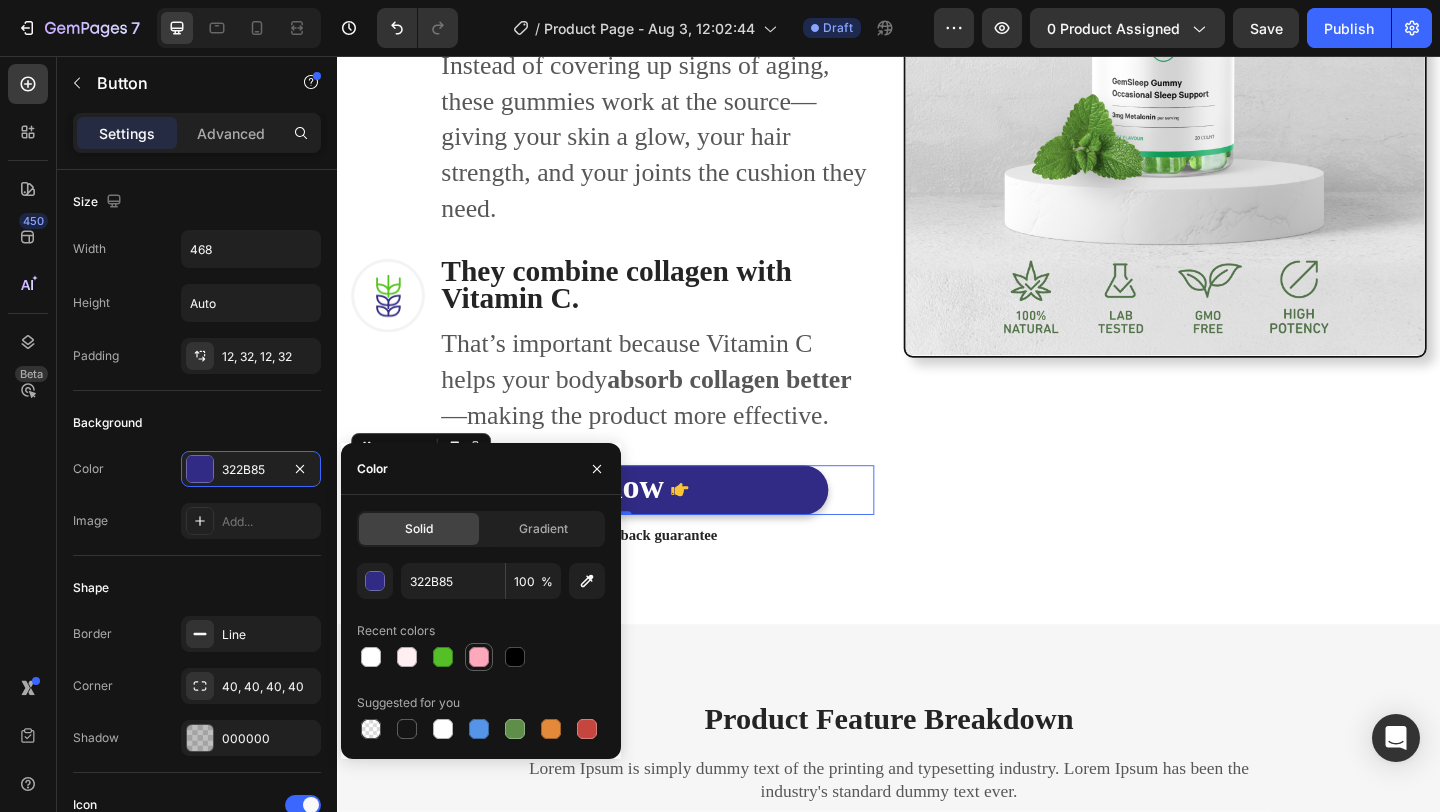 click at bounding box center [479, 657] 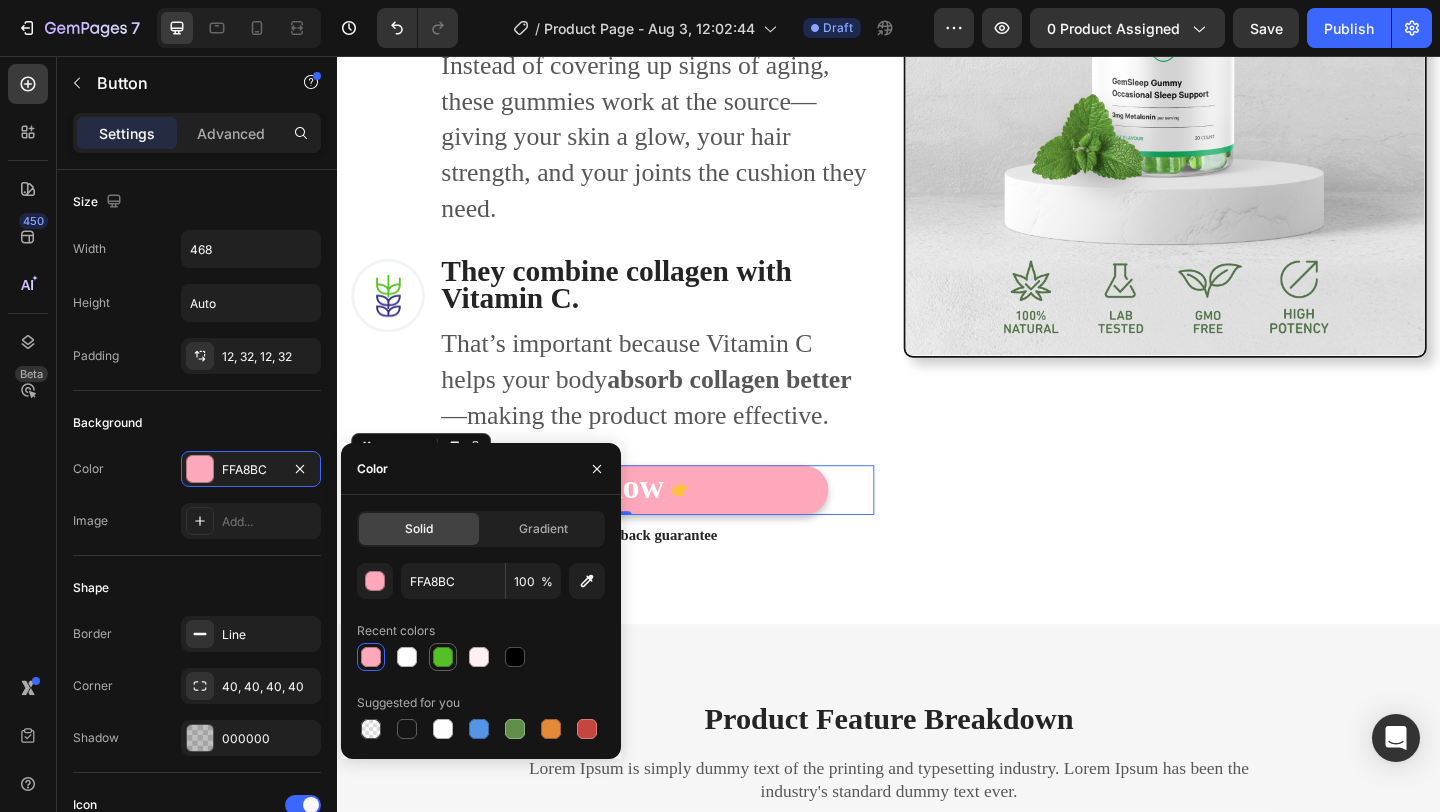 click at bounding box center (443, 657) 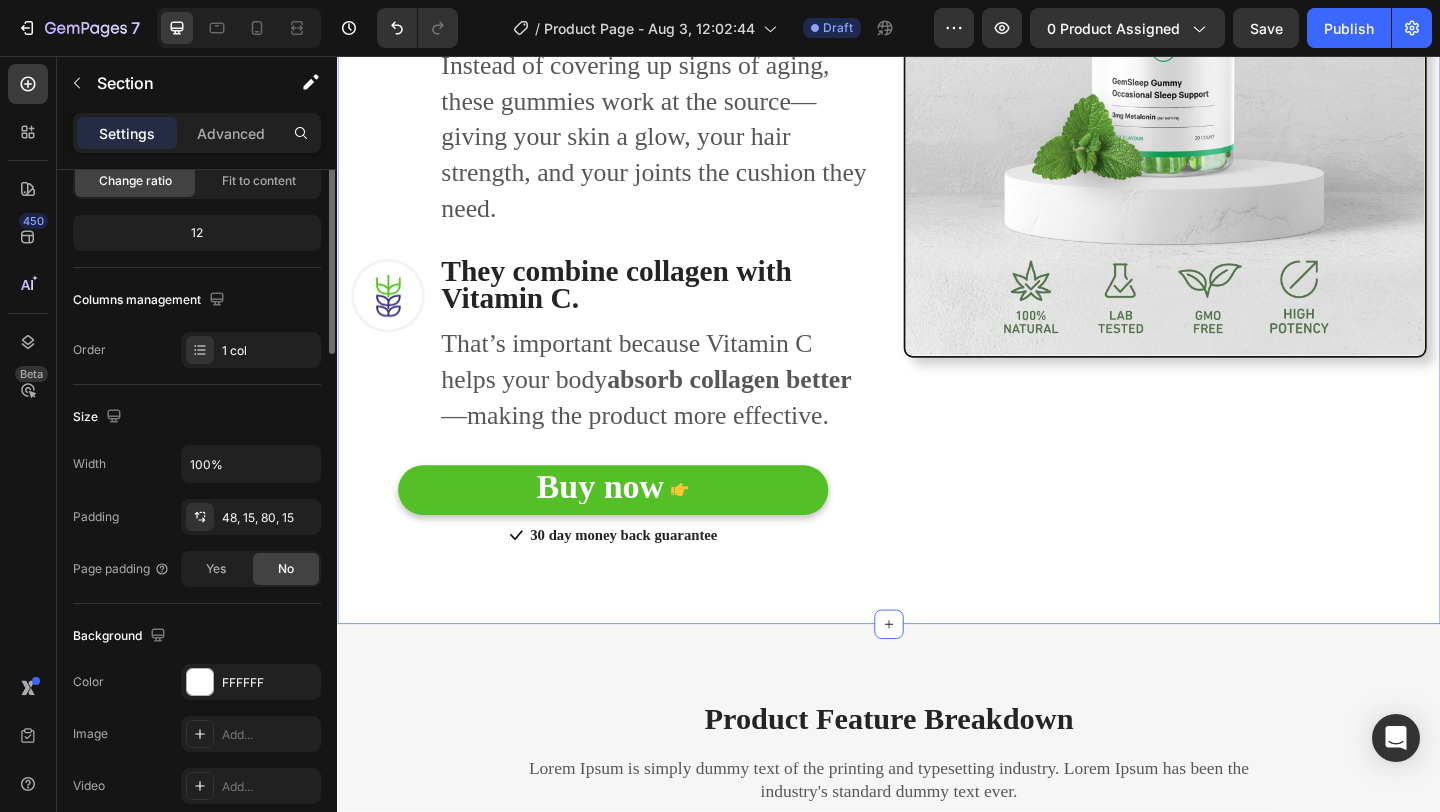 scroll, scrollTop: 0, scrollLeft: 0, axis: both 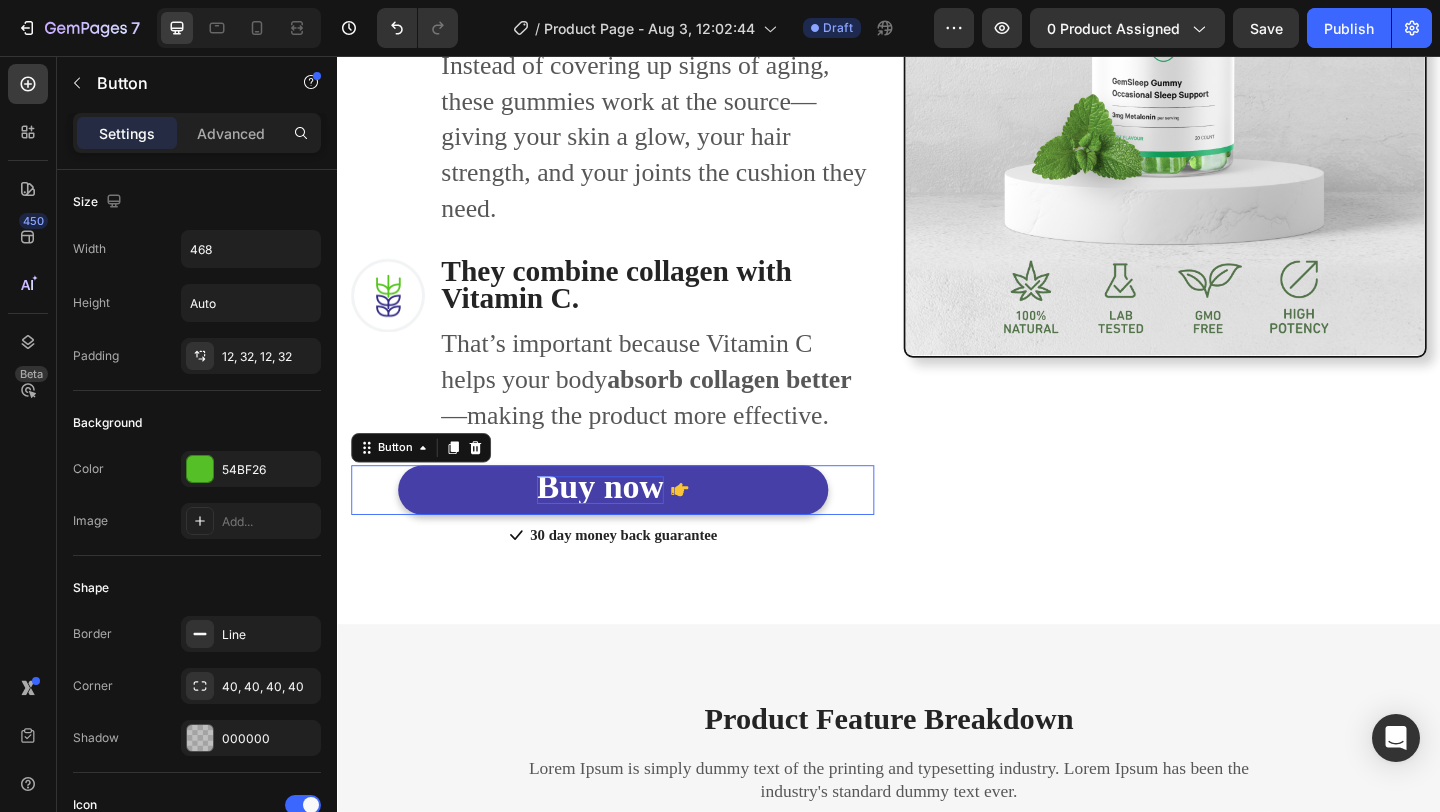click on "Buy now" at bounding box center [623, 524] 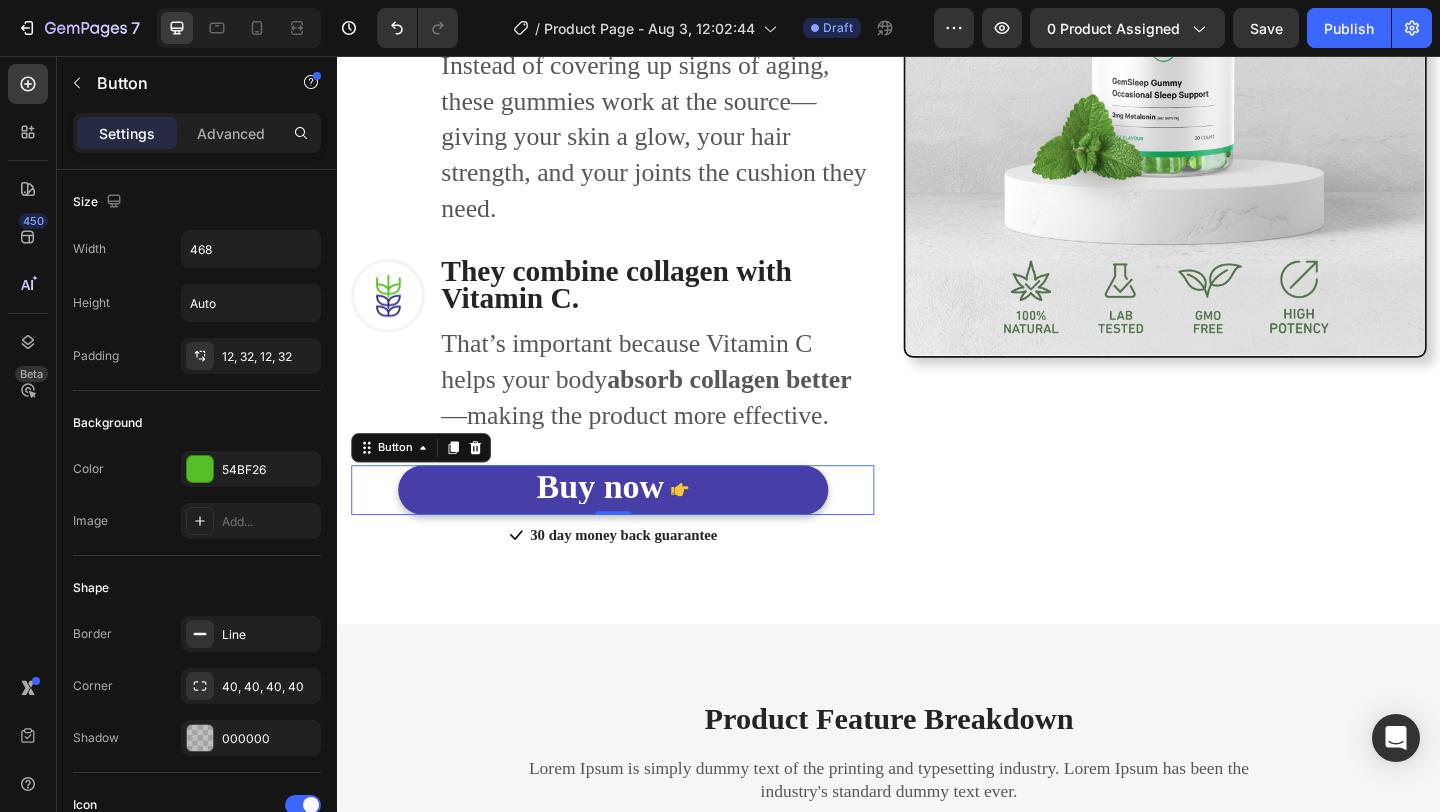 click on "Buy now" at bounding box center (637, 528) 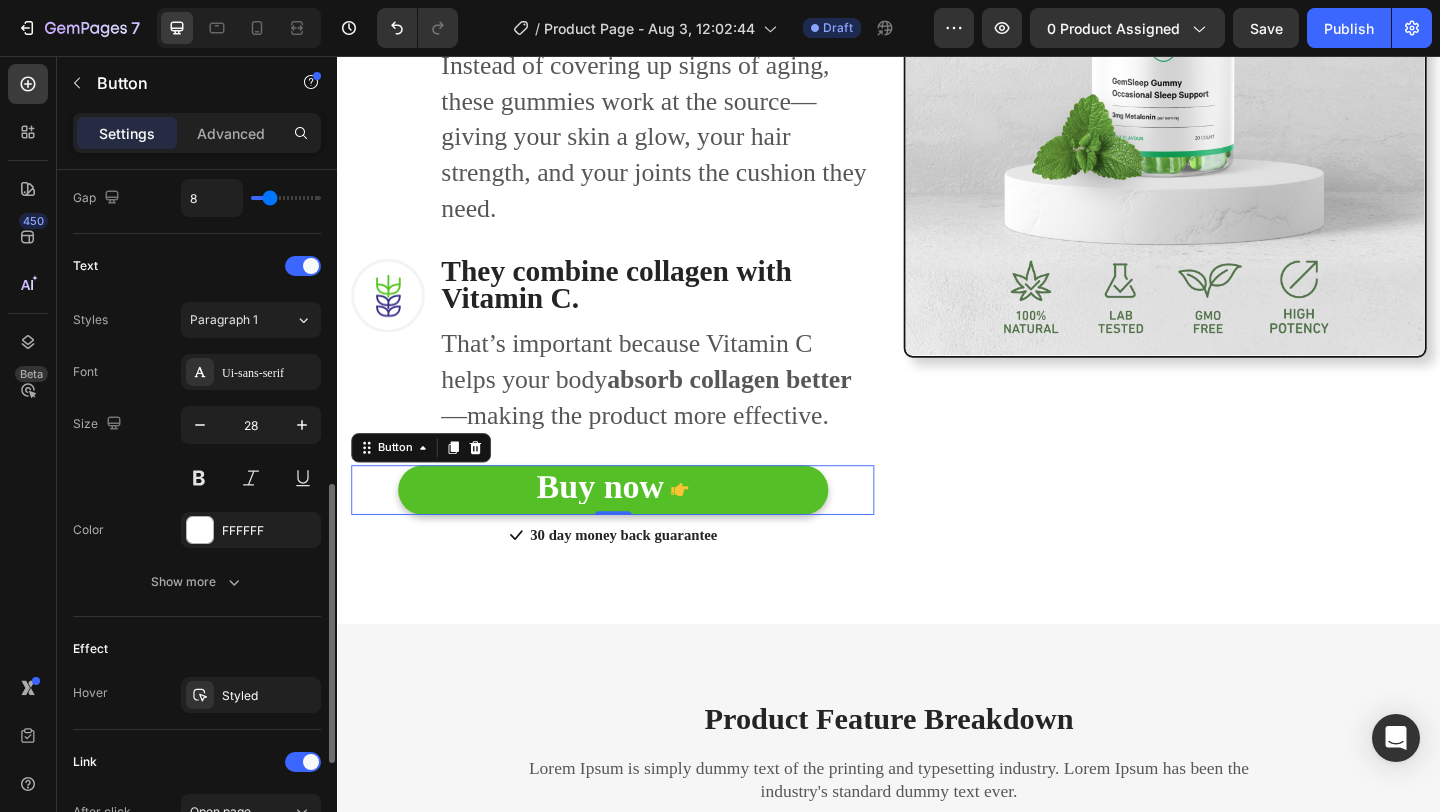 scroll, scrollTop: 769, scrollLeft: 0, axis: vertical 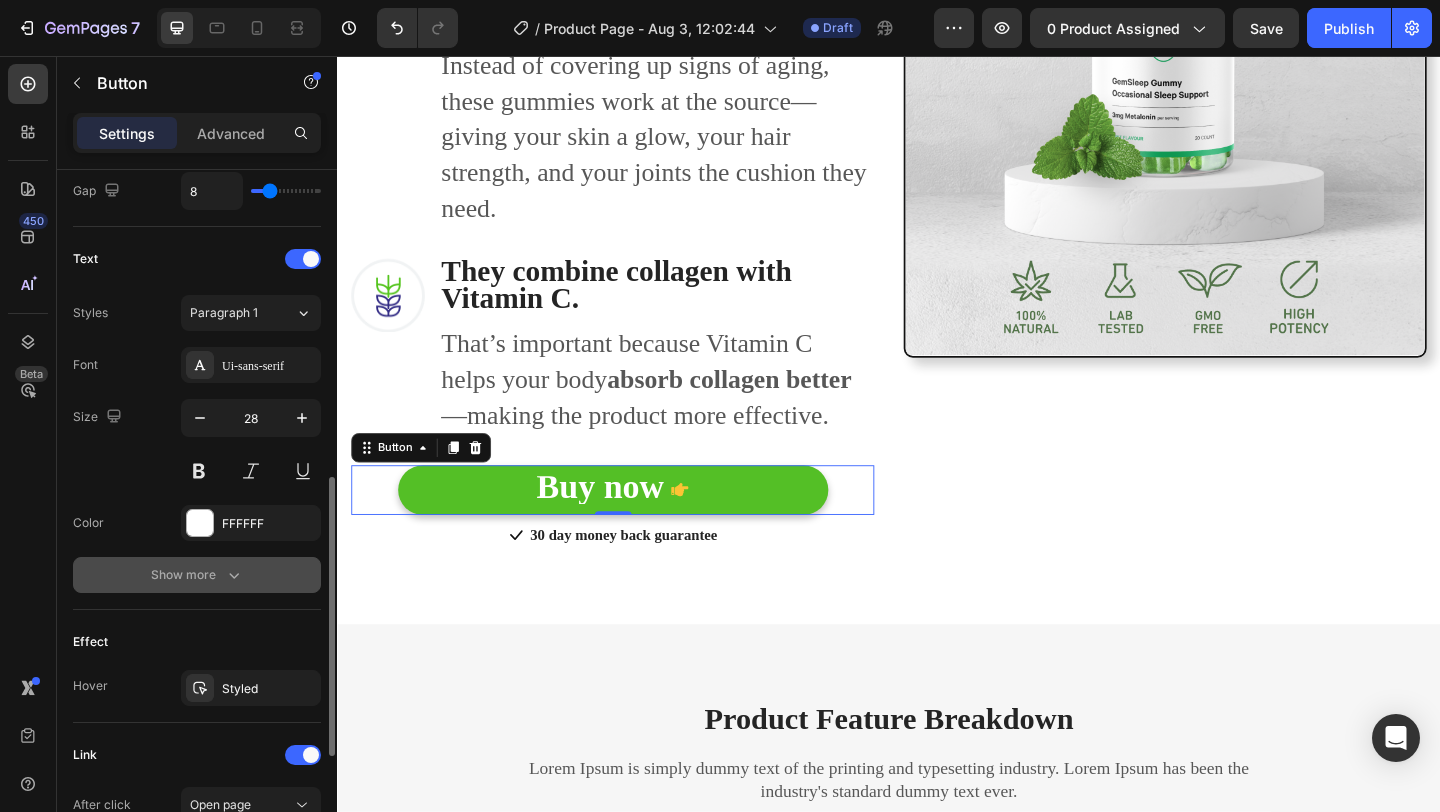 click 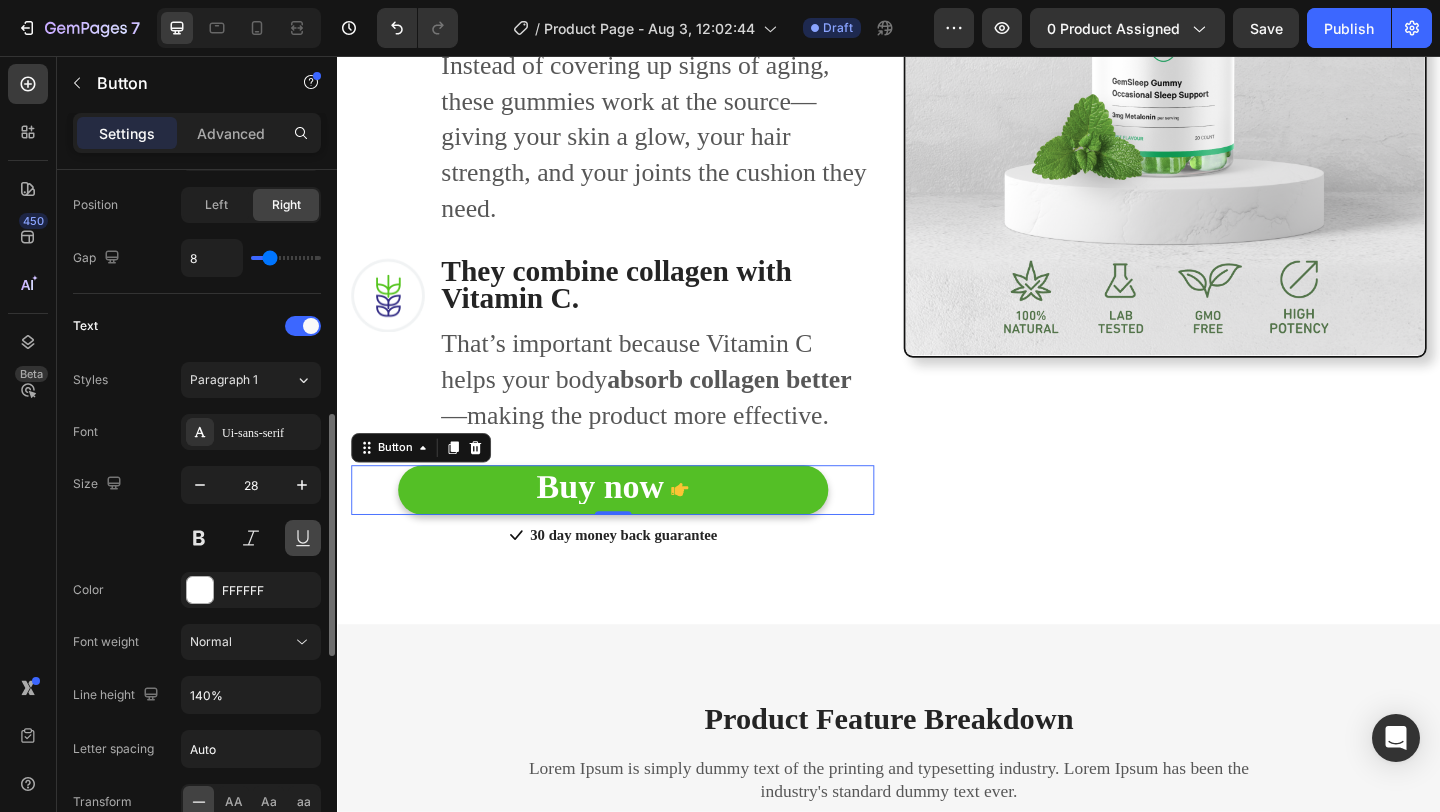 scroll, scrollTop: 705, scrollLeft: 0, axis: vertical 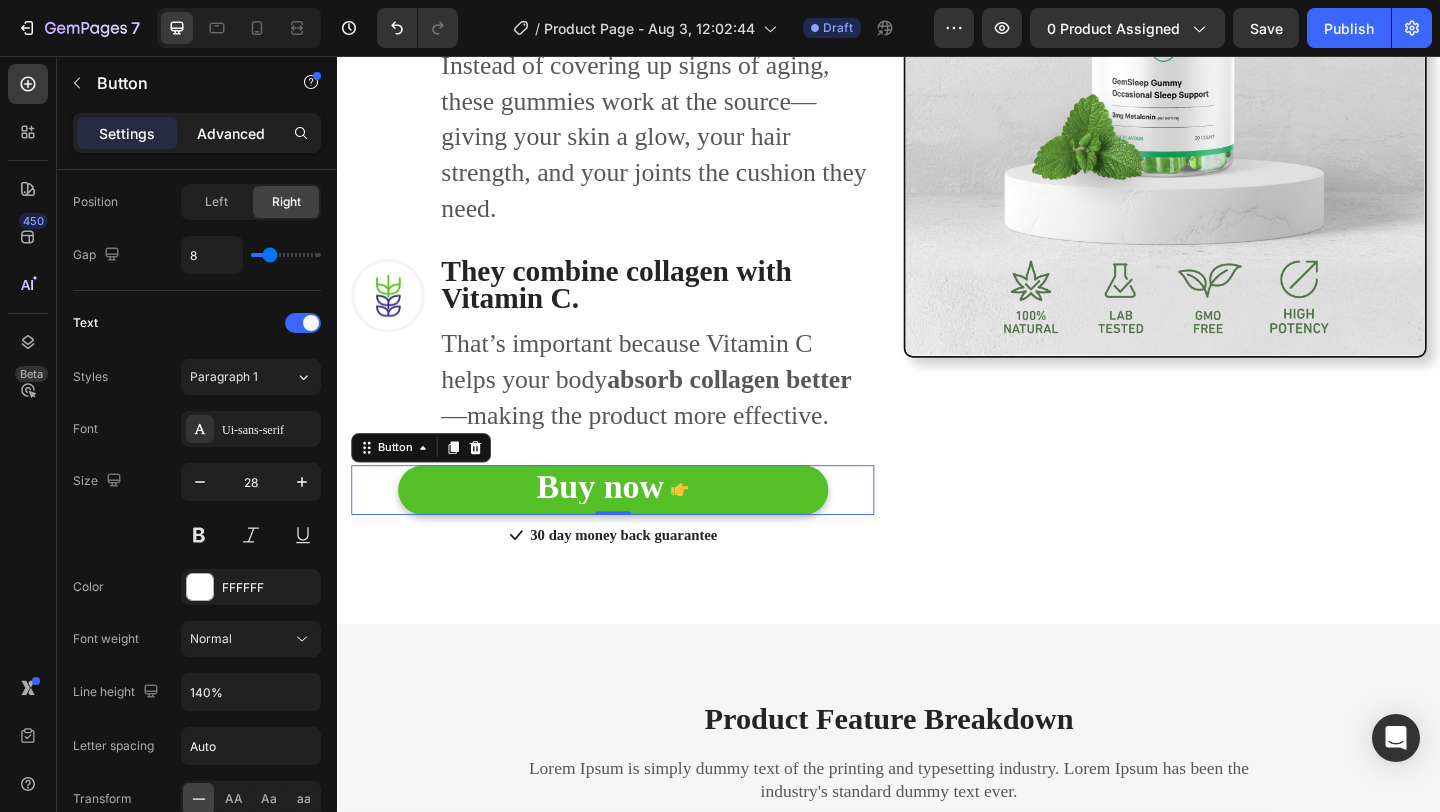 click on "Advanced" at bounding box center [231, 133] 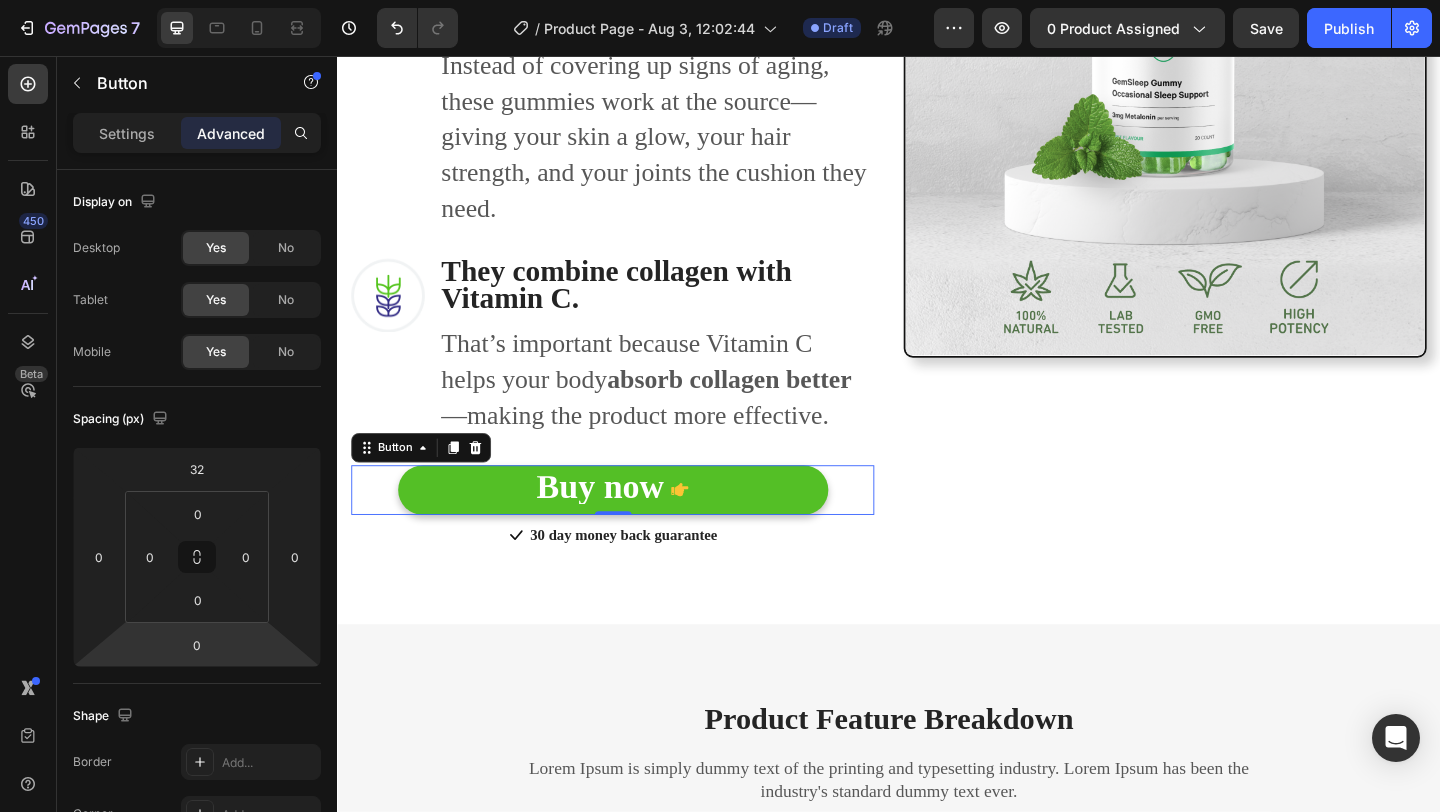 scroll, scrollTop: 635, scrollLeft: 0, axis: vertical 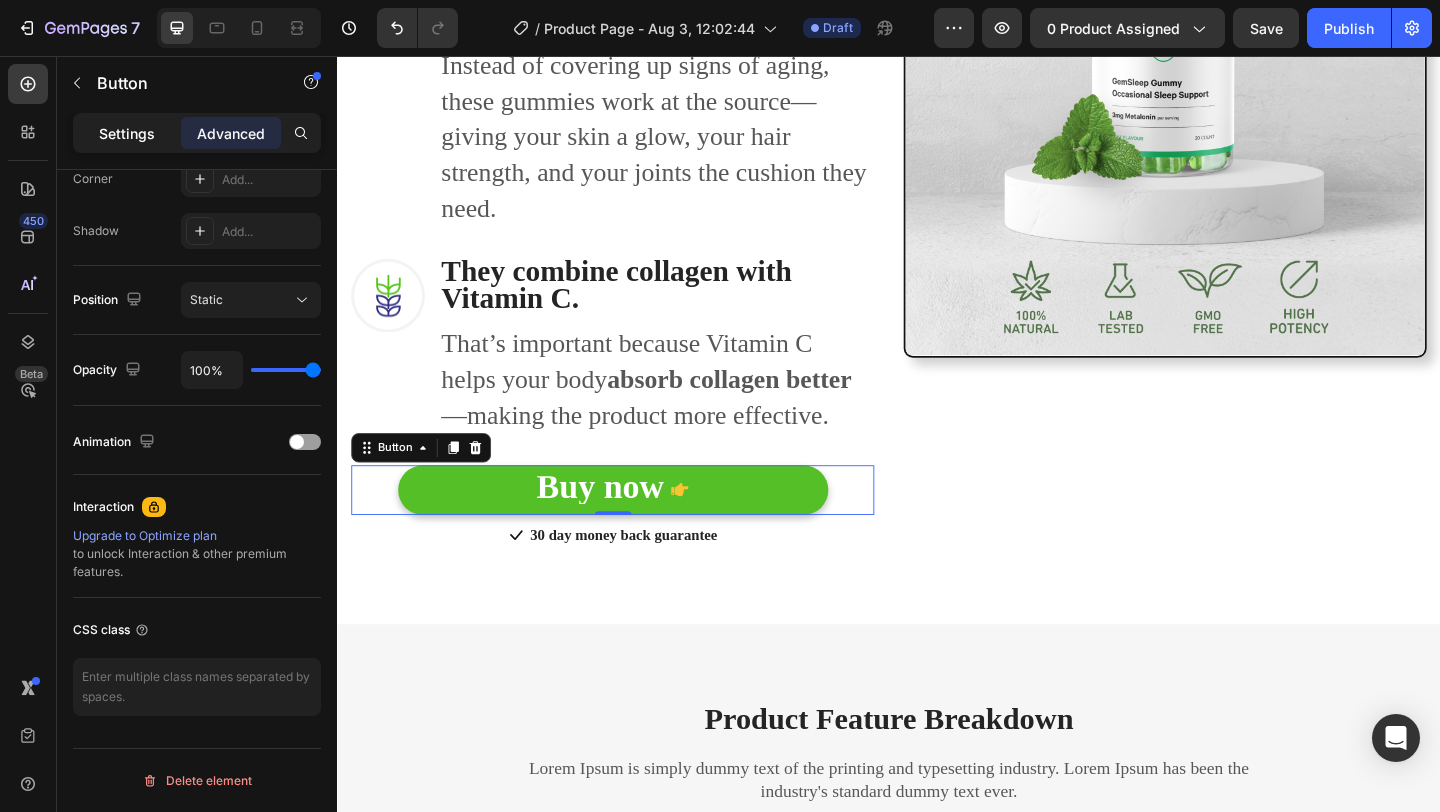 click on "Settings" at bounding box center [127, 133] 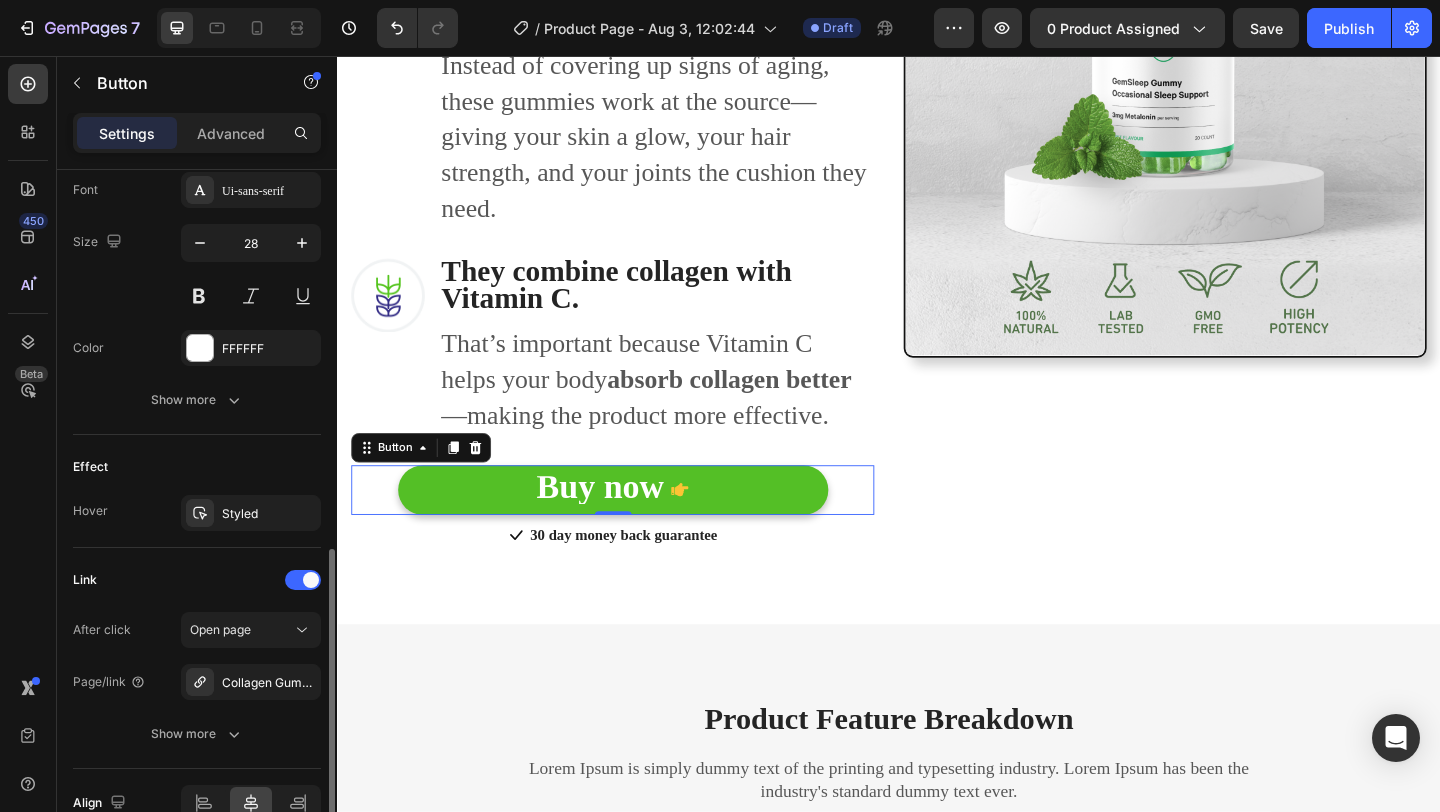 scroll, scrollTop: 949, scrollLeft: 0, axis: vertical 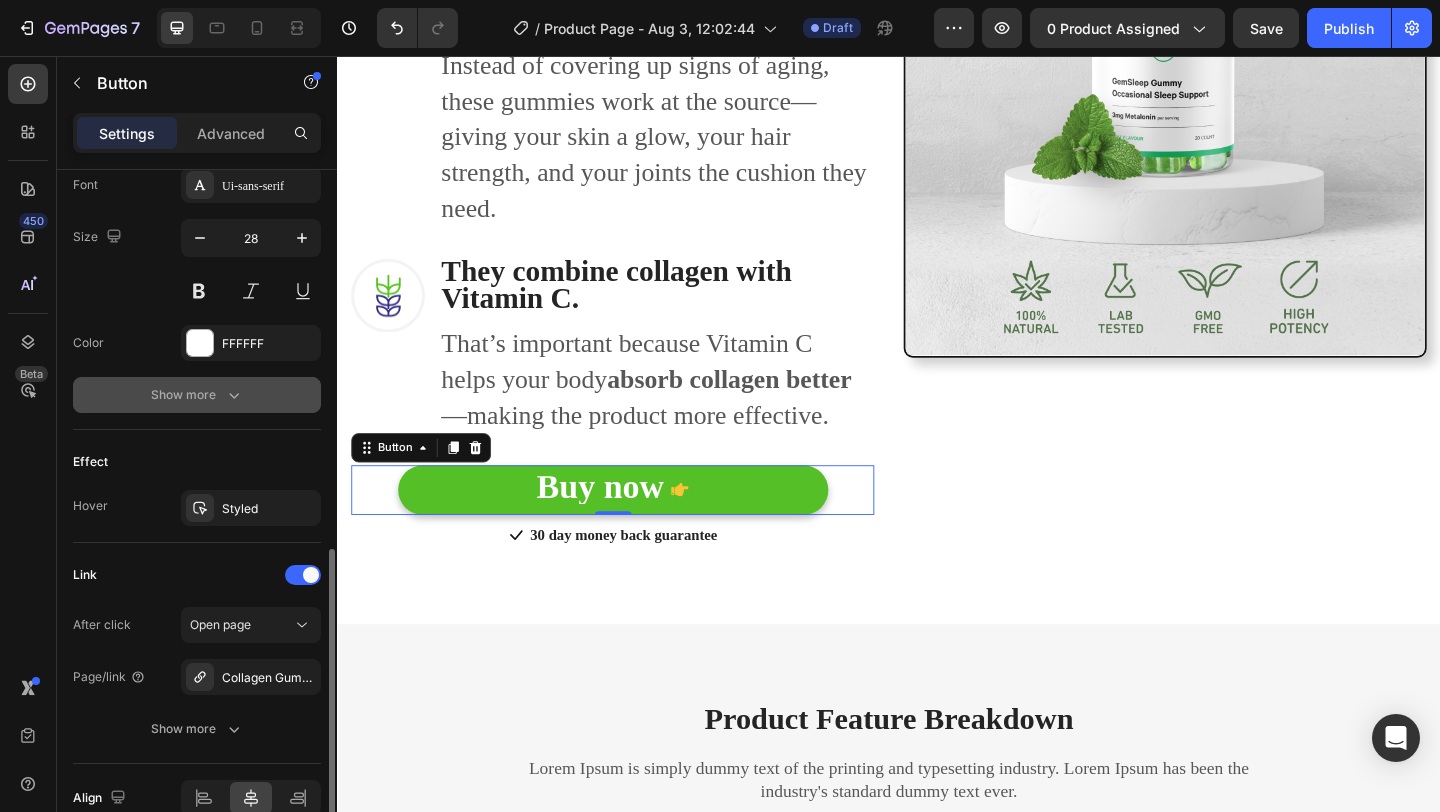 click 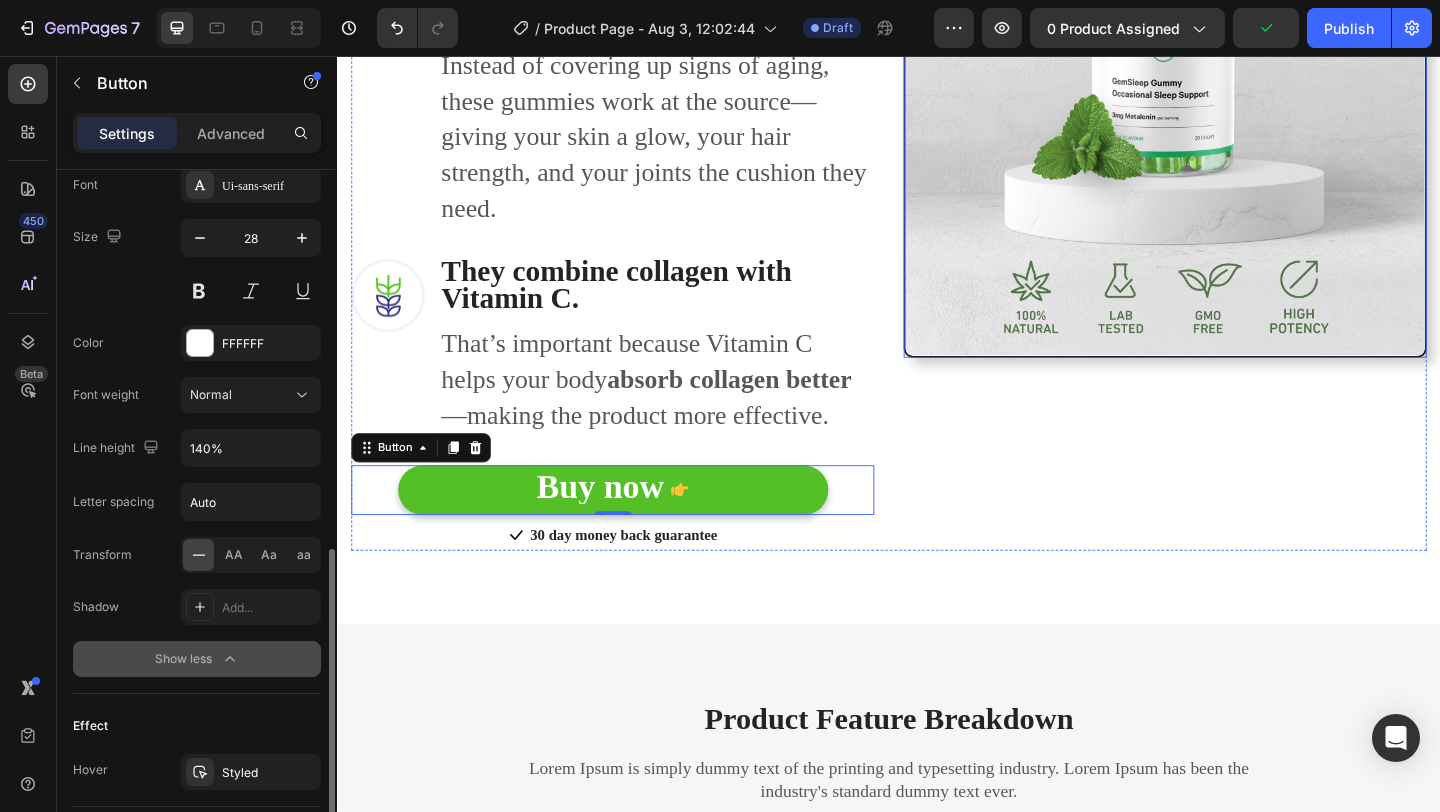 click at bounding box center [1237, 100] 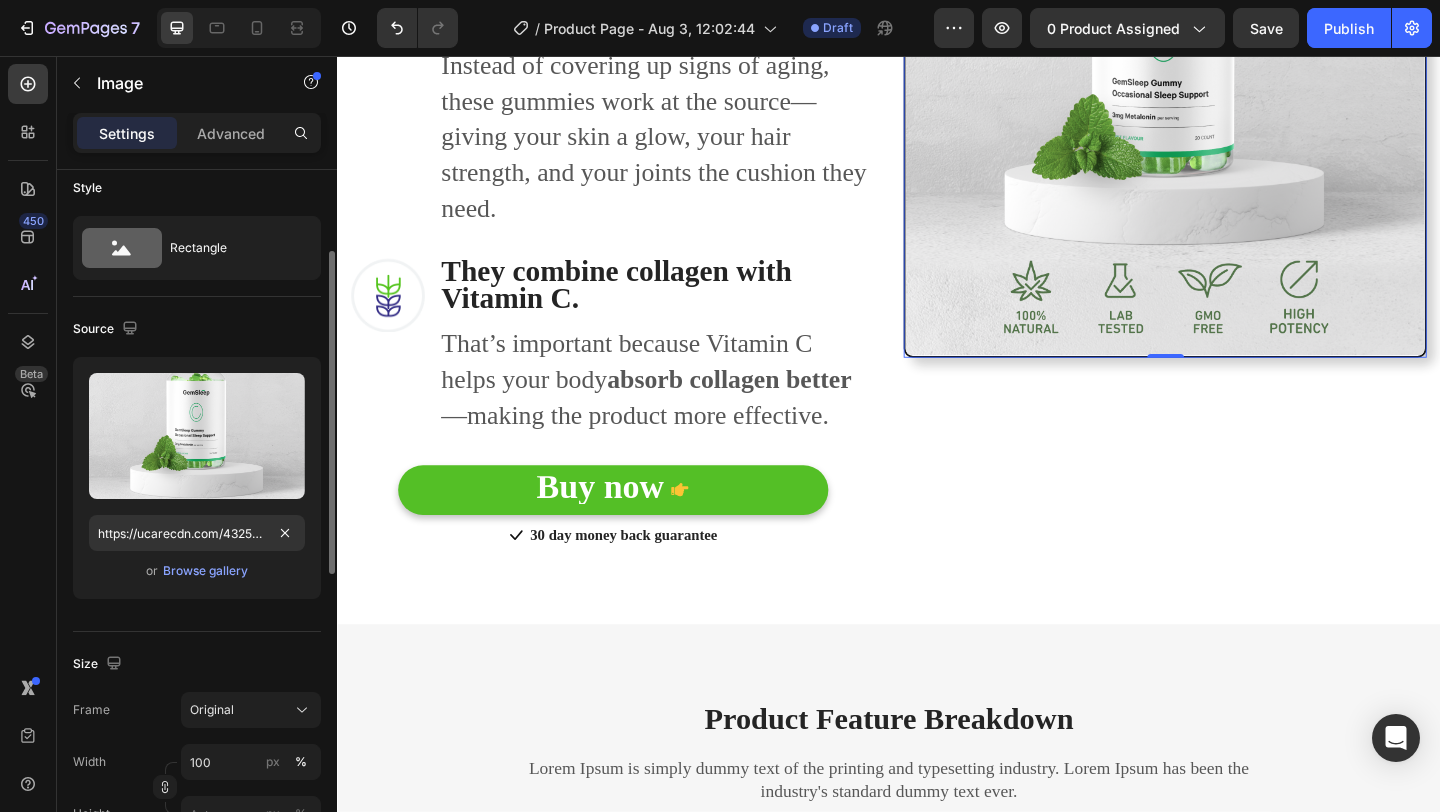 scroll, scrollTop: 0, scrollLeft: 0, axis: both 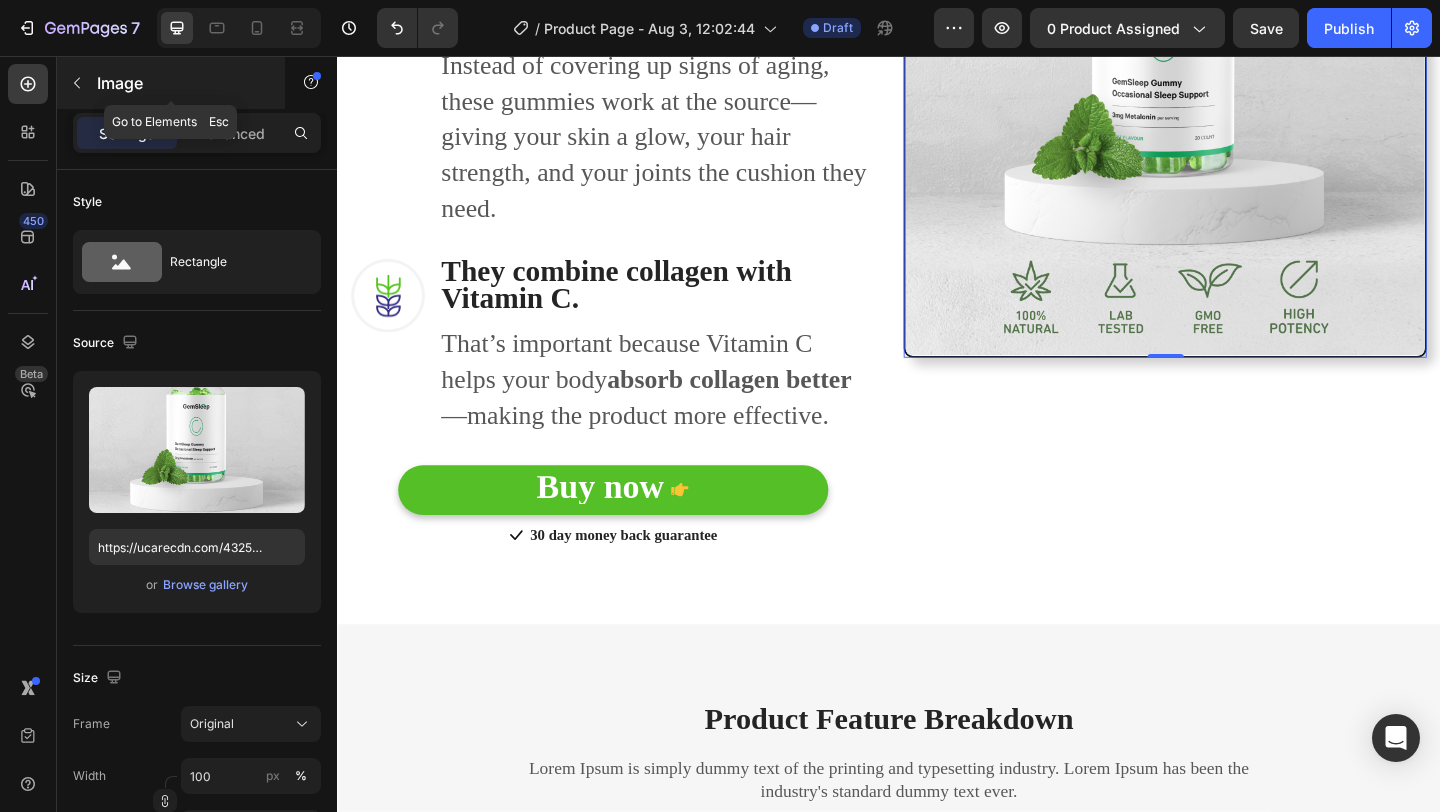 click 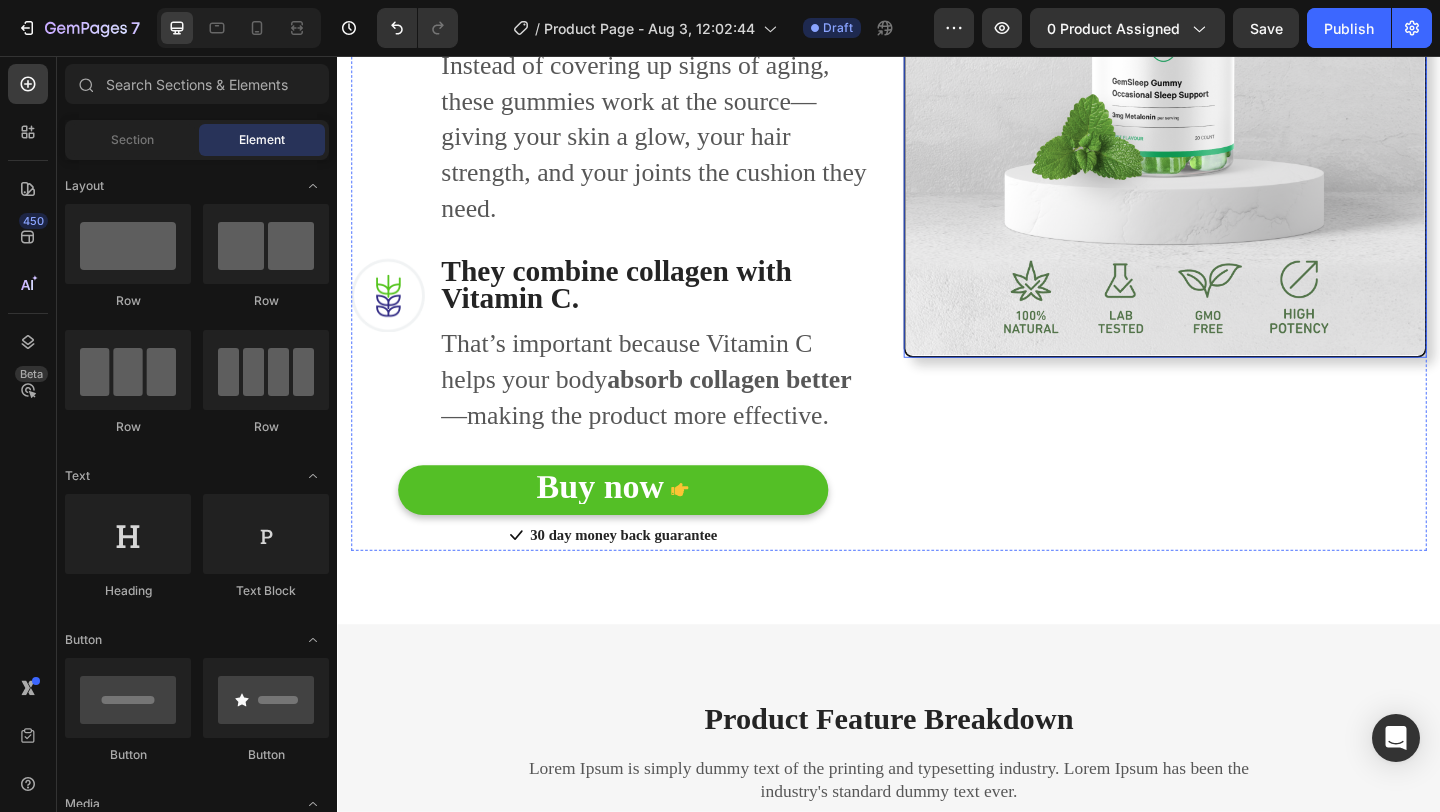 click at bounding box center (1237, 100) 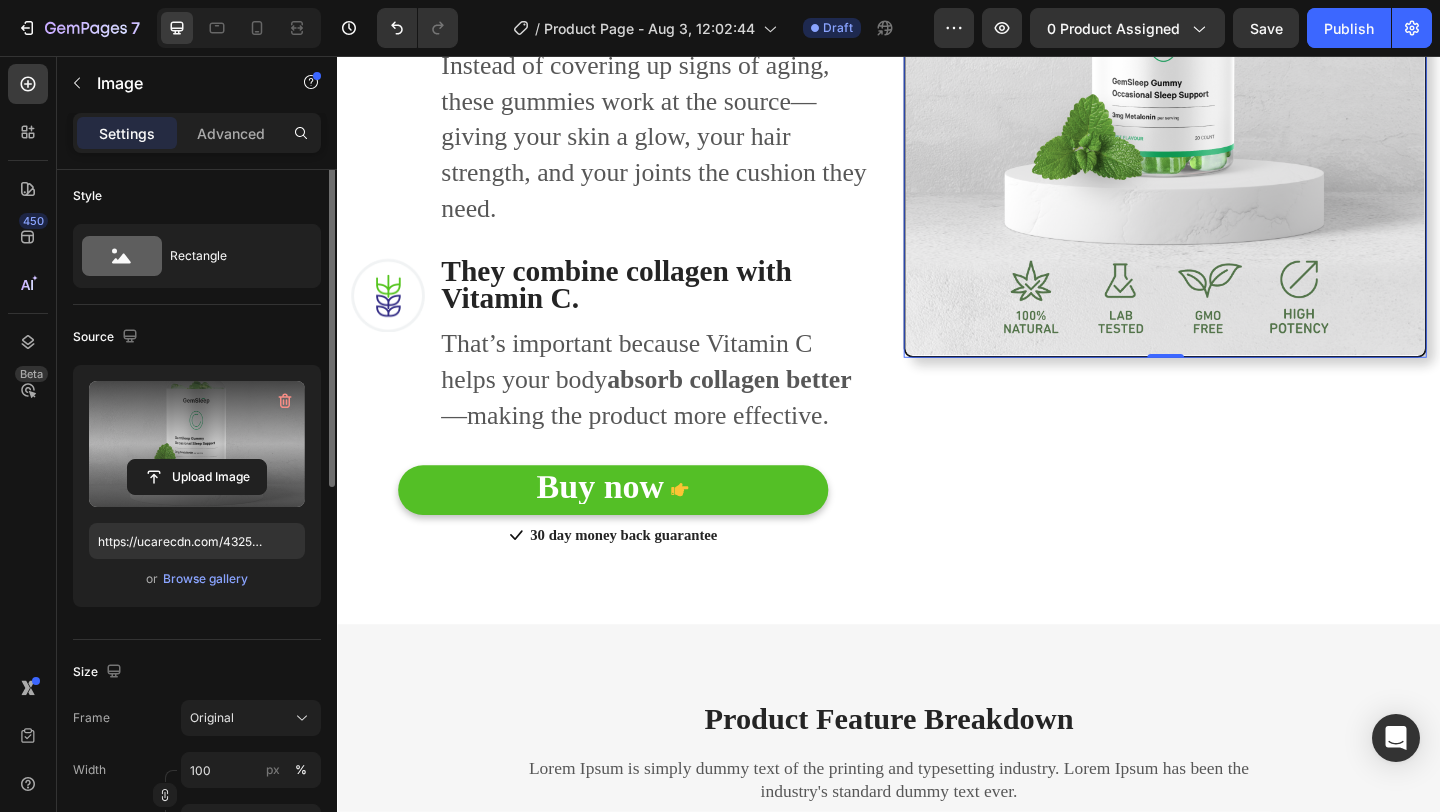 scroll, scrollTop: 0, scrollLeft: 0, axis: both 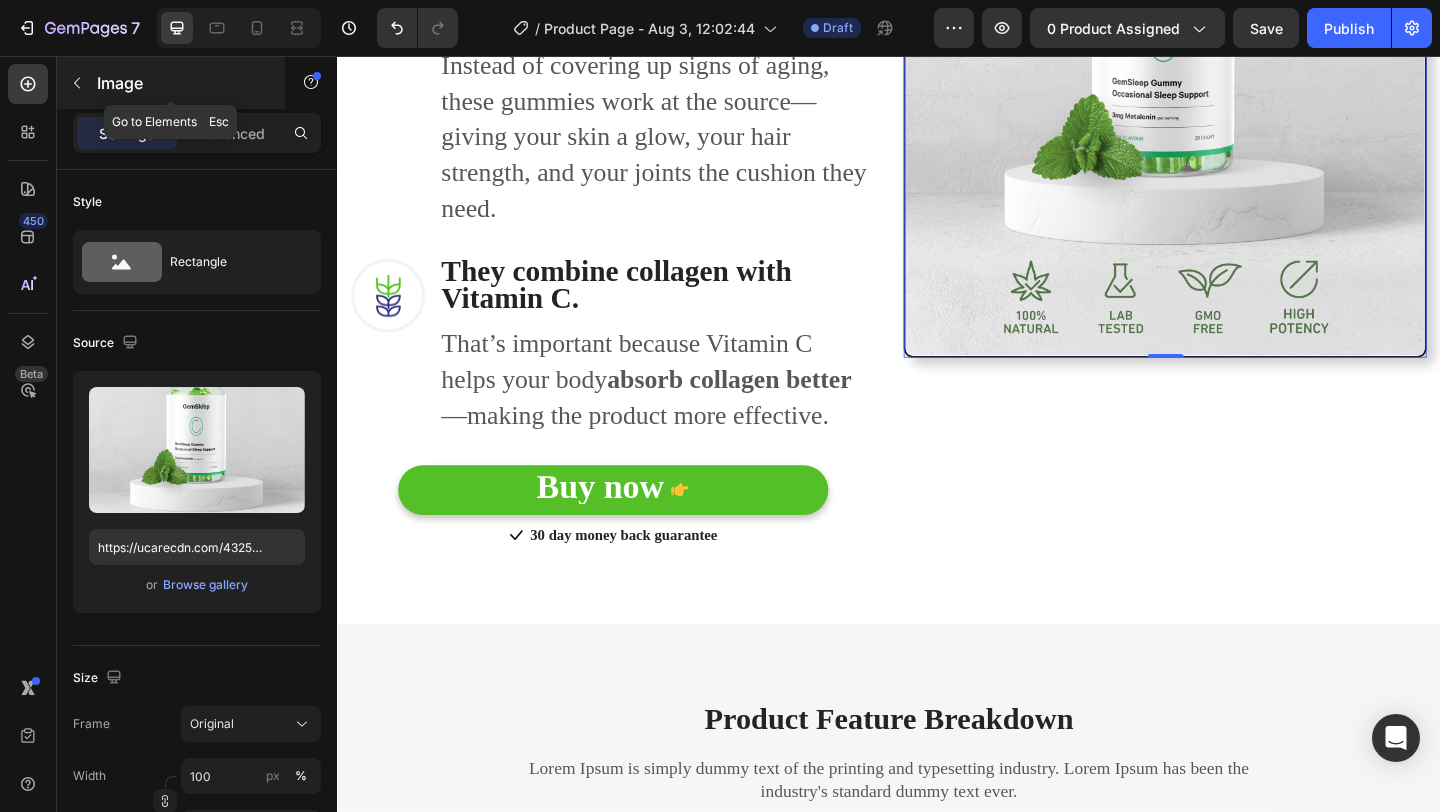 click 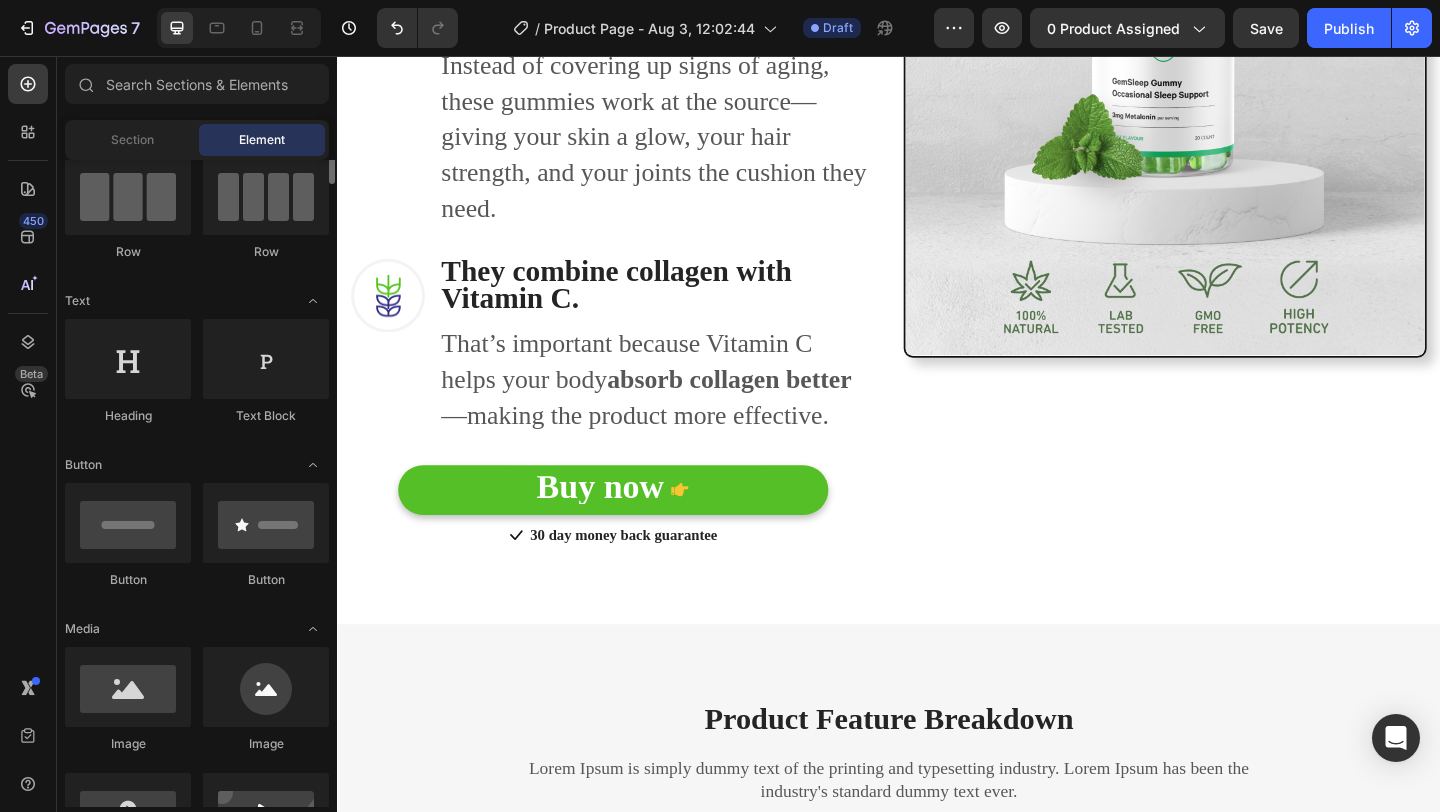 scroll, scrollTop: 0, scrollLeft: 0, axis: both 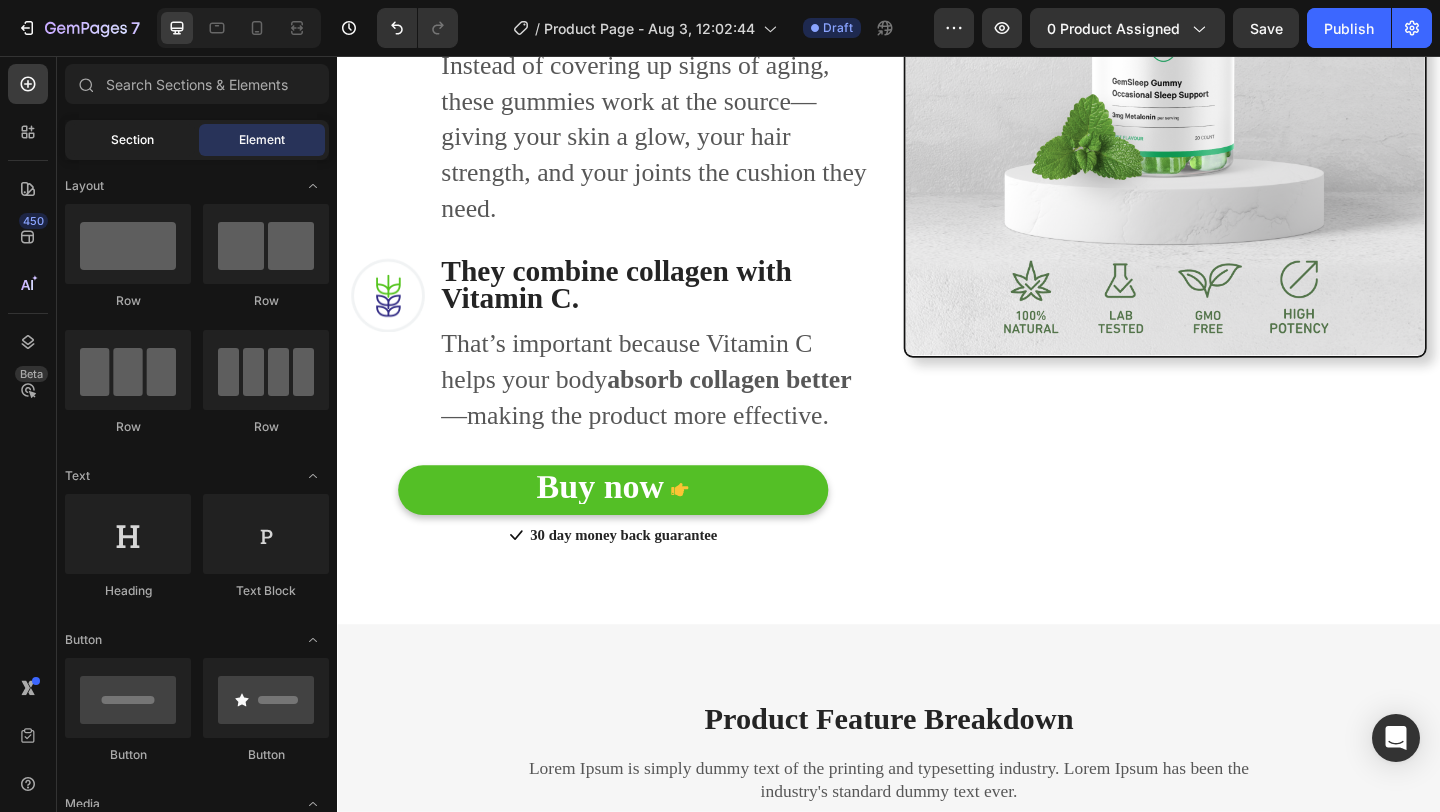 click on "Section" at bounding box center (132, 140) 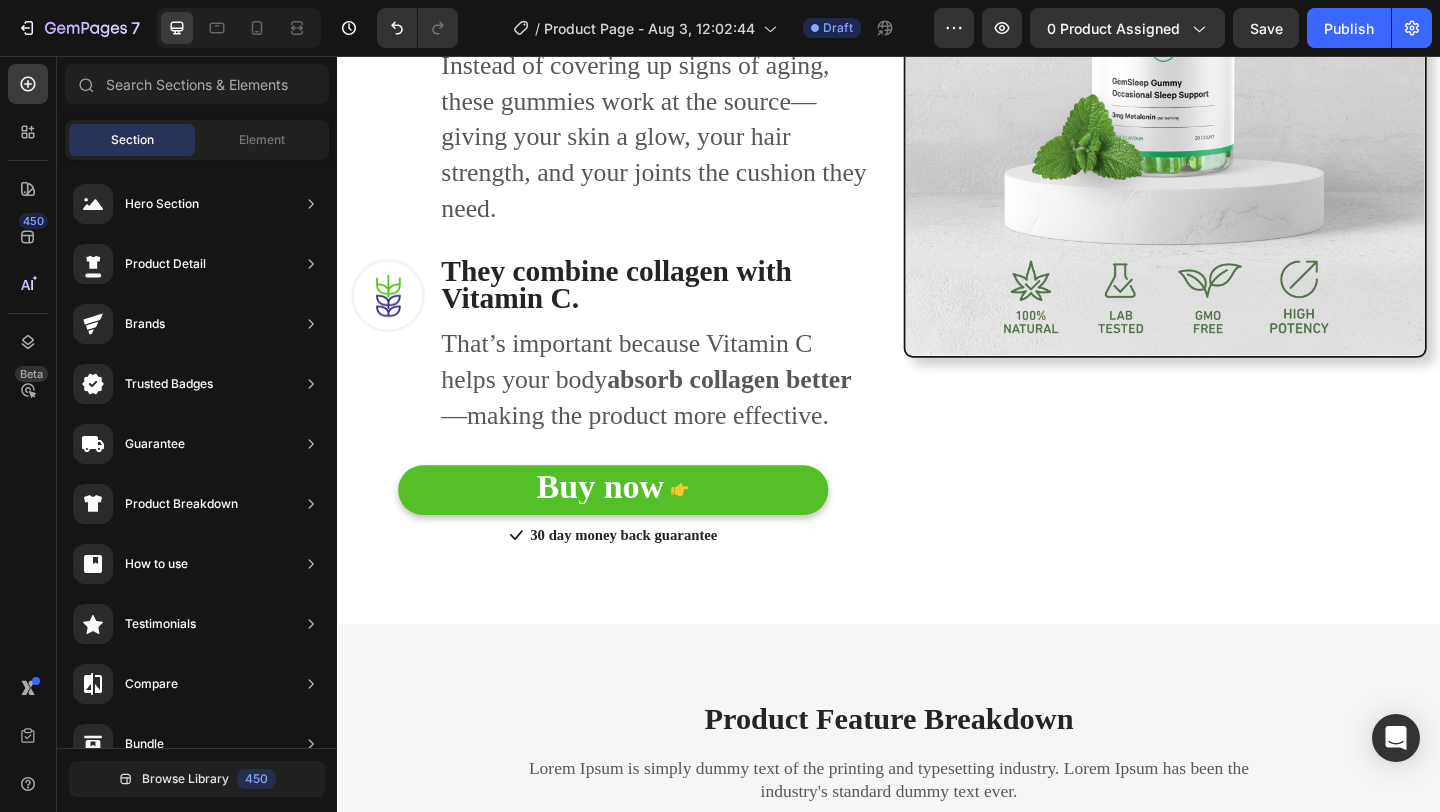 click on "Section" at bounding box center (132, 140) 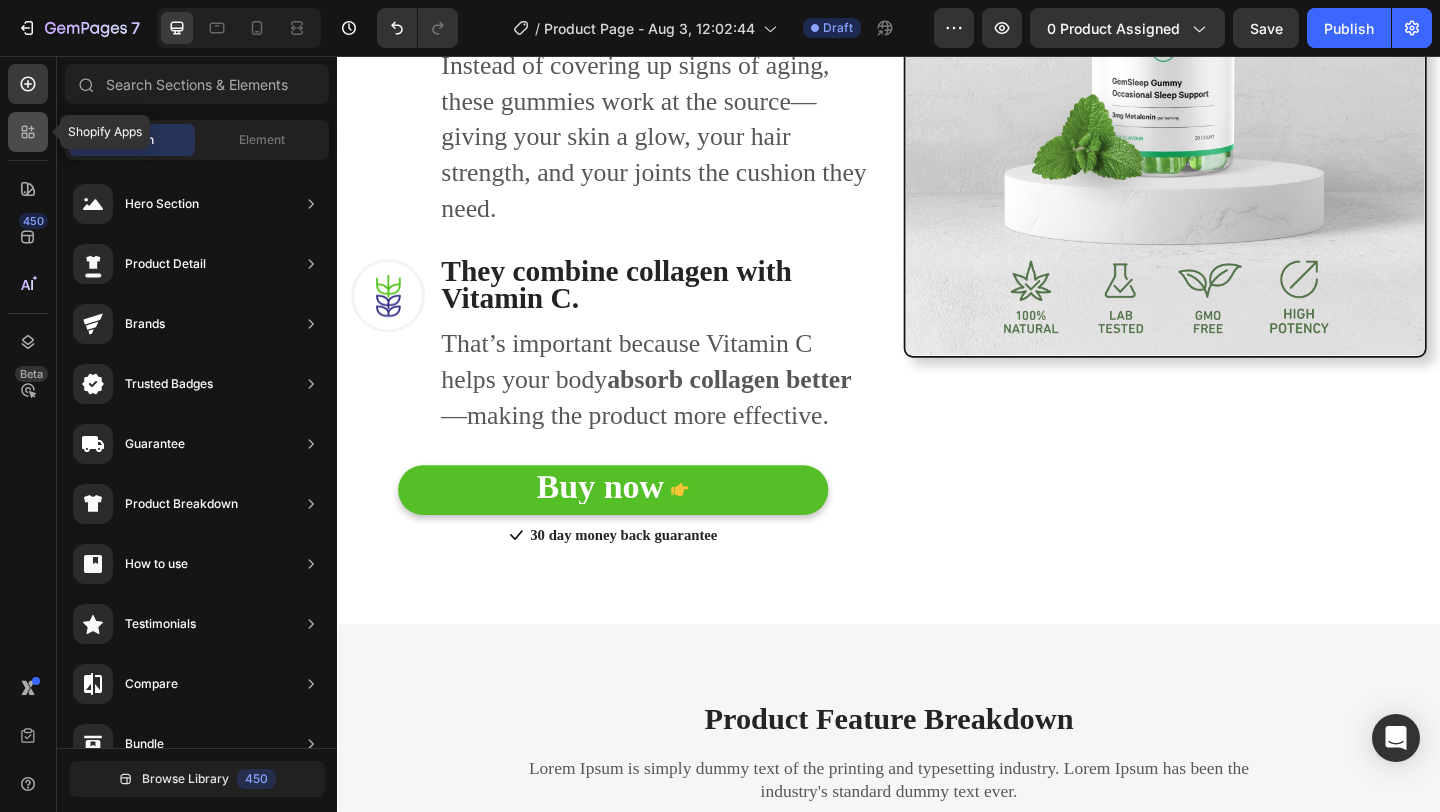 click 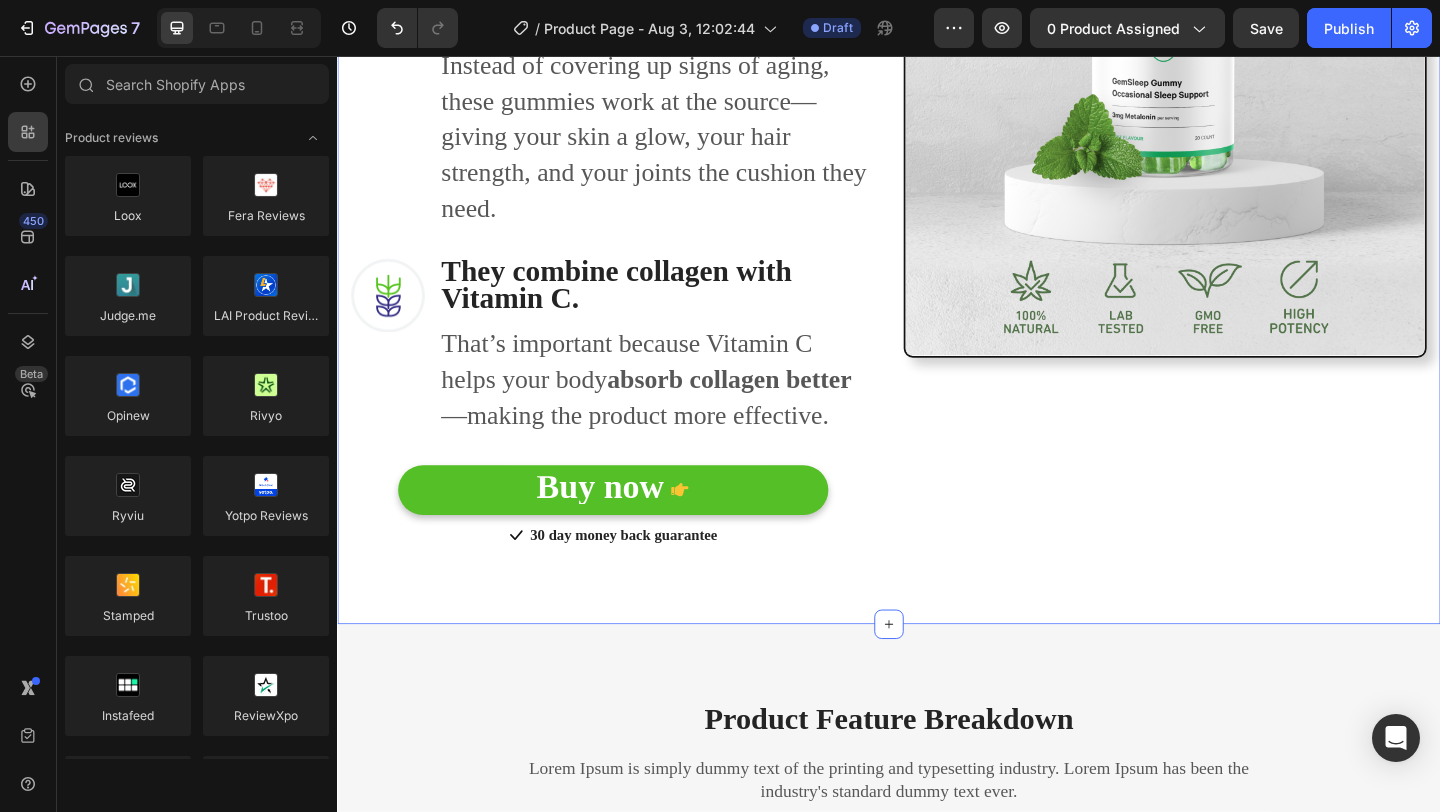 click on "Why You Need Collagen Gummies as an Adult Heading Row As we age, our body naturally produces  less collagen —the protein that keeps our skin smooth, joints flexible, hair strong, and nails healthy. This decline usually starts in your  mid-20s  and accelerates in your 30s and beyond. That’s where  Collagen Gummies  come in. Text block Row Image ⁠⁠⁠⁠⁠⁠⁠ They help replace what your body is losing. Heading They help replace what your body is losing. Heading Without enough collagen, you may notice more wrinkles, joint discomfort, brittle nails, or thinning hair. These gummies help  rebuild and maintain  what time takes away. Text block Row Image ⁠⁠⁠⁠⁠⁠⁠ They support natural beauty from within. Heading Instead of covering up signs of aging, these gummies work at the source—giving your skin a glow, your hair strength, and your joints the cushion they need. Text block Row Image ⁠⁠⁠⁠⁠⁠⁠ They combine collagen with Vitamin C.   Heading absorb collagen better Text block" at bounding box center [937, -9] 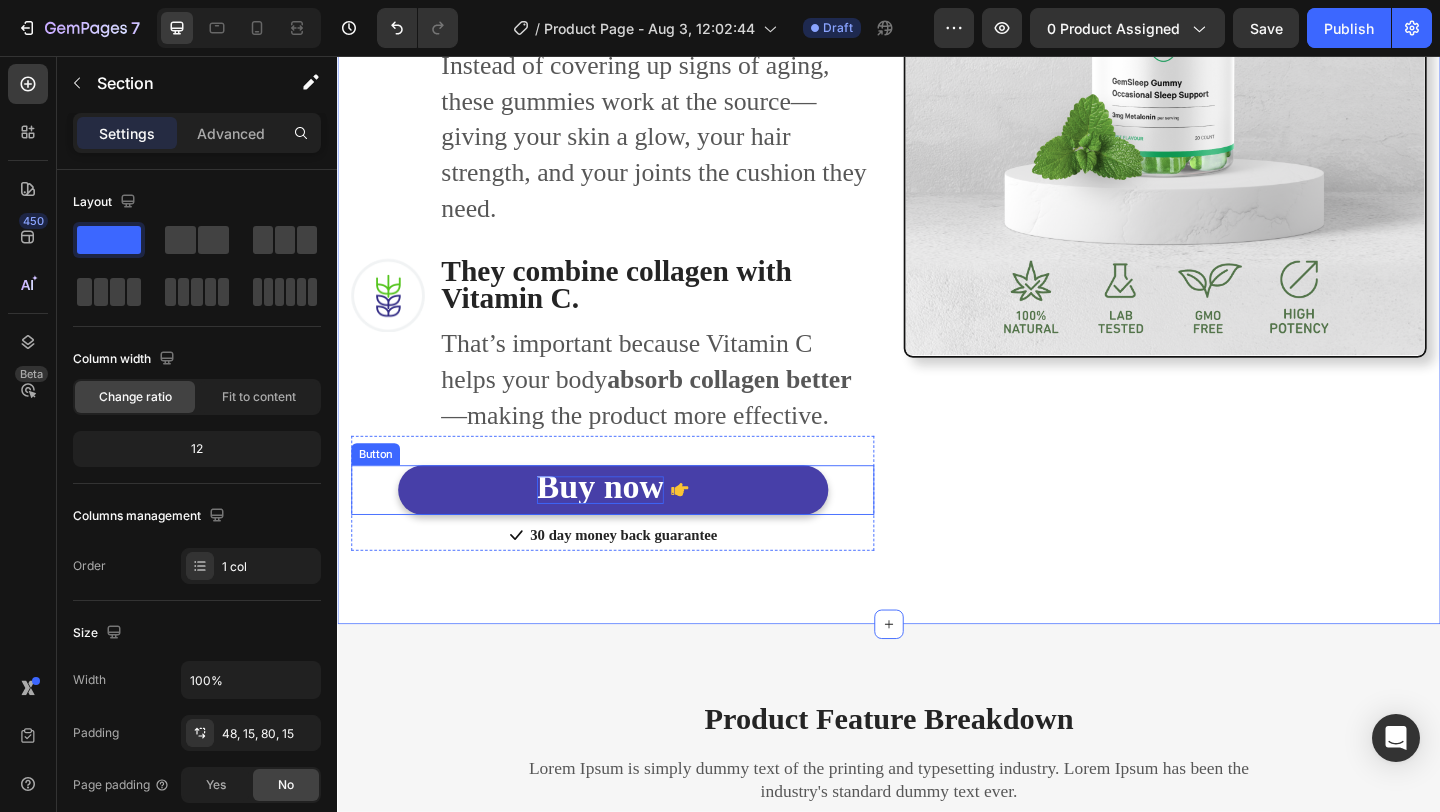 click on "Buy now" at bounding box center [623, 524] 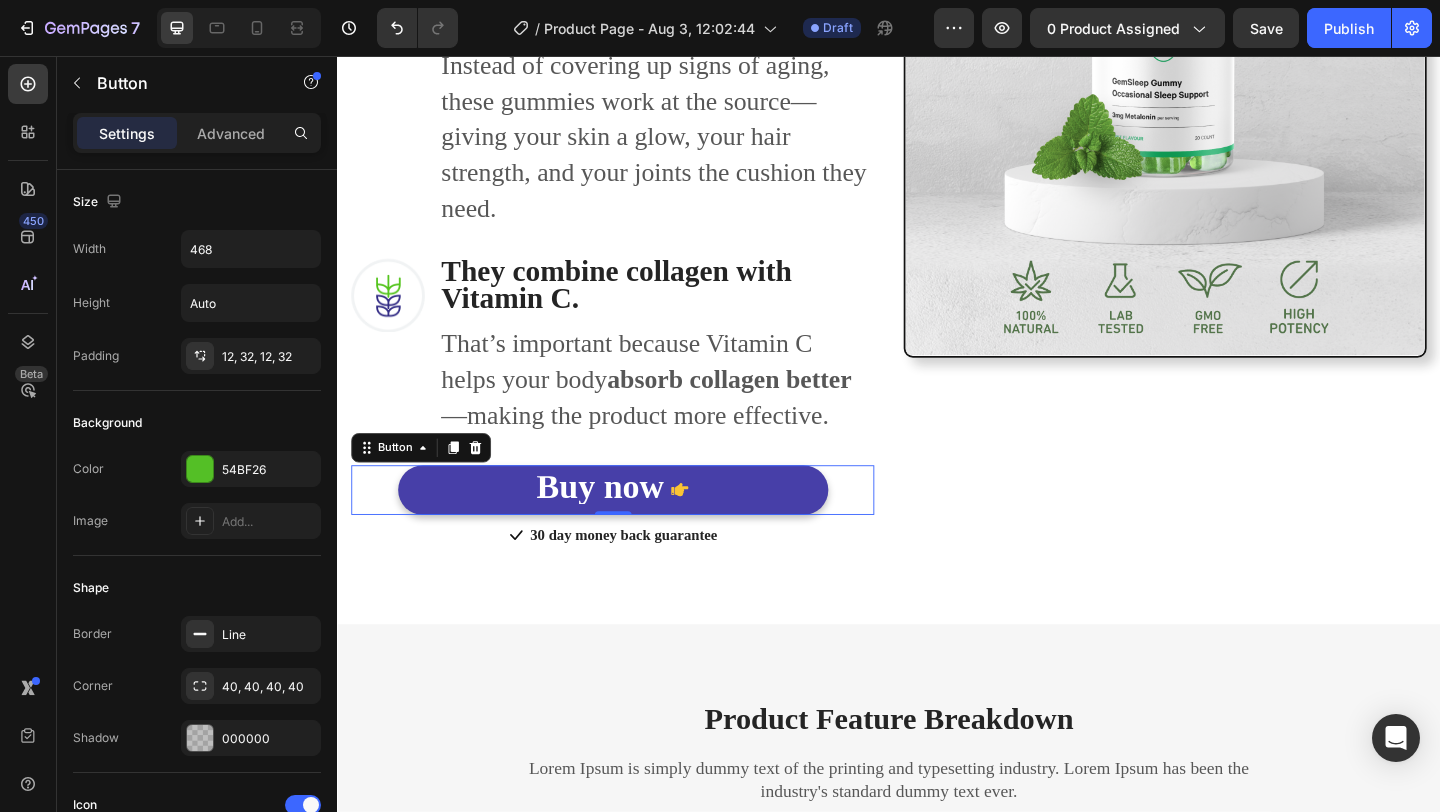 click on "Buy now" at bounding box center [637, 528] 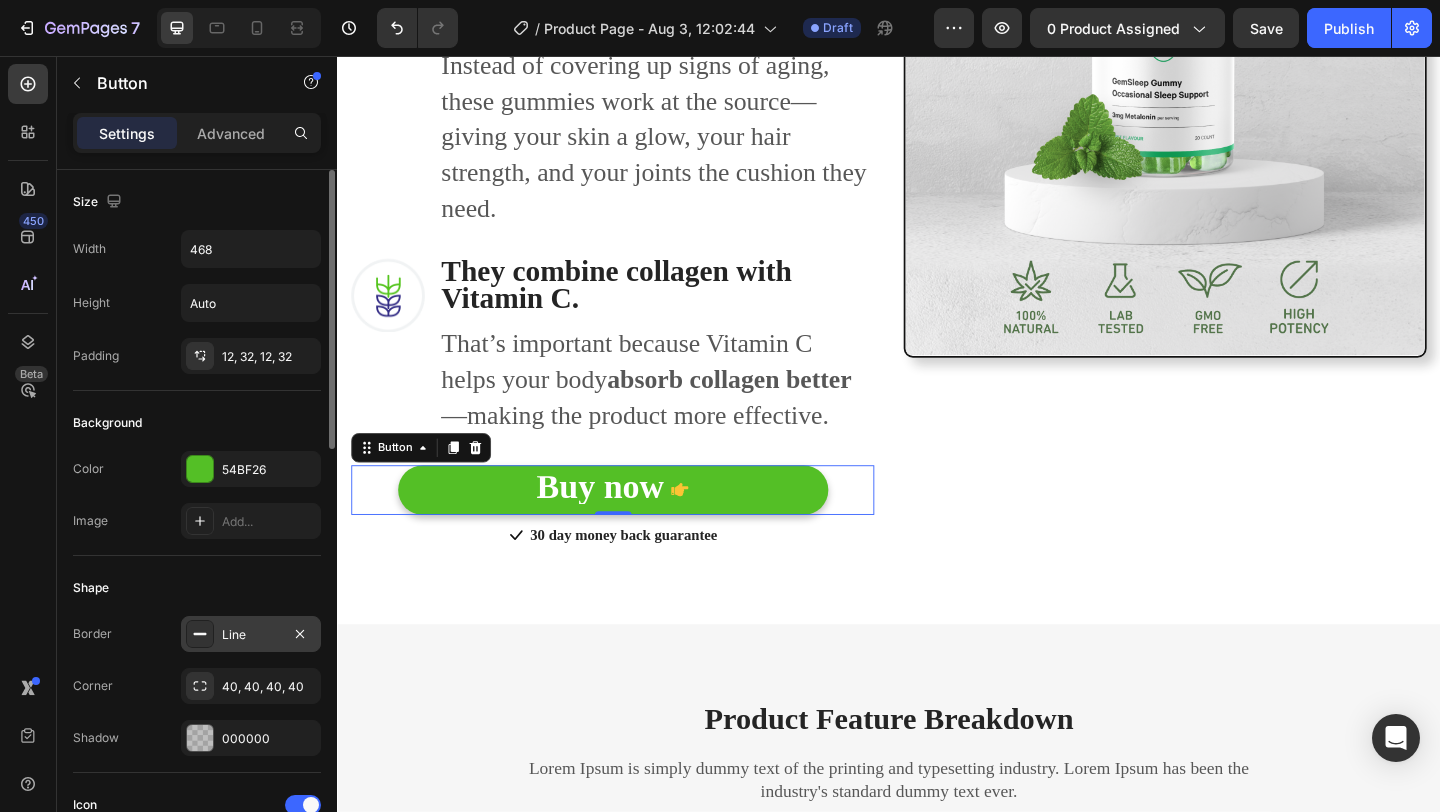 click on "Line" at bounding box center (251, 635) 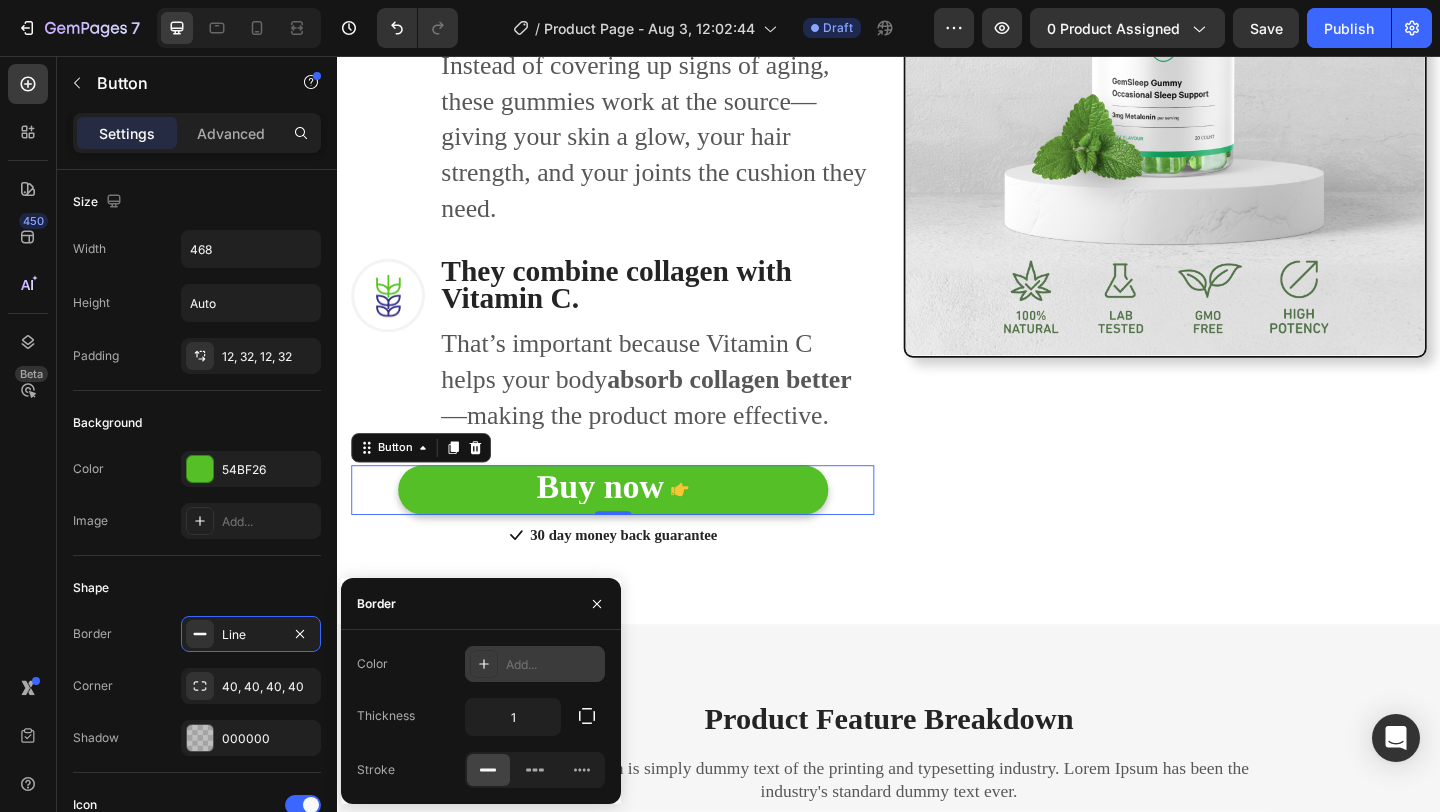 click 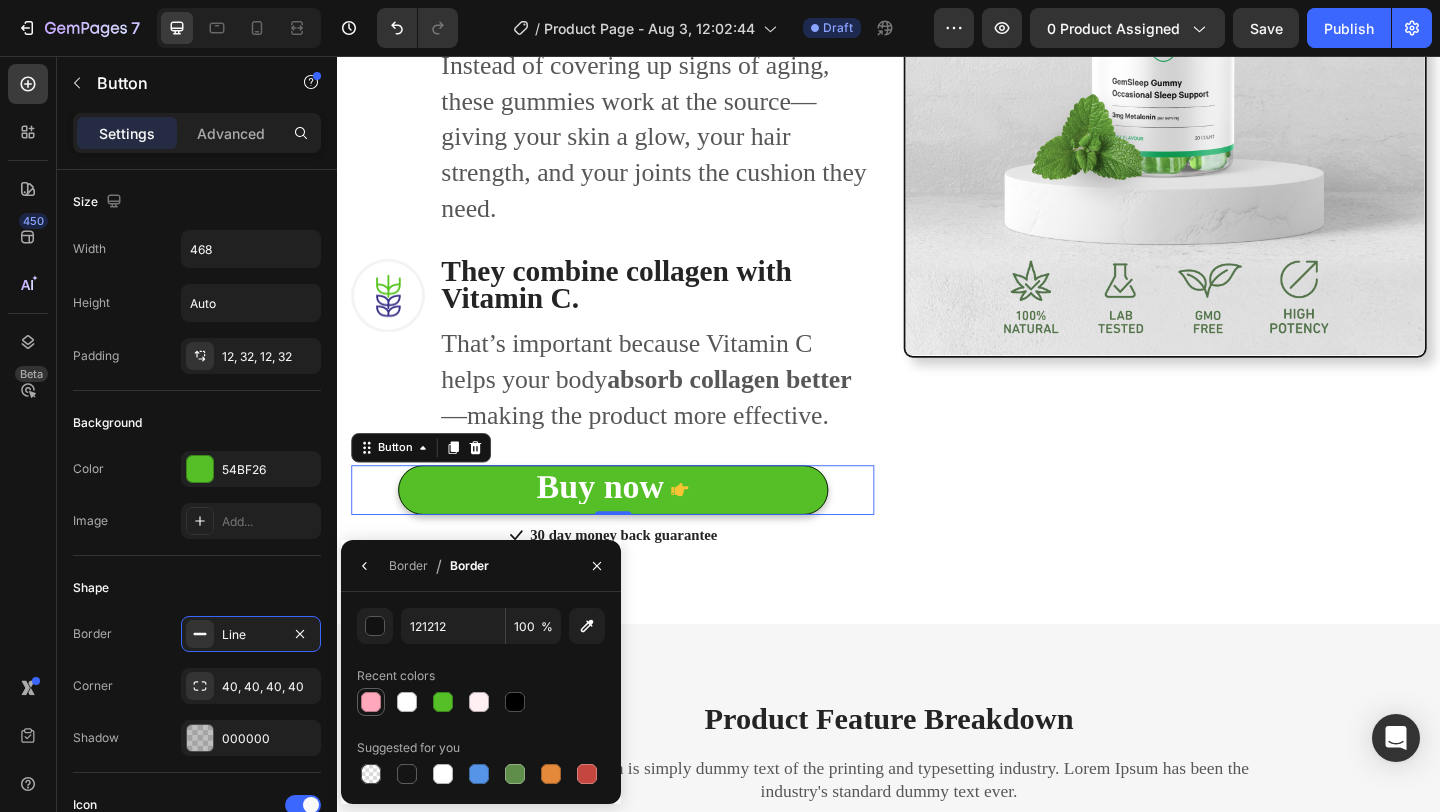 click at bounding box center [371, 702] 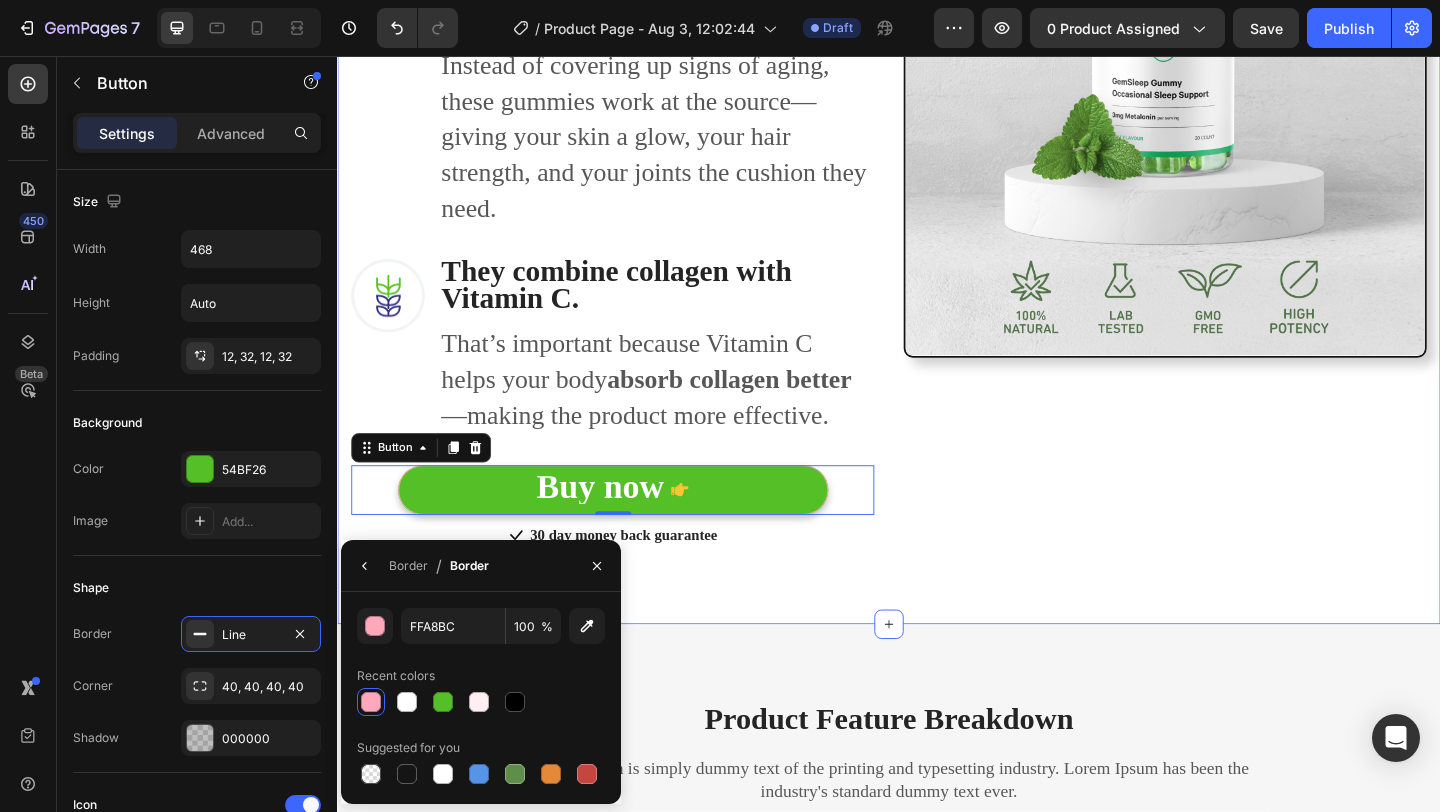 click on "Why You Need Collagen Gummies as an Adult Heading Row As we age, our body naturally produces  less collagen —the protein that keeps our skin smooth, joints flexible, hair strong, and nails healthy. This decline usually starts in your  mid-20s  and accelerates in your 30s and beyond. That’s where  Collagen Gummies  come in. Text block Row Image ⁠⁠⁠⁠⁠⁠⁠ They help replace what your body is losing. Heading They help replace what your body is losing. Heading Without enough collagen, you may notice more wrinkles, joint discomfort, brittle nails, or thinning hair. These gummies help  rebuild and maintain  what time takes away. Text block Row Image ⁠⁠⁠⁠⁠⁠⁠ They support natural beauty from within. Heading Instead of covering up signs of aging, these gummies work at the source—giving your skin a glow, your hair strength, and your joints the cushion they need. Text block Row Image ⁠⁠⁠⁠⁠⁠⁠ They combine collagen with Vitamin C.   Heading absorb collagen better Text block" at bounding box center (937, -9) 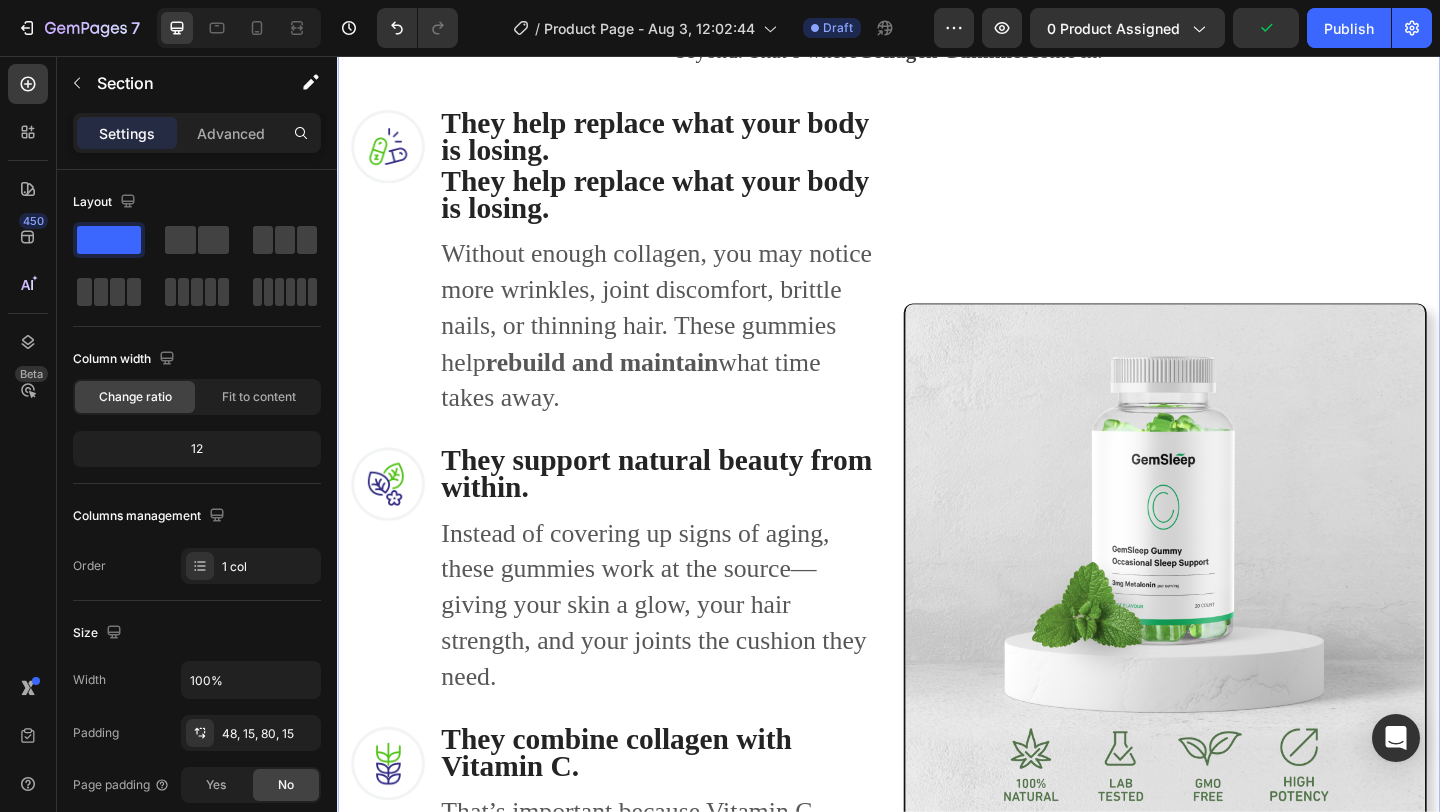 scroll, scrollTop: 1876, scrollLeft: 0, axis: vertical 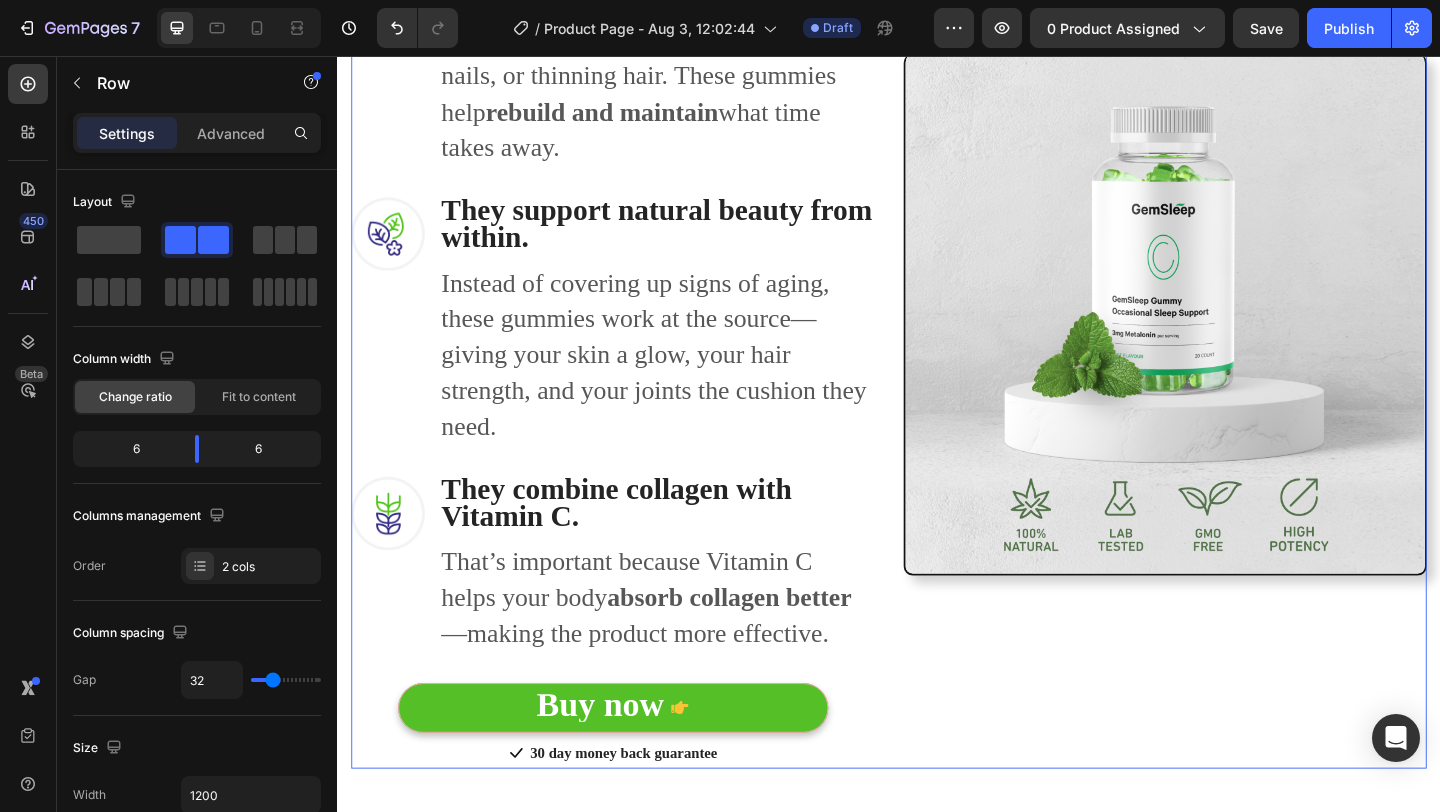 click on "Image" at bounding box center [1237, 336] 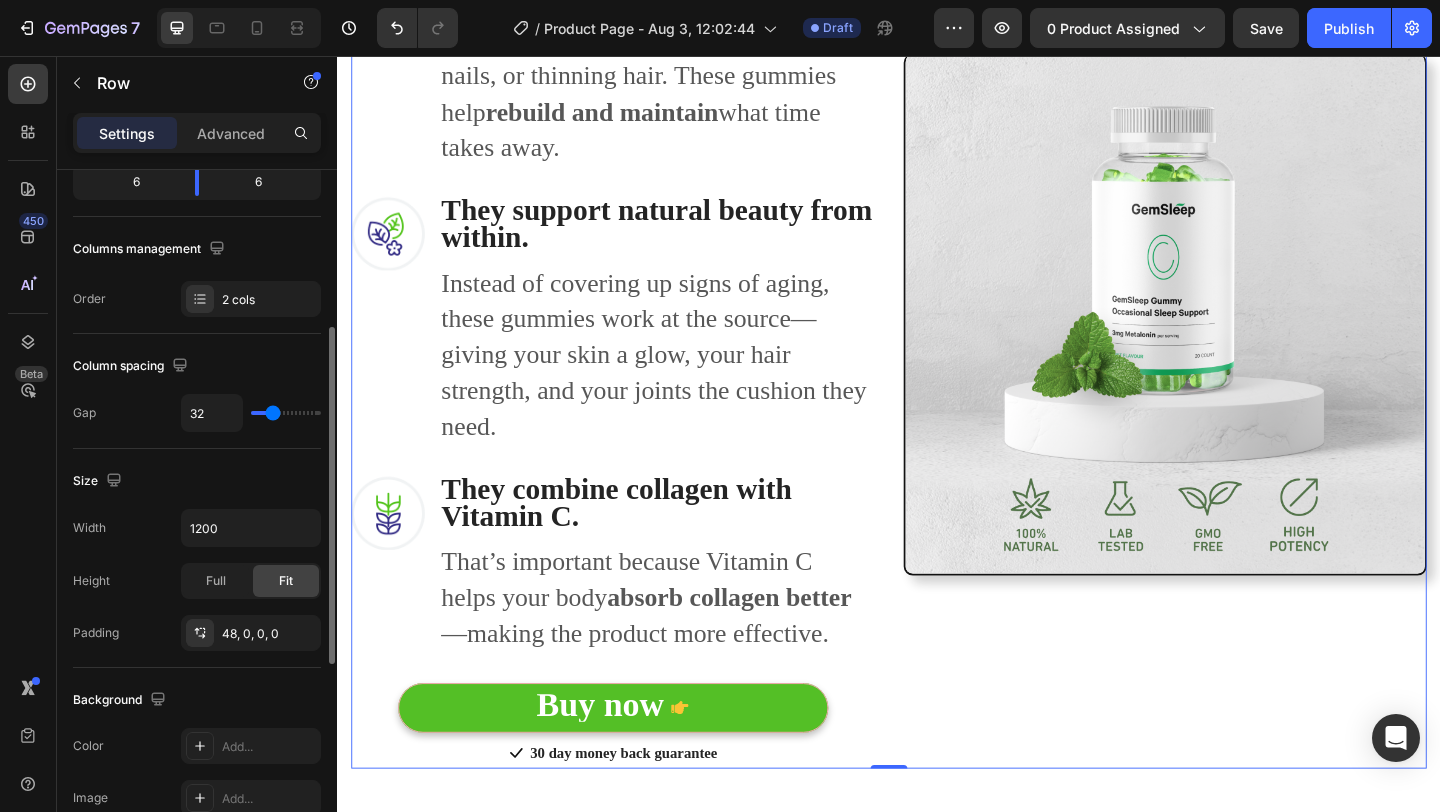 scroll, scrollTop: 266, scrollLeft: 0, axis: vertical 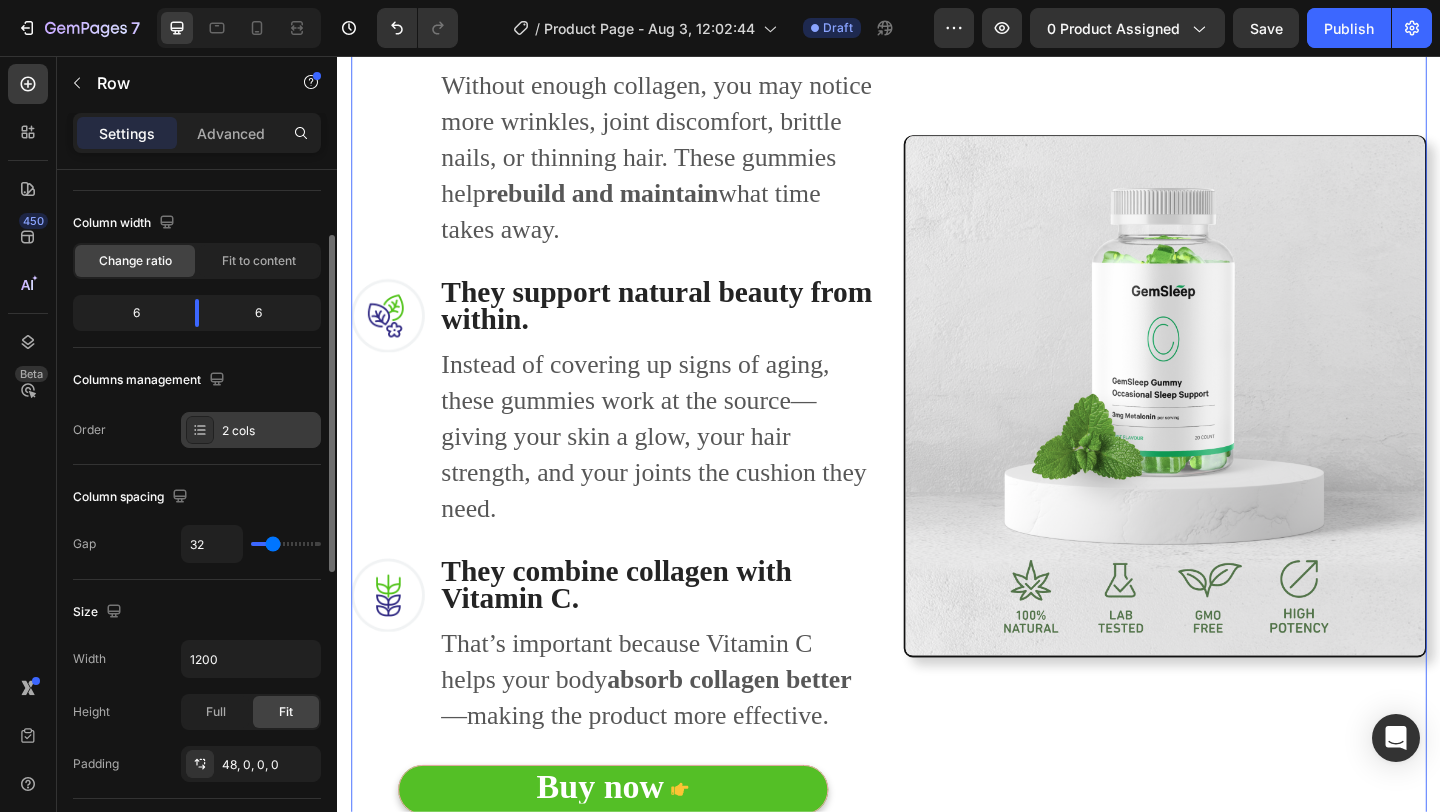 click on "2 cols" at bounding box center (269, 431) 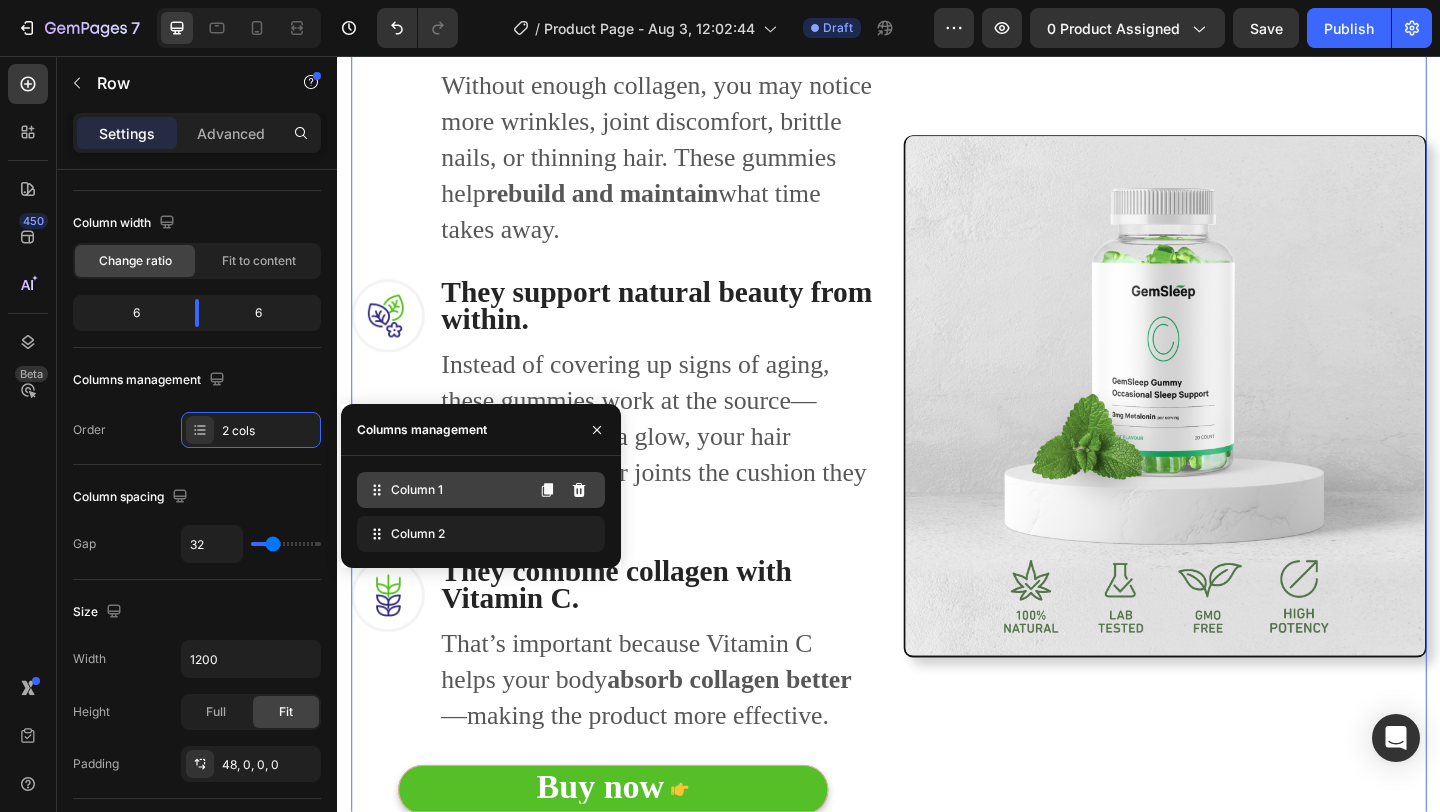 click on "Column 1" 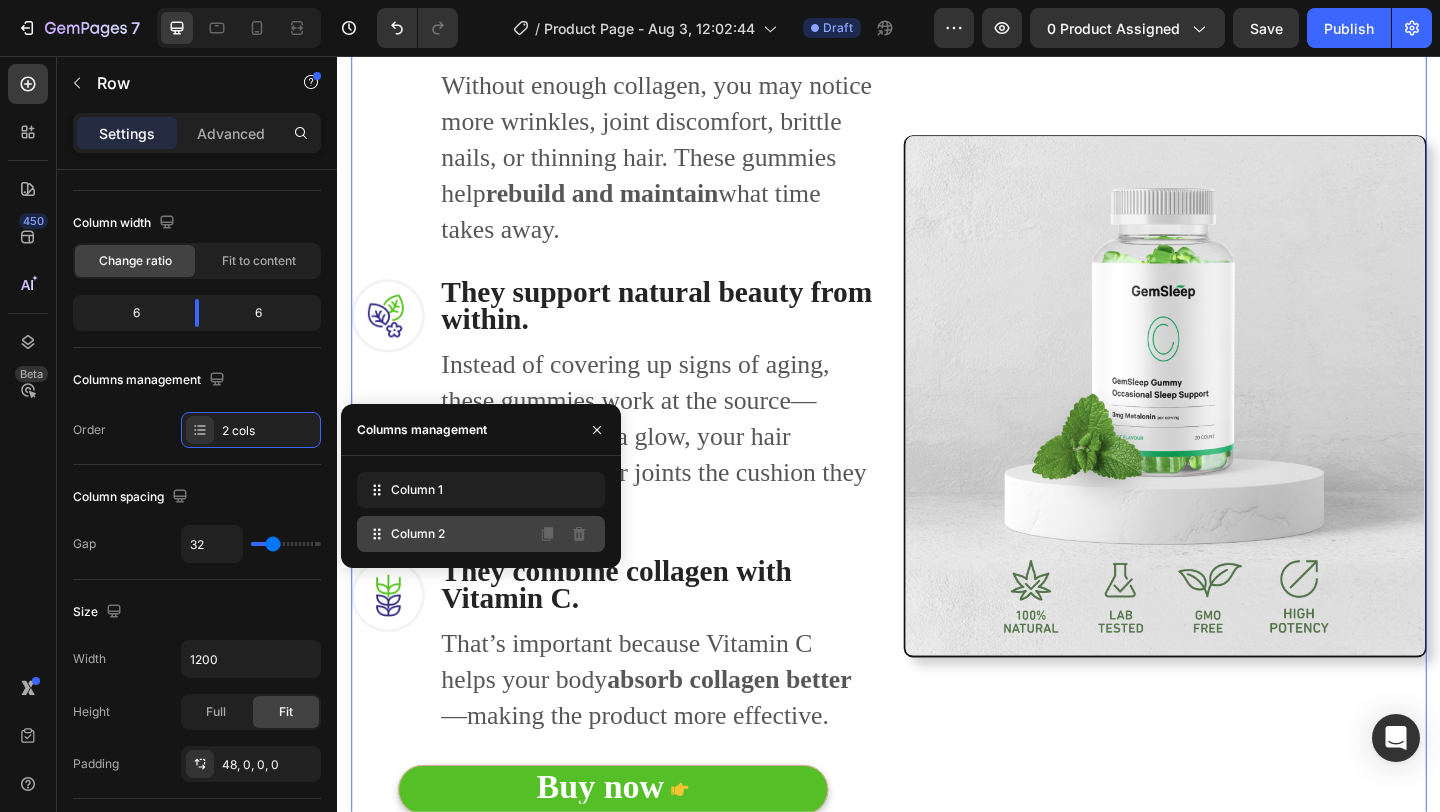 click on "Column 2" at bounding box center (418, 534) 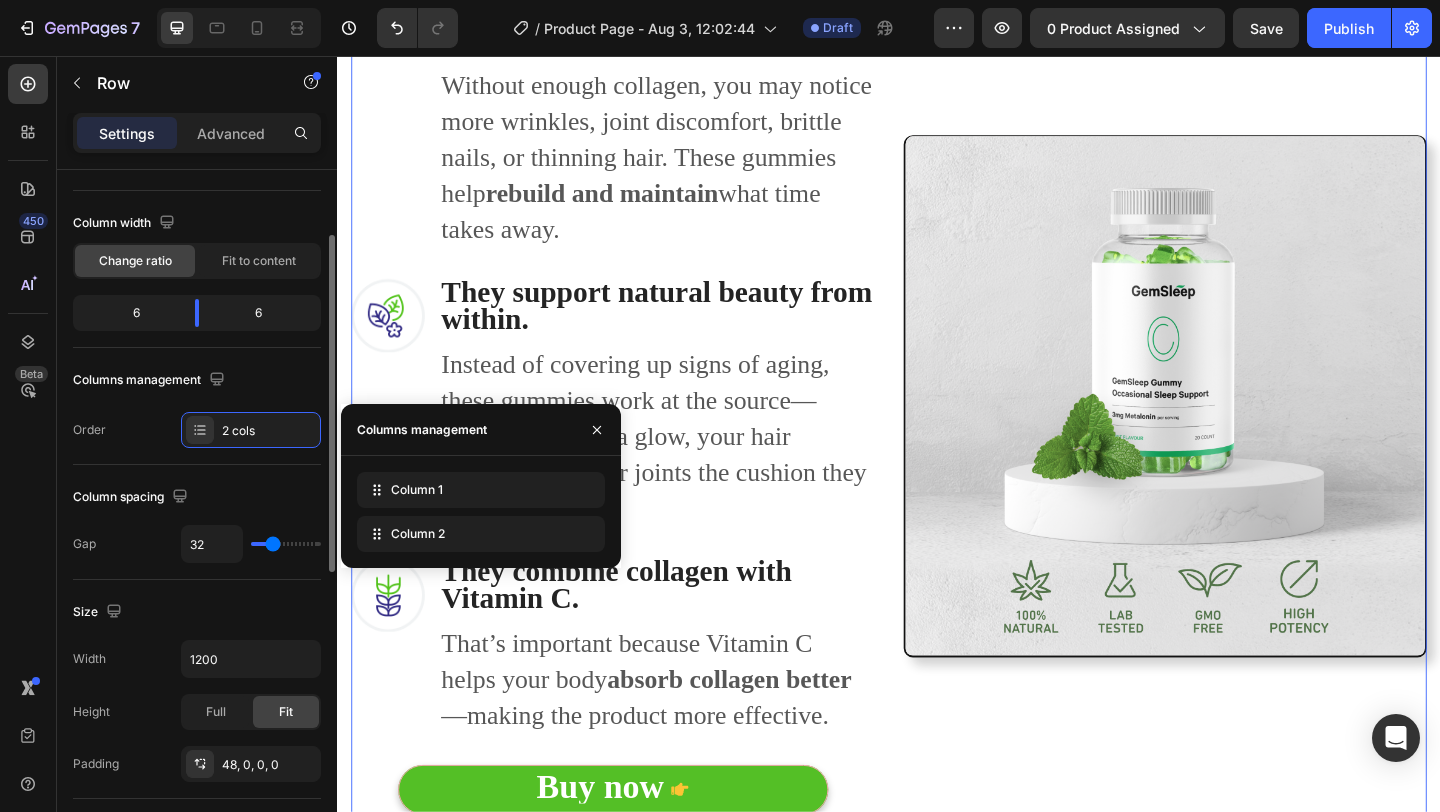 click on "Columns management" at bounding box center [197, 380] 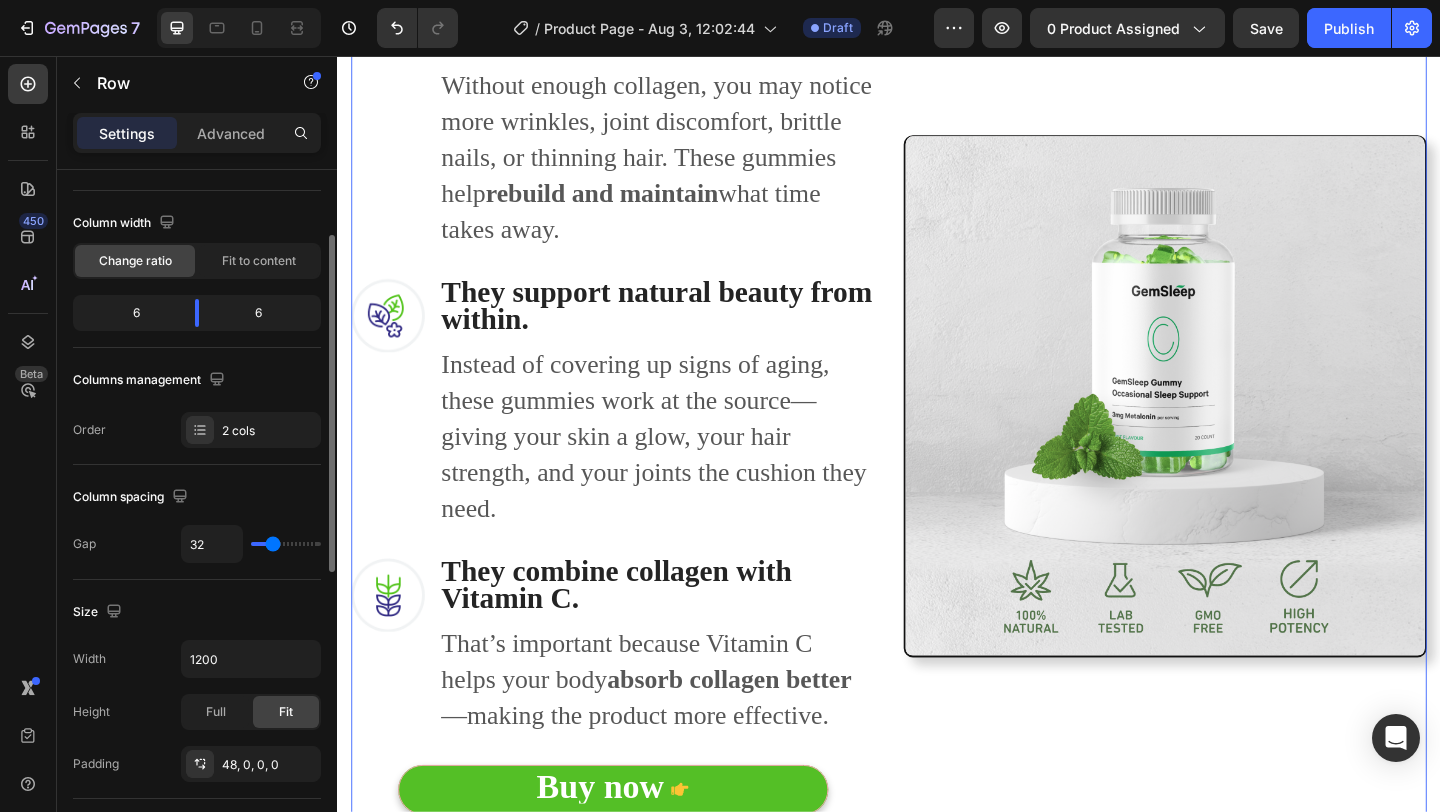 type on "42" 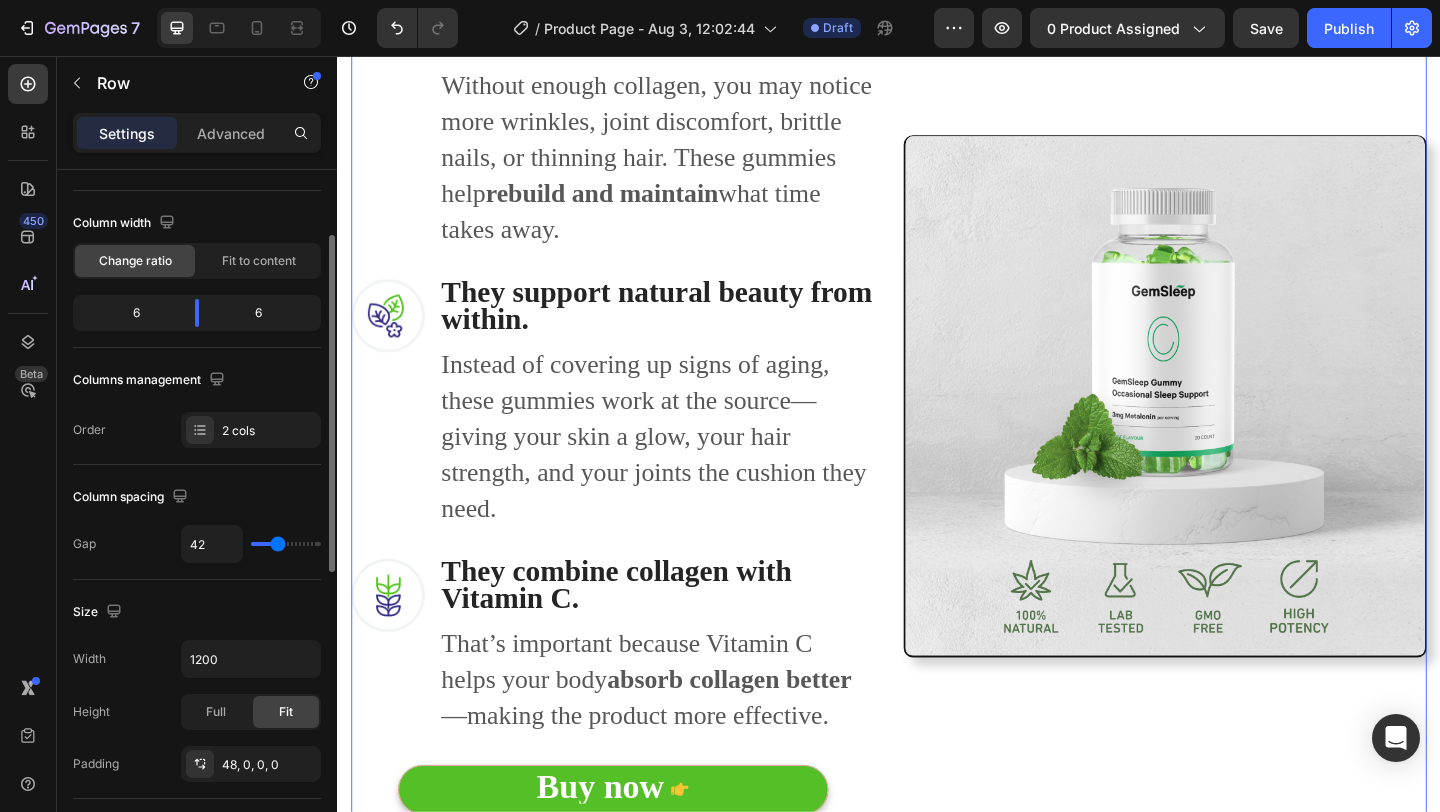 type on "59" 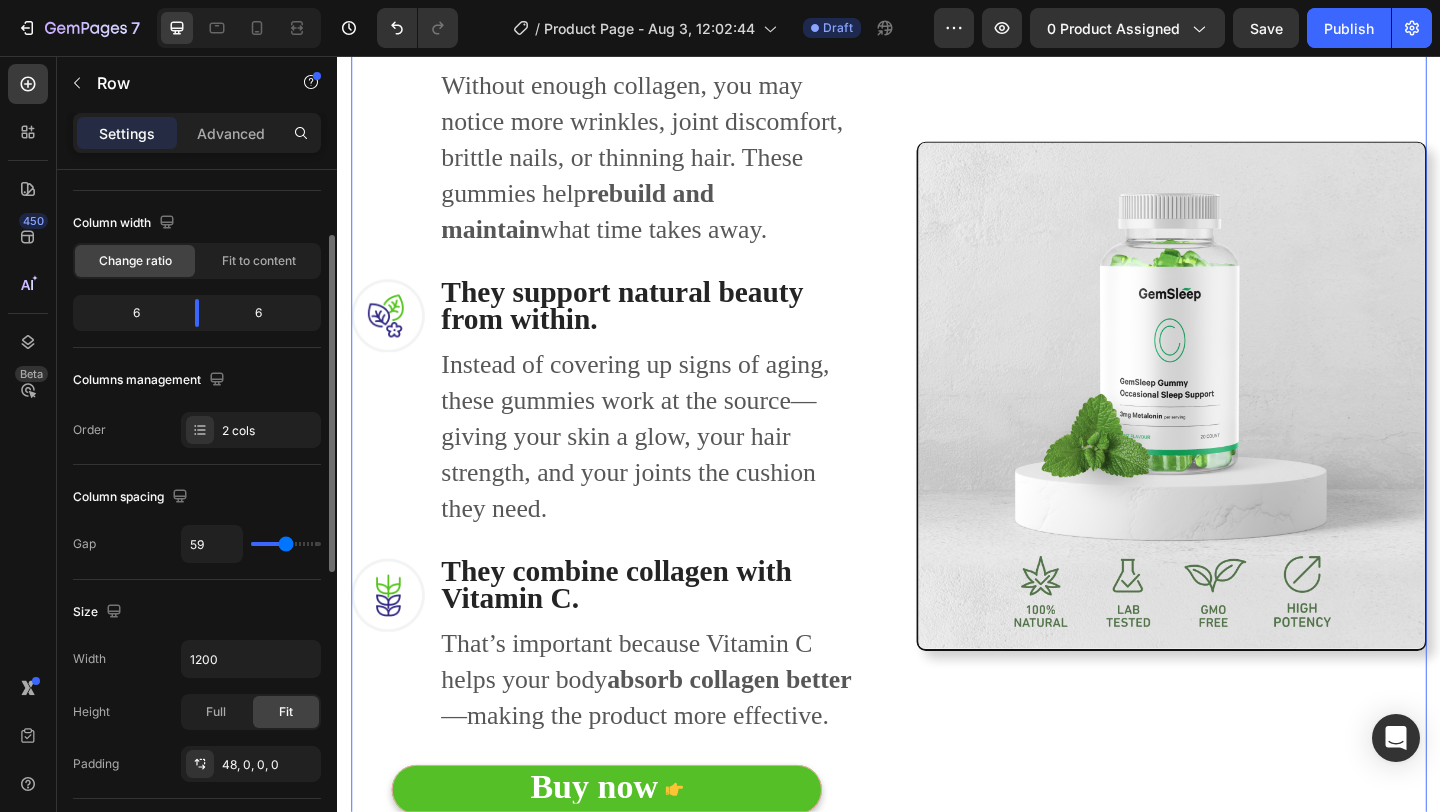 type on "64" 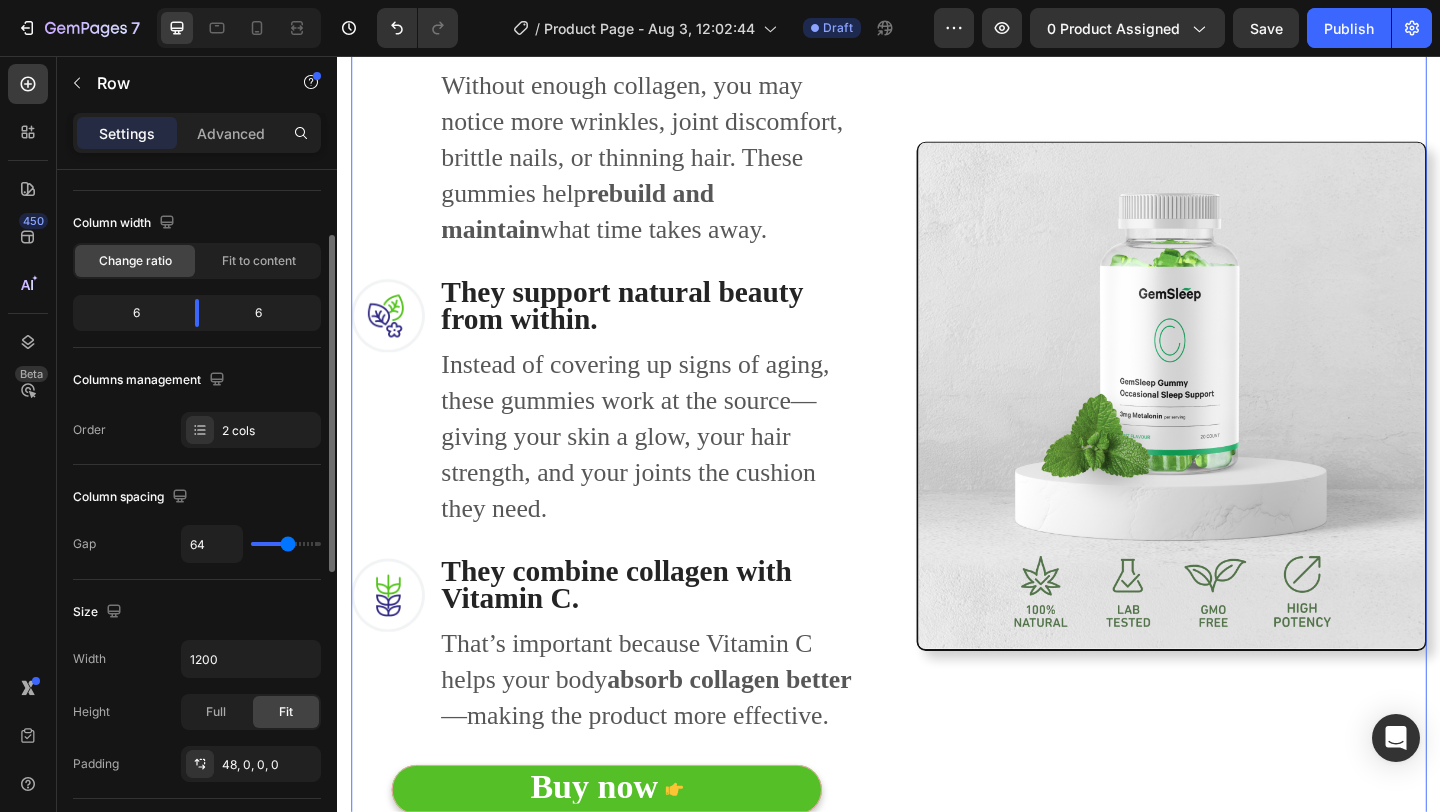 type on "67" 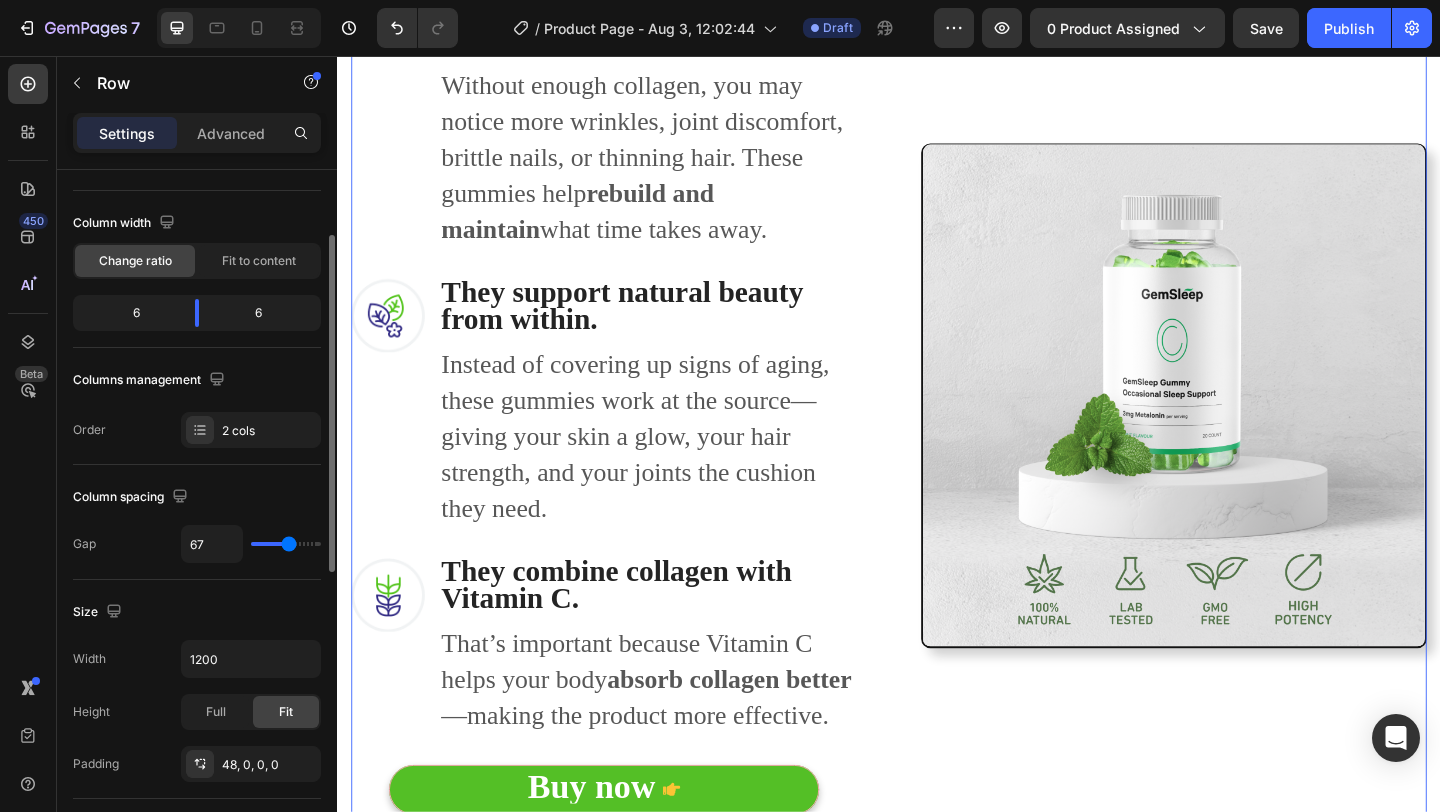 type on "70" 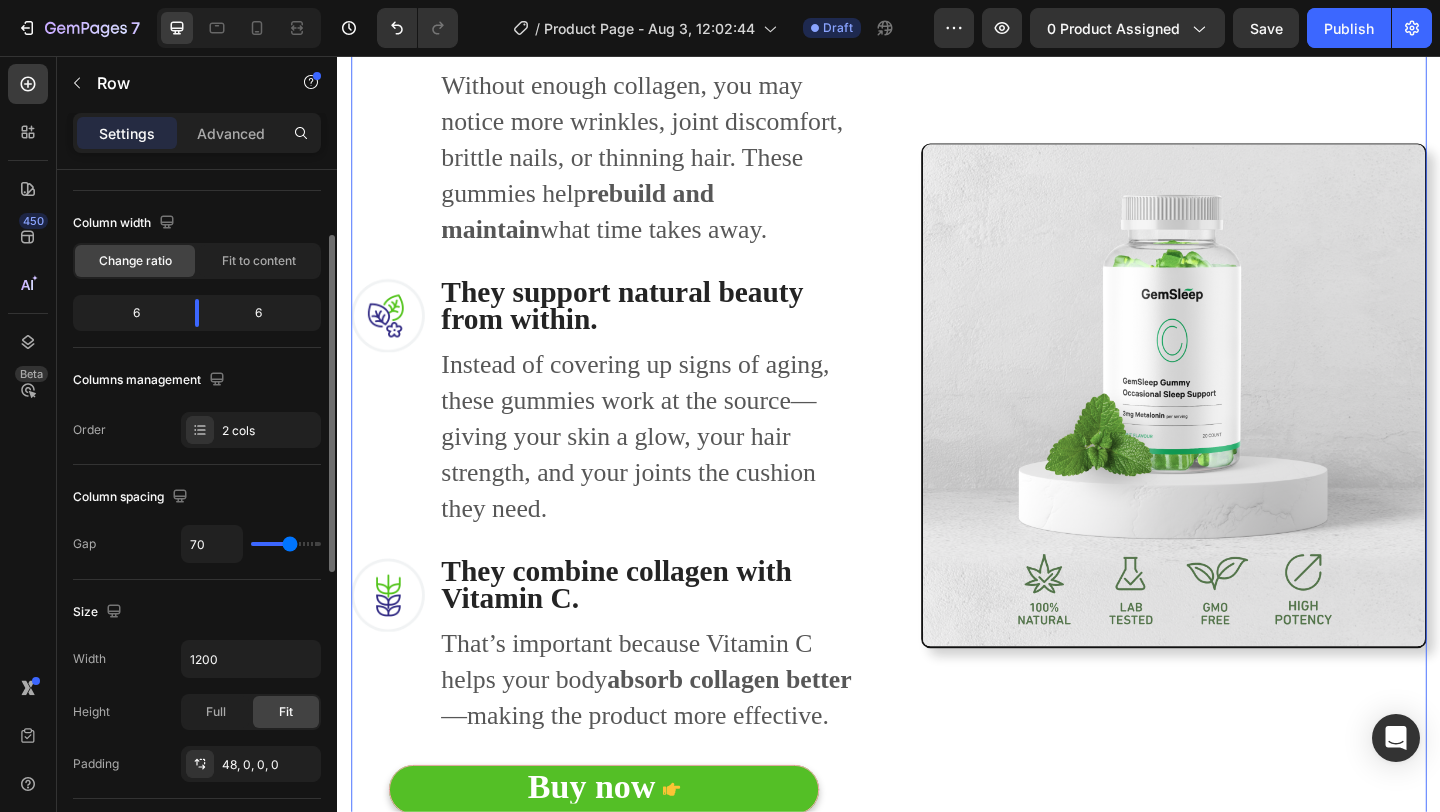 type on "71" 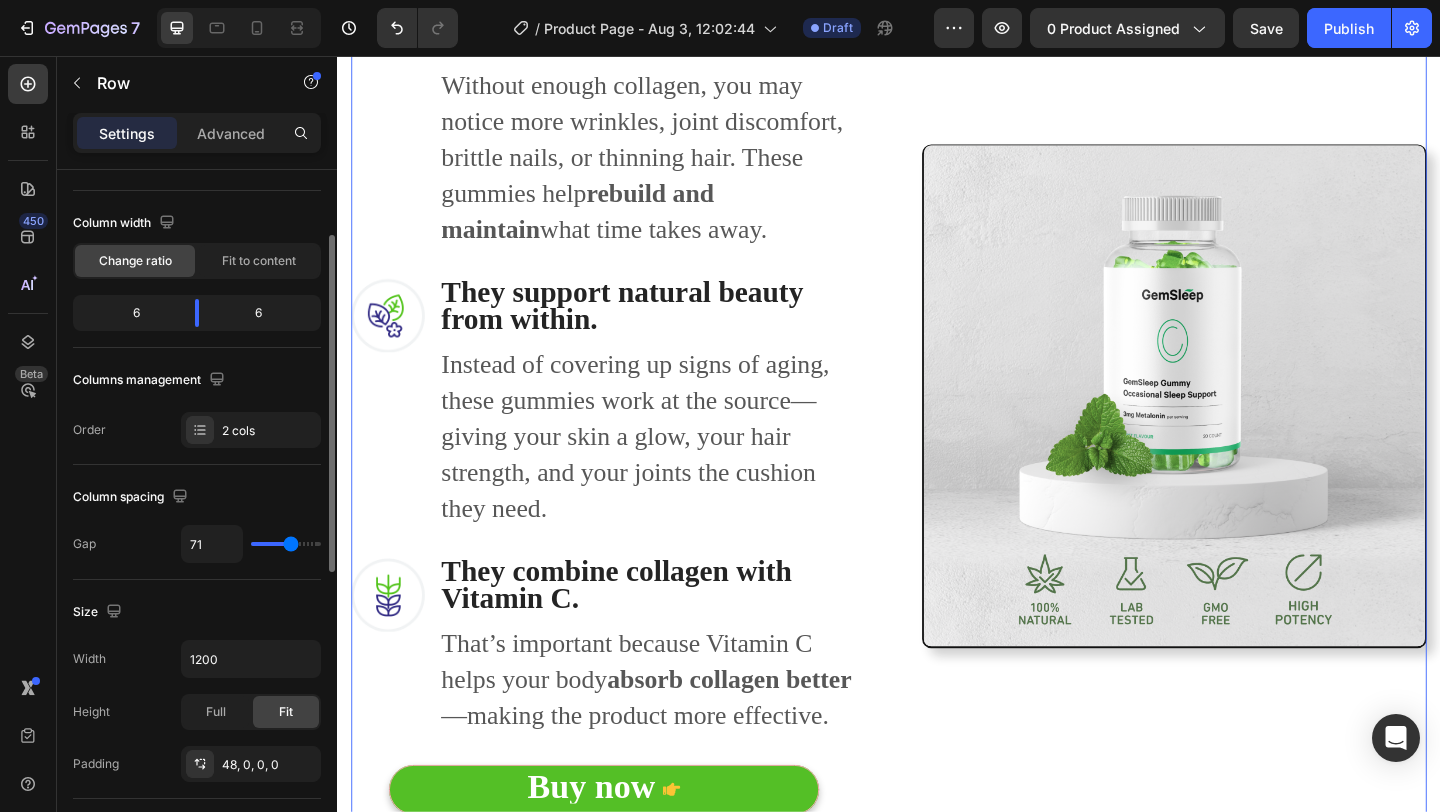 type on "69" 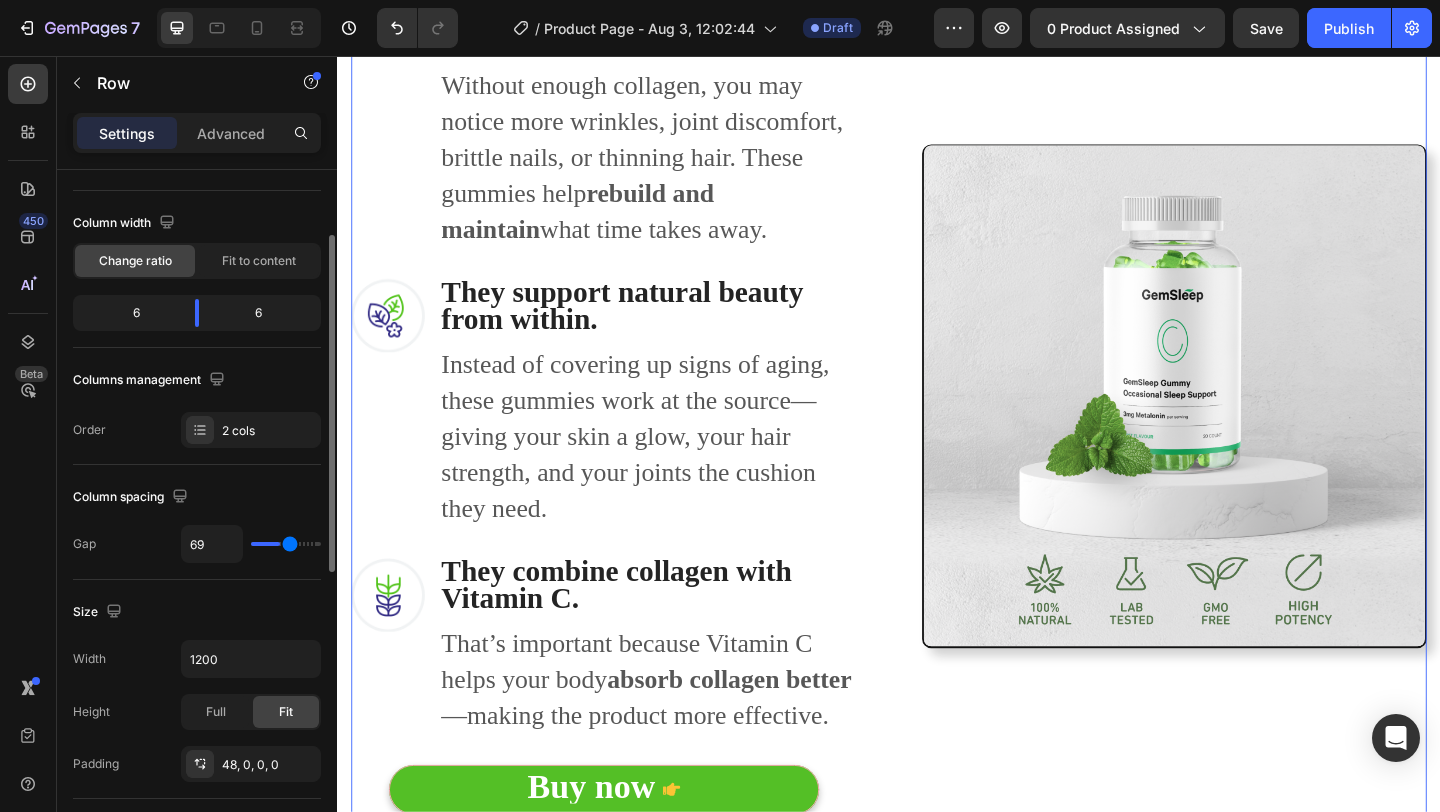 type on "42" 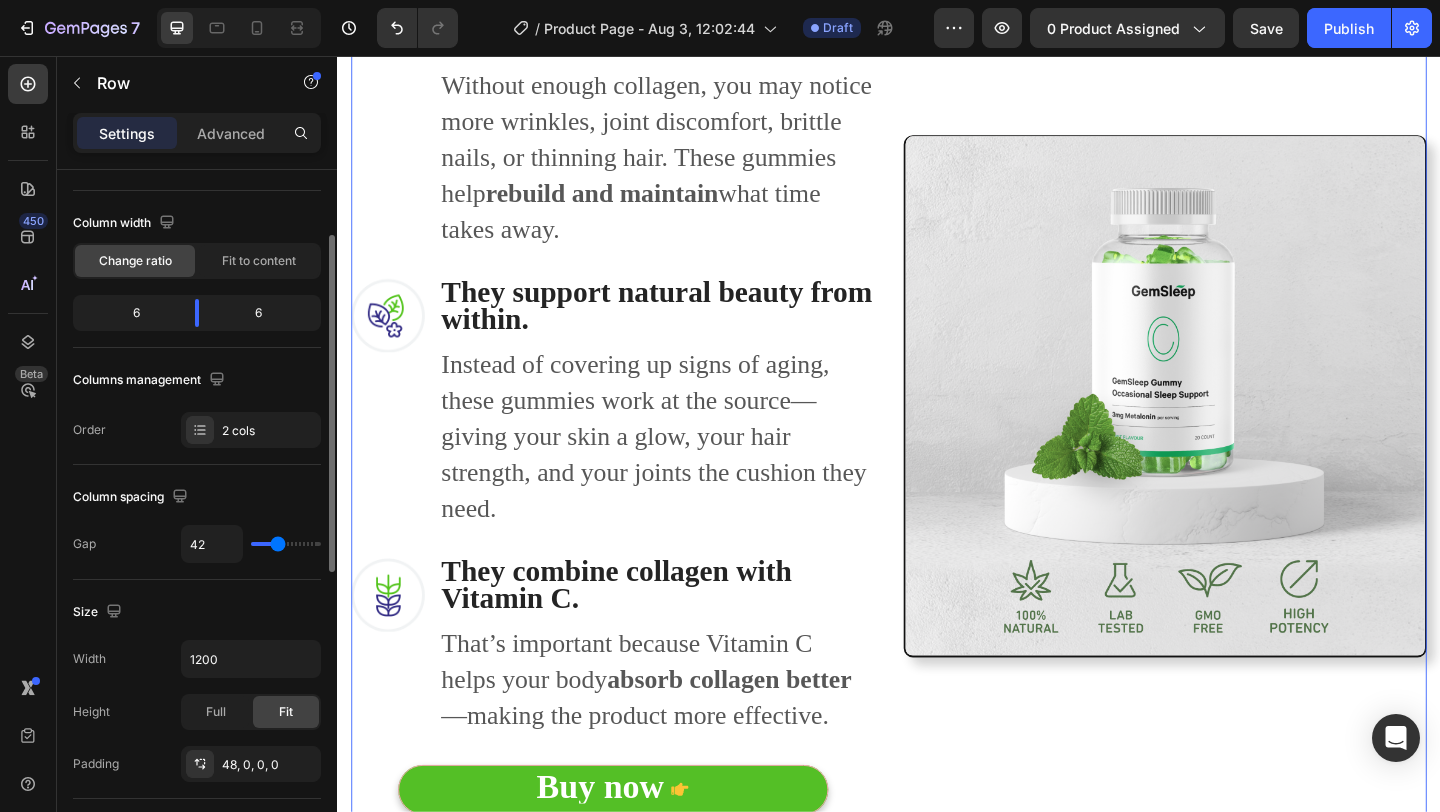 type on "32" 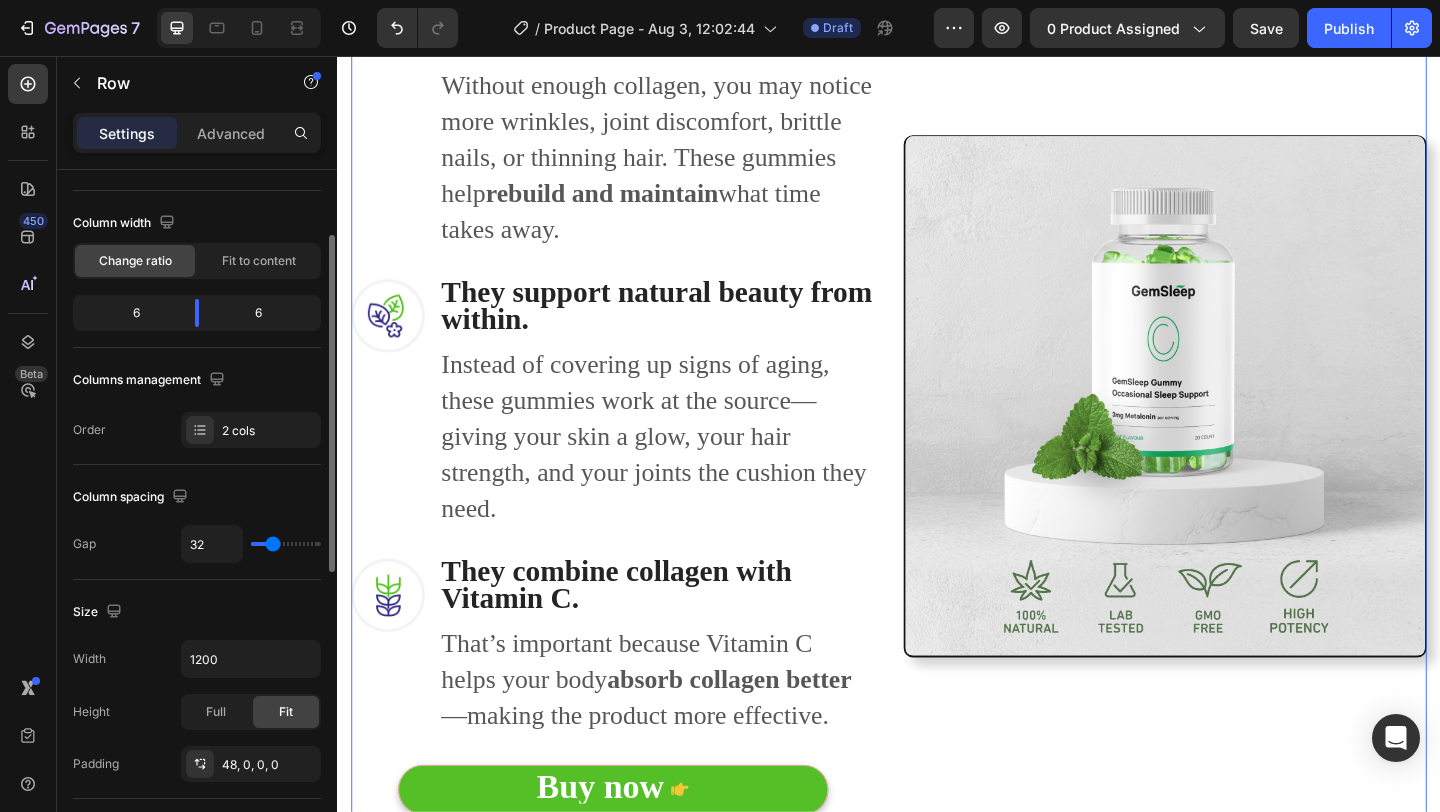 type on "24" 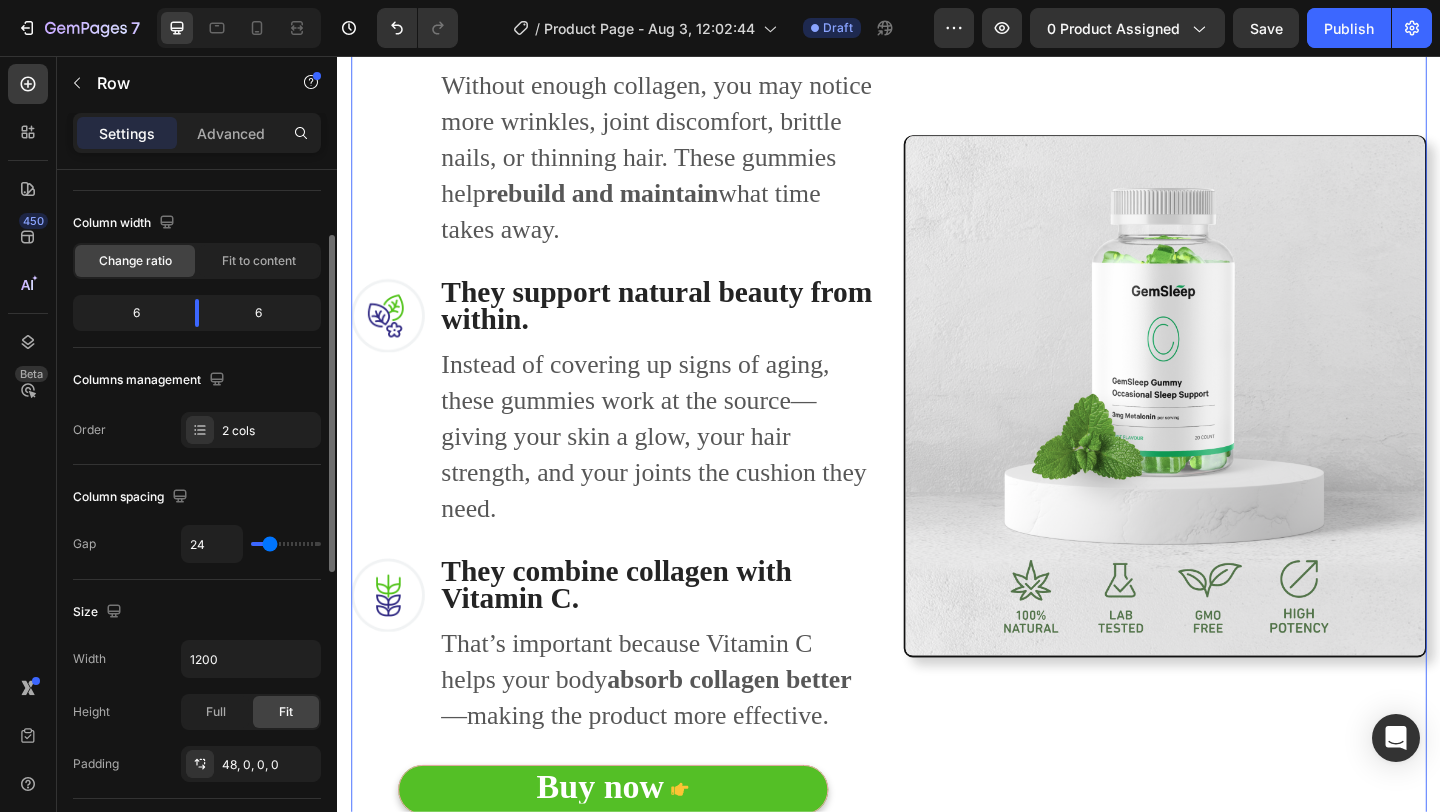 type on "20" 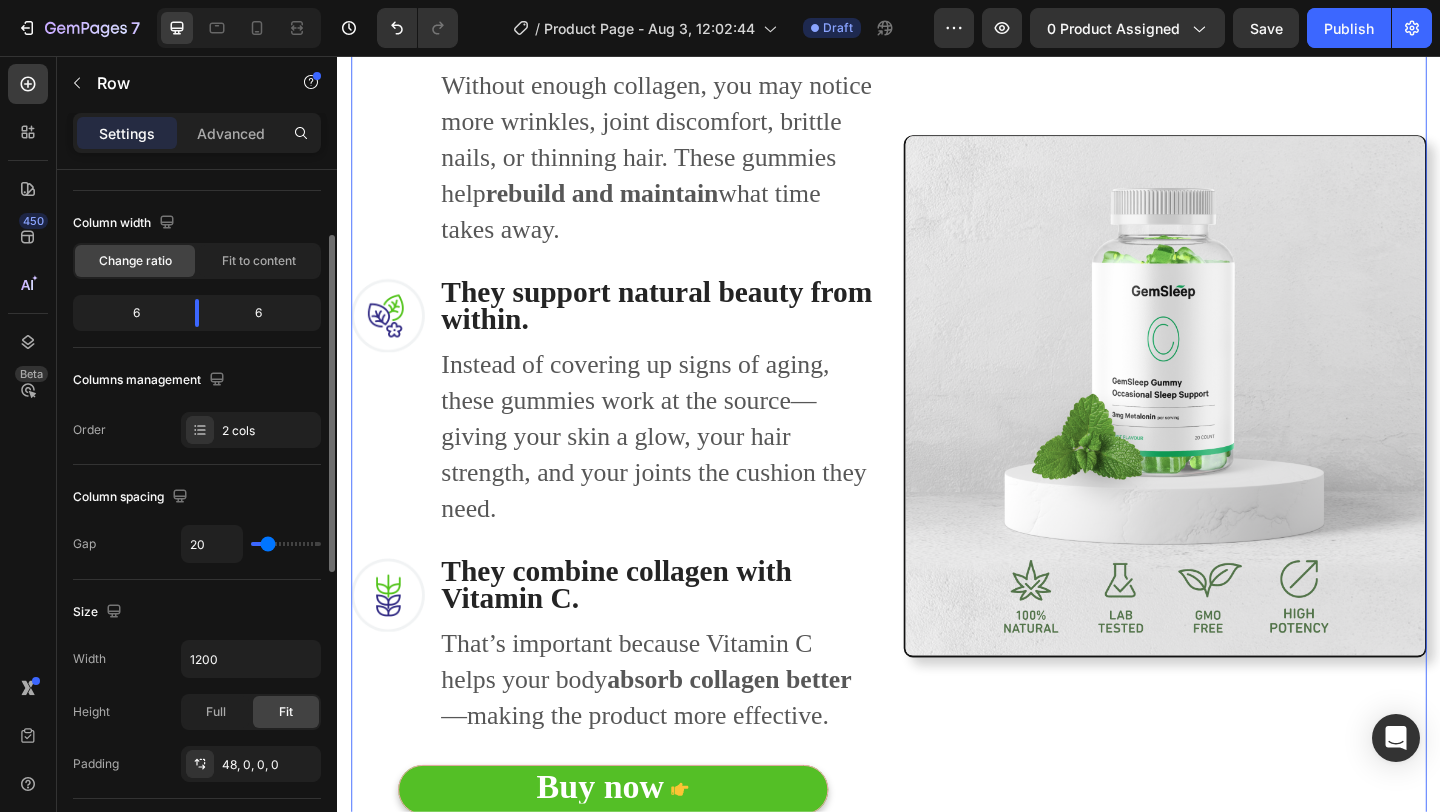 type on "17" 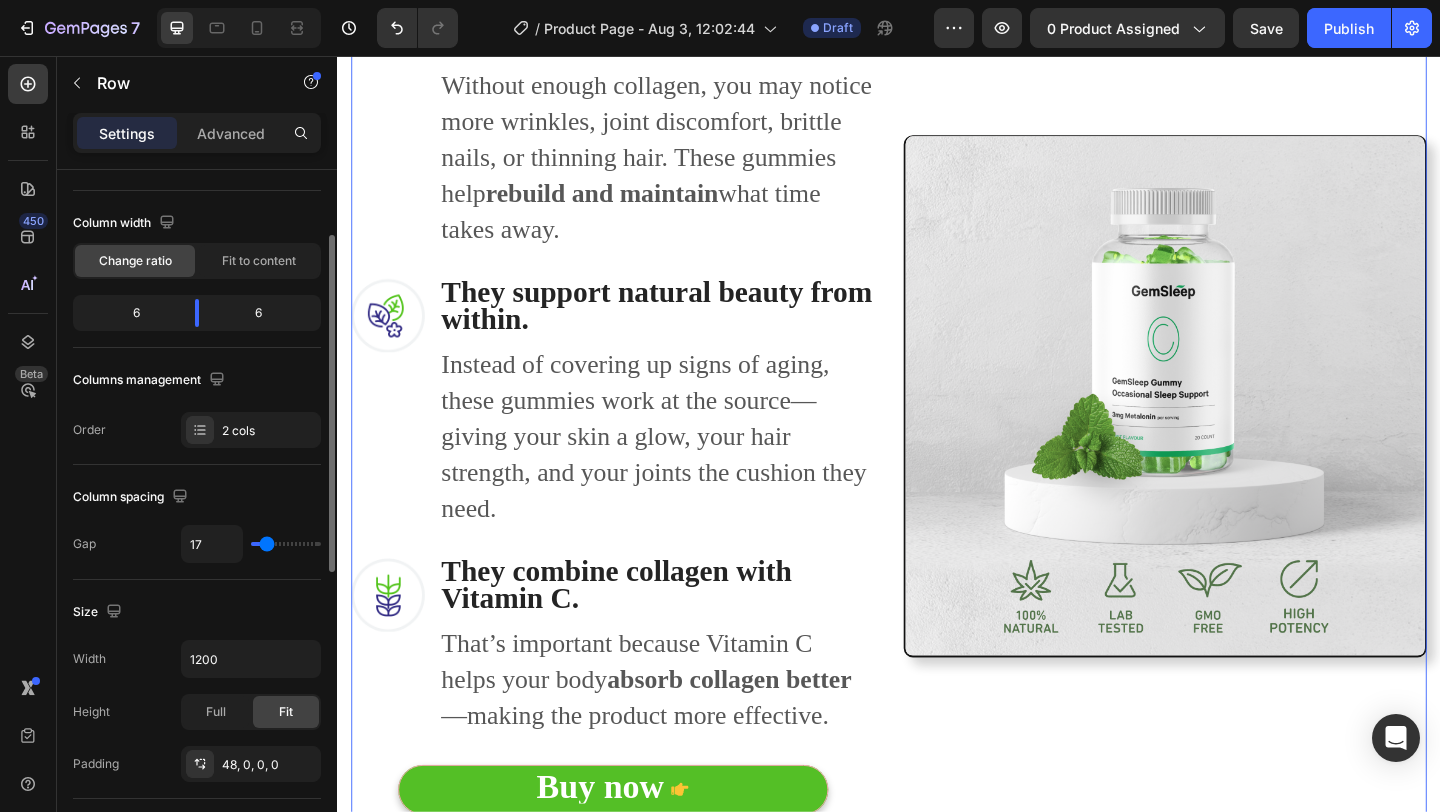 type on "15" 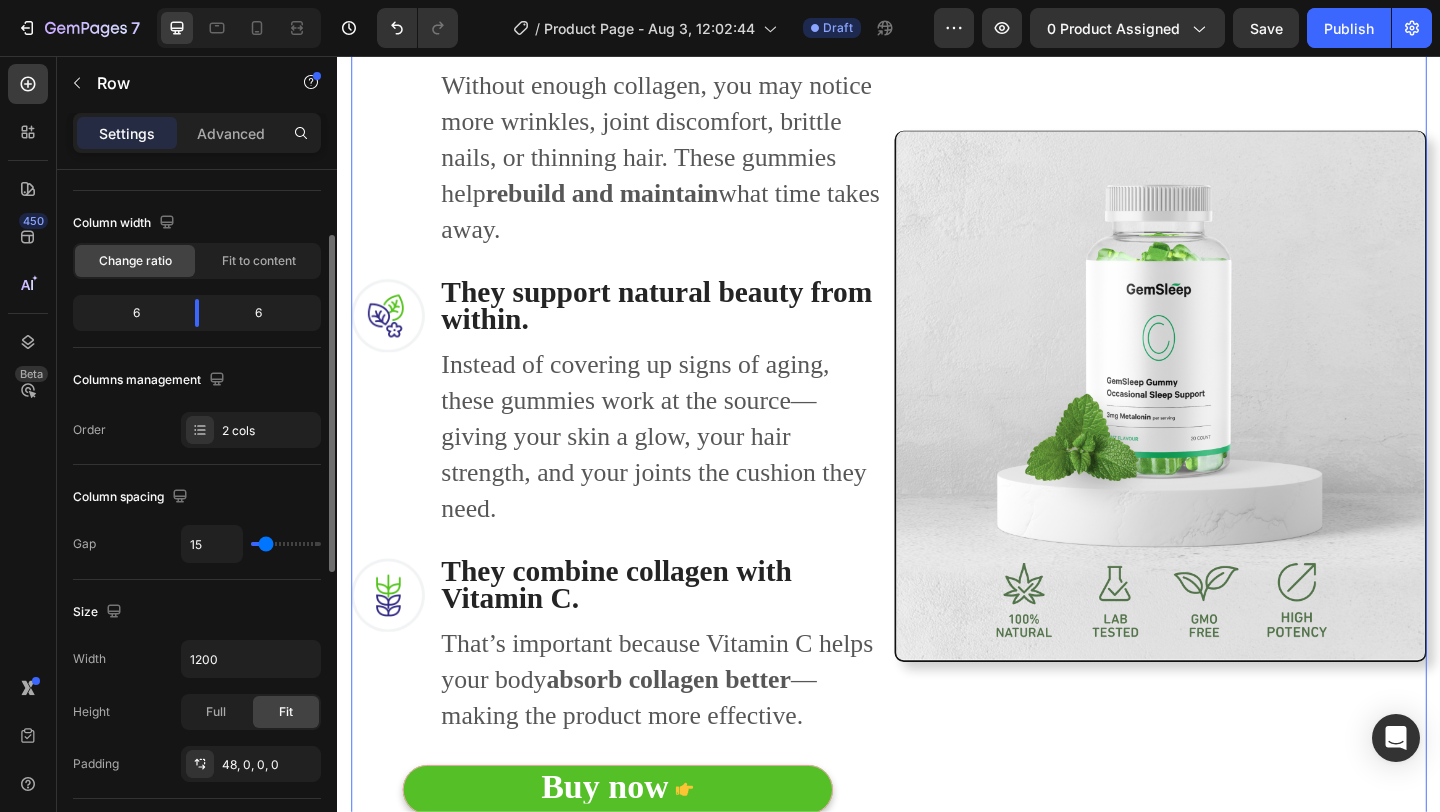 type on "12" 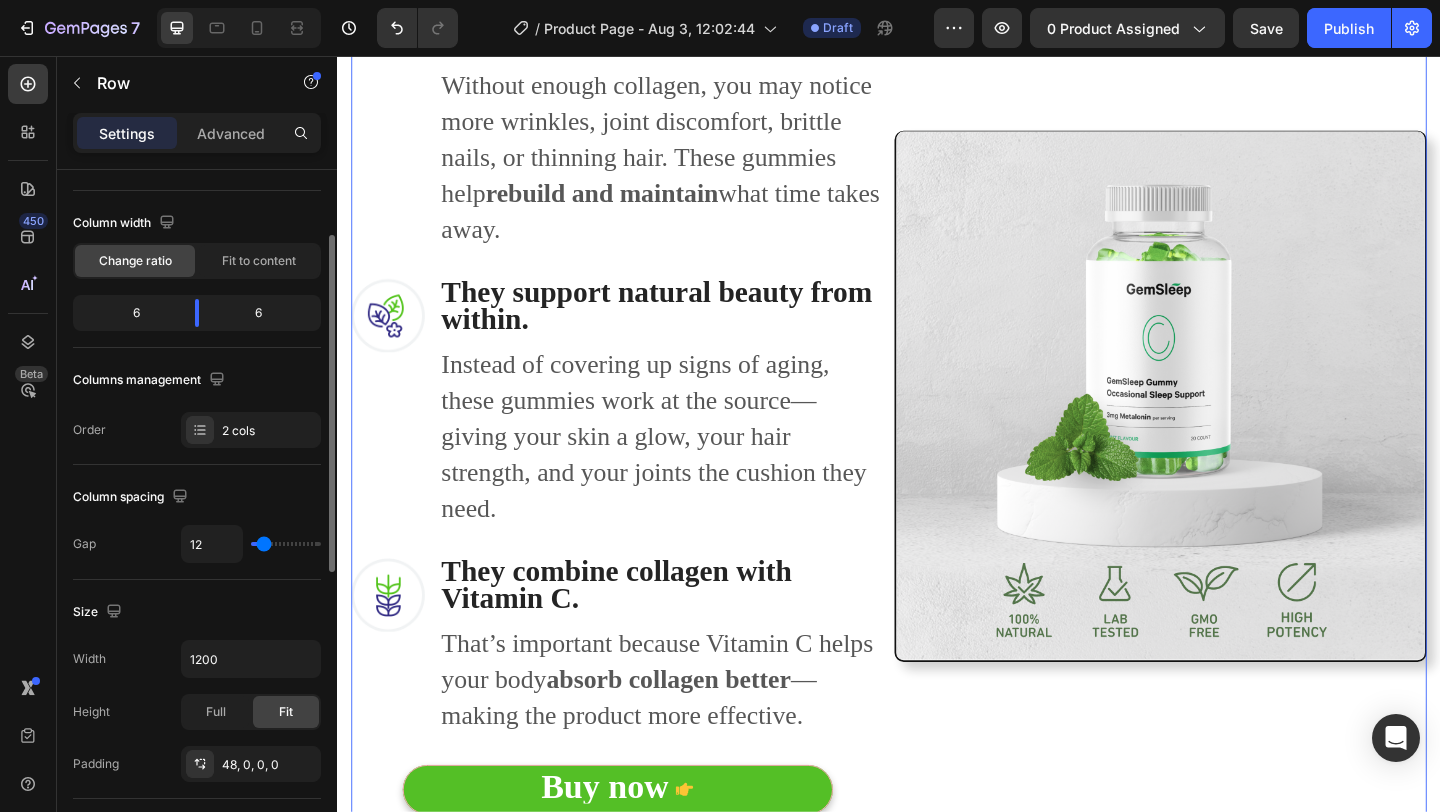 type on "7" 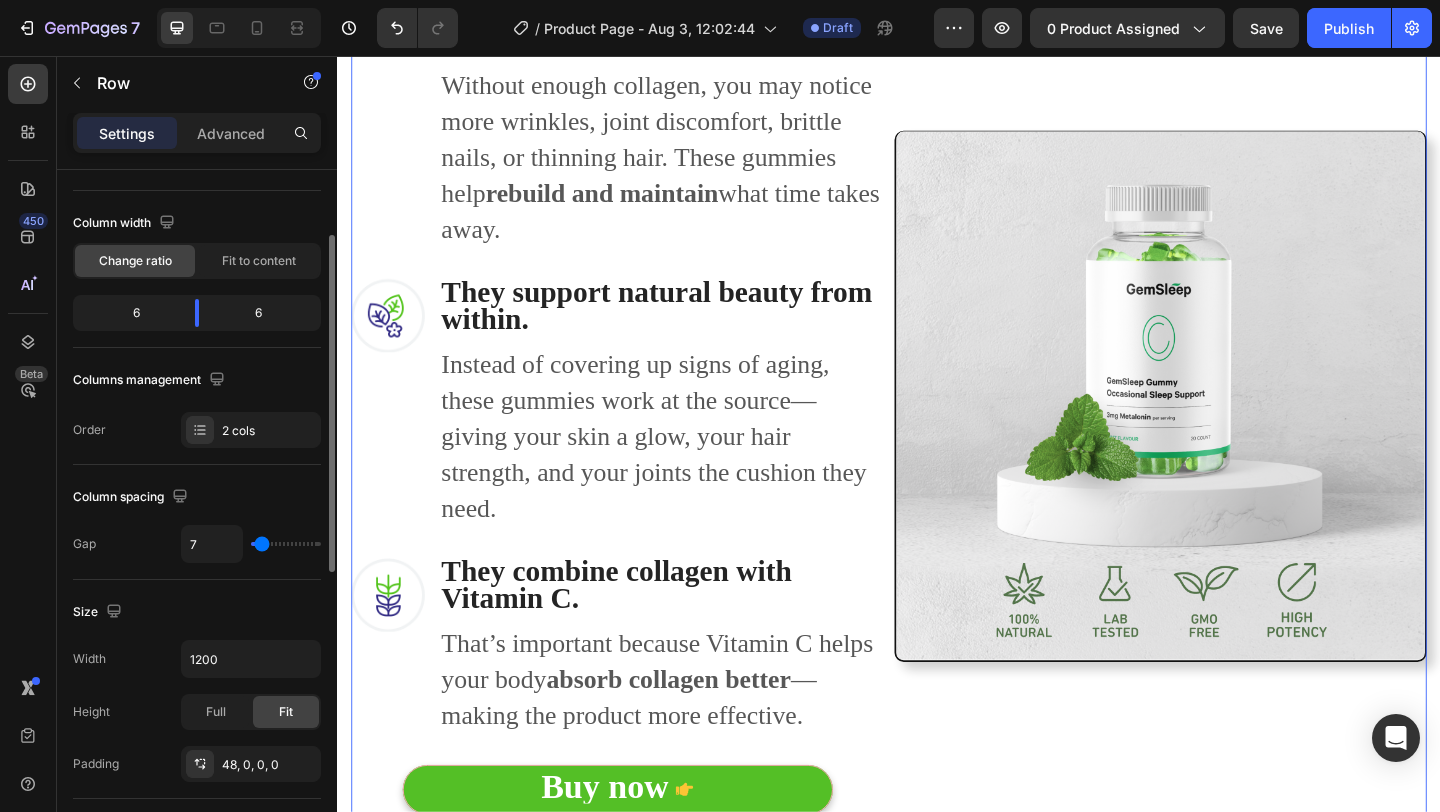 type on "2" 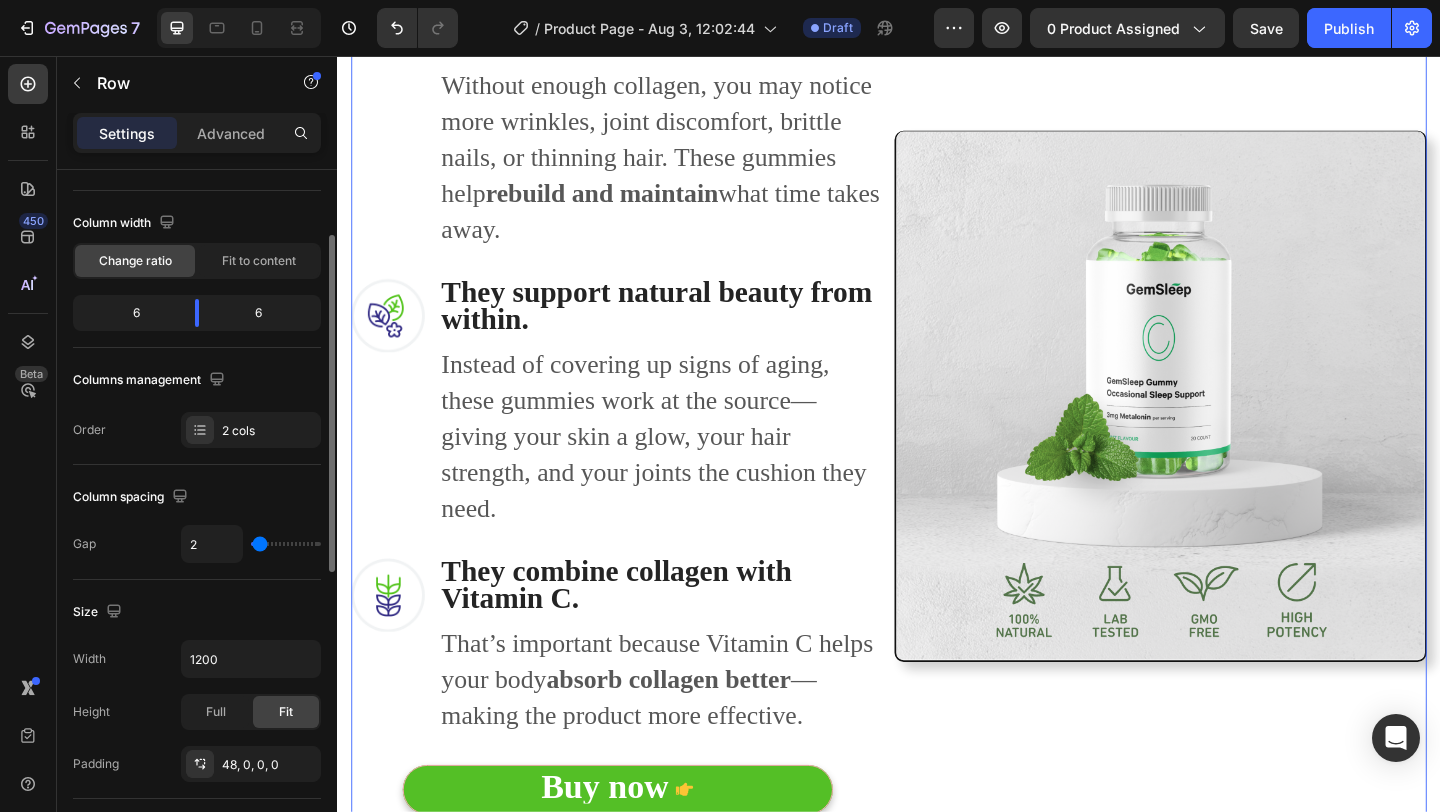 type on "0" 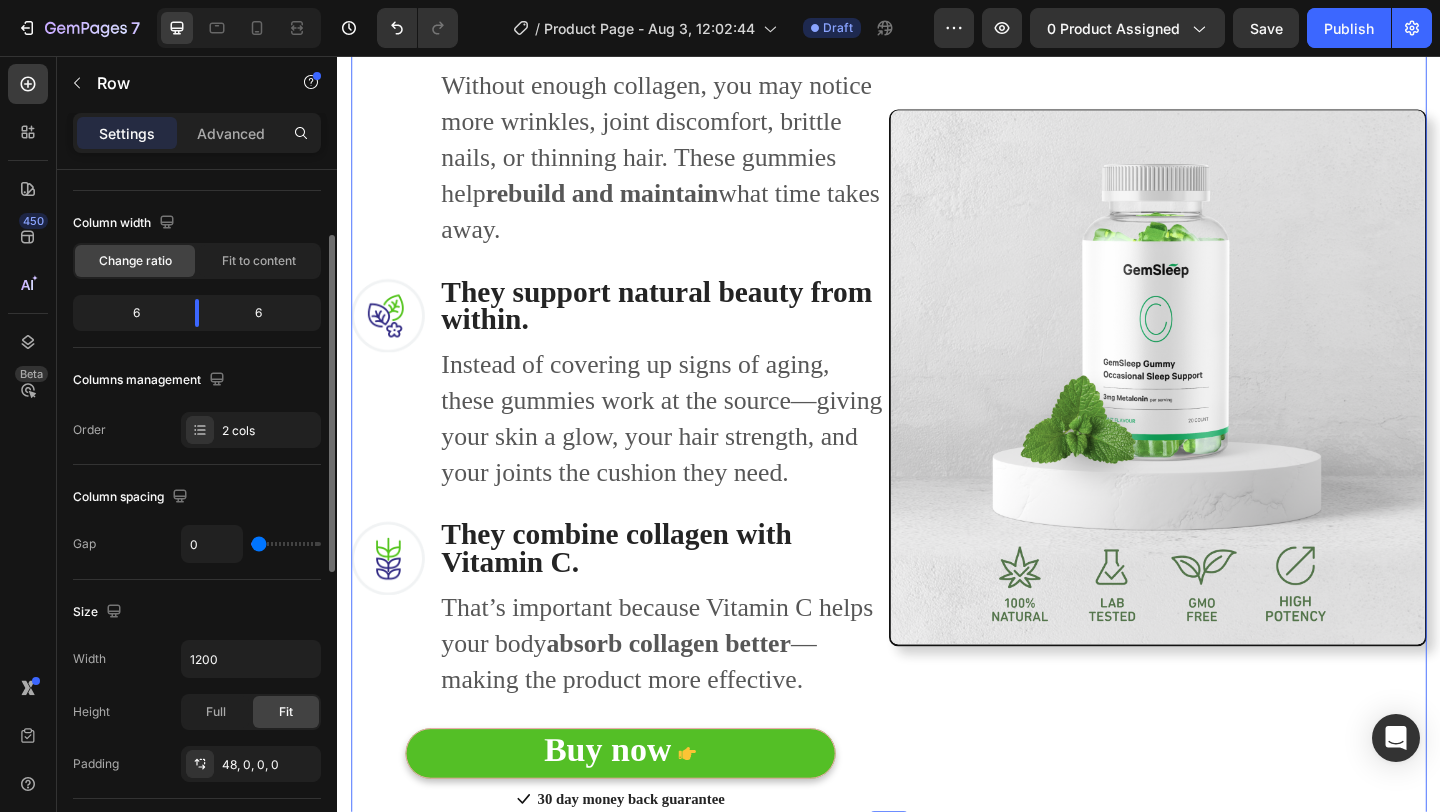 type on "3" 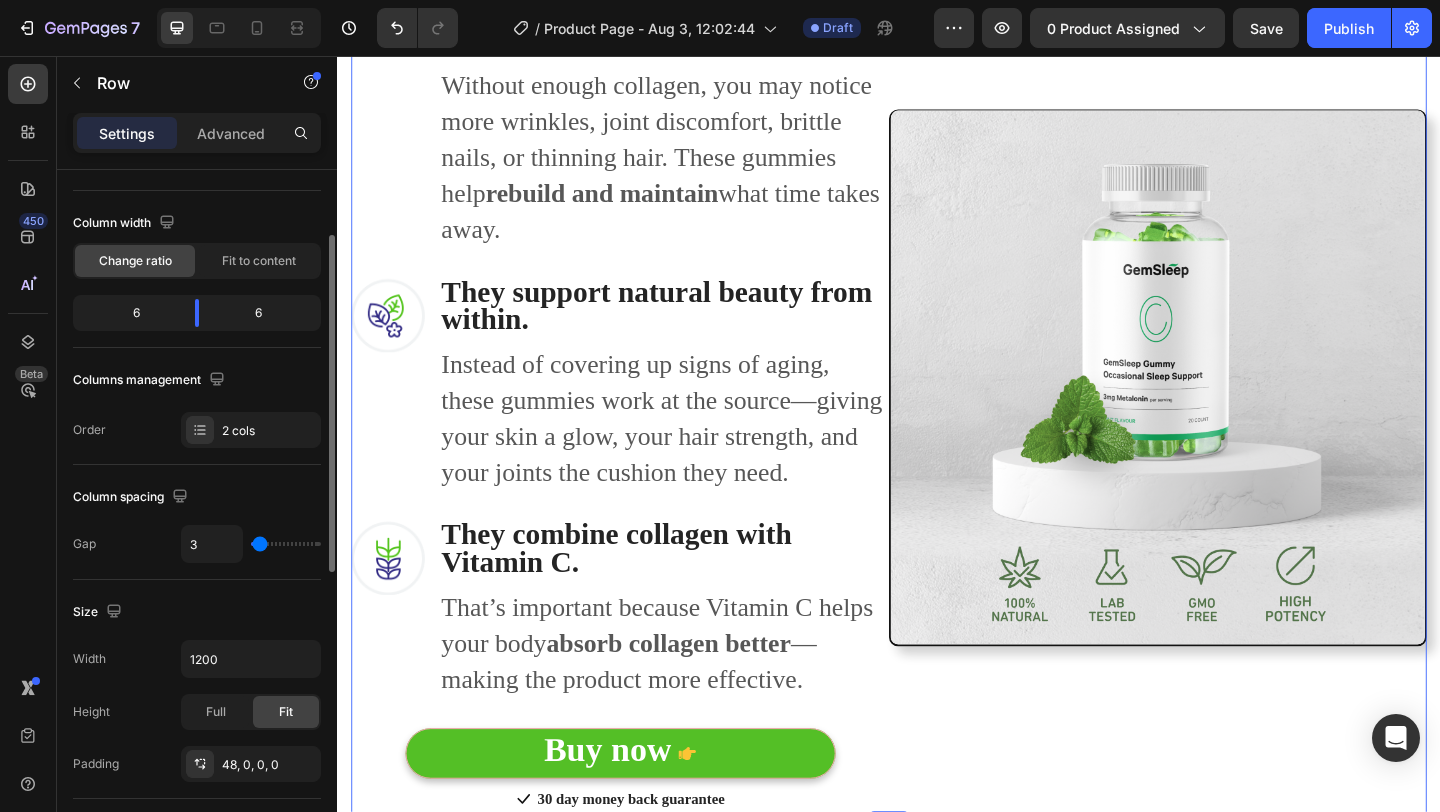 type on "30" 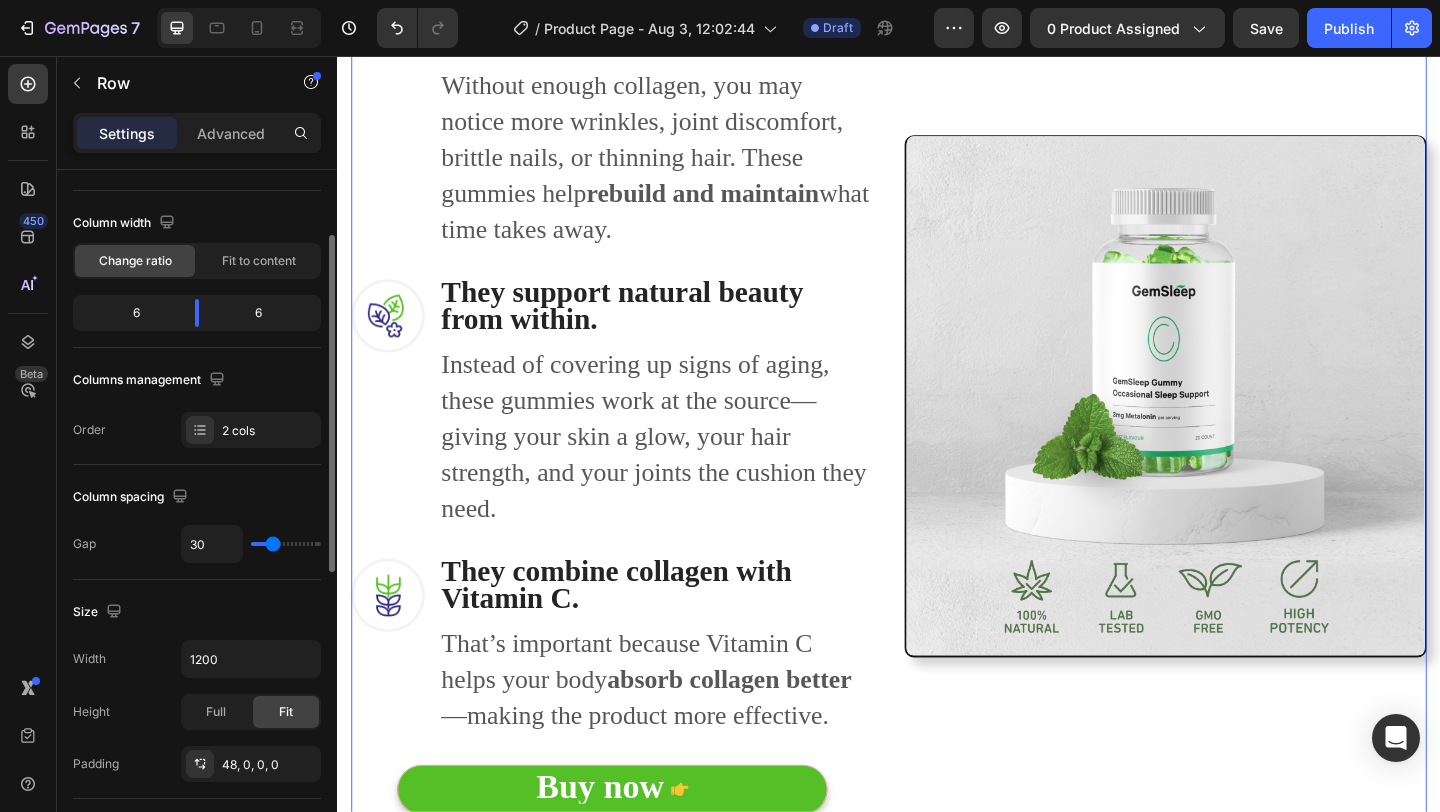 type on "33" 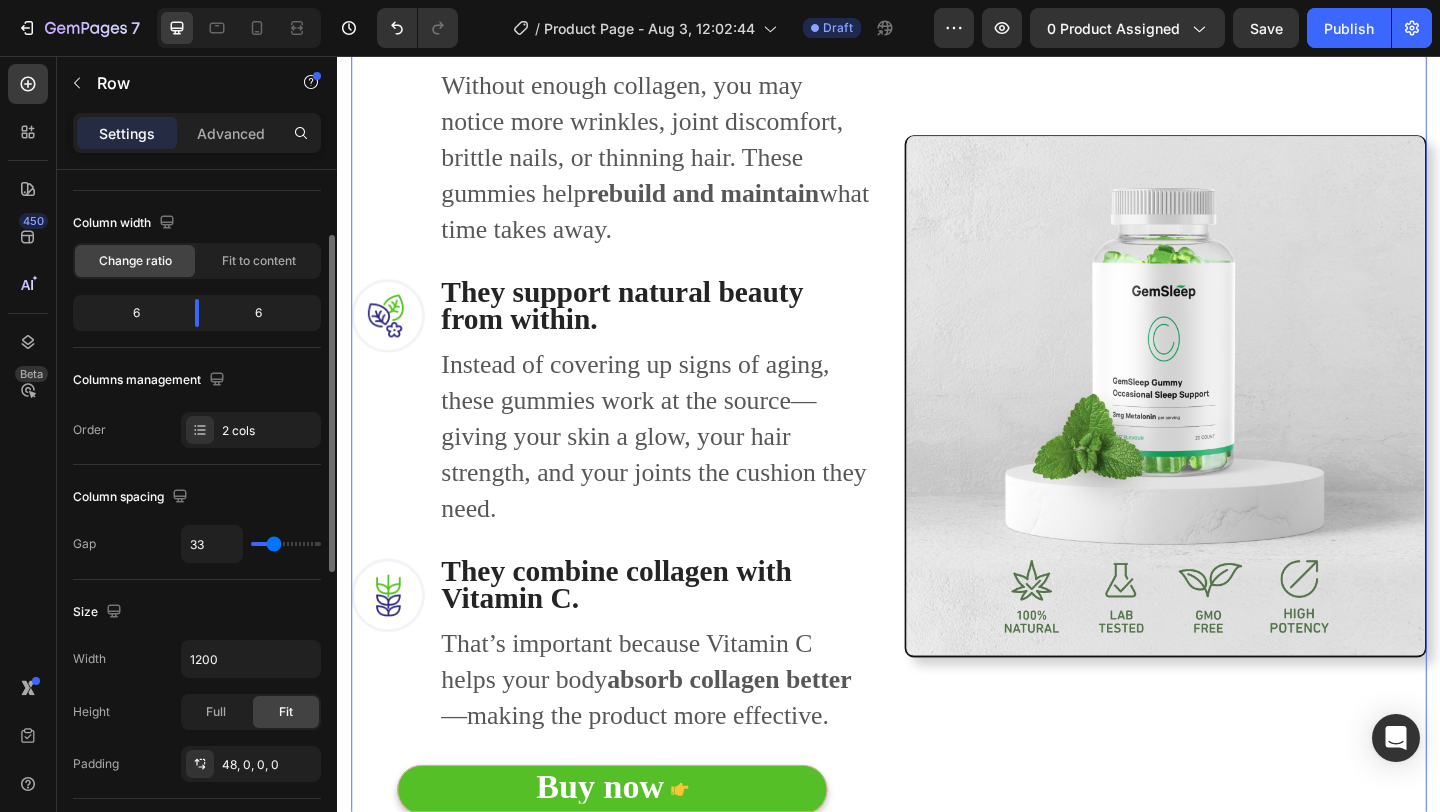type on "34" 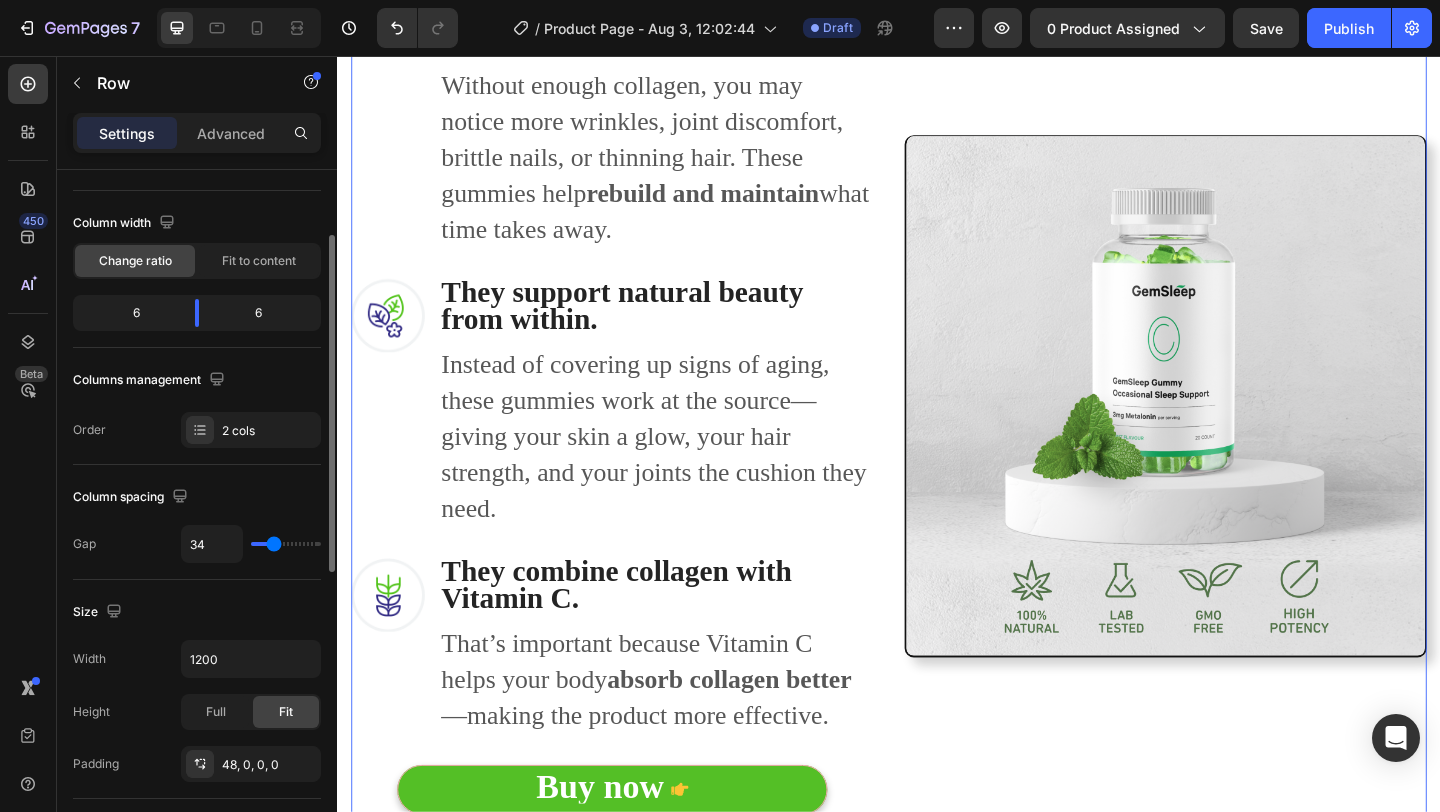 type on "36" 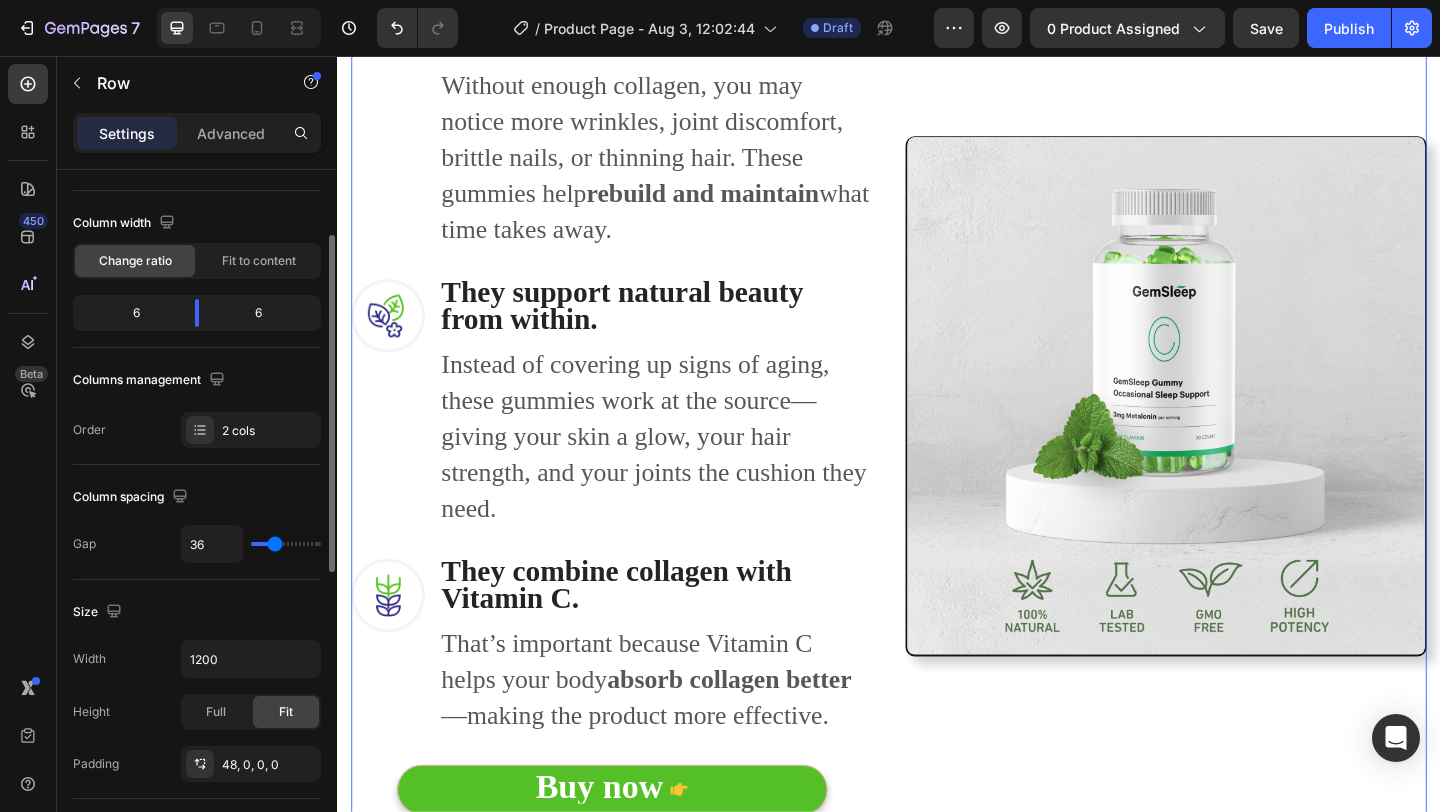 type on "37" 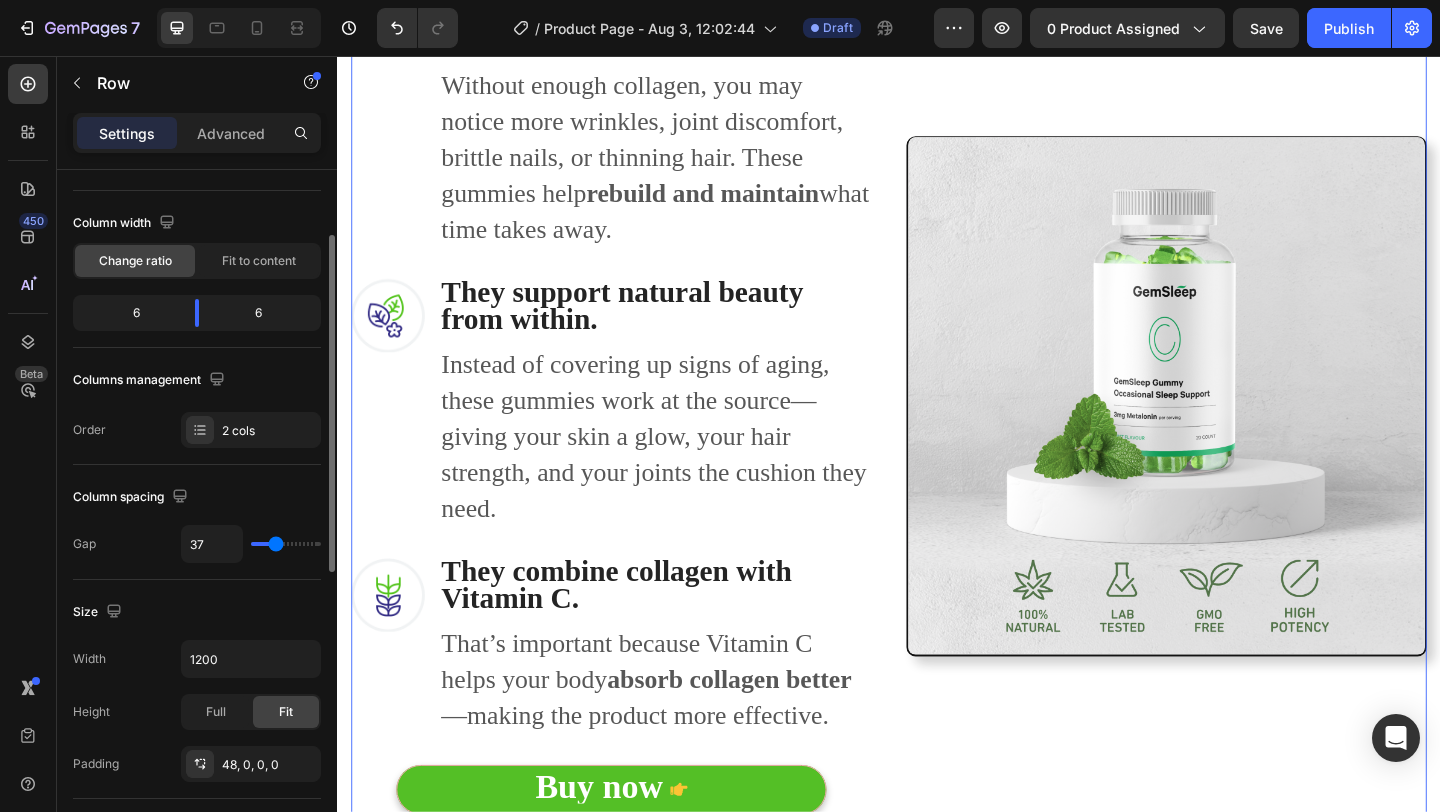 type on "28" 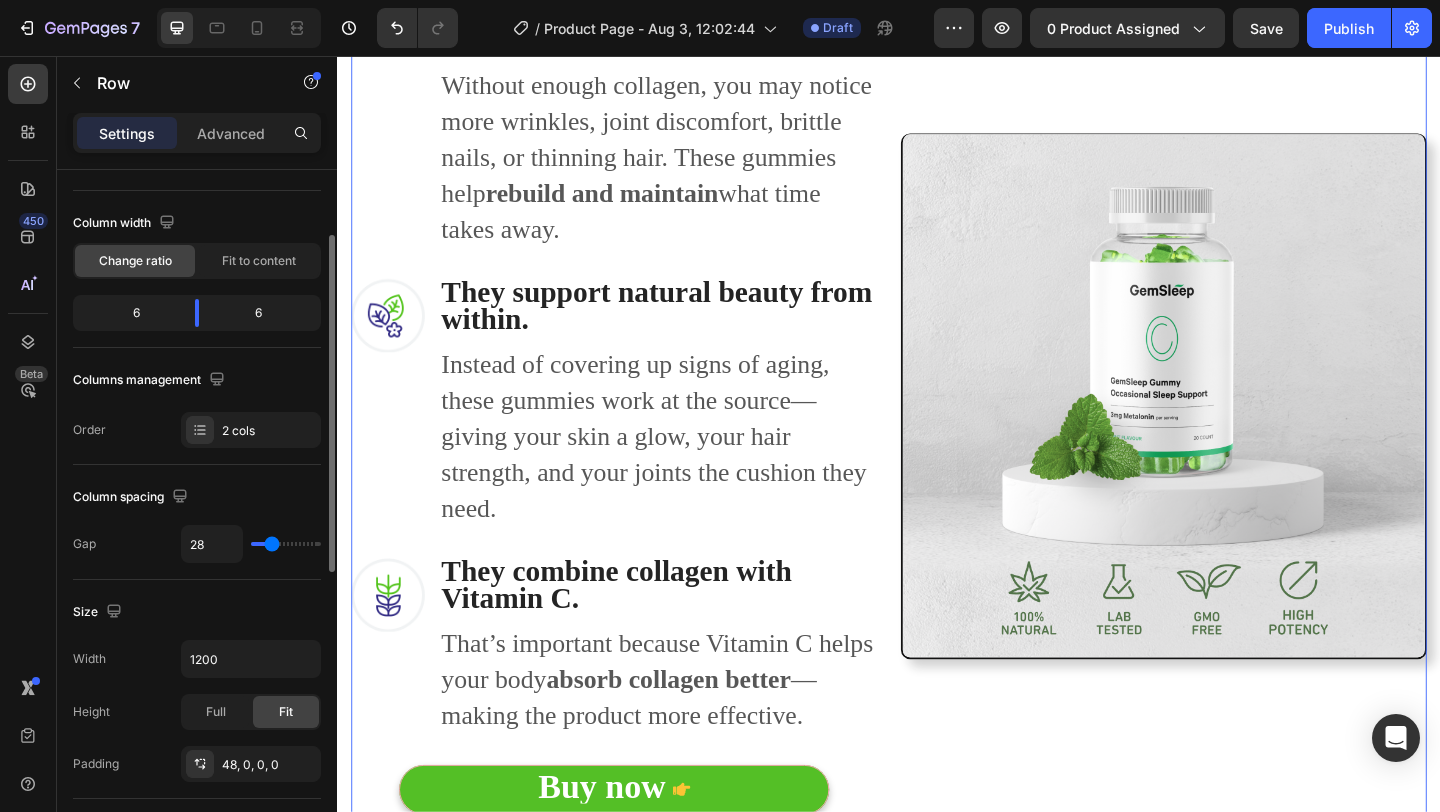 type on "25" 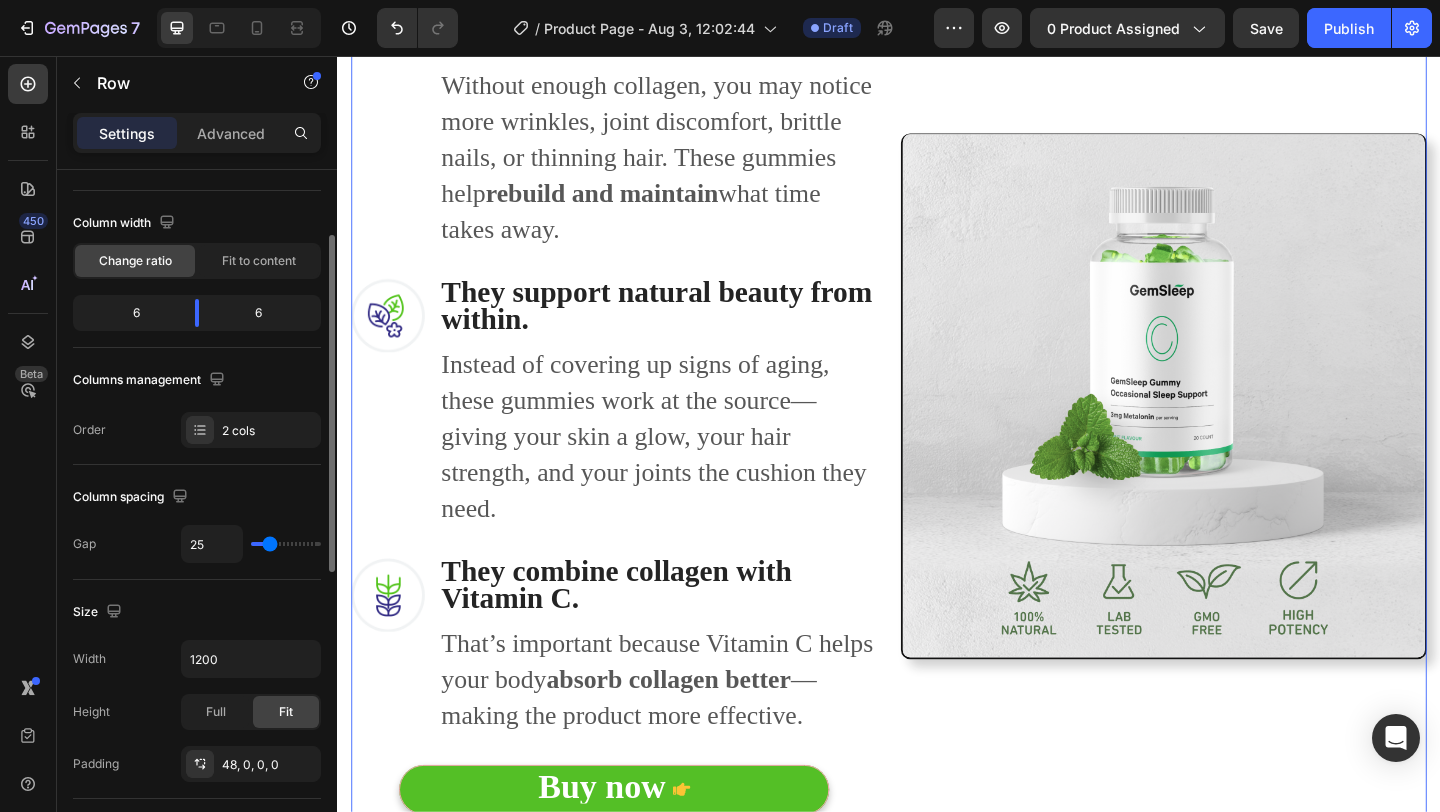 type on "26" 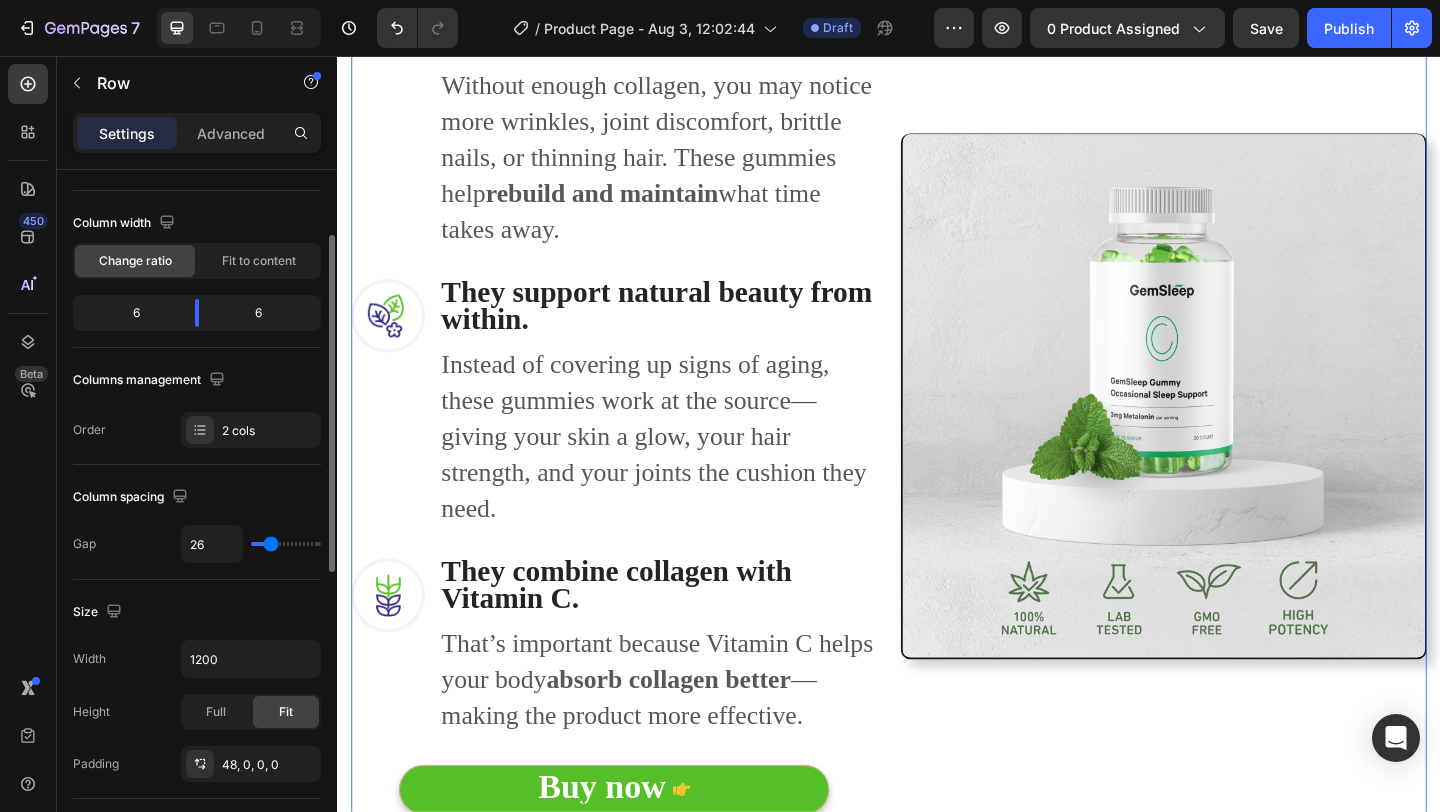 type on "34" 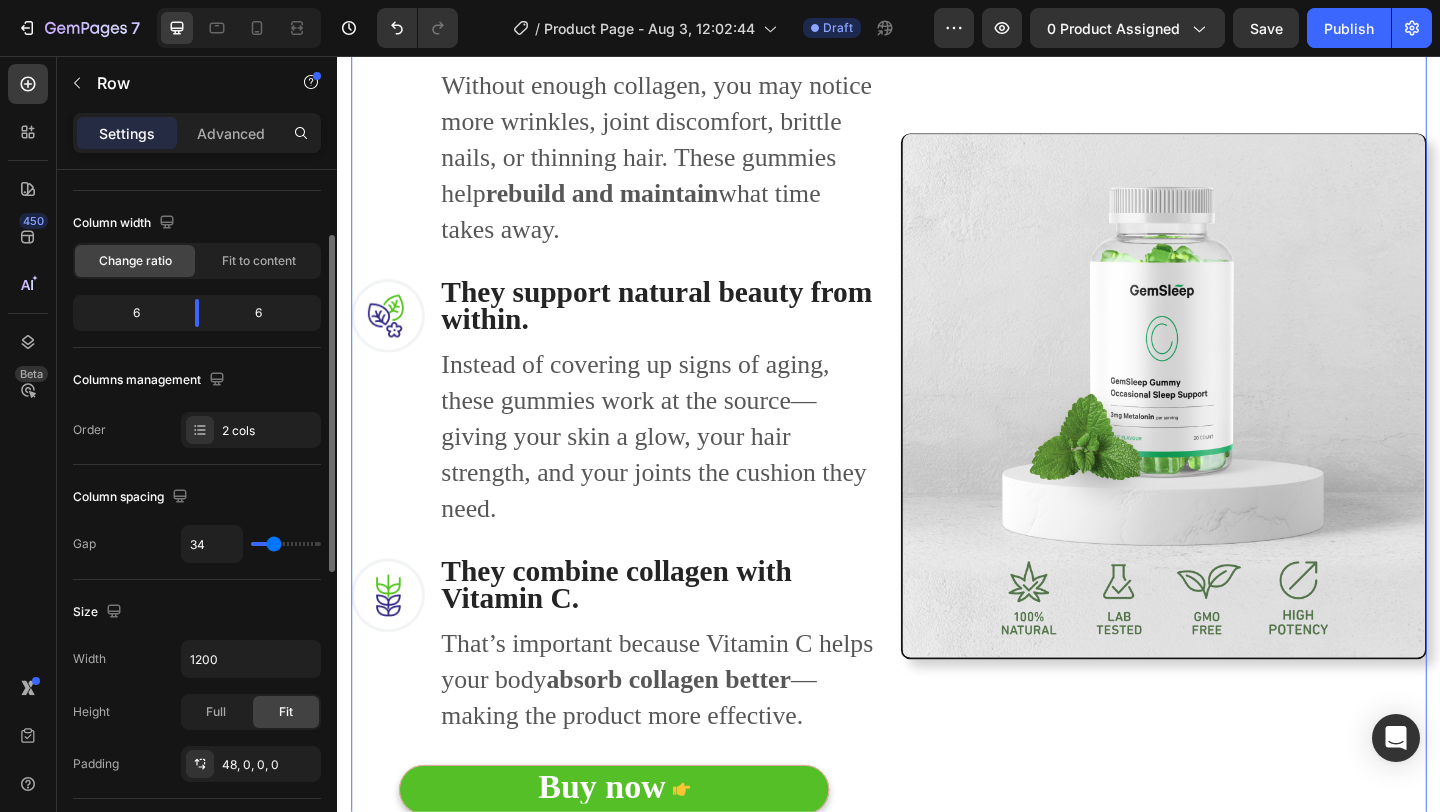 type on "44" 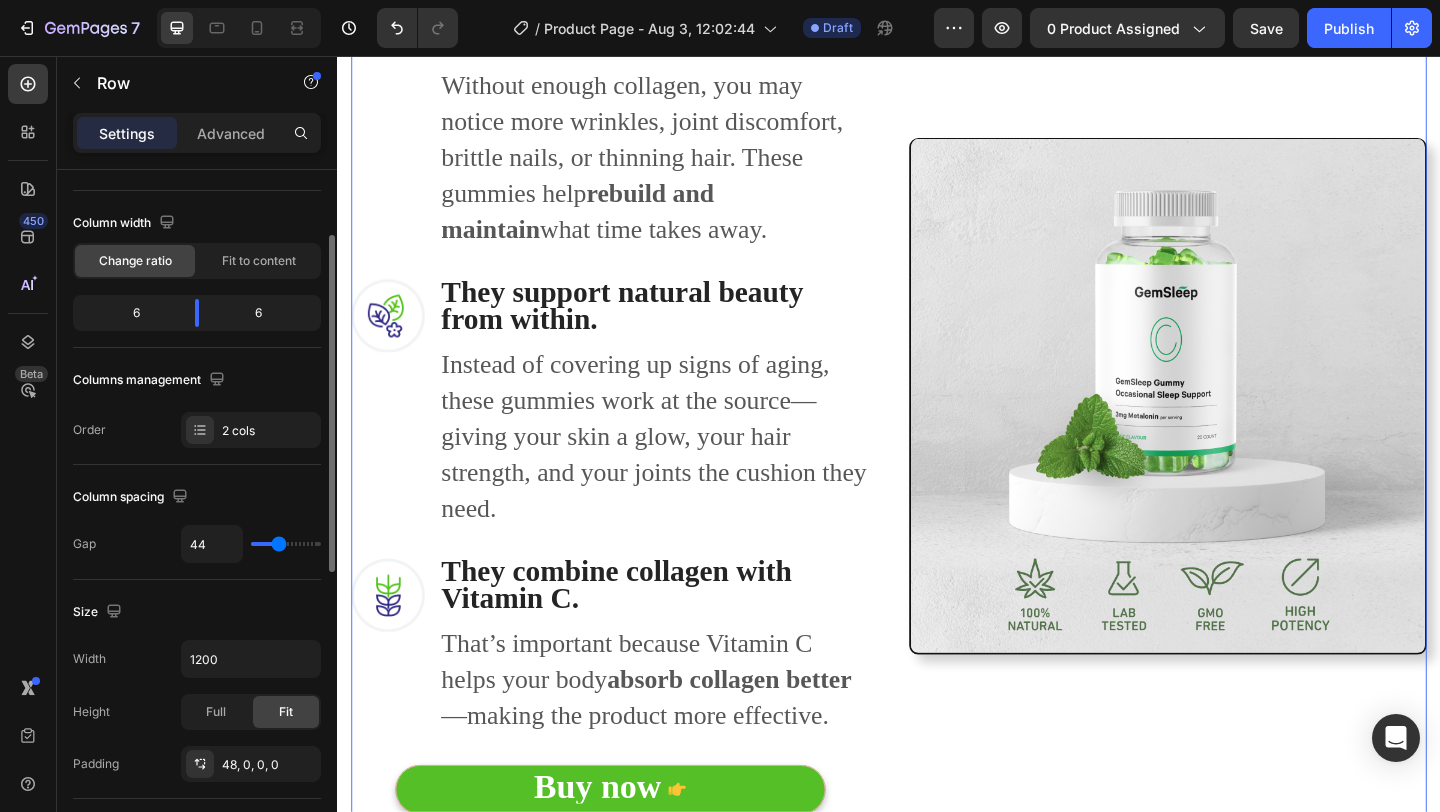 type on "46" 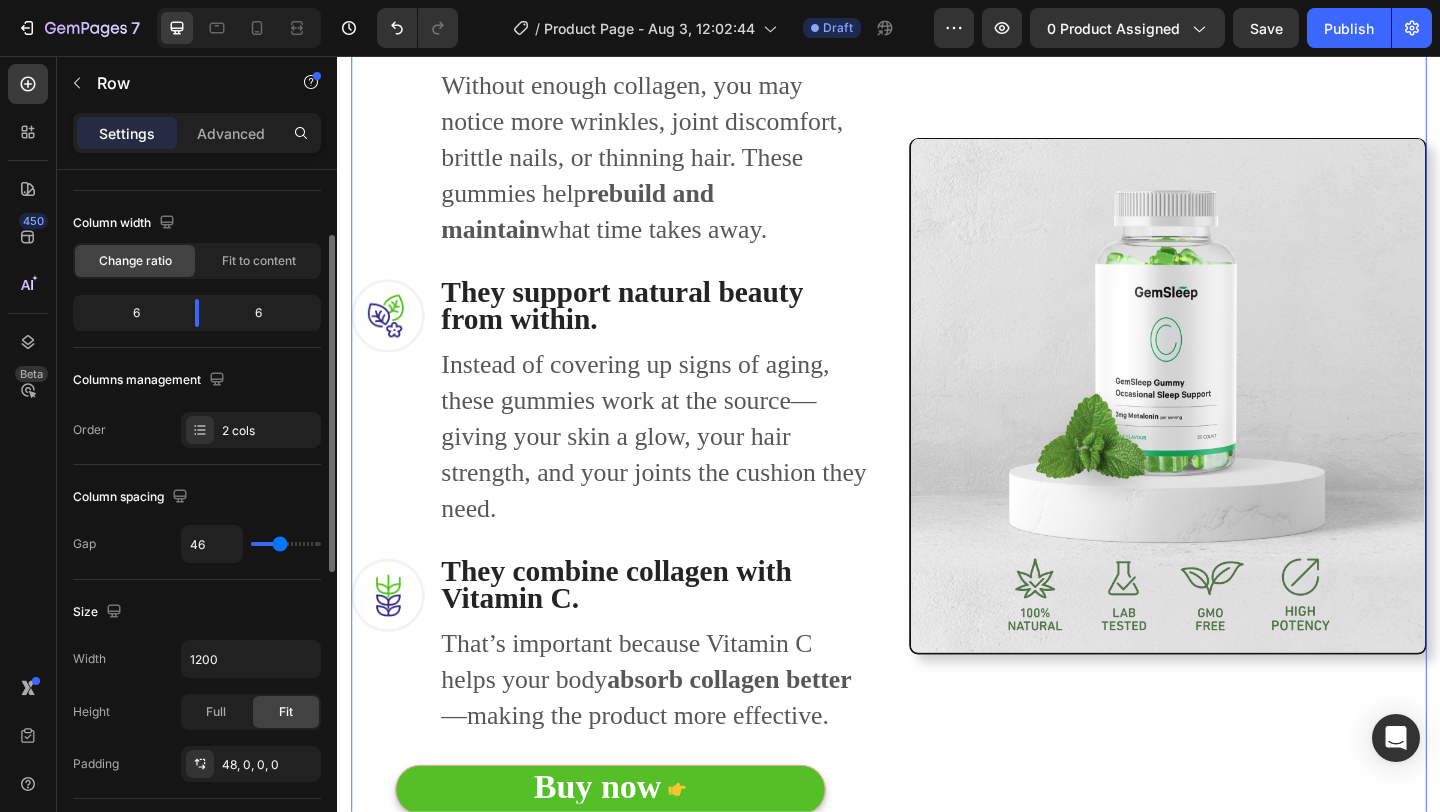 type on "47" 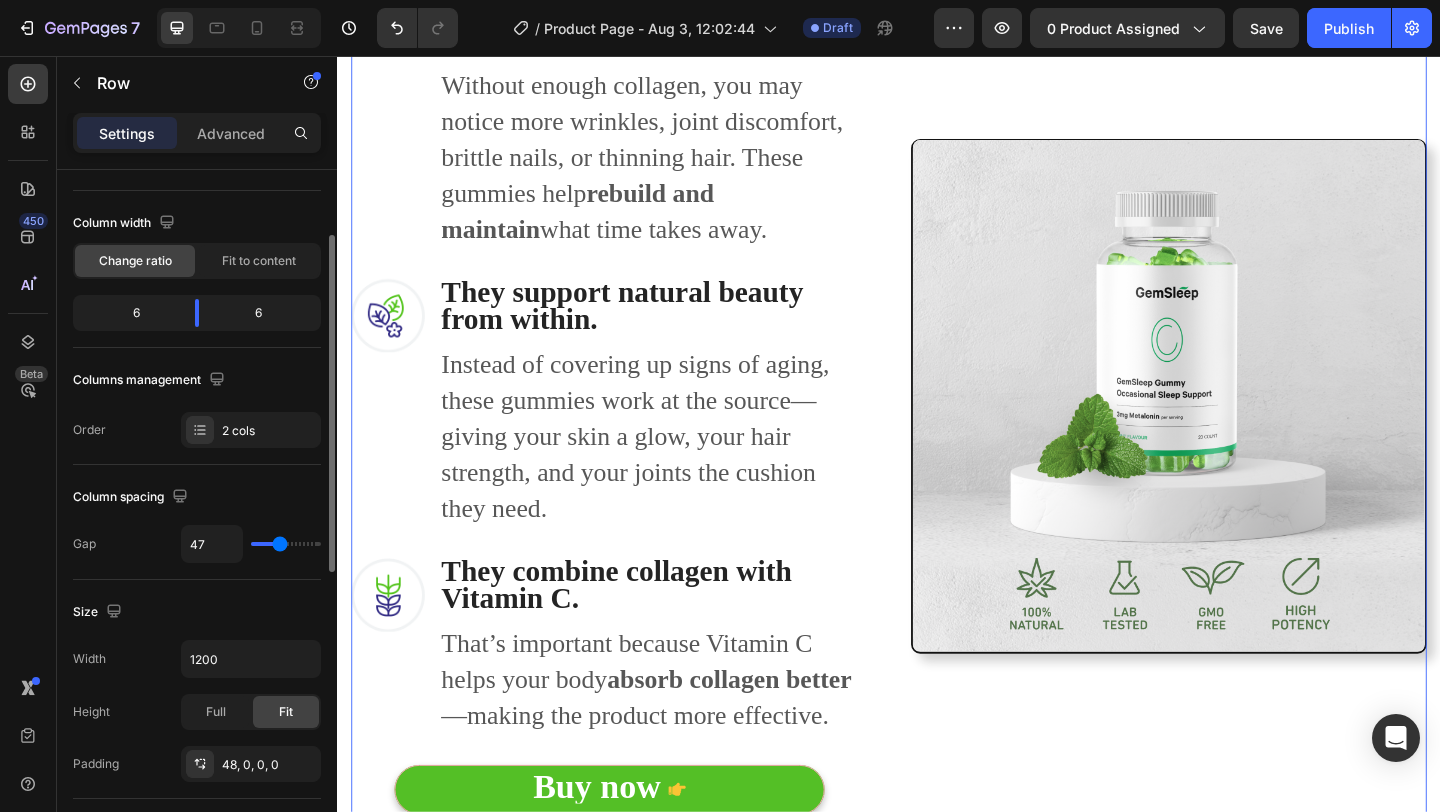 type on "46" 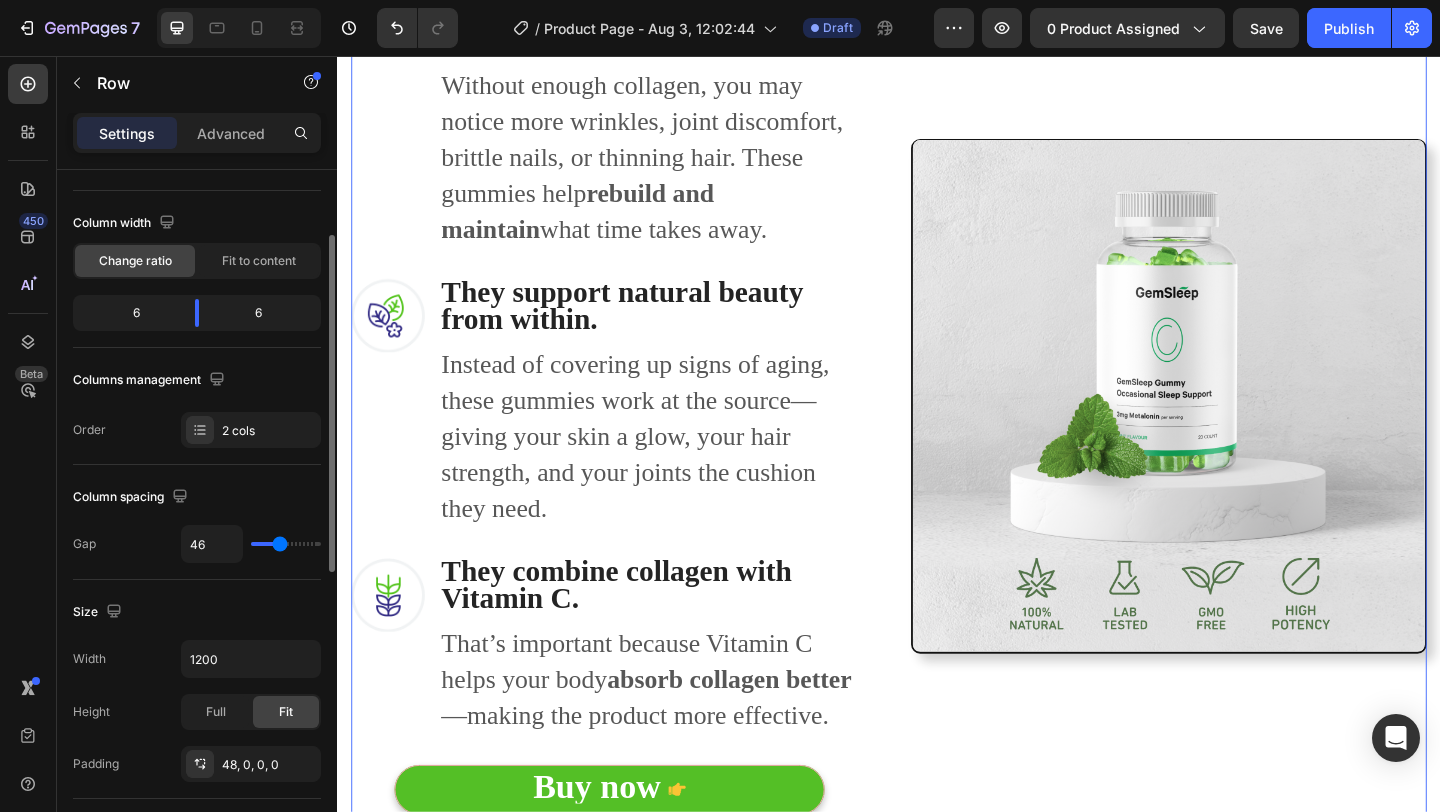 type on "19" 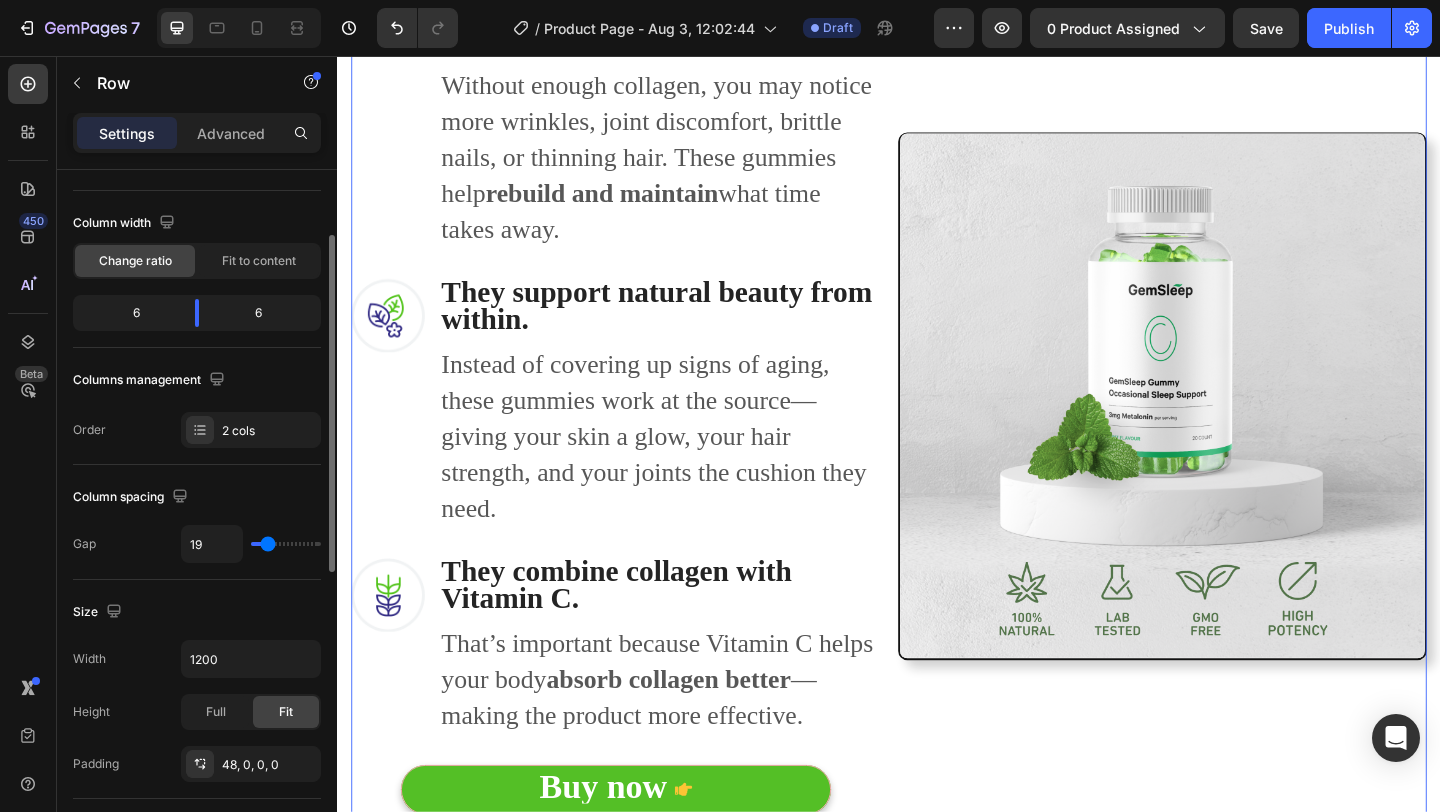type on "20" 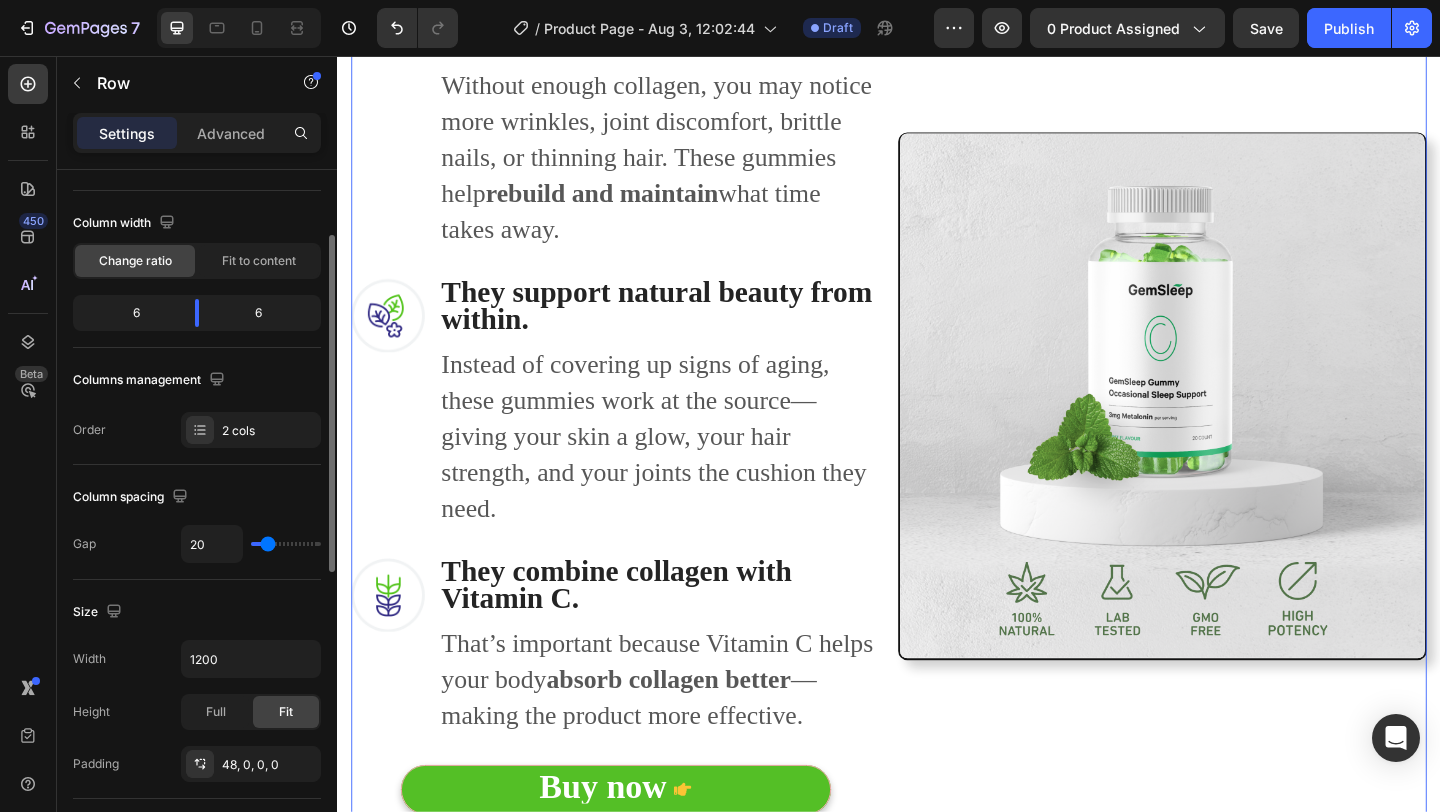 type on "21" 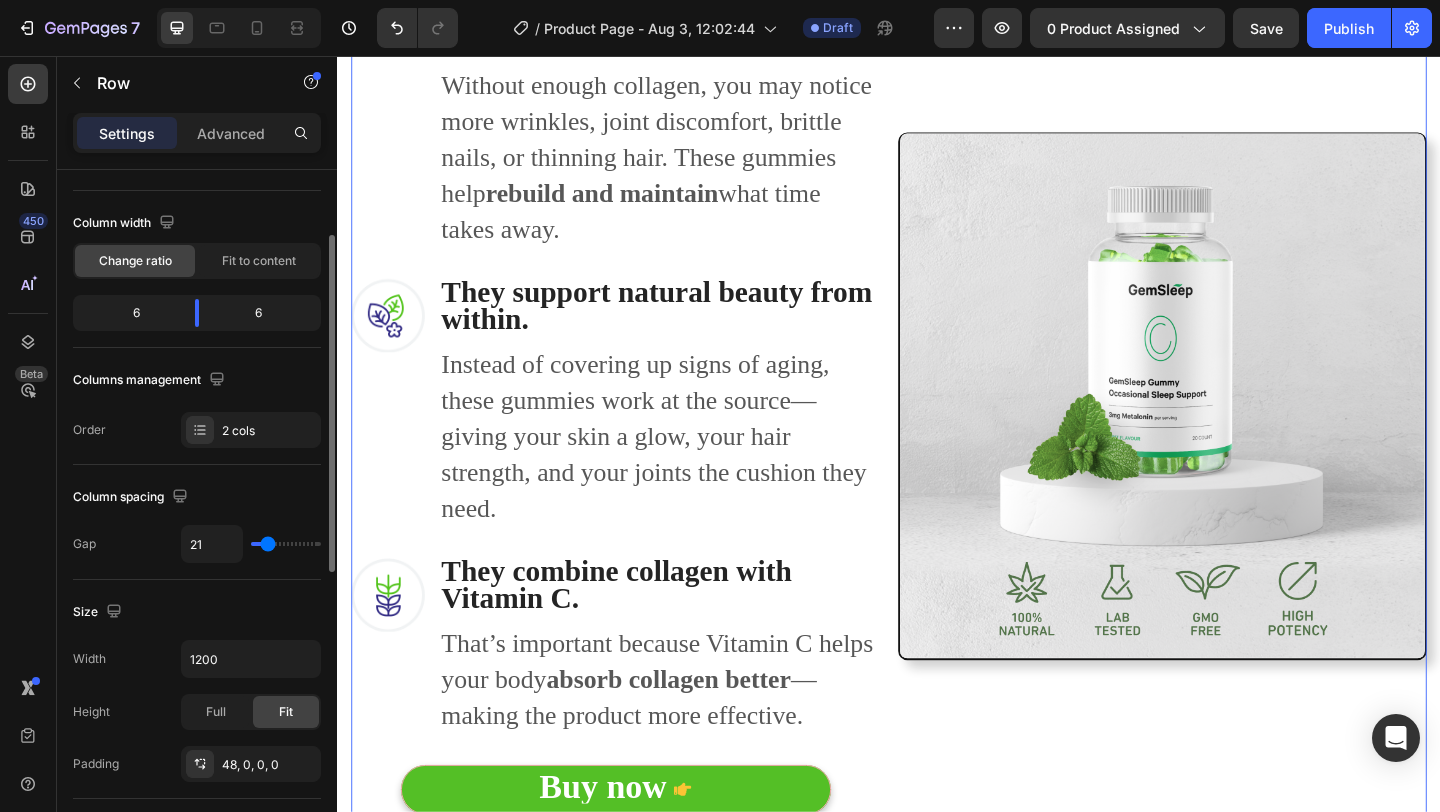 type on "22" 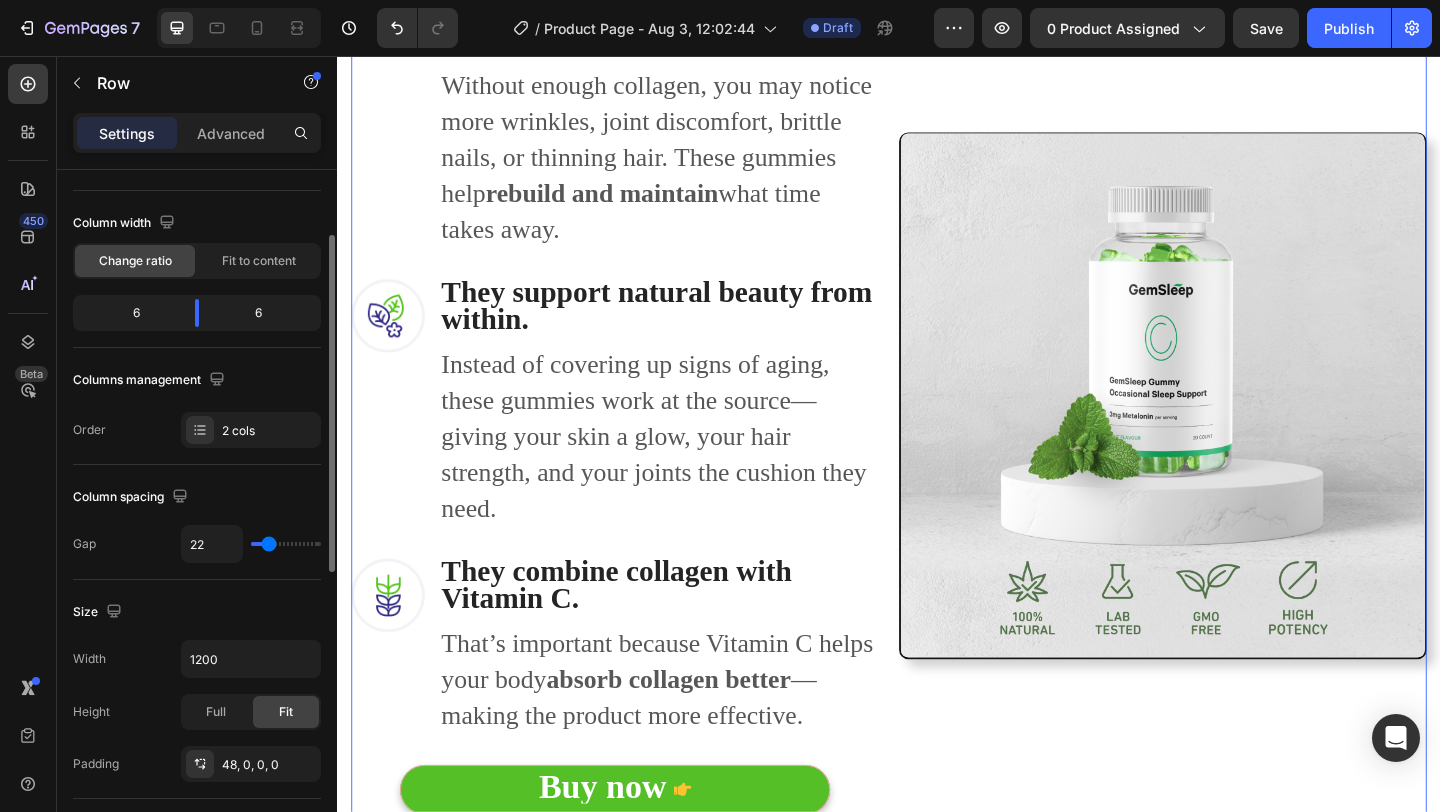 type on "23" 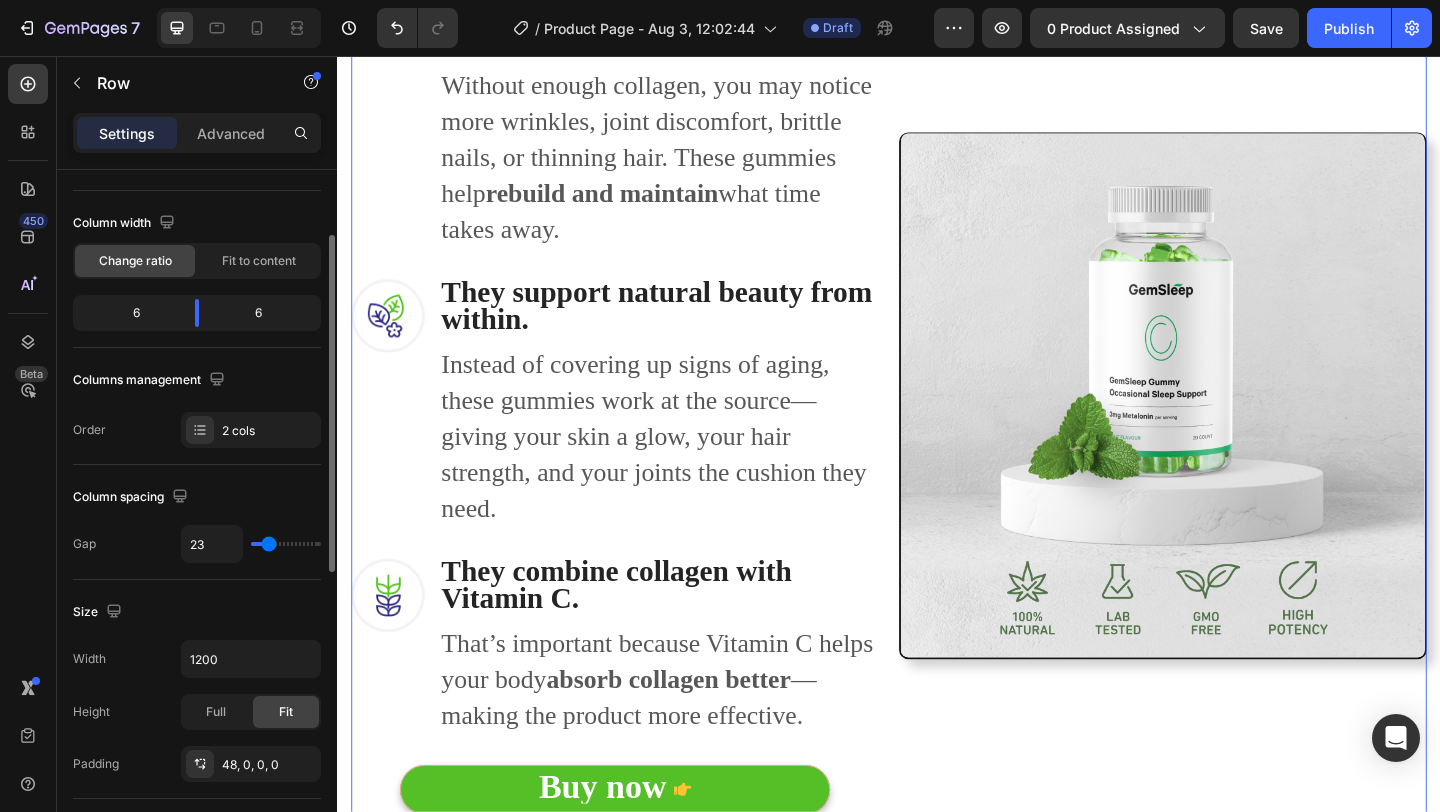 type on "24" 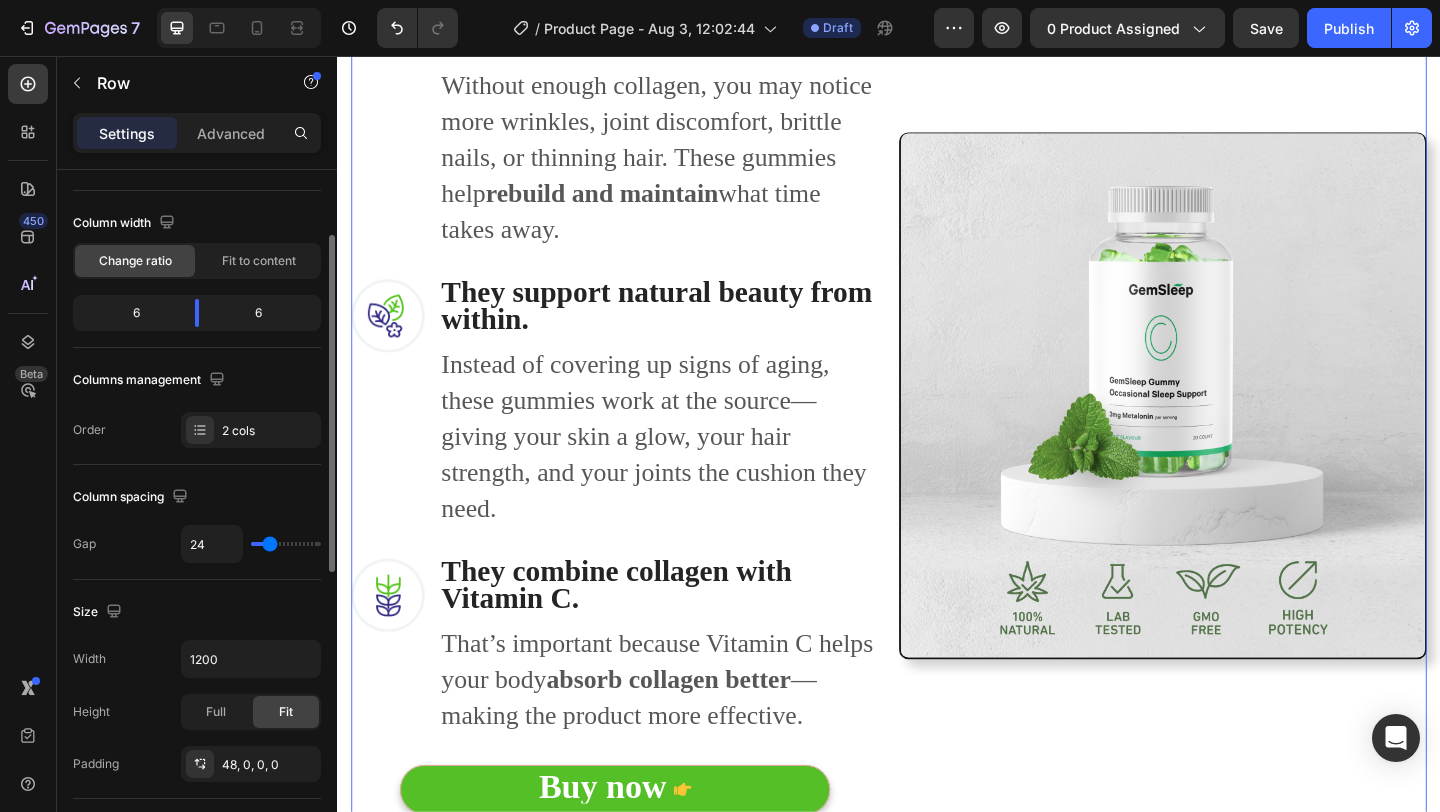 type on "25" 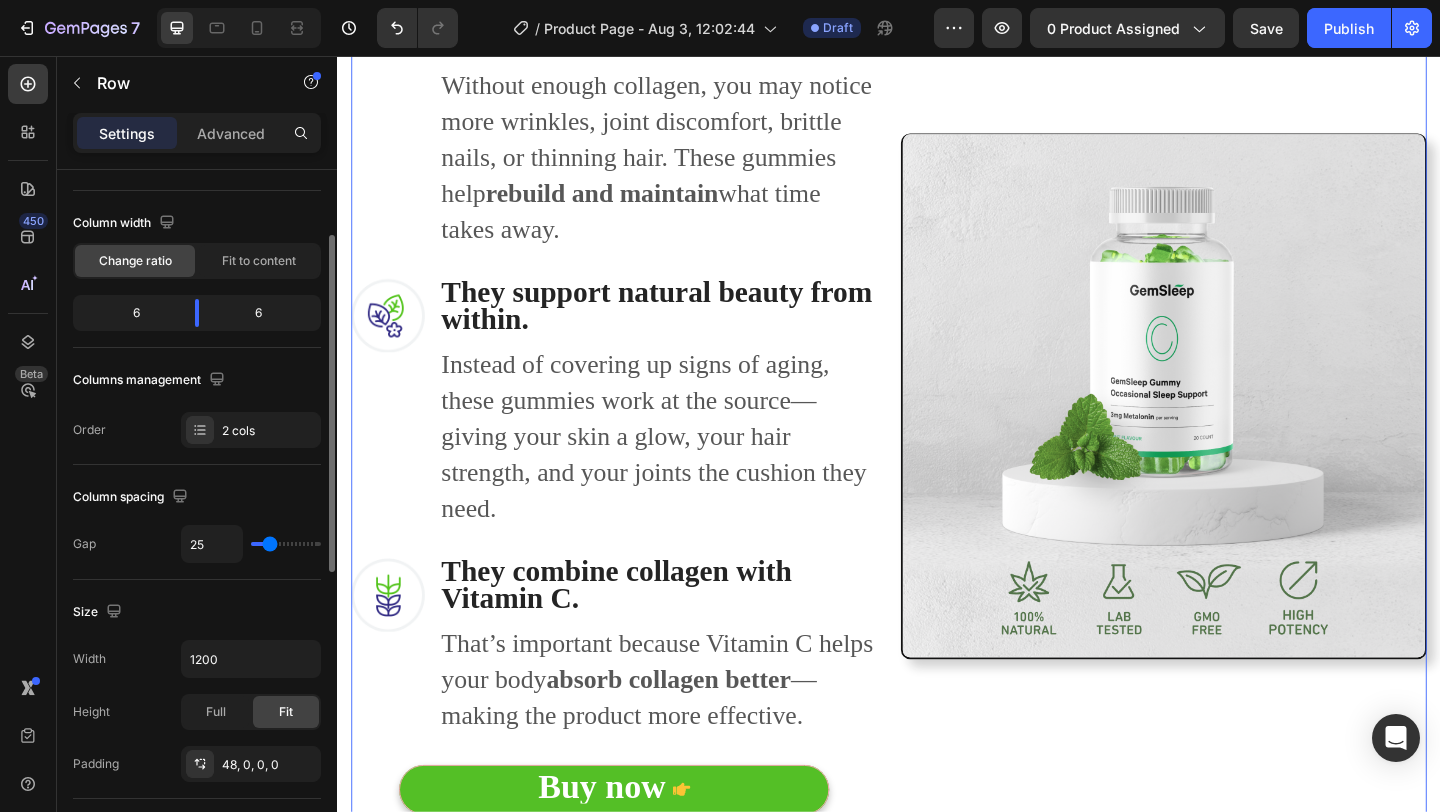 type on "26" 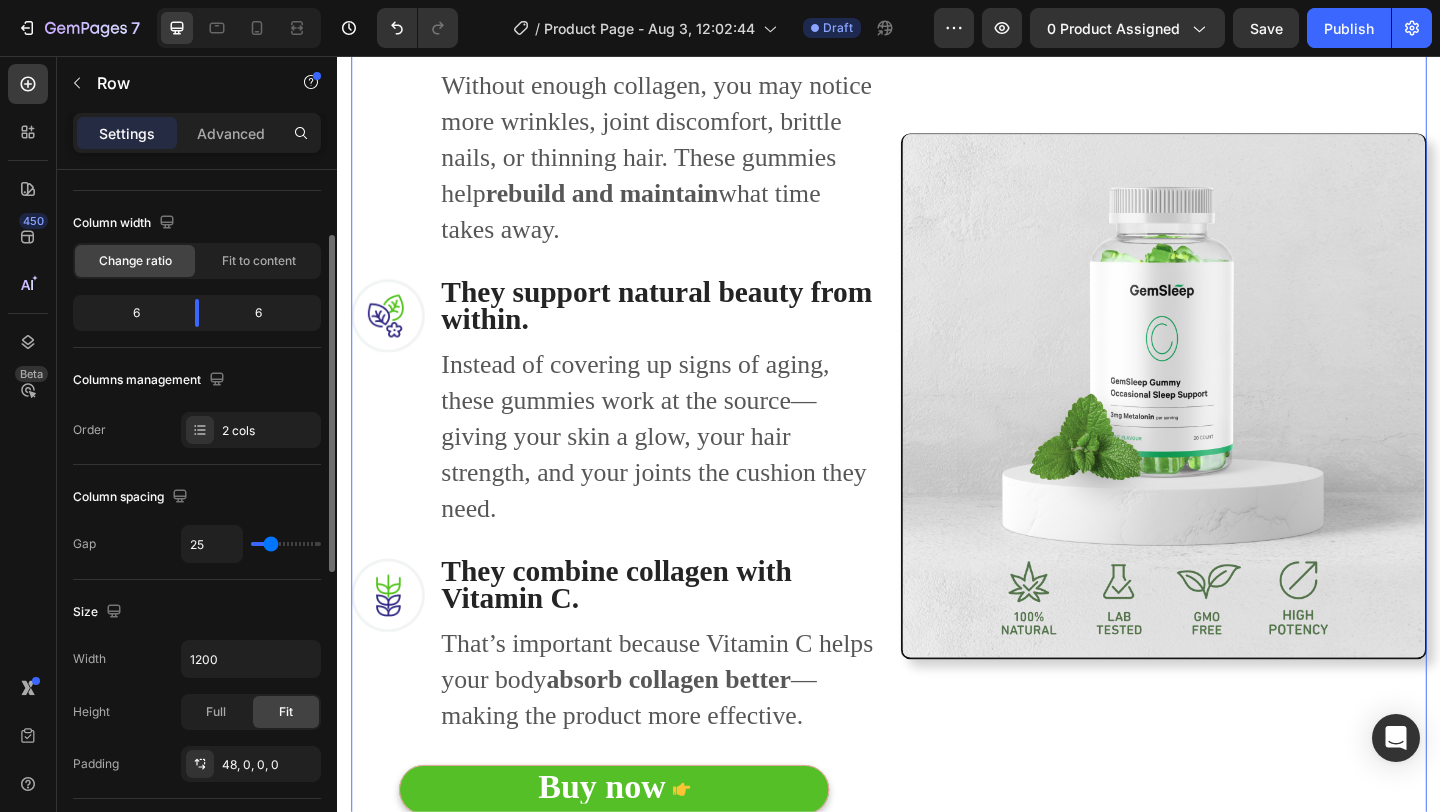 click at bounding box center [286, 544] 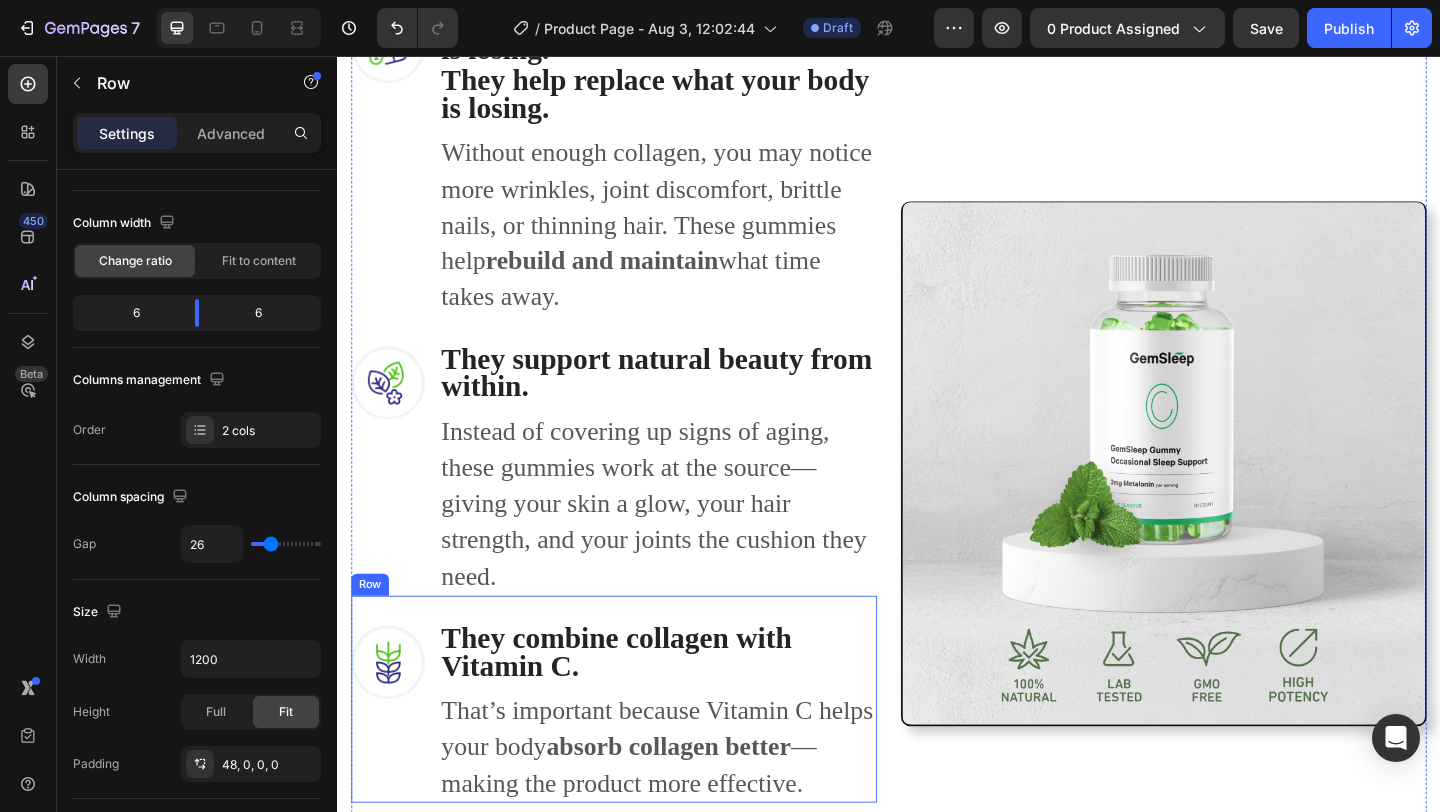 scroll, scrollTop: 1637, scrollLeft: 0, axis: vertical 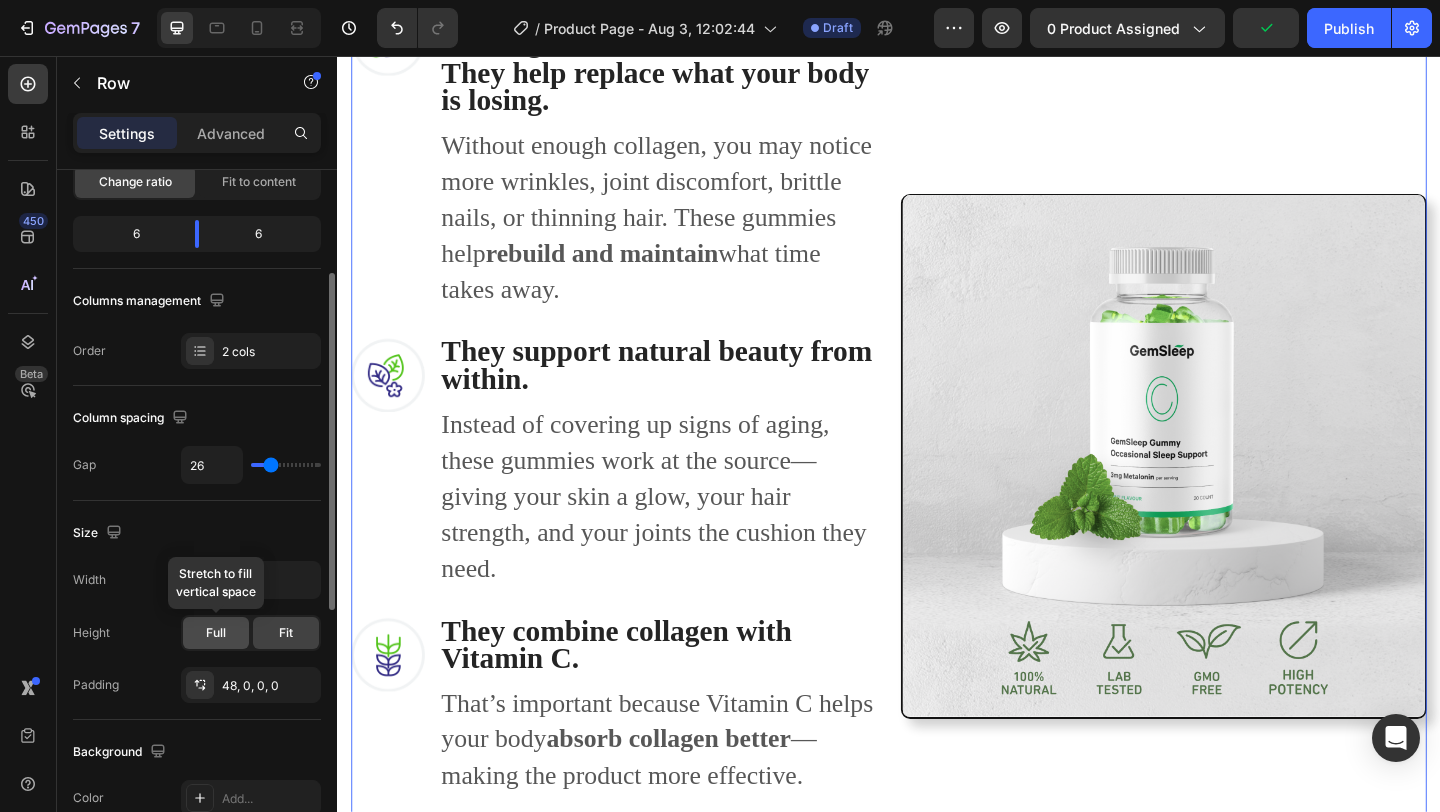 click on "Full" 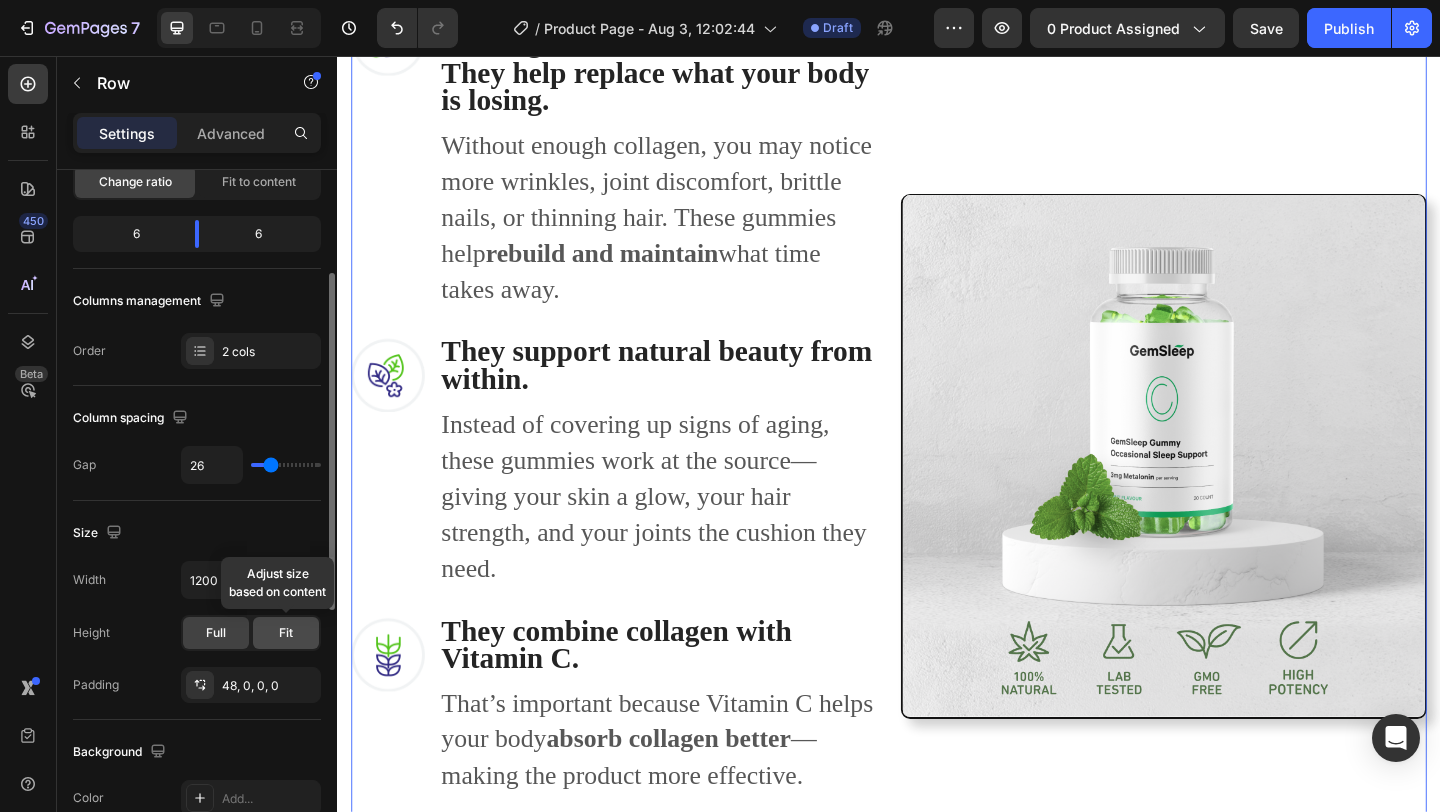 click on "Fit" 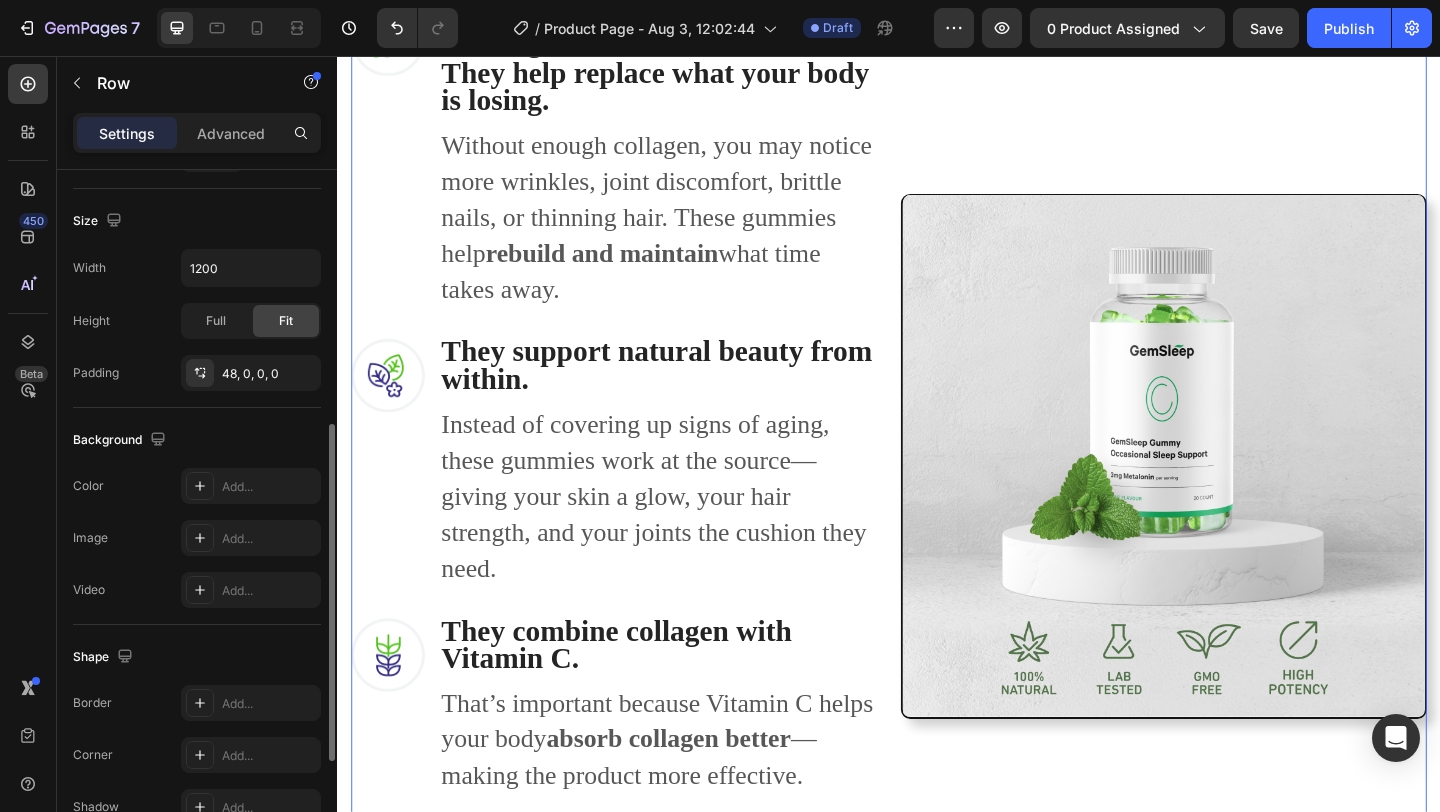 scroll, scrollTop: 529, scrollLeft: 0, axis: vertical 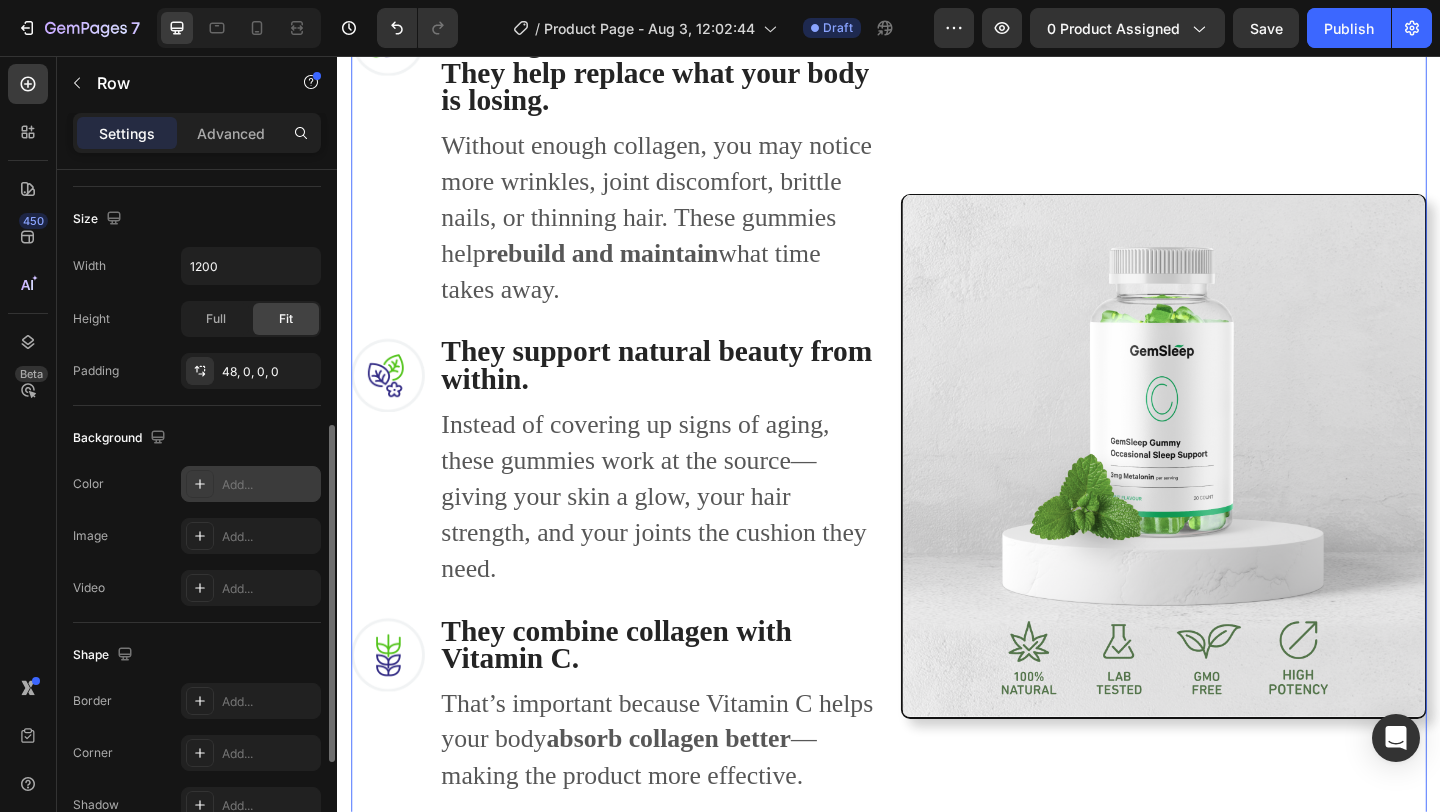 click on "Add..." at bounding box center (269, 485) 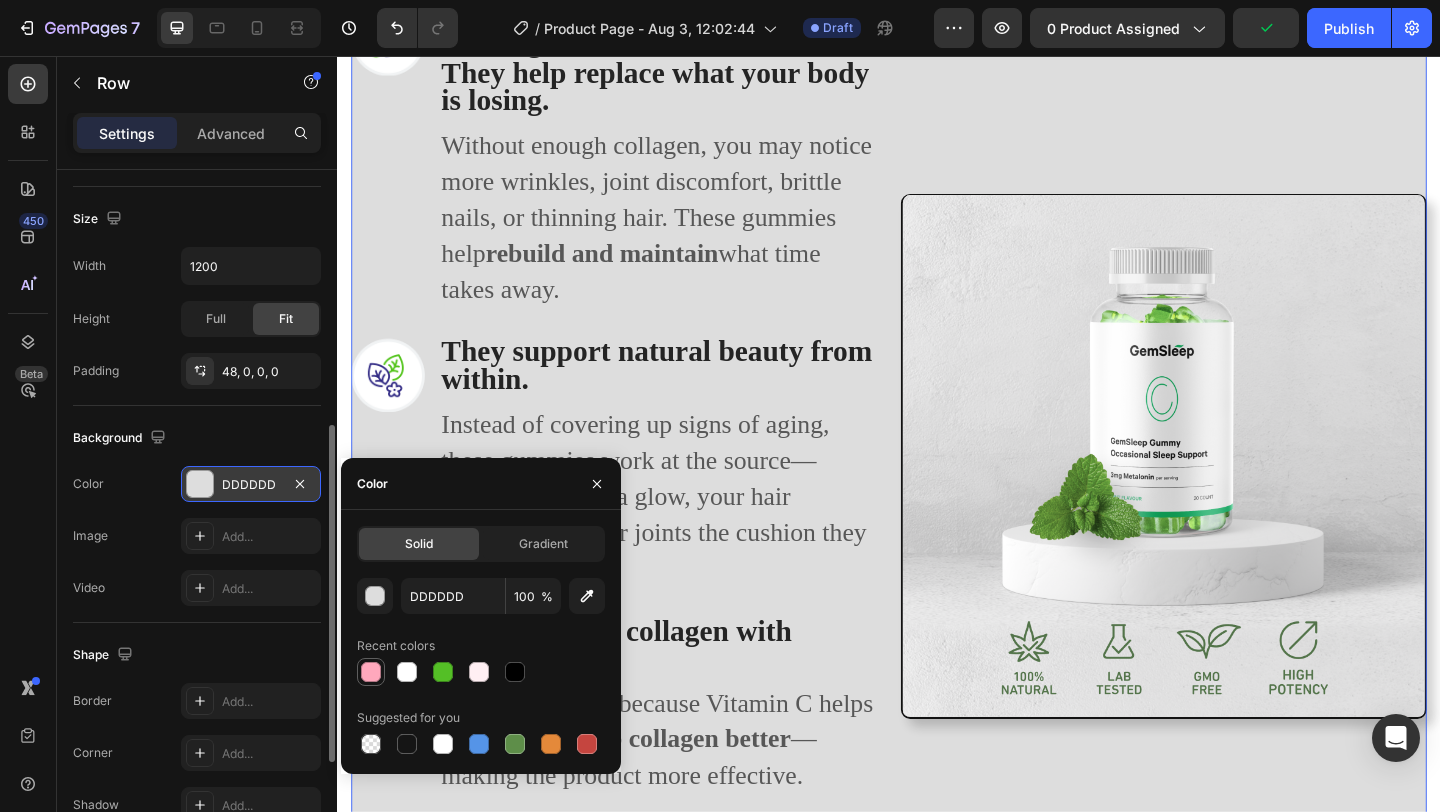 click at bounding box center (371, 672) 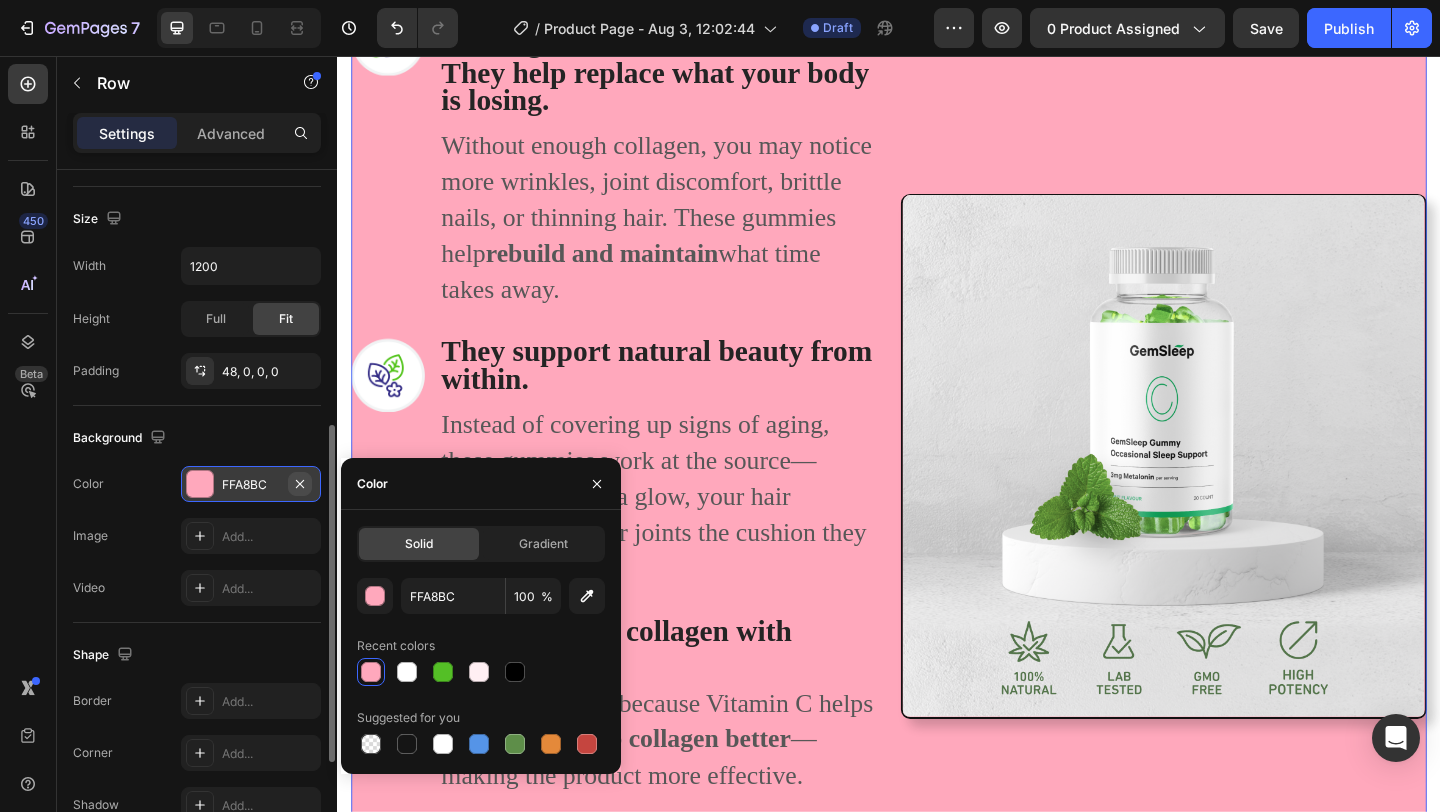 click 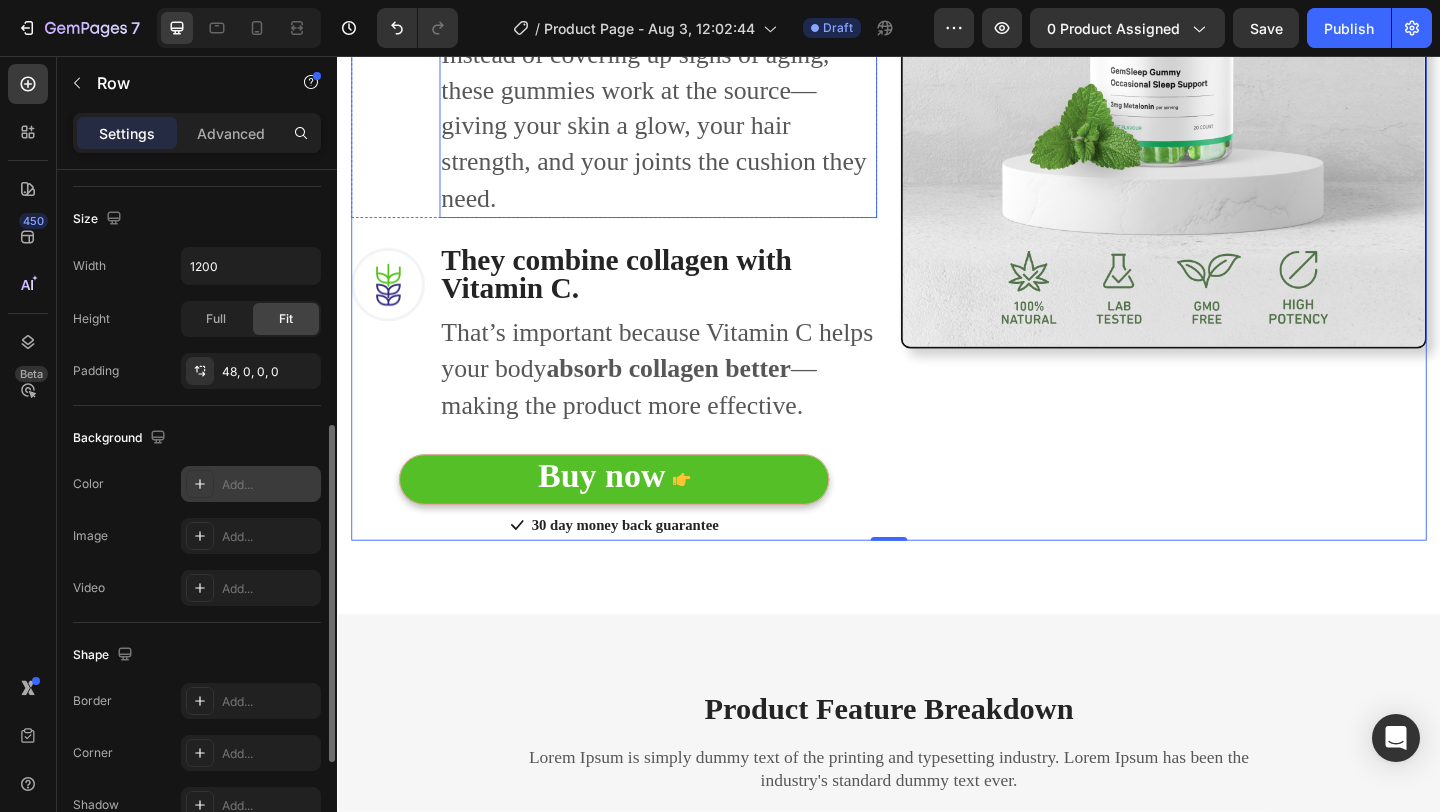 scroll, scrollTop: 2125, scrollLeft: 0, axis: vertical 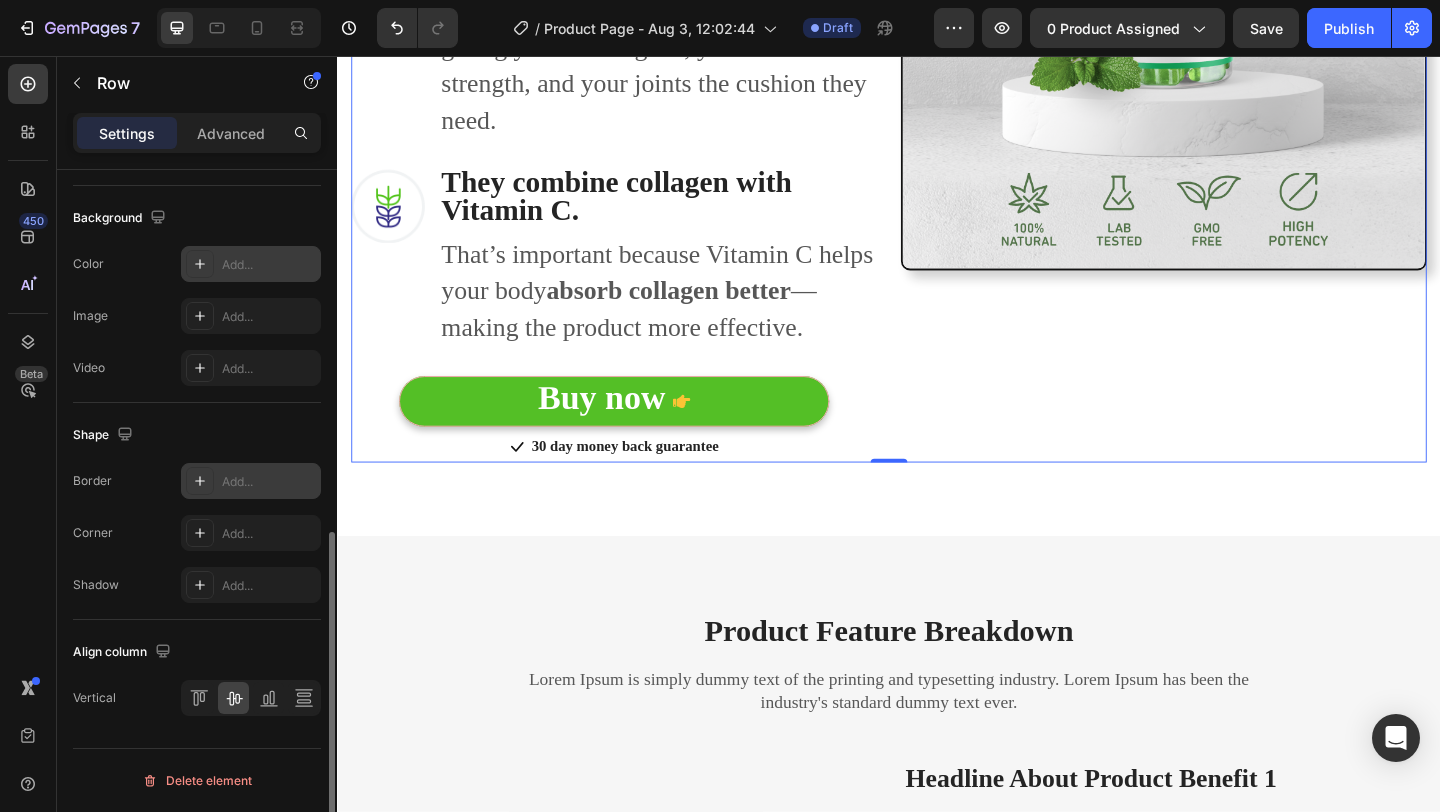 click at bounding box center (200, 481) 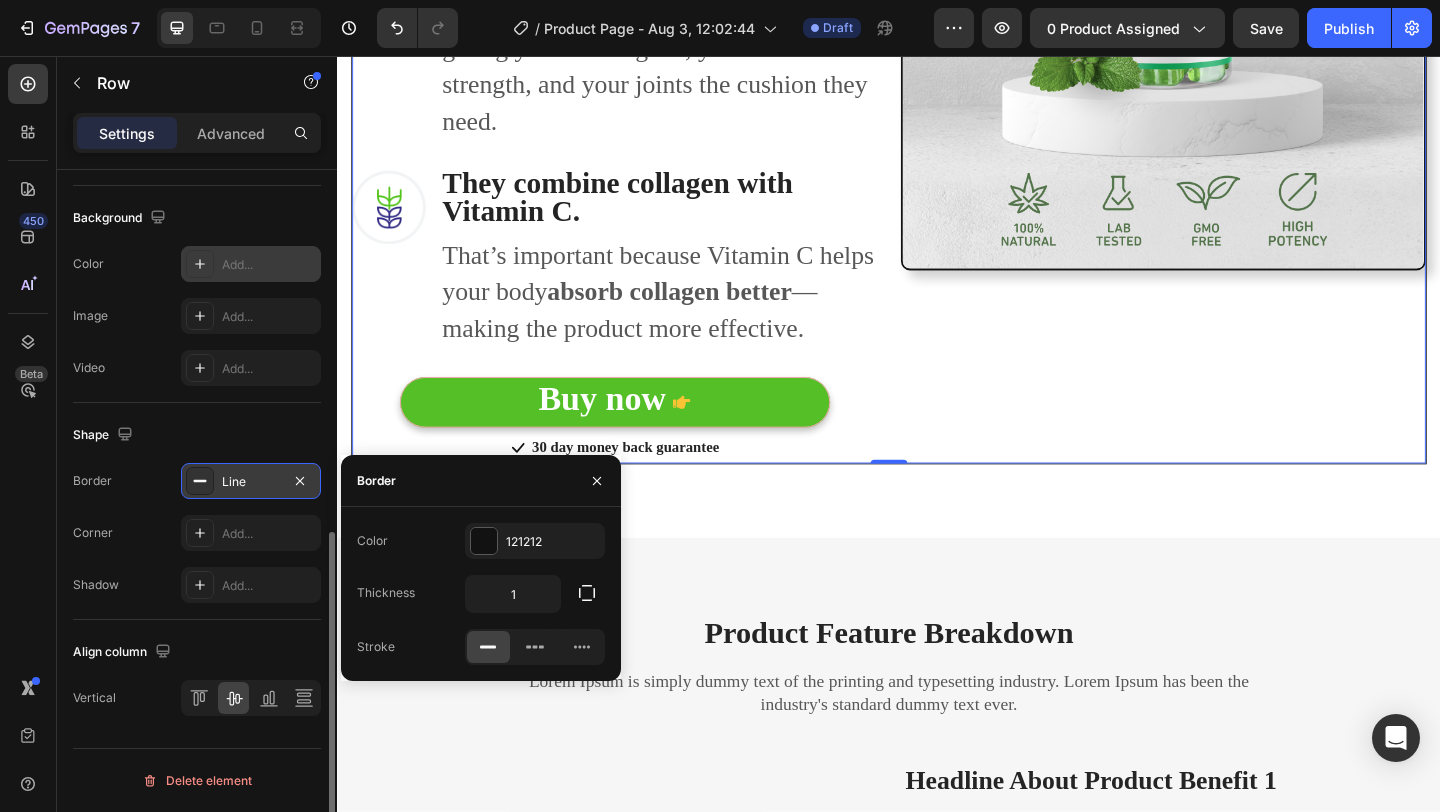 scroll, scrollTop: 2126, scrollLeft: 0, axis: vertical 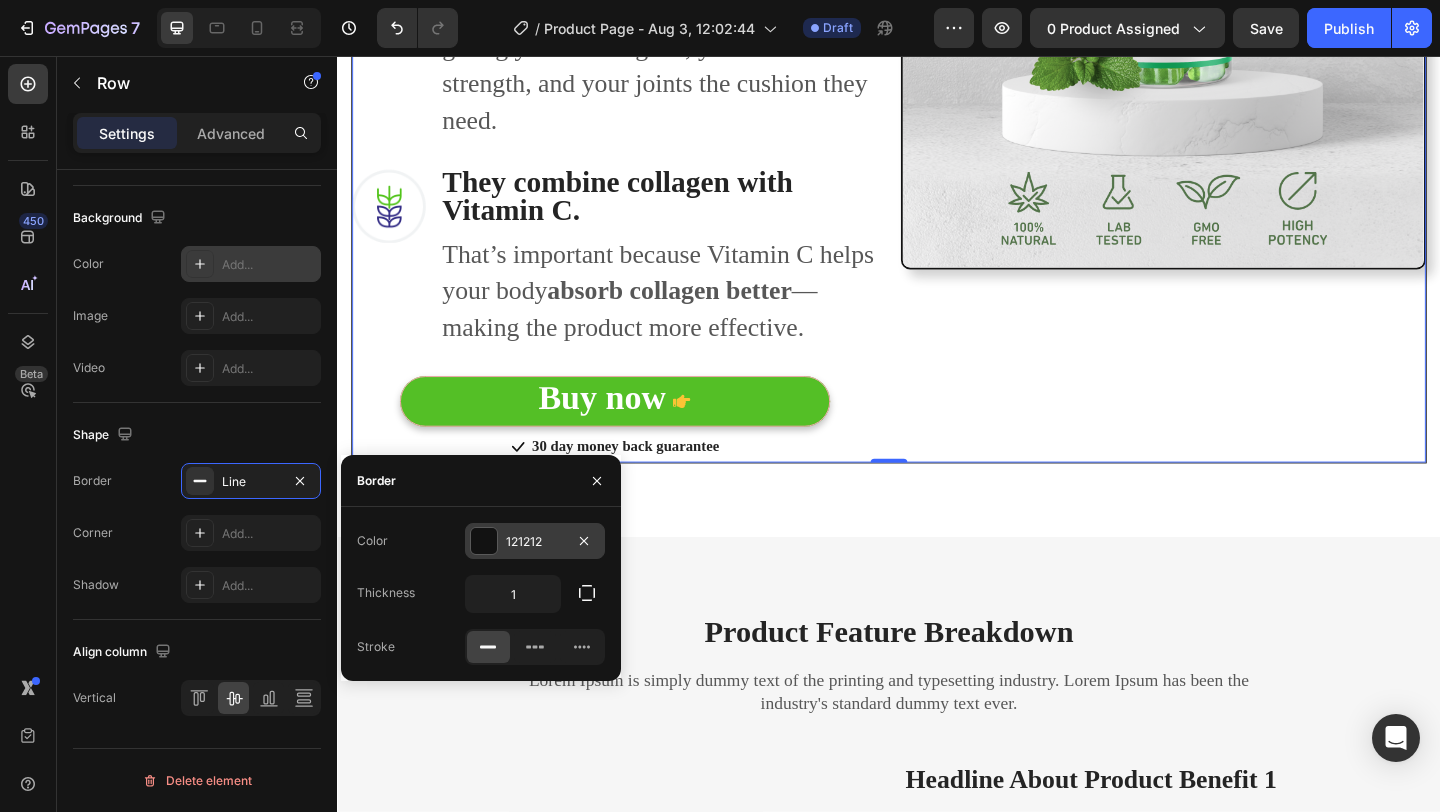 click at bounding box center (484, 541) 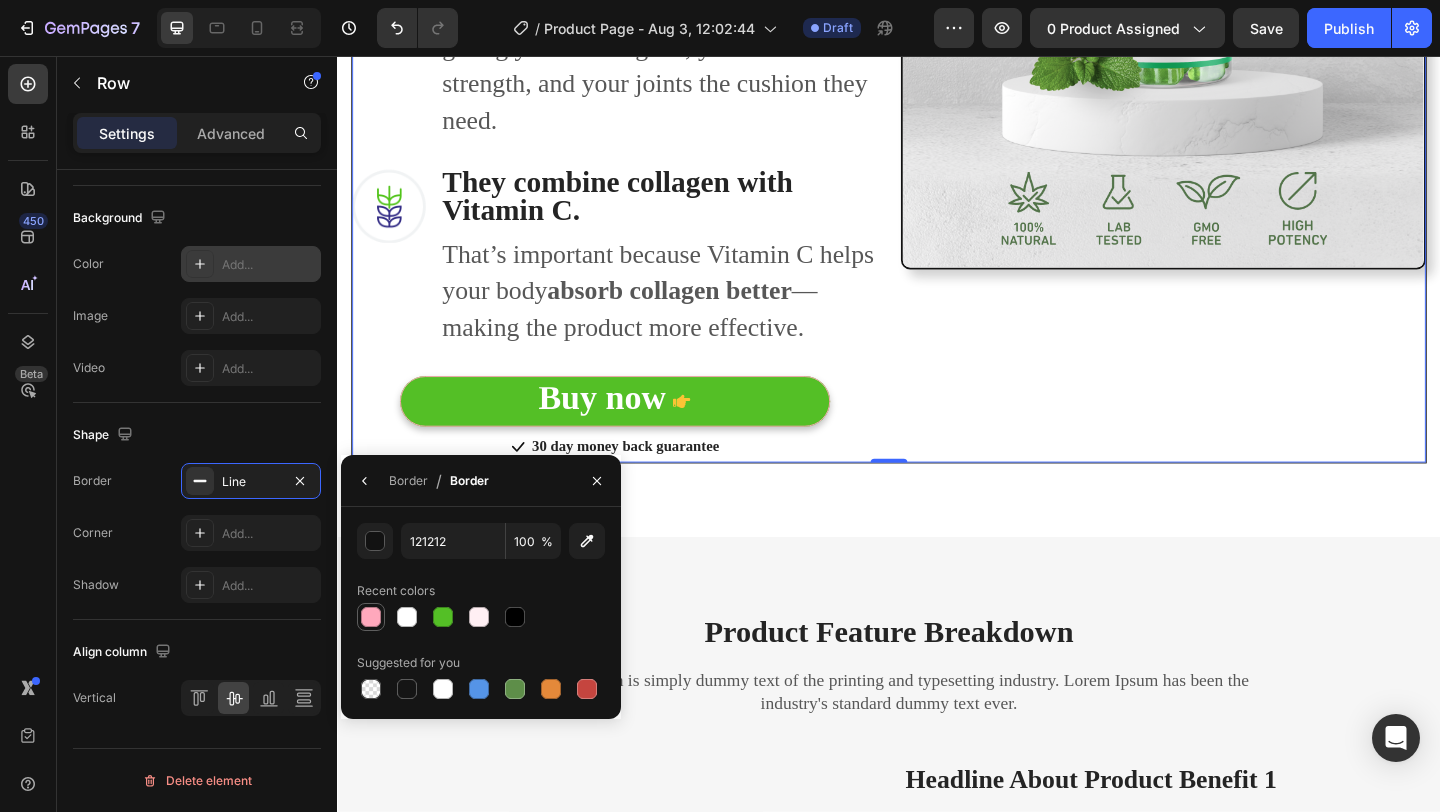 click at bounding box center (371, 617) 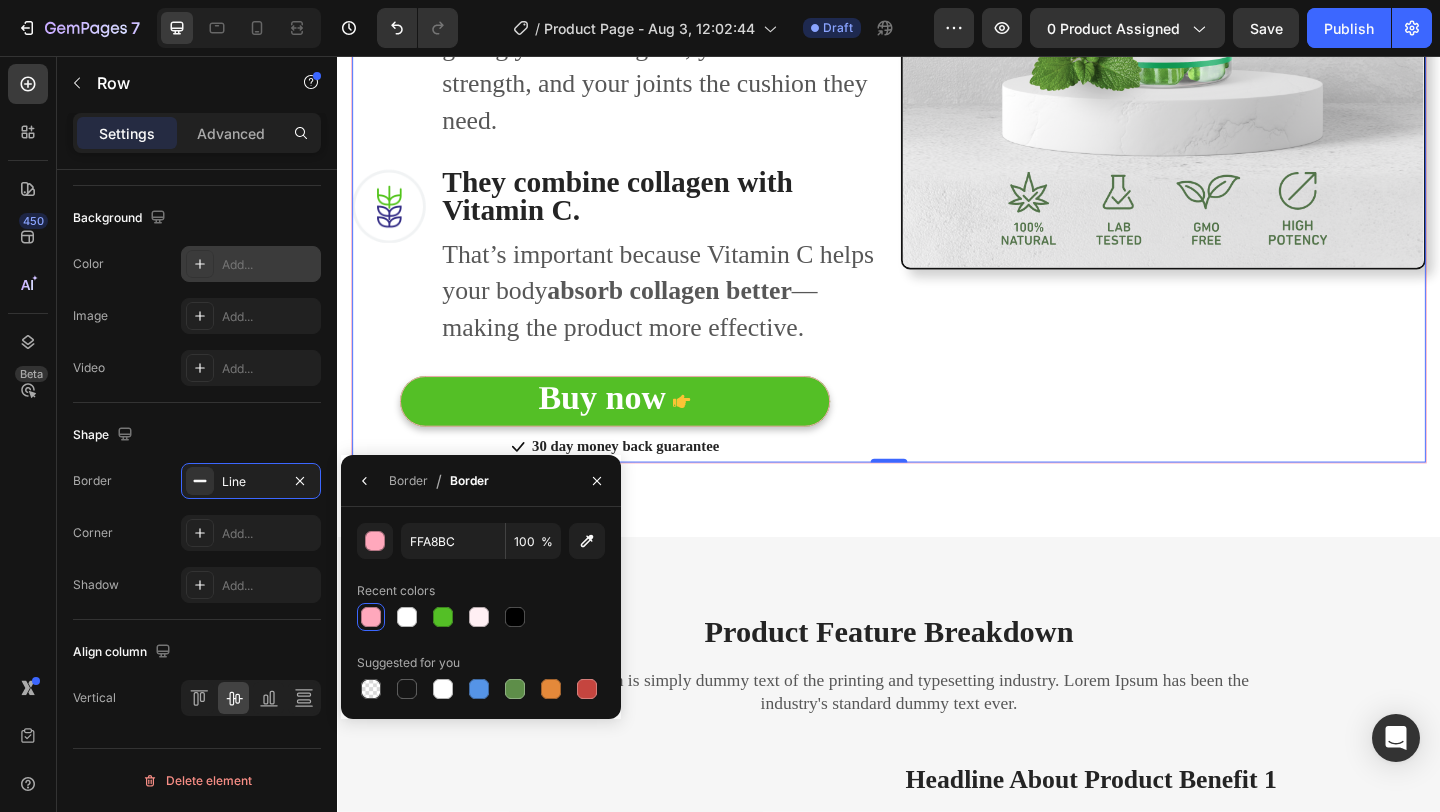 click at bounding box center [371, 617] 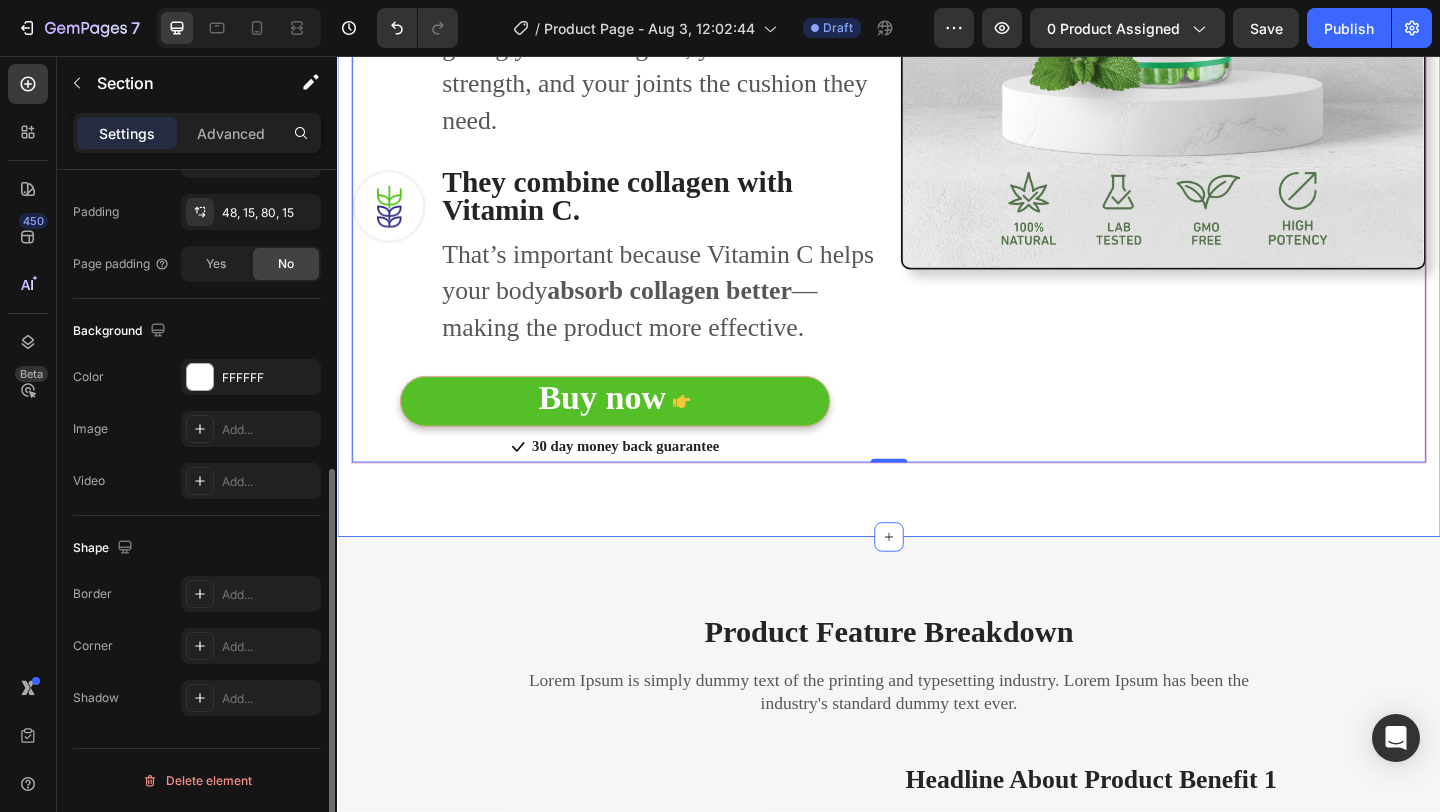 click on "Why You Need Collagen Gummies as an Adult Heading Row As we age, our body naturally produces  less collagen —the protein that keeps our skin smooth, joints flexible, hair strong, and nails healthy. This decline usually starts in your  mid-20s  and accelerates in your 30s and beyond. That’s where  Collagen Gummies  come in. Text block Row Image ⁠⁠⁠⁠⁠⁠⁠ They help replace what your body is losing. Heading They help replace what your body is losing. Heading Without enough collagen, you may notice more wrinkles, joint discomfort, brittle nails, or thinning hair. These gummies help  rebuild and maintain  what time takes away. Text block Row Image ⁠⁠⁠⁠⁠⁠⁠ They support natural beauty from within. Heading Instead of covering up signs of aging, these gummies work at the source—giving your skin a glow, your hair strength, and your joints the cushion they need. Text block Row Image ⁠⁠⁠⁠⁠⁠⁠ They combine collagen with Vitamin C.   Heading absorb collagen better Text block" at bounding box center [937, -106] 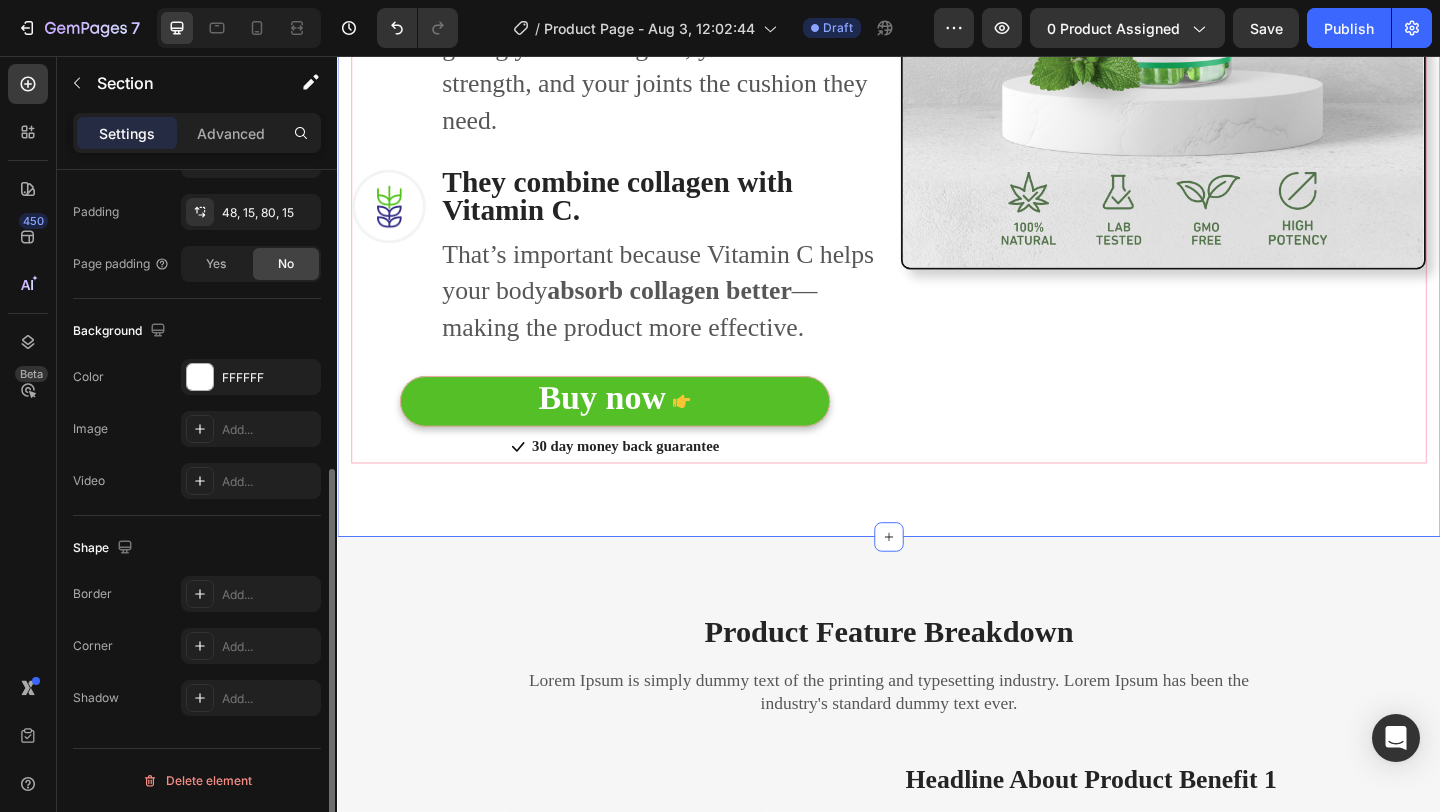 scroll, scrollTop: 0, scrollLeft: 0, axis: both 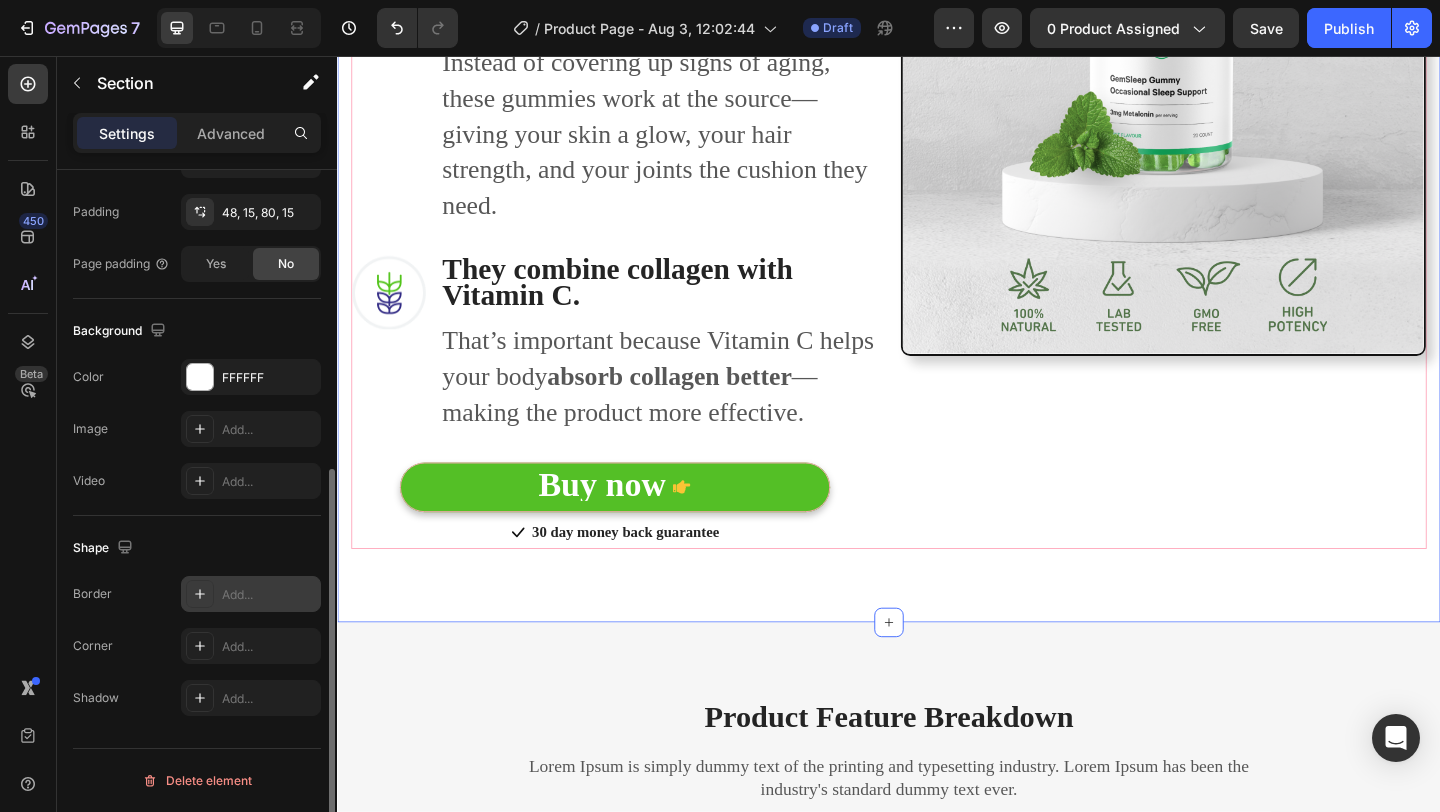 click 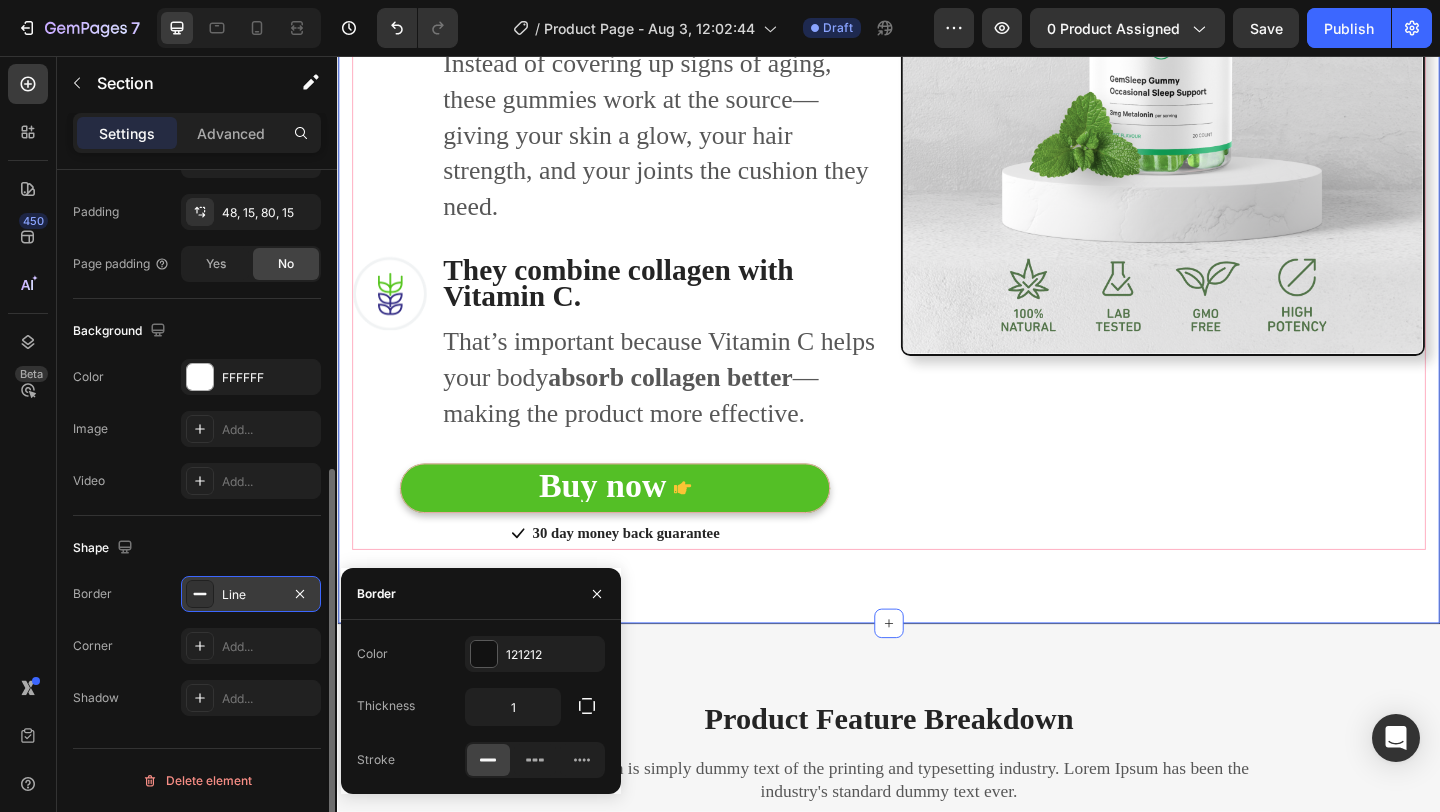 scroll, scrollTop: 2118, scrollLeft: 0, axis: vertical 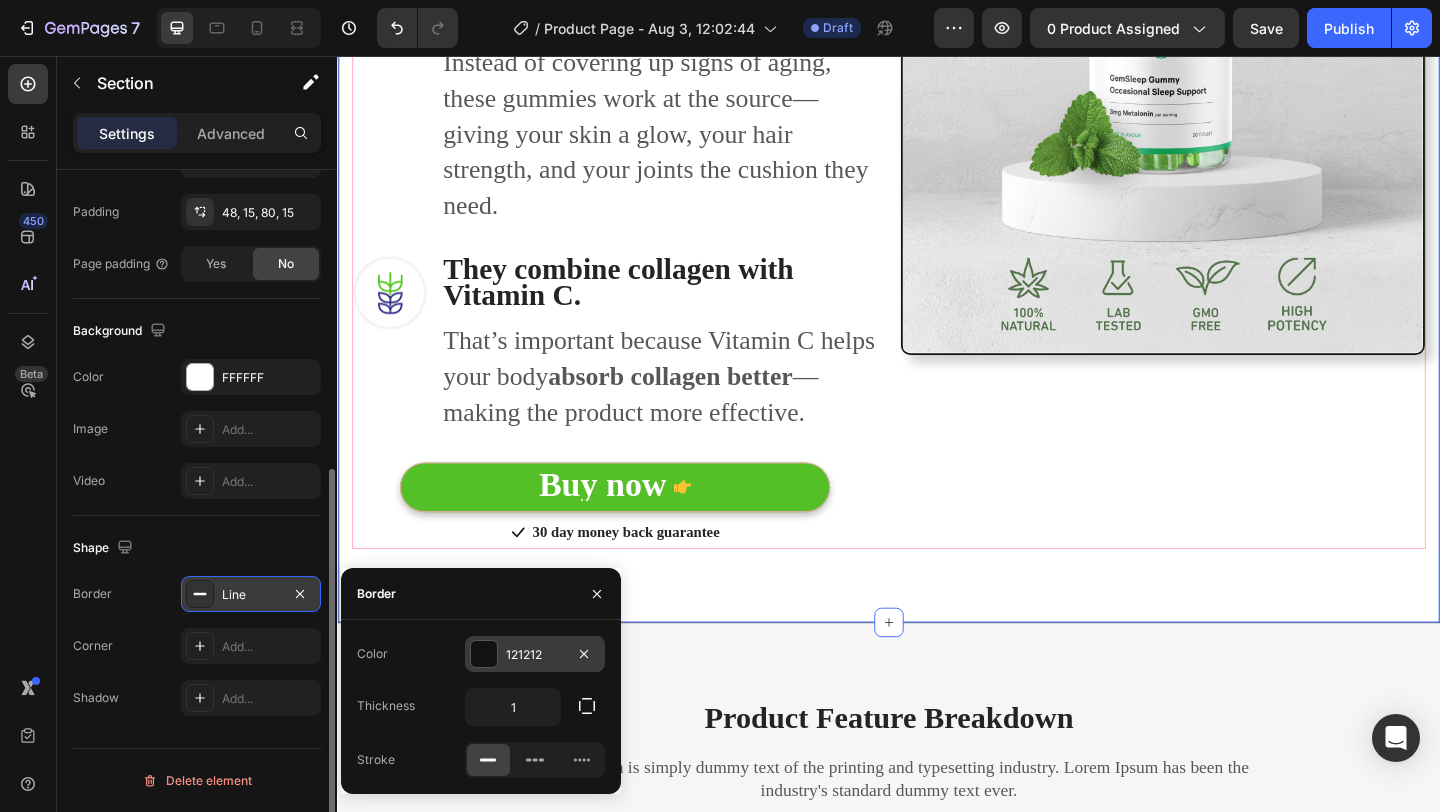 click at bounding box center [484, 654] 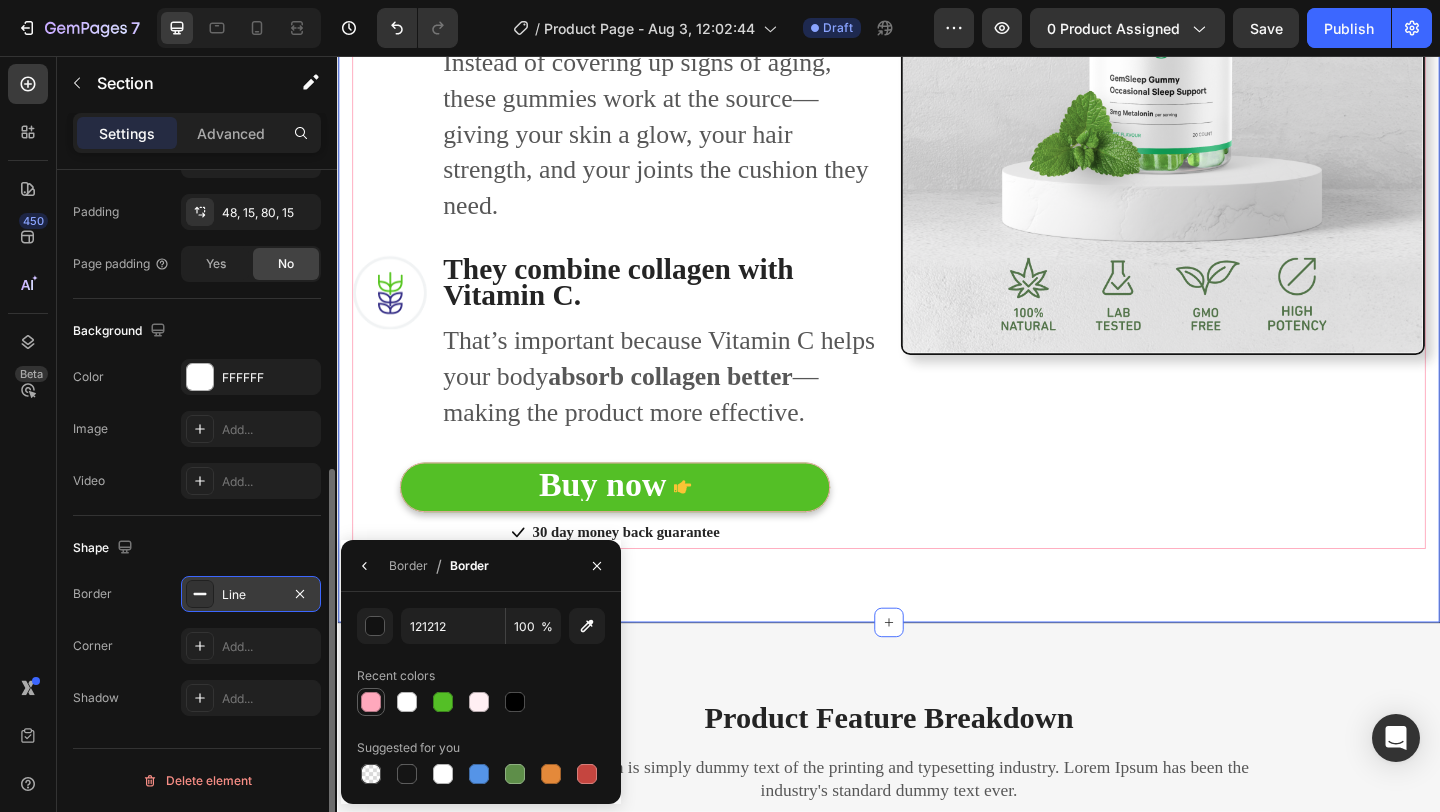 click at bounding box center (371, 702) 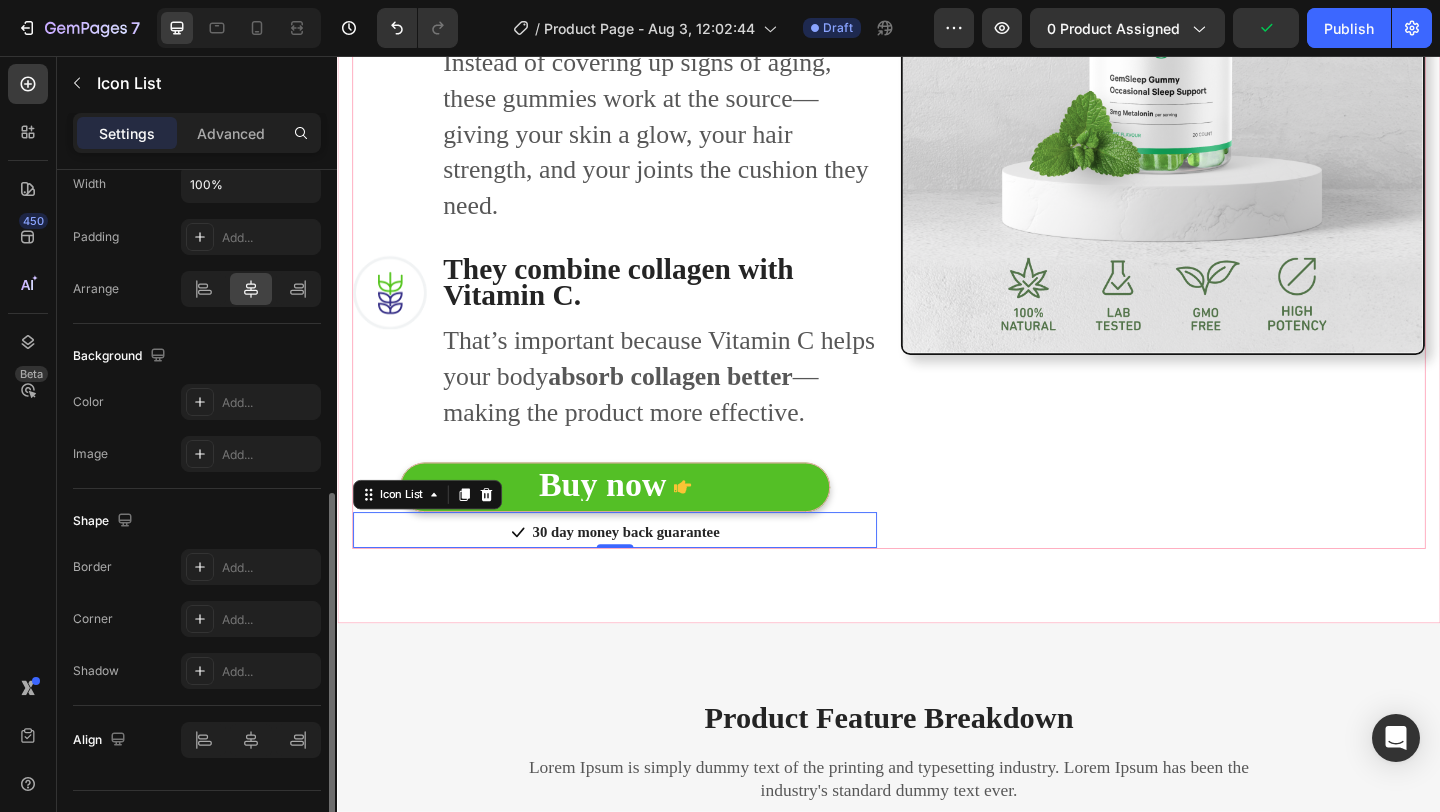scroll, scrollTop: 502, scrollLeft: 0, axis: vertical 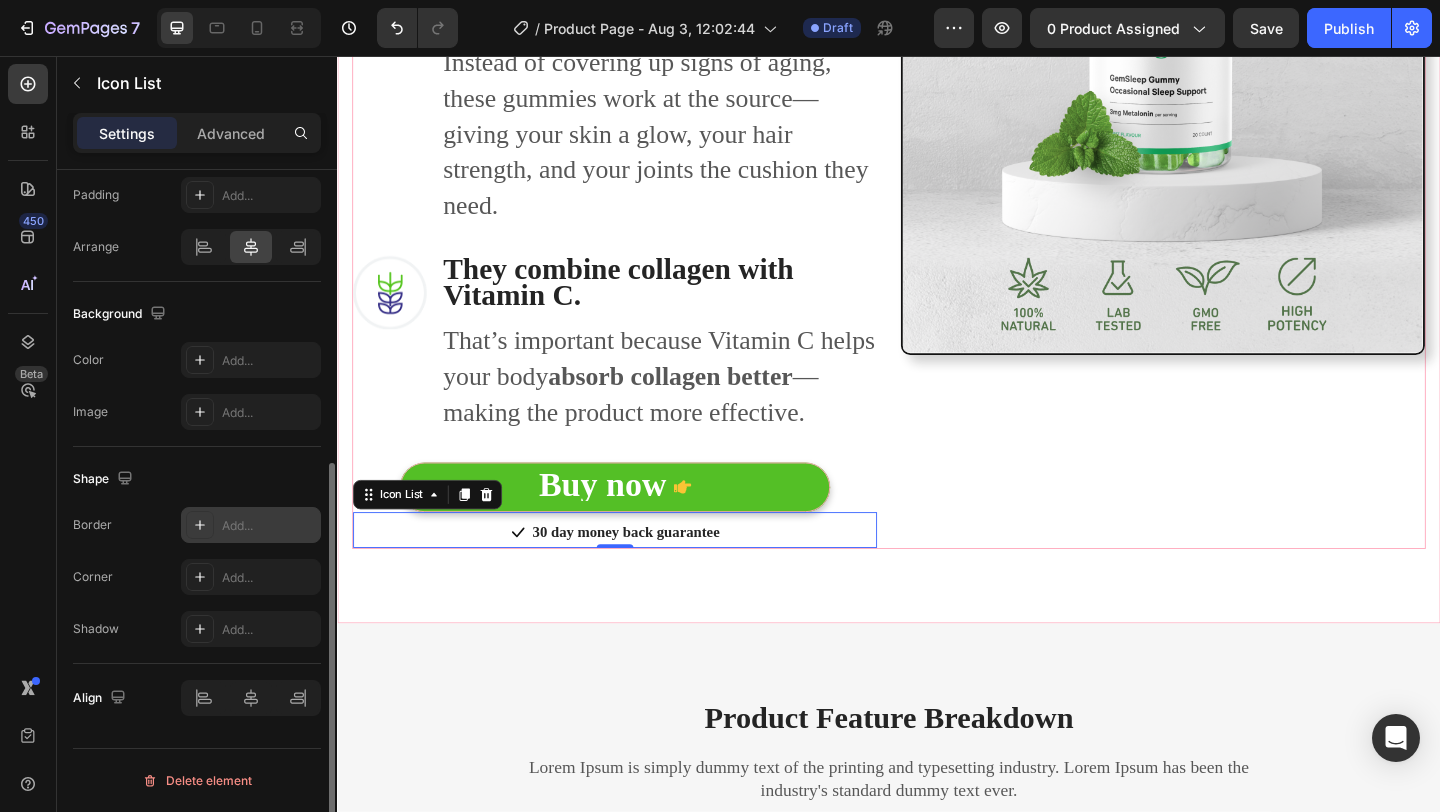 click 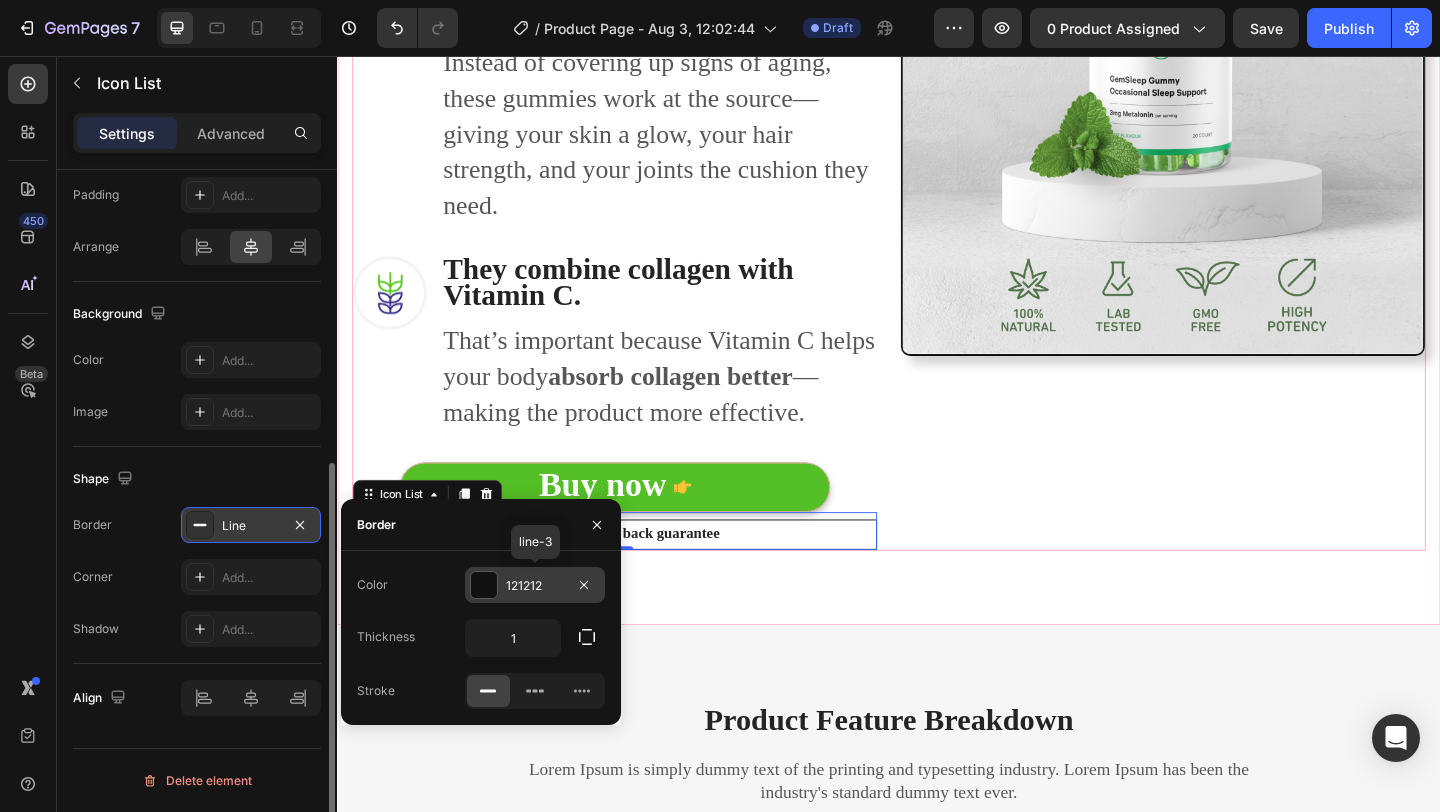 click on "121212" at bounding box center (535, 586) 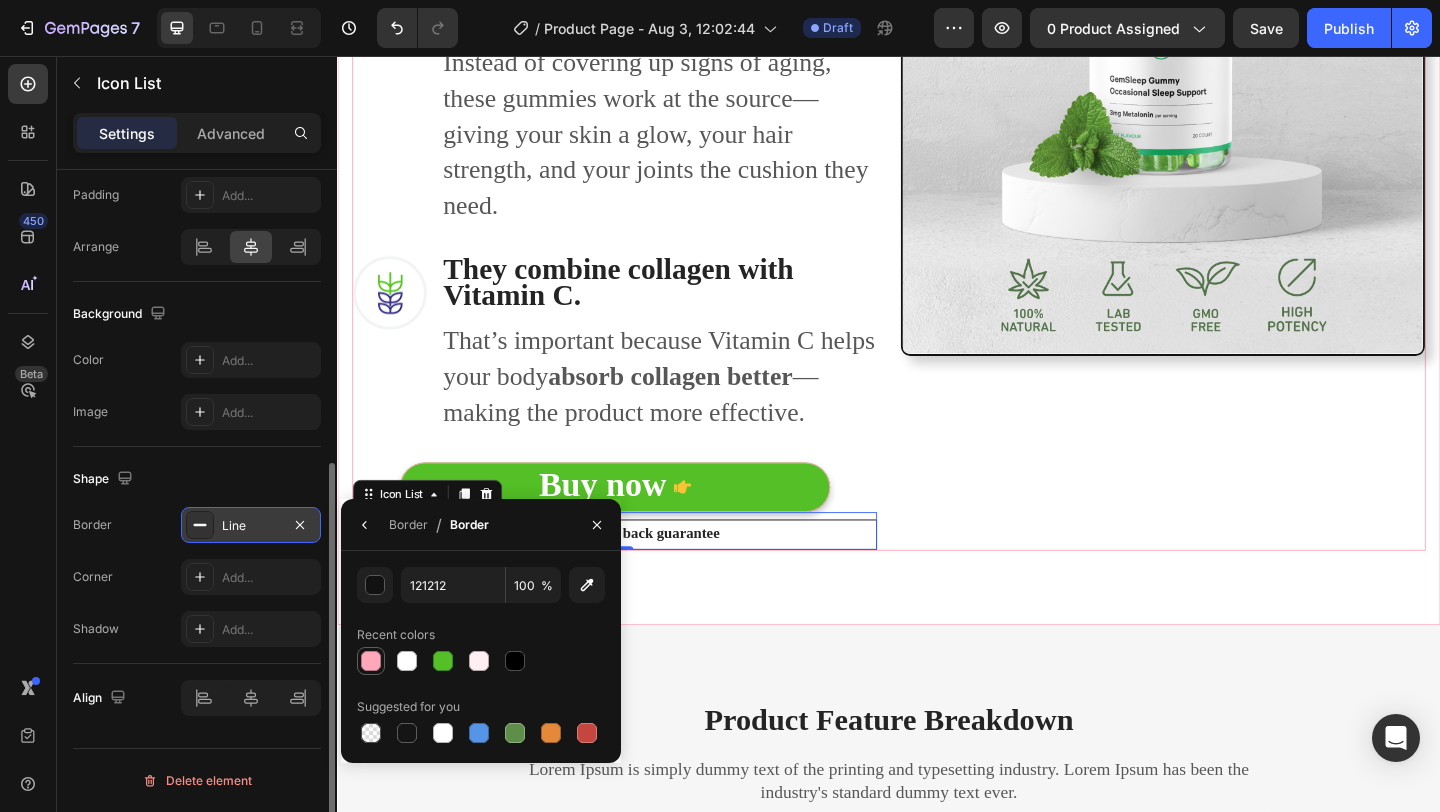 click at bounding box center (371, 661) 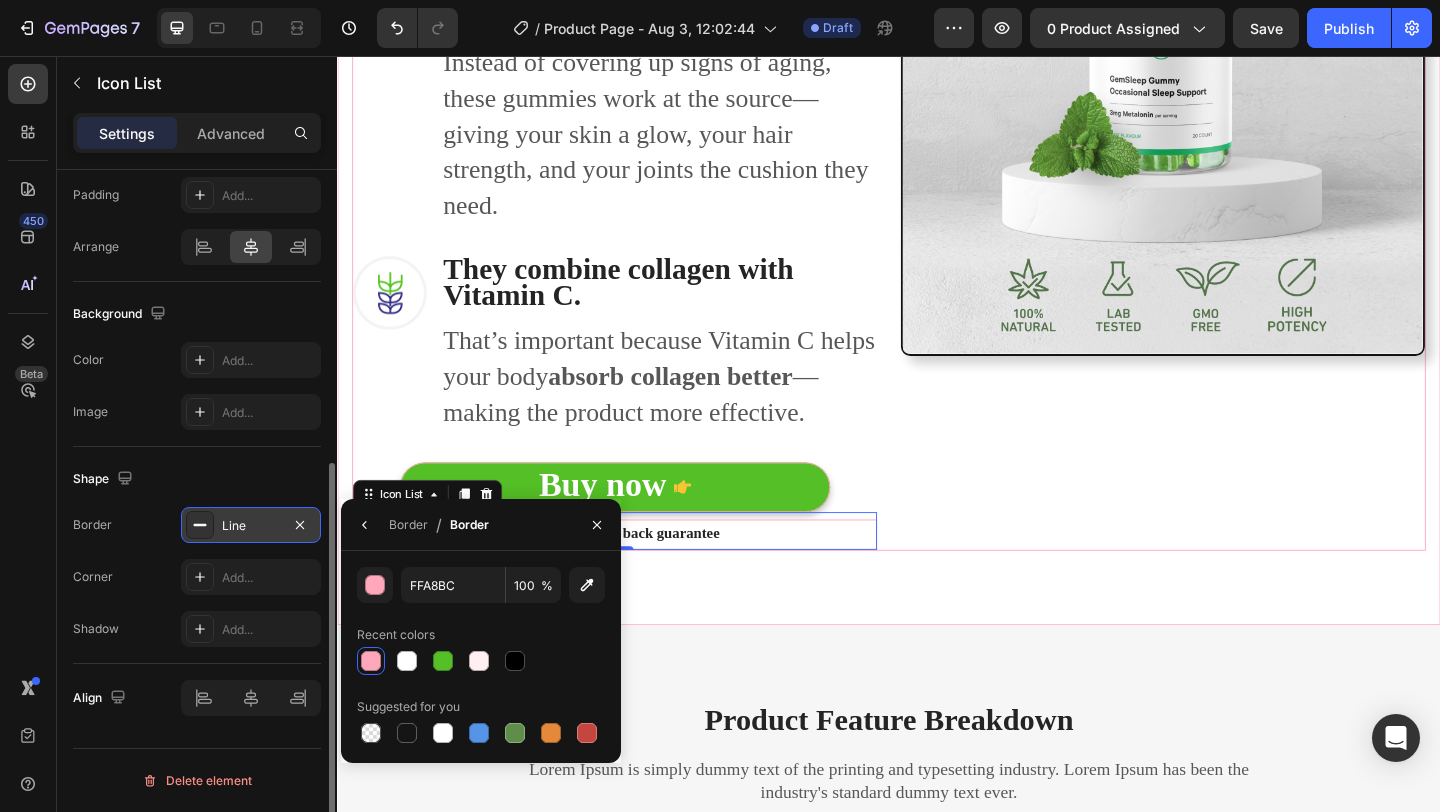 click at bounding box center [371, 661] 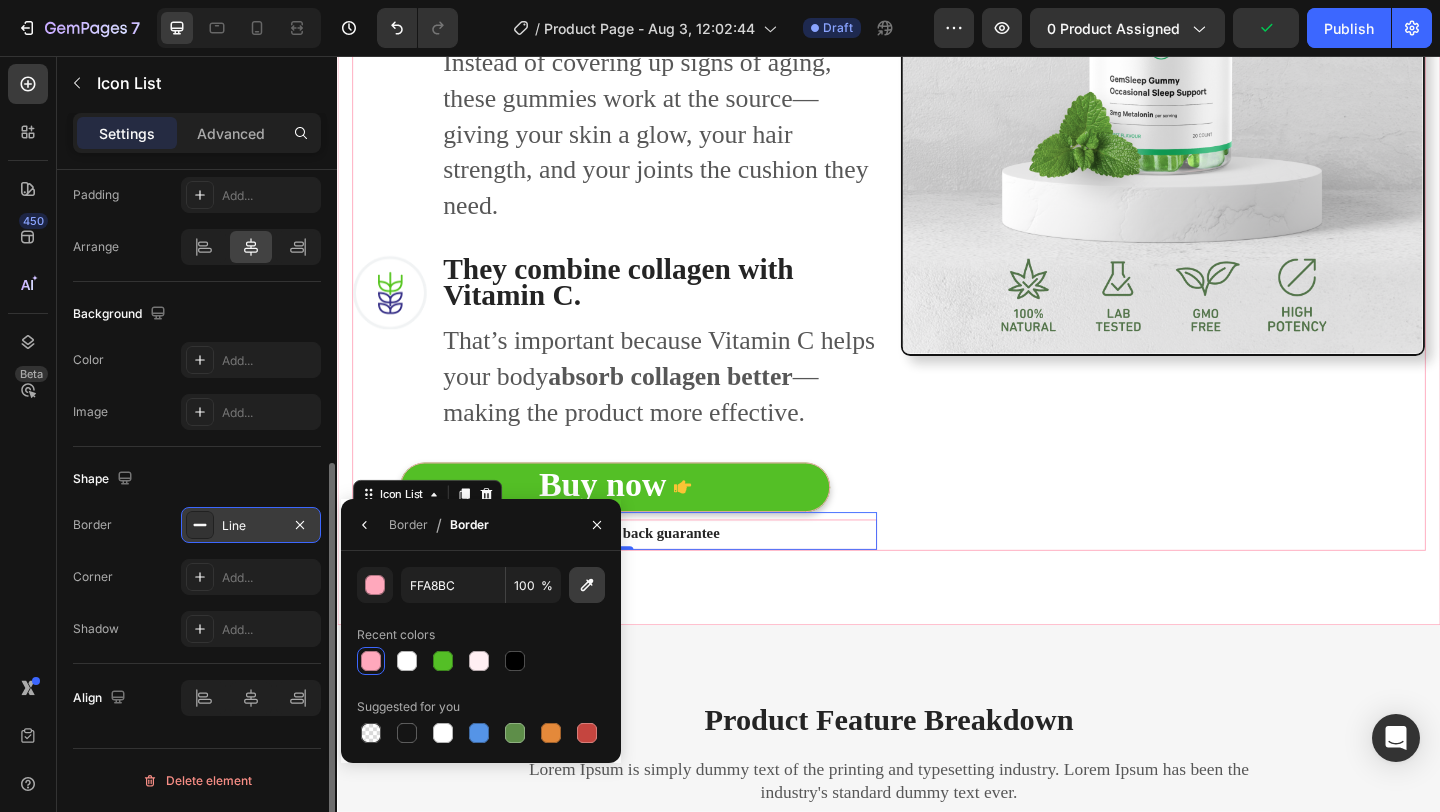 click 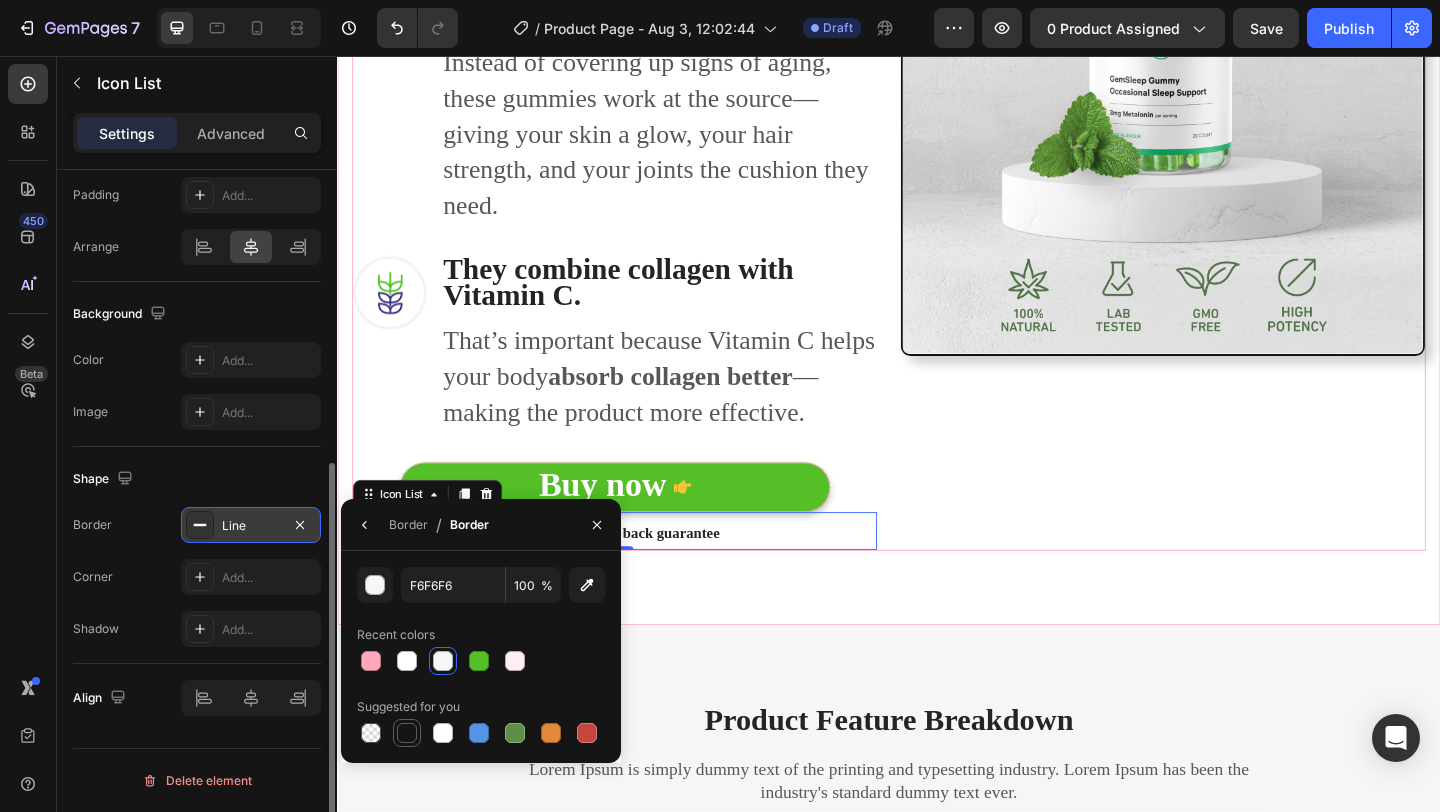 click at bounding box center (407, 733) 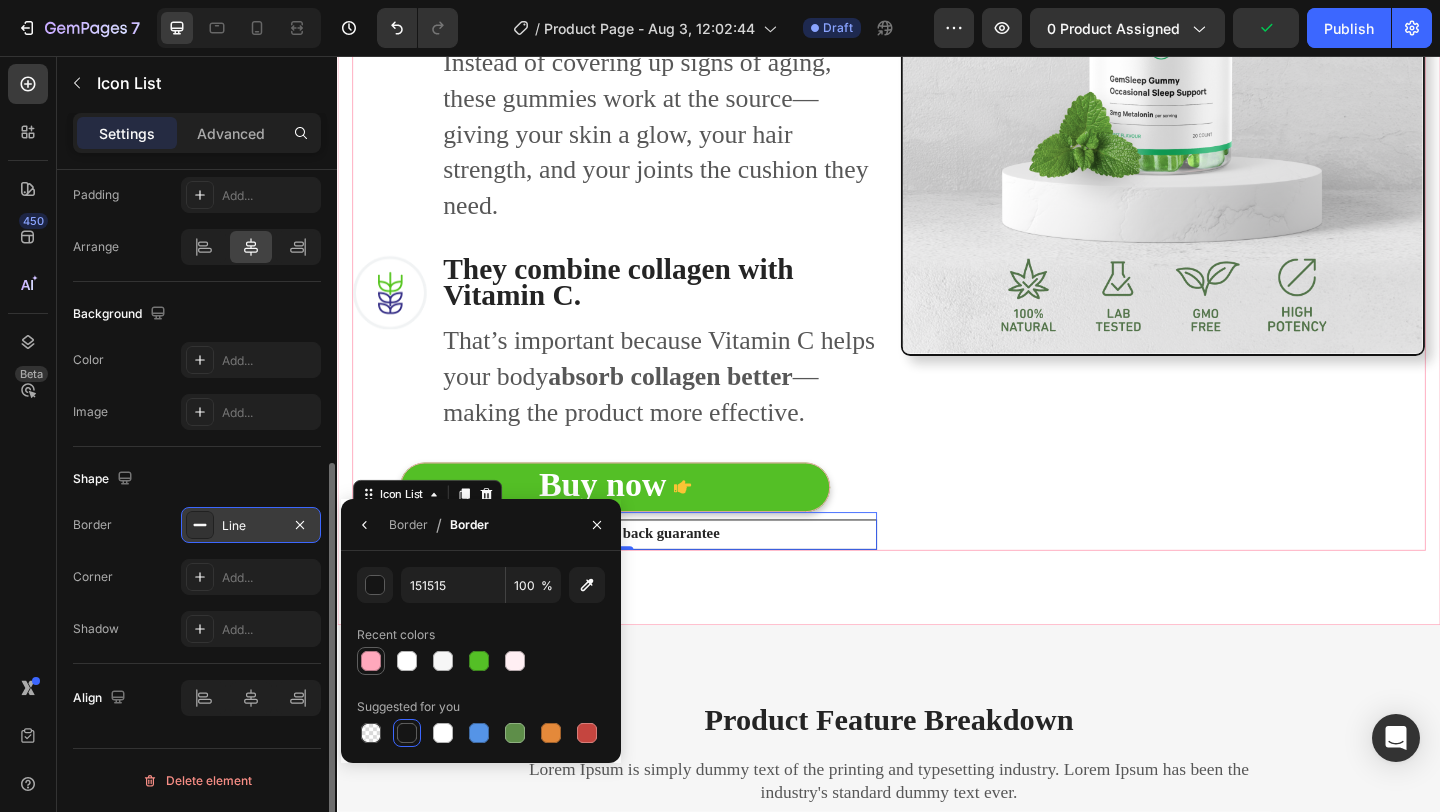 click at bounding box center (371, 661) 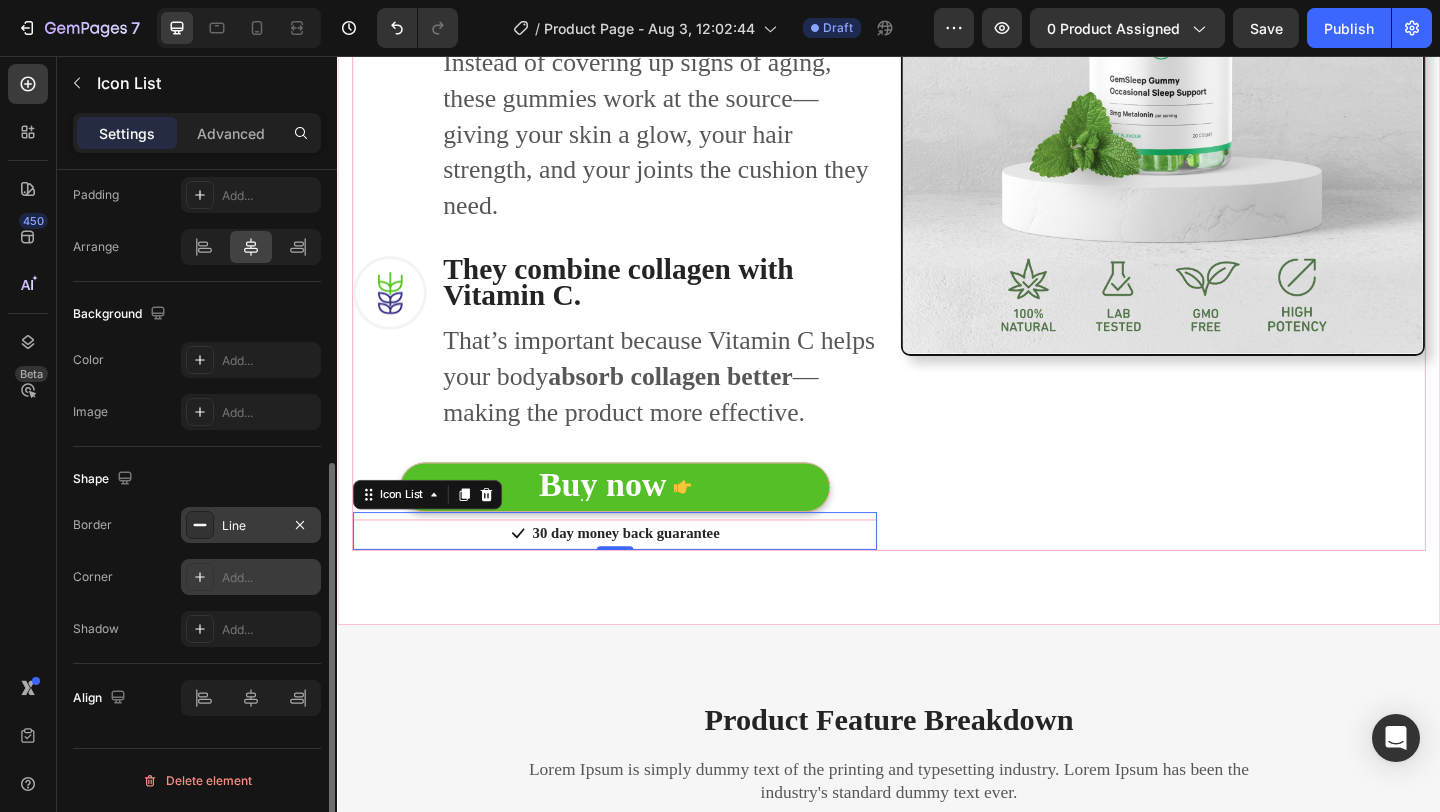 click on "Add..." at bounding box center [251, 577] 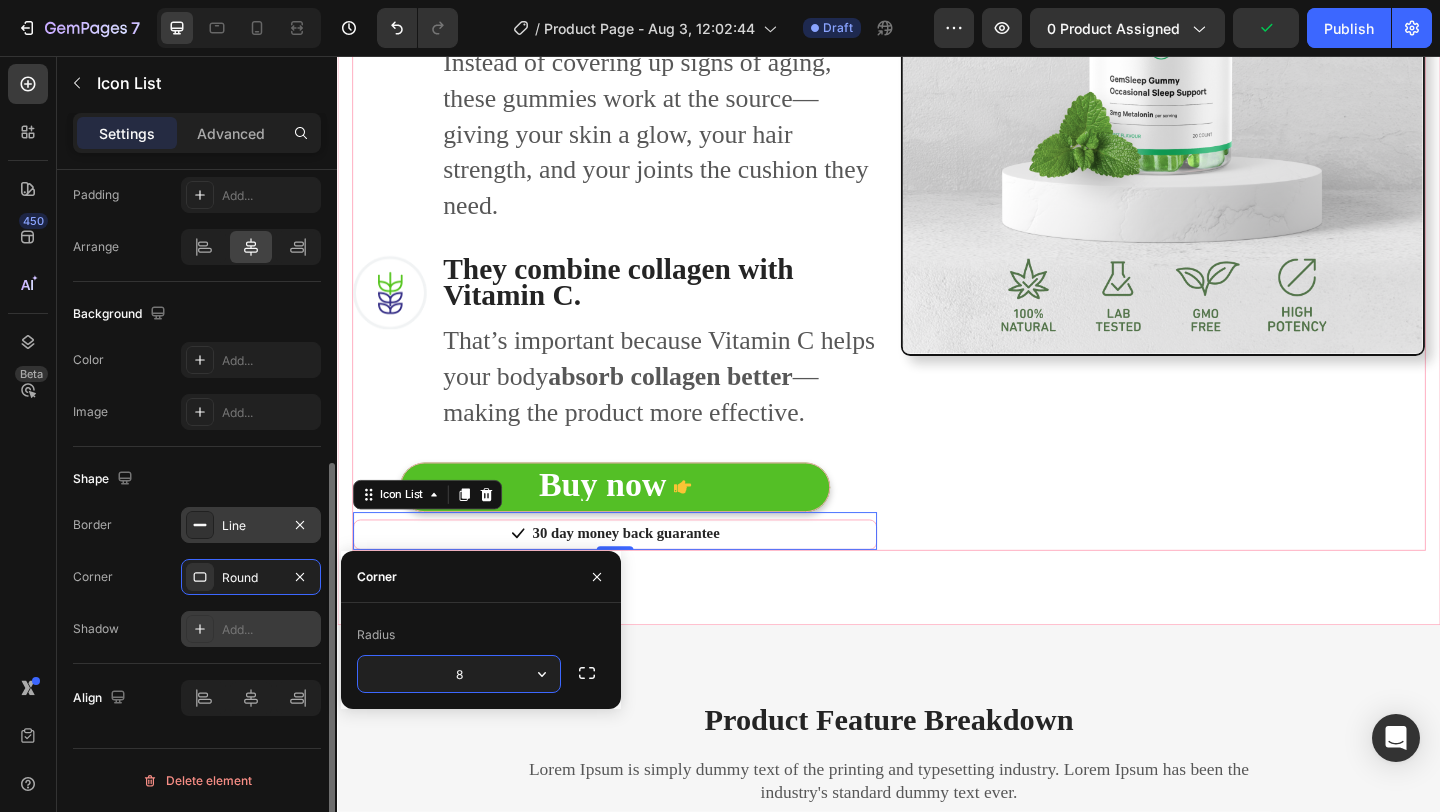 click 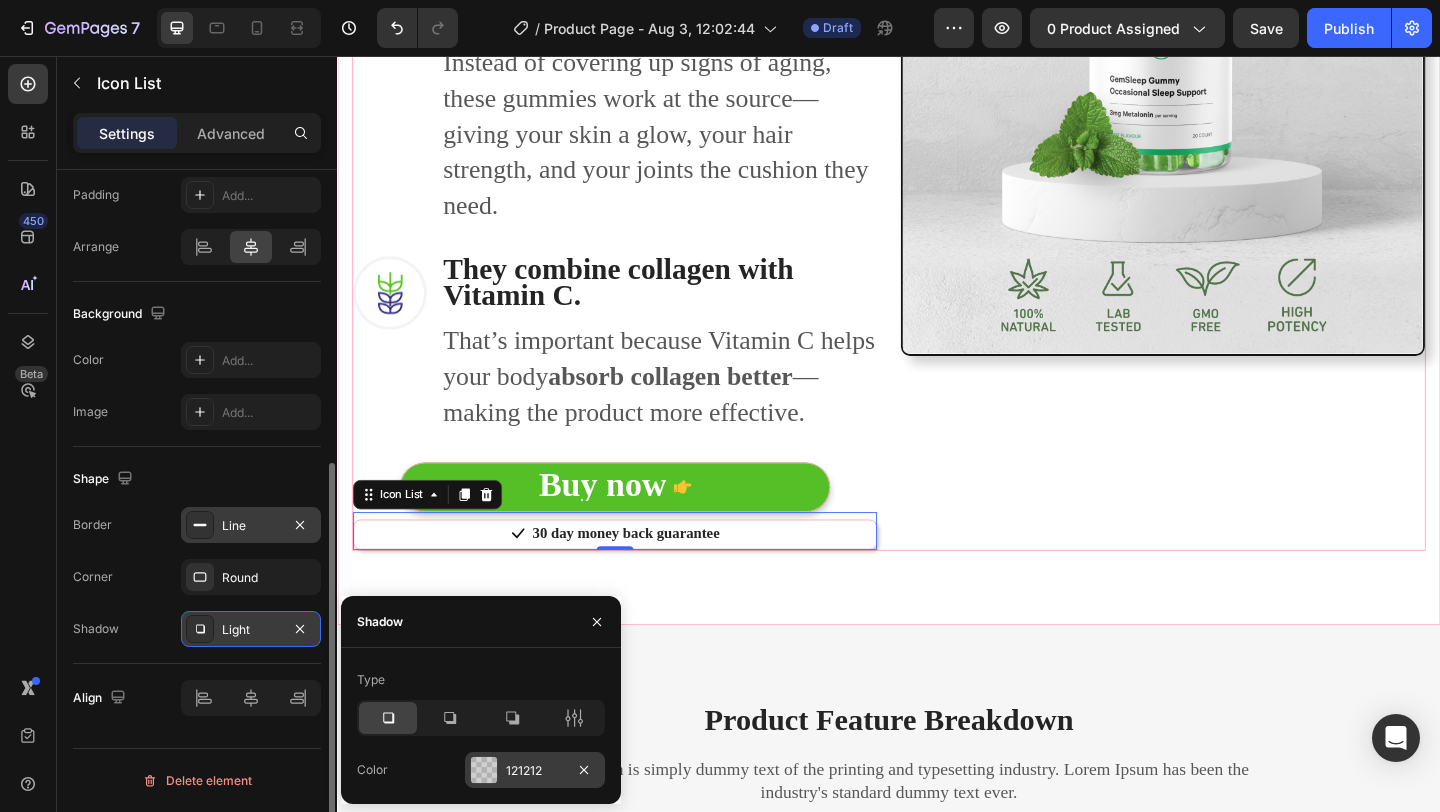 click at bounding box center (484, 770) 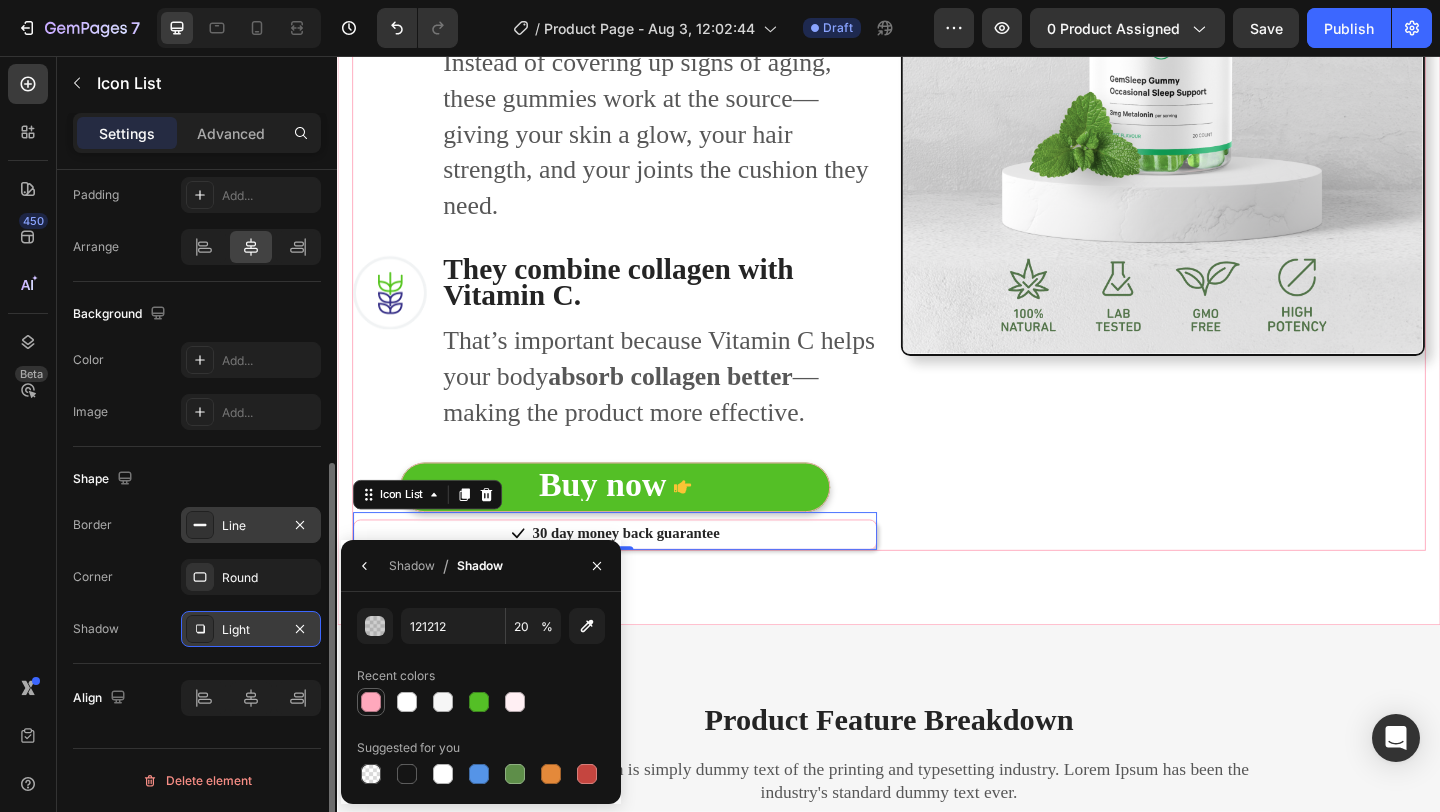click at bounding box center (371, 702) 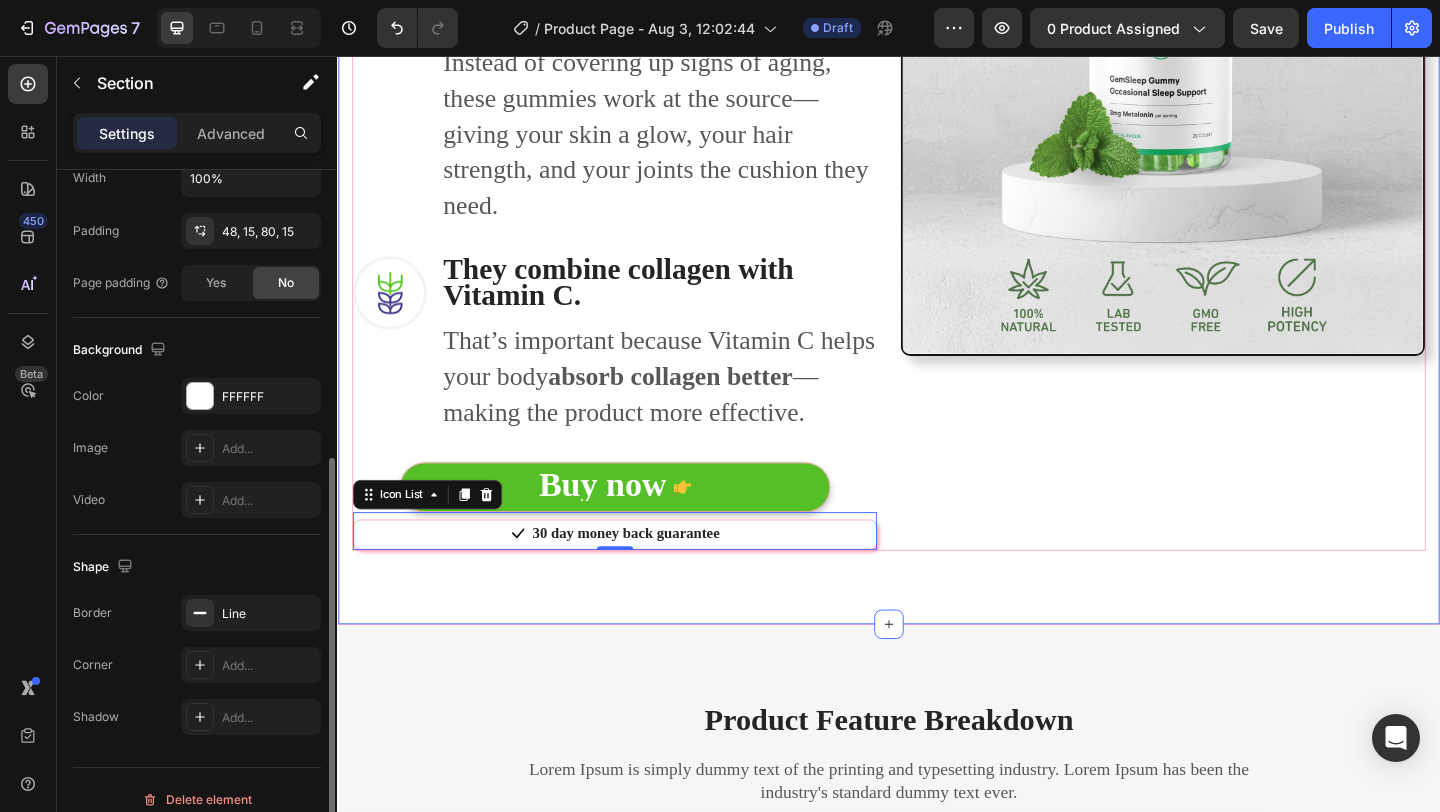 click on "Why You Need Collagen Gummies as an Adult Heading Row As we age, our body naturally produces  less collagen —the protein that keeps our skin smooth, joints flexible, hair strong, and nails healthy. This decline usually starts in your  mid-20s  and accelerates in your 30s and beyond. That’s where  Collagen Gummies  come in. Text block Row Image ⁠⁠⁠⁠⁠⁠⁠ They help replace what your body is losing. Heading They help replace what your body is losing. Heading Without enough collagen, you may notice more wrinkles, joint discomfort, brittle nails, or thinning hair. These gummies help  rebuild and maintain  what time takes away. Text block Row Image ⁠⁠⁠⁠⁠⁠⁠ They support natural beauty from within. Heading Instead of covering up signs of aging, these gummies work at the source—giving your skin a glow, your hair strength, and your joints the cushion they need. Text block Row Image ⁠⁠⁠⁠⁠⁠⁠ They combine collagen with Vitamin C.   Heading absorb collagen better Text block" at bounding box center (937, -11) 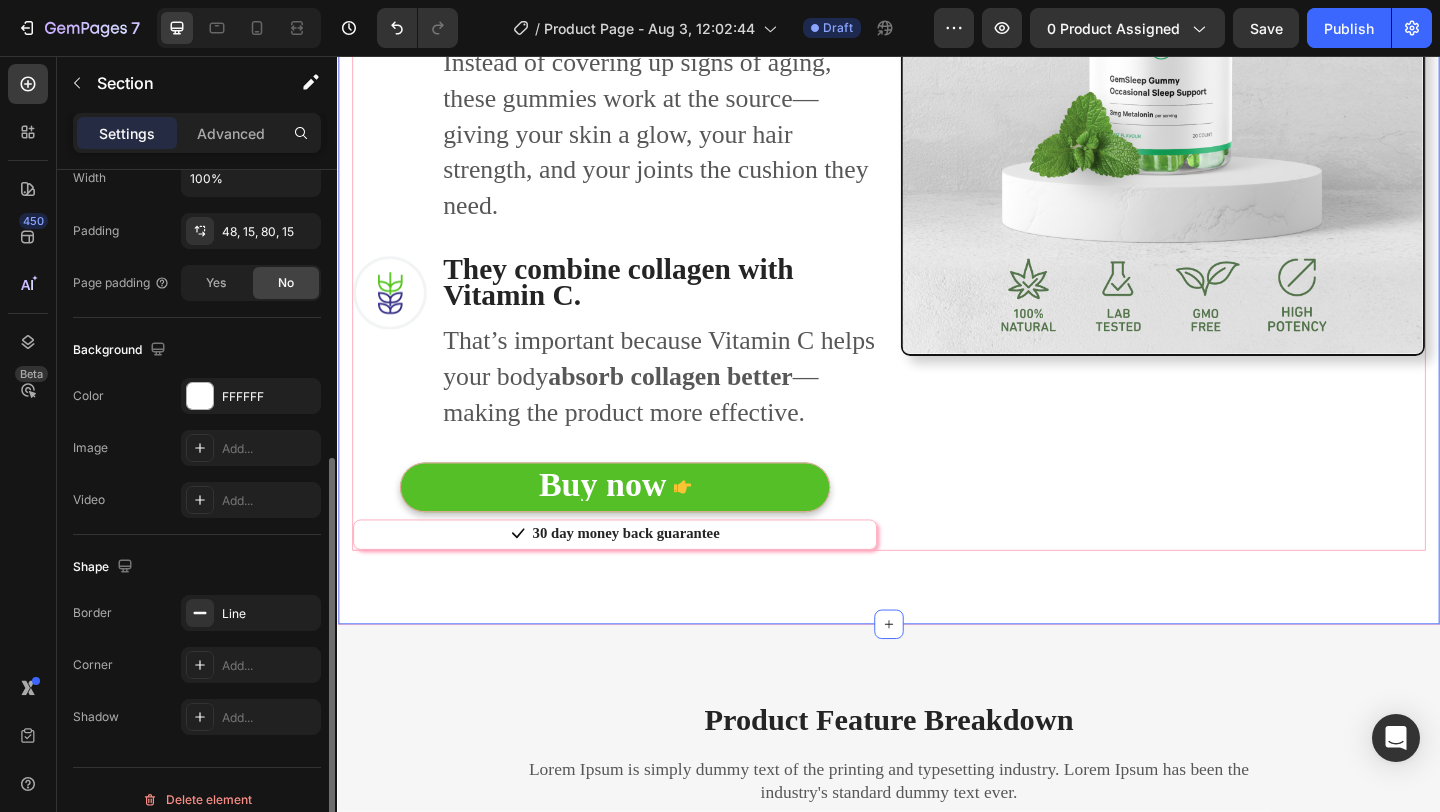scroll, scrollTop: 0, scrollLeft: 0, axis: both 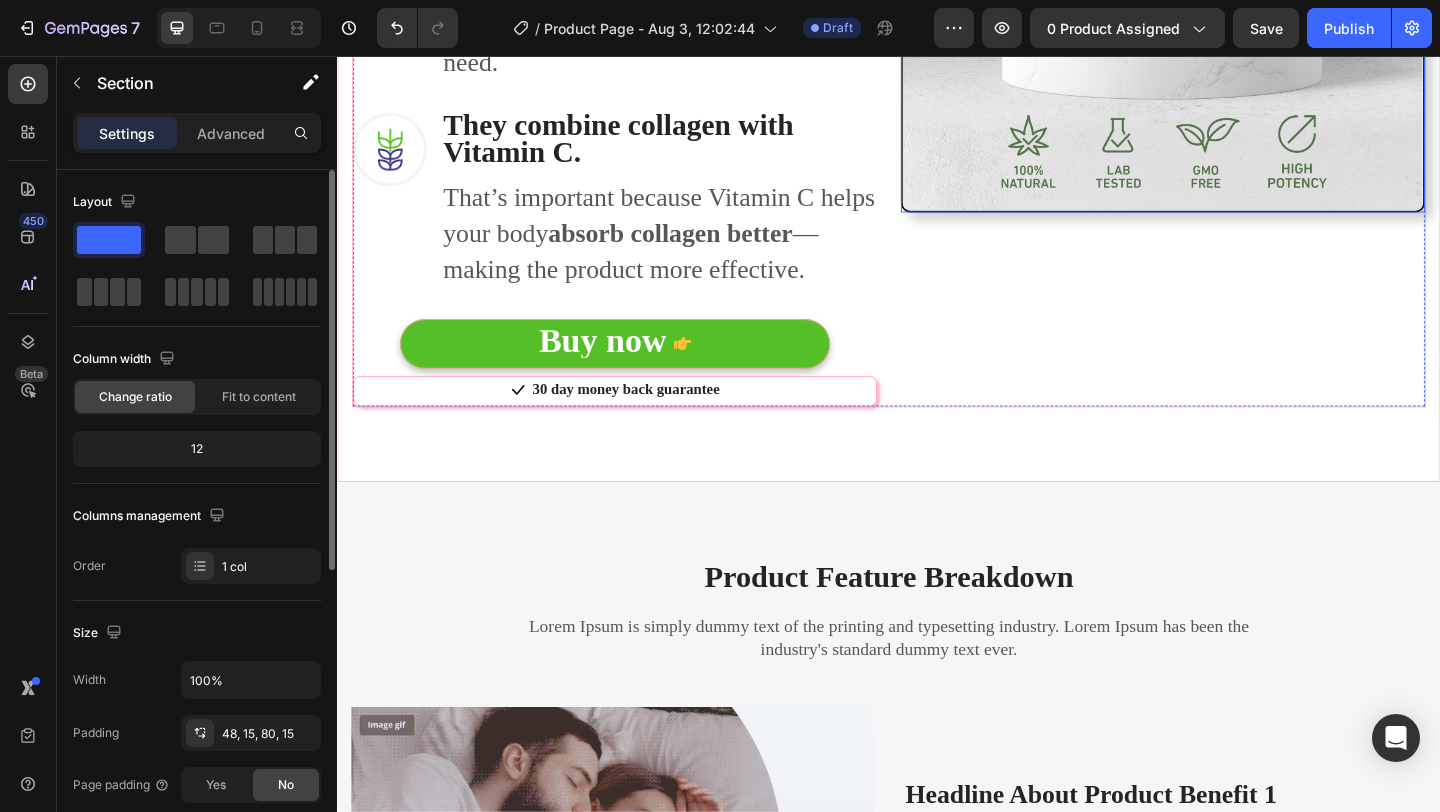 click at bounding box center [1235, -59] 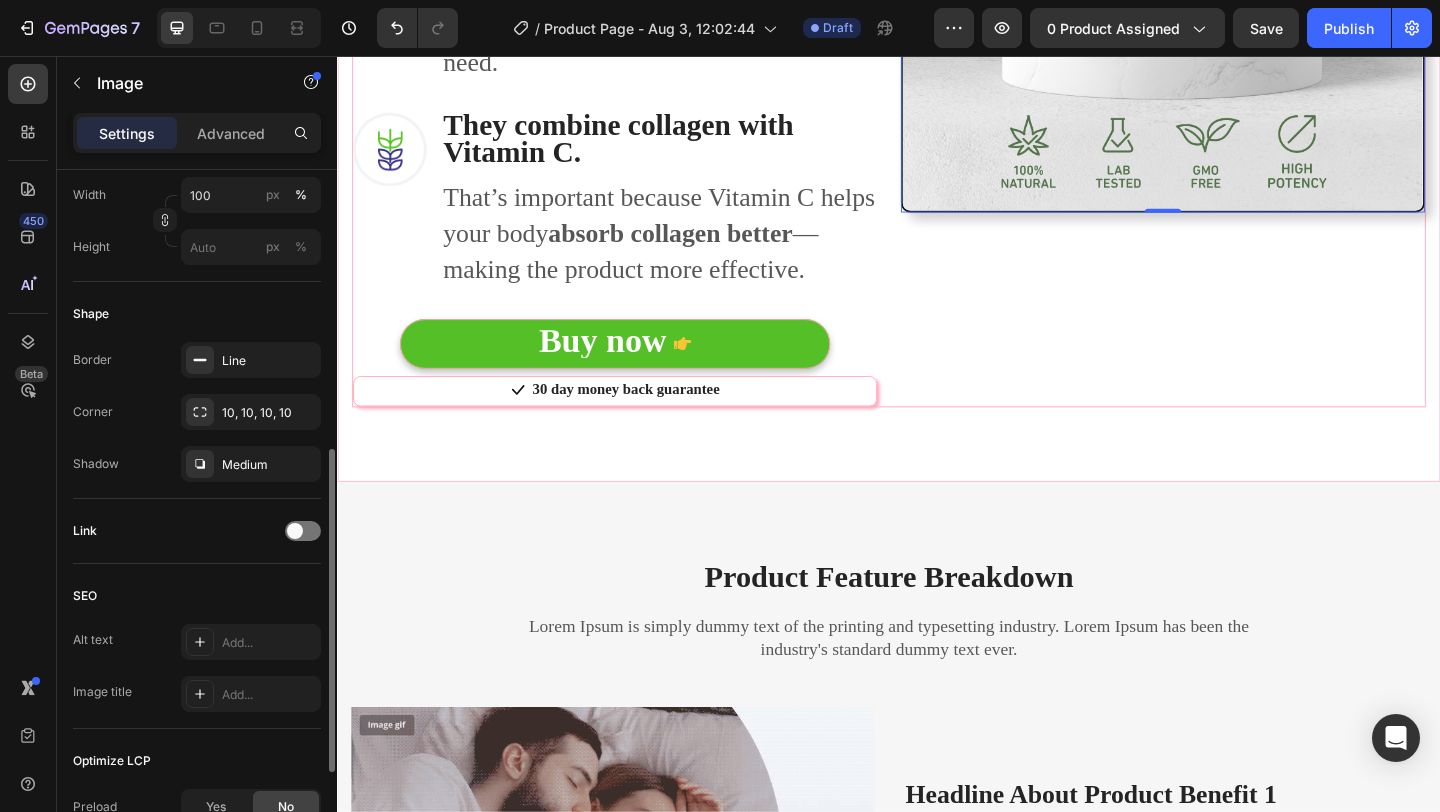 scroll, scrollTop: 591, scrollLeft: 0, axis: vertical 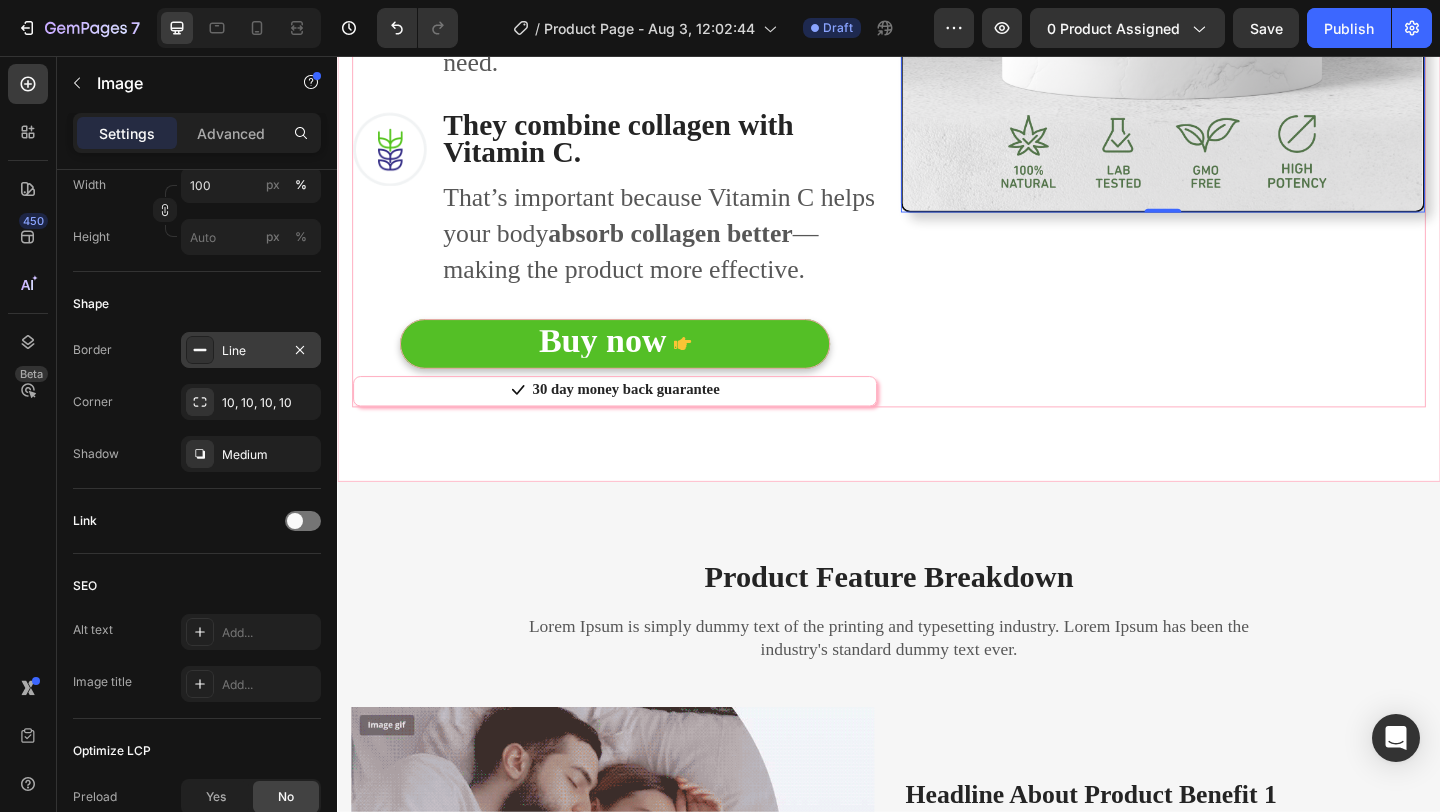 click 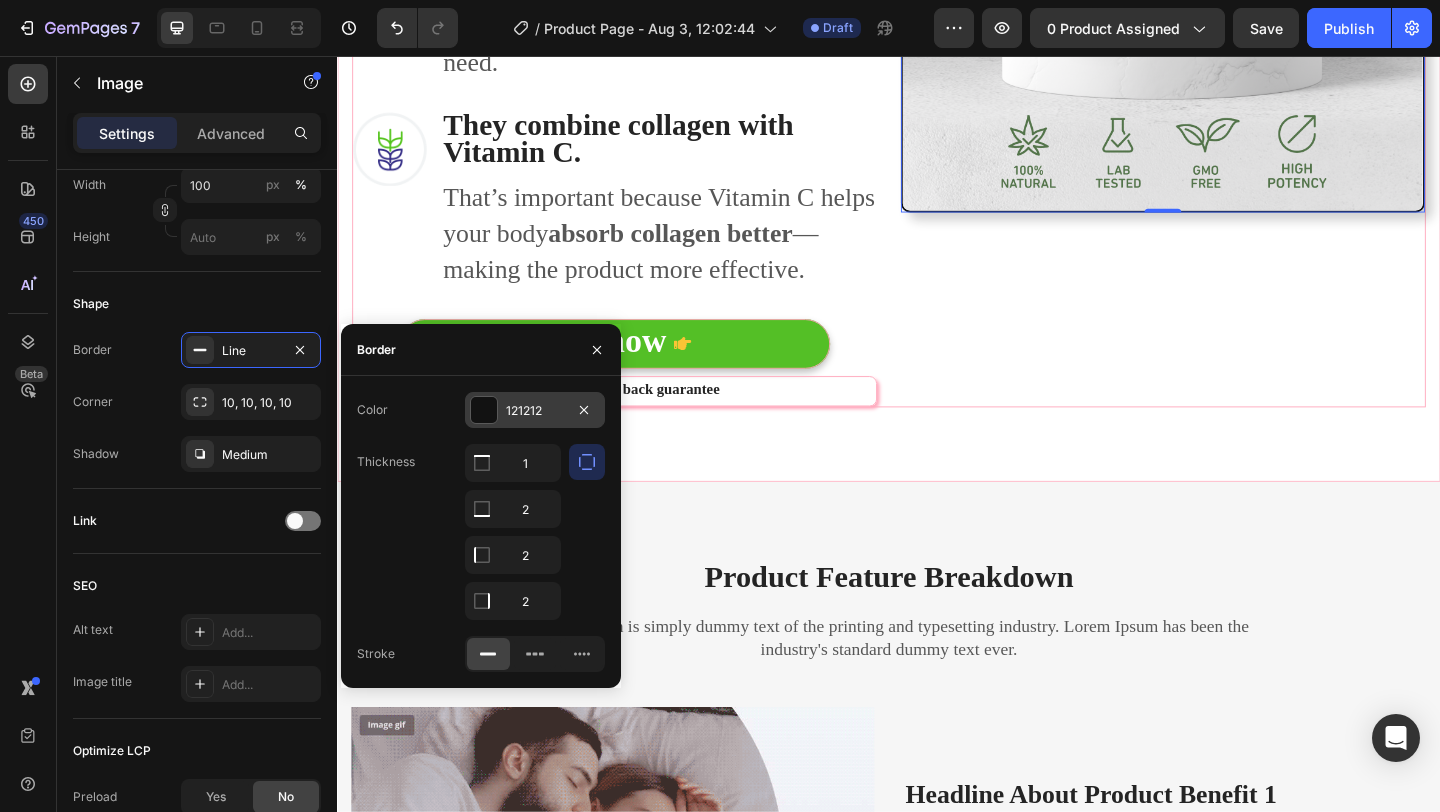 click at bounding box center (484, 410) 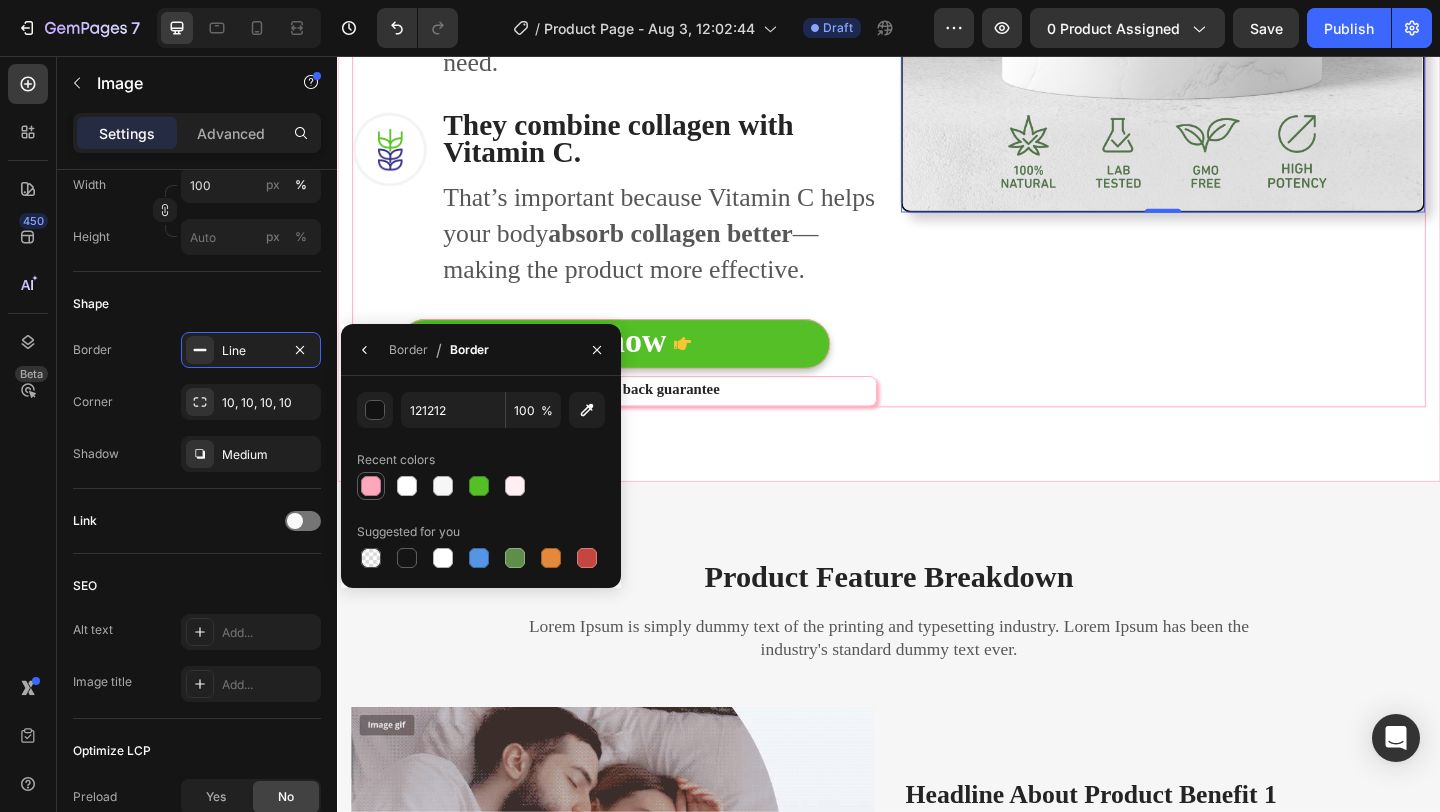 click at bounding box center (371, 486) 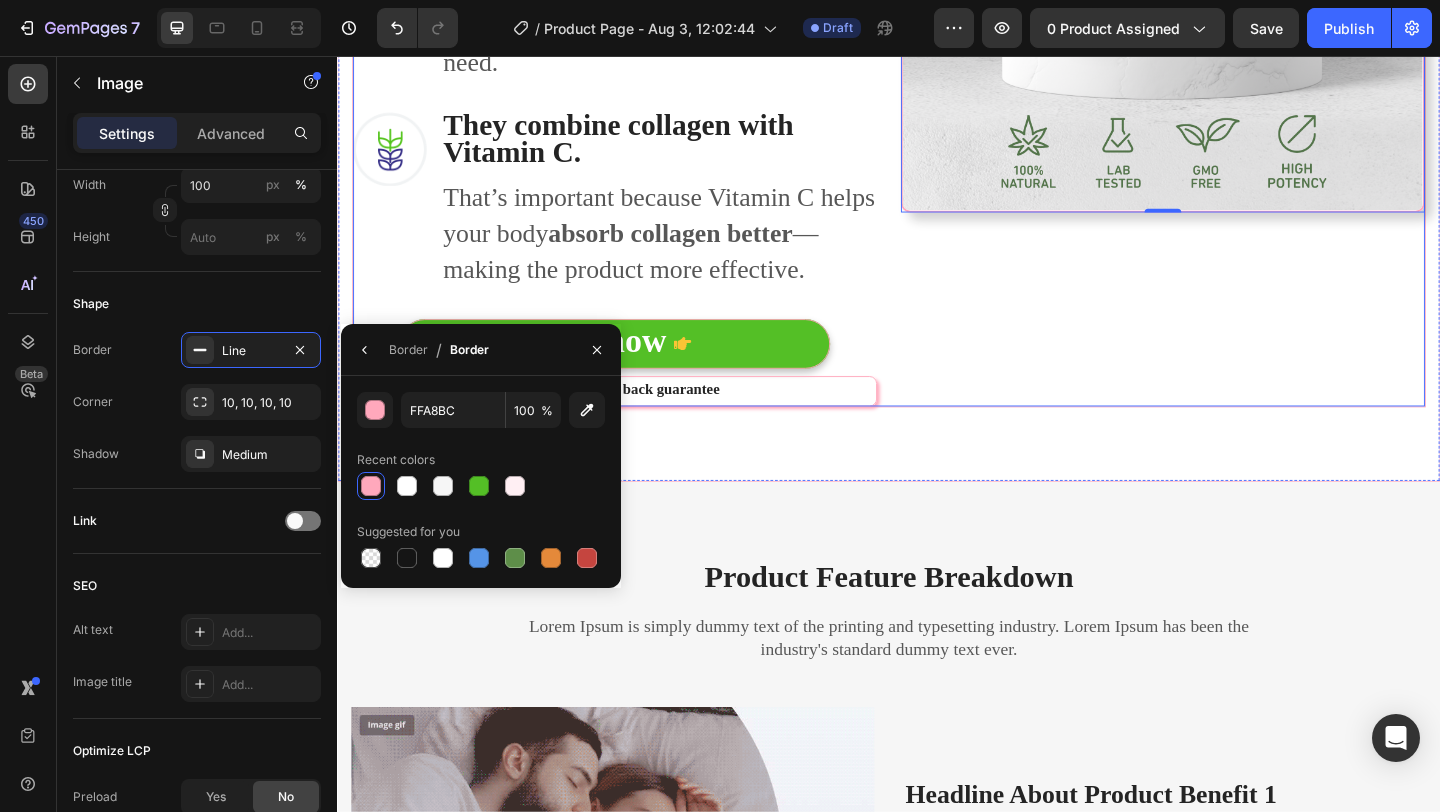 click on "Image   0" at bounding box center (1235, -59) 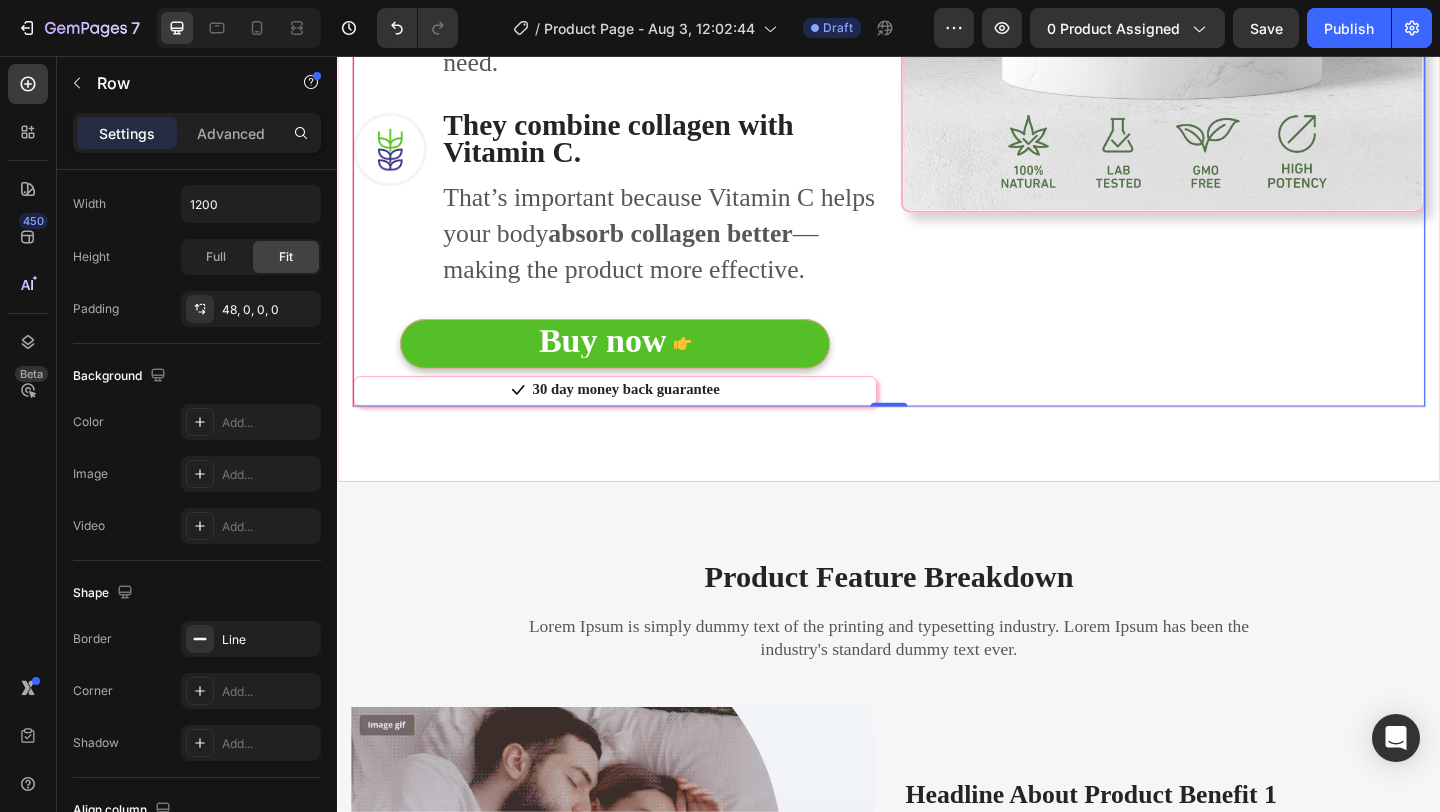 scroll, scrollTop: 0, scrollLeft: 0, axis: both 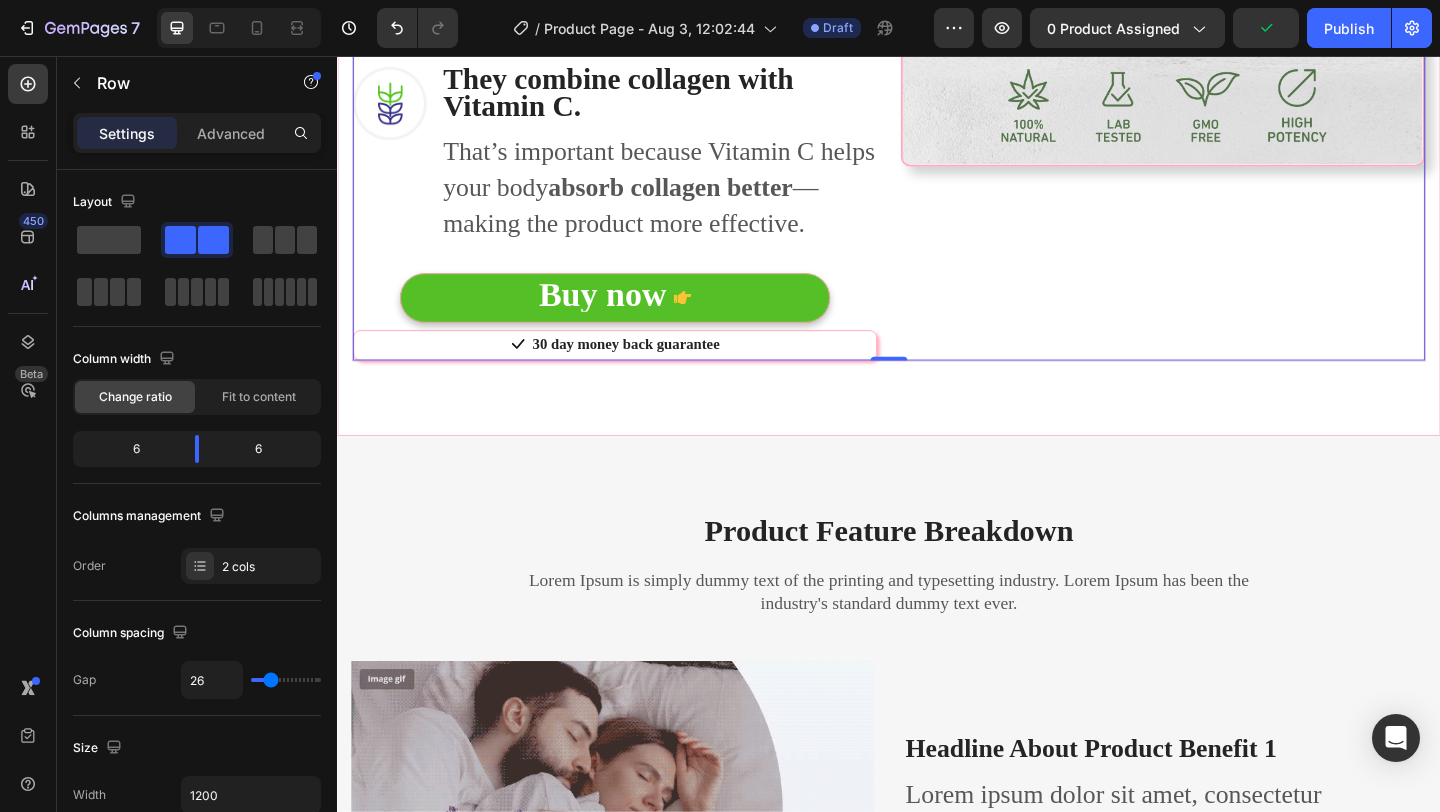 click on "Image" at bounding box center (1235, -109) 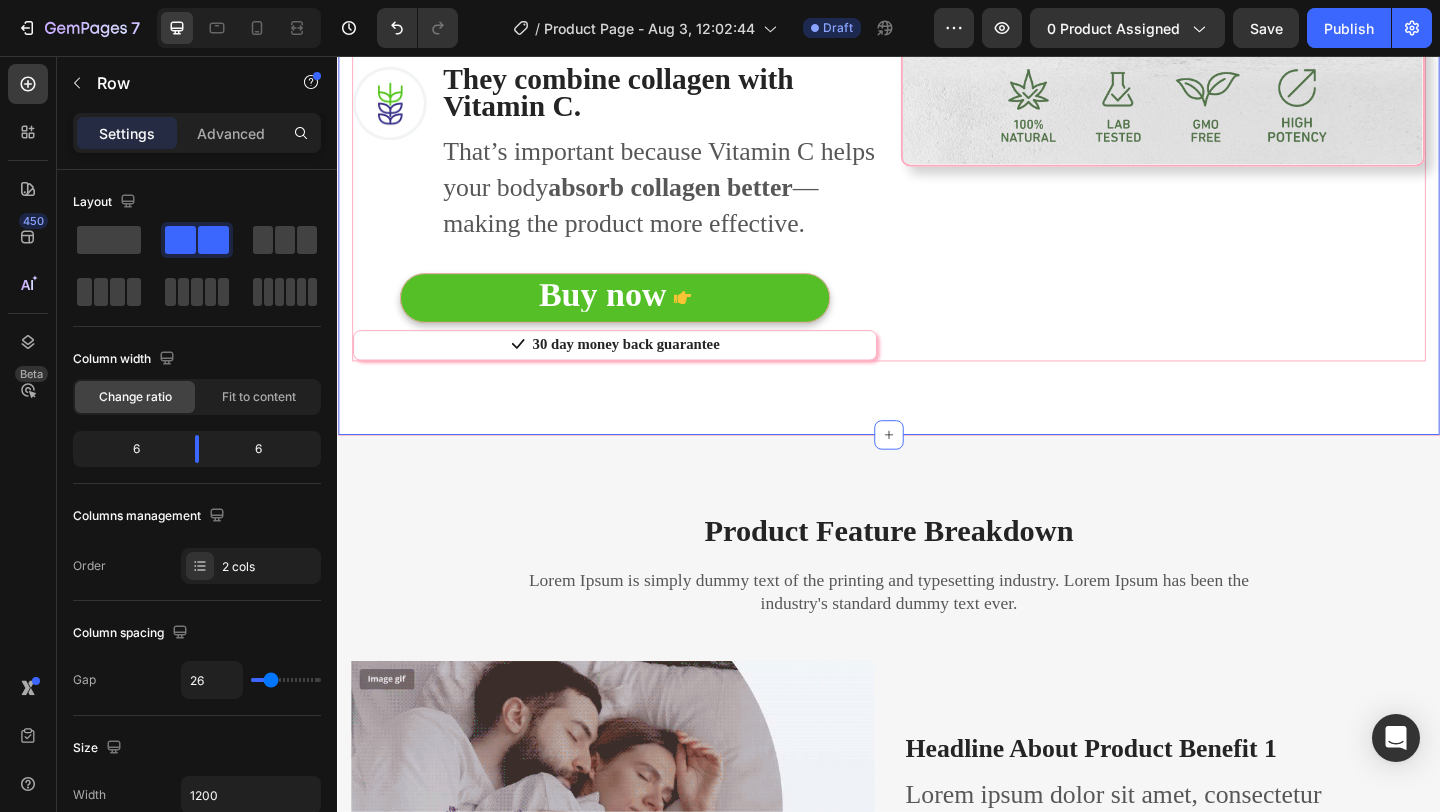 click on "Why You Need Collagen Gummies as an Adult Heading Row As we age, our body naturally produces  less collagen —the protein that keeps our skin smooth, joints flexible, hair strong, and nails healthy. This decline usually starts in your  mid-20s  and accelerates in your 30s and beyond. That’s where  Collagen Gummies  come in. Text block Row Image They help replace what your body is losing. Heading They help replace what your body is losing. Heading Without enough collagen, you may notice more wrinkles, joint discomfort, brittle nails, or thinning hair. These gummies help  rebuild and maintain  what time takes away. Text block Row Image They support natural beauty from within. Heading Instead of covering up signs of aging, these gummies work at the source—giving your skin a glow, your hair strength, and your joints the cushion they need. Text block Row Image They combine collagen with Vitamin C.   Heading That’s important because Vitamin C helps your body  absorb collagen better Text block Row  	   Icon" at bounding box center [937, -217] 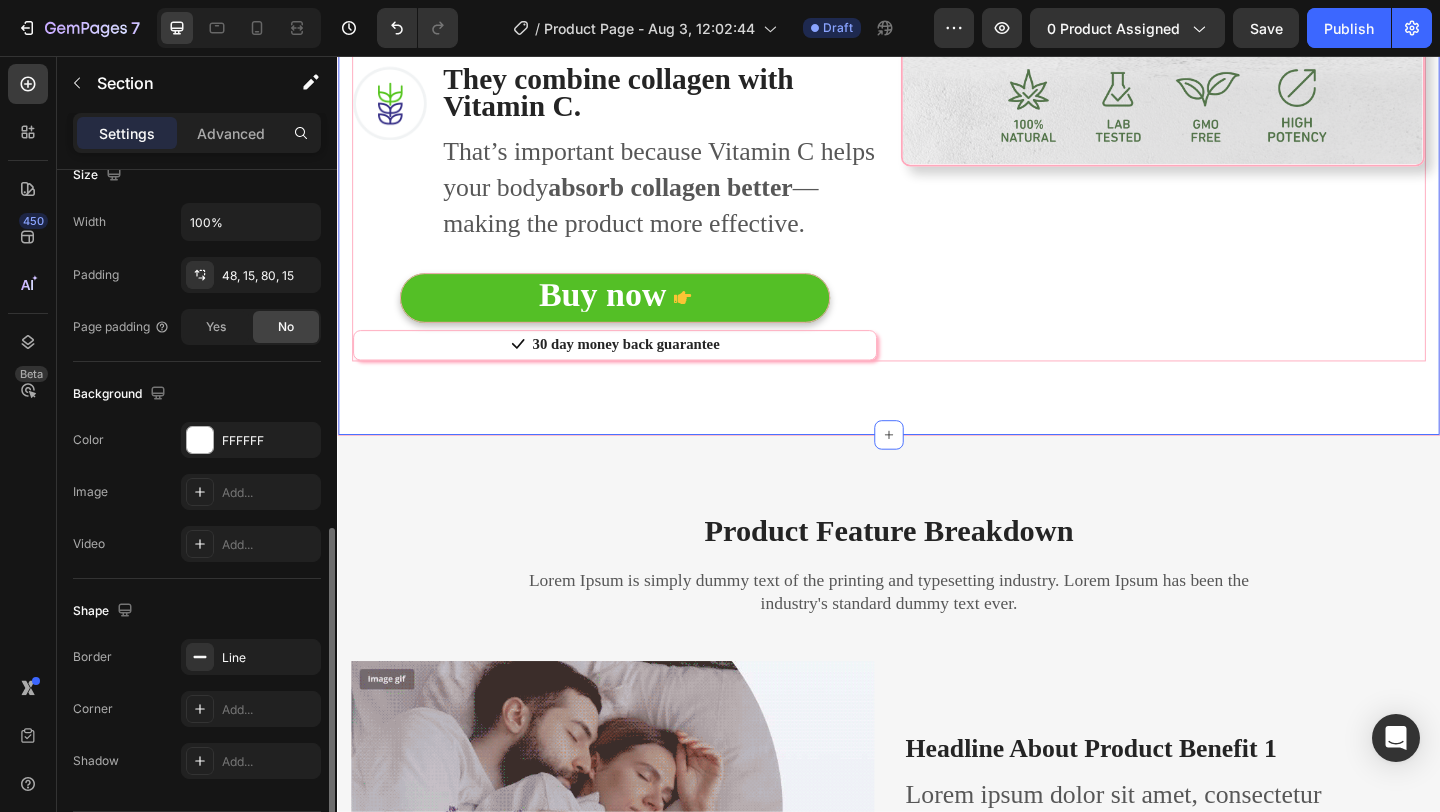 scroll, scrollTop: 521, scrollLeft: 0, axis: vertical 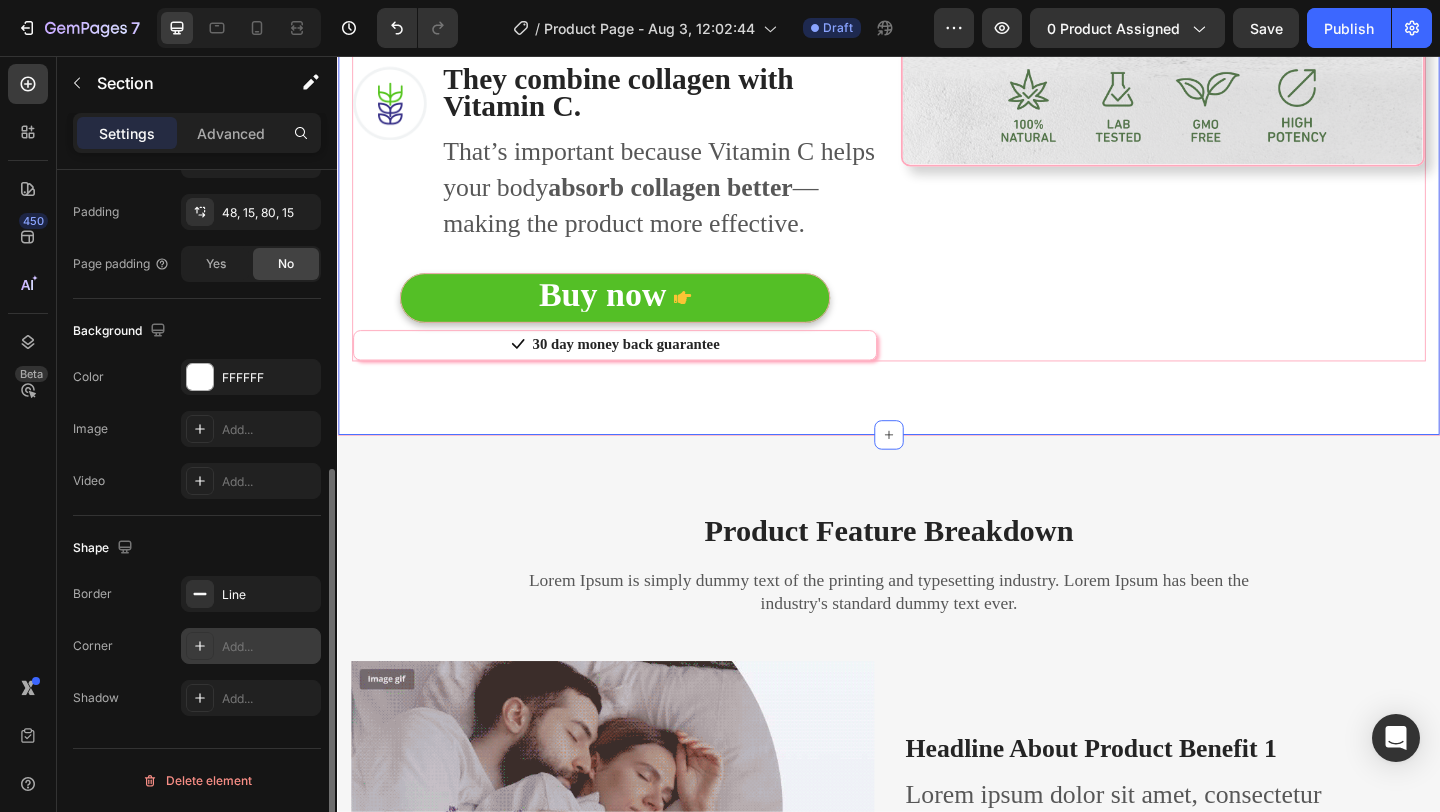 click 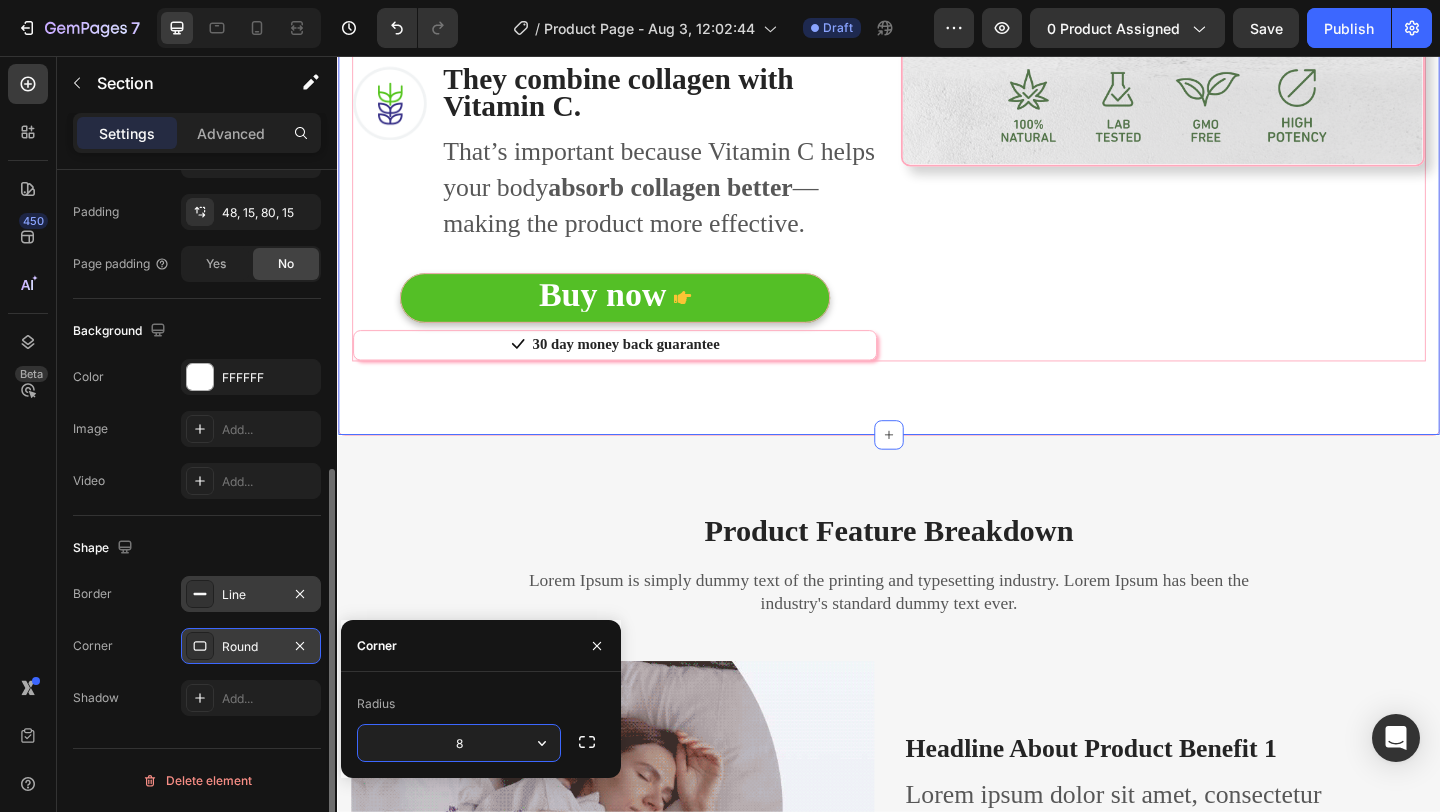 click 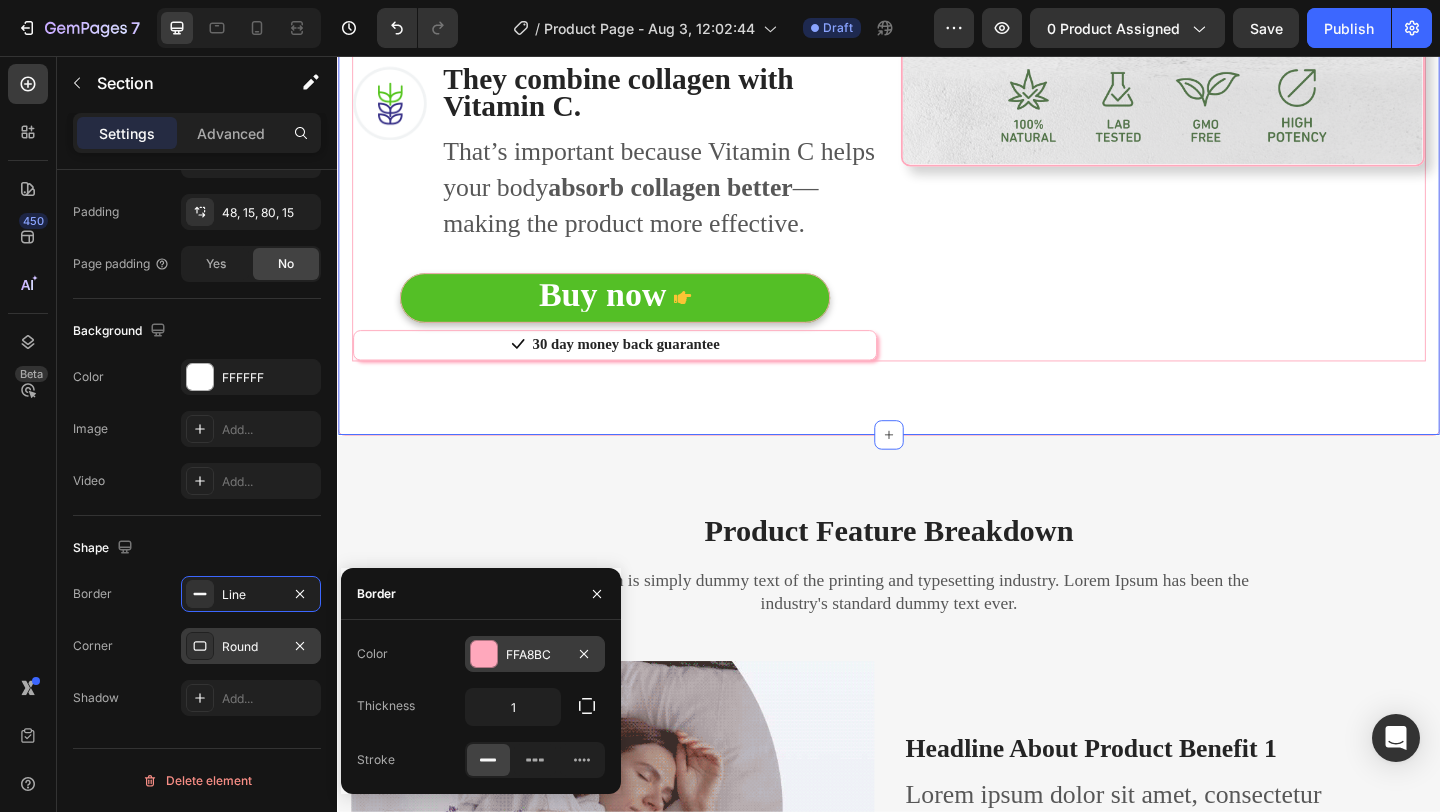 click at bounding box center [484, 654] 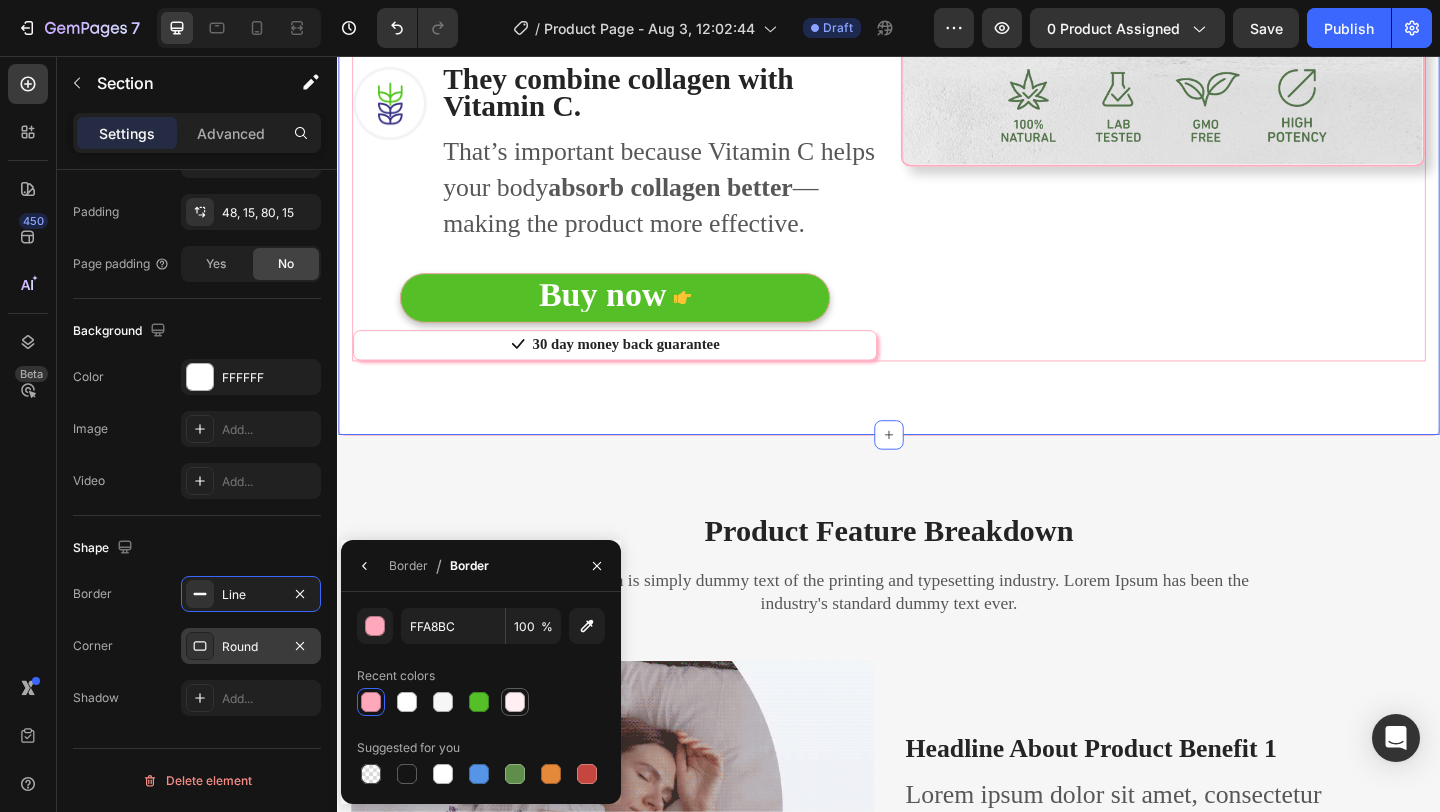 click at bounding box center [515, 702] 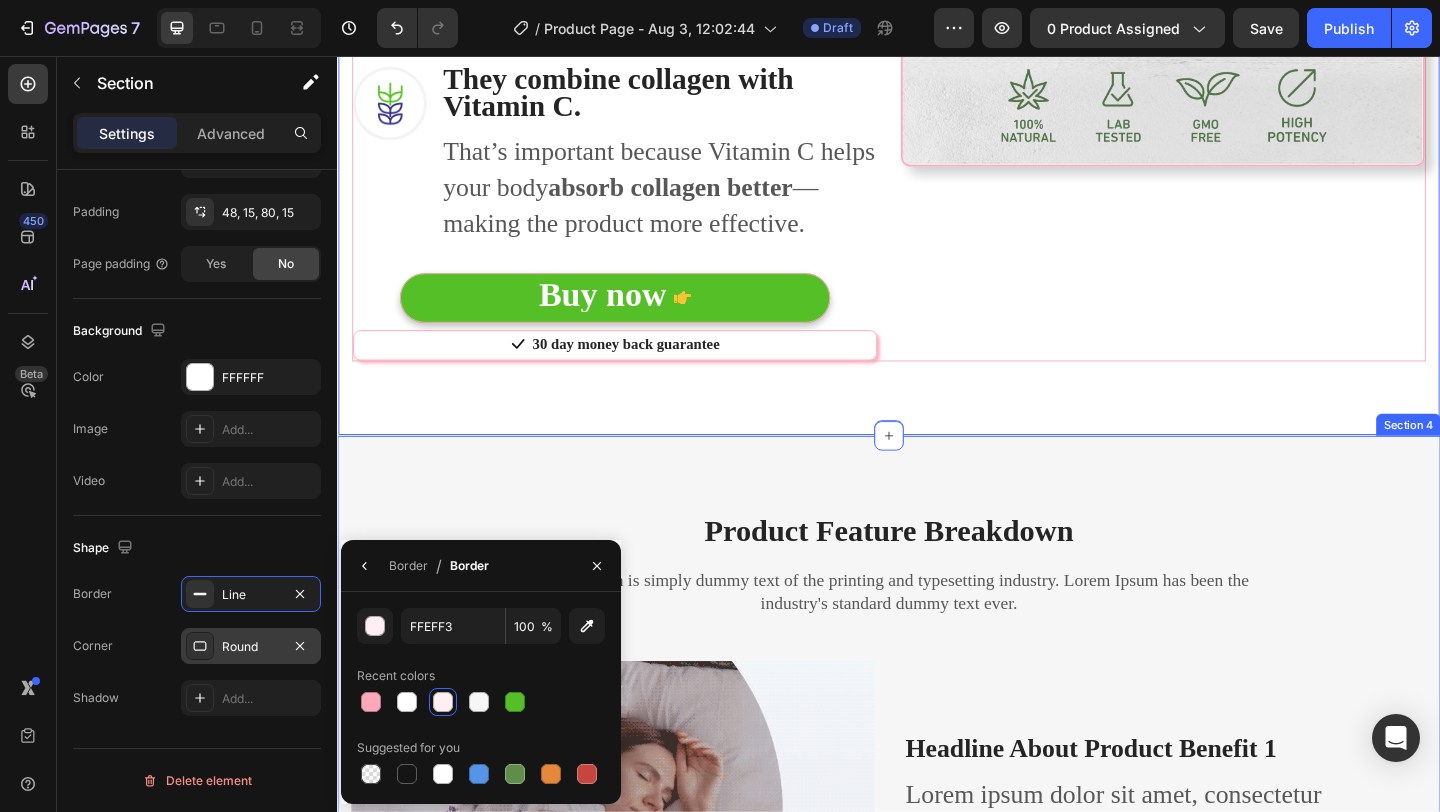 click on "Product Feature Breakdown Heading Lorem Ipsum is simply dummy text of the printing and typesetting industry. Lorem Ipsum has been the industry's standard dummy text ever. Text block Row Row Image Headline About Product Benefit 1 Heading Lorem ipsum dolor sit amet, consectetur adipiscing elit, sed do eiusmod tempor incididunt ut labore et dolore magna aliqua.  Text block Row Headline About Product Benefit 2 Heading Lorem ipsum dolor sit amet, consectetur adipiscing elit, sed do eiusmod tempor incididunt ut labore et dolore magna aliqua.  Text block Image Row Image Headline About Product Benefit 3 Heading Lorem ipsum dolor sit amet, consectetur adipiscing elit, sed do eiusmod tempor incididunt ut labore et dolore magna aliqua.  Text block Row Headline About Product Benefit 4 Heading Lorem ipsum dolor sit amet, consectetur adipiscing elit, sed do eiusmod tempor incididunt ut labore et dolore magna aliqua.  Text block Image Row Section 4" at bounding box center (937, 1094) 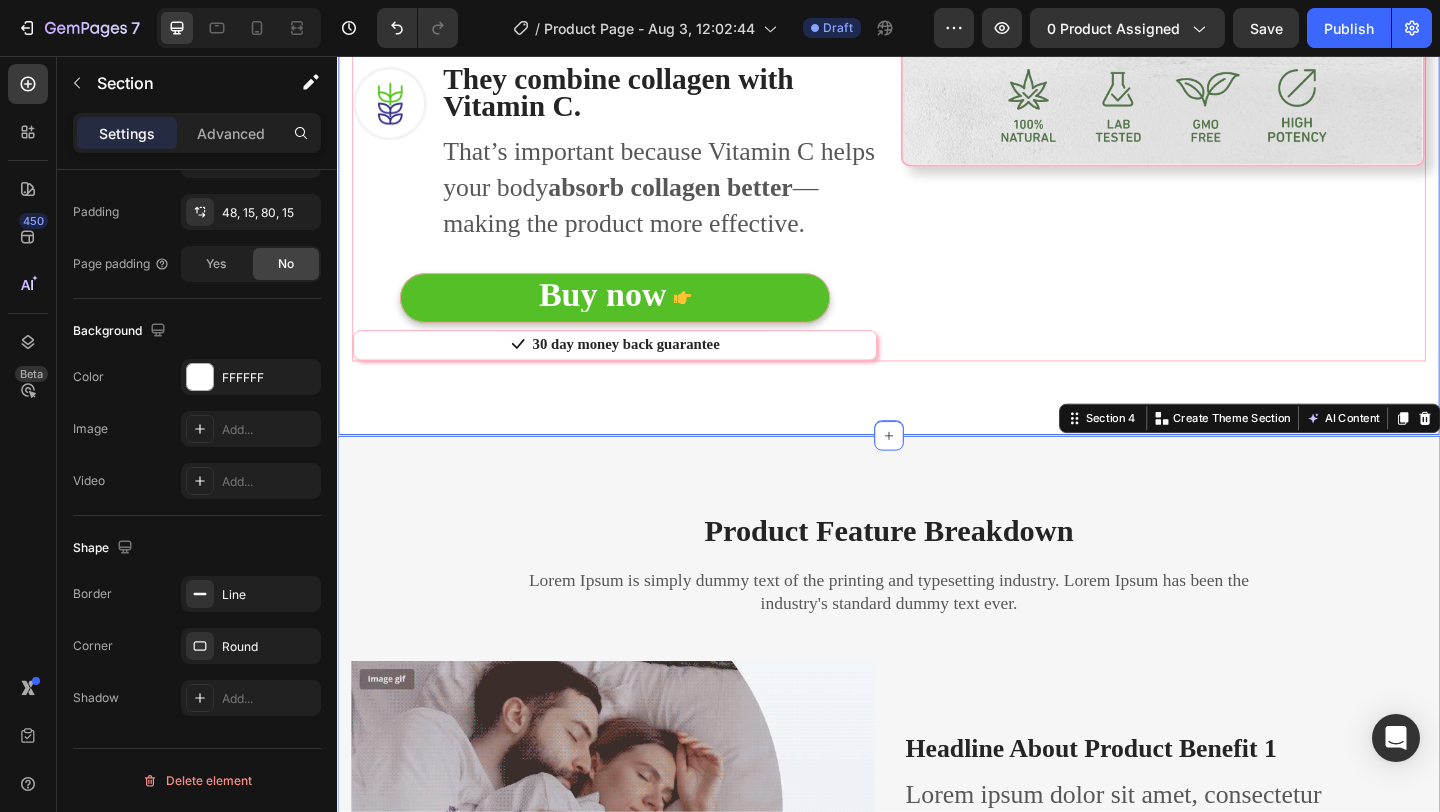 click on "Why You Need Collagen Gummies as an Adult Heading Row As we age, our body naturally produces  less collagen —the protein that keeps our skin smooth, joints flexible, hair strong, and nails healthy. This decline usually starts in your  mid-20s  and accelerates in your 30s and beyond. That’s where  Collagen Gummies  come in. Text block Row Image They help replace what your body is losing. Heading They help replace what your body is losing. Heading Without enough collagen, you may notice more wrinkles, joint discomfort, brittle nails, or thinning hair. These gummies help  rebuild and maintain  what time takes away. Text block Row Image They support natural beauty from within. Heading Instead of covering up signs of aging, these gummies work at the source—giving your skin a glow, your hair strength, and your joints the cushion they need. Text block Row Image They combine collagen with Vitamin C.   Heading That’s important because Vitamin C helps your body  absorb collagen better Text block Row  	   Icon" at bounding box center (937, -217) 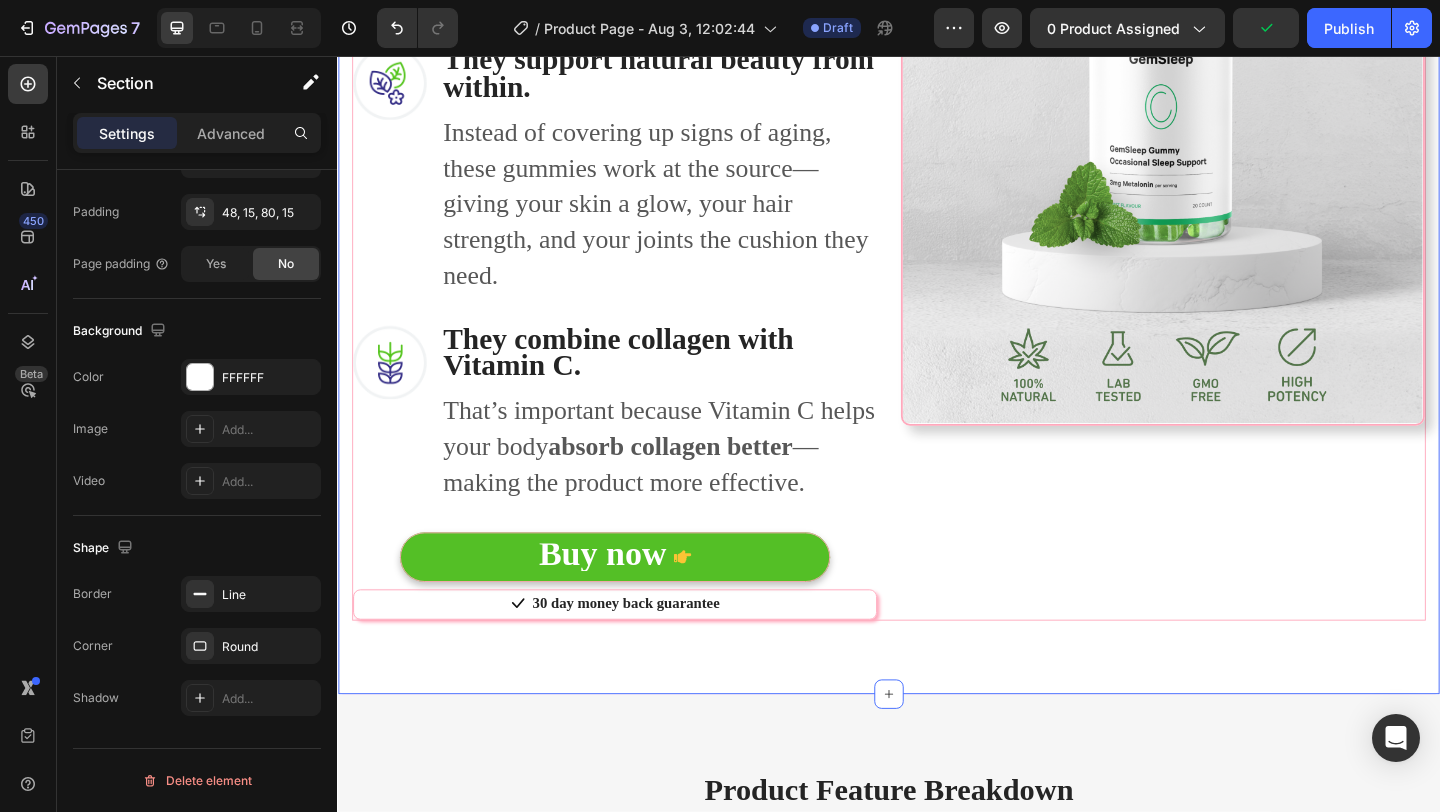 scroll, scrollTop: 2032, scrollLeft: 0, axis: vertical 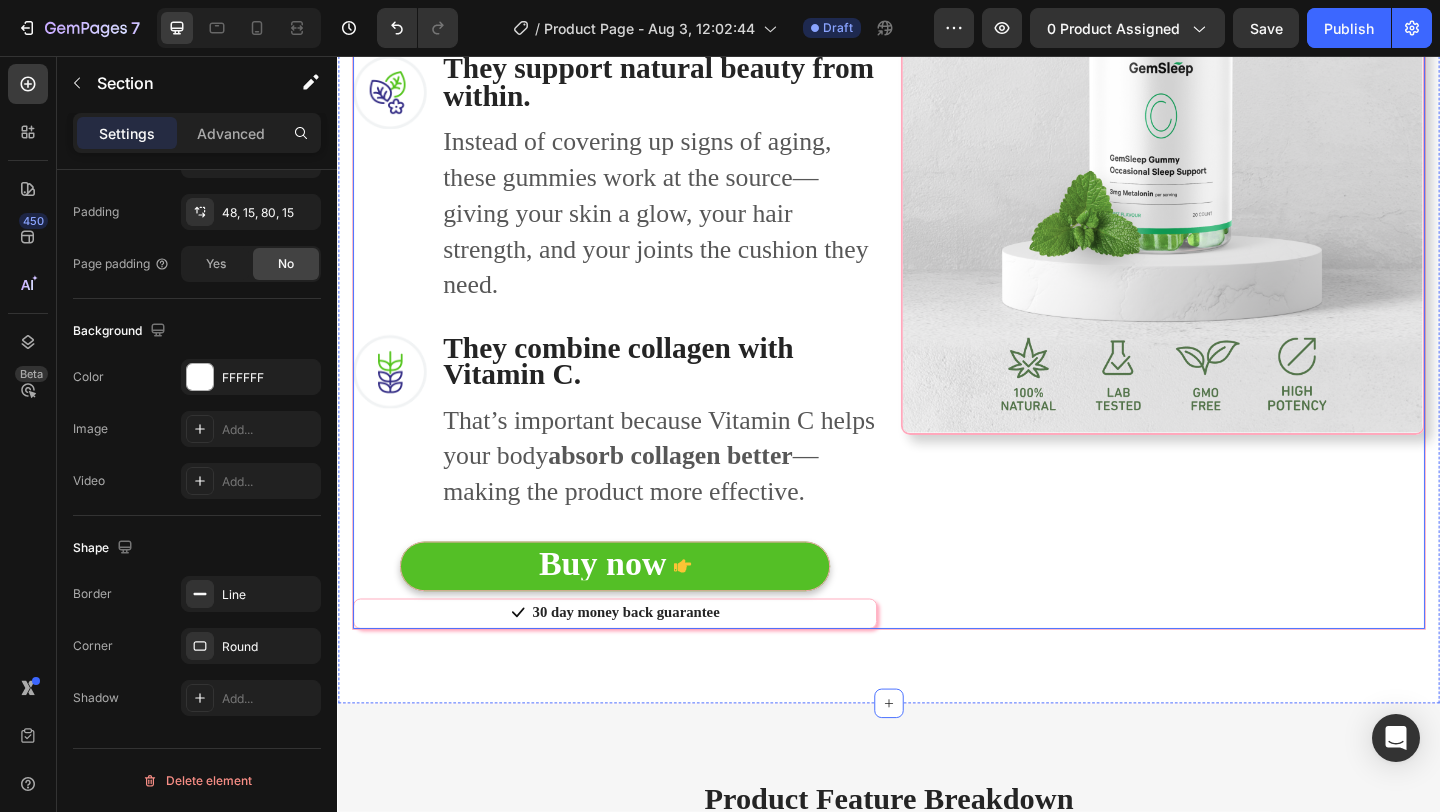 click on "Image They help replace what your body is losing. Heading They help replace what your body is losing. Heading Without enough collagen, you may notice more wrinkles, joint discomfort, brittle nails, or thinning hair. These gummies help  rebuild and maintain  what time takes away. Text block Row Image They support natural beauty from within. Heading Instead of covering up signs of aging, these gummies work at the source—giving your skin a glow, your hair strength, and your joints the cushion they need. Text block Row Image They combine collagen with Vitamin C.   Heading That’s important because Vitamin C helps your body  absorb collagen better —making the product more effective. Text block Row  	   Buy now Button                Icon 30 day money back guarantee Text block Icon List Row Image Row" at bounding box center [937, 159] 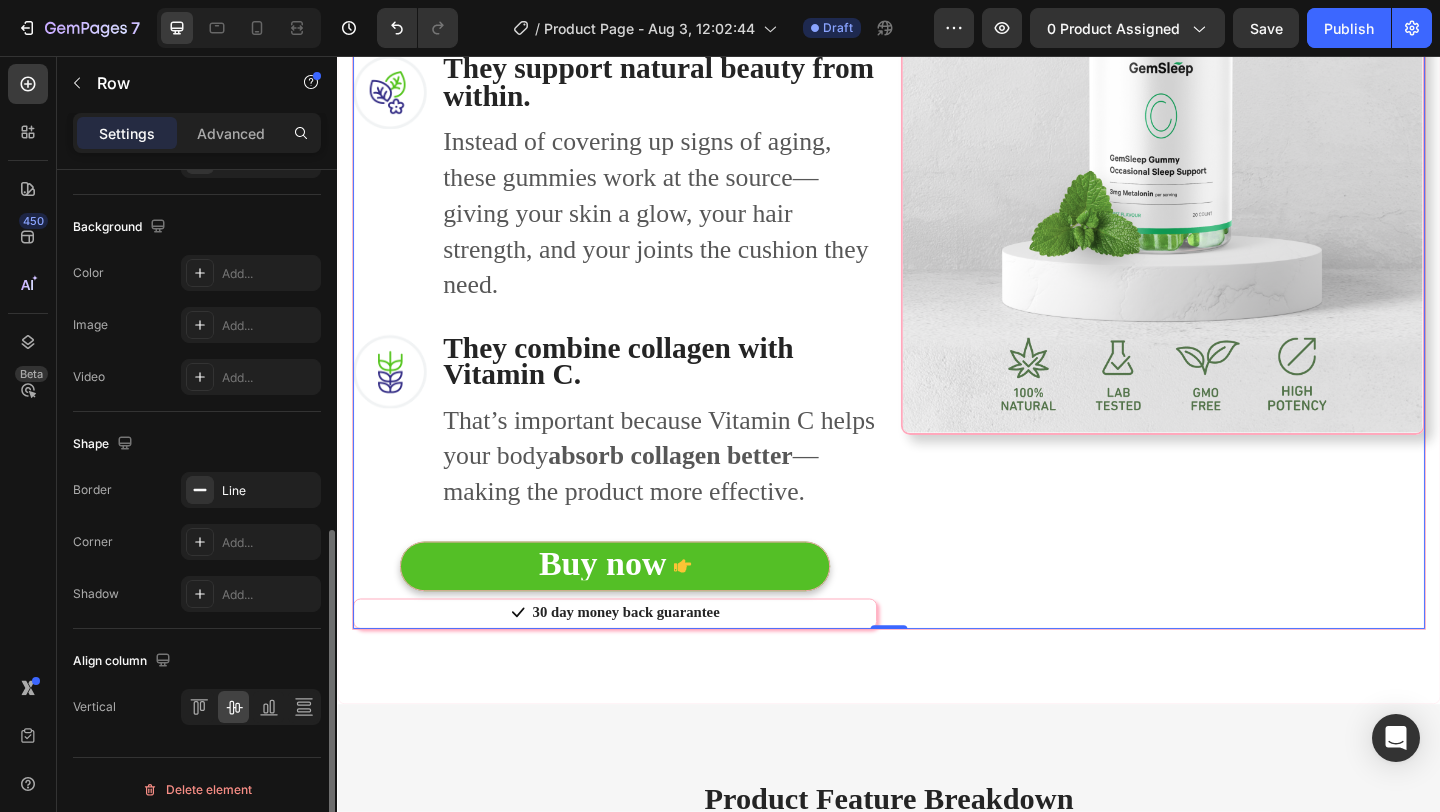 scroll, scrollTop: 749, scrollLeft: 0, axis: vertical 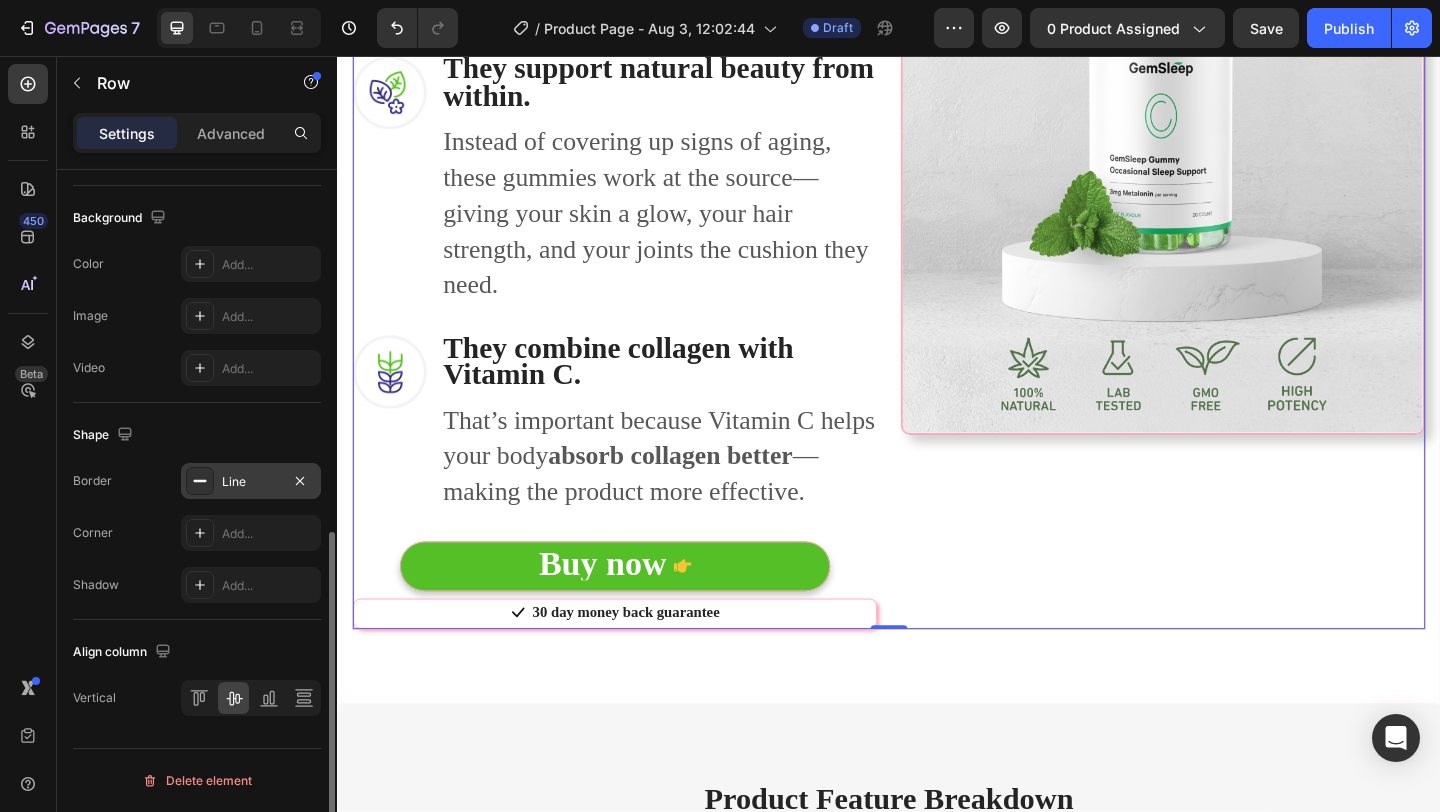 click 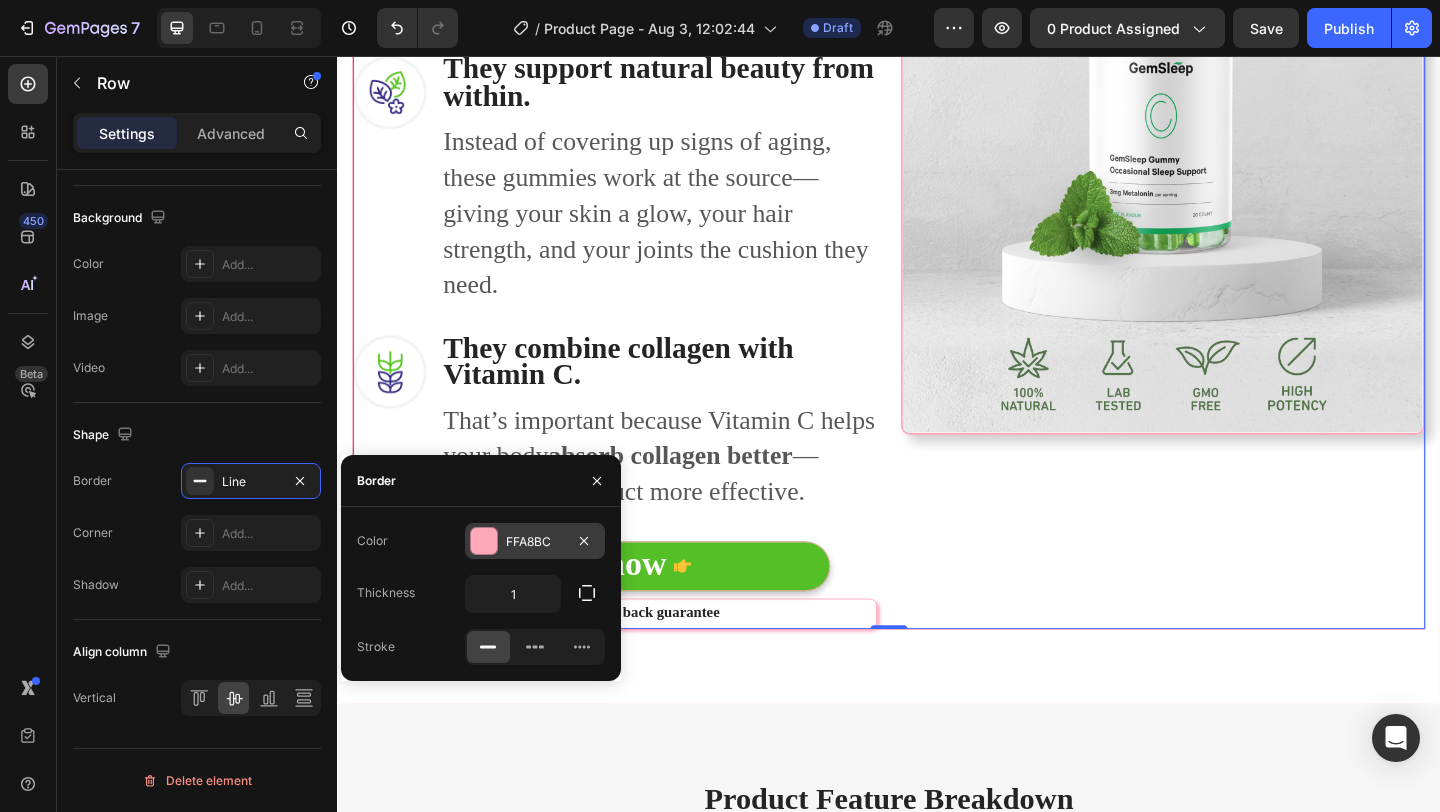 click at bounding box center [484, 541] 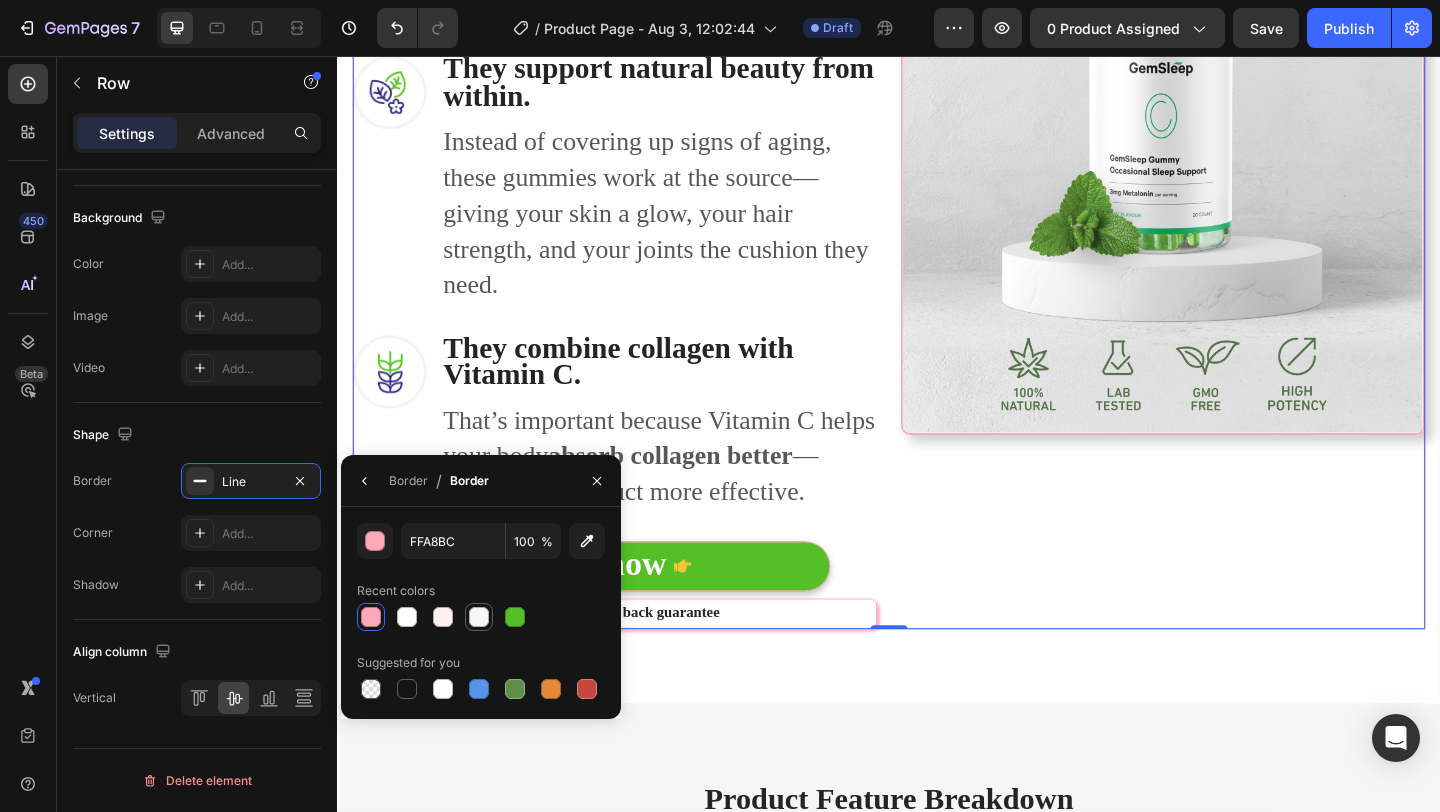 click at bounding box center (479, 617) 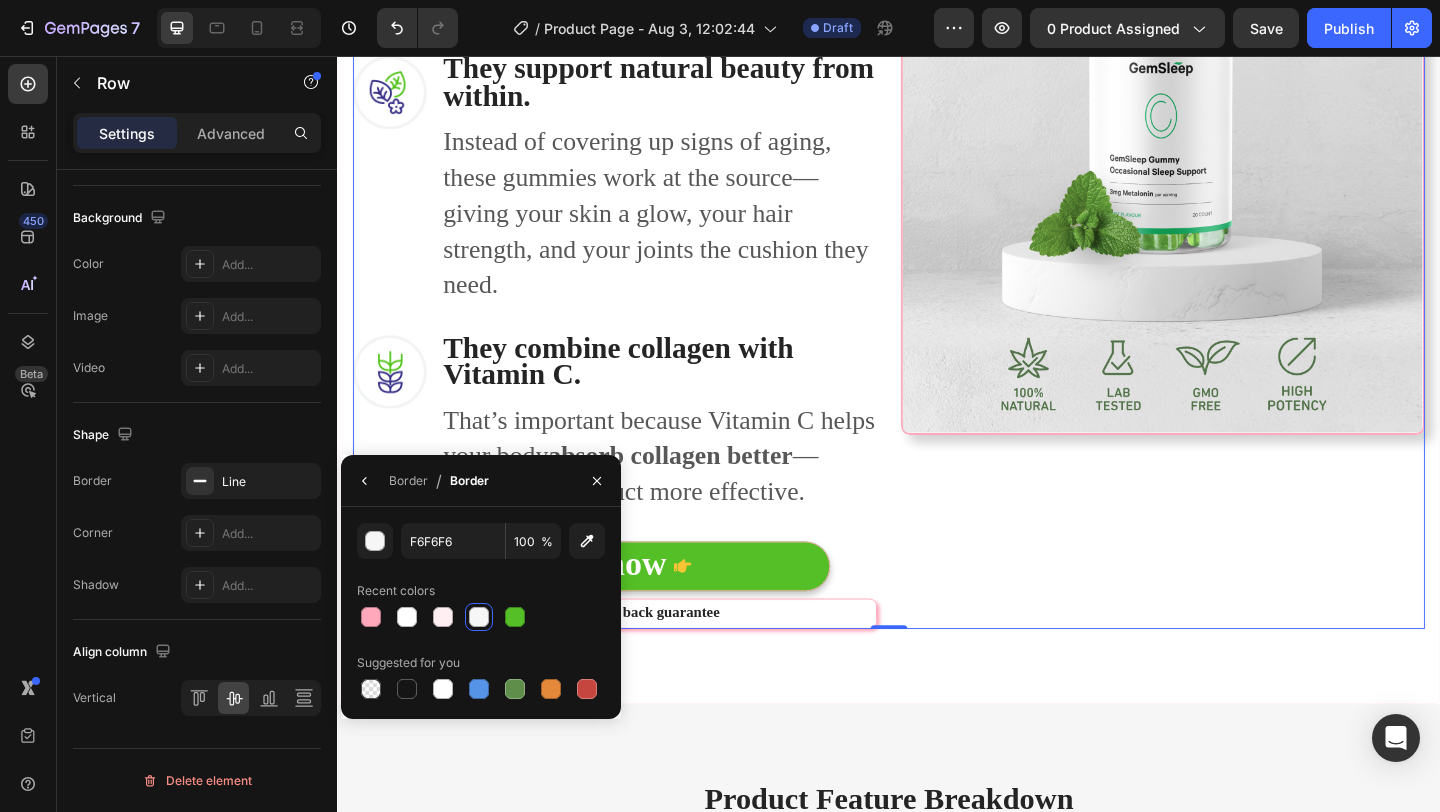 click on "Image" at bounding box center (1235, 183) 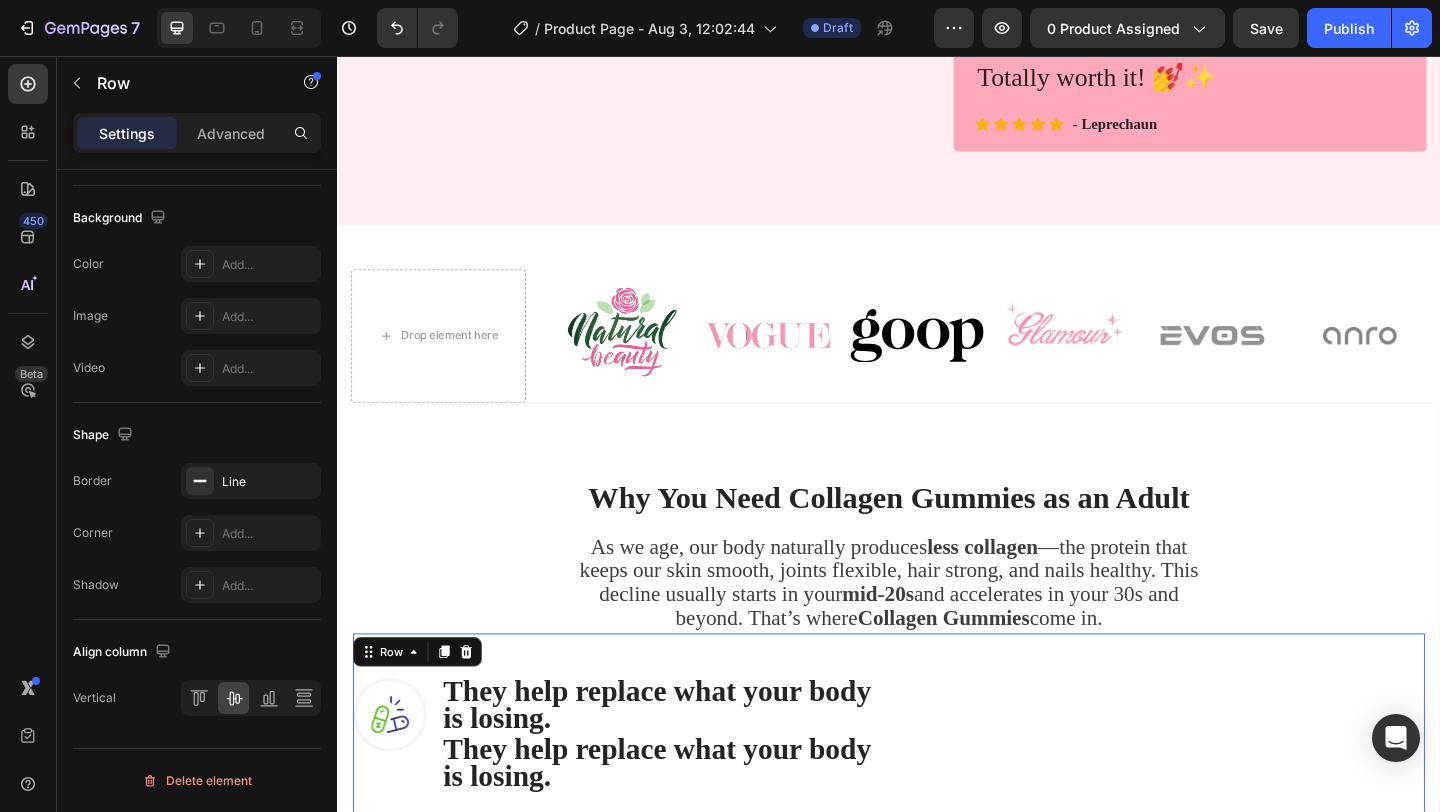 scroll, scrollTop: 1030, scrollLeft: 0, axis: vertical 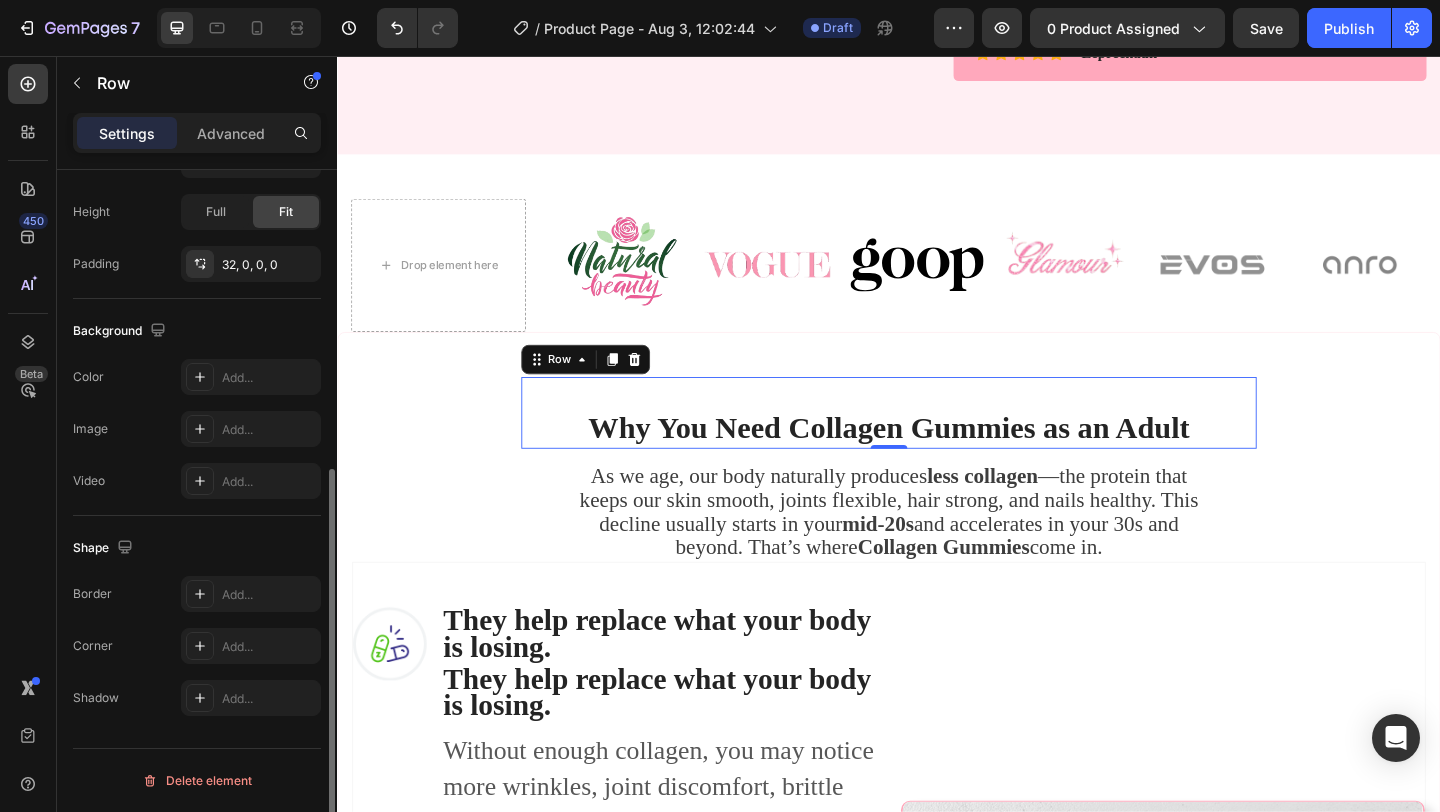 click on "Why You Need Collagen Gummies as an Adult Heading Row   0" at bounding box center (937, 444) 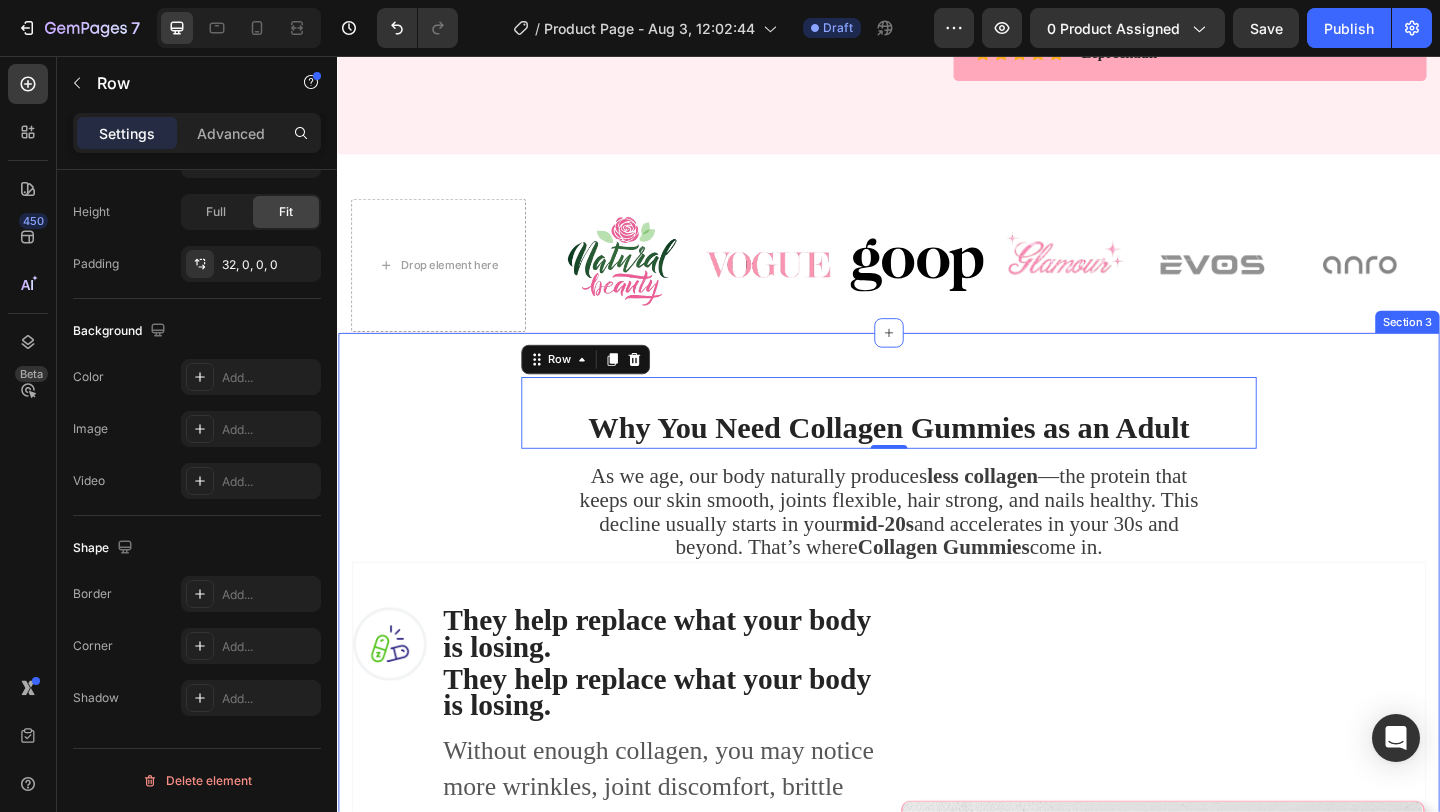 click on "Why You Need Collagen Gummies as an Adult Heading Row   0 As we age, our body naturally produces  less collagen —the protein that keeps our skin smooth, joints flexible, hair strong, and nails healthy. This decline usually starts in your  mid-20s  and accelerates in your 30s and beyond. That’s where  Collagen Gummies  come in. Text block Row Image They help replace what your body is losing. Heading They help replace what your body is losing. Heading Without enough collagen, you may notice more wrinkles, joint discomfort, brittle nails, or thinning hair. These gummies help  rebuild and maintain  what time takes away. Text block Row Image They support natural beauty from within. Heading Instead of covering up signs of aging, these gummies work at the source—giving your skin a glow, your hair strength, and your joints the cushion they need. Text block Row Image They combine collagen with Vitamin C.   Heading That’s important because Vitamin C helps your body  absorb collagen better Text block Row" at bounding box center (937, 1026) 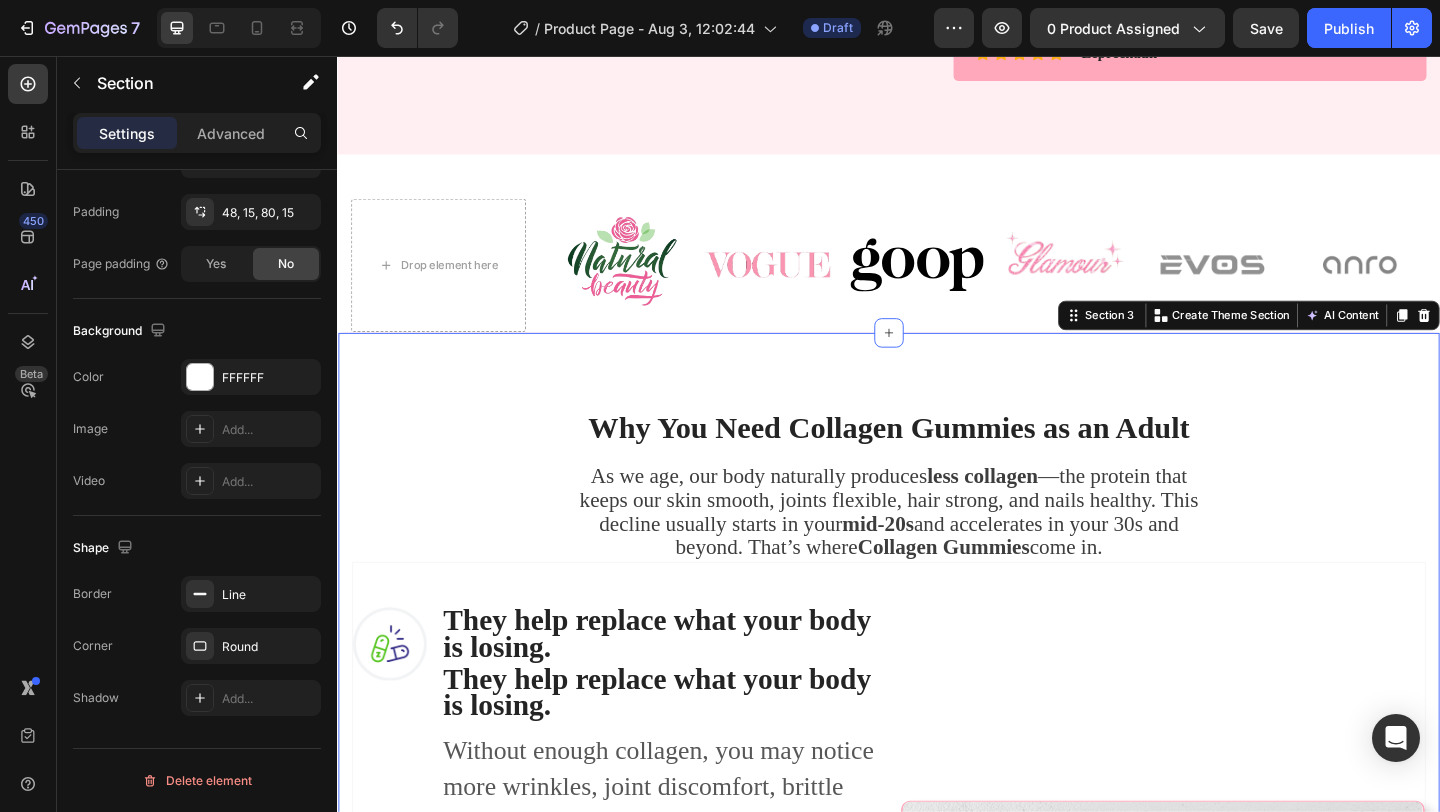 scroll, scrollTop: 0, scrollLeft: 0, axis: both 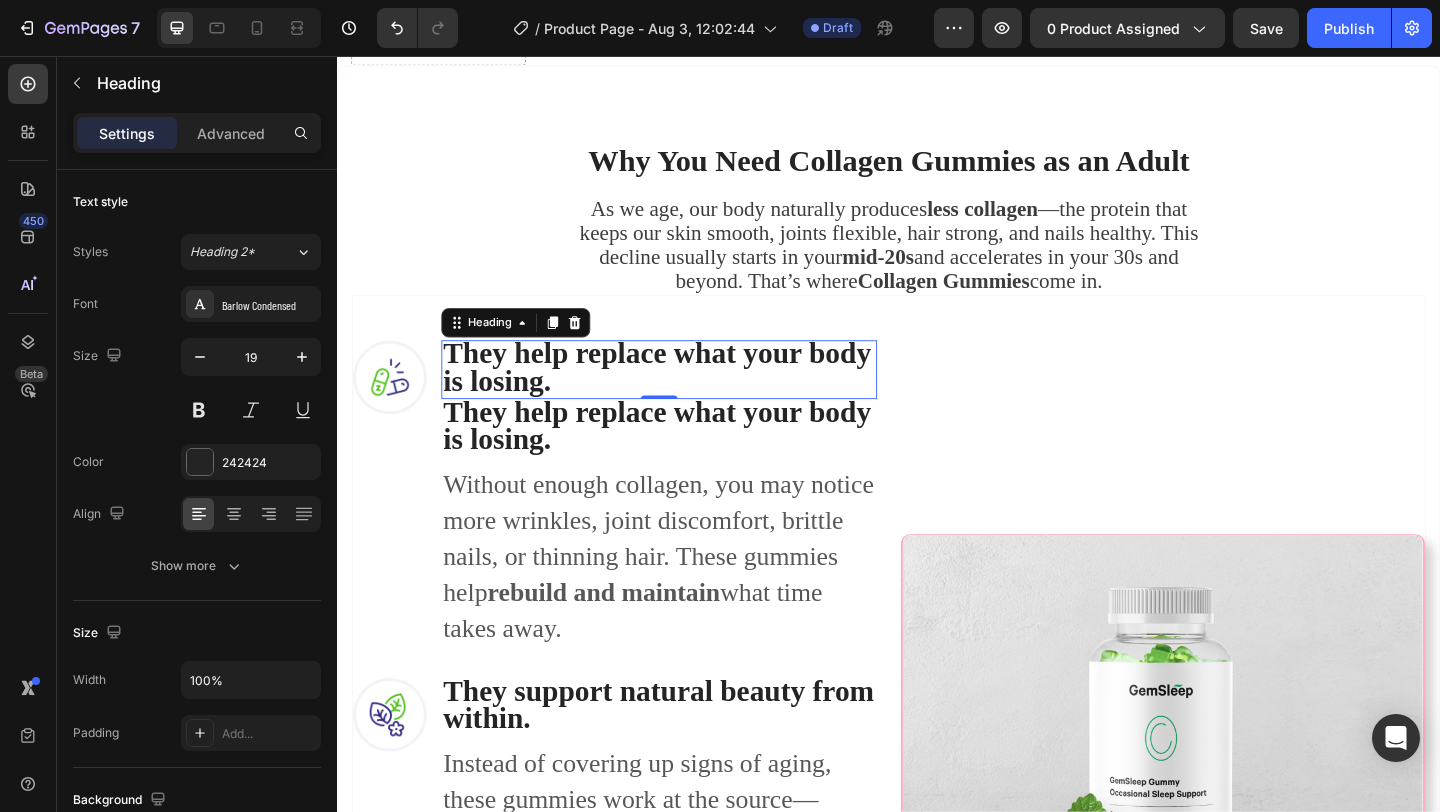 click on "They help replace what your body is losing." at bounding box center [687, 396] 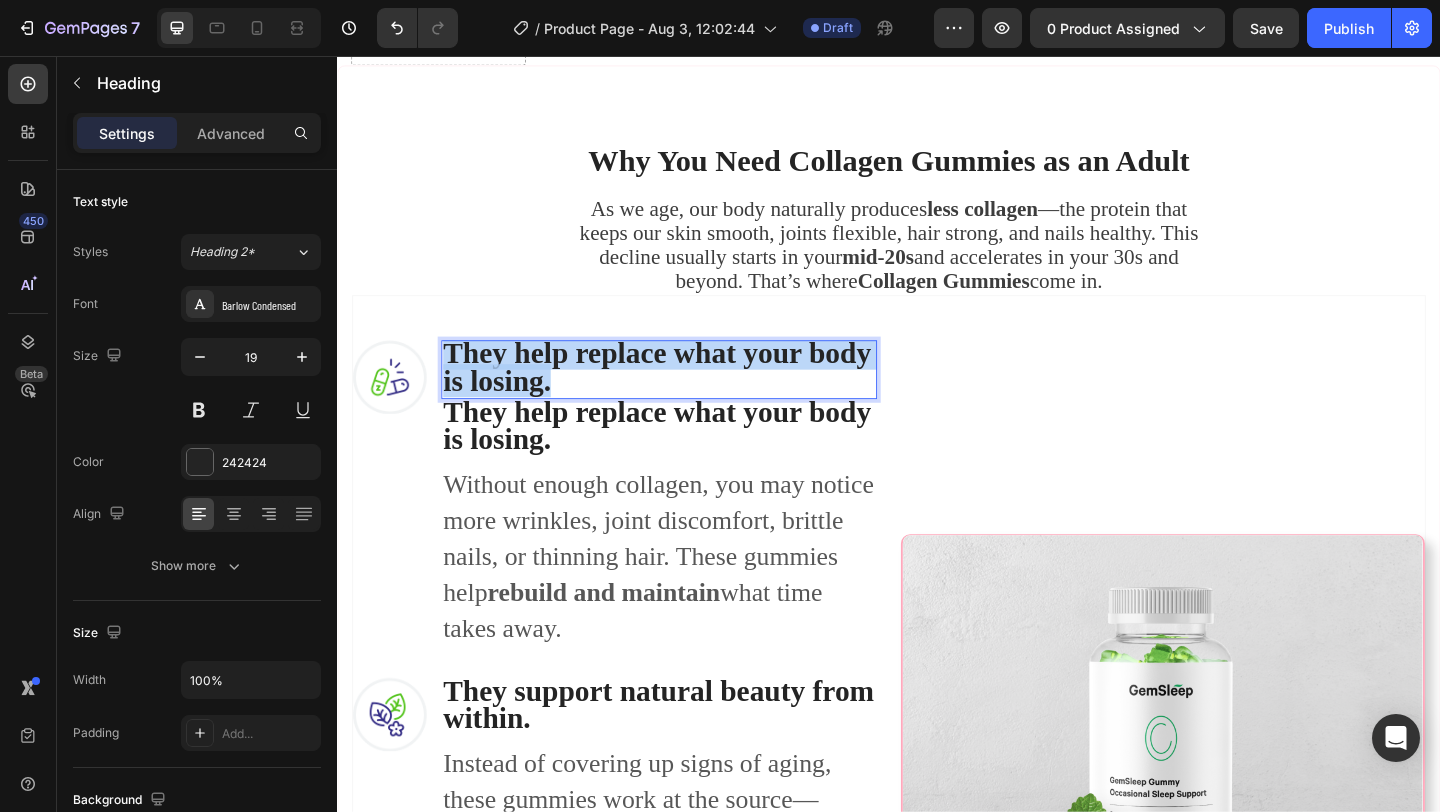 click on "They help replace what your body is losing." at bounding box center (687, 396) 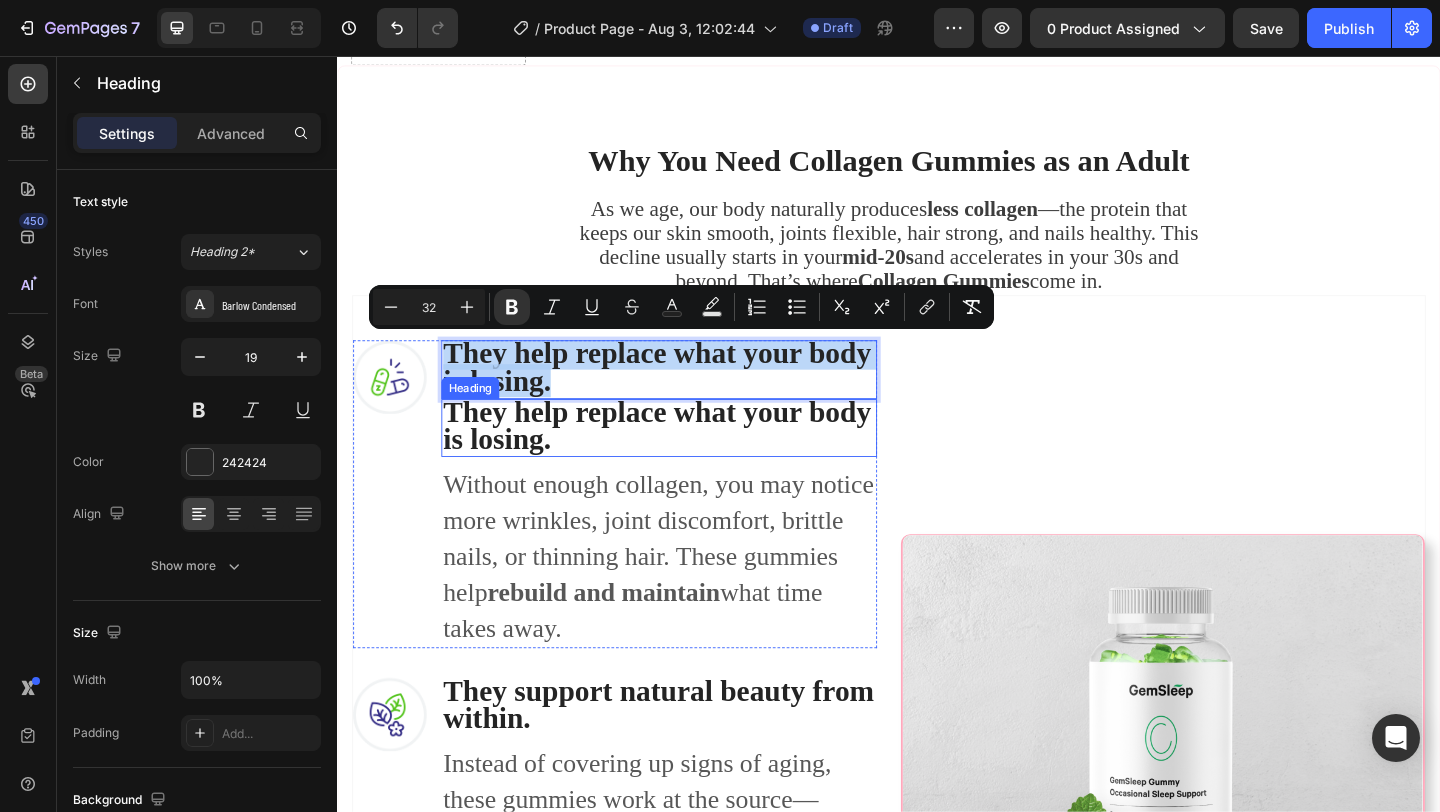 click on "They help replace what your body is losing." at bounding box center (685, 458) 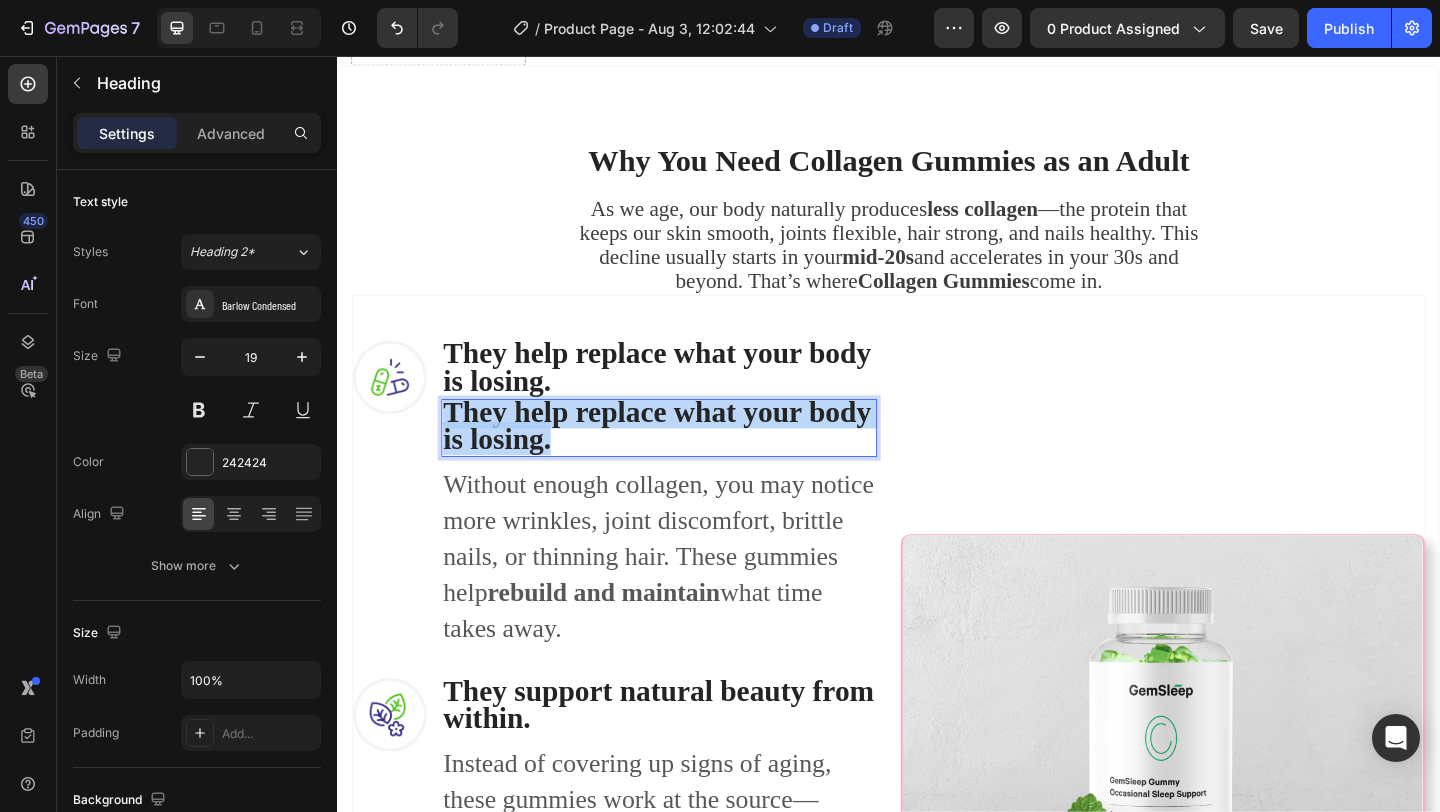click on "They help replace what your body is losing." at bounding box center [685, 458] 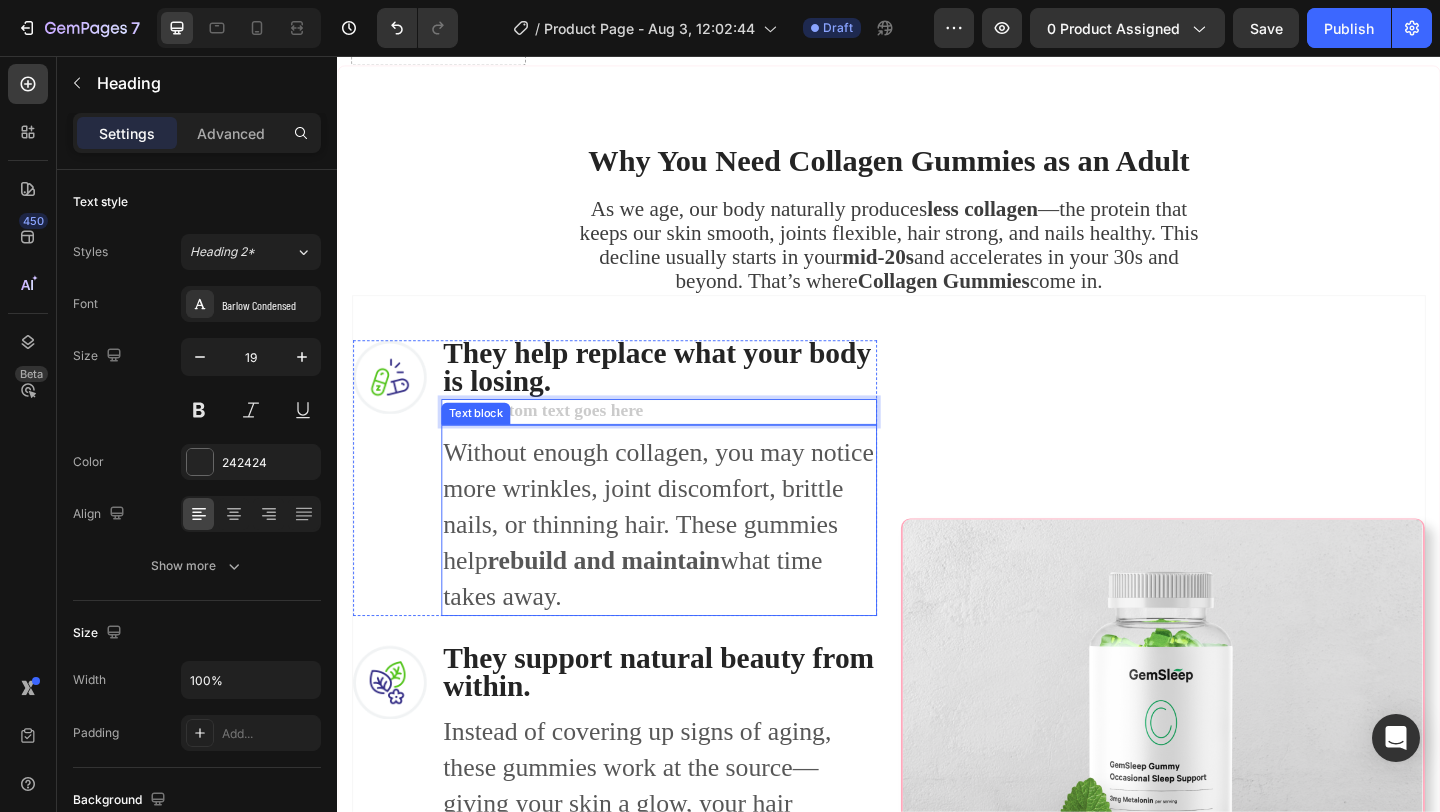 click on "Without enough collagen, you may notice more wrinkles, joint discomfort, brittle nails, or thinning hair. These gummies help  rebuild and maintain  what time takes away." at bounding box center [687, 565] 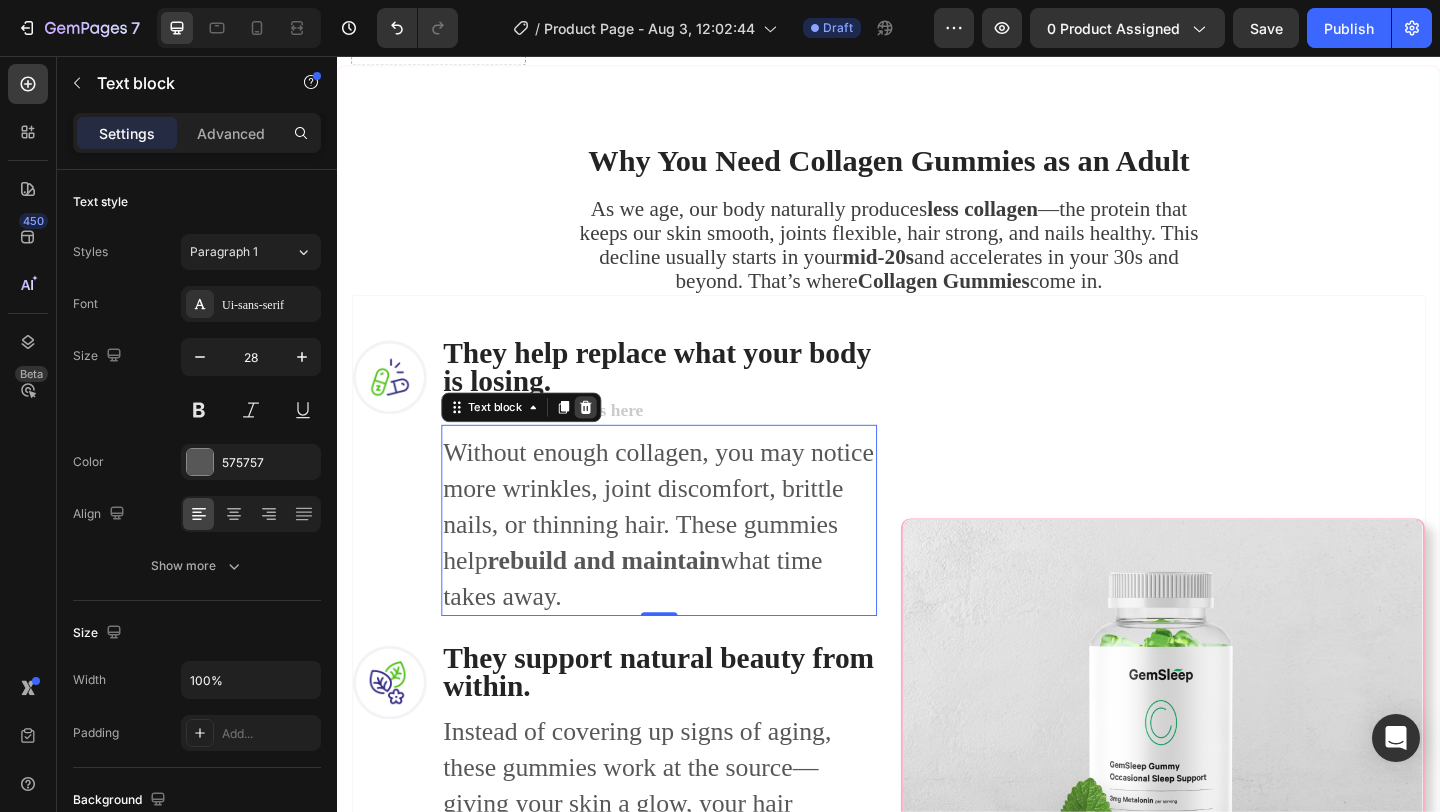 click 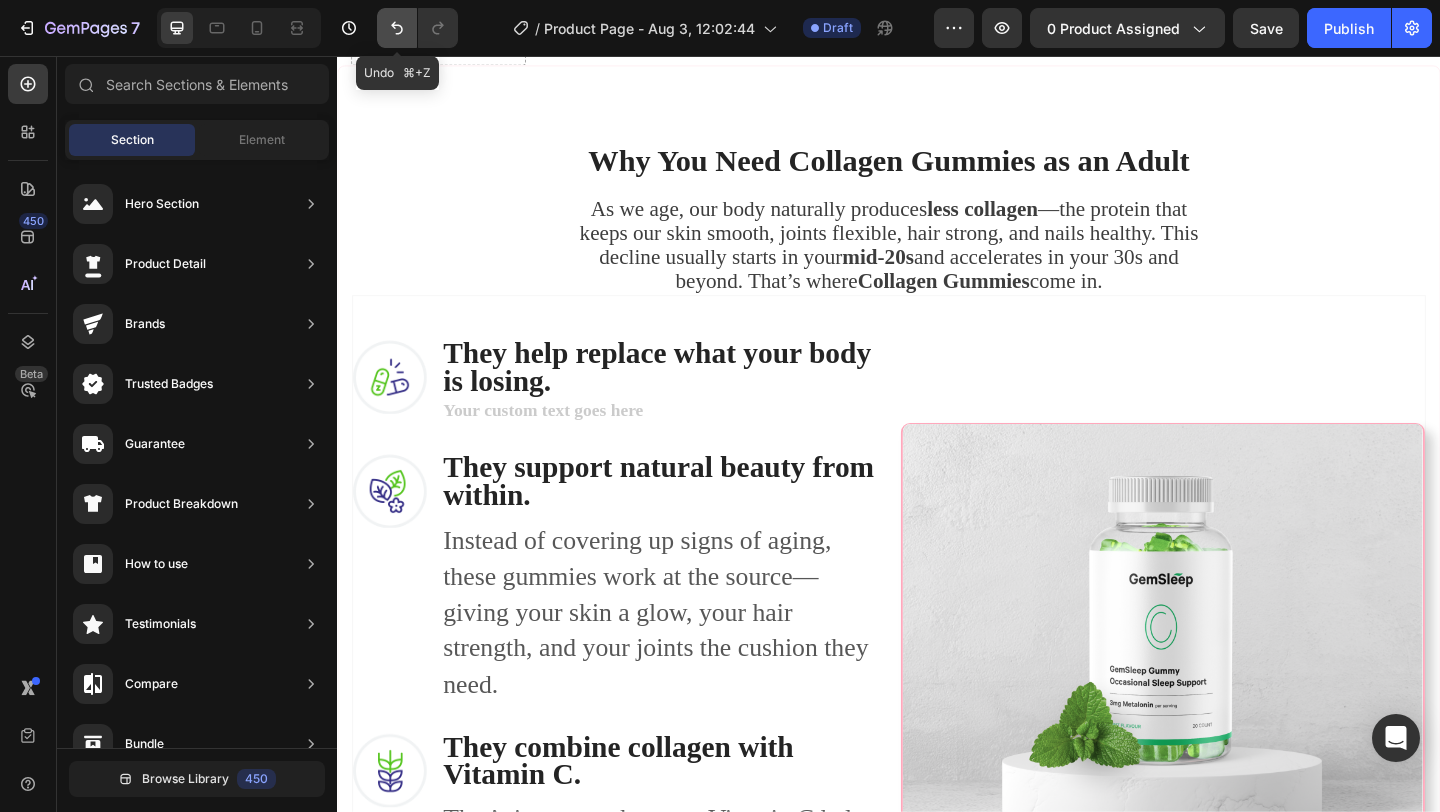 click 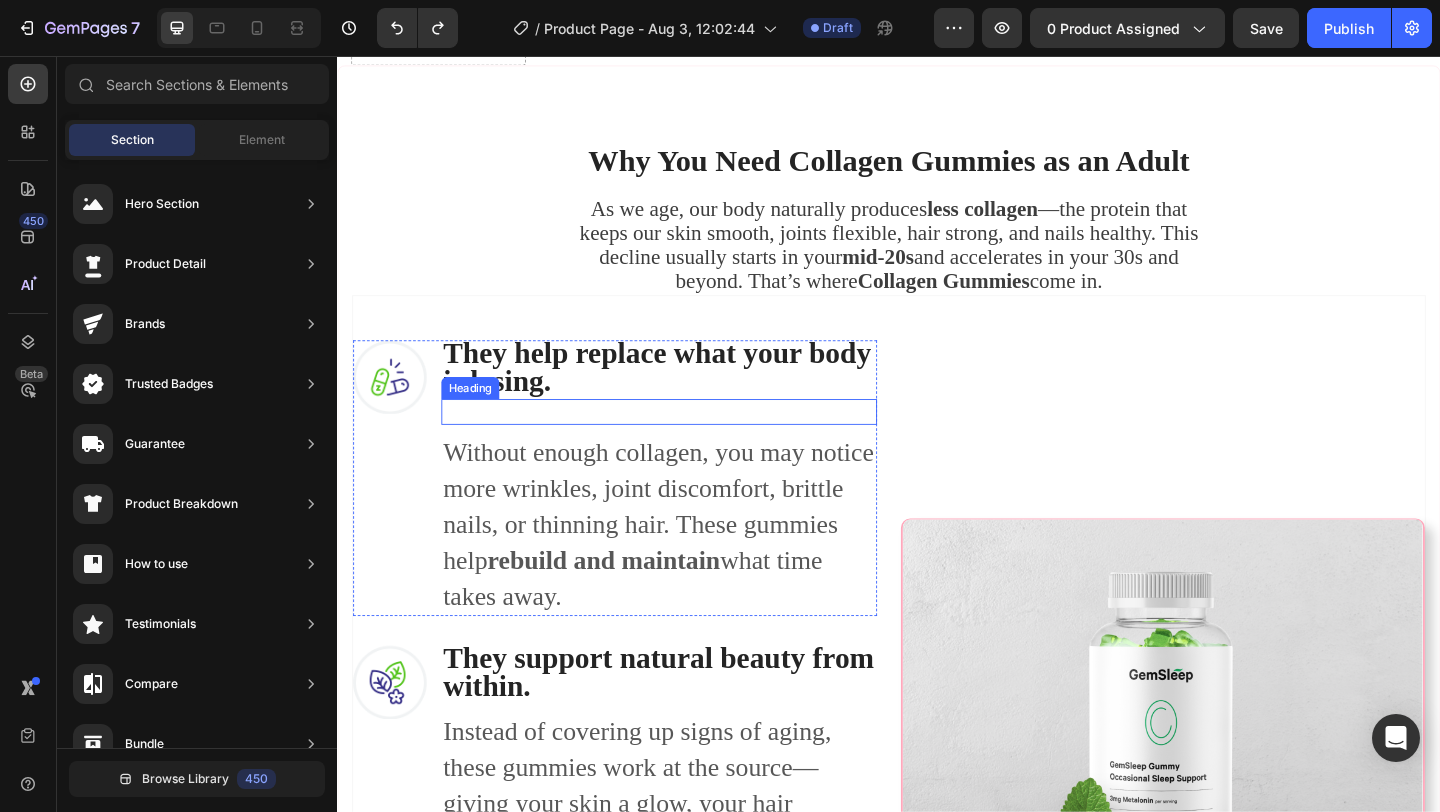 click at bounding box center [687, 443] 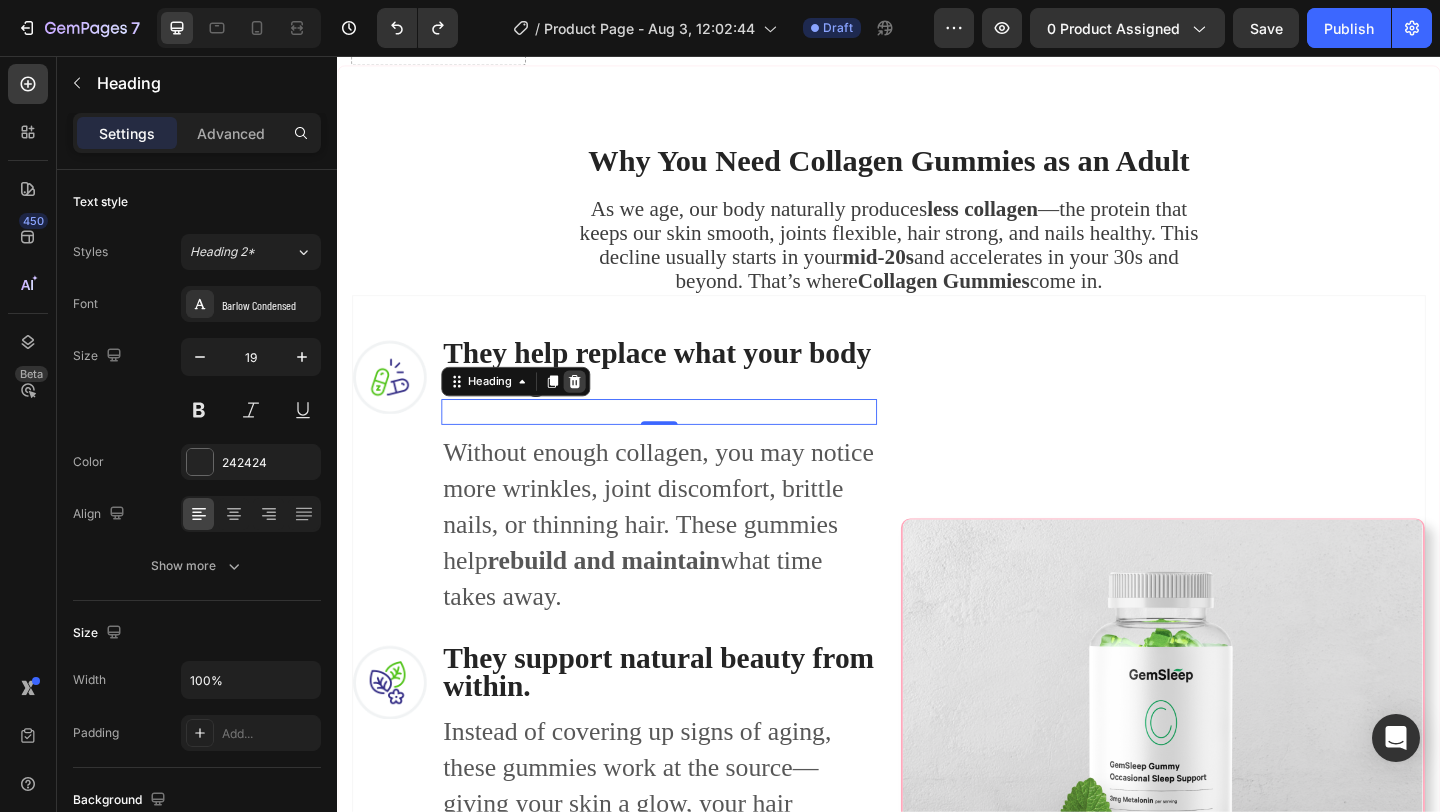 click 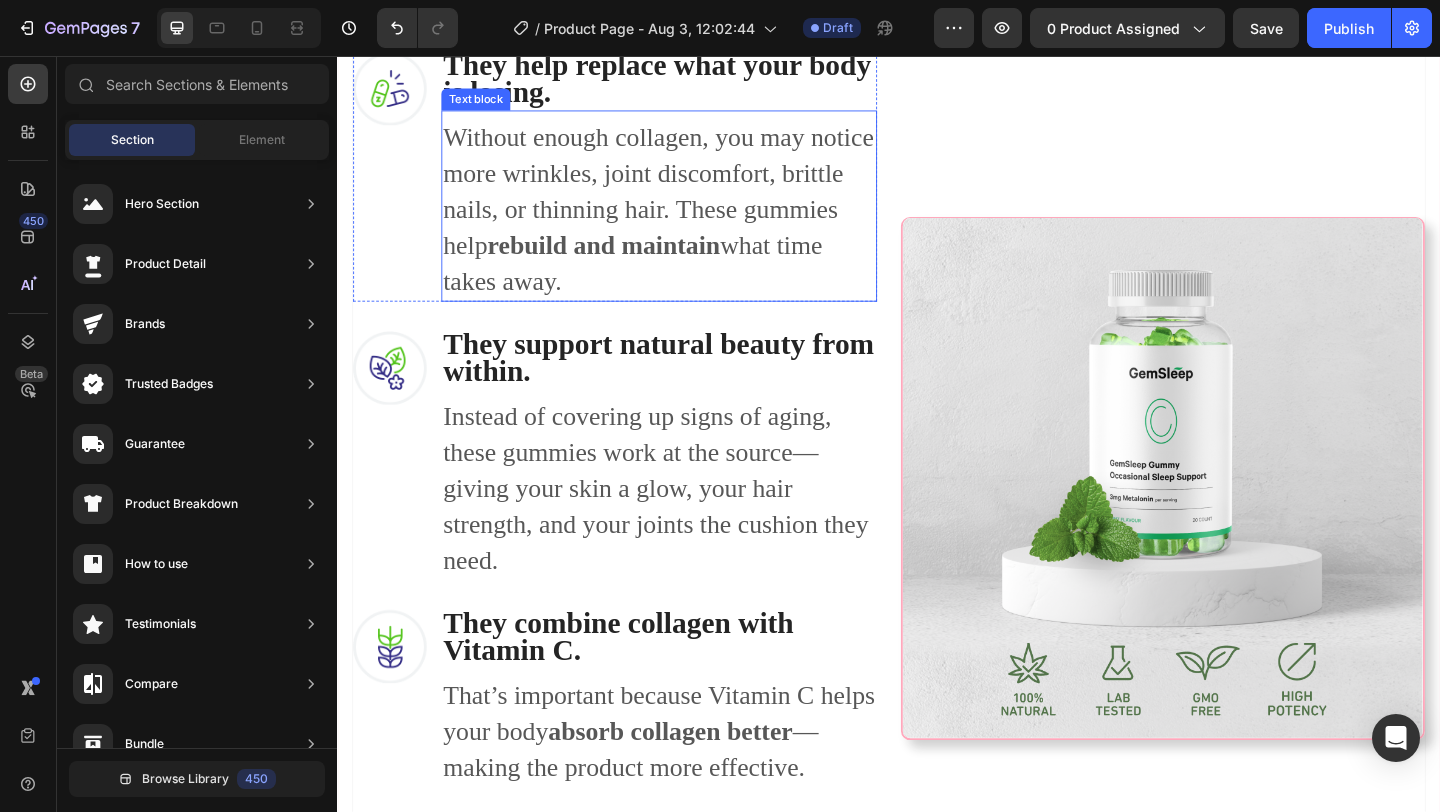 scroll, scrollTop: 1518, scrollLeft: 0, axis: vertical 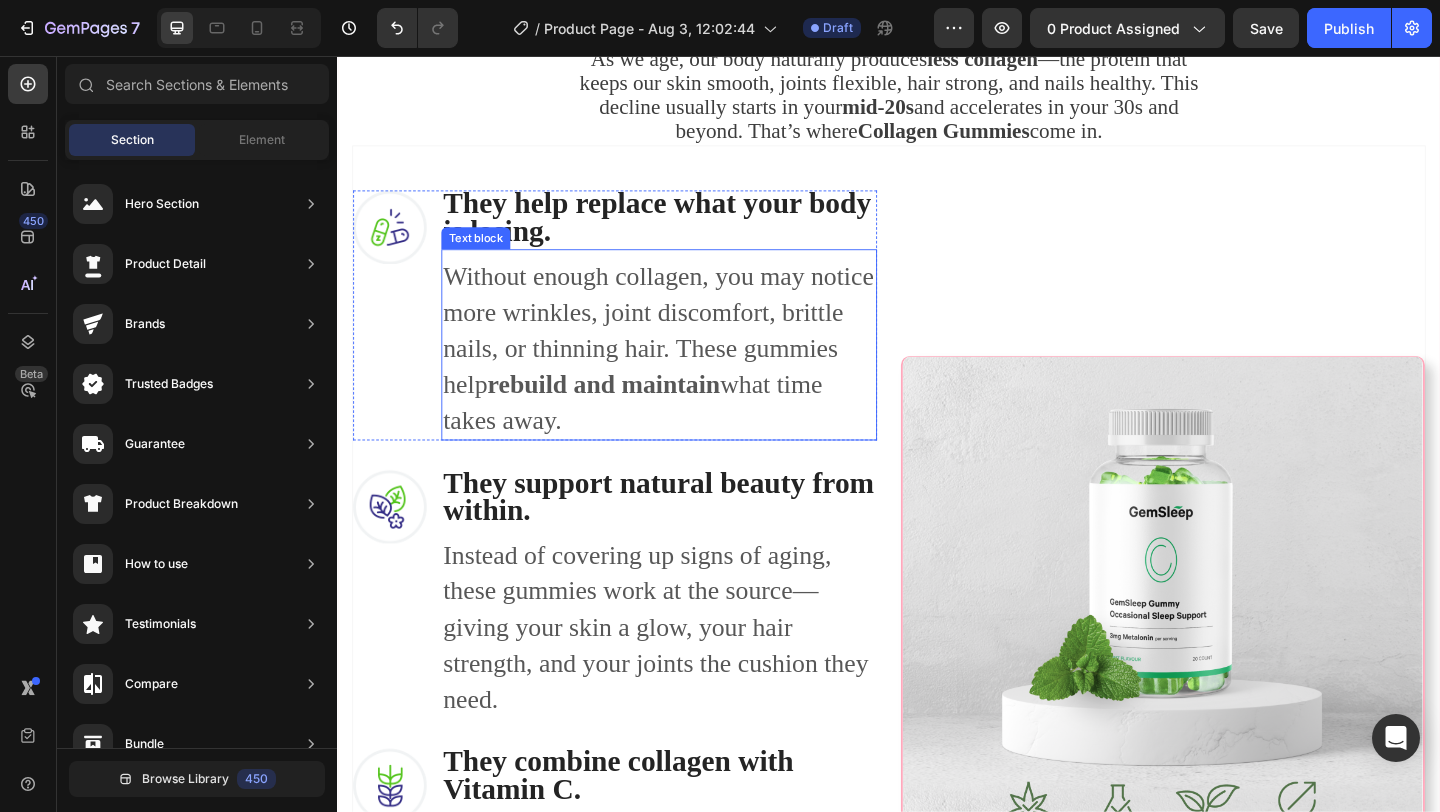 click on "Without enough collagen, you may notice more wrinkles, joint discomfort, brittle nails, or thinning hair. These gummies help  rebuild and maintain  what time takes away." at bounding box center [687, 374] 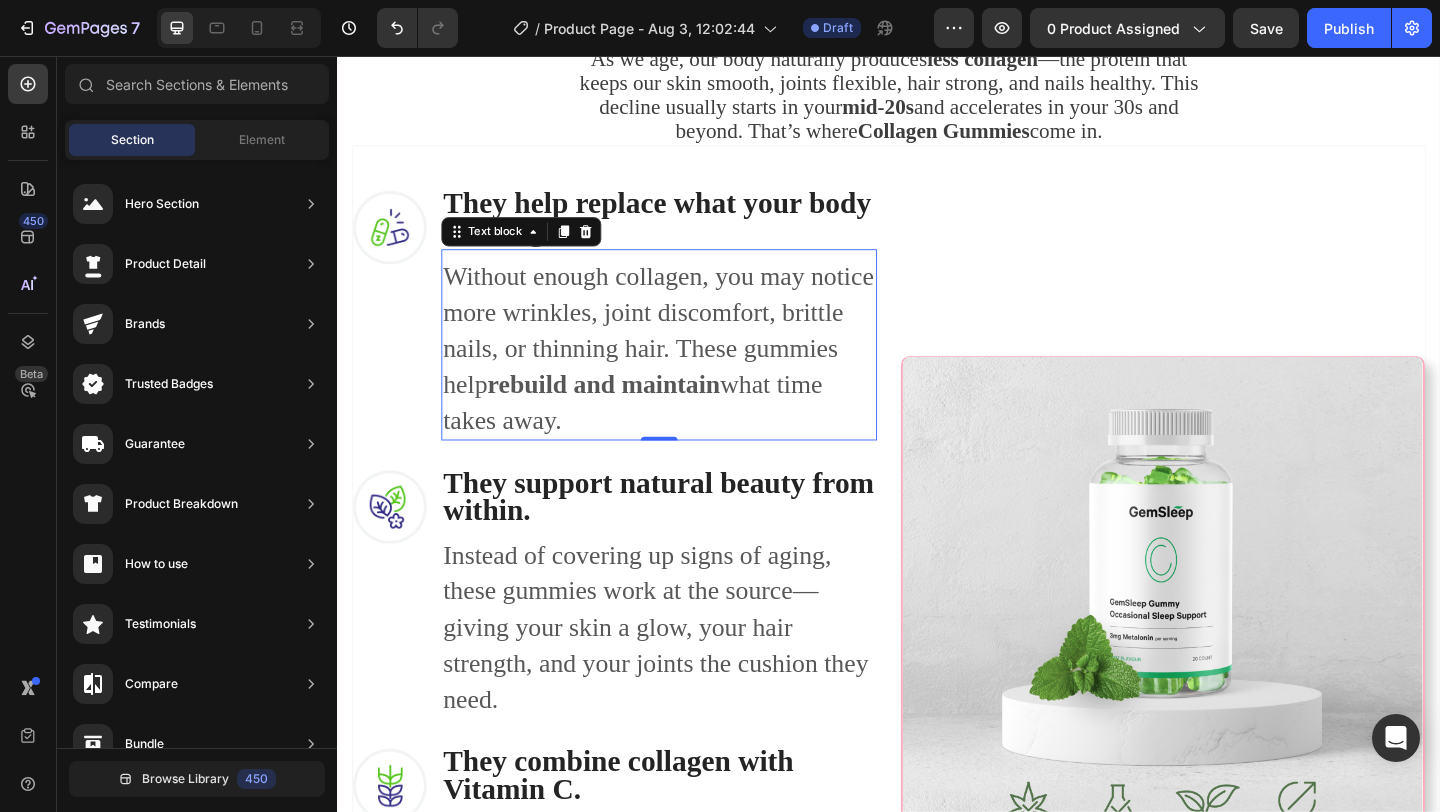 click on "Without enough collagen, you may notice more wrinkles, joint discomfort, brittle nails, or thinning hair. These gummies help  rebuild and maintain  what time takes away." at bounding box center (687, 374) 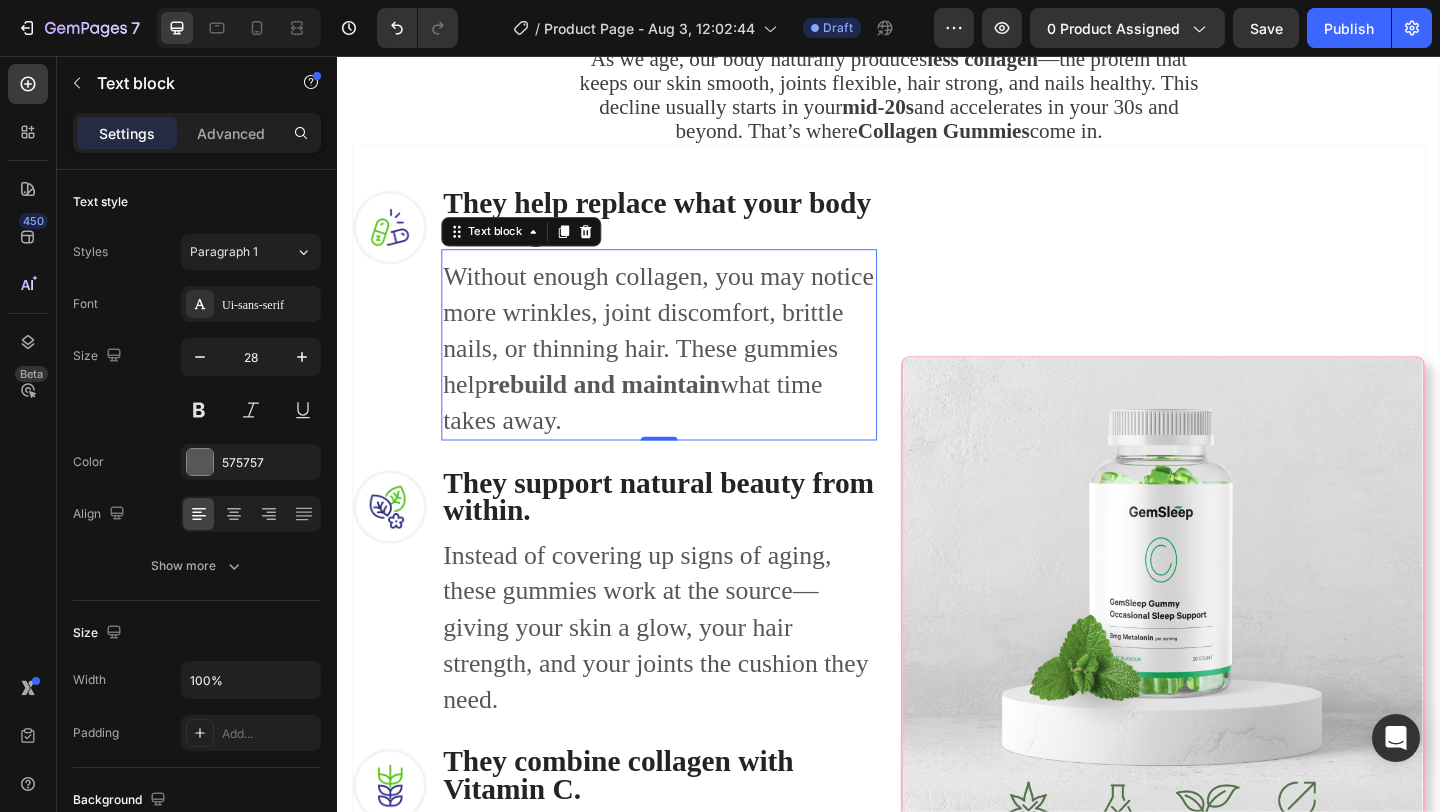 click on "Without enough collagen, you may notice more wrinkles, joint discomfort, brittle nails, or thinning hair. These gummies help  rebuild and maintain  what time takes away." at bounding box center [687, 374] 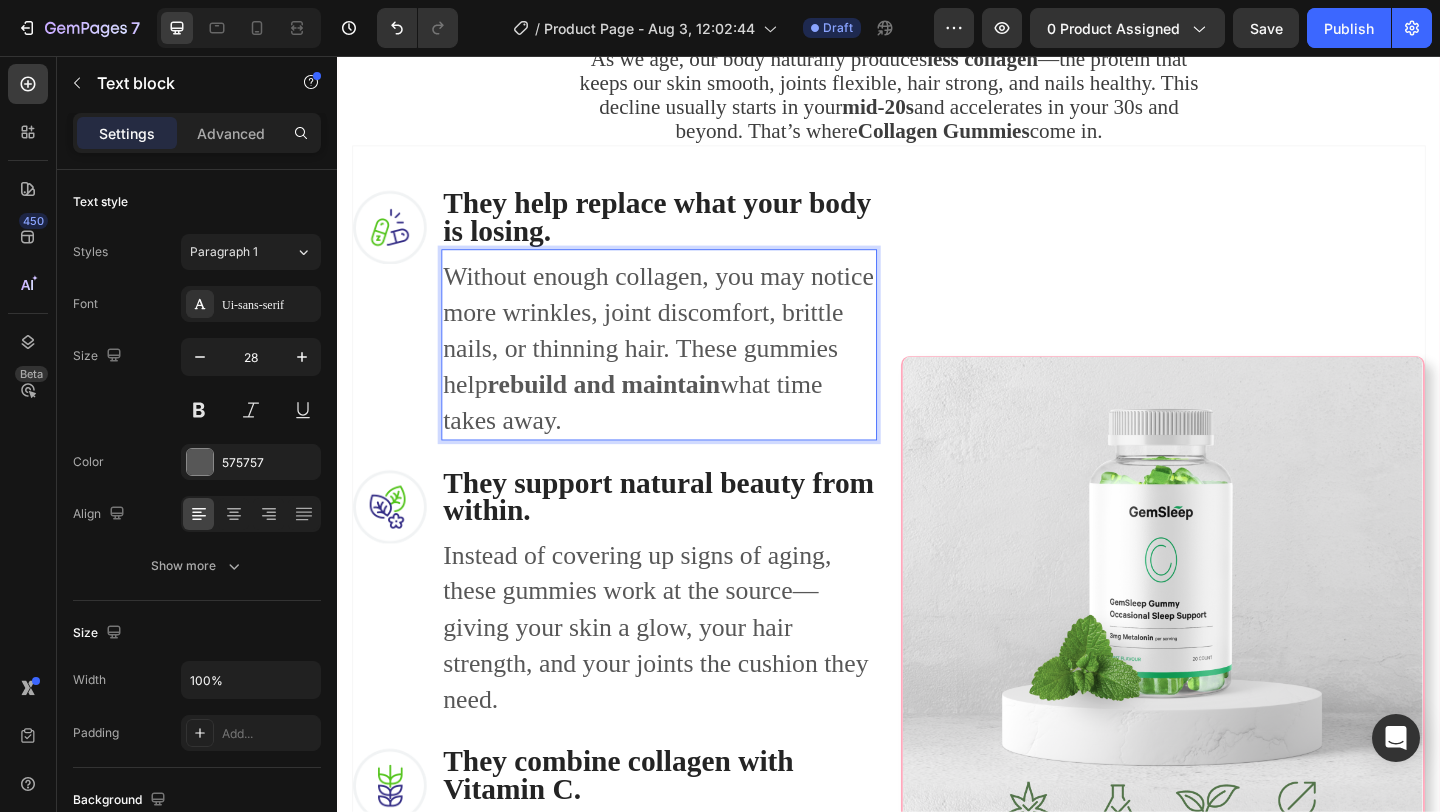 click on "Without enough collagen, you may notice more wrinkles, joint discomfort, brittle nails, or thinning hair. These gummies help  rebuild and maintain  what time takes away." at bounding box center [687, 374] 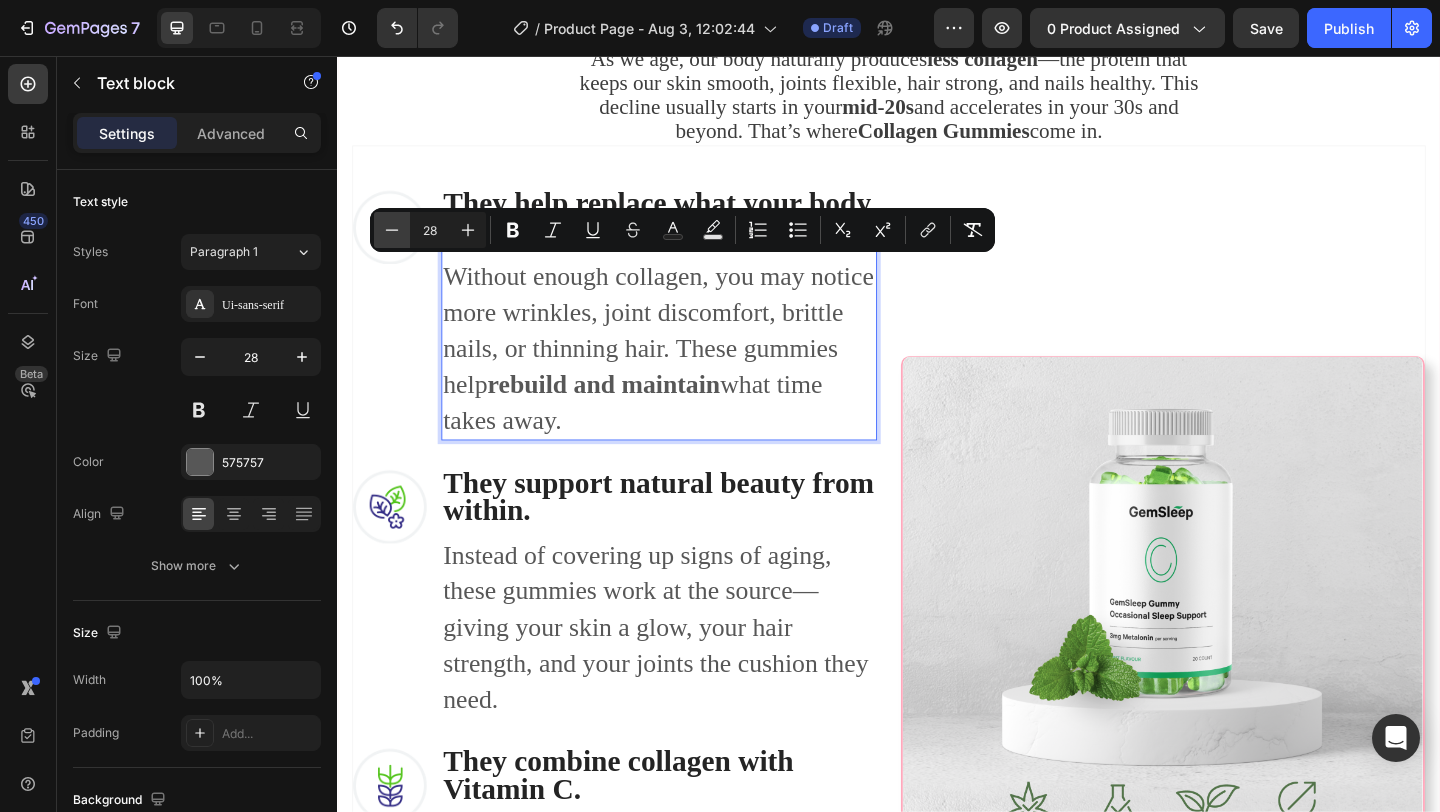 click 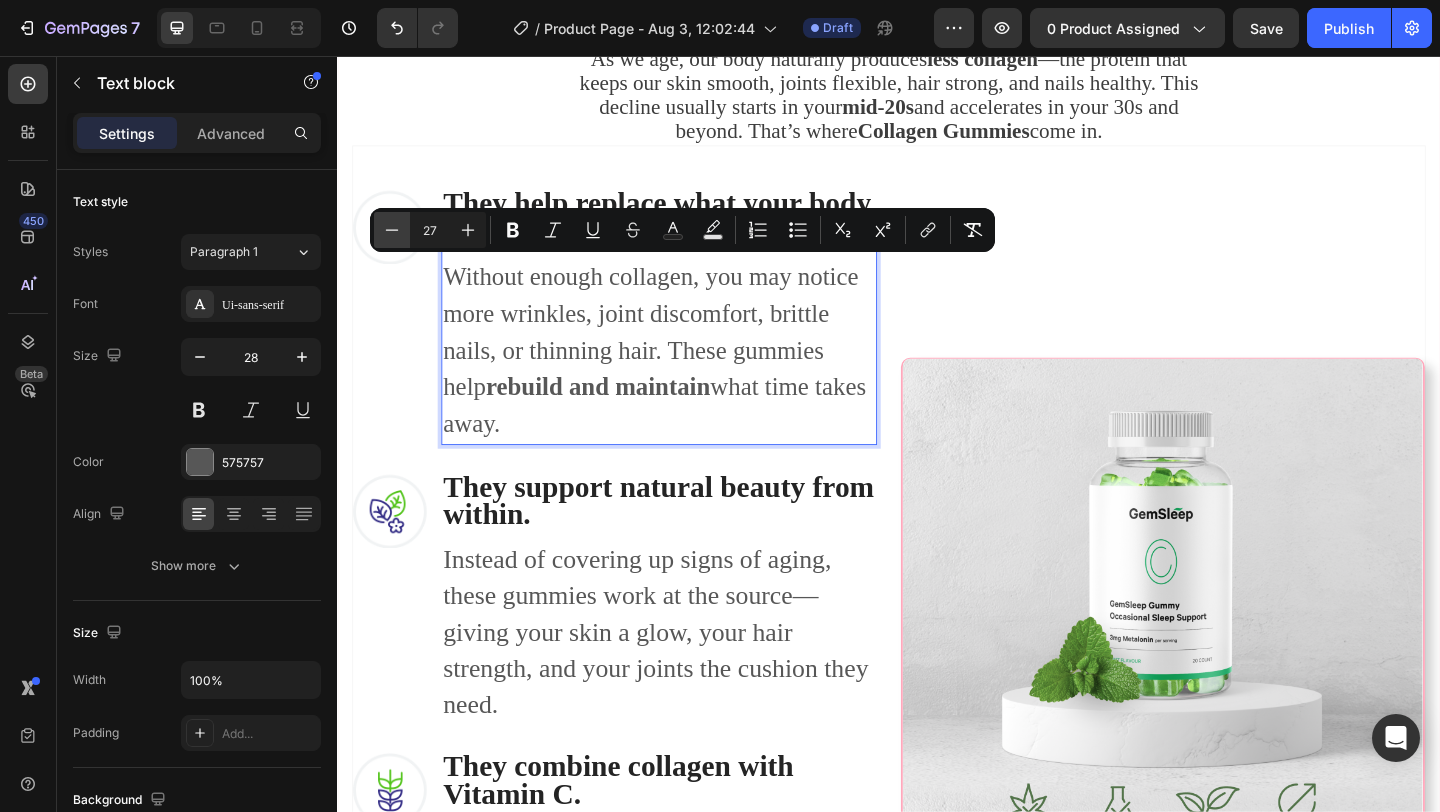 click 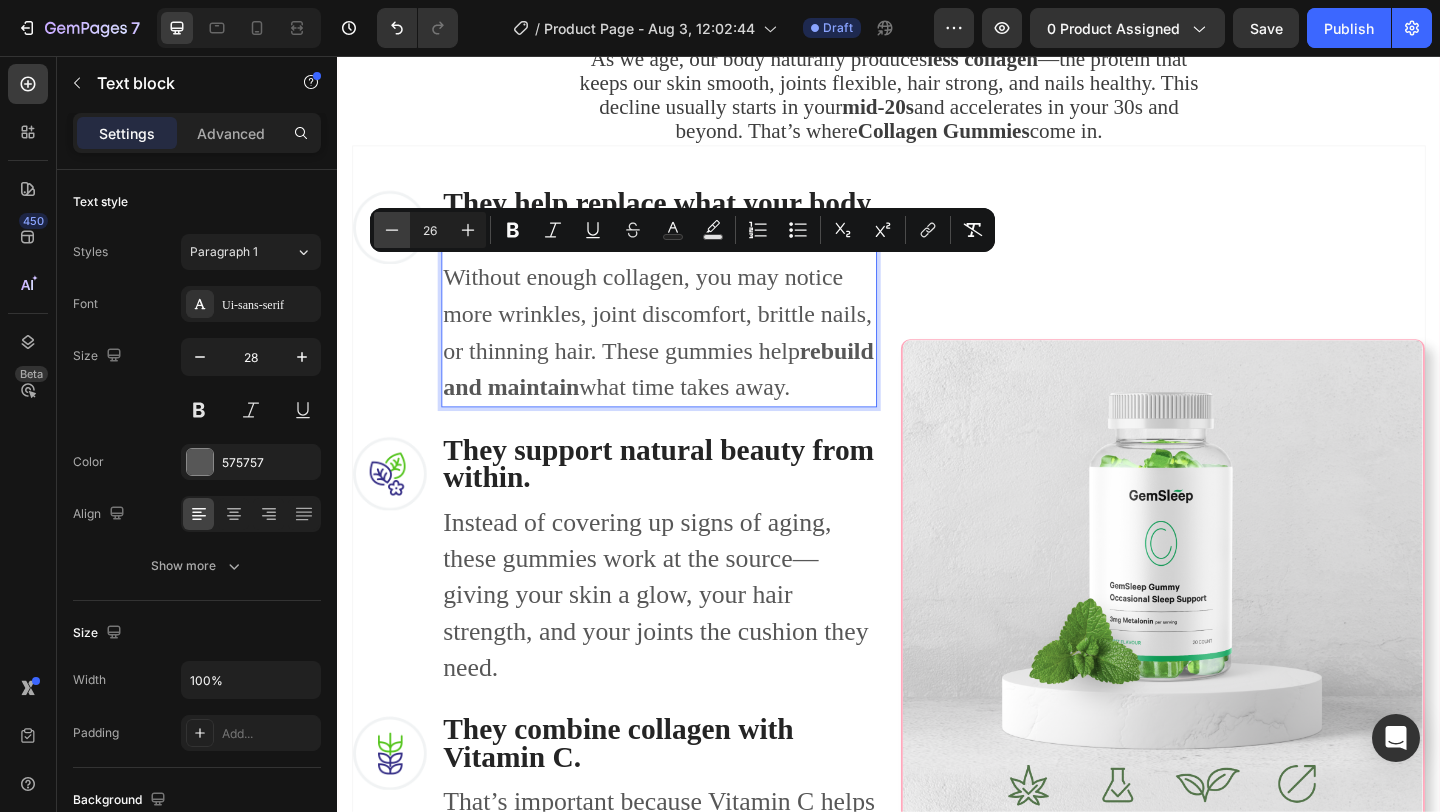 click 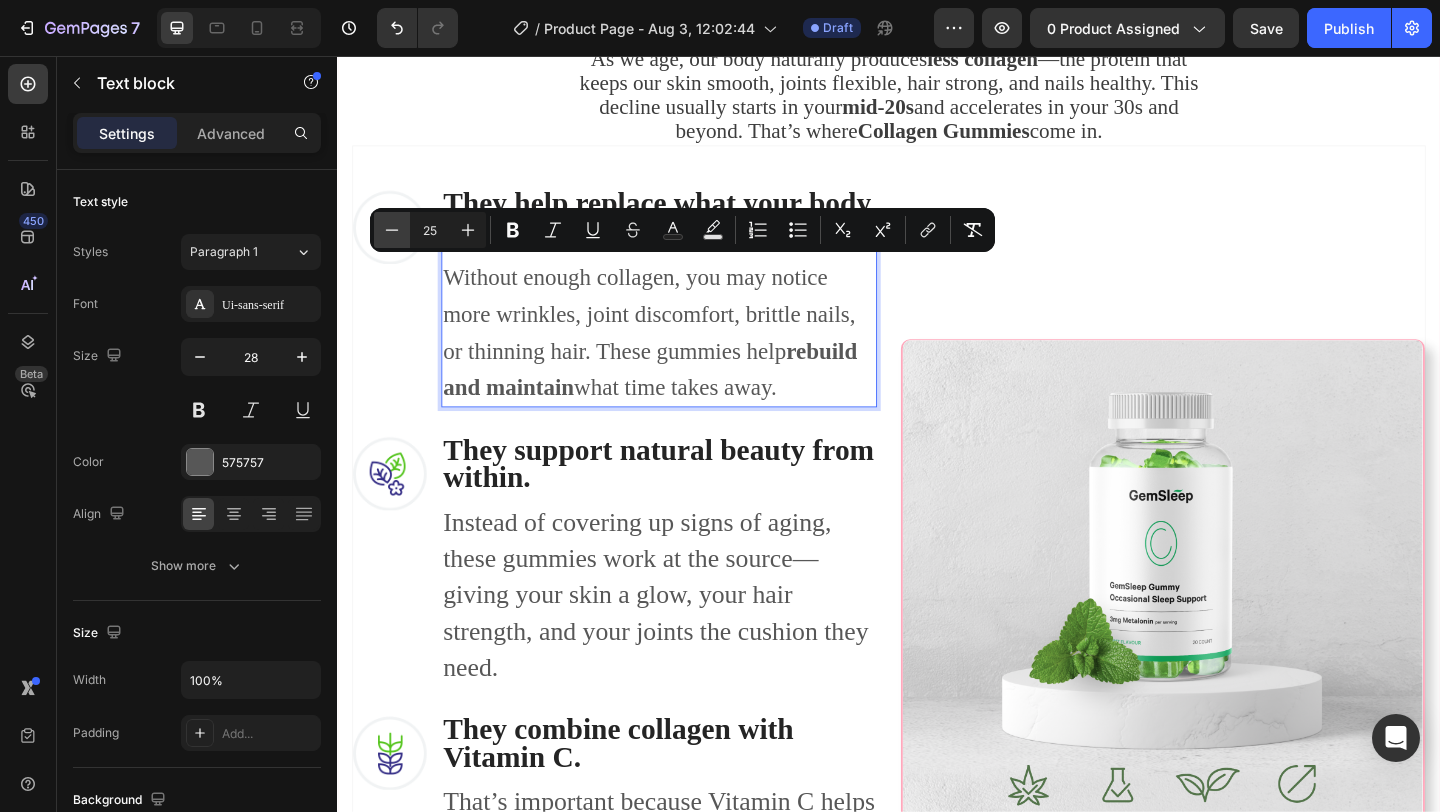 click 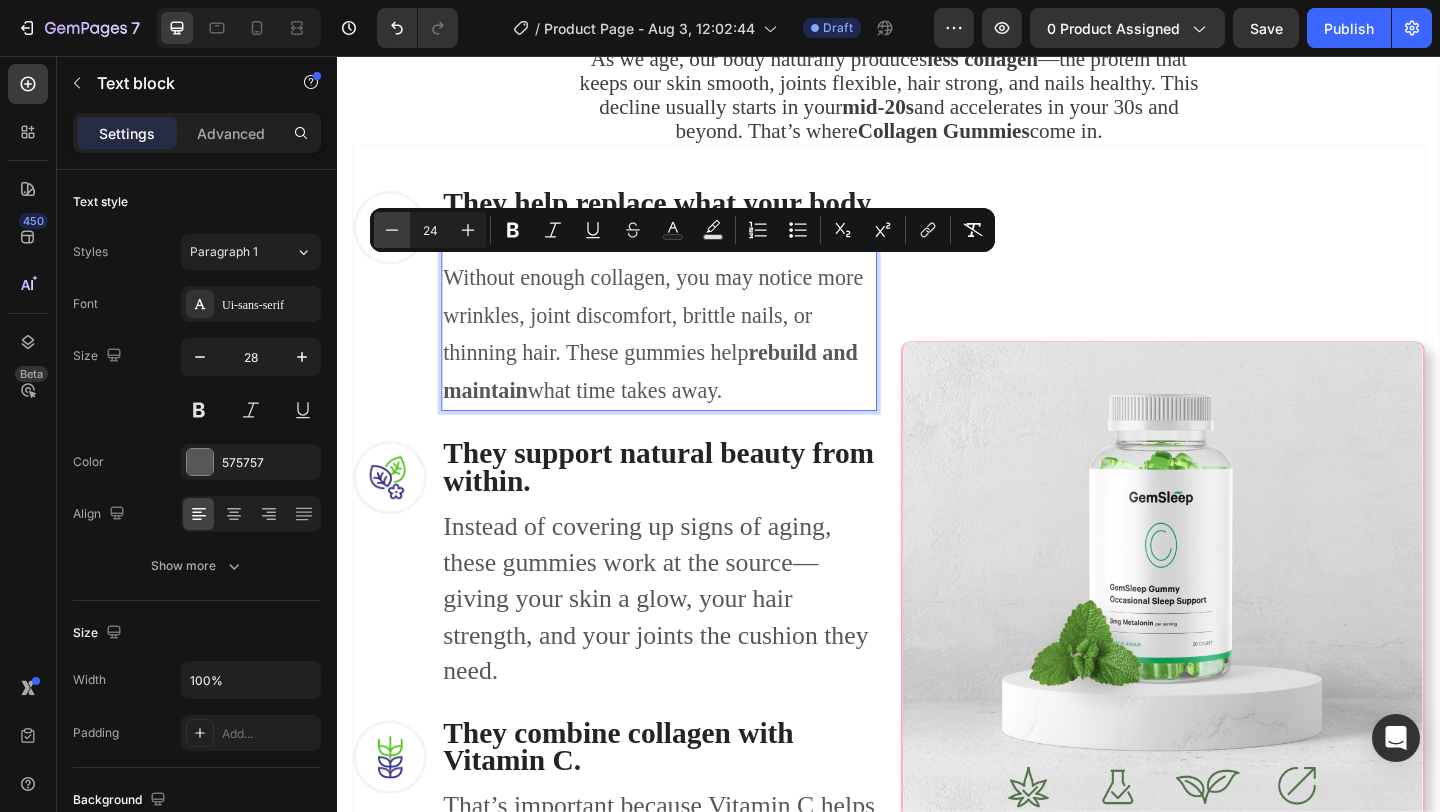 click 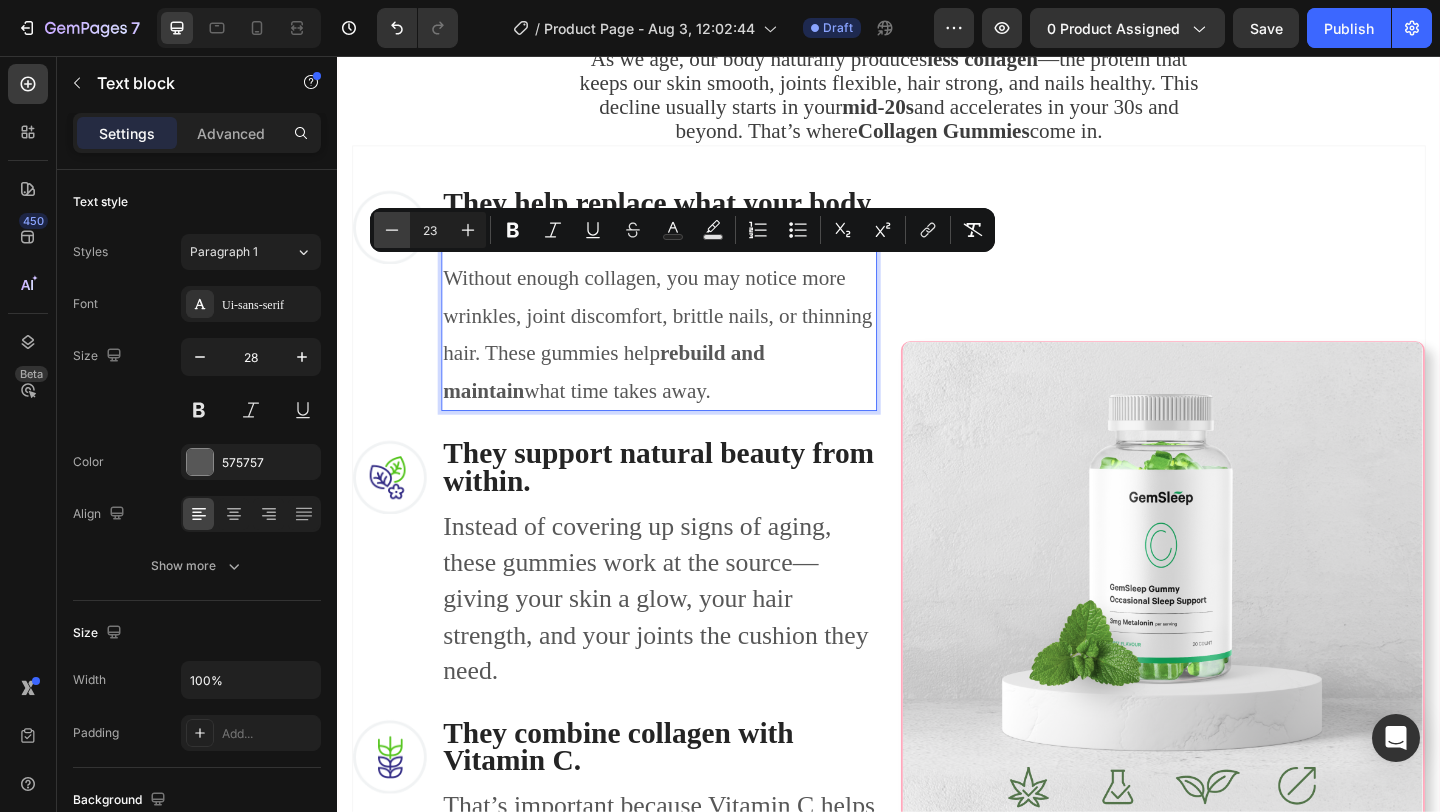 click 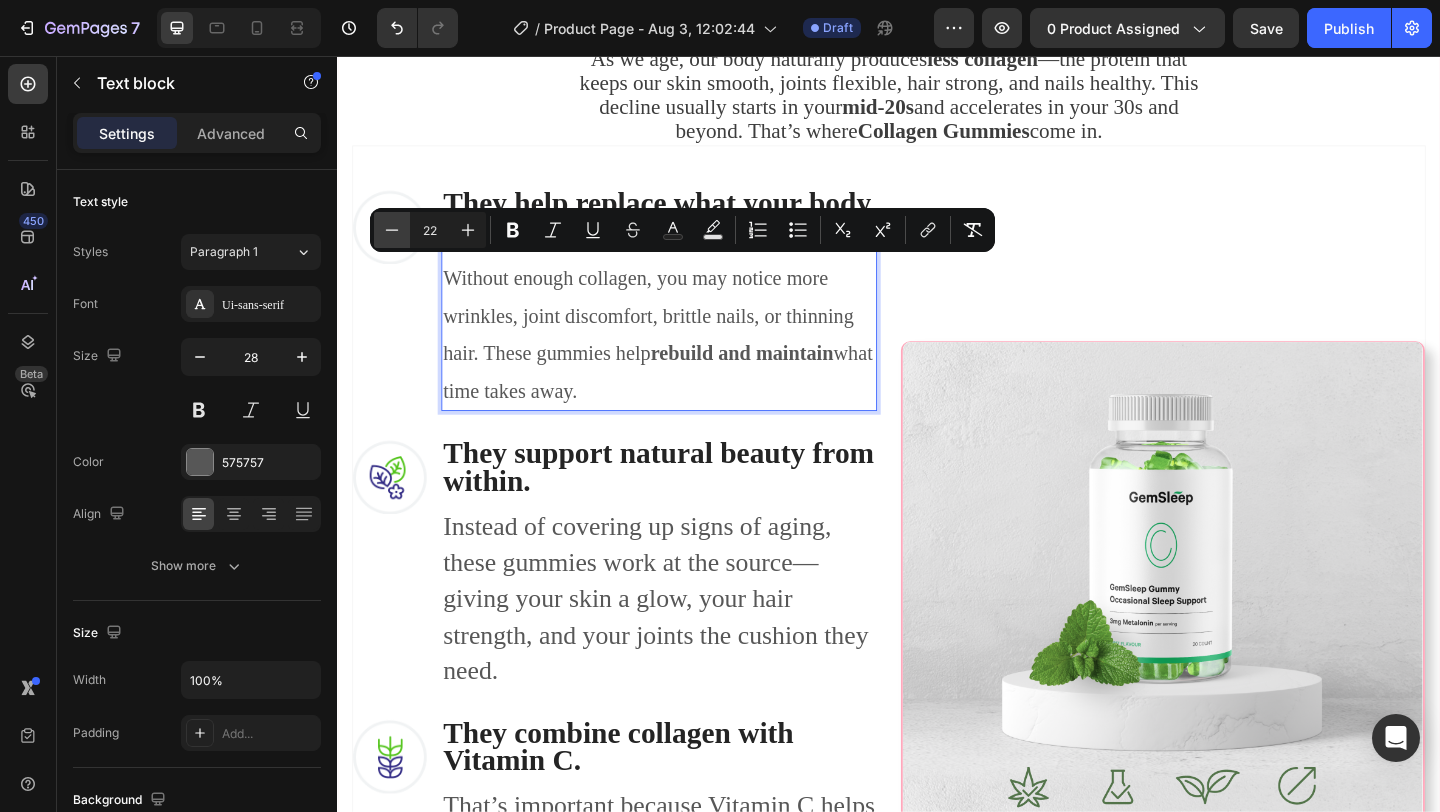 click 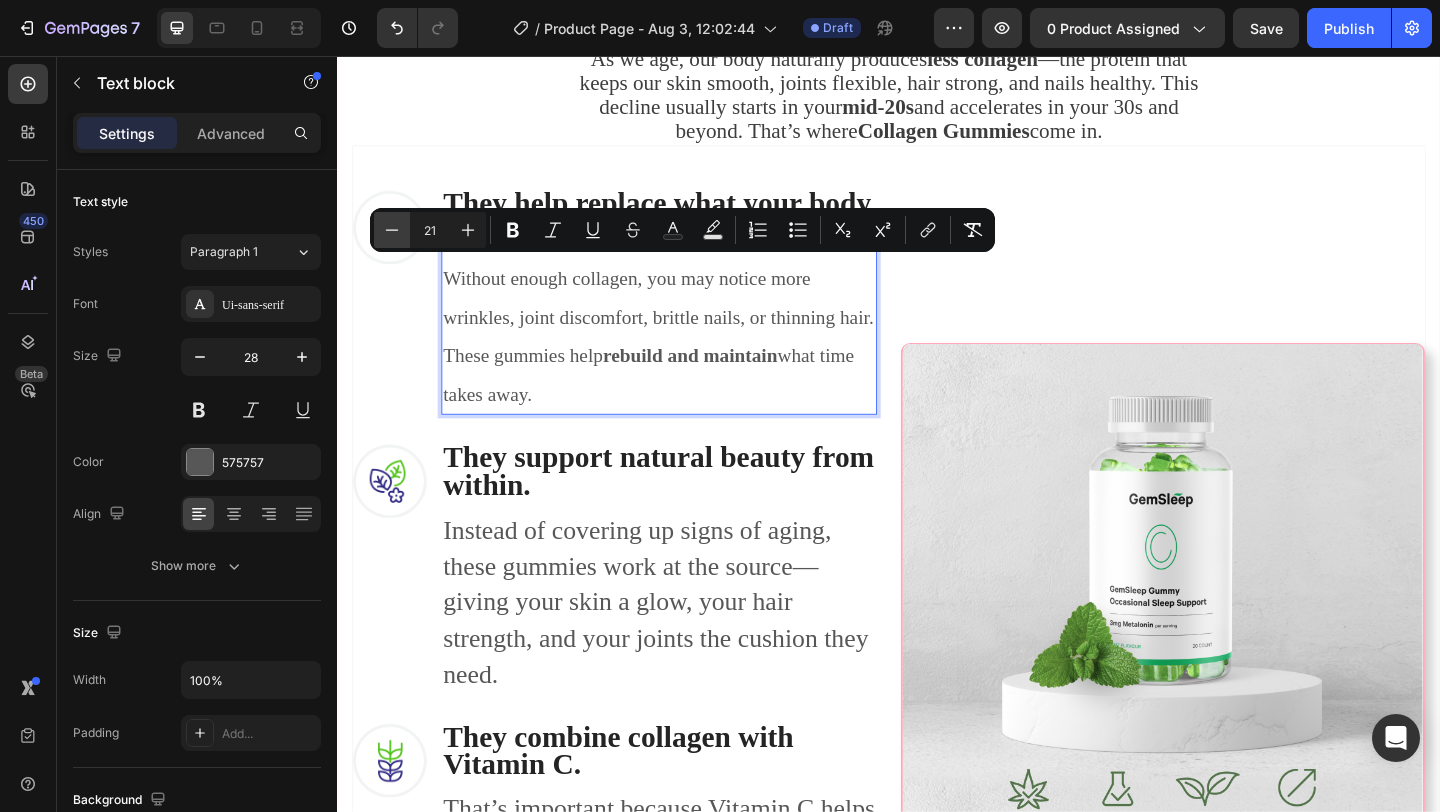 click 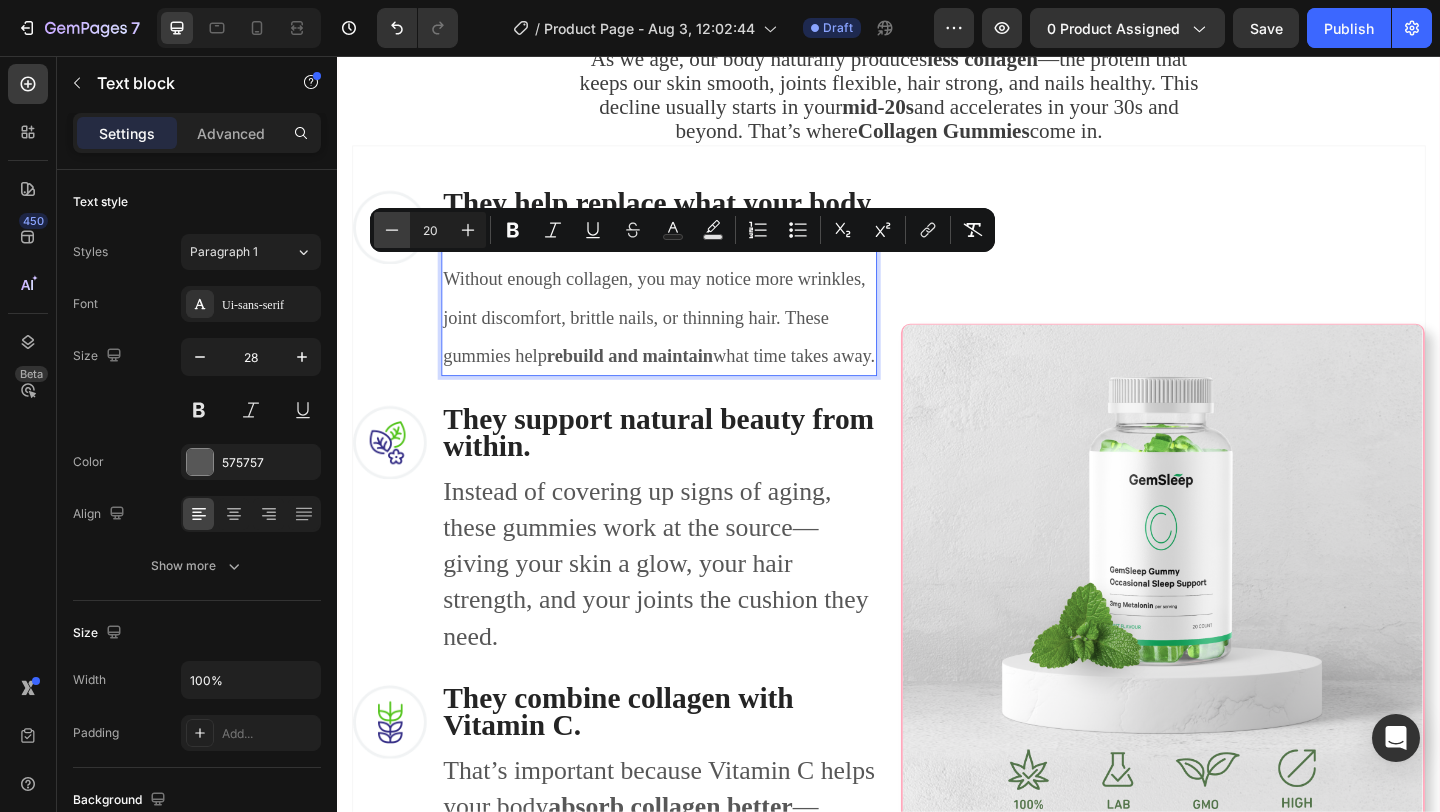 click 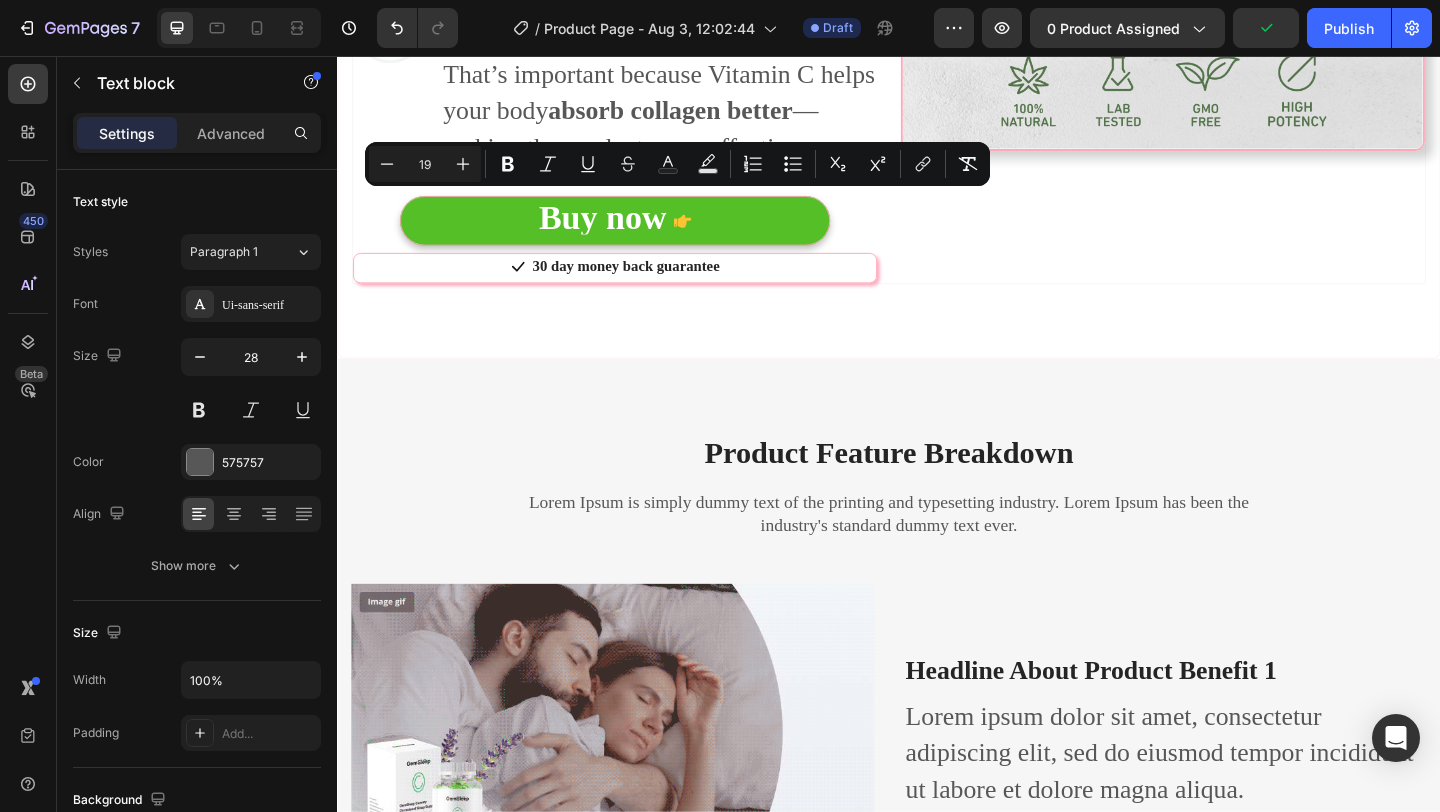 scroll, scrollTop: 1597, scrollLeft: 0, axis: vertical 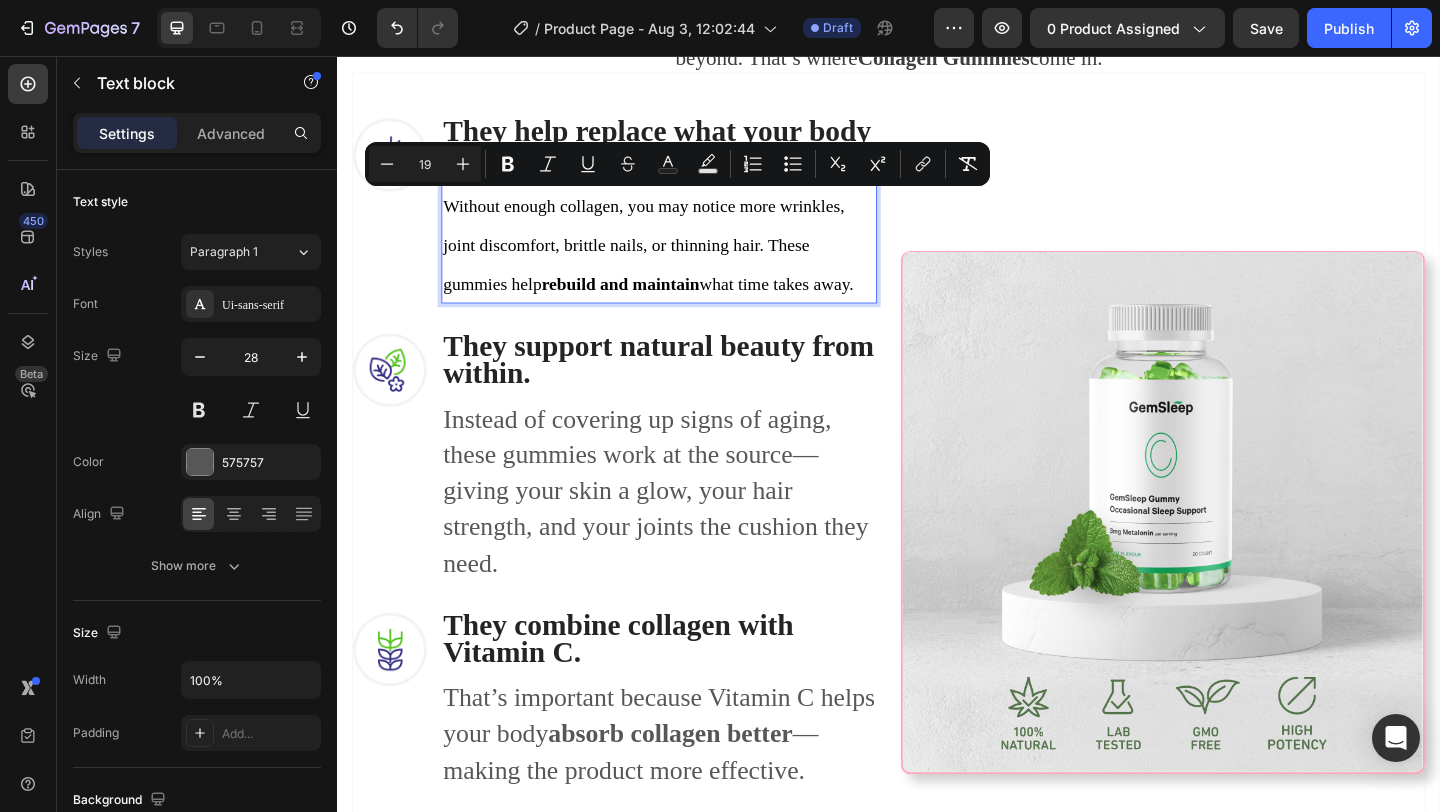 click on "Without enough collagen, you may notice more wrinkles, joint discomfort, brittle nails, or thinning hair. These gummies help  rebuild and maintain  what time takes away." at bounding box center (687, 260) 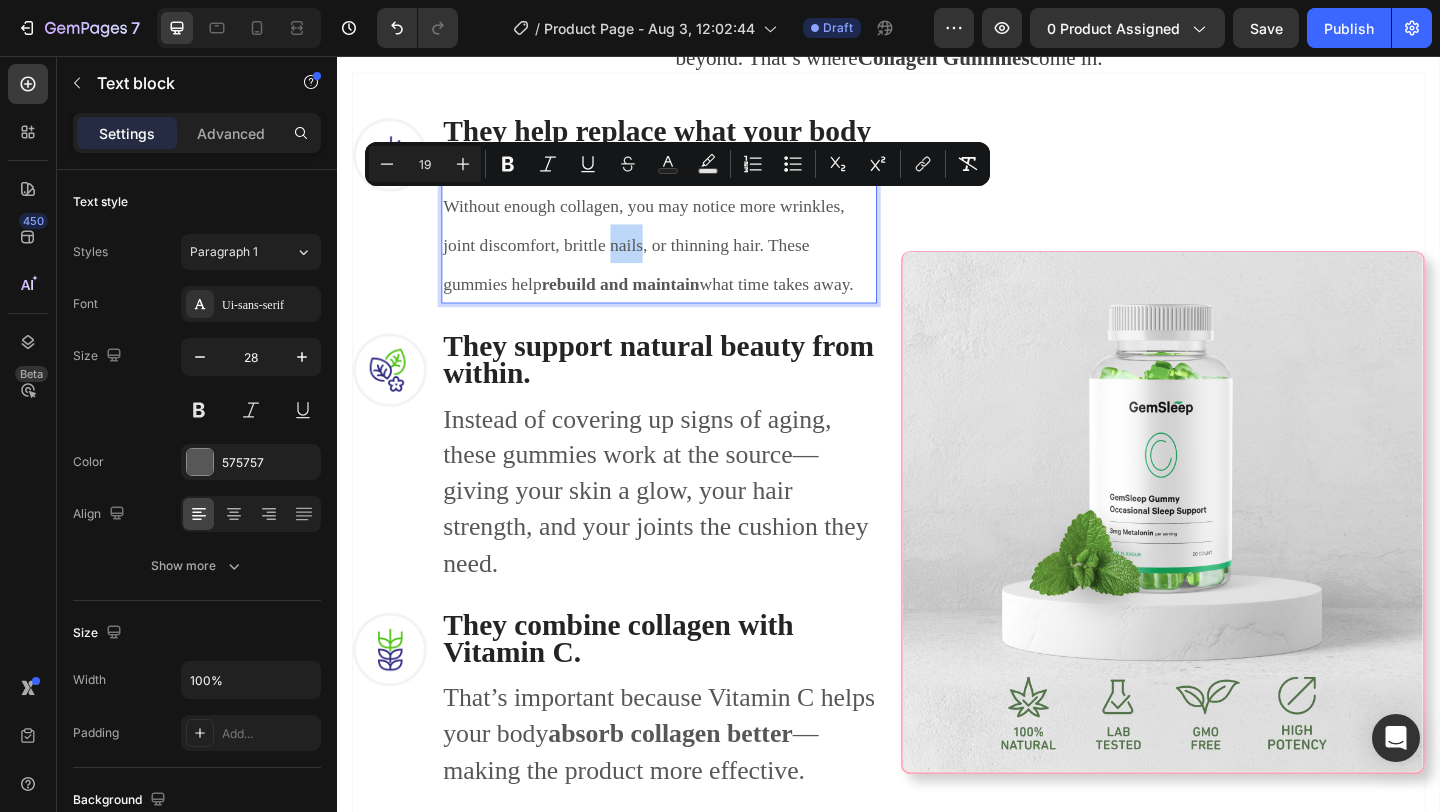 click on "Without enough collagen, you may notice more wrinkles, joint discomfort, brittle nails, or thinning hair. These gummies help  rebuild and maintain  what time takes away." at bounding box center (687, 260) 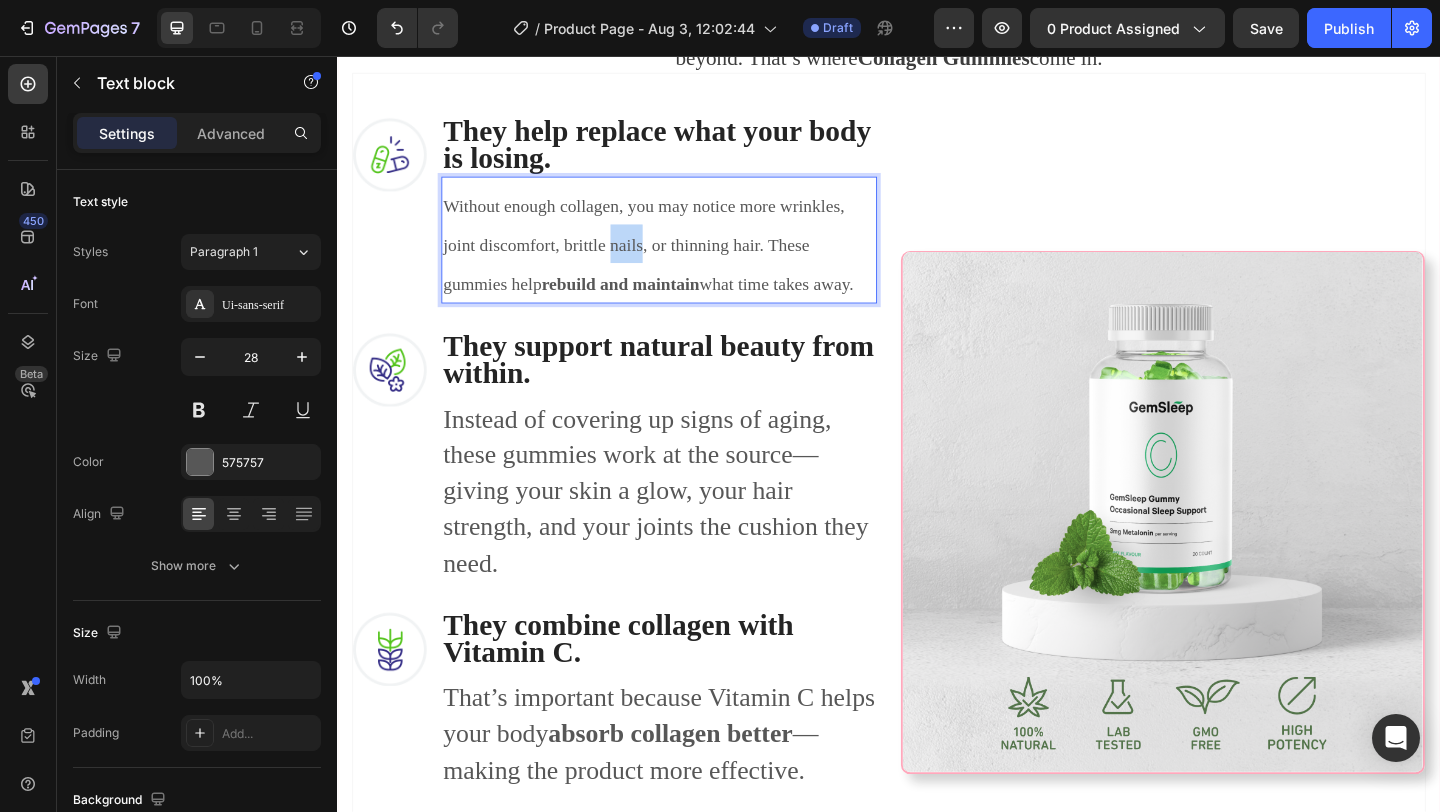 click on "Without enough collagen, you may notice more wrinkles, joint discomfort, brittle nails, or thinning hair. These gummies help  rebuild and maintain  what time takes away." at bounding box center [687, 260] 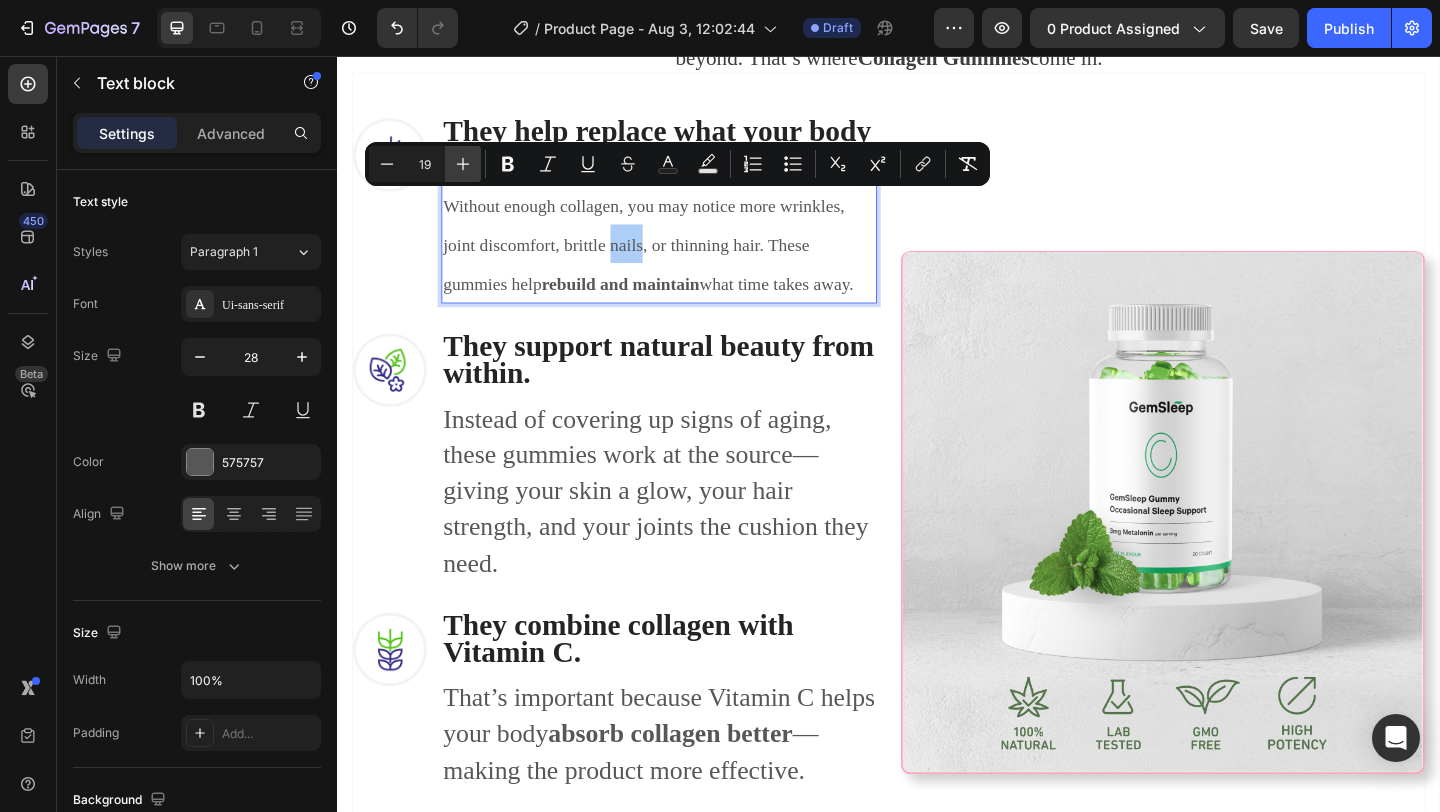click 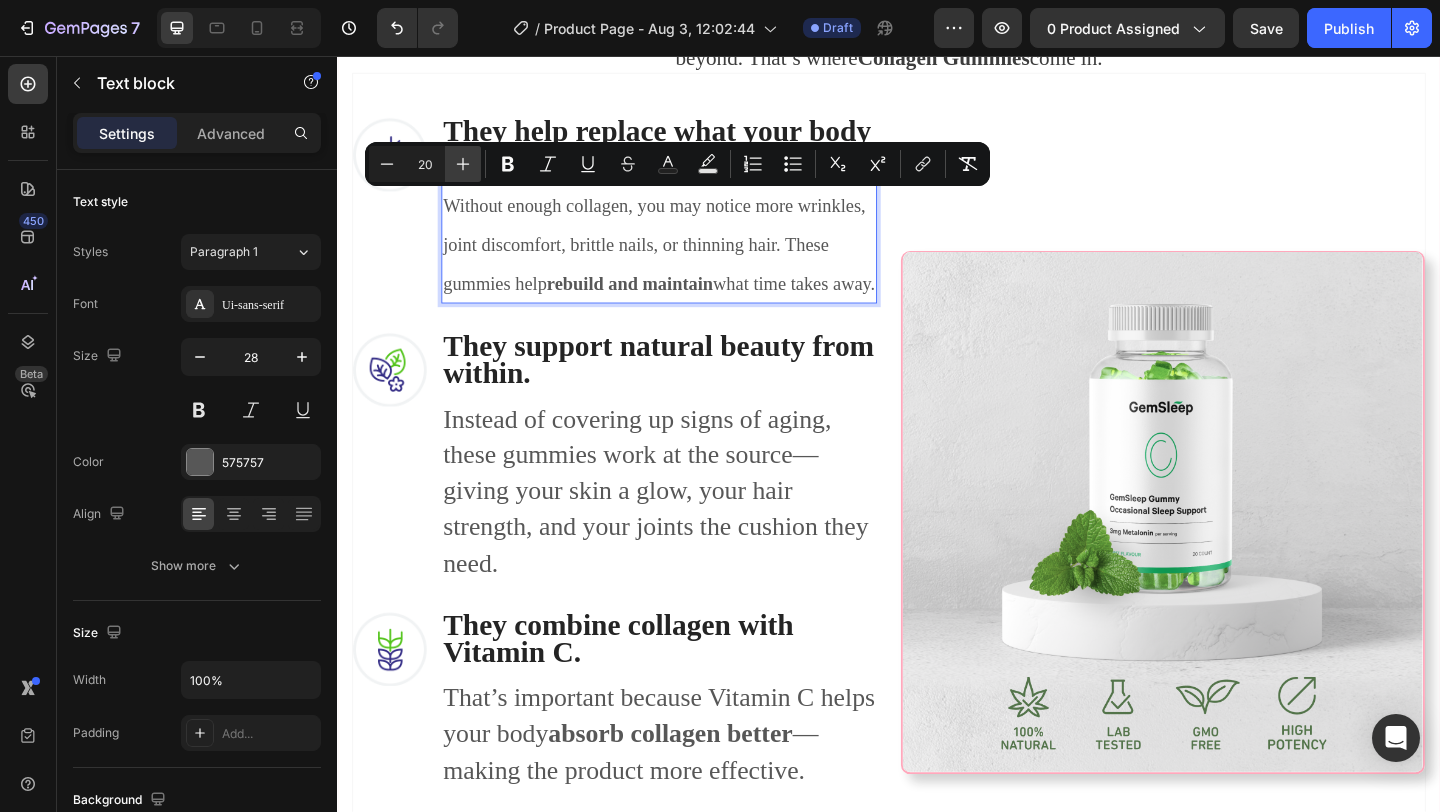 click 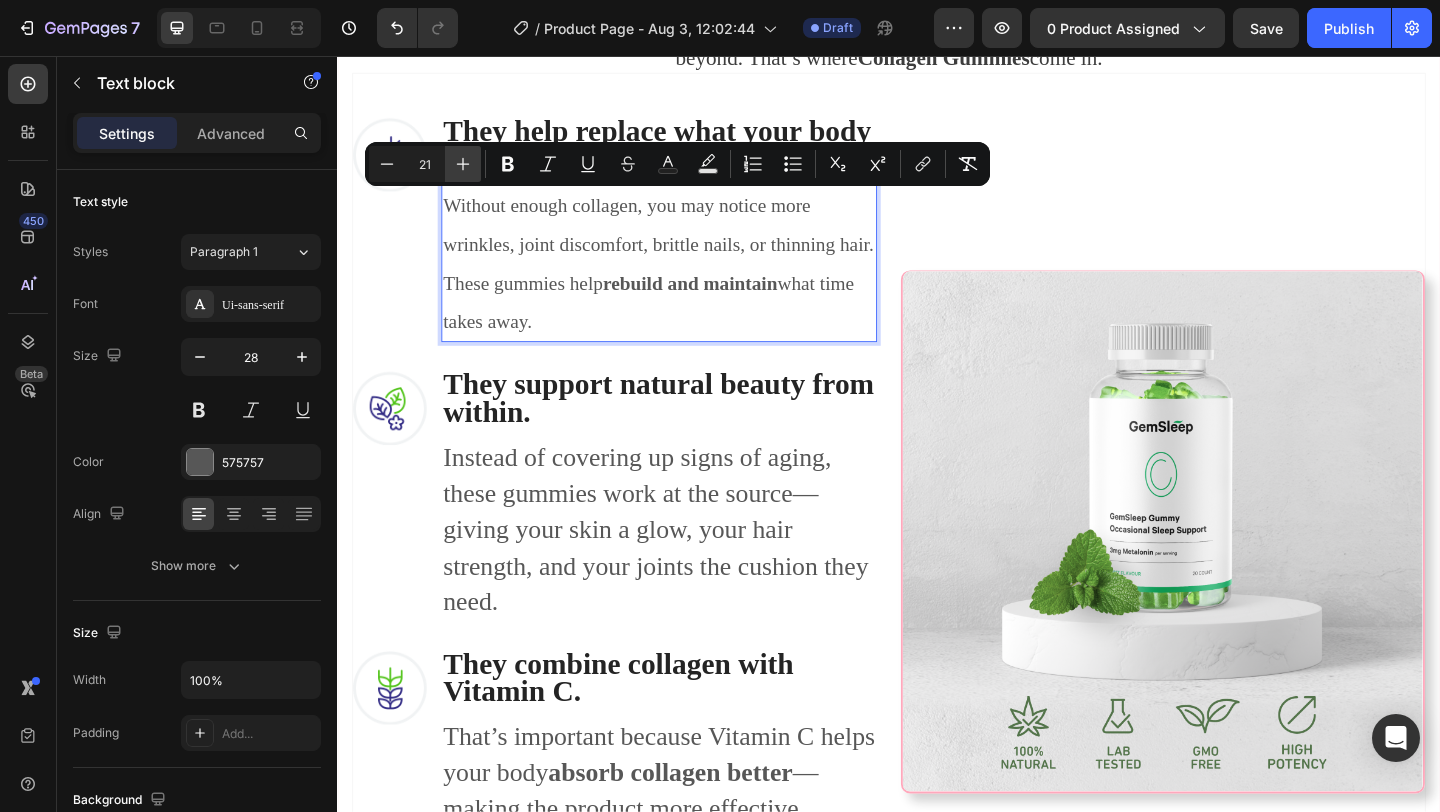 click 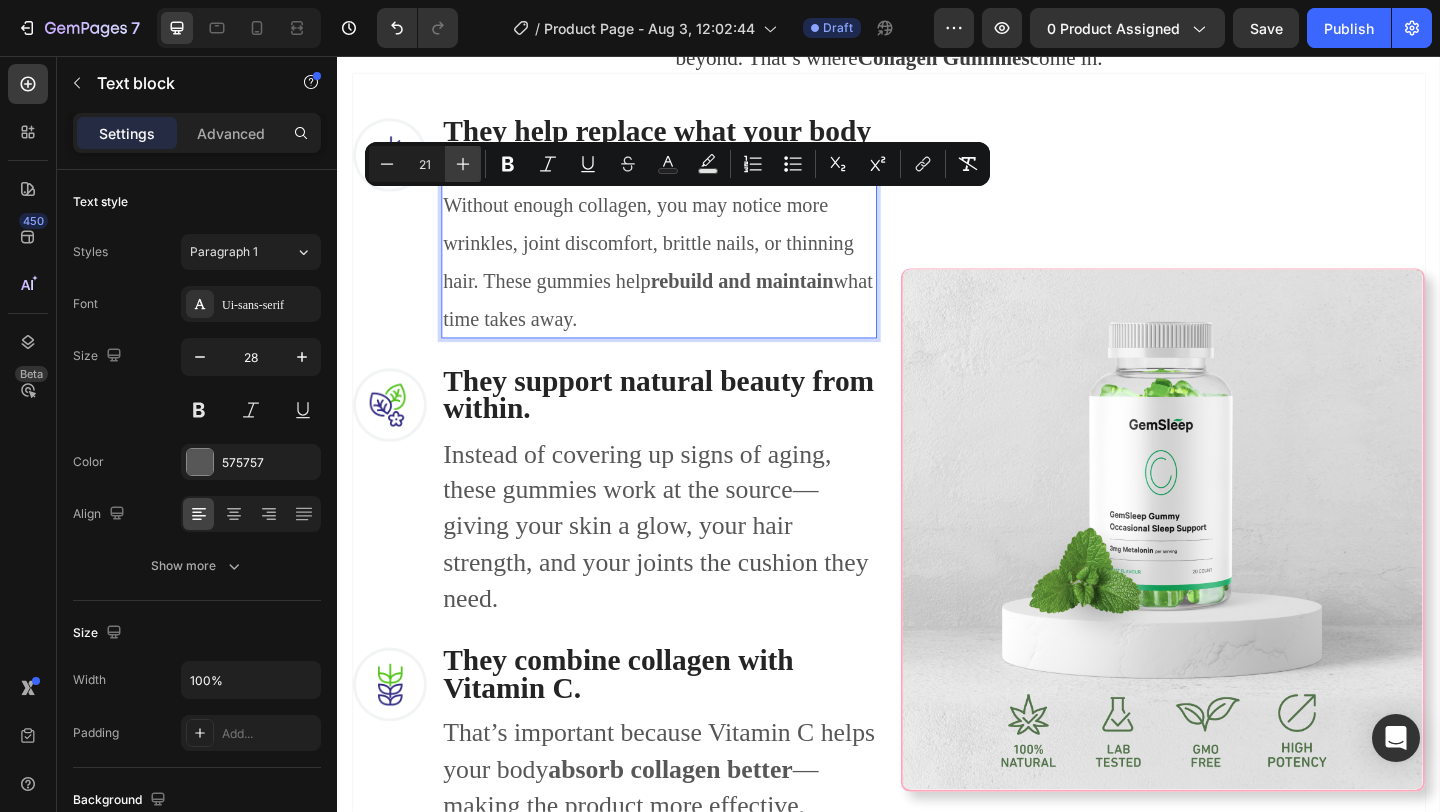 type on "22" 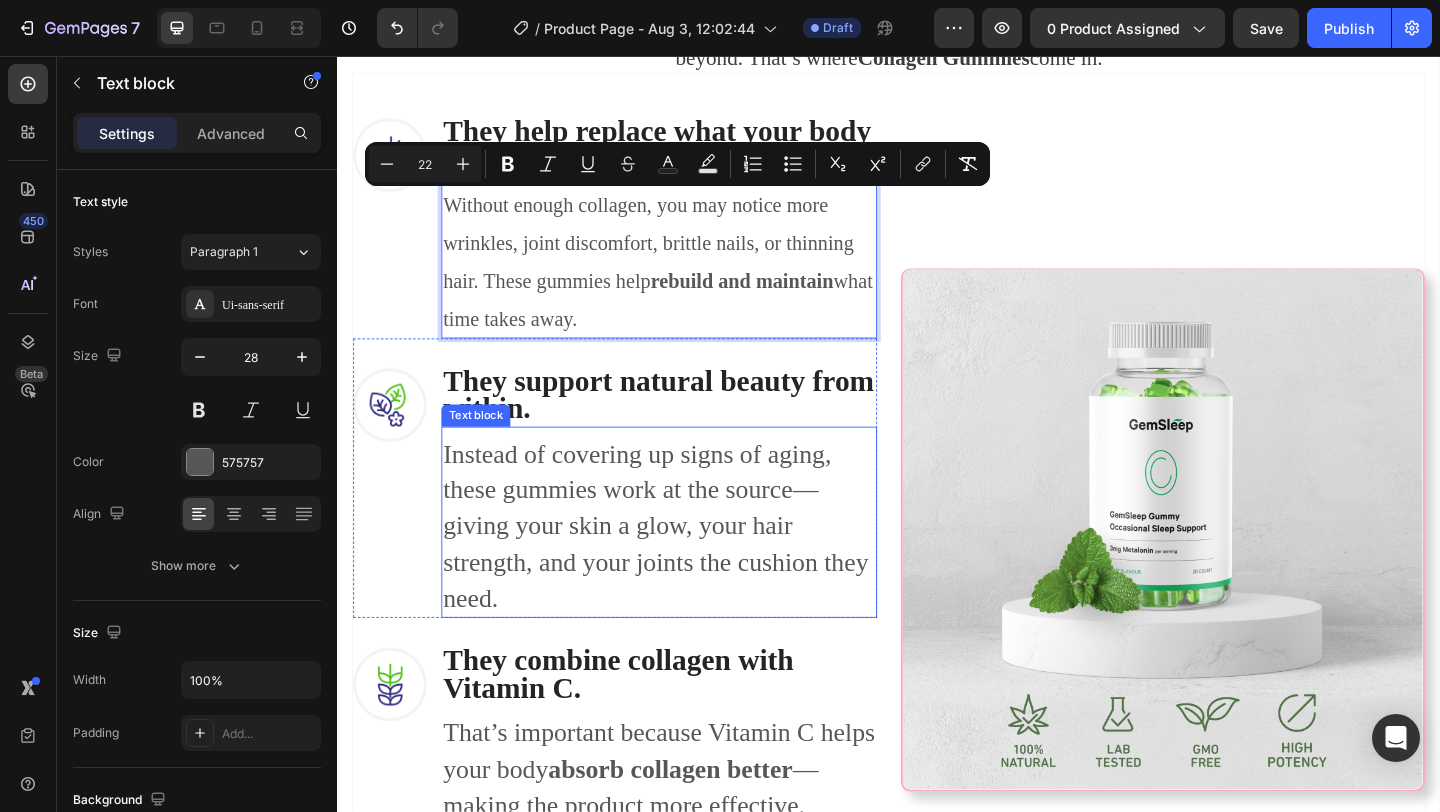 click on "Instead of covering up signs of aging, these gummies work at the source—giving your skin a glow, your hair strength, and your joints the cushion they need." at bounding box center [687, 567] 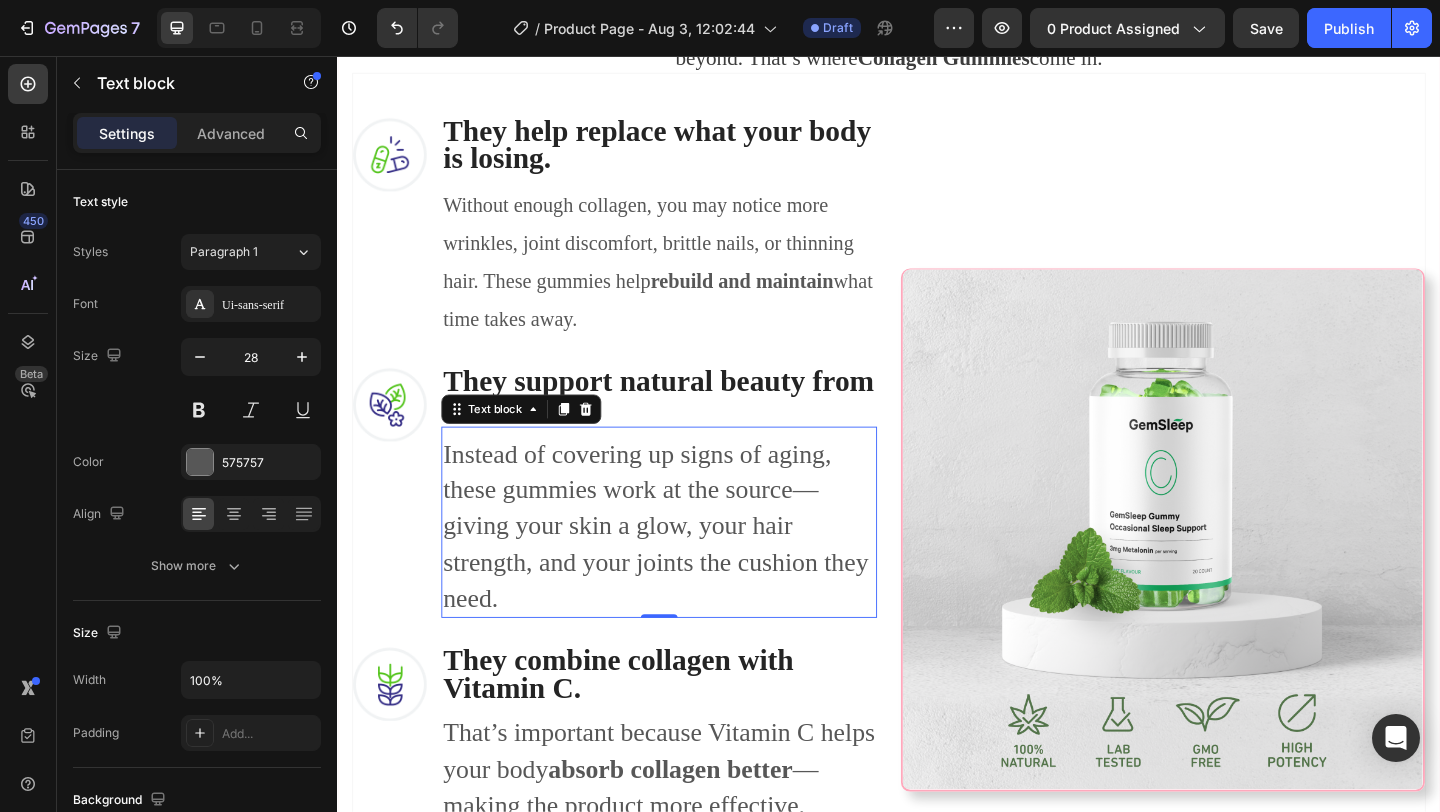click on "Instead of covering up signs of aging, these gummies work at the source—giving your skin a glow, your hair strength, and your joints the cushion they need." at bounding box center [687, 567] 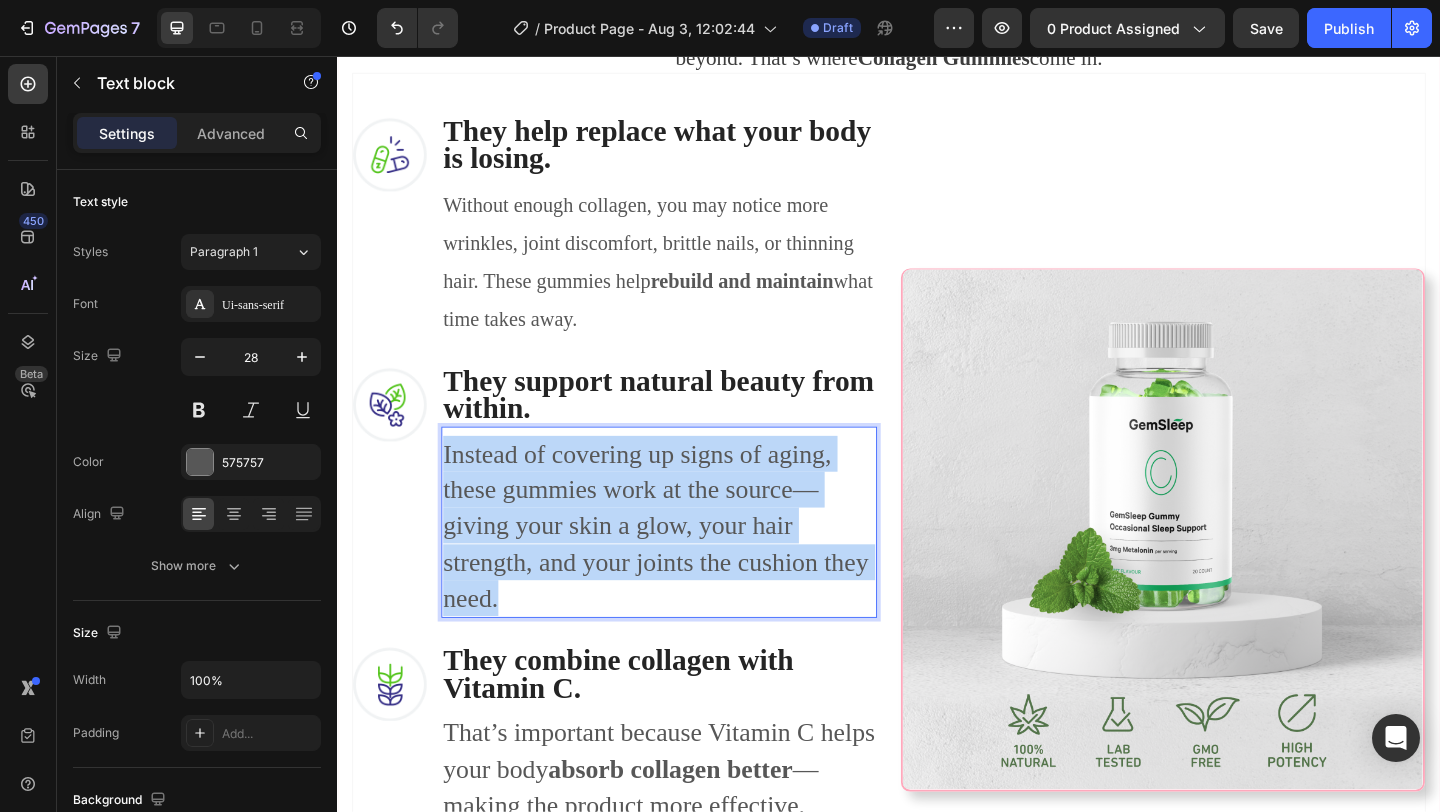 click on "Instead of covering up signs of aging, these gummies work at the source—giving your skin a glow, your hair strength, and your joints the cushion they need." at bounding box center [687, 567] 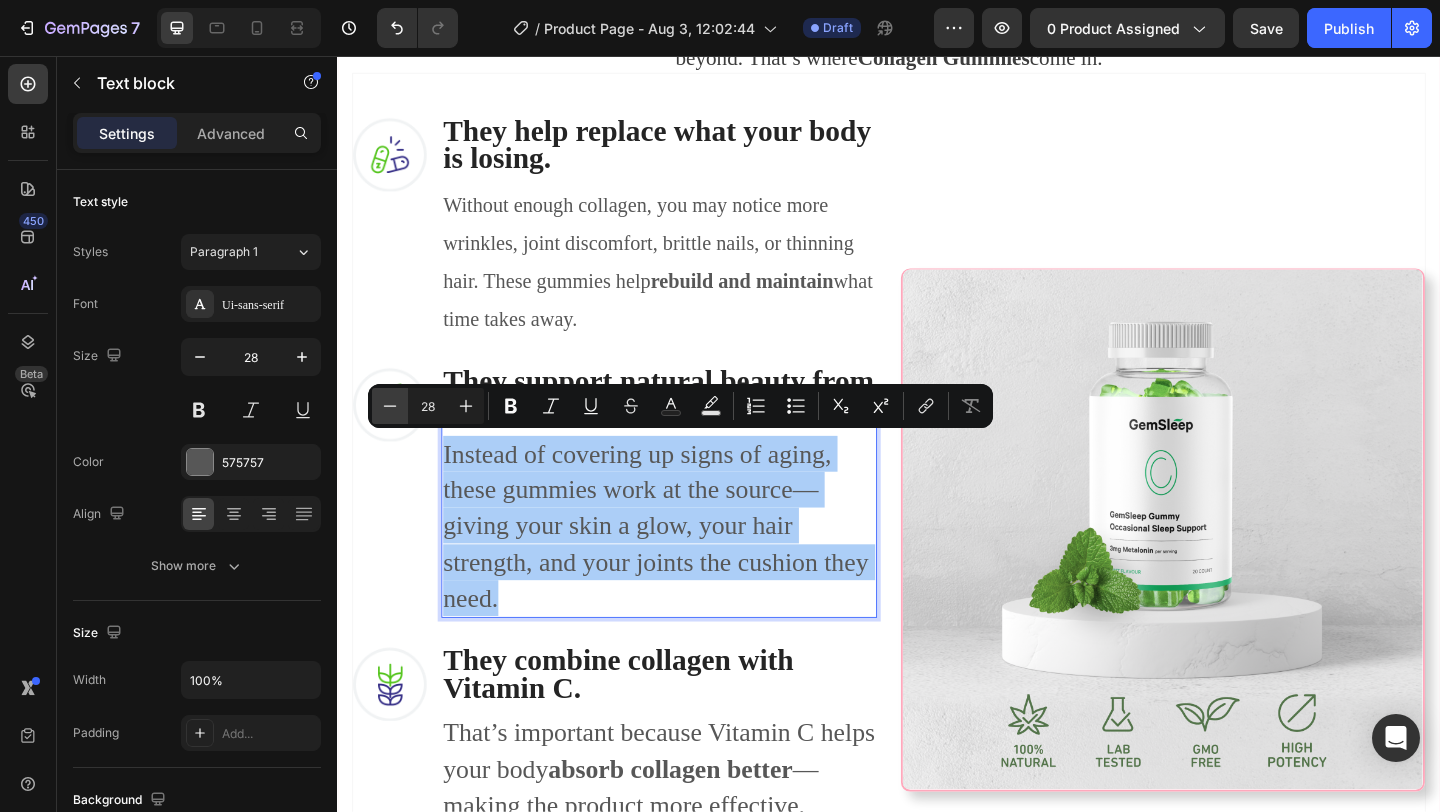 click 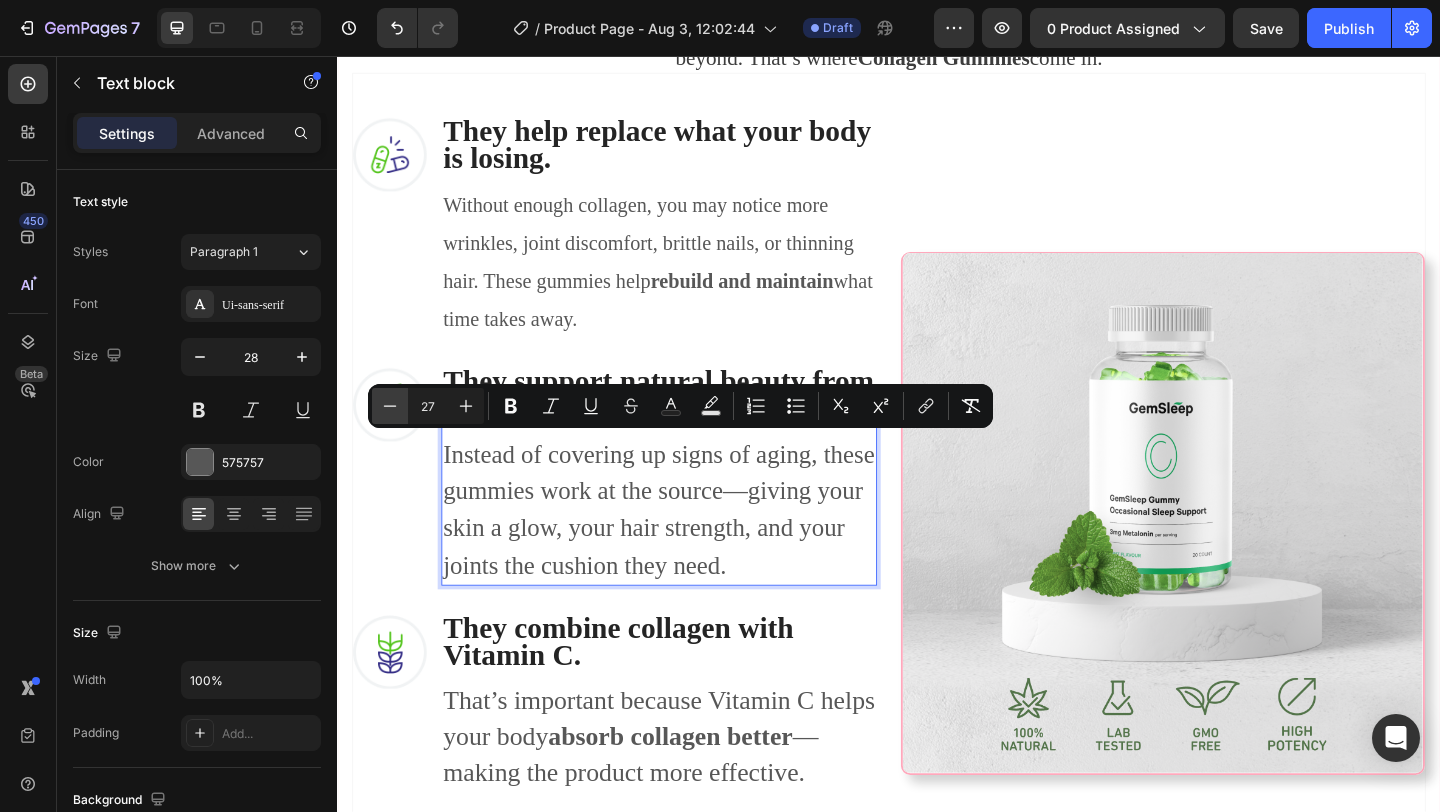 click 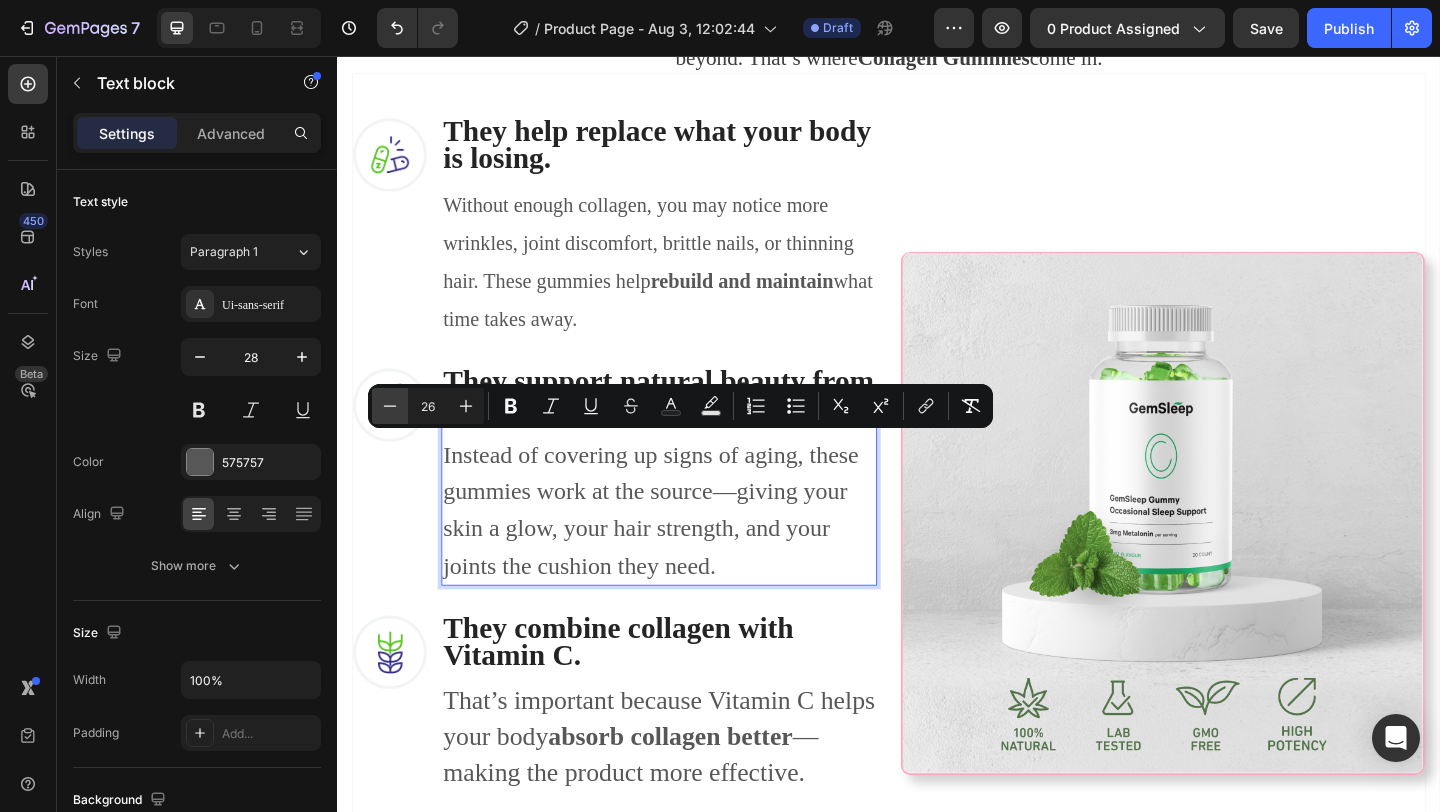 click 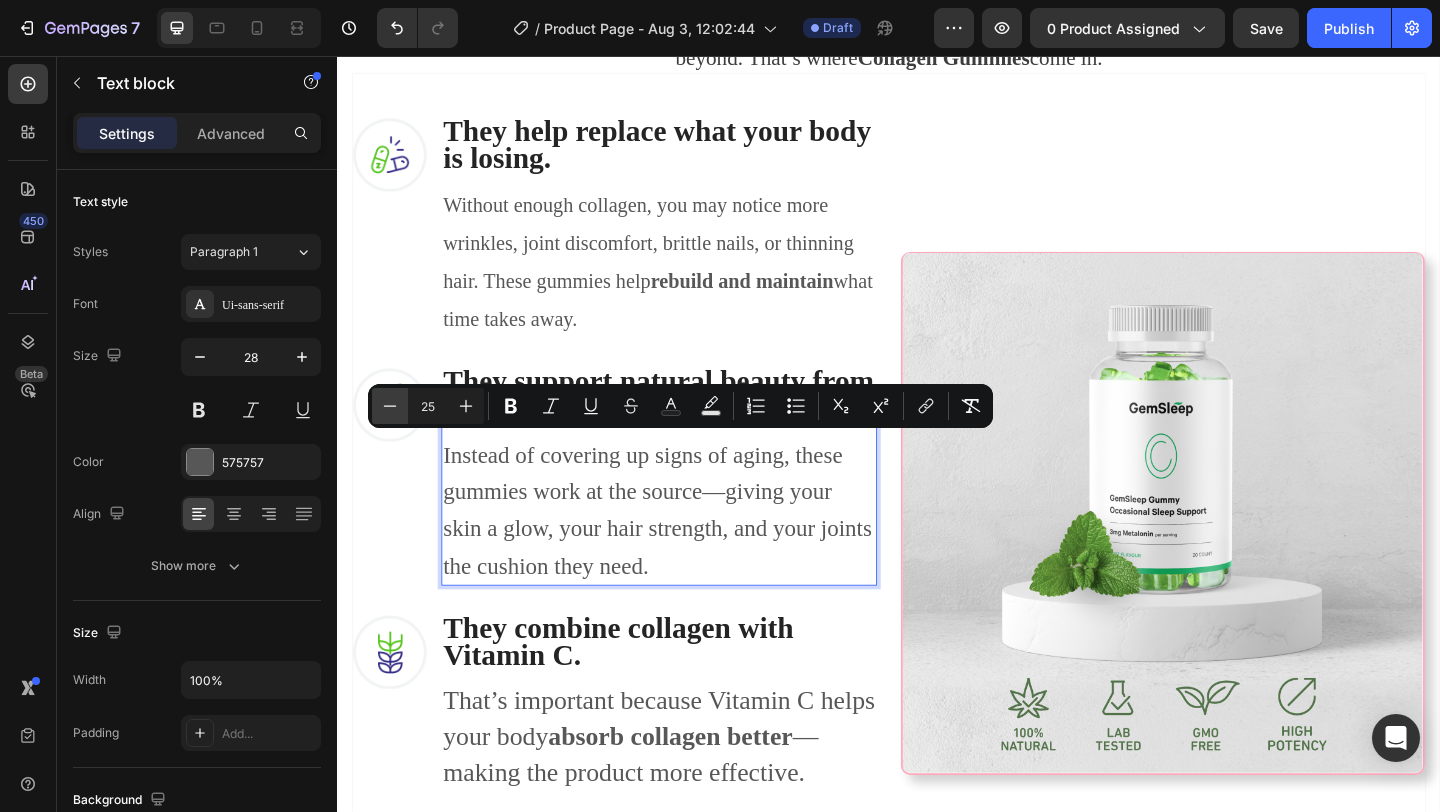 click 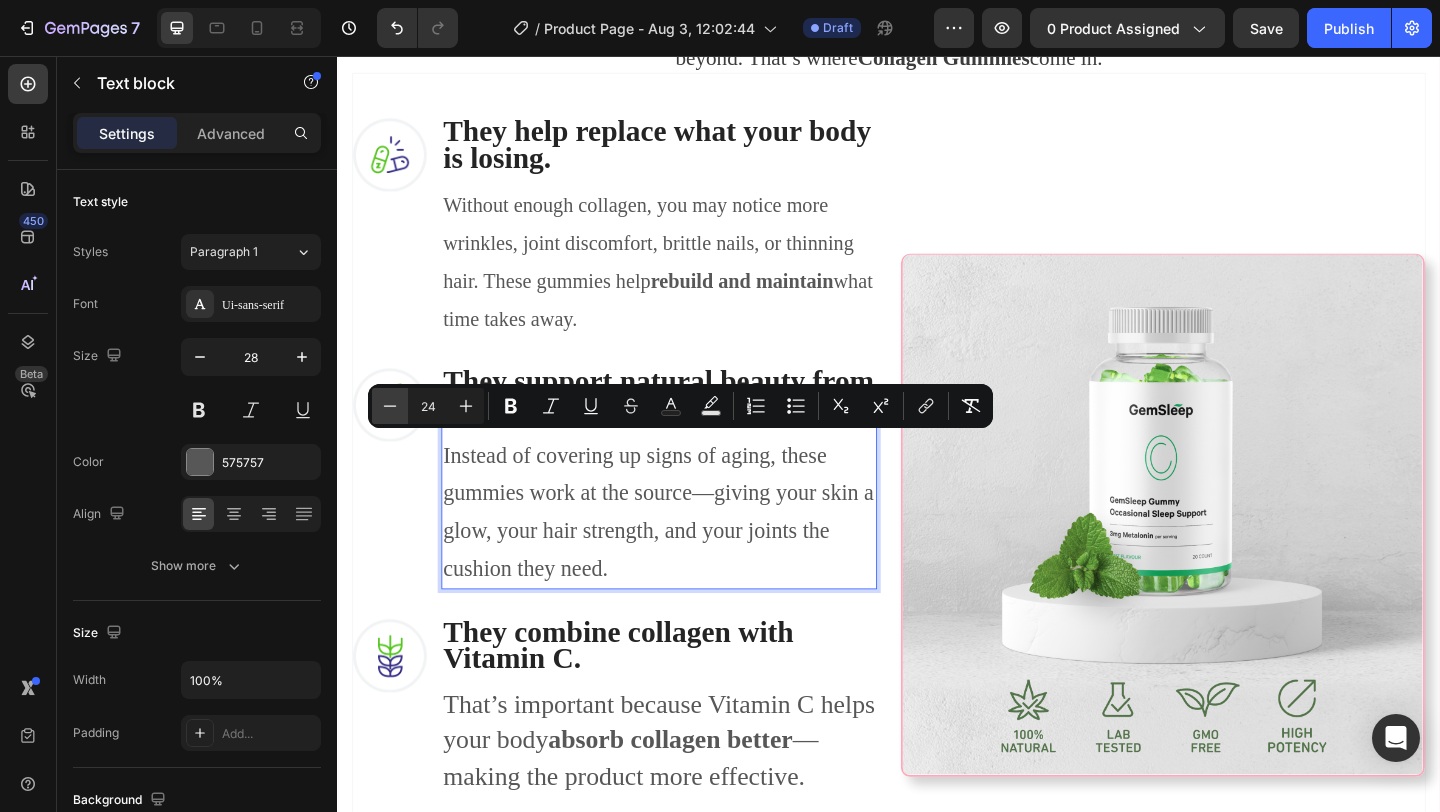 click 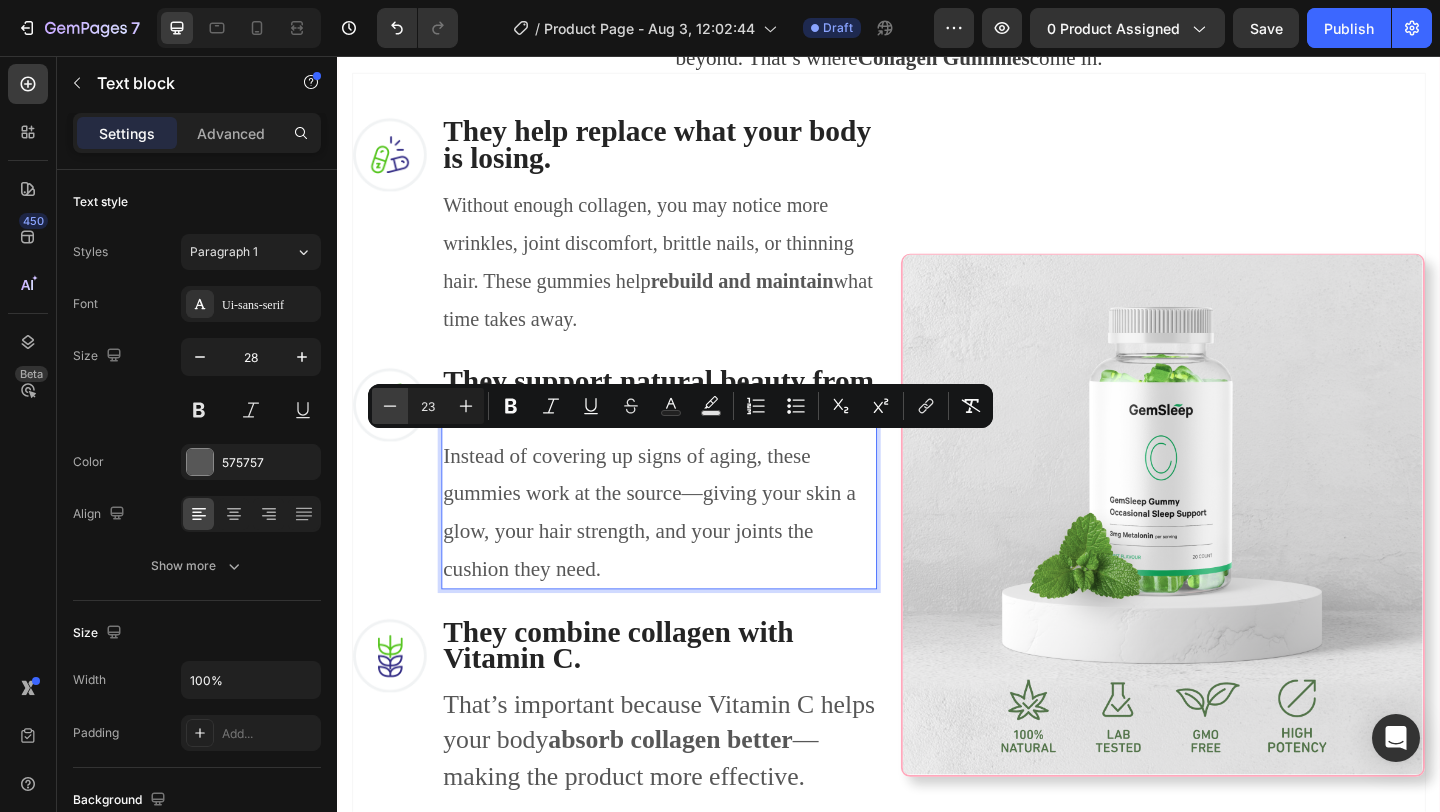 click 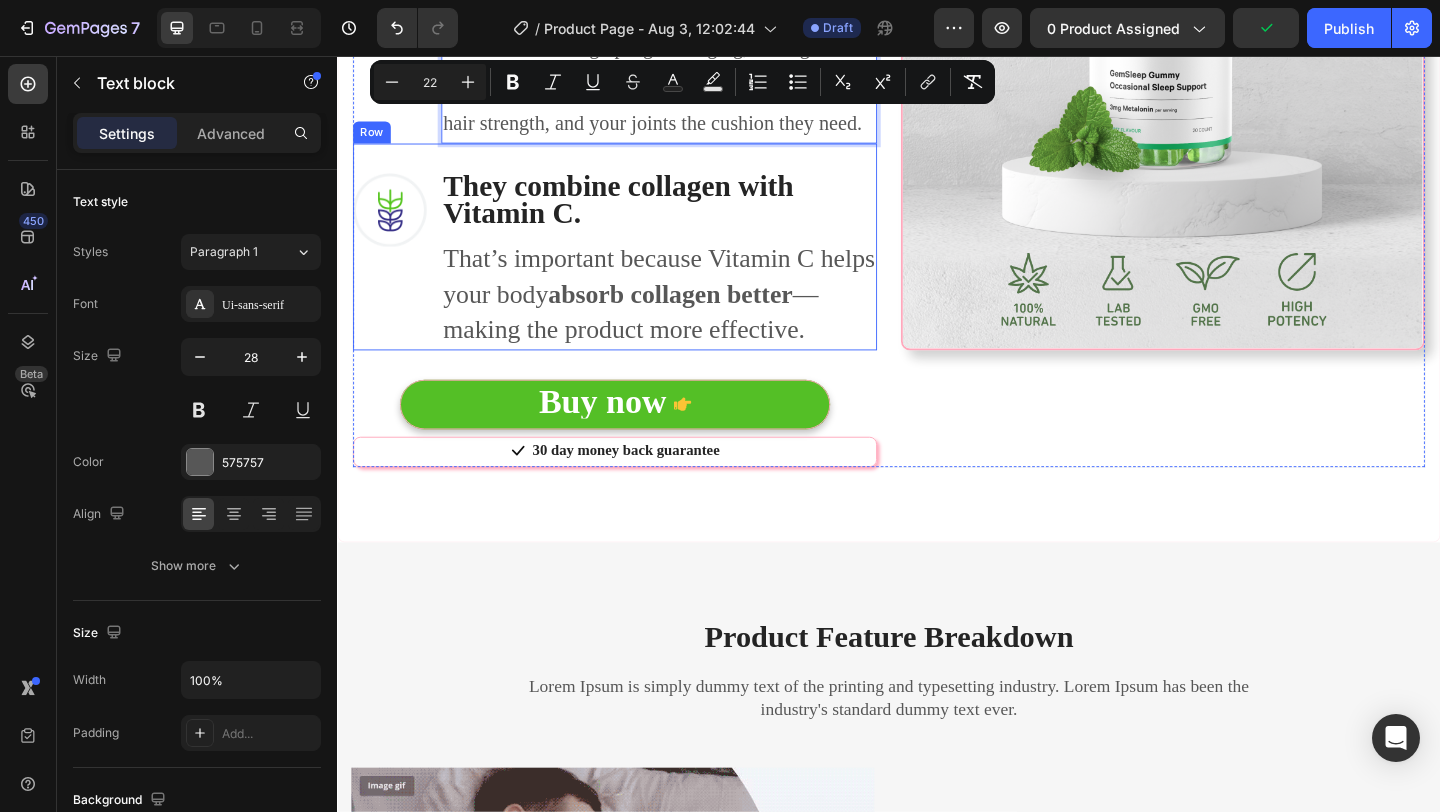 scroll, scrollTop: 1869, scrollLeft: 0, axis: vertical 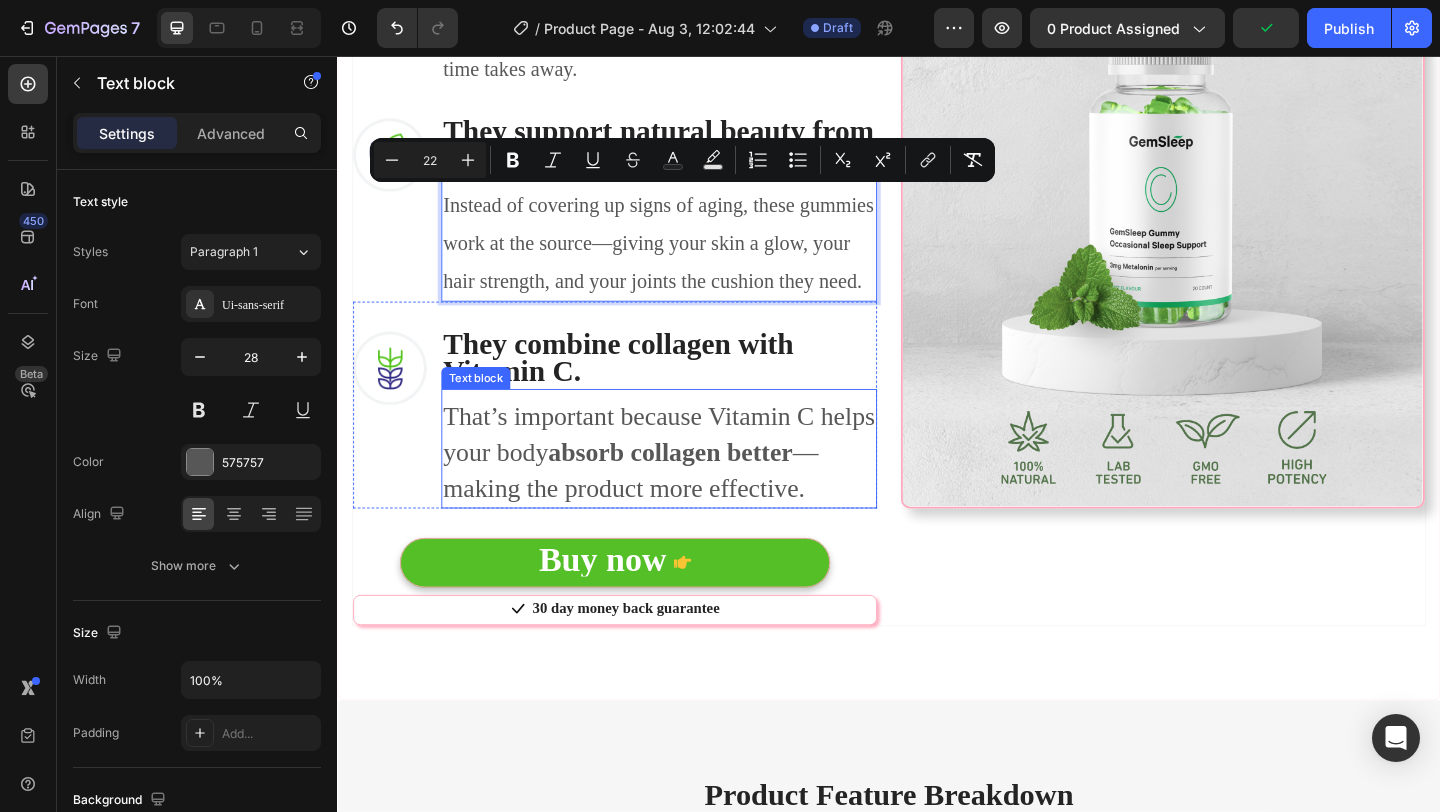 click on "absorb collagen better" at bounding box center [699, 486] 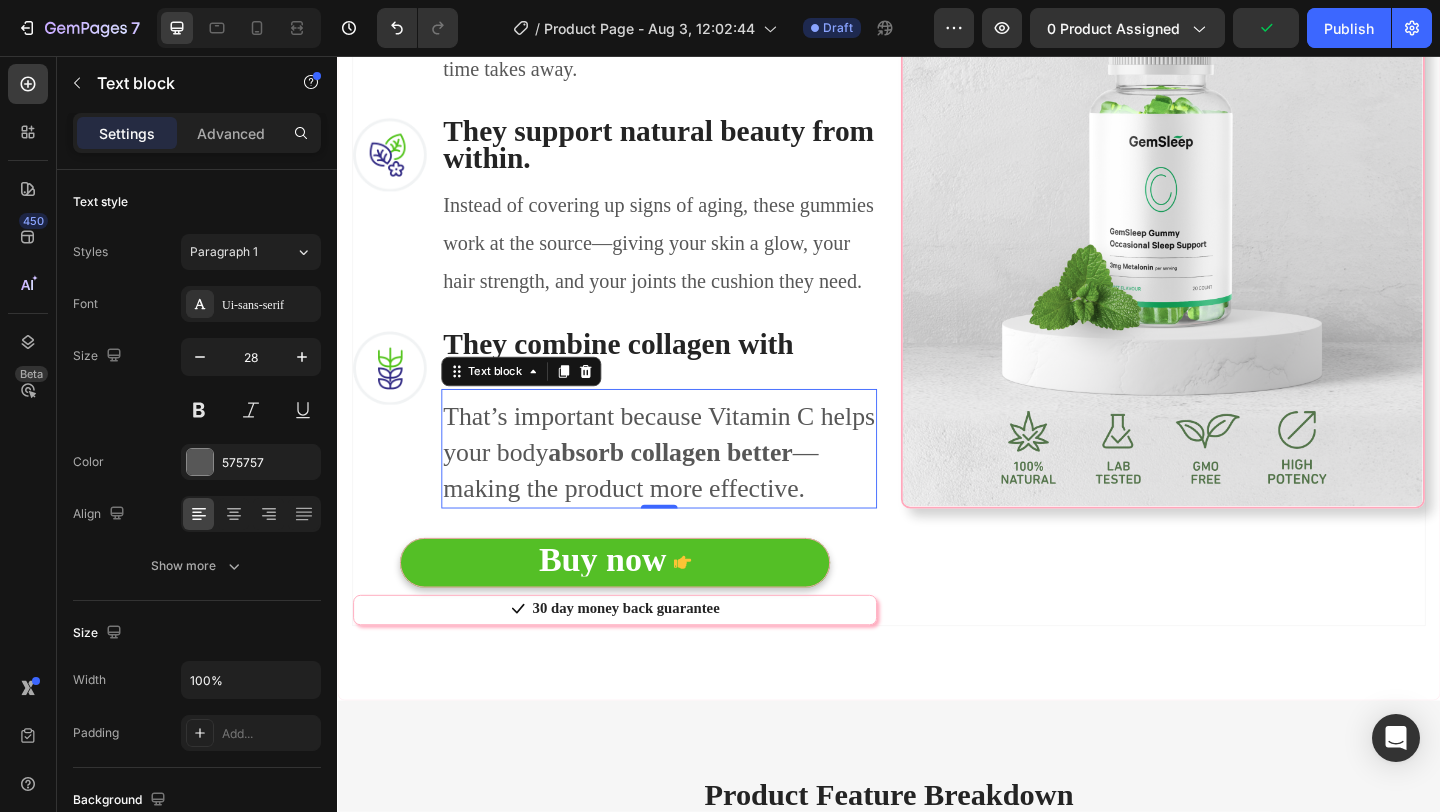 click on "absorb collagen better" at bounding box center (699, 486) 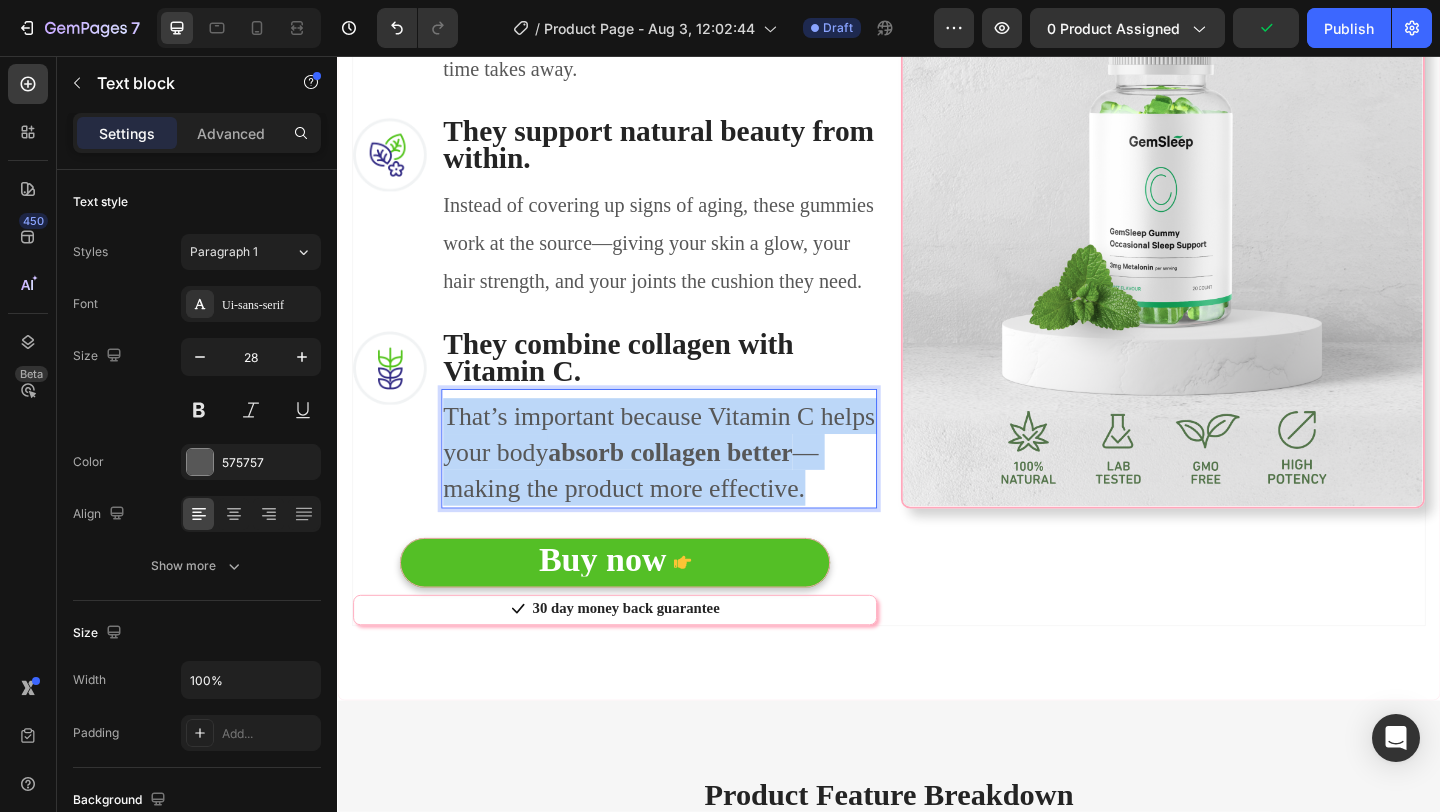 click on "absorb collagen better" at bounding box center (699, 486) 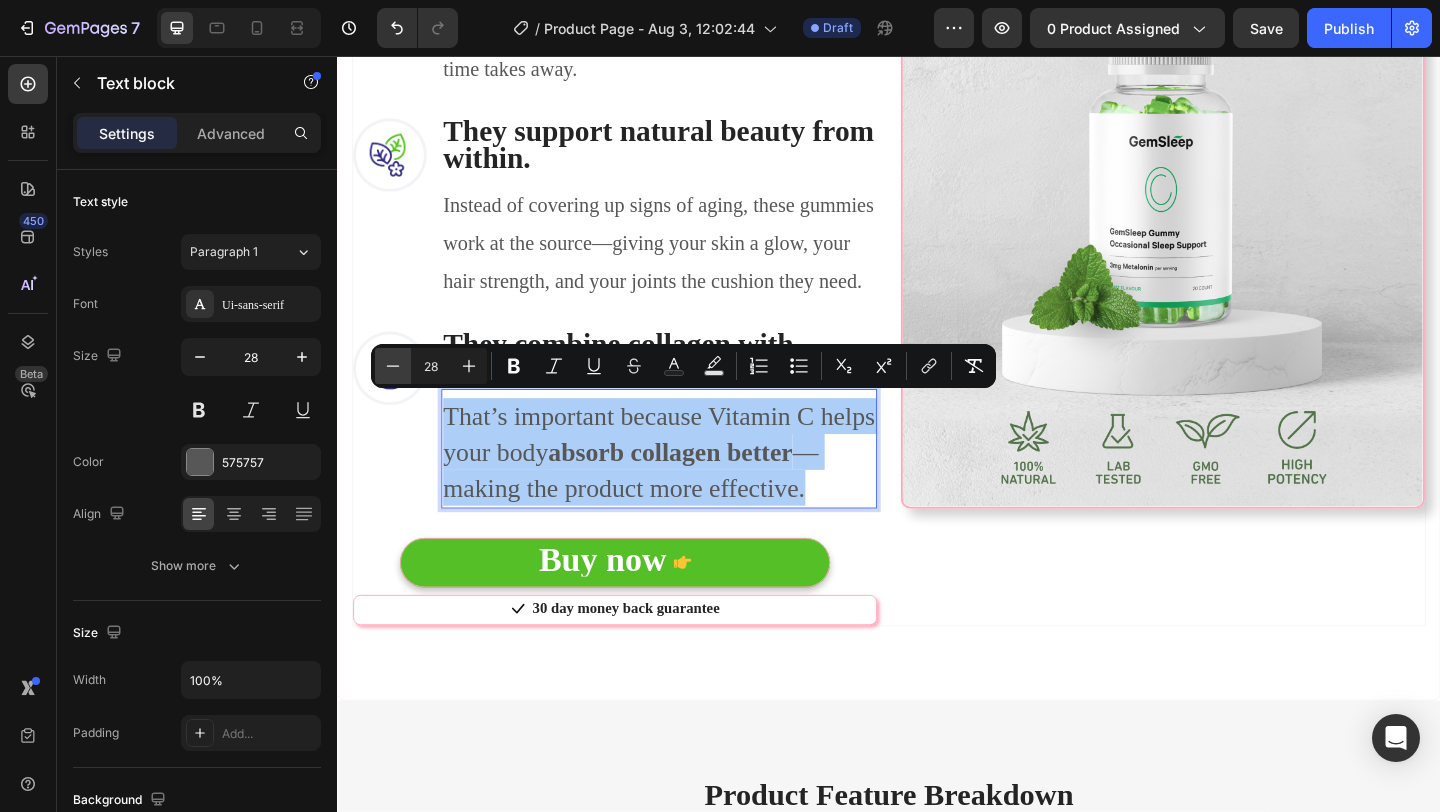 click 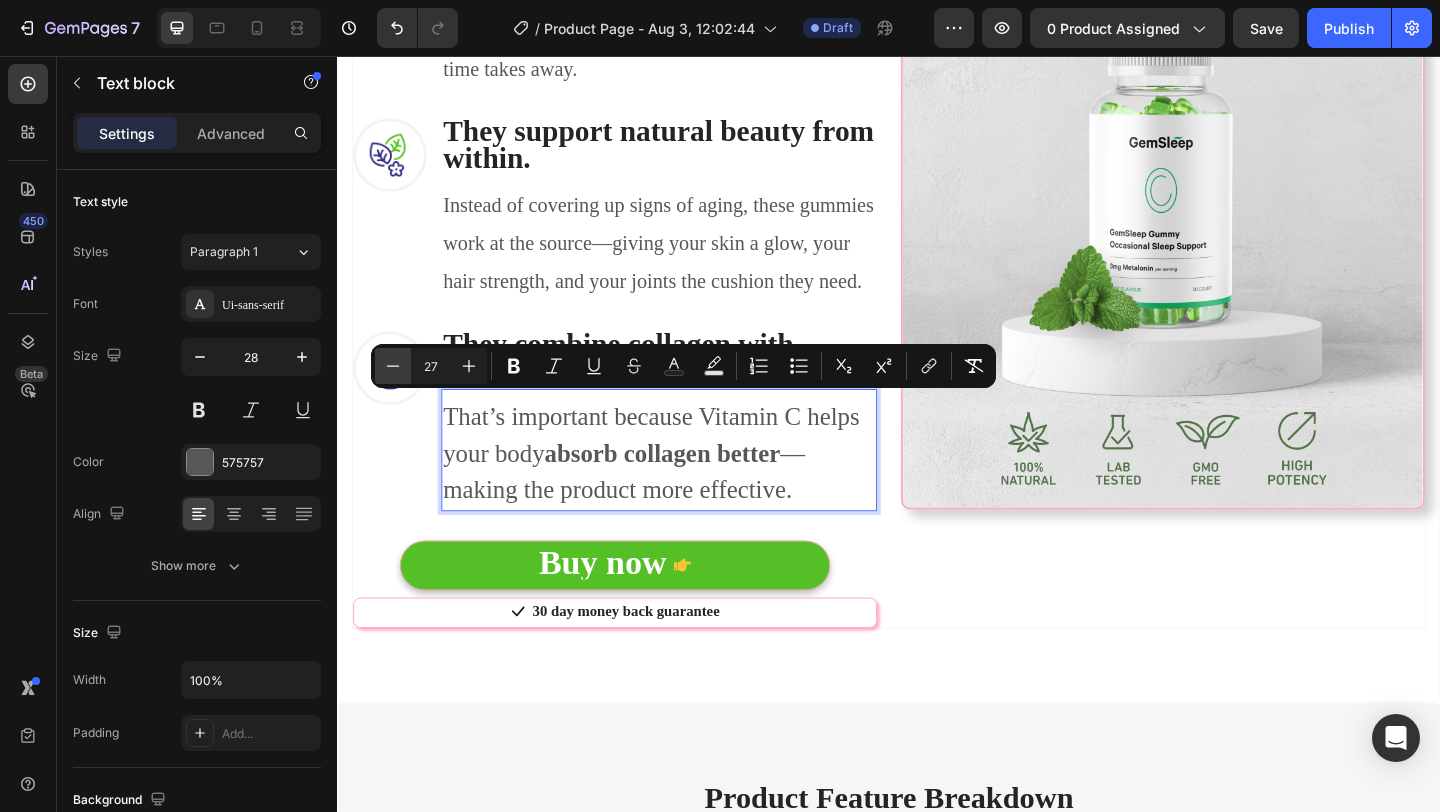 click 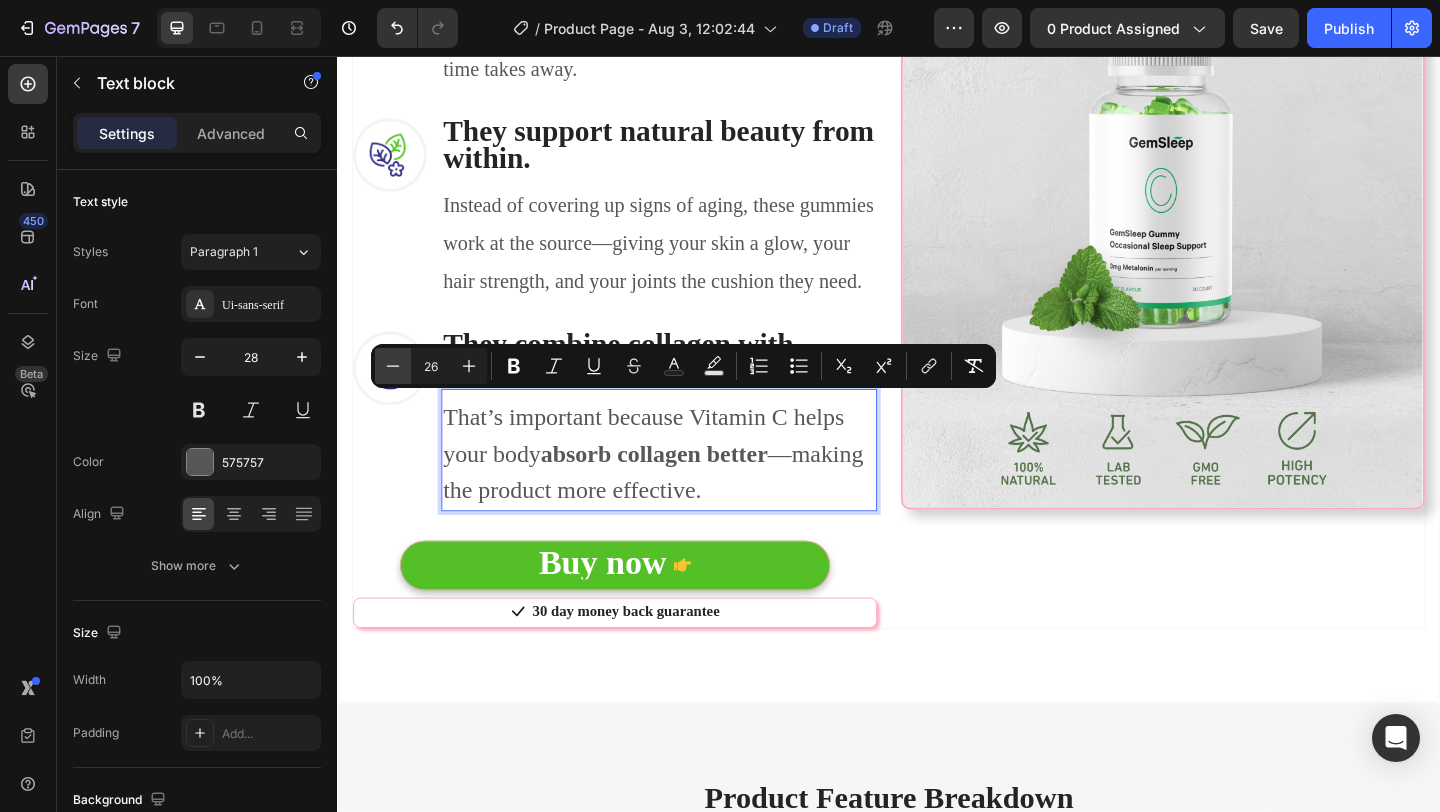 click 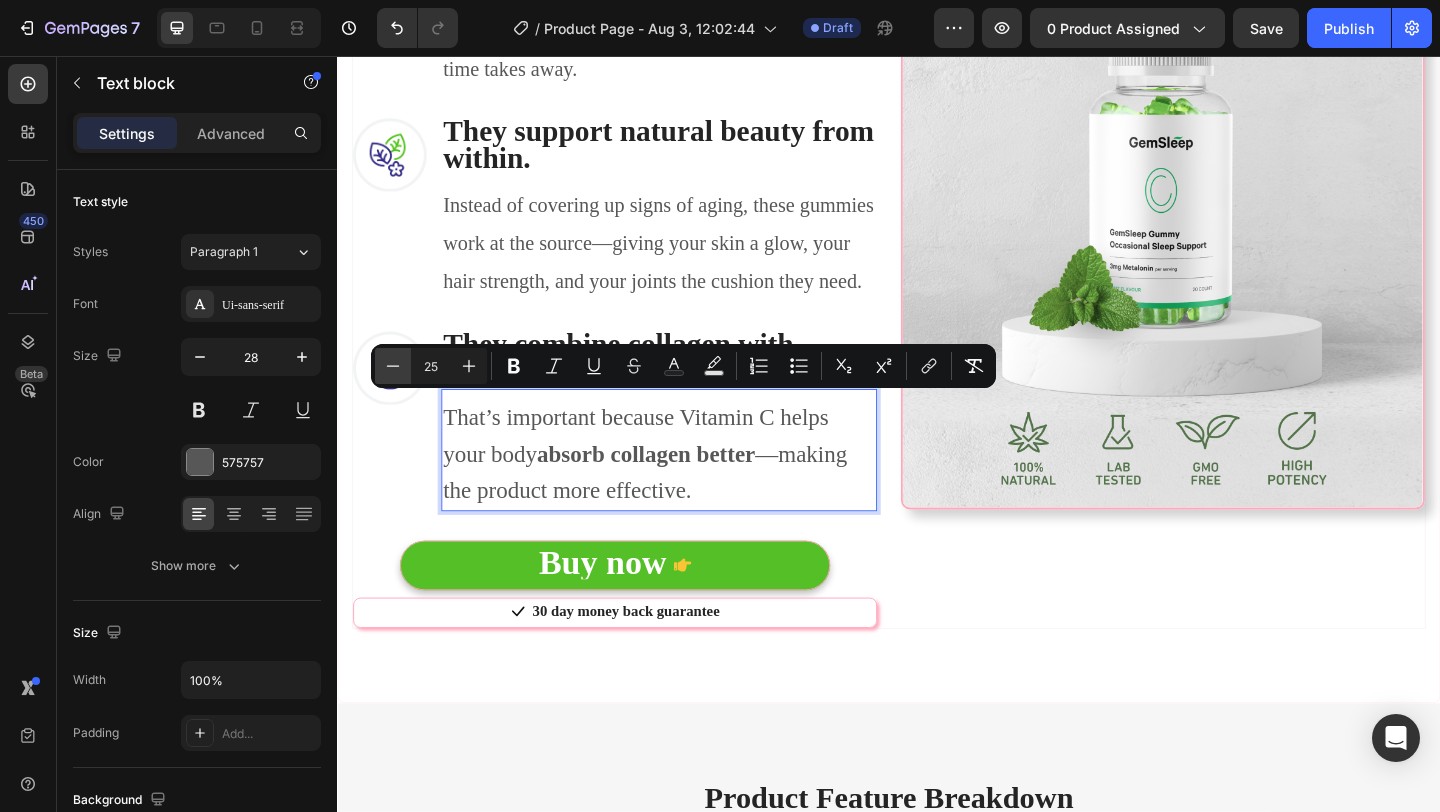 click 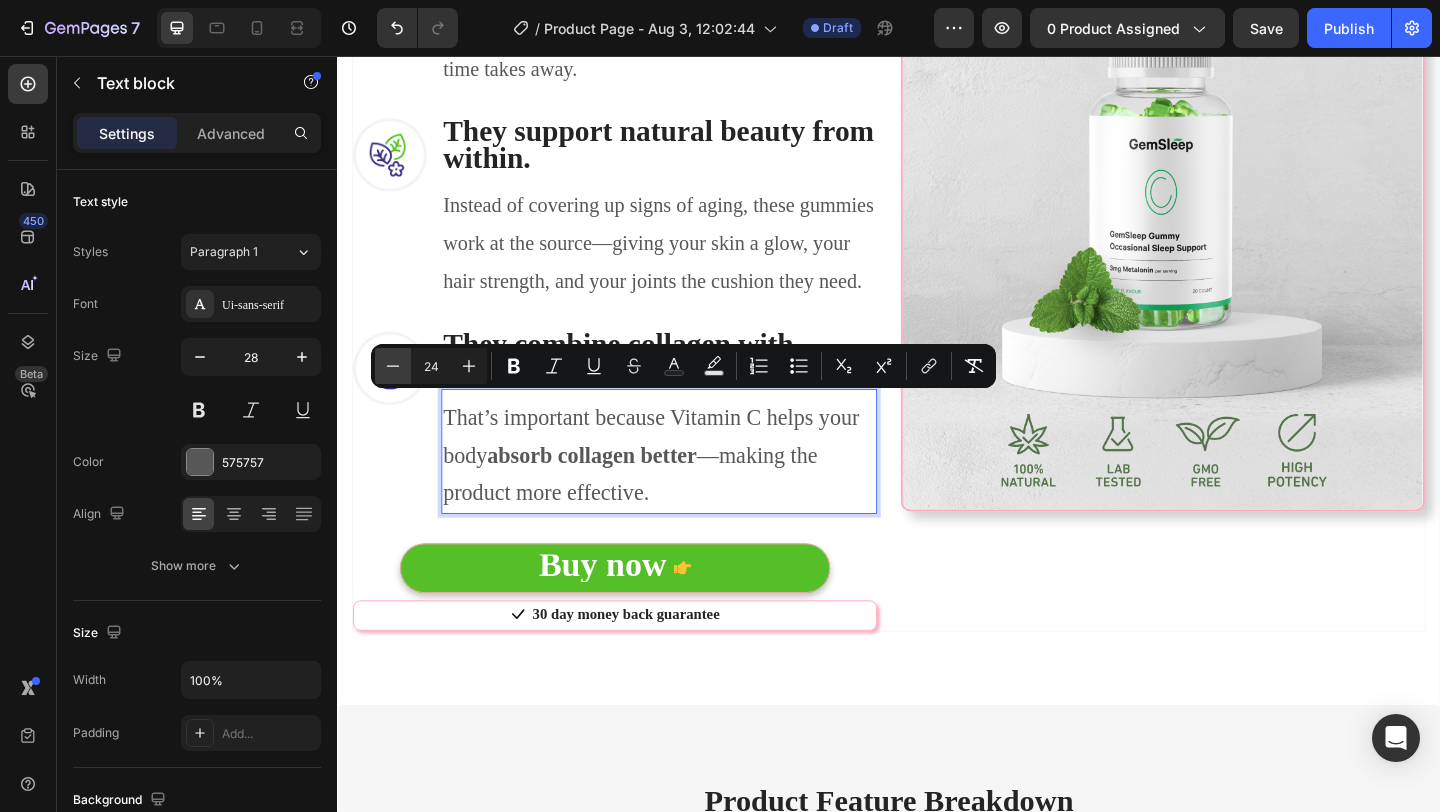 click 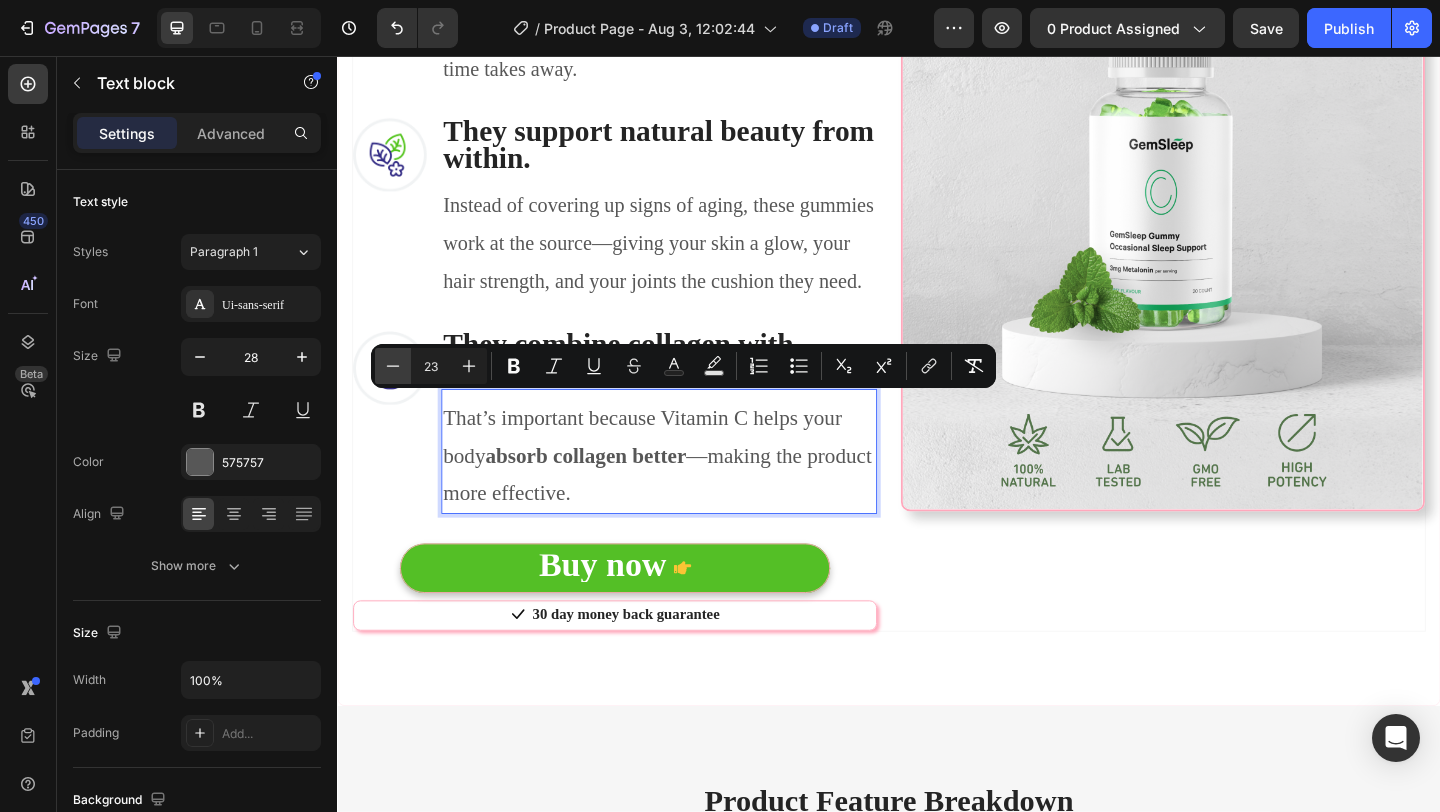 click 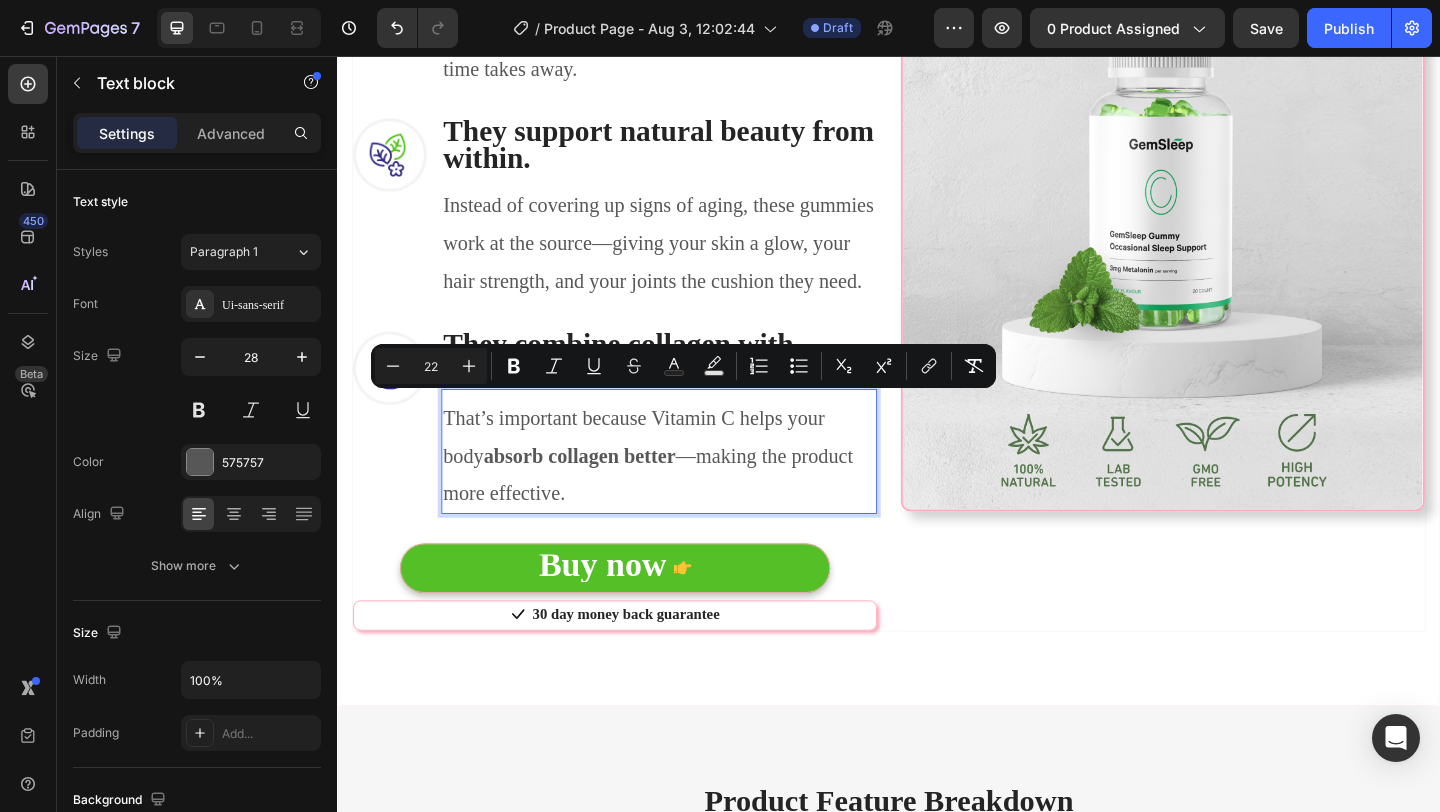click on "That’s important because Vitamin C helps your body  absorb collagen better —making the product more effective." at bounding box center (687, 490) 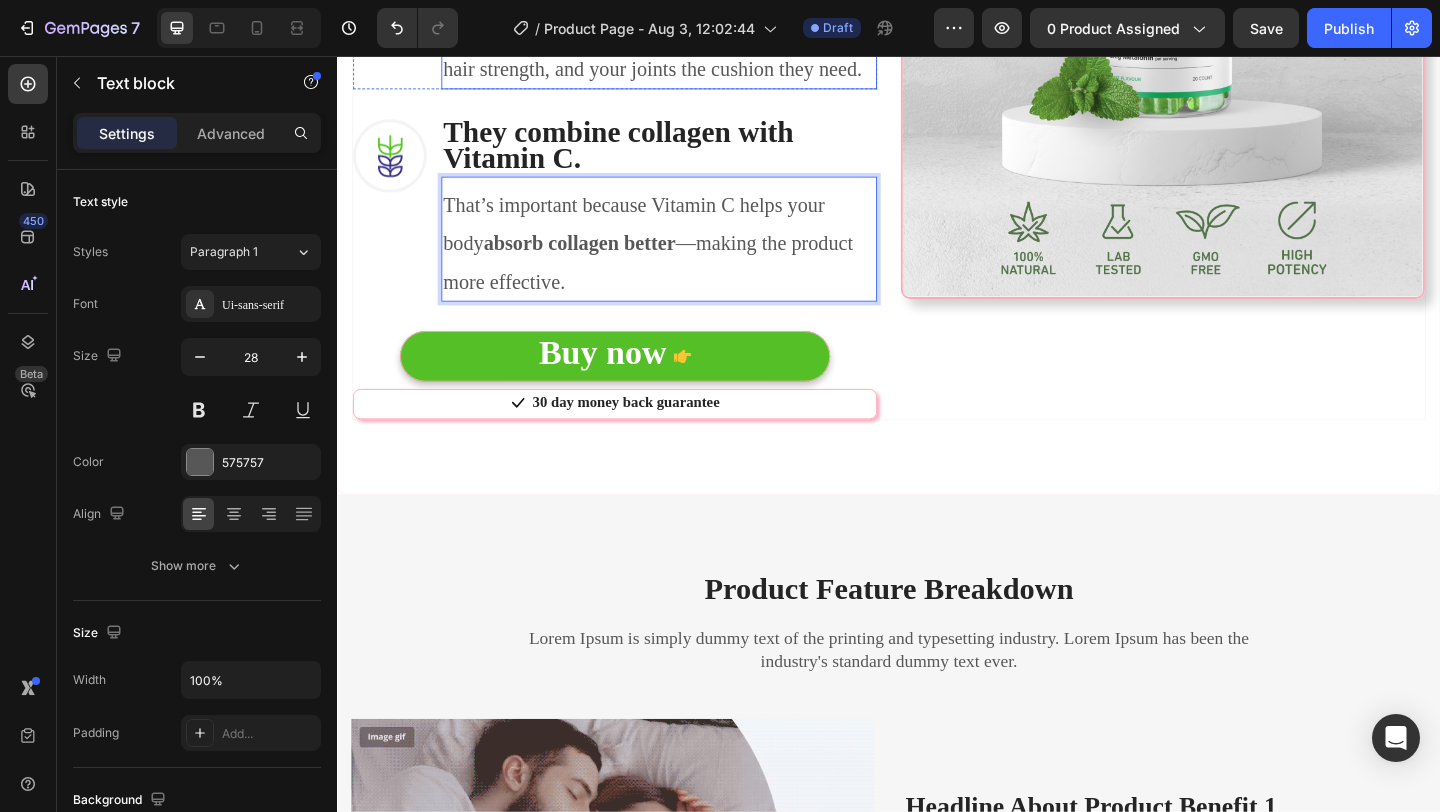 scroll, scrollTop: 2018, scrollLeft: 0, axis: vertical 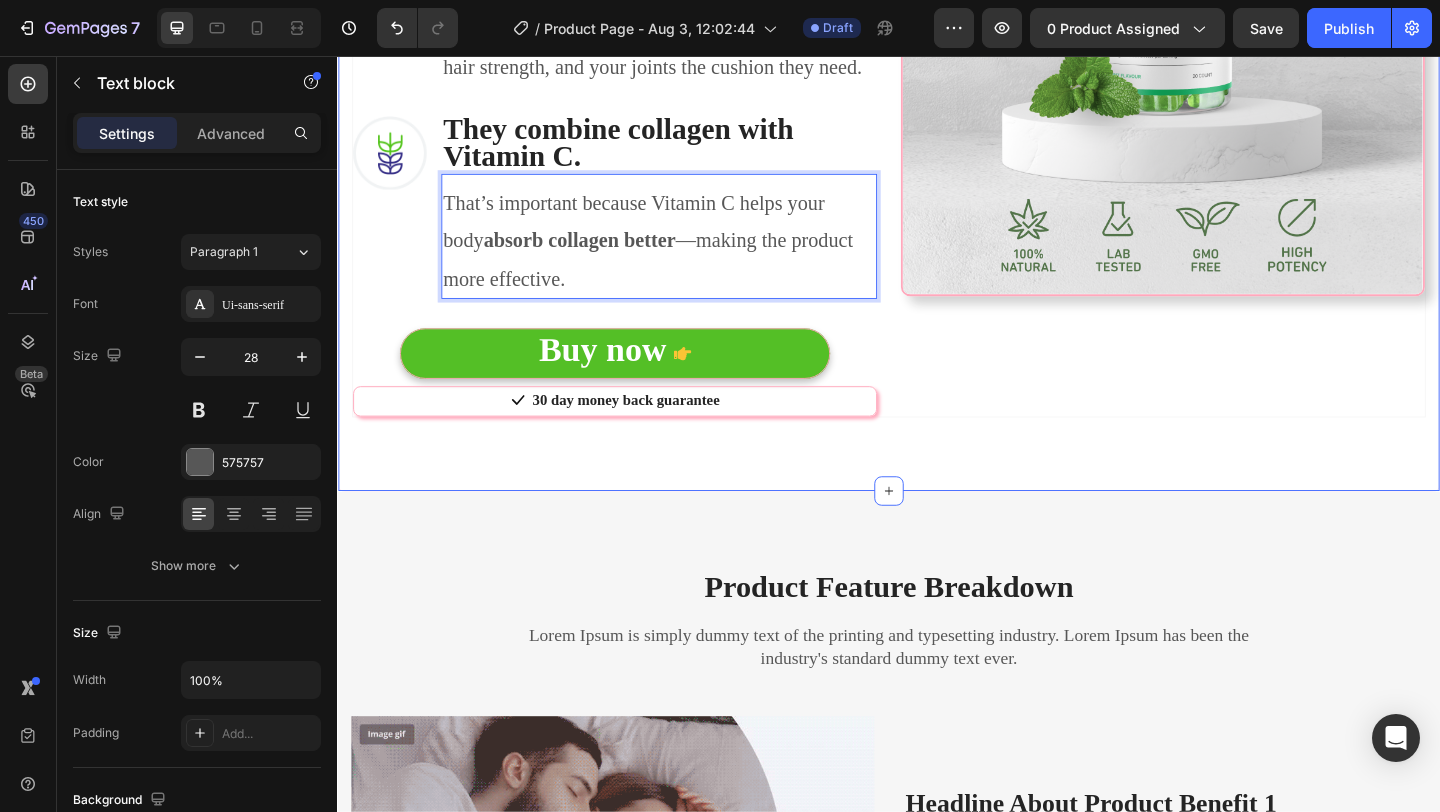 click on "Why You Need Collagen Gummies as an Adult Heading Row As we age, our body naturally produces  less collagen —the protein that keeps our skin smooth, joints flexible, hair strong, and nails healthy. This decline usually starts in your  mid-20s  and accelerates in your 30s and beyond. That’s where  Collagen Gummies  come in. Text block Row Image ⁠⁠⁠⁠⁠⁠⁠ They help replace what your body is losing. Heading Without enough collagen, you may notice more wrinkles, joint discomfort, brittle nails, or thinning hair. These gummies help  rebuild and maintain  what time takes away. Text block Row Image They support natural beauty from within. Heading Instead of covering up signs of aging, these gummies work at the source—giving your skin a glow, your hair strength, and your joints the cushion they need. Text block Row Image They combine collagen with Vitamin C.   Heading That’s important because Vitamin C helps your body  absorb collagen better —making the product more effective. Text block   0" at bounding box center (937, -76) 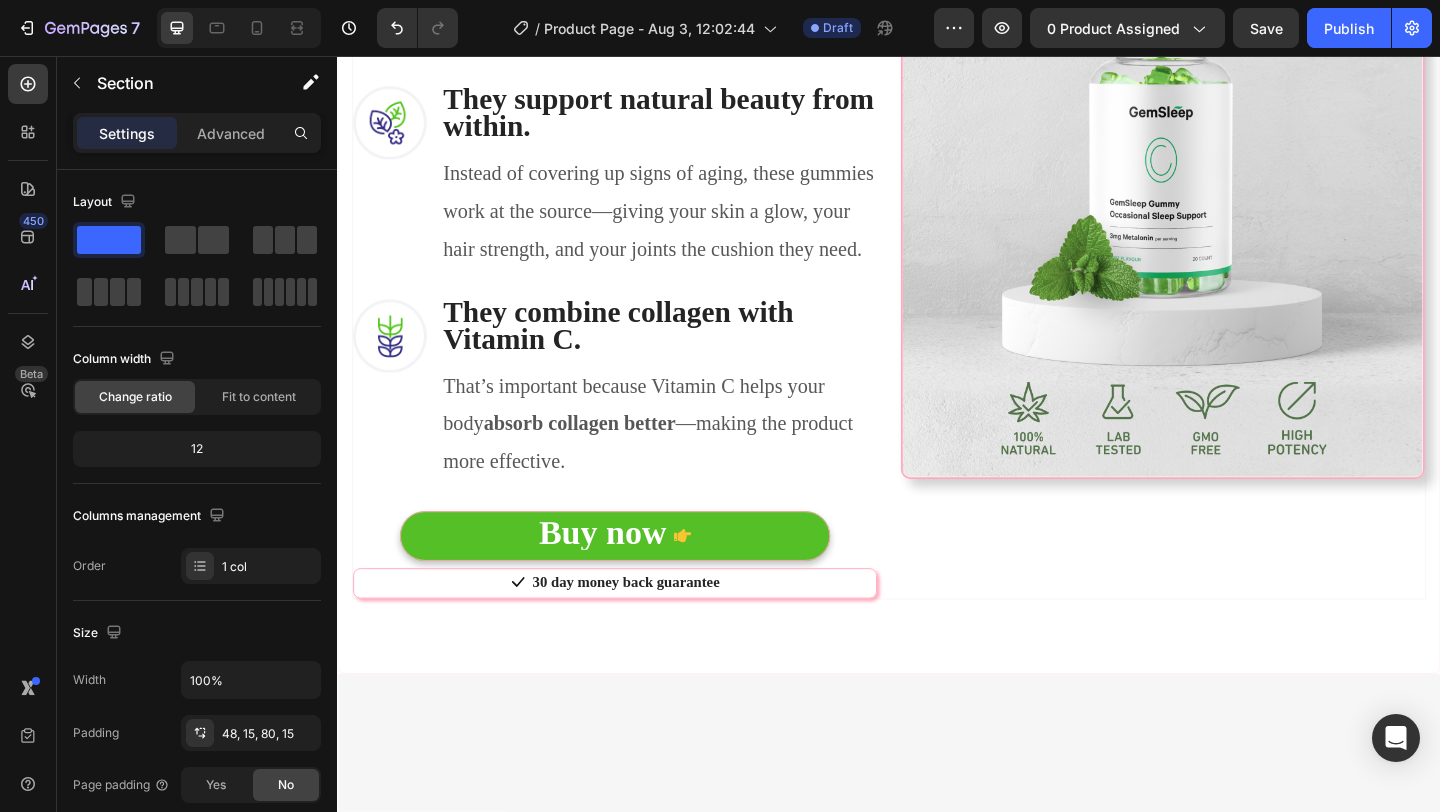 scroll, scrollTop: 1713, scrollLeft: 0, axis: vertical 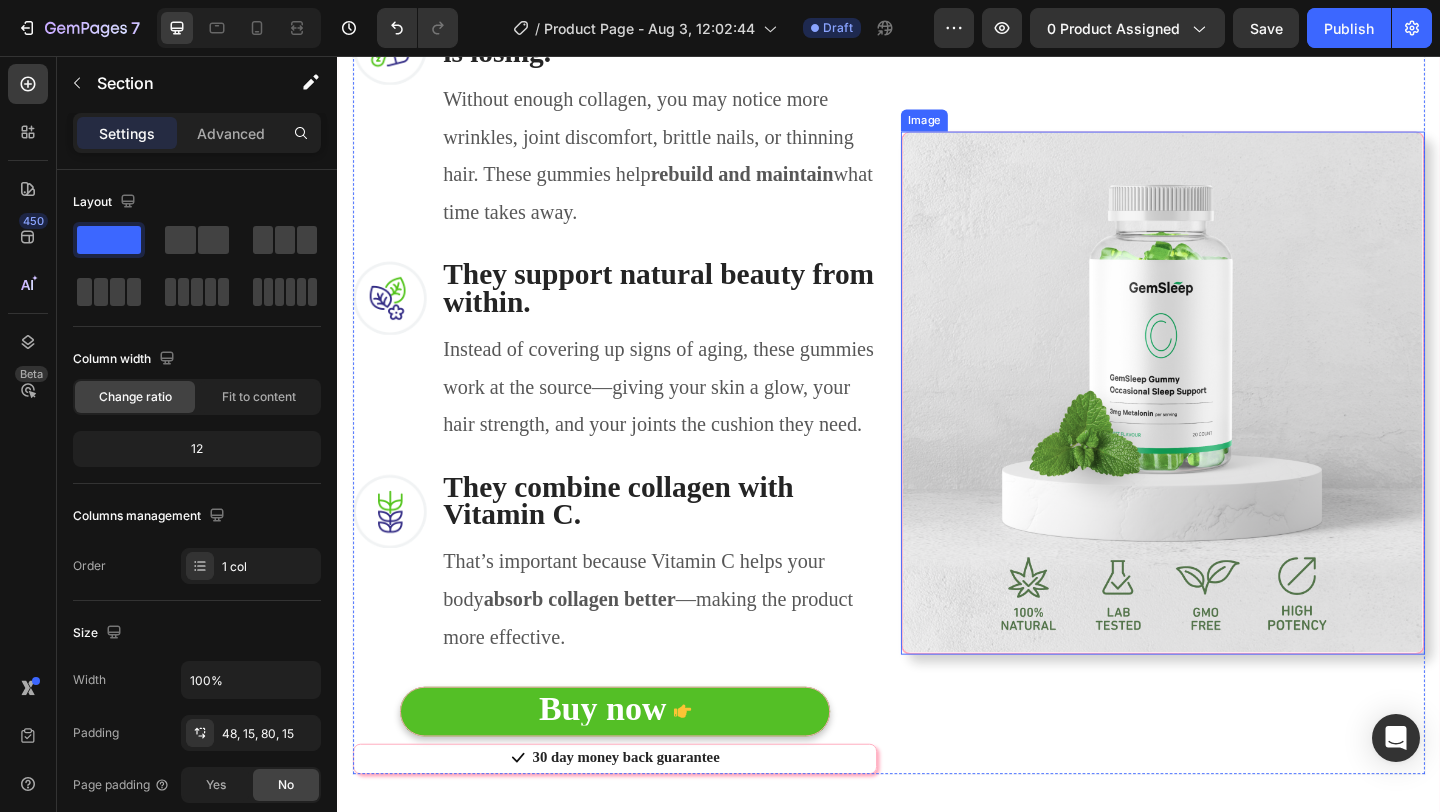 click at bounding box center [1235, 422] 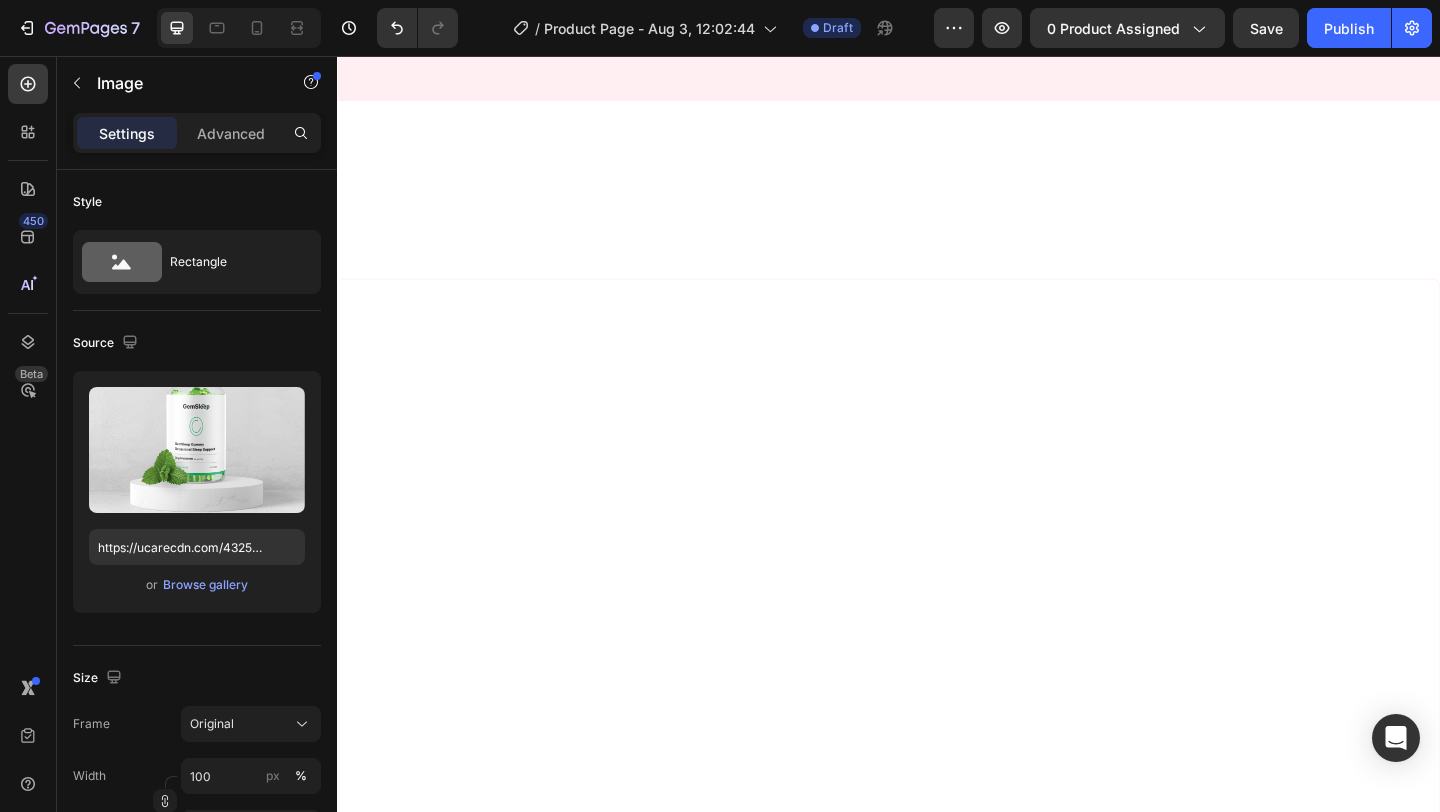 scroll, scrollTop: 306, scrollLeft: 0, axis: vertical 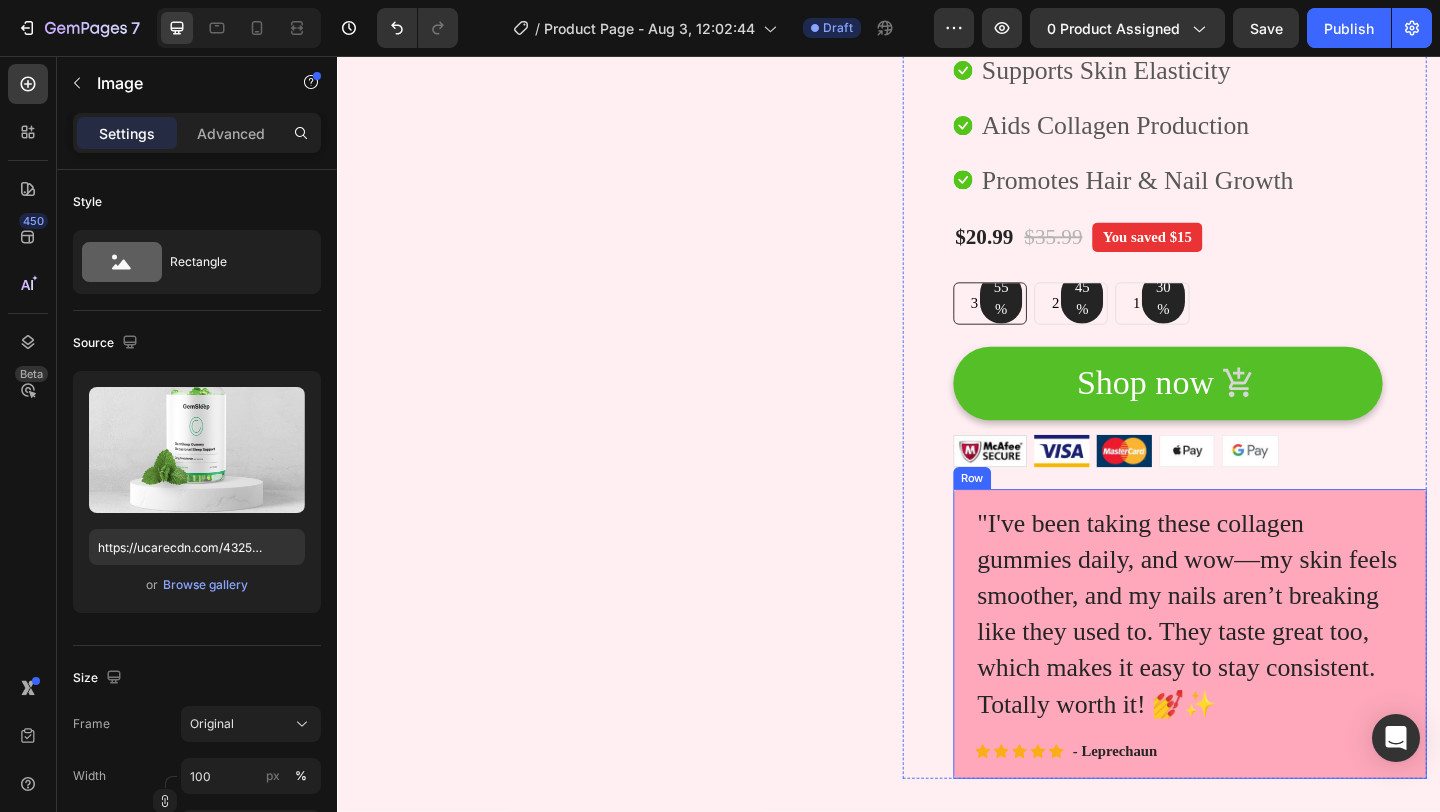 click on ""I've been taking these collagen gummies daily, and wow—my skin feels smoother, and my nails aren’t breaking like they used to. They taste great too, which makes it easy to stay consistent. Totally worth it! 💅✨ Text block                Icon                Icon                Icon                Icon                Icon Icon List Hoz - Leprechaun Text block Row Row" at bounding box center (1264, 684) 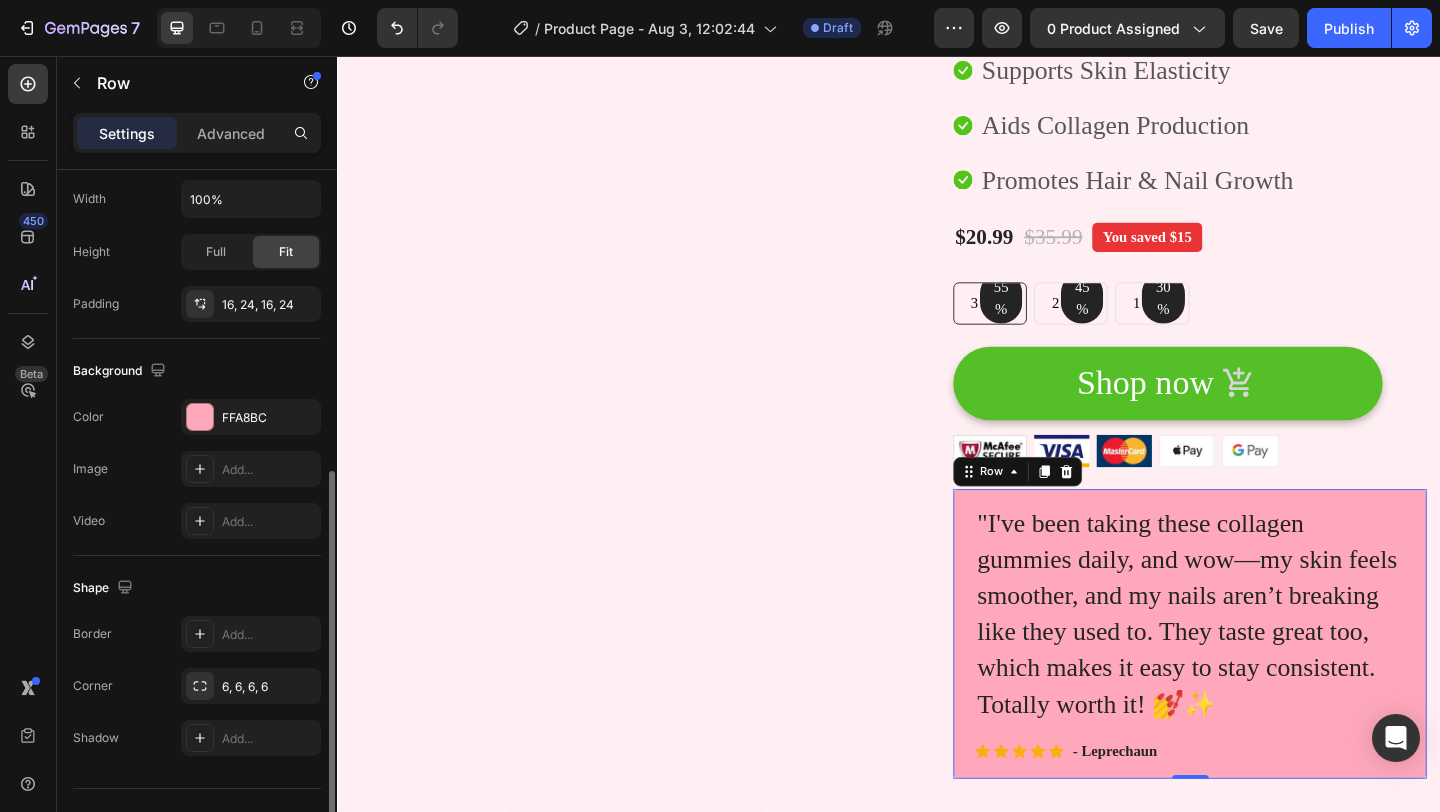 scroll, scrollTop: 521, scrollLeft: 0, axis: vertical 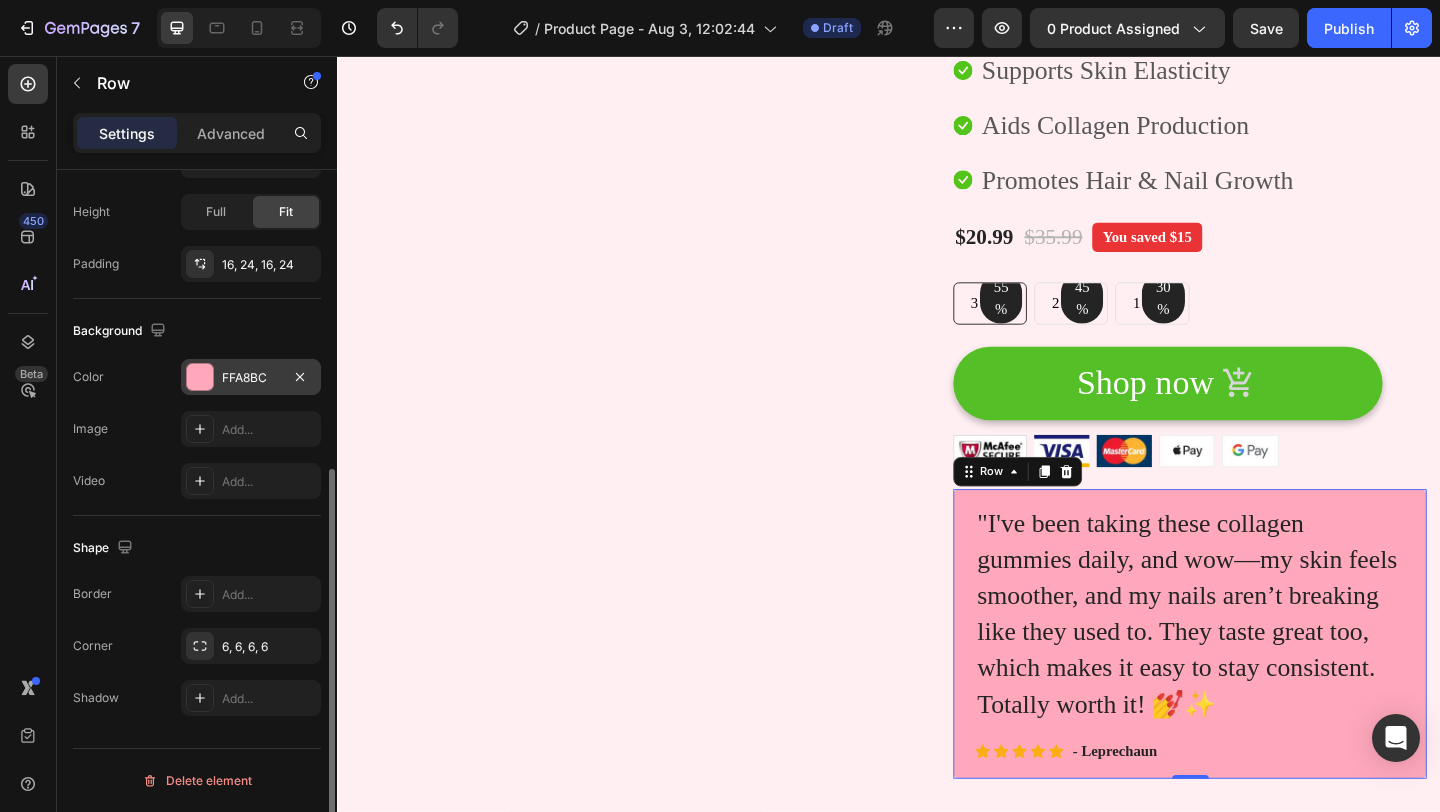 click at bounding box center (200, 377) 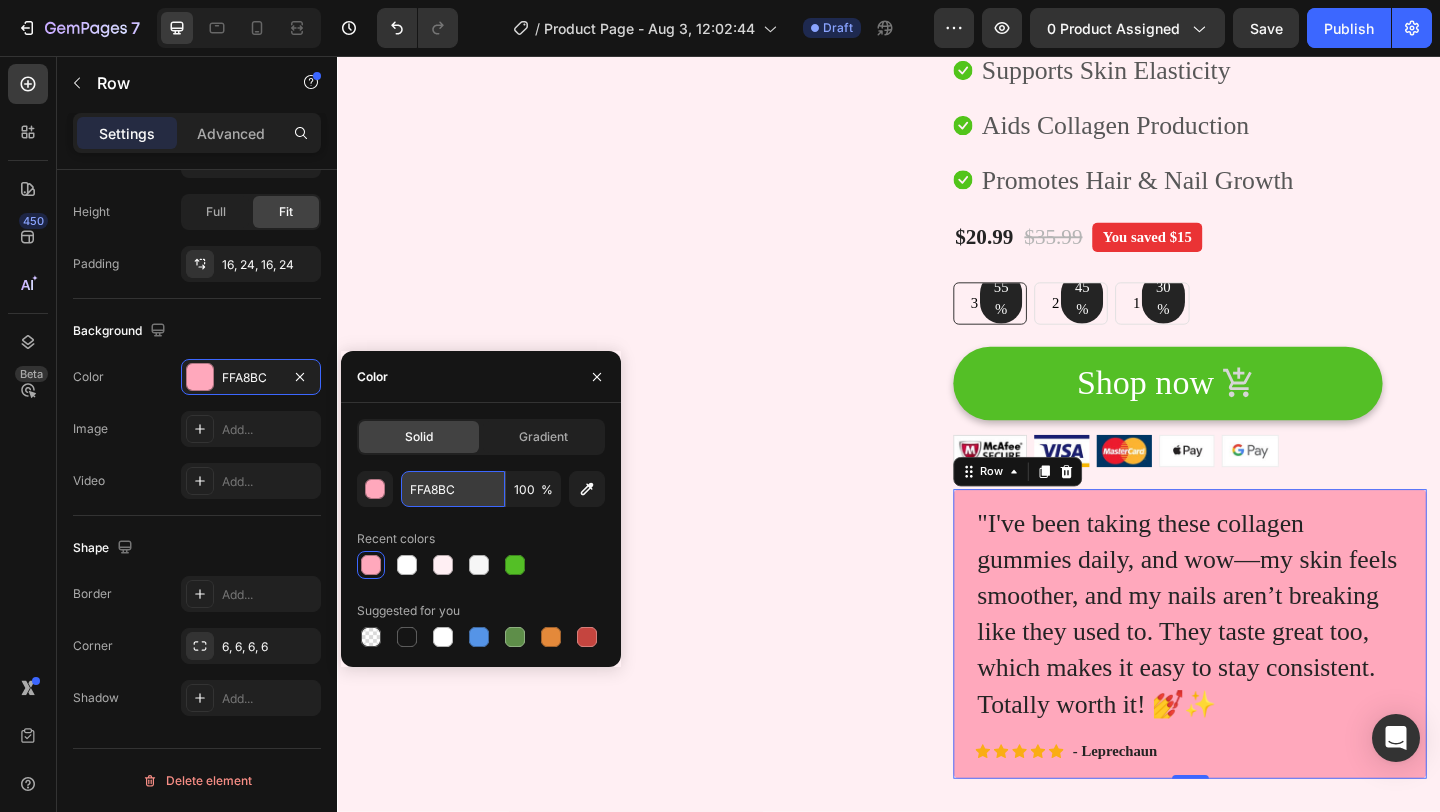 click on "FFA8BC" at bounding box center (453, 489) 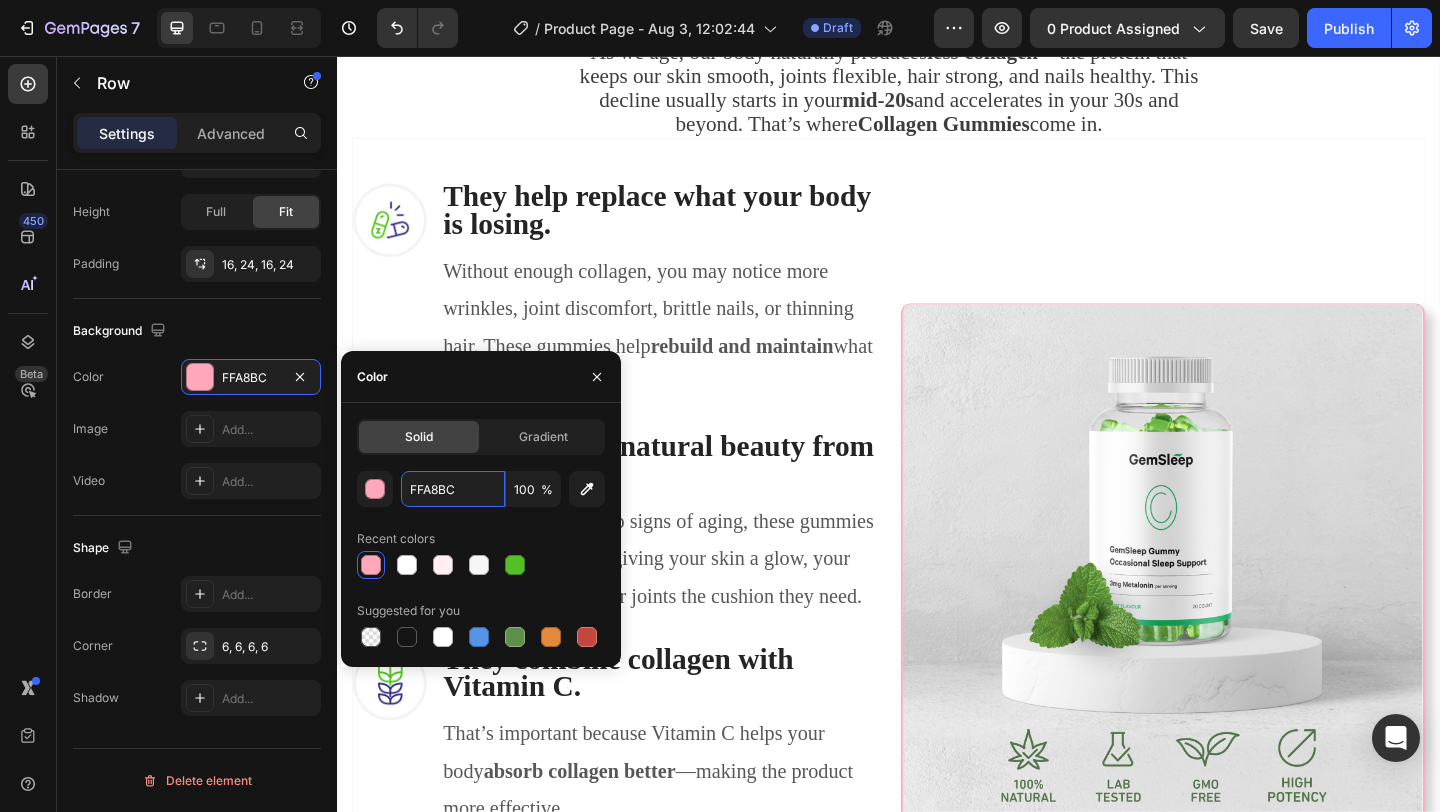 scroll, scrollTop: 1761, scrollLeft: 0, axis: vertical 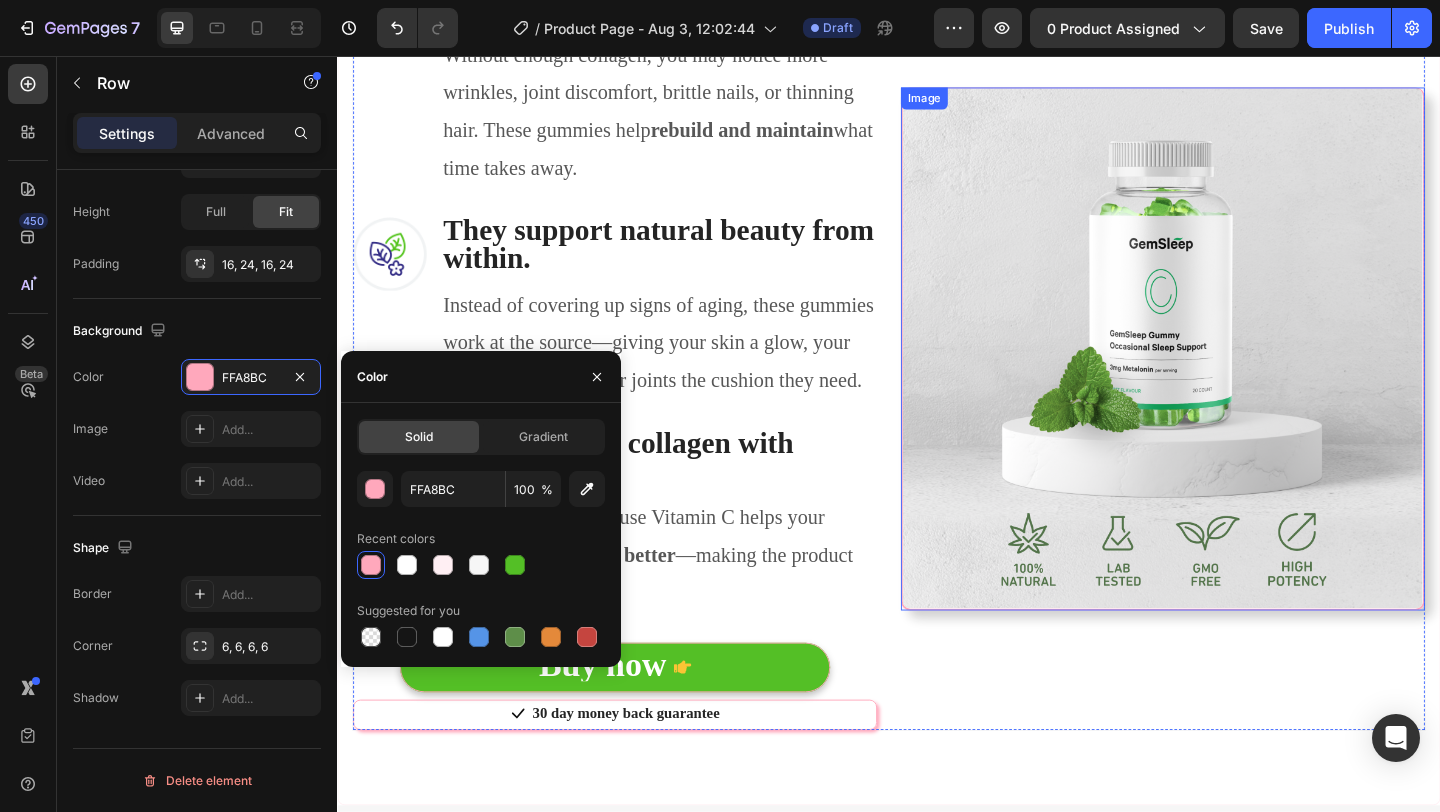 click at bounding box center (1235, 374) 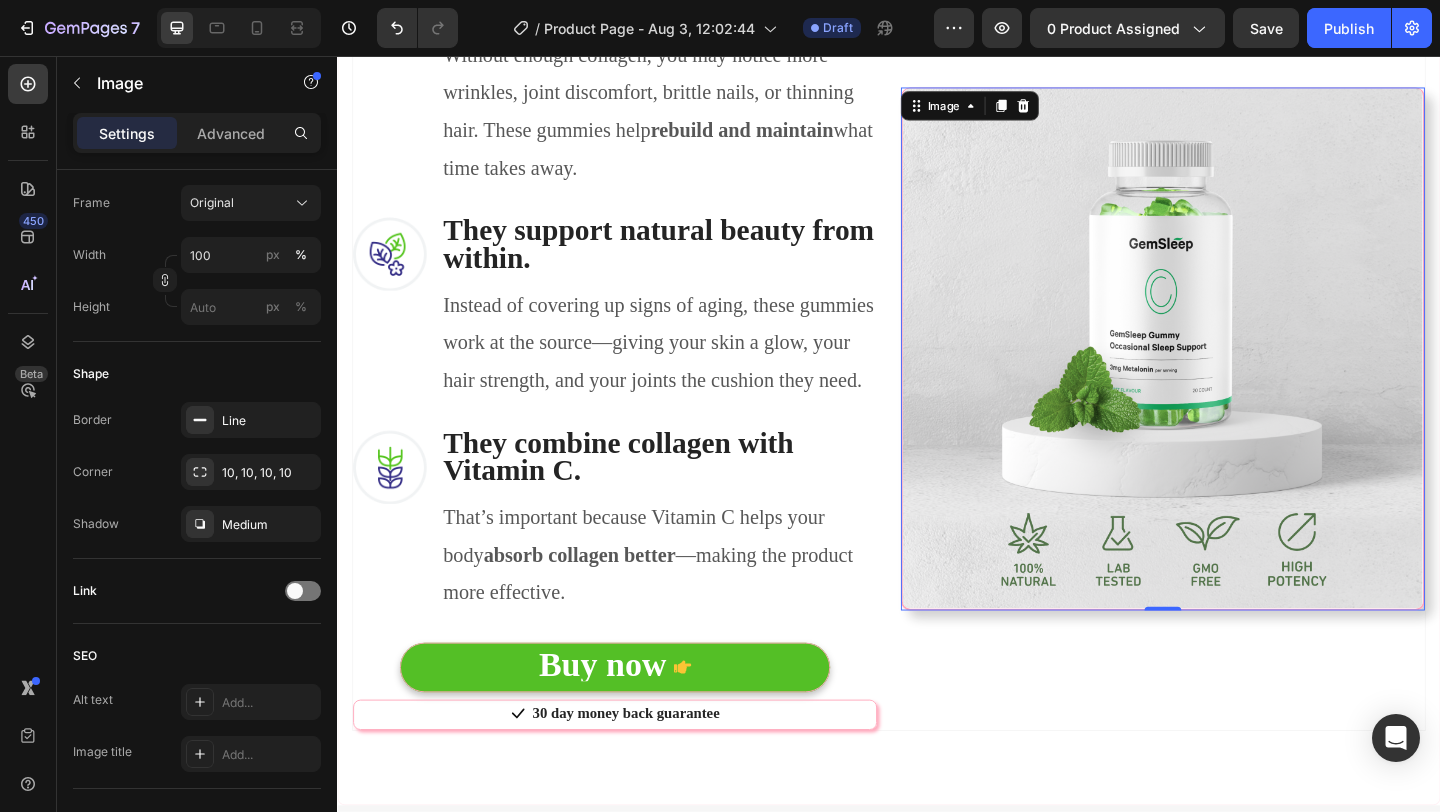 scroll, scrollTop: 0, scrollLeft: 0, axis: both 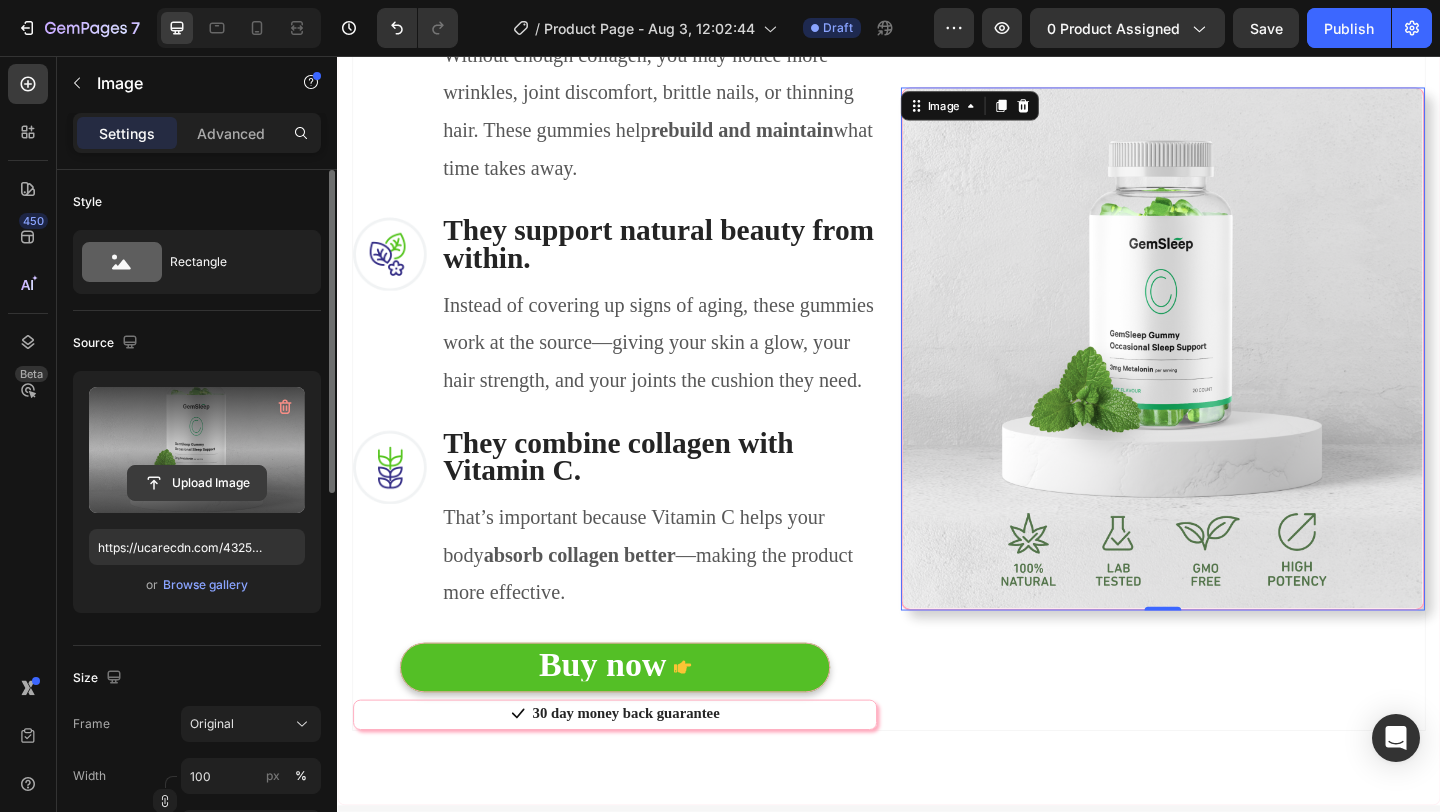 click 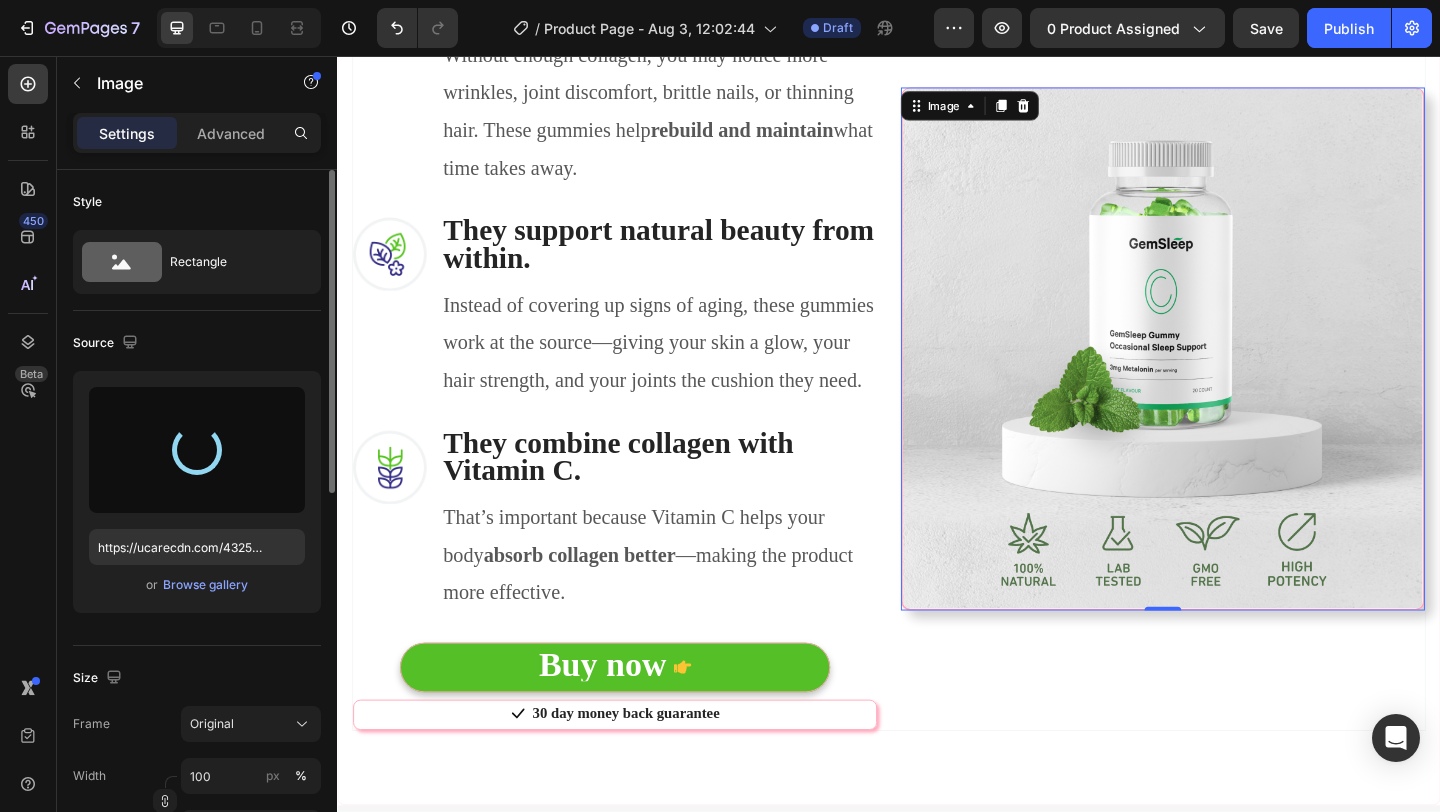 type on "https://cdn.shopify.com/s/files/1/0942/0731/2194/files/gempages_569804696764548320-b76f6f00-4694-4ca3-91e8-4728c9818aaf.png" 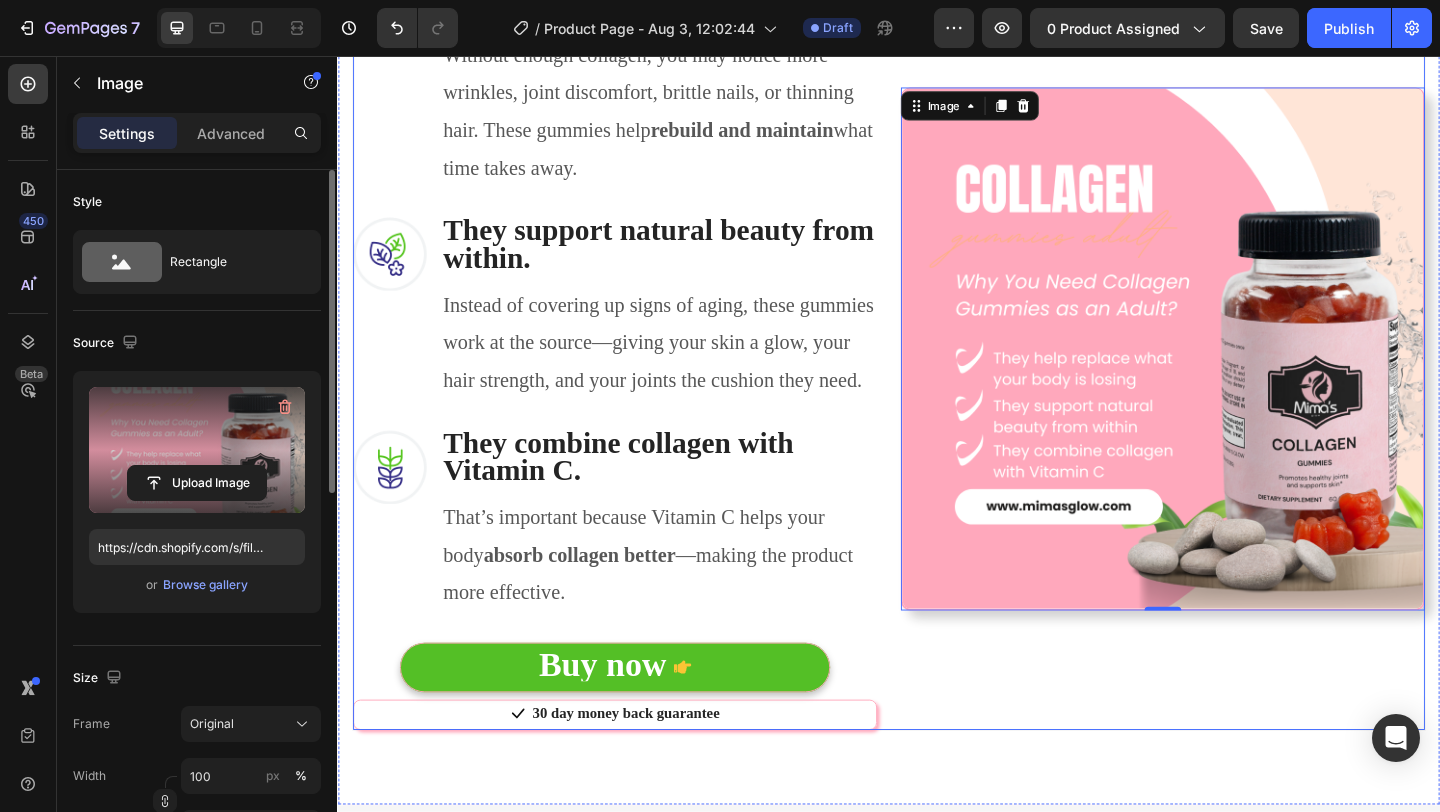 click on "Image   0" at bounding box center [1235, 374] 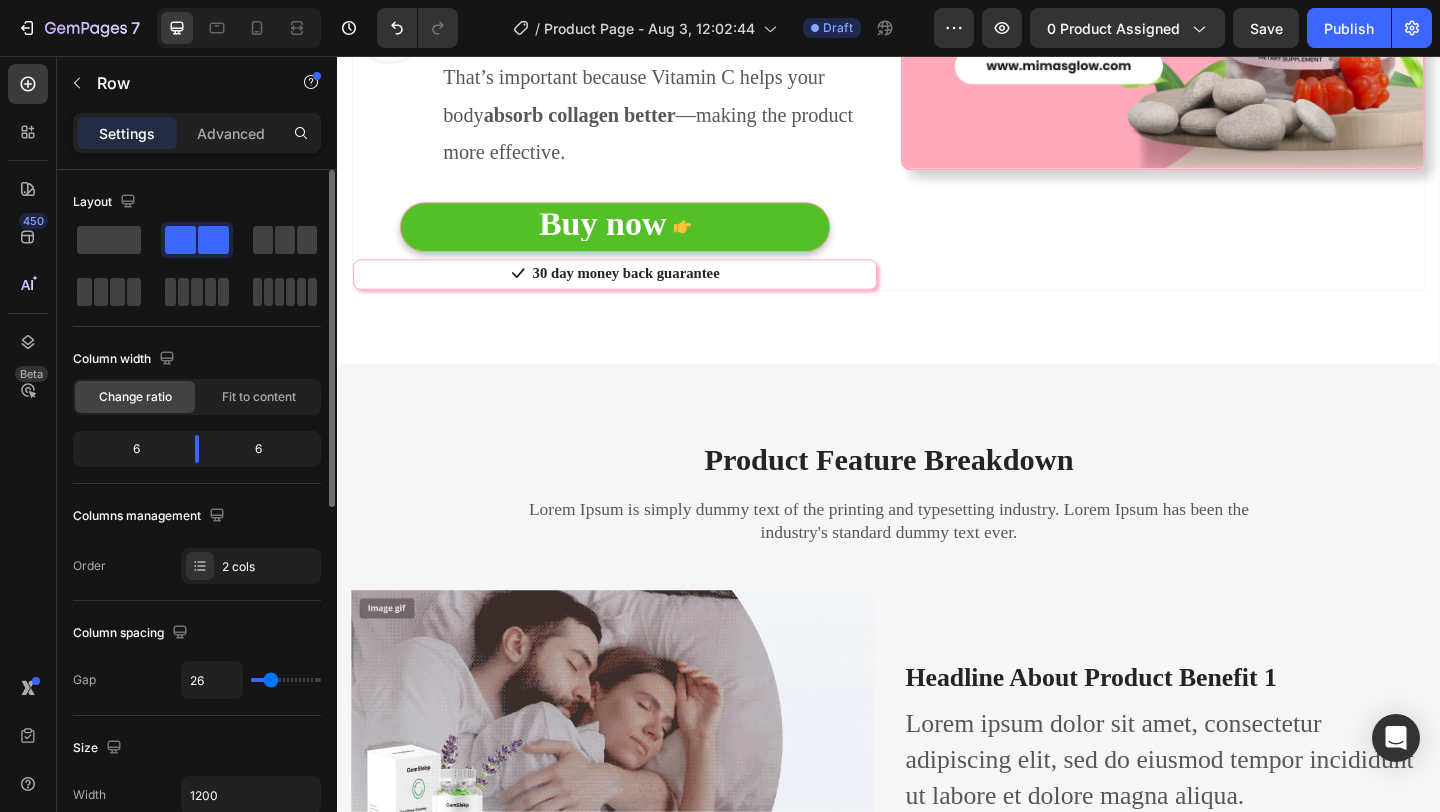 scroll, scrollTop: 2200, scrollLeft: 0, axis: vertical 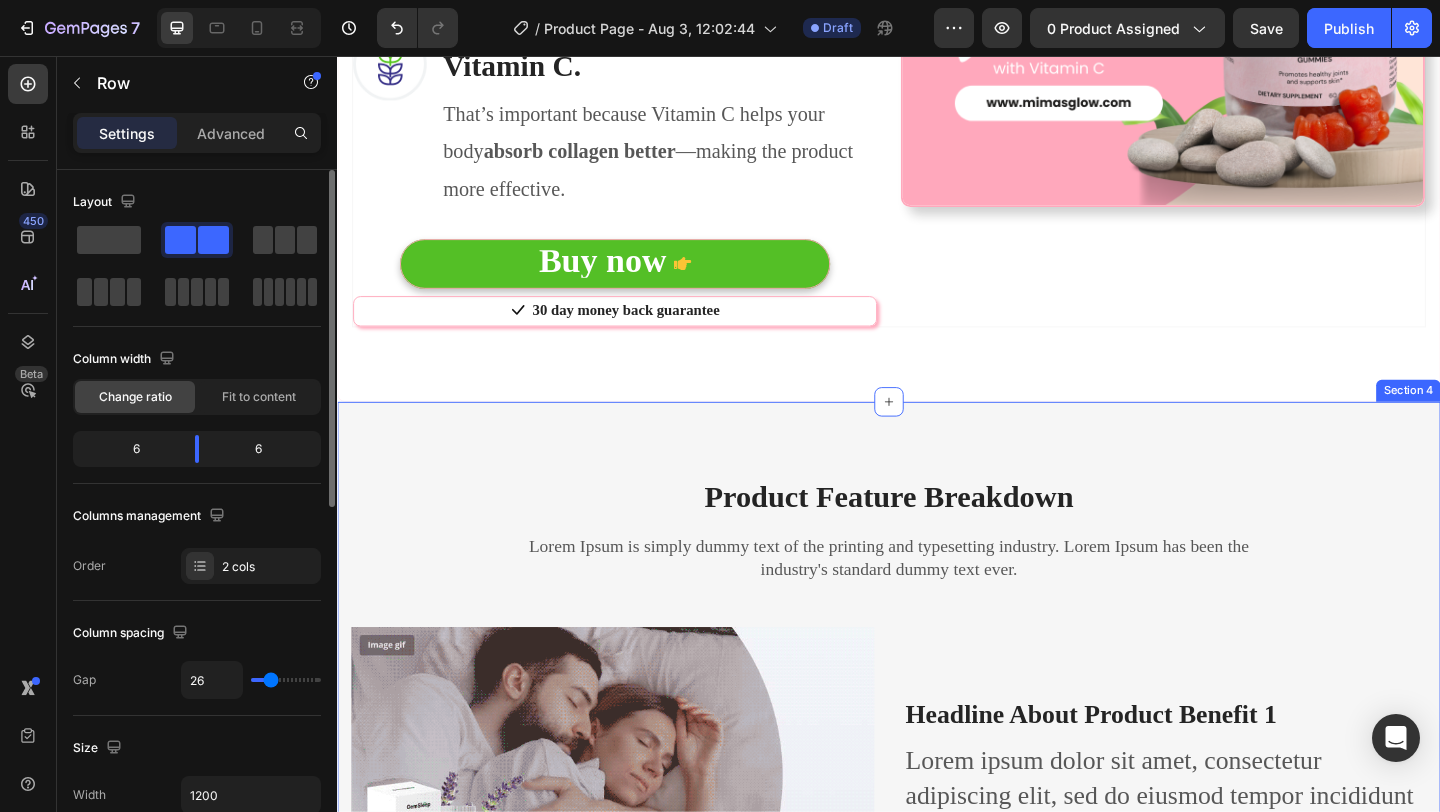 click on "Product Feature Breakdown Heading Lorem Ipsum is simply dummy text of the printing and typesetting industry. Lorem Ipsum has been the industry's standard dummy text ever. Text block Row Row Image Headline About Product Benefit 1 Heading Lorem ipsum dolor sit amet, consectetur adipiscing elit, sed do eiusmod tempor incididunt ut labore et dolore magna aliqua.  Text block Row Headline About Product Benefit 2 Heading Lorem ipsum dolor sit amet, consectetur adipiscing elit, sed do eiusmod tempor incididunt ut labore et dolore magna aliqua.  Text block Image Row Image Headline About Product Benefit 3 Heading Lorem ipsum dolor sit amet, consectetur adipiscing elit, sed do eiusmod tempor incididunt ut labore et dolore magna aliqua.  Text block Row Headline About Product Benefit 4 Heading Lorem ipsum dolor sit amet, consectetur adipiscing elit, sed do eiusmod tempor incididunt ut labore et dolore magna aliqua.  Text block Image Row Section 4" at bounding box center [937, 1057] 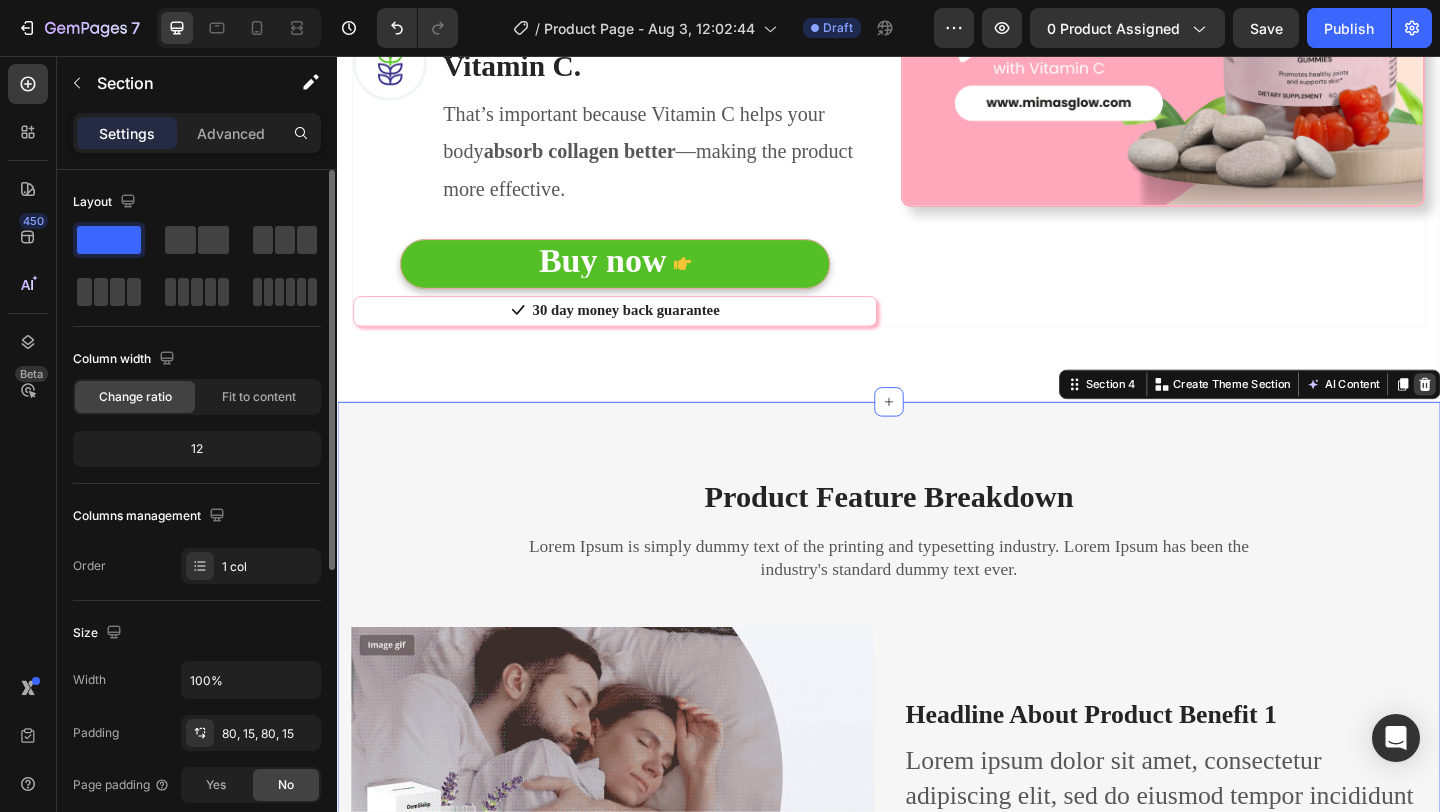 click 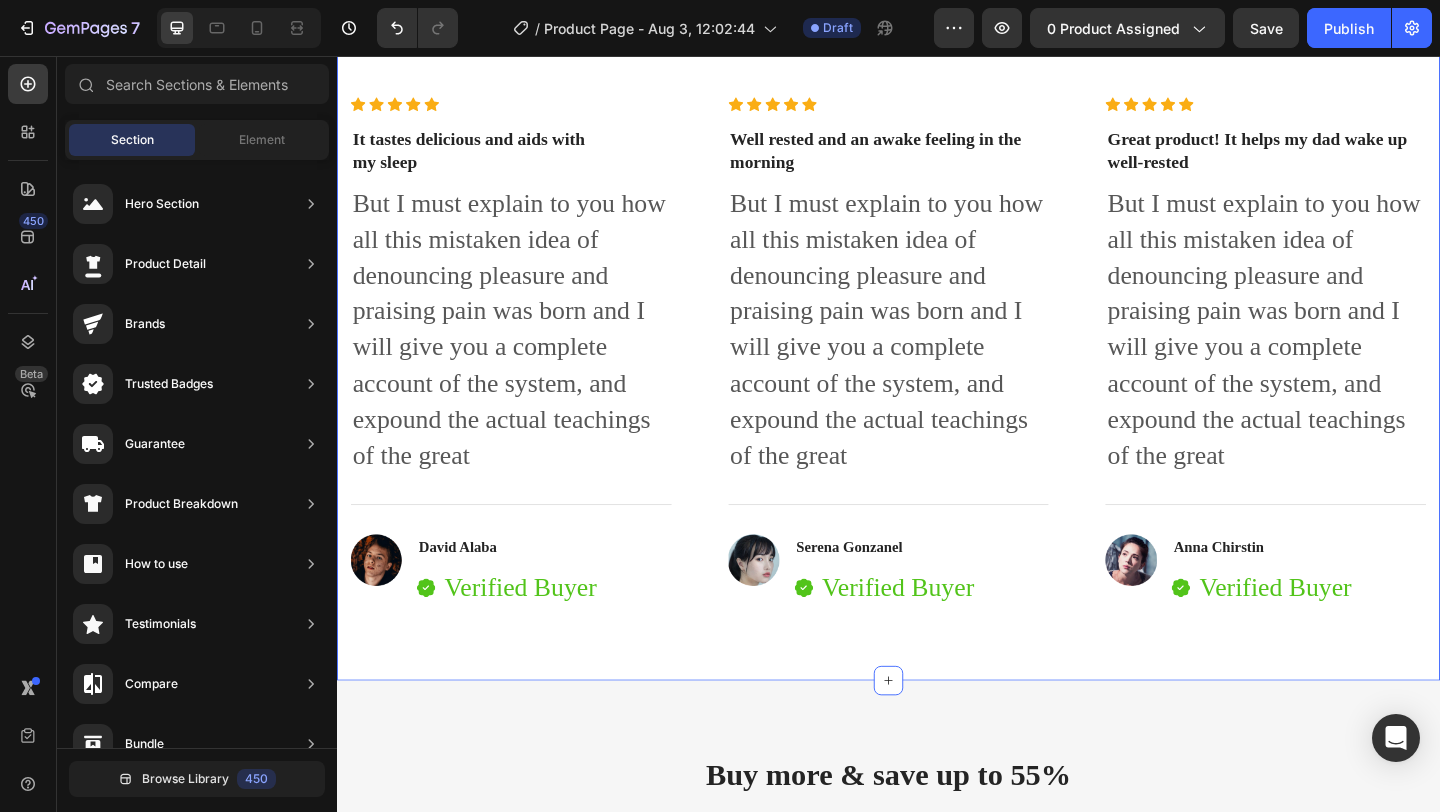 scroll, scrollTop: 2785, scrollLeft: 0, axis: vertical 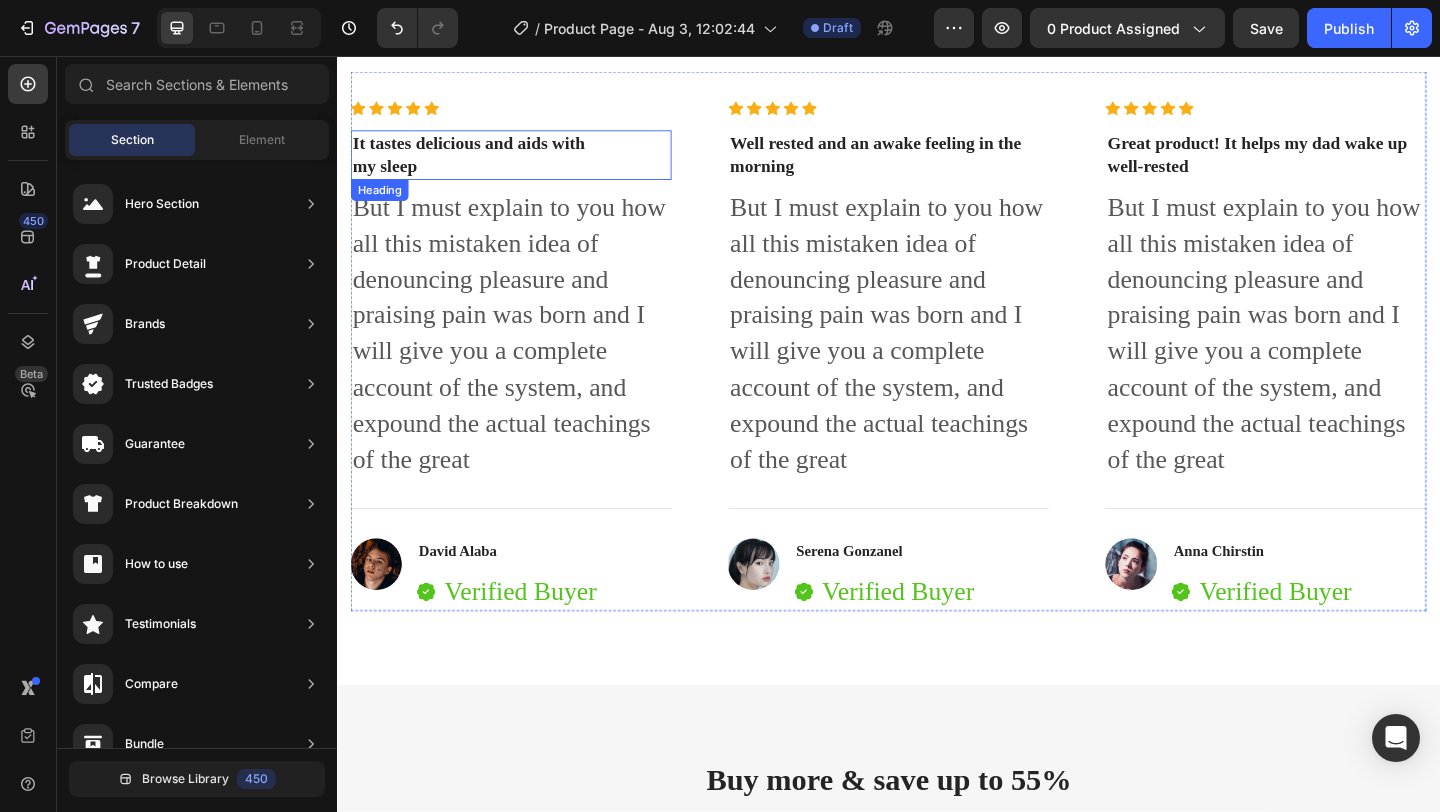 click on "It tastes delicious and aids with  my sleep" at bounding box center [526, 163] 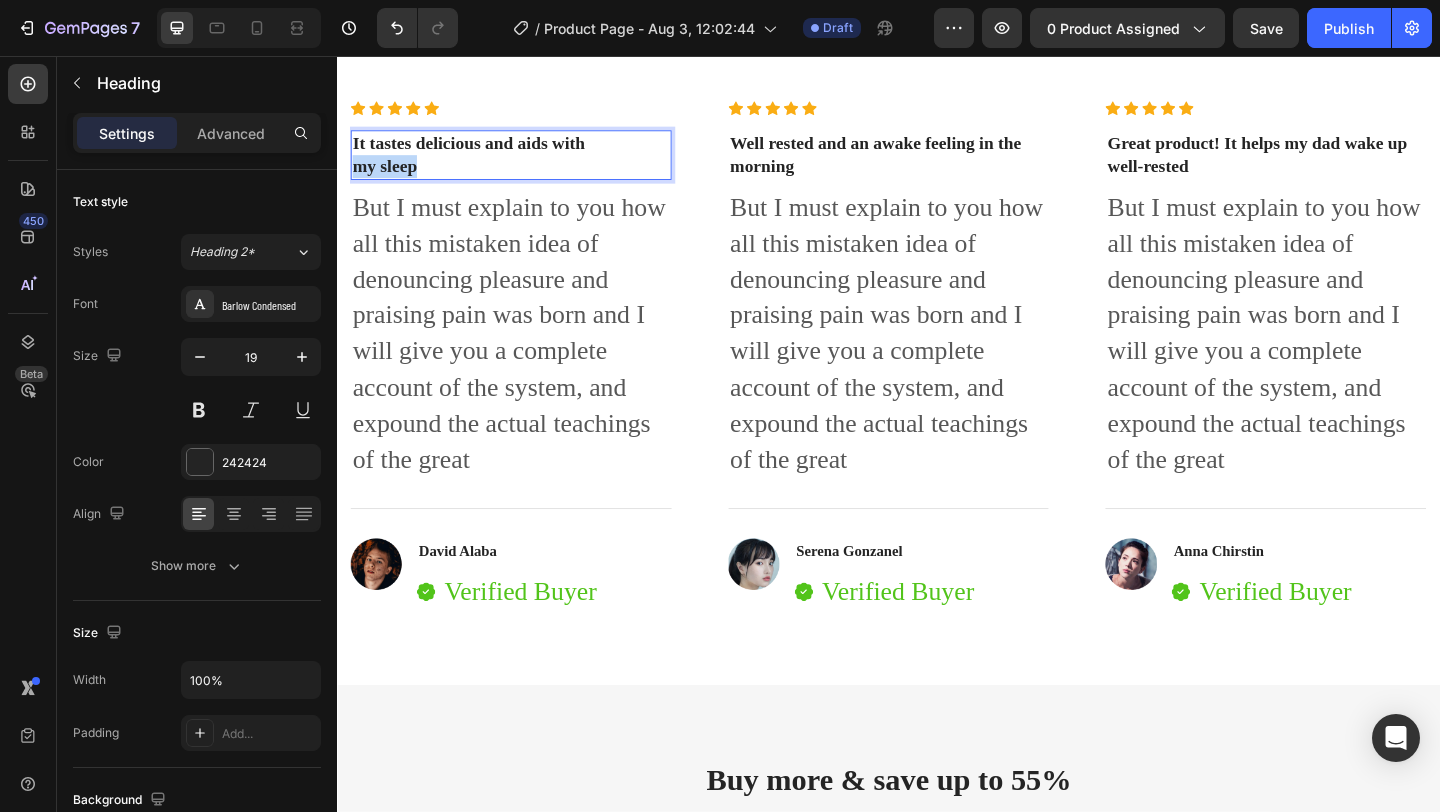 click on "It tastes delicious and aids with  my sleep" at bounding box center [526, 163] 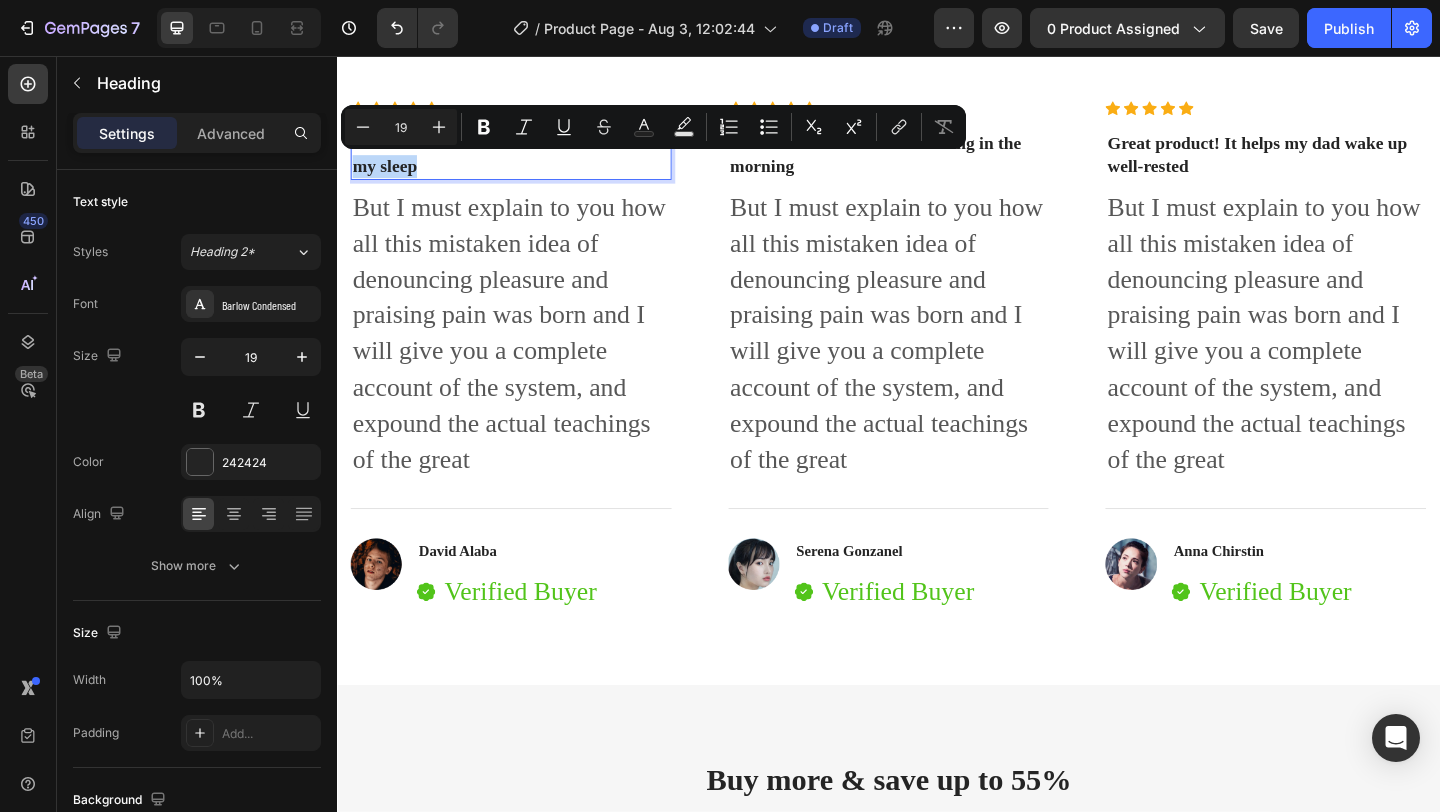 click on "It tastes delicious and aids with  my sleep" at bounding box center [526, 163] 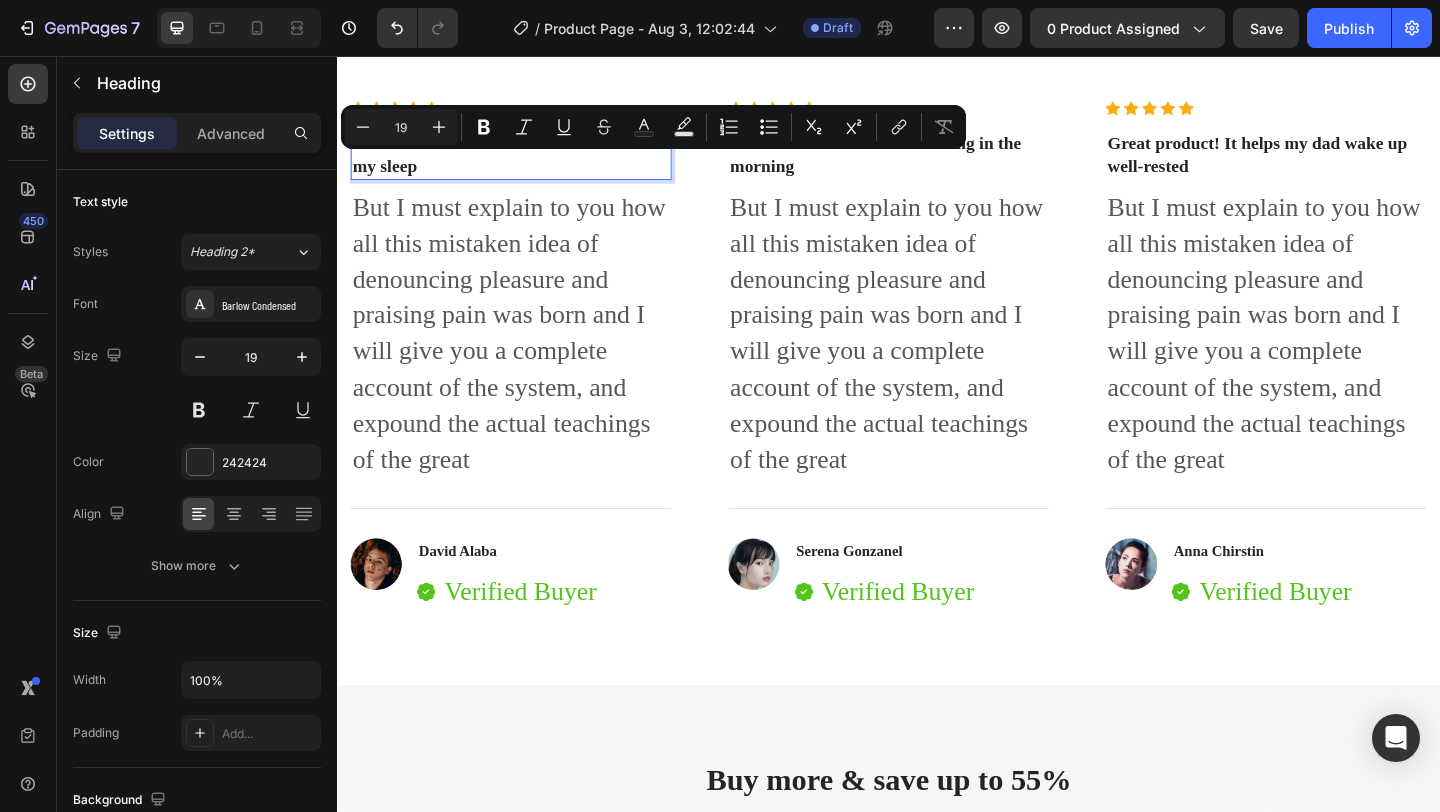 click on "It tastes delicious and aids with  my sleep" at bounding box center (526, 163) 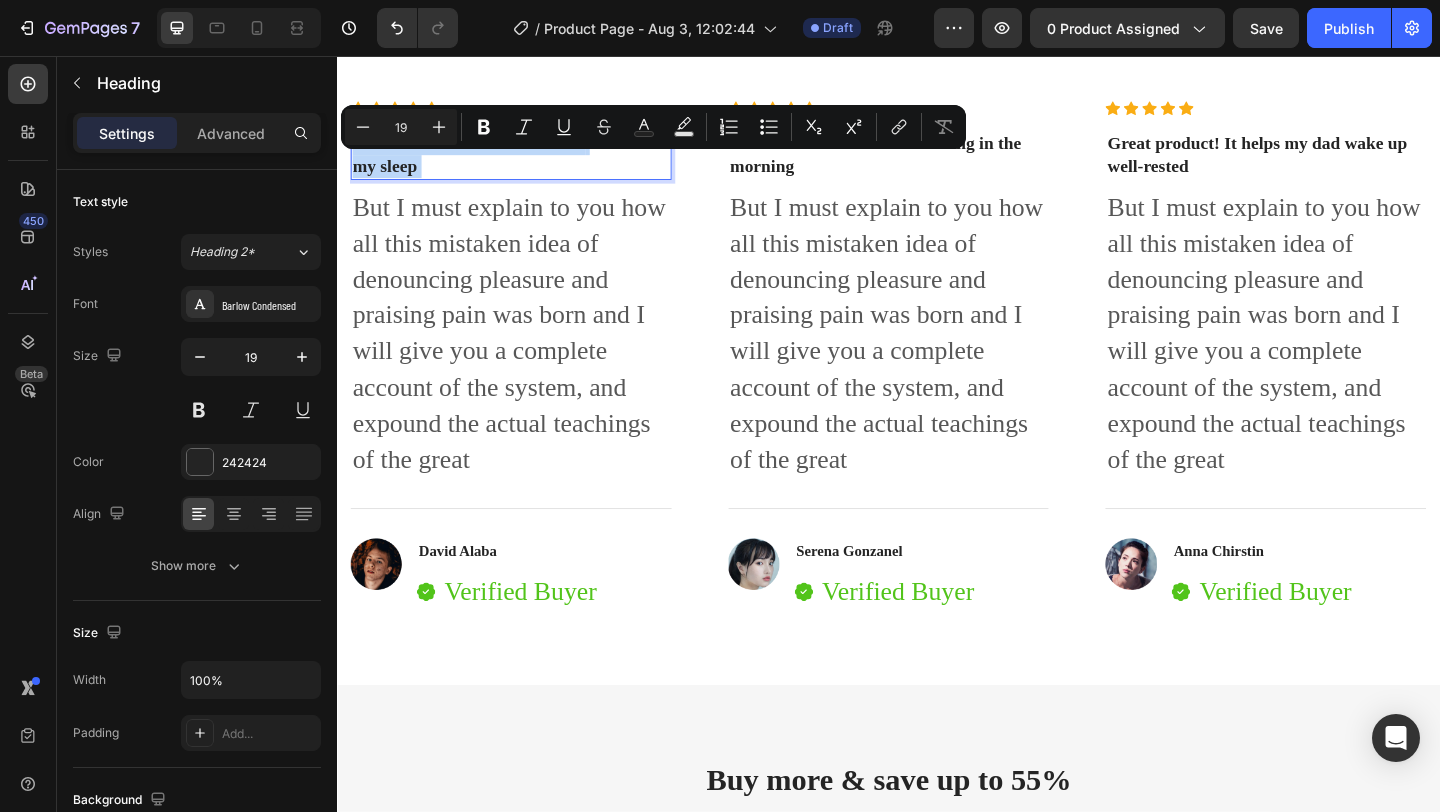 drag, startPoint x: 436, startPoint y: 179, endPoint x: 392, endPoint y: 158, distance: 48.754486 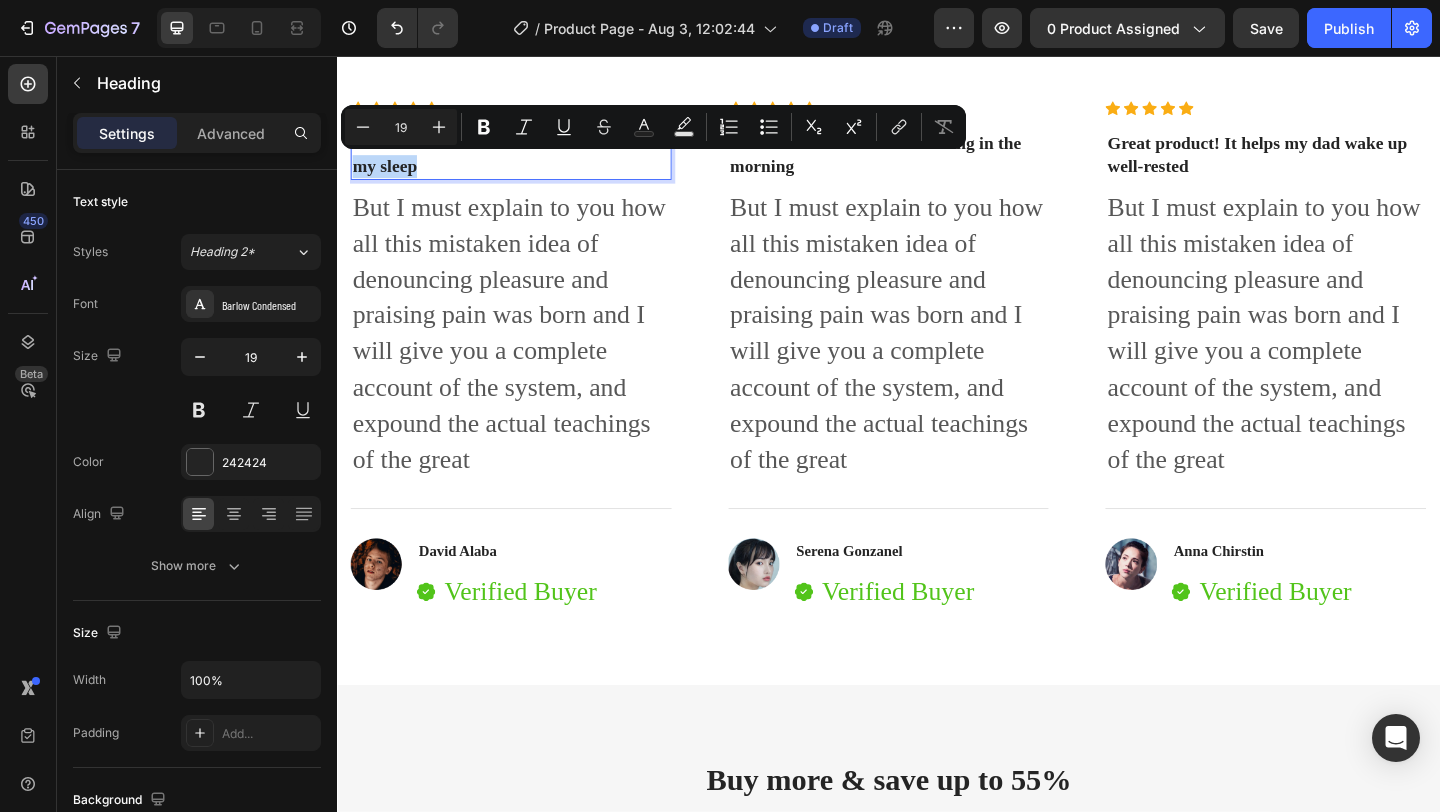 click on "It tastes delicious and aids with  my sleep" at bounding box center [526, 163] 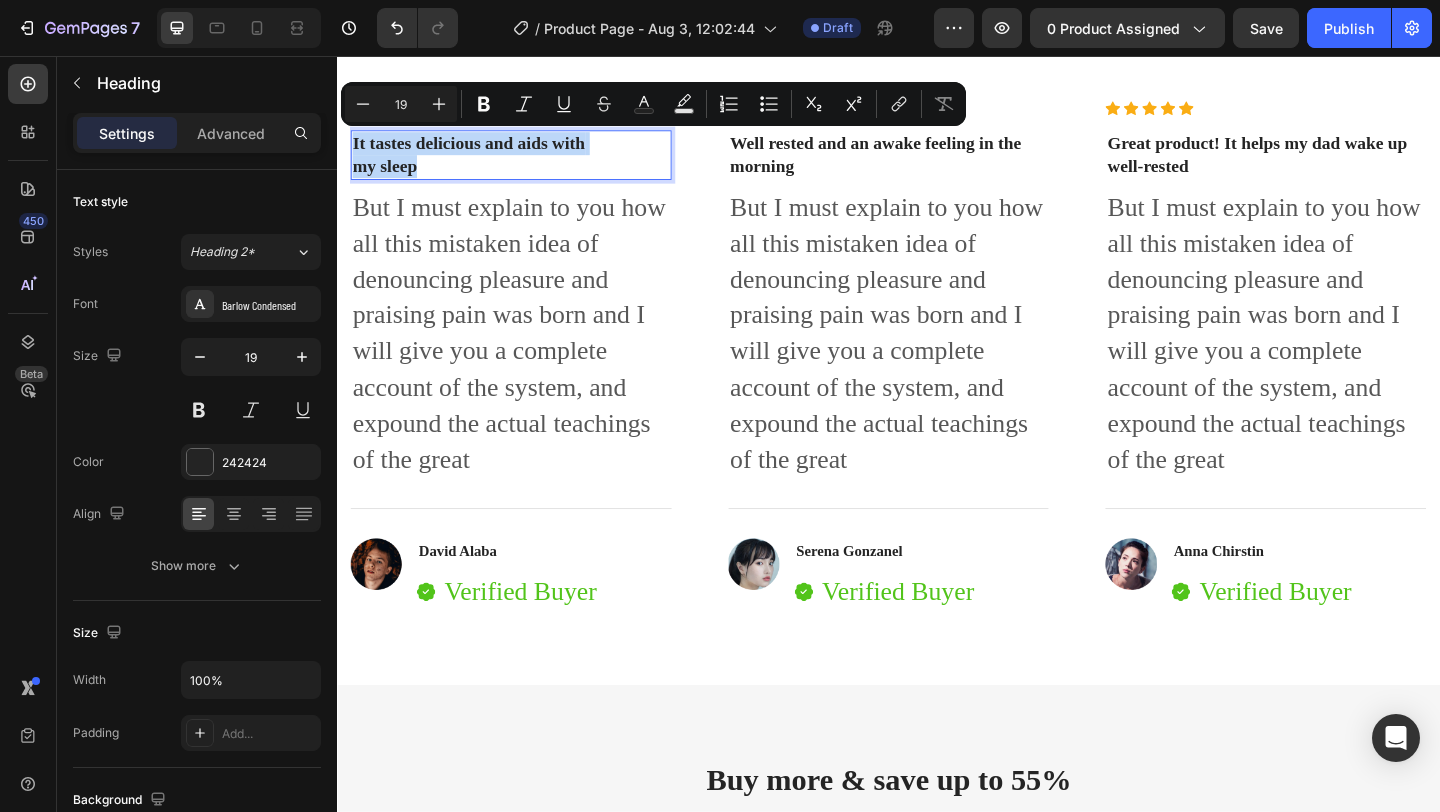 drag, startPoint x: 355, startPoint y: 142, endPoint x: 439, endPoint y: 179, distance: 91.787796 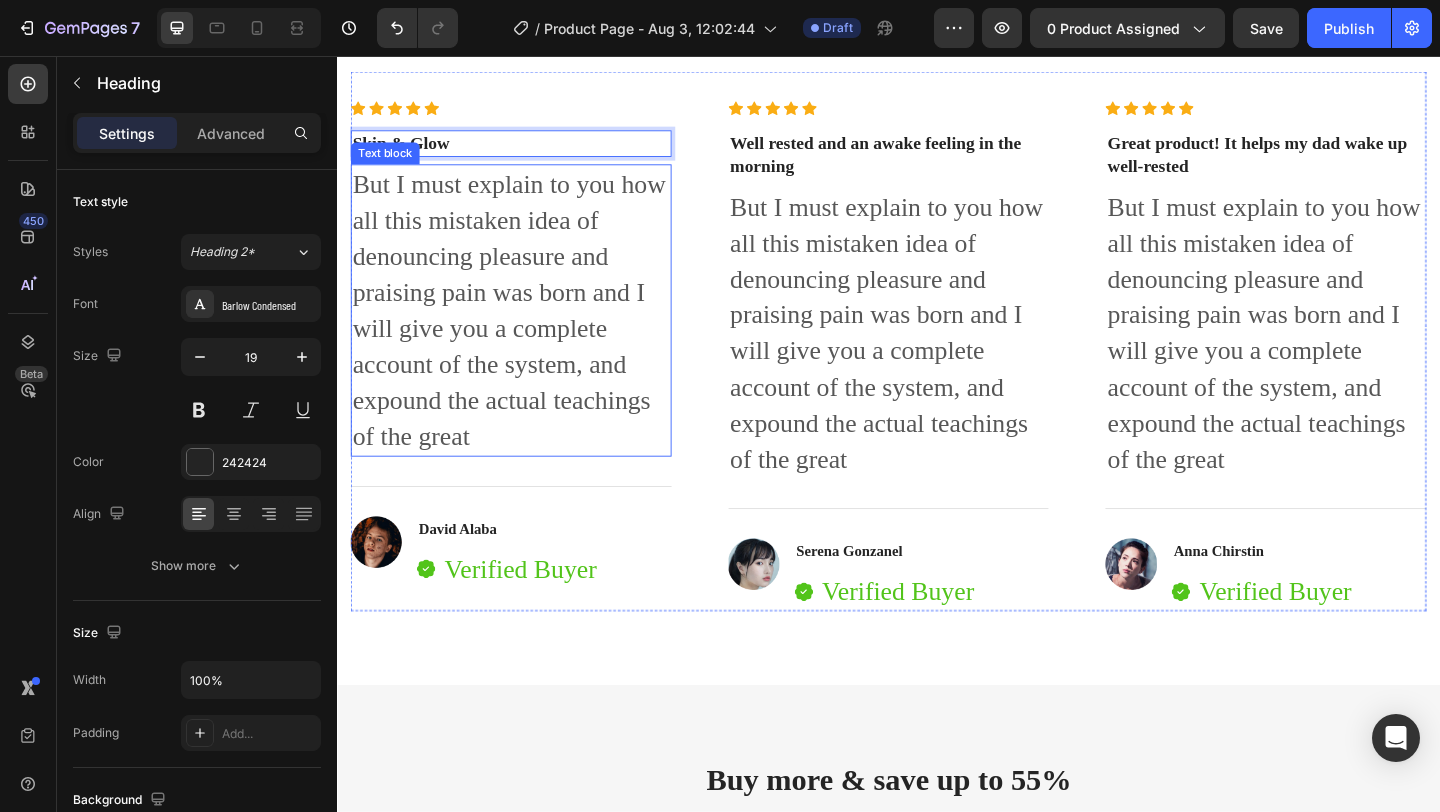 click on "But I must explain to you how all this mistaken idea of denouncing pleasure and praising pain was born and I will give you a complete account of the system, and expound the actual teachings of the great" at bounding box center [526, 333] 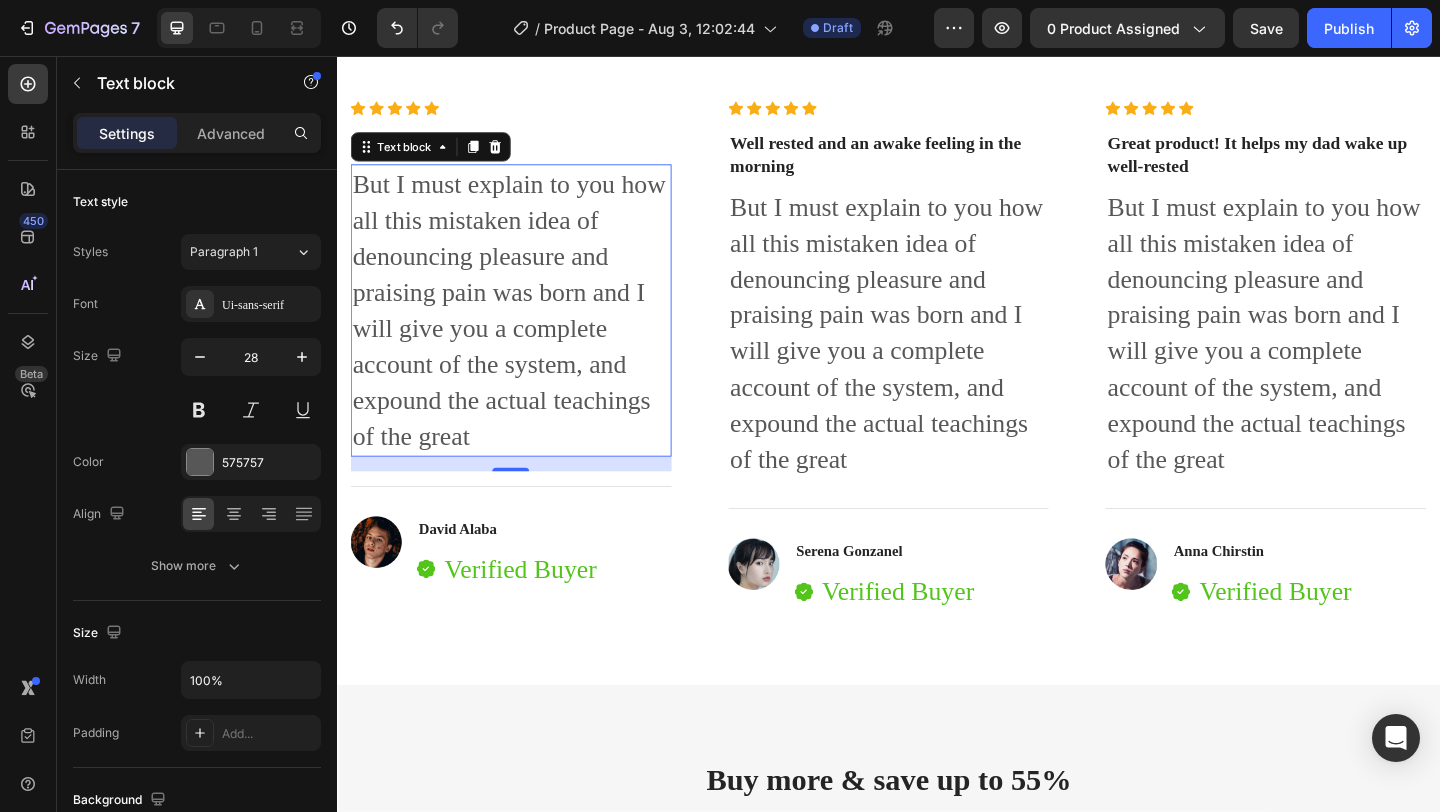 click on "But I must explain to you how all this mistaken idea of denouncing pleasure and praising pain was born and I will give you a complete account of the system, and expound the actual teachings of the great" at bounding box center (526, 333) 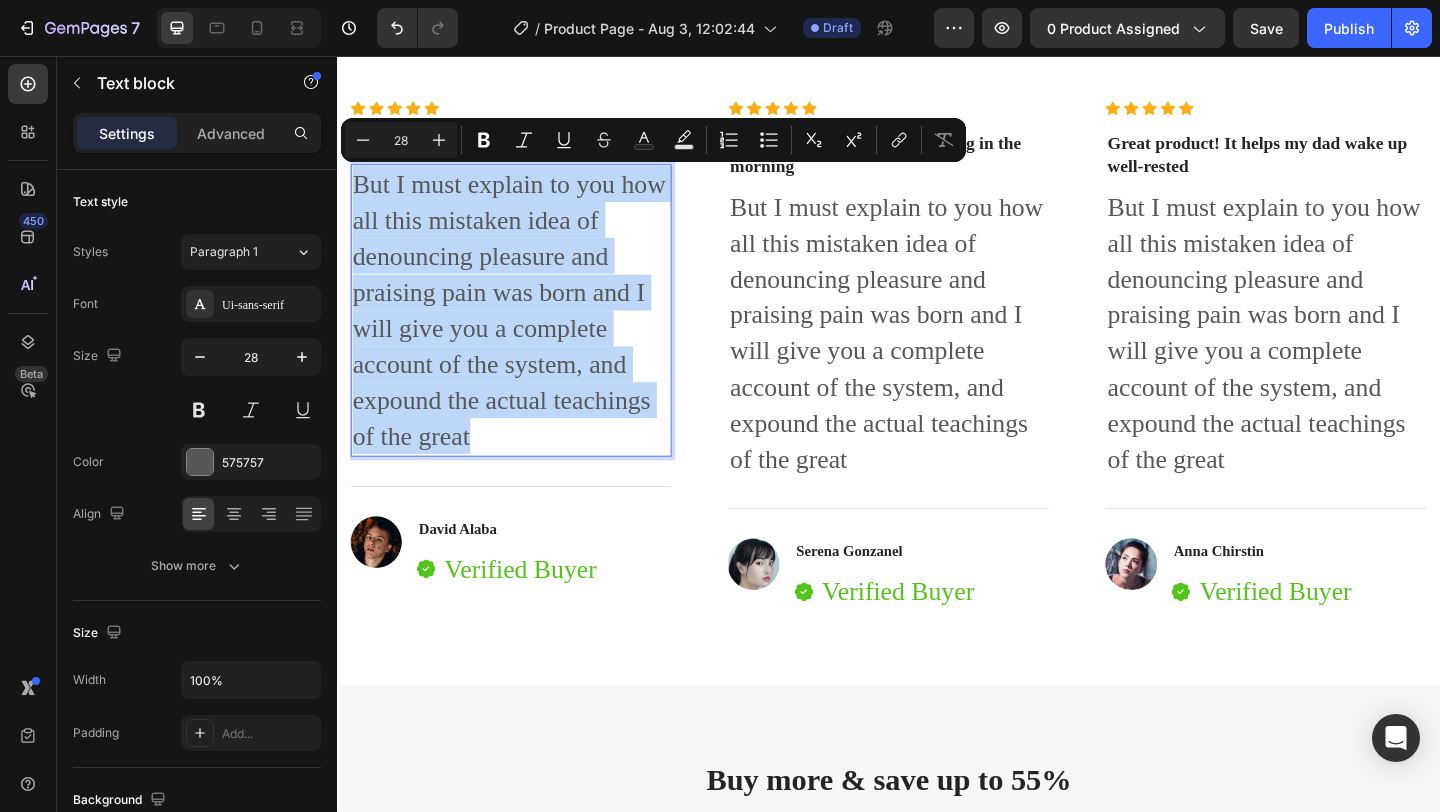 drag, startPoint x: 357, startPoint y: 192, endPoint x: 522, endPoint y: 463, distance: 317.27905 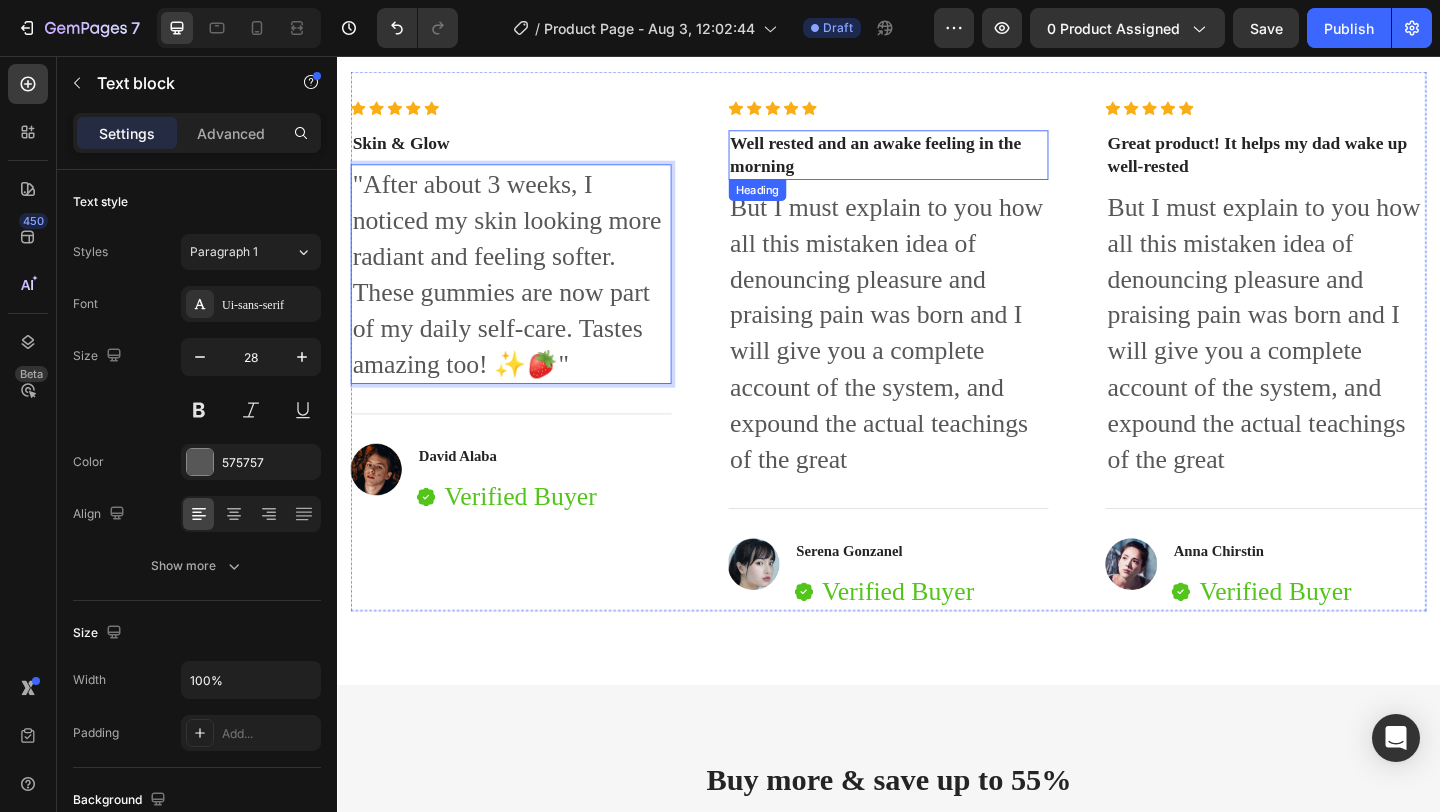 click on "Well rested and an awake feeling in the morning" at bounding box center [937, 163] 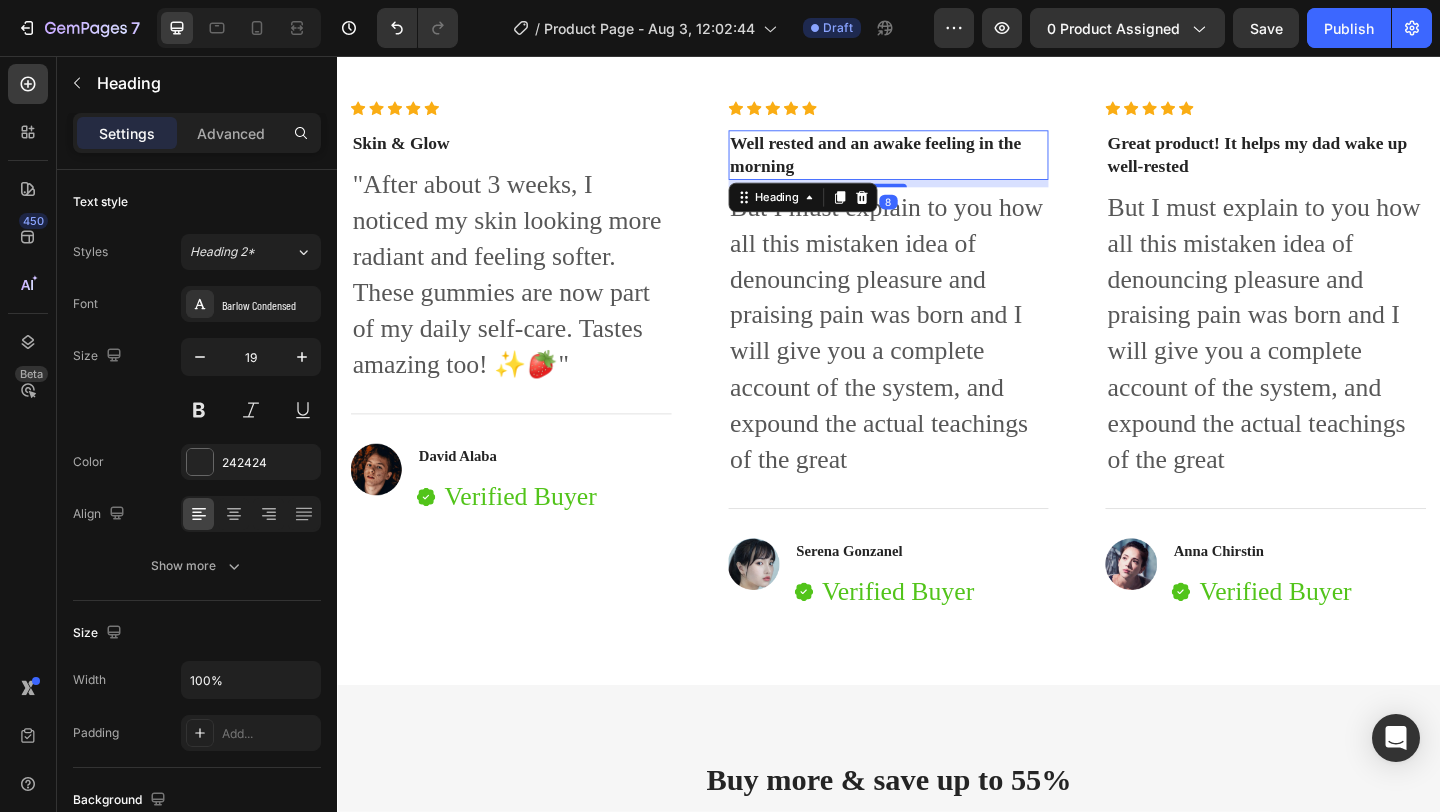 click on "Well rested and an awake feeling in the morning" at bounding box center (937, 163) 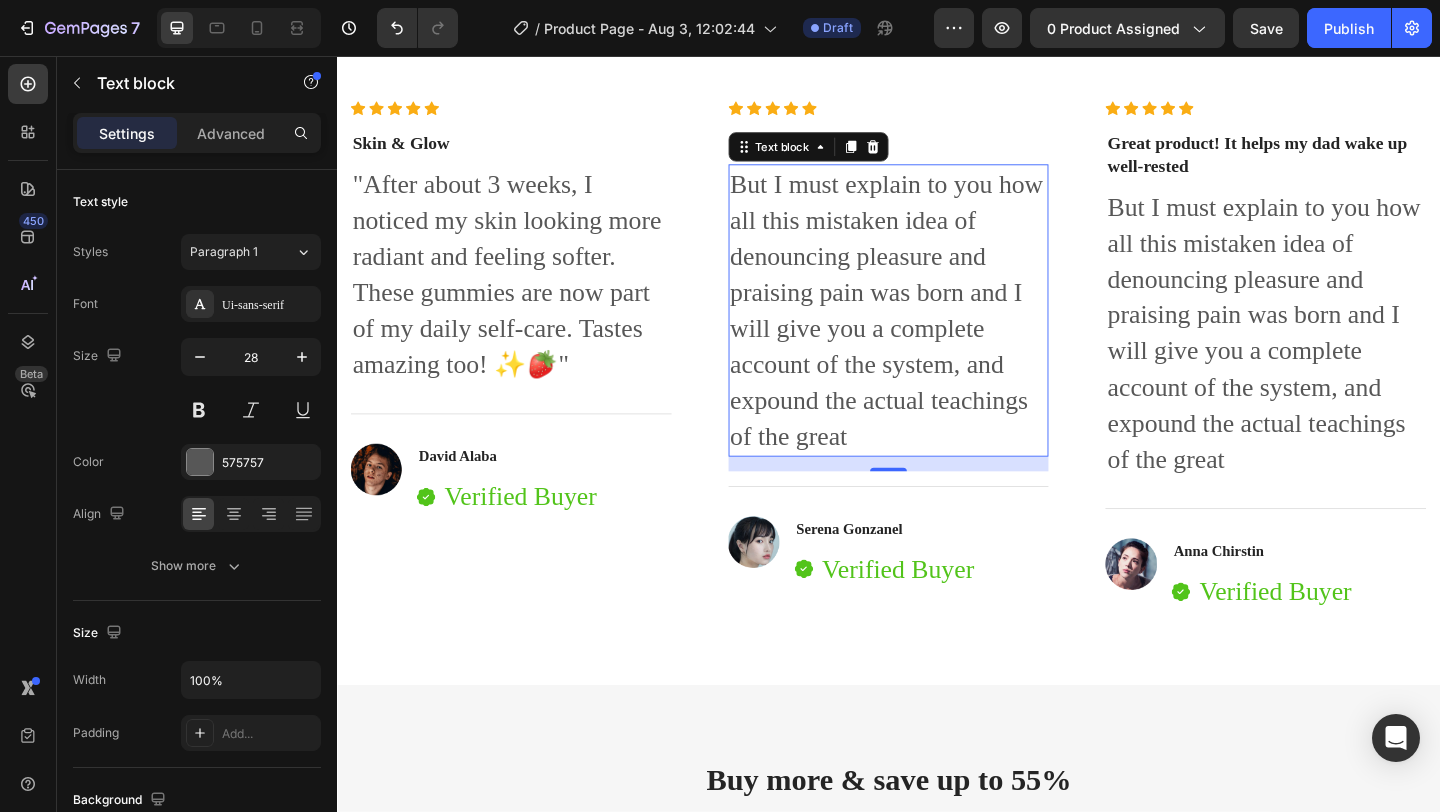 click on "But I must explain to you how all this mistaken idea of denouncing pleasure and praising pain was born and I will give you a complete account of the system, and expound the actual teachings of the great" at bounding box center [937, 333] 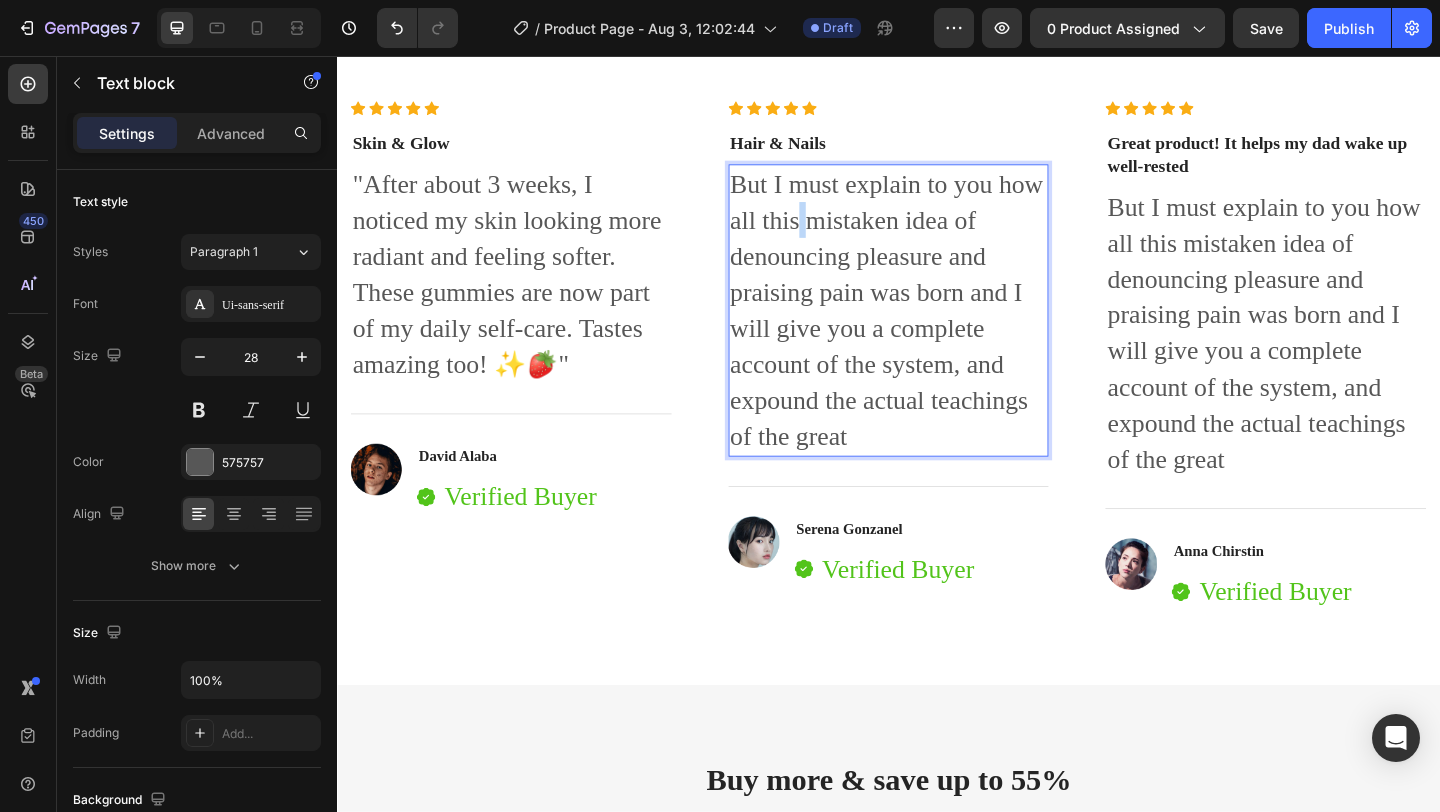 click on "But I must explain to you how all this mistaken idea of denouncing pleasure and praising pain was born and I will give you a complete account of the system, and expound the actual teachings of the great" at bounding box center (937, 333) 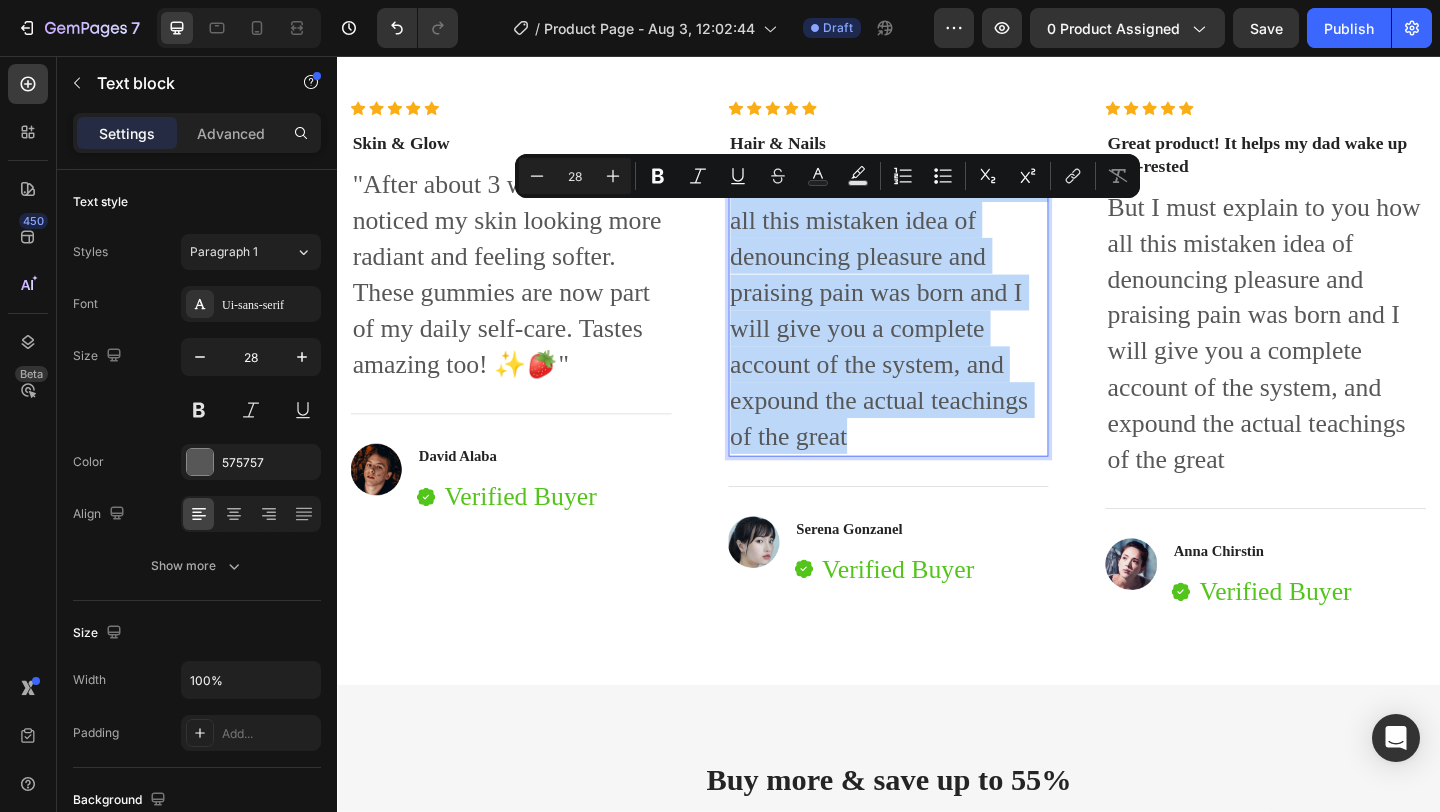 click on "But I must explain to you how all this mistaken idea of denouncing pleasure and praising pain was born and I will give you a complete account of the system, and expound the actual teachings of the great" at bounding box center (937, 333) 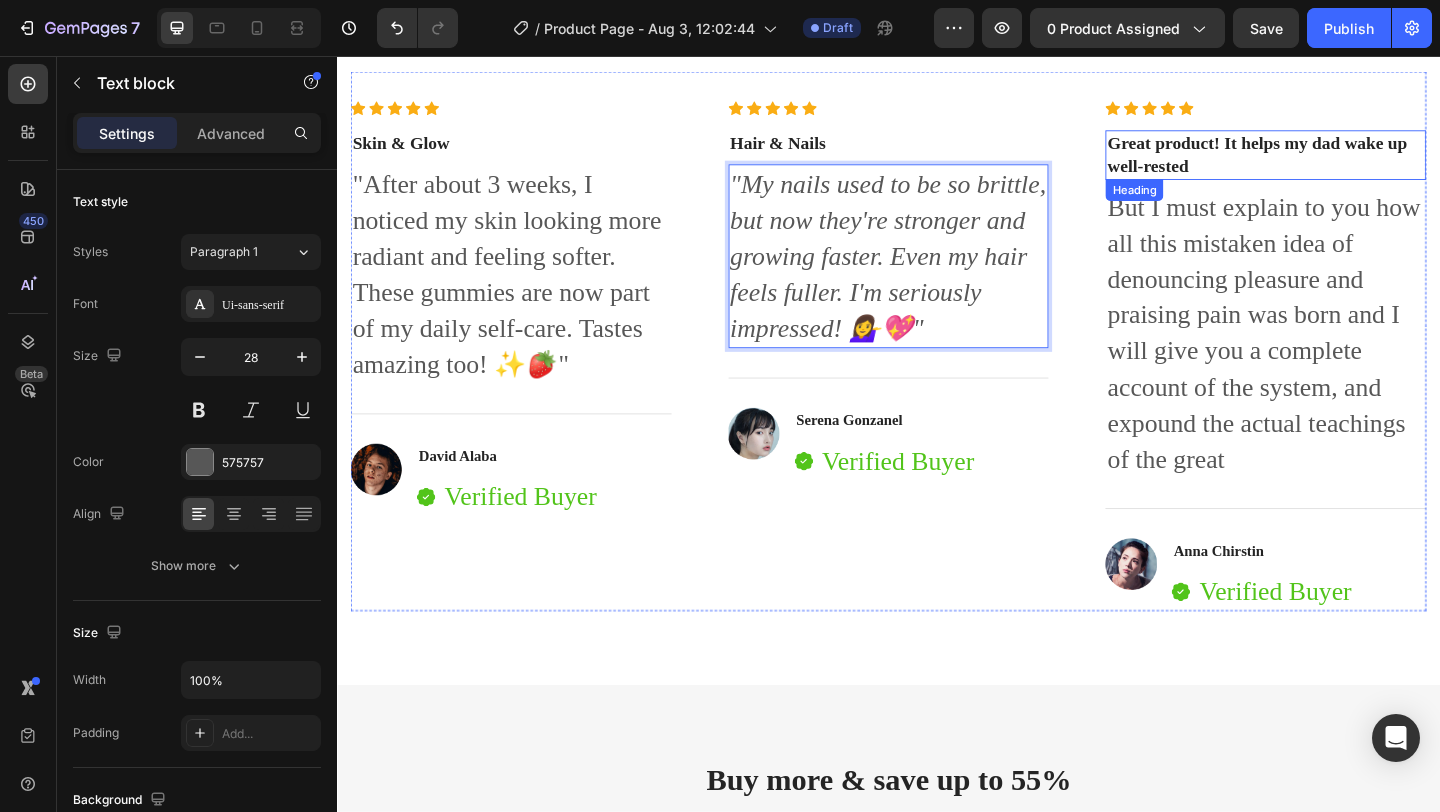 click on "Great product! It helps my dad wake up well-rested" at bounding box center [1347, 163] 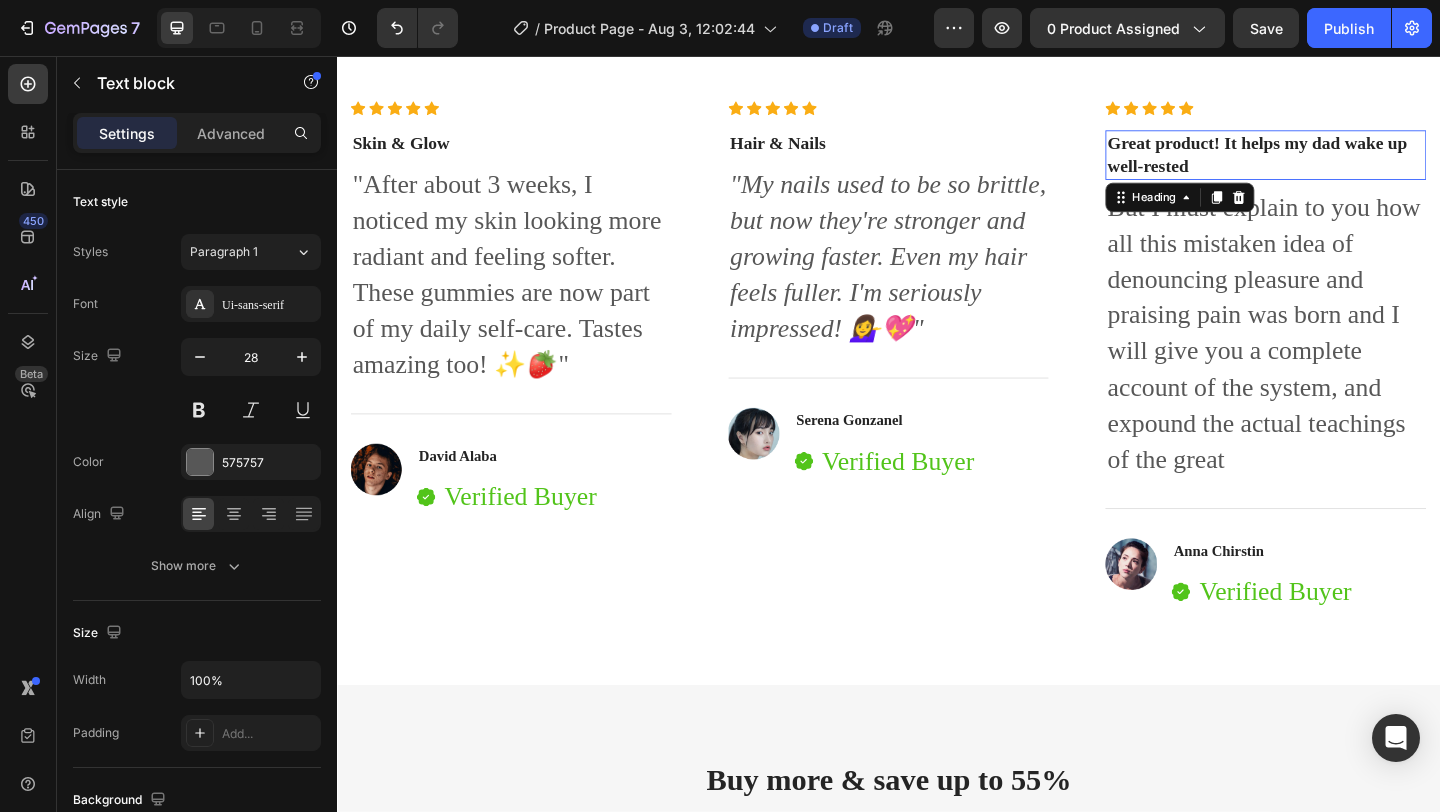 click on "Great product! It helps my dad wake up well-rested" at bounding box center (1347, 163) 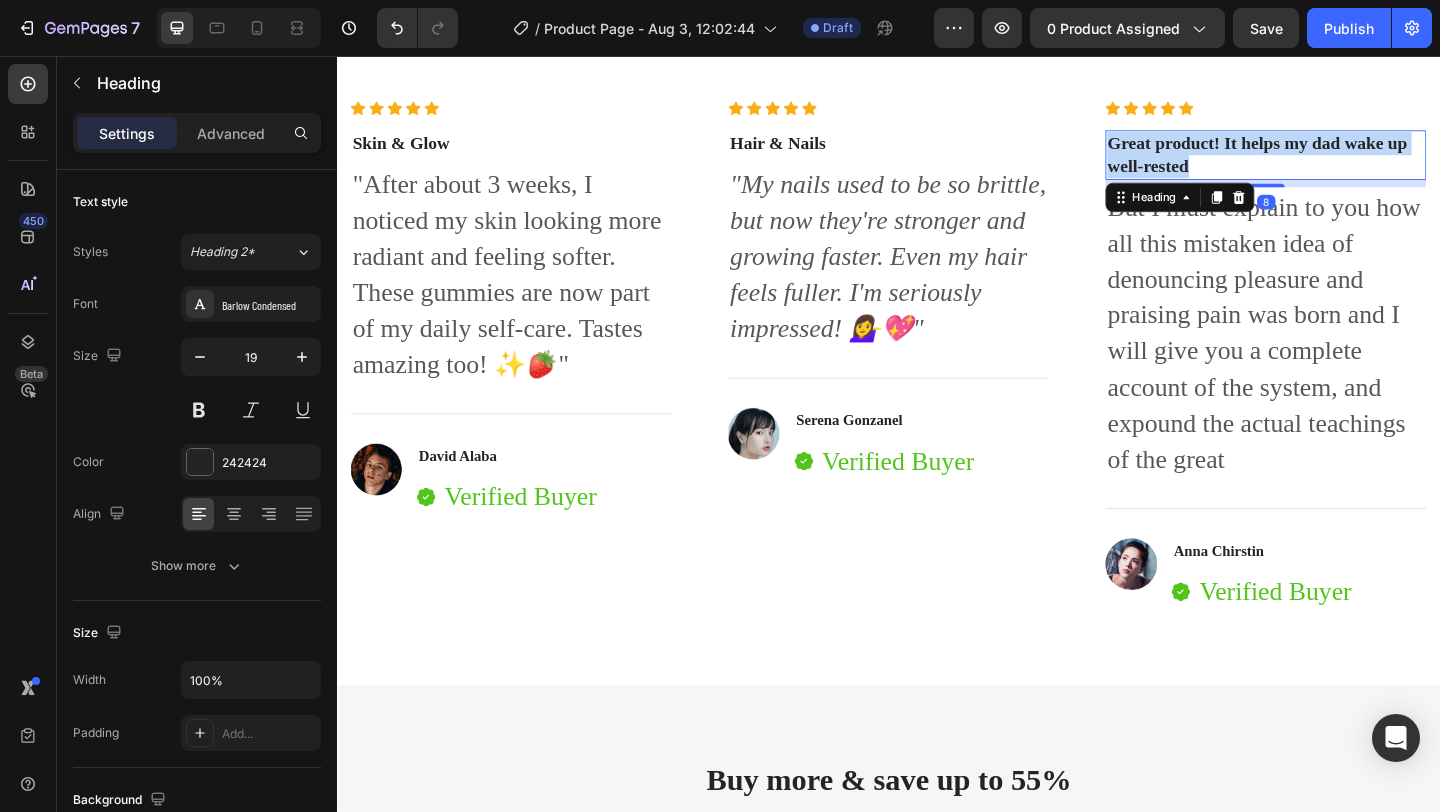 click on "Great product! It helps my dad wake up well-rested" at bounding box center (1347, 163) 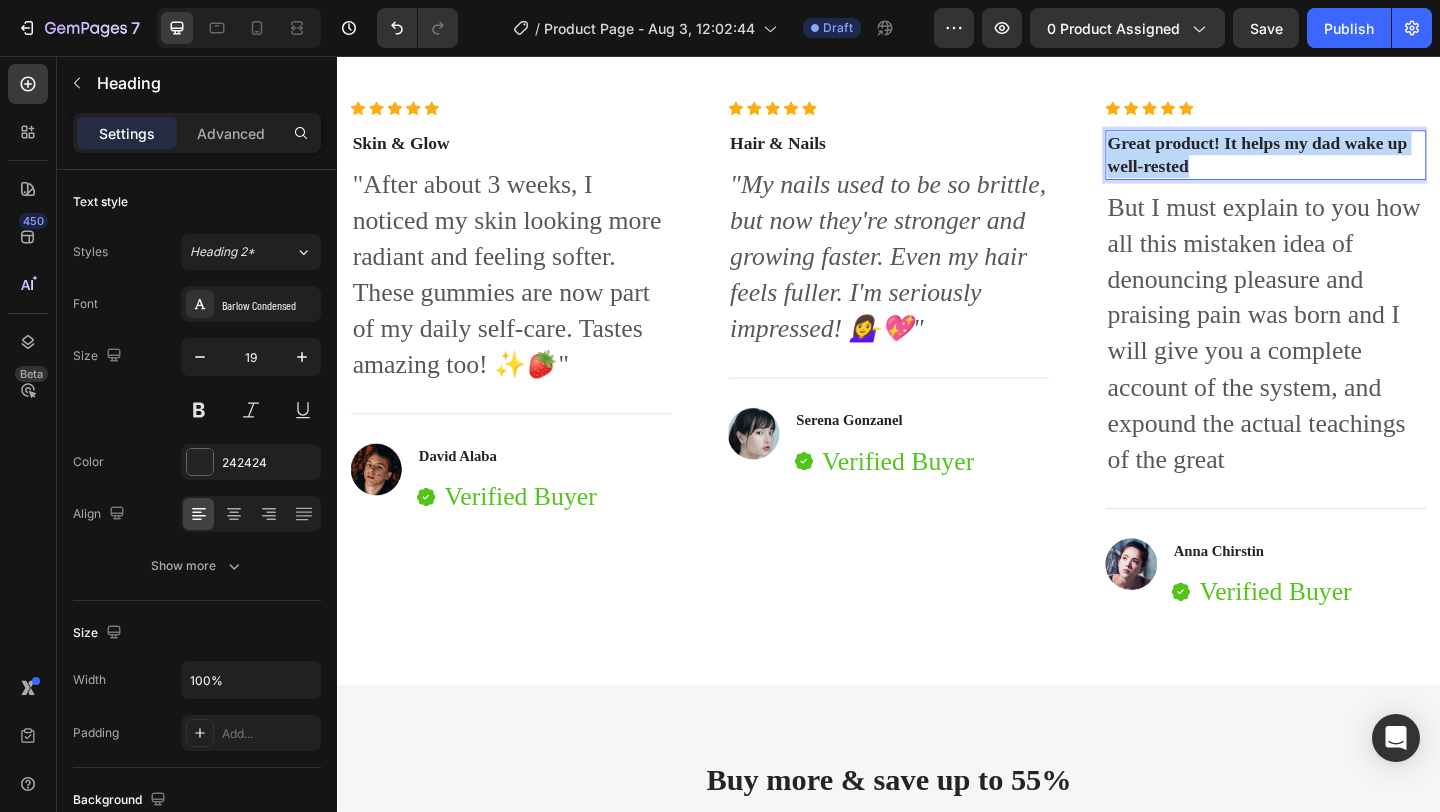 click on "Great product! It helps my dad wake up well-rested" at bounding box center [1347, 163] 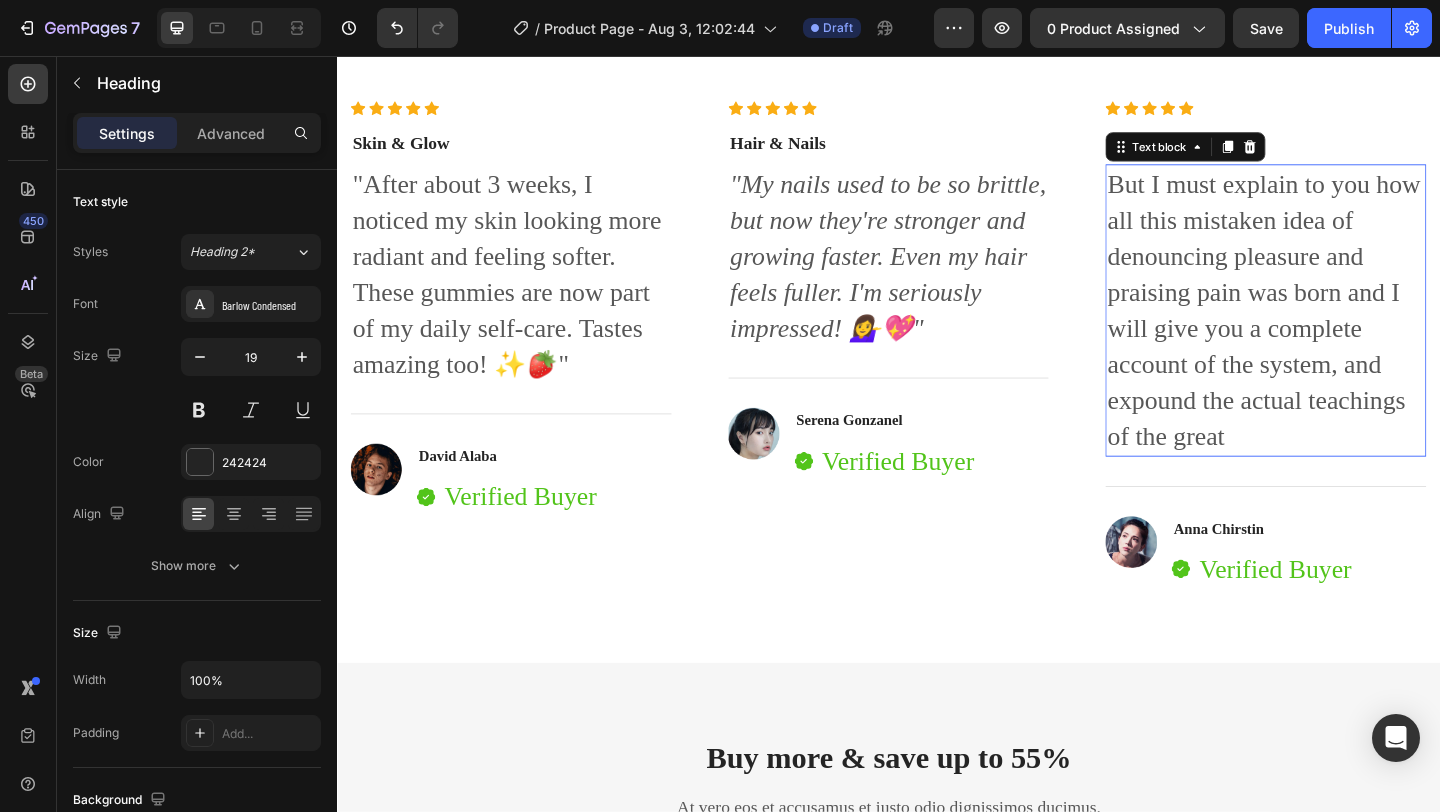 click on "But I must explain to you how all this mistaken idea of denouncing pleasure and praising pain was born and I will give you a complete account of the system, and expound the actual teachings of the great" at bounding box center (1347, 333) 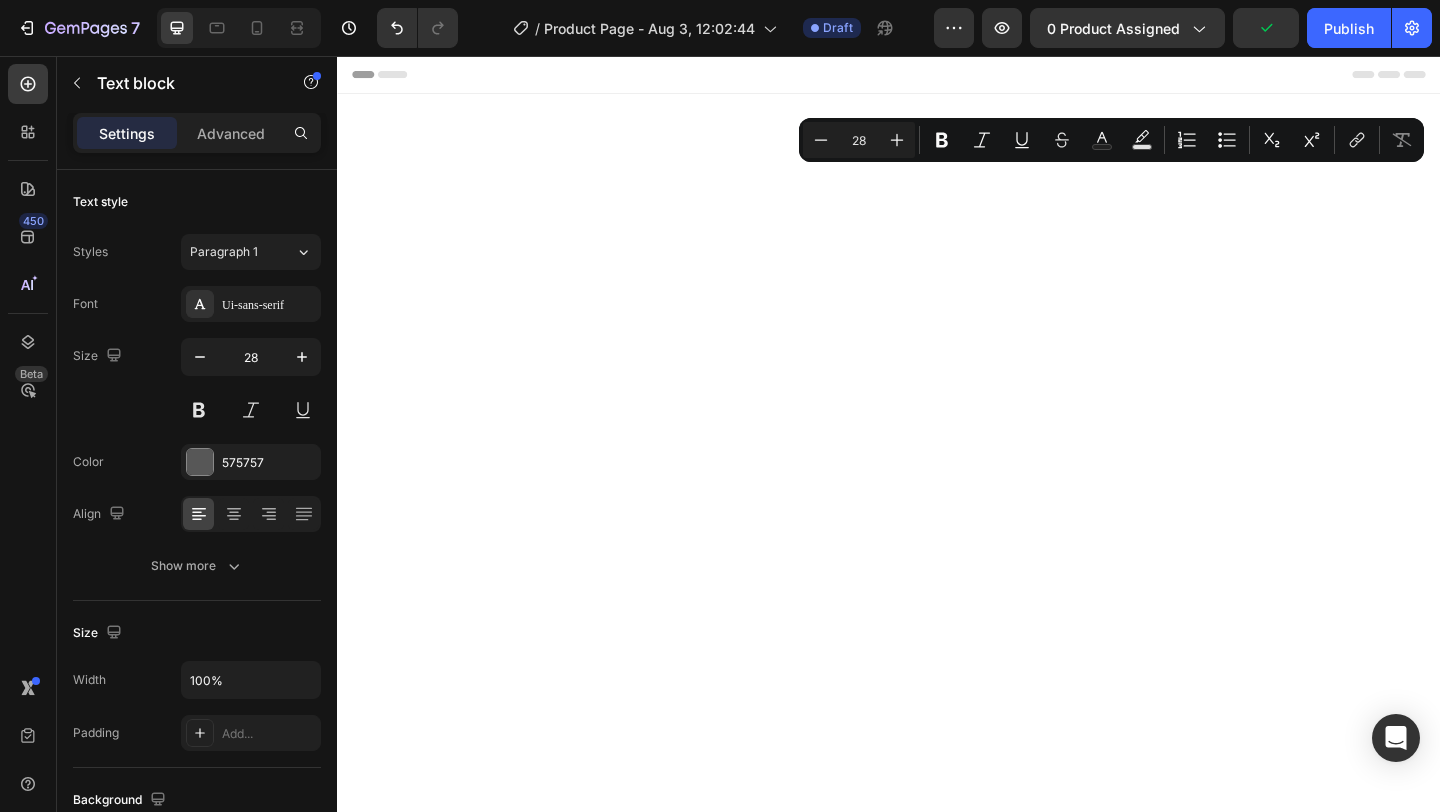 scroll, scrollTop: 0, scrollLeft: 0, axis: both 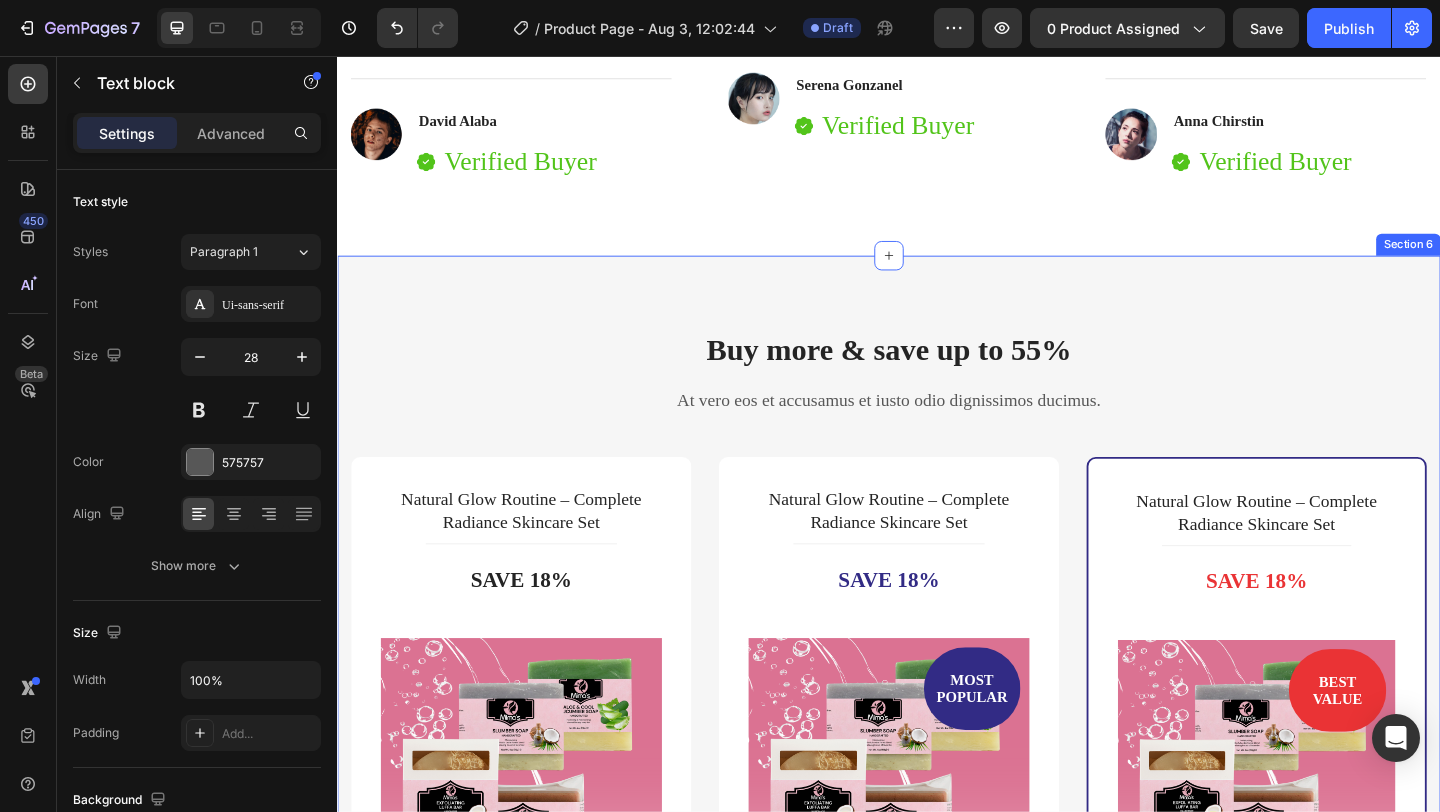 click on "Buy more & save up to 55% Heading At vero eos et accusamus et iusto odio dignissimos ducimus. Text block Row Natural Glow Routine – Complete Radiance Skincare Set (P) Title Title Line Save 18% Product Badge (P) Images & Gallery $57.99 (P) Price (P) Price $70.99 (P) Price (P) Price You saved $13 Product Badge Row You saved $13 Product Badge
Icon 30 Days Money Back Renturn Text block
Icon Fast & Free shipping worldwide Text block Icon List Get mine now (P) Cart Button Product Row Row Natural Glow Routine – Complete Radiance Skincare Set (P) Title Title Line Save 18% Product Badge MOST POPULAR Text block Row (P) Images & Gallery Row $57.99 (P) Price (P) Price $70.99 (P) Price (P) Price You saved $13 Product Badge Row You saved $13 Product Badge
Icon 30 Days Money Back Renturn Text block
Icon Fast & Free shipping worldwide Text block
Icon Free Healthy & Fitness Ebook Text block Icon List Product 00" at bounding box center [937, 1030] 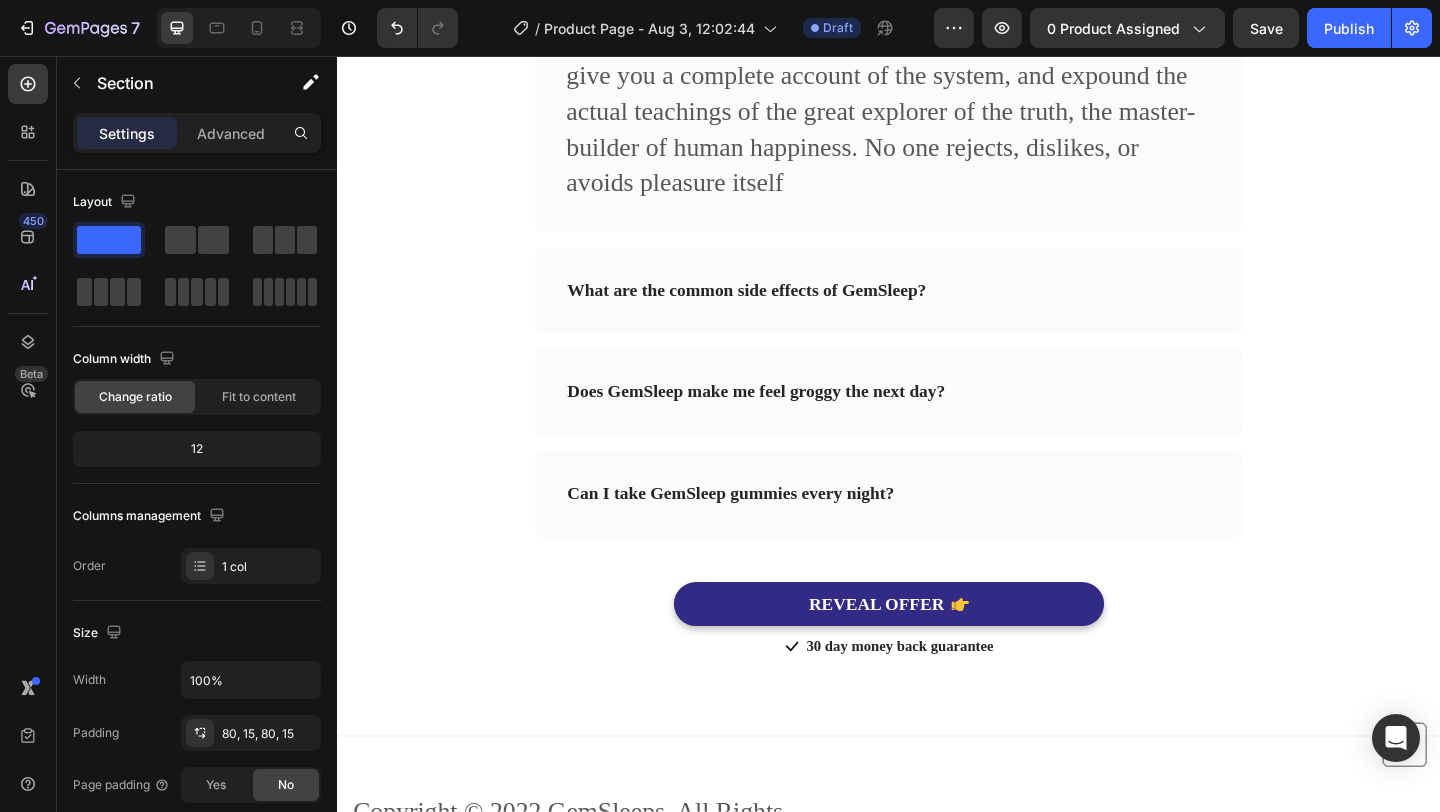 scroll, scrollTop: 7665, scrollLeft: 0, axis: vertical 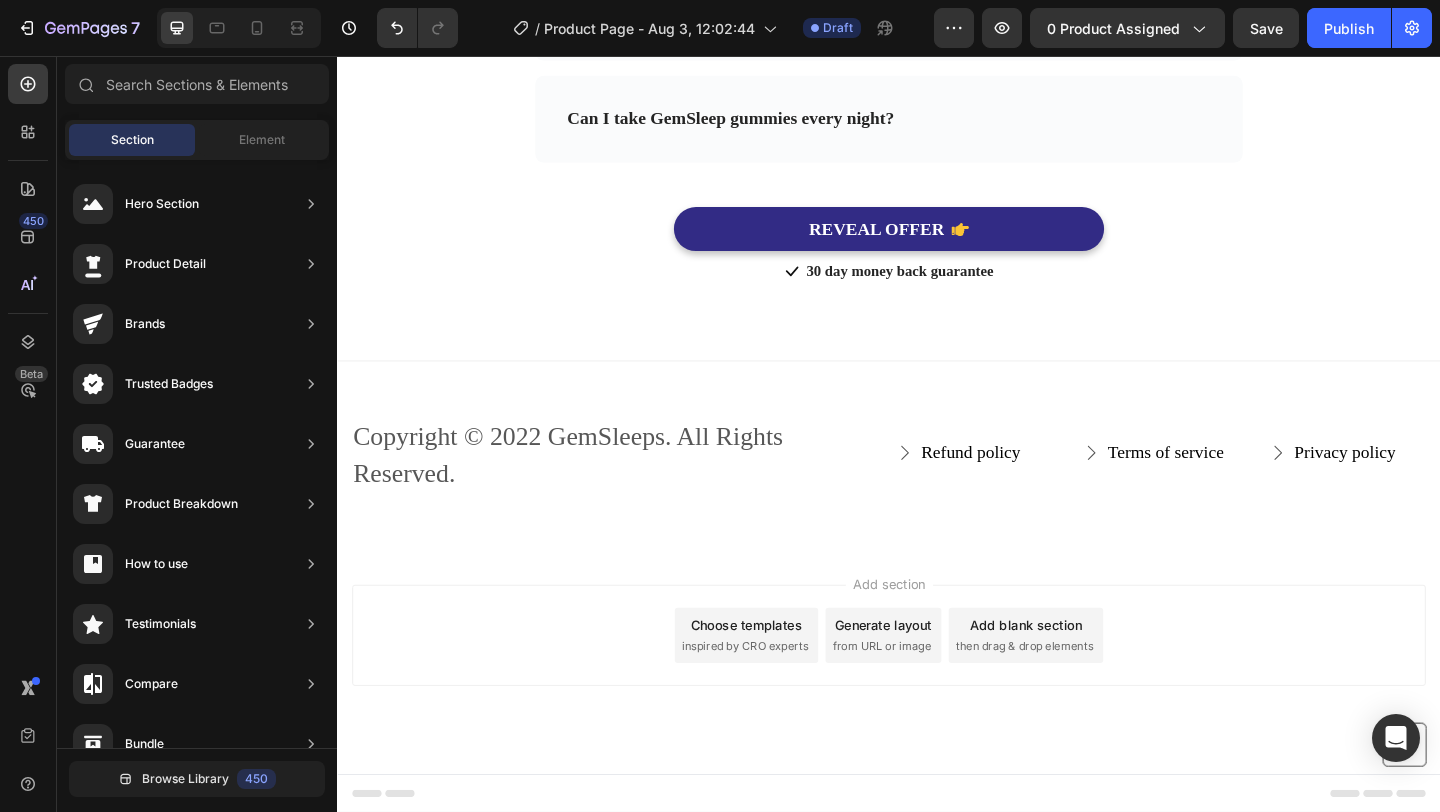 click on "Choose templates" at bounding box center (782, 674) 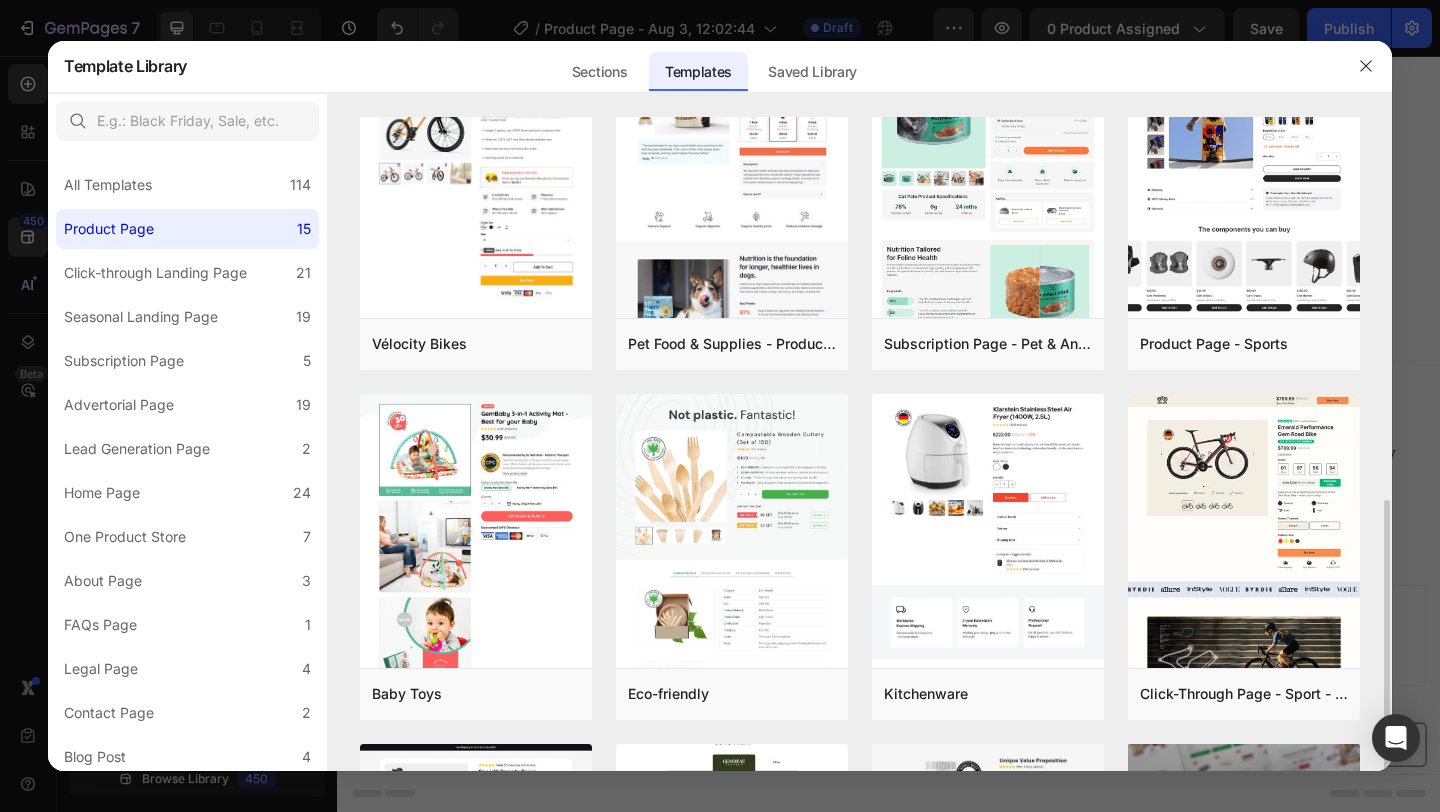 scroll, scrollTop: 745, scrollLeft: 0, axis: vertical 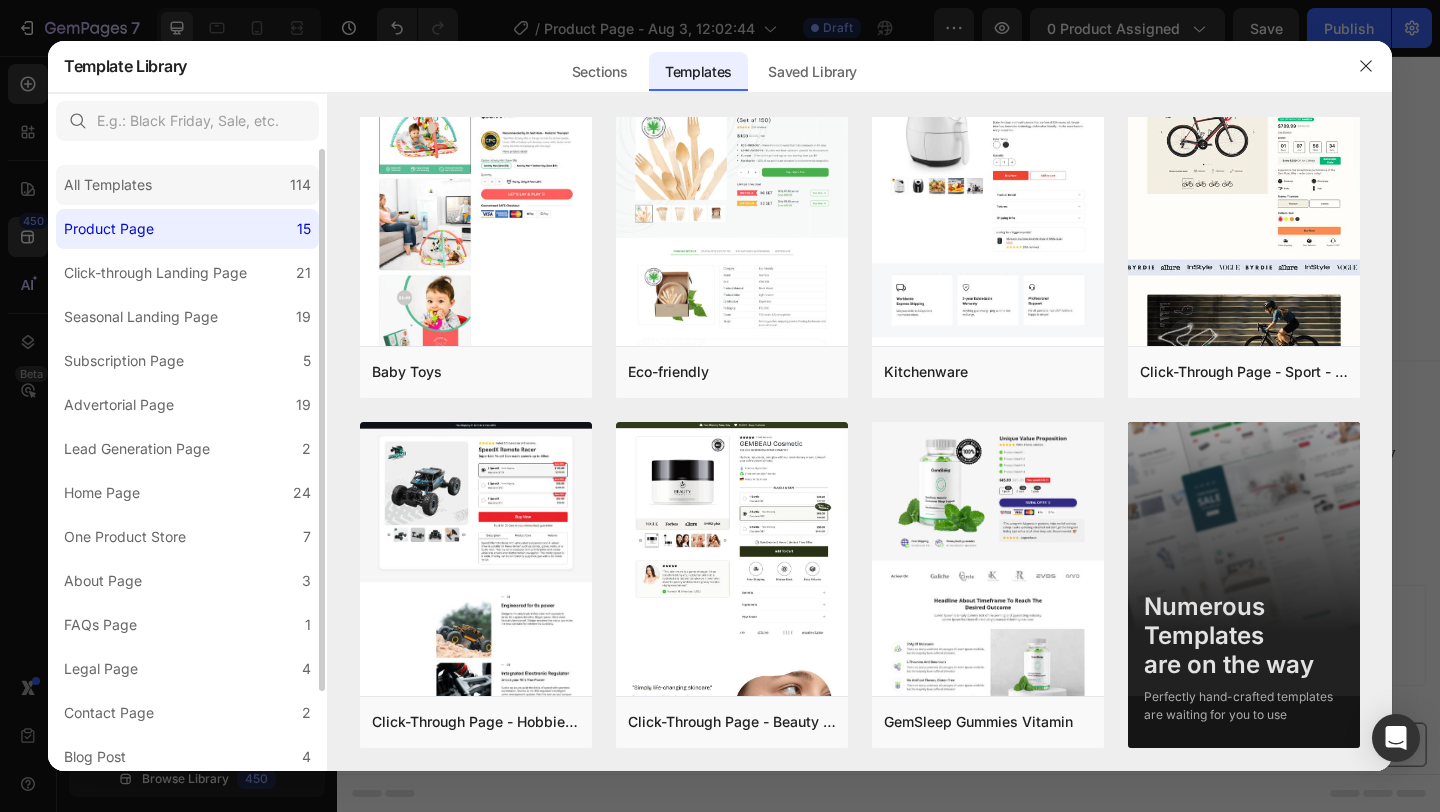 click on "All Templates" at bounding box center (112, 185) 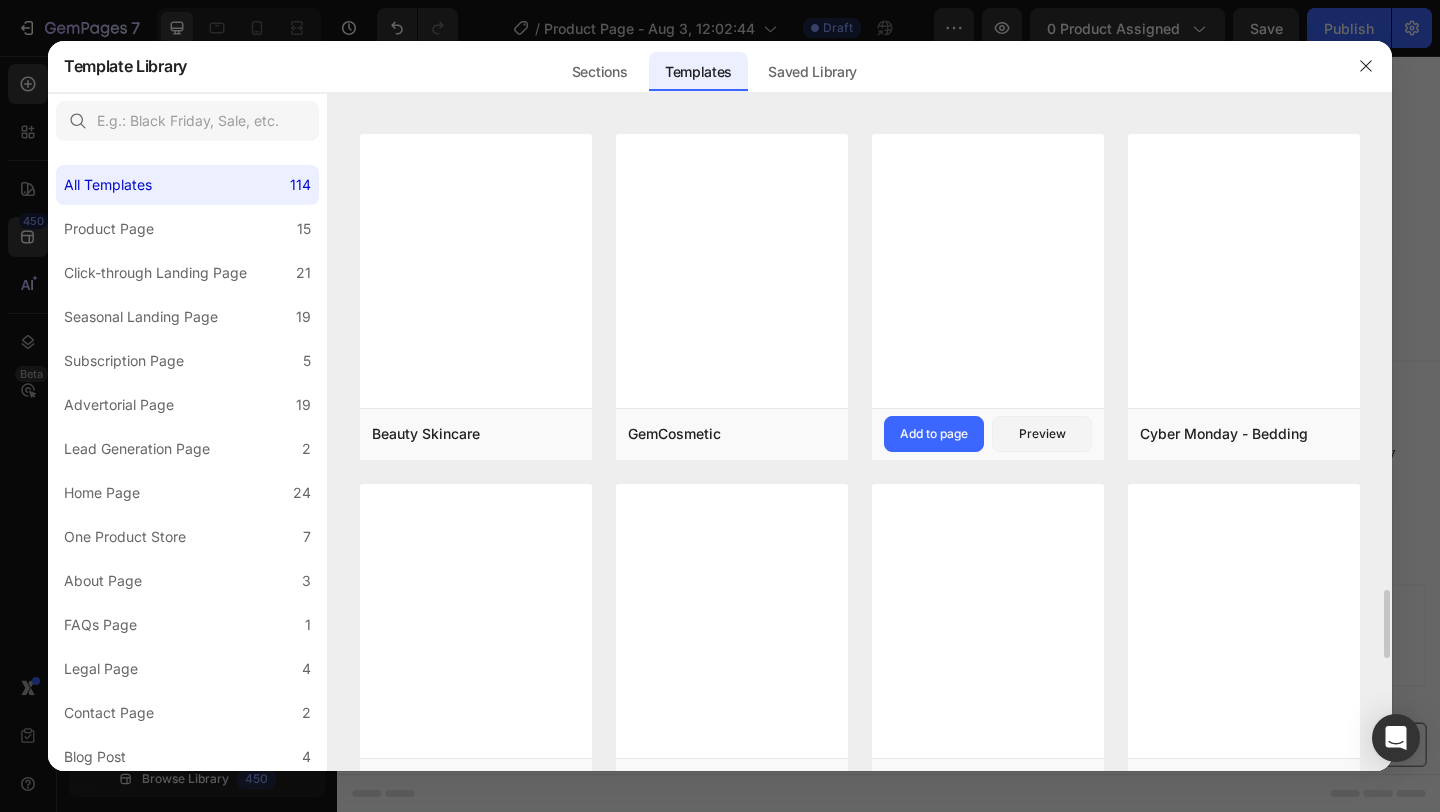 scroll, scrollTop: 4536, scrollLeft: 0, axis: vertical 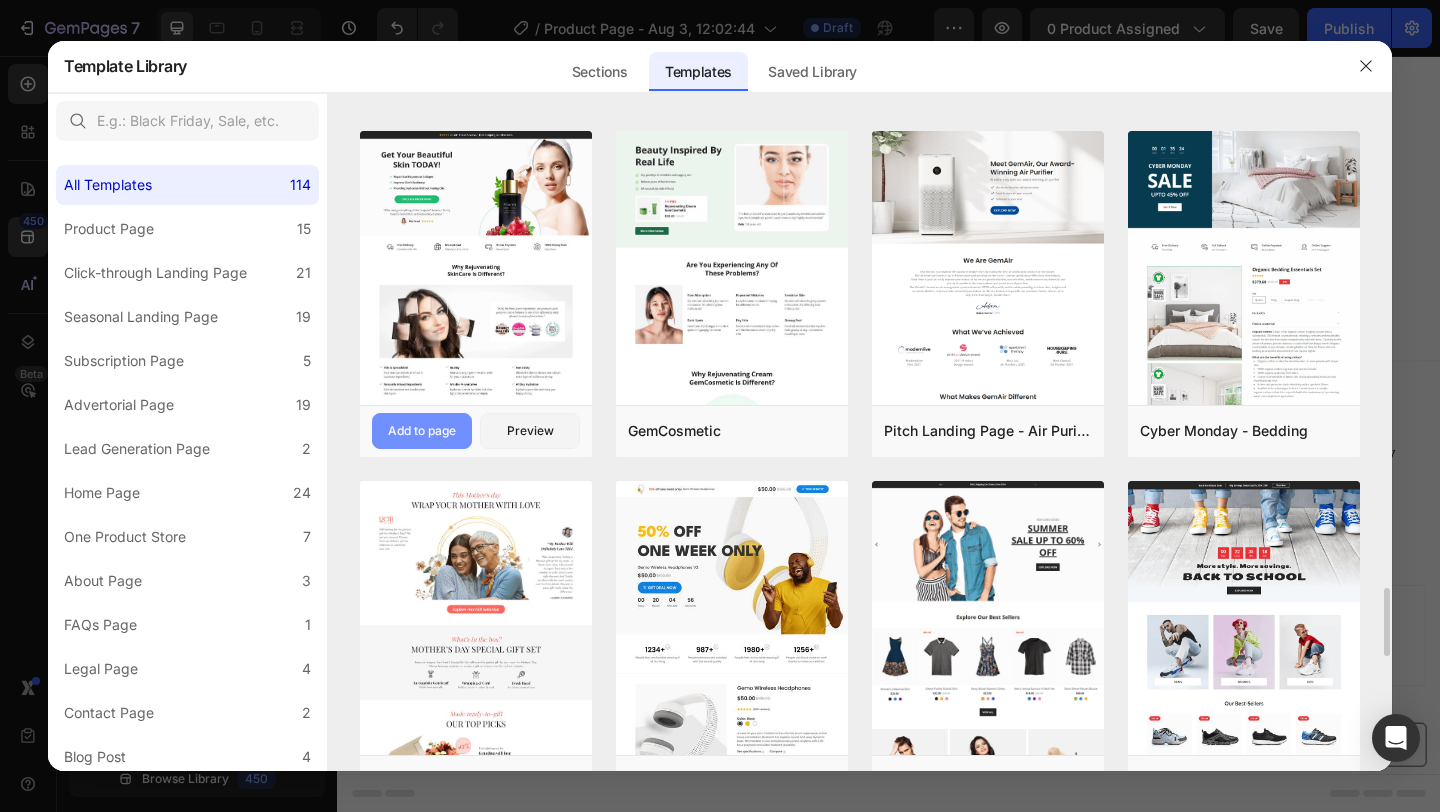 click on "Add to page" at bounding box center (422, 431) 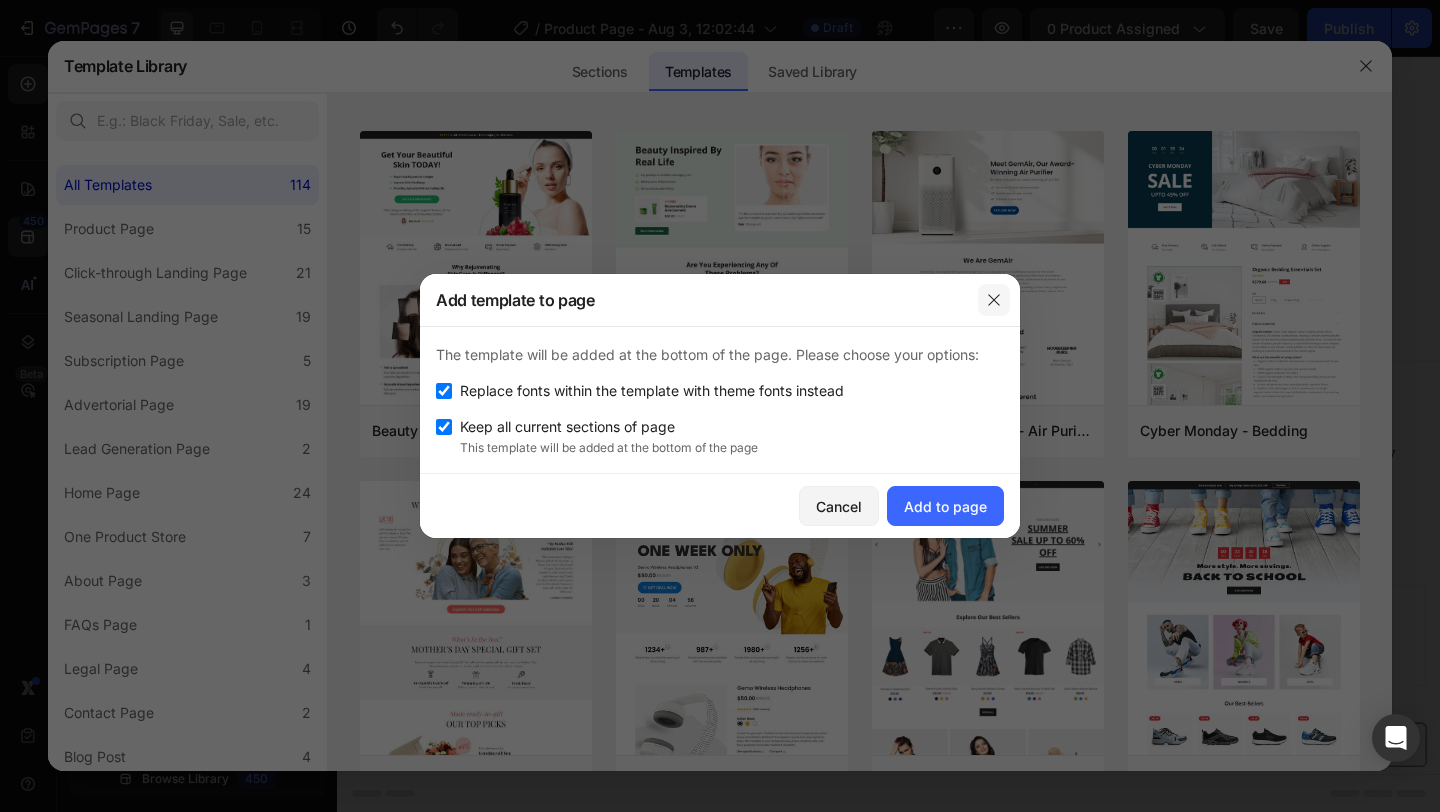 click 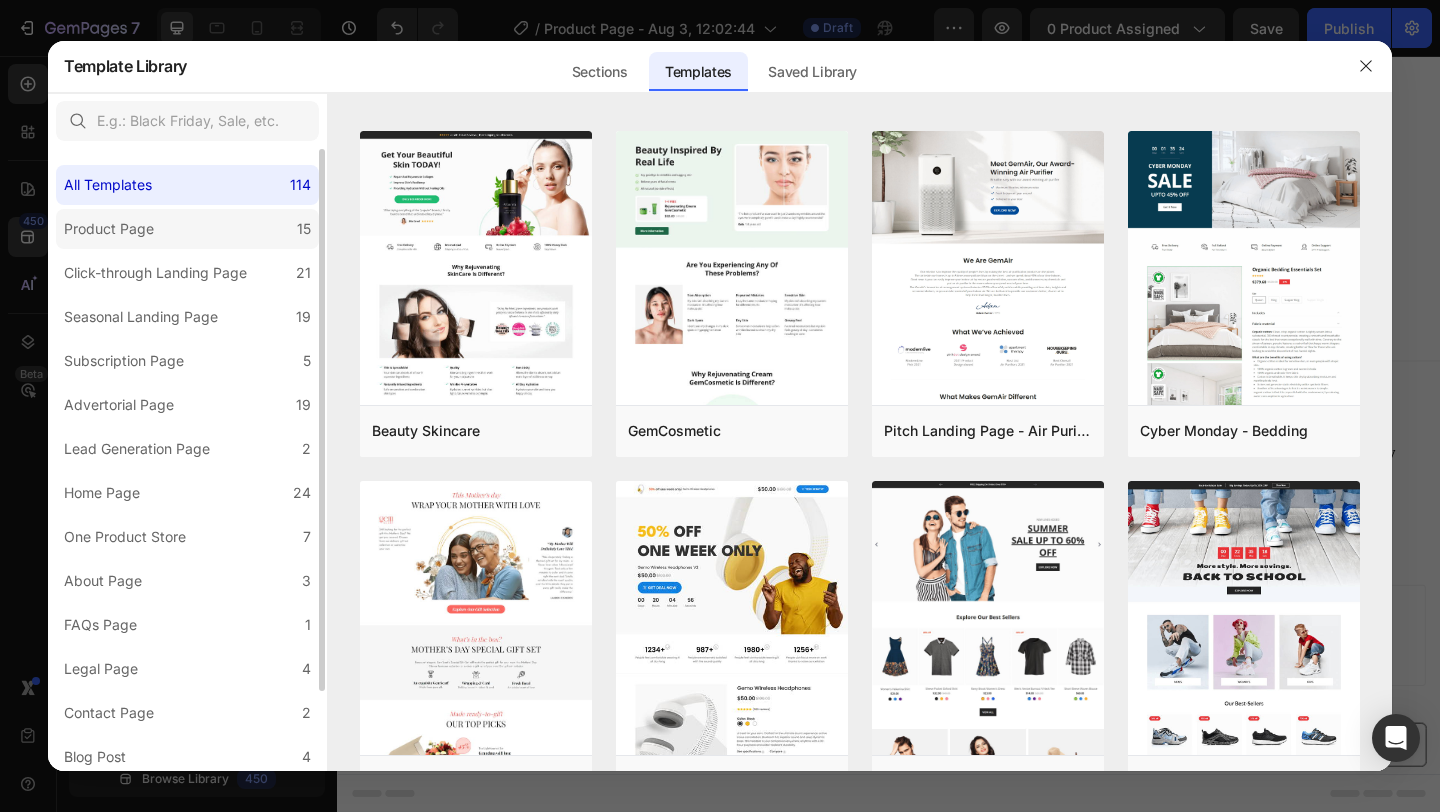 click on "Product Page 15" 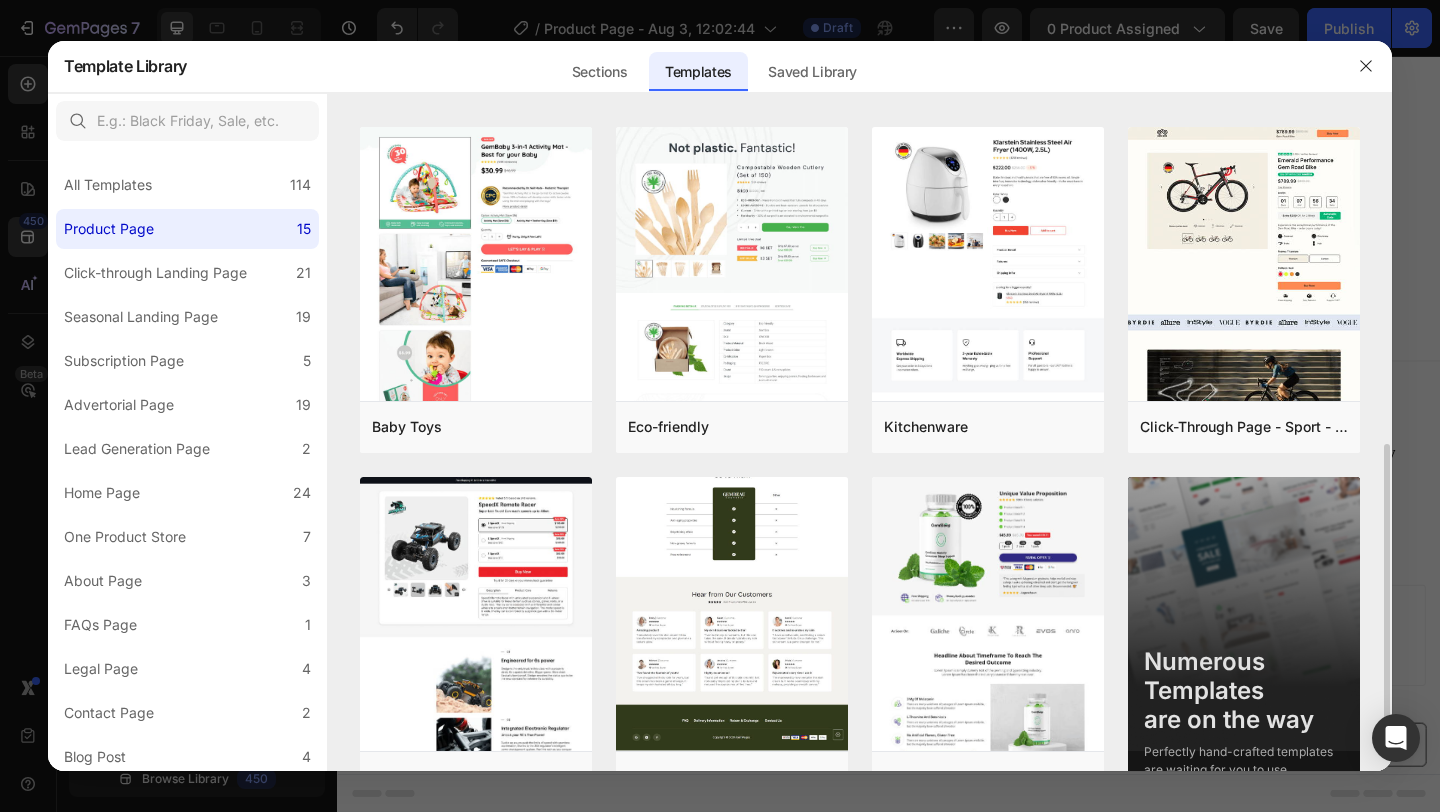 scroll, scrollTop: 693, scrollLeft: 0, axis: vertical 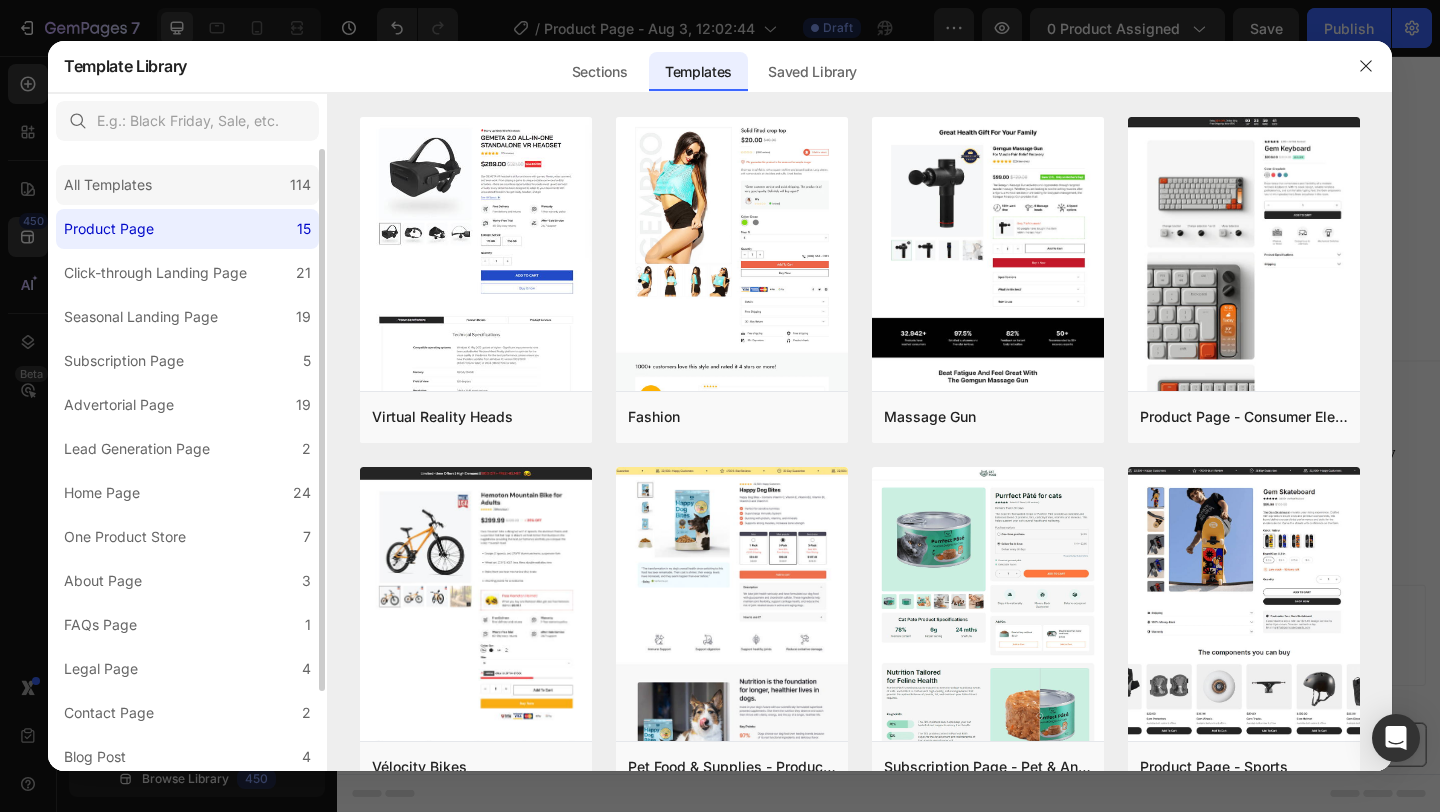 click on "All Templates 114" 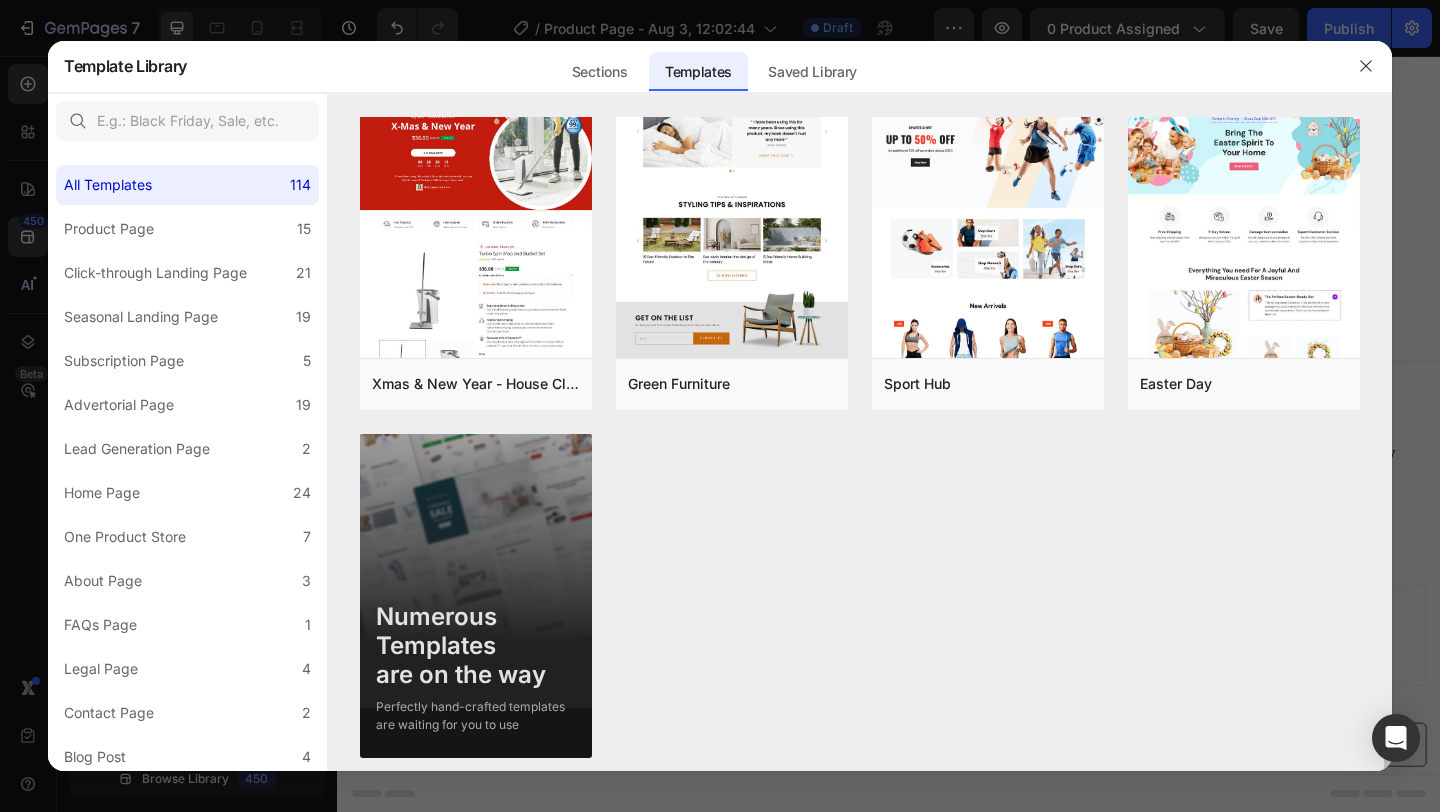 scroll, scrollTop: 9493, scrollLeft: 0, axis: vertical 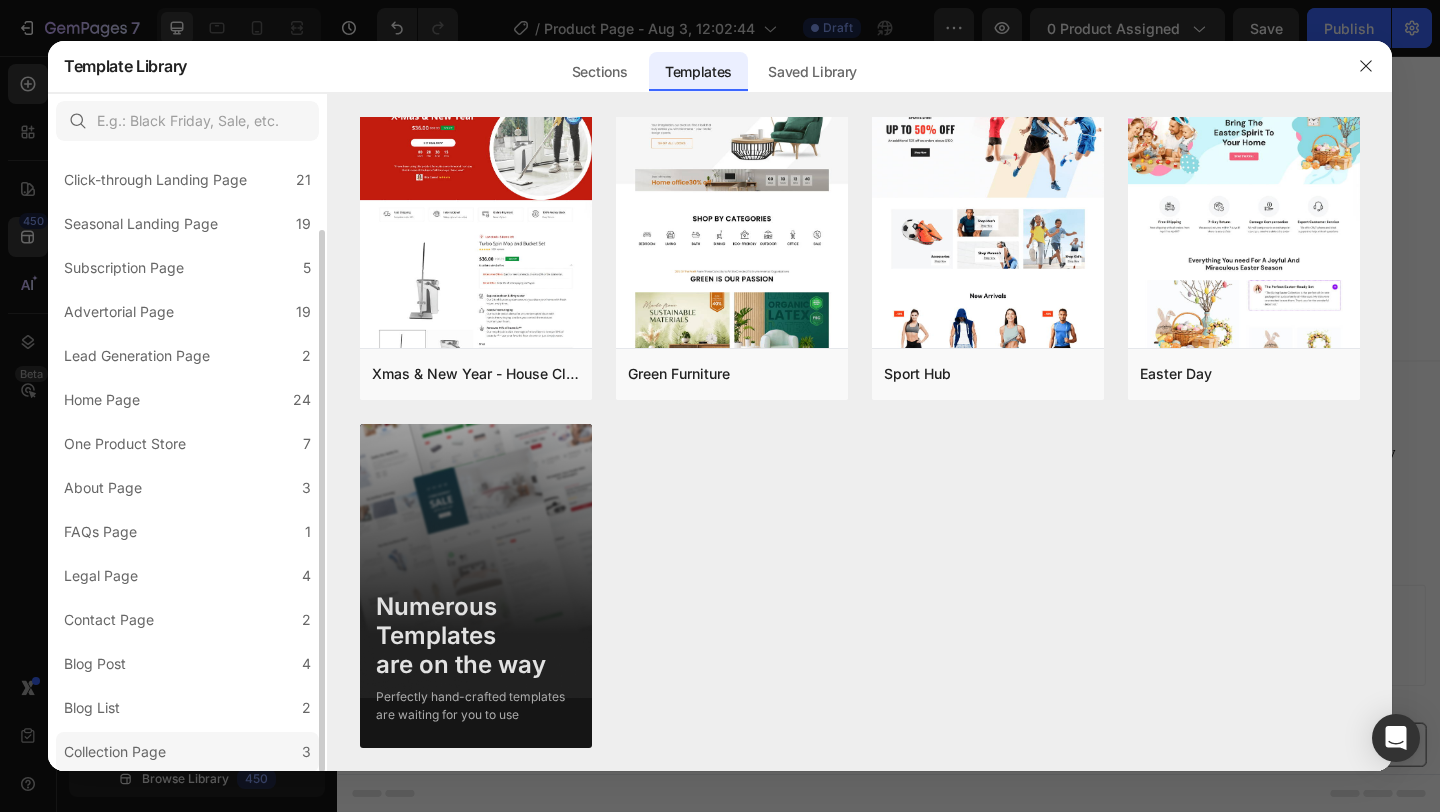 click on "Collection Page" at bounding box center [115, 752] 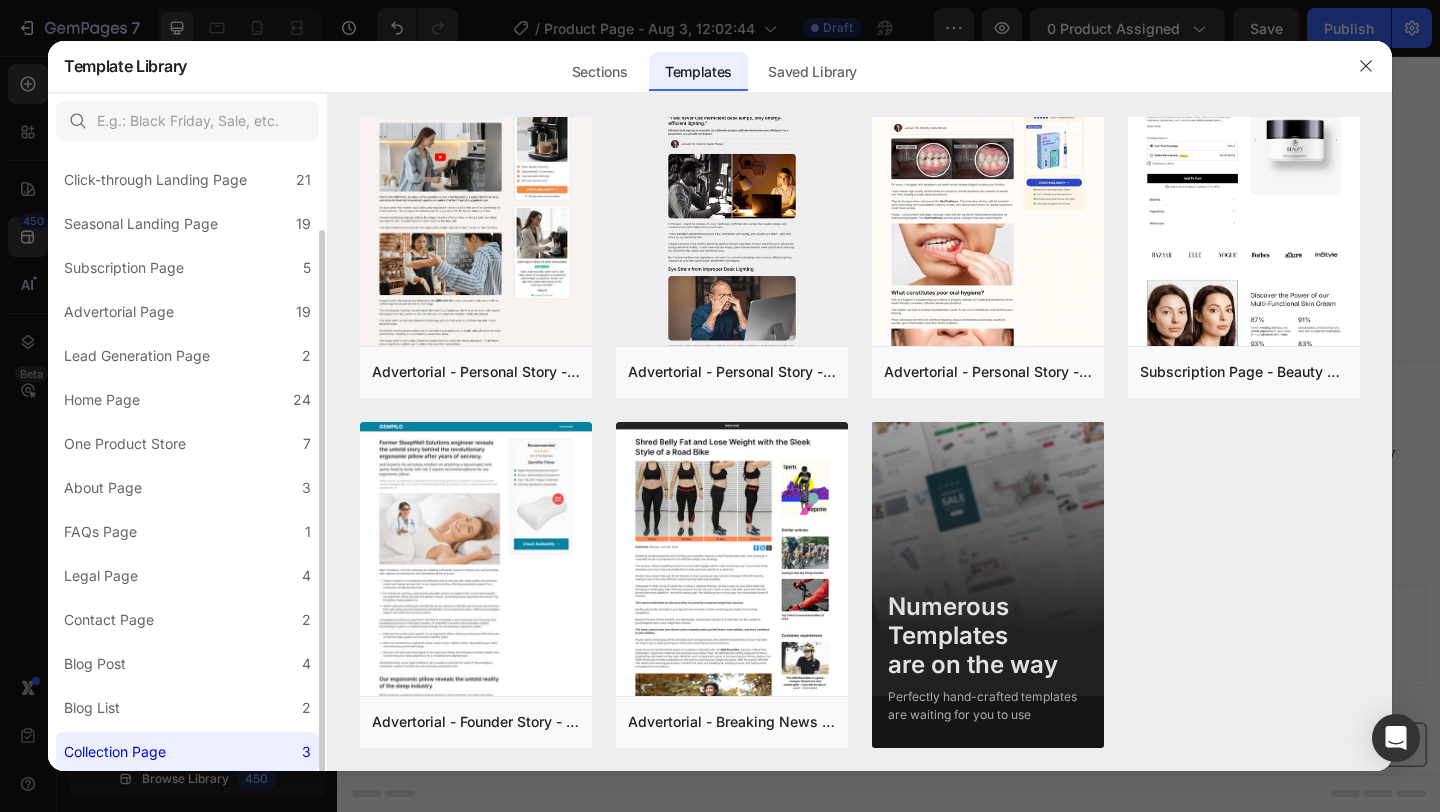 scroll, scrollTop: 0, scrollLeft: 0, axis: both 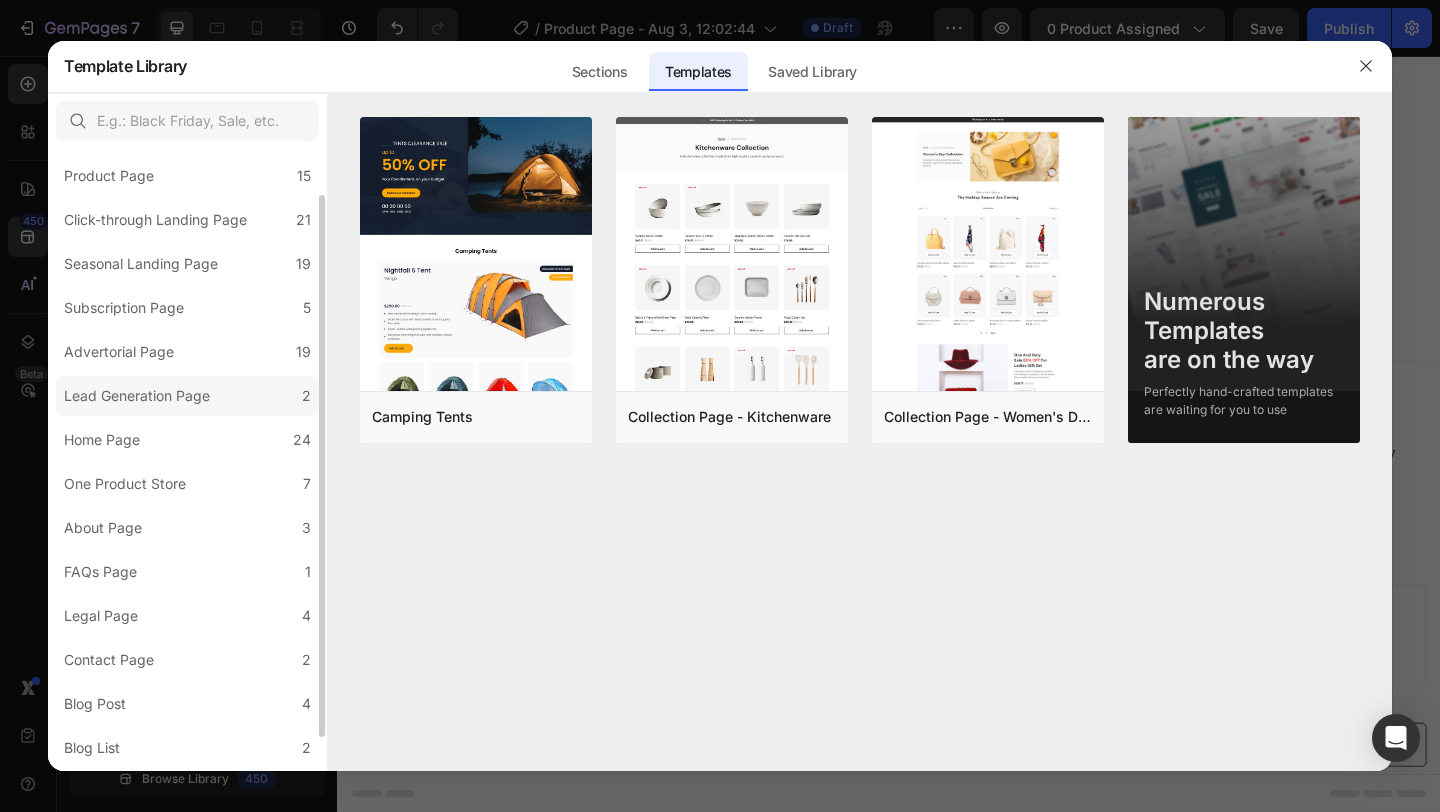 click on "Lead Generation Page 2" 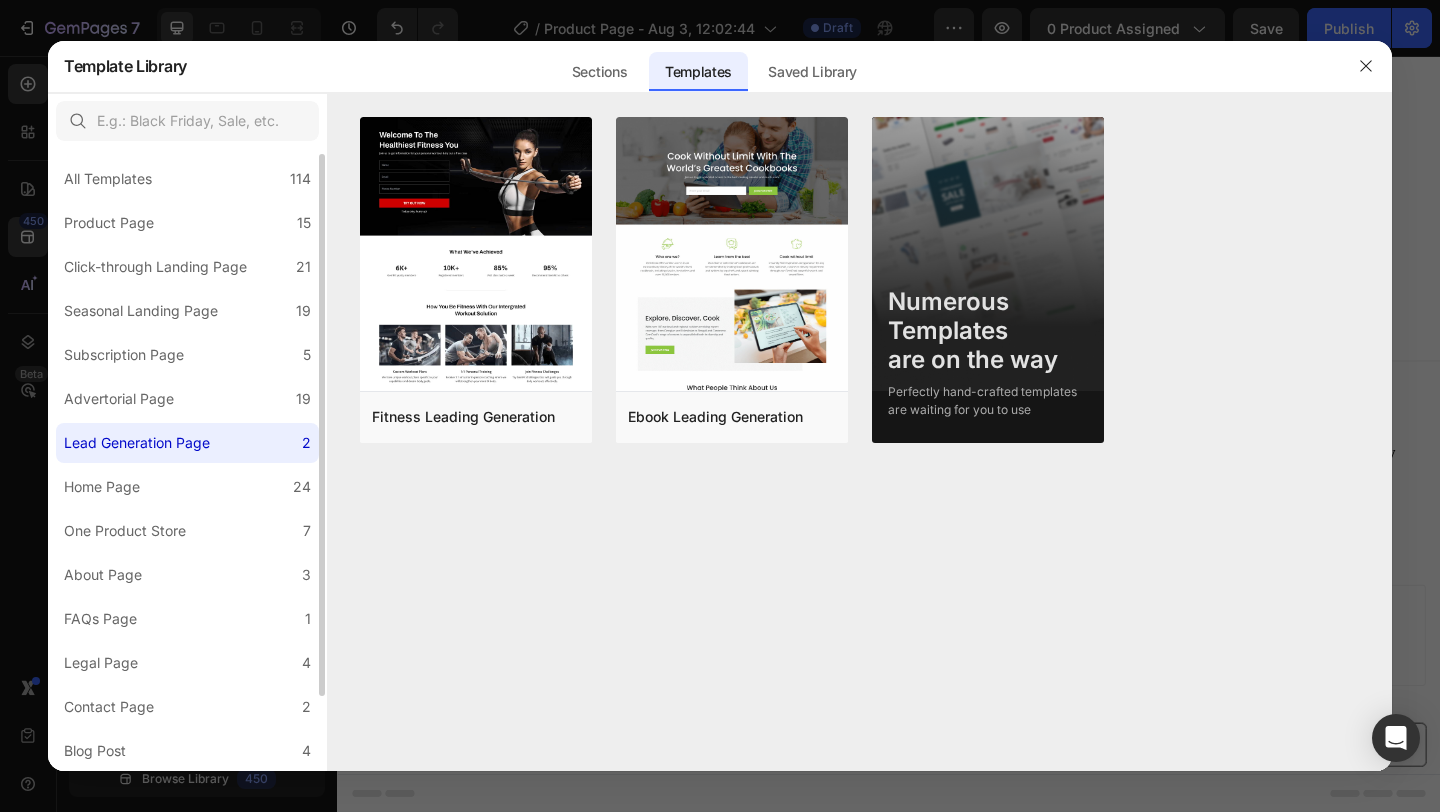scroll, scrollTop: 0, scrollLeft: 0, axis: both 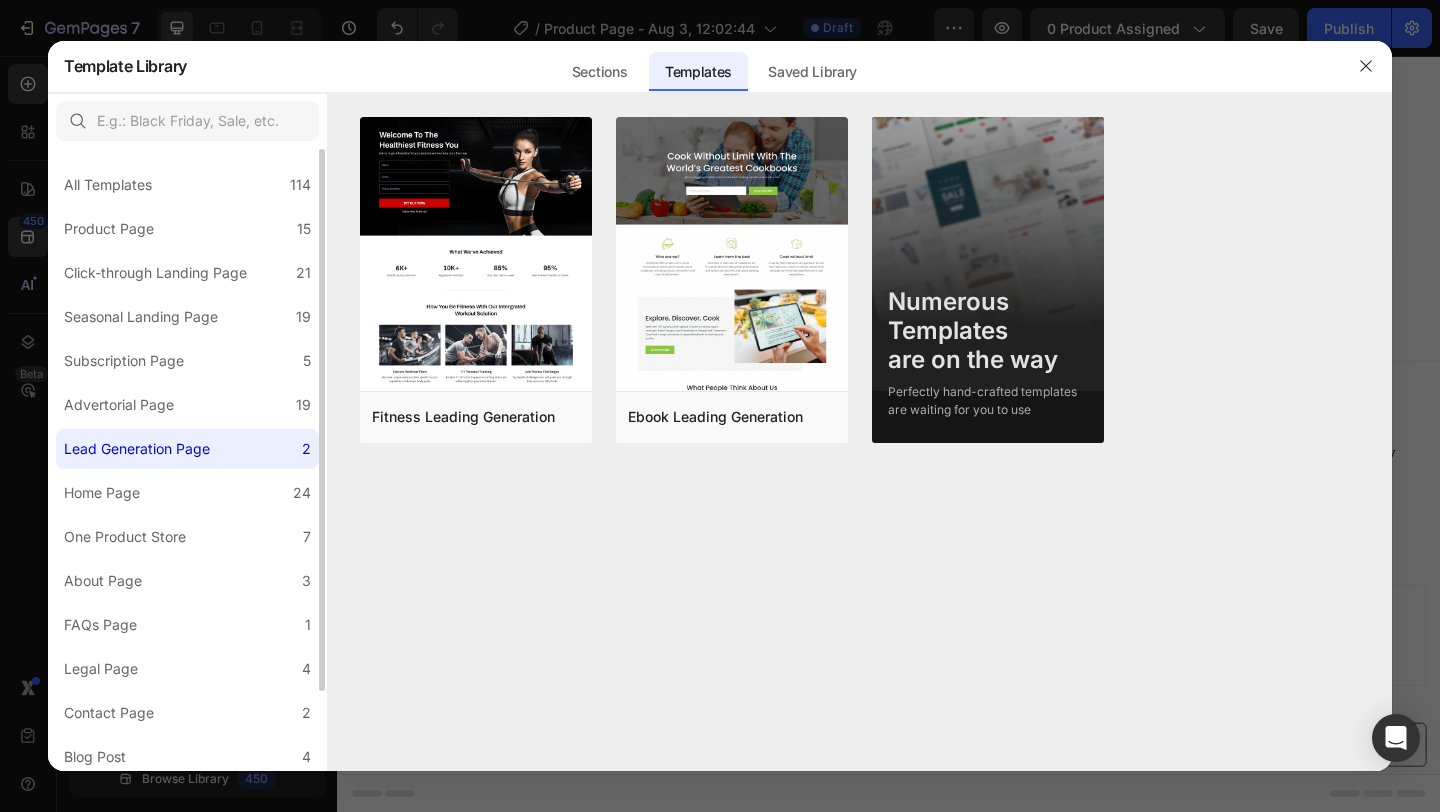 click on "Advertorial Page" at bounding box center (119, 405) 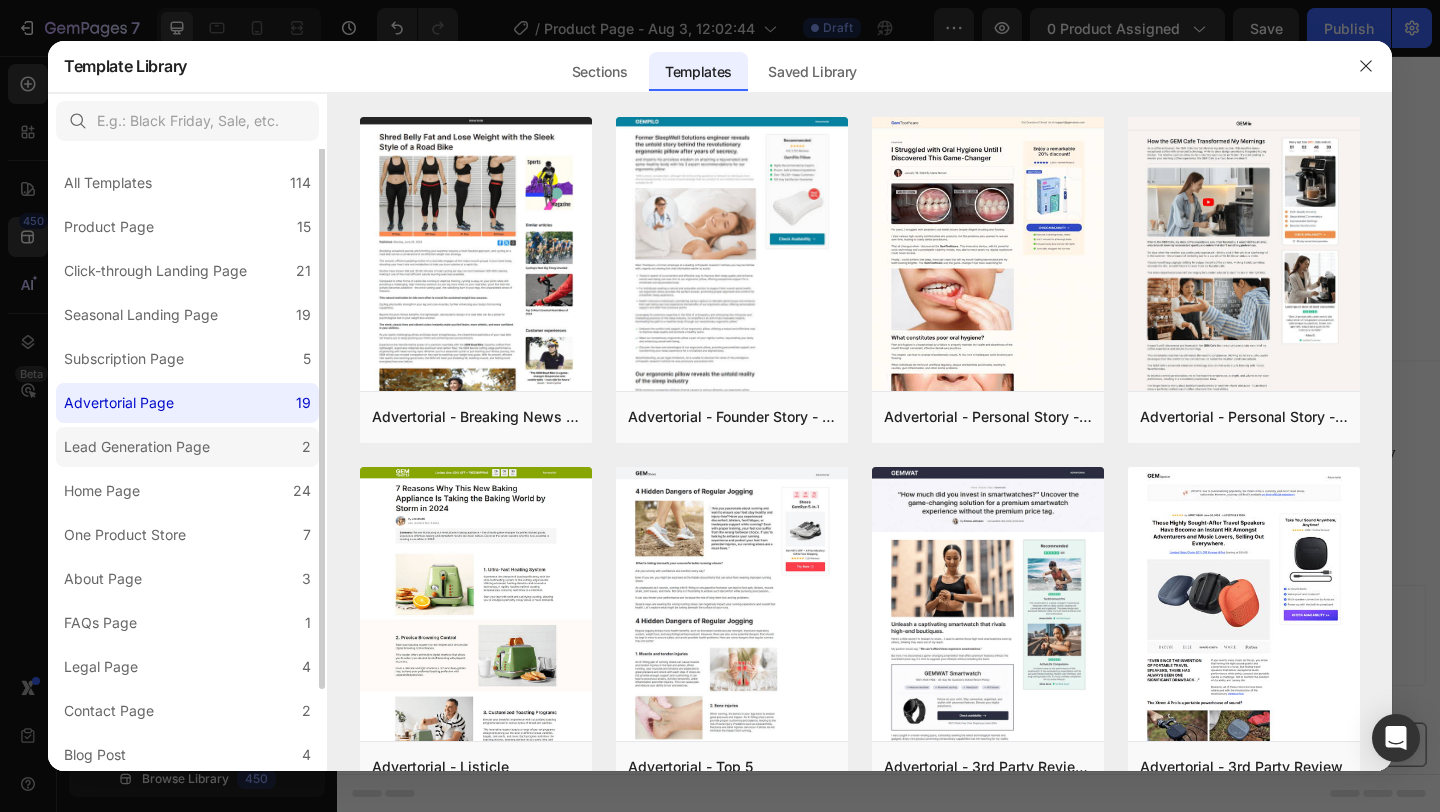 scroll, scrollTop: 0, scrollLeft: 0, axis: both 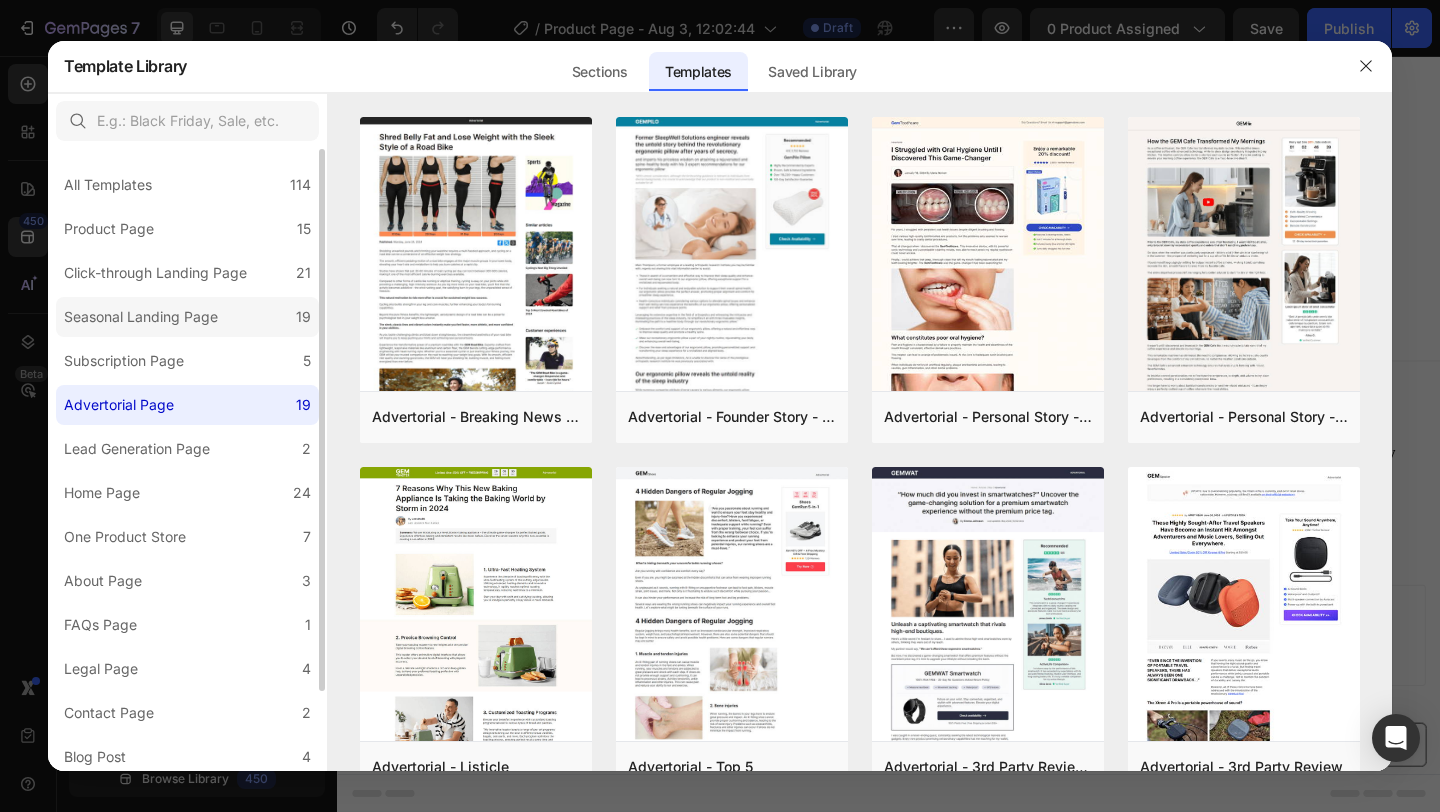 click on "Seasonal Landing Page" at bounding box center (141, 317) 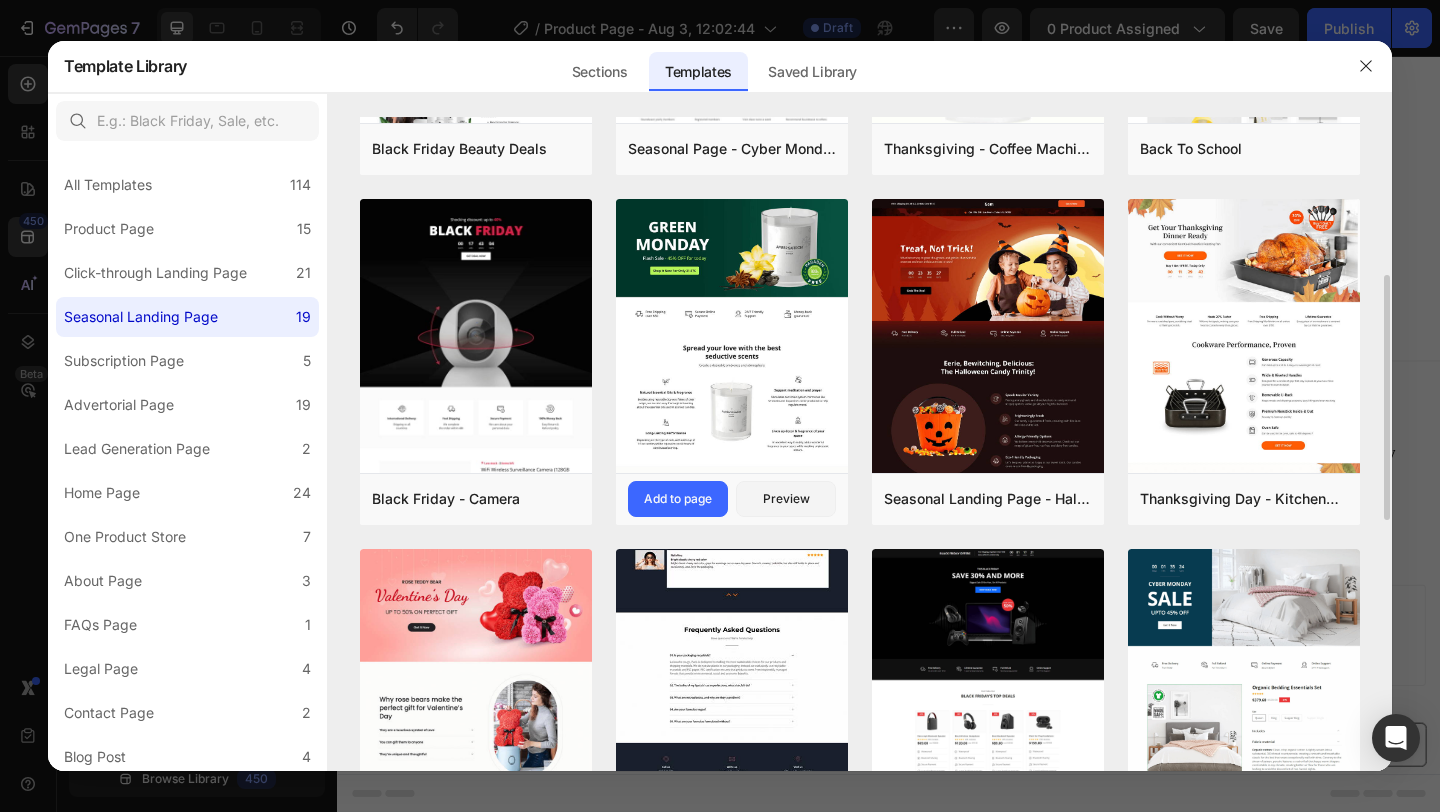 scroll, scrollTop: 310, scrollLeft: 0, axis: vertical 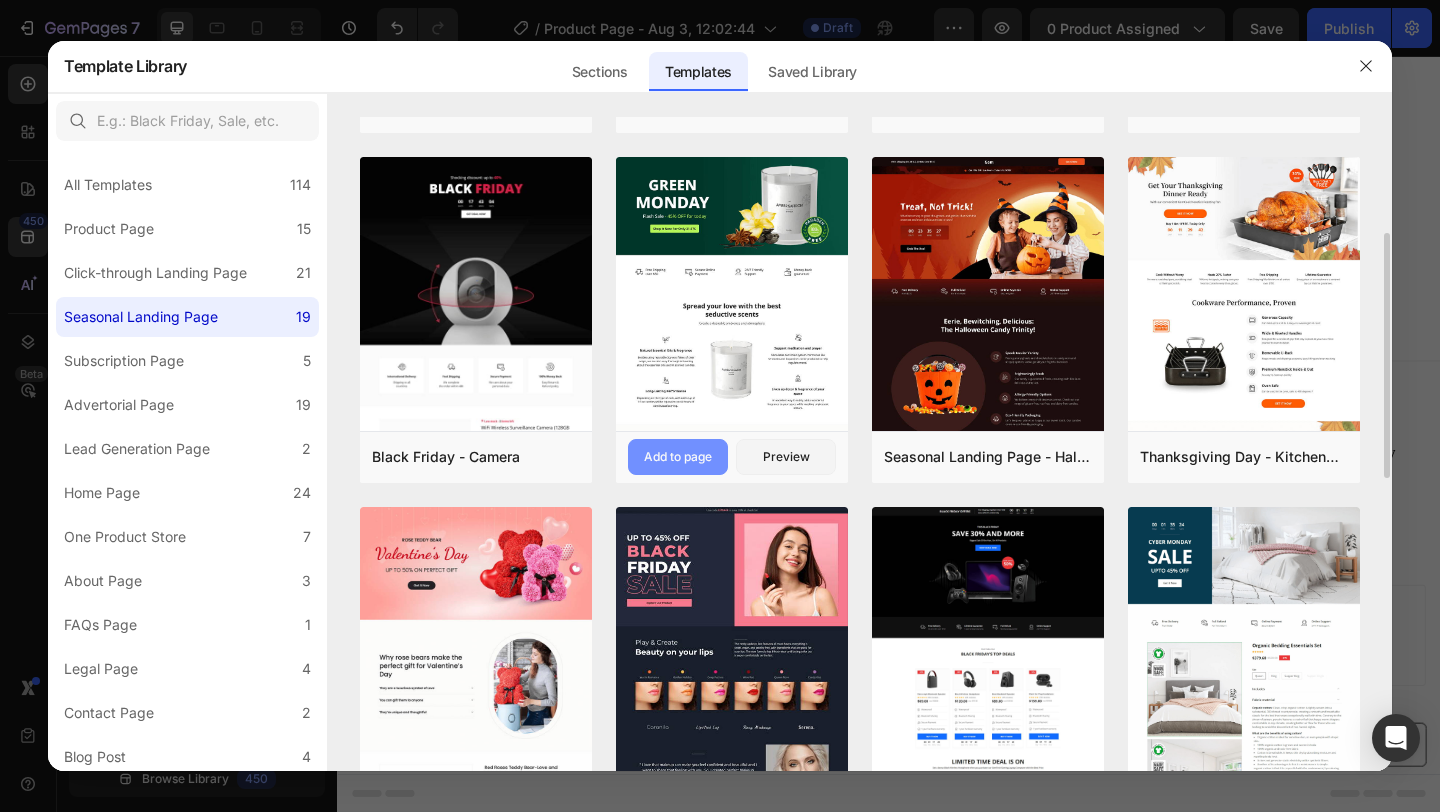 click on "Add to page" at bounding box center [678, 457] 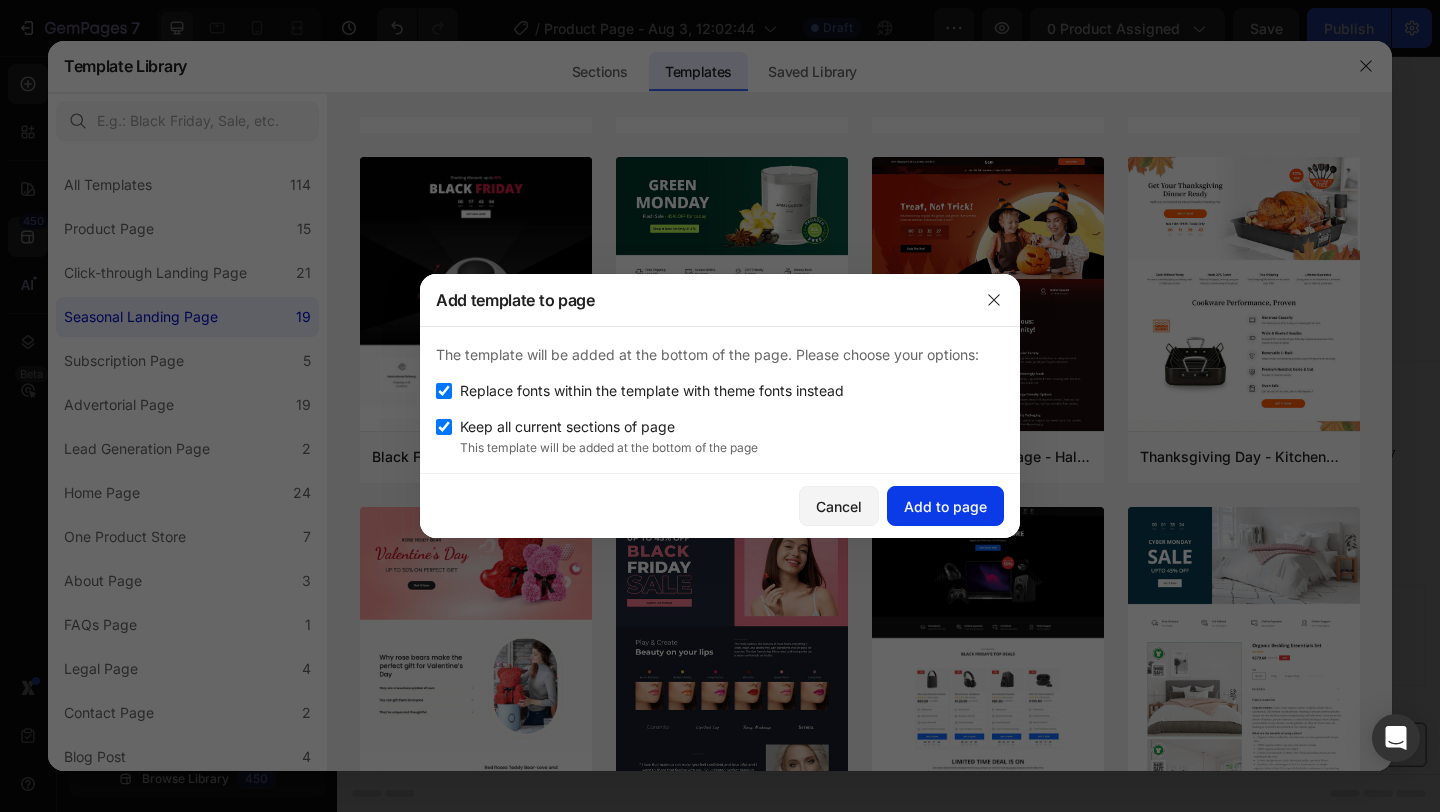 click on "Add to page" at bounding box center (945, 506) 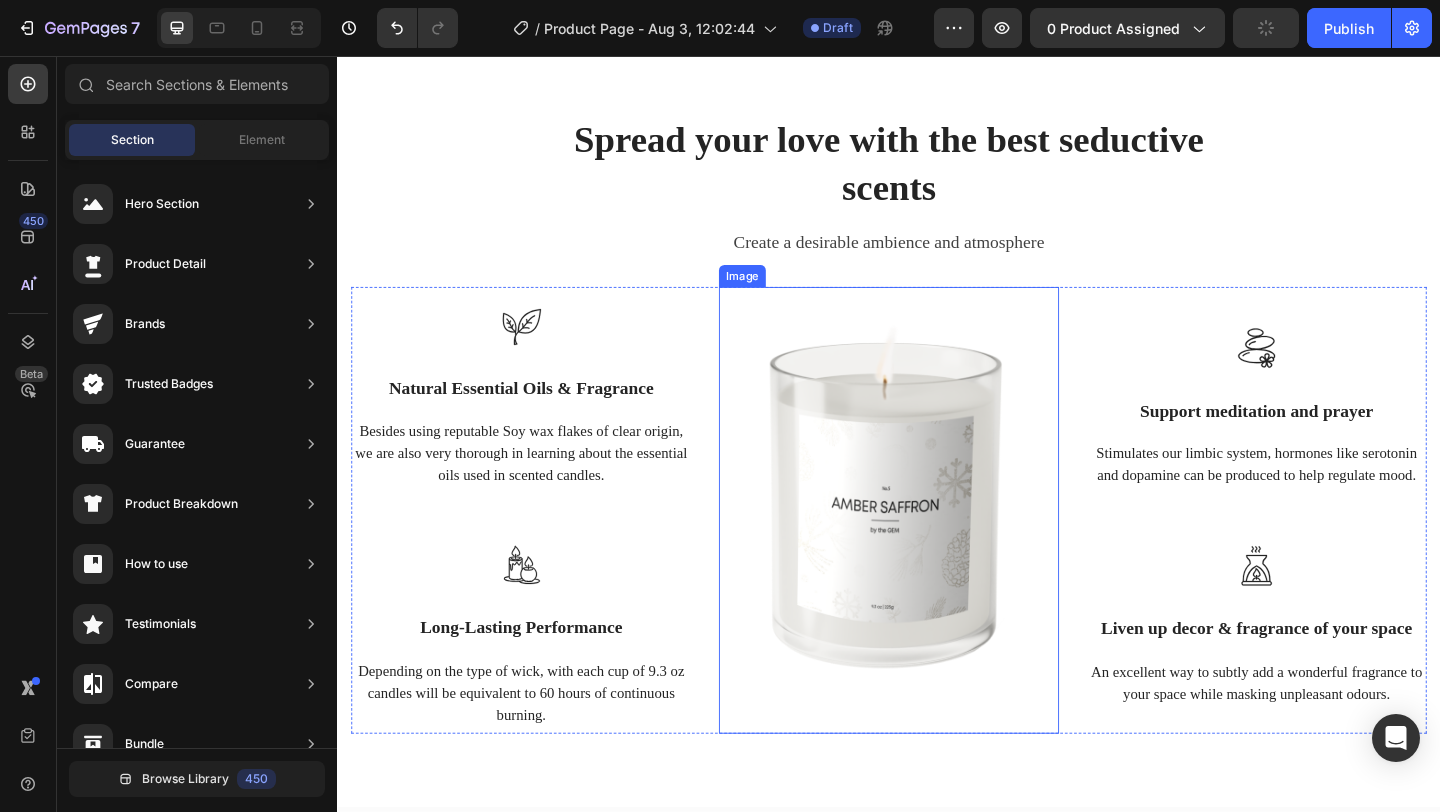 scroll, scrollTop: 8735, scrollLeft: 0, axis: vertical 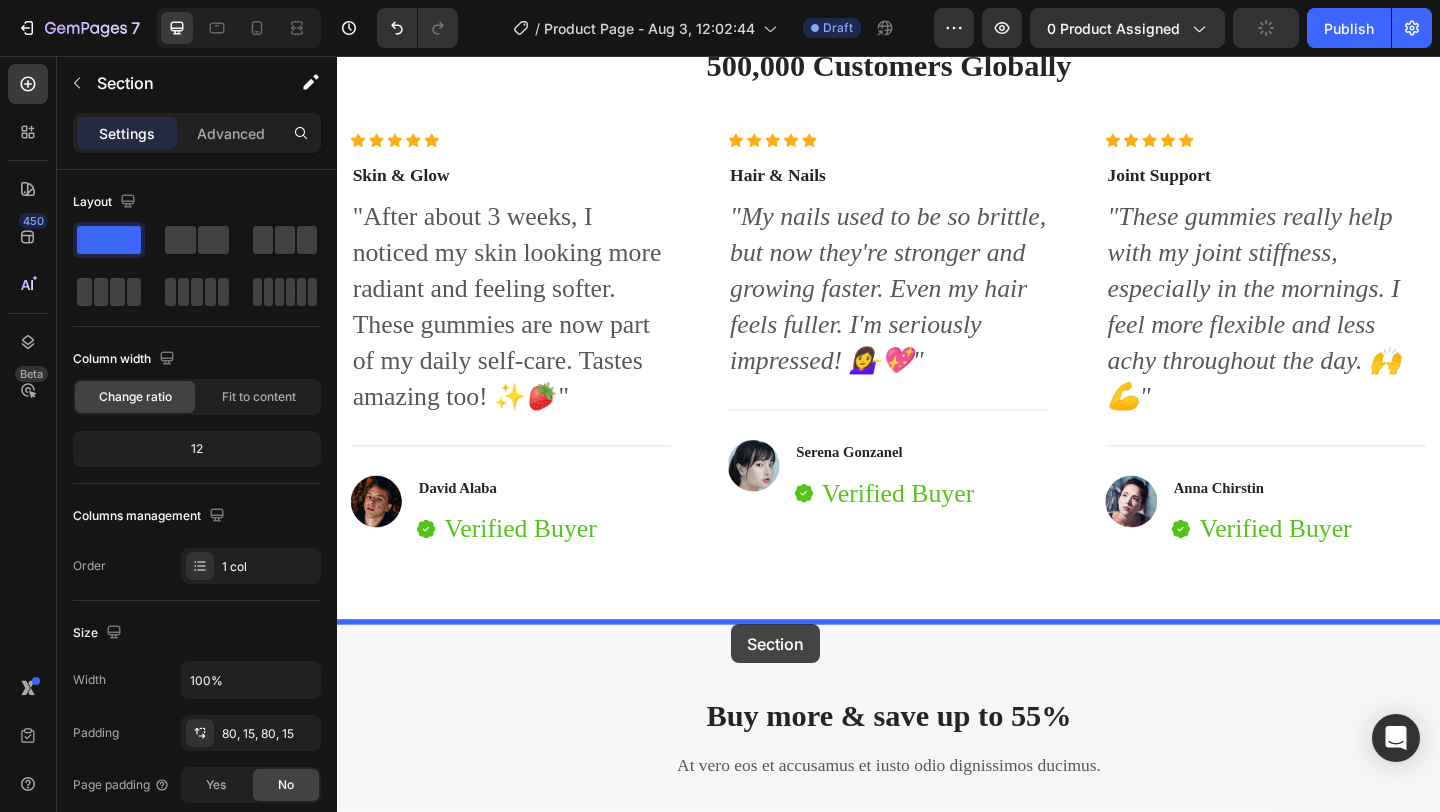 drag, startPoint x: 820, startPoint y: 377, endPoint x: 766, endPoint y: 674, distance: 301.86917 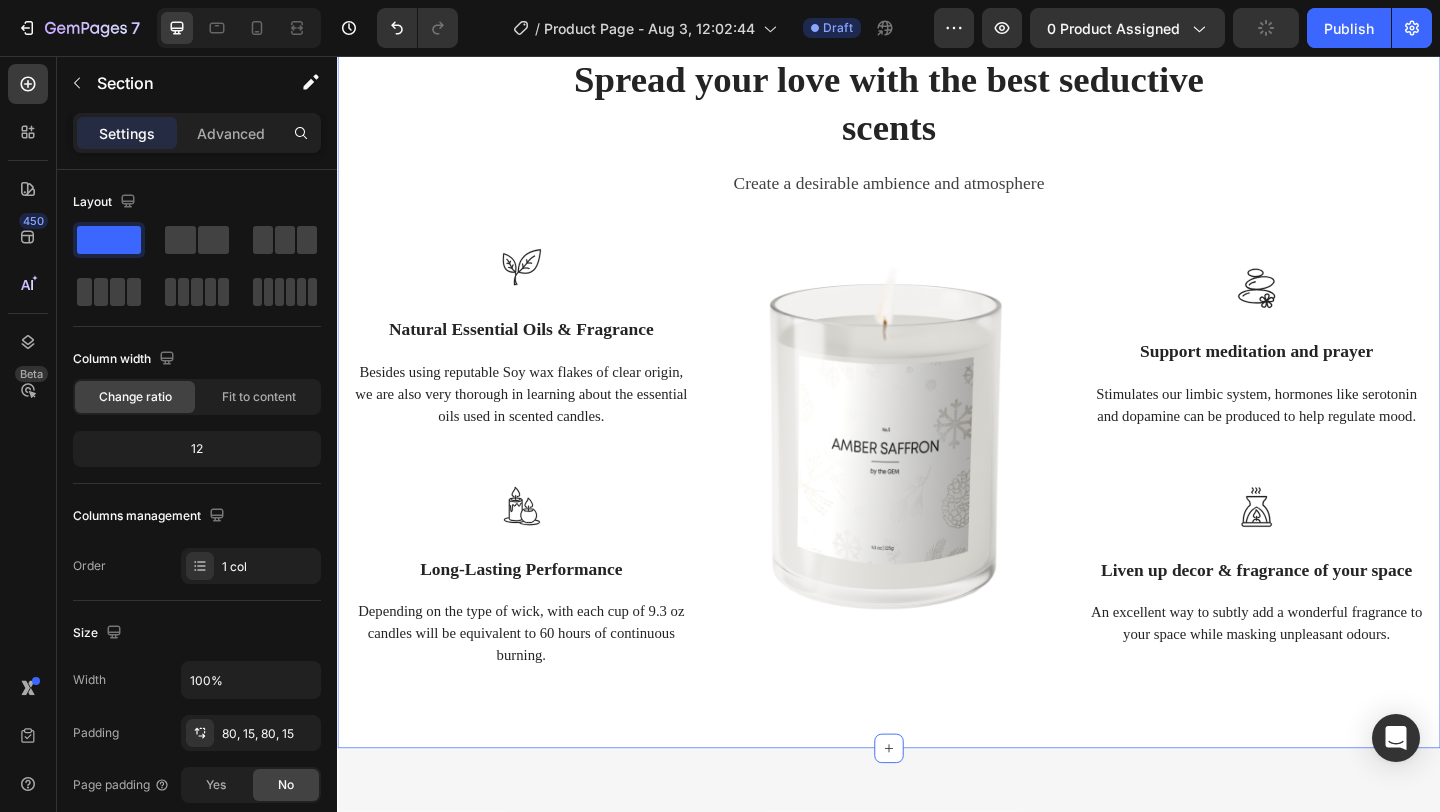 scroll, scrollTop: 3624, scrollLeft: 0, axis: vertical 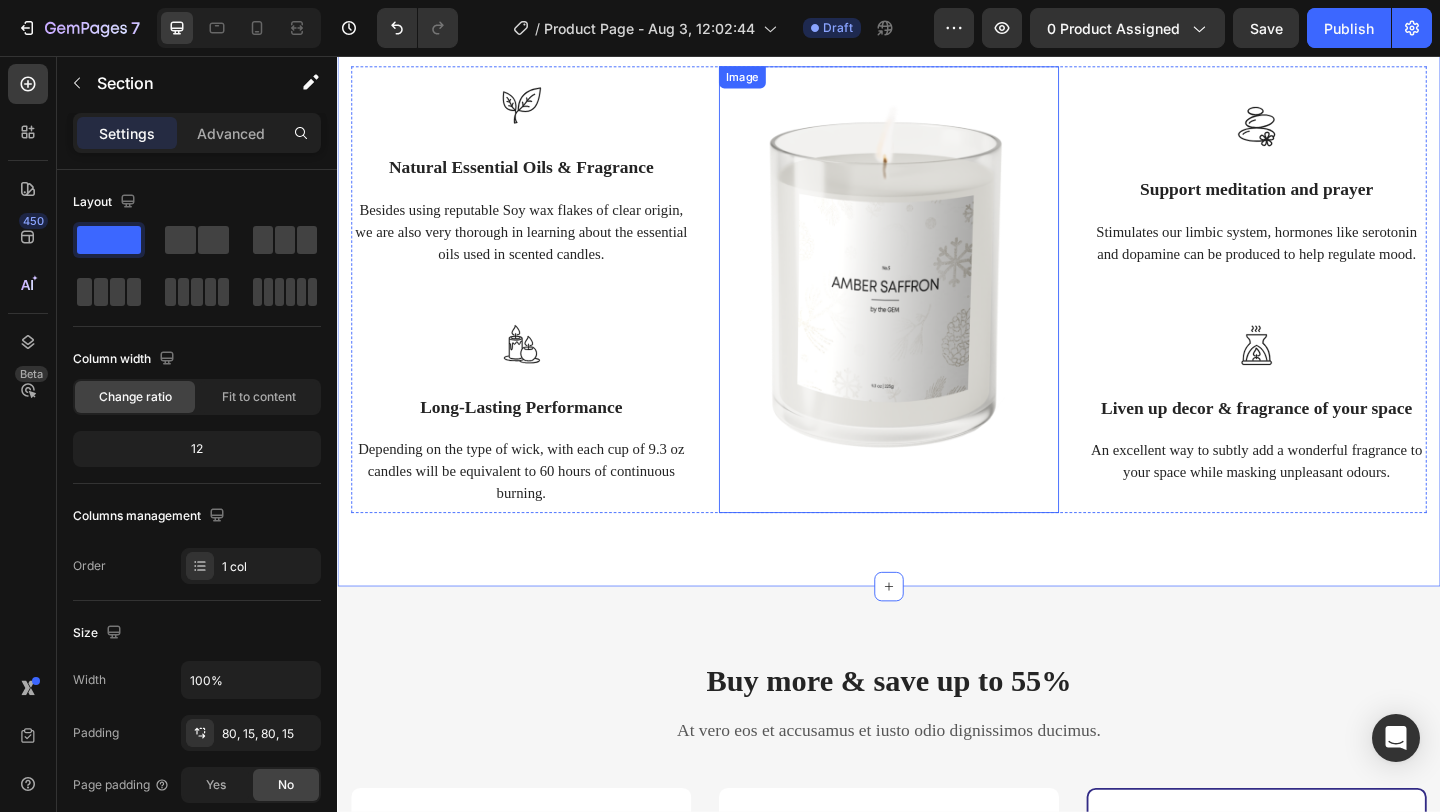 click at bounding box center [937, 310] 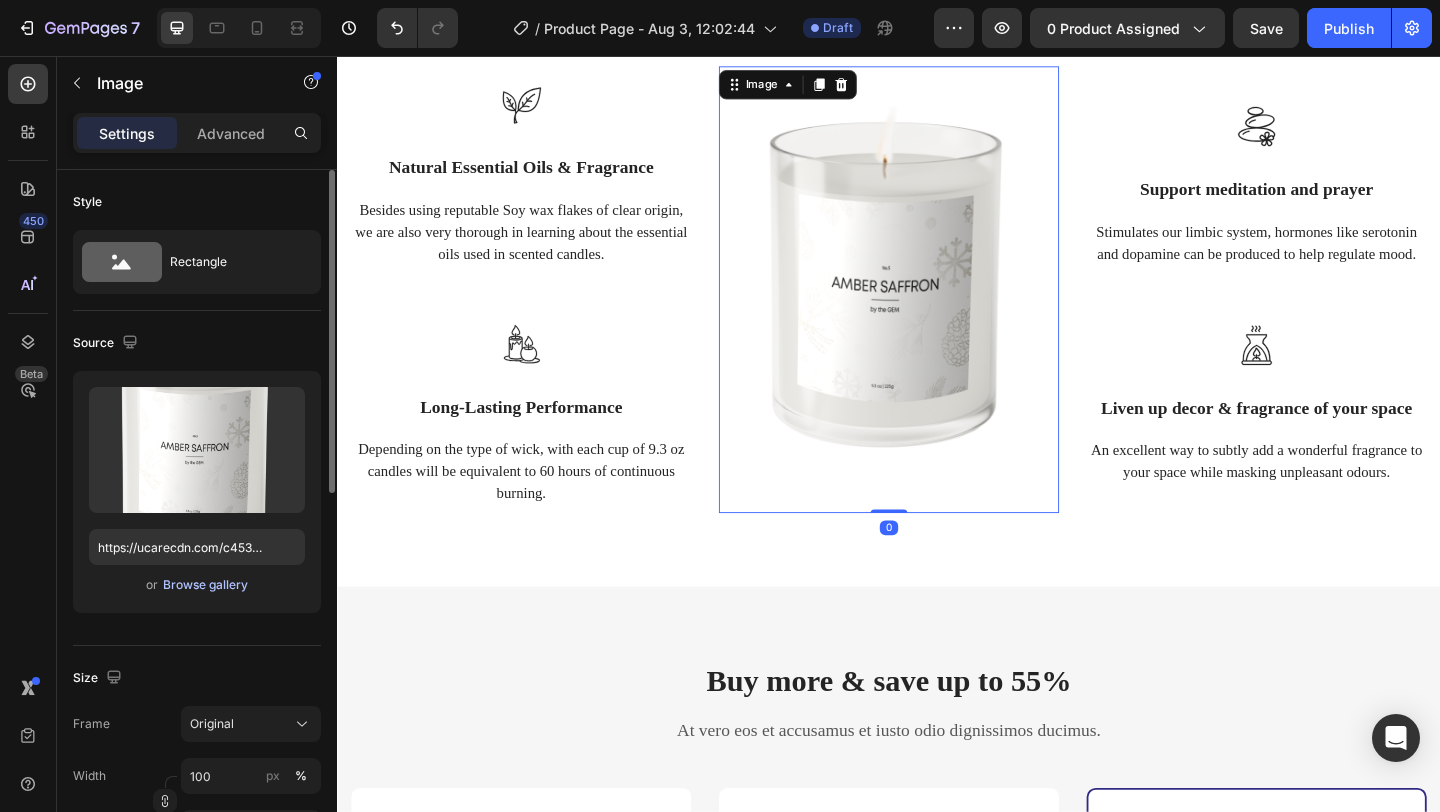 click on "Browse gallery" at bounding box center [205, 585] 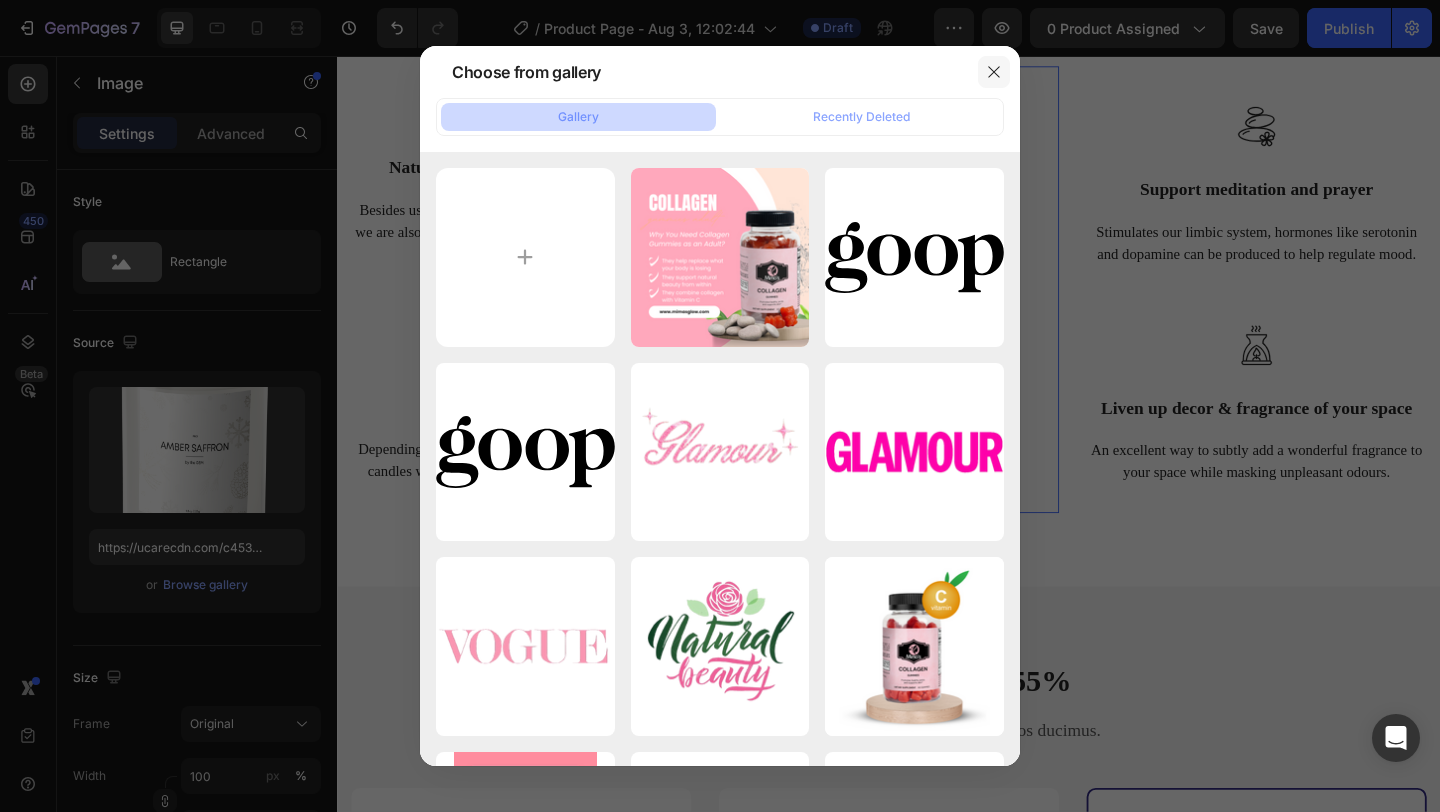 click 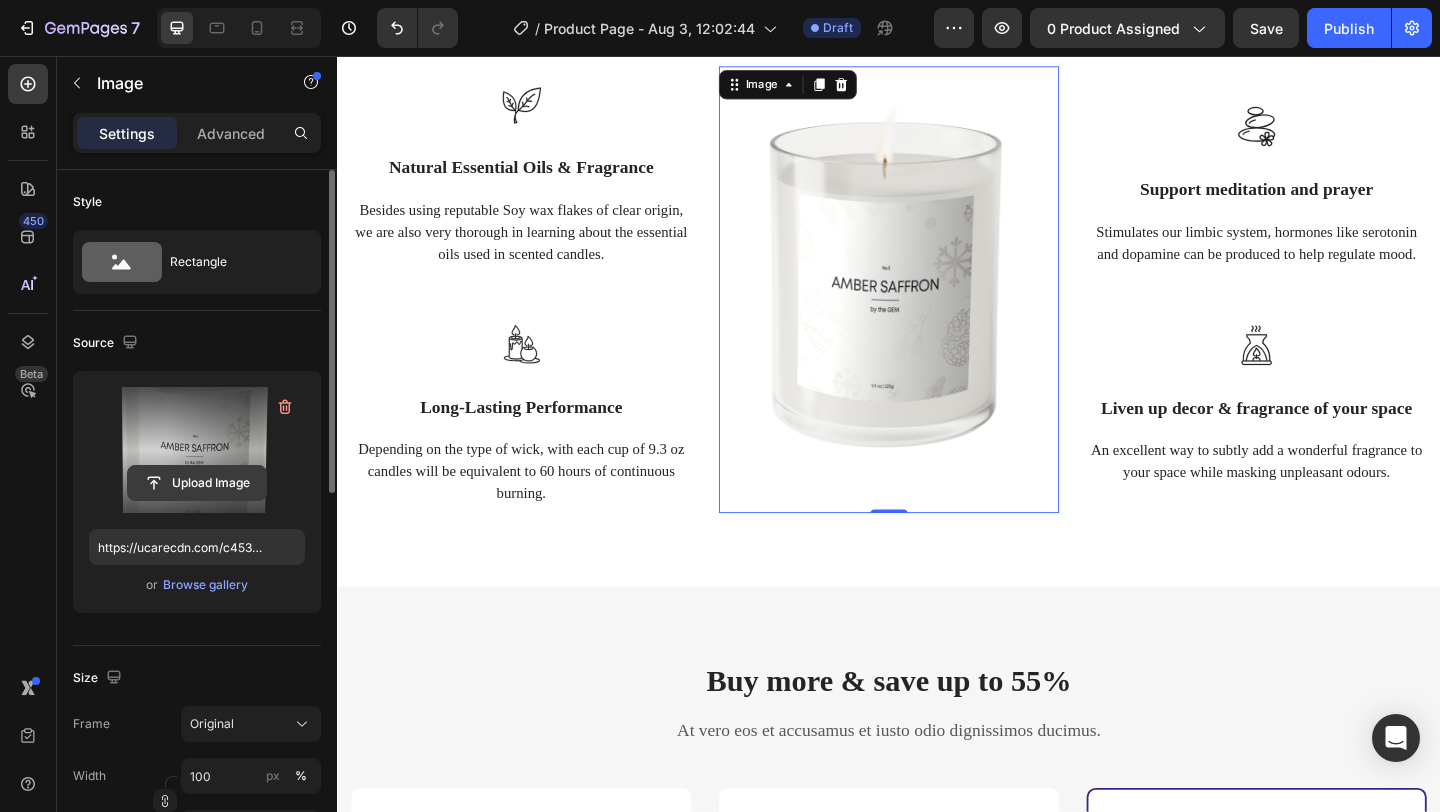 click 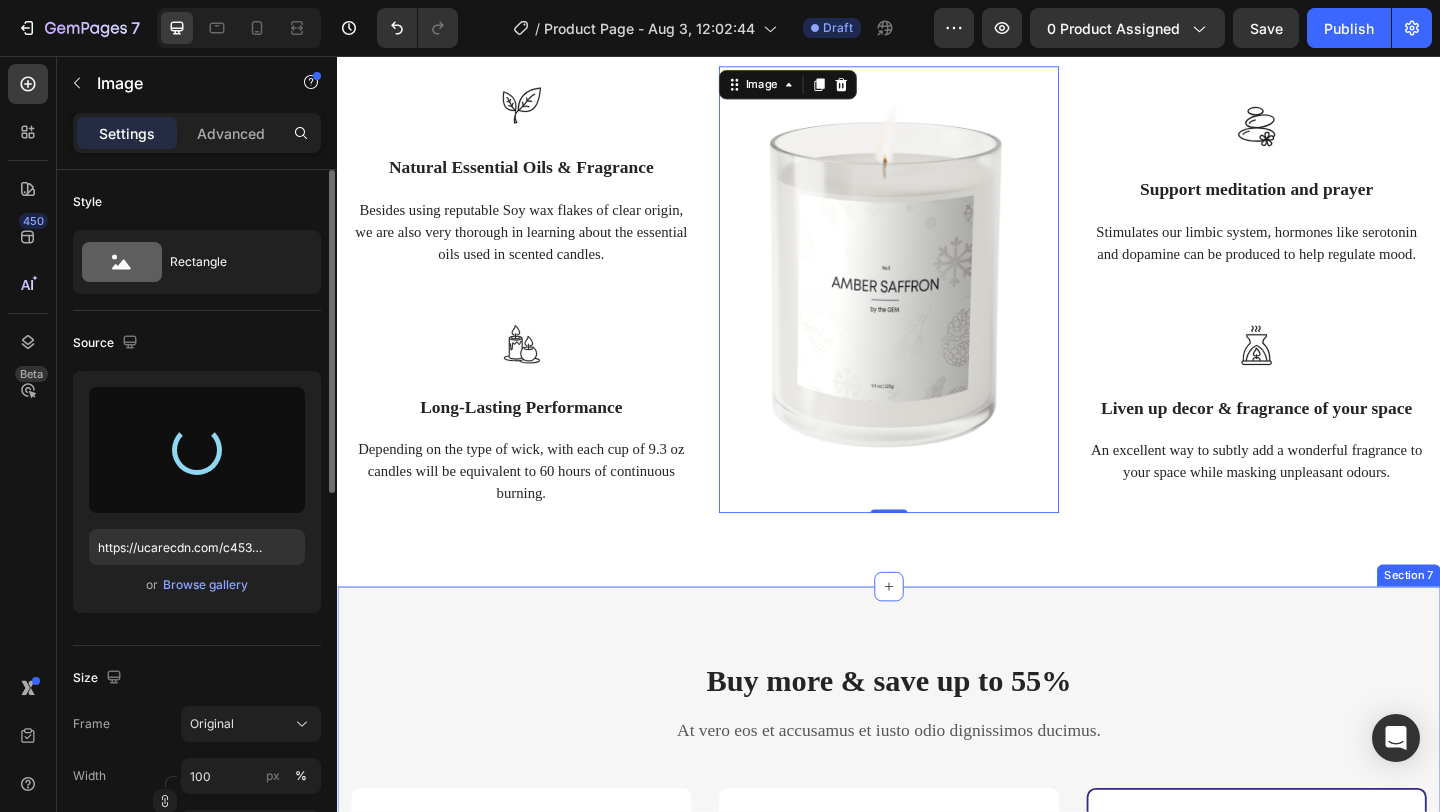 type on "https://cdn.shopify.com/s/files/1/0942/0731/2194/files/gempages_569804696764548320-c835072e-c0f0-4f1d-92d2-ba8d703fc8b5.png" 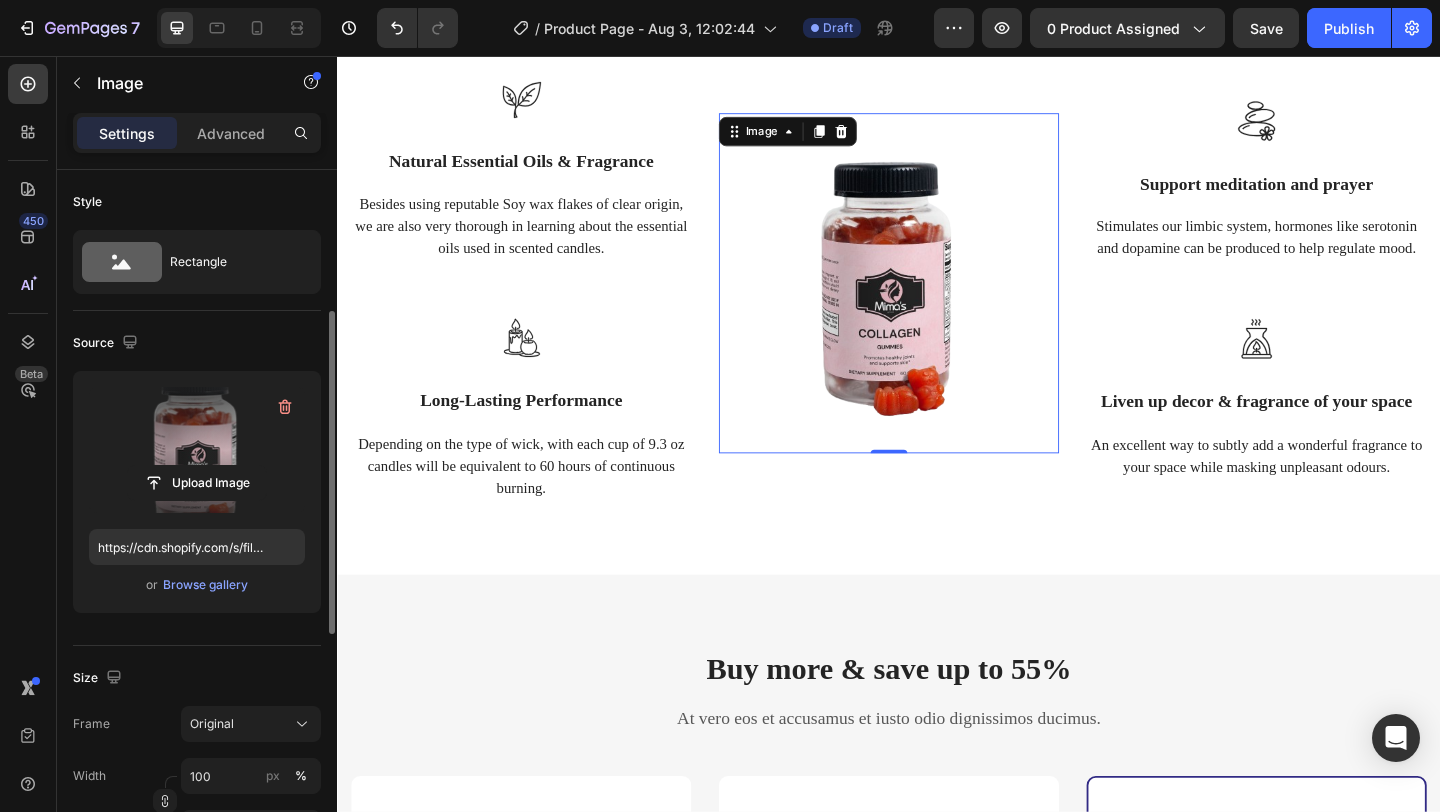 scroll, scrollTop: 118, scrollLeft: 0, axis: vertical 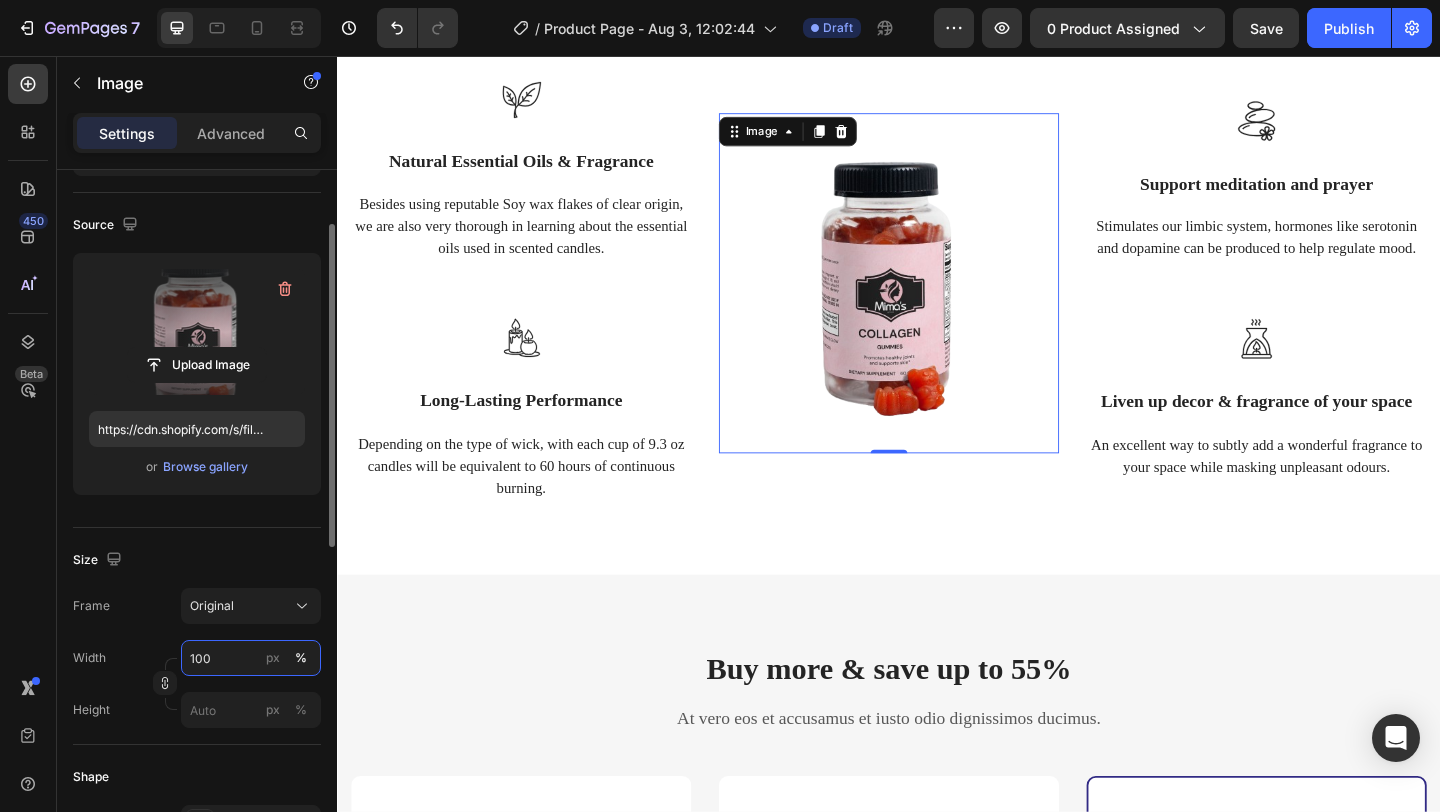 click on "100" at bounding box center [251, 658] 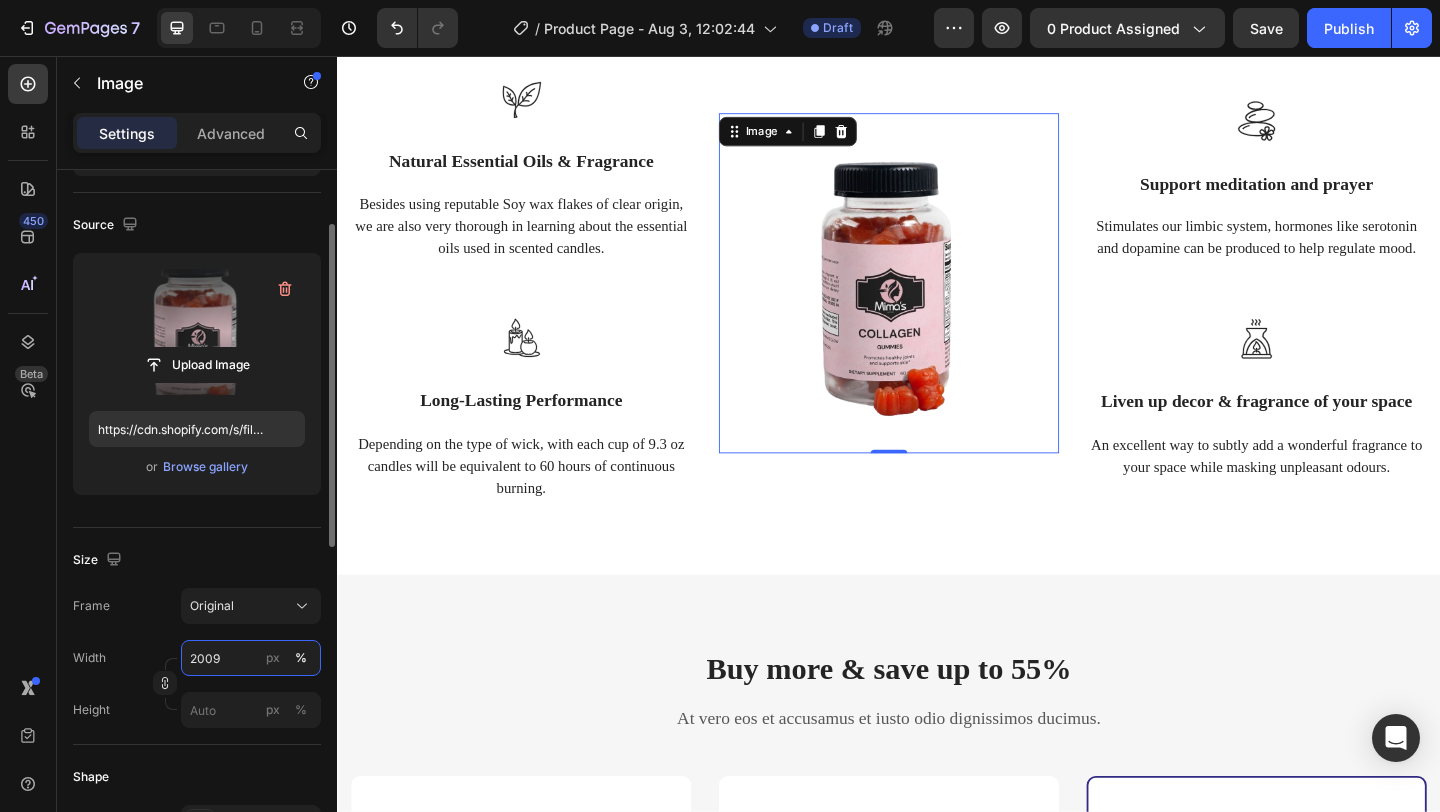 type on "2010" 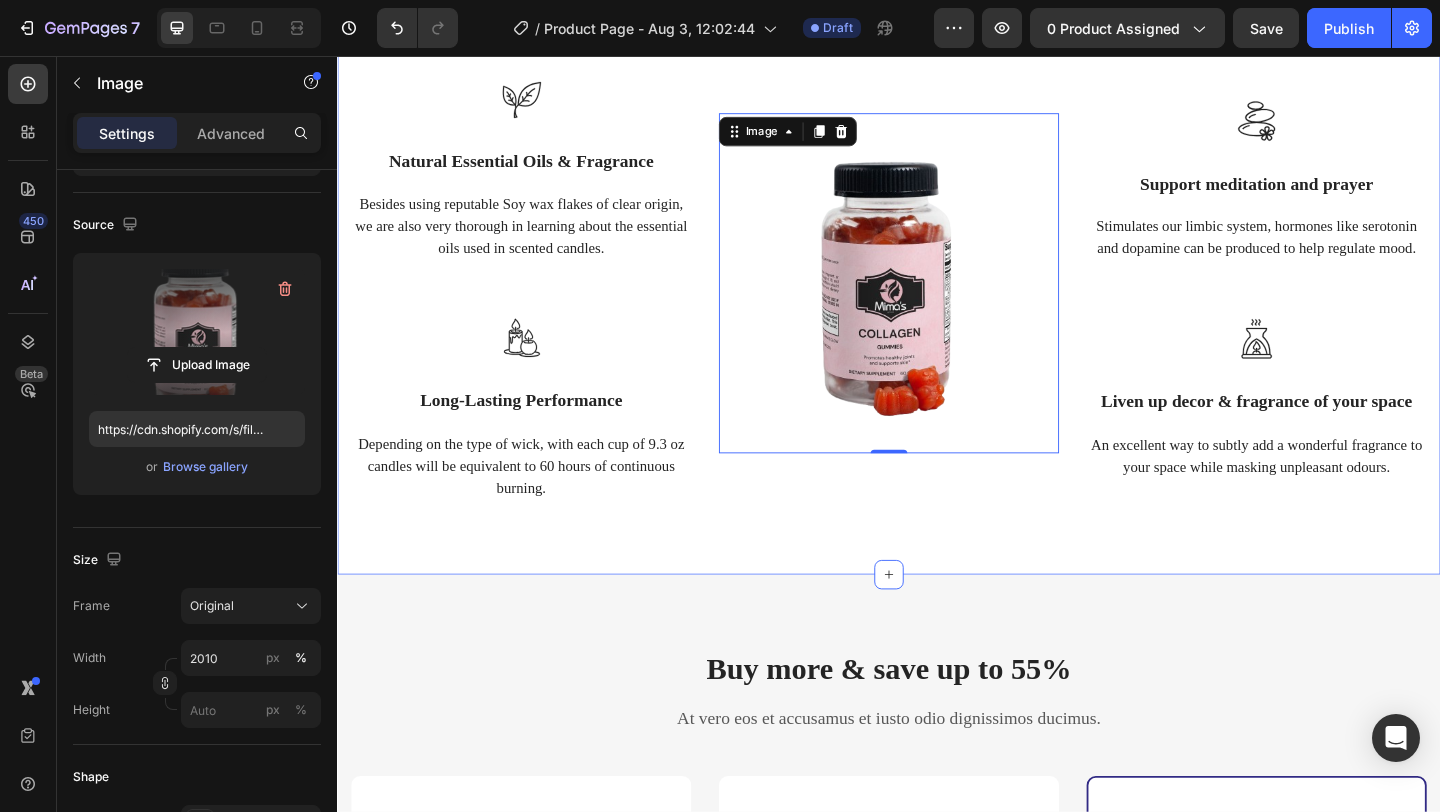 click on "Spread your love with the best seductive scents Heading Create a desirable ambience and atmosphere Text block Row Image Natural Essential Oils & Fragrance Text block Besides using reputable Soy wax flakes of clear origin, we are also very thorough in learning about the essential oils used in scented candles. Text block Image Long-Lasting Performance Text block Depending on the type of wick, with each cup of 9.3 oz candles will be equivalent to 60 hours of continuous burning.  Text block Image   0 Image Support meditation and prayer Text block Stimulates our limbic system, hormones like serotonin and dopamine can be produced to help regulate mood.  Text block Image Liven up decor & fragrance of your space Text block An excellent way to subtly add a wonderful fragrance to your space while masking unpleasant odours. Text block Row Section 6" at bounding box center (937, 209) 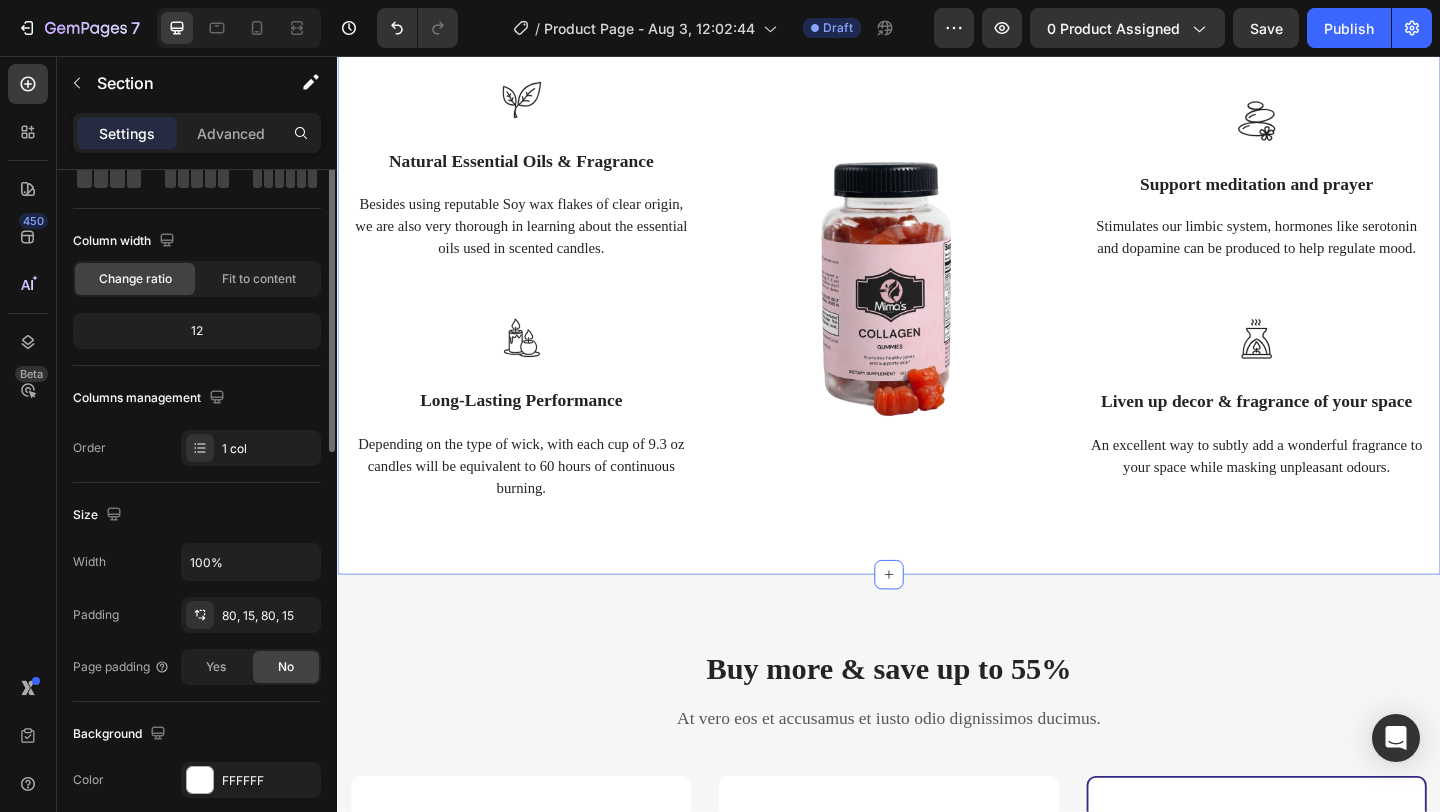 scroll, scrollTop: 0, scrollLeft: 0, axis: both 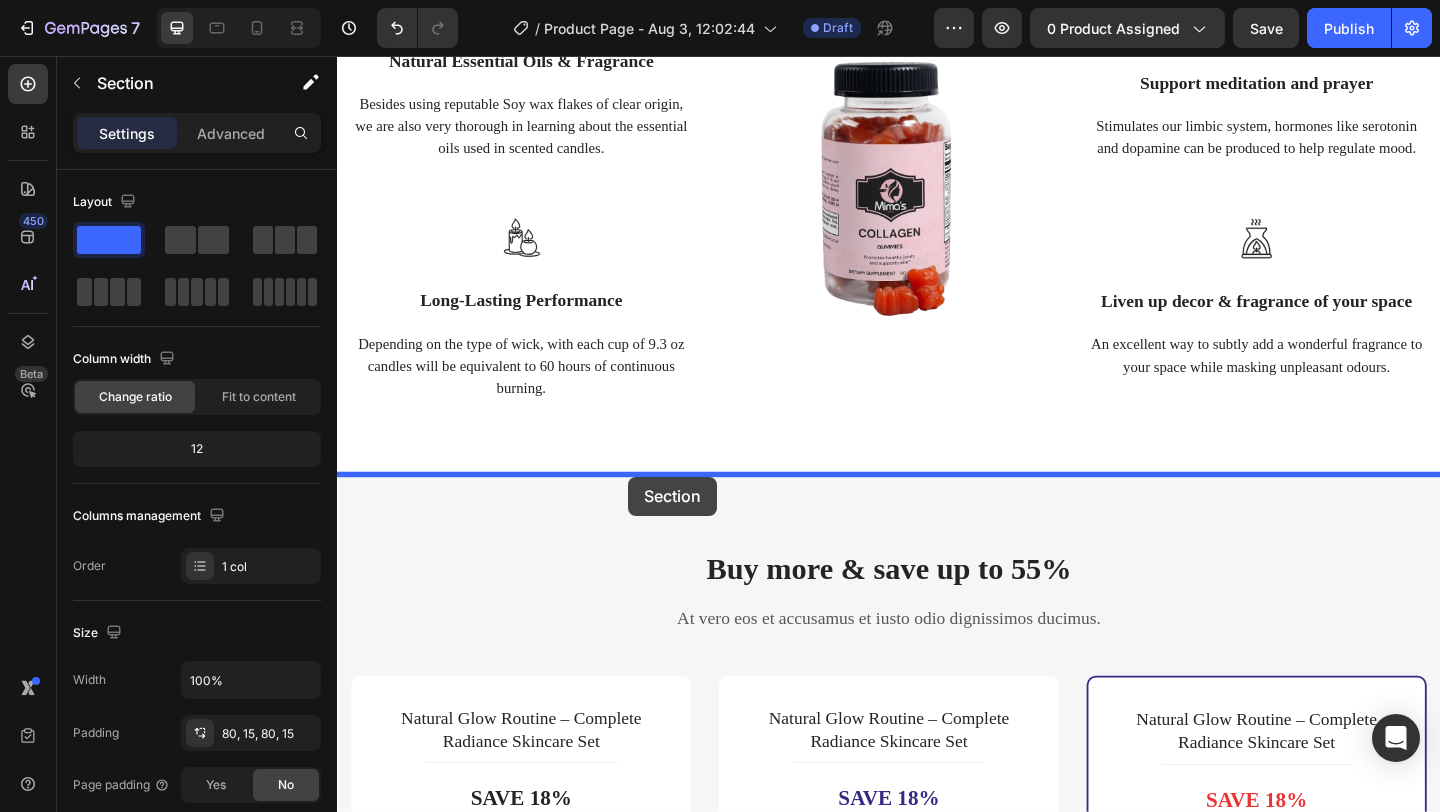 drag, startPoint x: 803, startPoint y: 320, endPoint x: 654, endPoint y: 515, distance: 245.40987 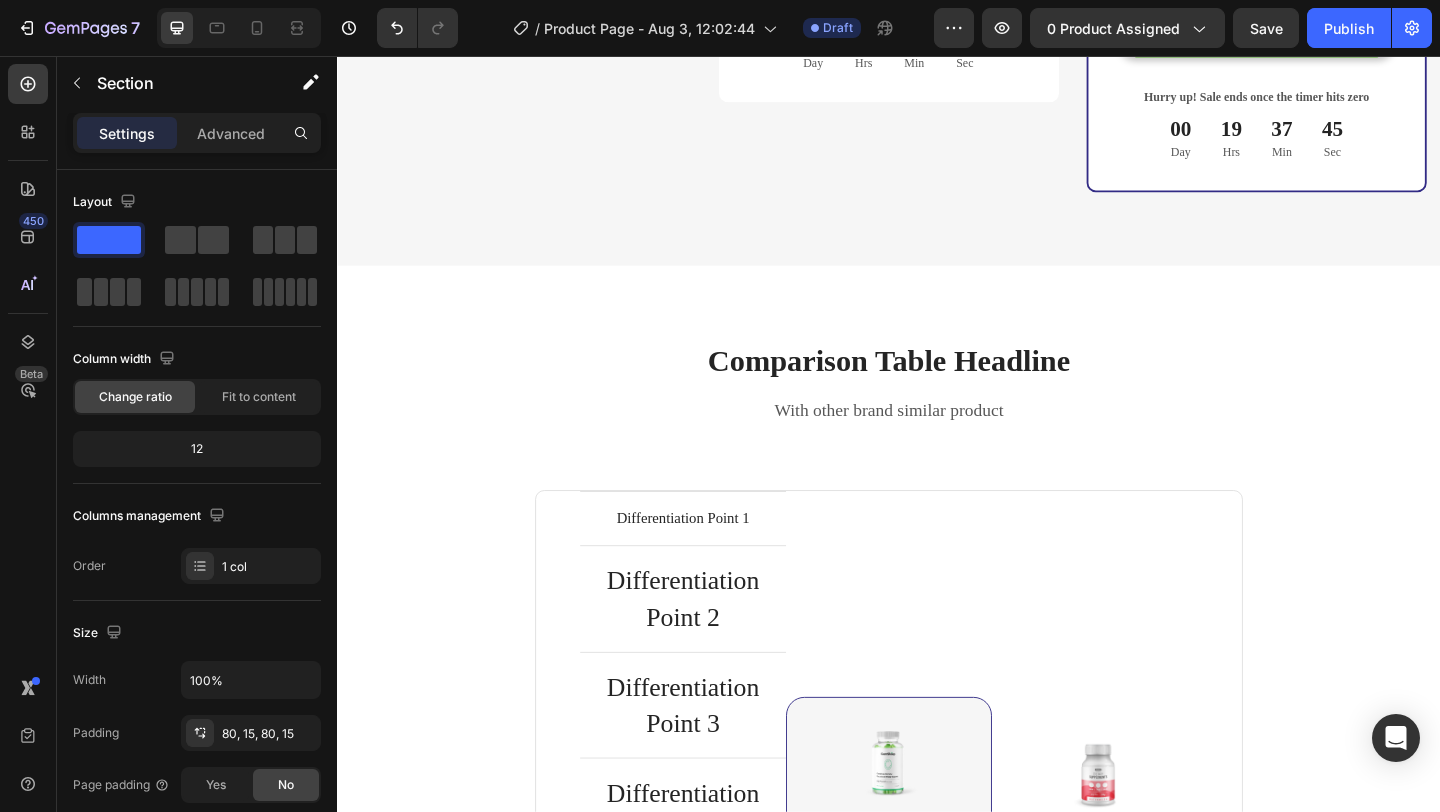 scroll, scrollTop: 6356, scrollLeft: 0, axis: vertical 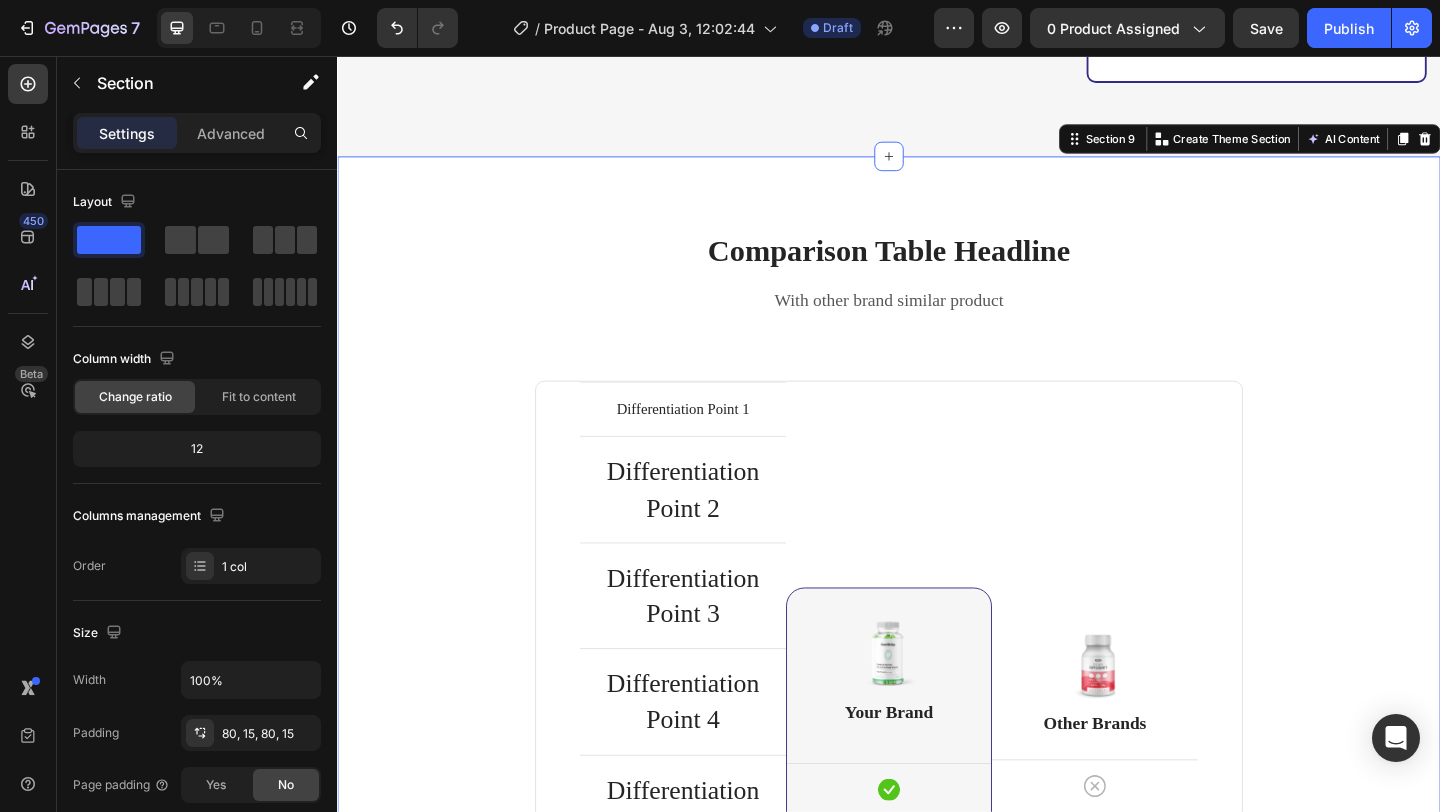 click on "Comparison Table Headline Heading With other brand similar product Text block Row Differentiation Point 1 Text block Row Differentiation Point 2 Text block Row Differentiation Point 3 Text block Row Differentiation Point 4 Text block Row Differentiation Point 5 Text block Row Differentiation Point 6 Text block Row Differentiation Point 7 Text block Row Differentiation Point 8 Text block Row Image Your Brand Heading
Icon Row
Icon Row
Icon Row
Icon Row
Icon Row
Icon Row
Icon Row
Icon Row Row Image Other Brands Heading
Icon Row
Icon Row
Icon Row
Icon Row
Icon Row
Icon Row
Icon Row
Icon Row Row Your Brand Heading Differentiation Point 1 Text block
Icon Row Differentiation Point 2 Text block
Icon Row Differentiation Point 3 Icon" at bounding box center (937, 847) 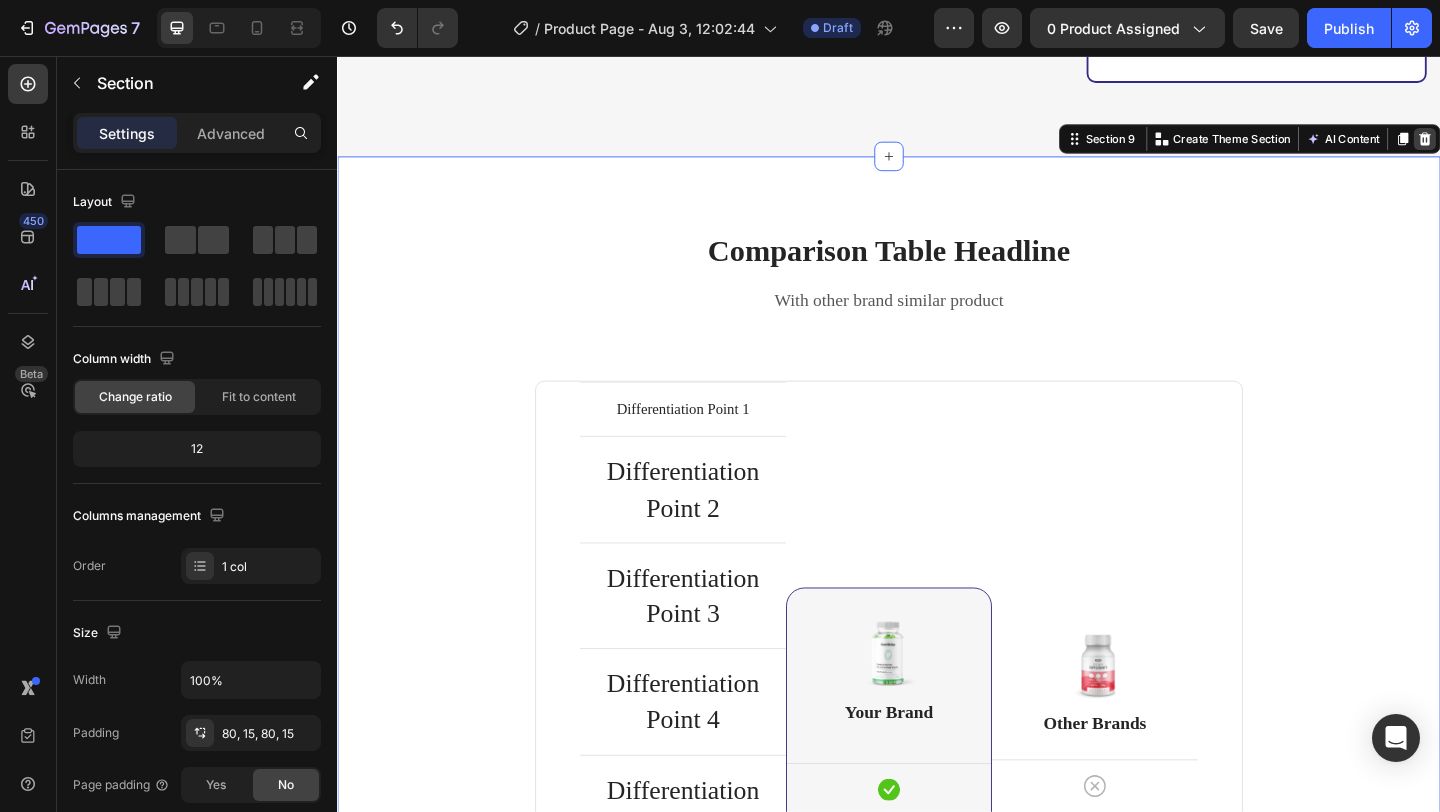 click 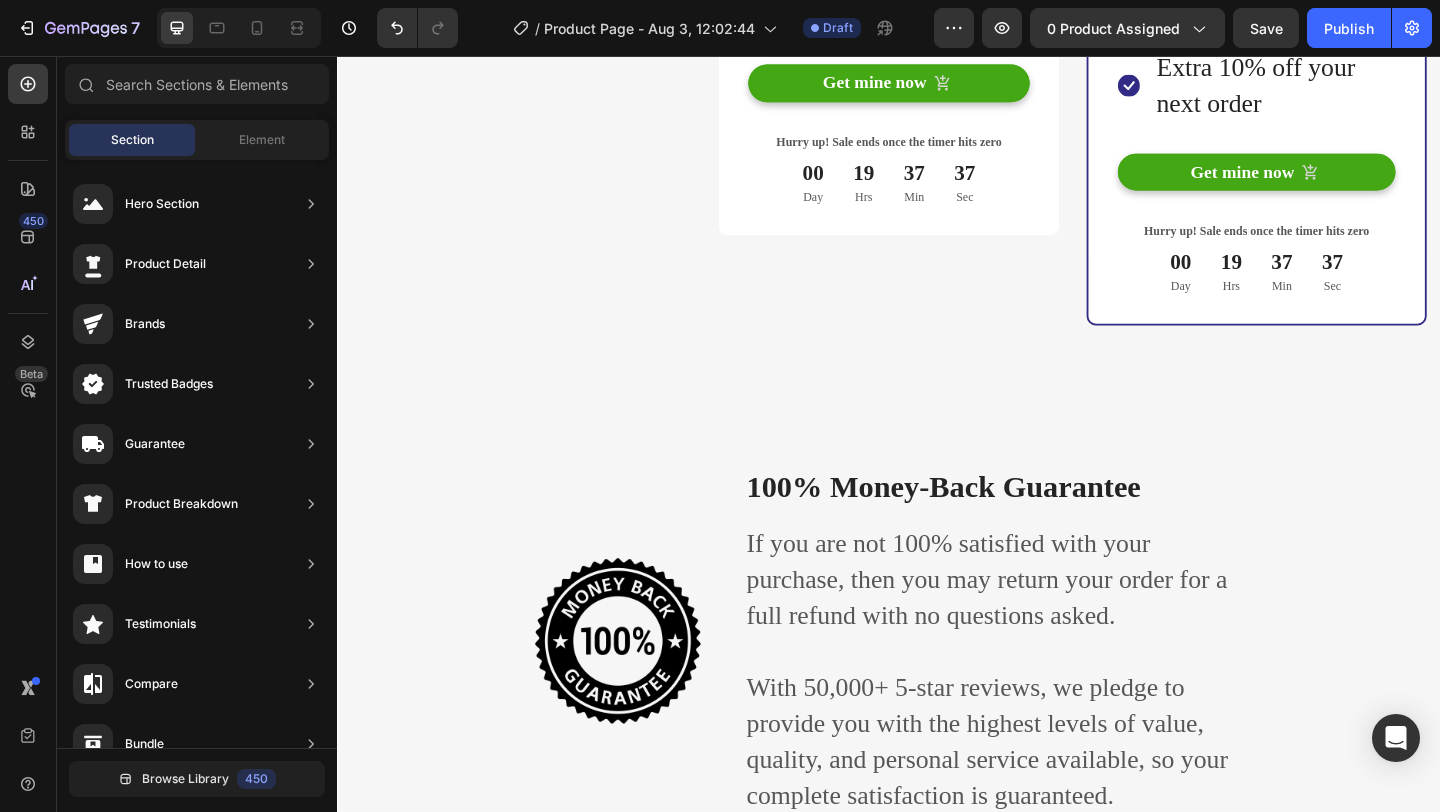 scroll, scrollTop: 6236, scrollLeft: 0, axis: vertical 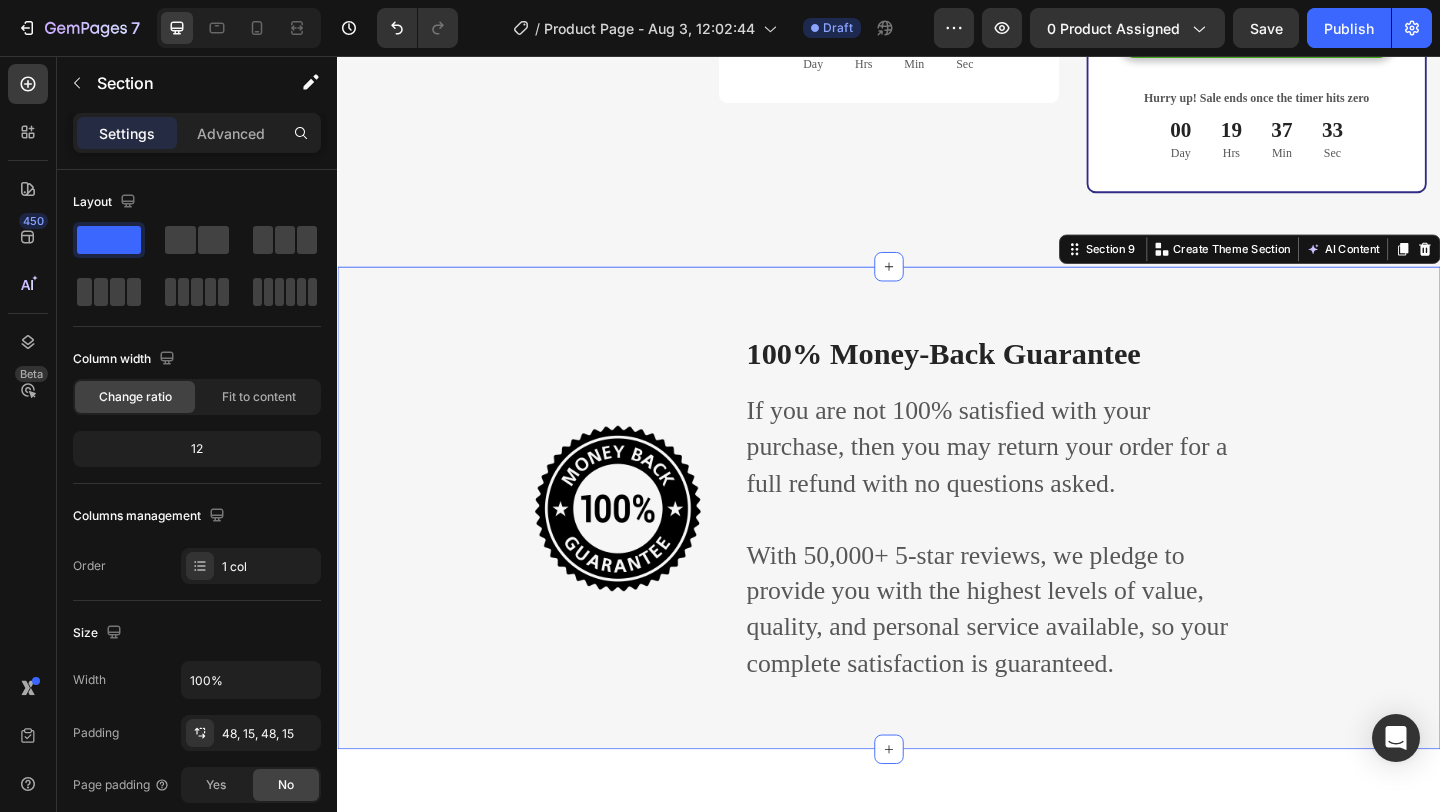 click on "Image 100% Money-Back Guarantee Heading If you are not 100% satisfied with your purchase, then you may return your order for a full refund with no questions asked.   With 50,000+ 5-star reviews, we pledge to provide you with the highest levels of value, quality, and personal service available, so your complete satisfaction is guaranteed. Text block Row Section 9   You can create reusable sections Create Theme Section AI Content Write with GemAI What would you like to describe here? Tone and Voice Persuasive Product Show more Generate" at bounding box center [937, 547] 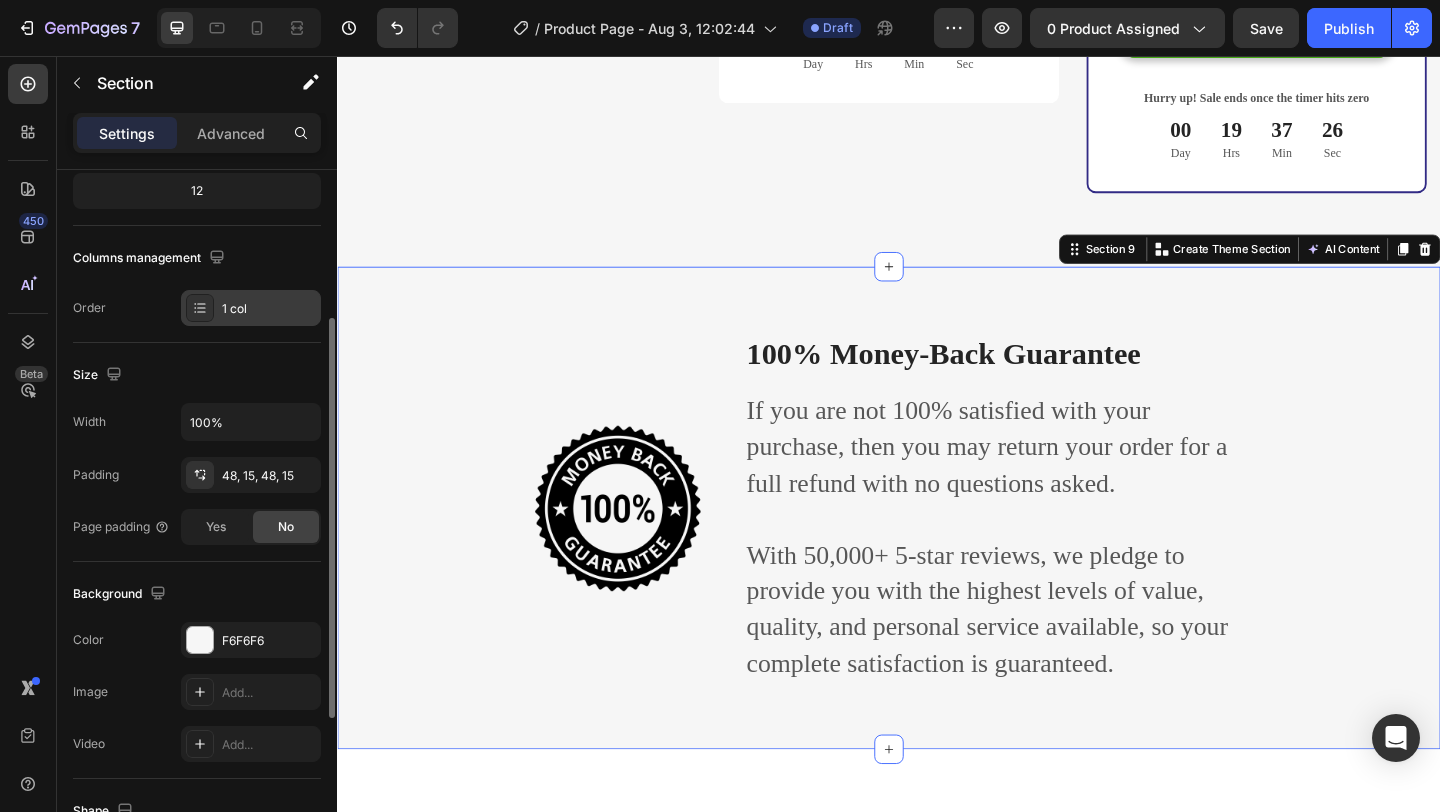 scroll, scrollTop: 287, scrollLeft: 0, axis: vertical 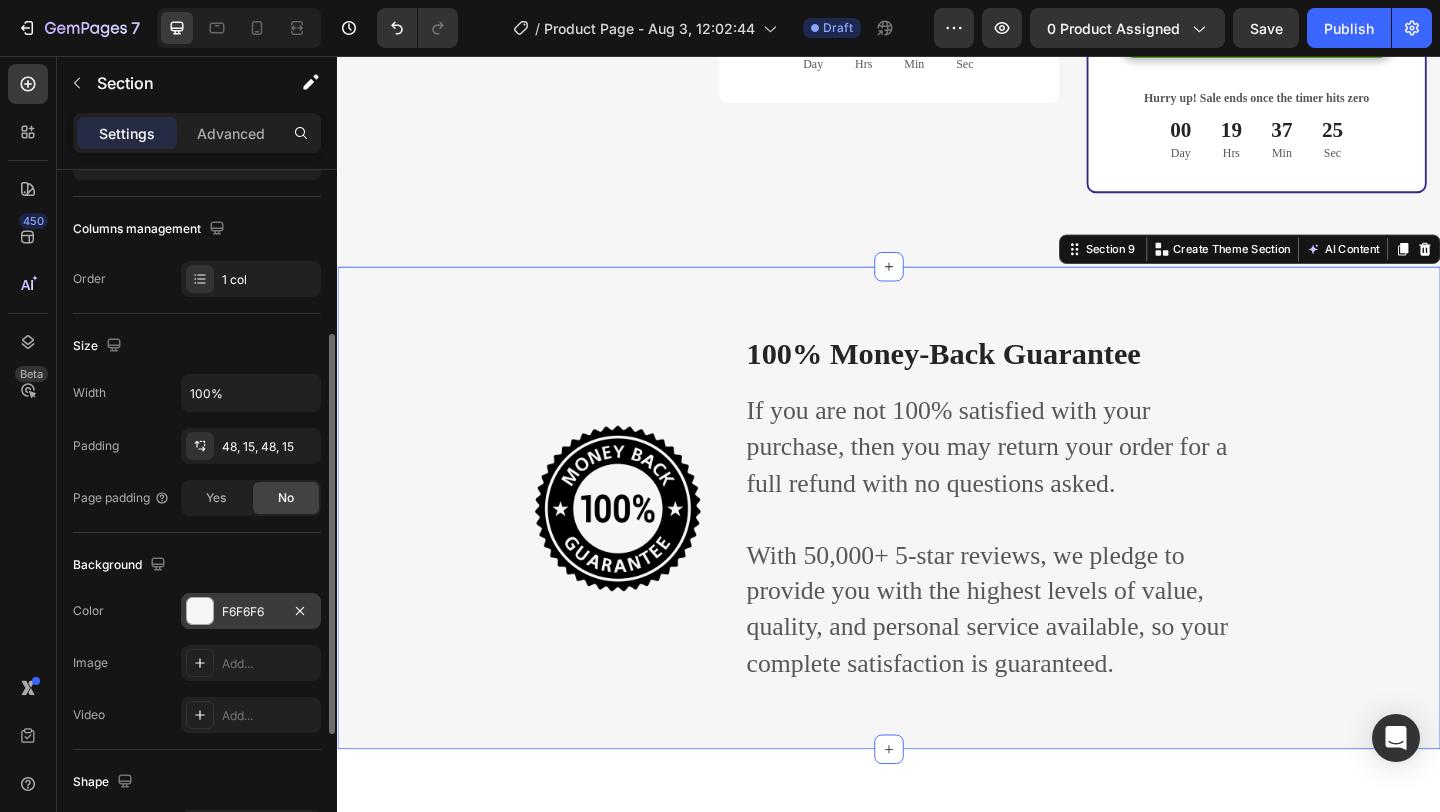 click at bounding box center (200, 611) 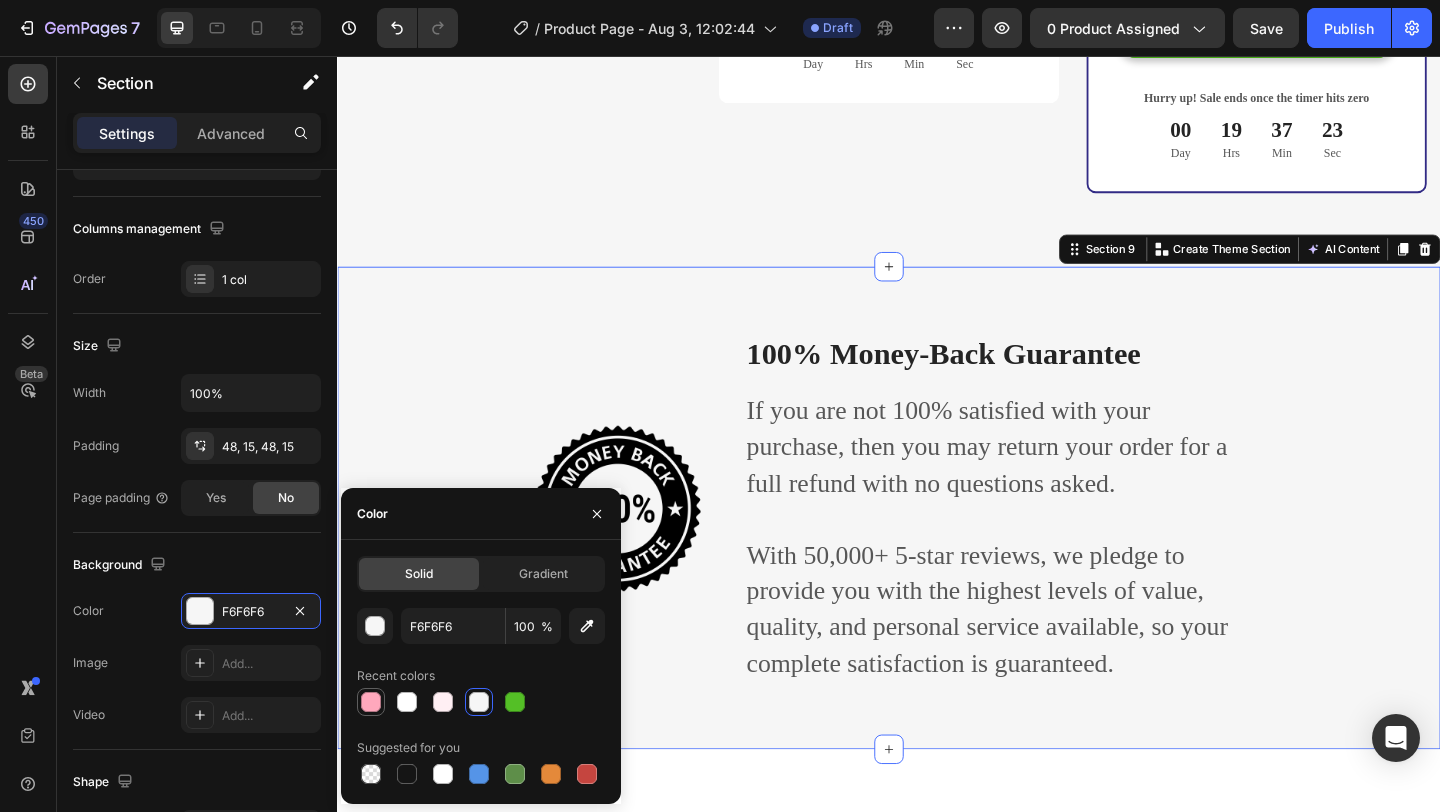 click at bounding box center (371, 702) 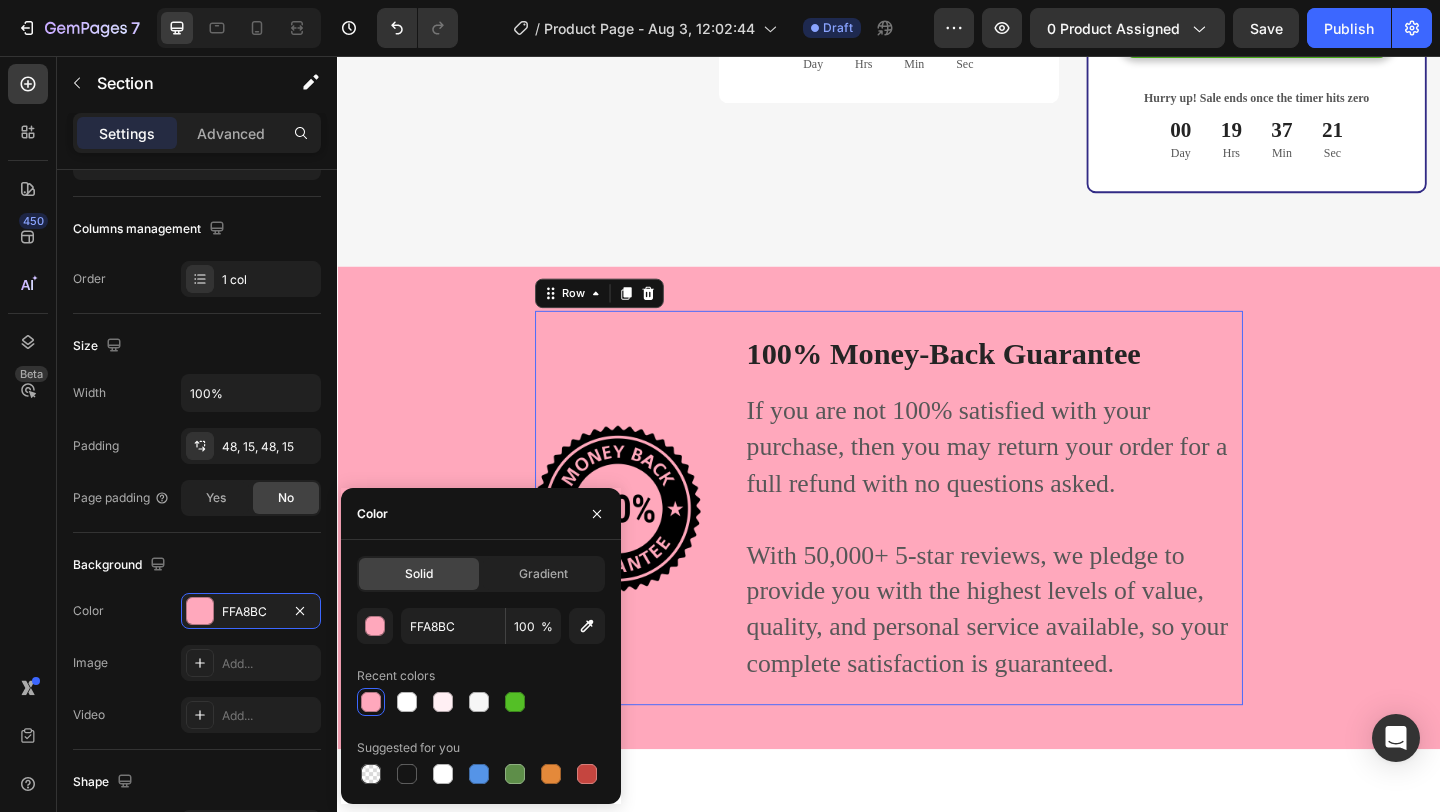 click on "Image 100% Money-Back Guarantee Heading If you are not 100% satisfied with your purchase, then you may return your order for a full refund with no questions asked.   With 50,000+ 5-star reviews, we pledge to provide you with the highest levels of value, quality, and personal service available, so your complete satisfaction is guaranteed. Text block Row   0" at bounding box center [937, 547] 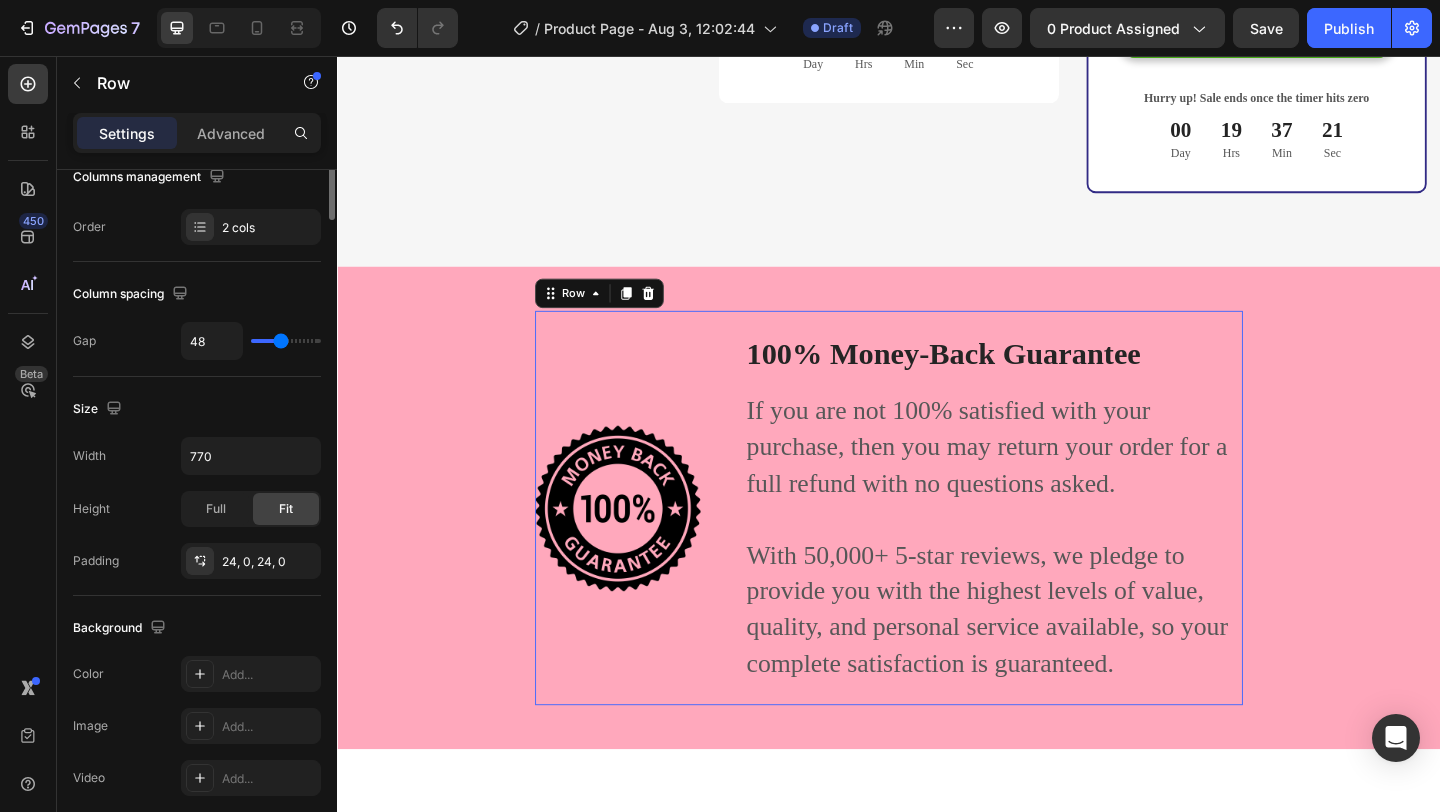 scroll, scrollTop: 0, scrollLeft: 0, axis: both 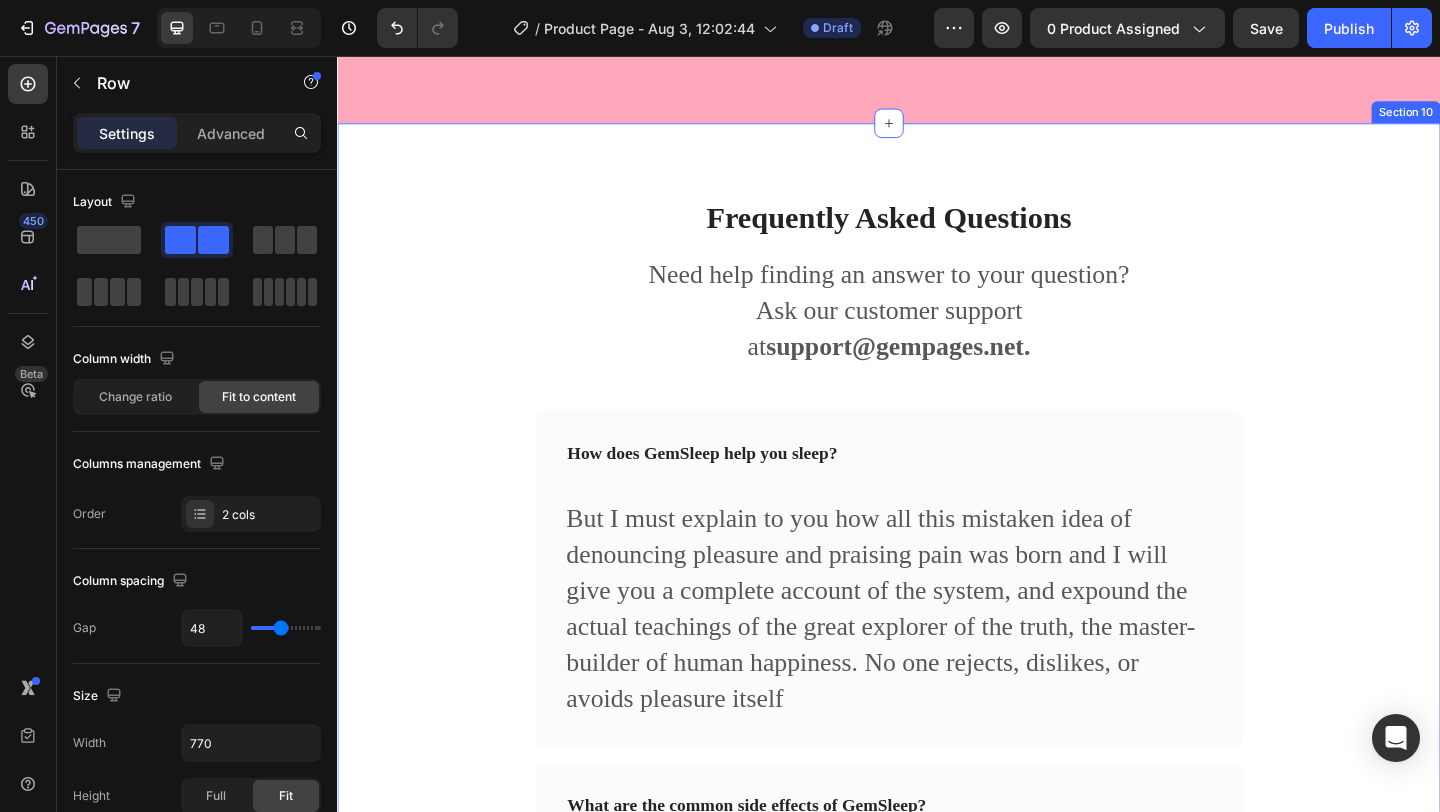 click on "Frequently Asked Questions Heading Need help finding an answer to your question? Ask our customer support at [EMAIL]. Text block Row Row How does GemSleep help you sleep? But I must explain to you how all this mistaken idea of denouncing pleasure and praising pain was born and I will give you a complete account of the system, and expound the actual teachings of the great explorer of the truth, the master-builder of human happiness. No one rejects, dislikes, or avoids pleasure itself Text block Row What are the common side effects of GemSleep? Does GemSleep make me feel groggy the next day? Can I take GemSleep gummies every night? Accordion
REVEAL OFFER Button Icon 30 day money back guarantee Text block Icon List Row Section 10" at bounding box center (937, 742) 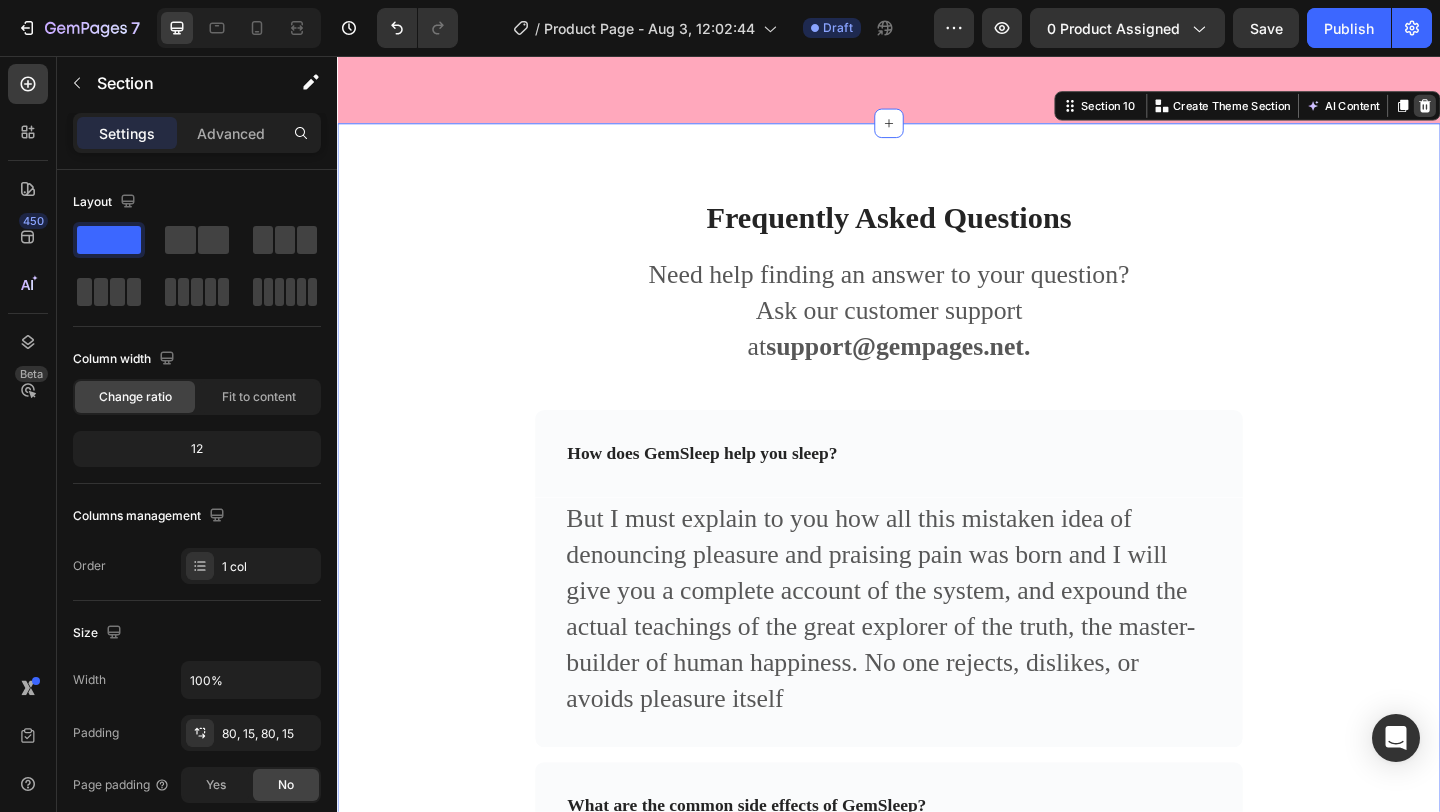 click 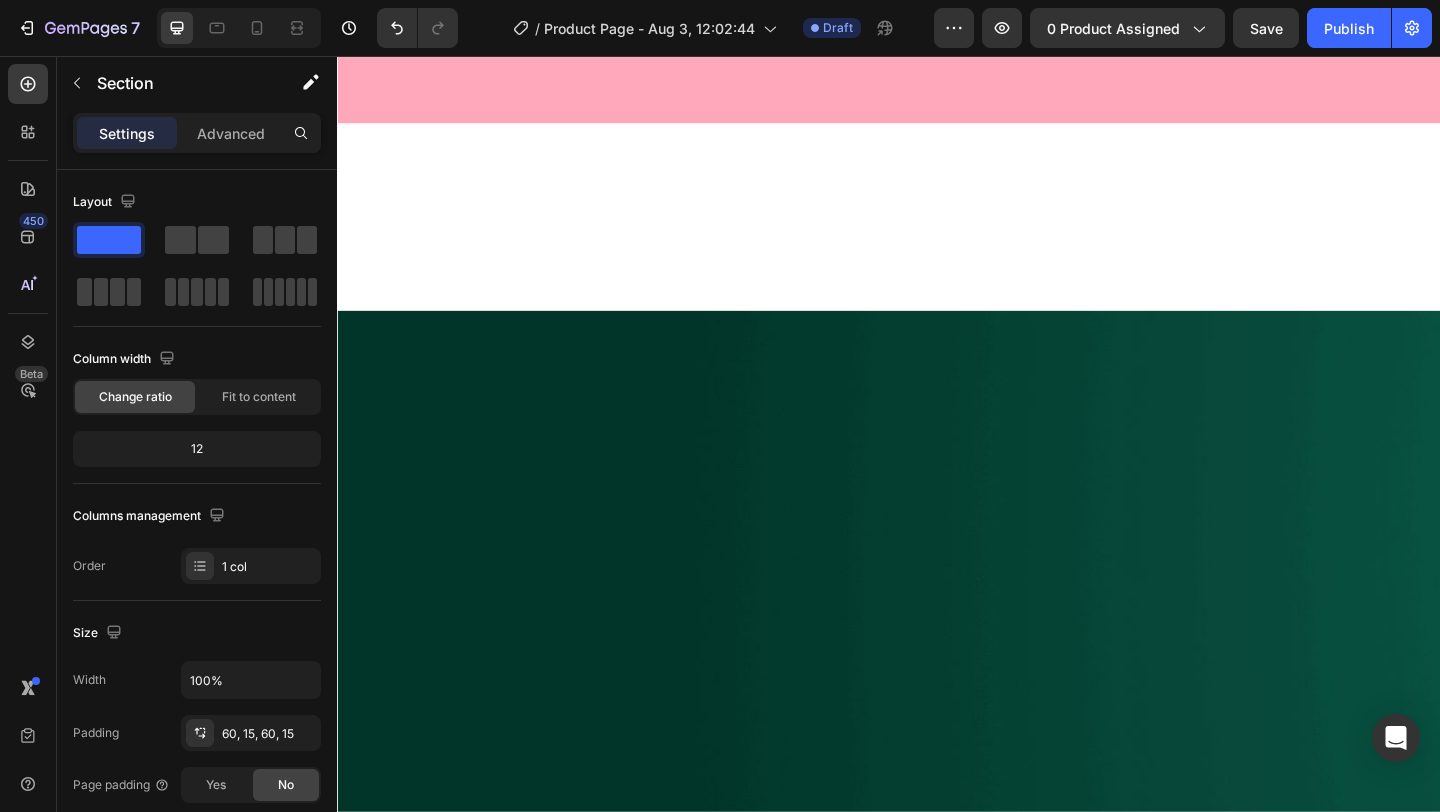 click at bounding box center (937, 231) 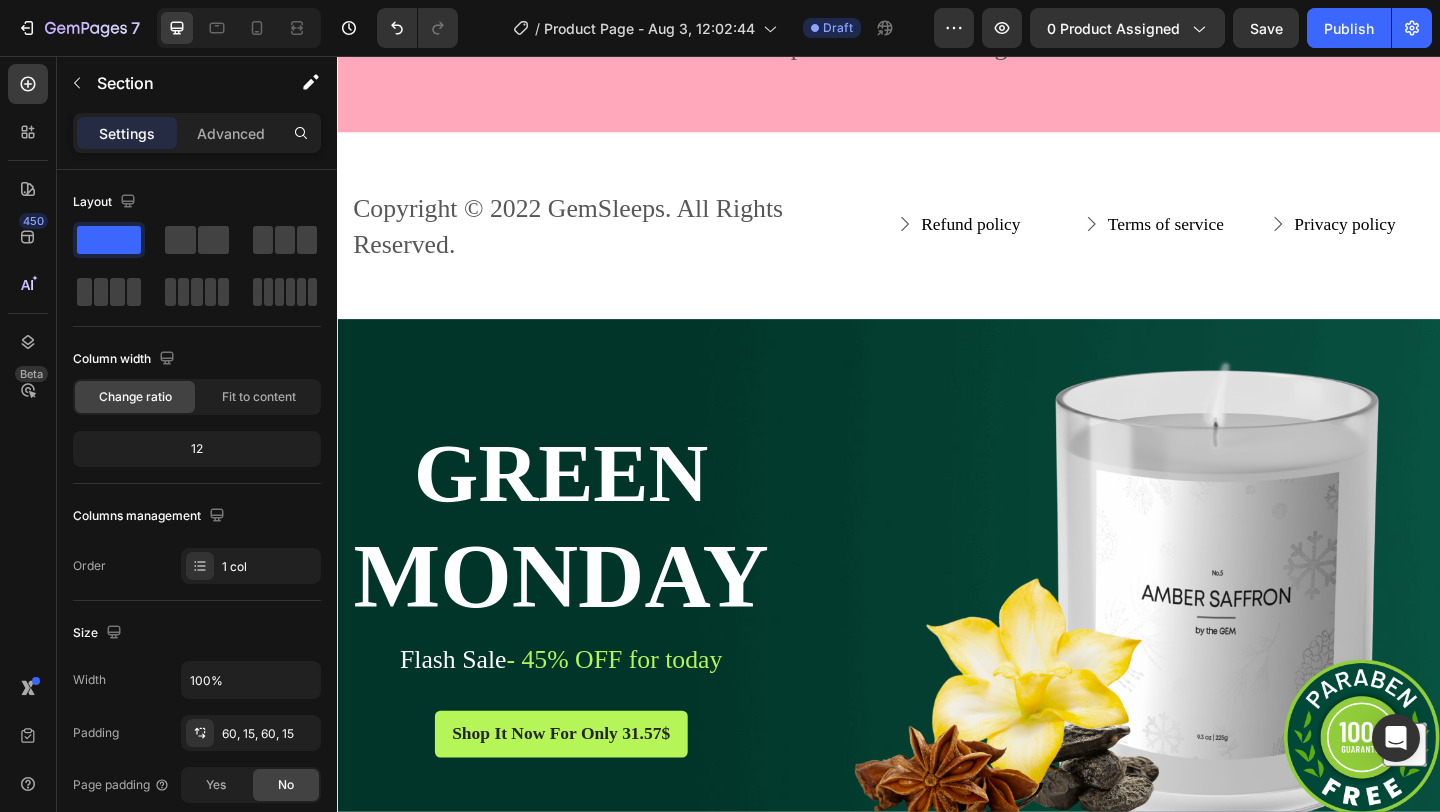 scroll, scrollTop: 6657, scrollLeft: 0, axis: vertical 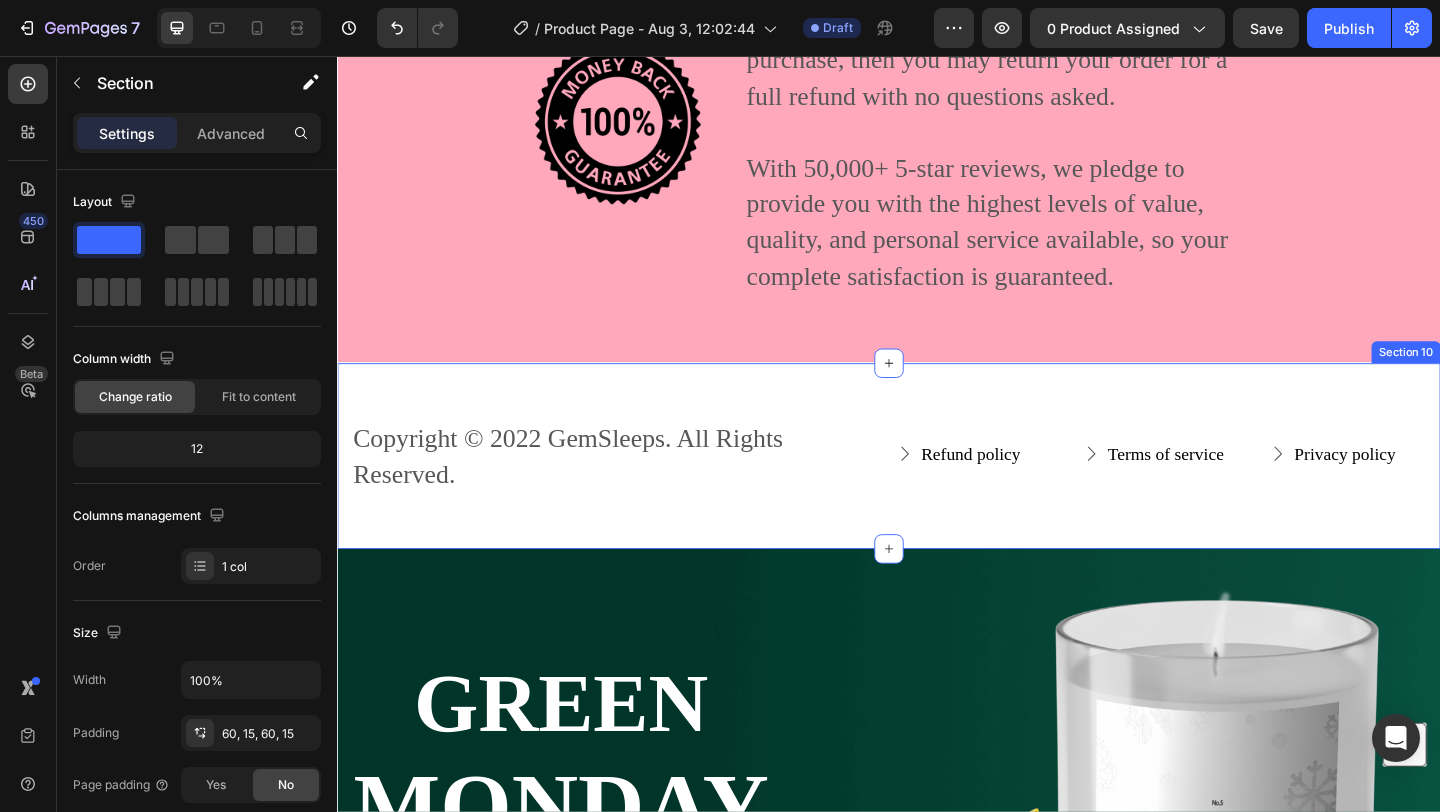 click on "Copyright © 2022 GemSleeps. All Rights Reserved. Text block     Refund policy Button     Terms of service Button     Privacy policy Button Row Row       Button Section 10" at bounding box center [937, 490] 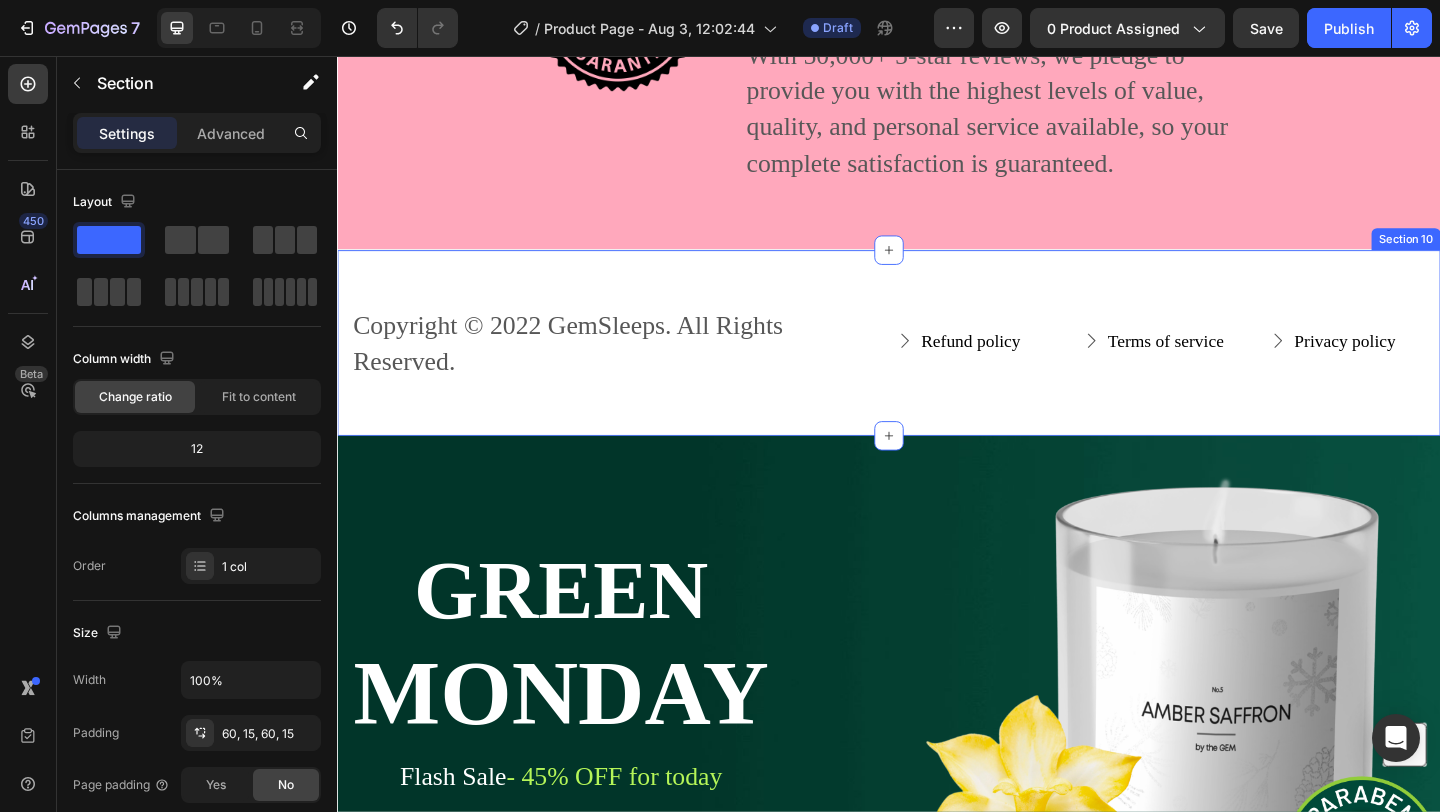 scroll, scrollTop: 6787, scrollLeft: 0, axis: vertical 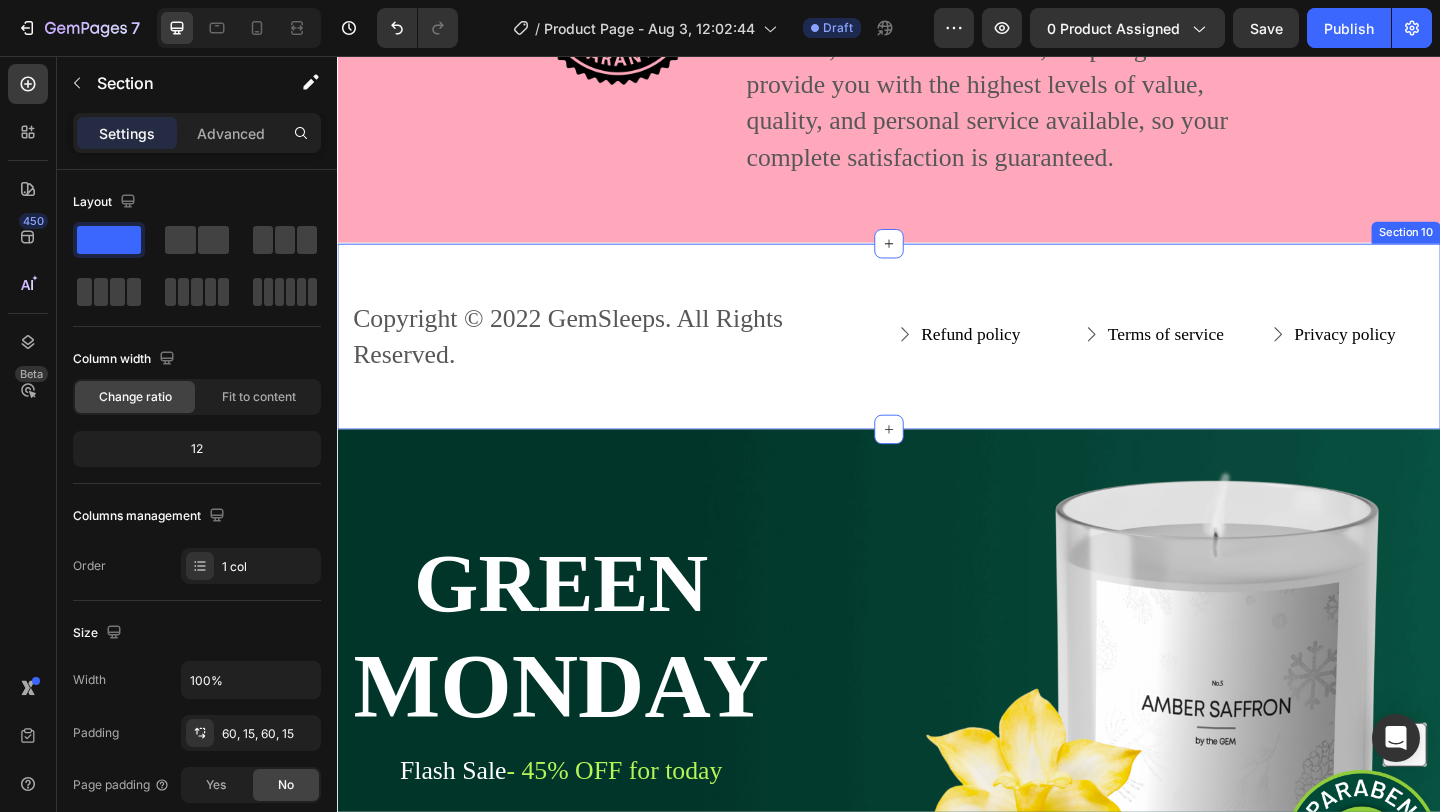 click on "Copyright © 2022 GemSleeps. All Rights Reserved. Text block     Refund policy Button     Terms of service Button     Privacy policy Button Row Row       Button Section 10" at bounding box center (937, 360) 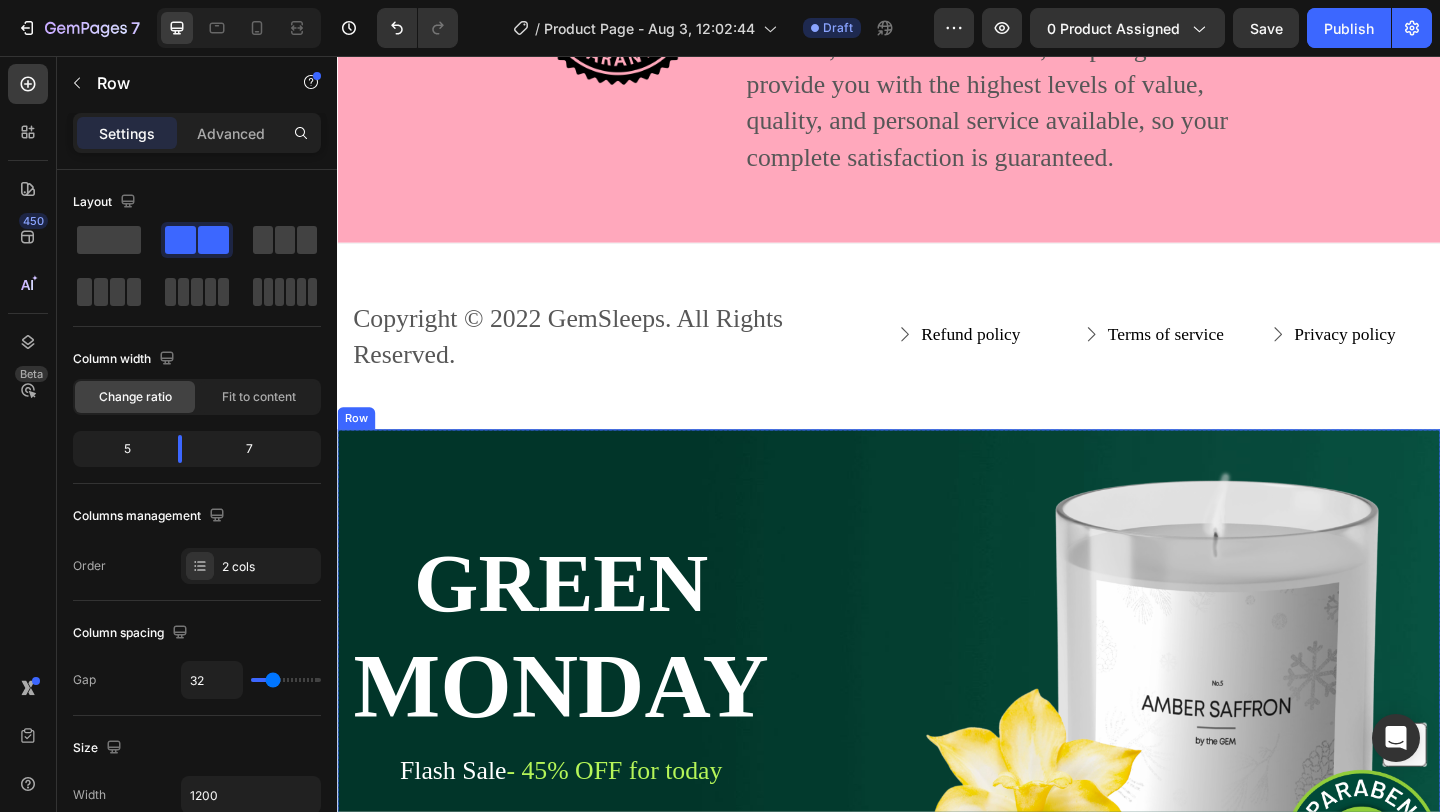 click on "Green Heading [DAY] Heading Flash Sale - 45% OFF for today Text block Shop It Now For Only 31.57$ Button" at bounding box center (580, 766) 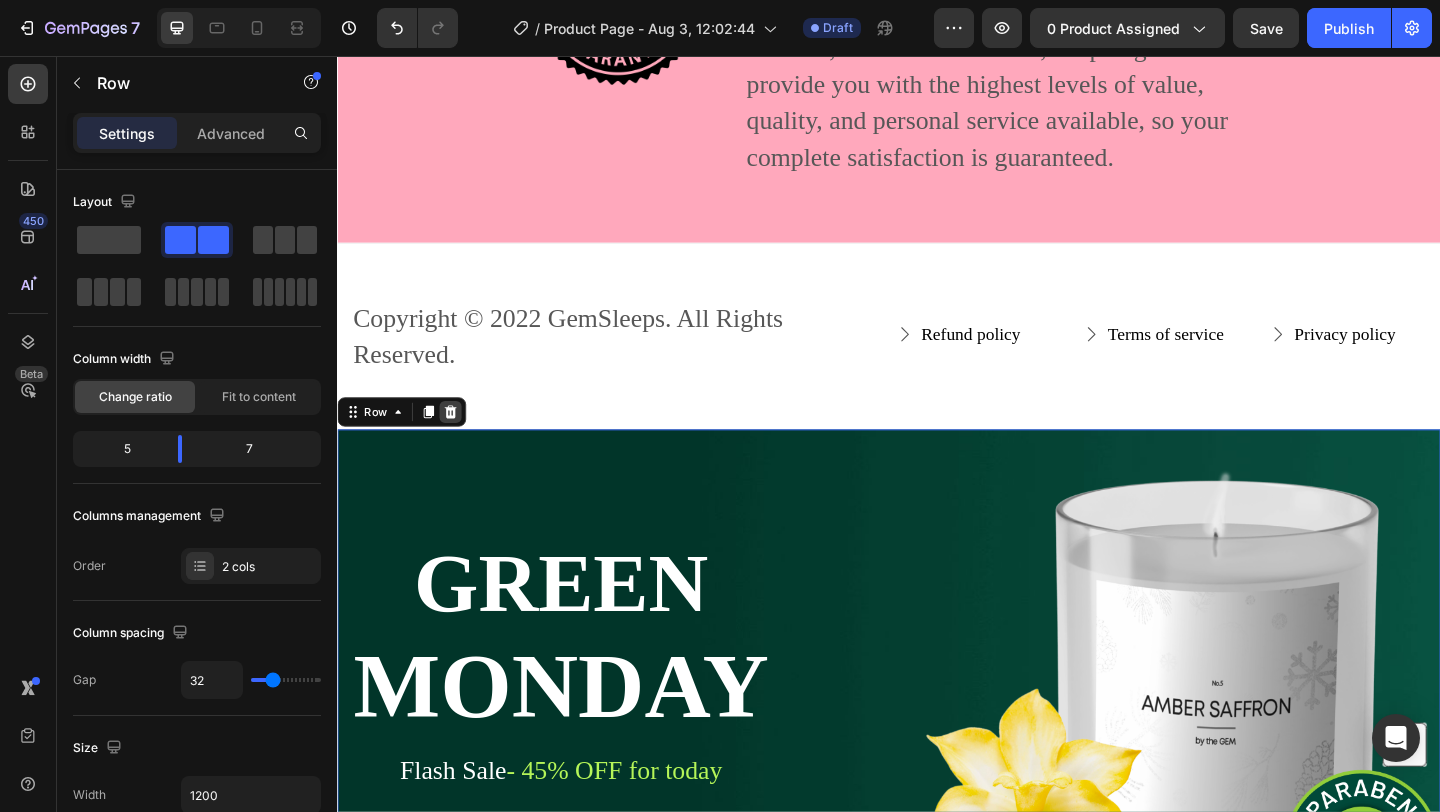 click 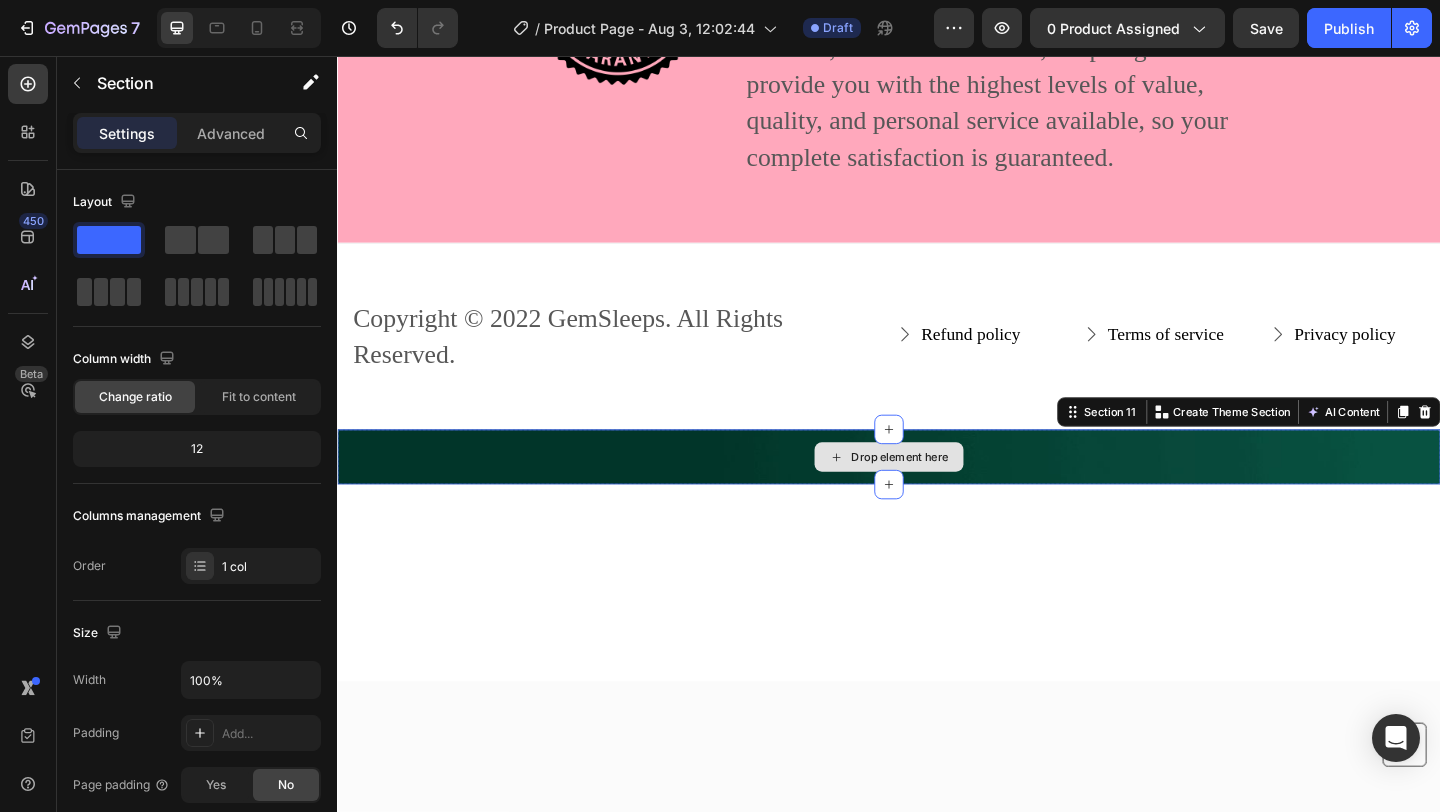 click on "Drop element here" at bounding box center (937, 492) 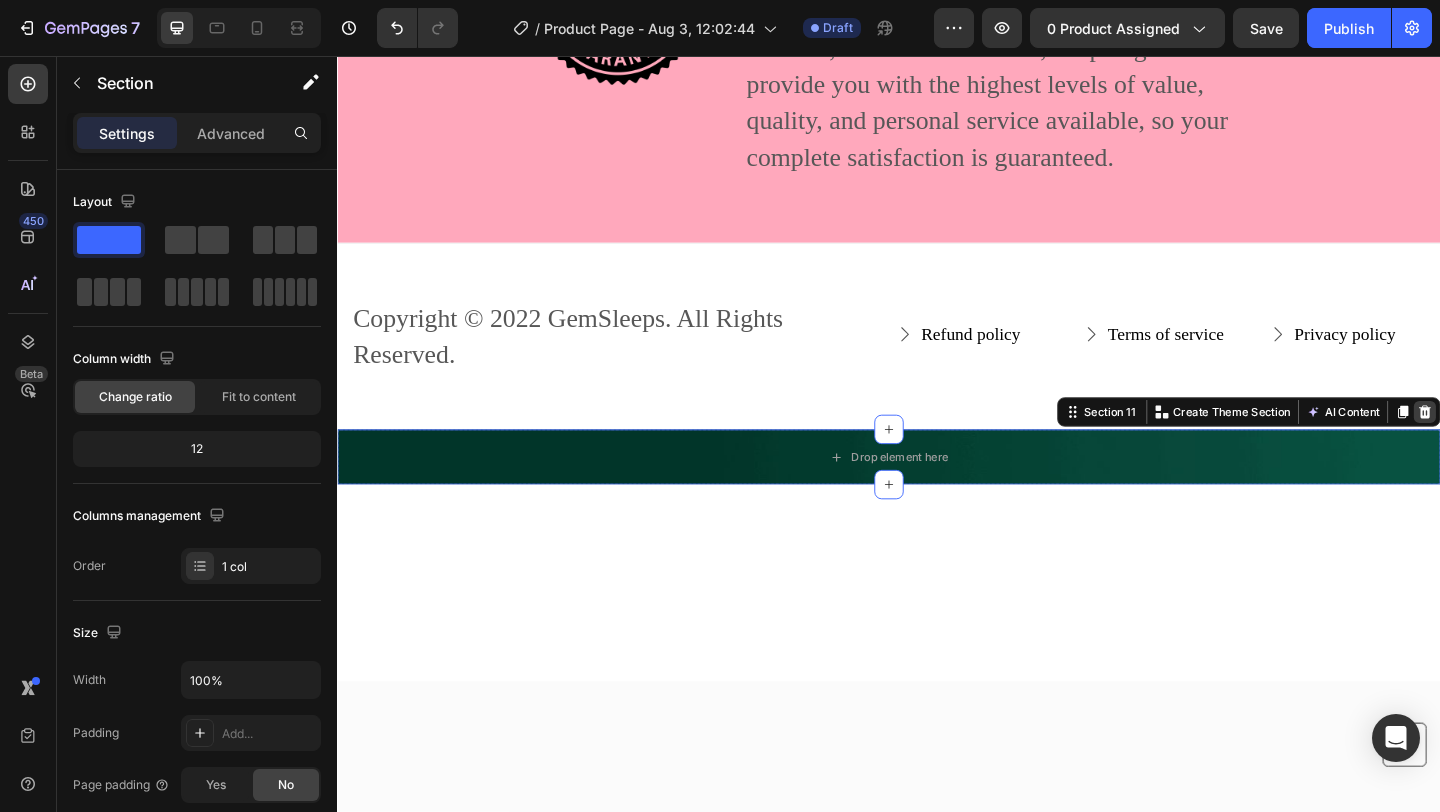 click 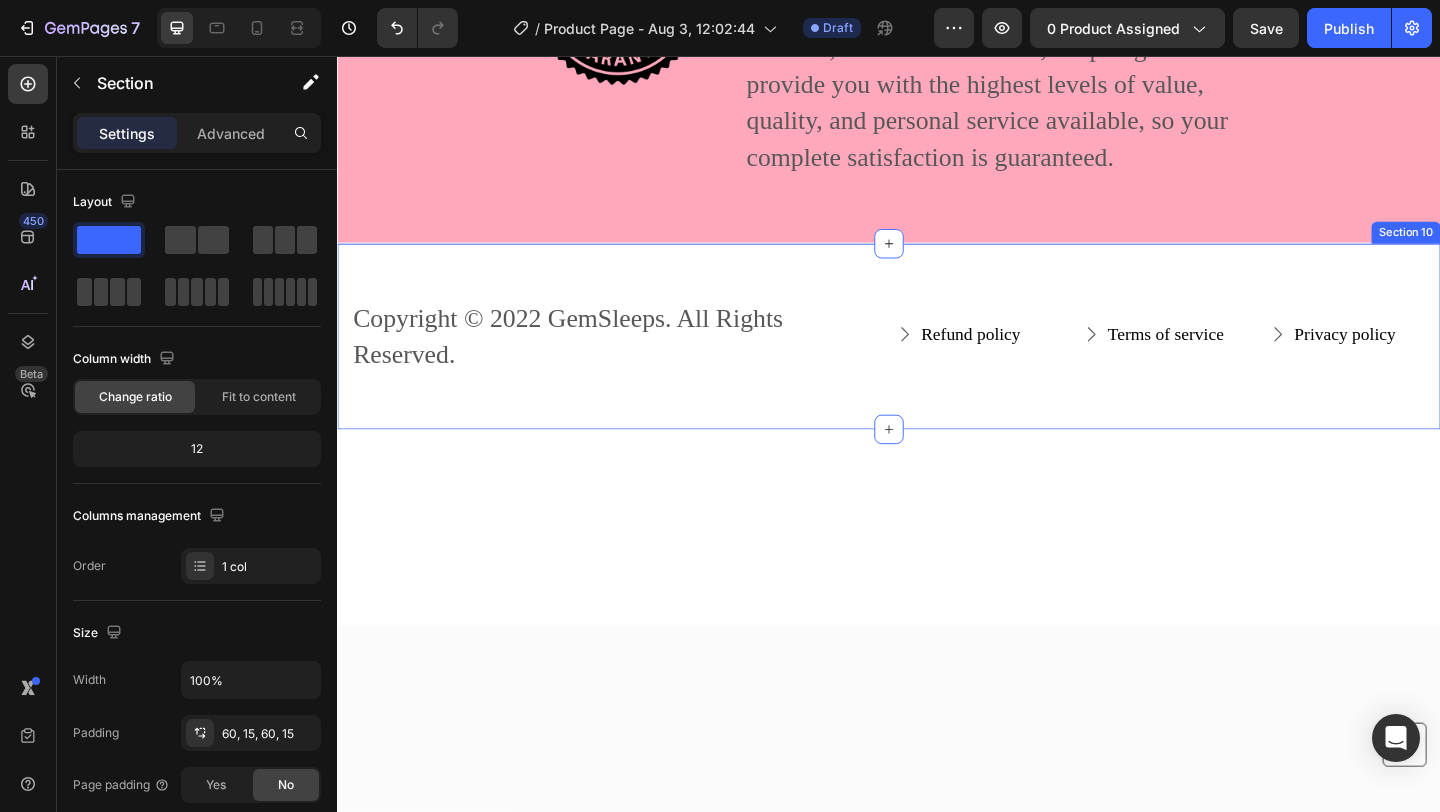 click on "Copyright © 2022 GemSleeps. All Rights Reserved. Text block     Refund policy Button     Terms of service Button     Privacy policy Button Row Row       Button Section 10" at bounding box center (937, 360) 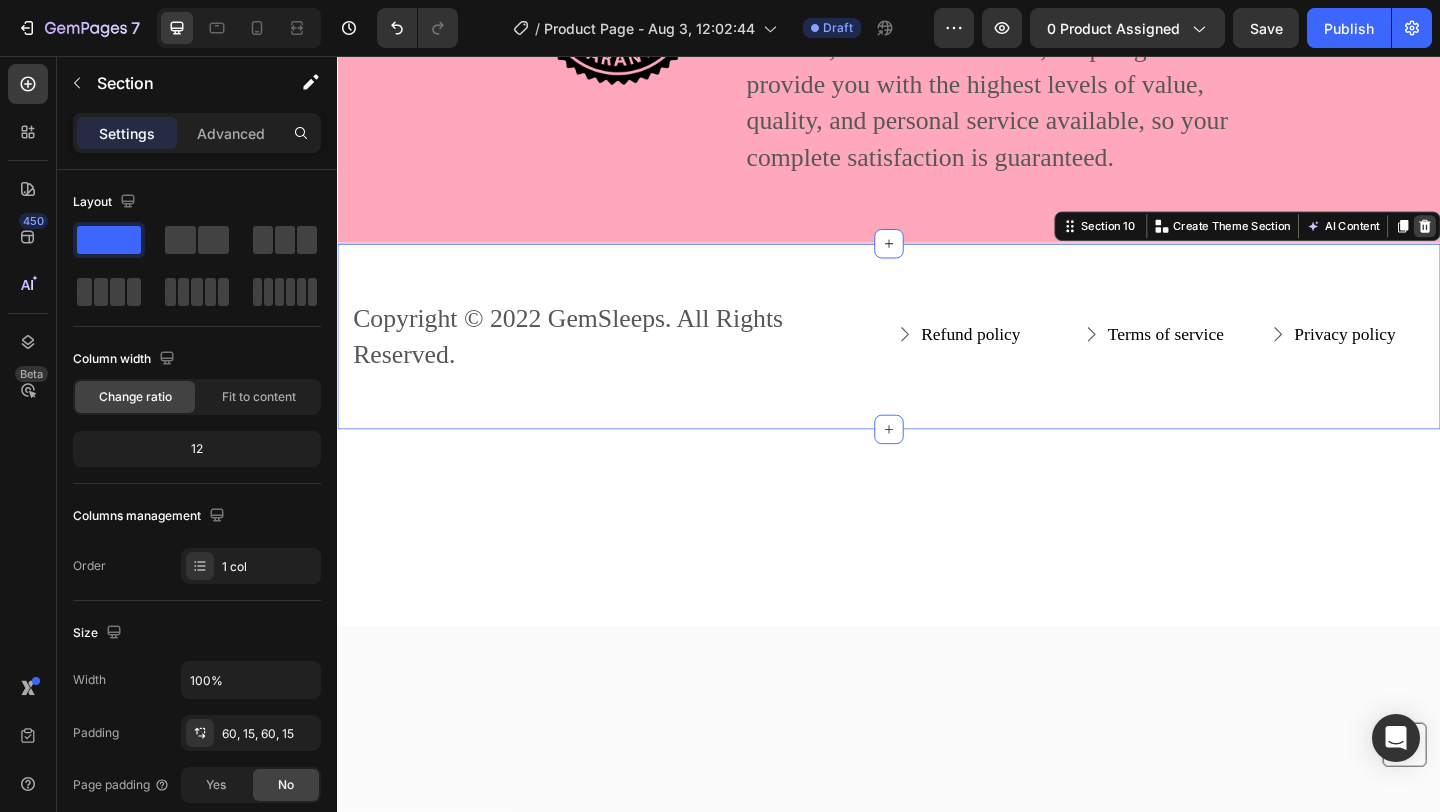 click 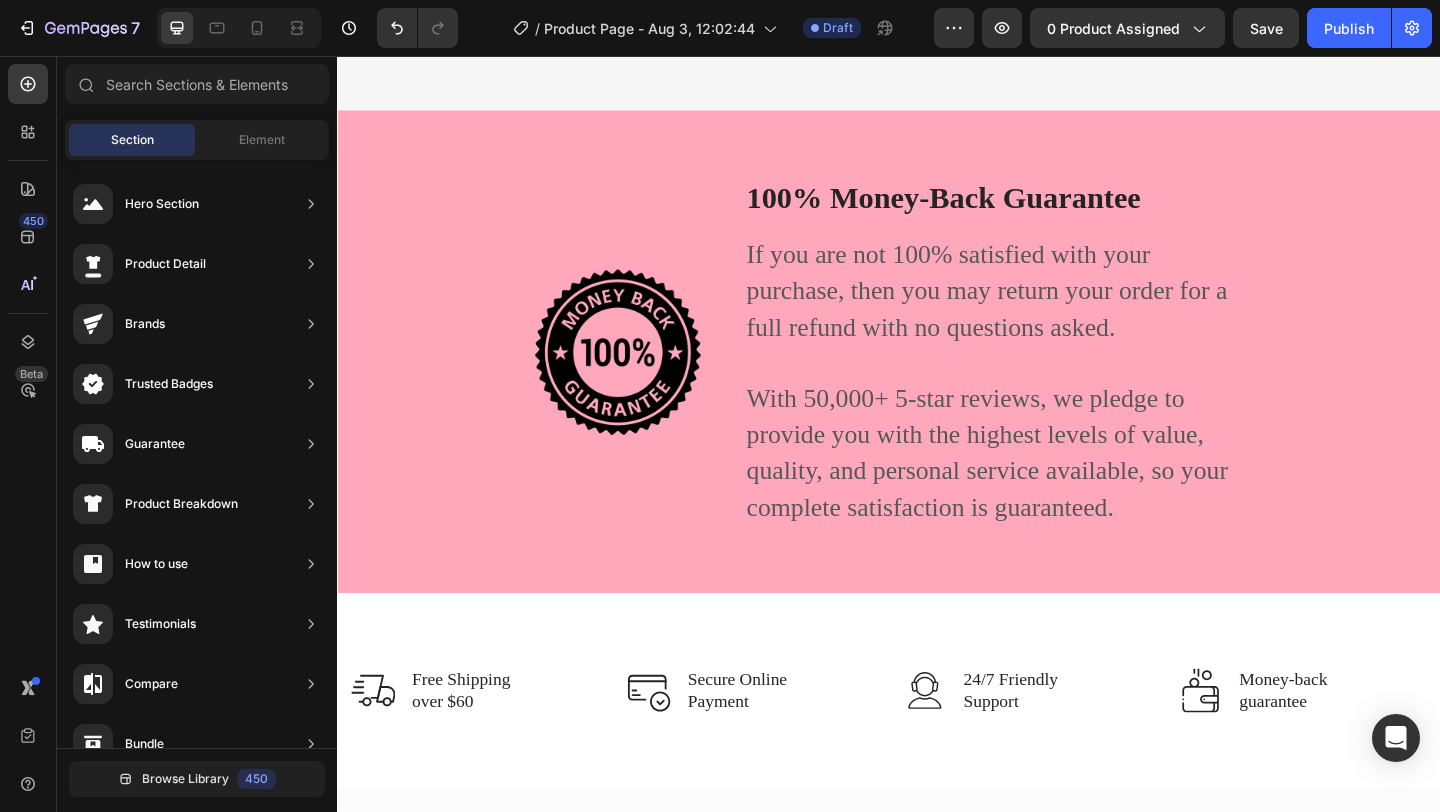 scroll, scrollTop: 6509, scrollLeft: 0, axis: vertical 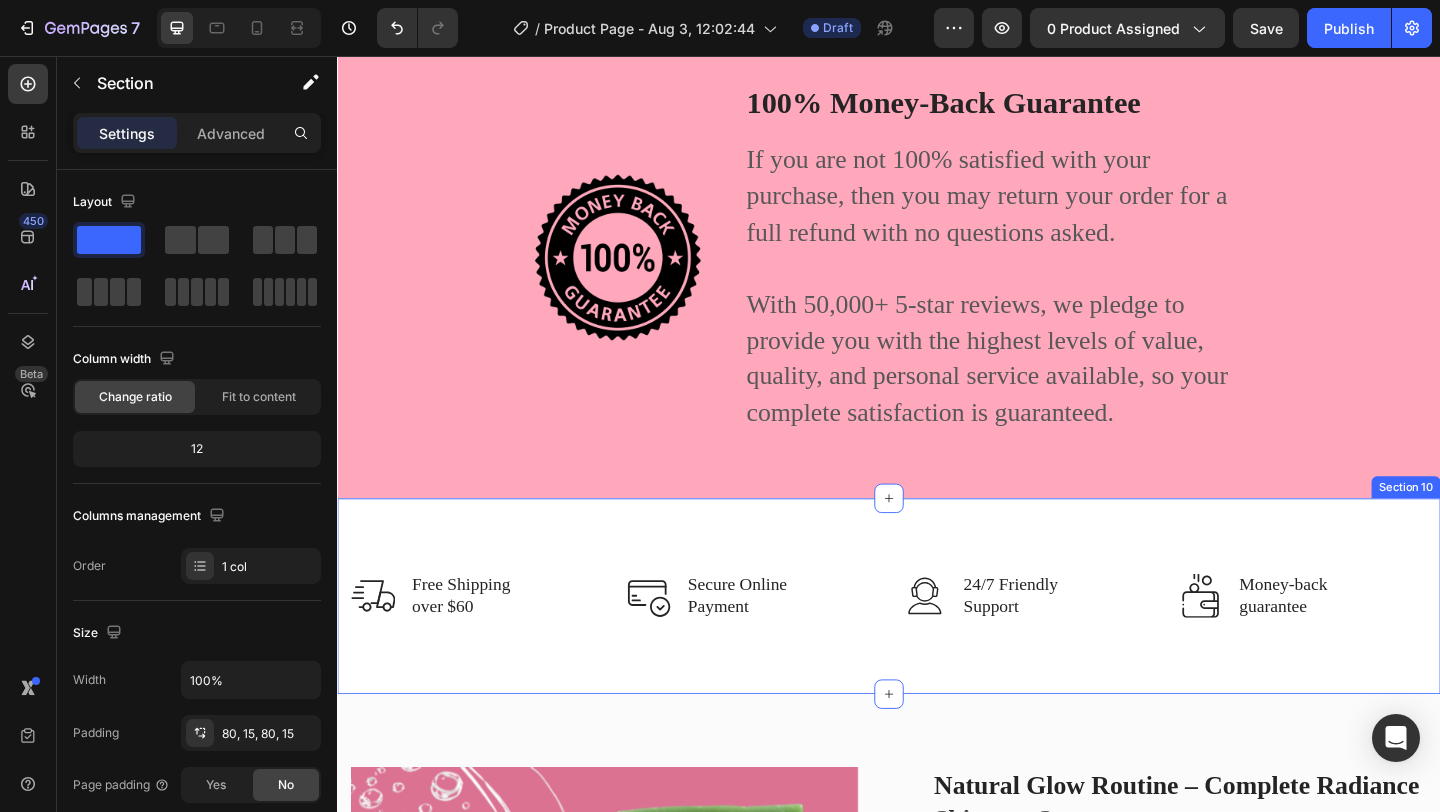 click on "Image Free Shipping over $60 Text block Row Image Secure Online Payment Text block Row Image 24/7 Friendly Support Text block Row Image Money-back guarantee Text block Row Row Section 10" at bounding box center (937, 643) 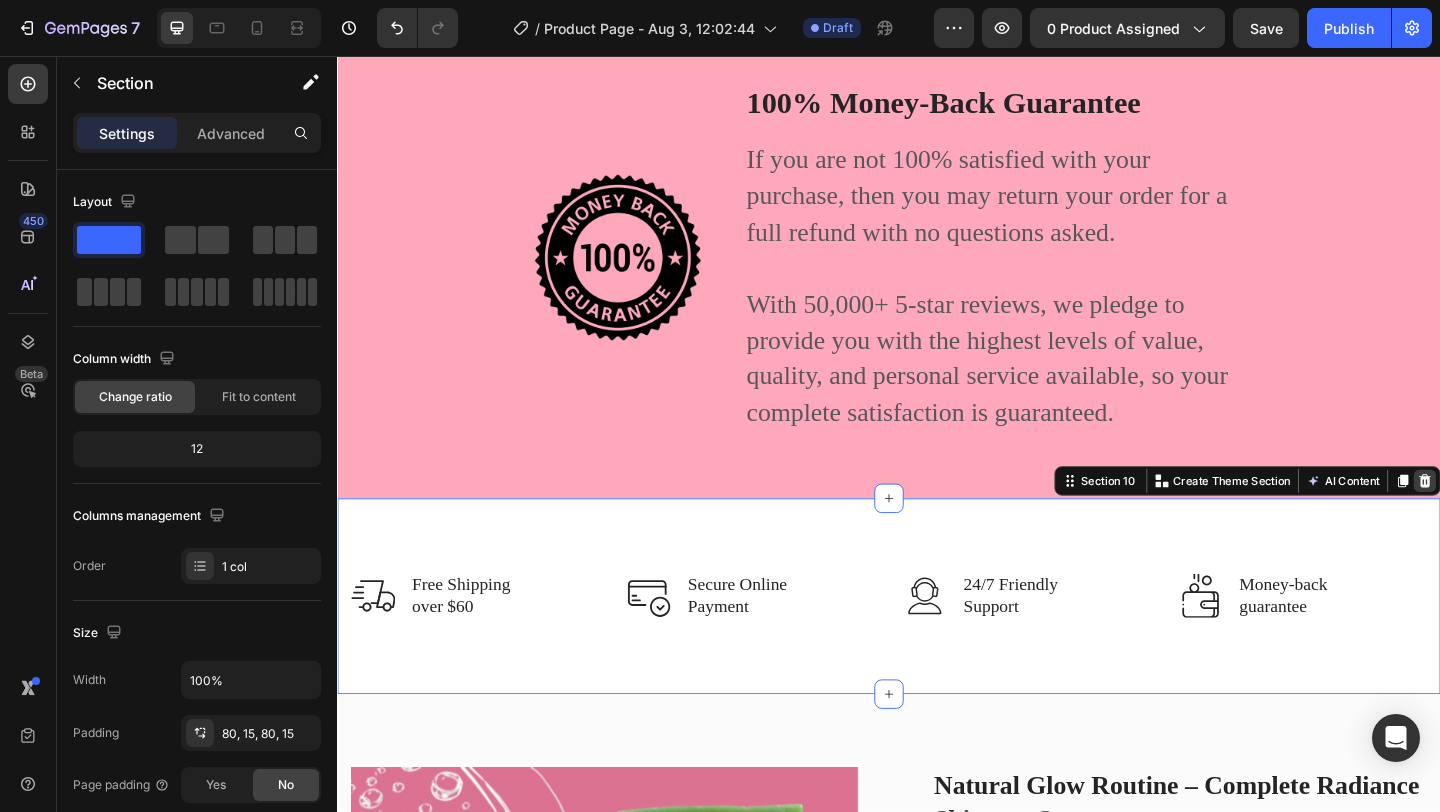 click 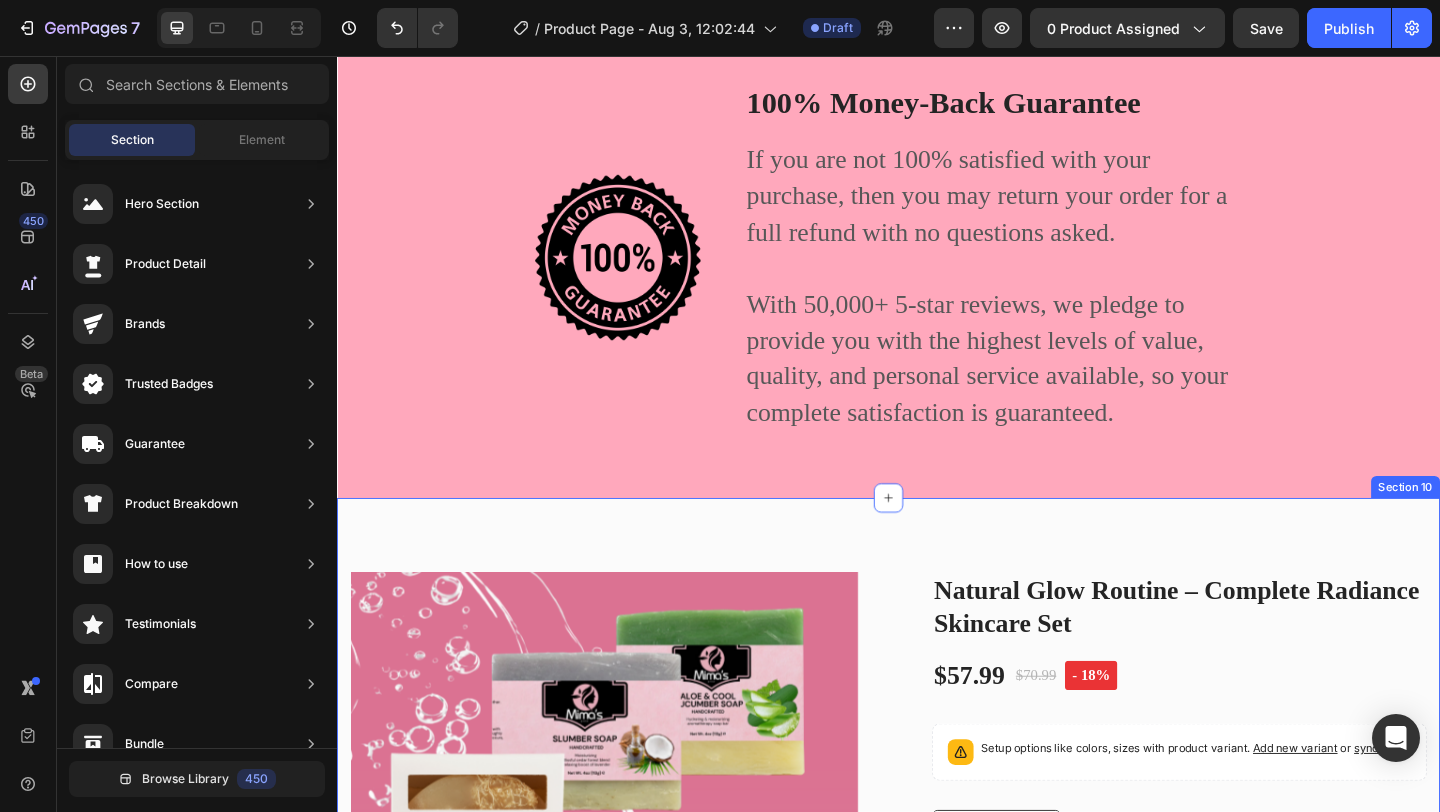 click on "Product Images & Gallery Natural Glow Routine – Complete Radiance Skincare Set Product Title $57.99 Product Price Product Price $70.99 Product Price Product Price - 18% Product Badge Row Setup options like colors, sizes with product variant. Add new variant or sync data Product Variants & Swatches
1
Product Quantity
Low stock - 100 items left Product Stock Counter Buy It Now Product Cart Button PRODUCT DETAILS INGREDIENTS DELIVERY & RETURN Accordion Row Product Section 10" at bounding box center (937, 918) 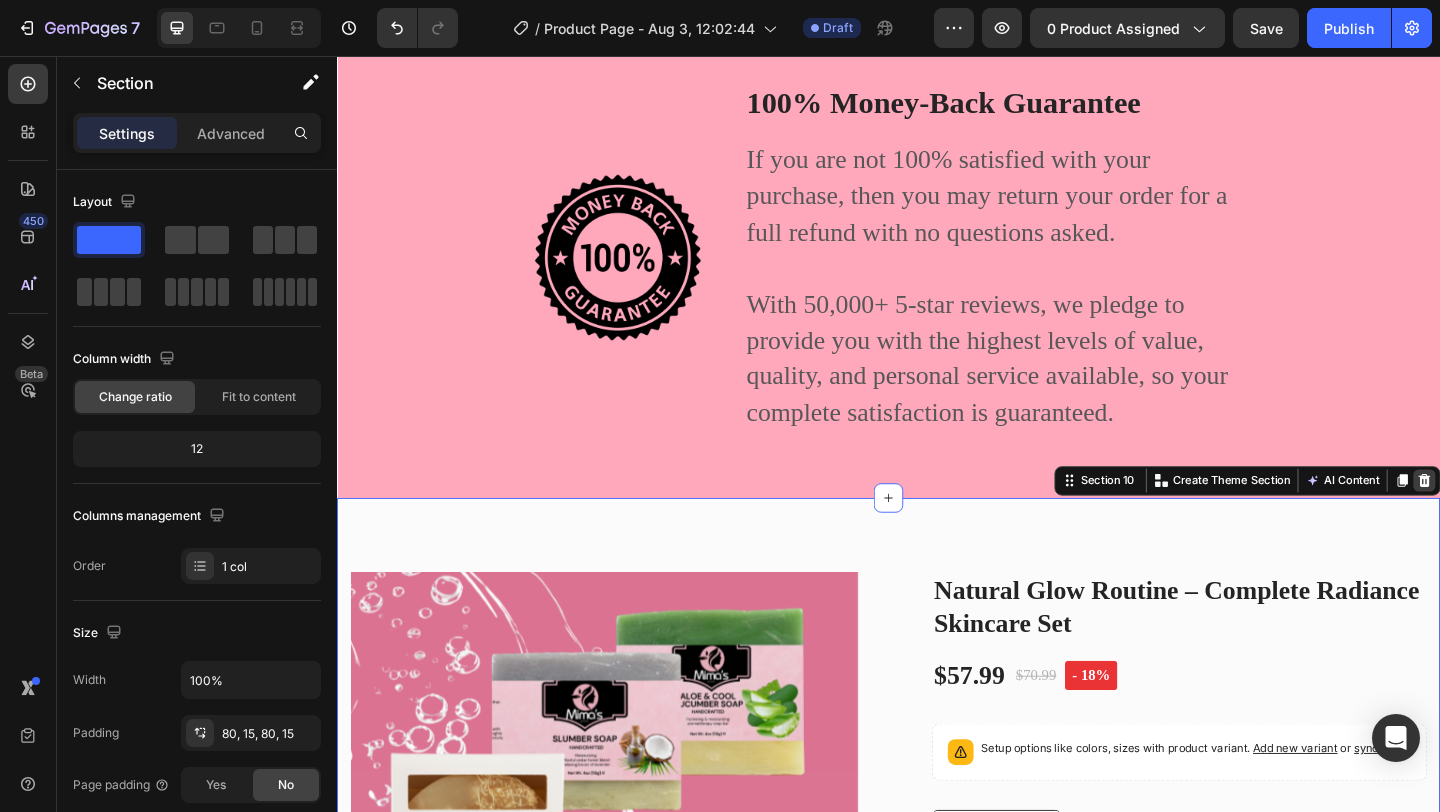click 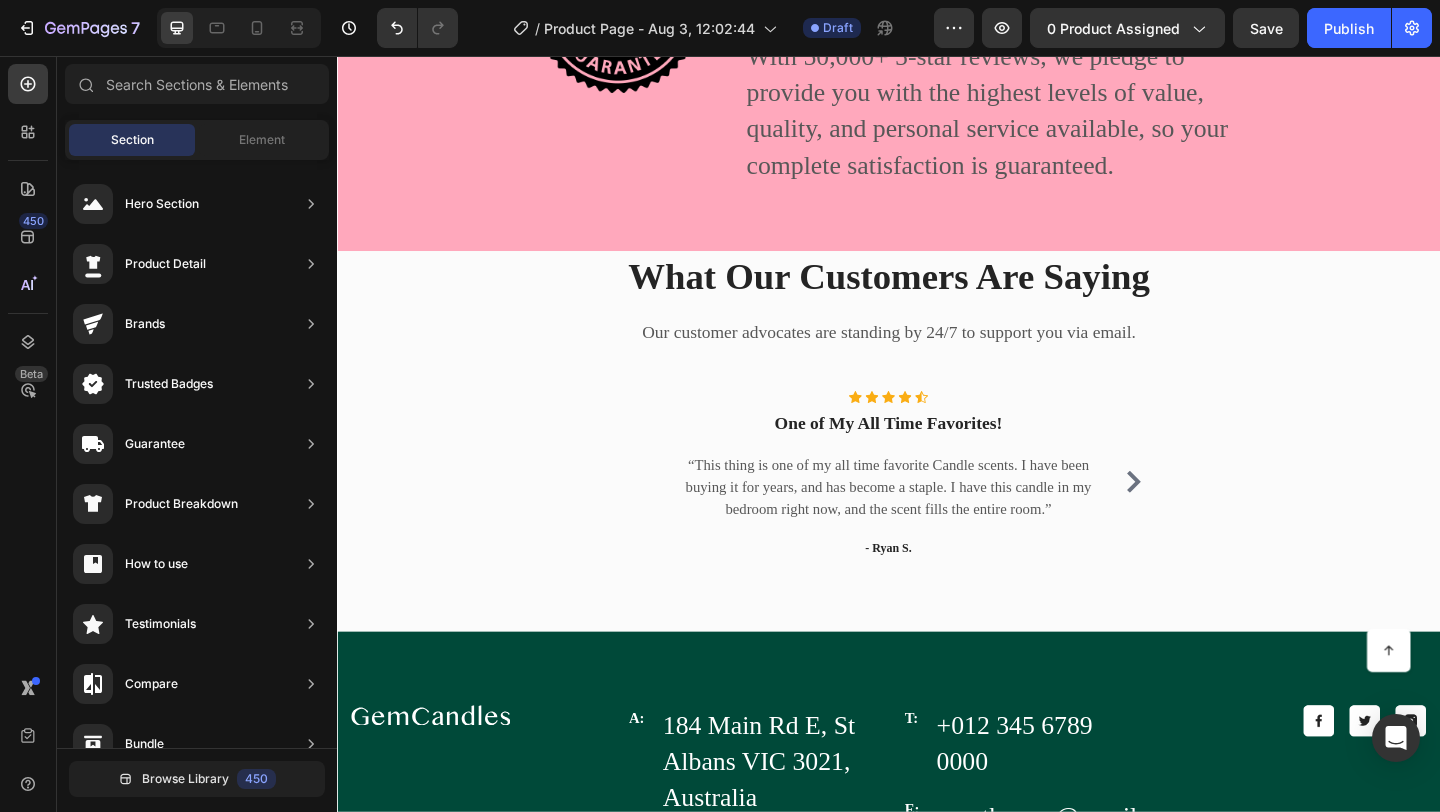 scroll, scrollTop: 6762, scrollLeft: 0, axis: vertical 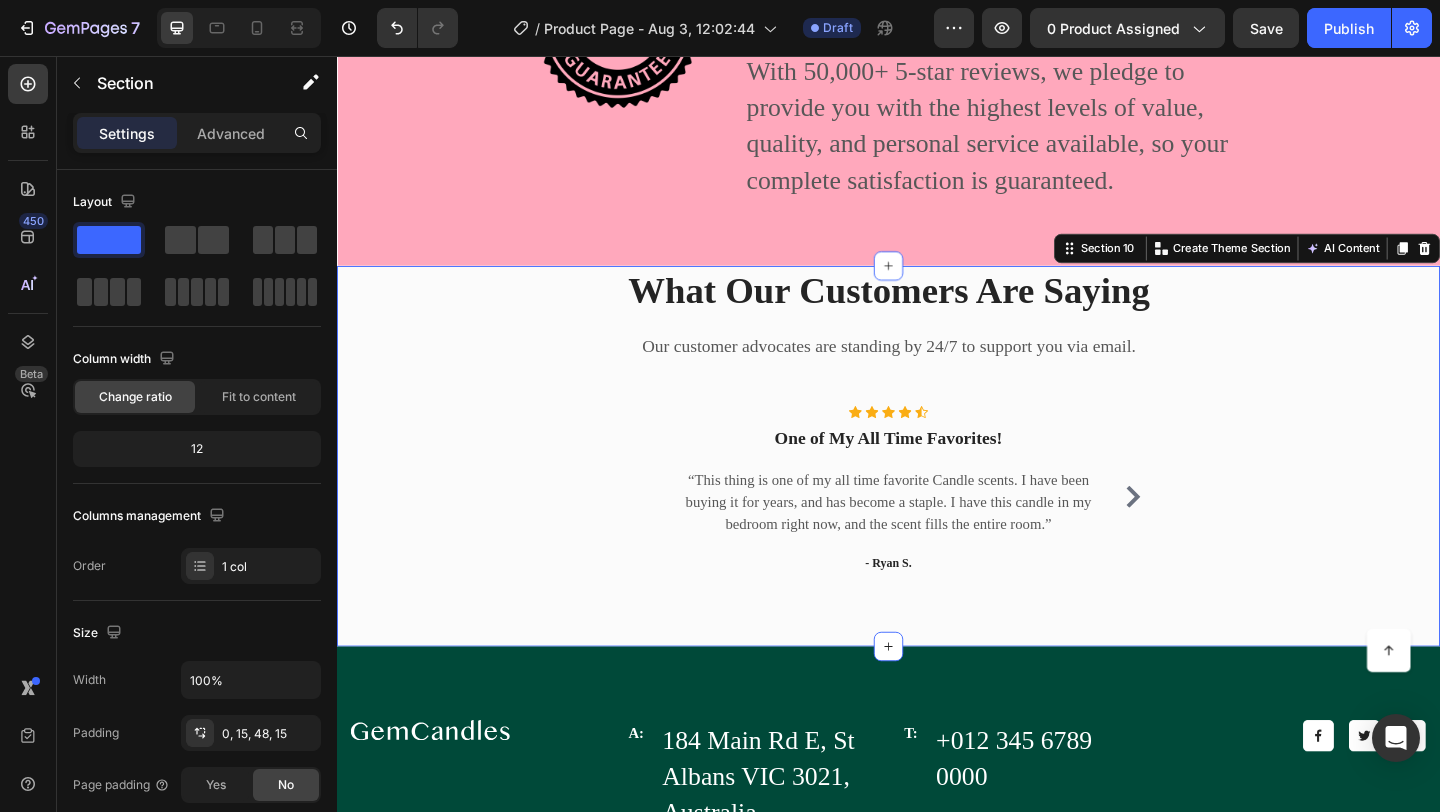 click on "What Our Customers Are Saying Heading Our customer advocates are standing by 24/7 to support you via email. Text block Icon Icon Icon Icon
Icon Icon List Hoz One of My All Time Favorites! Text block “This thing is one of my all time favorite Candle scents. I have been buying it for years, and has become a staple. I have this candle in my bedroom right now, and the scent fills the entire room.” Text block - [LAST] S. Text block Icon Icon Icon Icon
Icon Icon List Hoz Not a Doubter Anymore Text block "This is probably my favorite scent ever. The scent blend is just perfect- warm and spicy, with a touch of sweet vanilla. The wax burns evenly and complete, so no scraping wax off of the inside of the jar.” Text block - [FIRST] [LAST]. Text block Icon Icon Icon Icon
Icon Icon List Hoz Row Row" at bounding box center (937, 491) 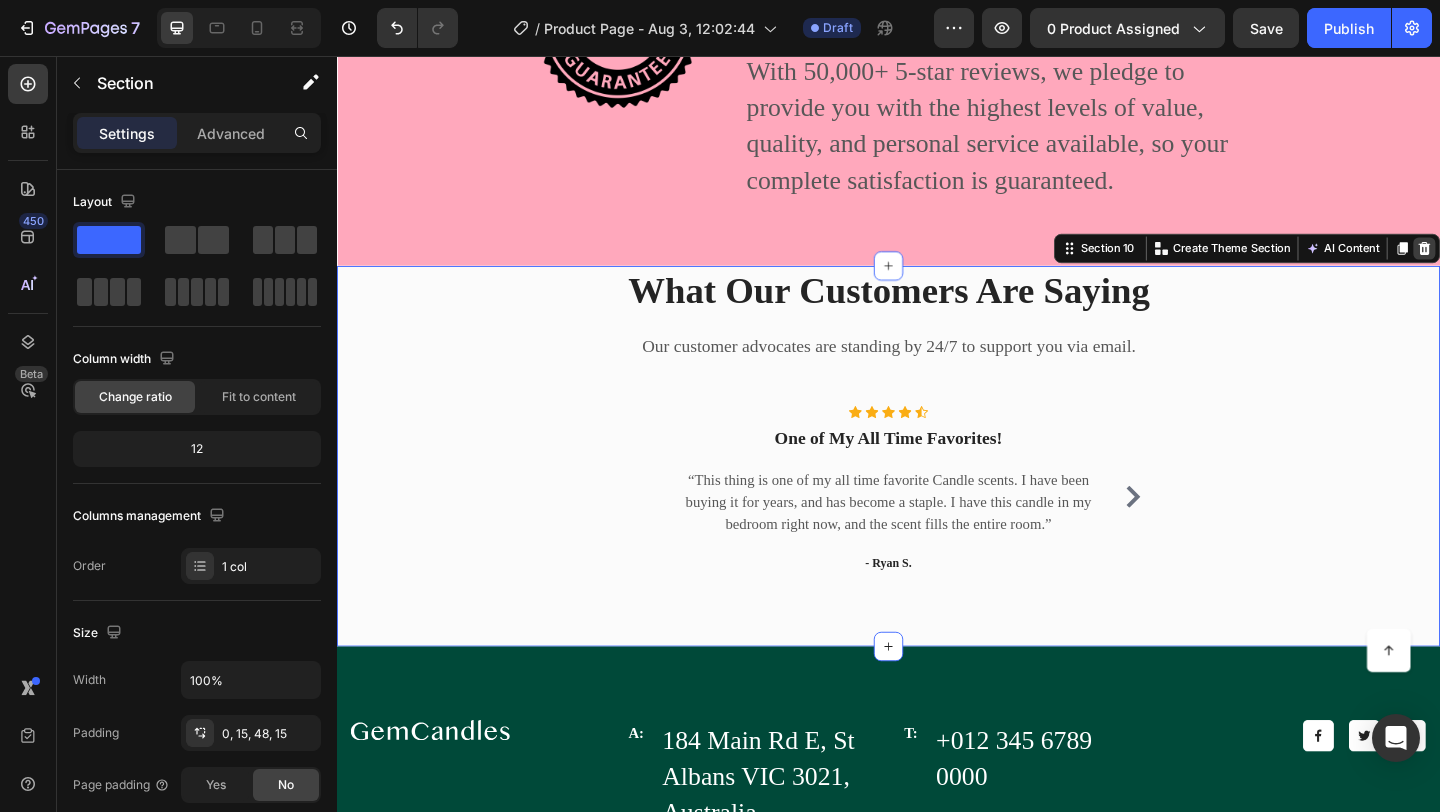 click 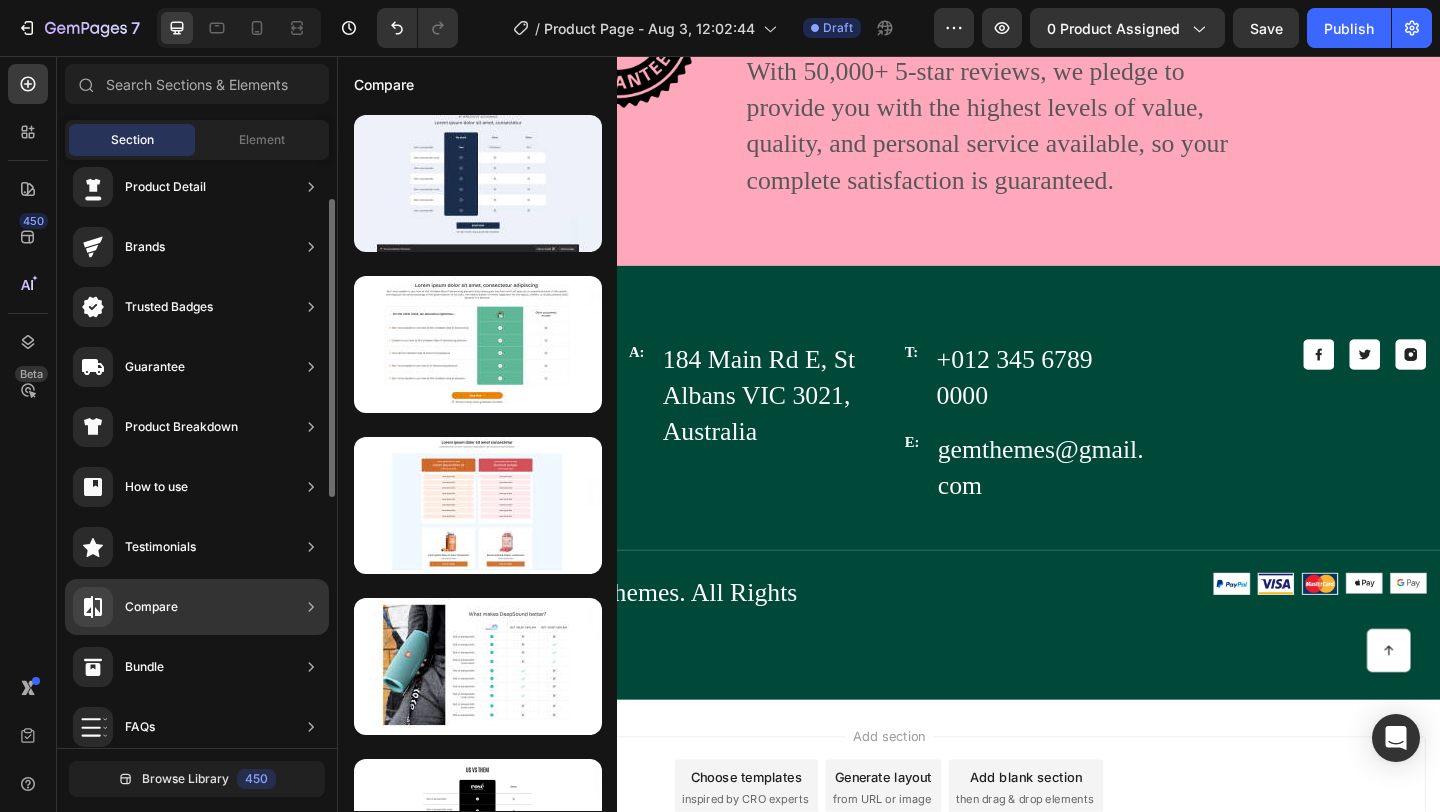 scroll, scrollTop: 76, scrollLeft: 0, axis: vertical 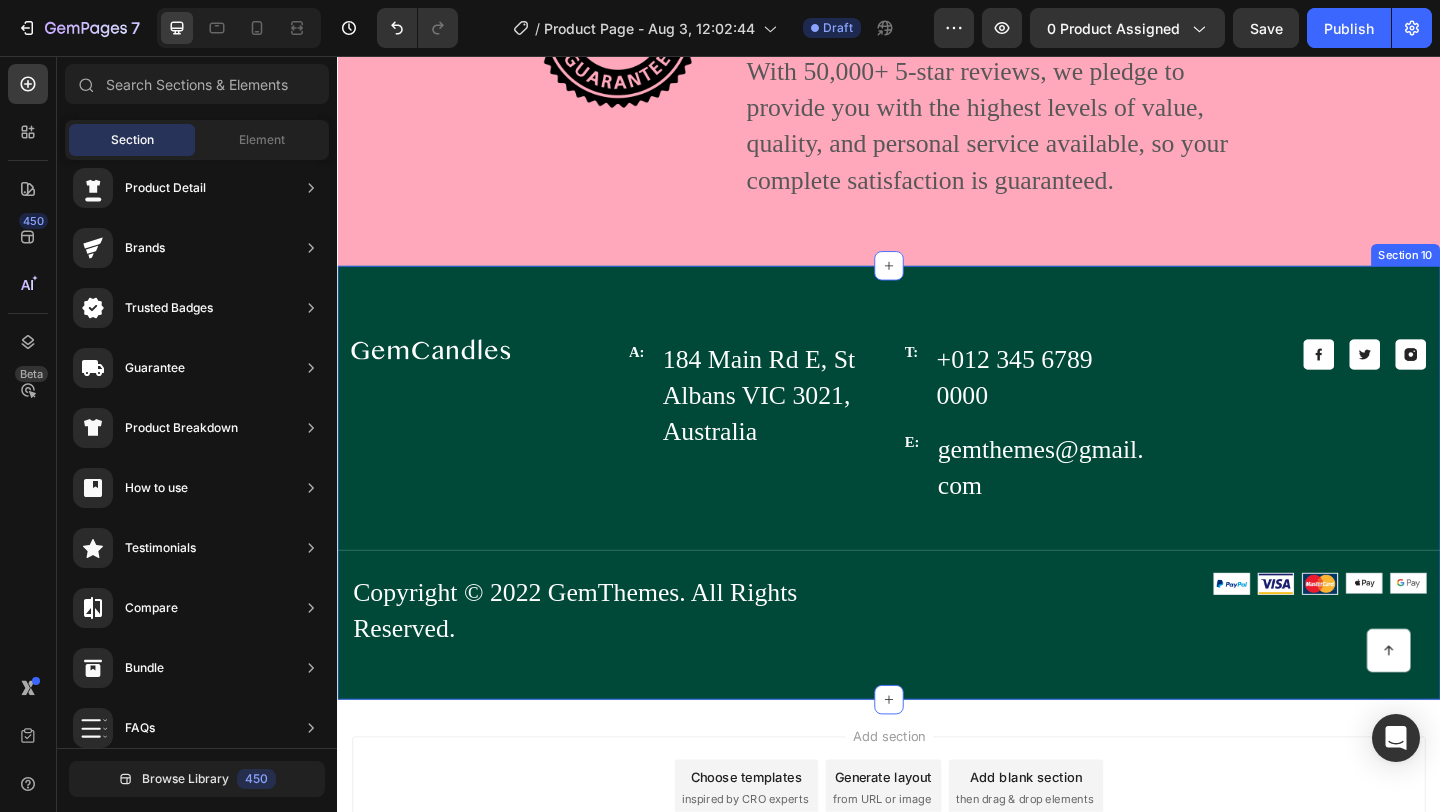 click on "Image A: Text block [NUMBER] [STREET], [CITY] [STATE] [POSTAL_CODE], [COUNTRY] Text block Row T: Text block [PHONE] Text block Row E: Text block [EMAIL] Text block Row Image Image Image Row Row Copyright © [YEAR] GemThemes. All Rights Reserved. Text block Image Image Image Image Image Row Image Row Section 10" at bounding box center (937, 520) 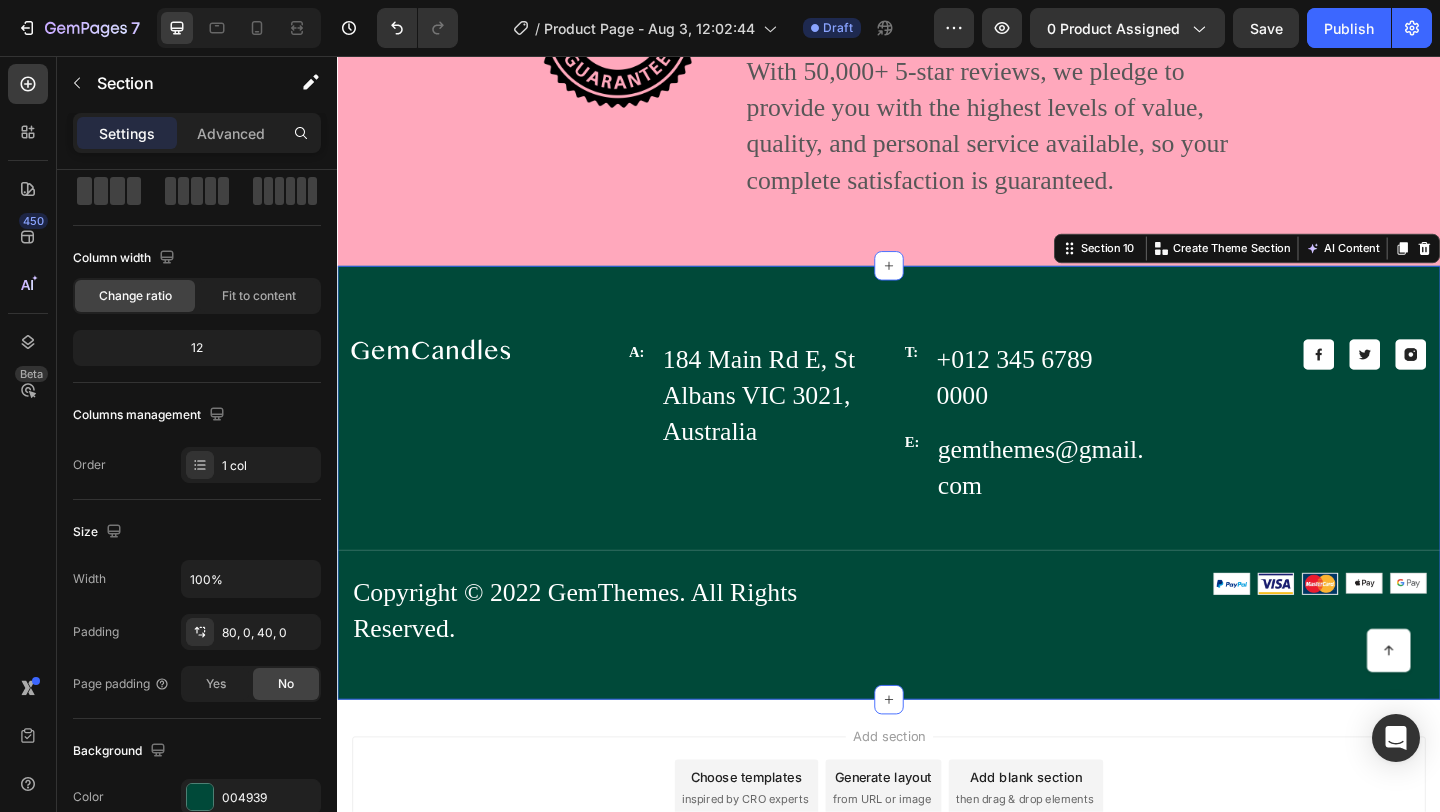 scroll, scrollTop: 521, scrollLeft: 0, axis: vertical 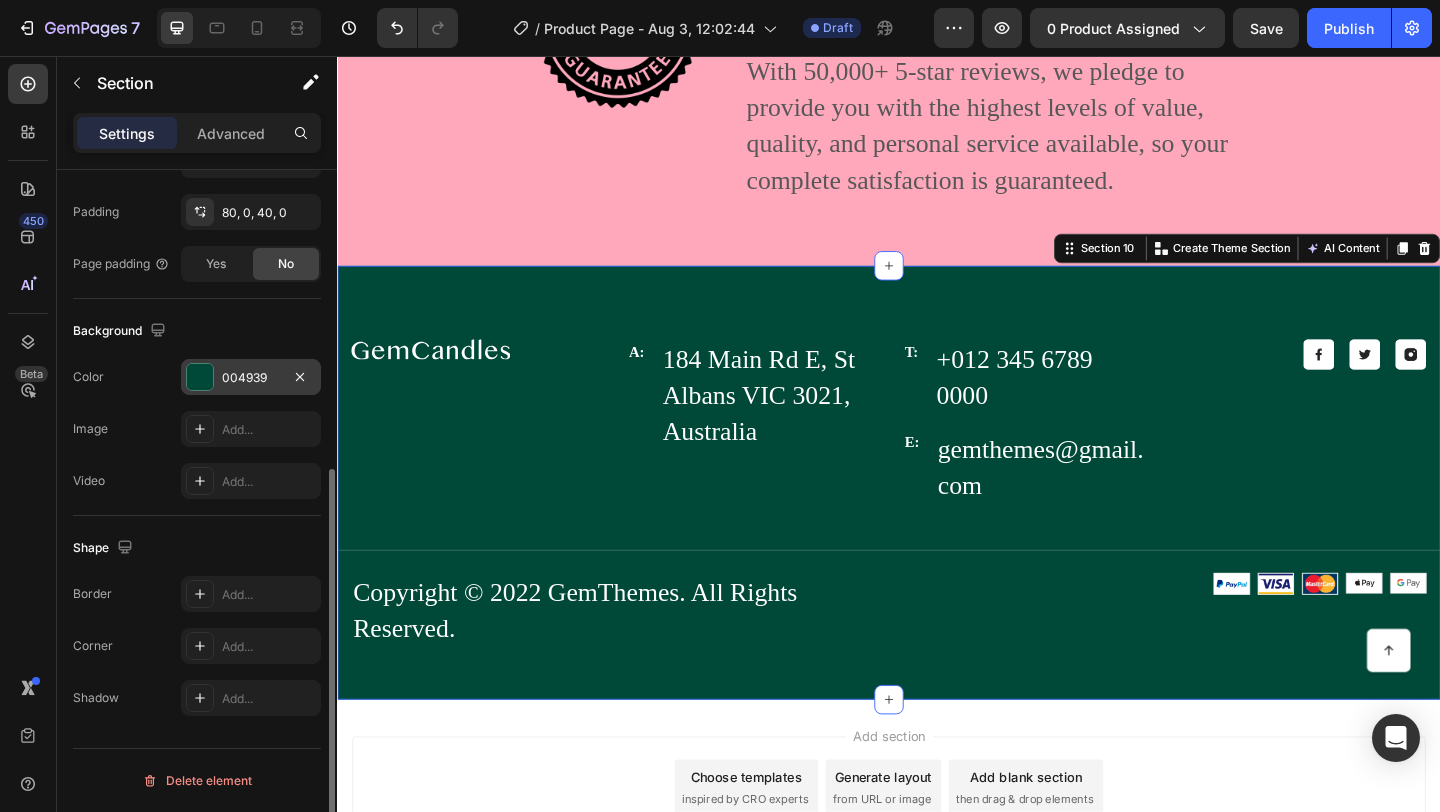click at bounding box center [200, 377] 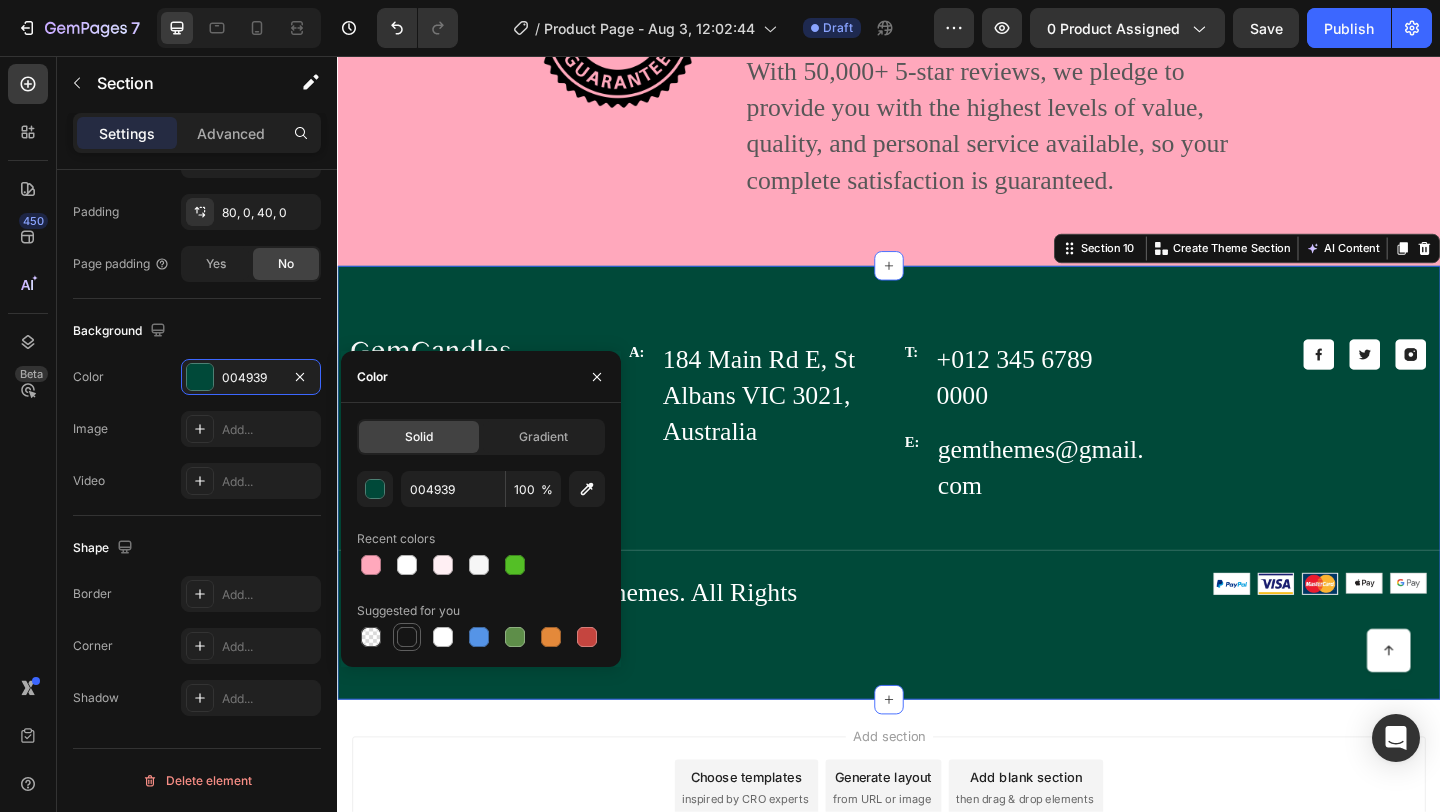 click at bounding box center (407, 637) 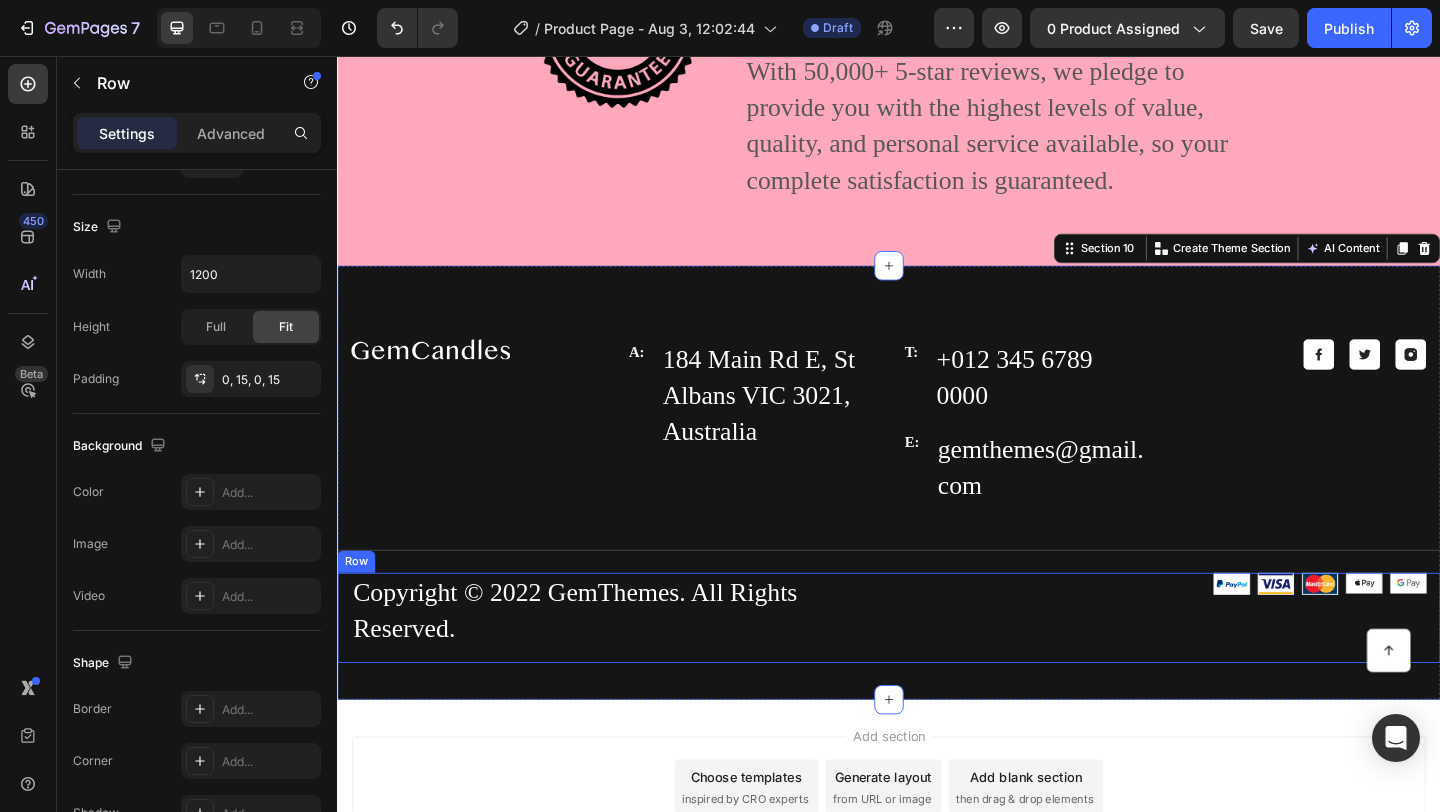 click on "Image Image Image Image Image Row Image" at bounding box center [1237, 667] 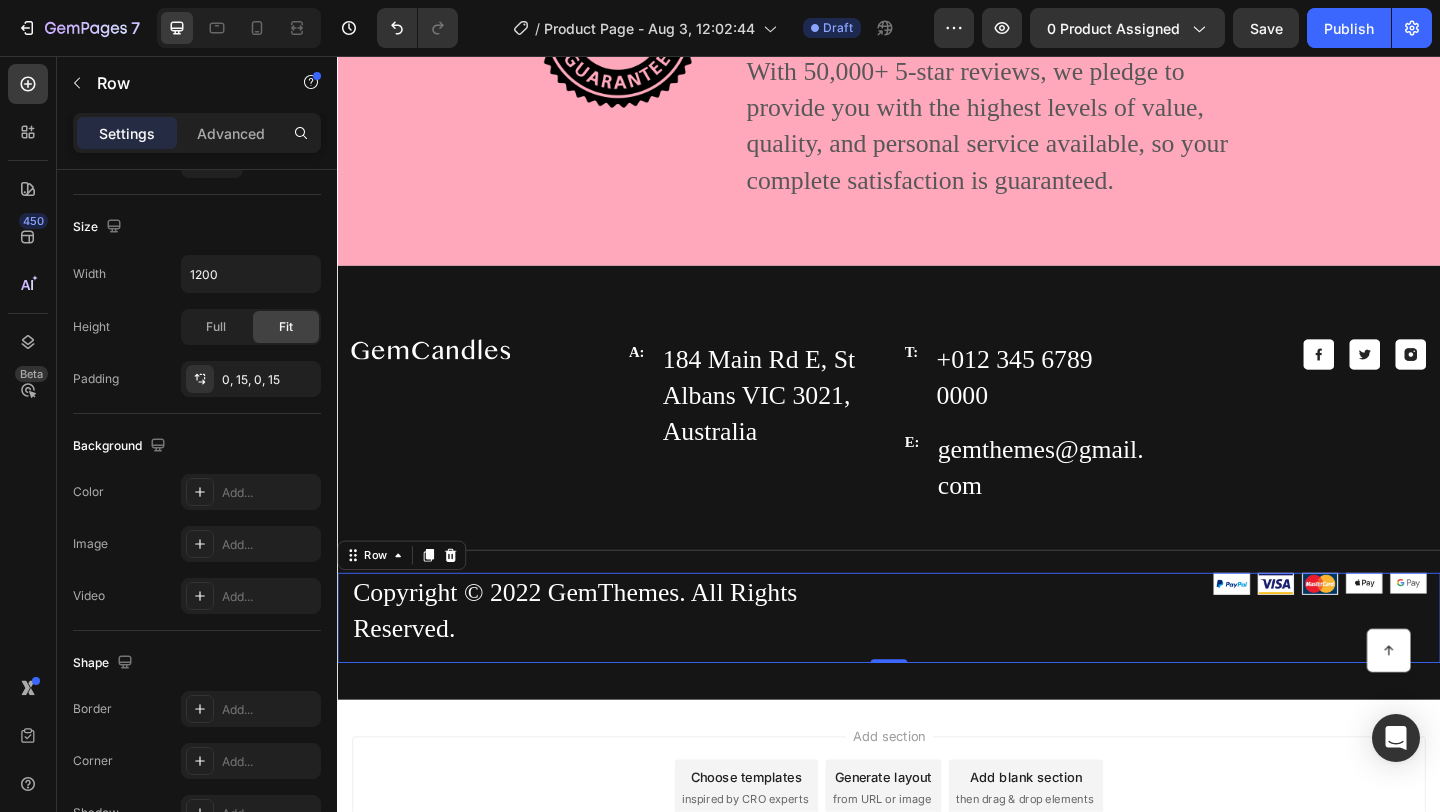 scroll, scrollTop: 0, scrollLeft: 0, axis: both 